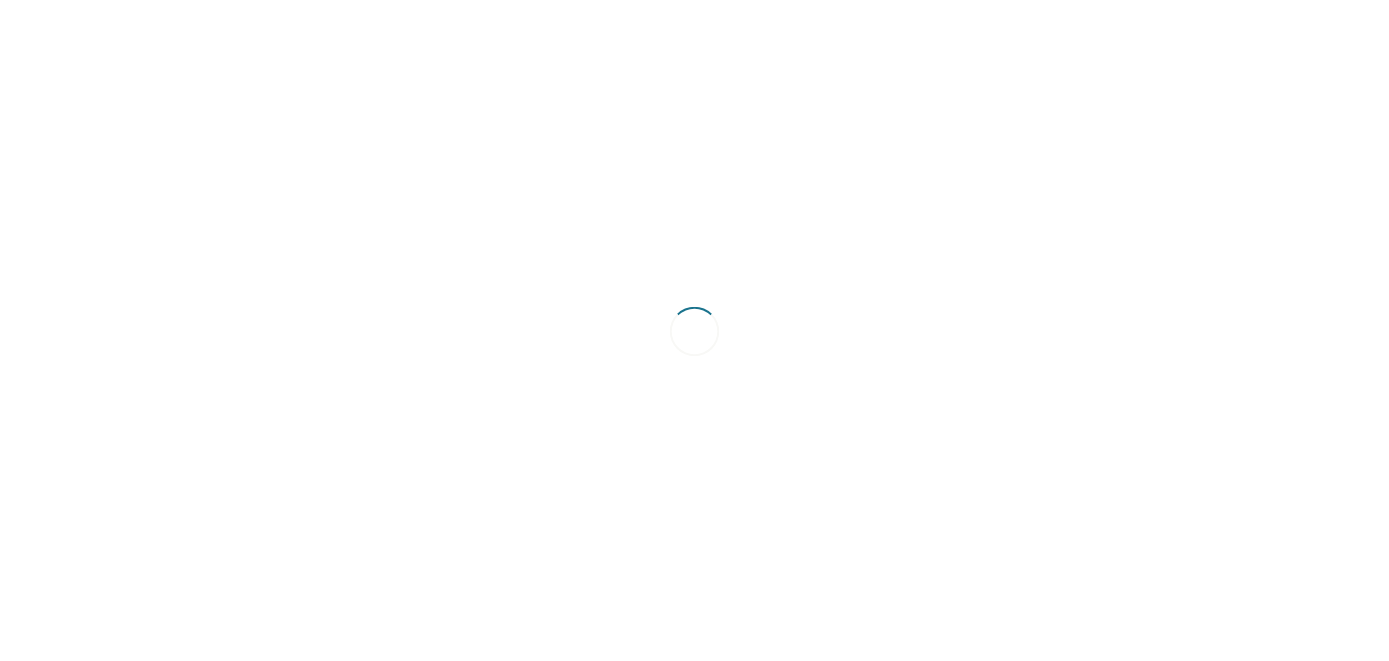 scroll, scrollTop: 0, scrollLeft: 0, axis: both 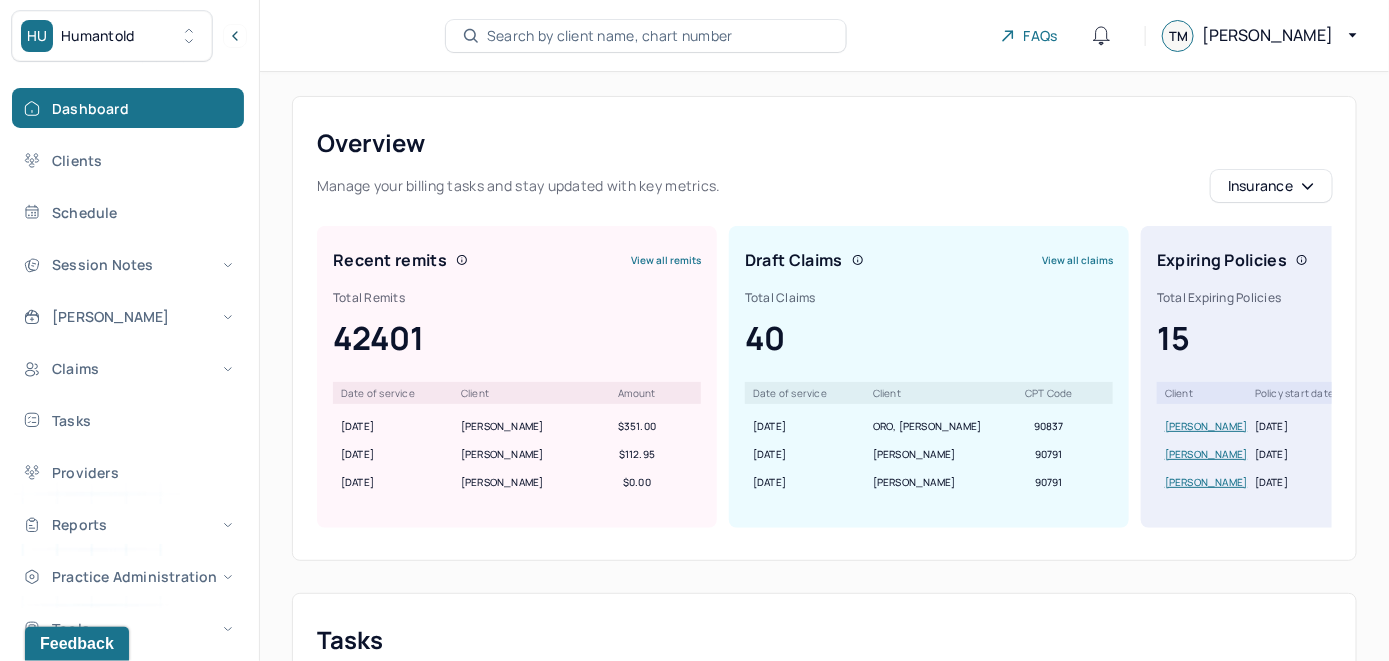click on "Search by client name, chart number" at bounding box center (610, 36) 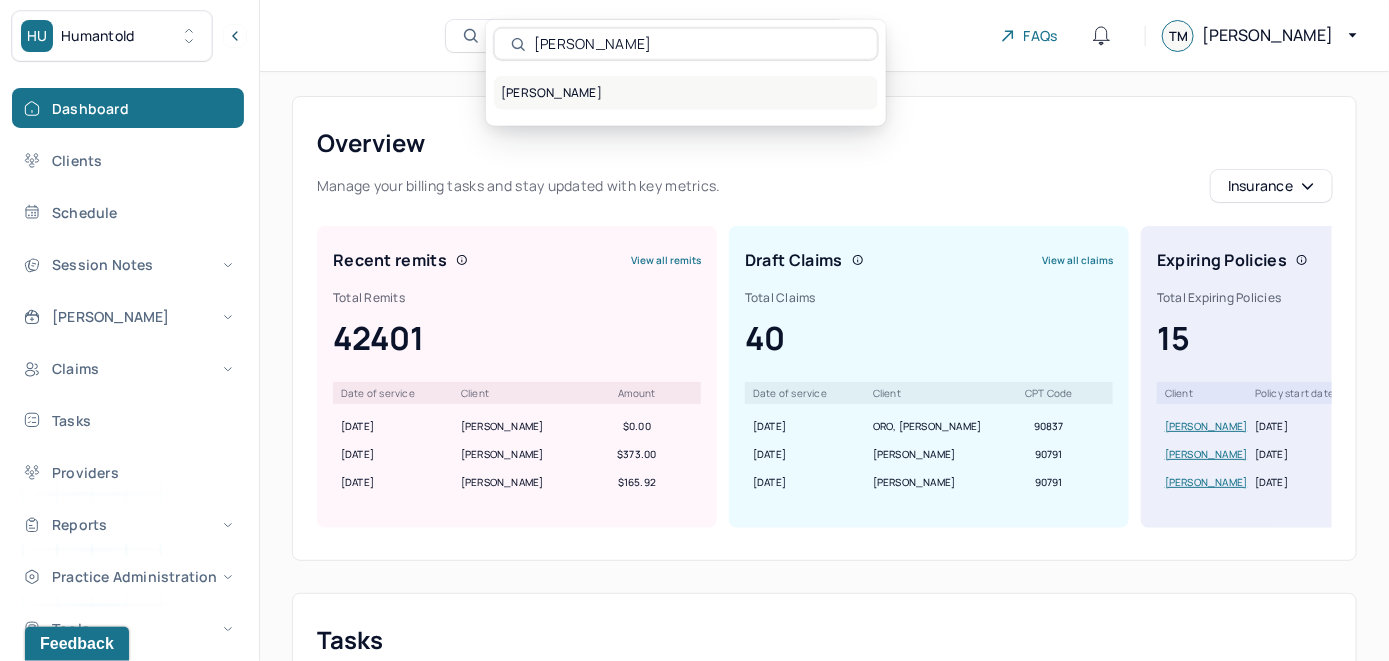 type on "[PERSON_NAME]" 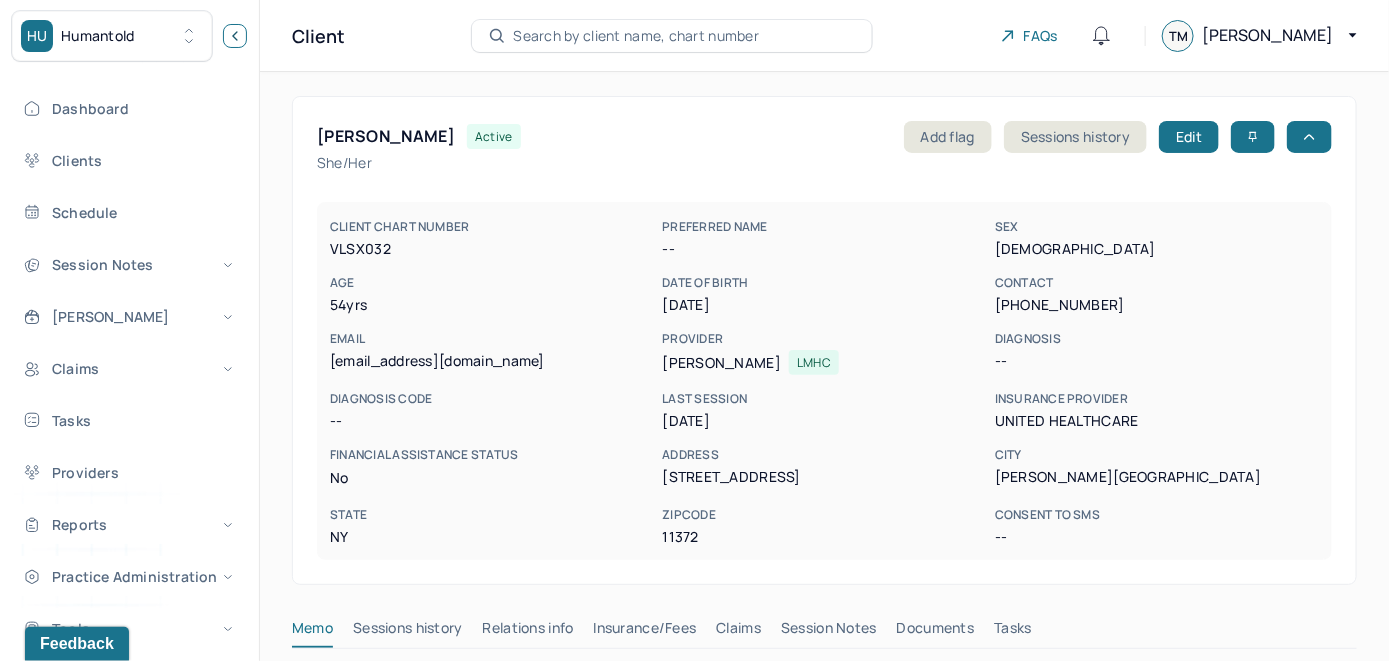 click 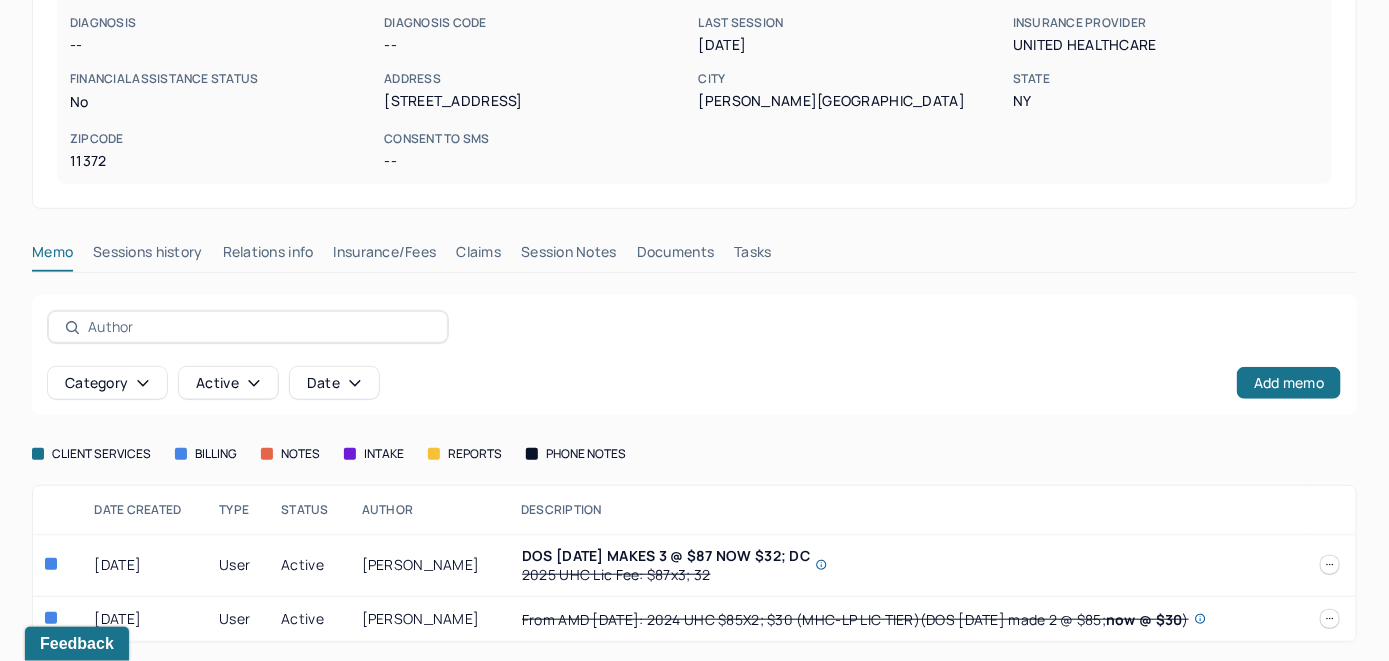 scroll, scrollTop: 324, scrollLeft: 0, axis: vertical 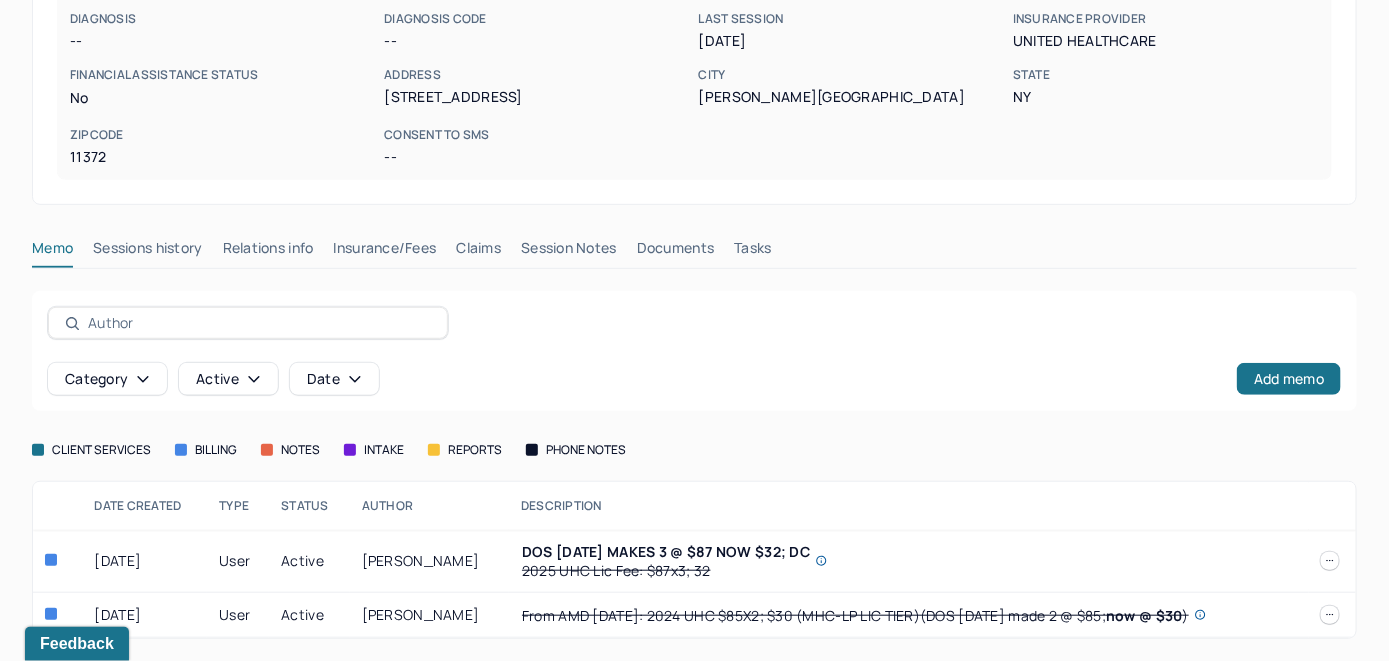 click on "Insurance/Fees" at bounding box center (385, 252) 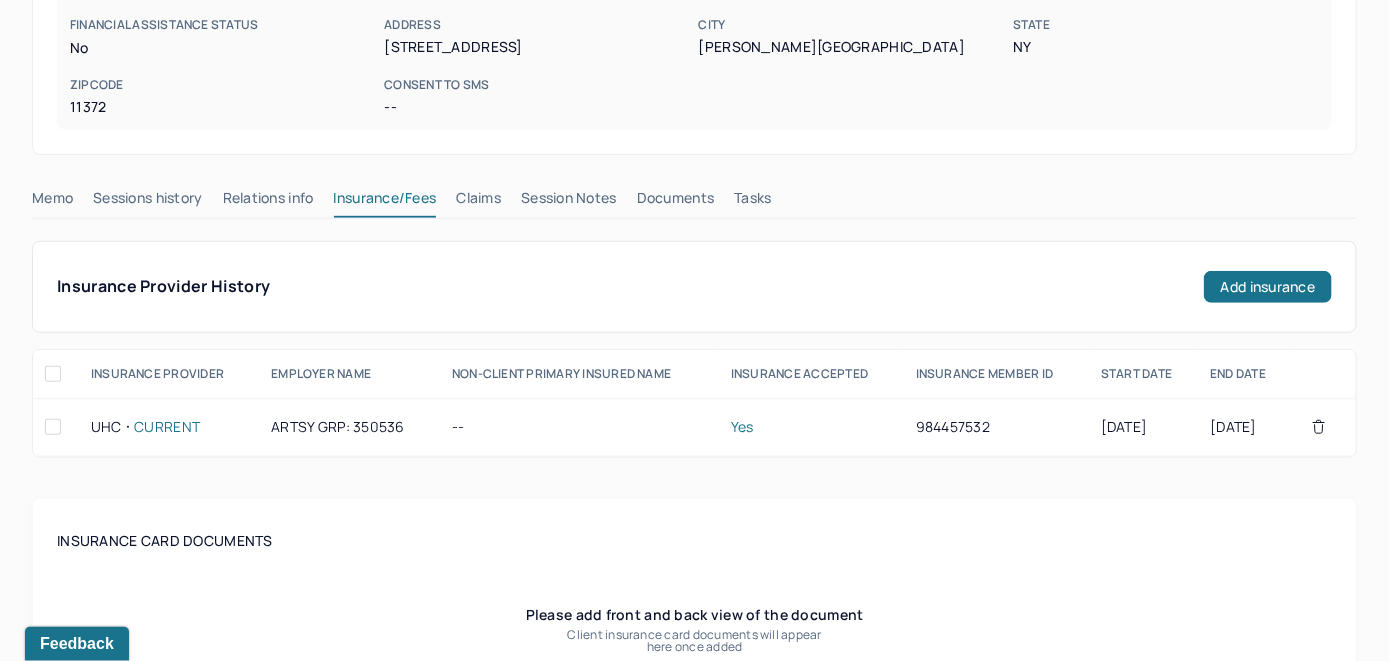 scroll, scrollTop: 324, scrollLeft: 0, axis: vertical 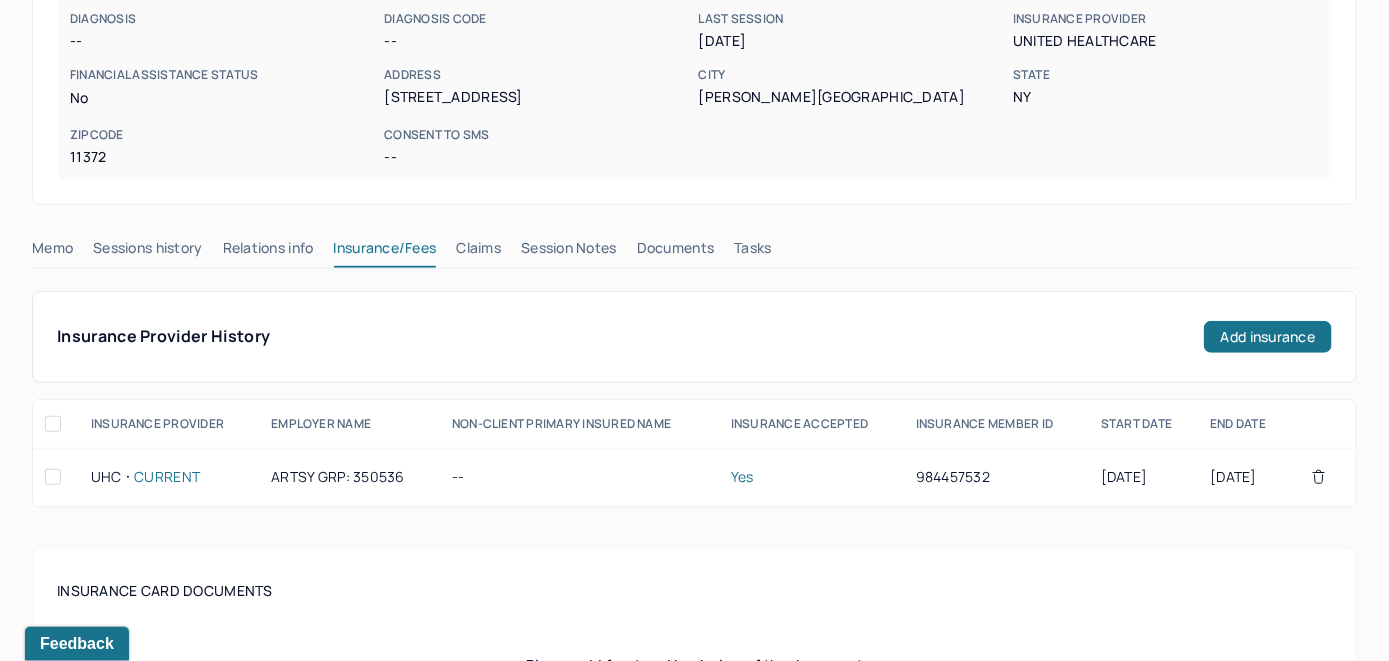 click on "Claims" at bounding box center (478, 252) 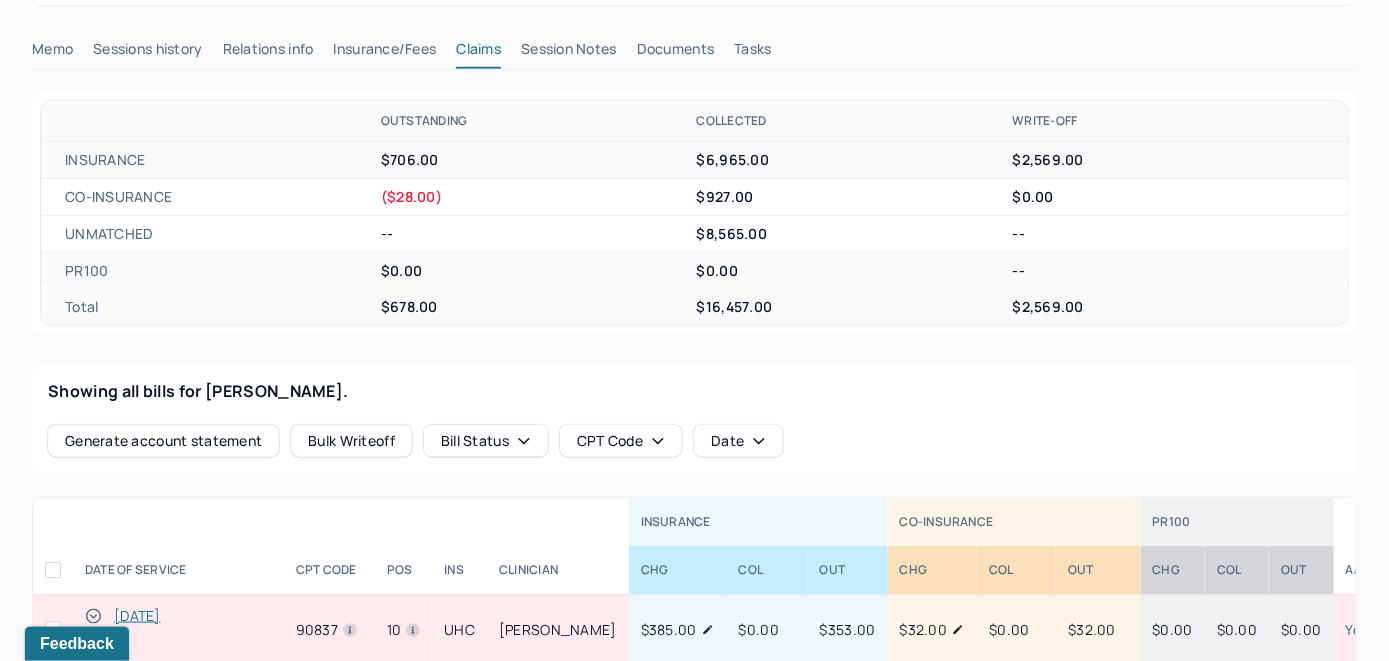 scroll, scrollTop: 524, scrollLeft: 0, axis: vertical 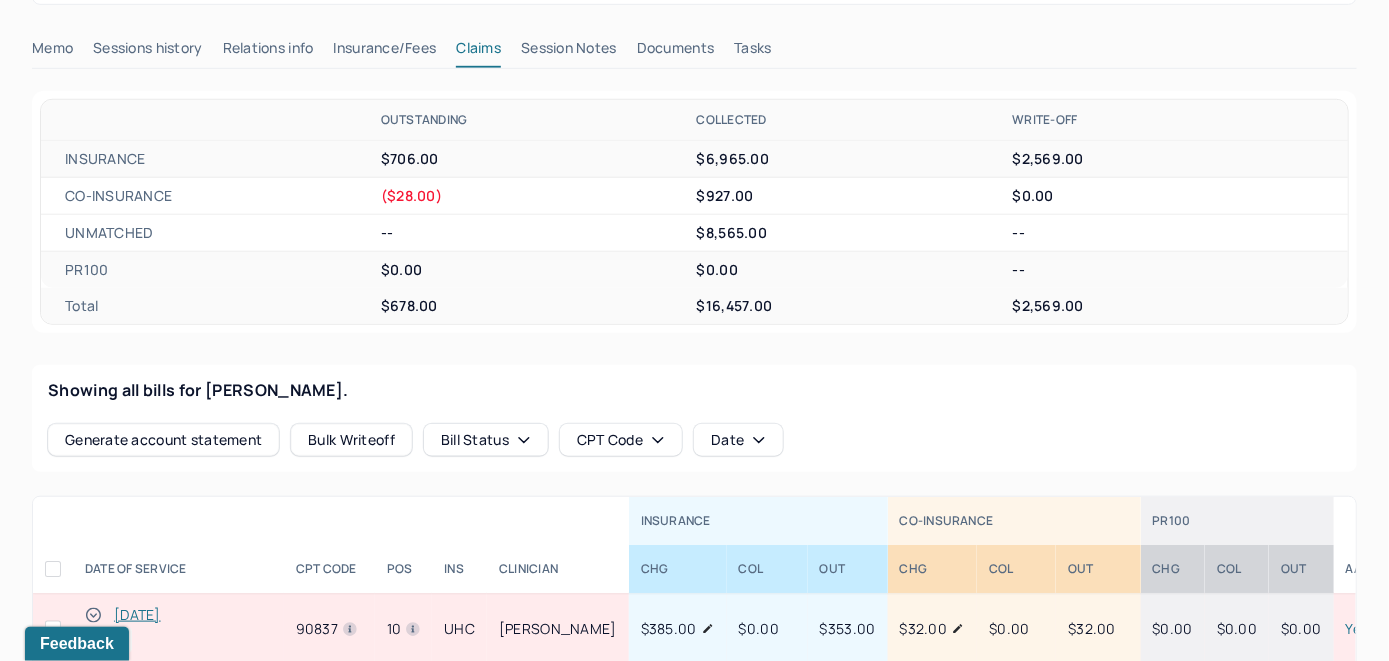 click on "[DATE]" at bounding box center [137, 615] 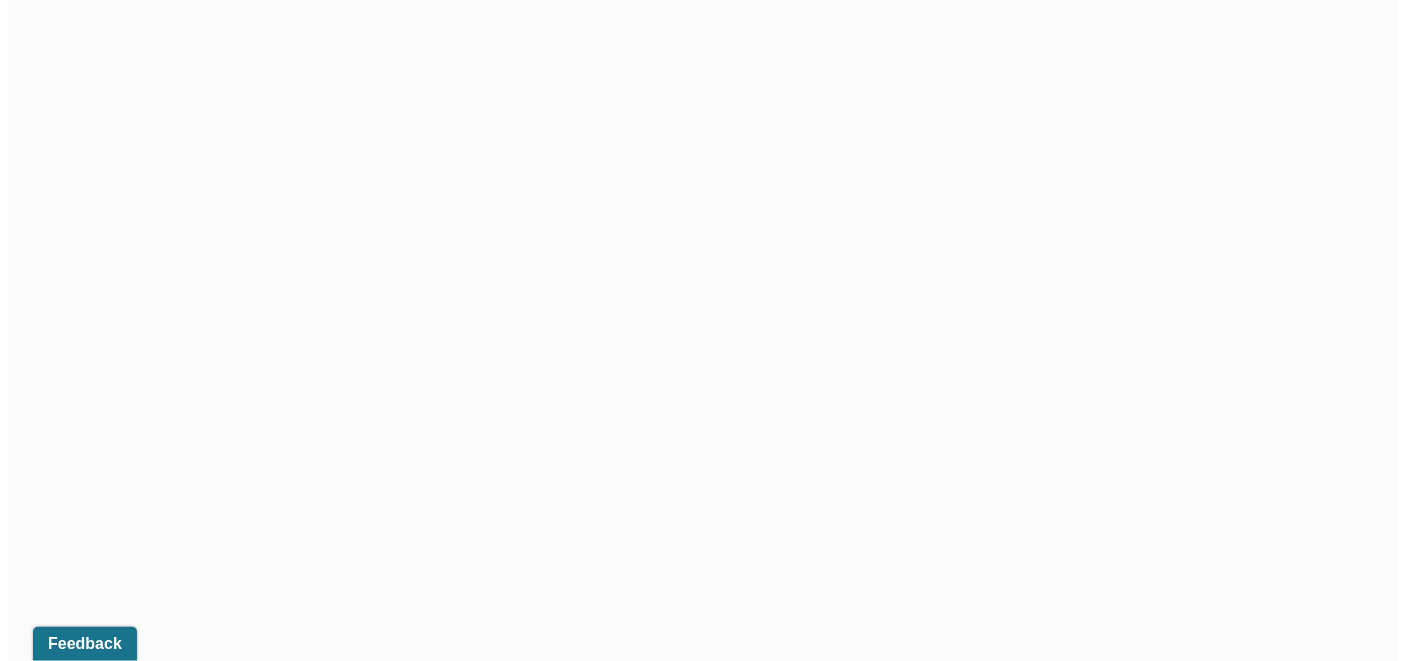 scroll, scrollTop: 524, scrollLeft: 0, axis: vertical 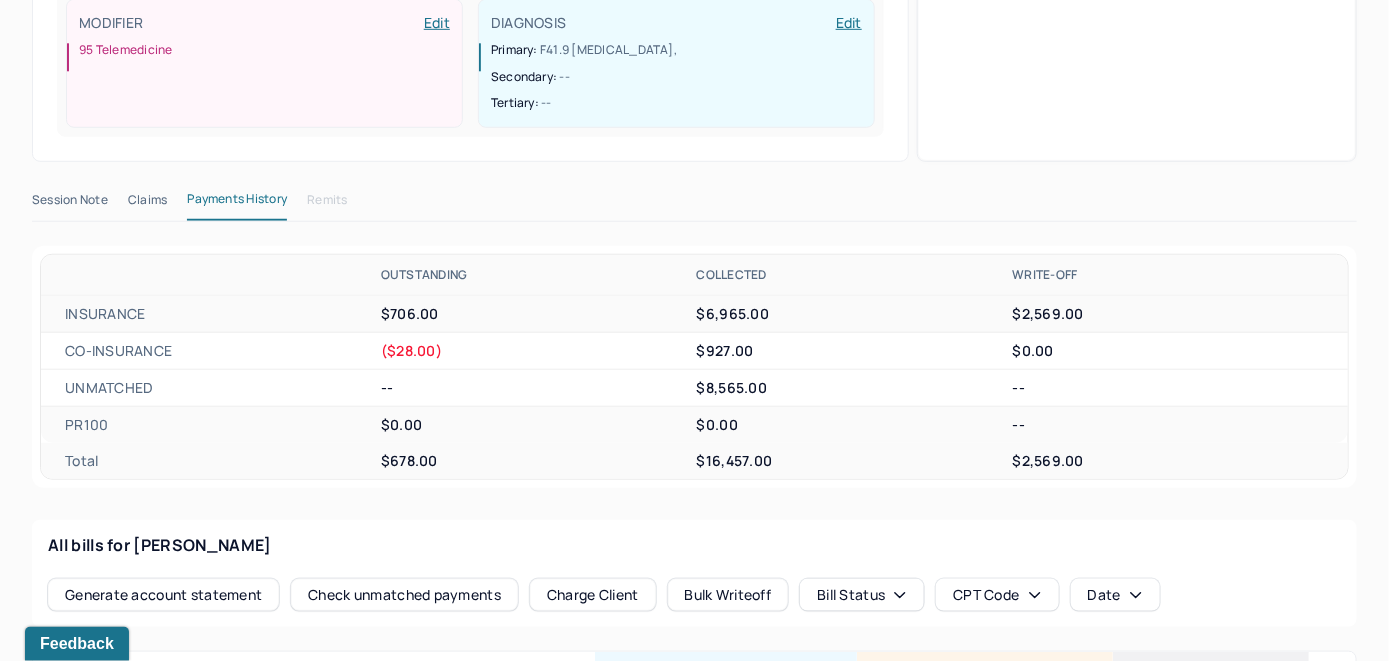 click on "Check unmatched payments" at bounding box center (404, 595) 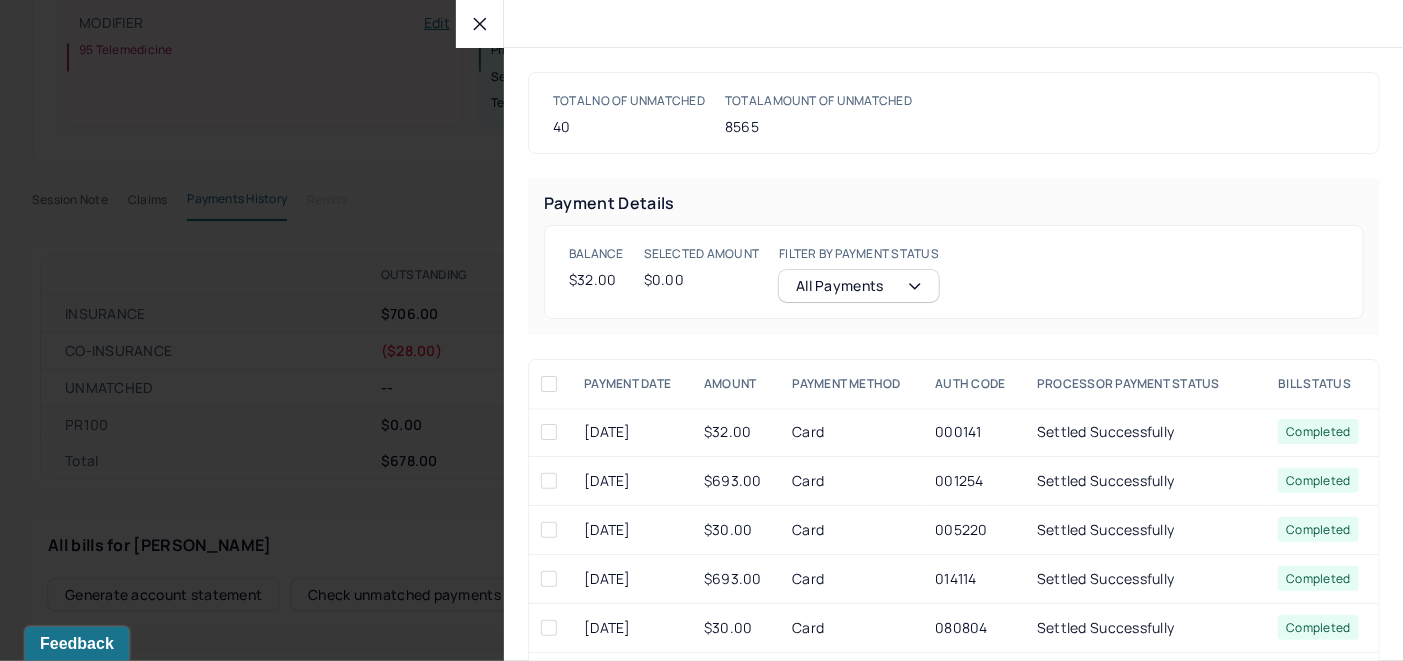 click at bounding box center [549, 432] 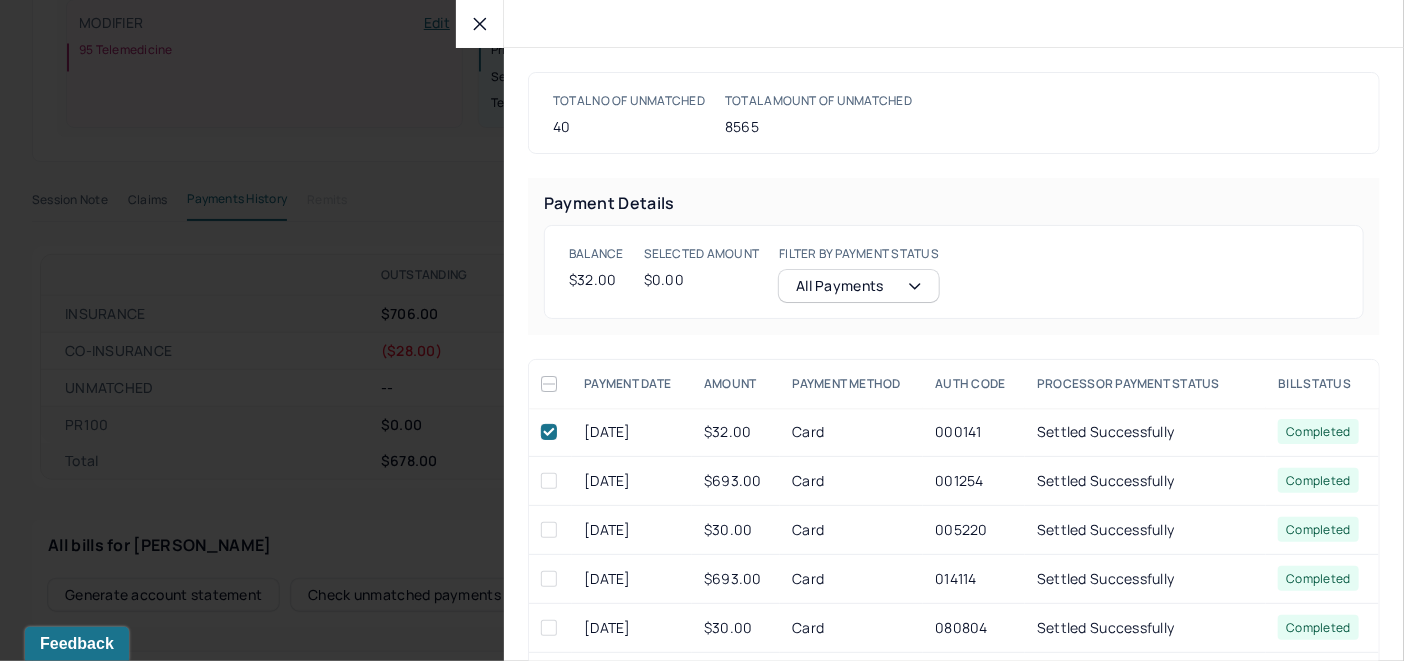 checkbox on "true" 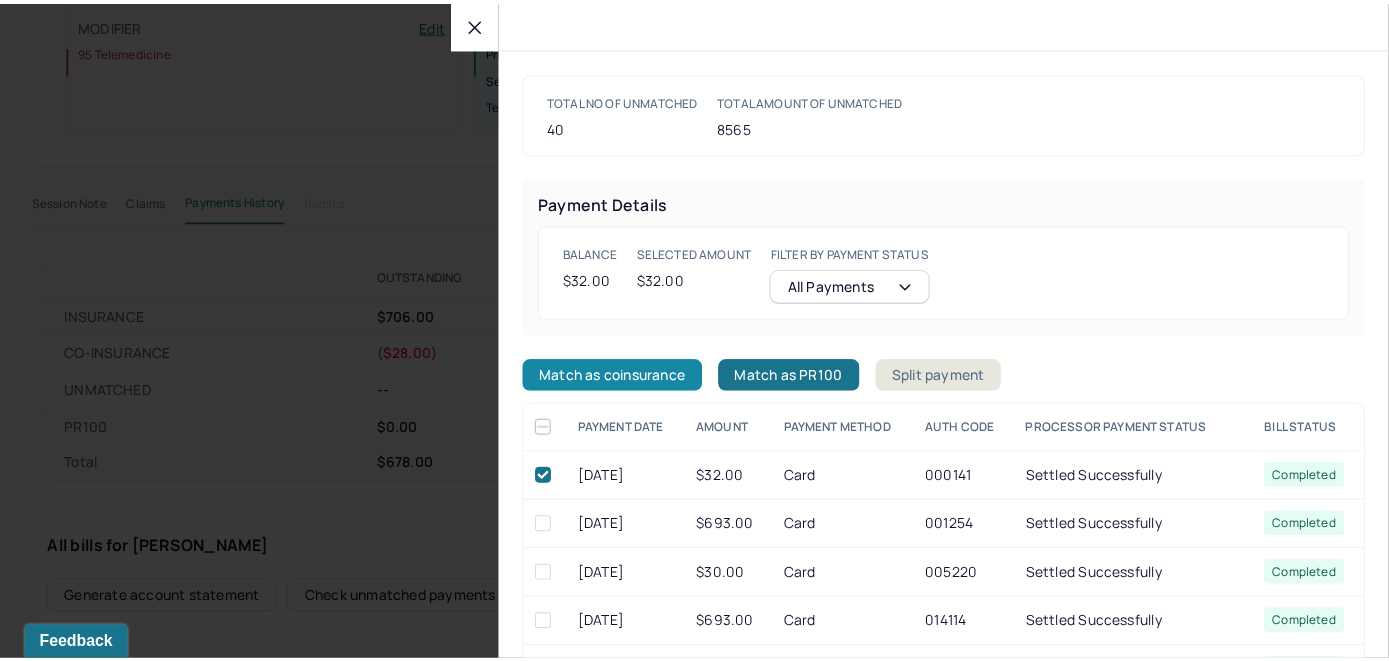 scroll, scrollTop: 526, scrollLeft: 0, axis: vertical 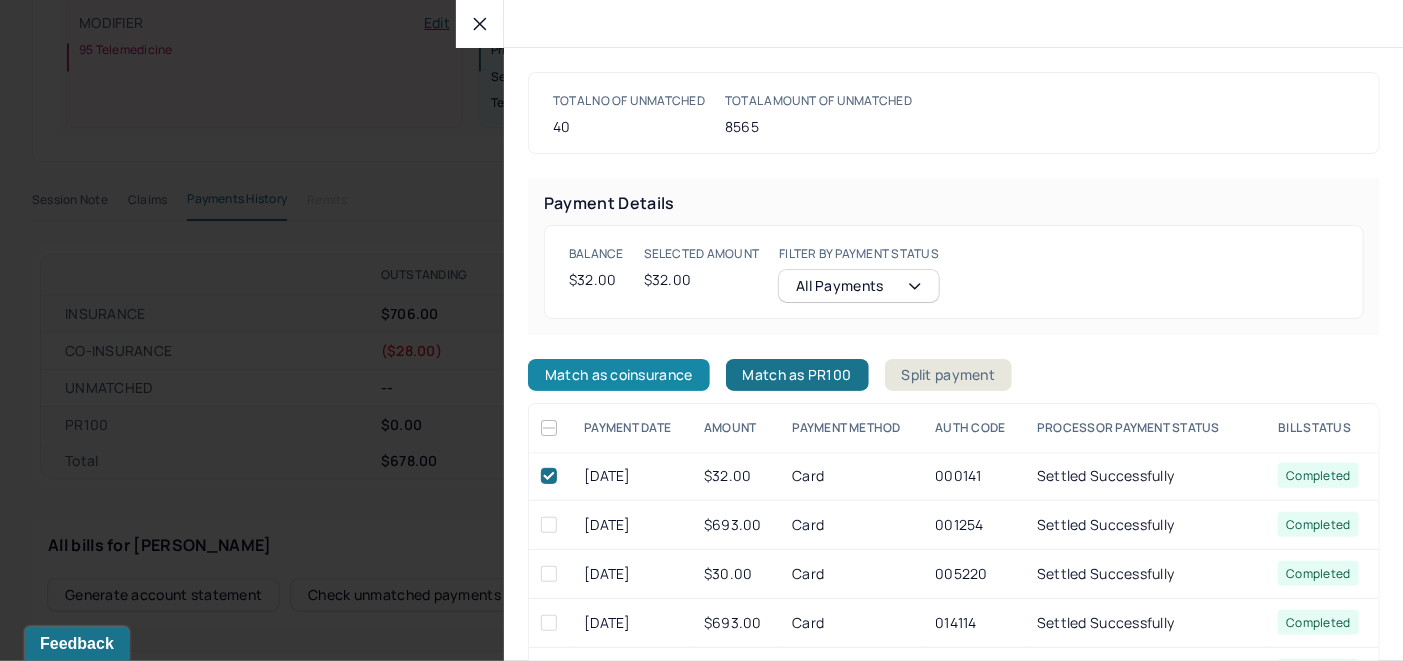 click on "Match as coinsurance" at bounding box center [619, 375] 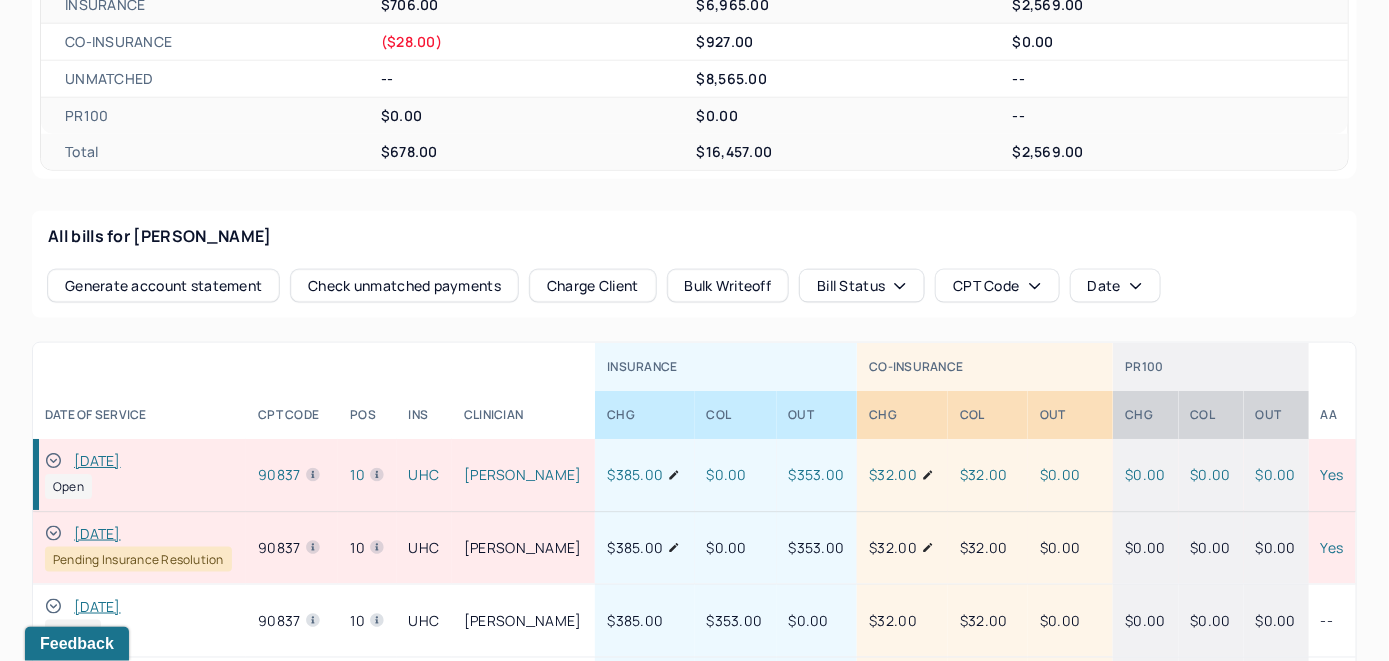 scroll, scrollTop: 926, scrollLeft: 0, axis: vertical 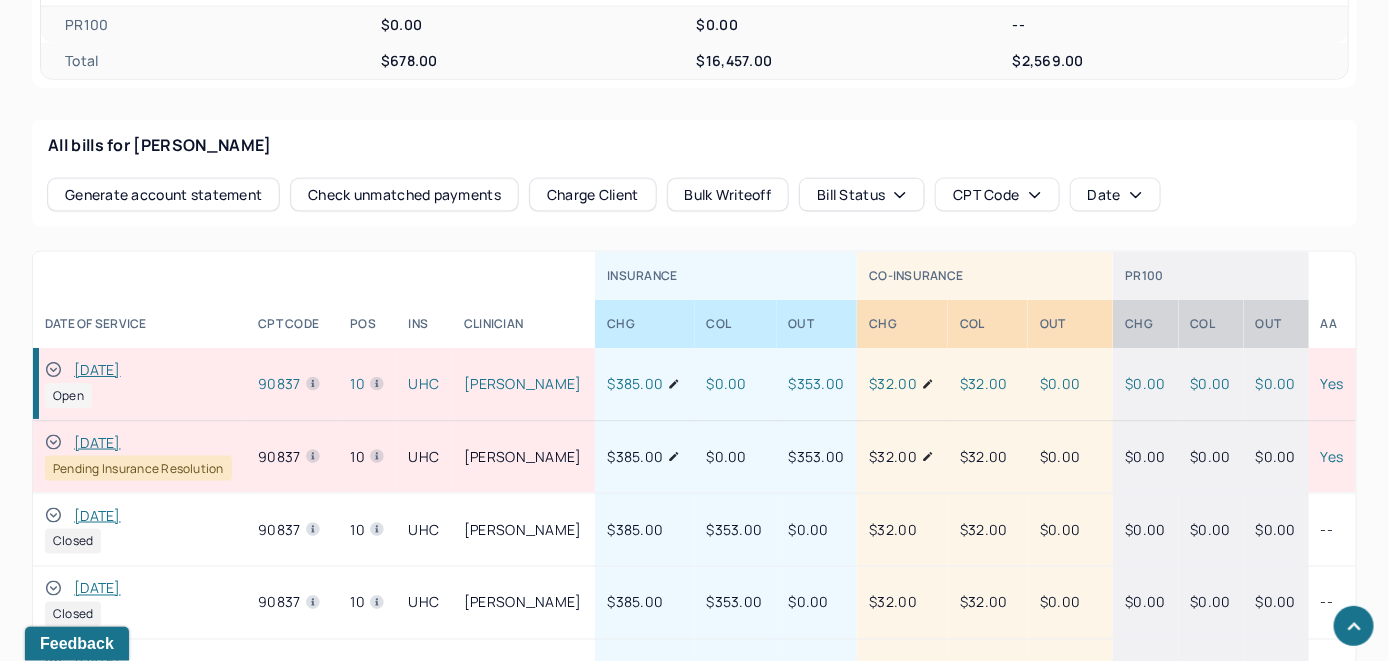 click 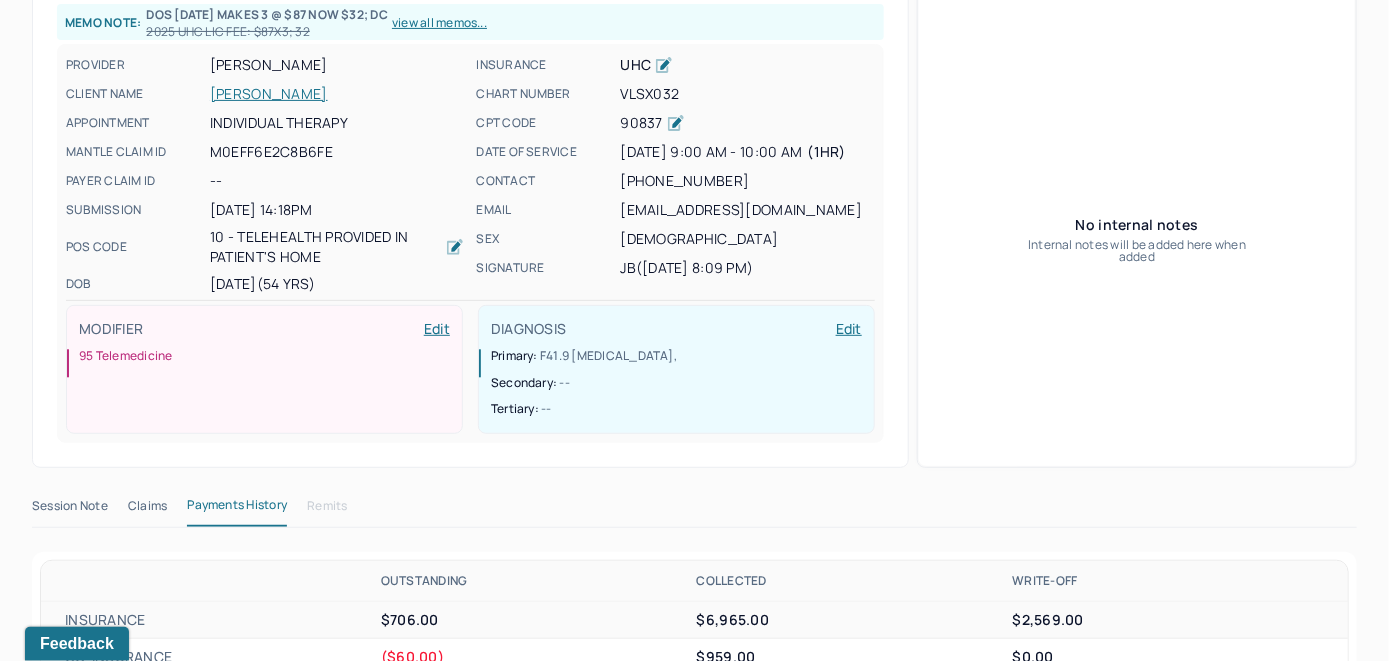 scroll, scrollTop: 0, scrollLeft: 0, axis: both 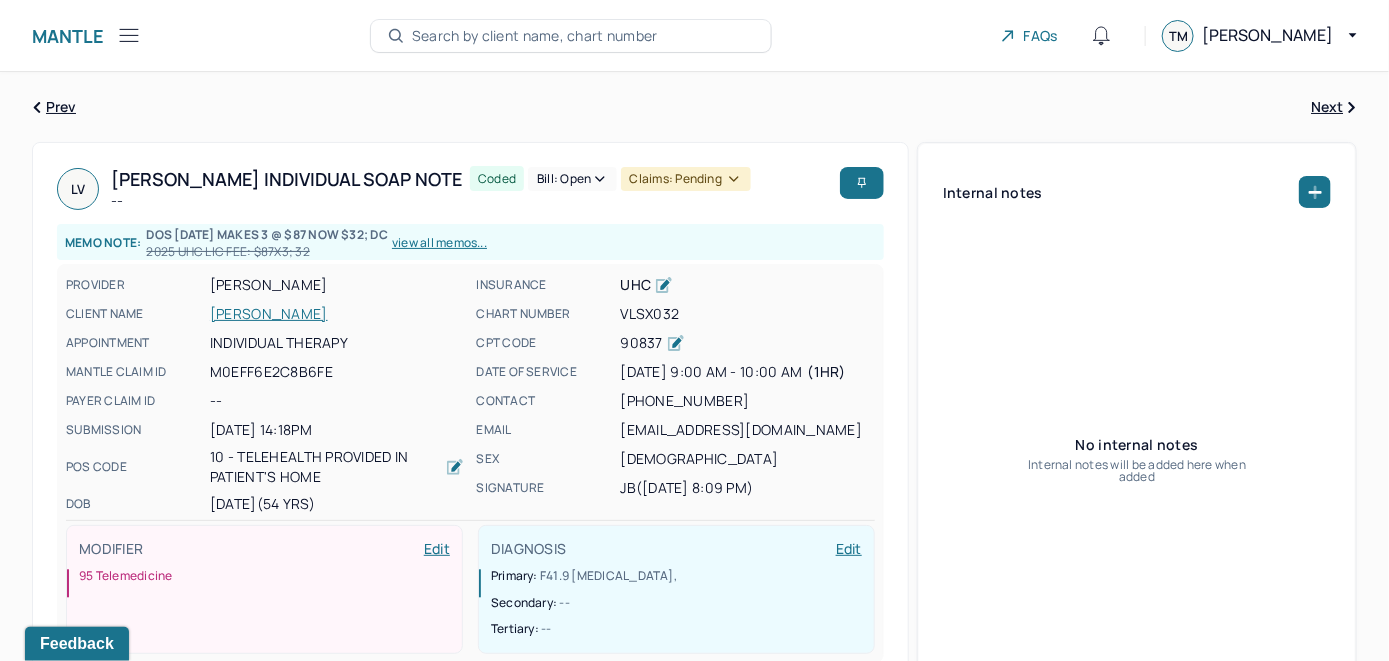 click on "Bill: Open" at bounding box center [572, 179] 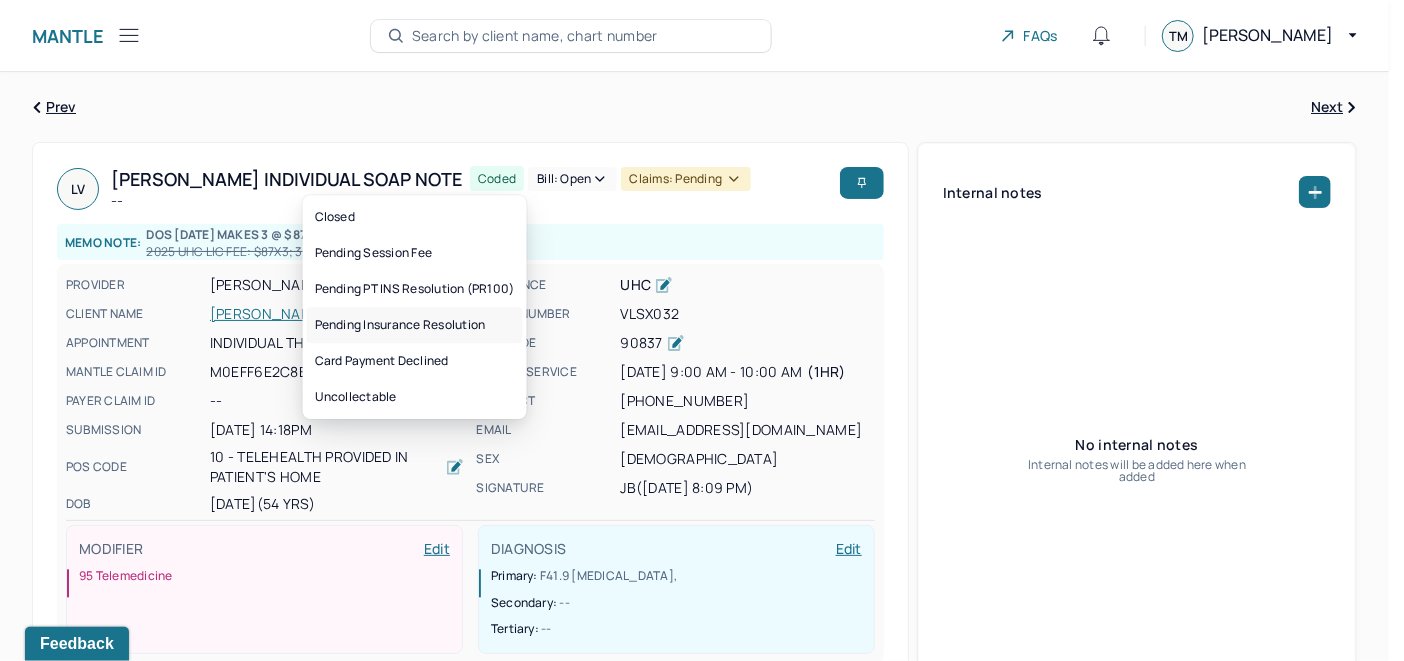 click on "Pending Insurance Resolution" at bounding box center (415, 325) 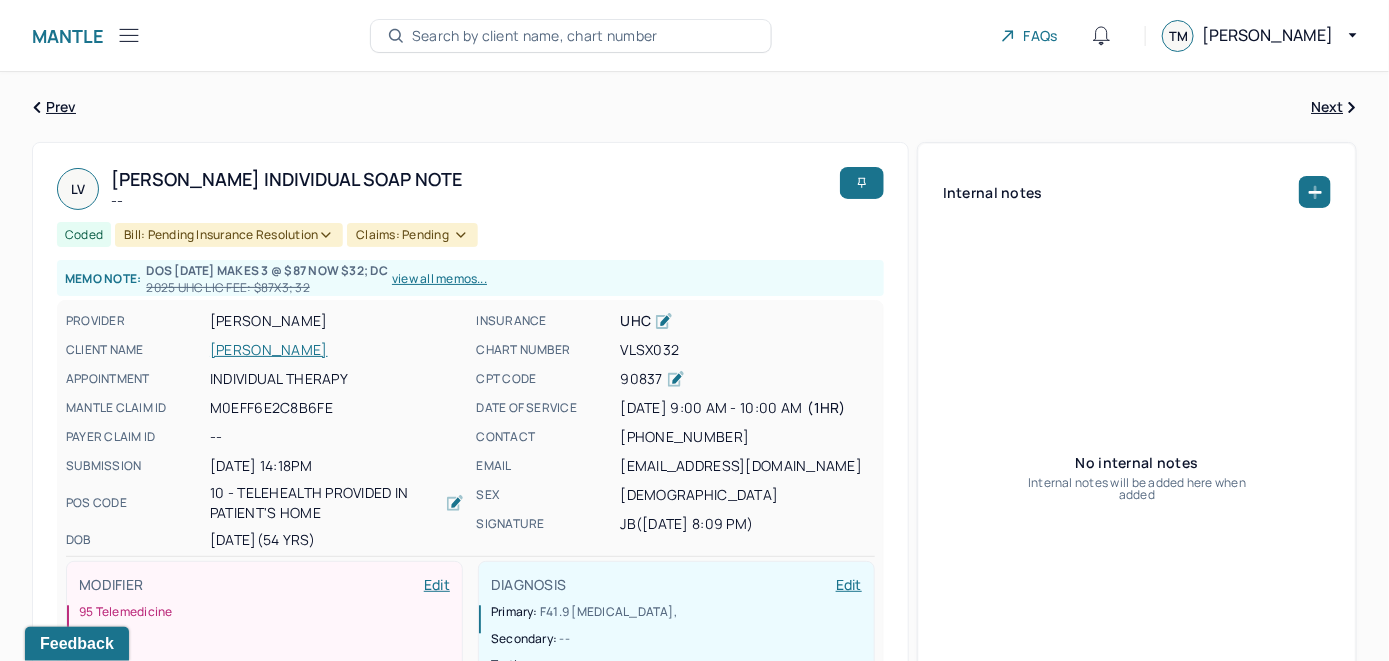 click on "Search by client name, chart number" at bounding box center (535, 36) 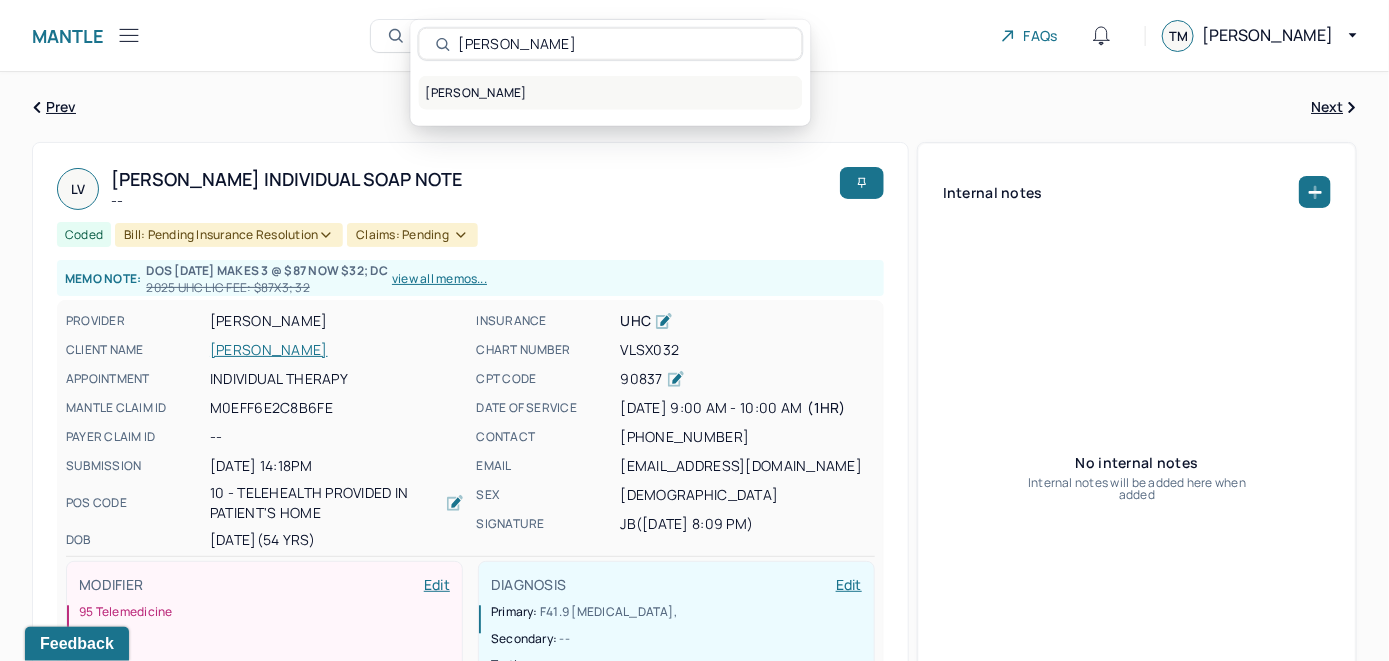 type on "[PERSON_NAME]" 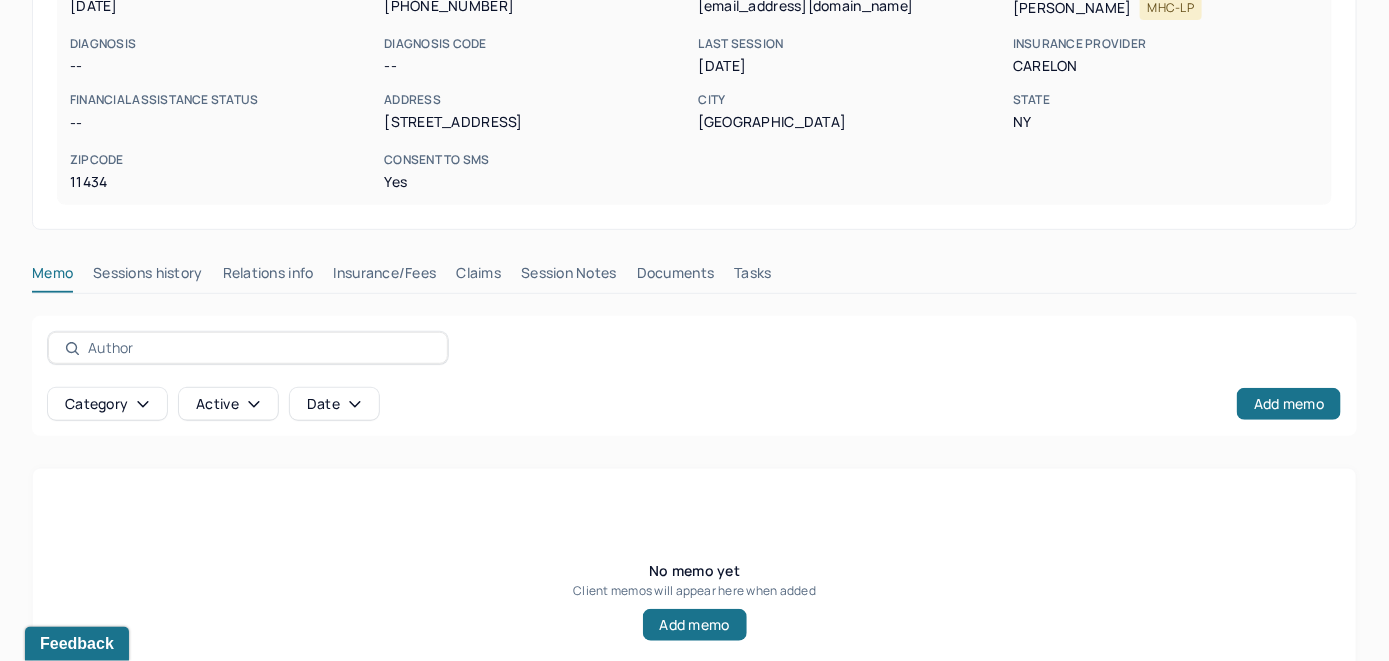 scroll, scrollTop: 393, scrollLeft: 0, axis: vertical 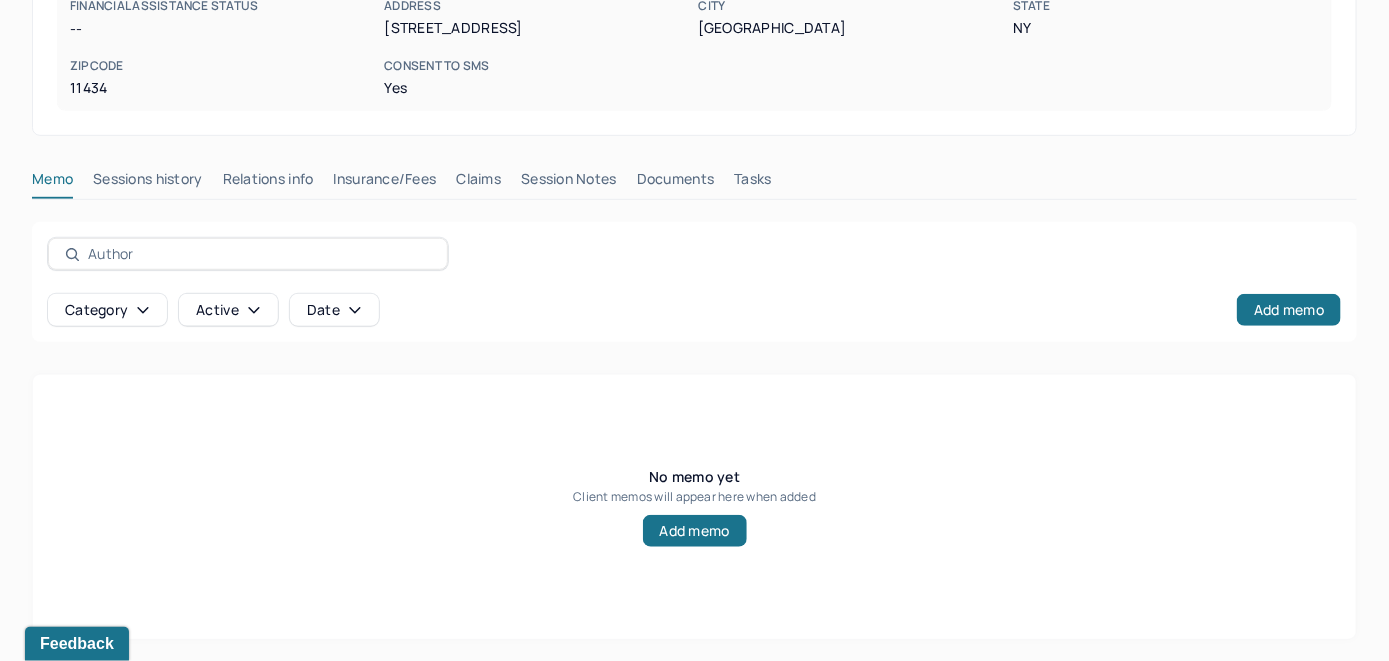 click on "Insurance/Fees" at bounding box center (385, 183) 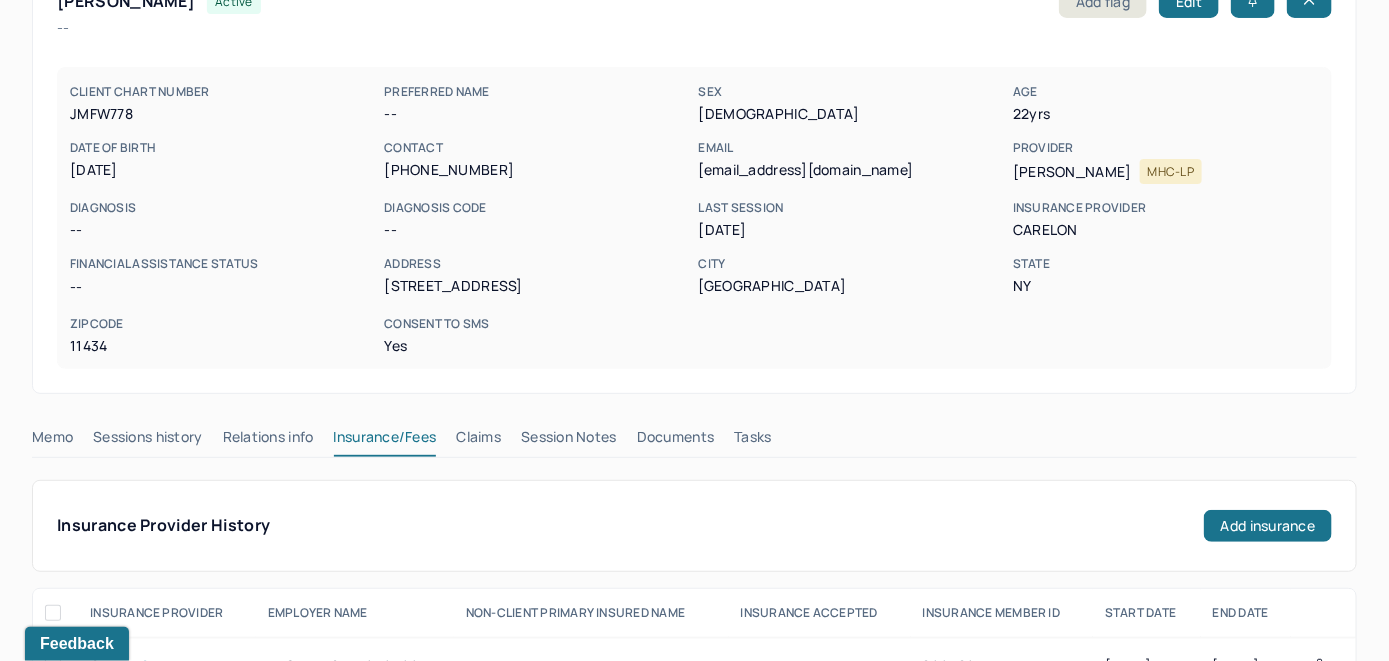 scroll, scrollTop: 114, scrollLeft: 0, axis: vertical 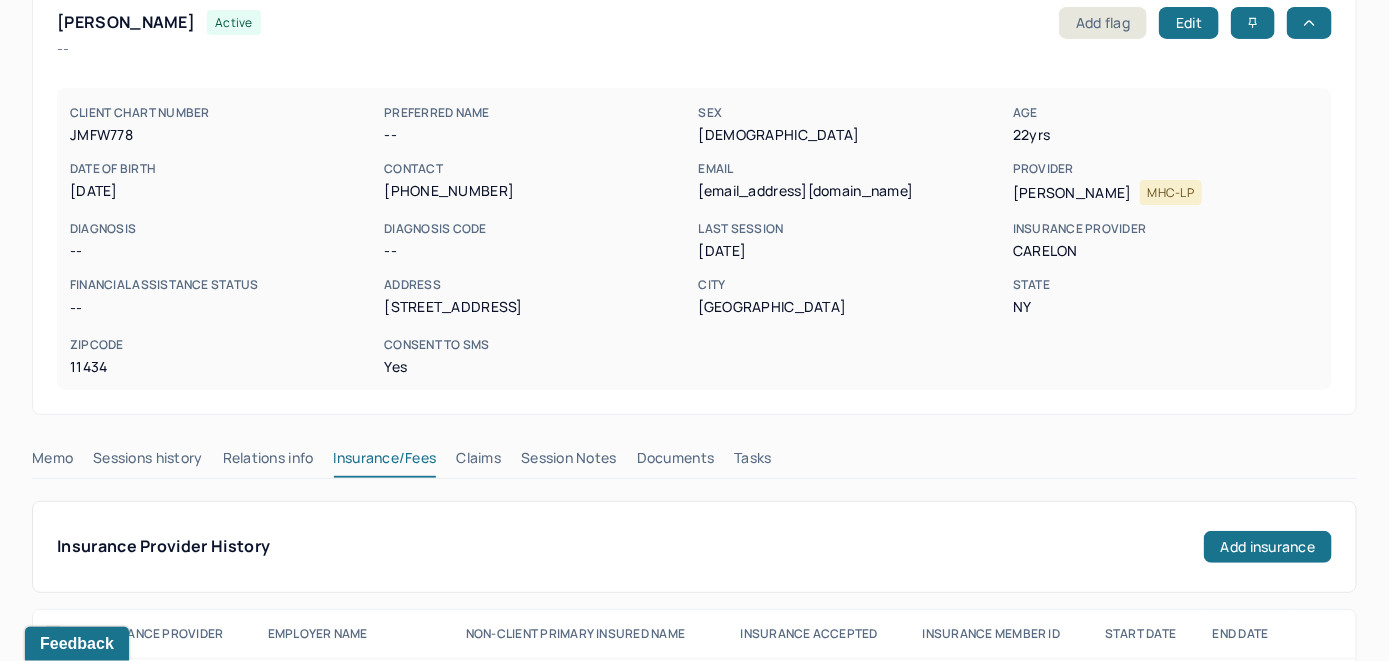 click on "Claims" at bounding box center (478, 462) 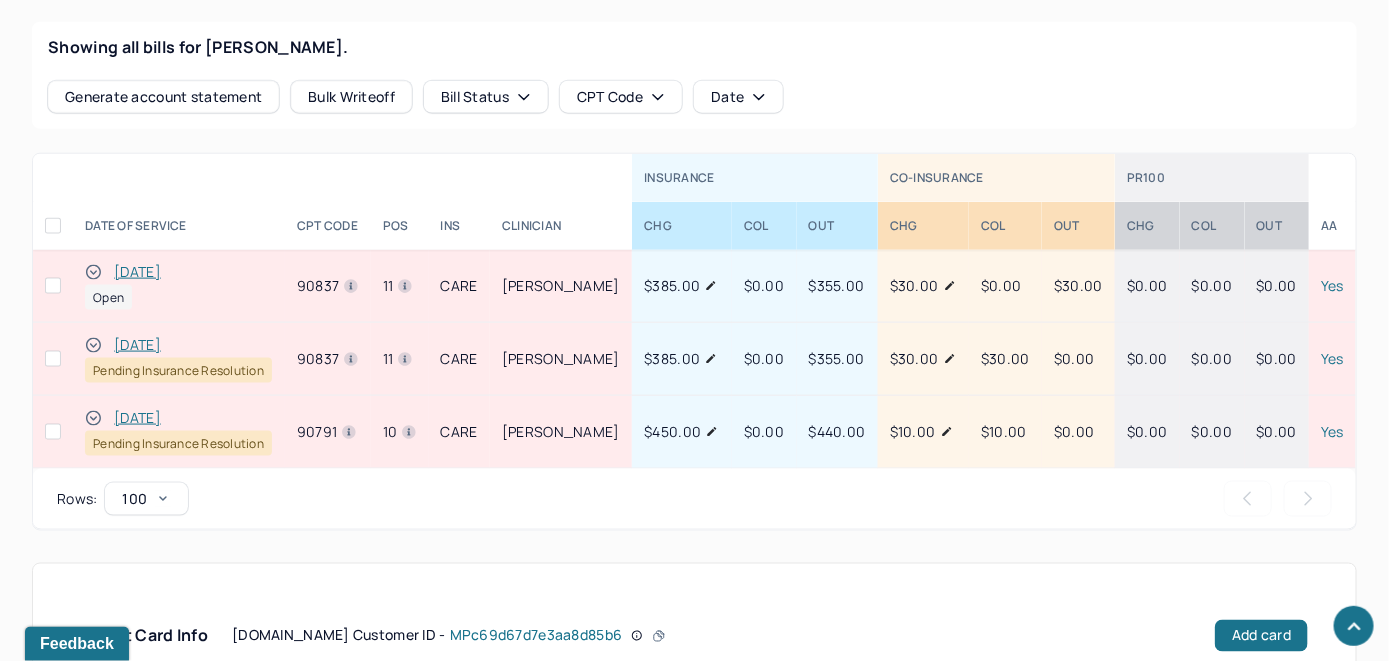 scroll, scrollTop: 834, scrollLeft: 0, axis: vertical 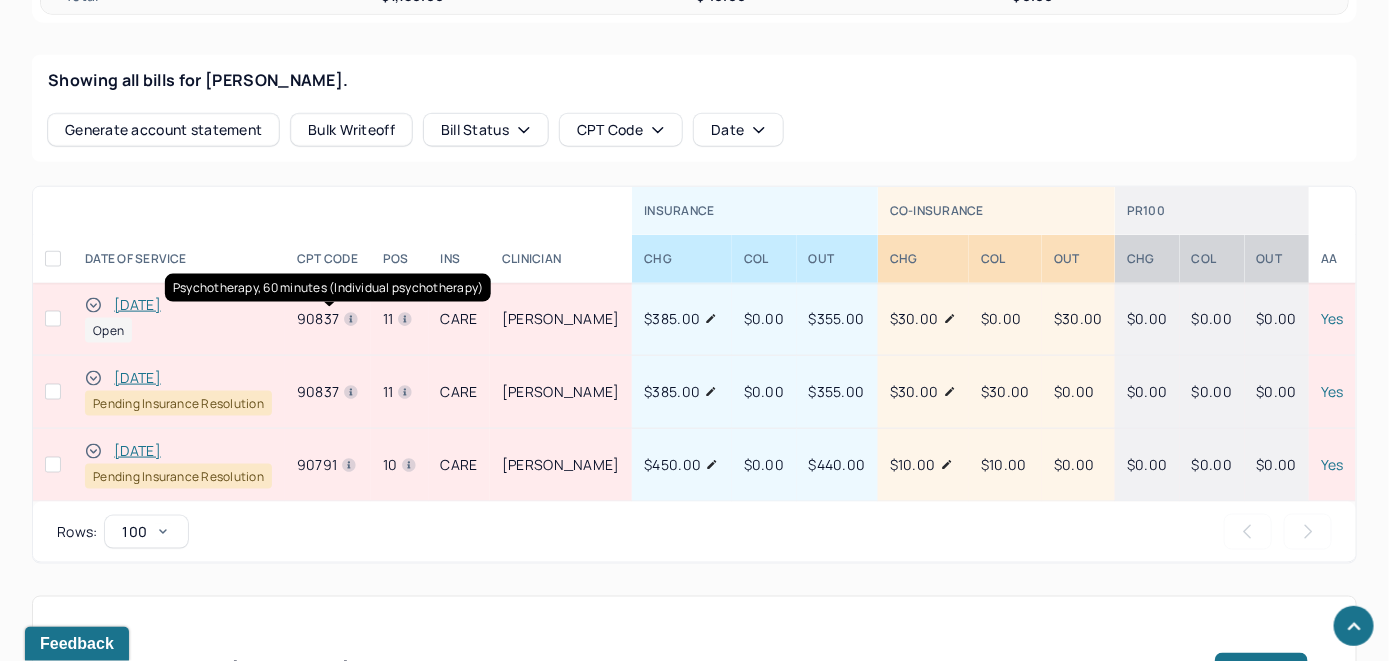 click on "[MEDICAL_DATA], 60 minutes (Individual [MEDICAL_DATA]) [MEDICAL_DATA], 60 minutes (Individual [MEDICAL_DATA])" at bounding box center [328, 288] 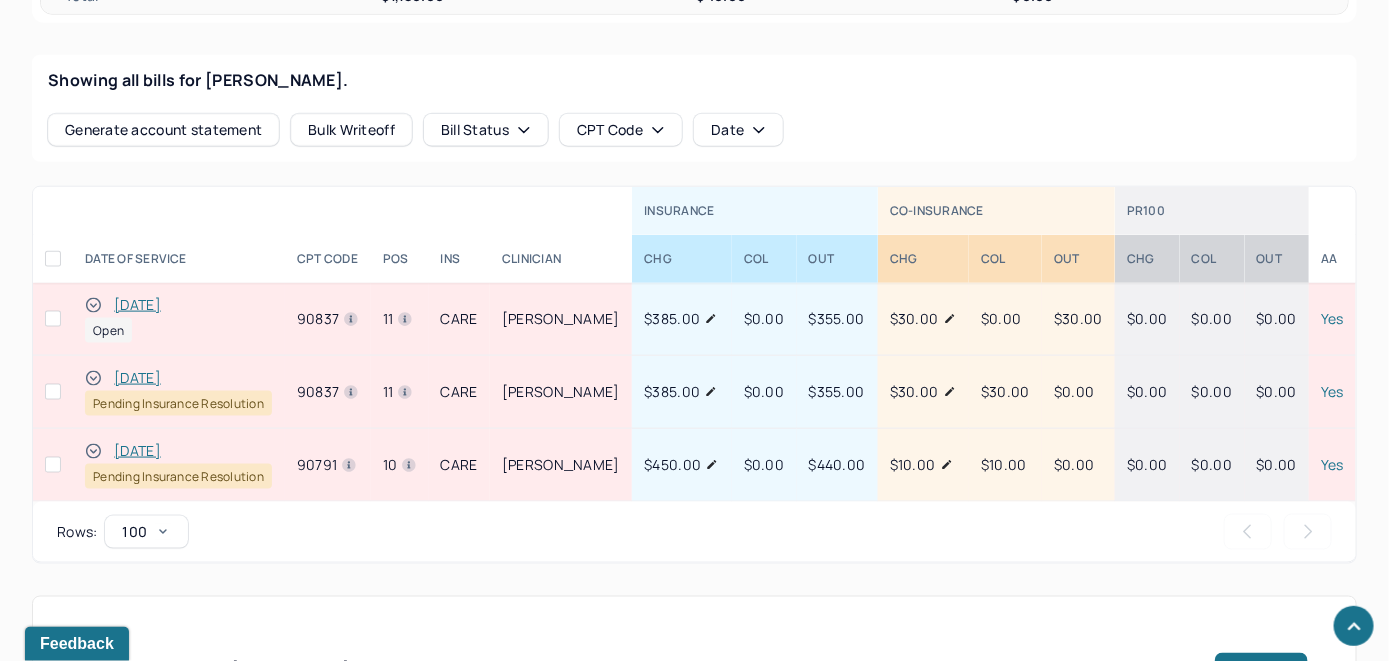 click on "[DATE]" at bounding box center (137, 305) 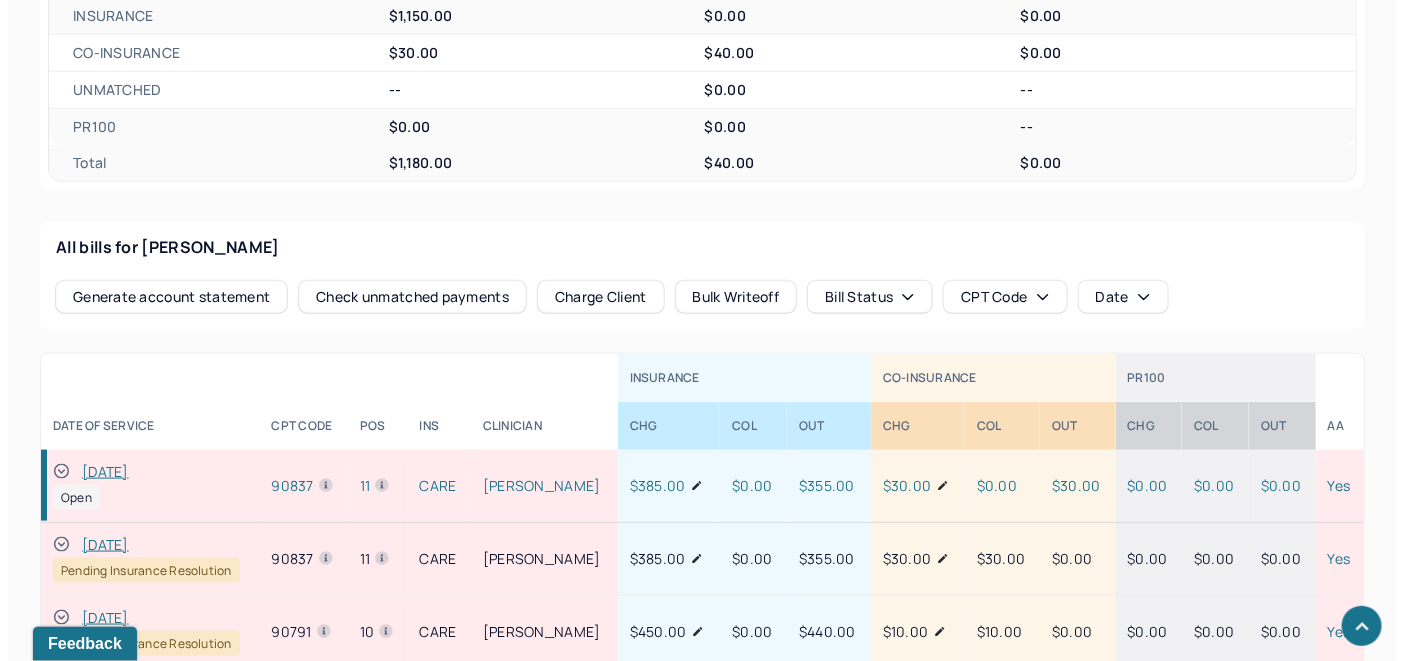 scroll, scrollTop: 834, scrollLeft: 0, axis: vertical 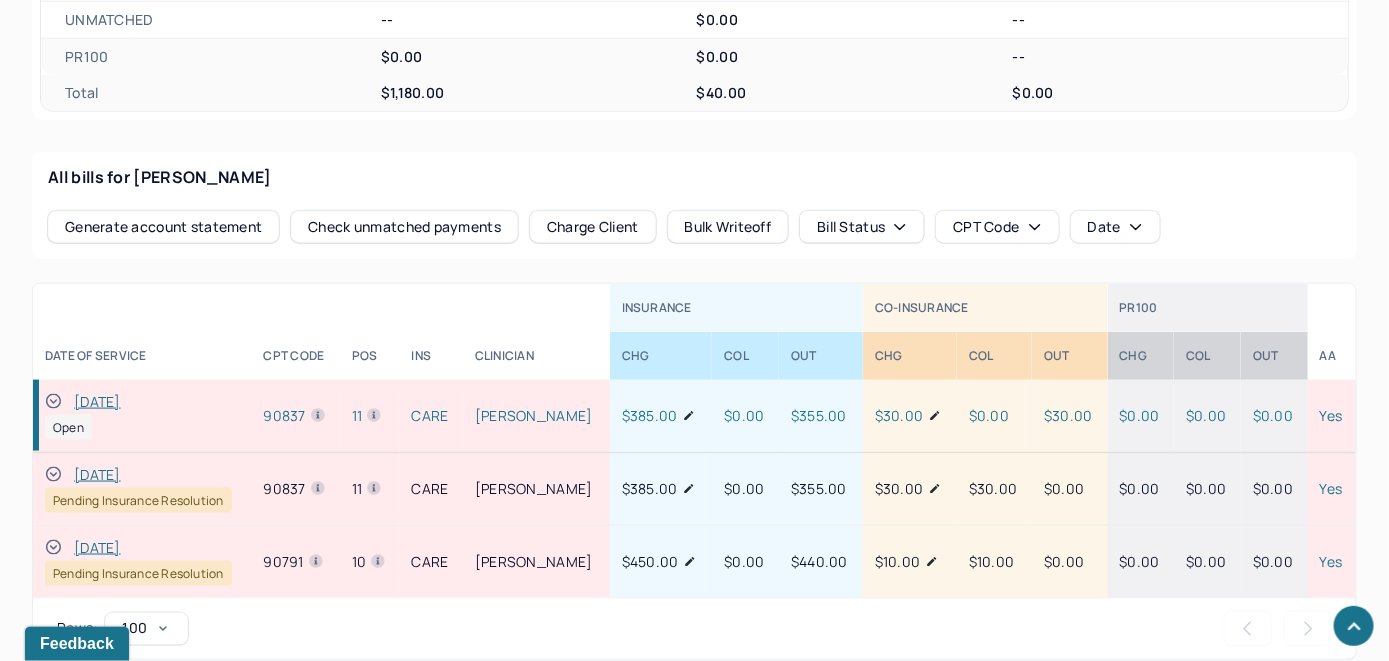 click on "Check unmatched payments" at bounding box center [404, 227] 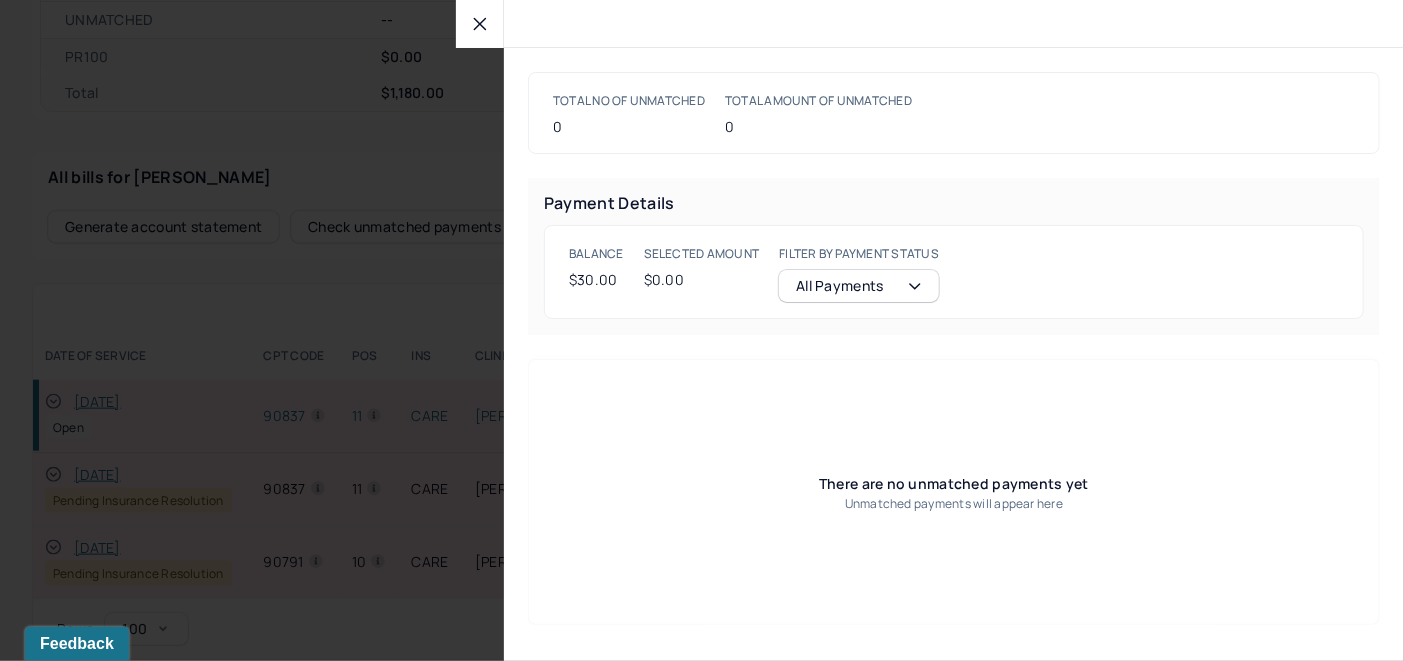 click 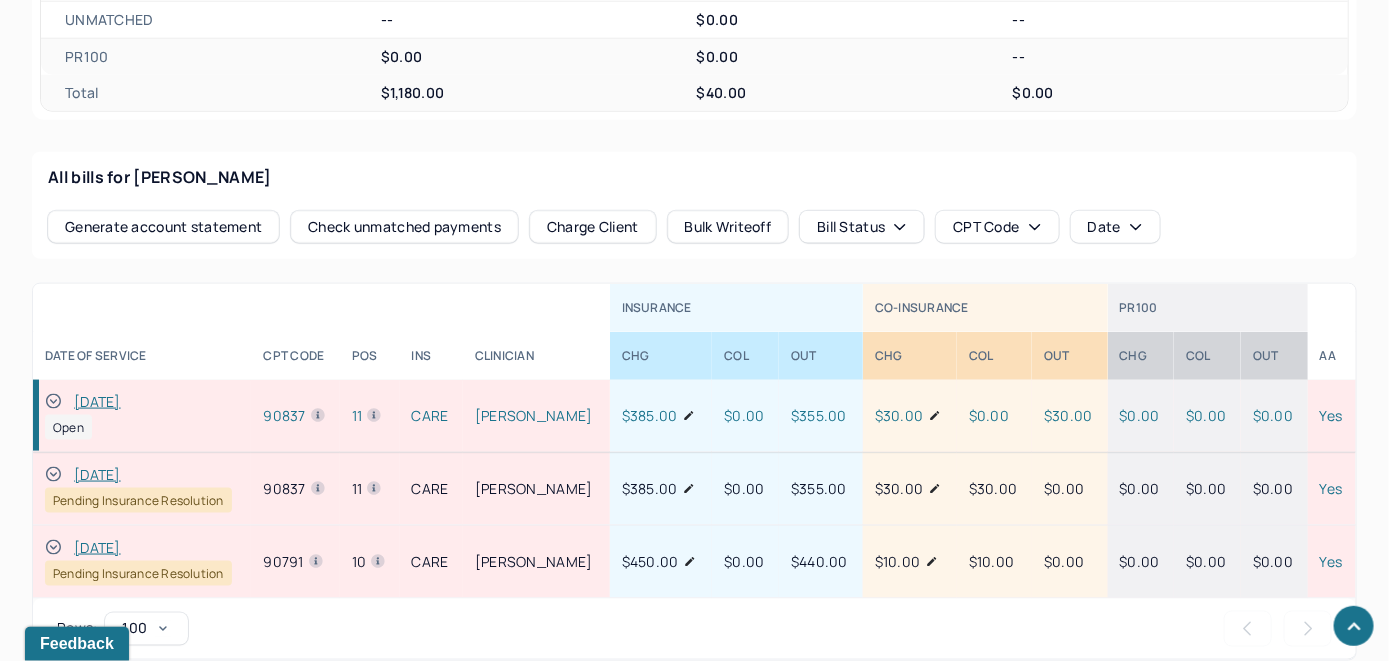 click on "Charge Client" at bounding box center (593, 227) 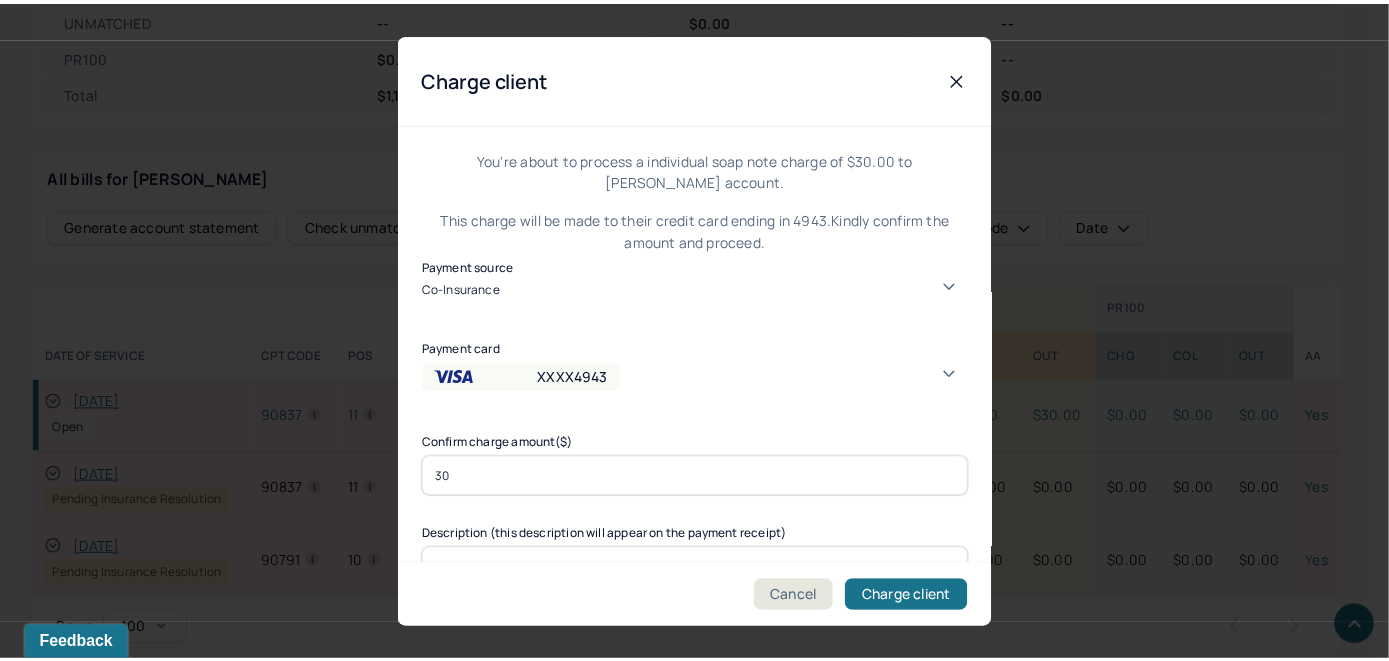 scroll, scrollTop: 121, scrollLeft: 0, axis: vertical 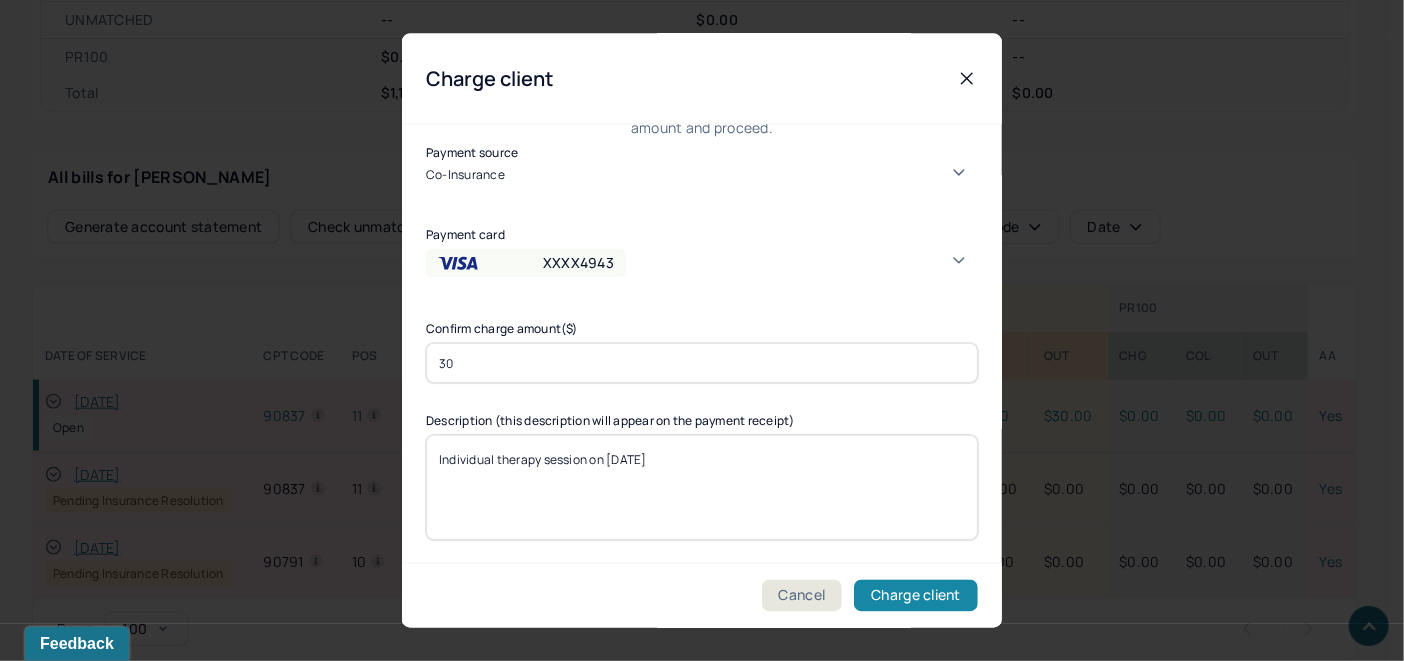 click on "Charge client" at bounding box center [916, 596] 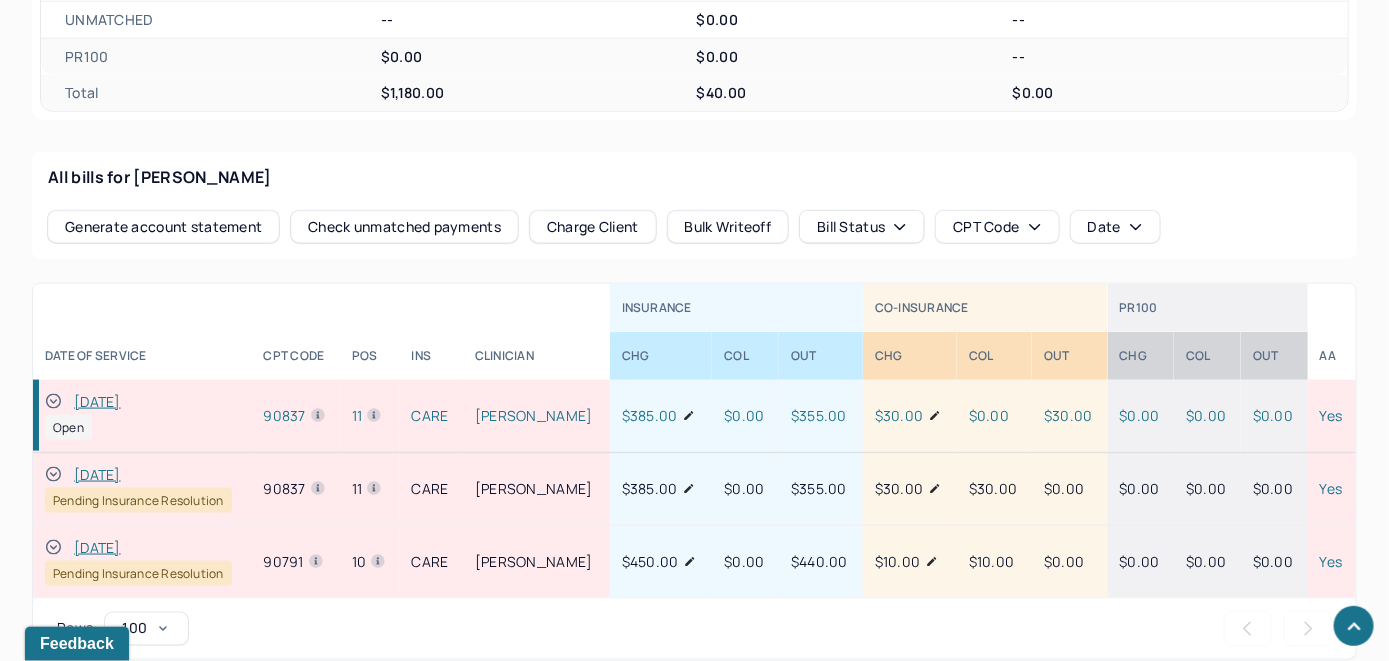 click 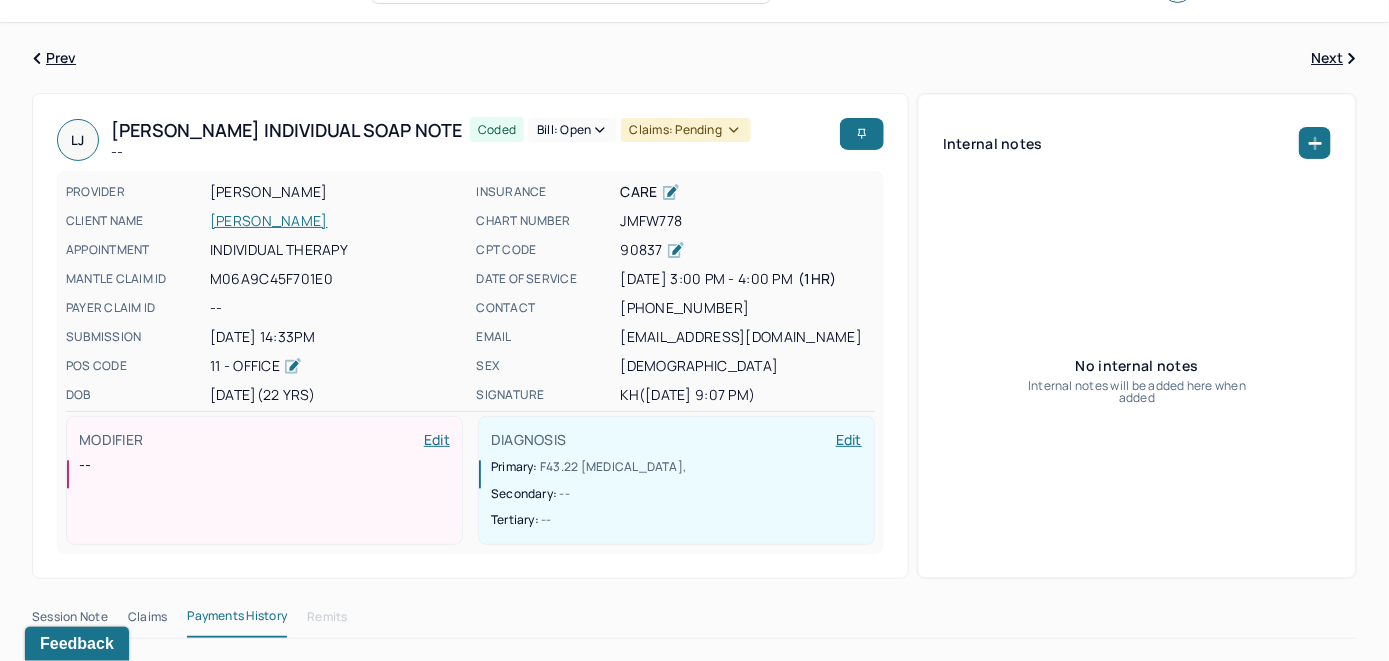scroll, scrollTop: 0, scrollLeft: 0, axis: both 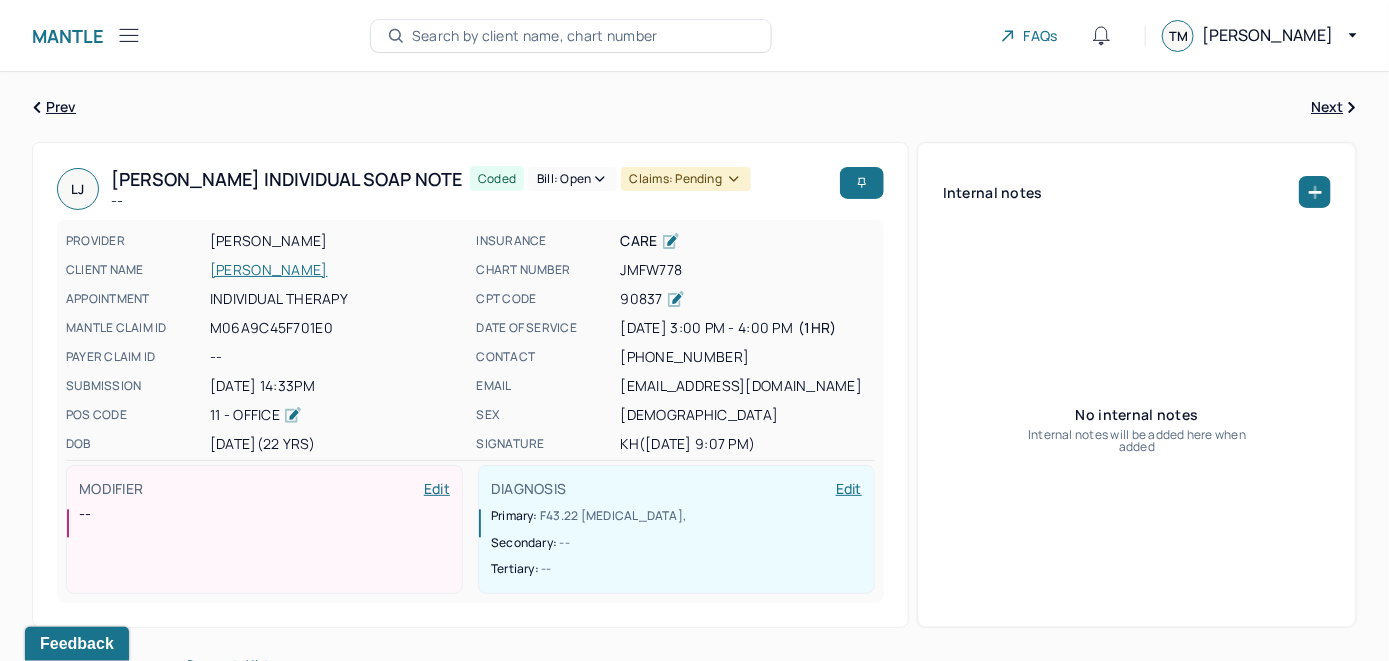 click on "Bill: Open" at bounding box center [572, 179] 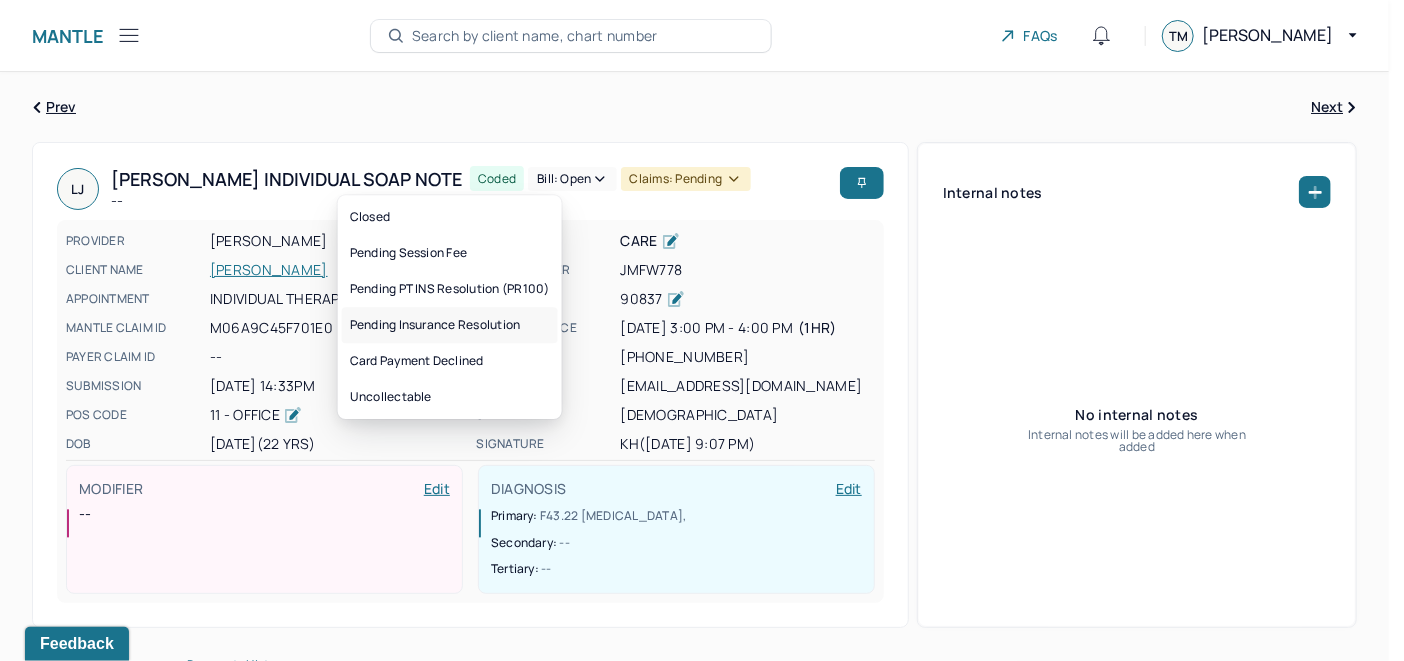 click on "Pending Insurance Resolution" at bounding box center [450, 325] 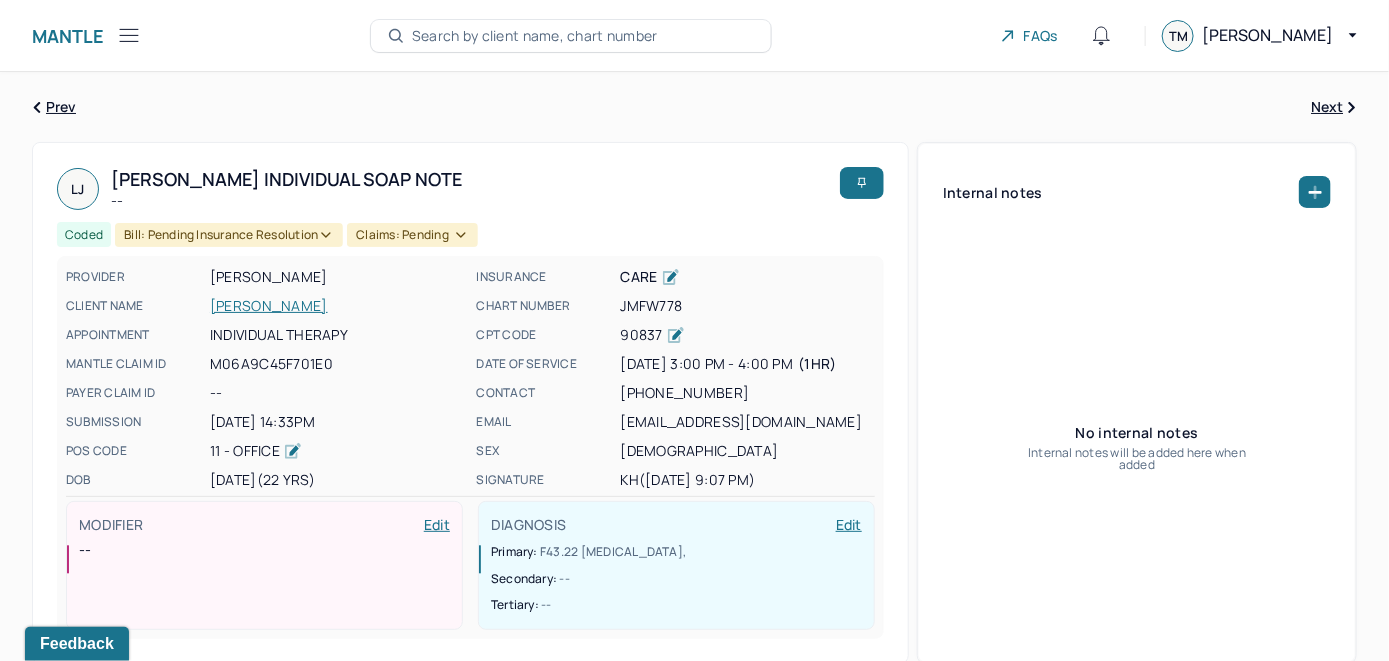 click on "Search by client name, chart number" at bounding box center (535, 36) 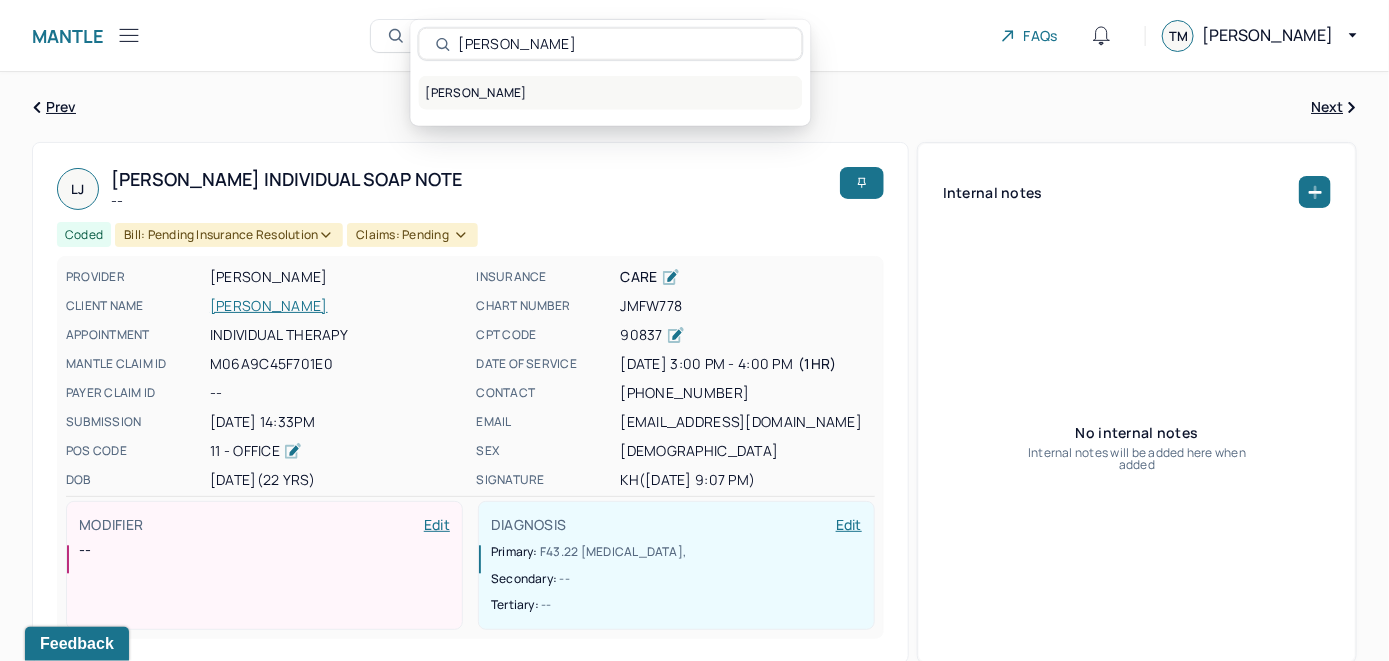 type on "[PERSON_NAME]" 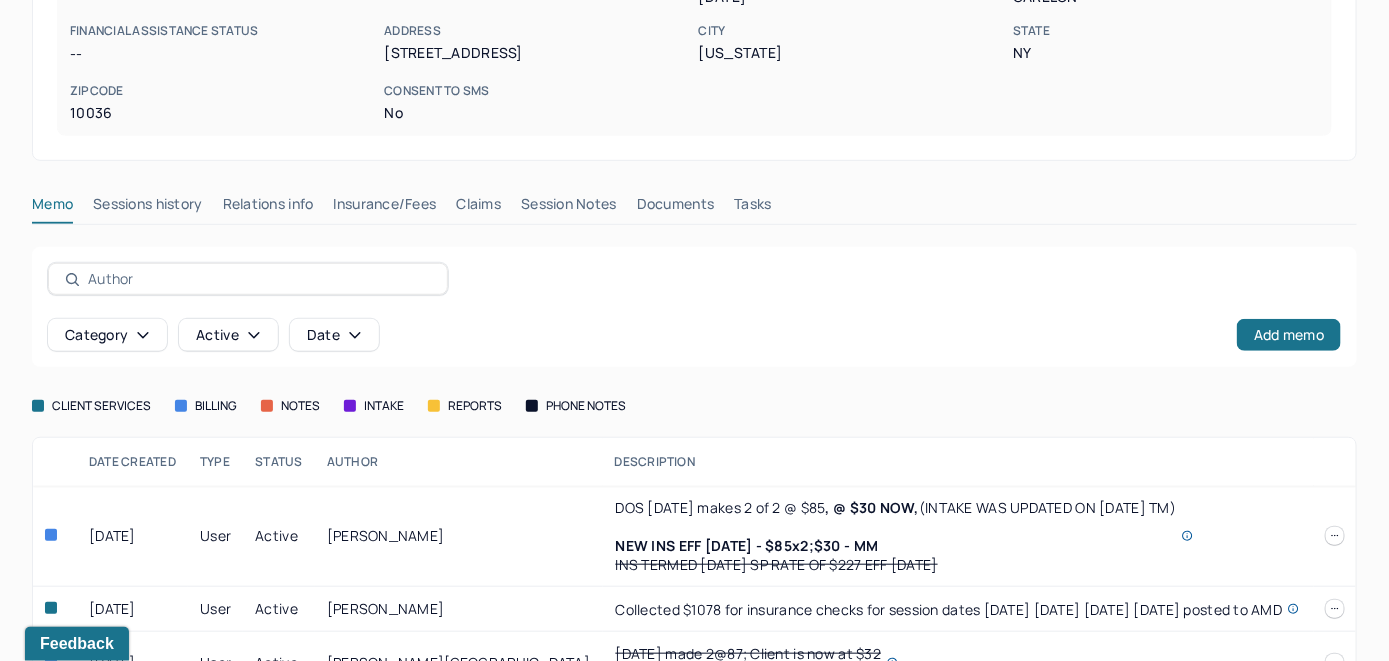 scroll, scrollTop: 427, scrollLeft: 0, axis: vertical 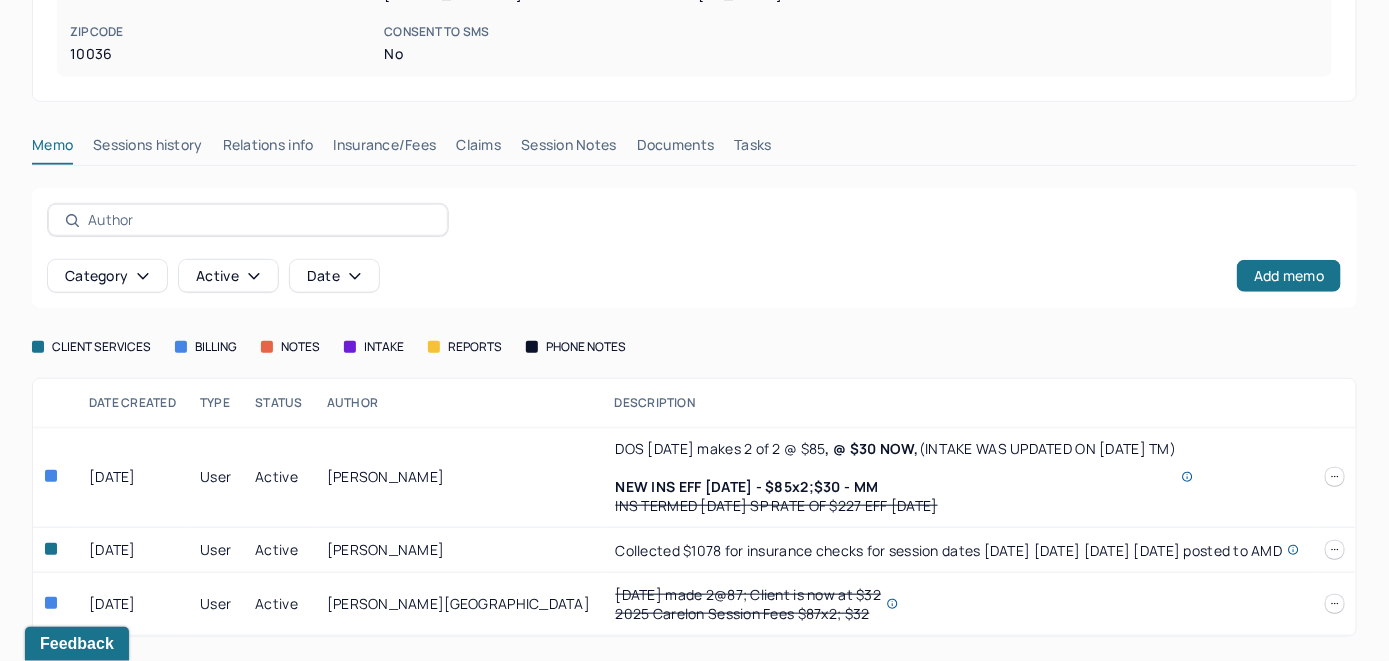 click on "Insurance/Fees" at bounding box center [385, 149] 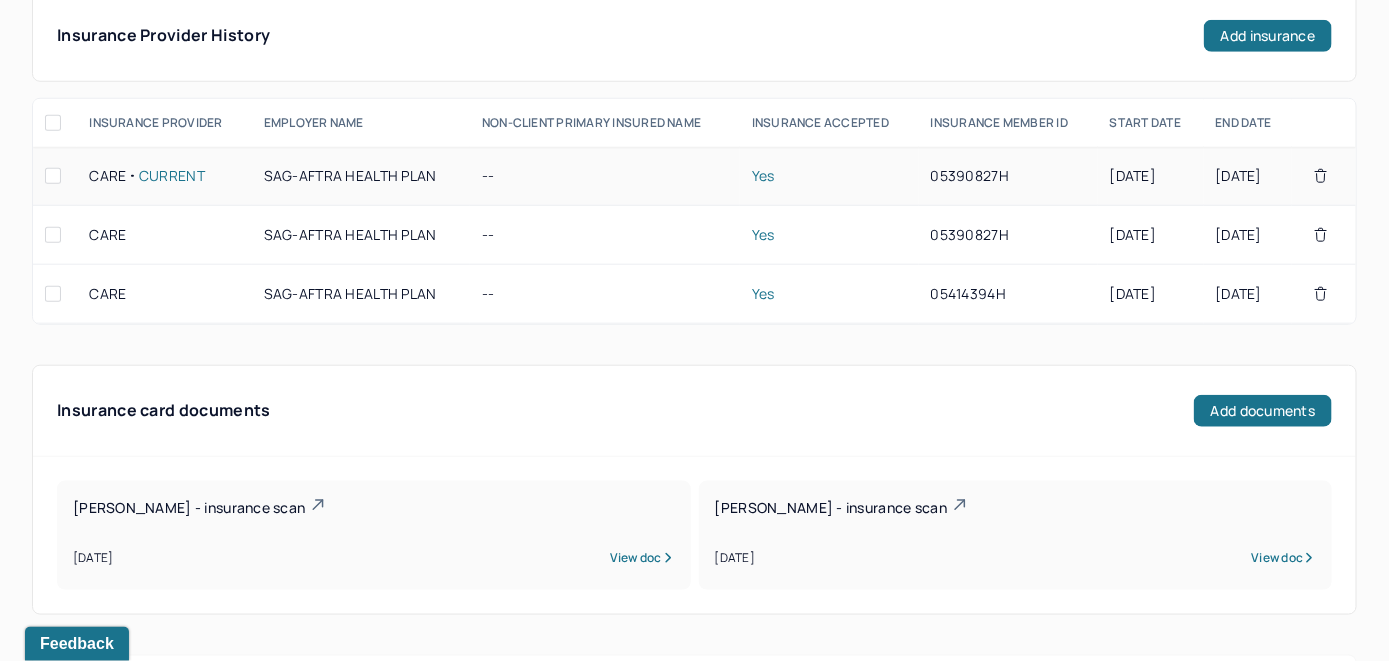 scroll, scrollTop: 427, scrollLeft: 0, axis: vertical 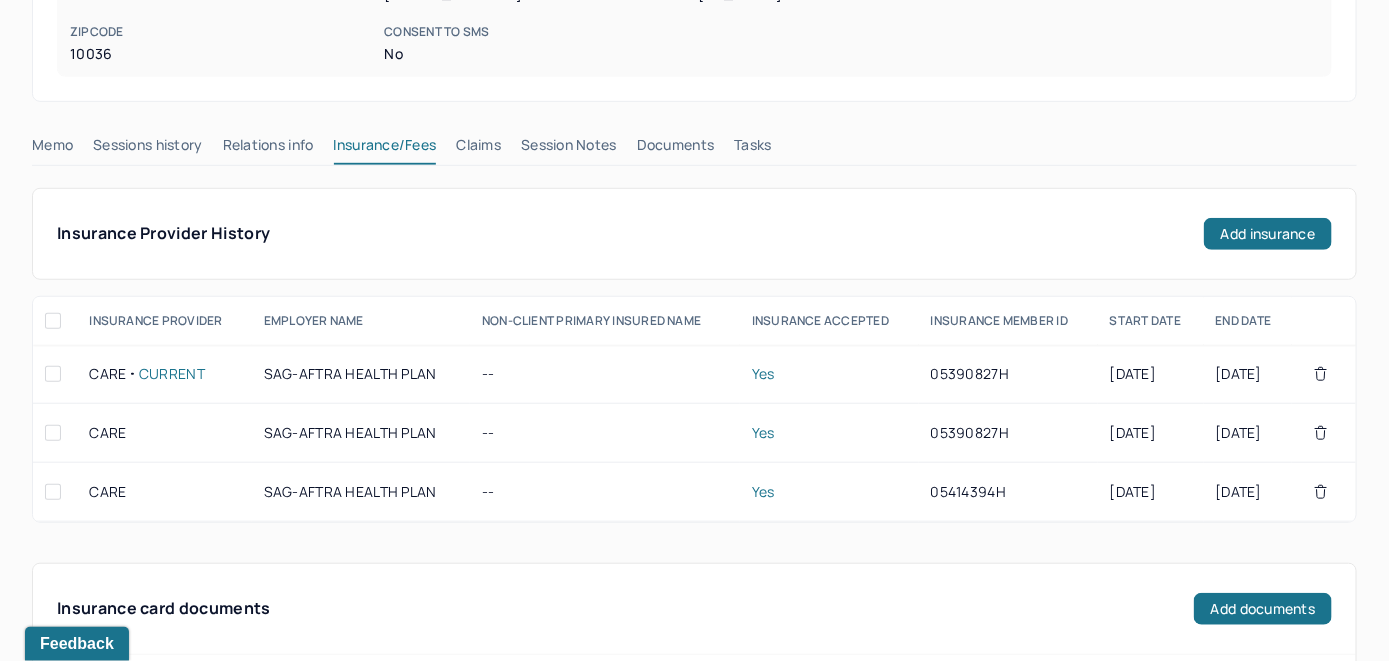 click on "Claims" at bounding box center [478, 149] 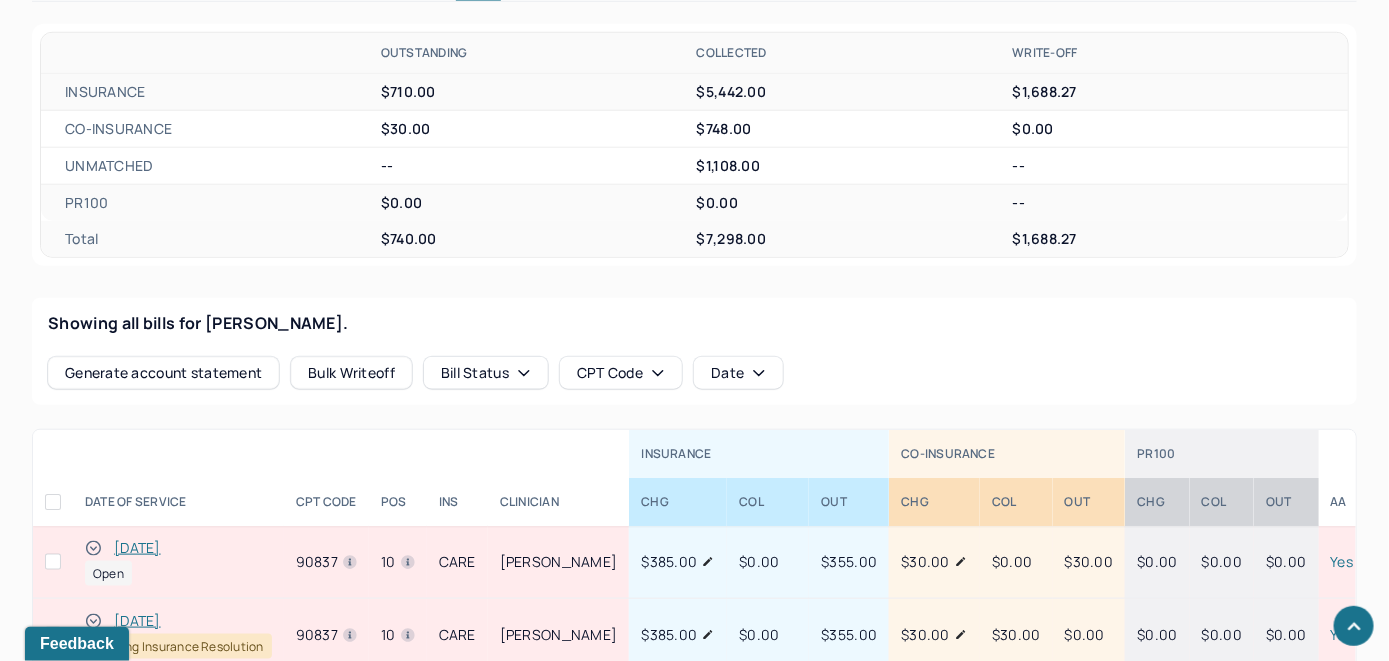 scroll, scrollTop: 727, scrollLeft: 0, axis: vertical 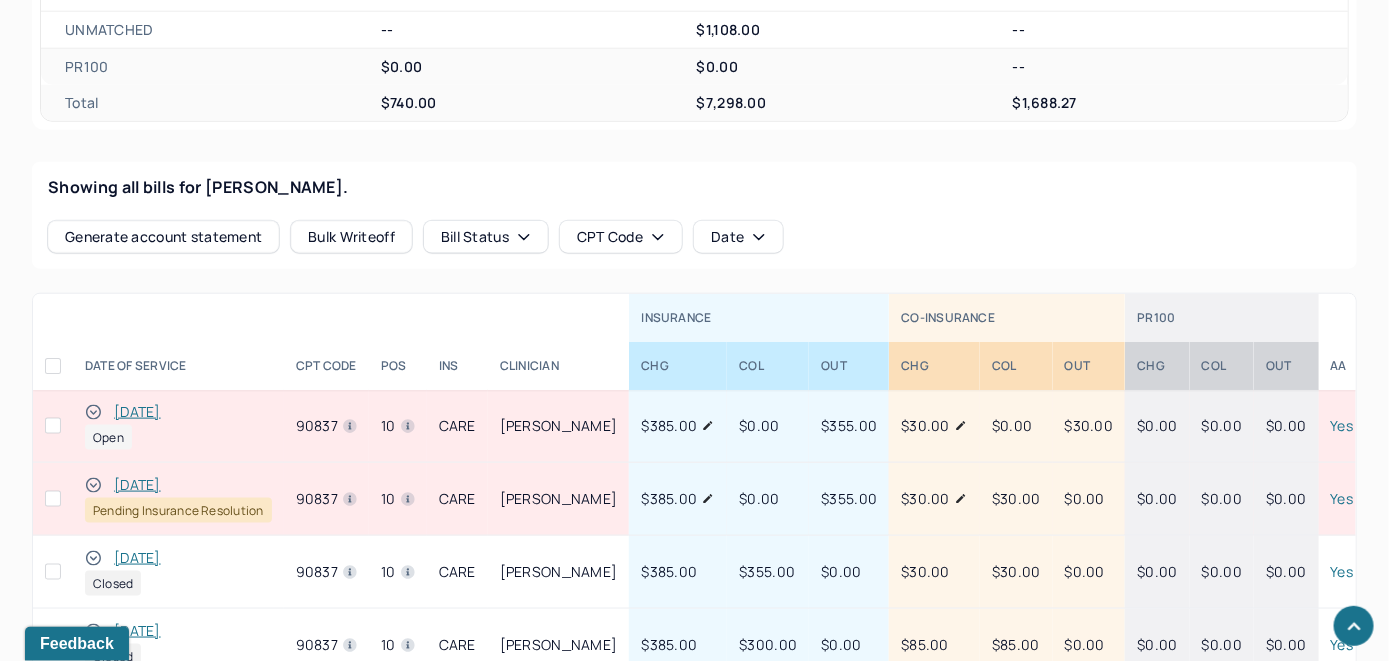 click on "[DATE]" at bounding box center [137, 412] 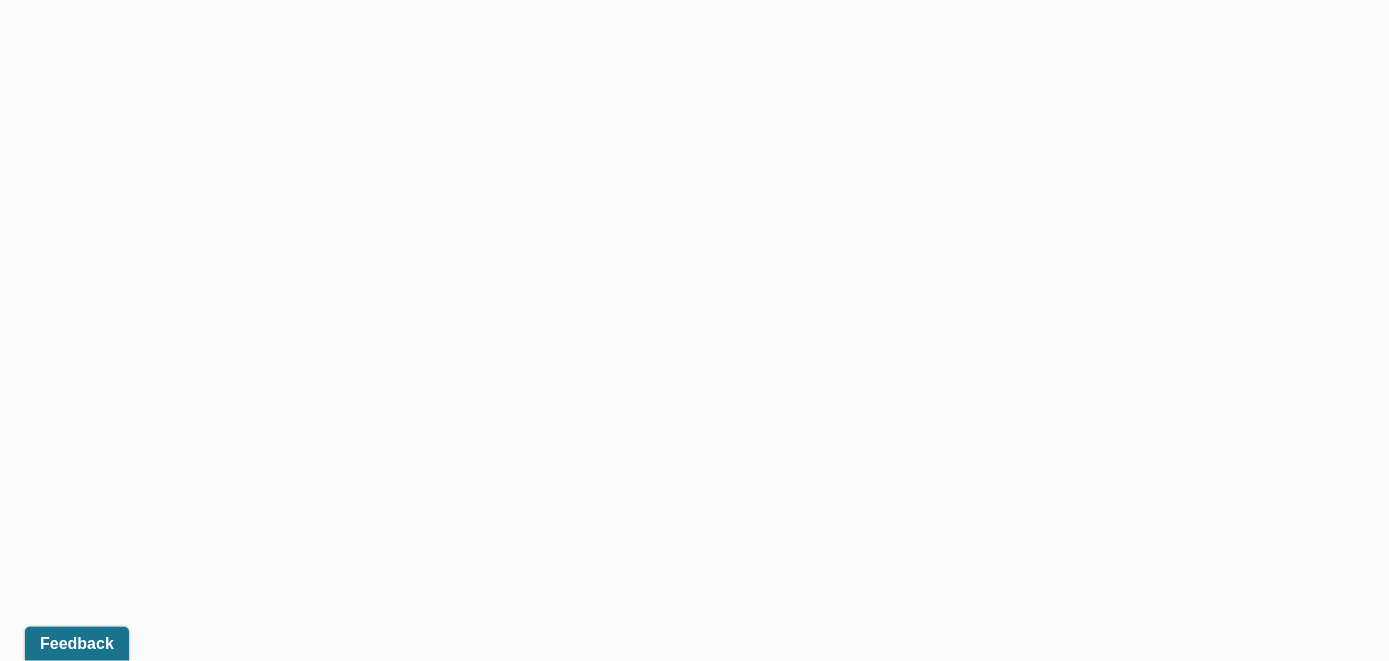 scroll, scrollTop: 727, scrollLeft: 0, axis: vertical 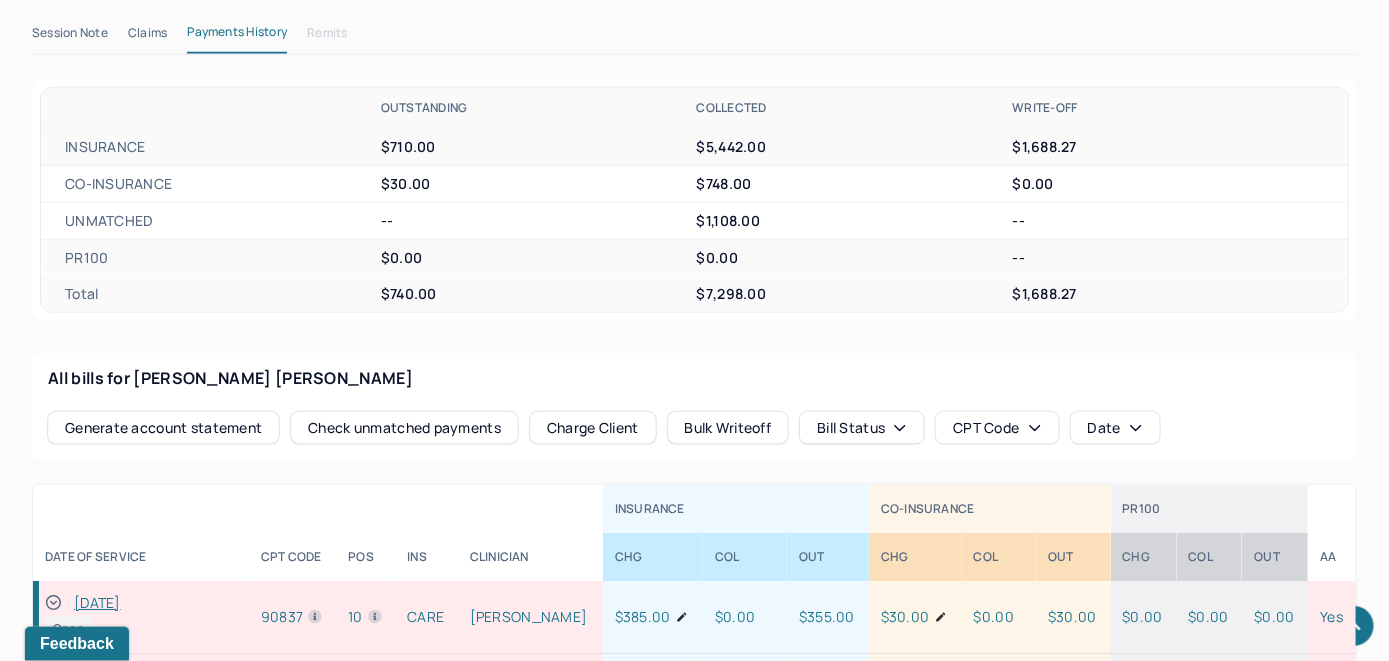 click on "Check unmatched payments" at bounding box center [404, 428] 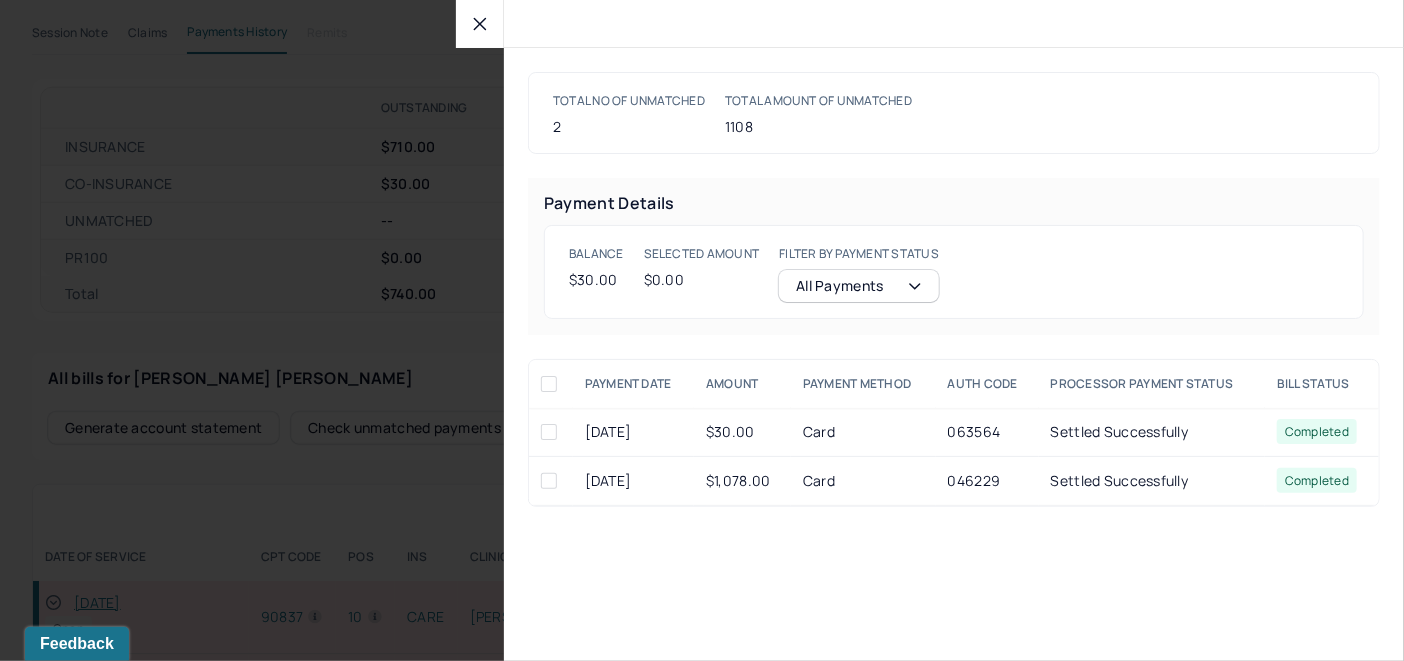 click at bounding box center [549, 432] 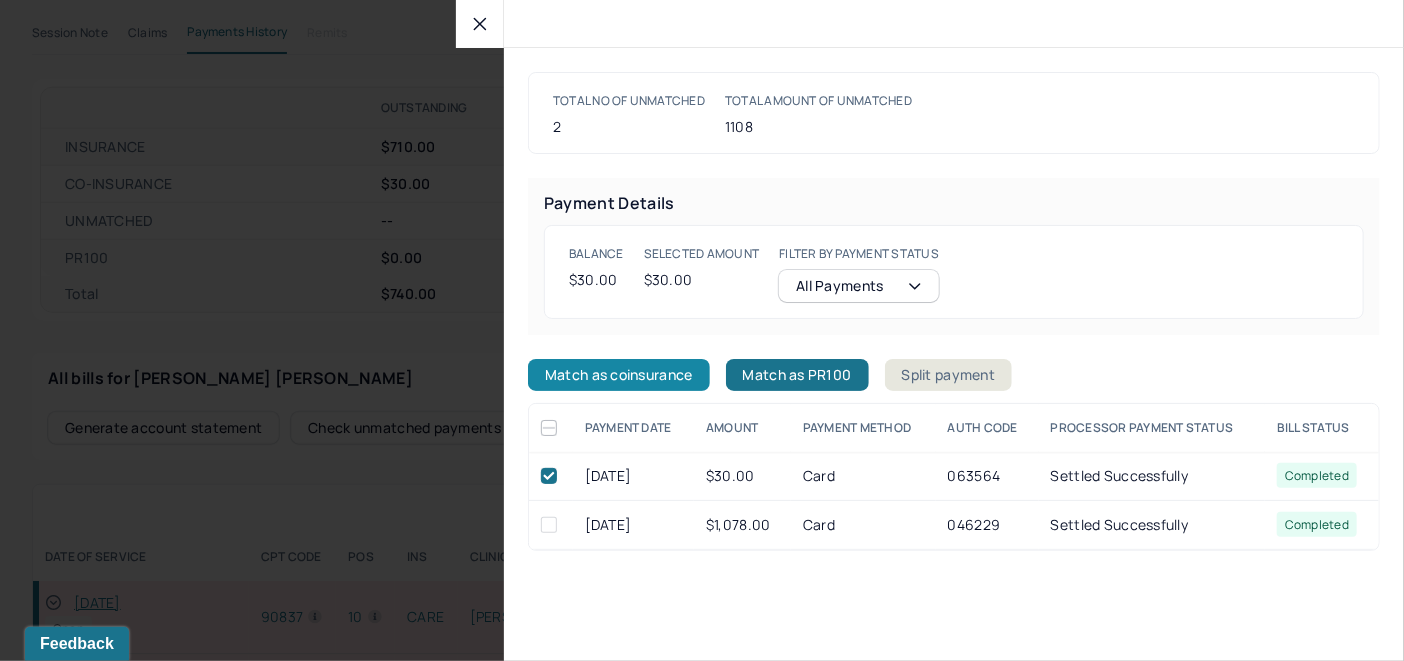 click on "Match as coinsurance" at bounding box center [619, 375] 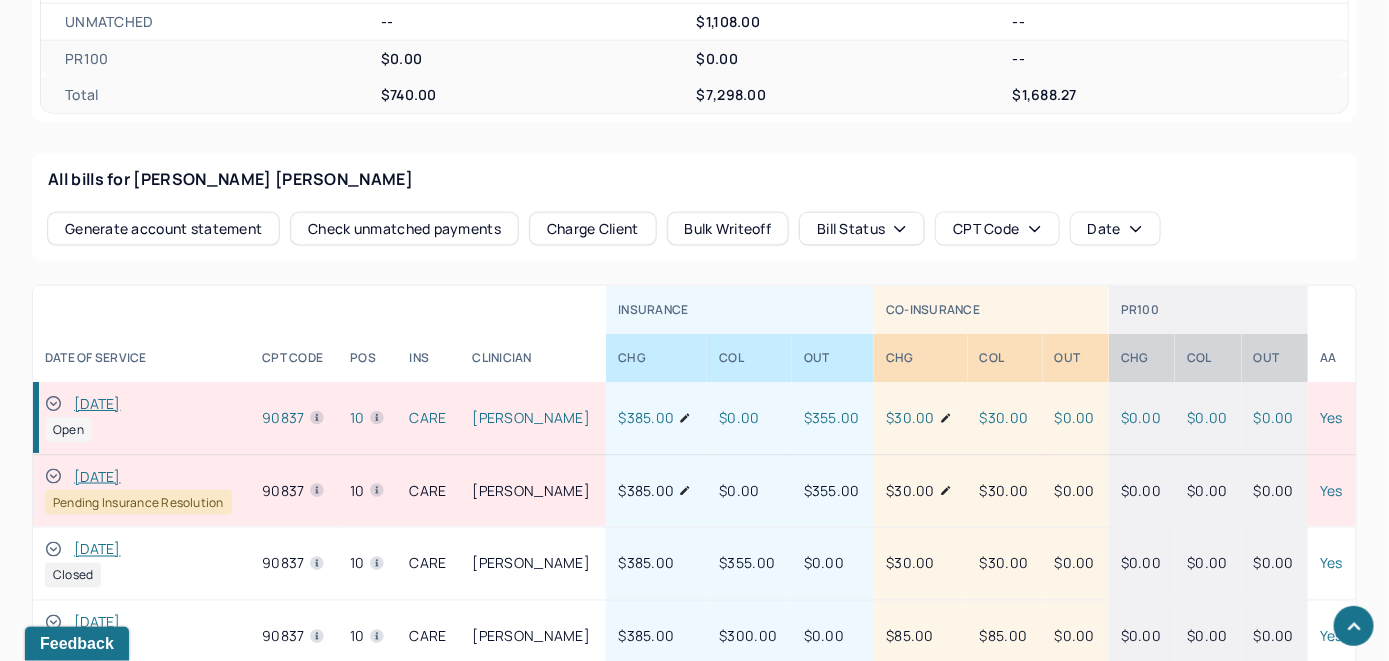 scroll, scrollTop: 927, scrollLeft: 0, axis: vertical 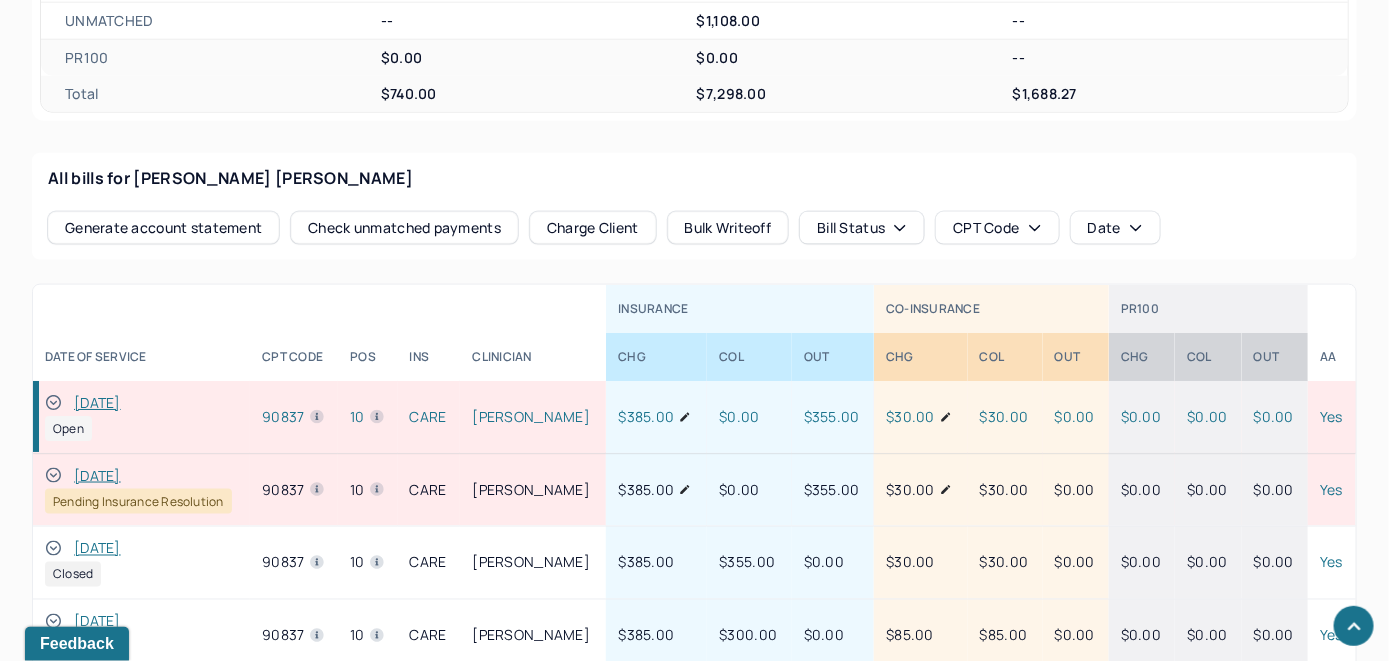 click 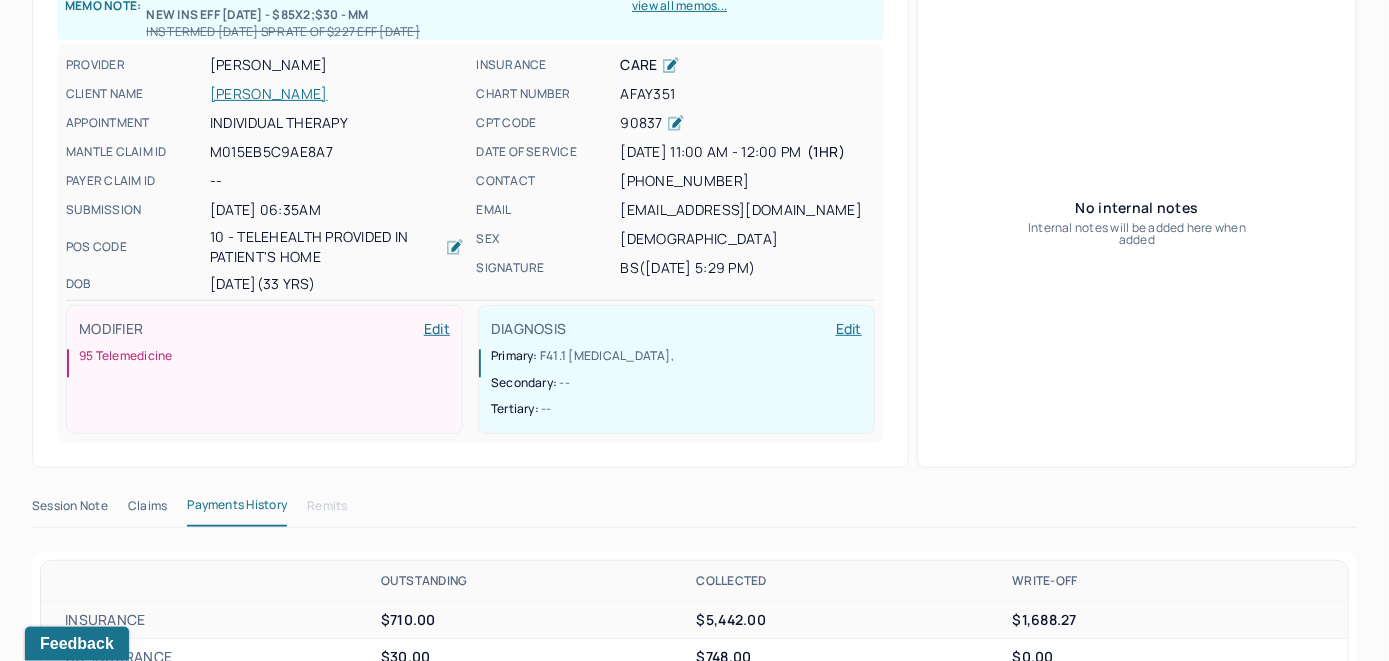 scroll, scrollTop: 127, scrollLeft: 0, axis: vertical 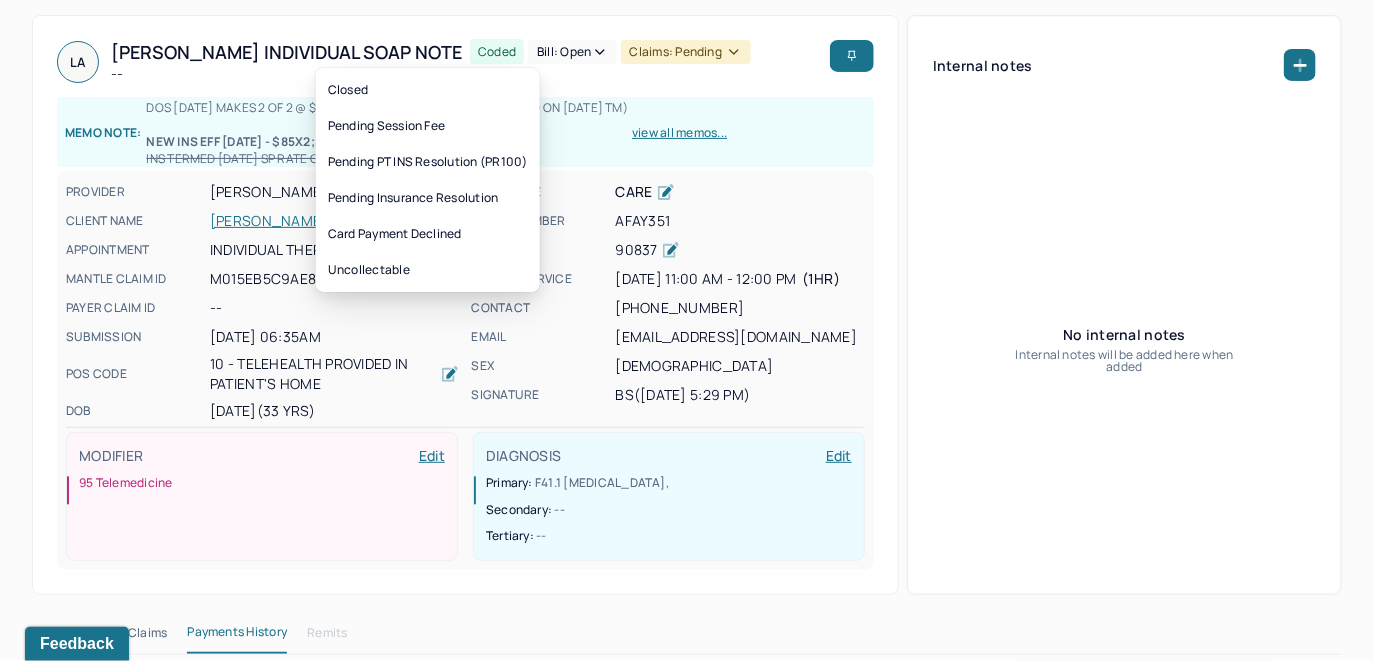 click on "Bill: Open" at bounding box center (572, 52) 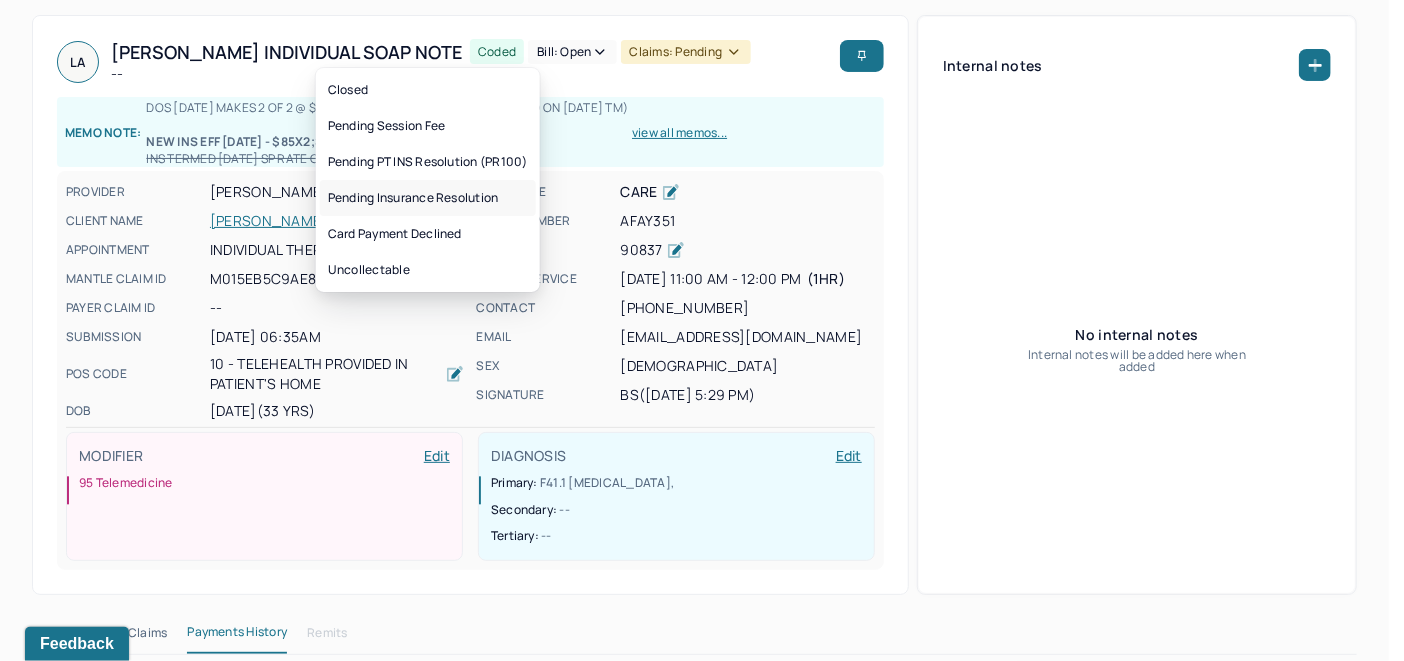 click on "Pending Insurance Resolution" at bounding box center [428, 198] 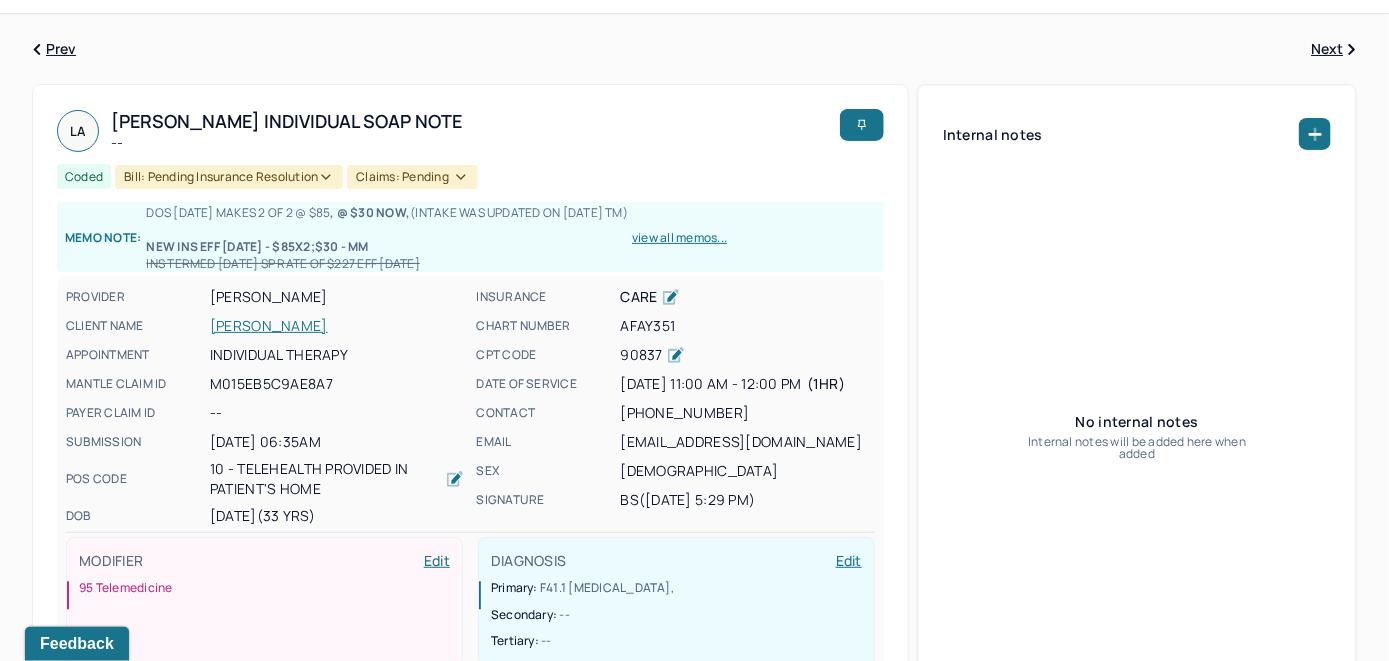 scroll, scrollTop: 0, scrollLeft: 0, axis: both 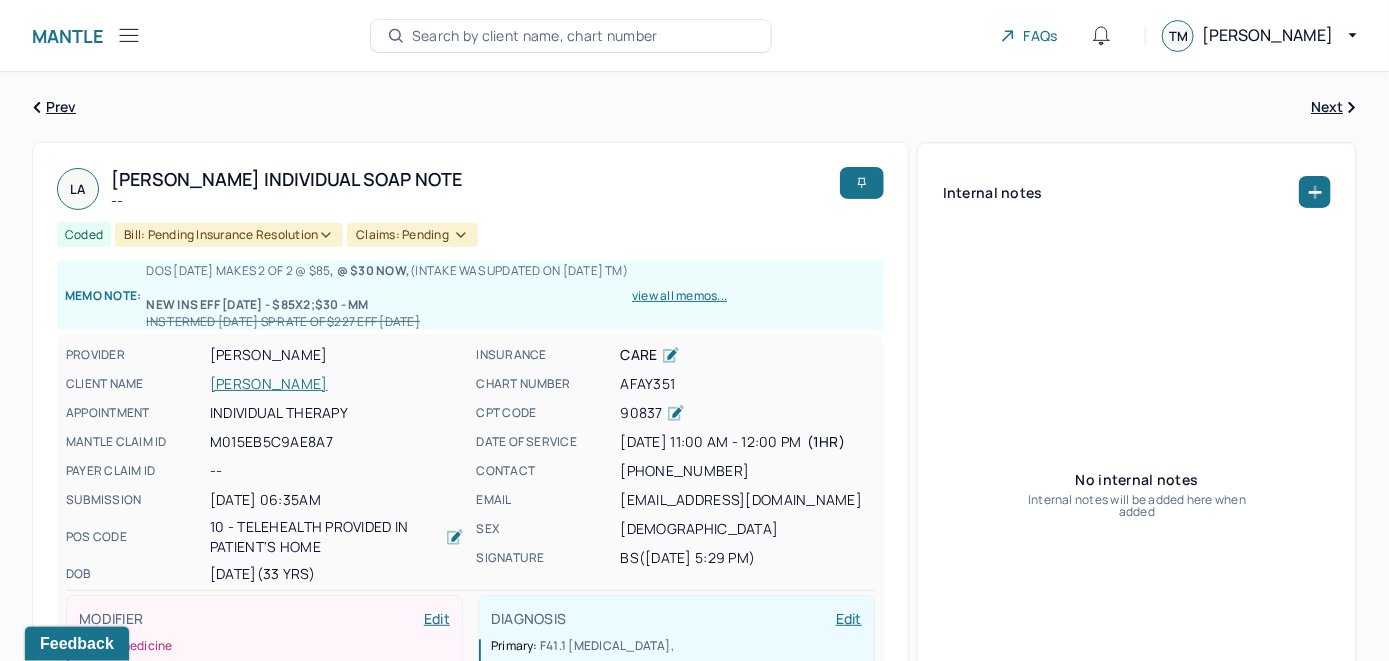 click on "Search by client name, chart number" at bounding box center (535, 36) 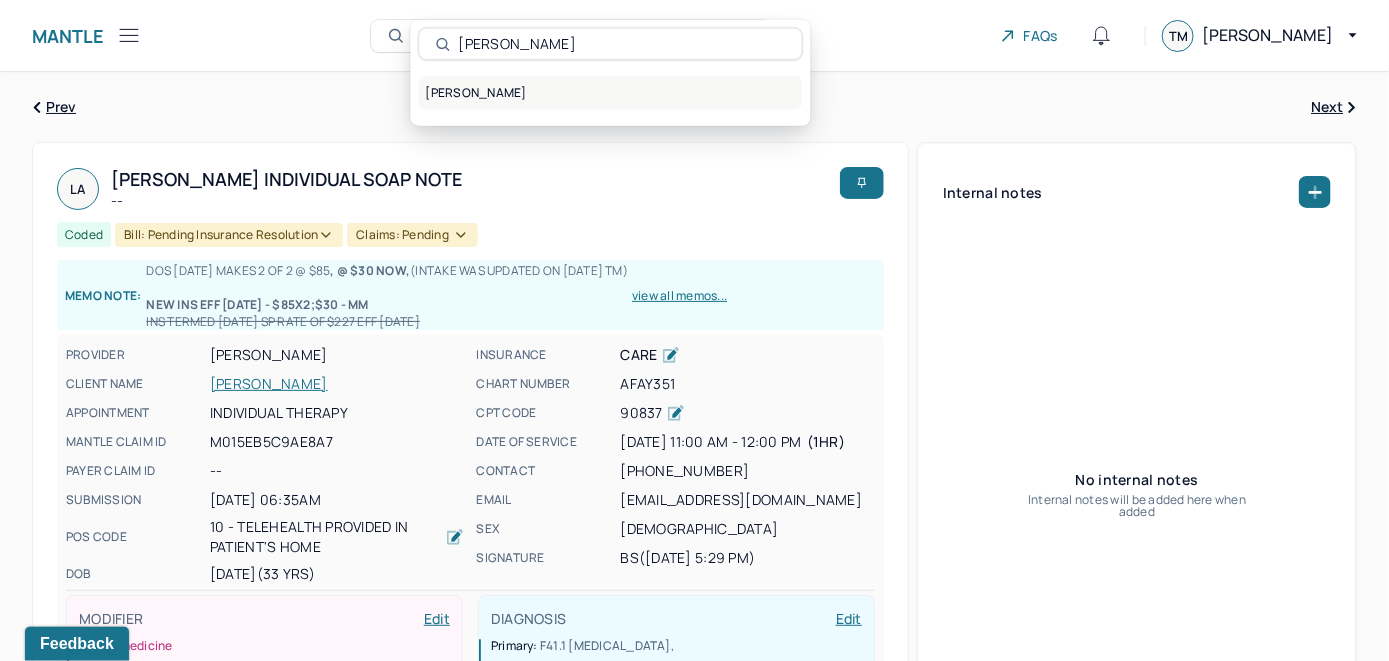 type on "[PERSON_NAME]" 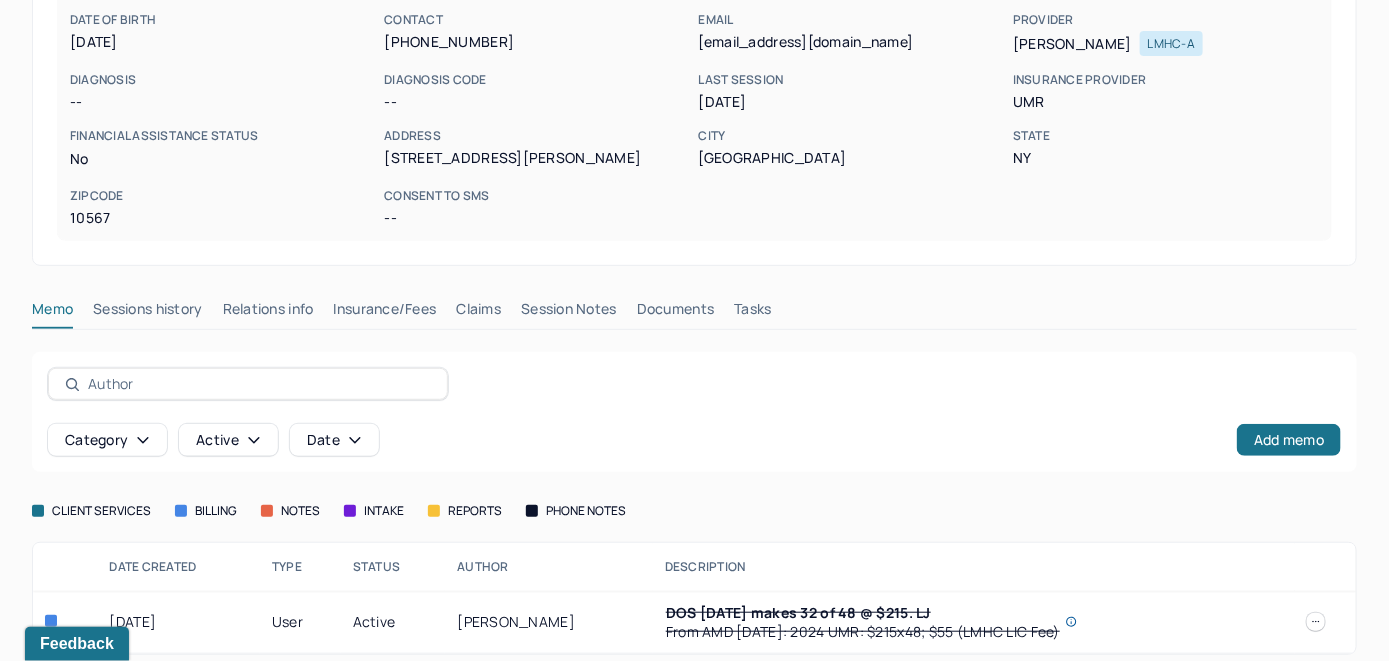scroll, scrollTop: 279, scrollLeft: 0, axis: vertical 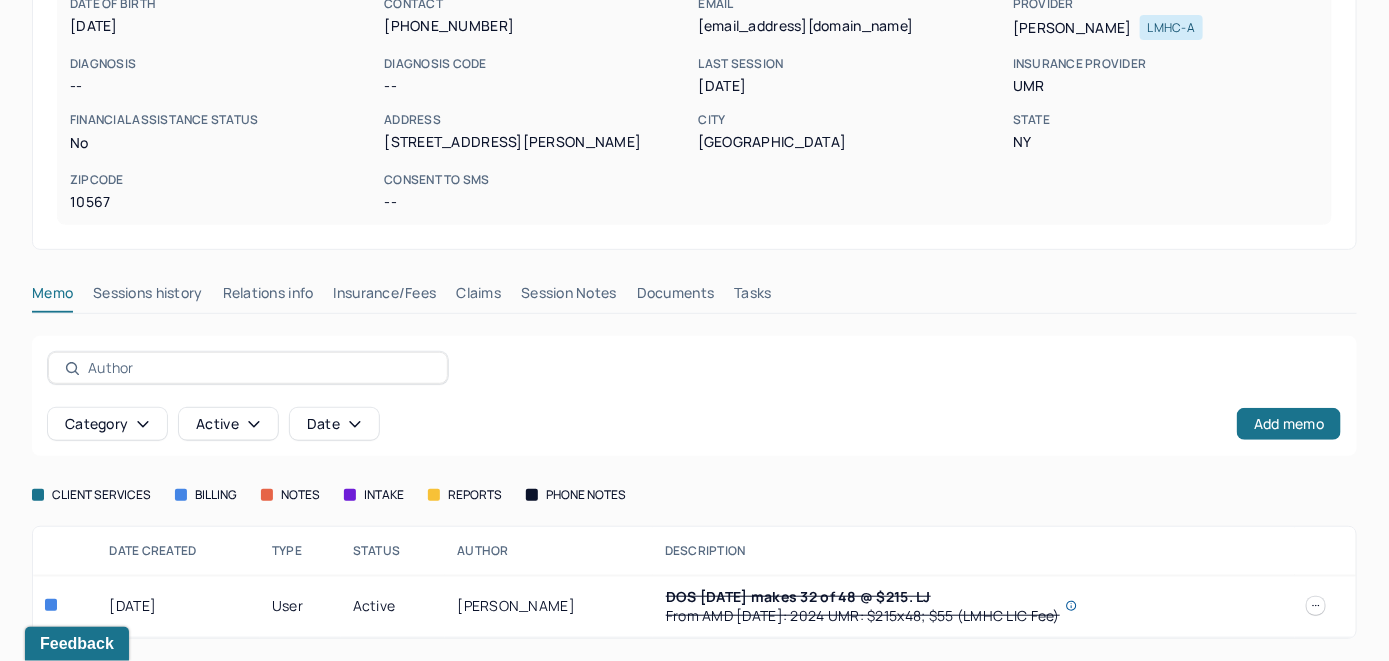 click on "Insurance/Fees" at bounding box center (385, 297) 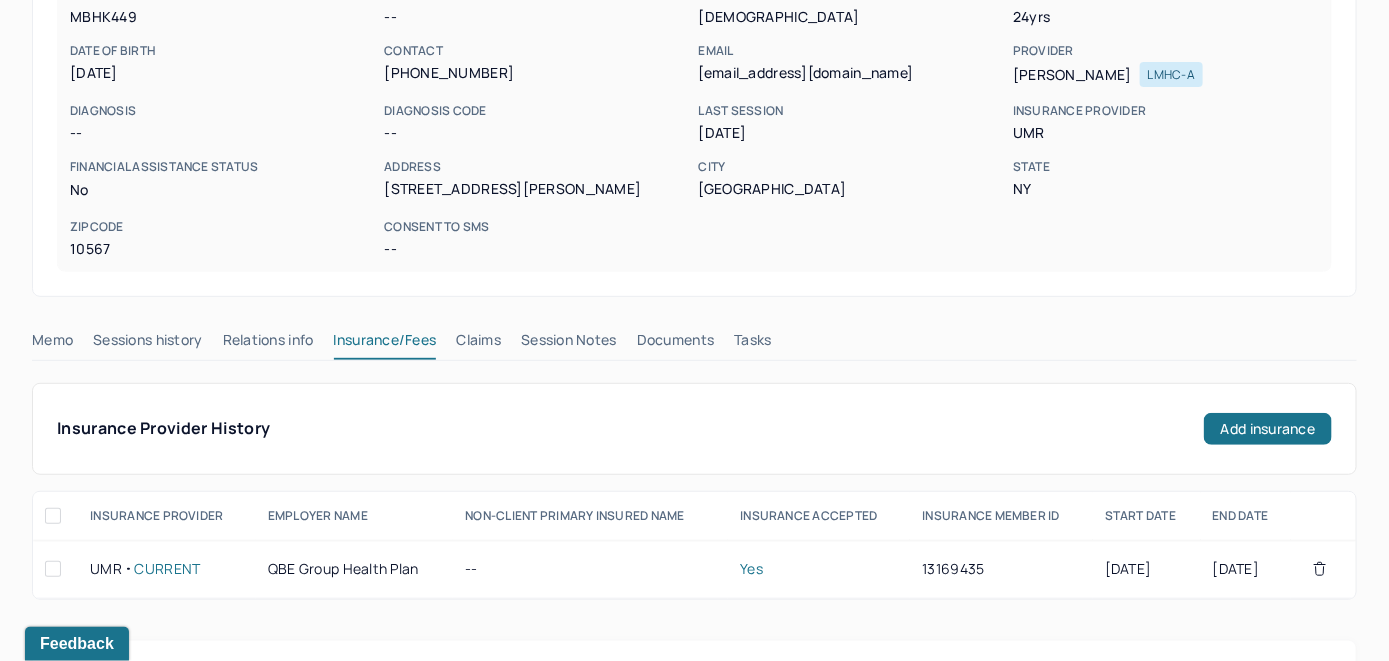 scroll, scrollTop: 222, scrollLeft: 0, axis: vertical 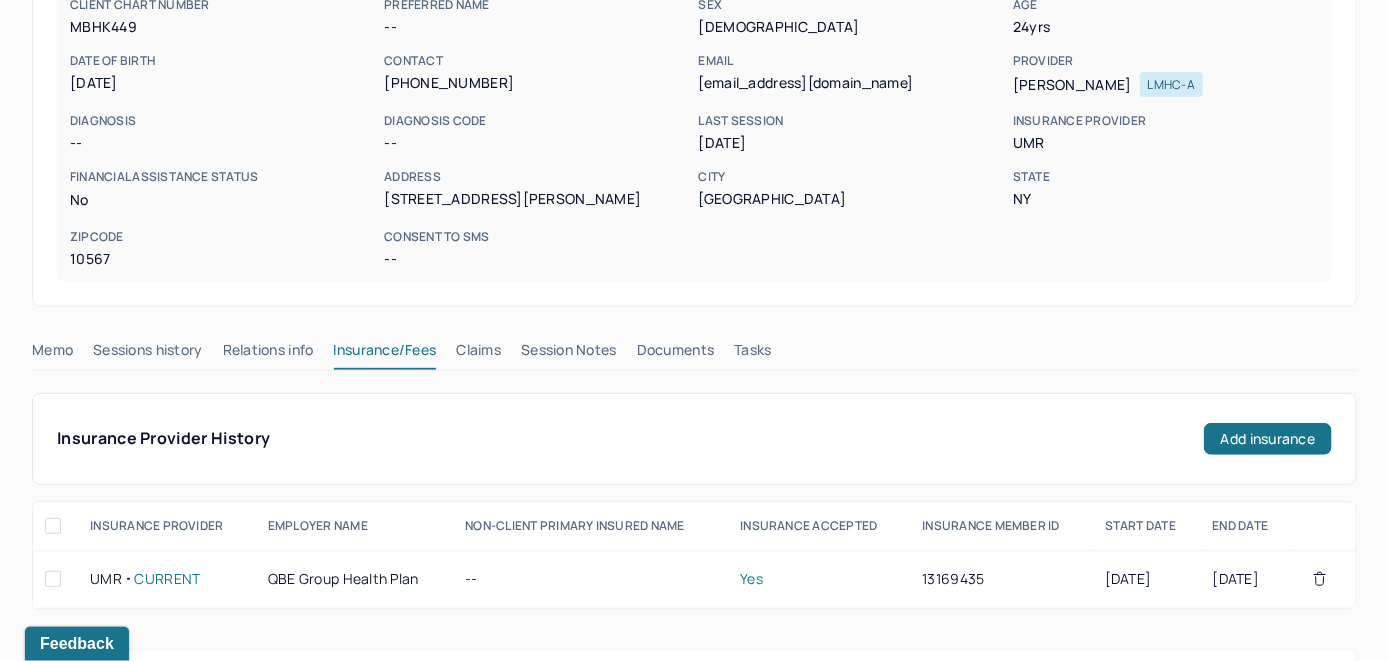 click on "Claims" at bounding box center [478, 354] 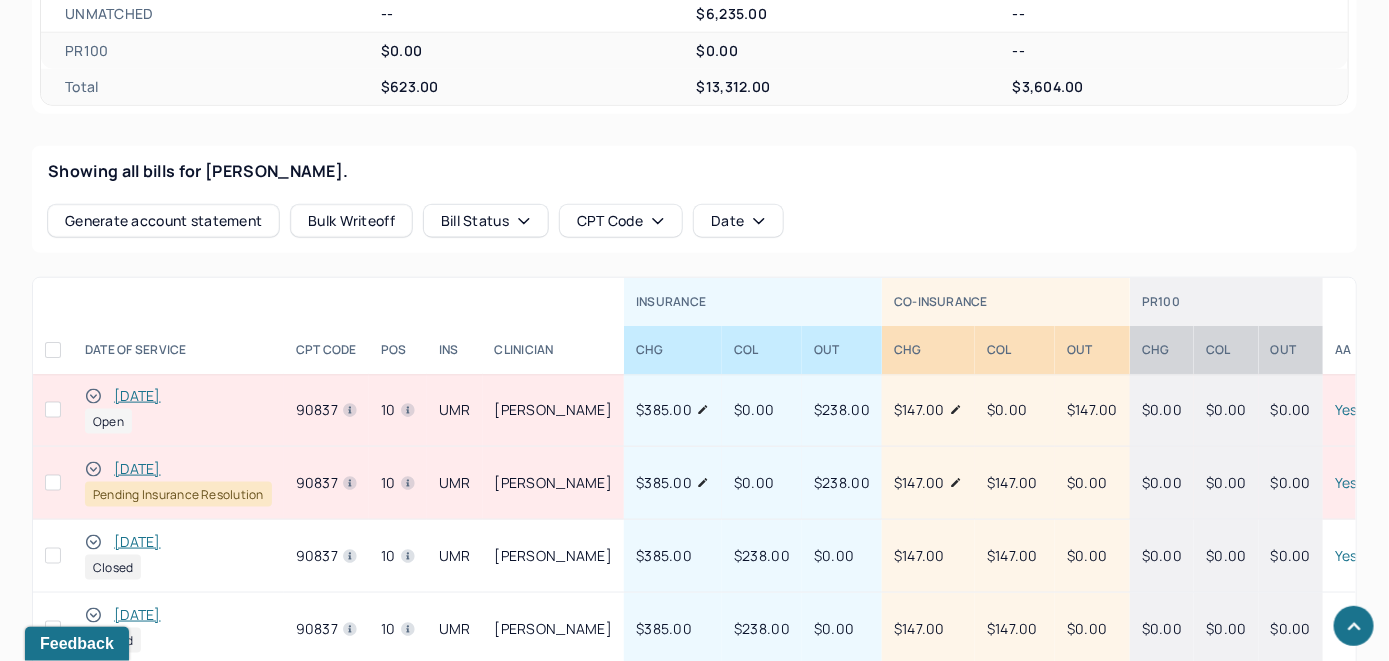 scroll, scrollTop: 822, scrollLeft: 0, axis: vertical 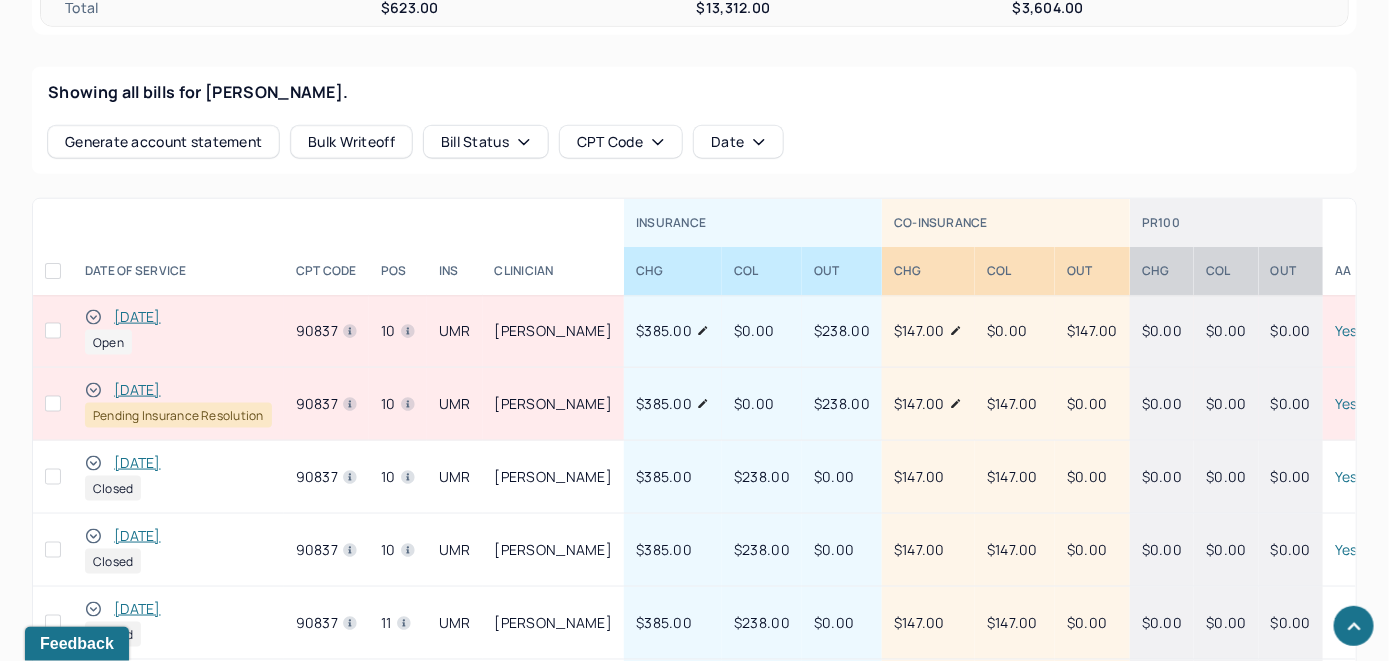 click on "Showing all bills for [PERSON_NAME].    Generate account statement     Bulk Writeoff     Bill Status     CPT Code     Date" at bounding box center (694, 120) 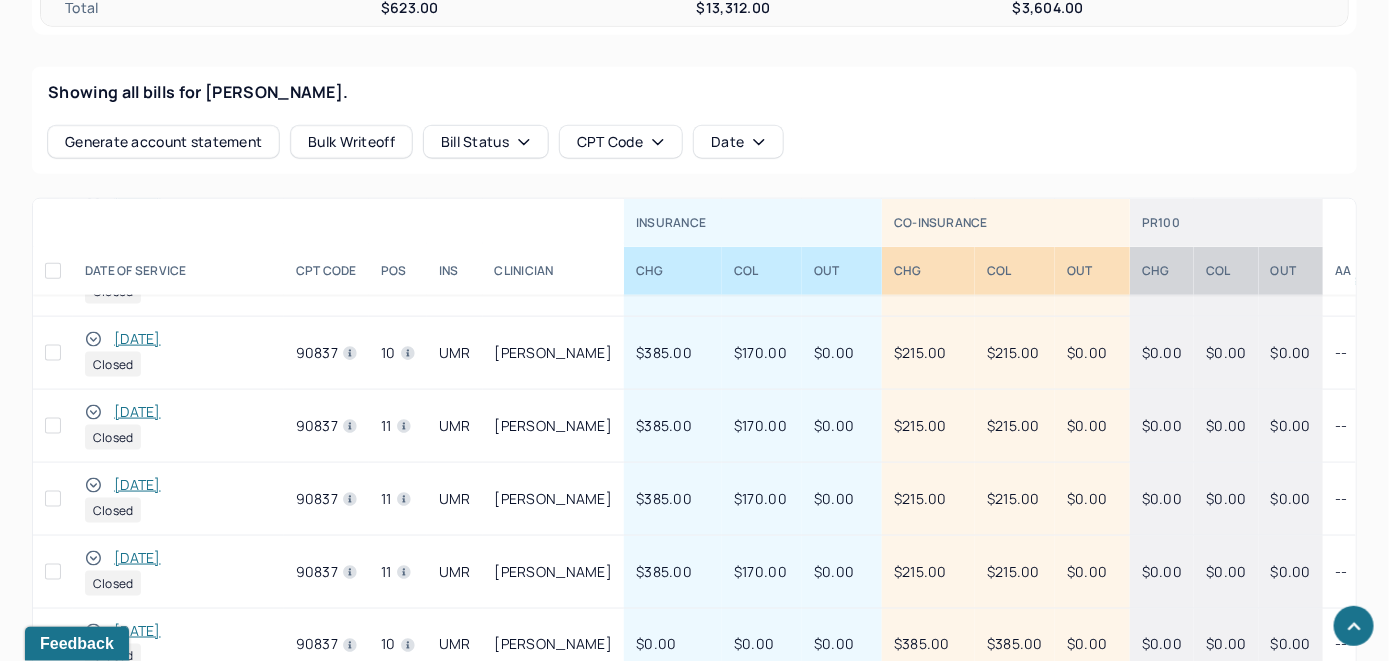 scroll, scrollTop: 1085, scrollLeft: 0, axis: vertical 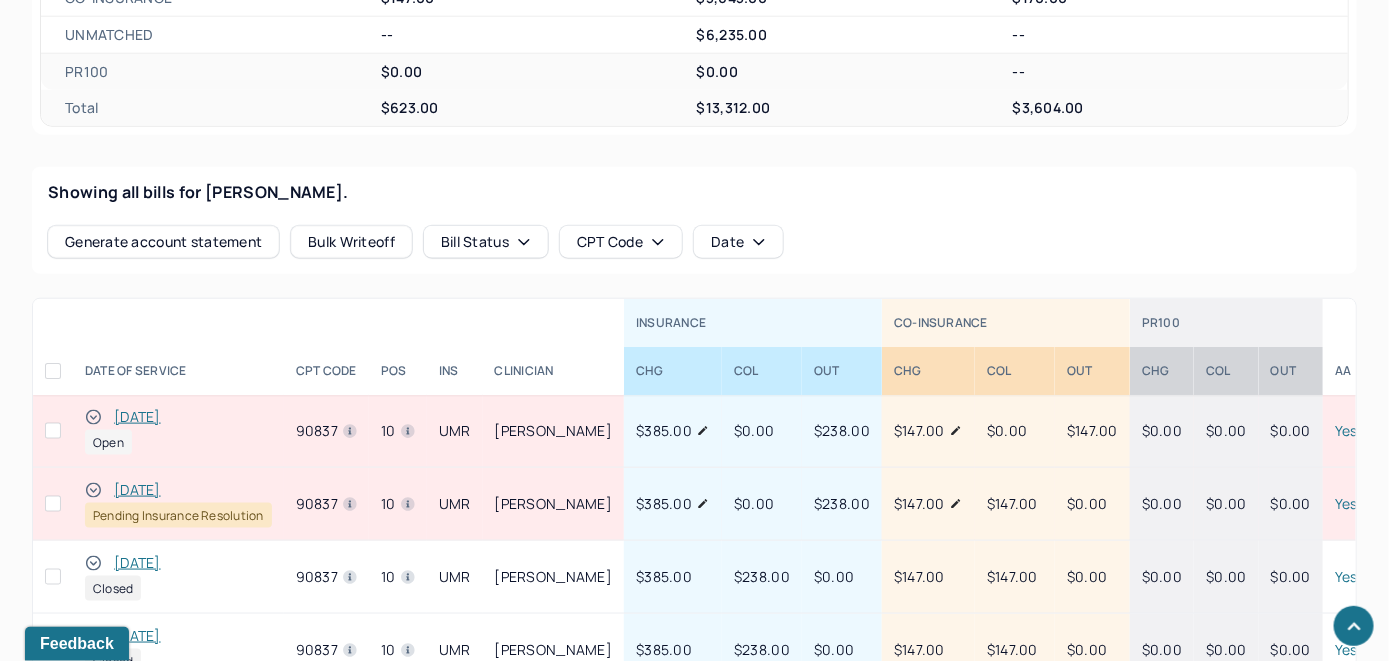 click on "[DATE]" at bounding box center (137, 417) 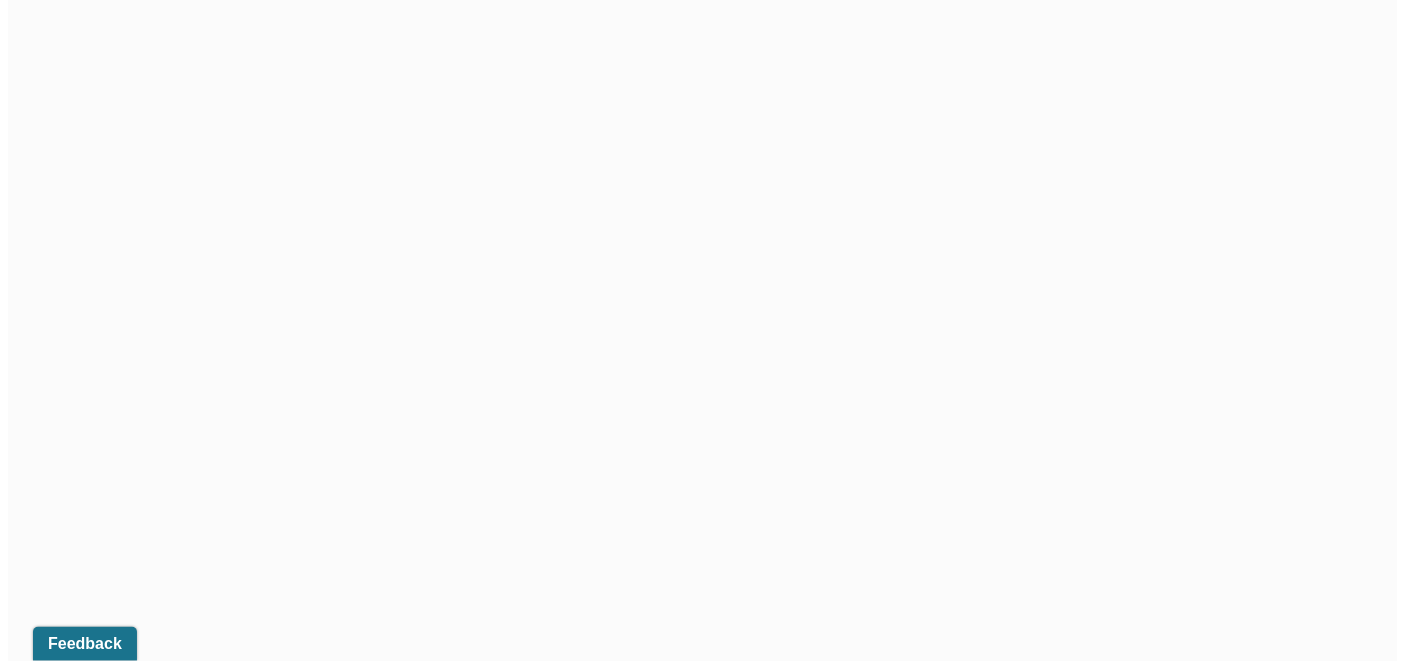 scroll, scrollTop: 722, scrollLeft: 0, axis: vertical 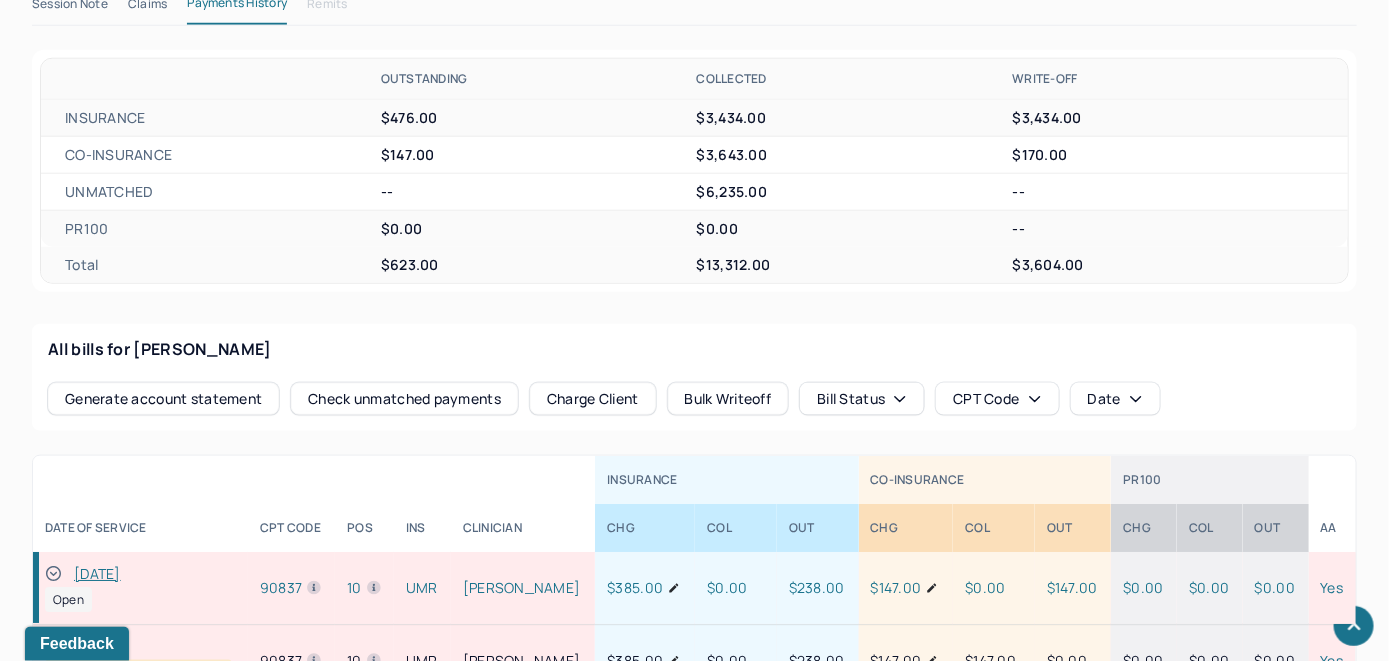 click on "Check unmatched payments" at bounding box center [404, 399] 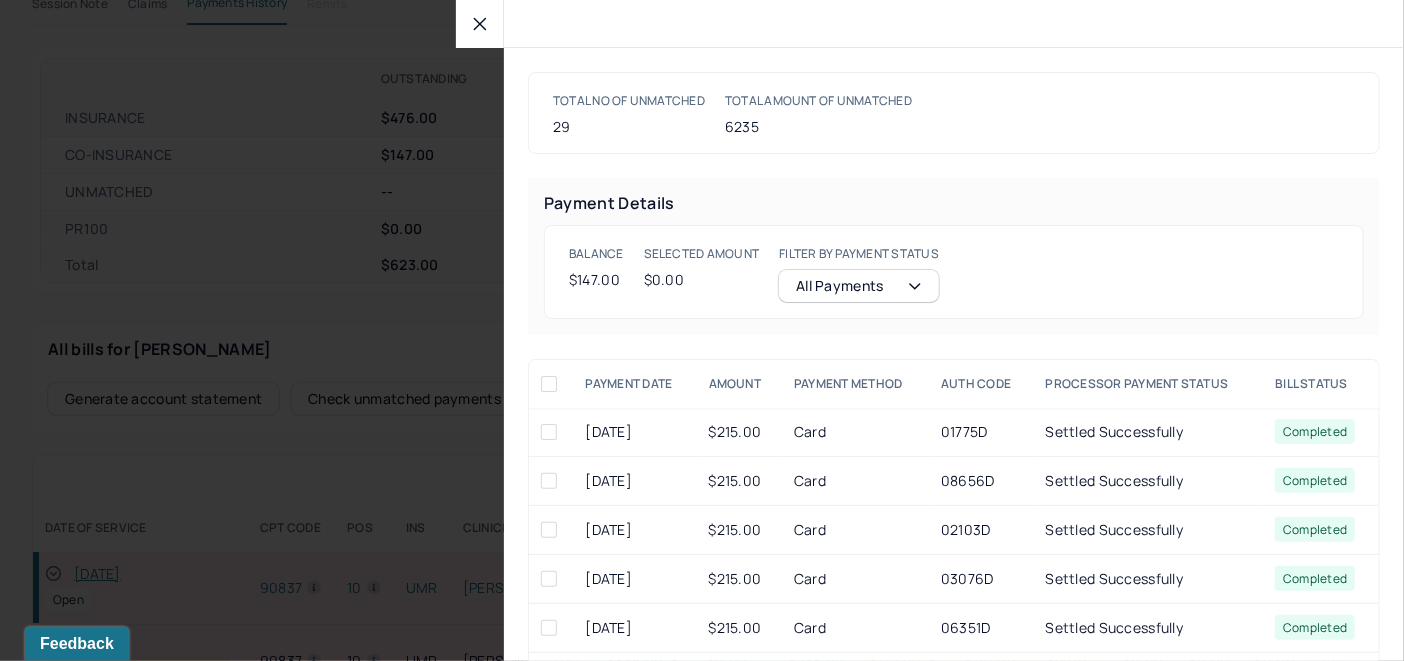 click at bounding box center (480, 24) 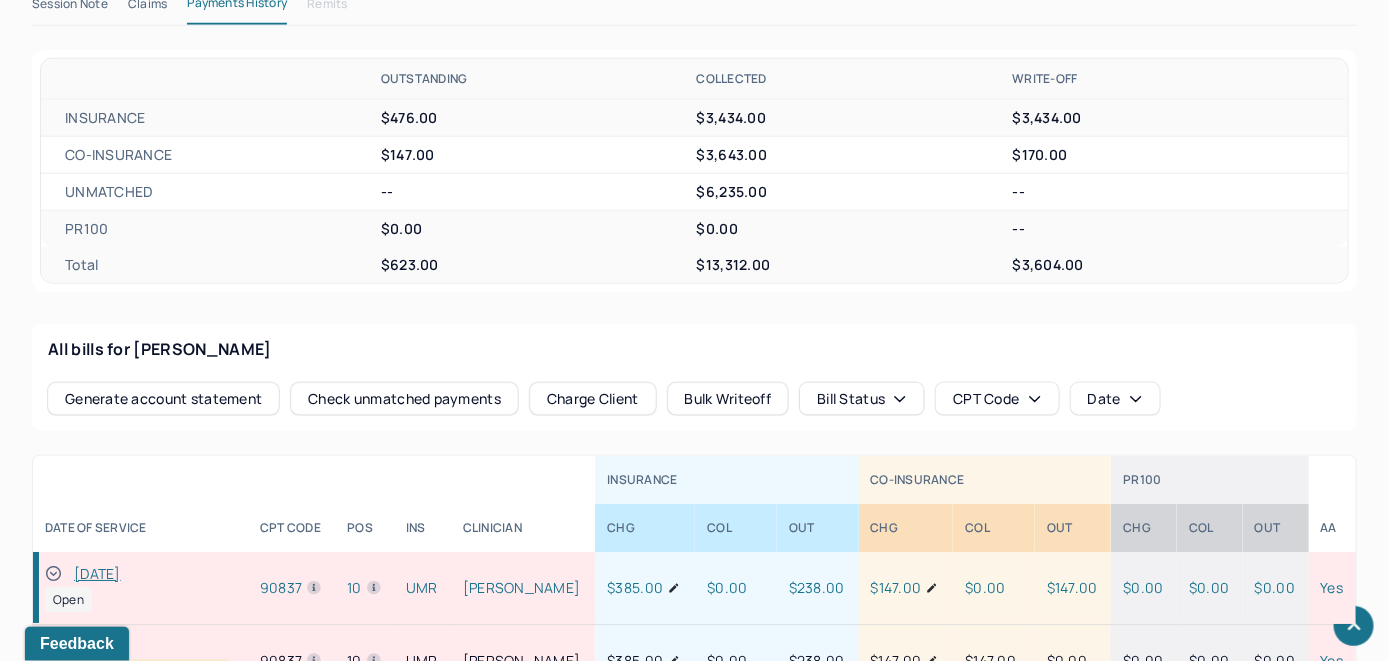 click on "Charge Client" at bounding box center [593, 399] 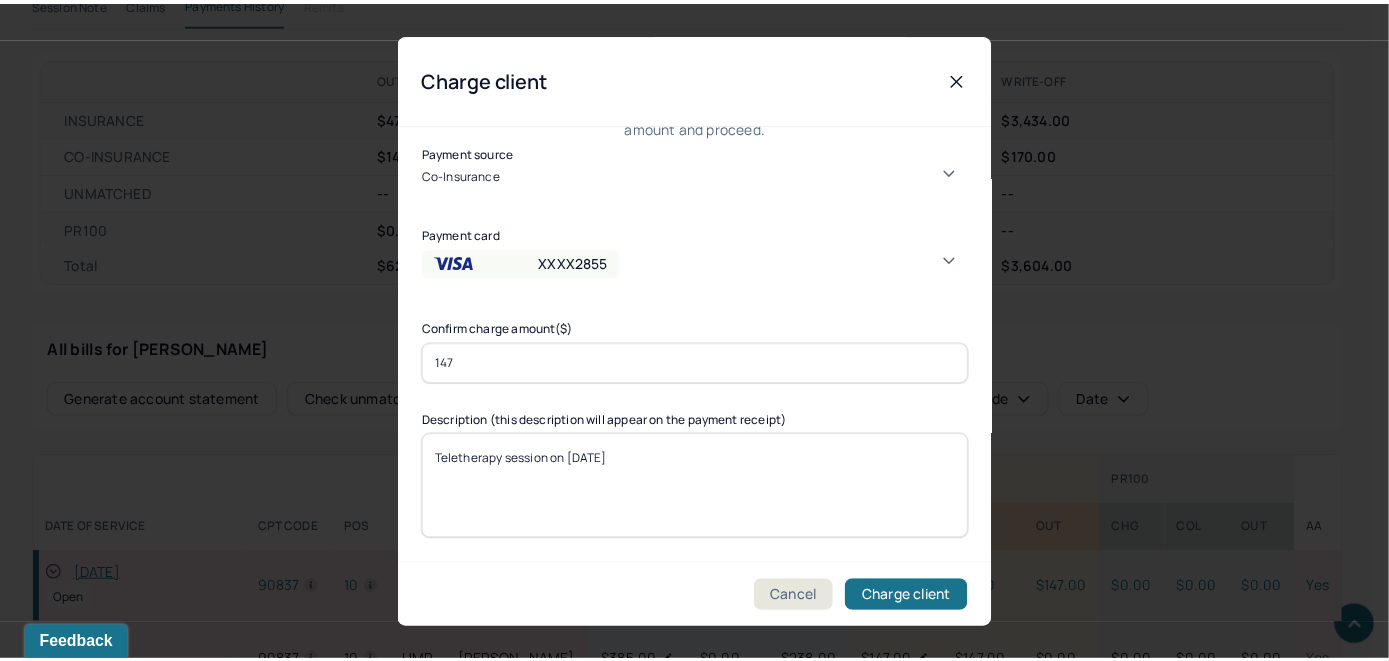 scroll, scrollTop: 121, scrollLeft: 0, axis: vertical 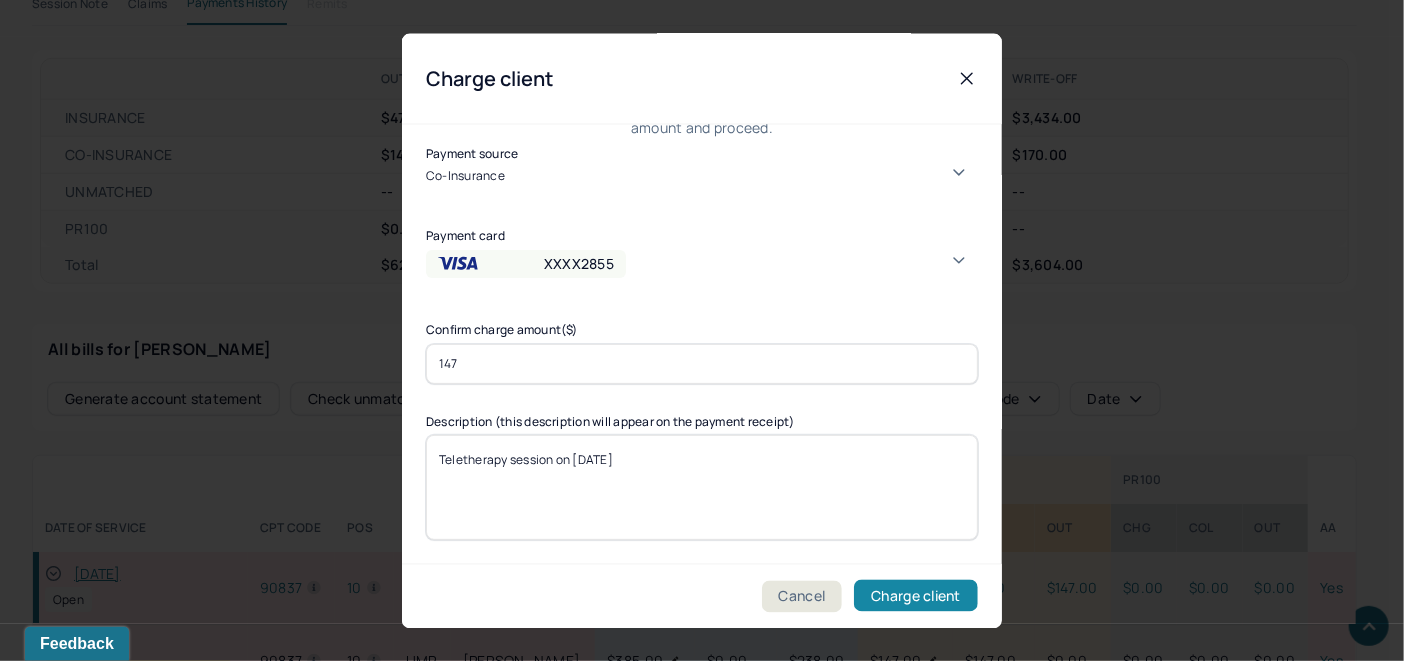 click on "Charge client" at bounding box center (916, 596) 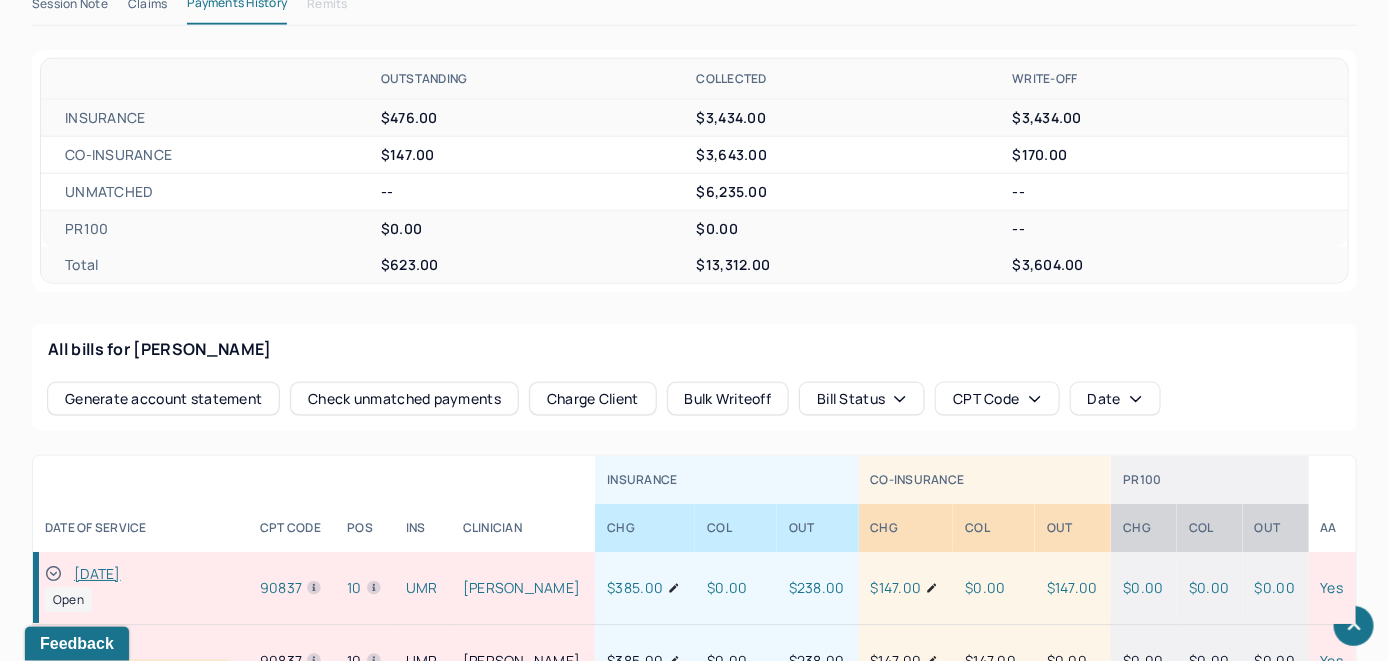 click 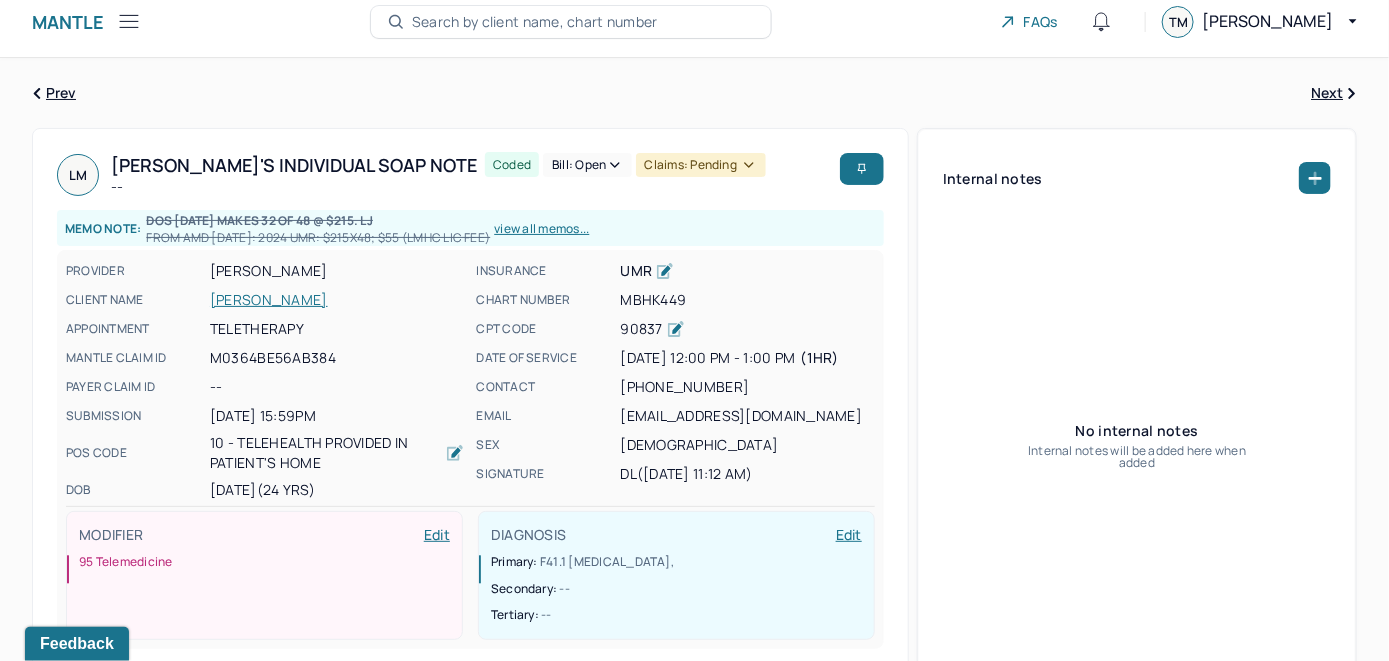 scroll, scrollTop: 0, scrollLeft: 0, axis: both 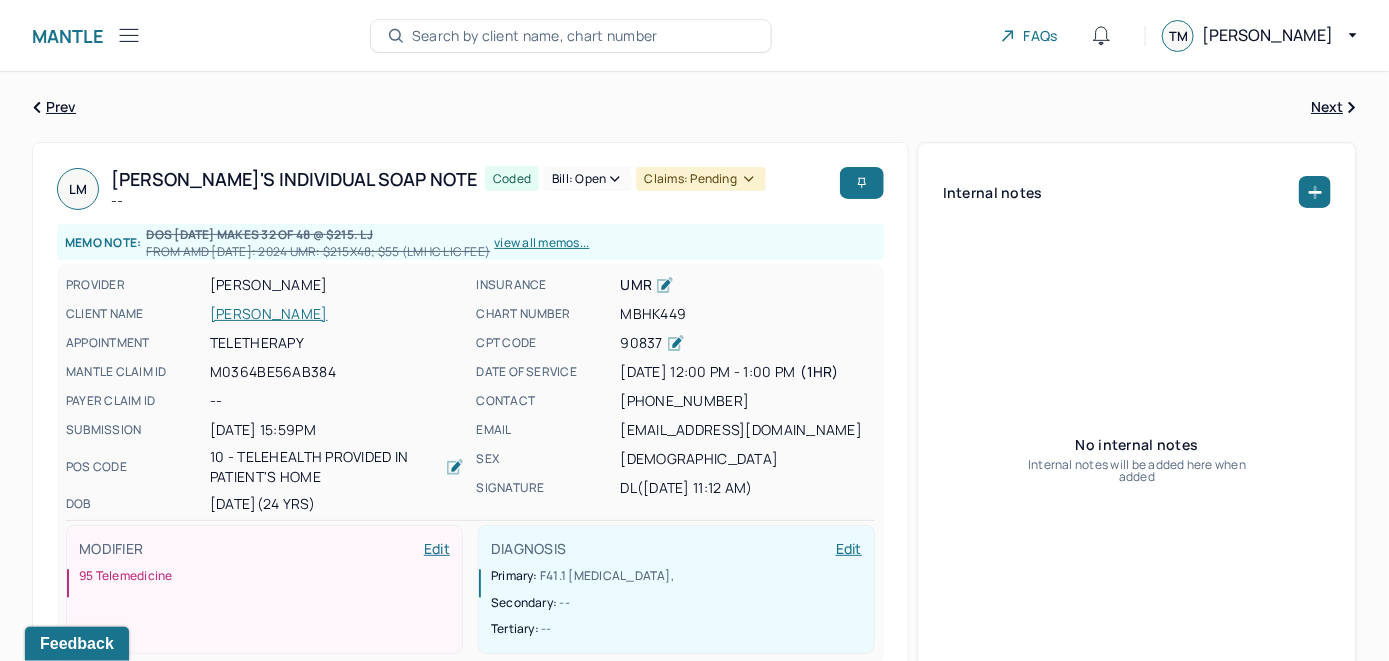 click on "Bill: Open" at bounding box center (587, 179) 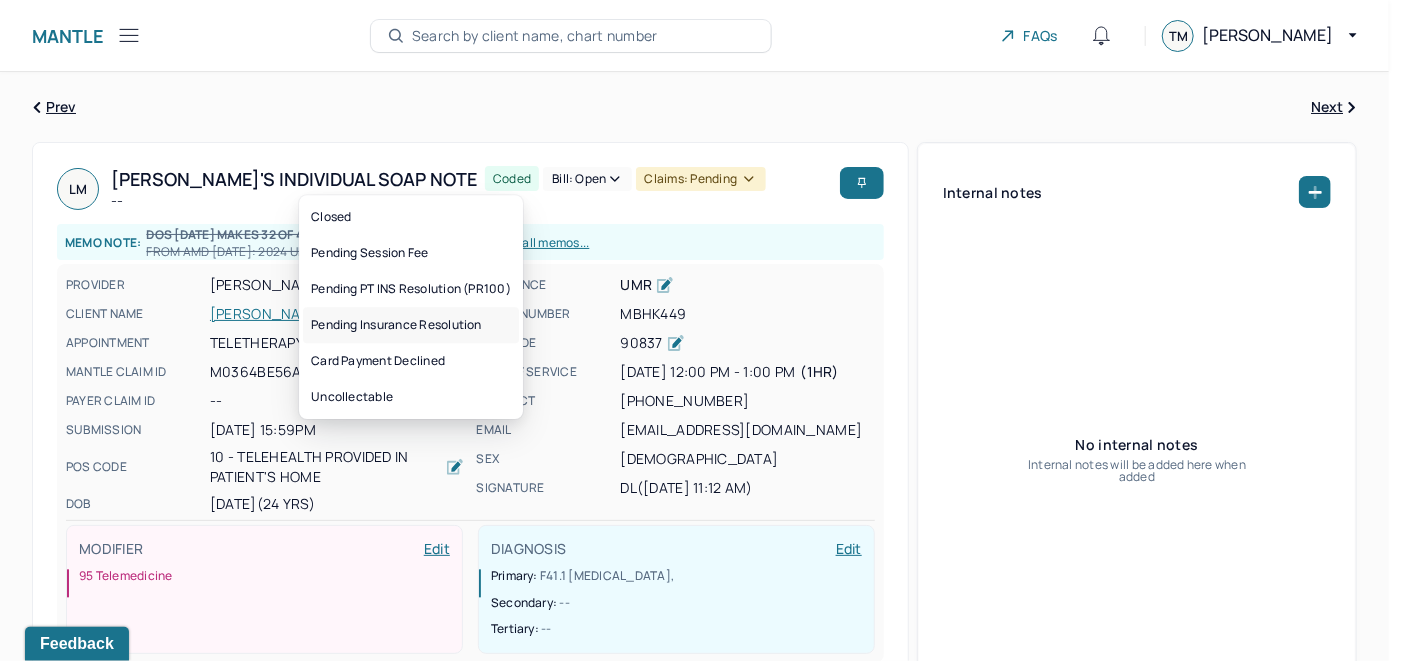 click on "Pending Insurance Resolution" at bounding box center (411, 325) 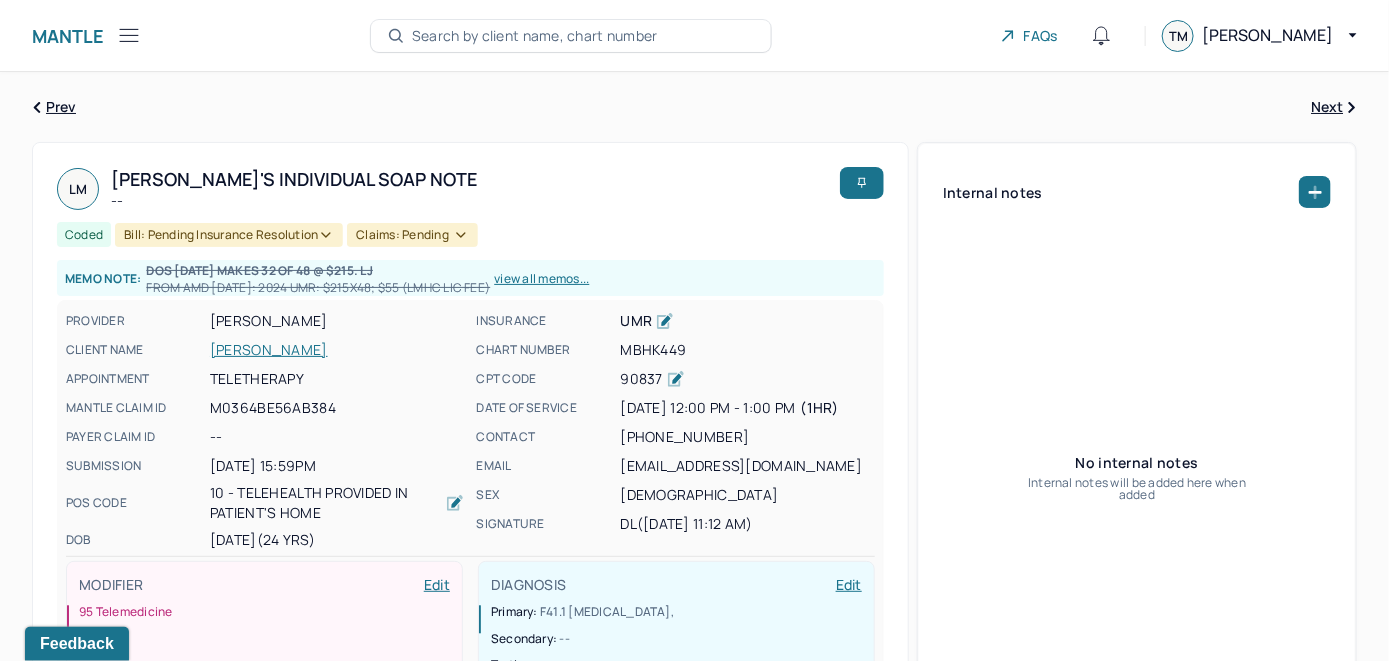 click on "Search by client name, chart number" at bounding box center [535, 36] 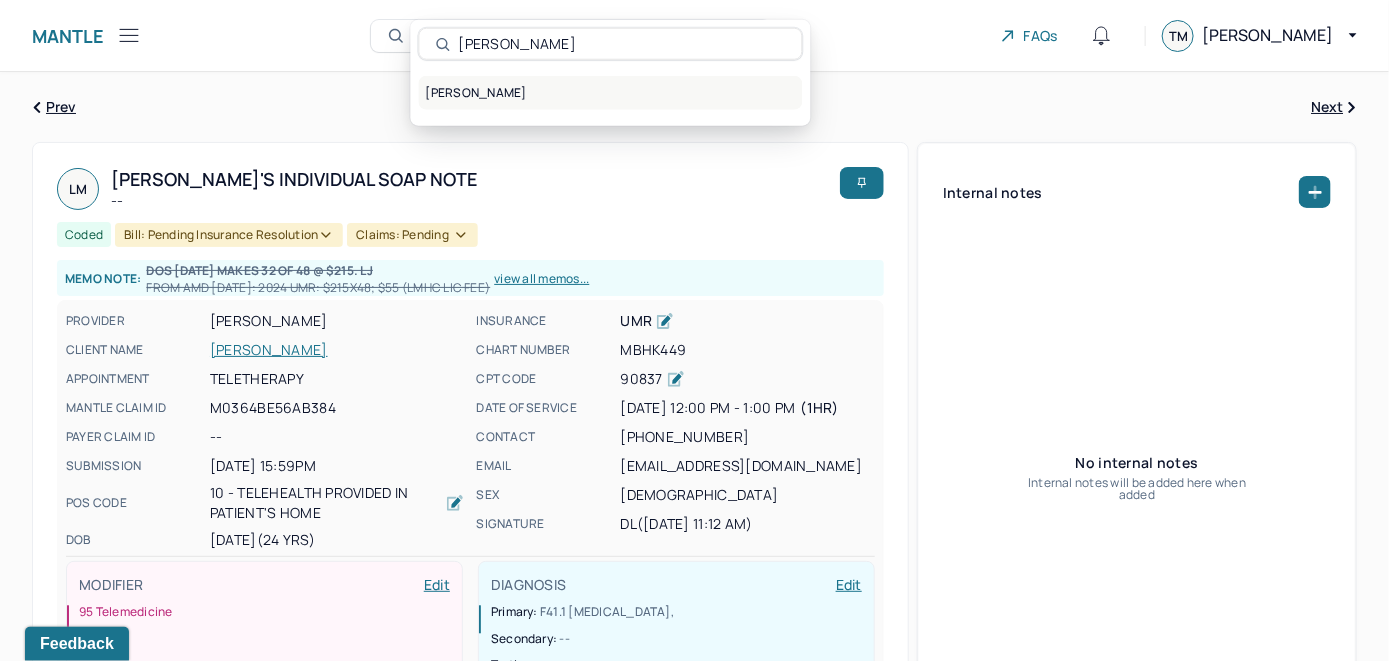 type on "[PERSON_NAME]" 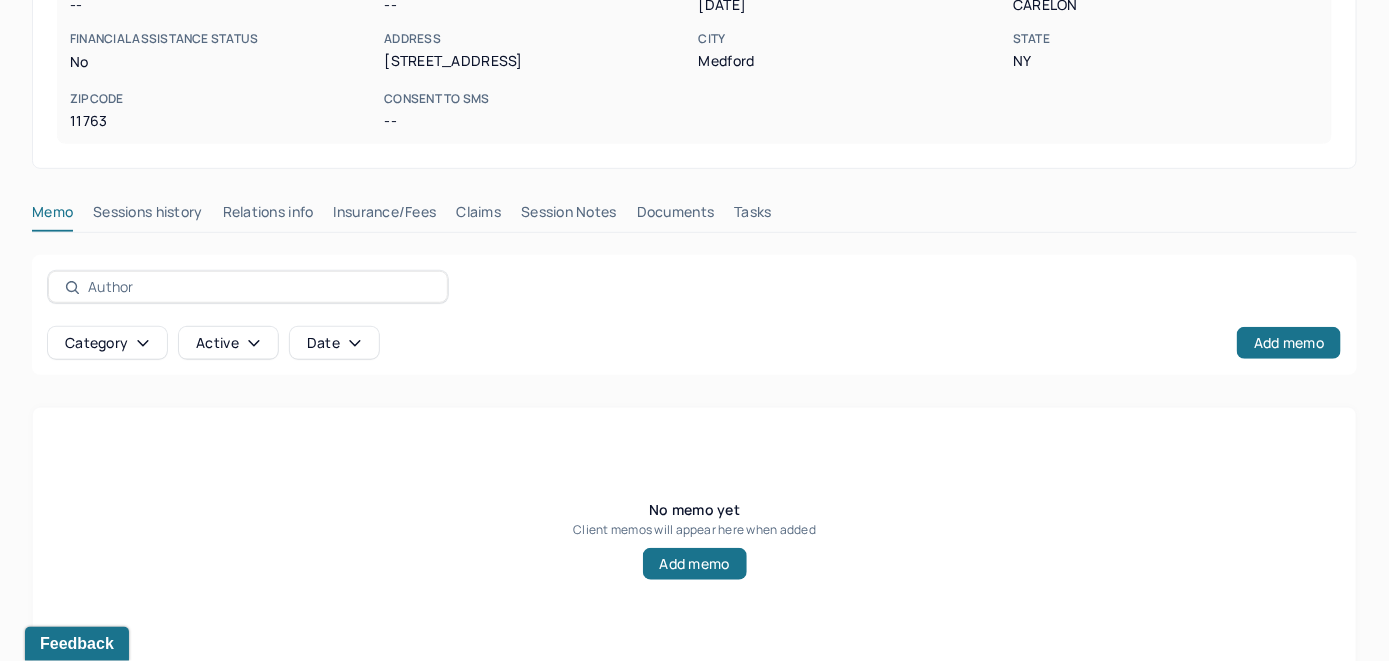 scroll, scrollTop: 393, scrollLeft: 0, axis: vertical 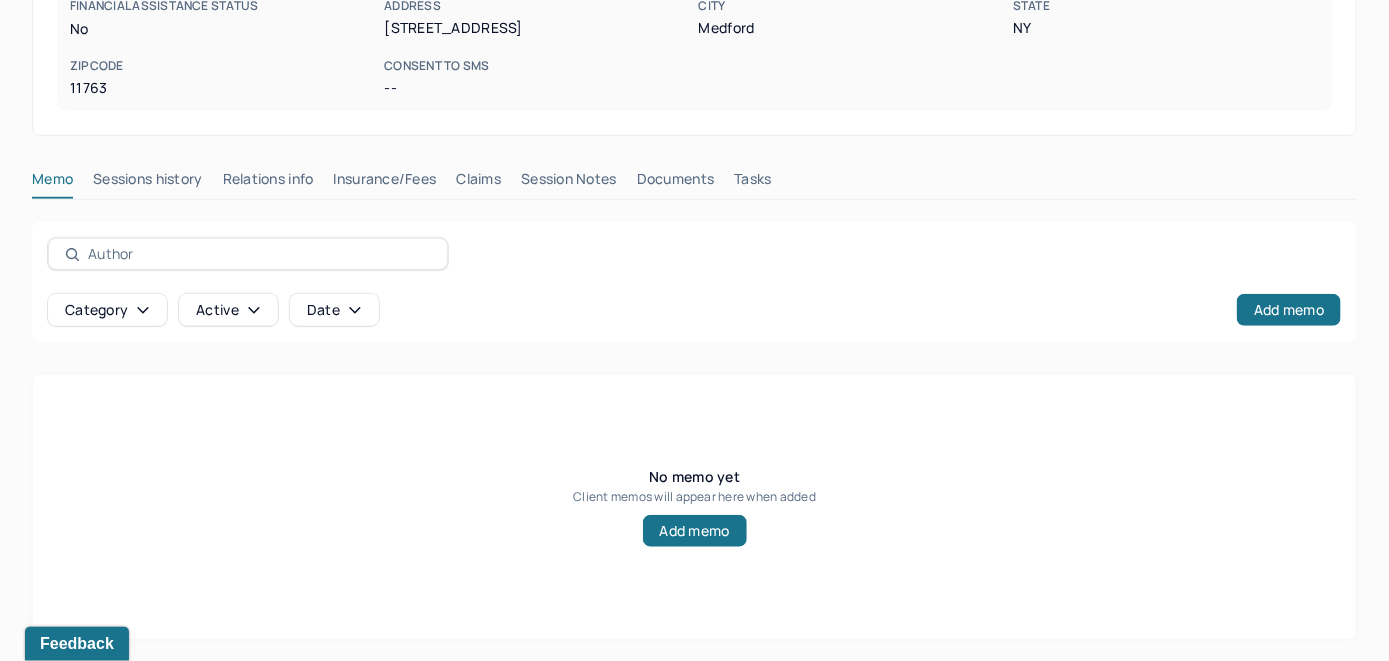 click on "Insurance/Fees" at bounding box center [385, 183] 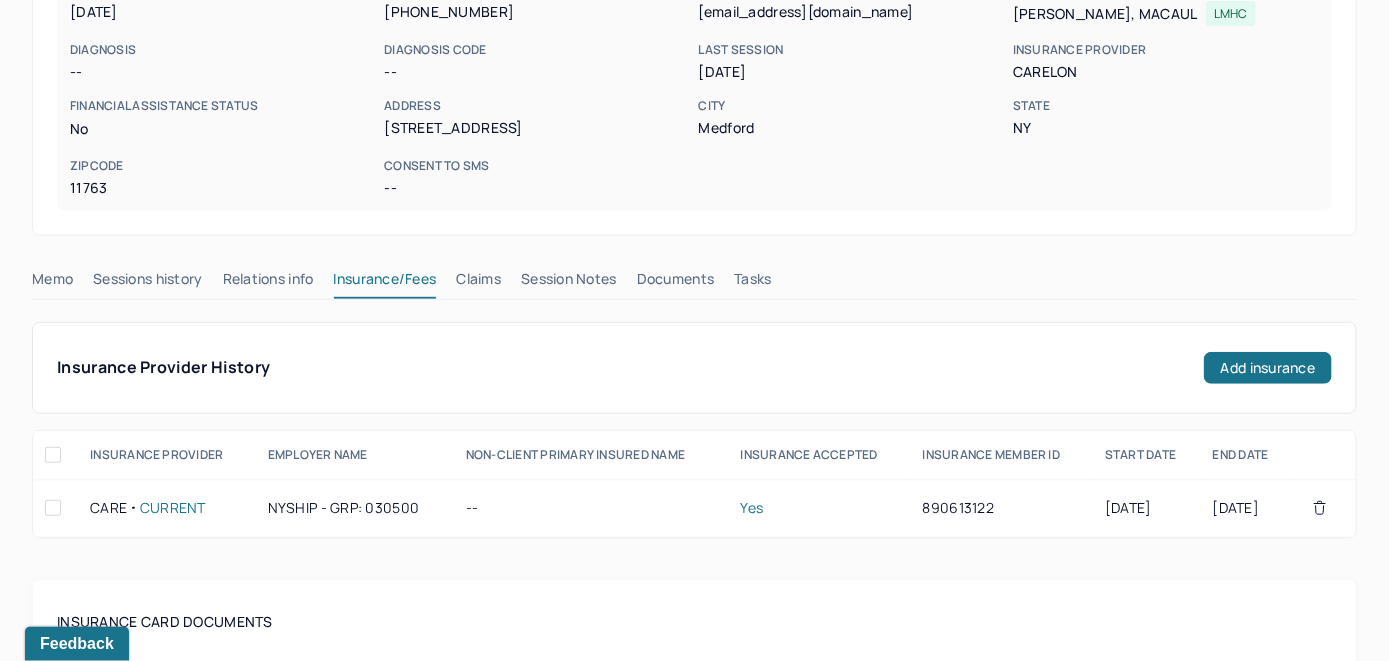 click on "Claims" at bounding box center (478, 283) 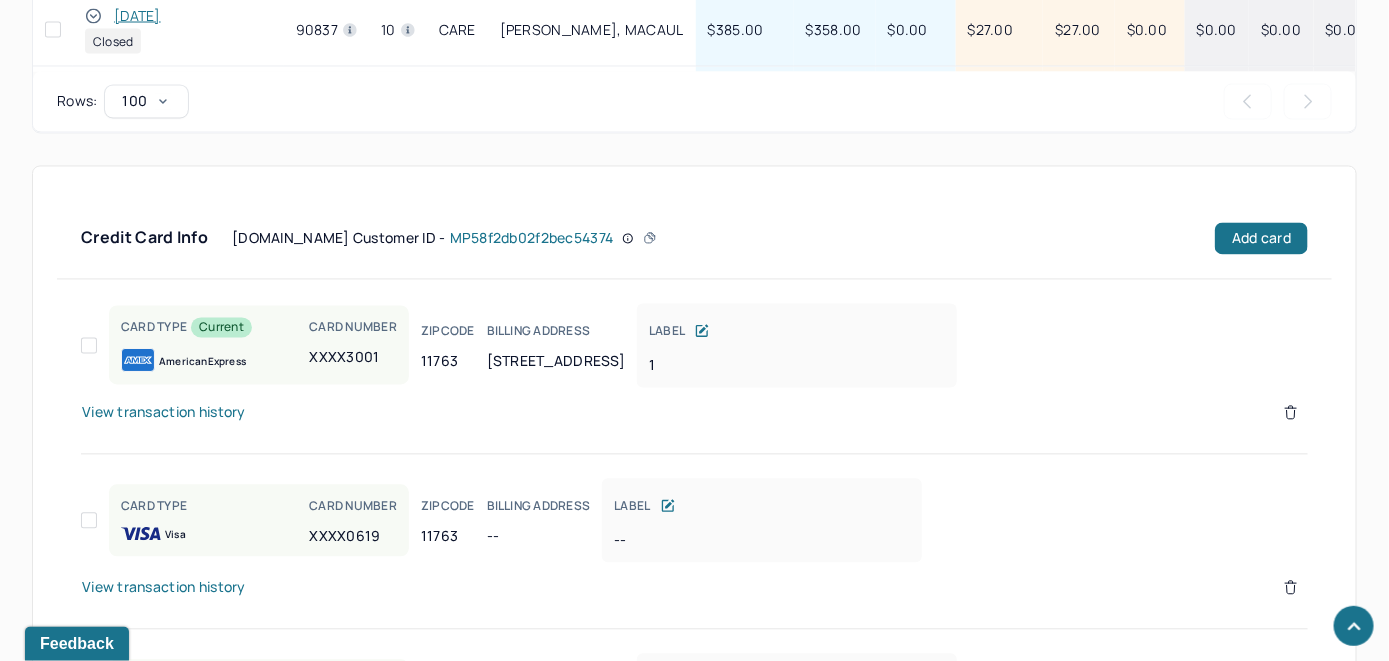 scroll, scrollTop: 1715, scrollLeft: 0, axis: vertical 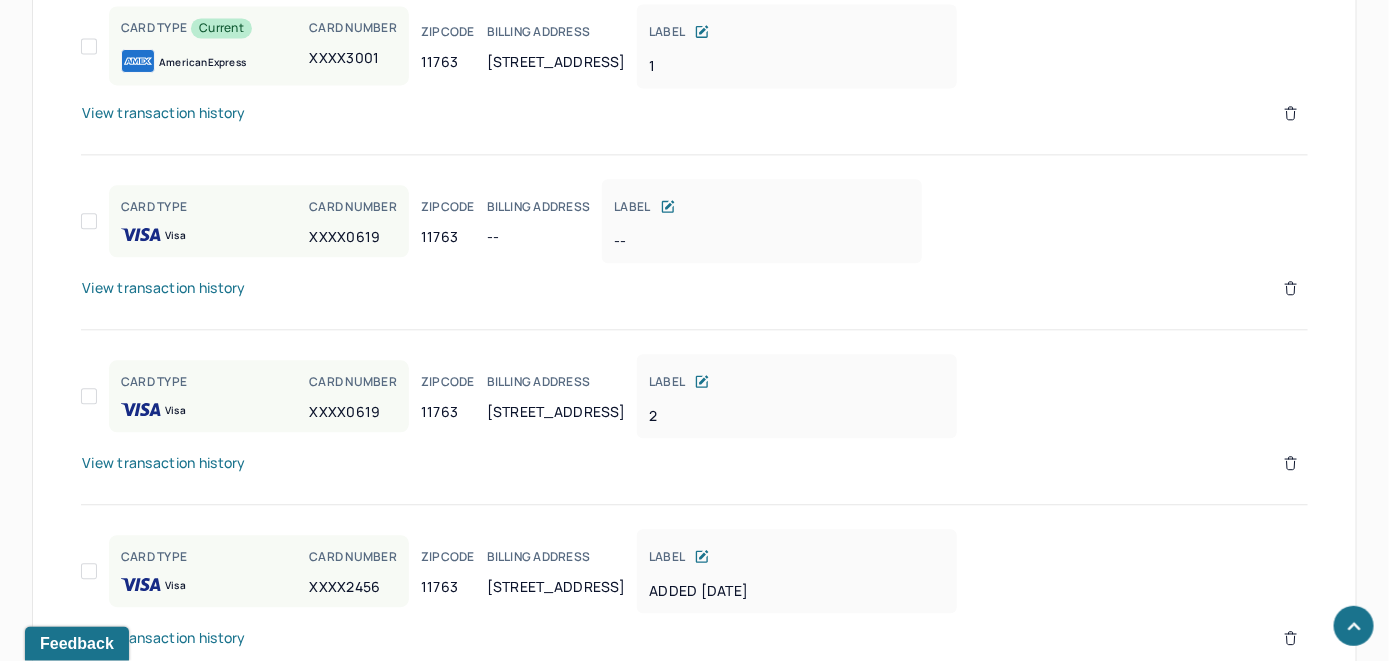 click on "View transaction history" at bounding box center (164, 113) 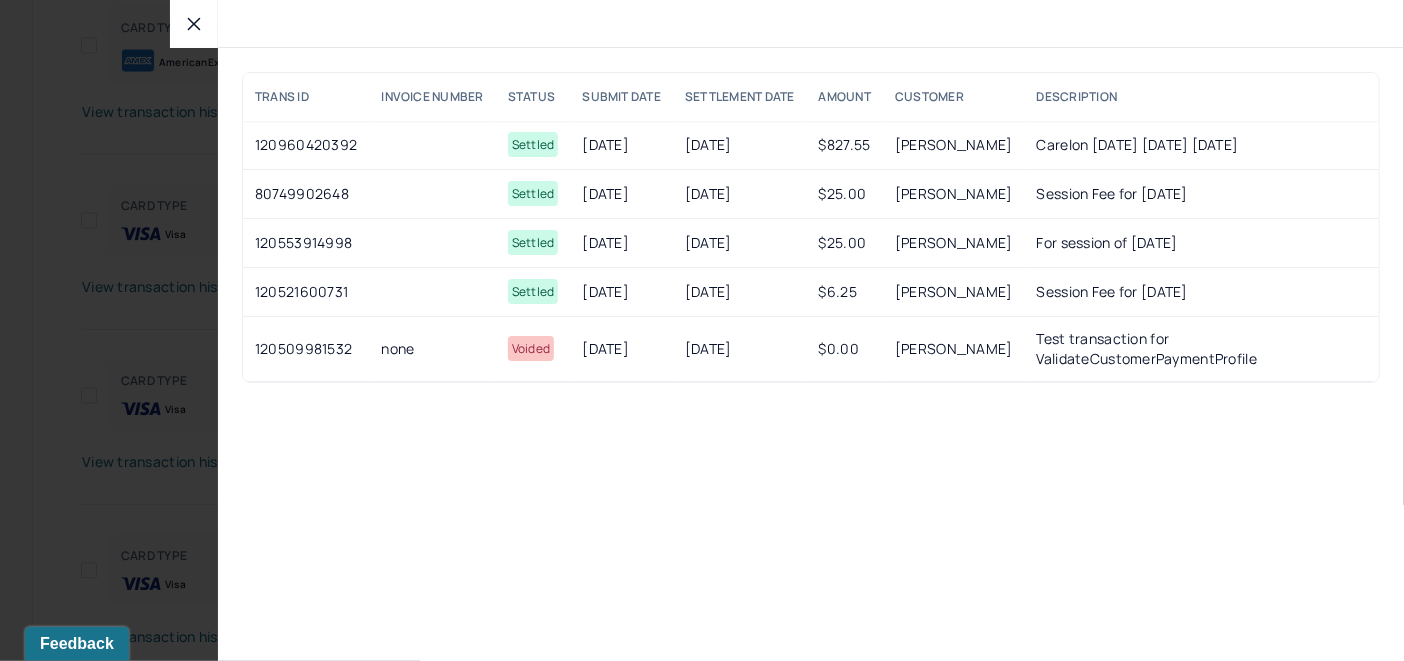 click 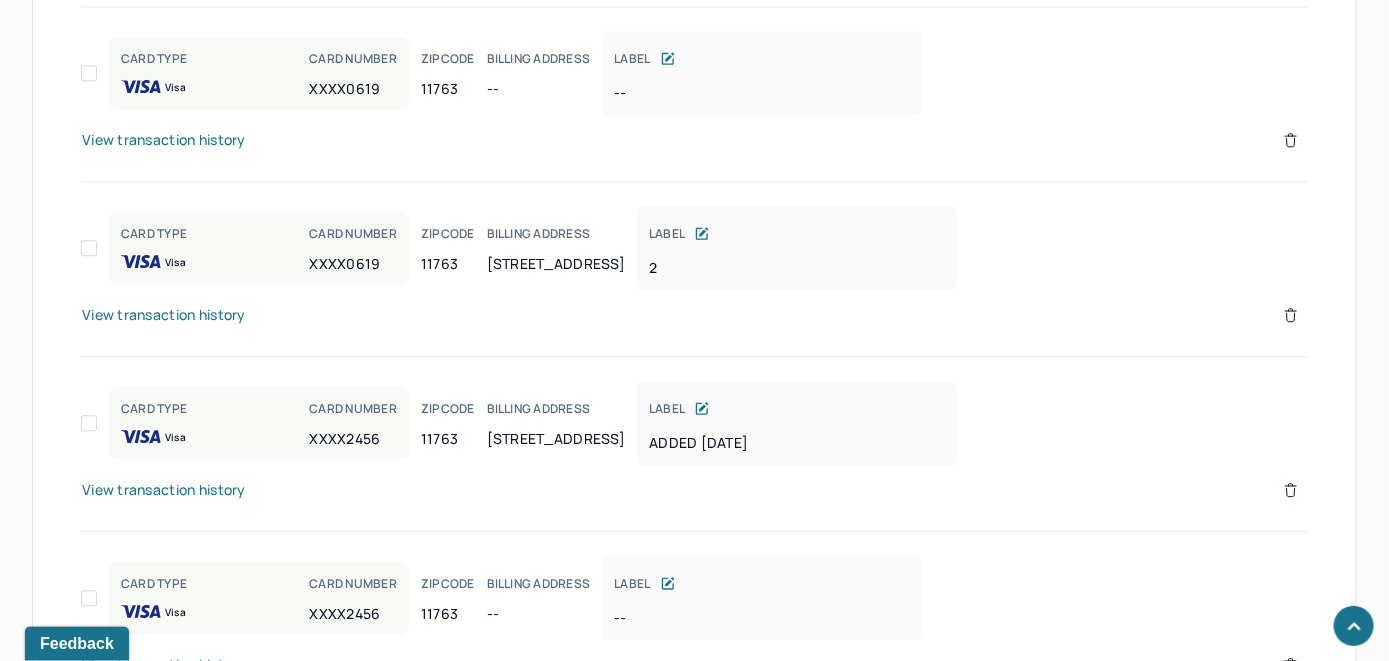 scroll, scrollTop: 1859, scrollLeft: 0, axis: vertical 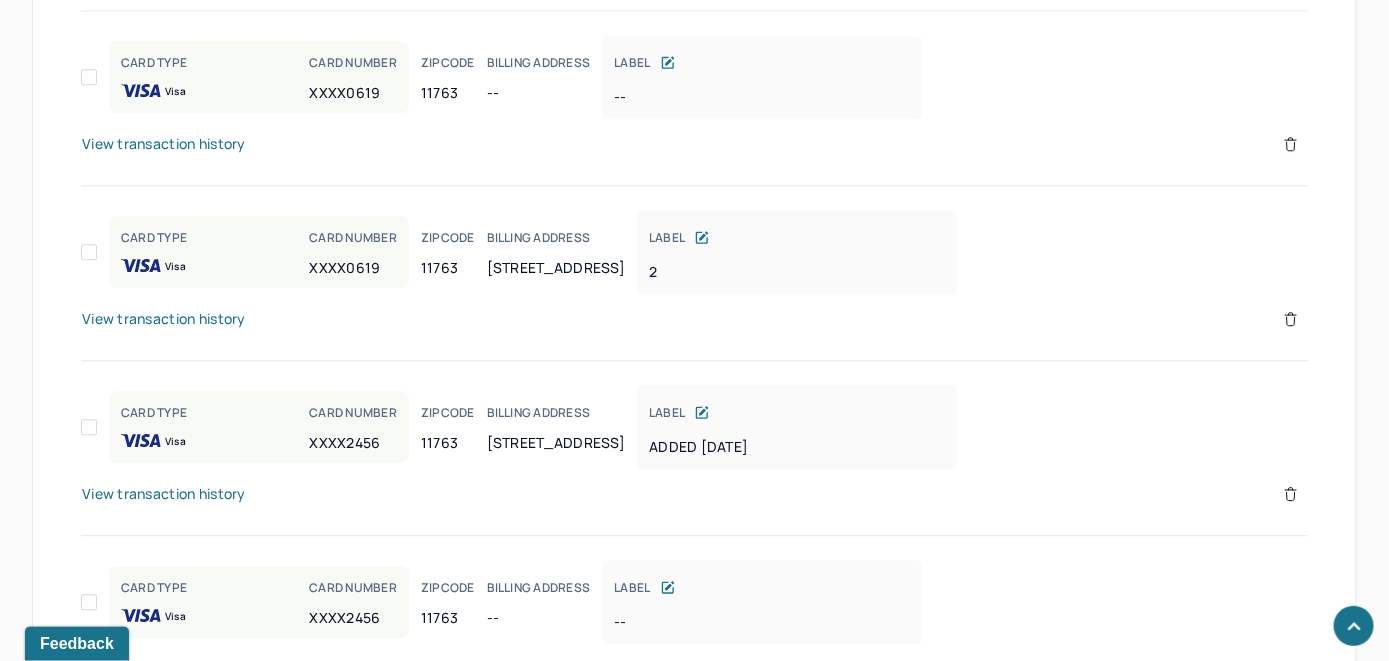 click on "View transaction history" at bounding box center (164, 494) 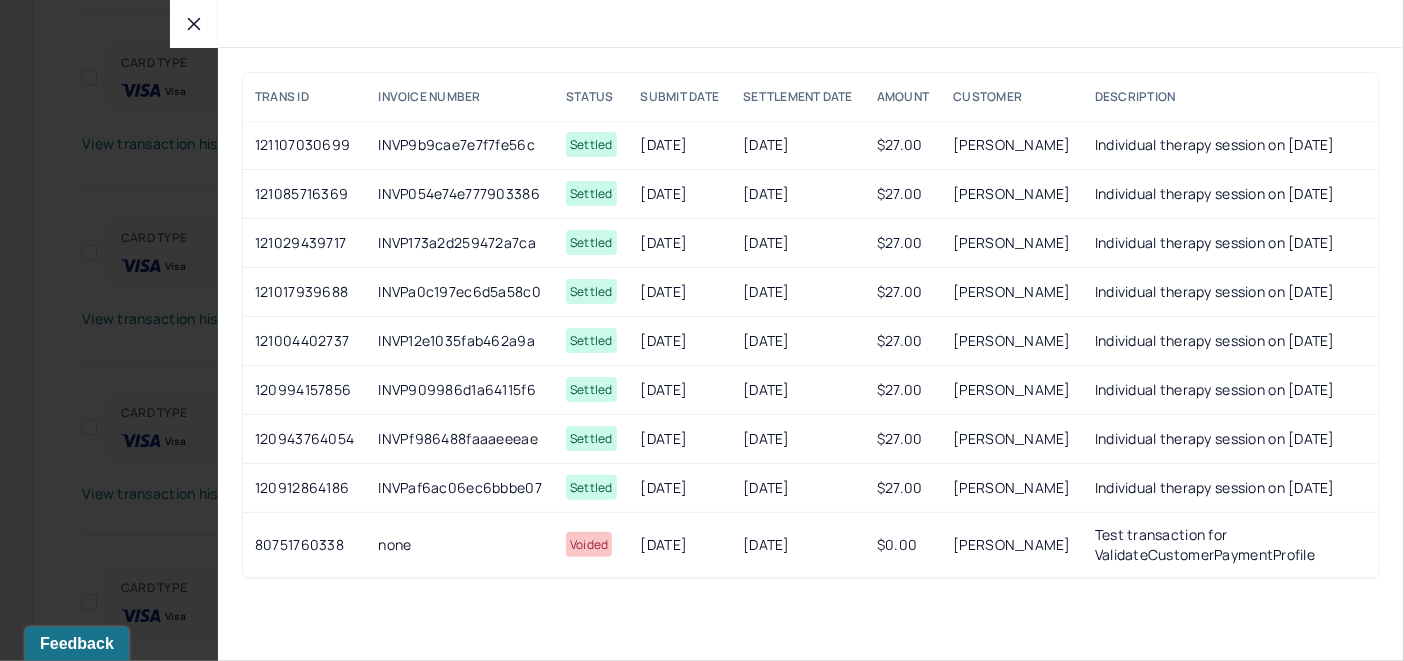 click 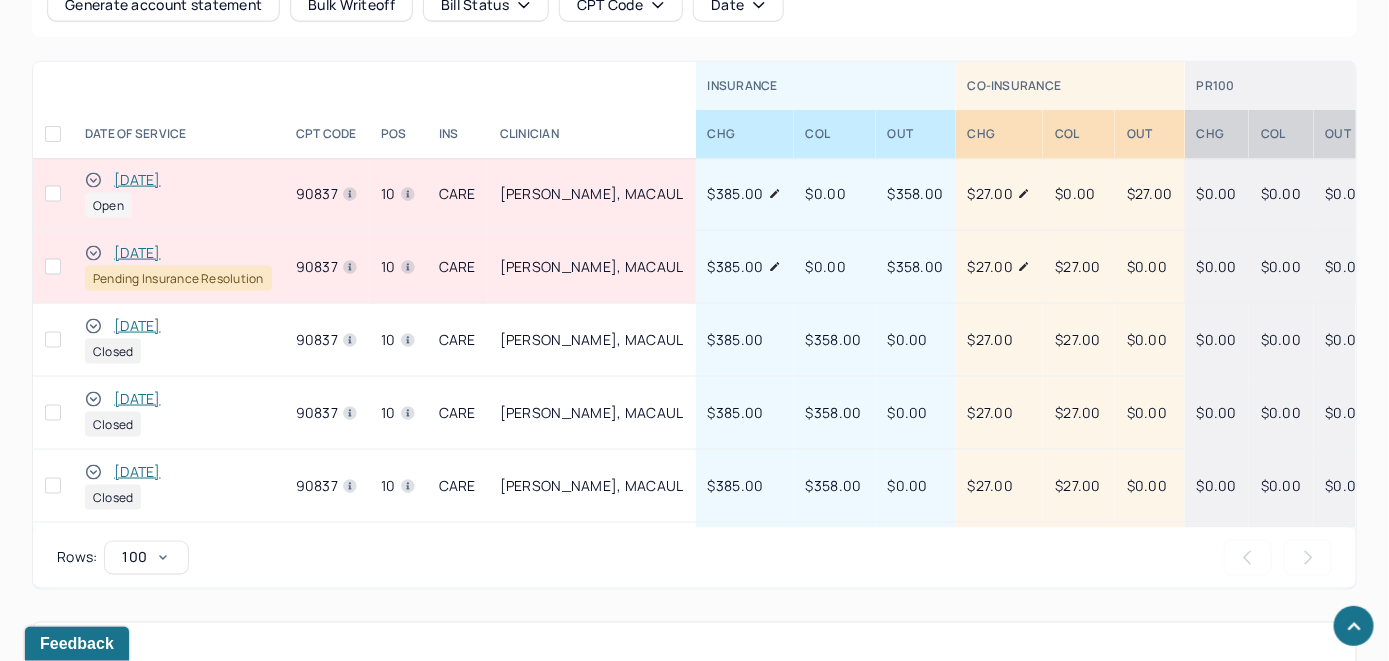click on "[DATE]" at bounding box center (137, 180) 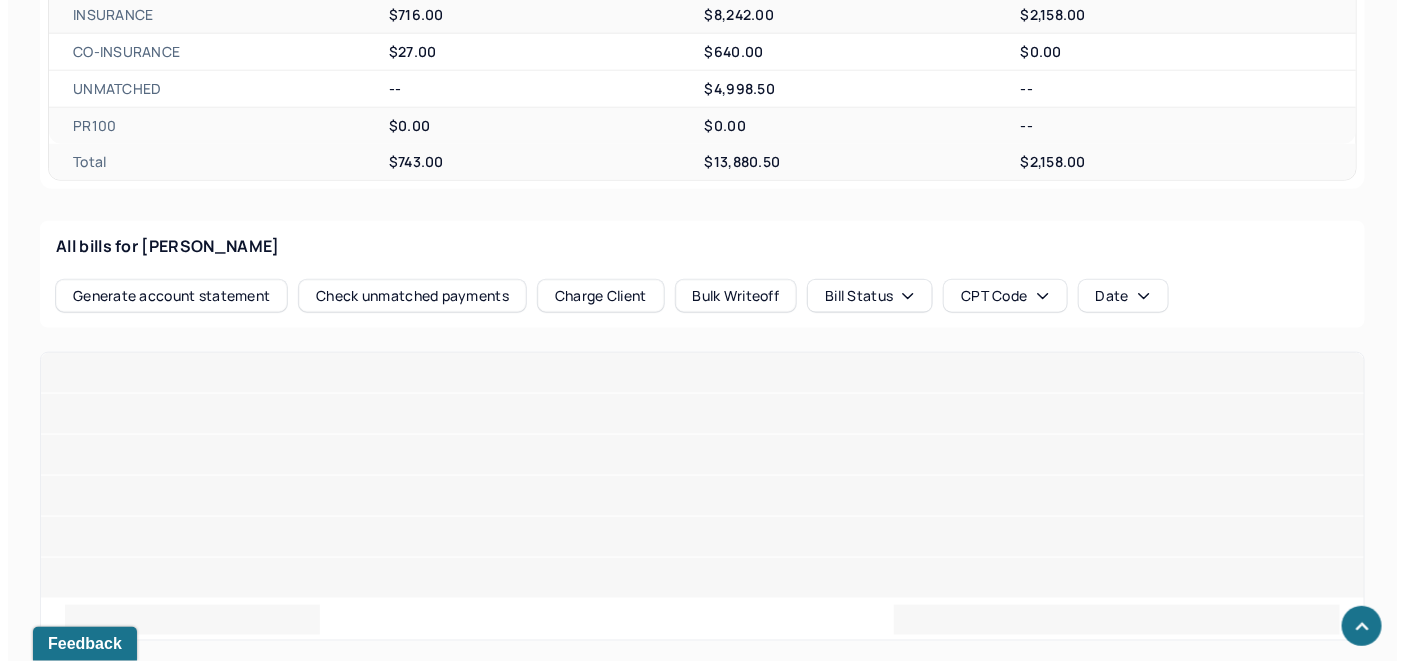 scroll, scrollTop: 959, scrollLeft: 0, axis: vertical 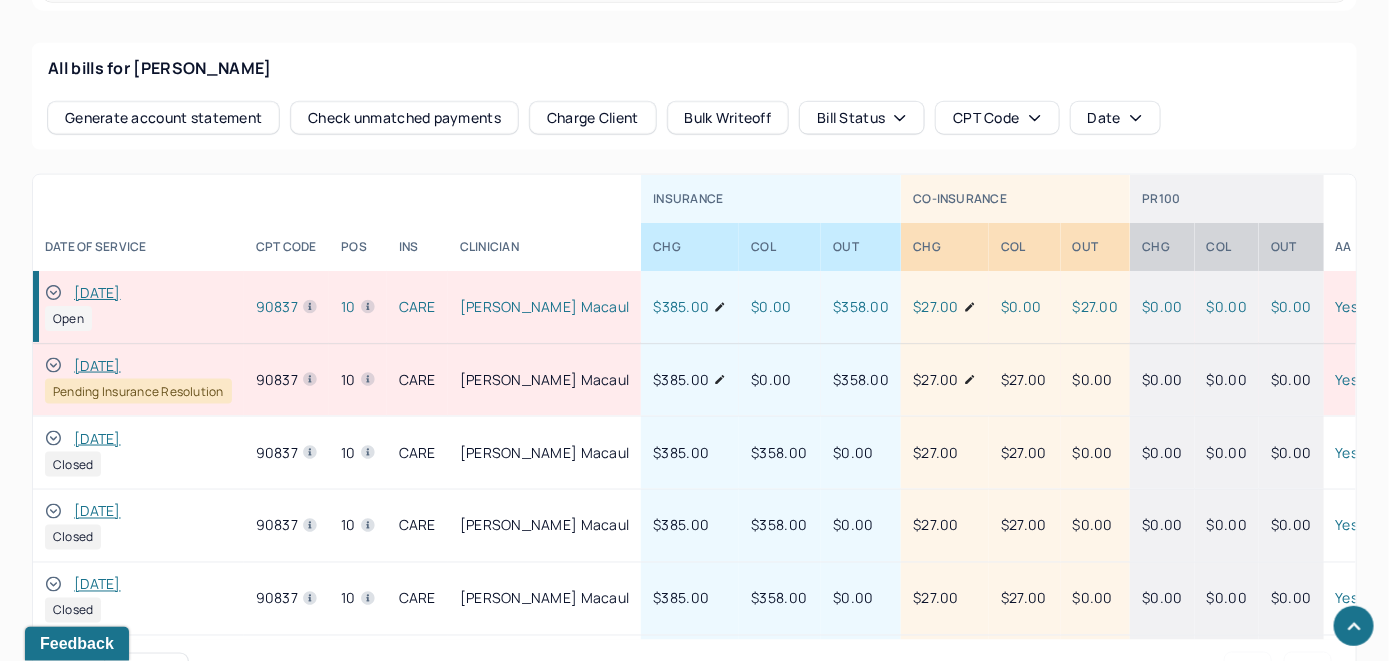 click on "[DATE]" at bounding box center (97, 293) 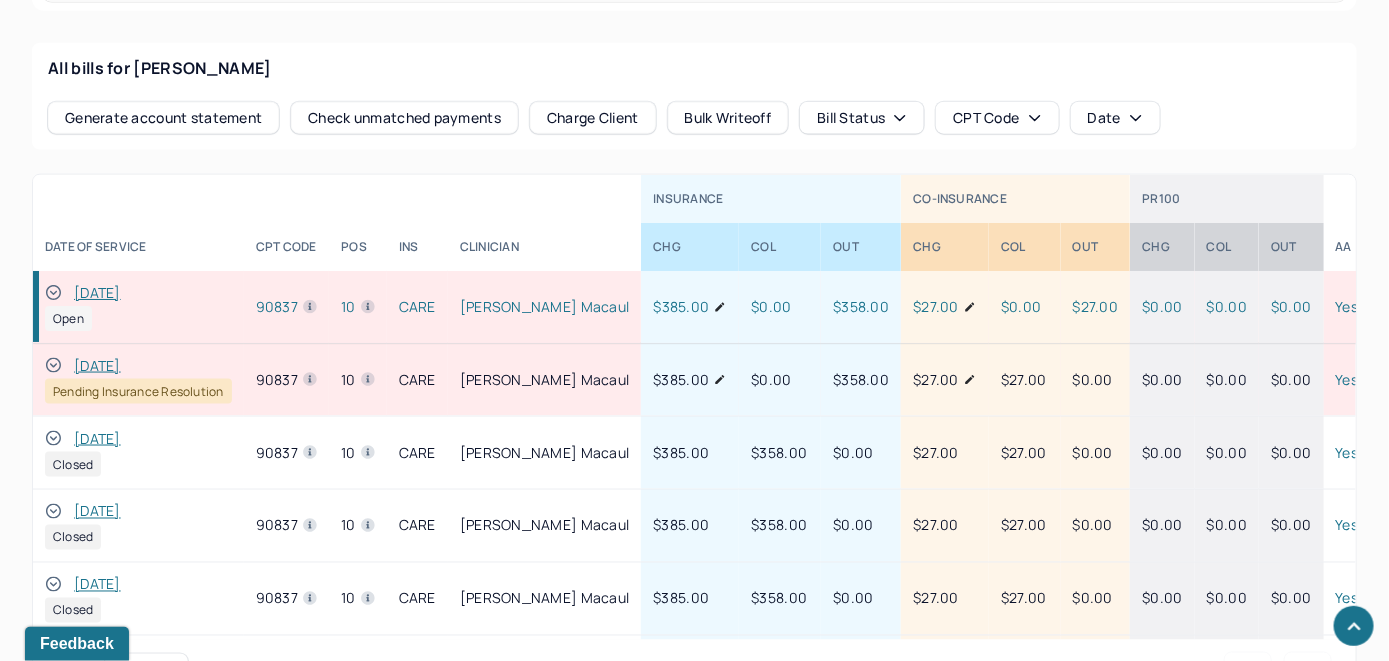 click on "[DATE]" at bounding box center [97, 293] 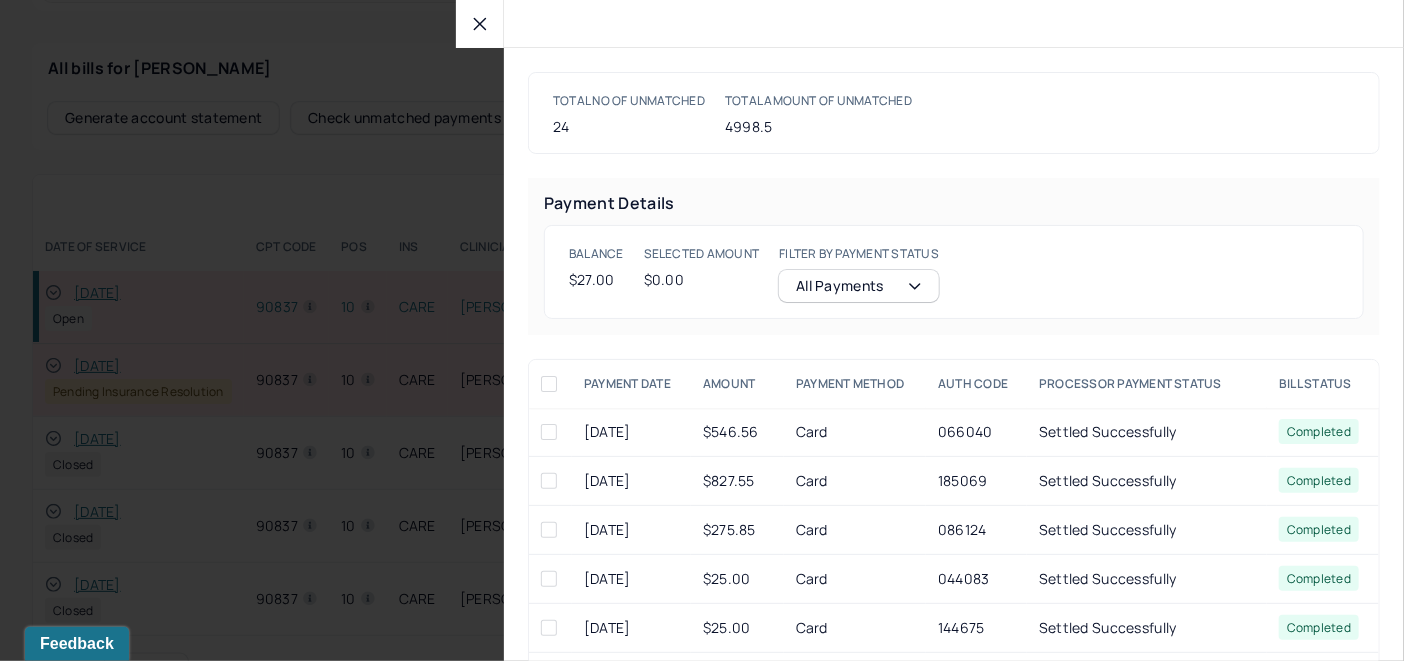 click 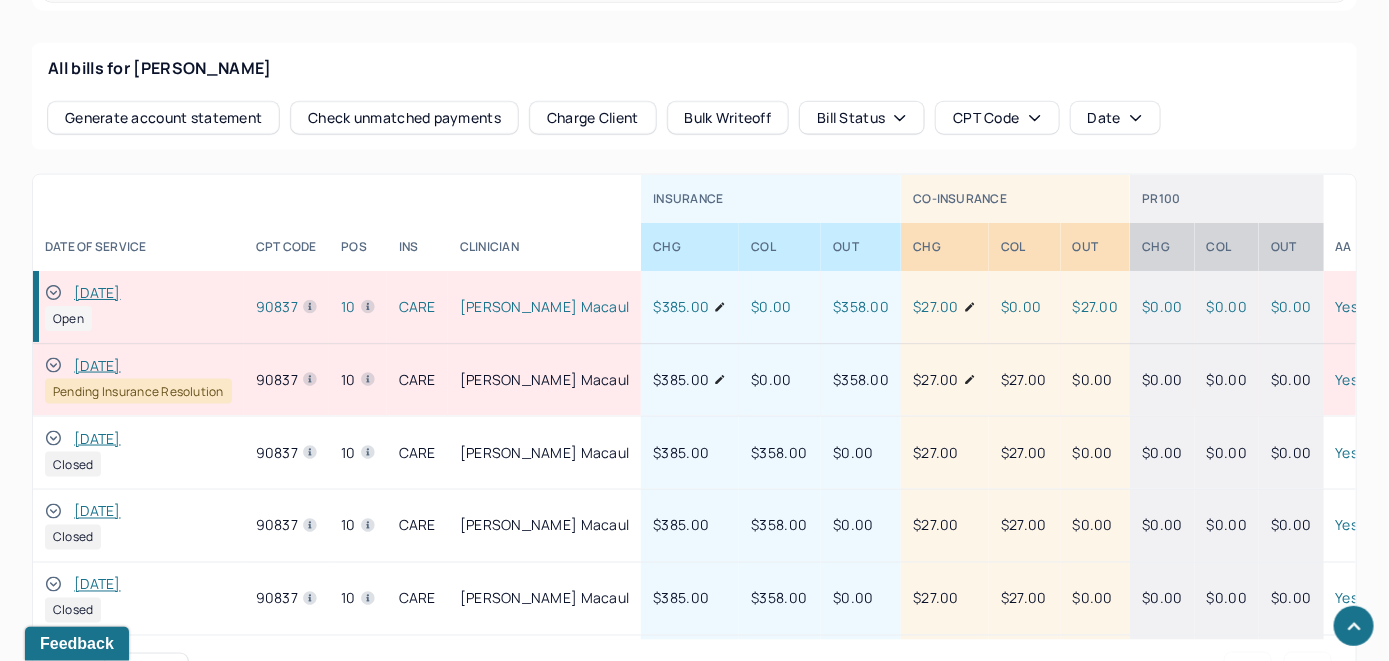 click on "Charge Client" at bounding box center [593, 118] 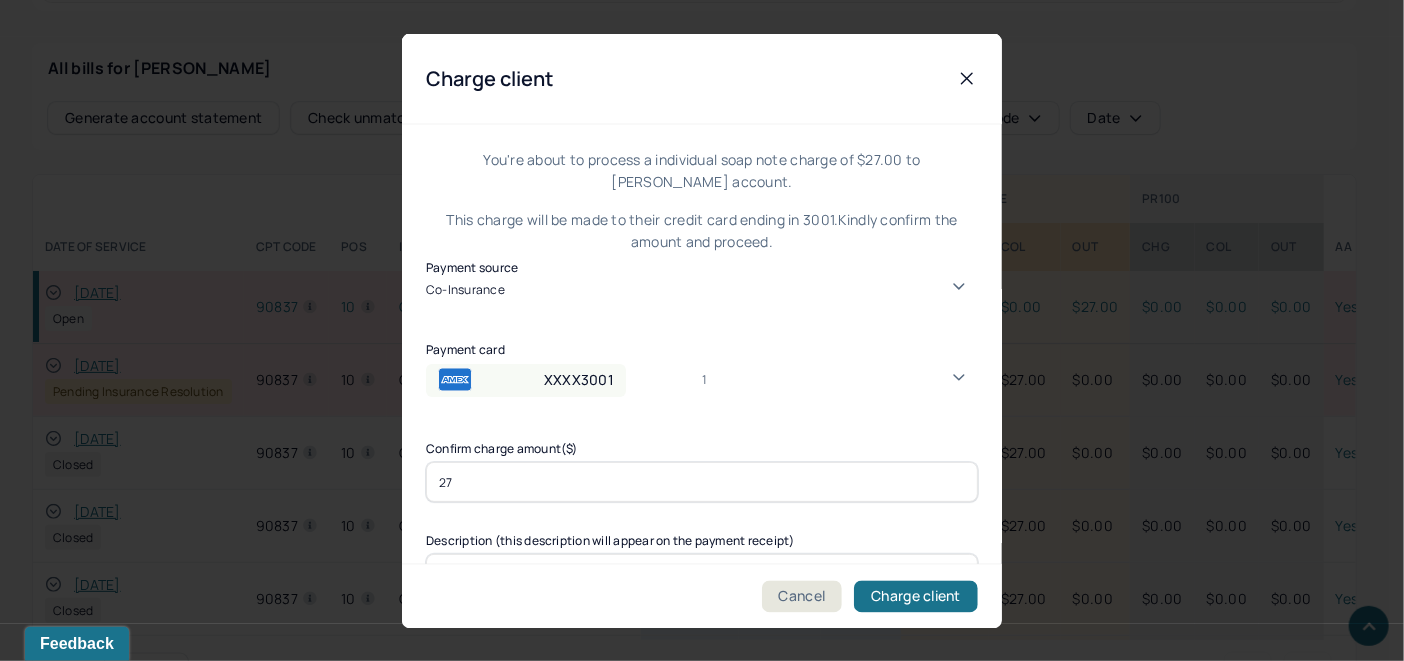 click on "XXXX3001 1" at bounding box center (702, 386) 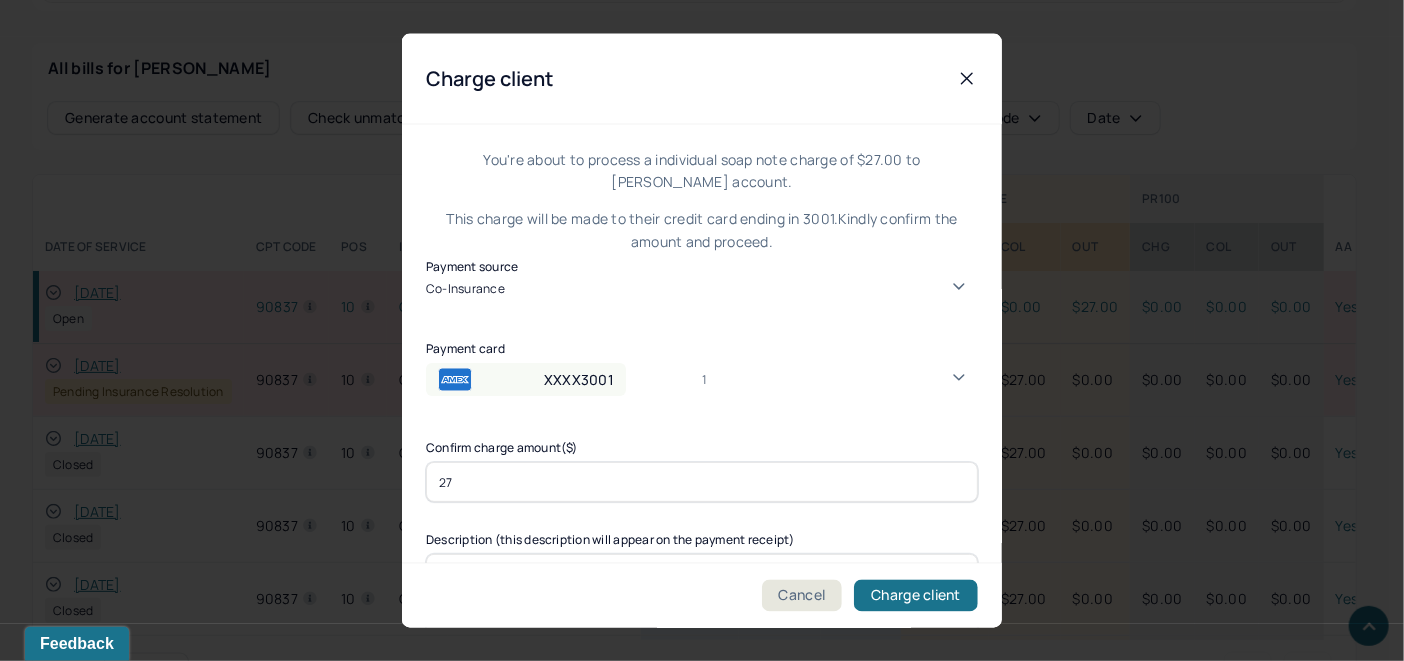 click on "ADDED [DATE]" at bounding box center [1042, 829] 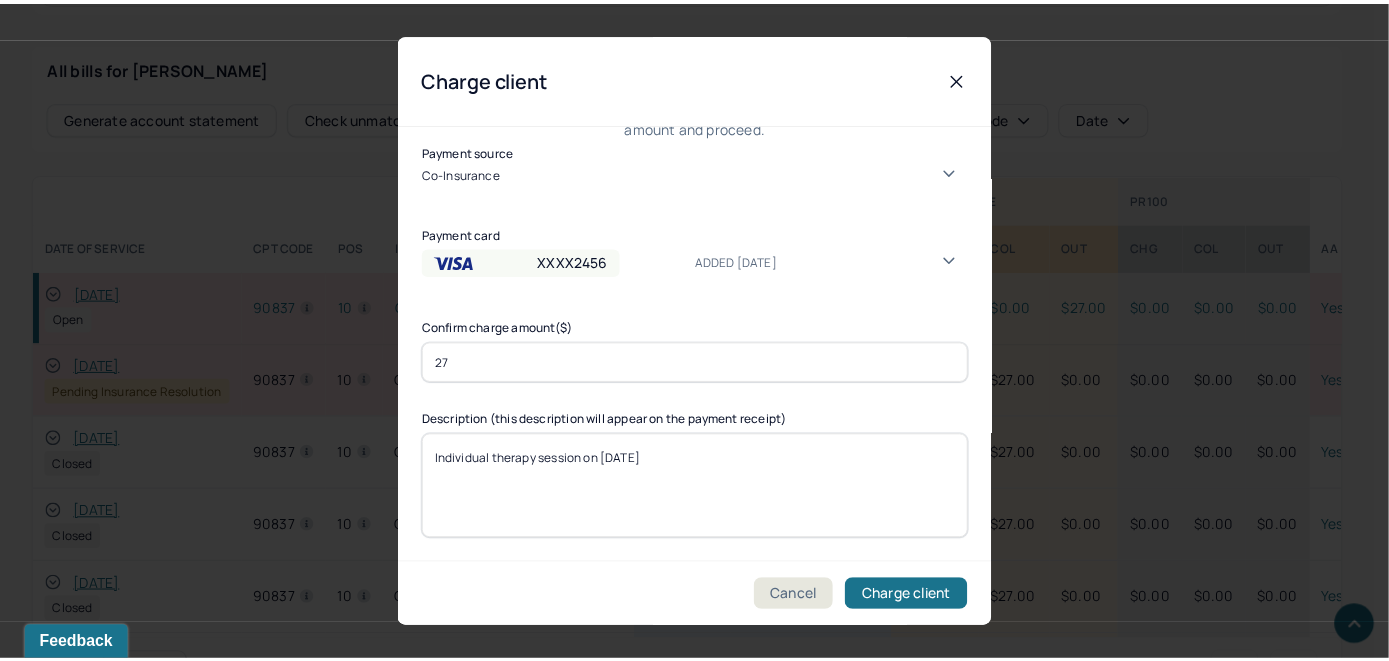 scroll, scrollTop: 121, scrollLeft: 0, axis: vertical 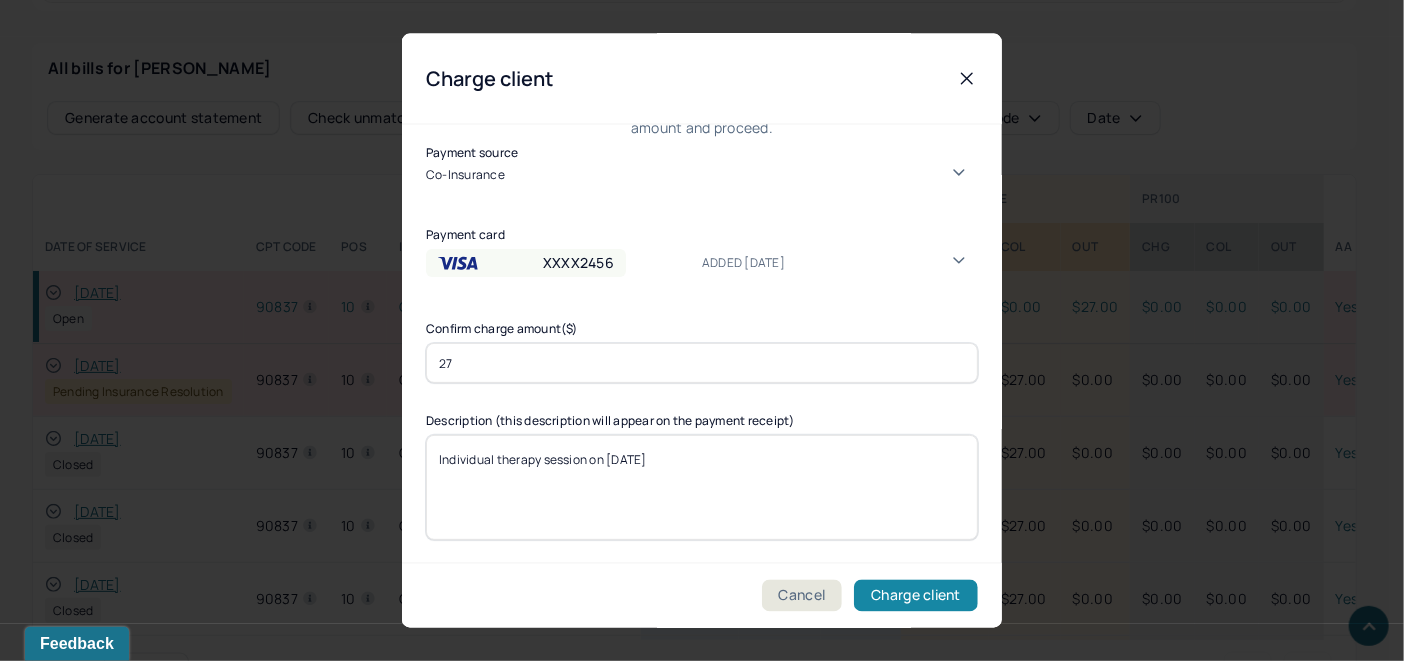 click on "Charge client" at bounding box center (916, 596) 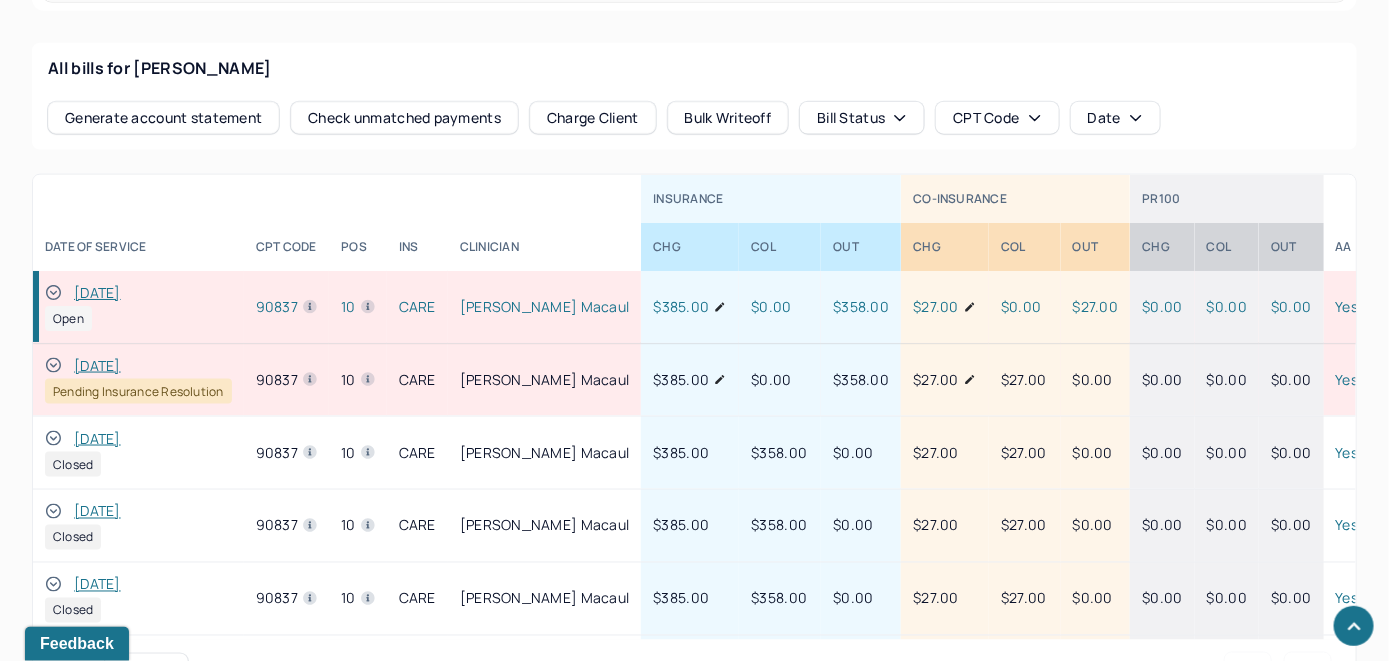click 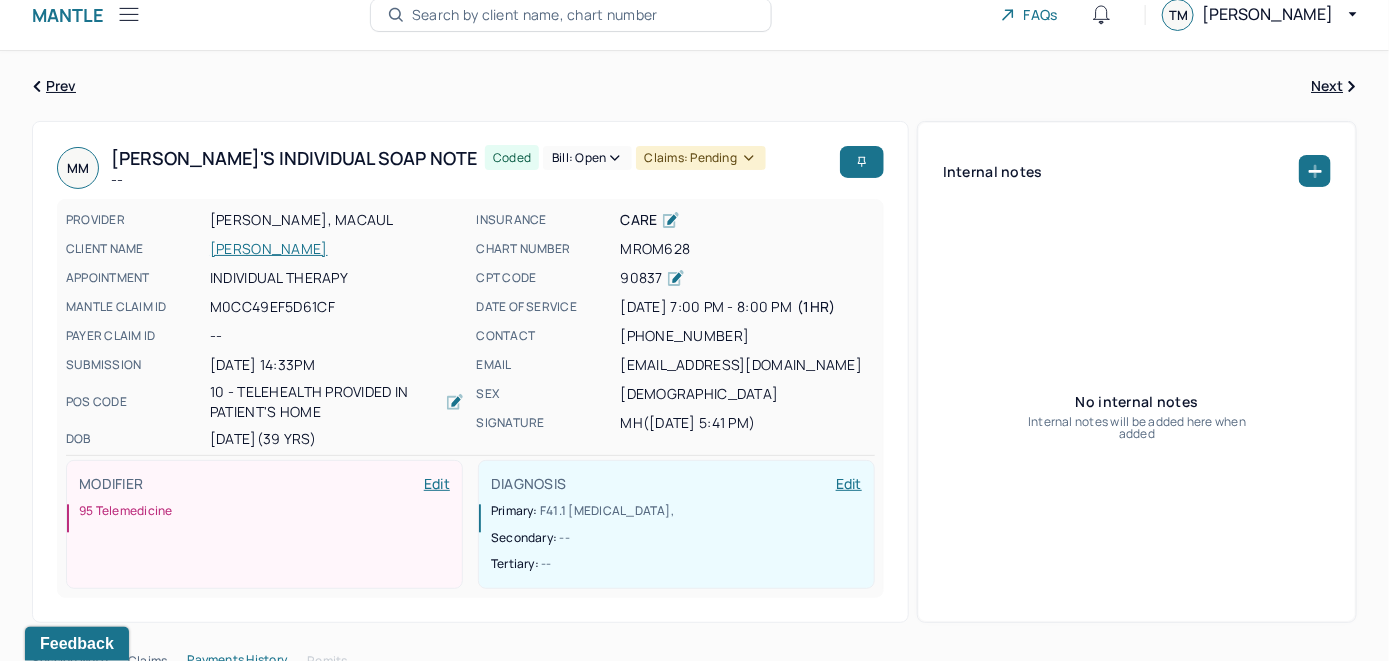 scroll, scrollTop: 0, scrollLeft: 0, axis: both 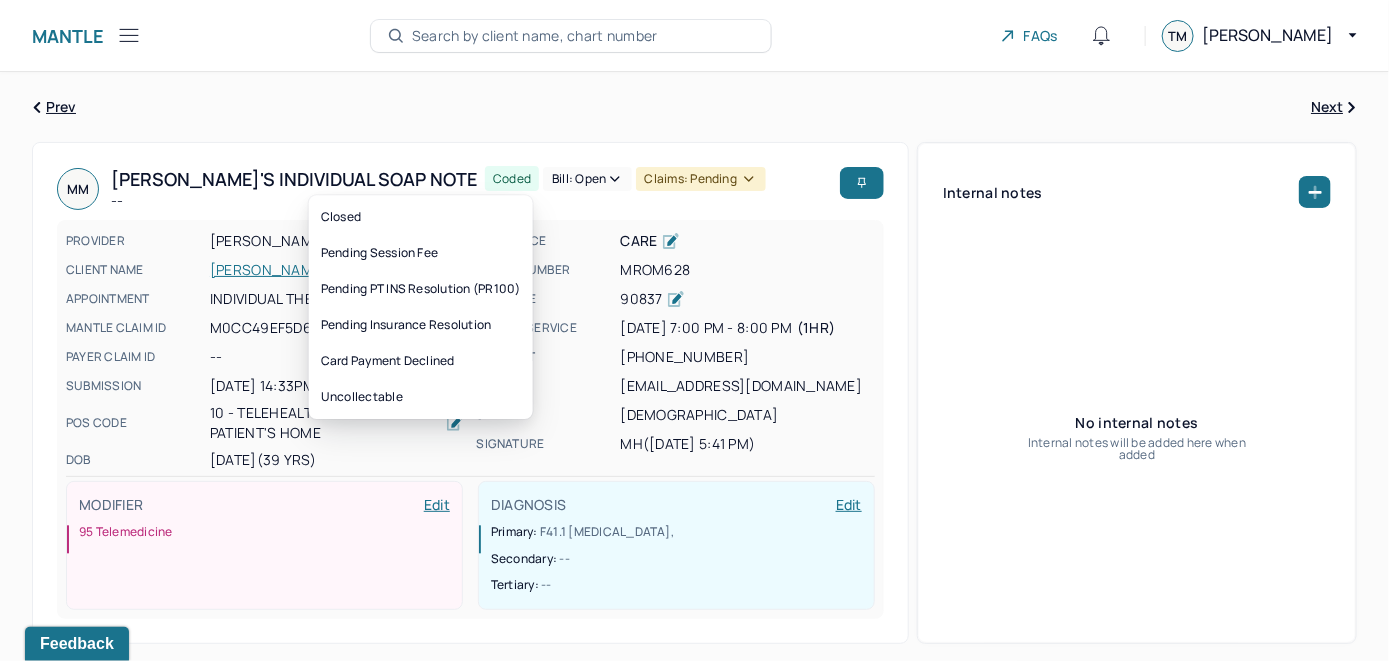 click on "Bill: Open" at bounding box center [587, 179] 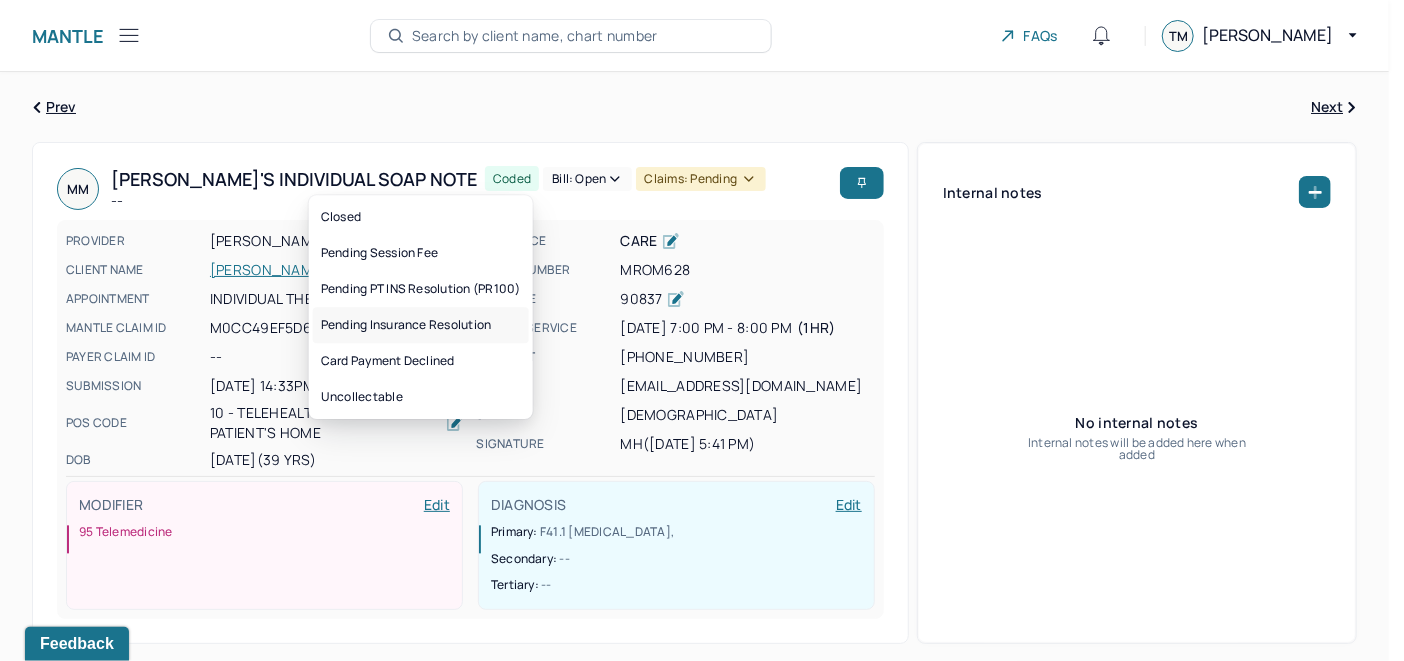 click on "Pending Insurance Resolution" at bounding box center [421, 325] 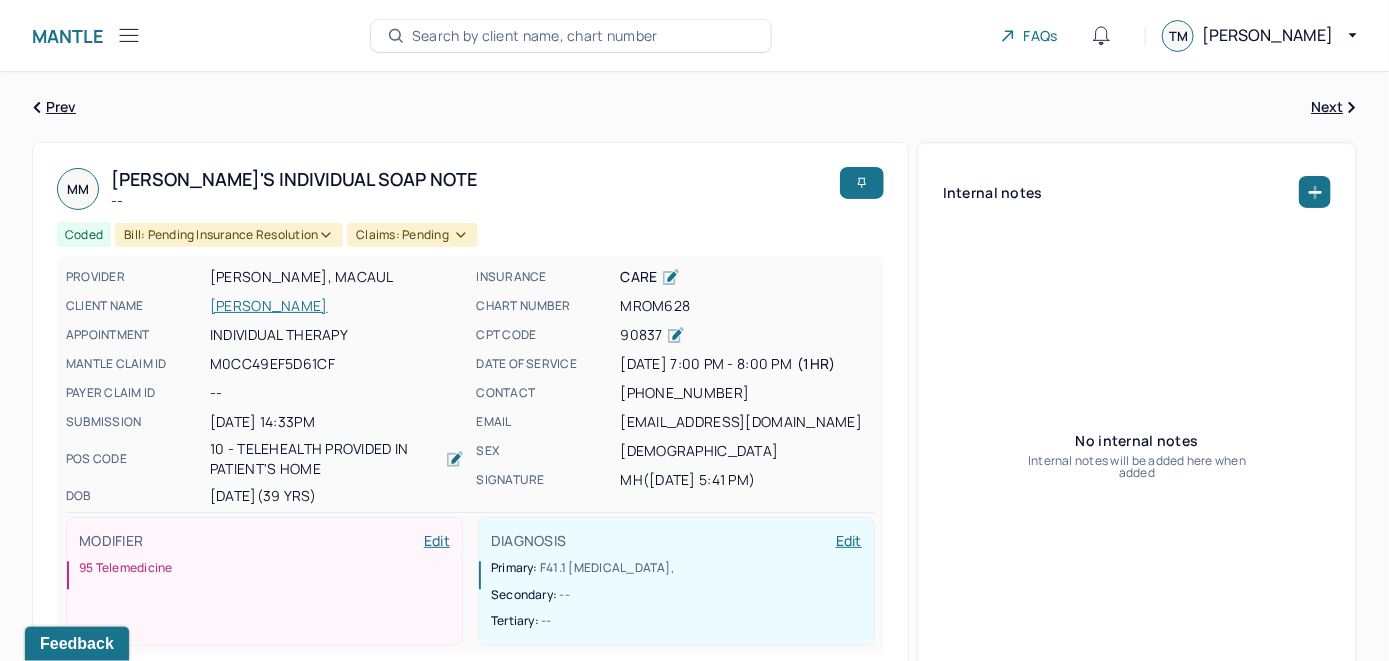 click on "Search by client name, chart number" at bounding box center [535, 36] 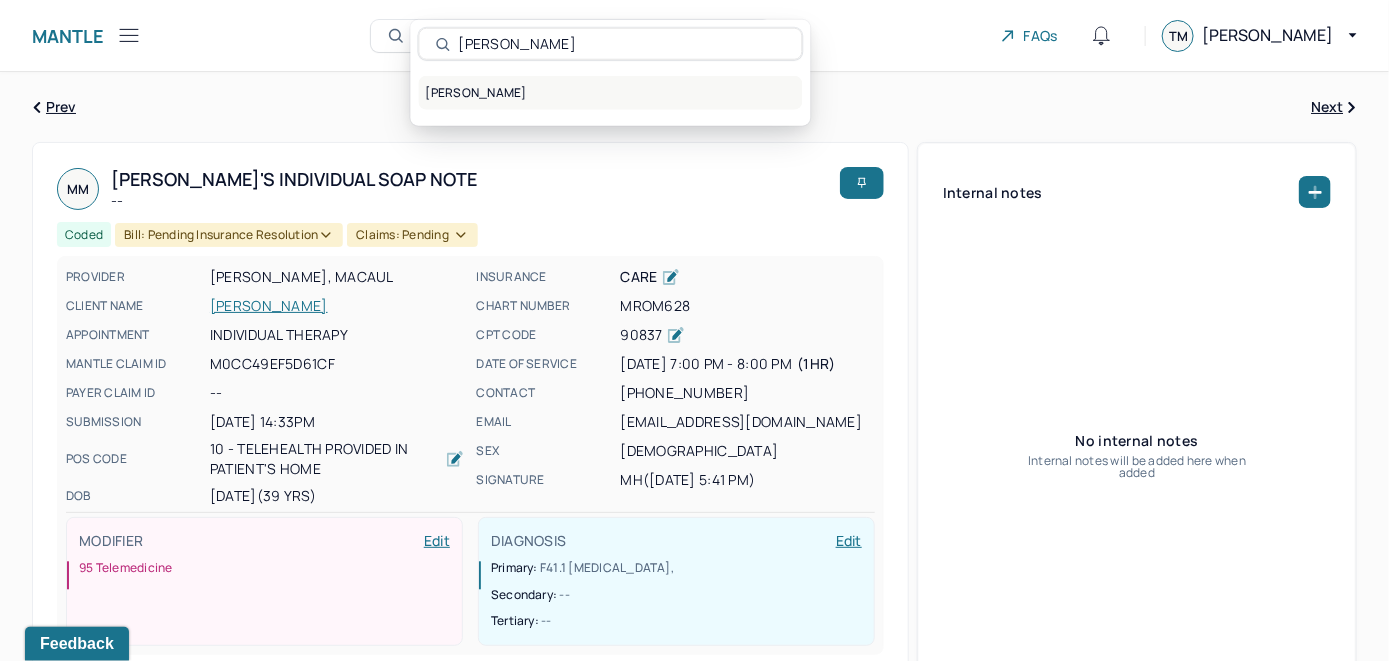 type on "[PERSON_NAME]" 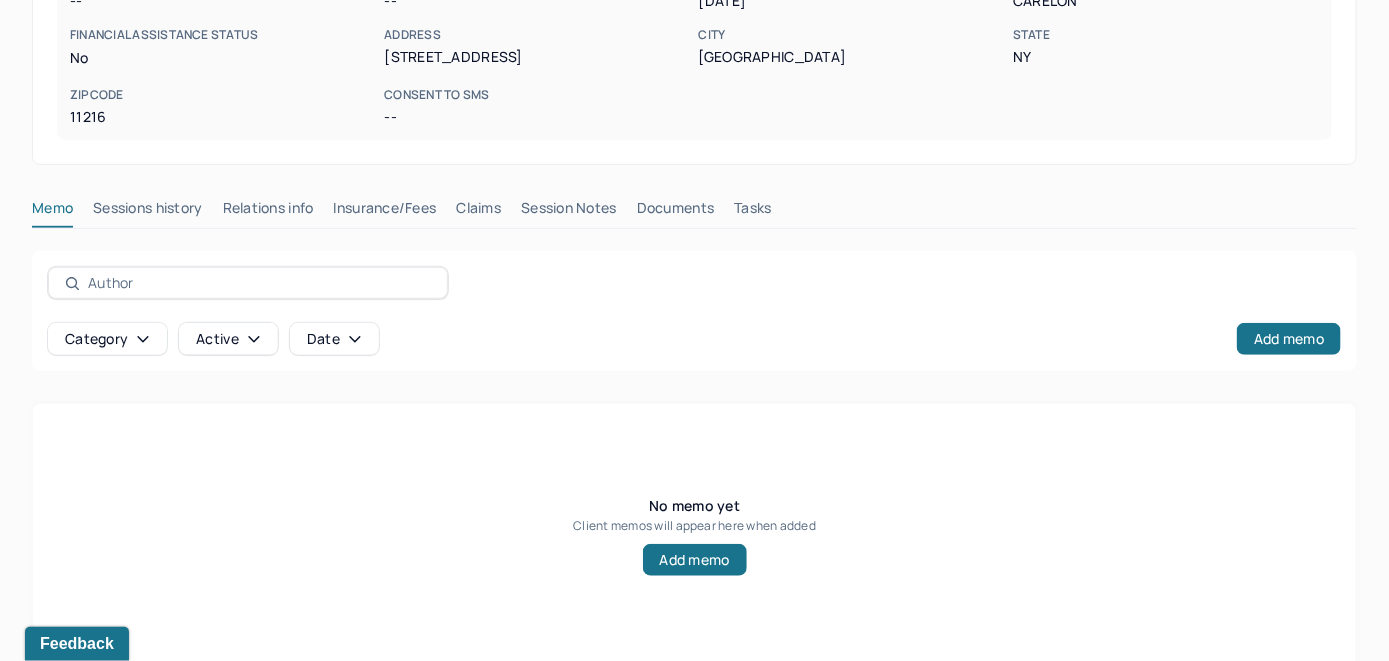 scroll, scrollTop: 393, scrollLeft: 0, axis: vertical 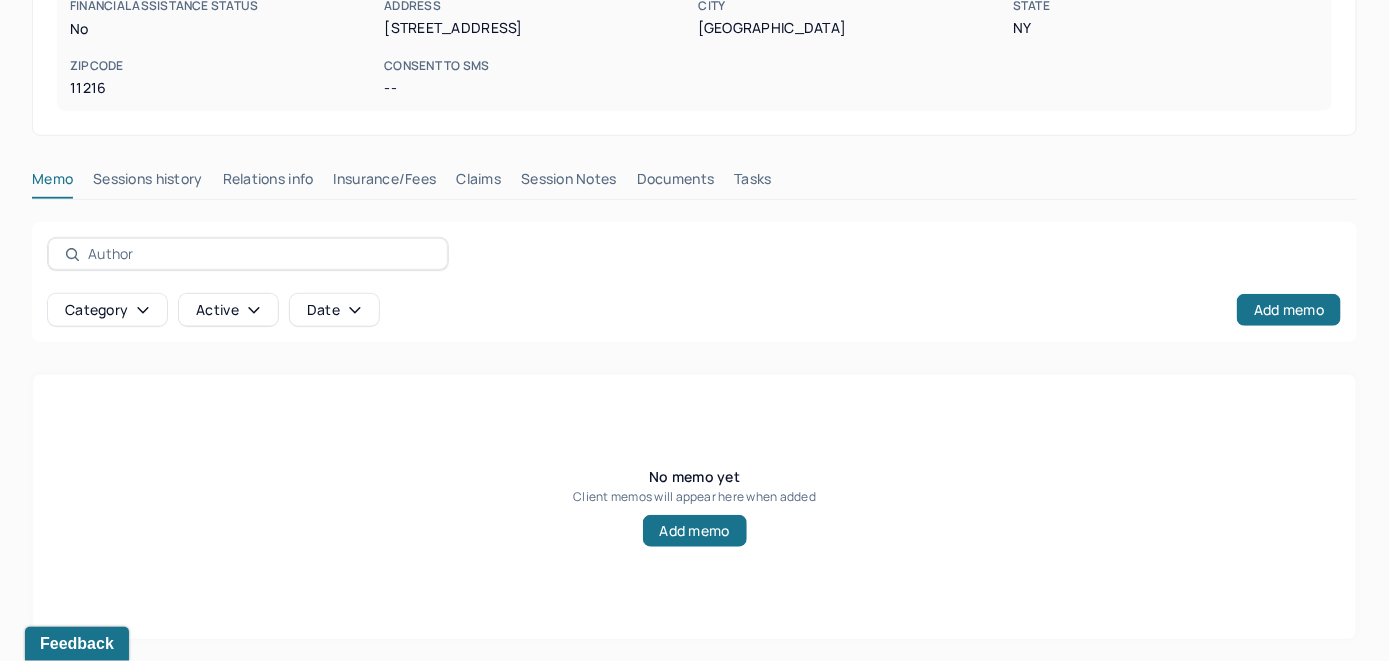 click on "Insurance/Fees" at bounding box center [385, 183] 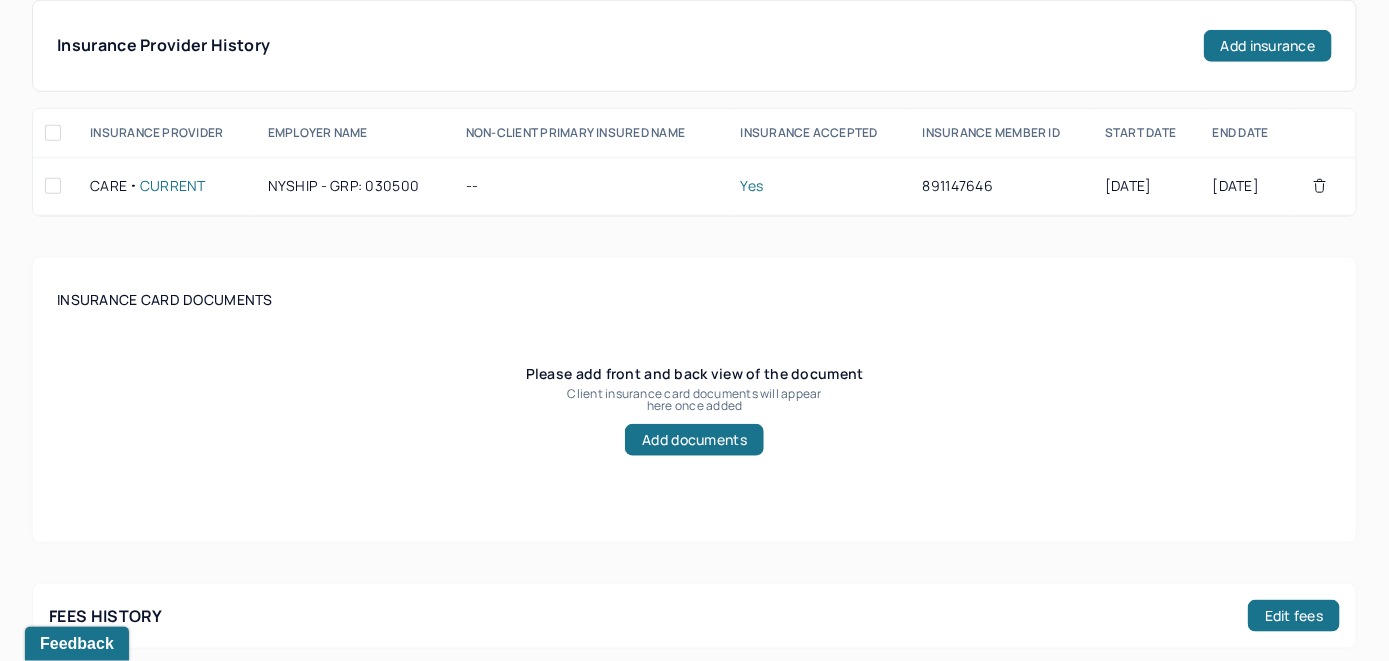 scroll, scrollTop: 415, scrollLeft: 0, axis: vertical 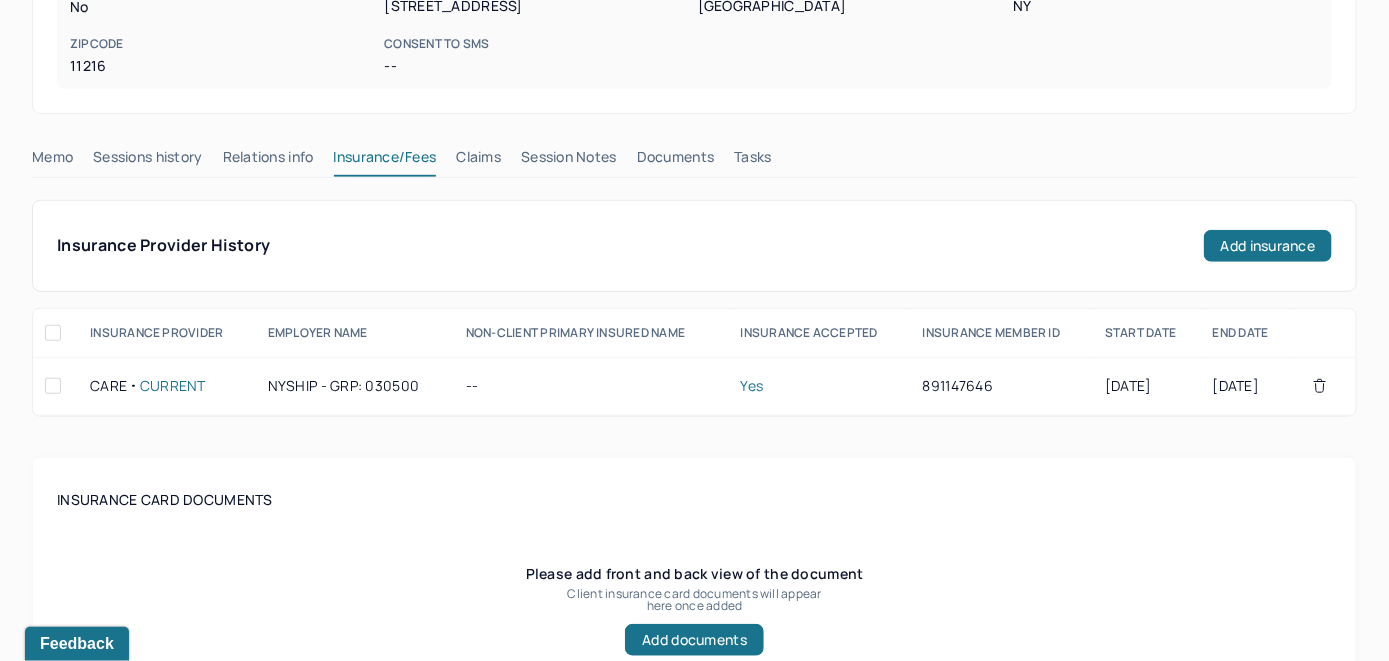 click on "Claims" at bounding box center (478, 161) 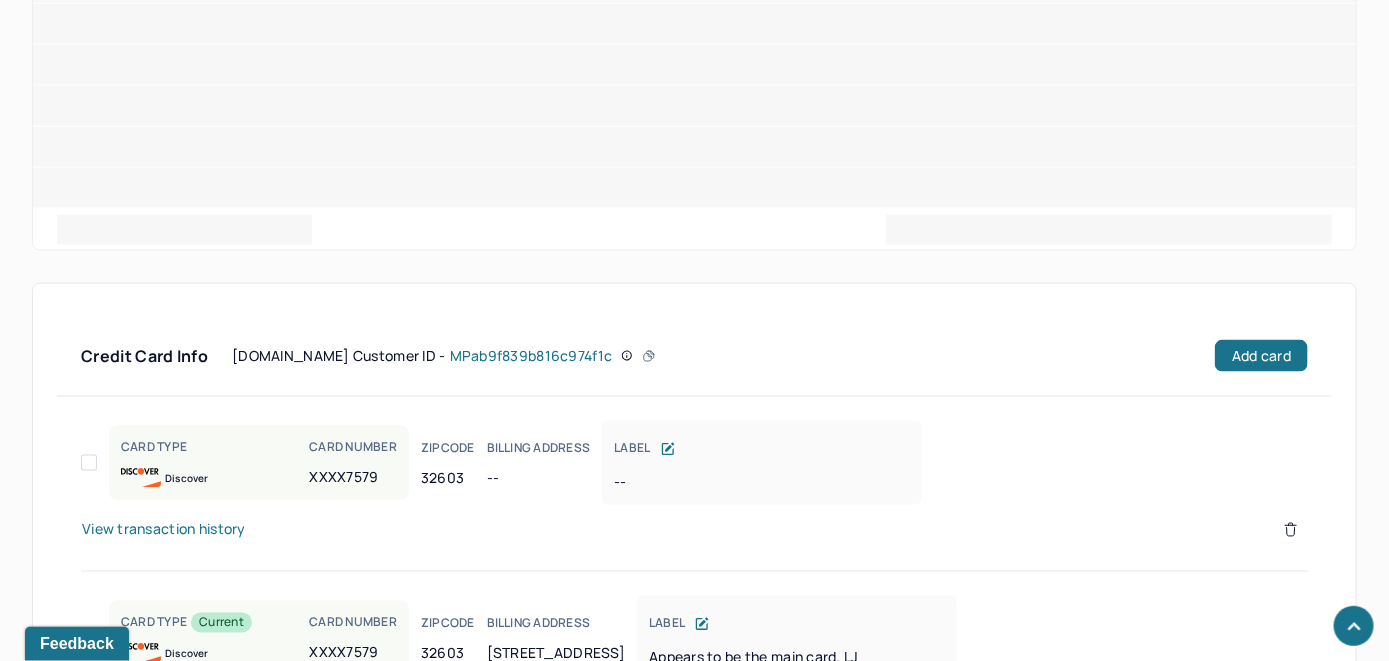 scroll, scrollTop: 1178, scrollLeft: 0, axis: vertical 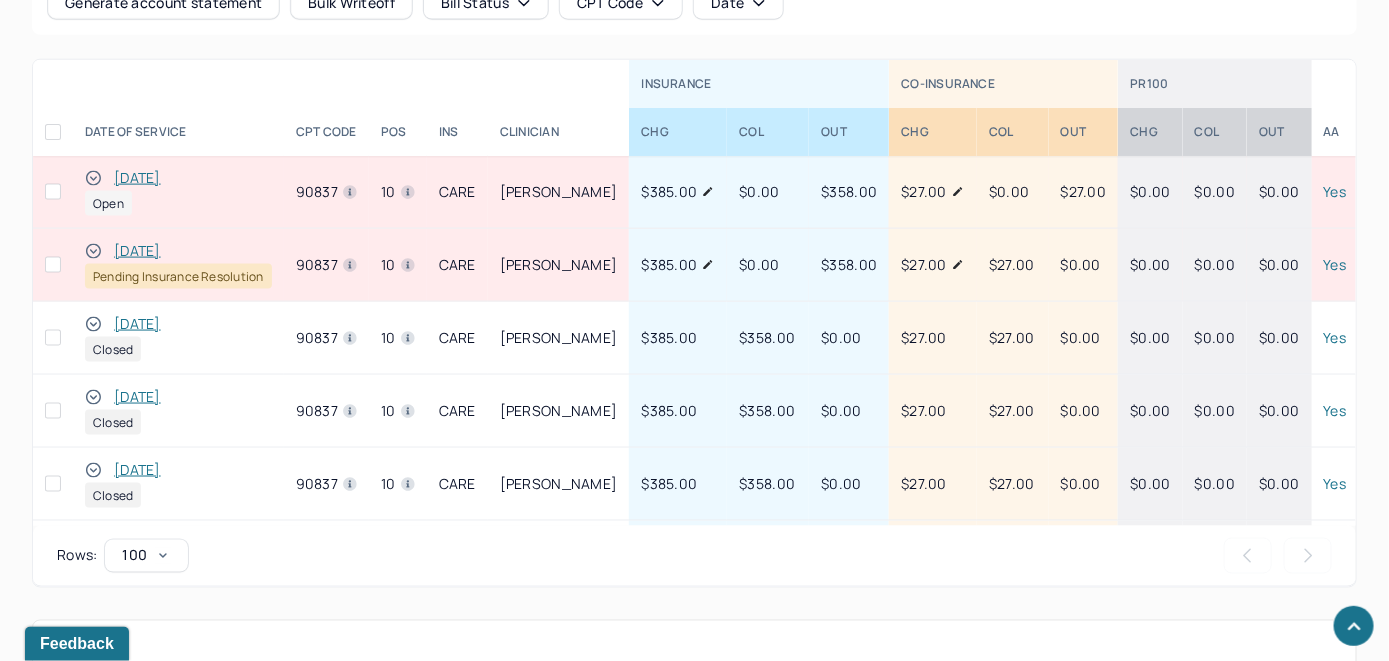 click on "[DATE]" at bounding box center (137, 178) 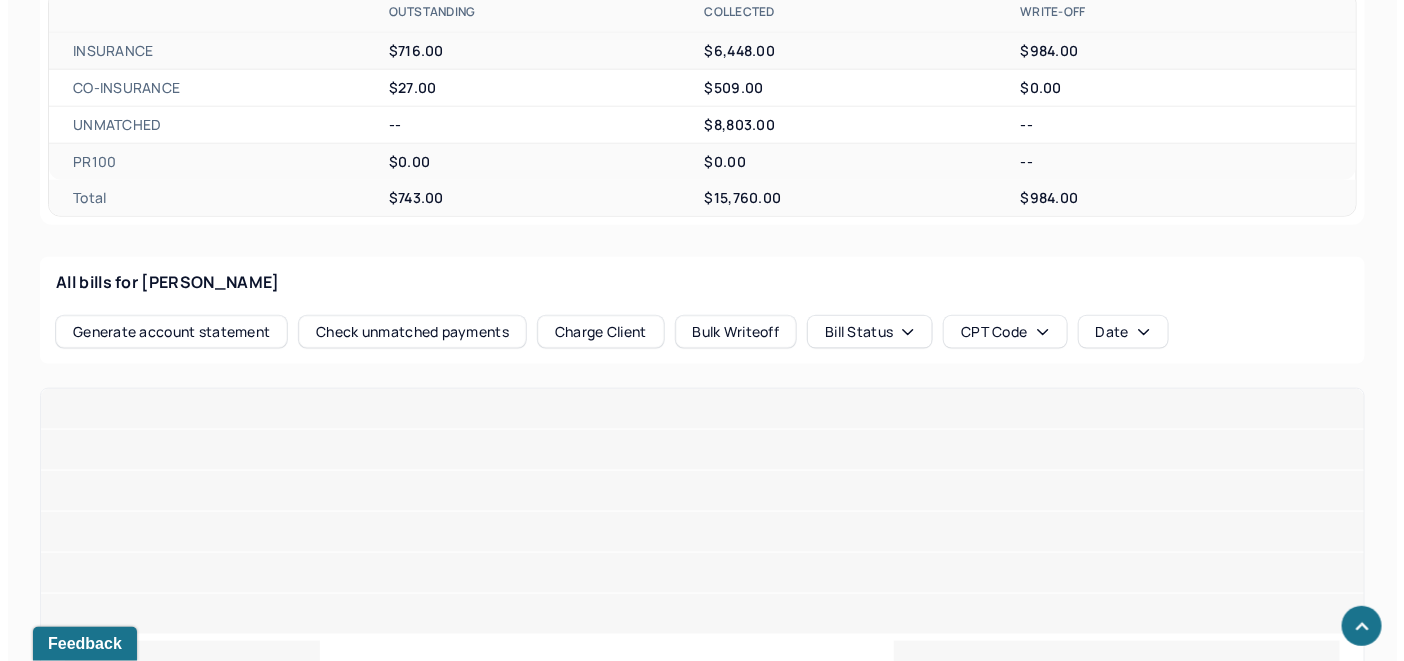 scroll, scrollTop: 961, scrollLeft: 0, axis: vertical 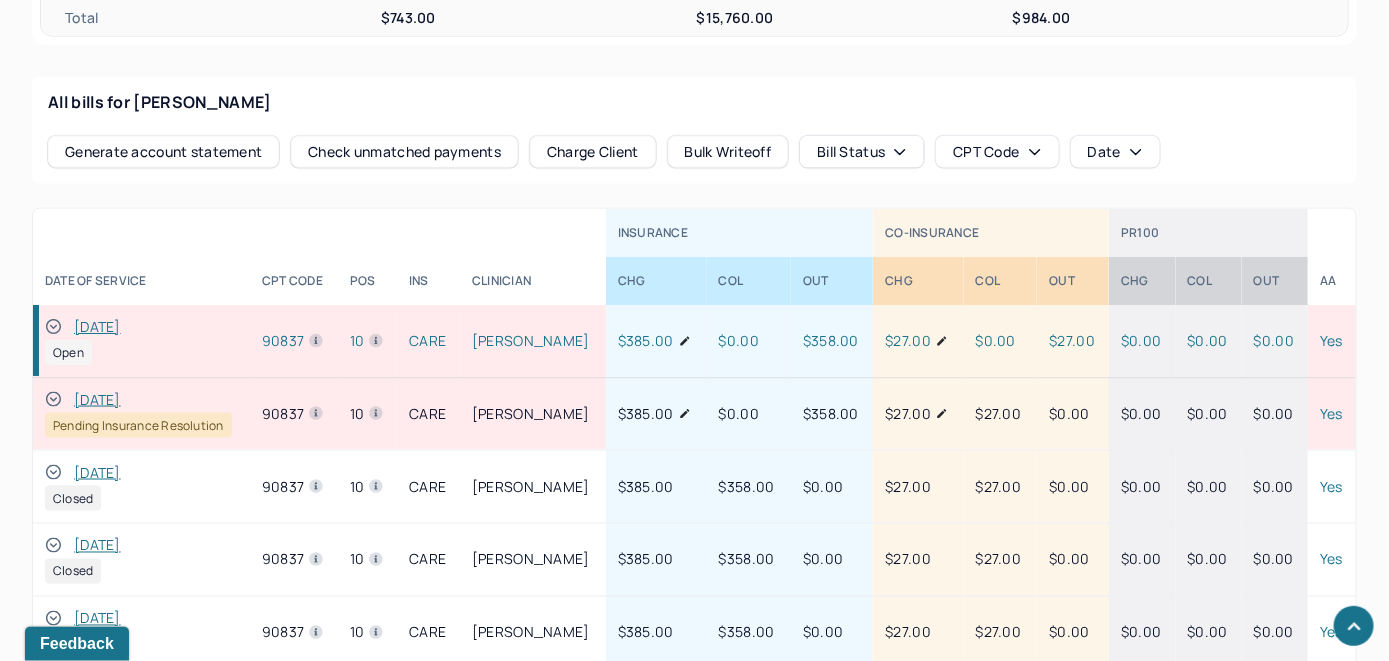 click on "[DATE]" at bounding box center [97, 327] 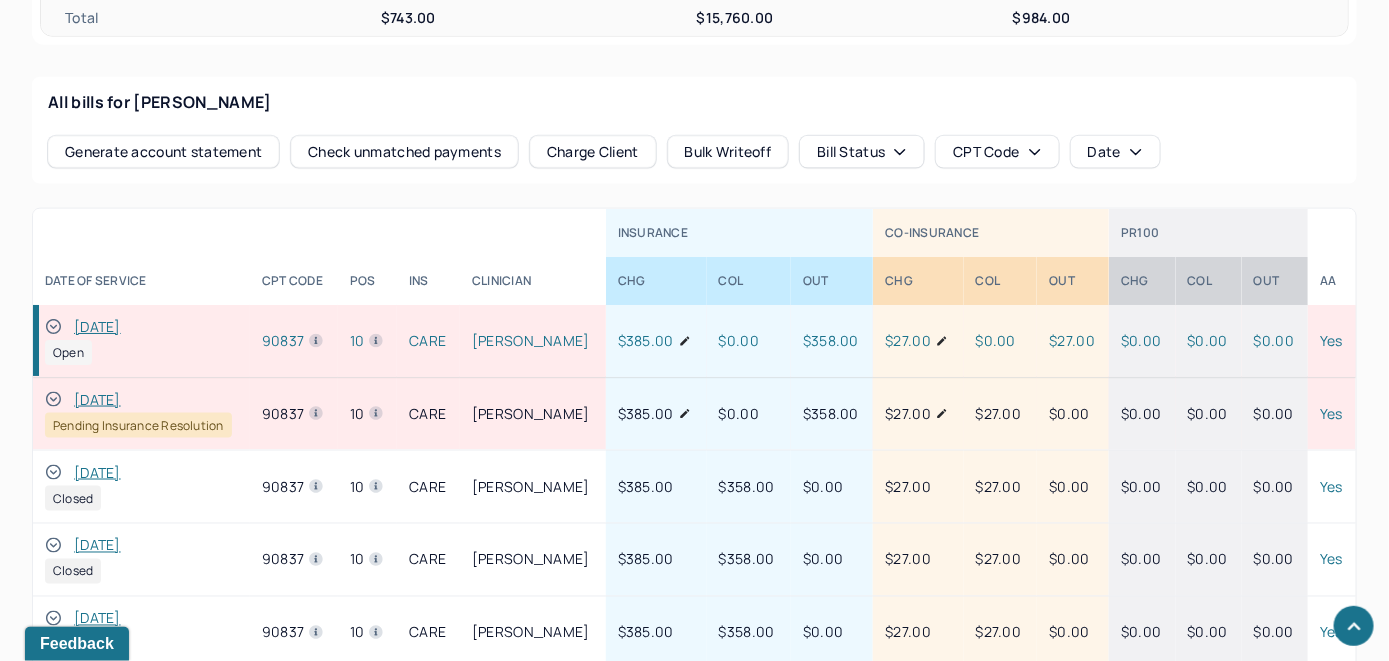click on "Check unmatched payments" at bounding box center [404, 152] 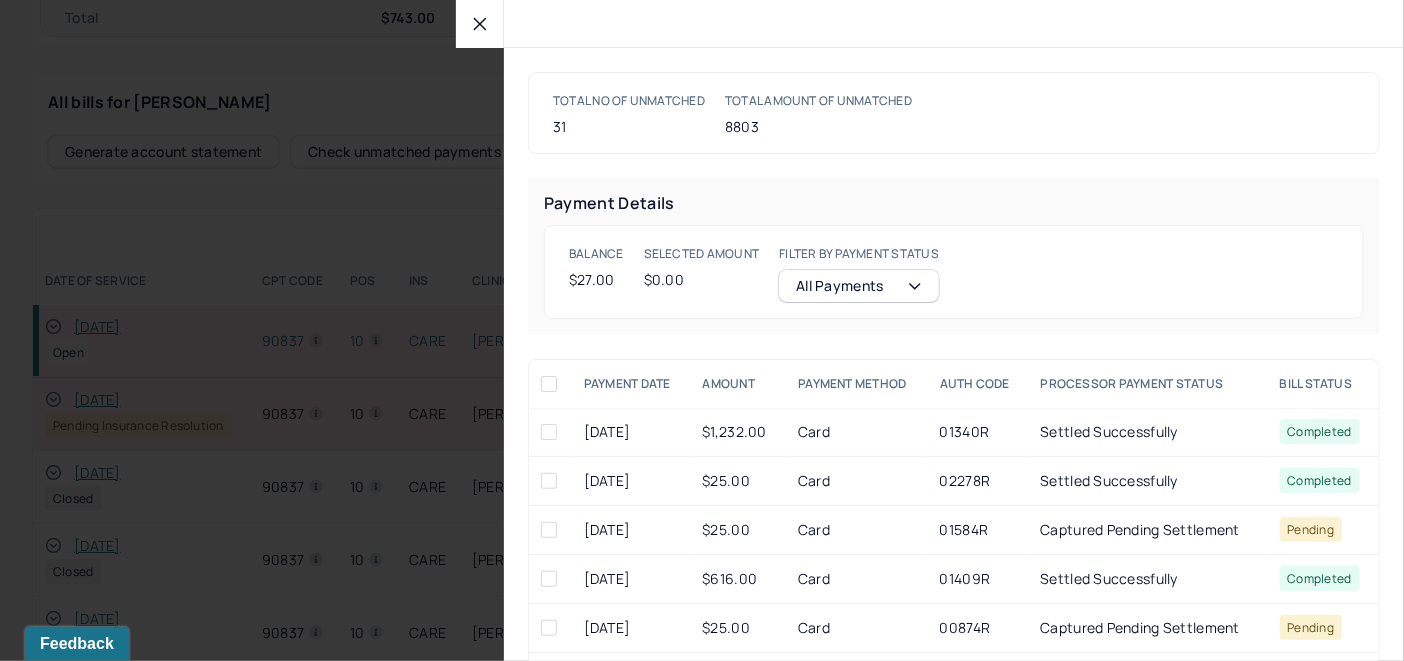 click 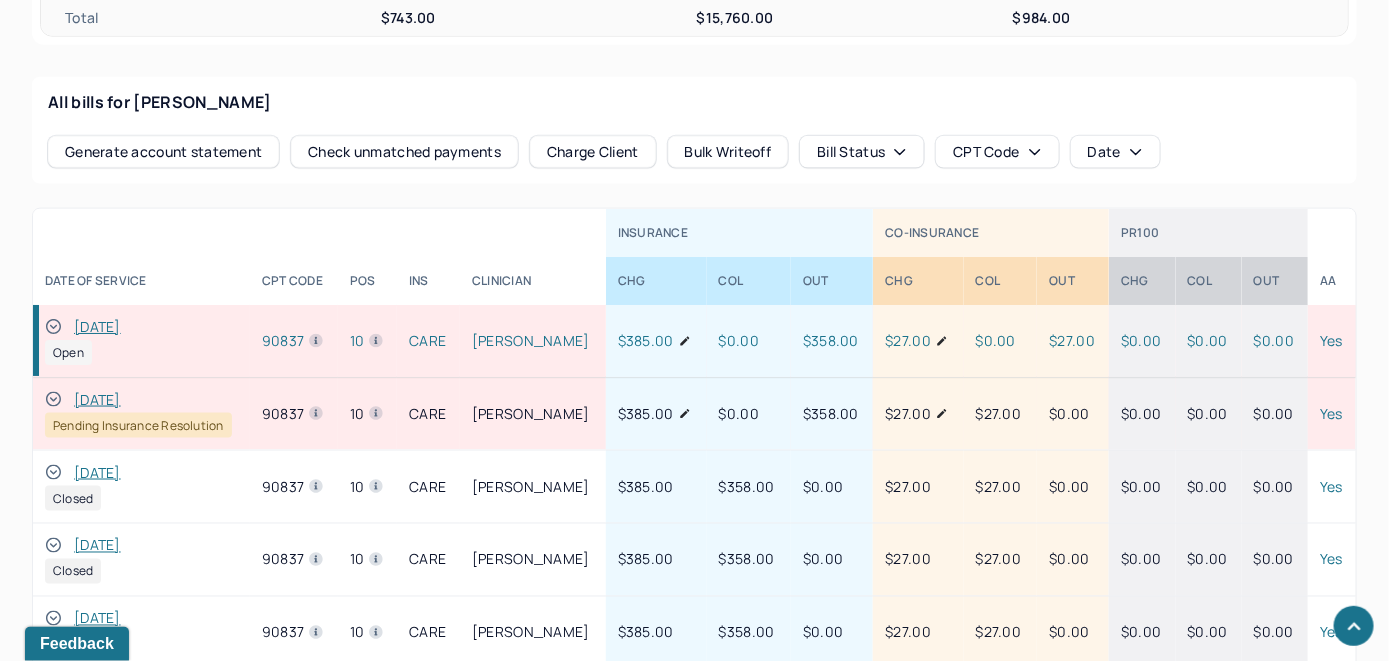 click on "Charge Client" at bounding box center [593, 152] 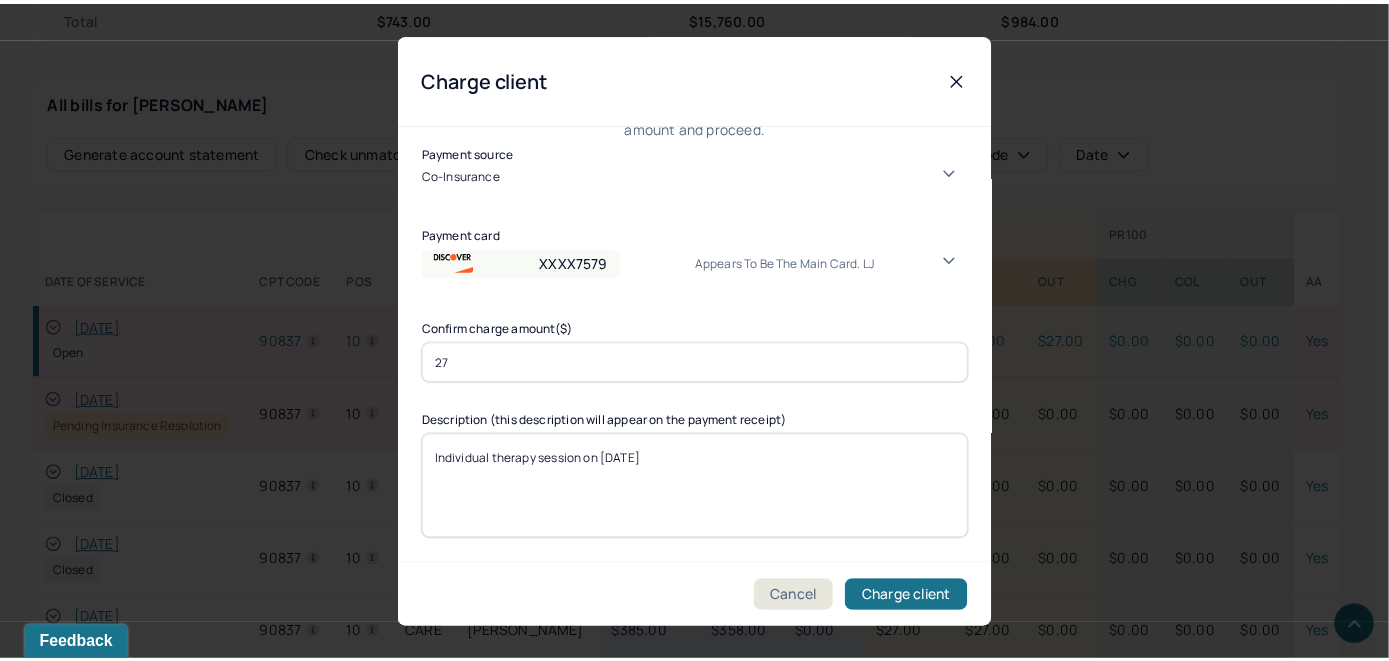 scroll, scrollTop: 121, scrollLeft: 0, axis: vertical 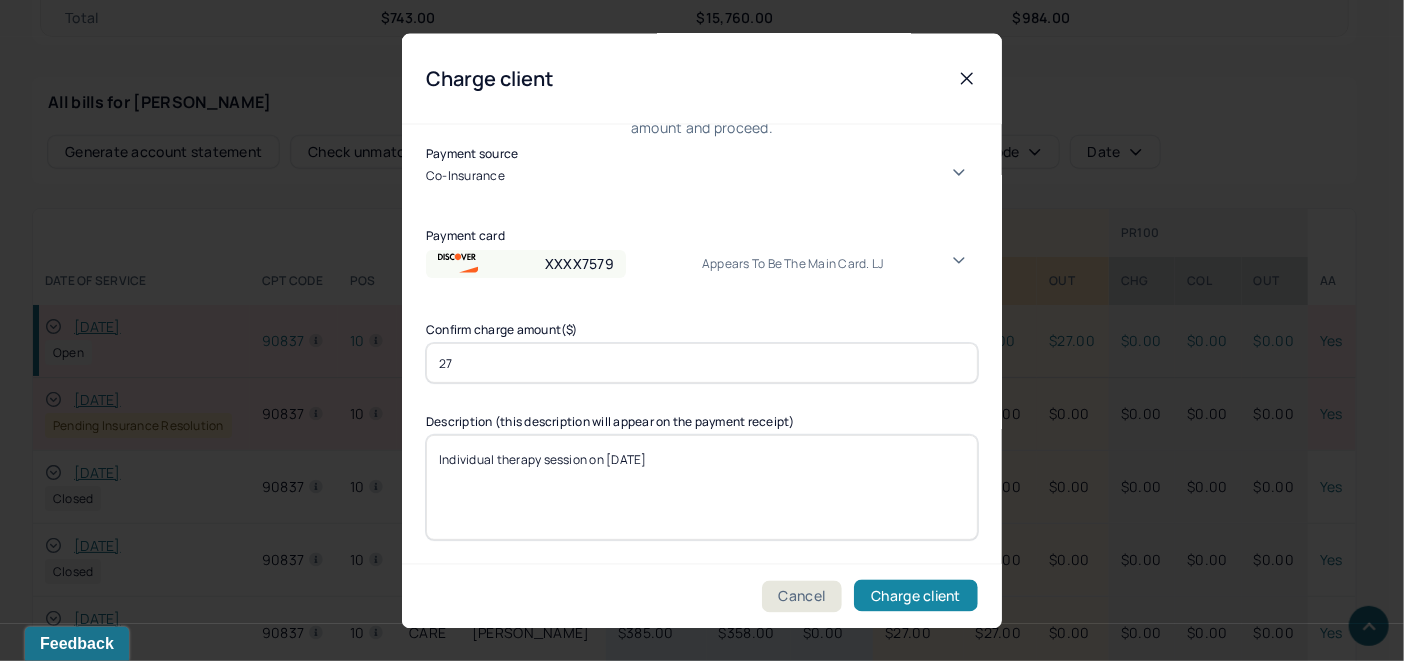 click on "Charge client" at bounding box center [916, 596] 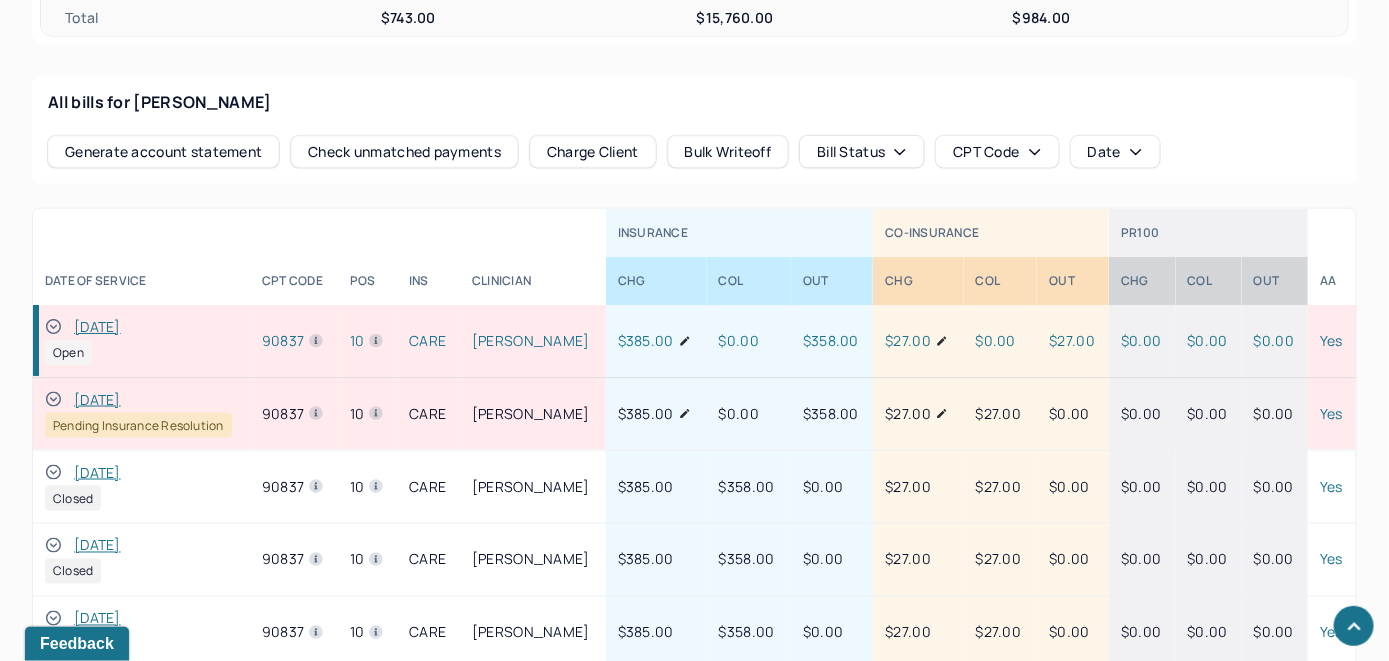 click 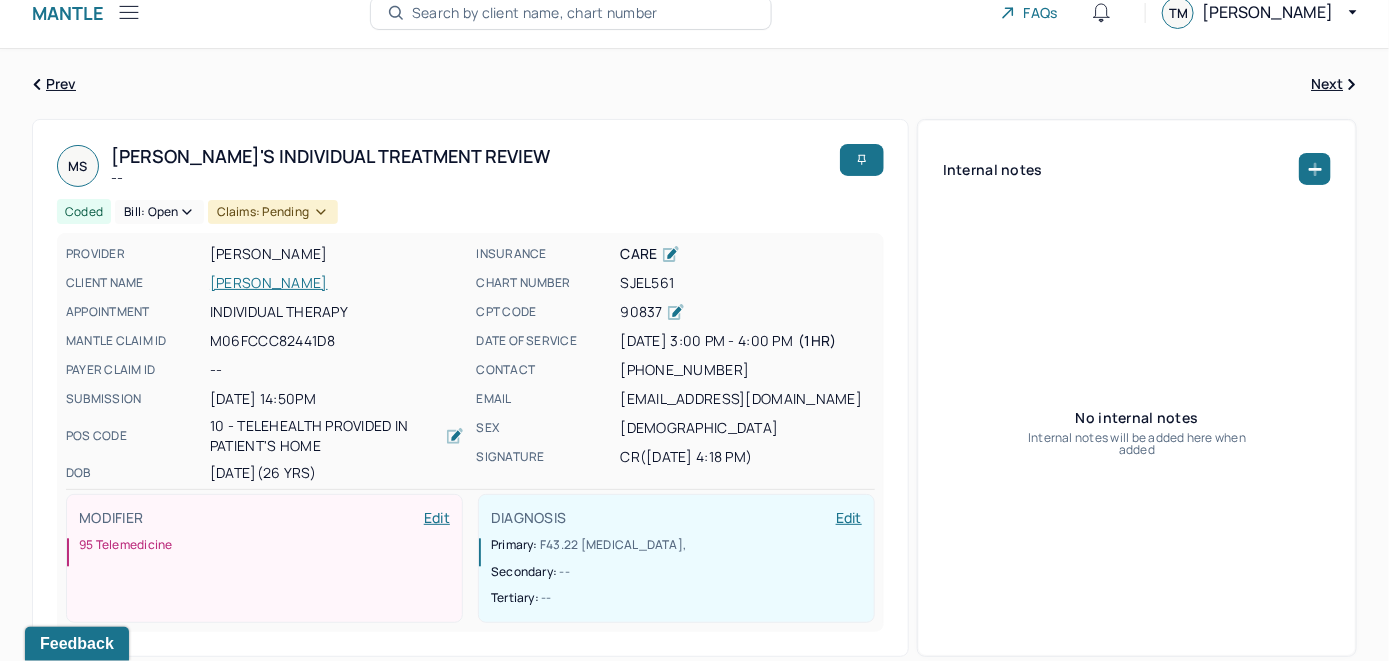 scroll, scrollTop: 0, scrollLeft: 0, axis: both 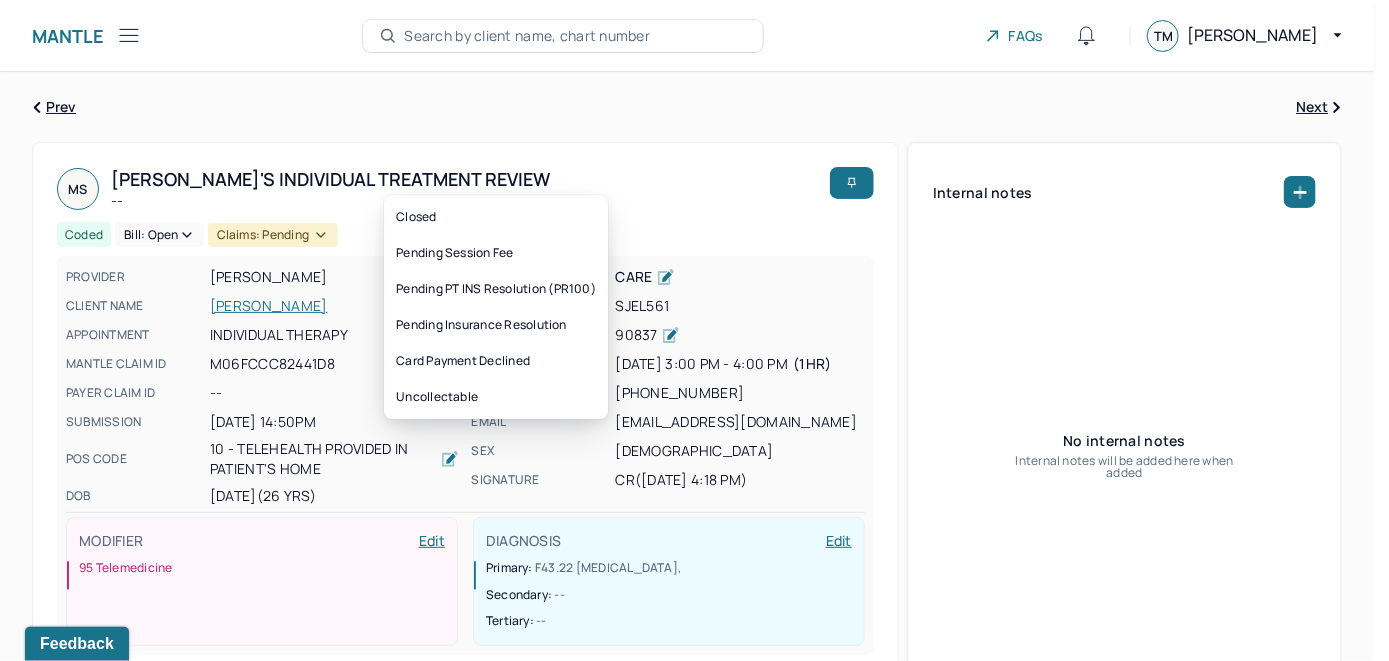 click on "Bill: Open" at bounding box center [159, 235] 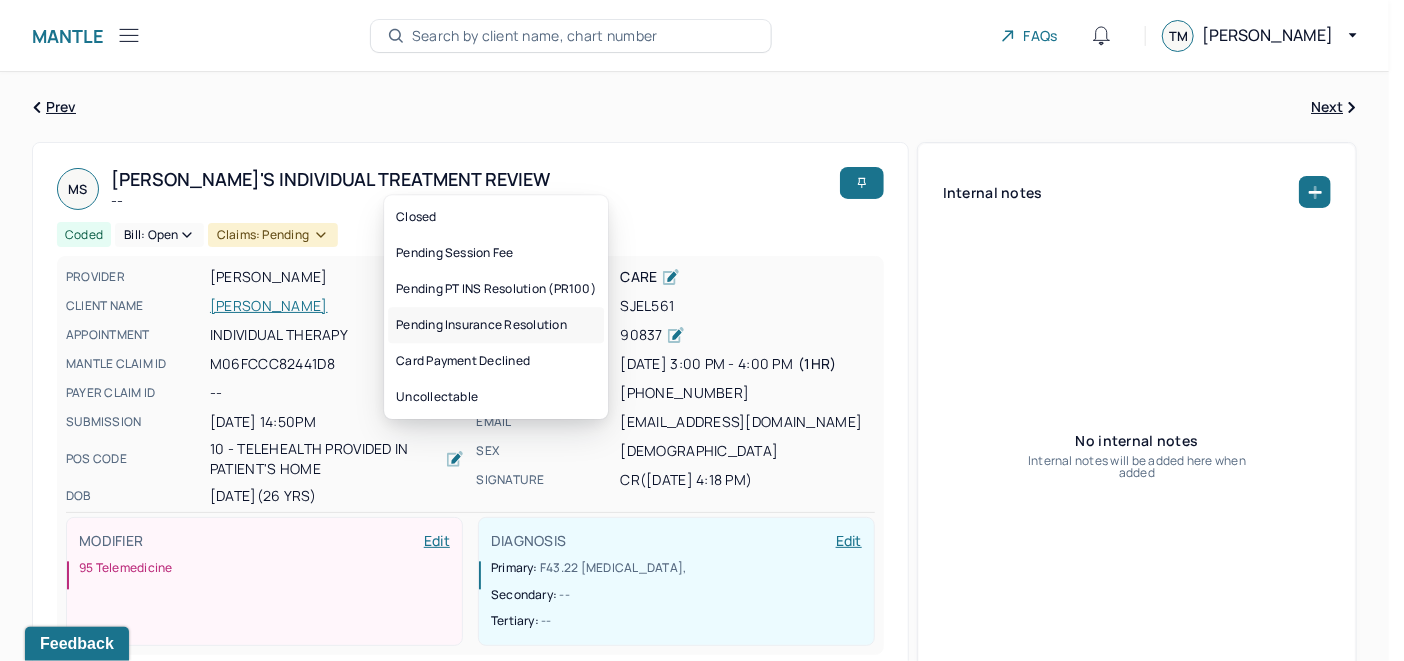 click on "Pending Insurance Resolution" at bounding box center (496, 325) 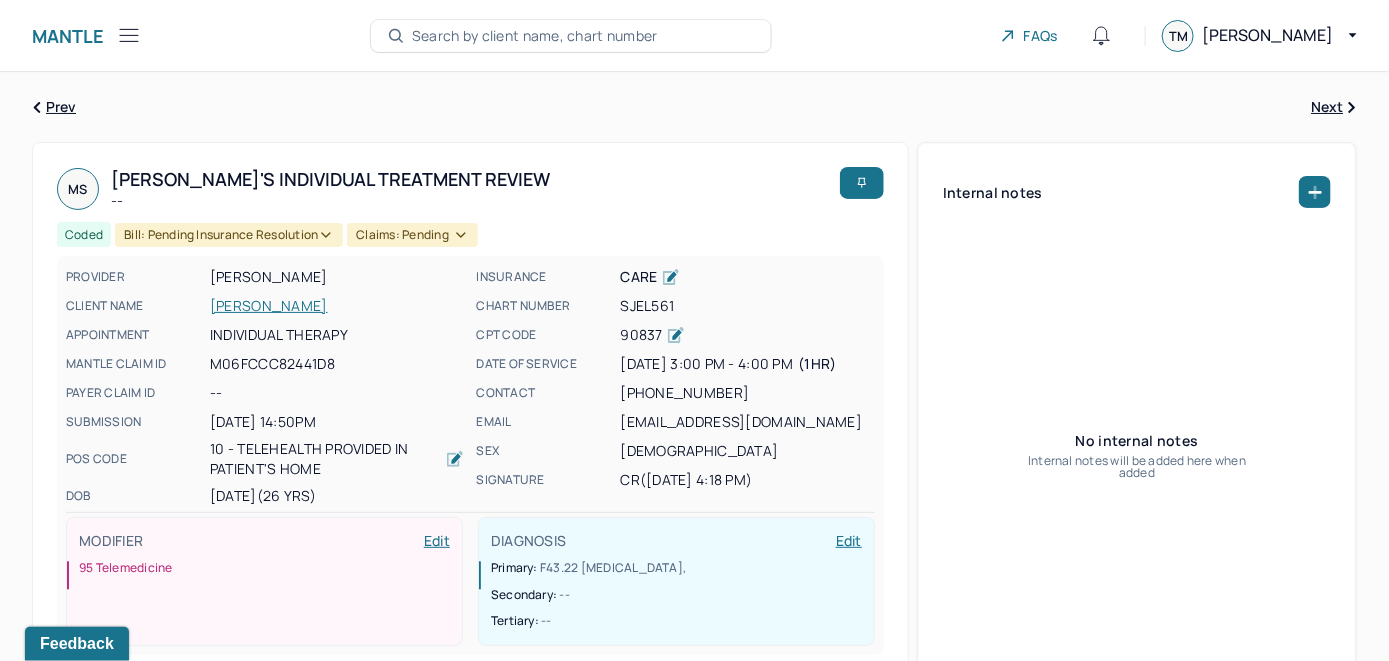click on "Search by client name, chart number" at bounding box center (535, 36) 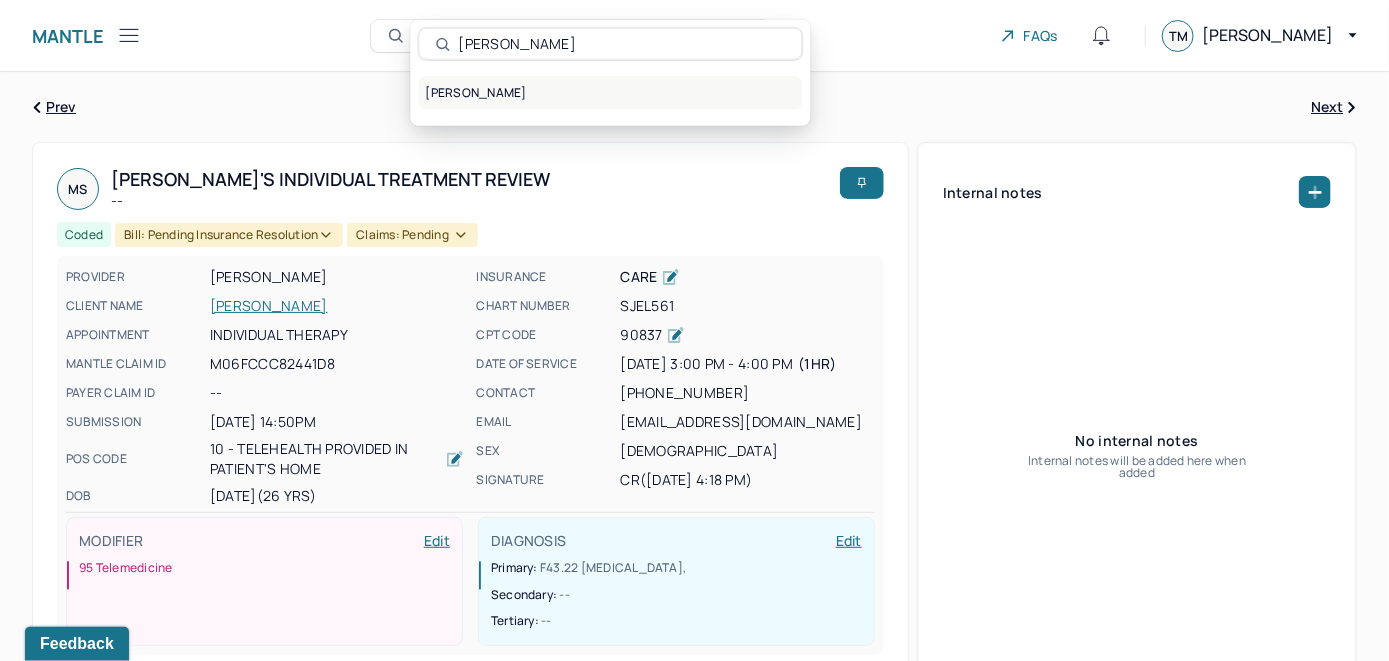 type on "[PERSON_NAME]" 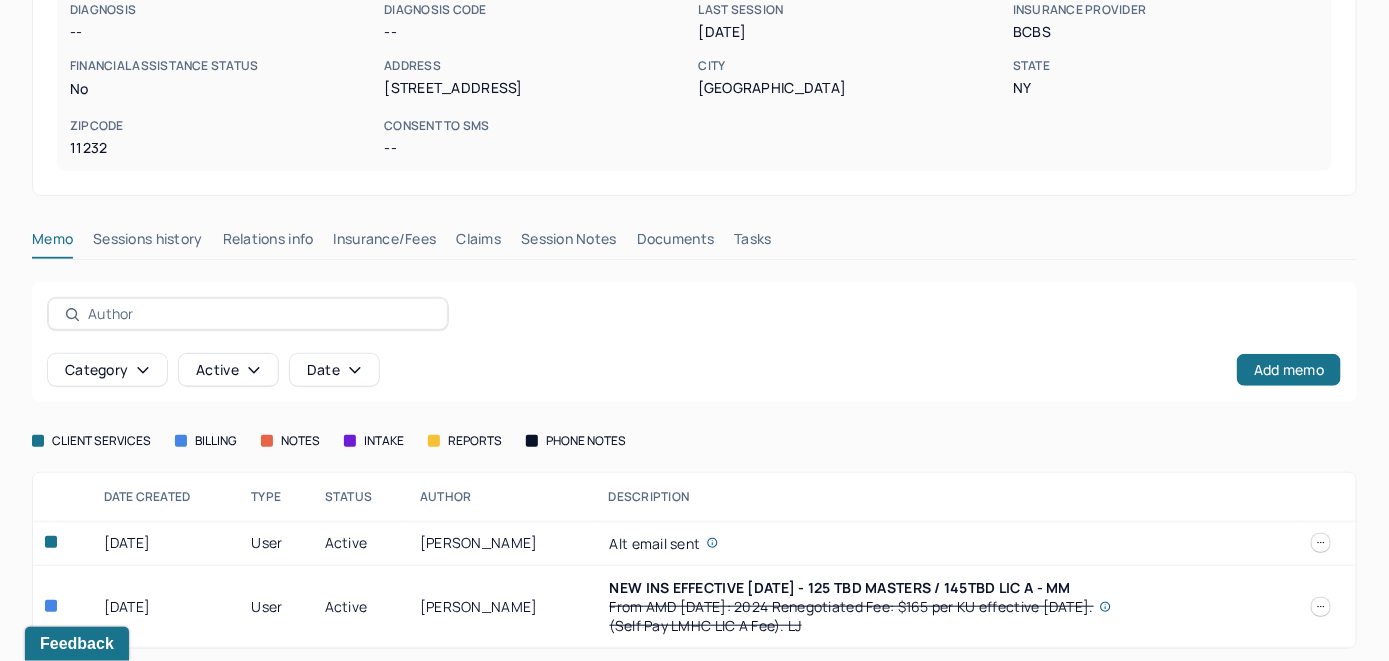 scroll, scrollTop: 343, scrollLeft: 0, axis: vertical 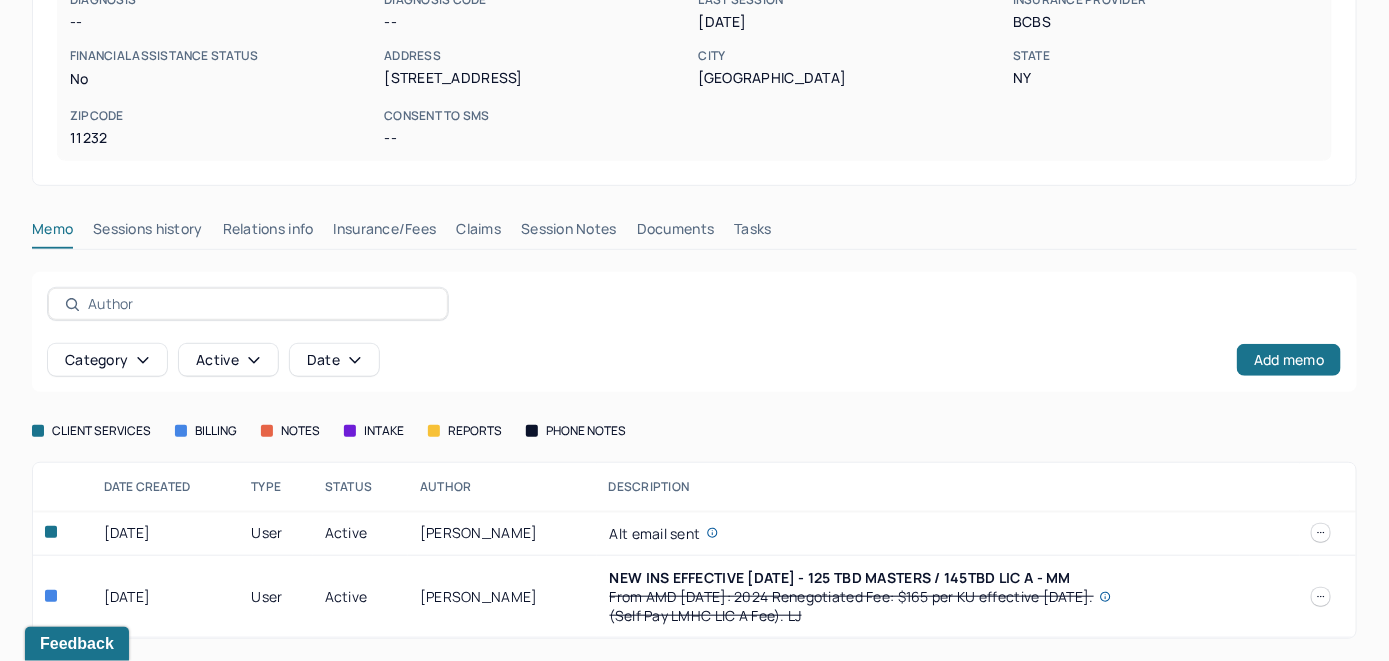 click on "Insurance/Fees" at bounding box center (385, 233) 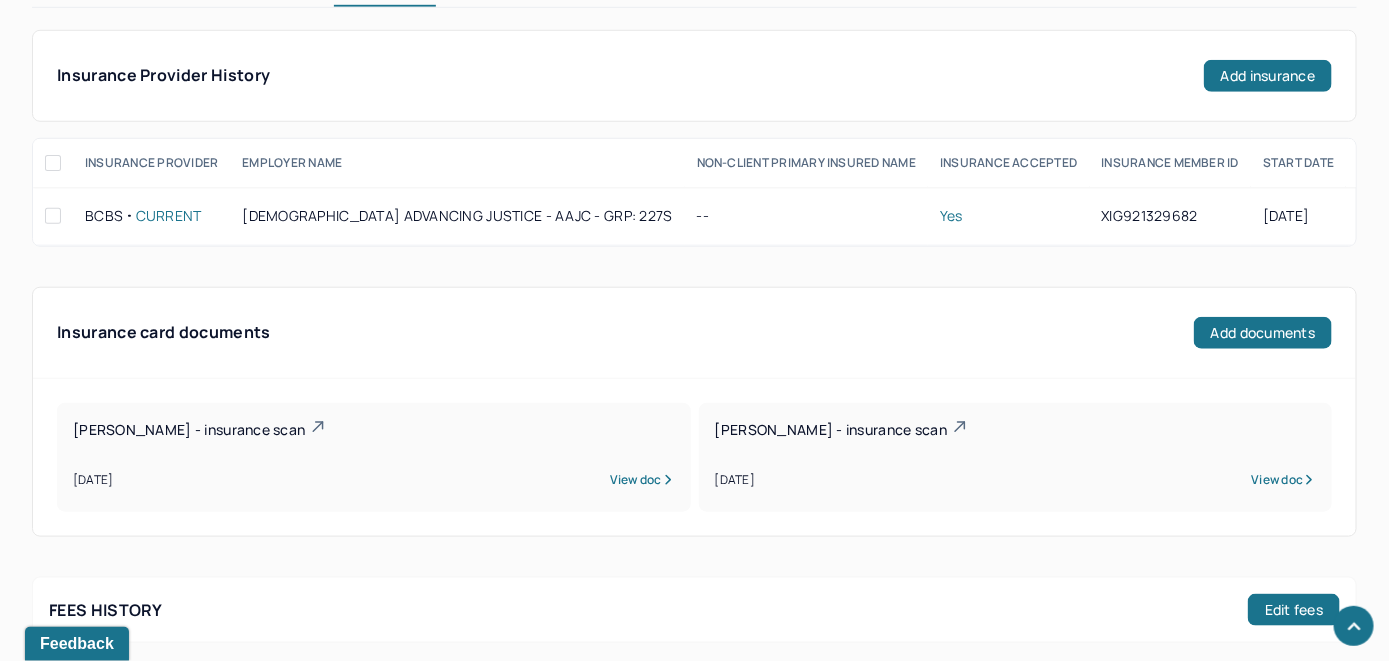 scroll, scrollTop: 443, scrollLeft: 0, axis: vertical 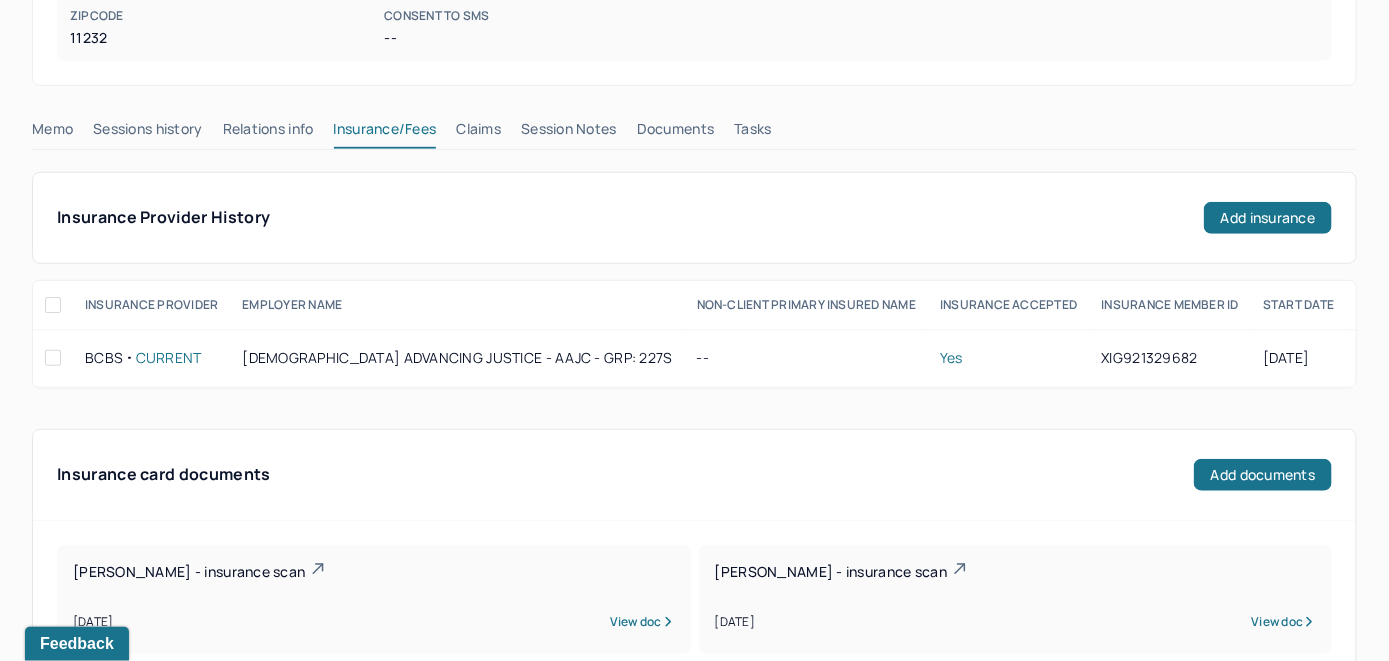 click on "Claims" at bounding box center (478, 133) 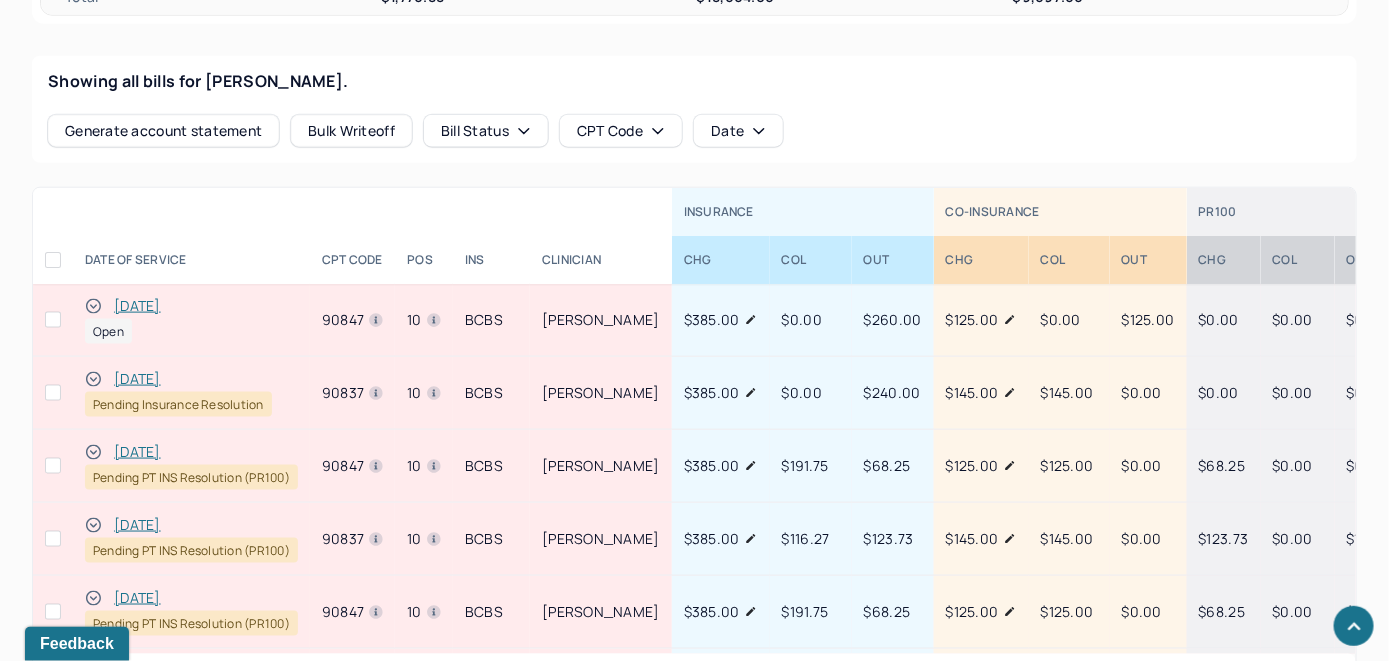 scroll, scrollTop: 874, scrollLeft: 0, axis: vertical 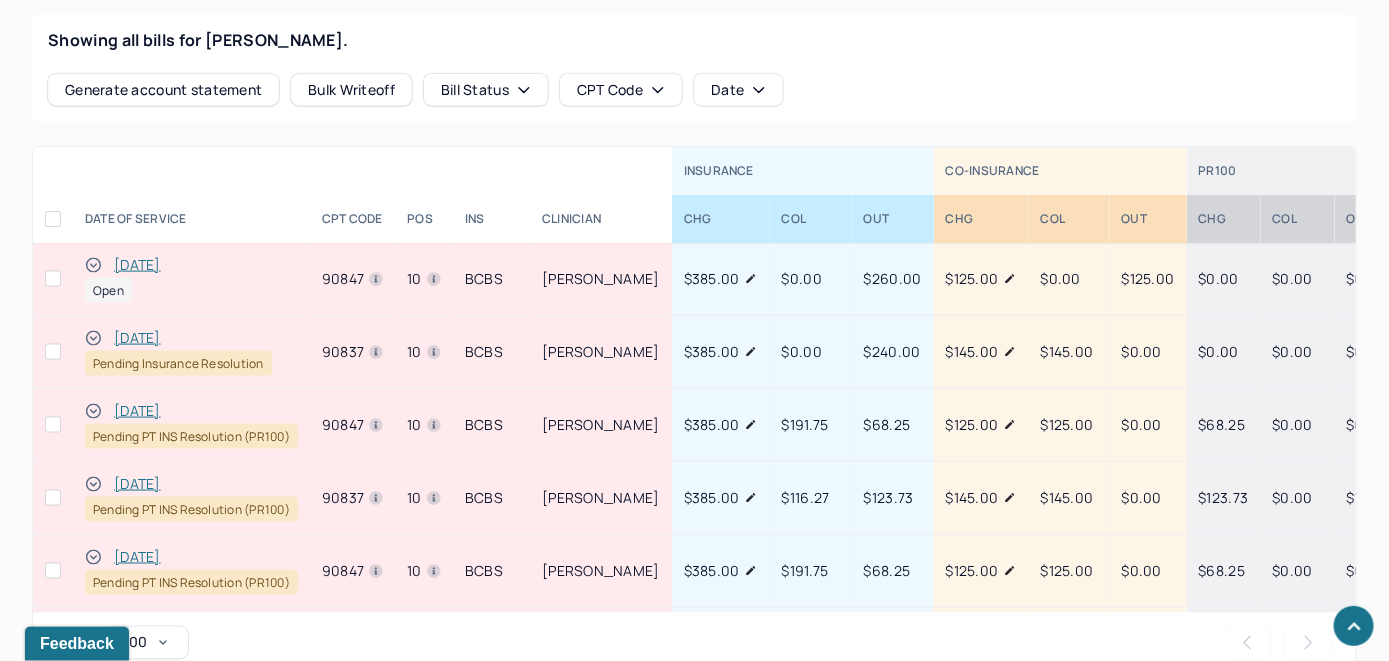 click on "Rows per page :   100       Previous     Next" at bounding box center (694, 643) 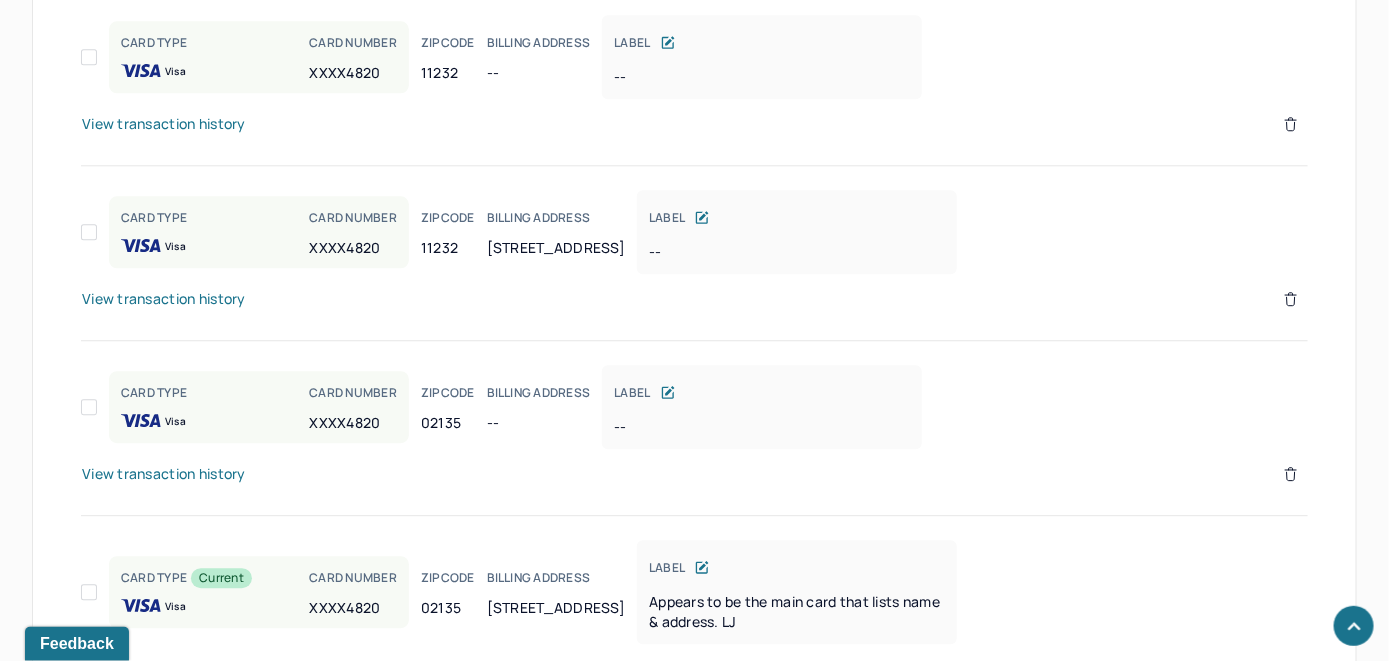 scroll, scrollTop: 2005, scrollLeft: 0, axis: vertical 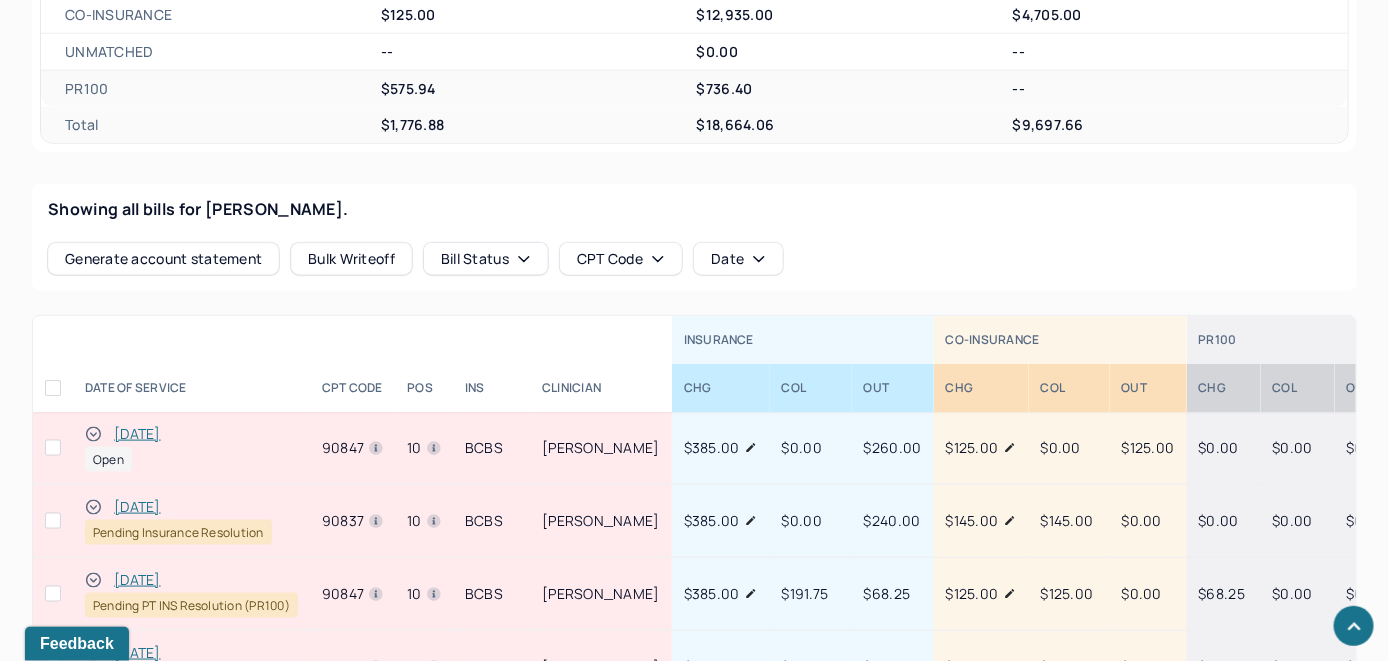 click on "[DATE]" at bounding box center [137, 434] 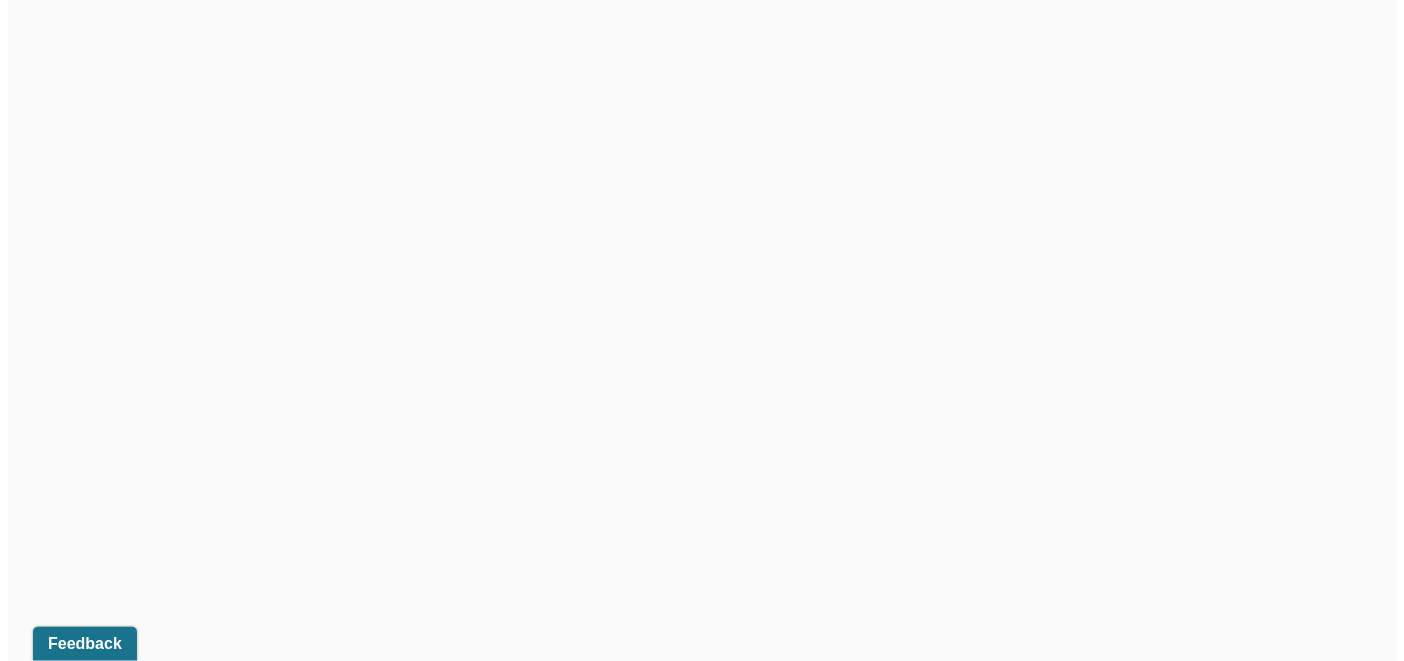 scroll, scrollTop: 705, scrollLeft: 0, axis: vertical 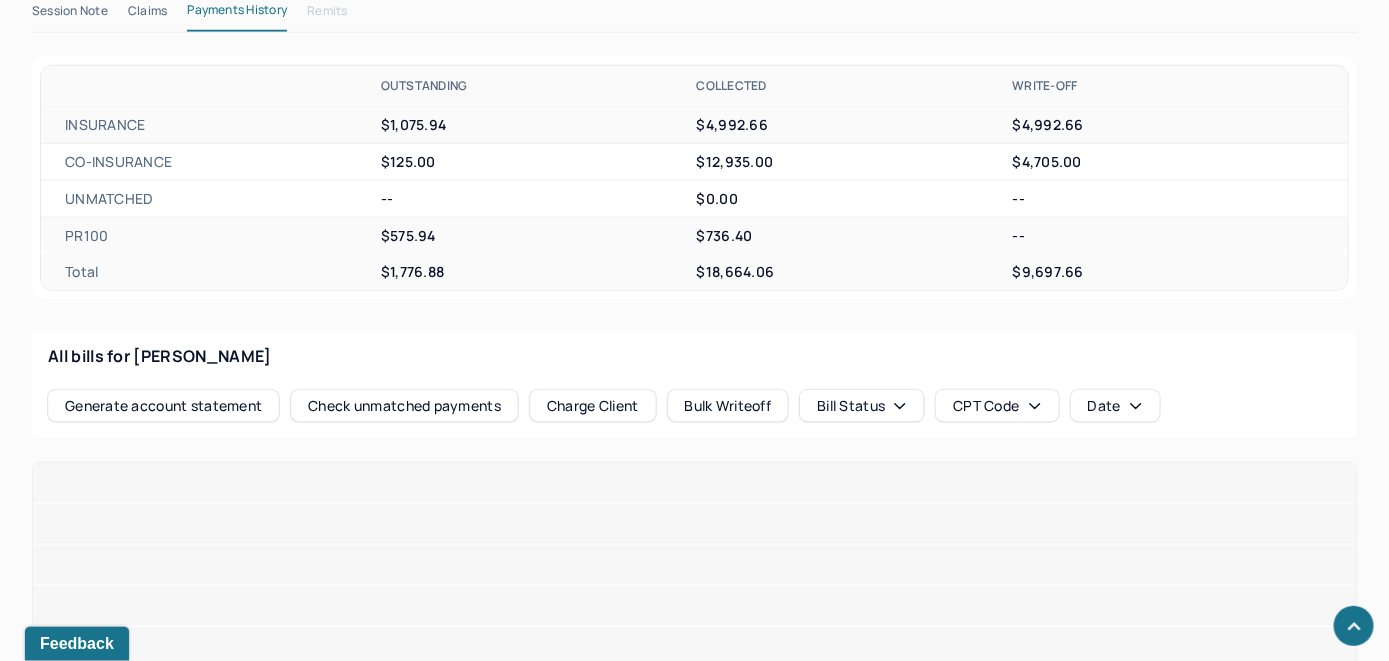 click on "Check unmatched payments" at bounding box center [404, 406] 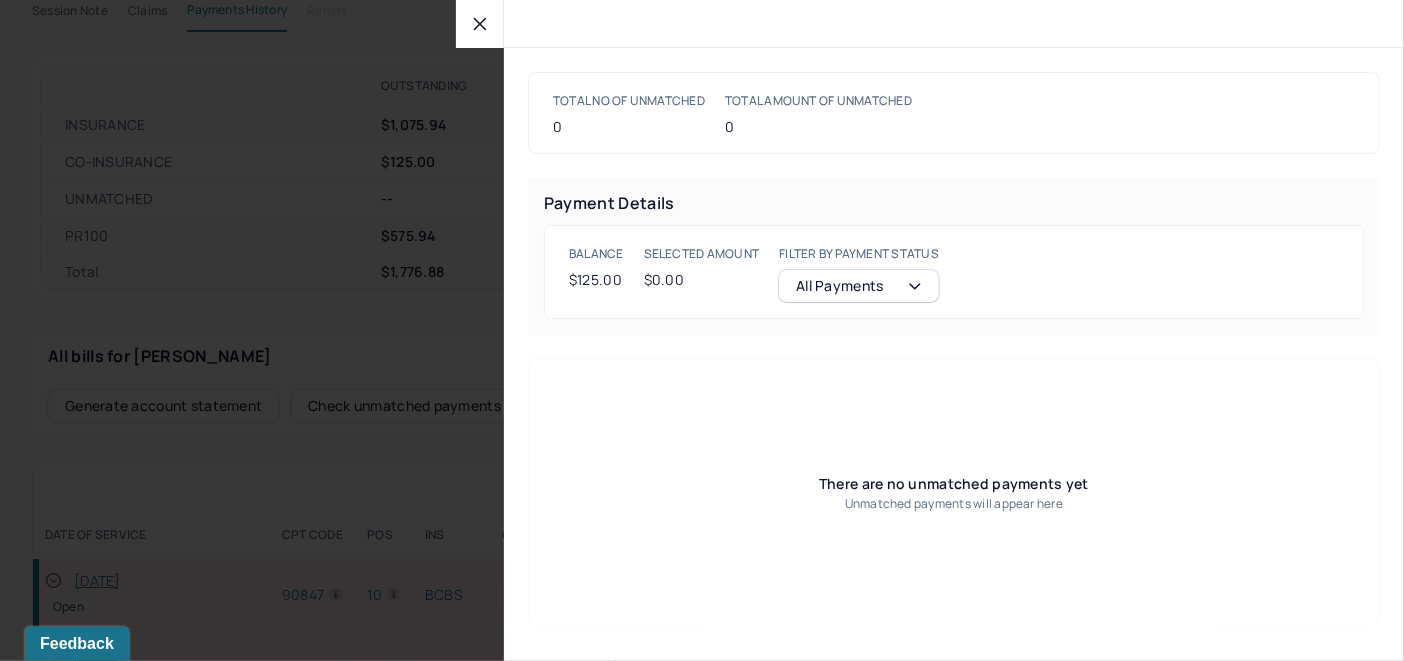 click 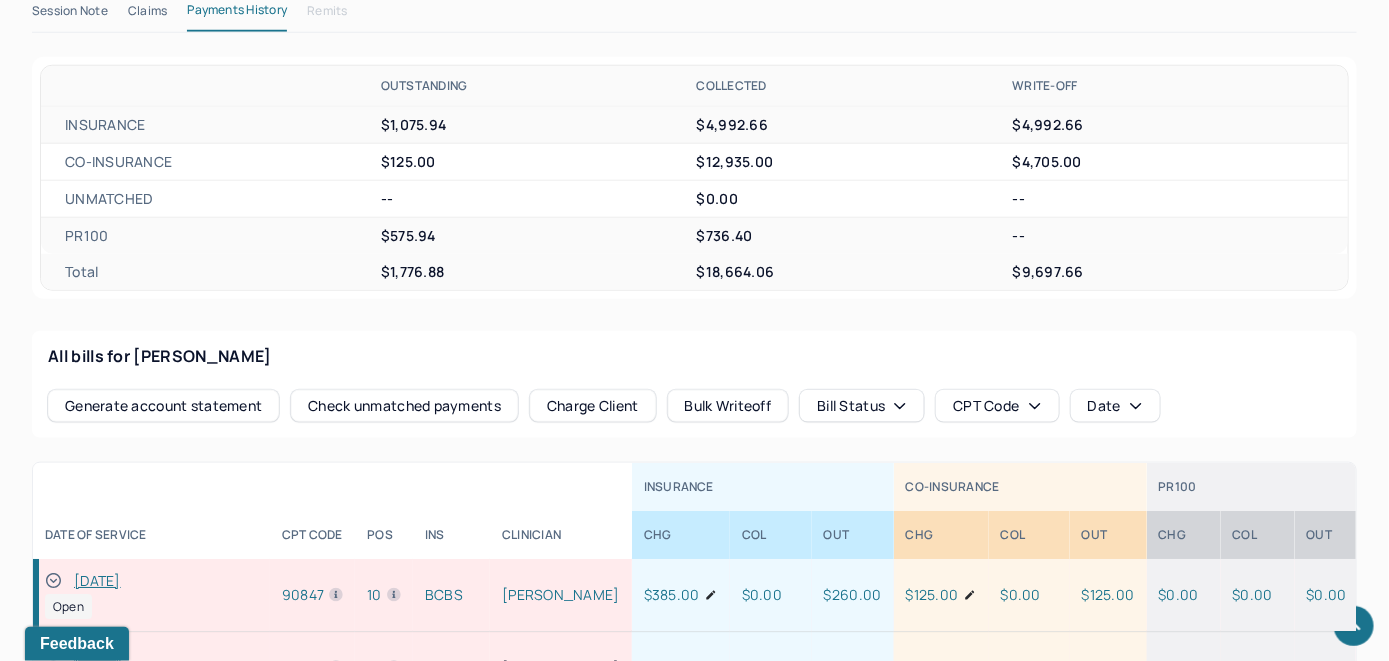 click on "Charge Client" at bounding box center (593, 406) 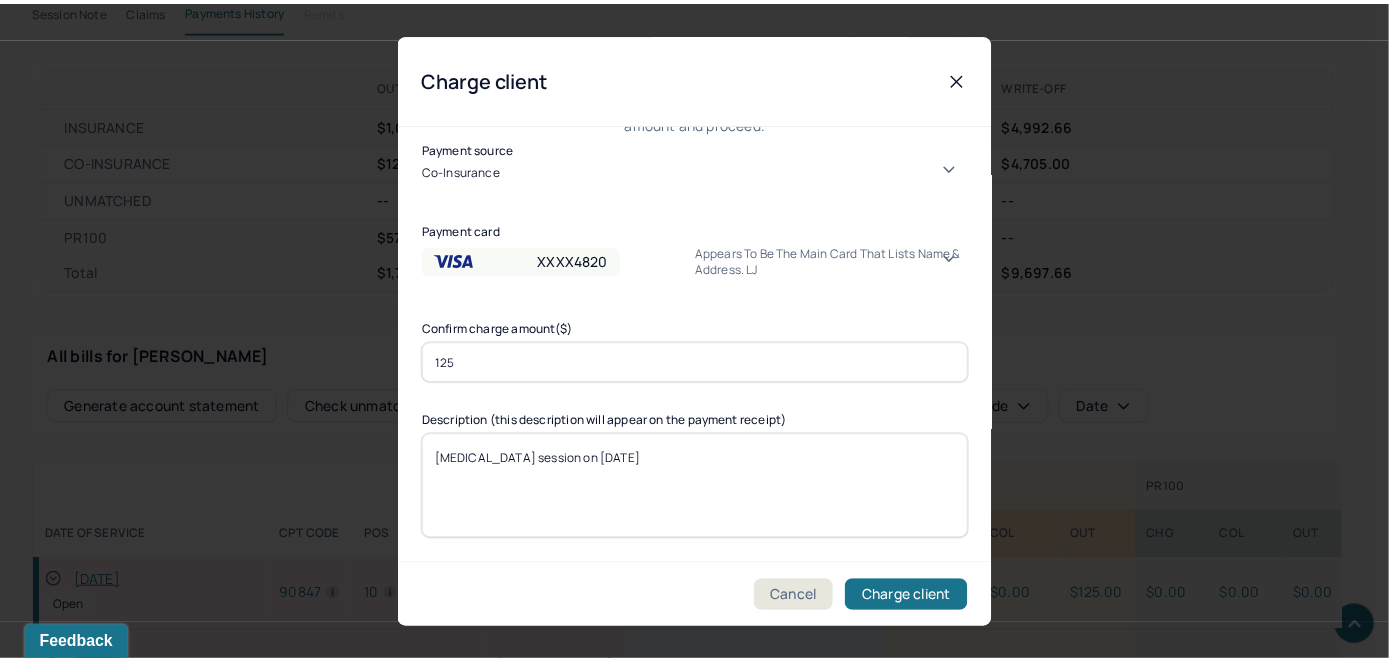scroll, scrollTop: 121, scrollLeft: 0, axis: vertical 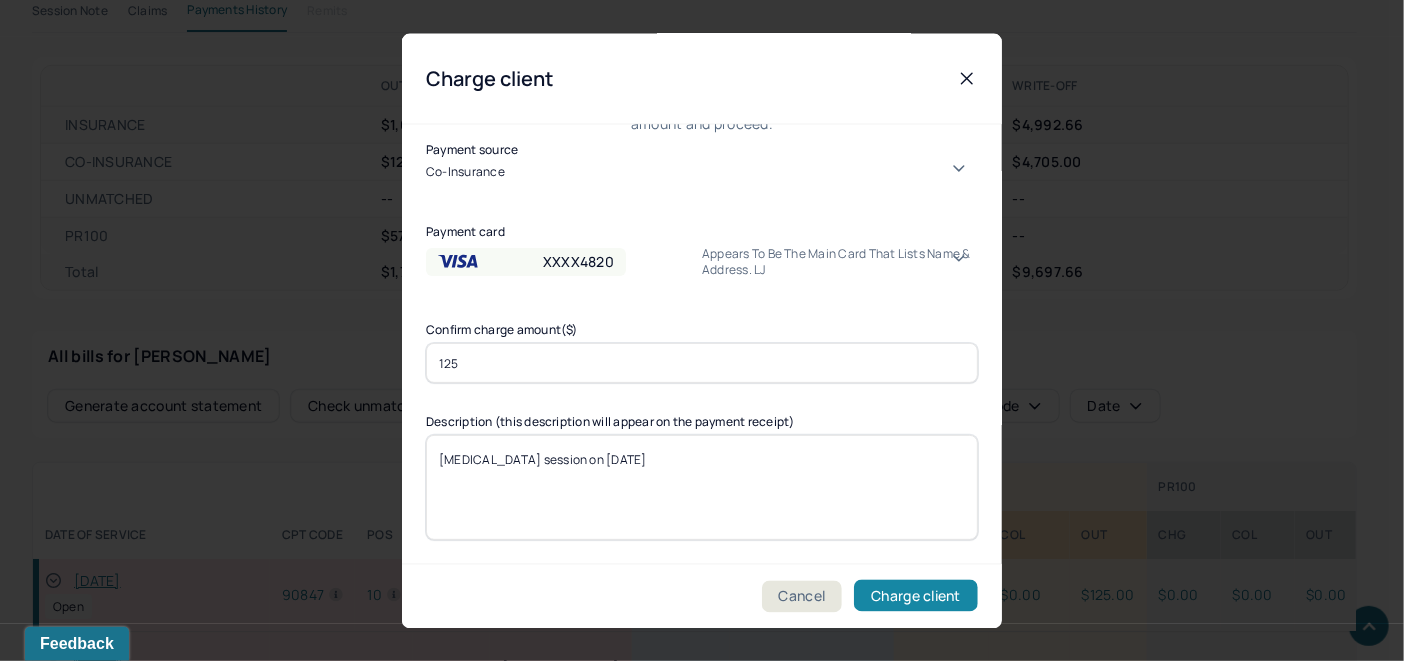 click on "Charge client" at bounding box center (916, 596) 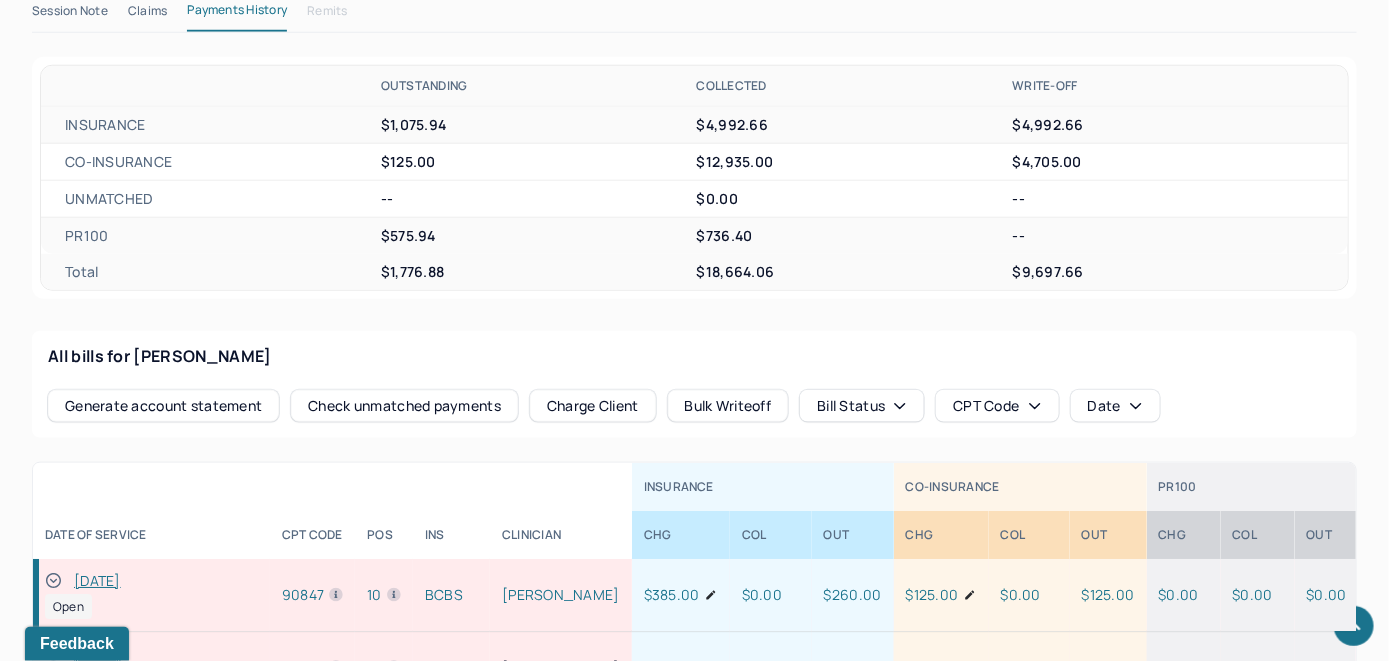 click 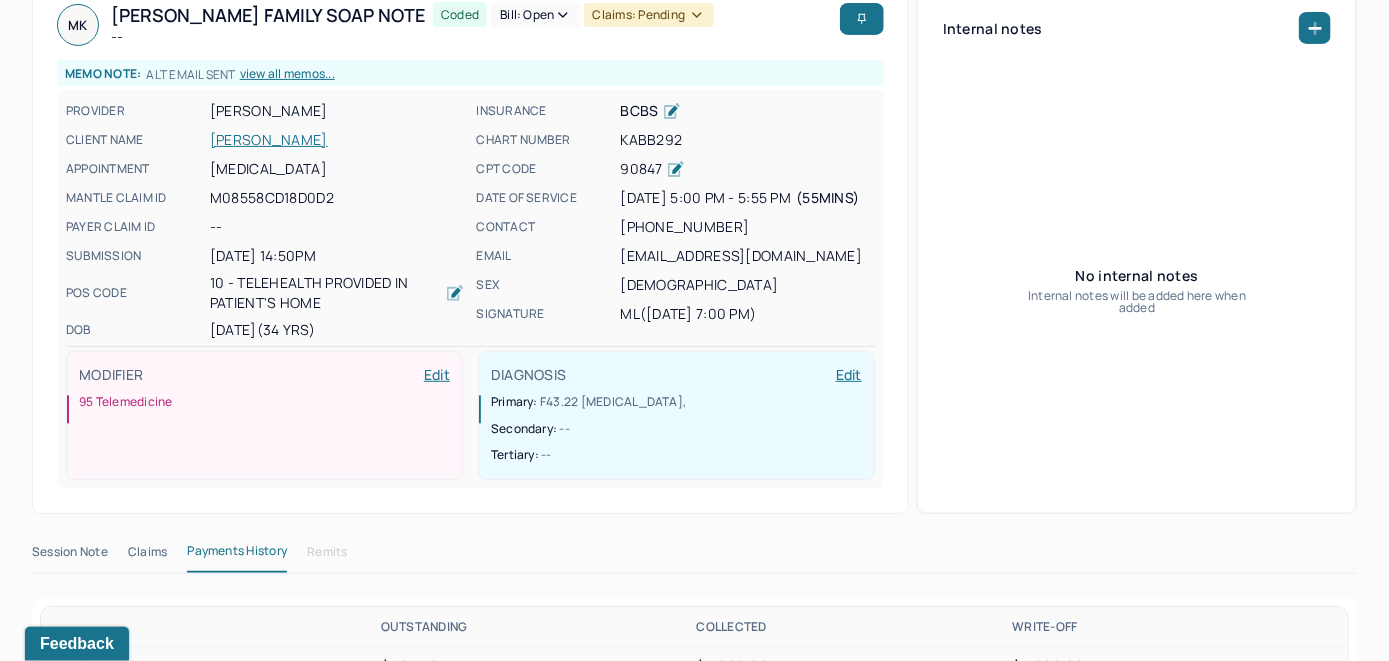 scroll, scrollTop: 0, scrollLeft: 0, axis: both 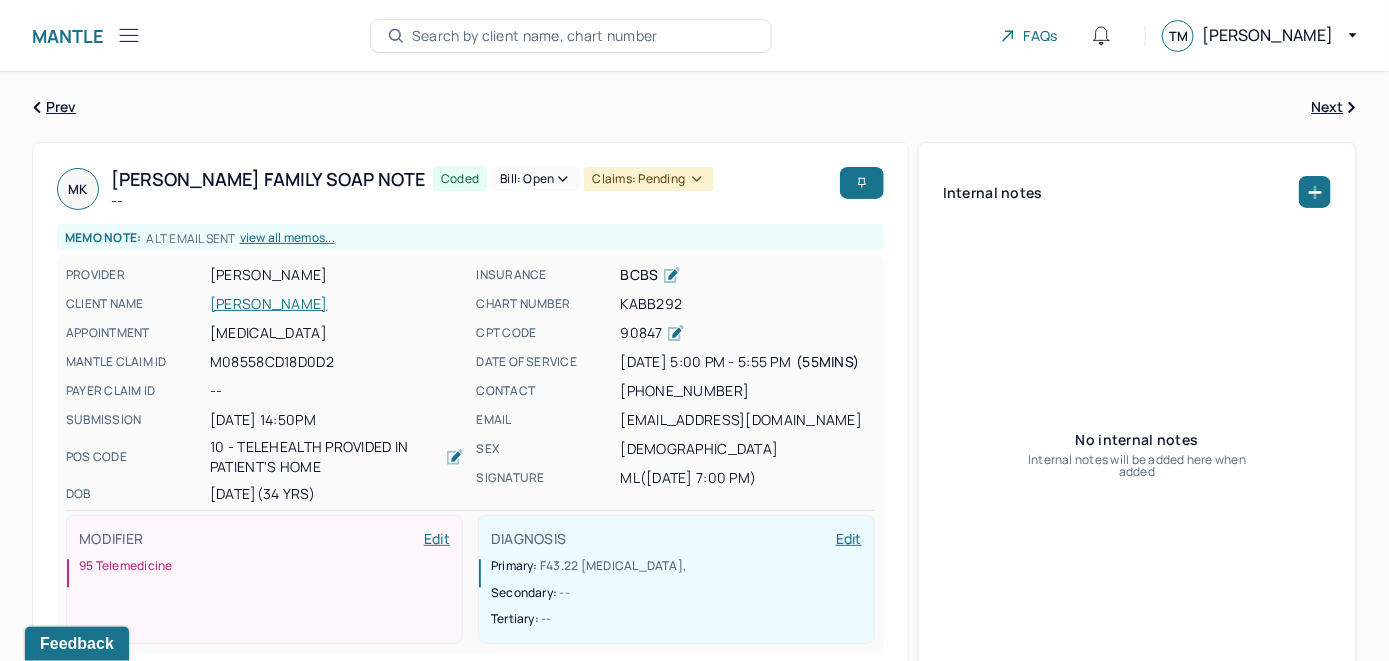 click on "Bill: Open" at bounding box center [535, 179] 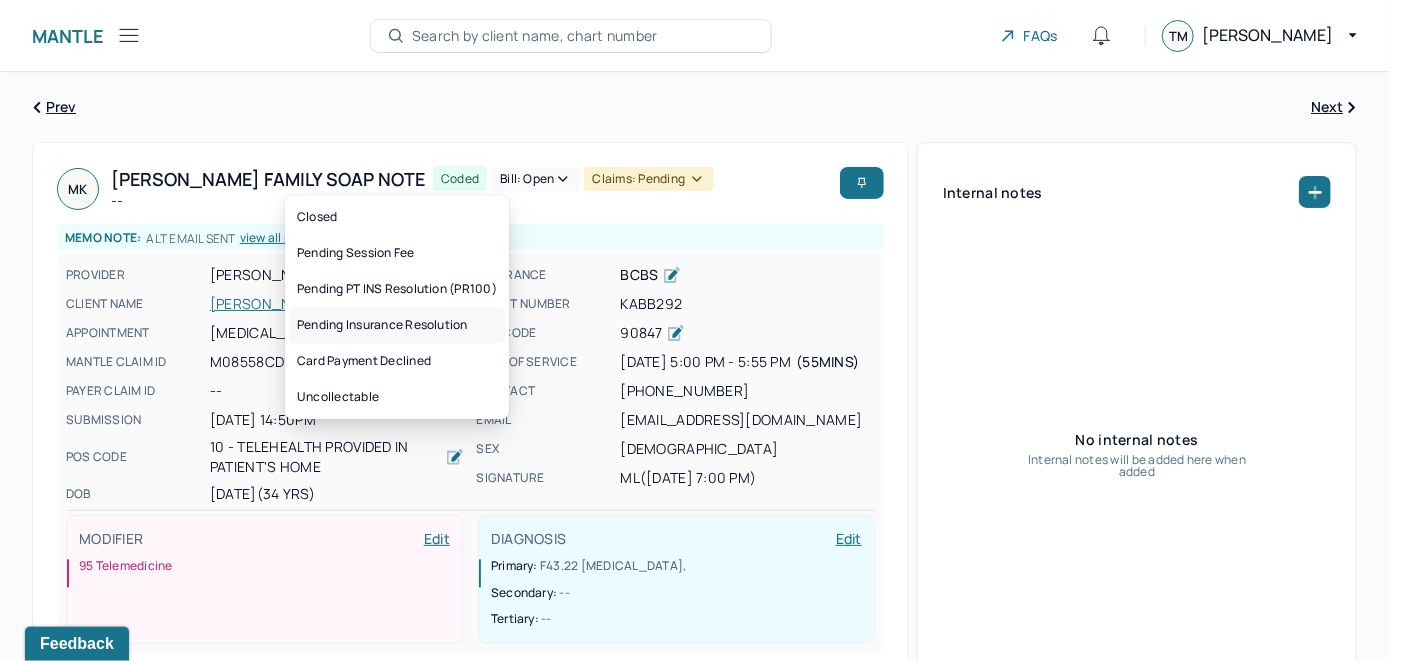 click on "Pending Insurance Resolution" at bounding box center (397, 325) 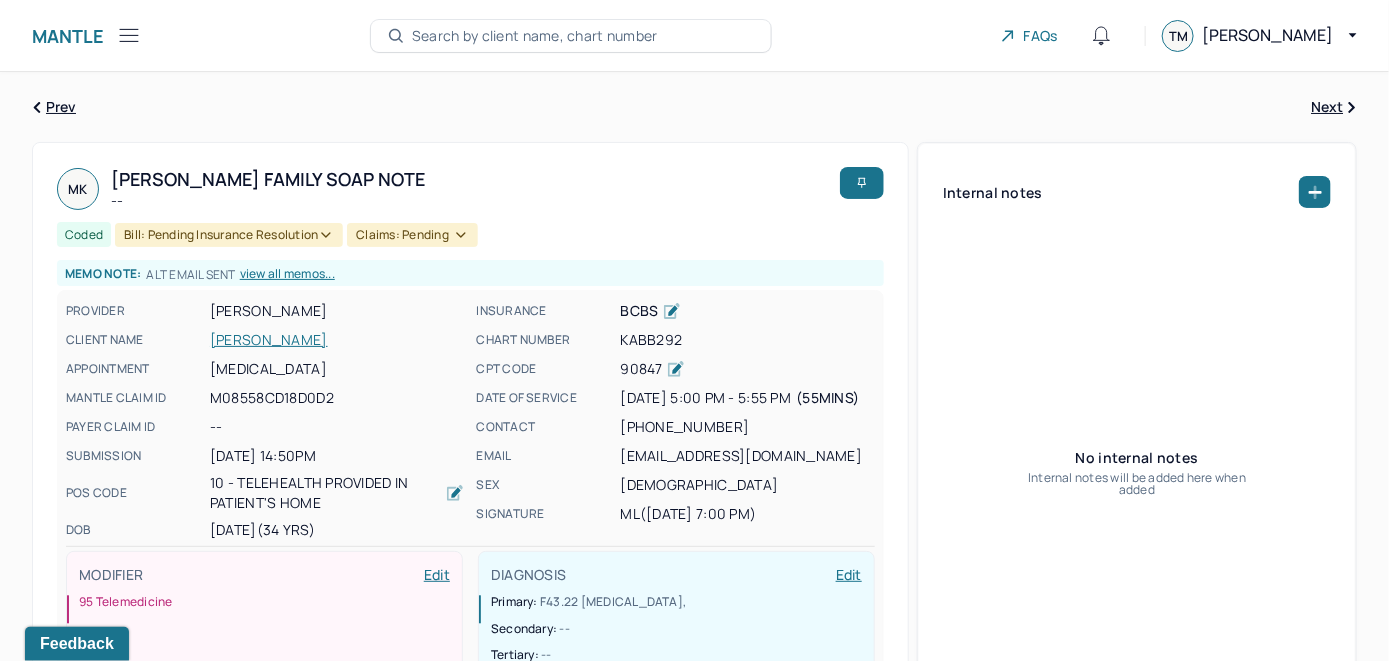 click on "Search by client name, chart number" at bounding box center (535, 36) 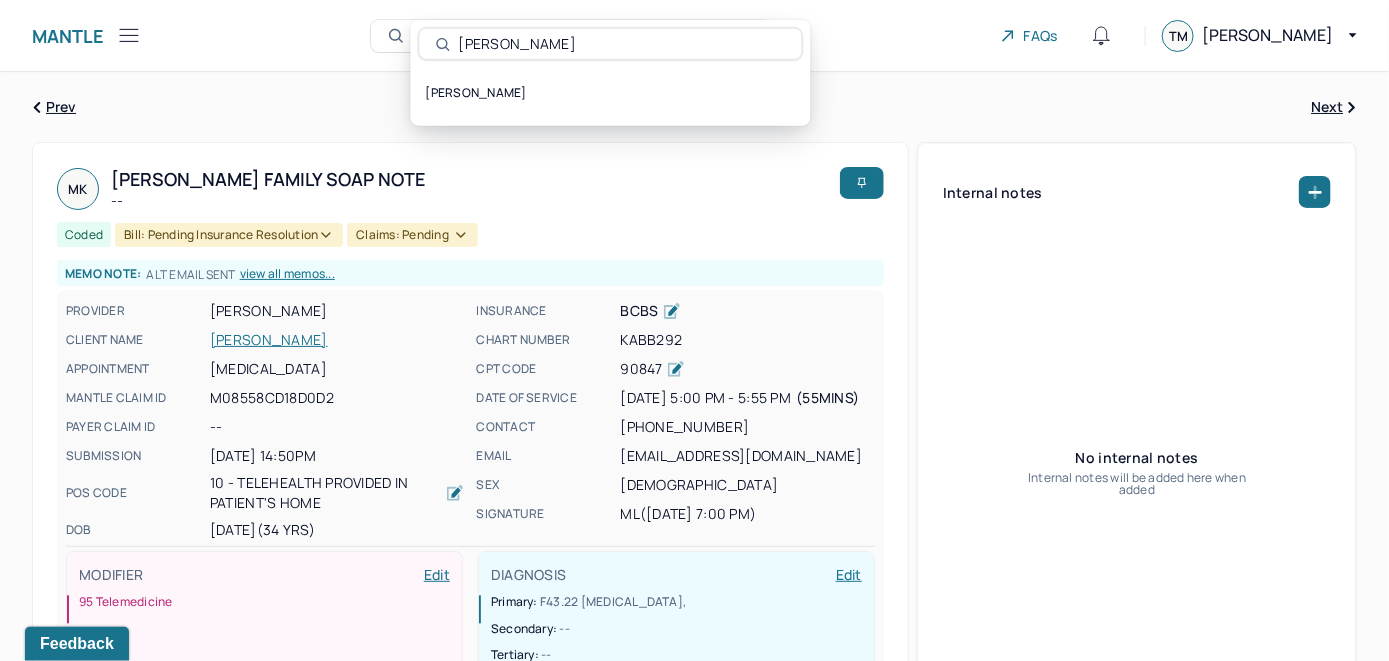 type on "[PERSON_NAME]" 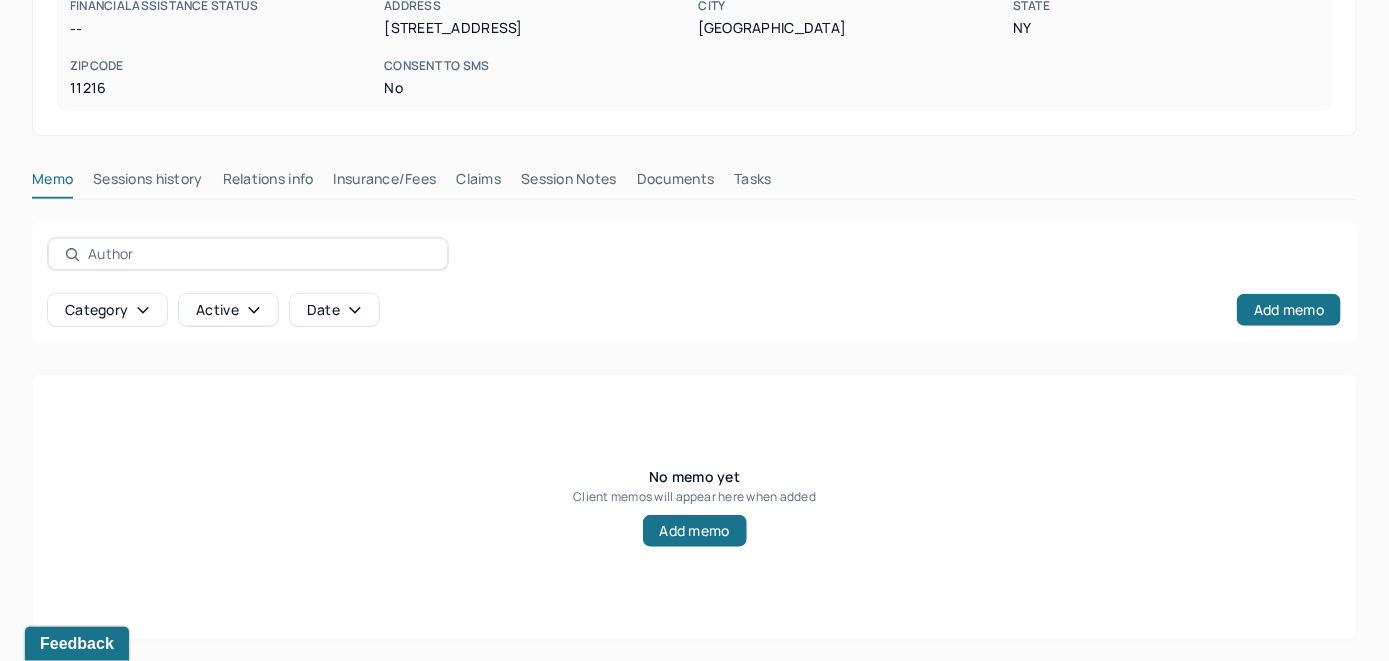 scroll, scrollTop: 418, scrollLeft: 0, axis: vertical 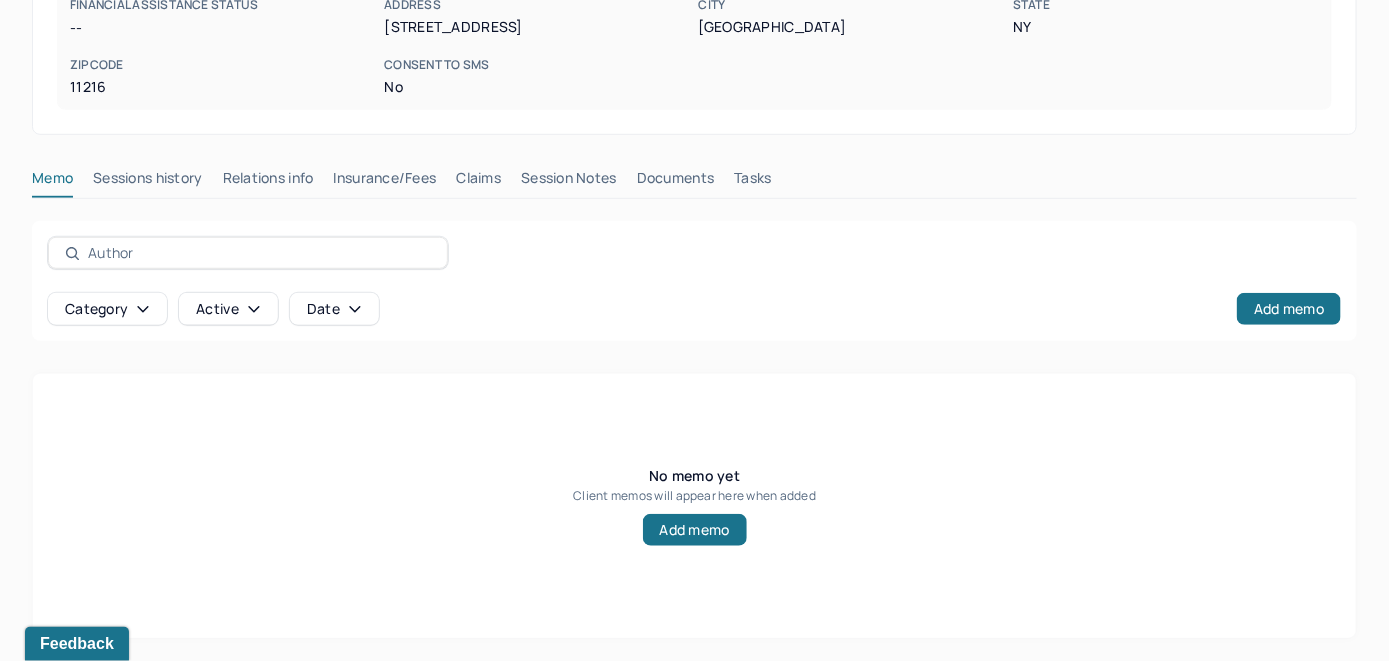 click on "Insurance/Fees" at bounding box center (385, 182) 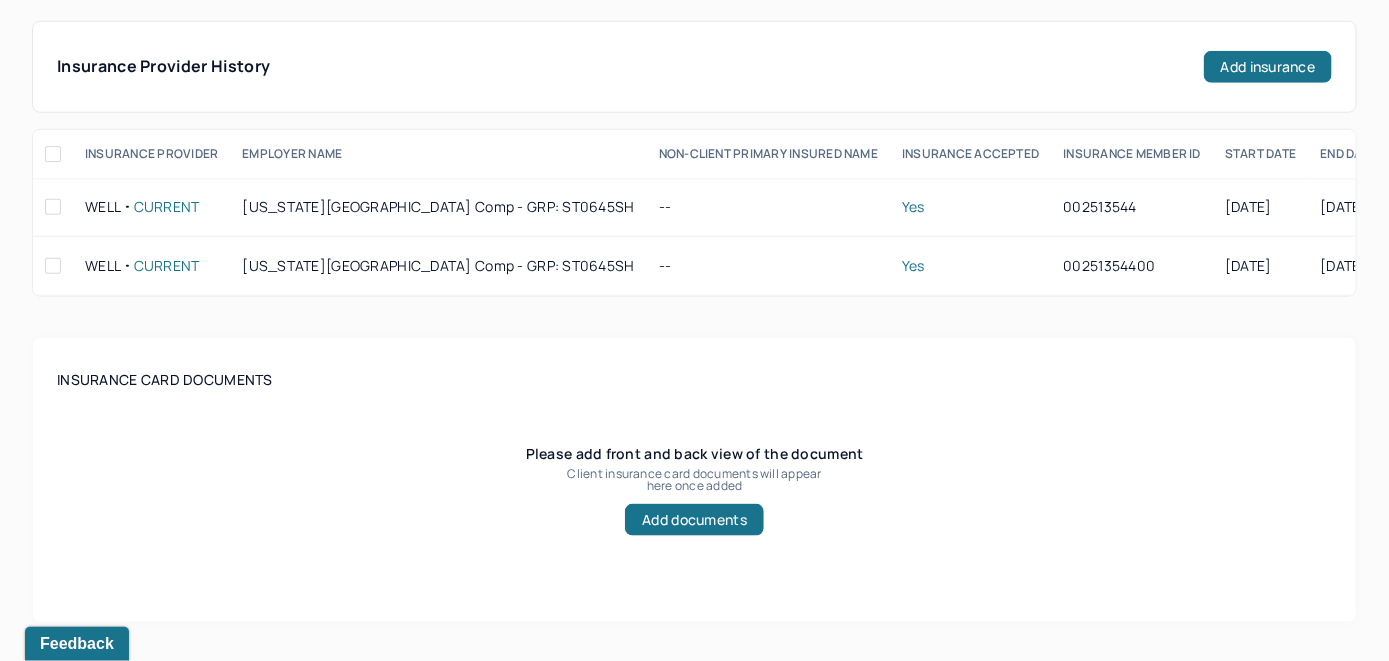 scroll, scrollTop: 418, scrollLeft: 0, axis: vertical 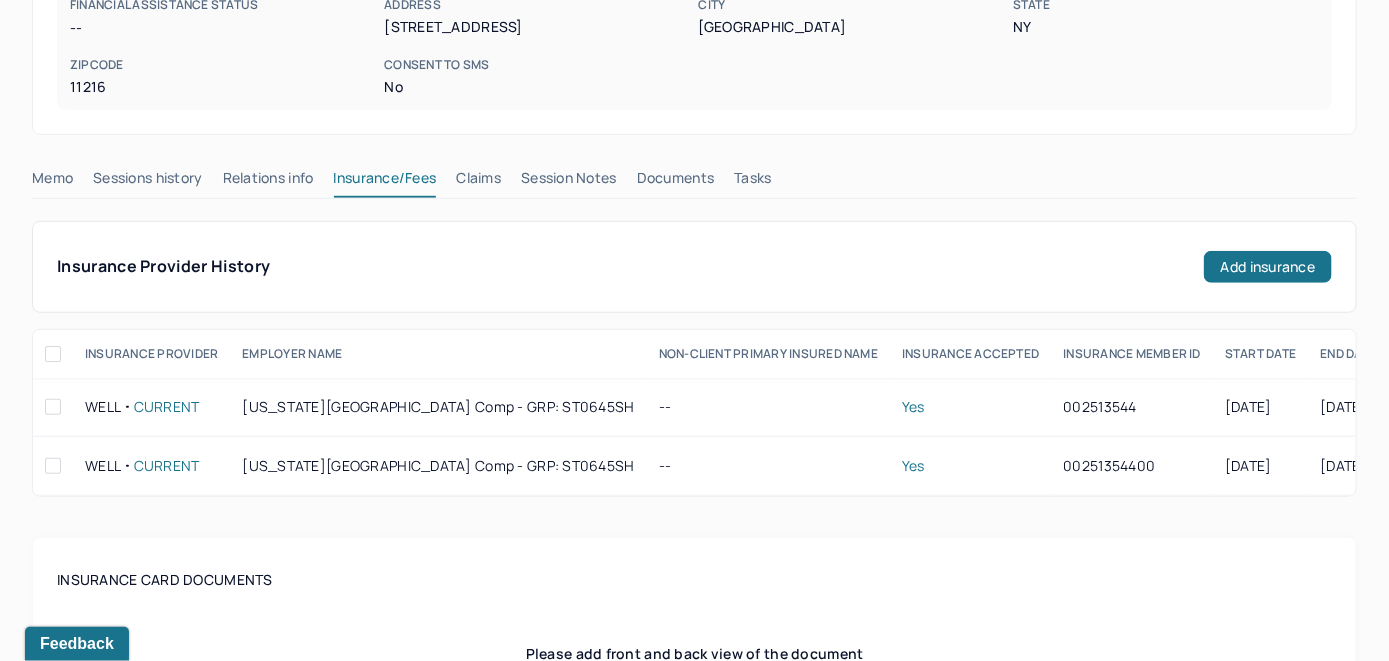 click on "Claims" at bounding box center (478, 182) 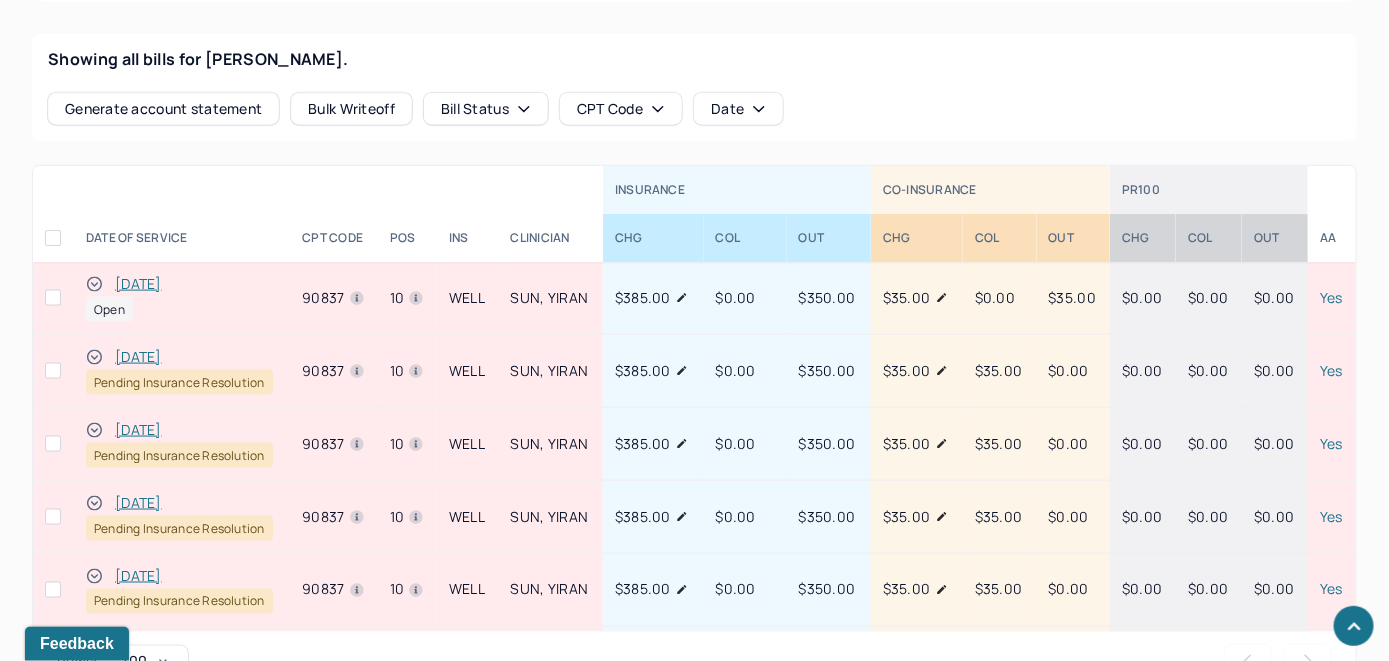 click on "[DATE]" at bounding box center [138, 284] 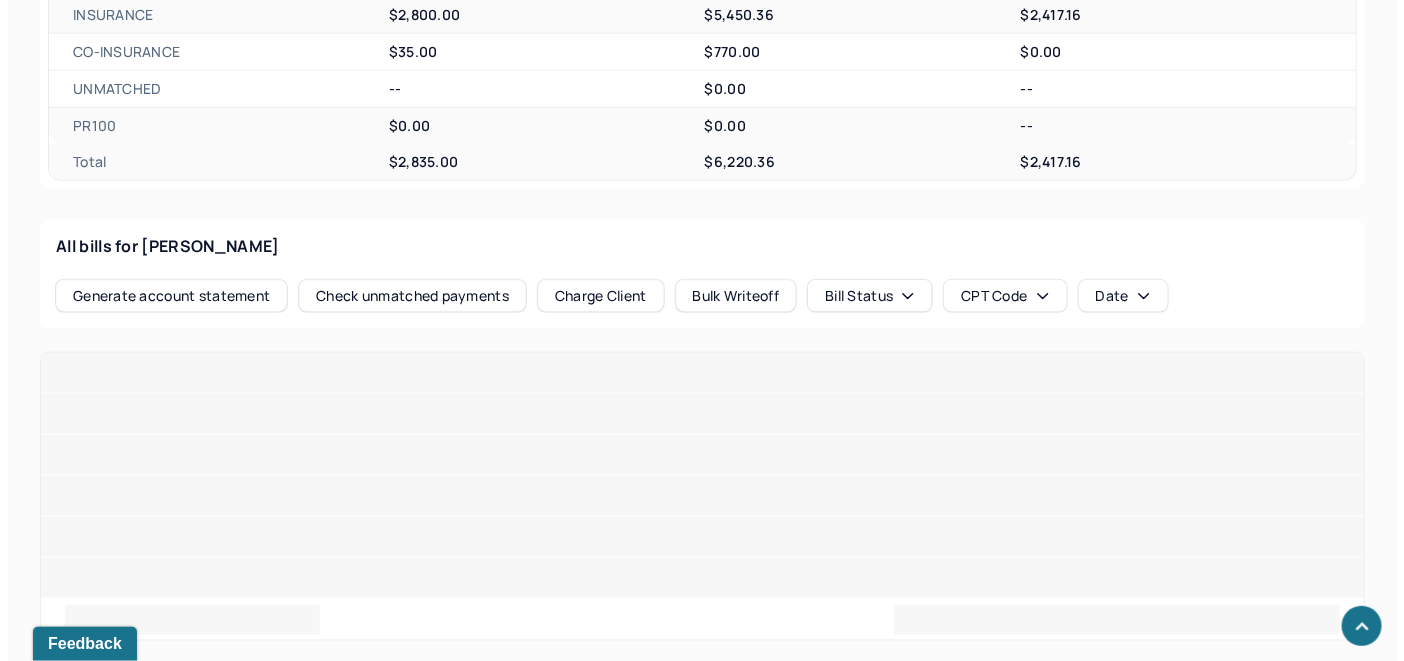 scroll, scrollTop: 879, scrollLeft: 0, axis: vertical 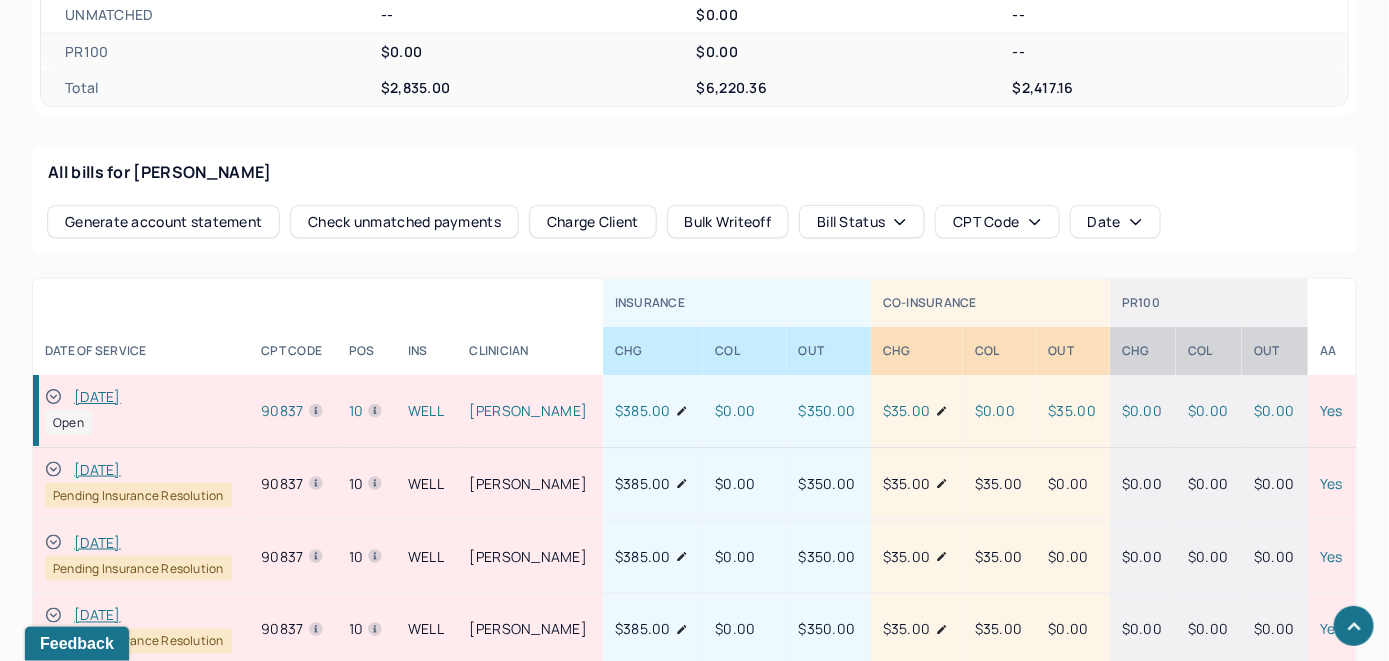 click on "Check unmatched payments" at bounding box center [404, 222] 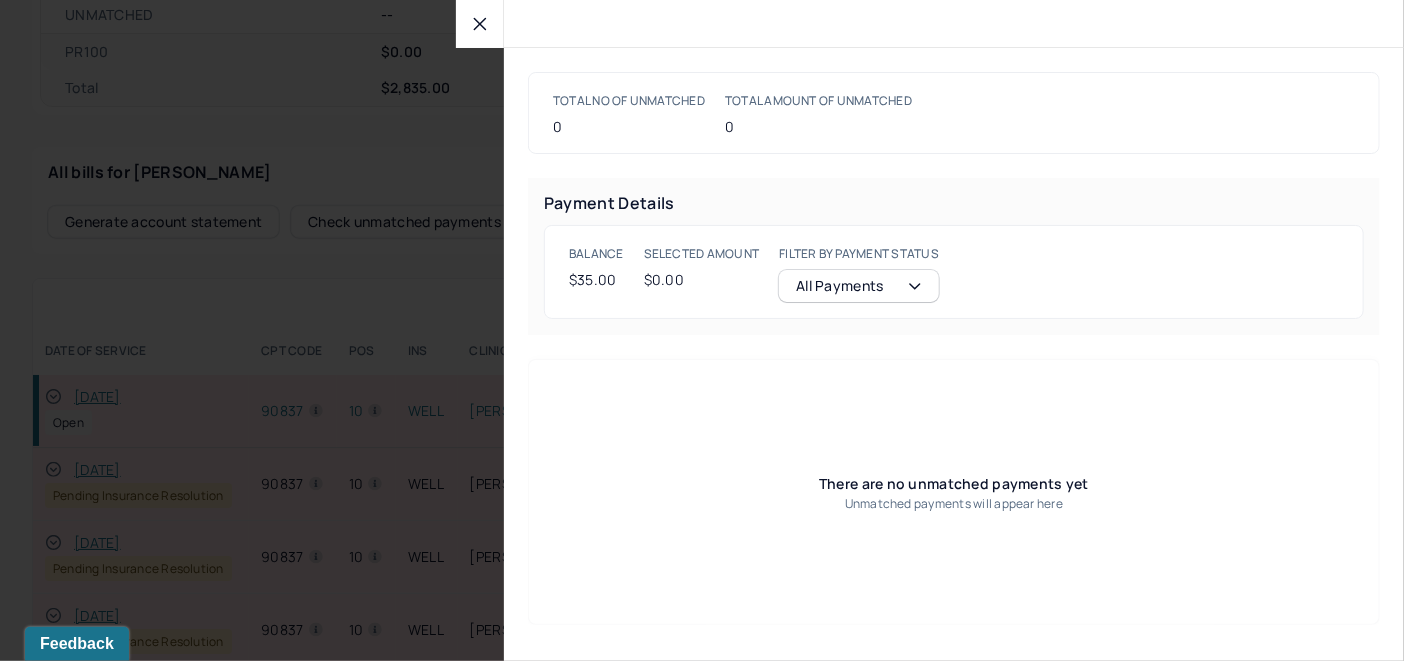 click at bounding box center (480, 24) 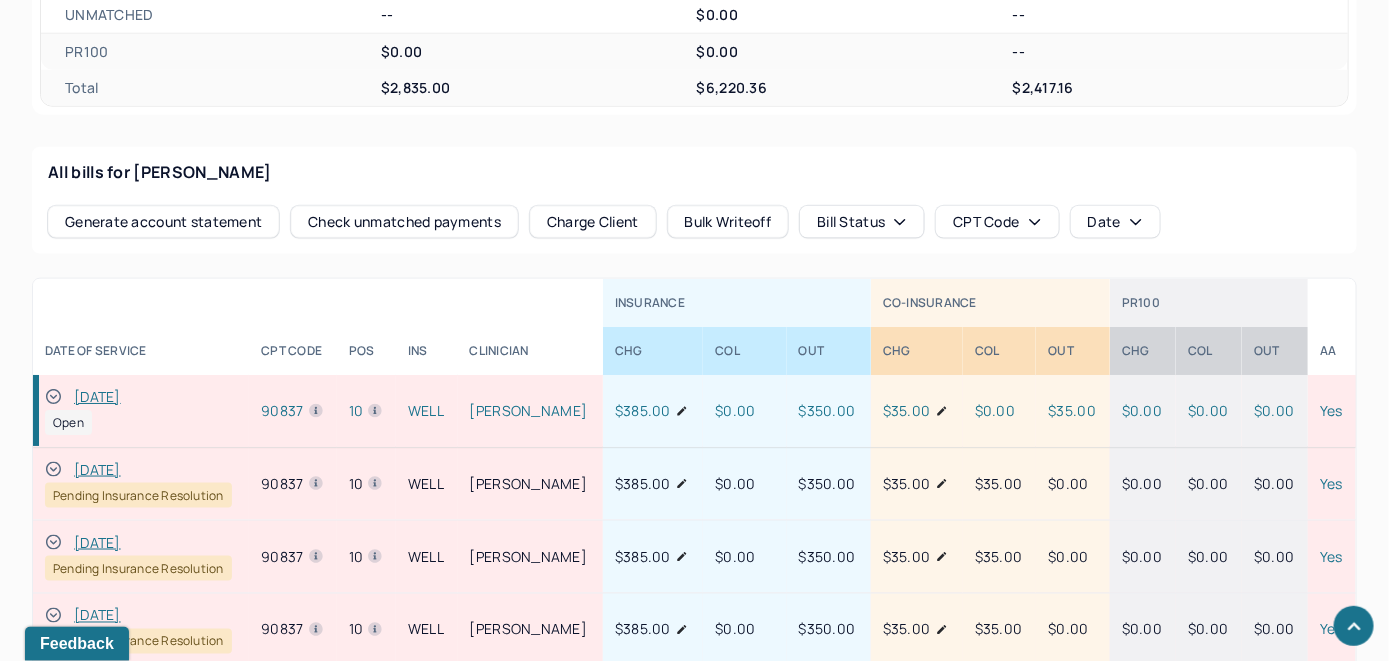 click on "Charge Client" at bounding box center (593, 222) 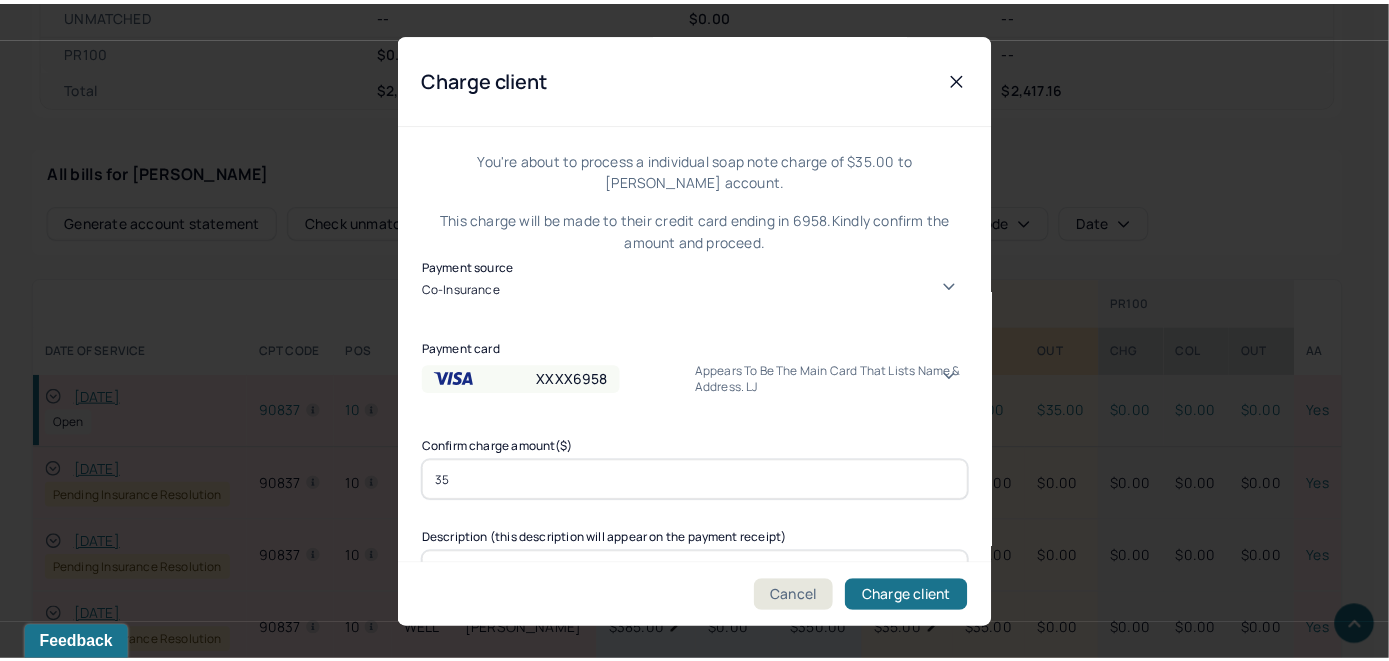 scroll, scrollTop: 121, scrollLeft: 0, axis: vertical 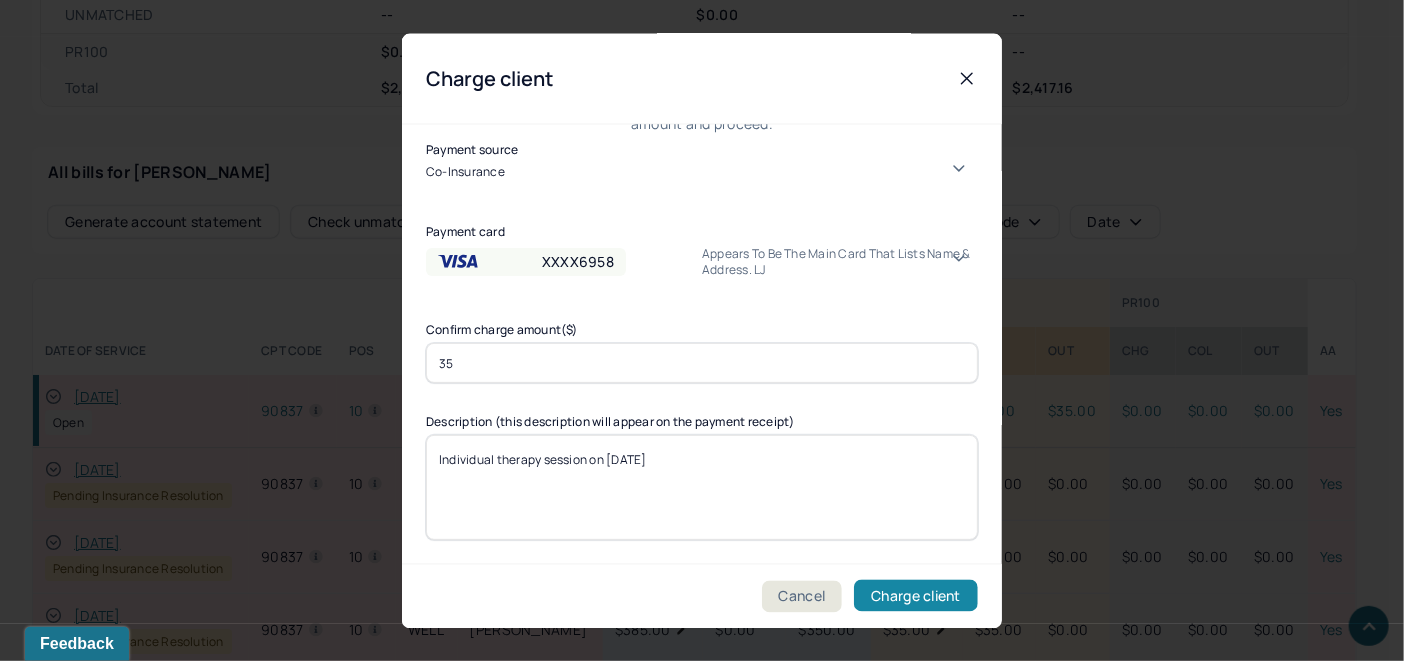 click on "Charge client" at bounding box center (916, 596) 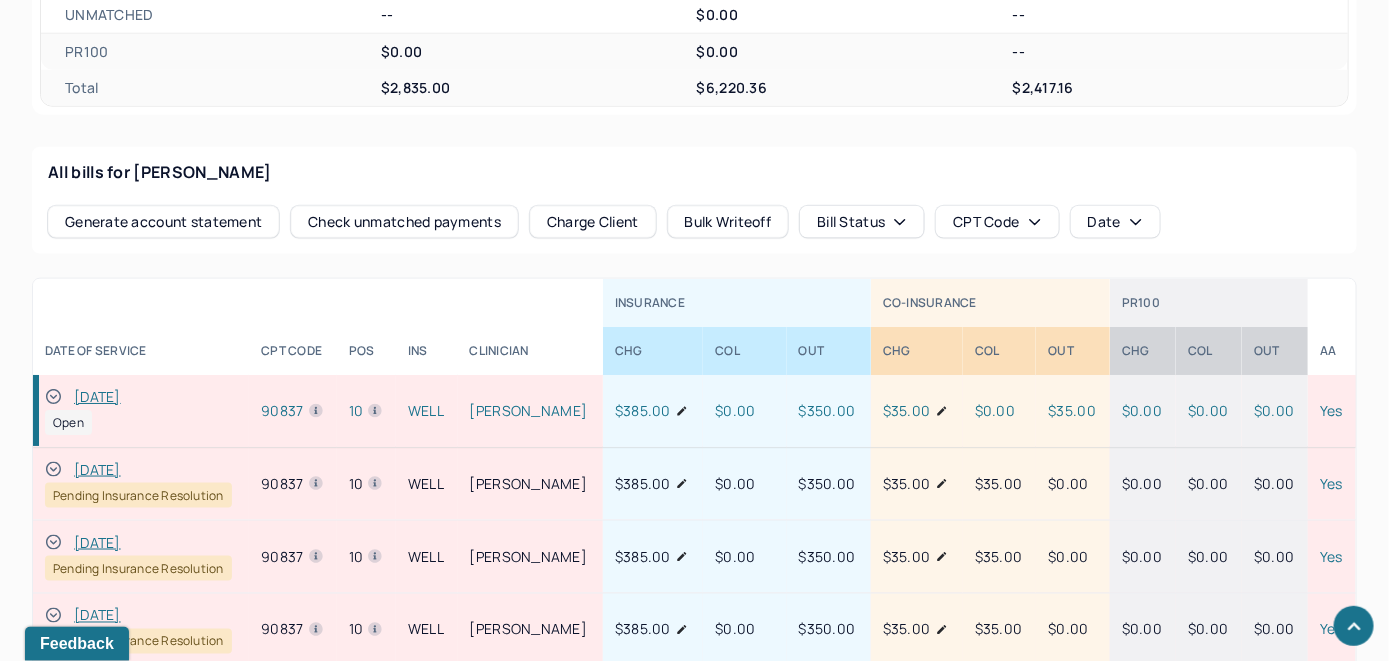 drag, startPoint x: 53, startPoint y: 388, endPoint x: 65, endPoint y: 383, distance: 13 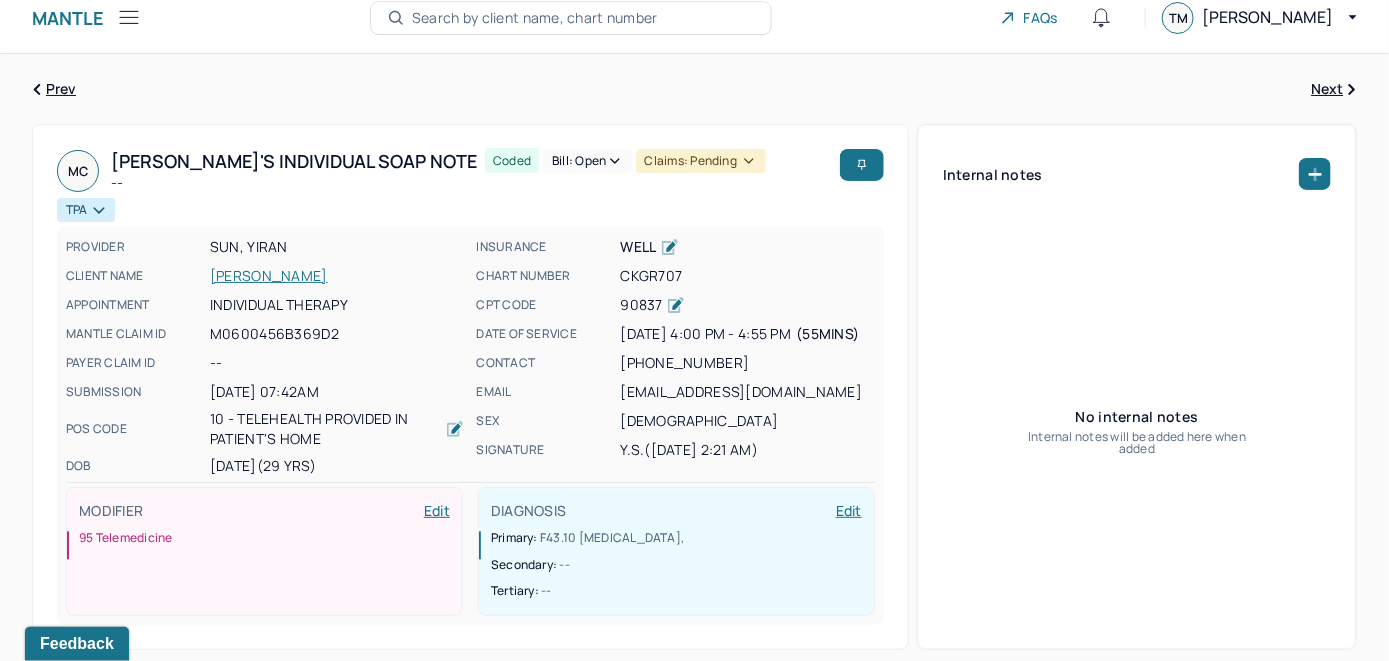 scroll, scrollTop: 0, scrollLeft: 0, axis: both 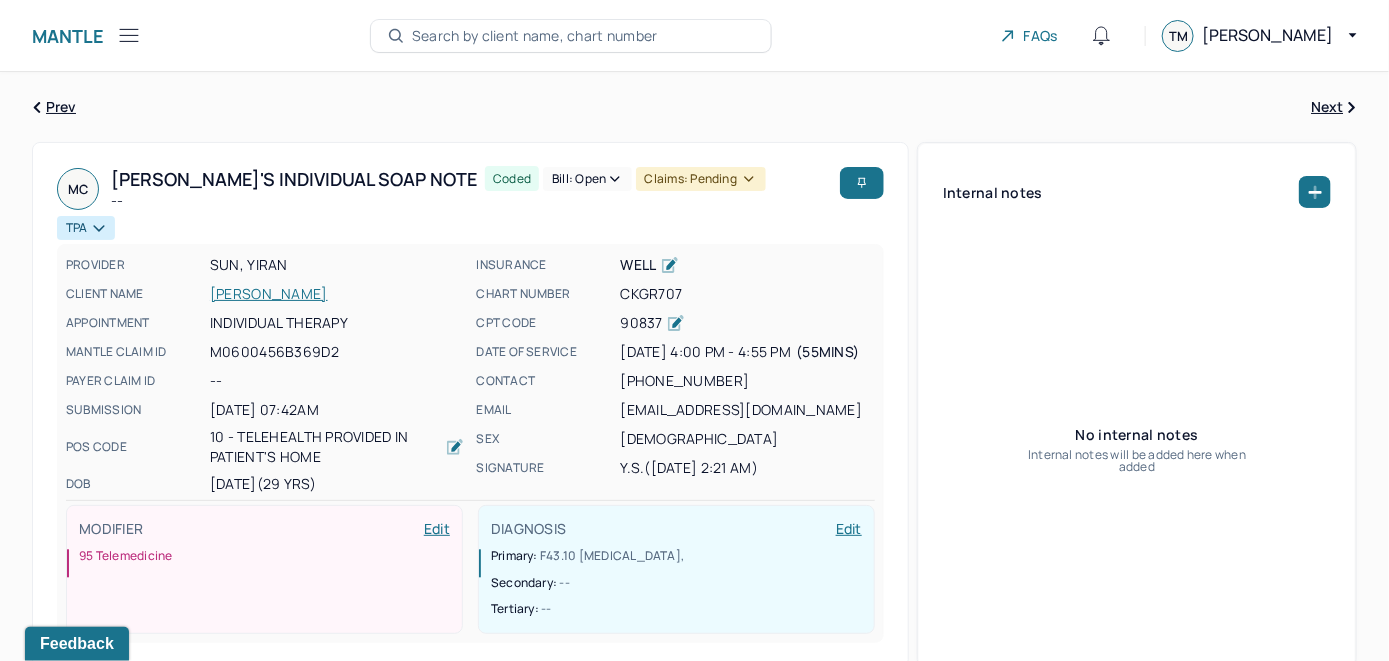 click on "Bill: Open" at bounding box center (587, 179) 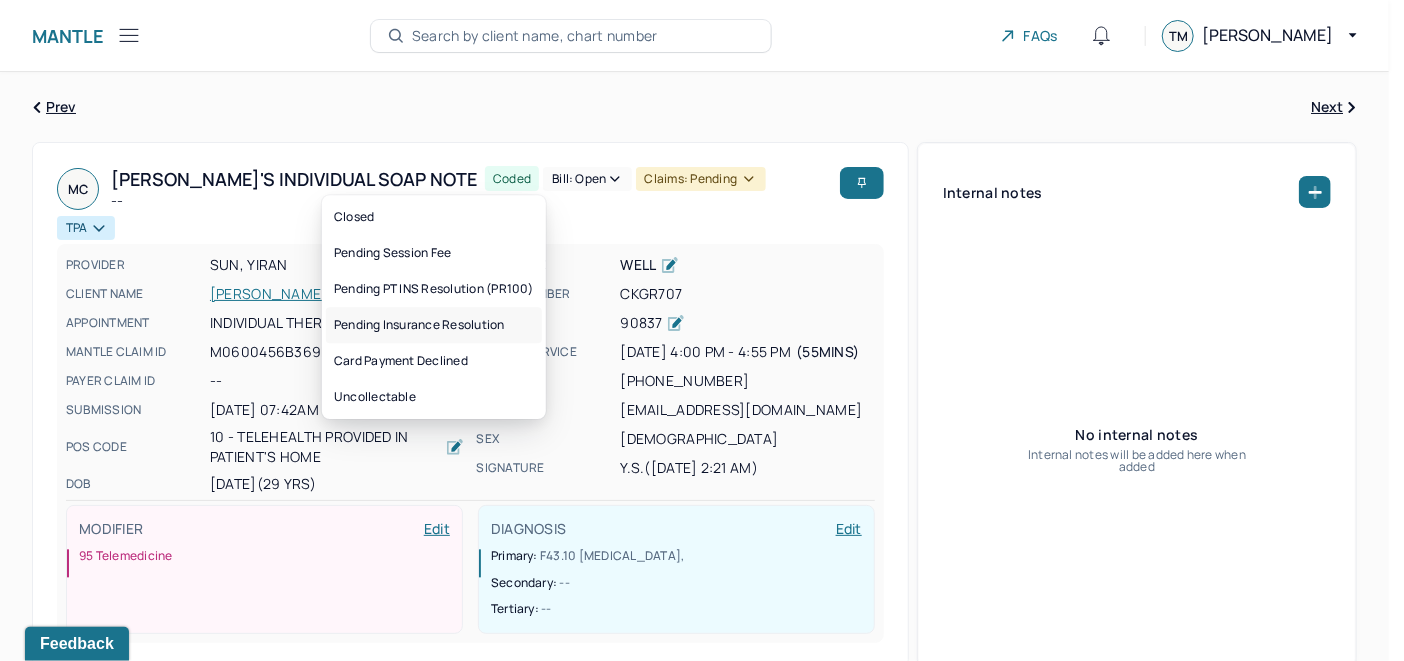 click on "Pending Insurance Resolution" at bounding box center [434, 325] 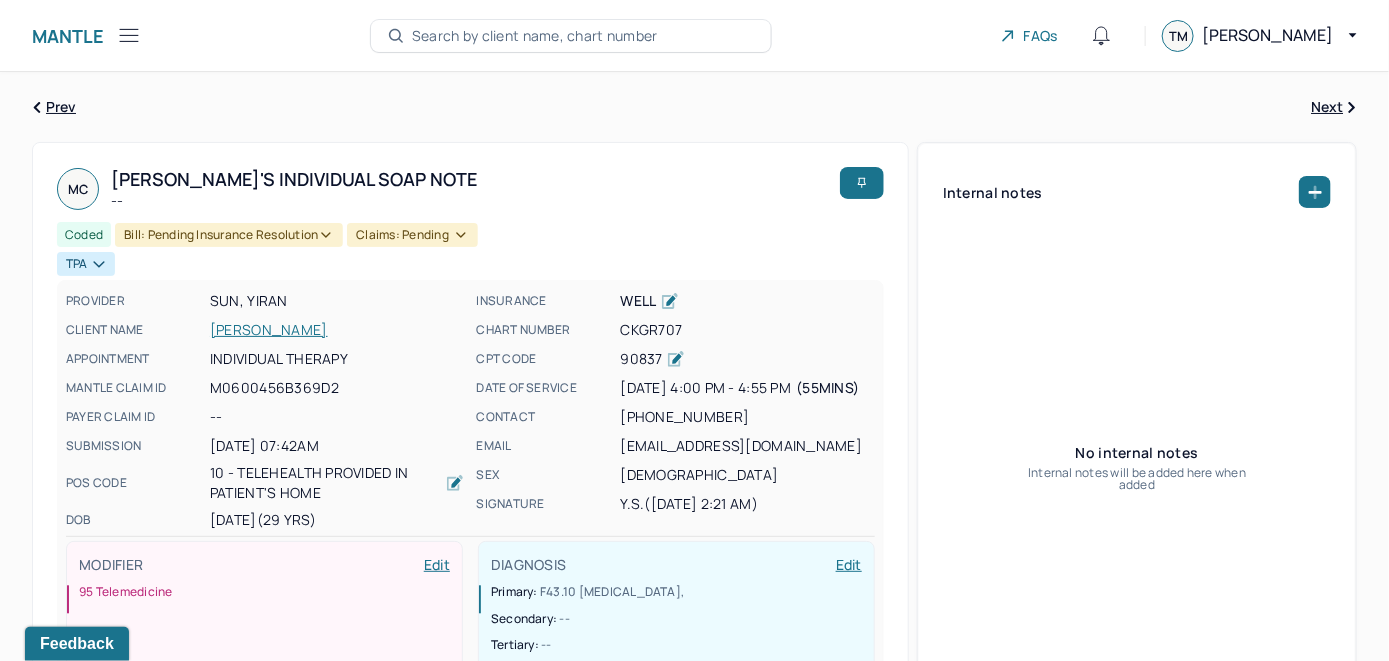 click on "Search by client name, chart number" at bounding box center [535, 36] 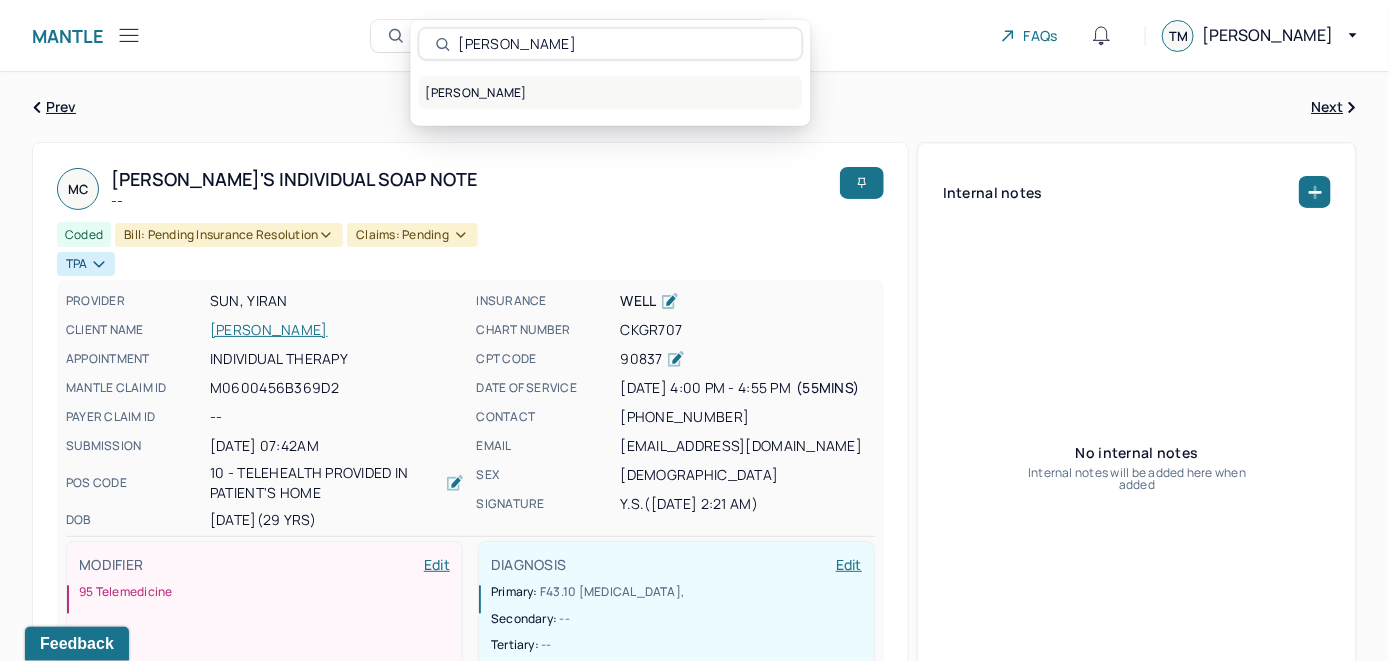 type on "[PERSON_NAME]" 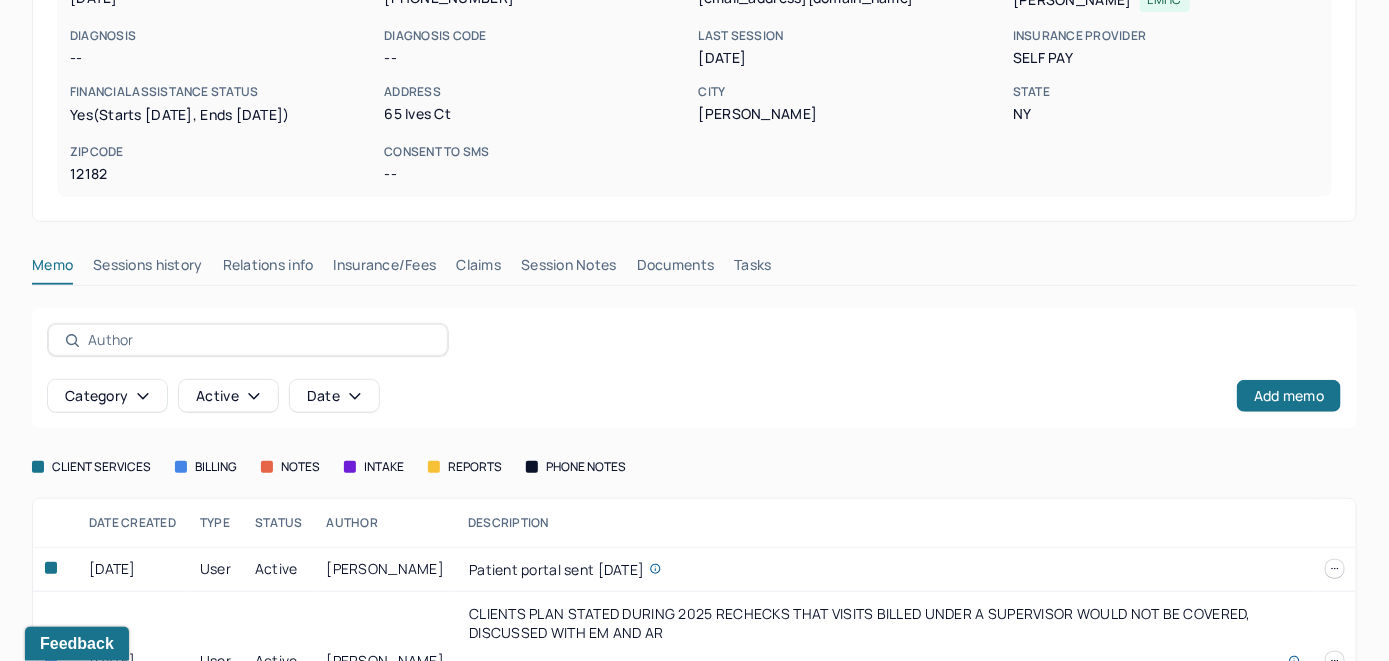 scroll, scrollTop: 400, scrollLeft: 0, axis: vertical 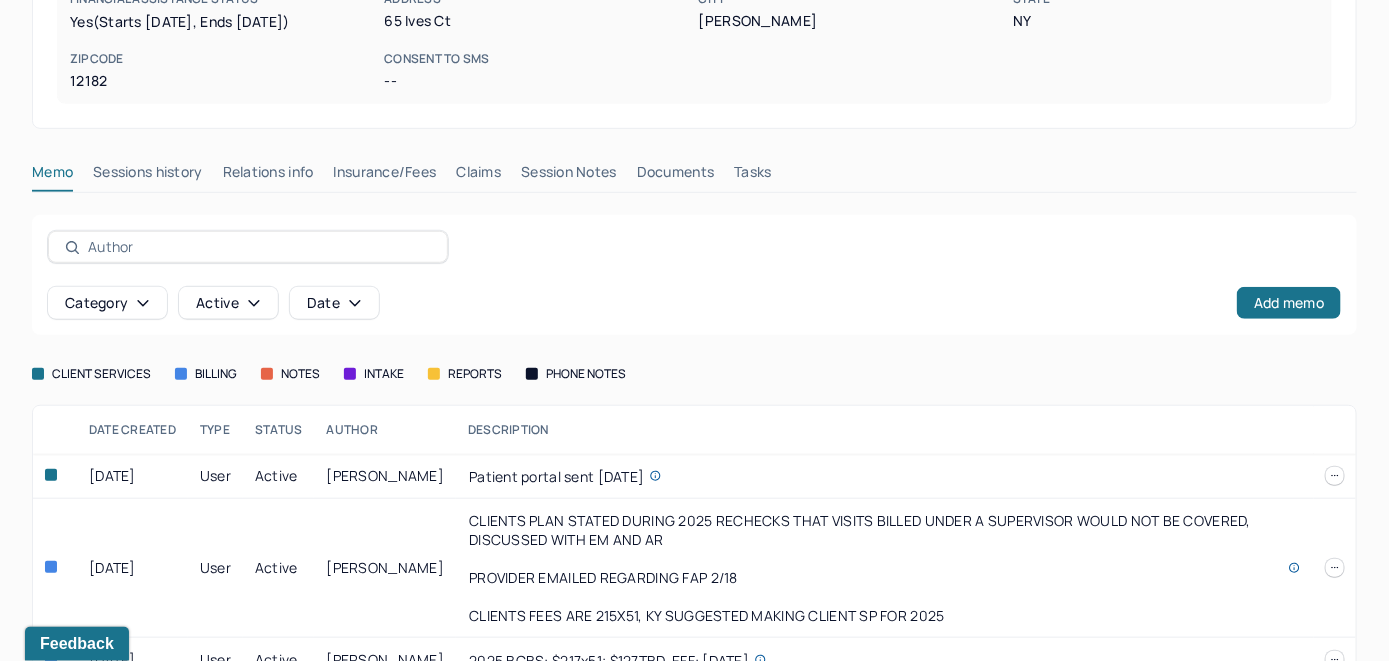 click on "Insurance/Fees" at bounding box center (385, 176) 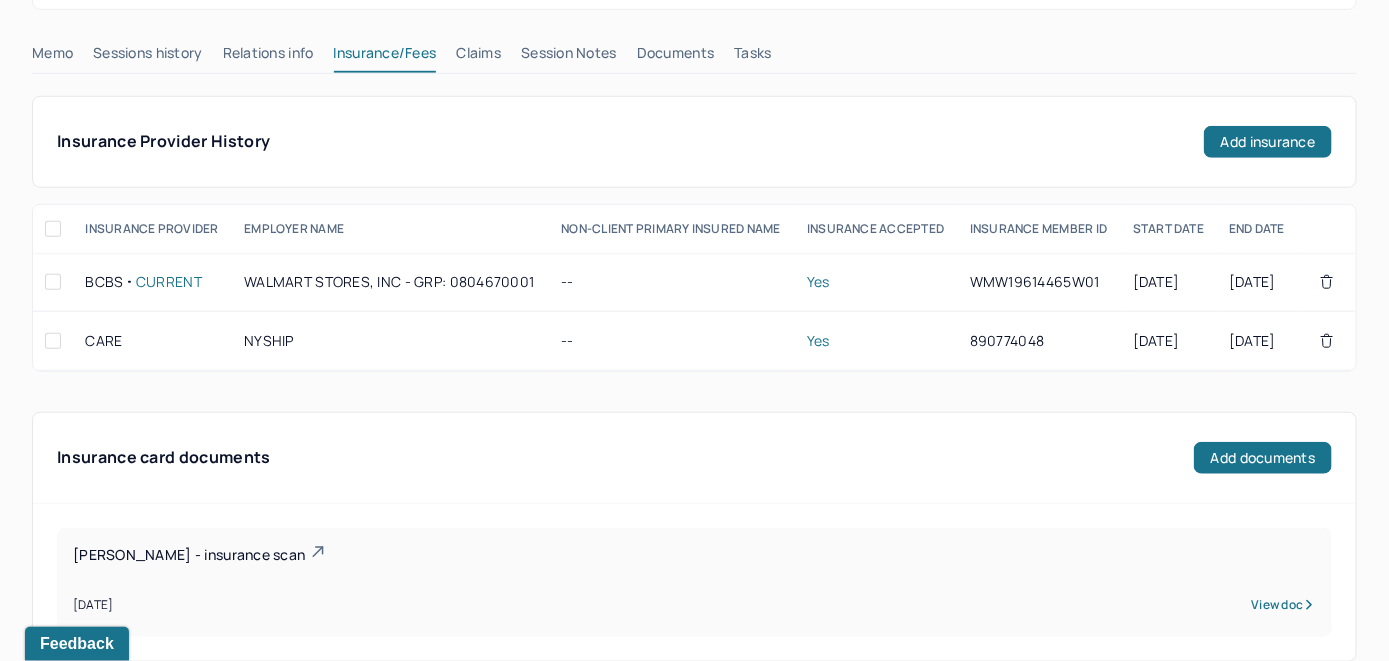 scroll, scrollTop: 500, scrollLeft: 0, axis: vertical 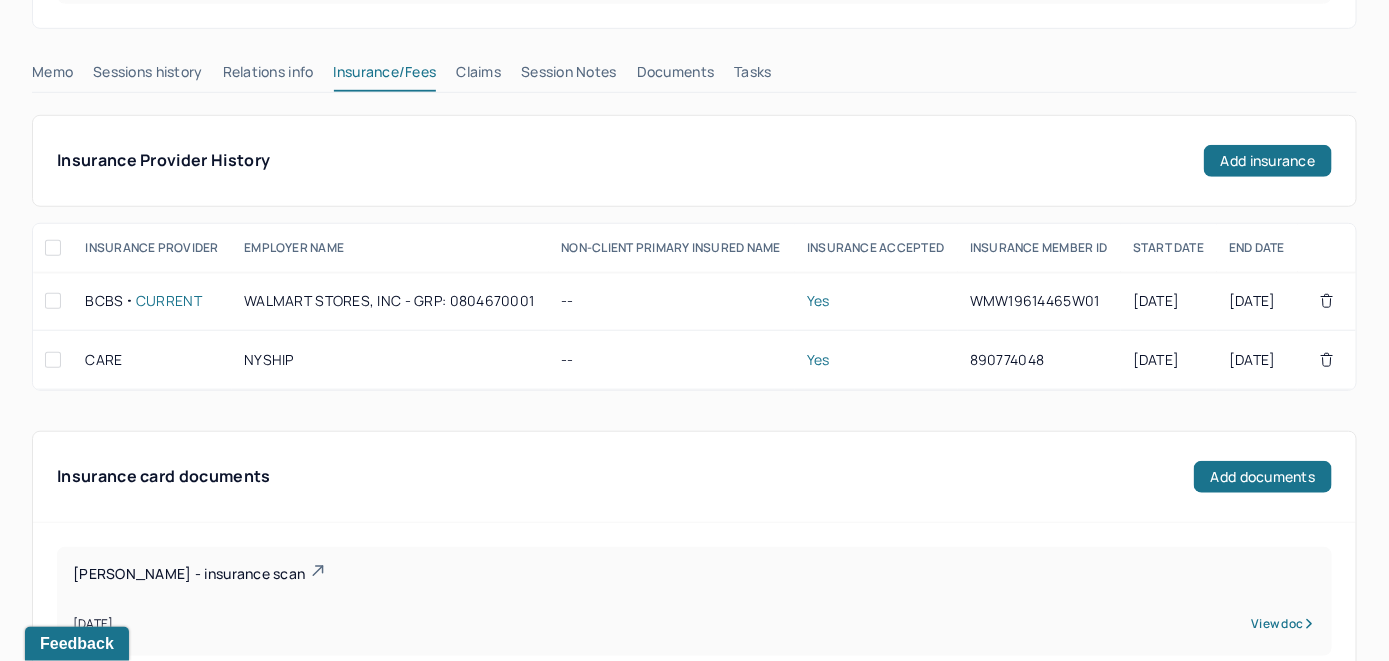 click on "Claims" at bounding box center (478, 76) 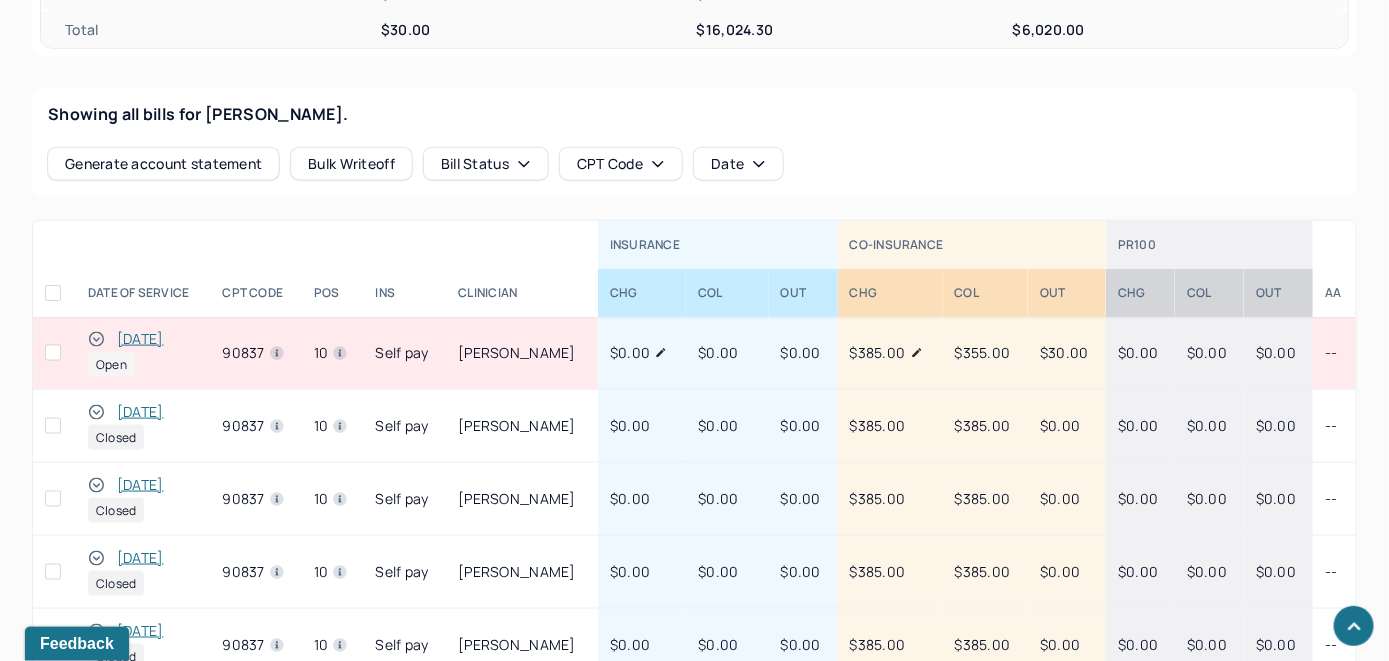 click on "[DATE]" at bounding box center (140, 339) 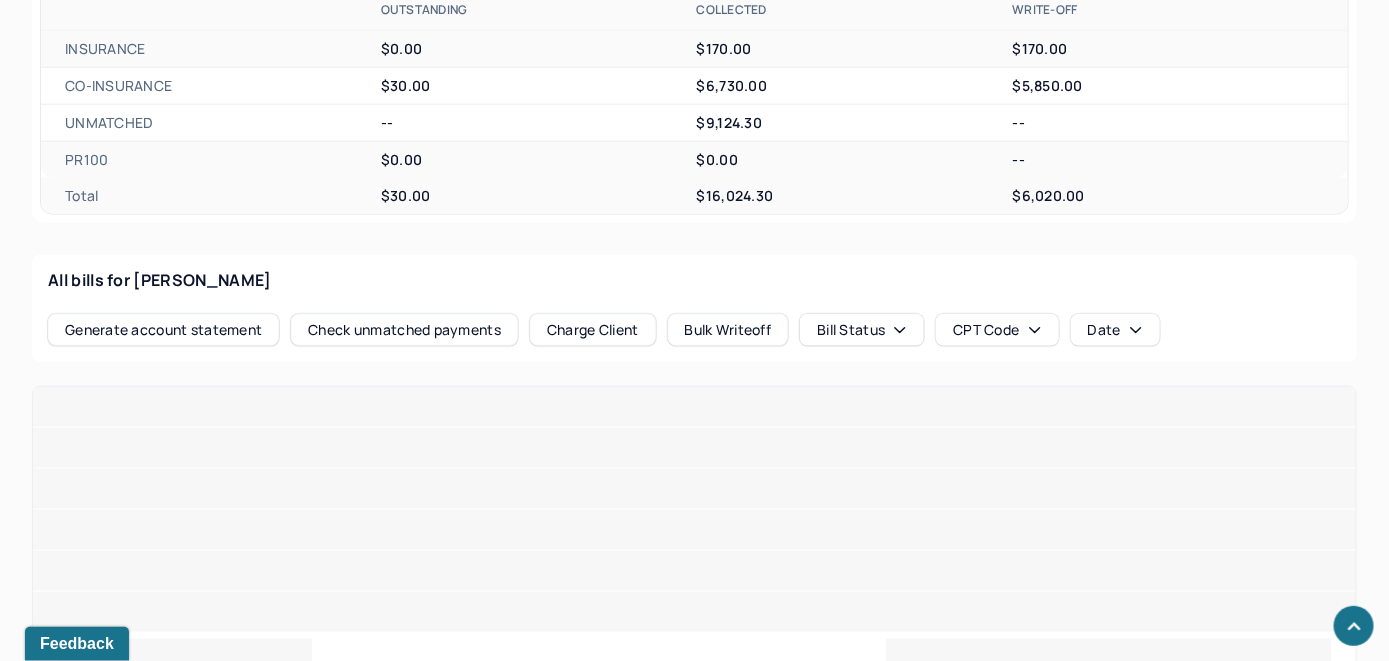 scroll, scrollTop: 800, scrollLeft: 0, axis: vertical 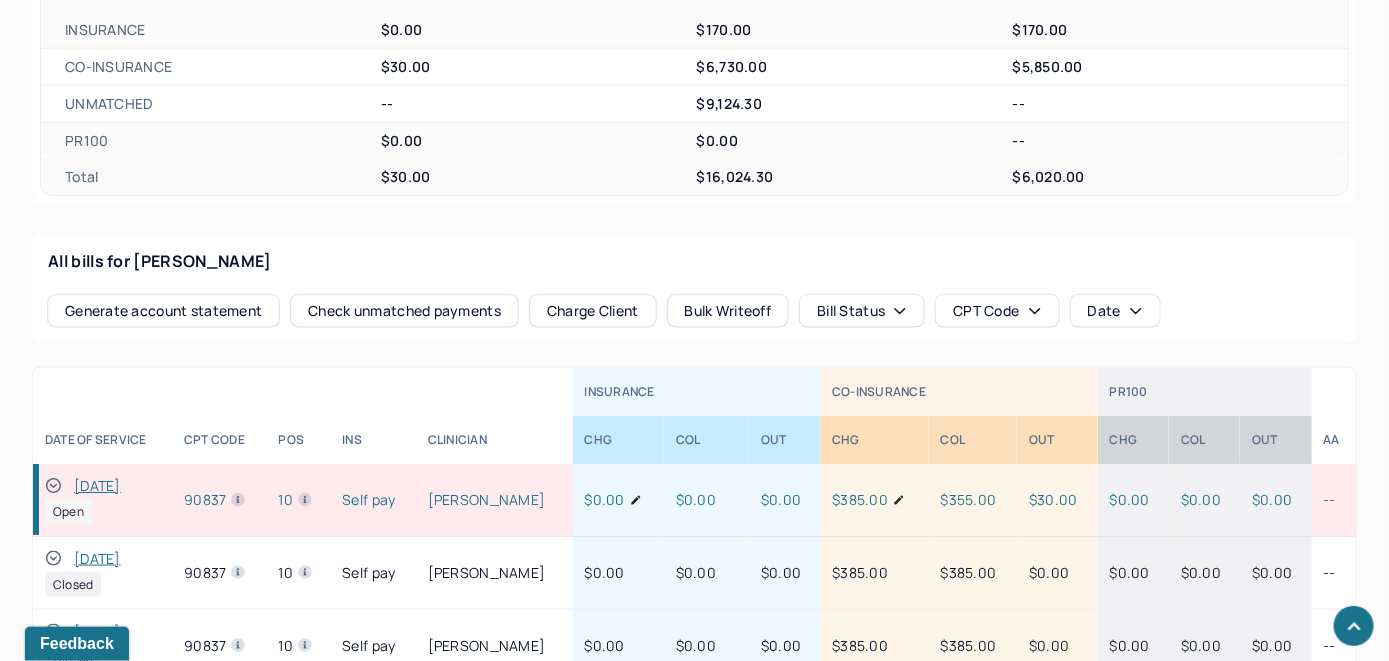click on "Check unmatched payments" at bounding box center (404, 311) 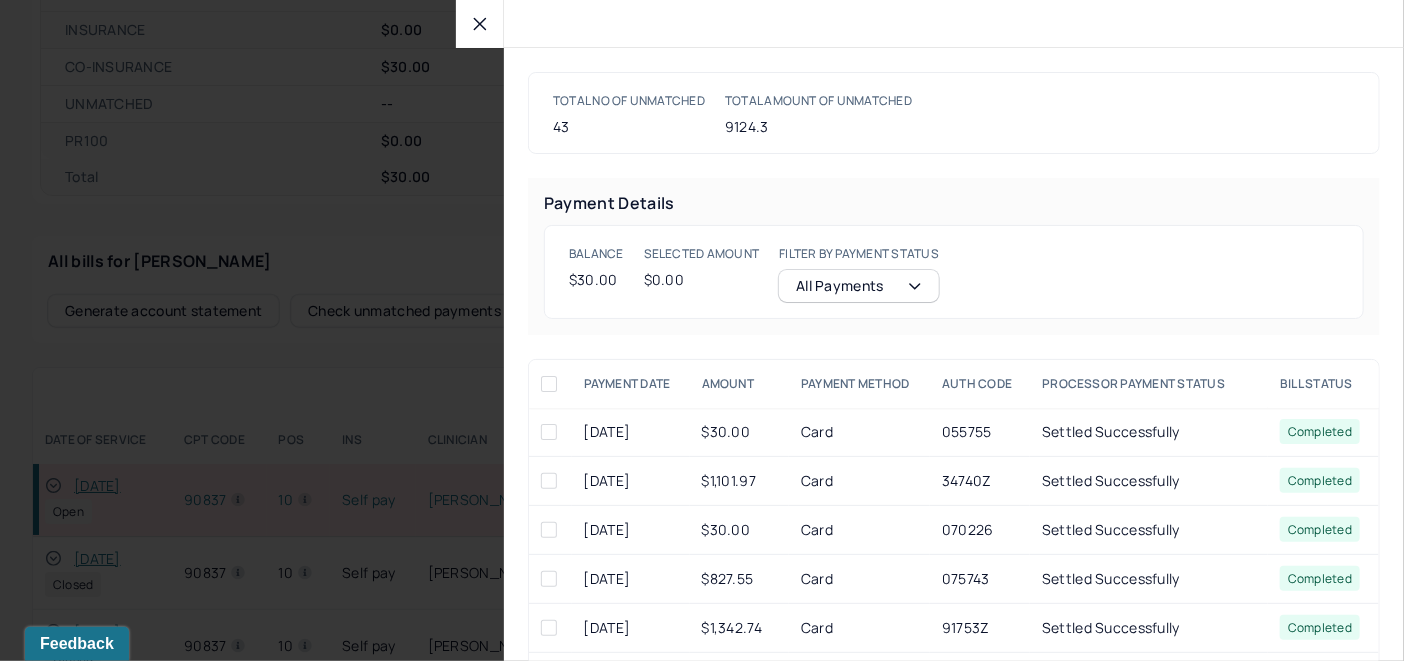 click at bounding box center (549, 432) 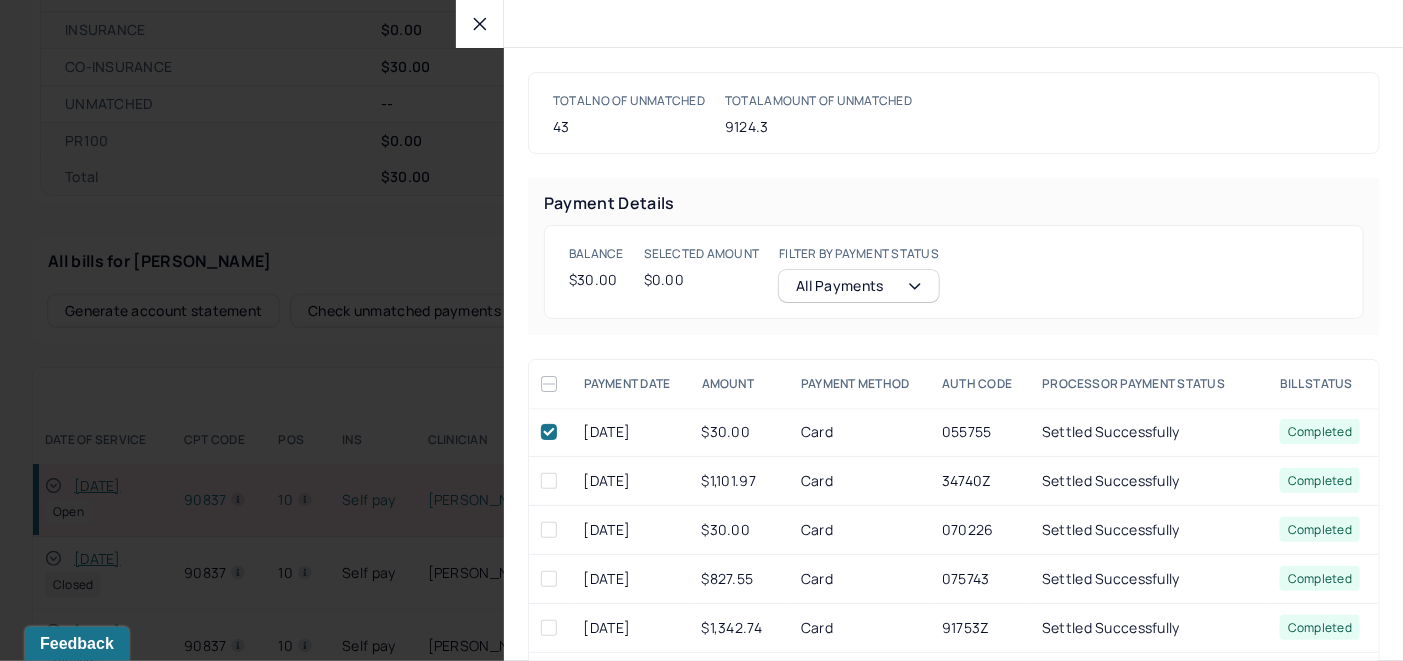 checkbox on "true" 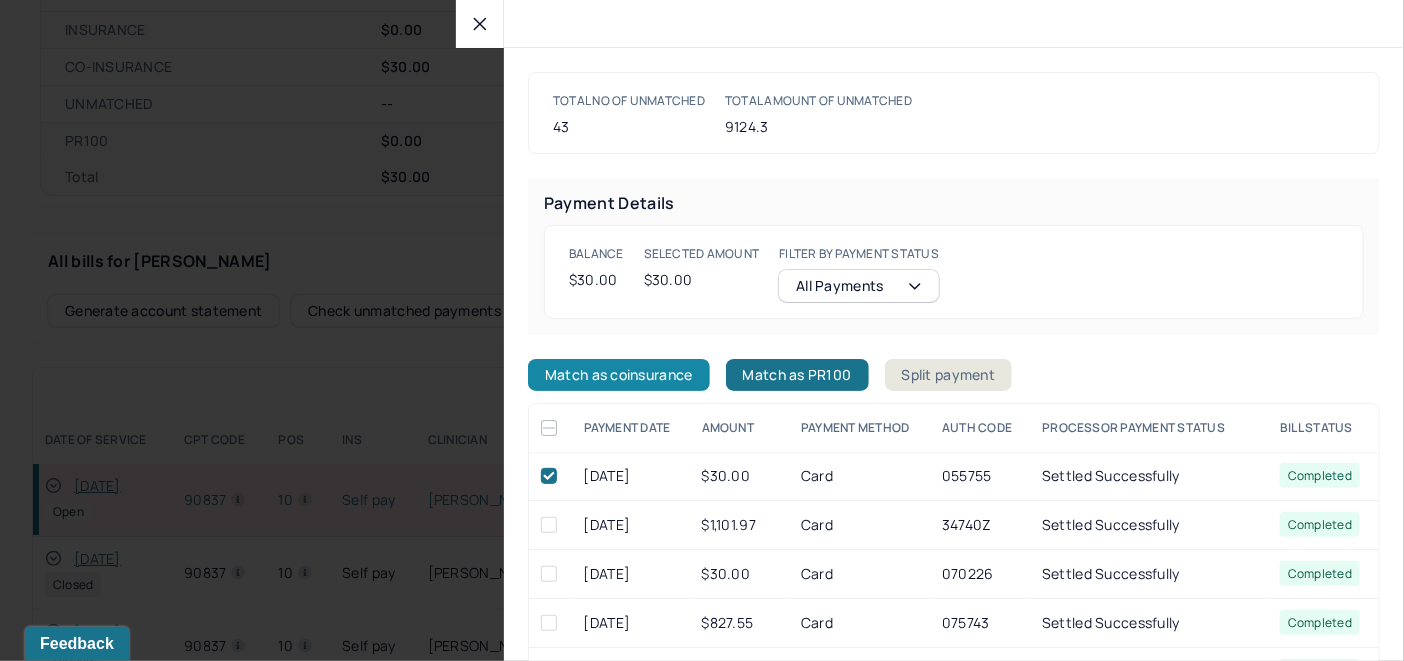 click on "Match as coinsurance" at bounding box center (619, 375) 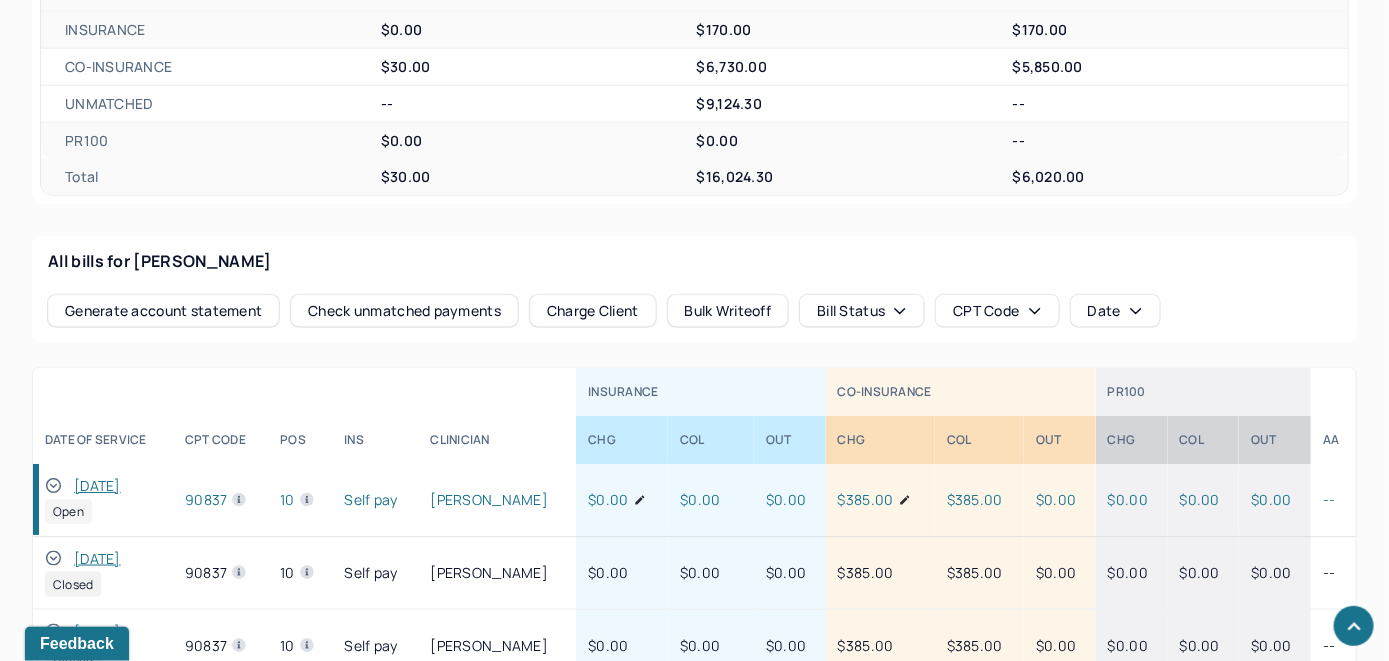 click 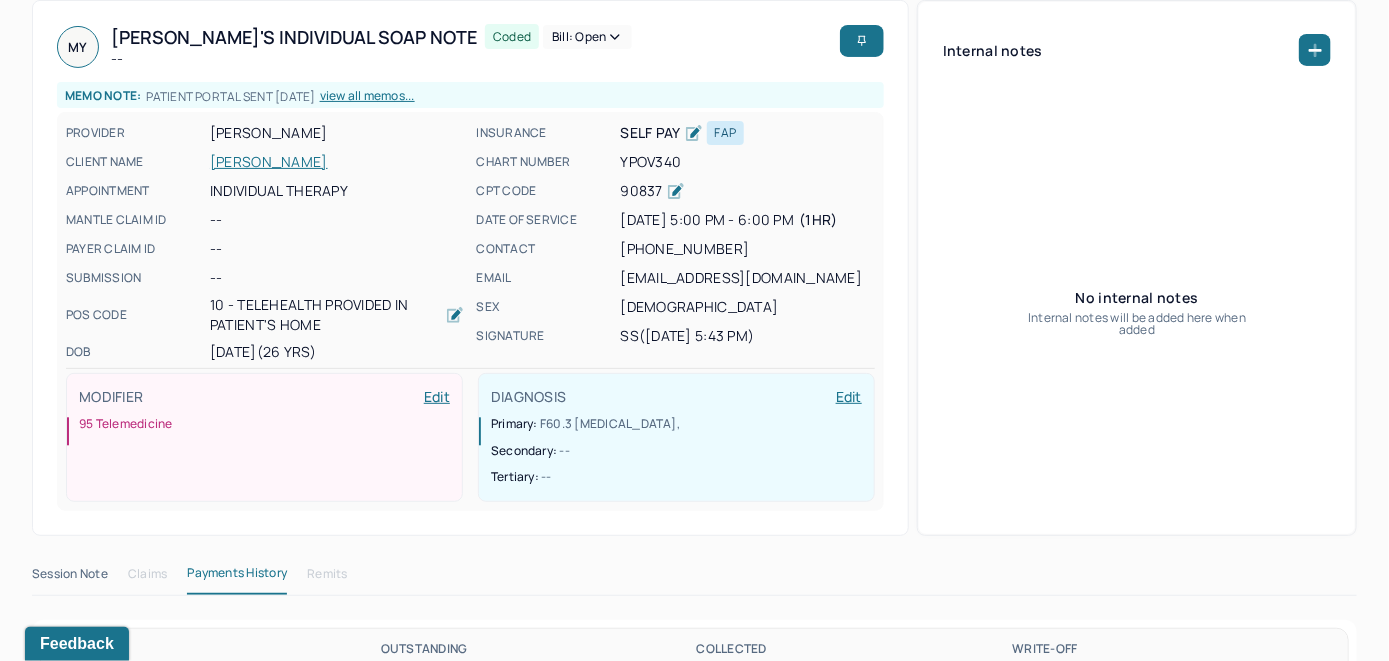 scroll, scrollTop: 0, scrollLeft: 0, axis: both 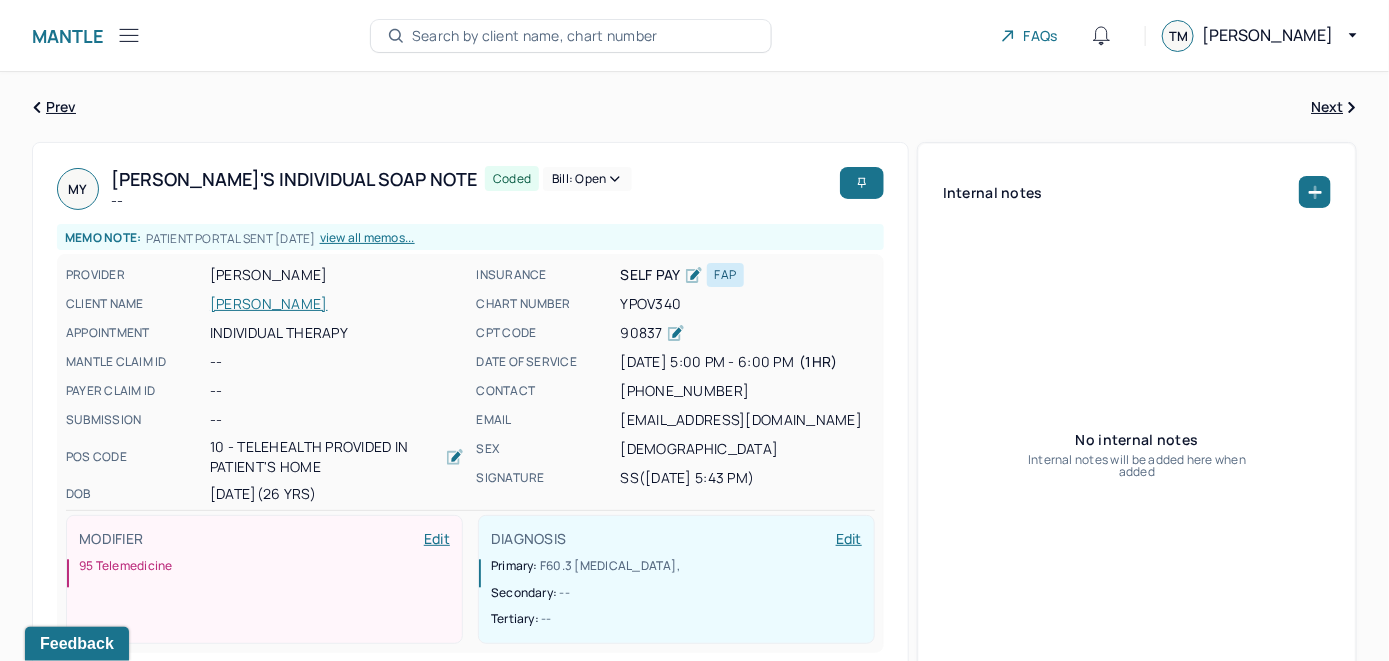 click on "Bill: Open" at bounding box center [587, 179] 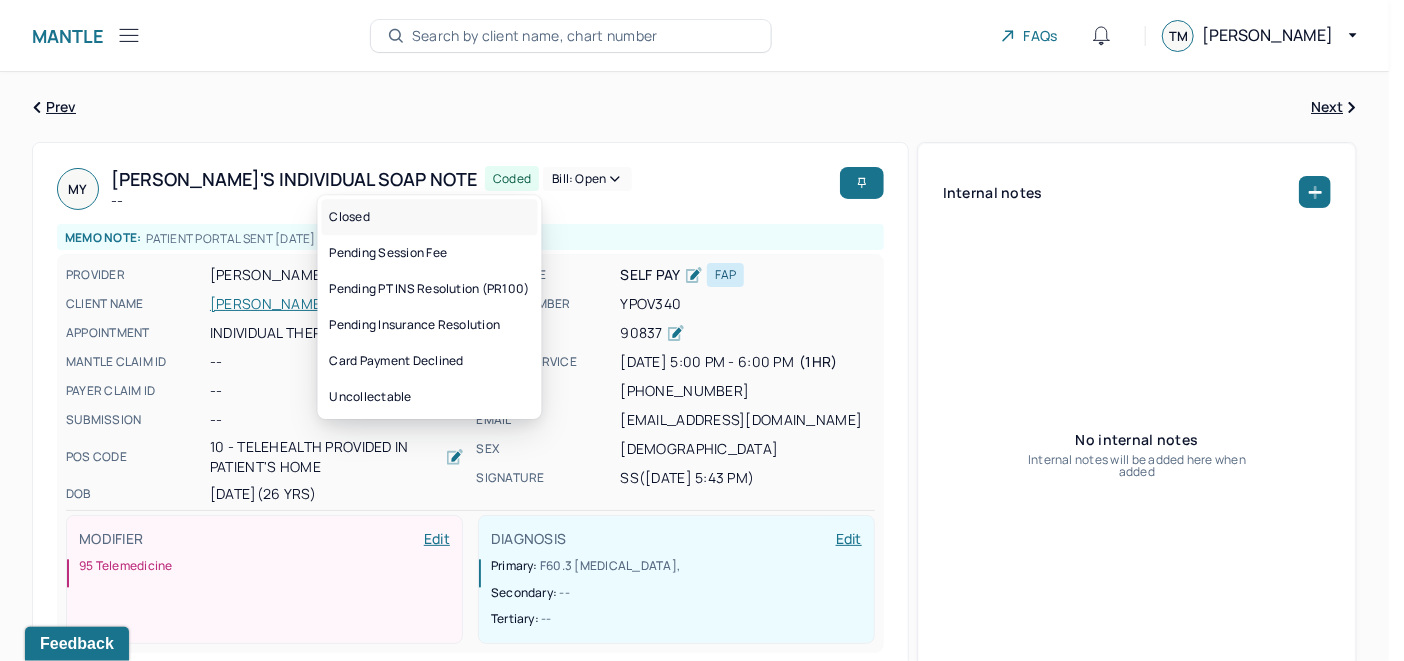 click on "Closed" at bounding box center [430, 217] 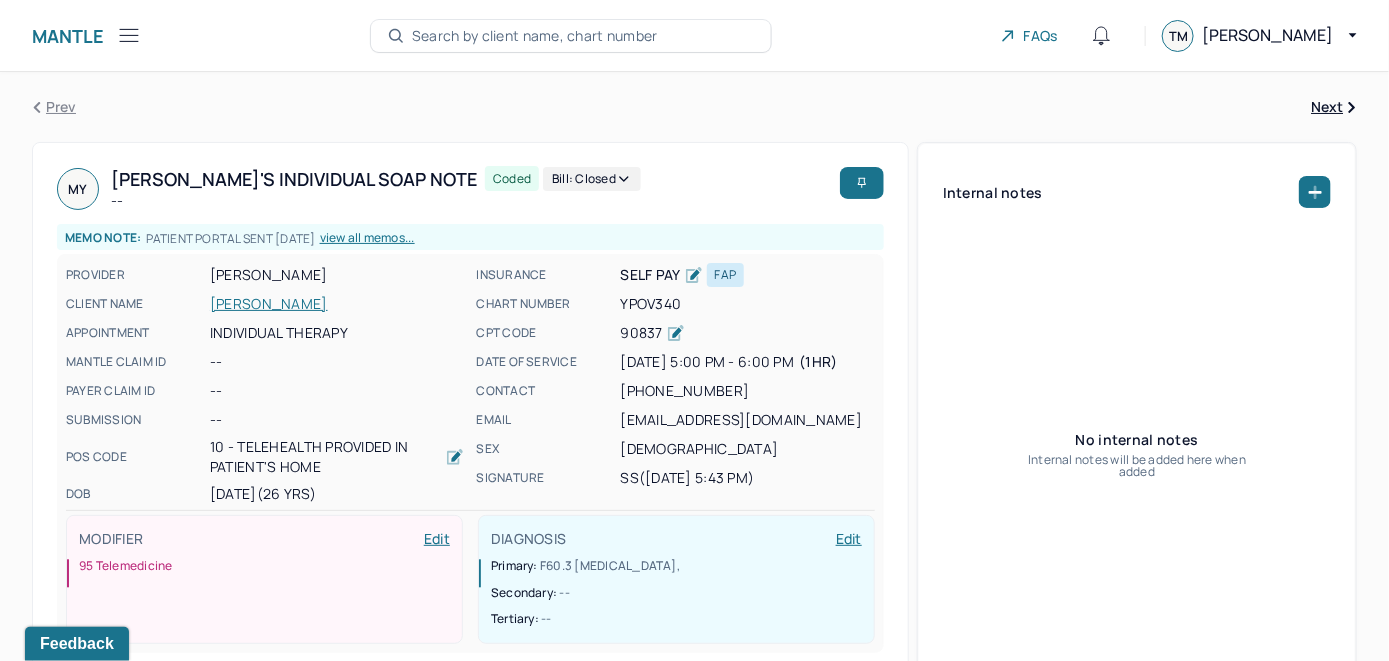 click on "Search by client name, chart number" at bounding box center (535, 36) 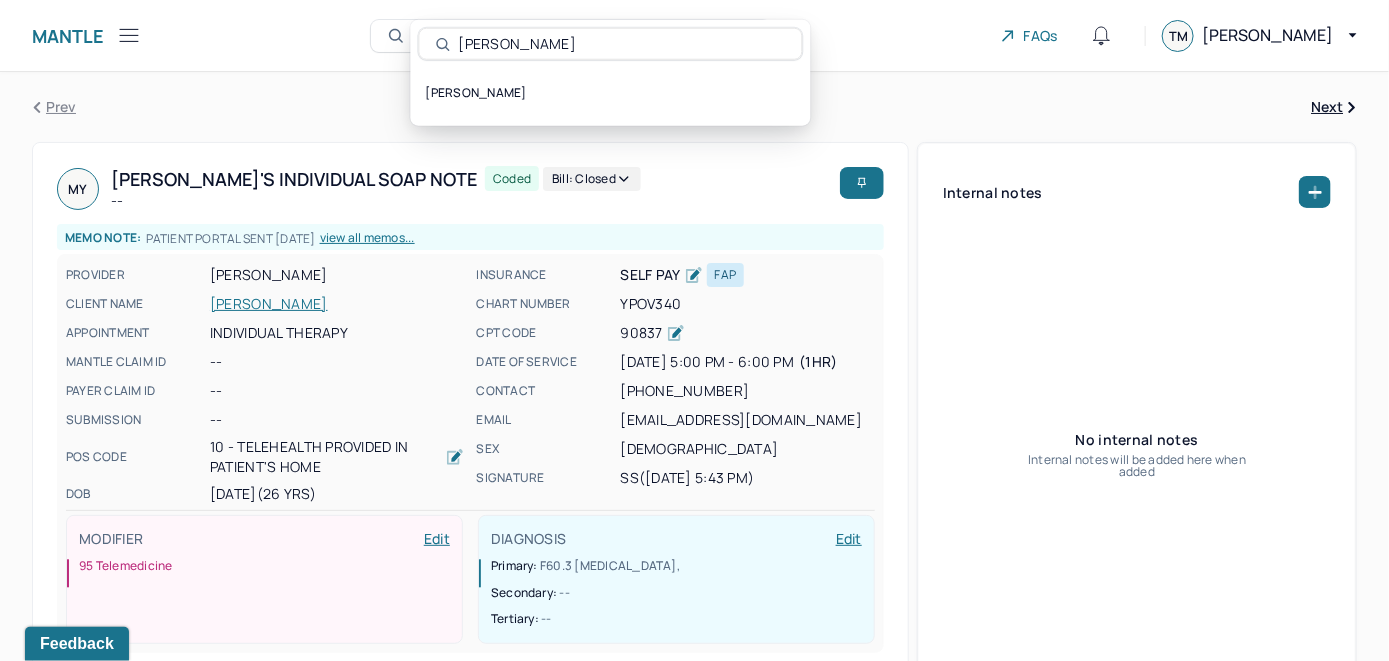 type on "[PERSON_NAME]" 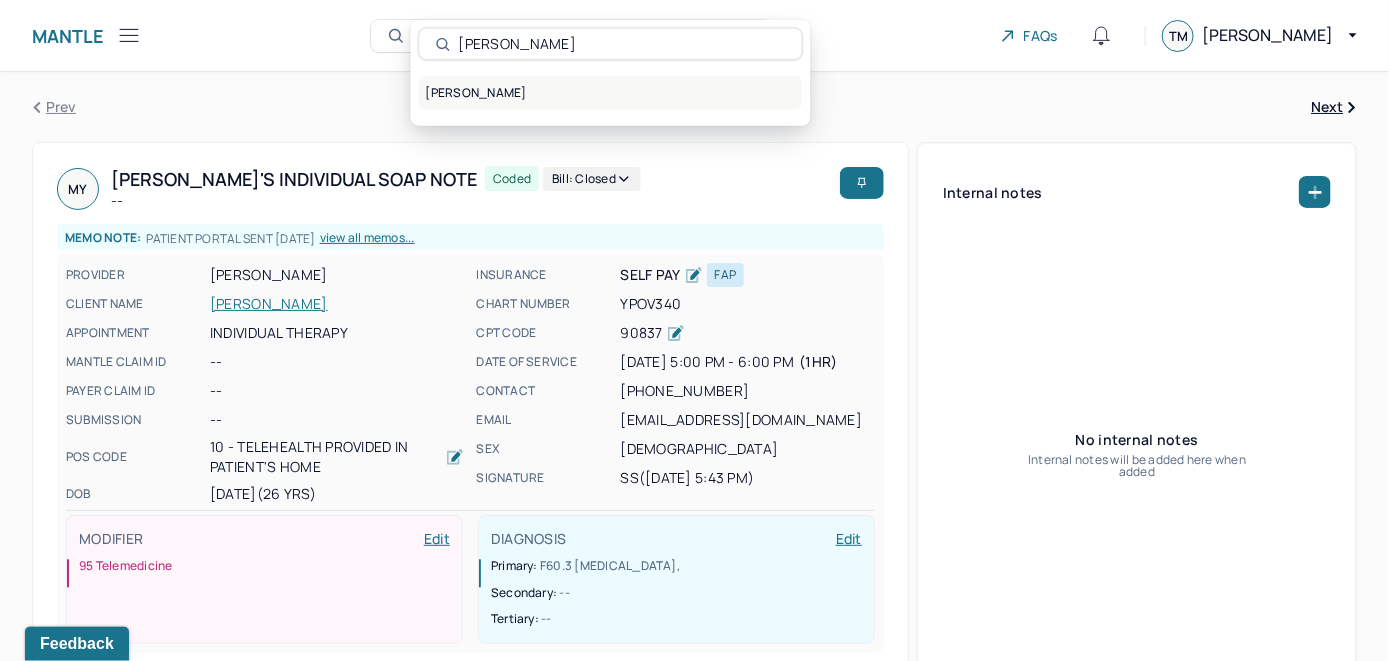 click on "[PERSON_NAME]" at bounding box center [611, 93] 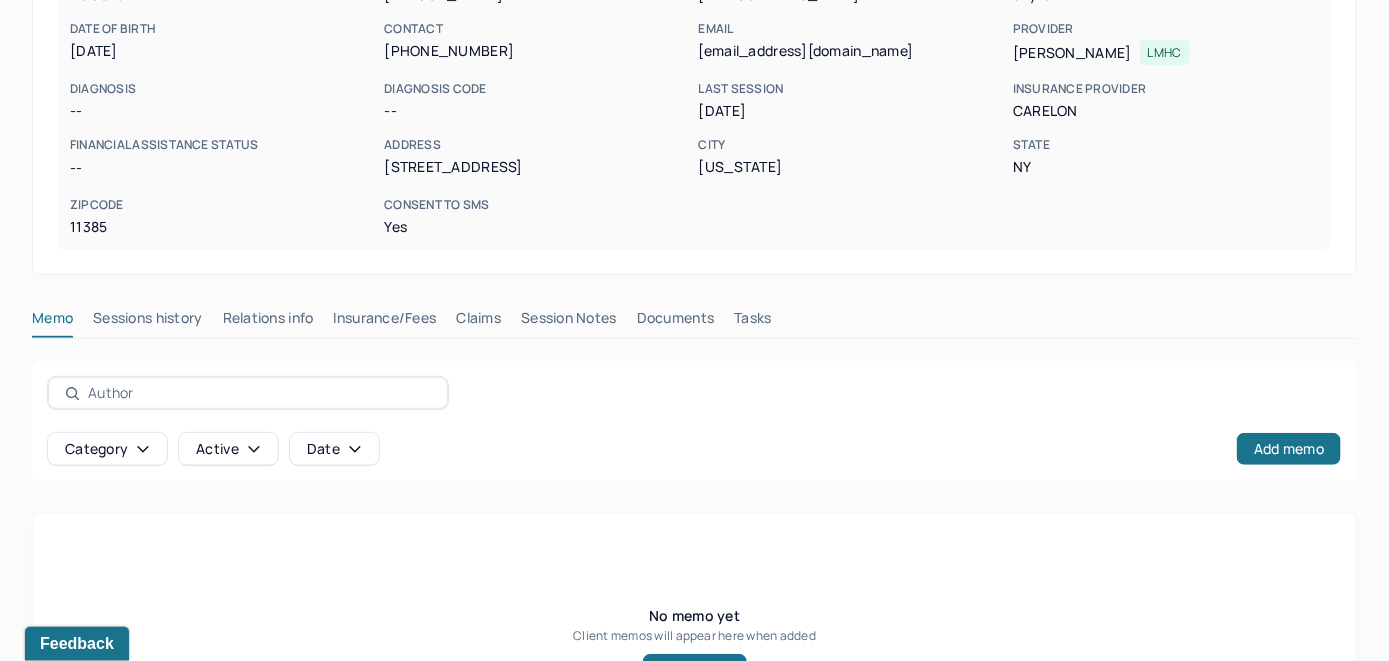 scroll, scrollTop: 300, scrollLeft: 0, axis: vertical 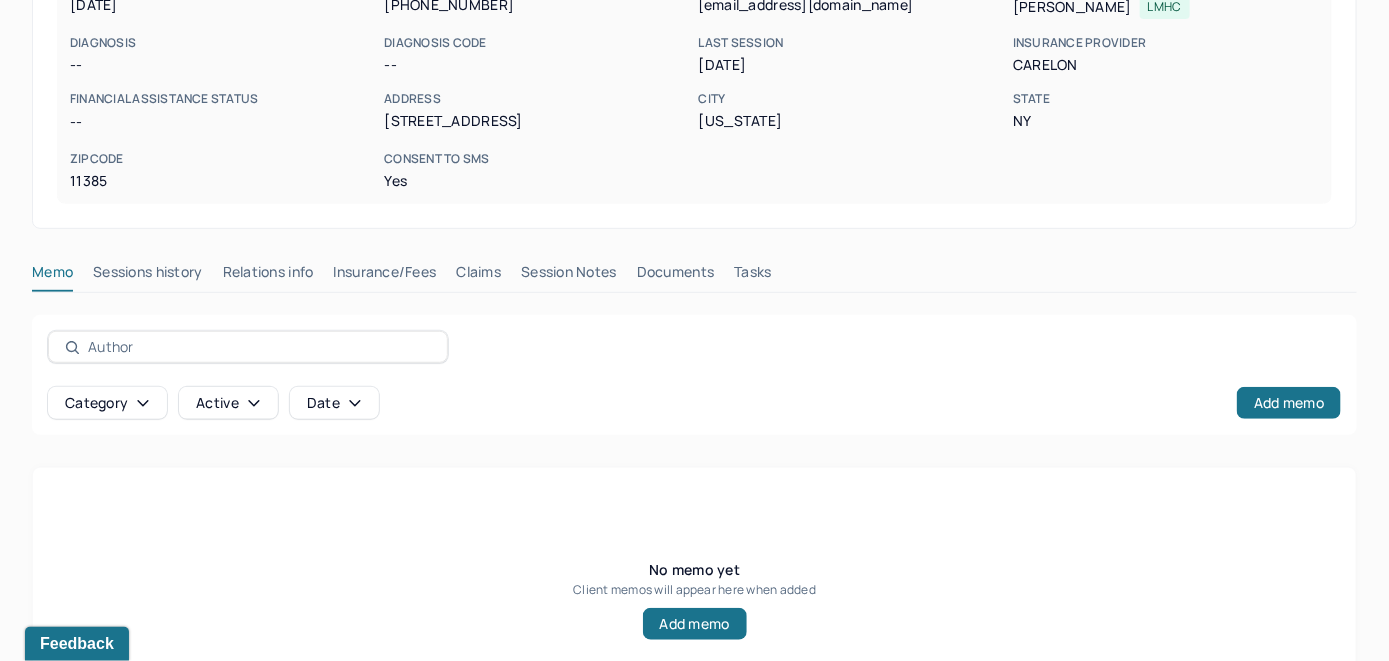 click on "Insurance/Fees" at bounding box center (385, 276) 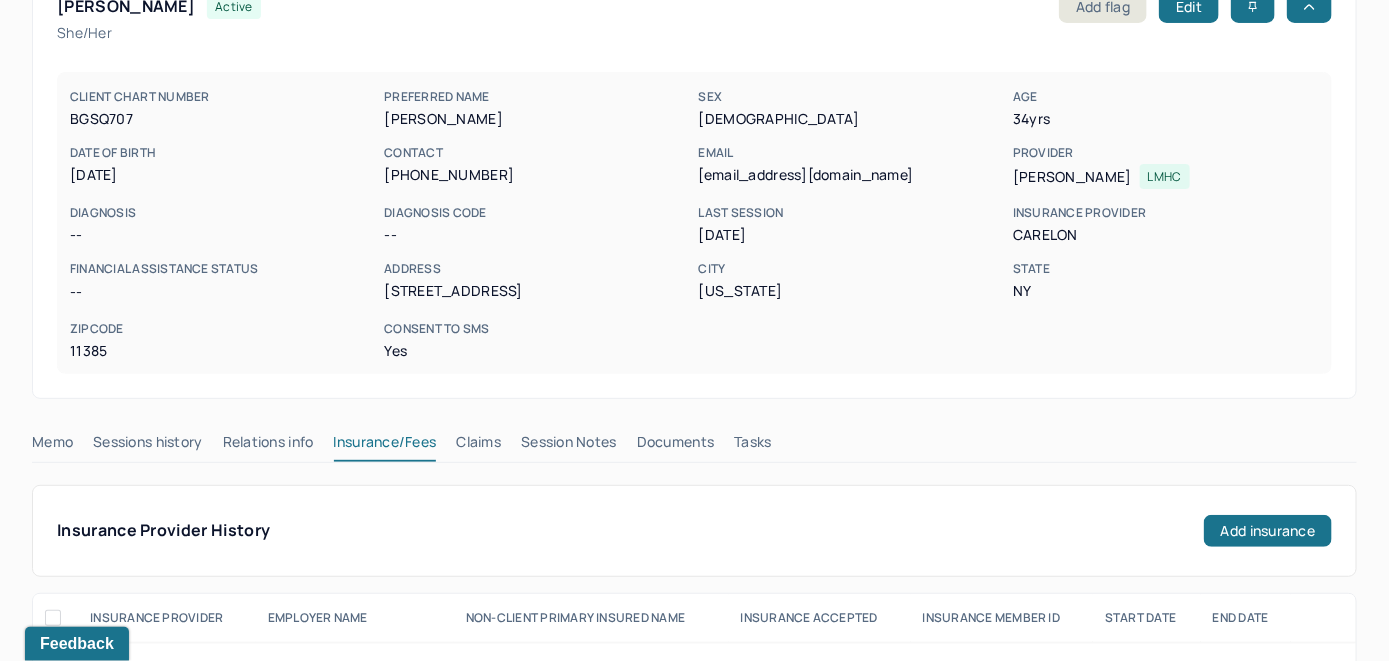 scroll, scrollTop: 300, scrollLeft: 0, axis: vertical 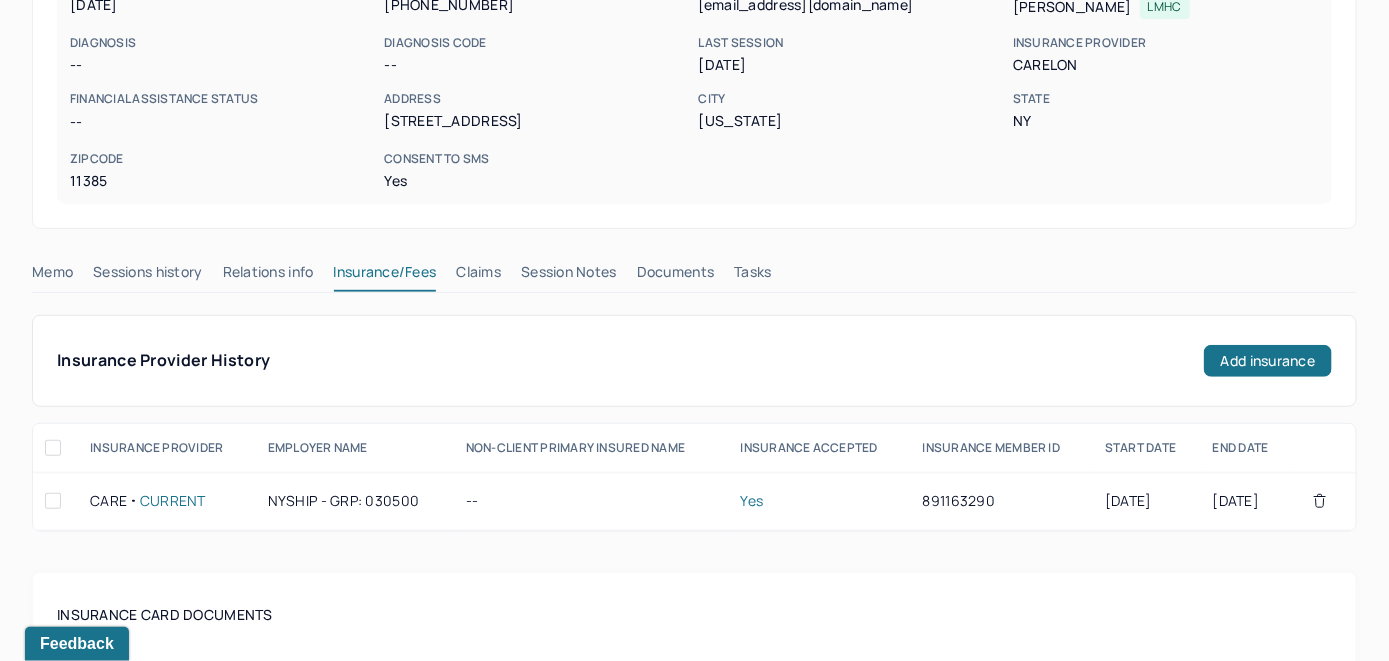 click on "Claims" at bounding box center (478, 276) 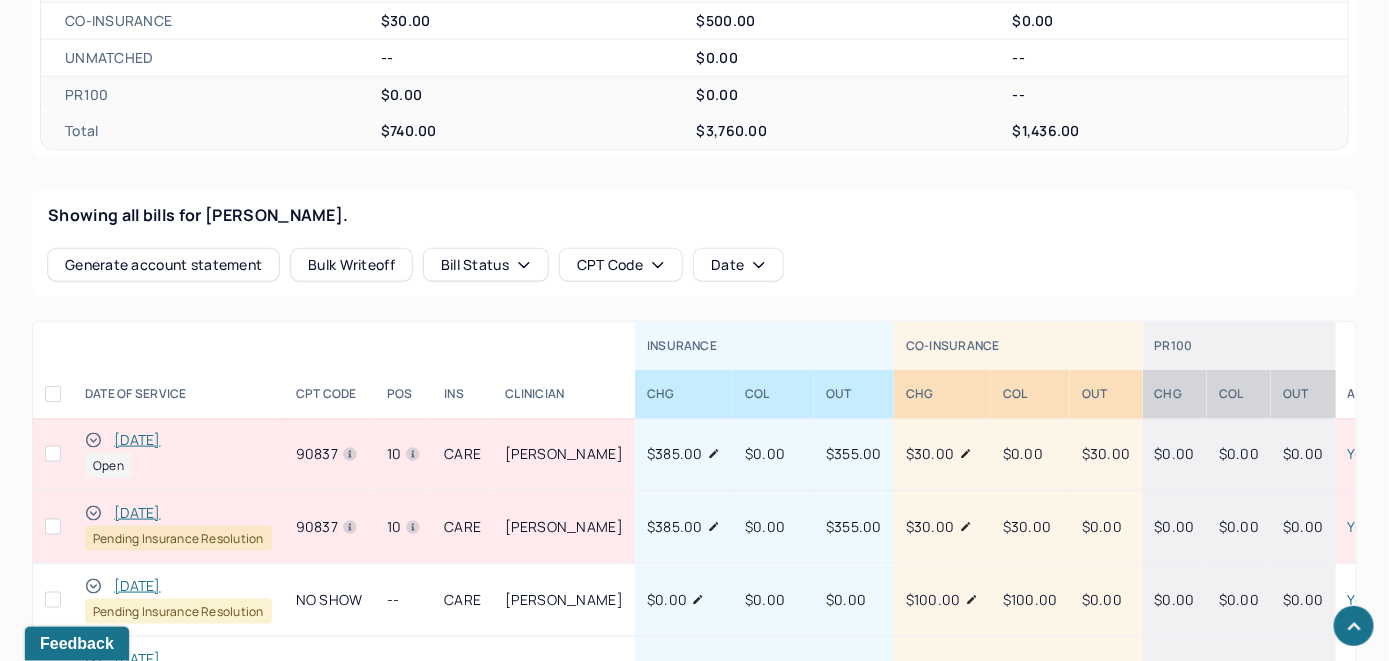scroll, scrollTop: 700, scrollLeft: 0, axis: vertical 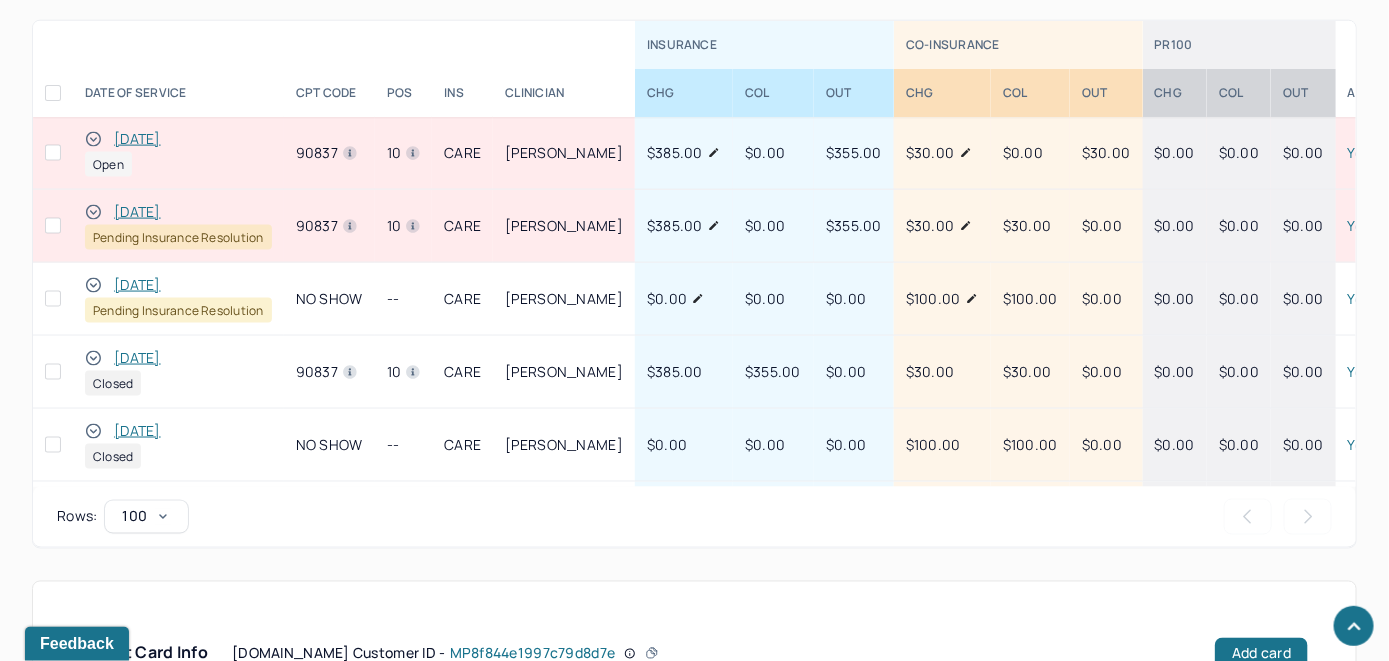 click on "[DATE]" at bounding box center [137, 139] 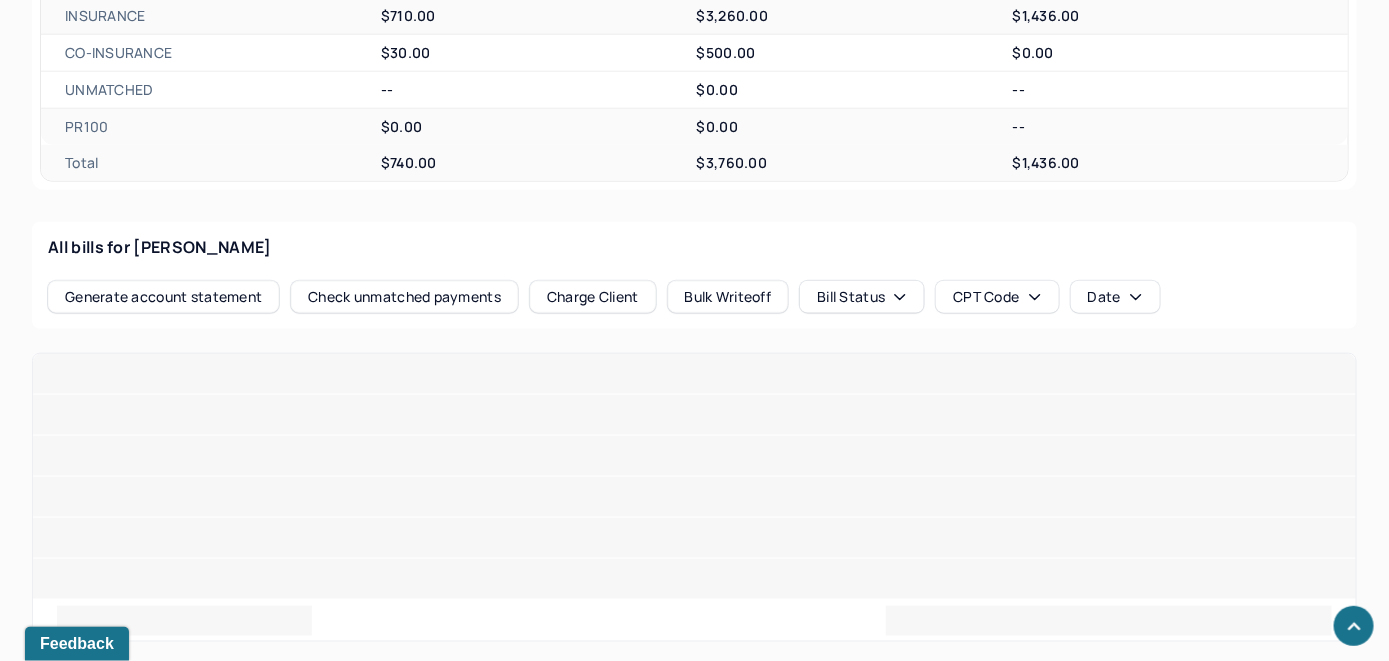 scroll, scrollTop: 1000, scrollLeft: 0, axis: vertical 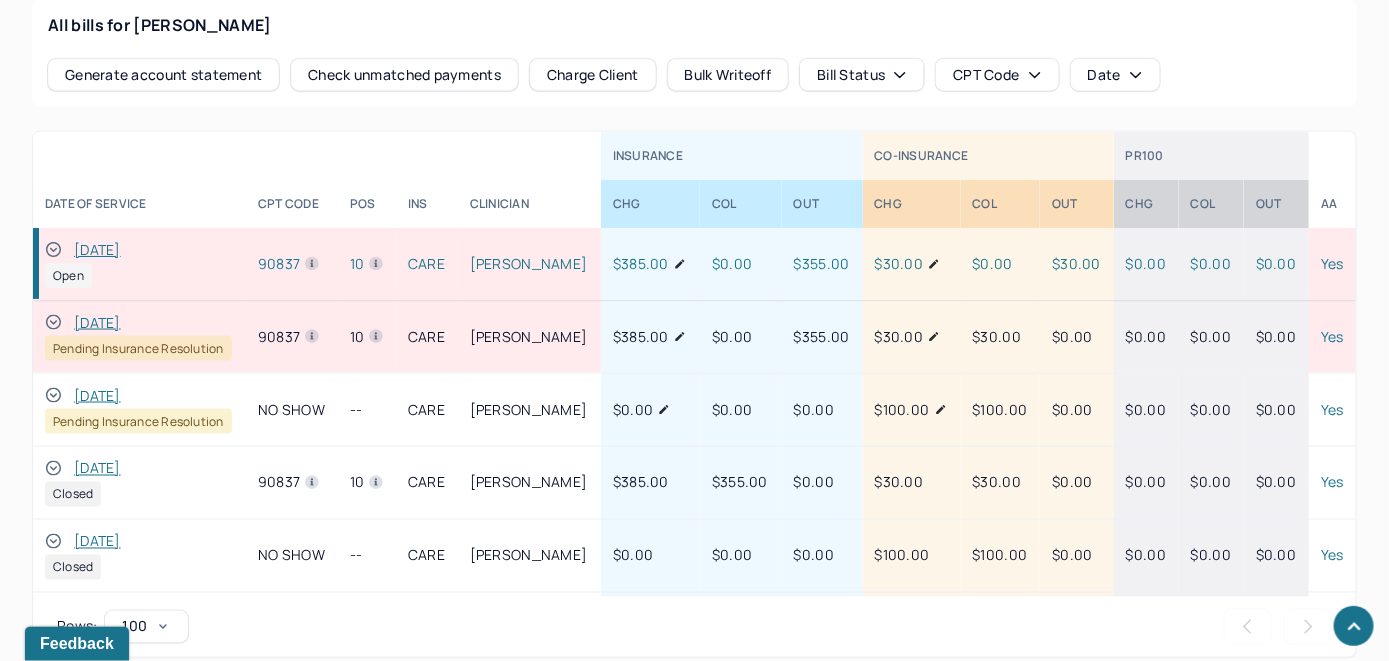 click on "Check unmatched payments" at bounding box center [404, 75] 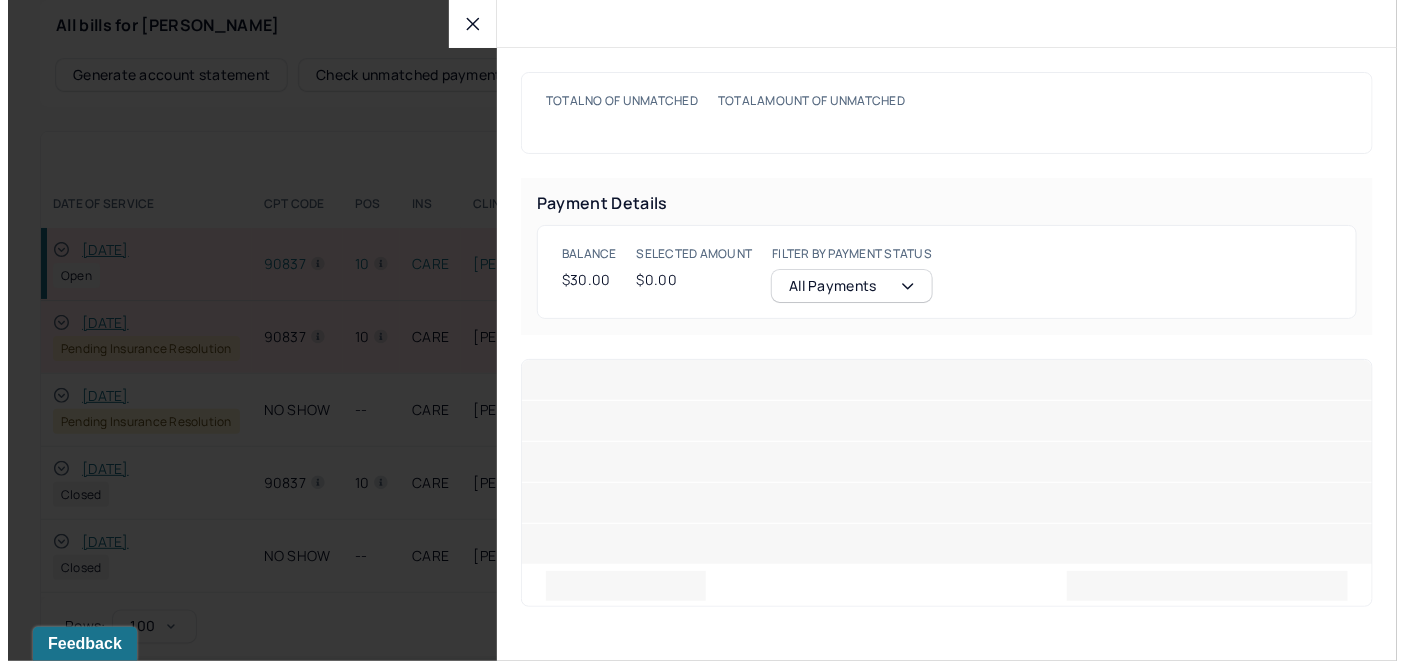 scroll, scrollTop: 1001, scrollLeft: 0, axis: vertical 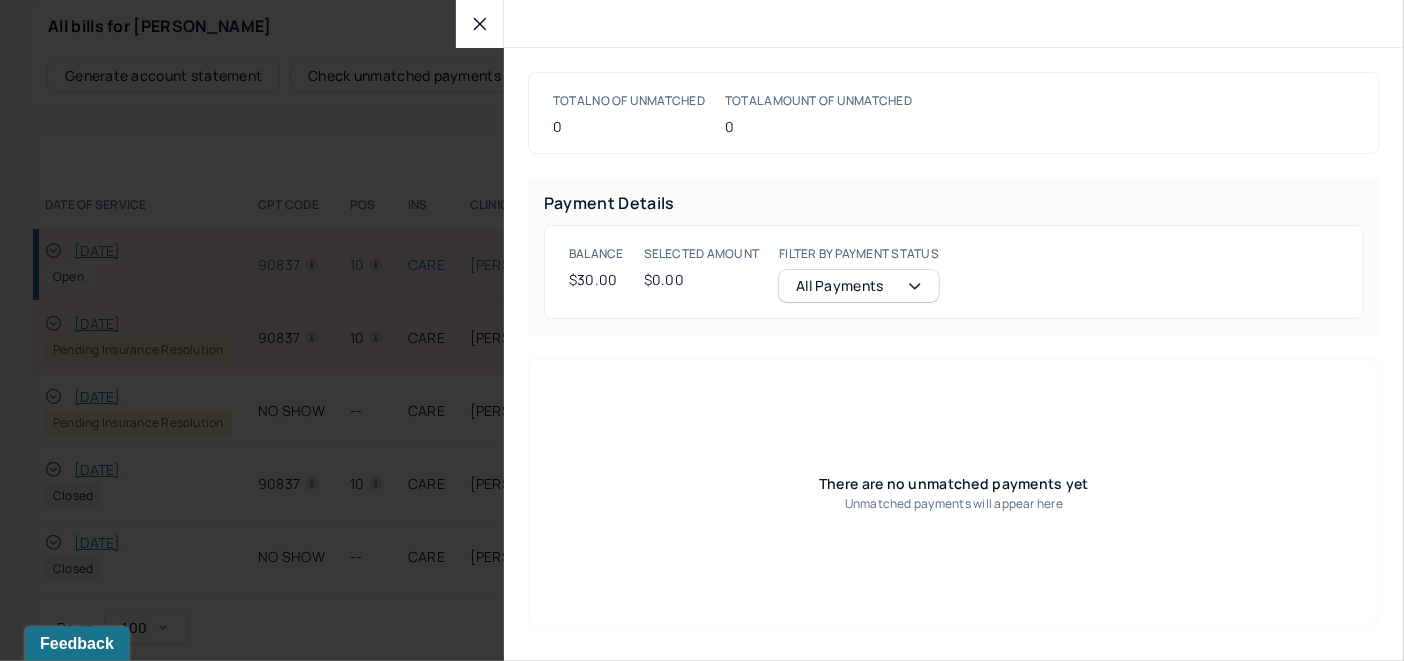 click 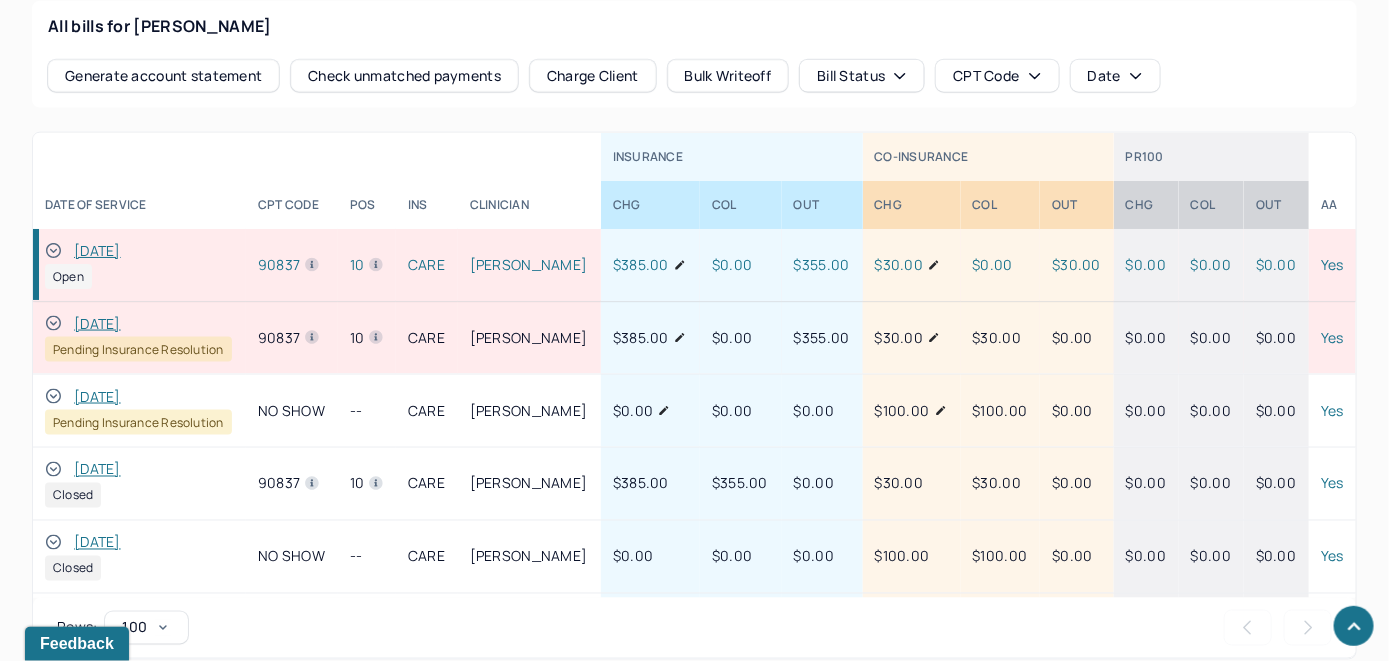 click on "Charge Client" at bounding box center (593, 76) 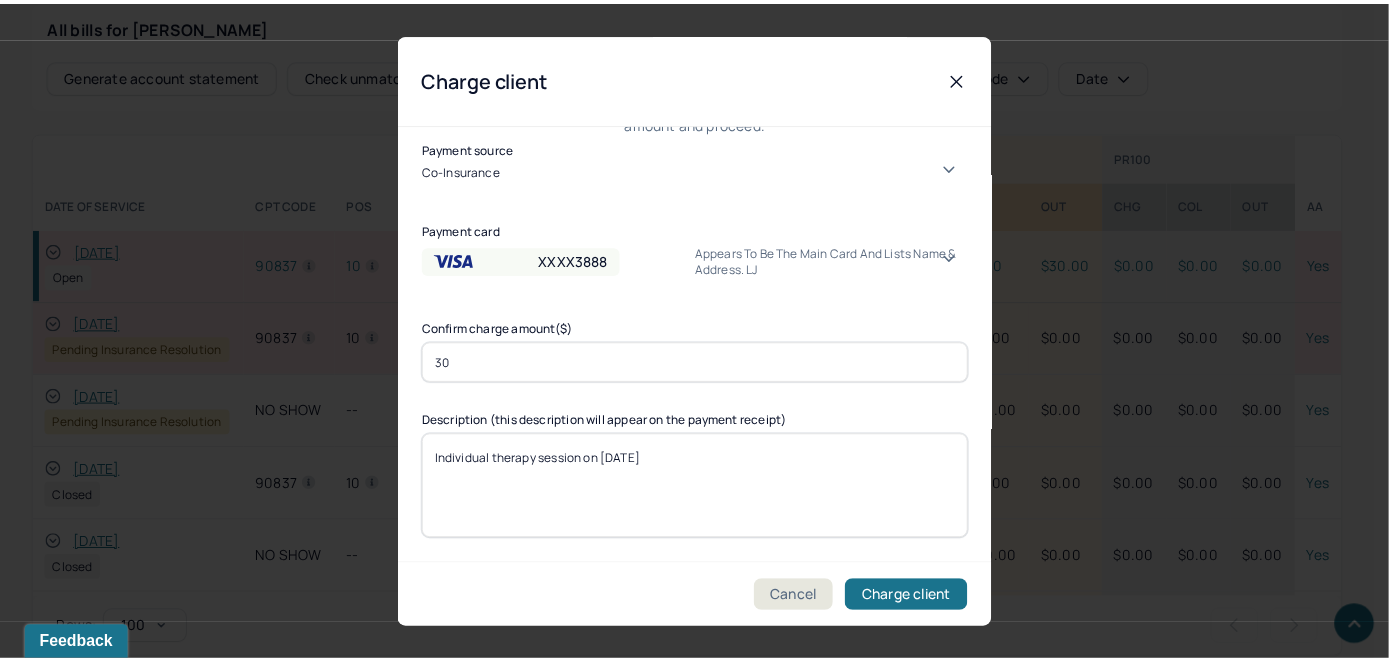 scroll, scrollTop: 121, scrollLeft: 0, axis: vertical 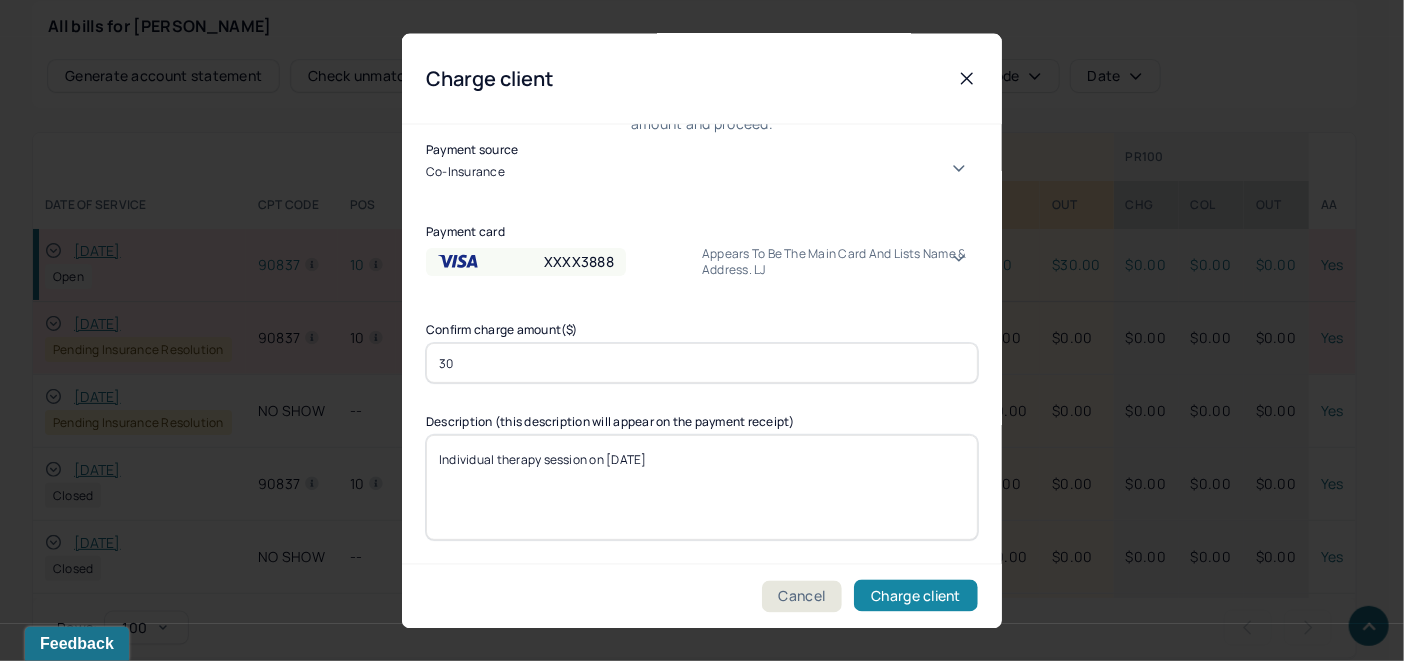 click on "Charge client" at bounding box center (916, 596) 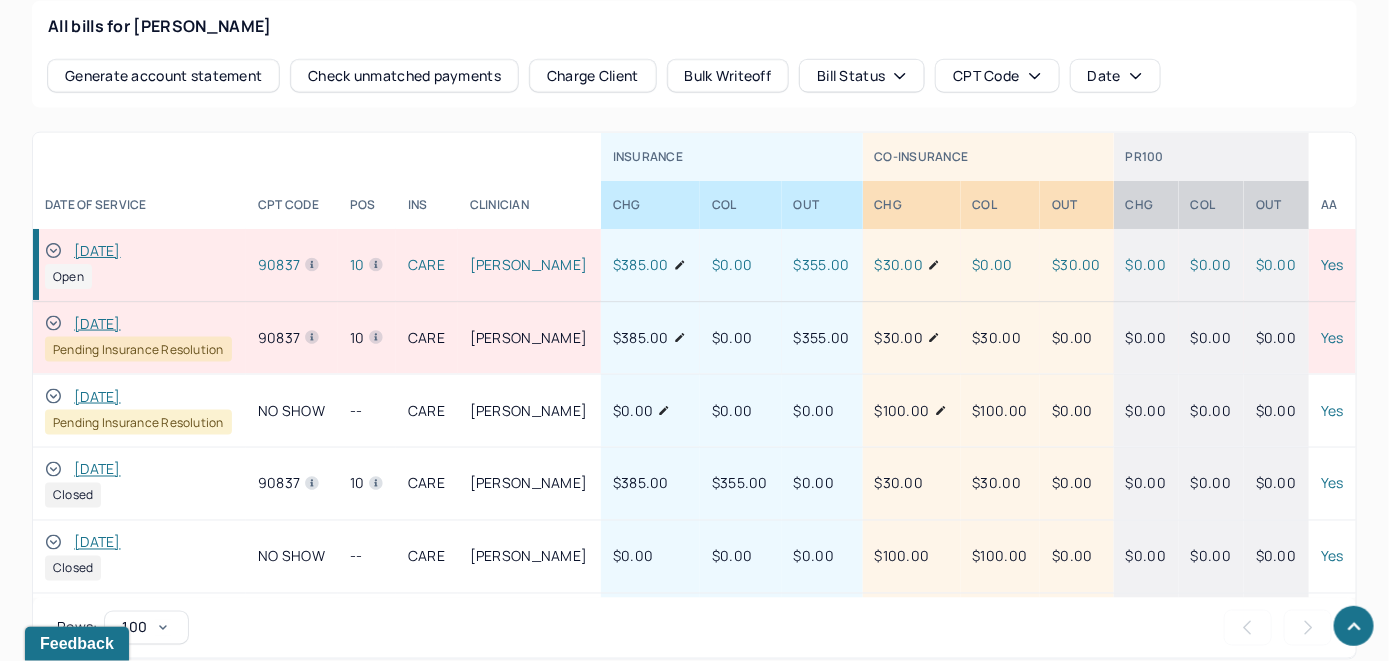 click 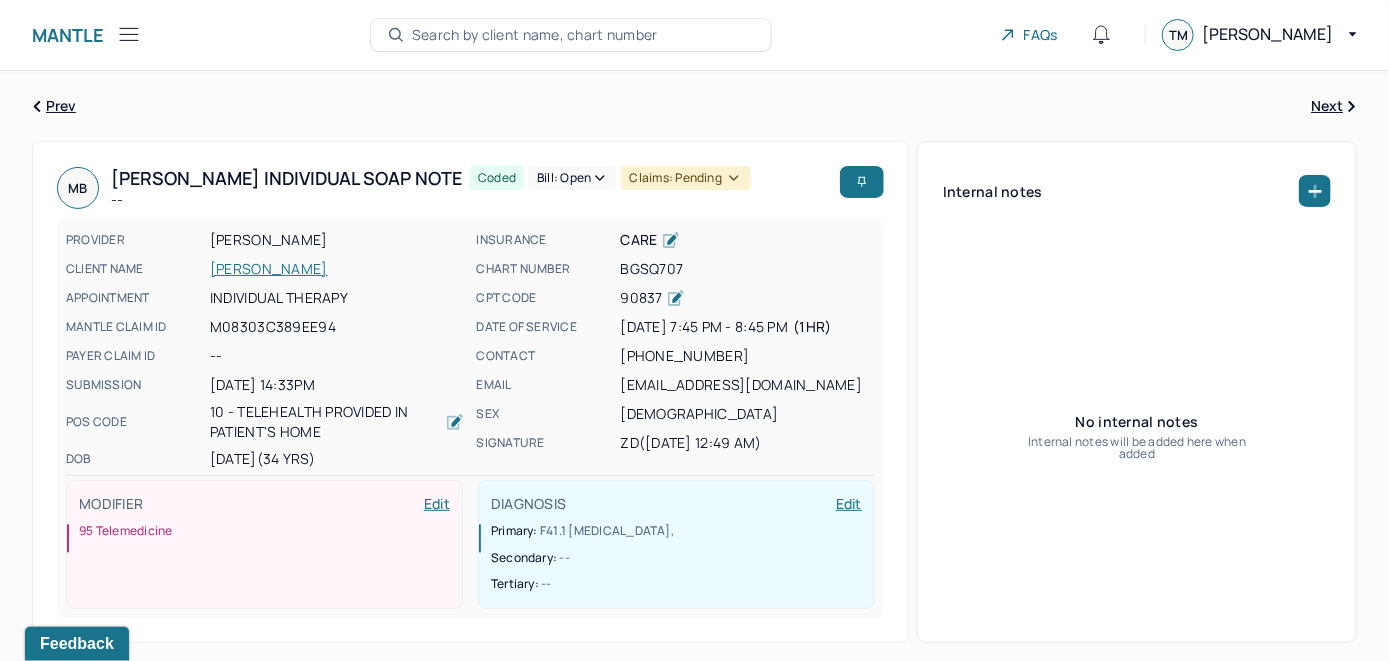scroll, scrollTop: 0, scrollLeft: 0, axis: both 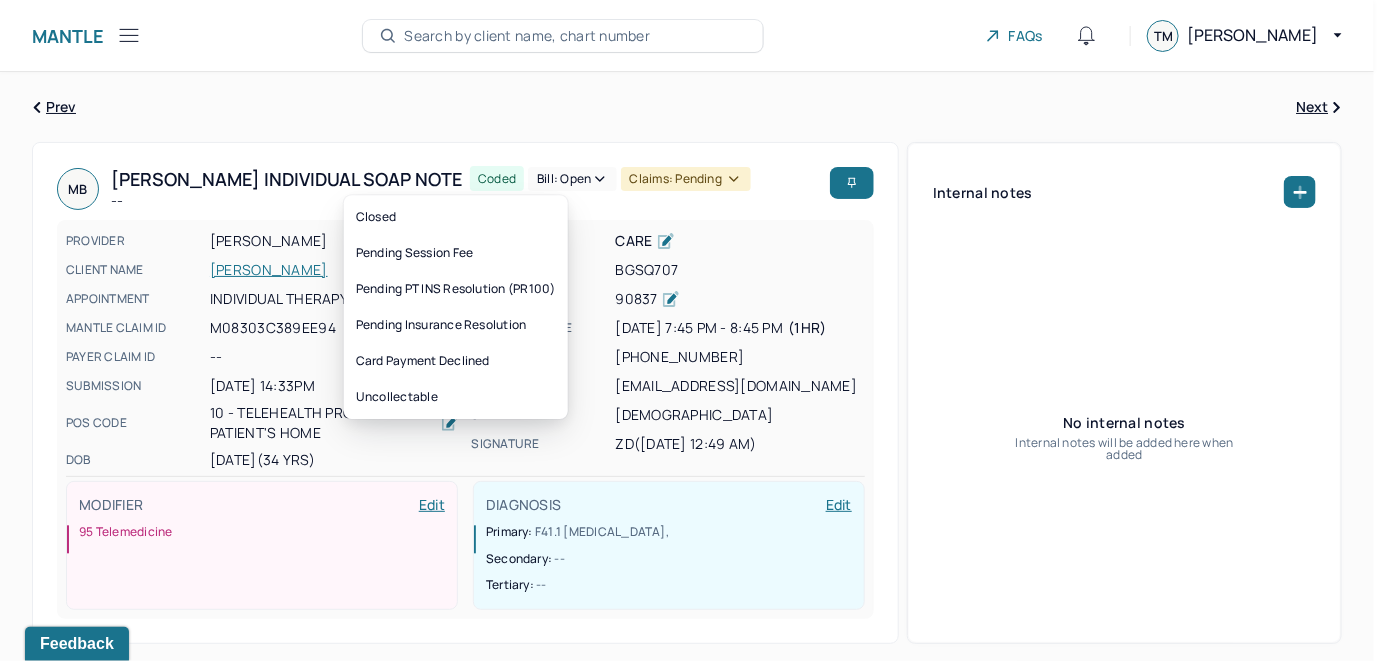 click on "Bill: Open" at bounding box center [572, 179] 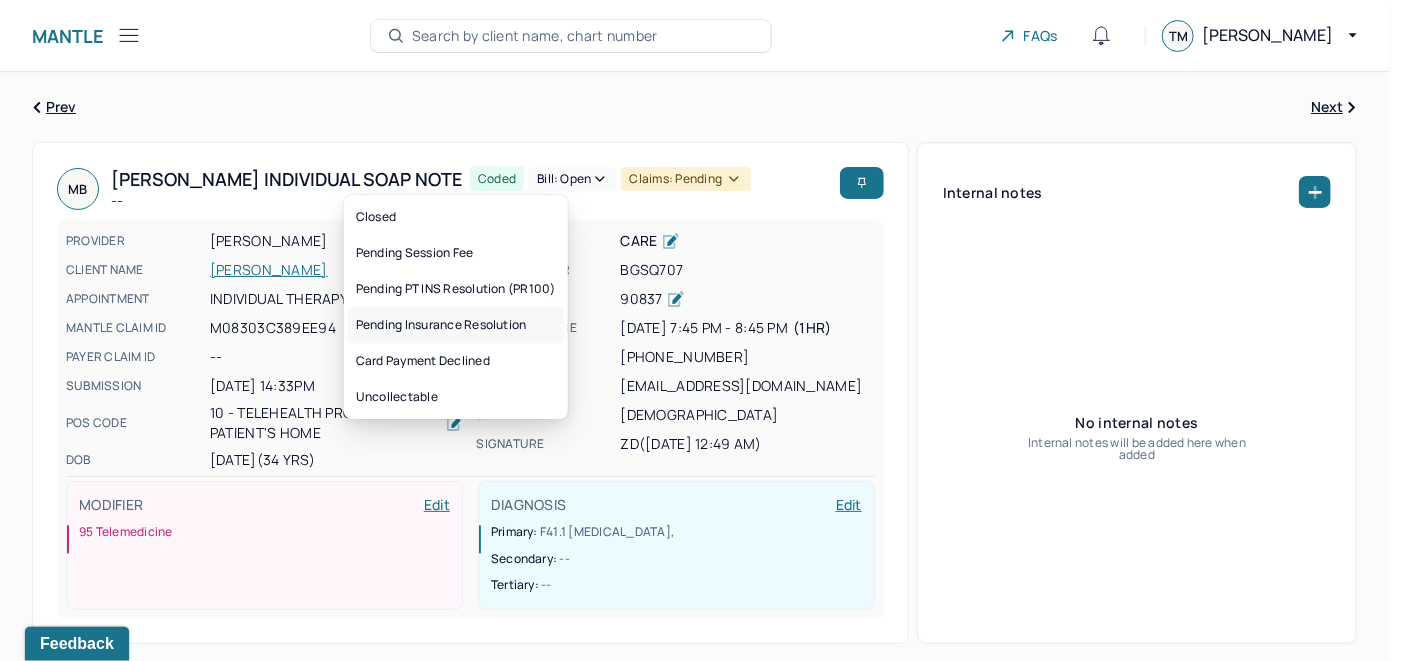 click on "Pending Insurance Resolution" at bounding box center (456, 325) 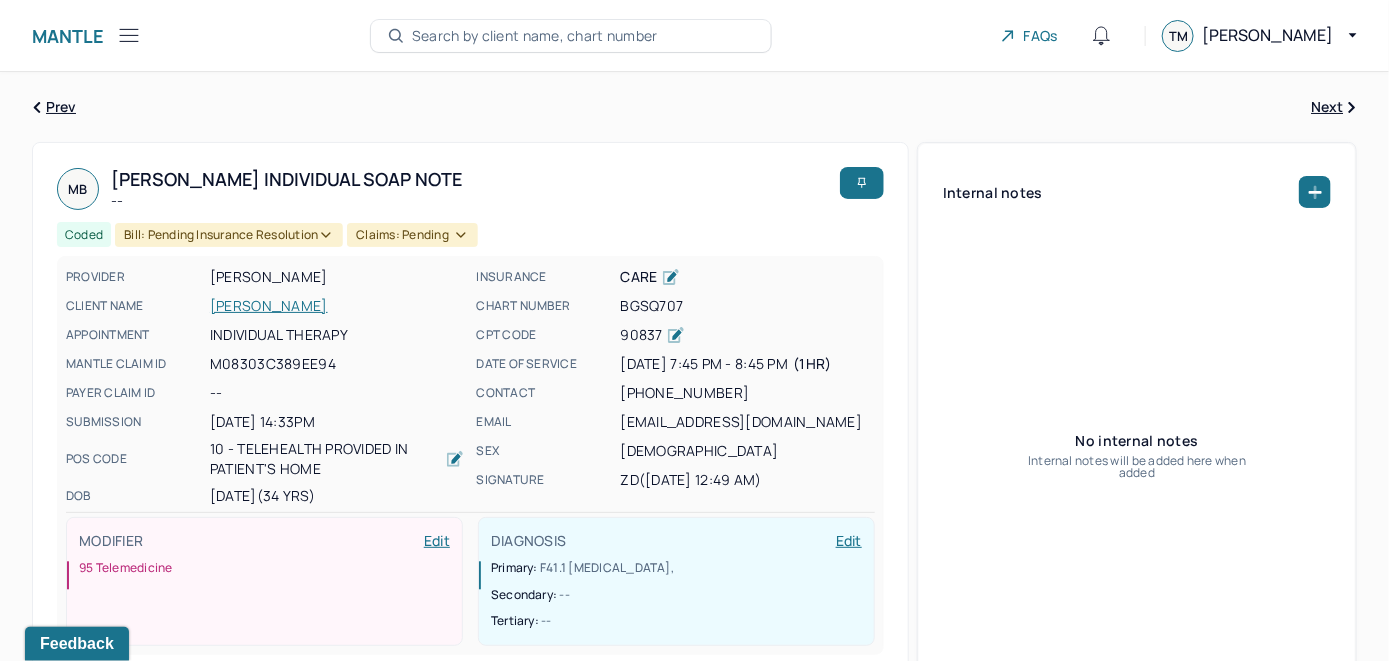 click on "Search by client name, chart number" at bounding box center (535, 36) 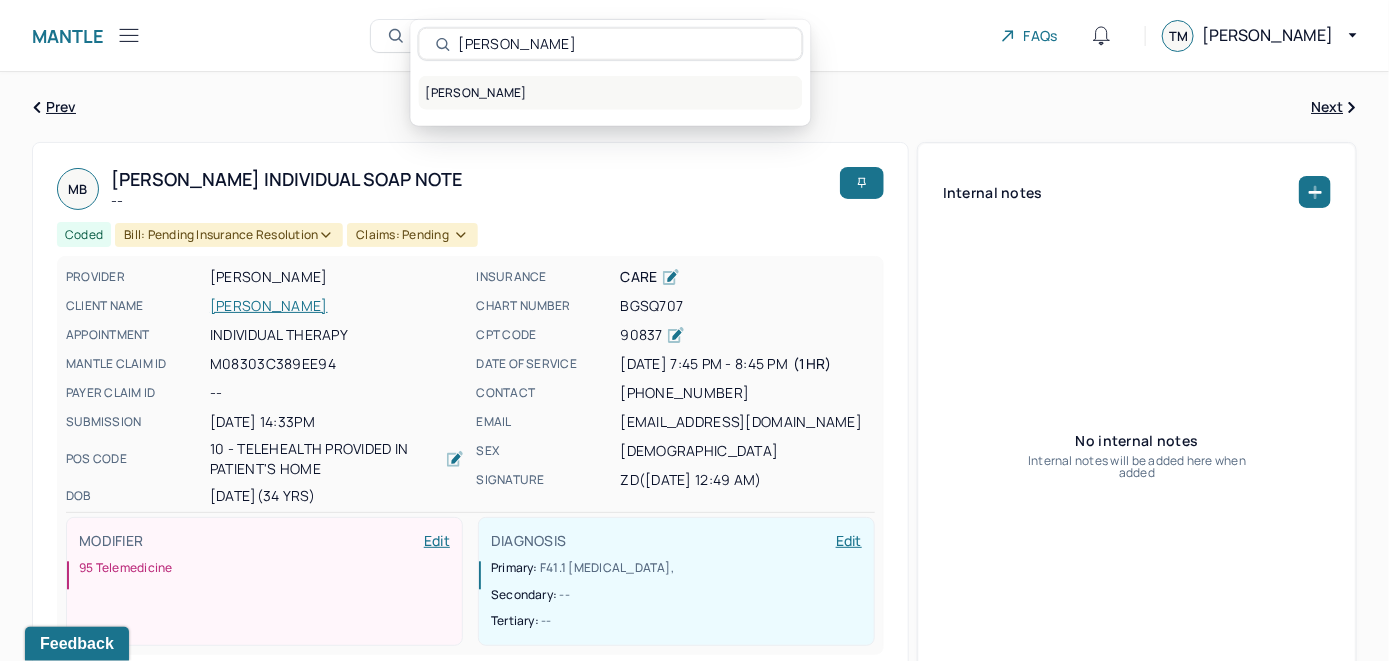 type on "[PERSON_NAME]" 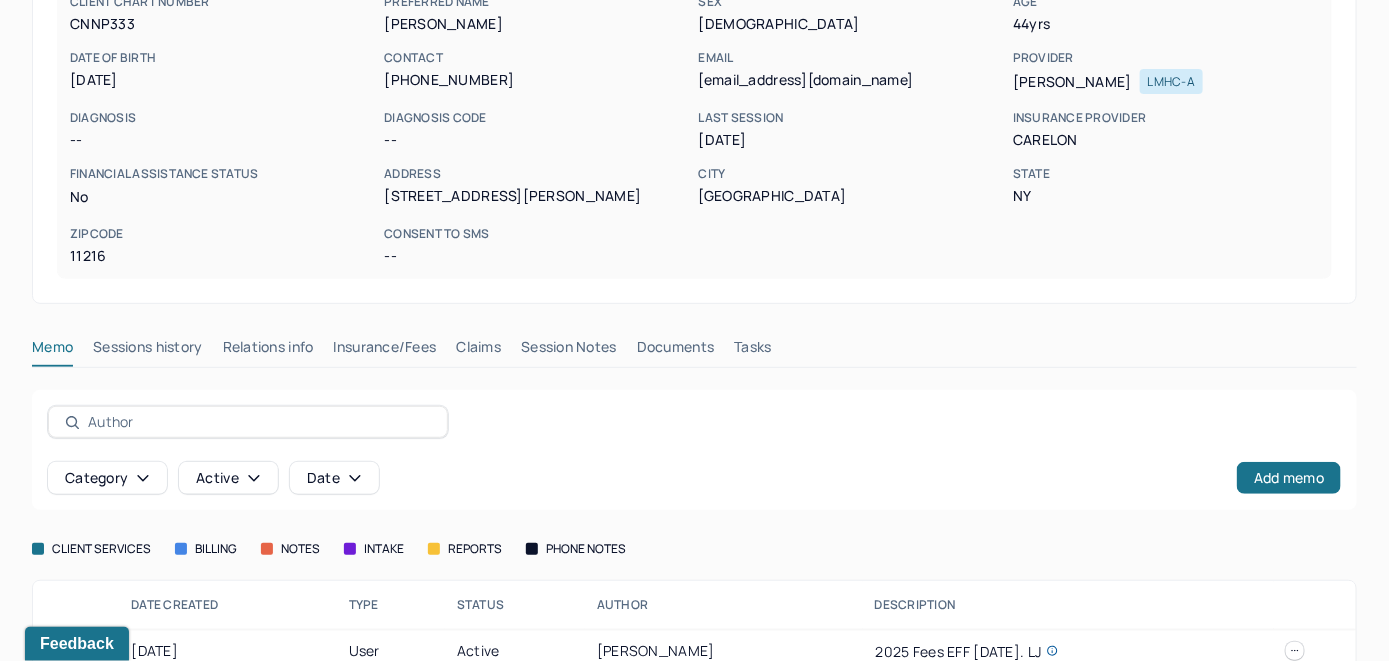 scroll, scrollTop: 261, scrollLeft: 0, axis: vertical 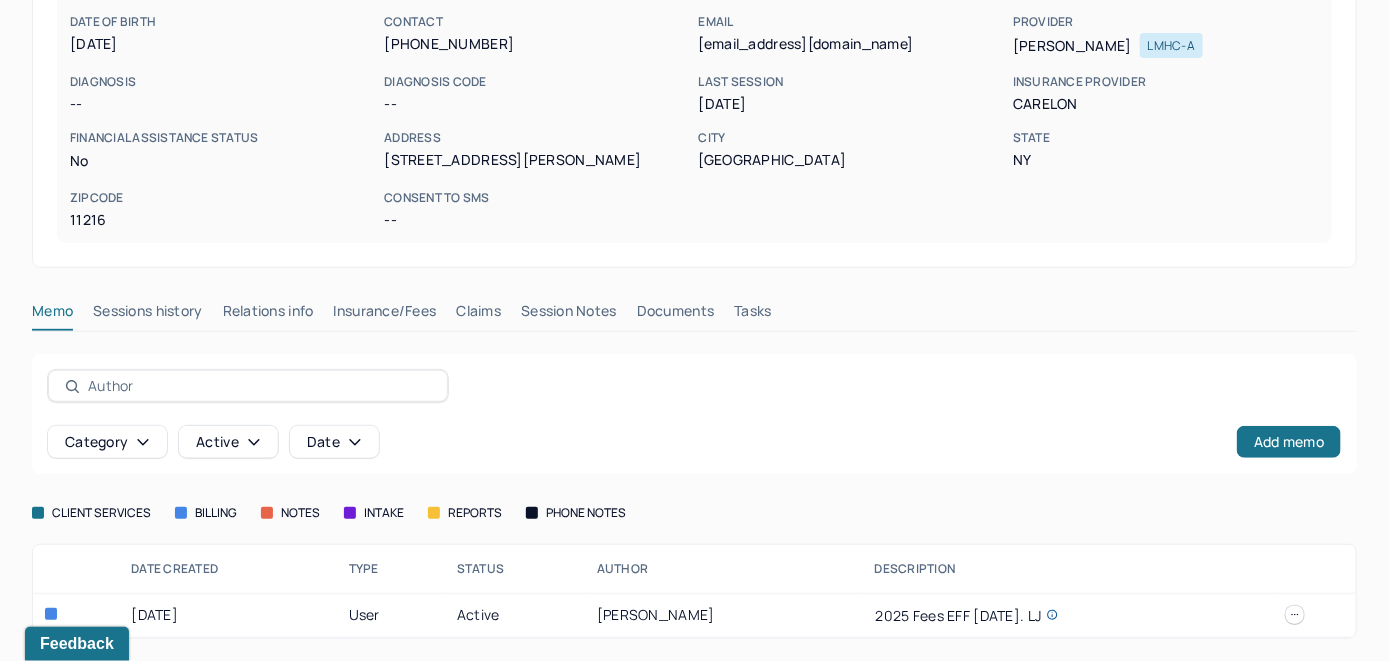 click on "Insurance/Fees" at bounding box center (385, 315) 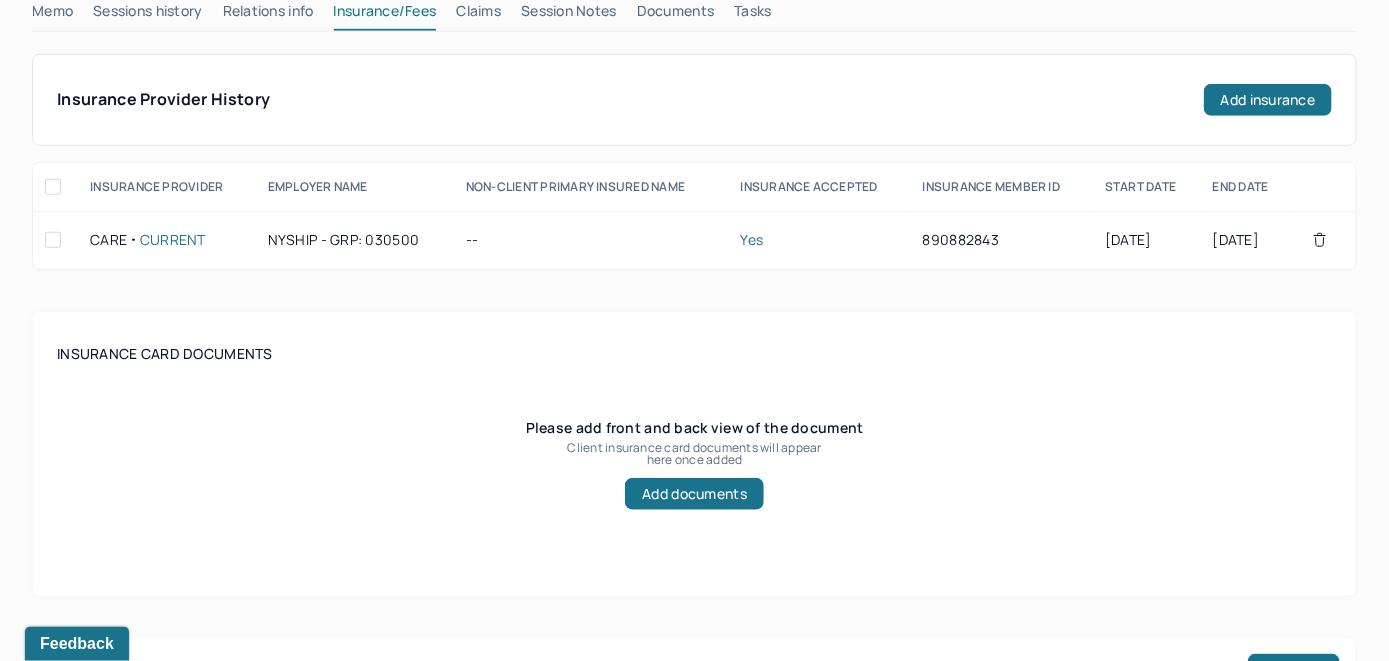 scroll, scrollTop: 361, scrollLeft: 0, axis: vertical 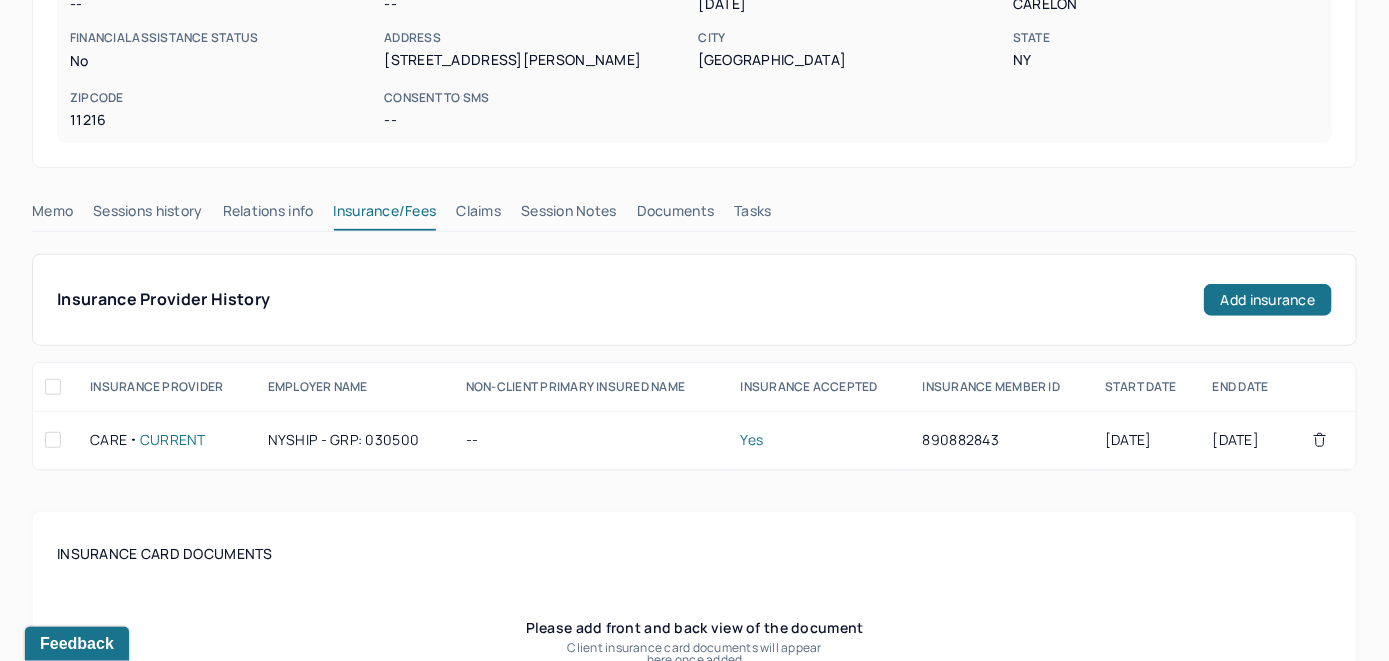 click on "Claims" at bounding box center [478, 215] 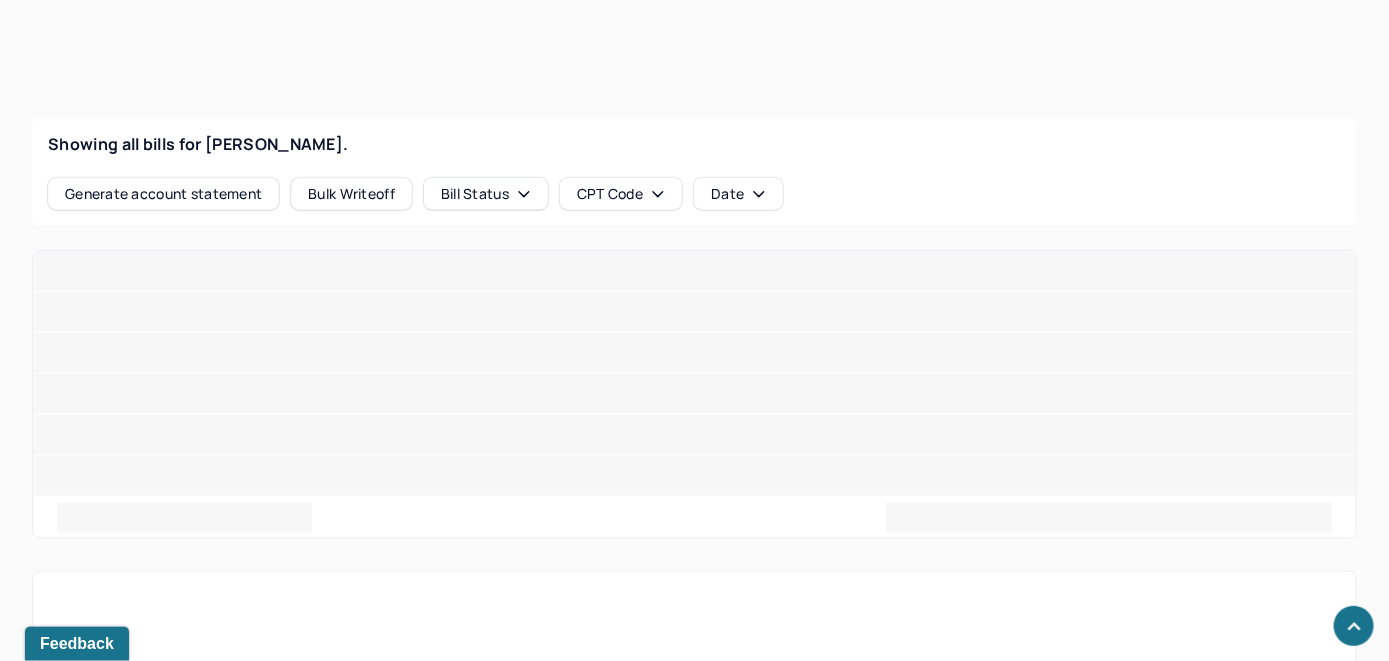 scroll, scrollTop: 761, scrollLeft: 0, axis: vertical 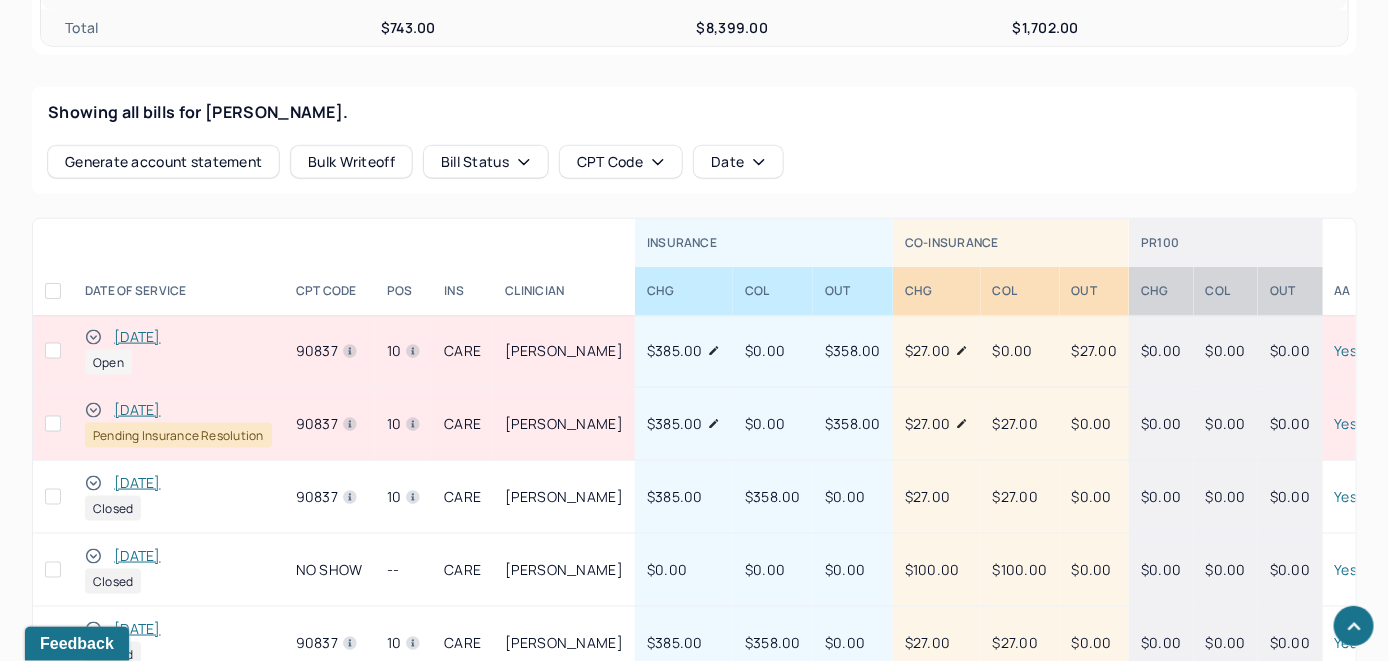 click on "[DATE]" at bounding box center [137, 337] 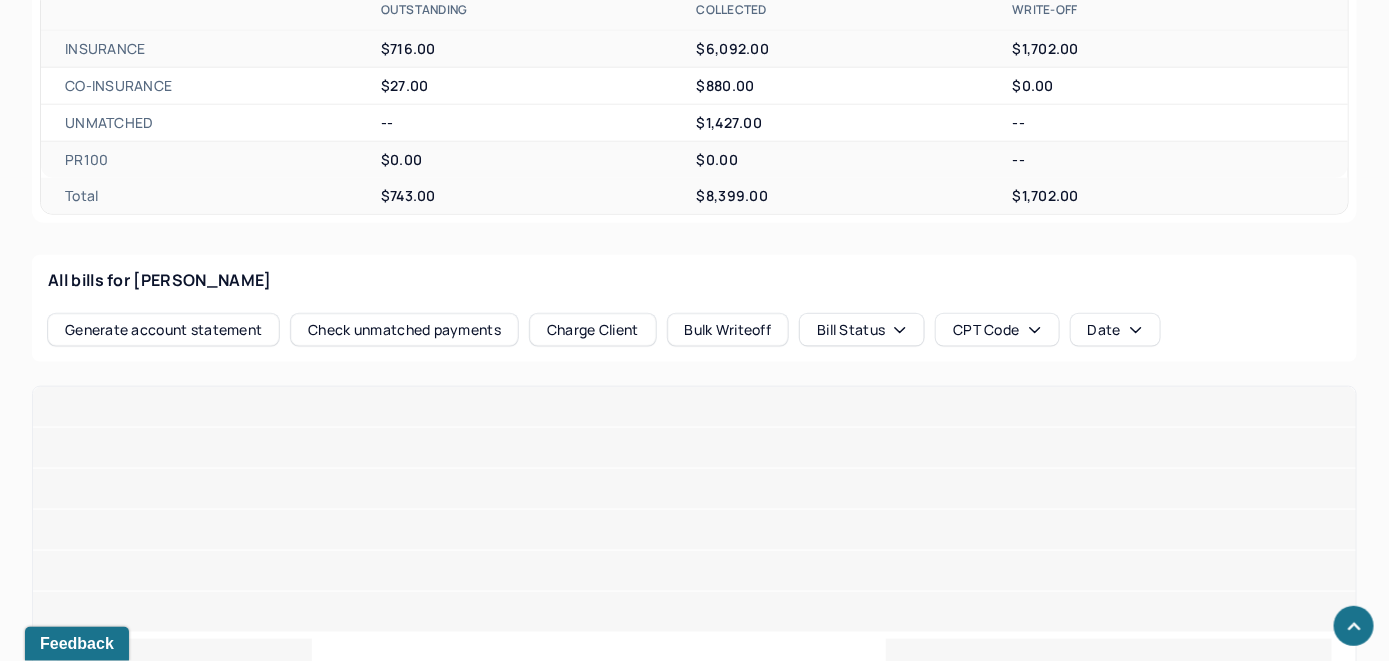 scroll, scrollTop: 802, scrollLeft: 0, axis: vertical 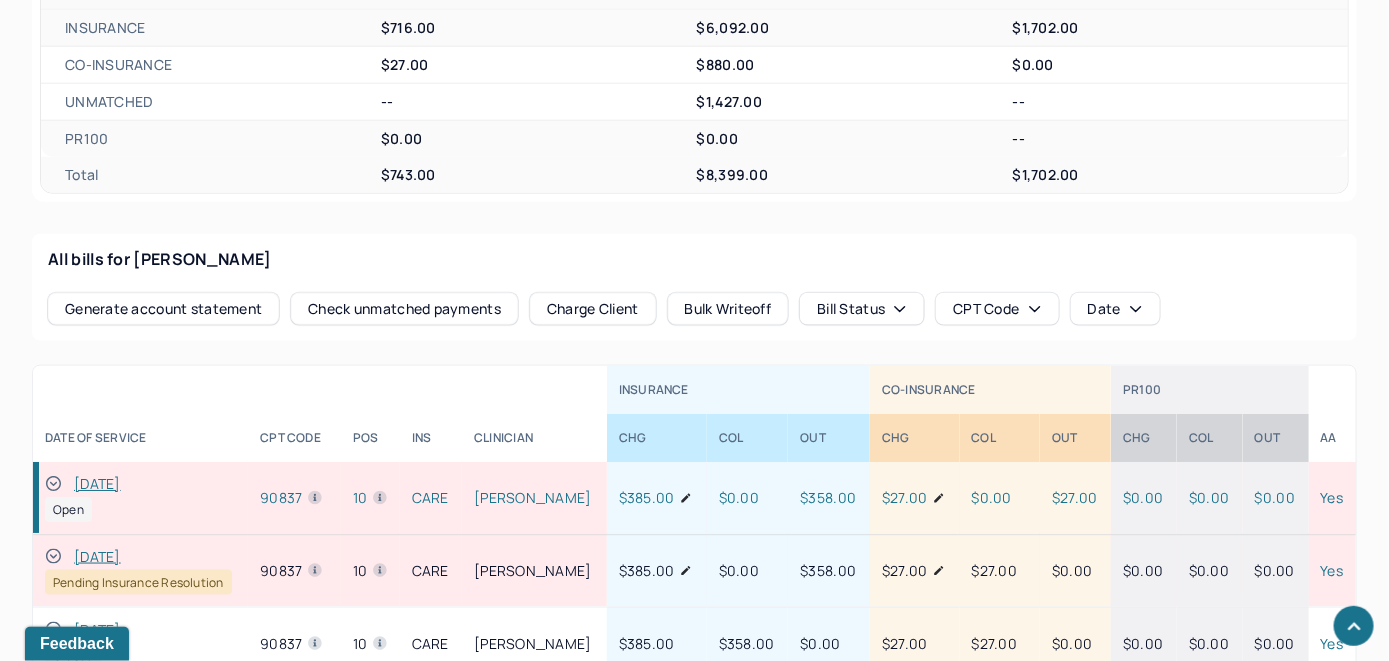 click on "[DATE]" at bounding box center (97, 484) 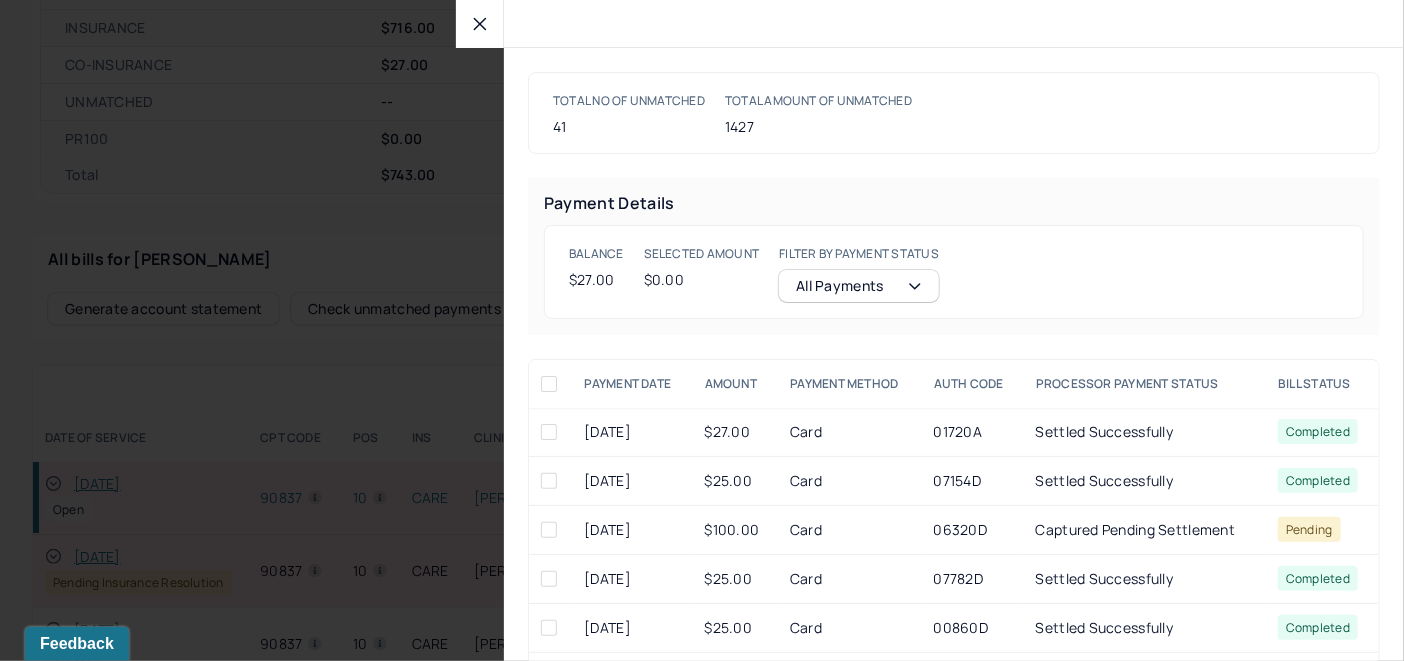 click at bounding box center (549, 432) 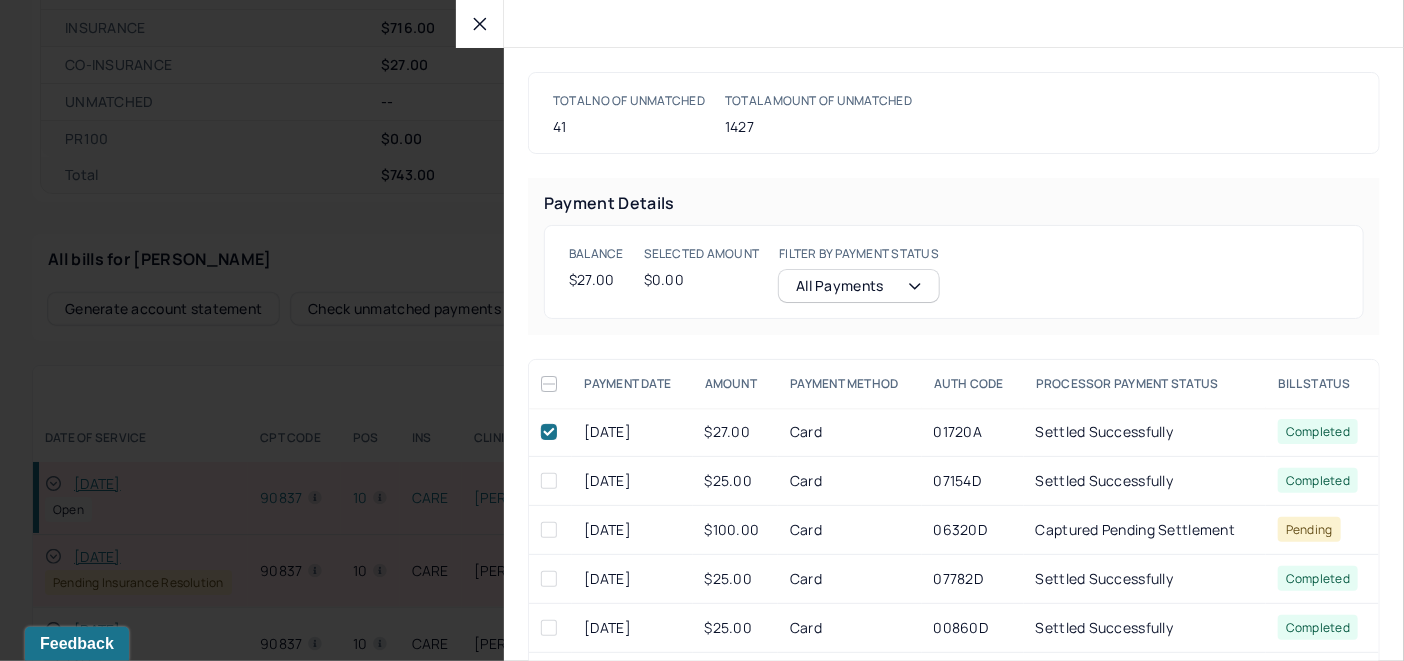 checkbox on "true" 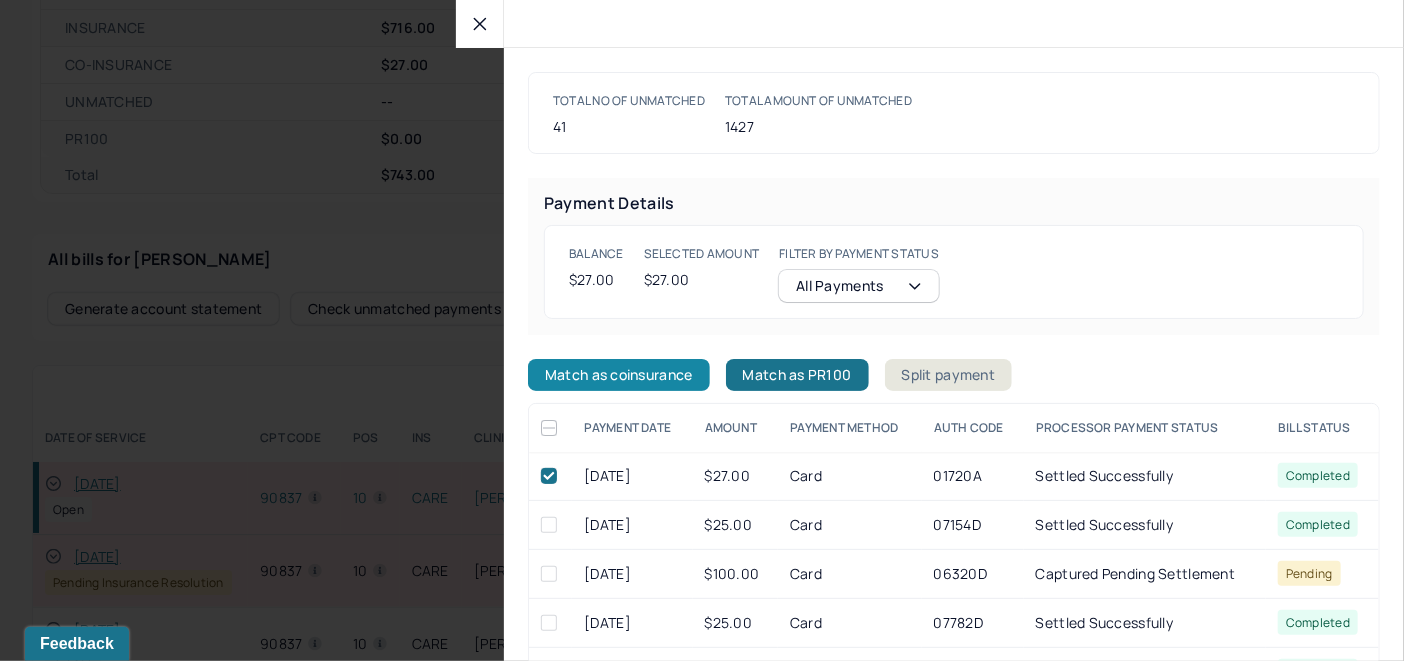 click on "Match as coinsurance" at bounding box center (619, 375) 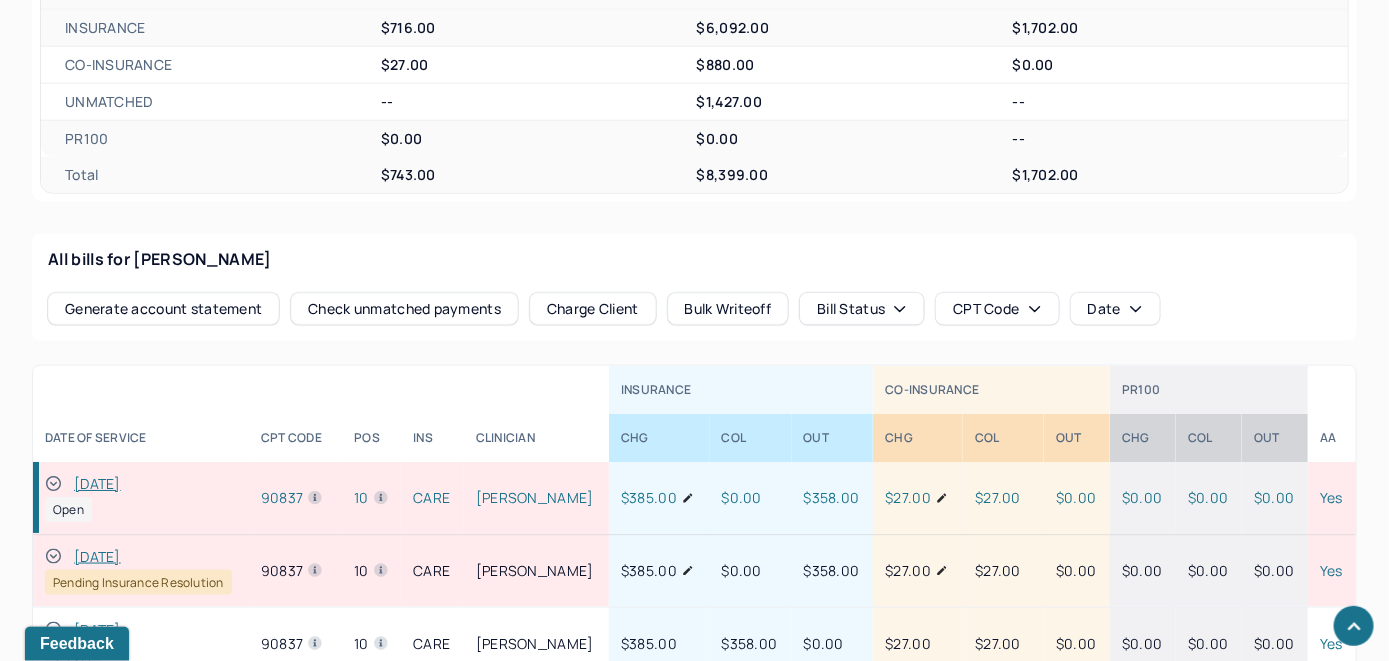 click 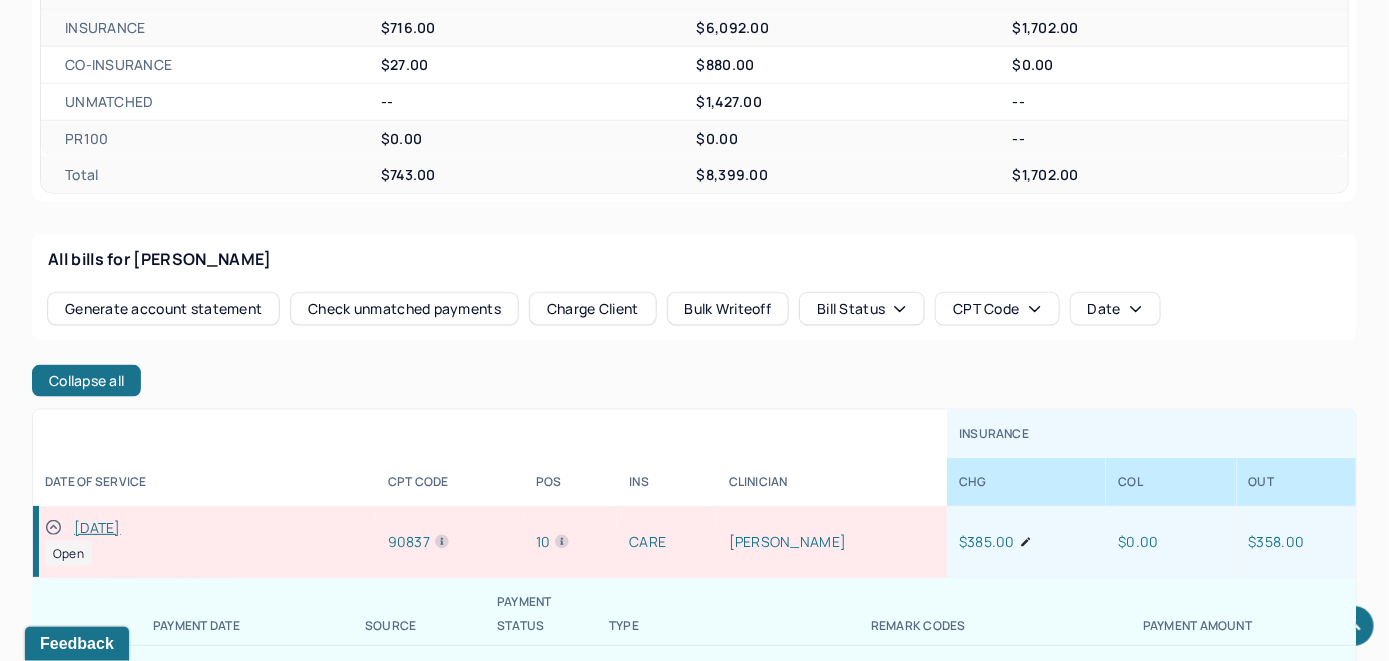 scroll, scrollTop: 300, scrollLeft: 0, axis: vertical 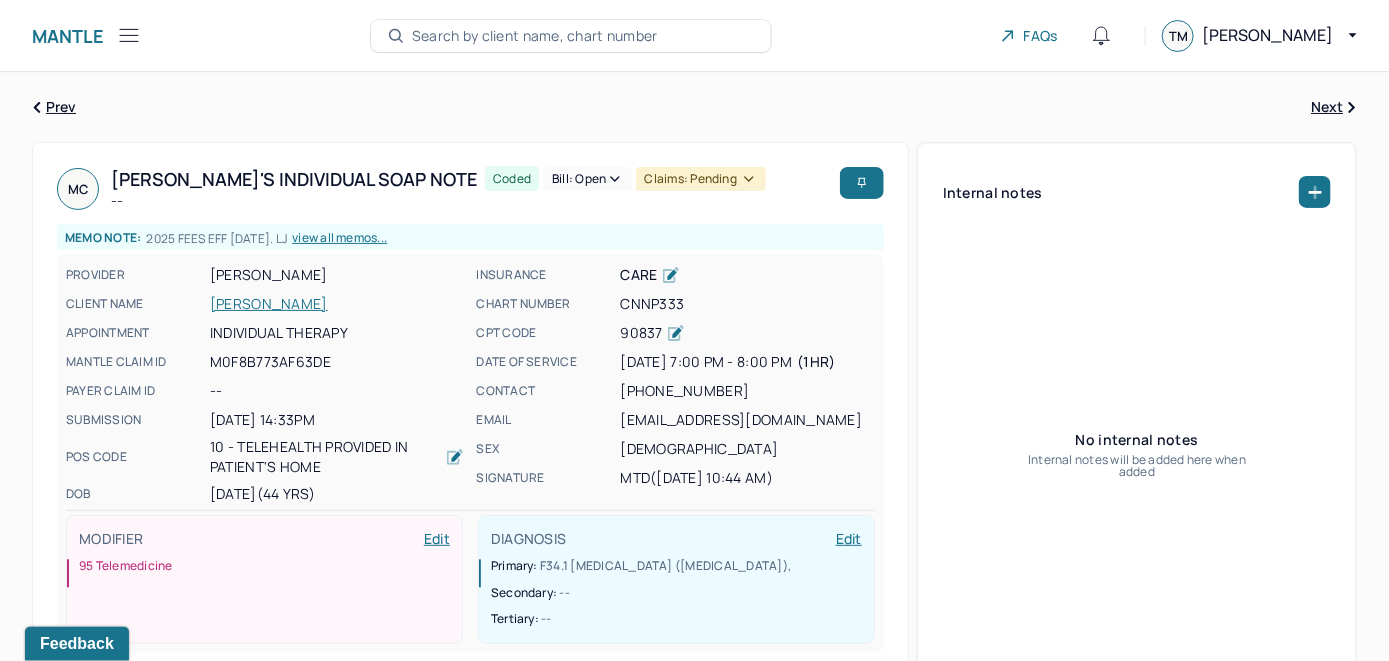click on "Bill: Open" at bounding box center (587, 179) 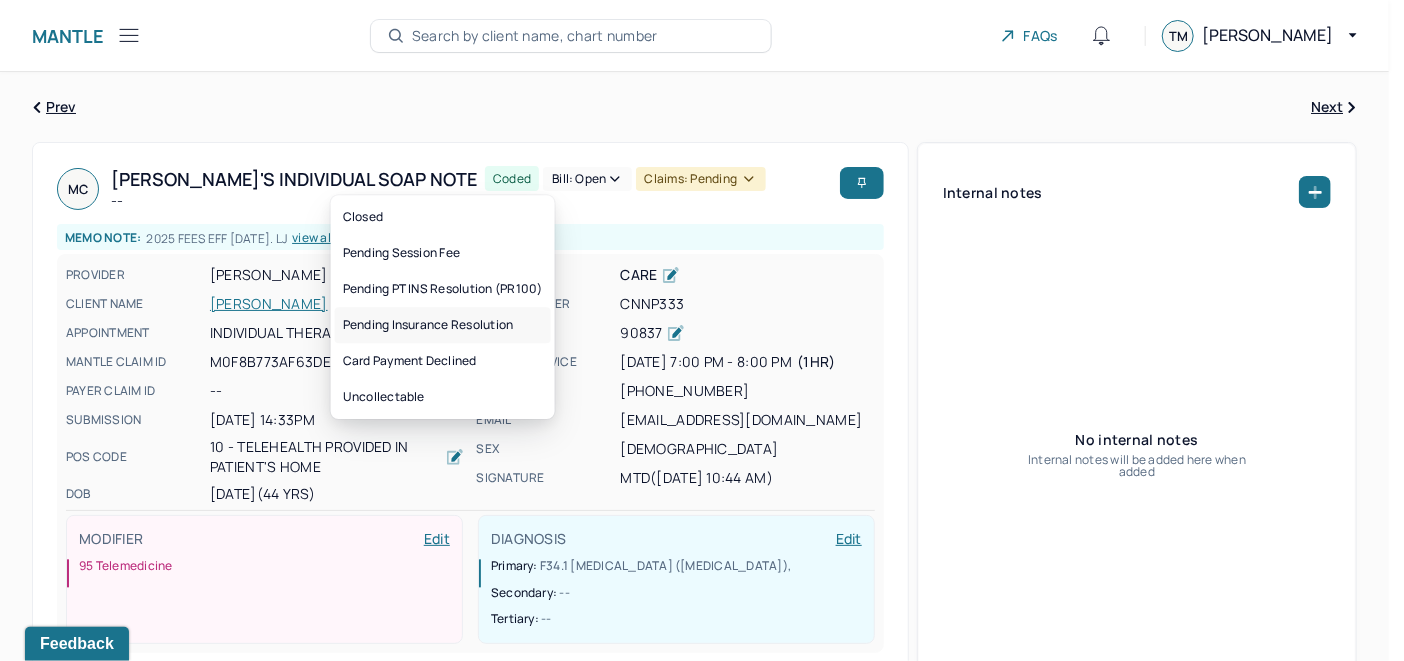 click on "Pending Insurance Resolution" at bounding box center (443, 325) 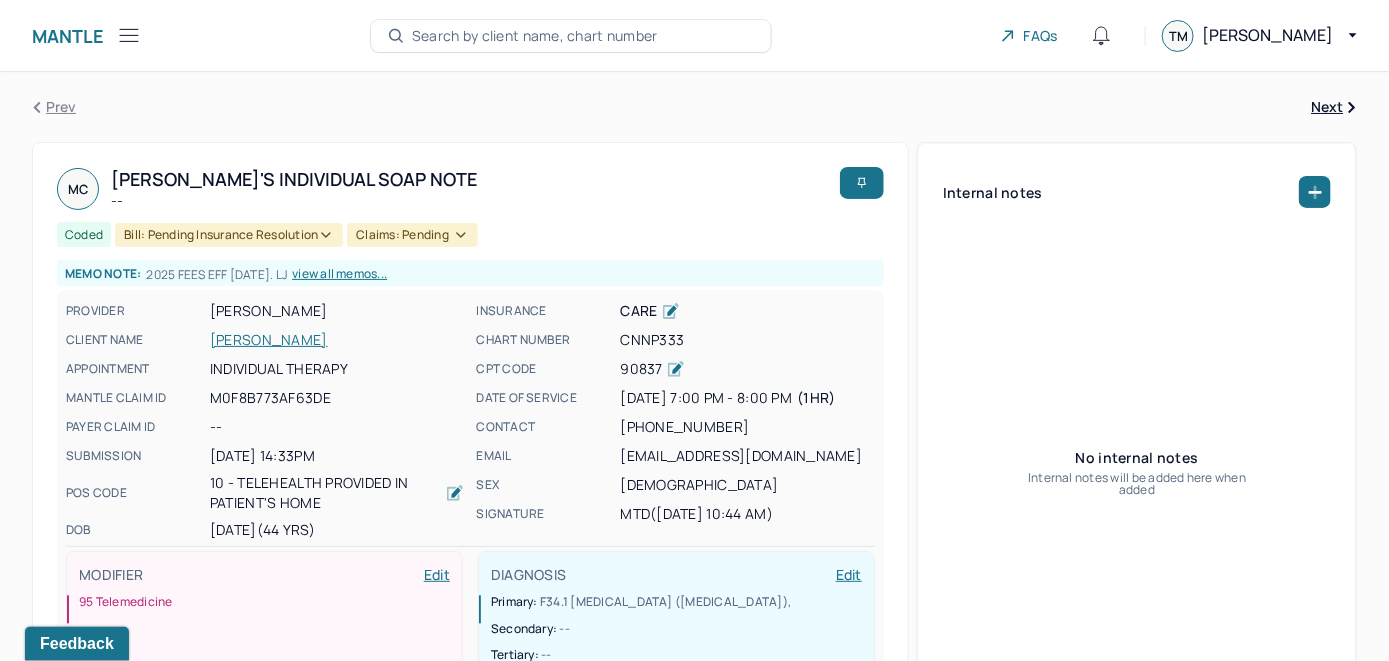 click on "Search by client name, chart number" at bounding box center [571, 36] 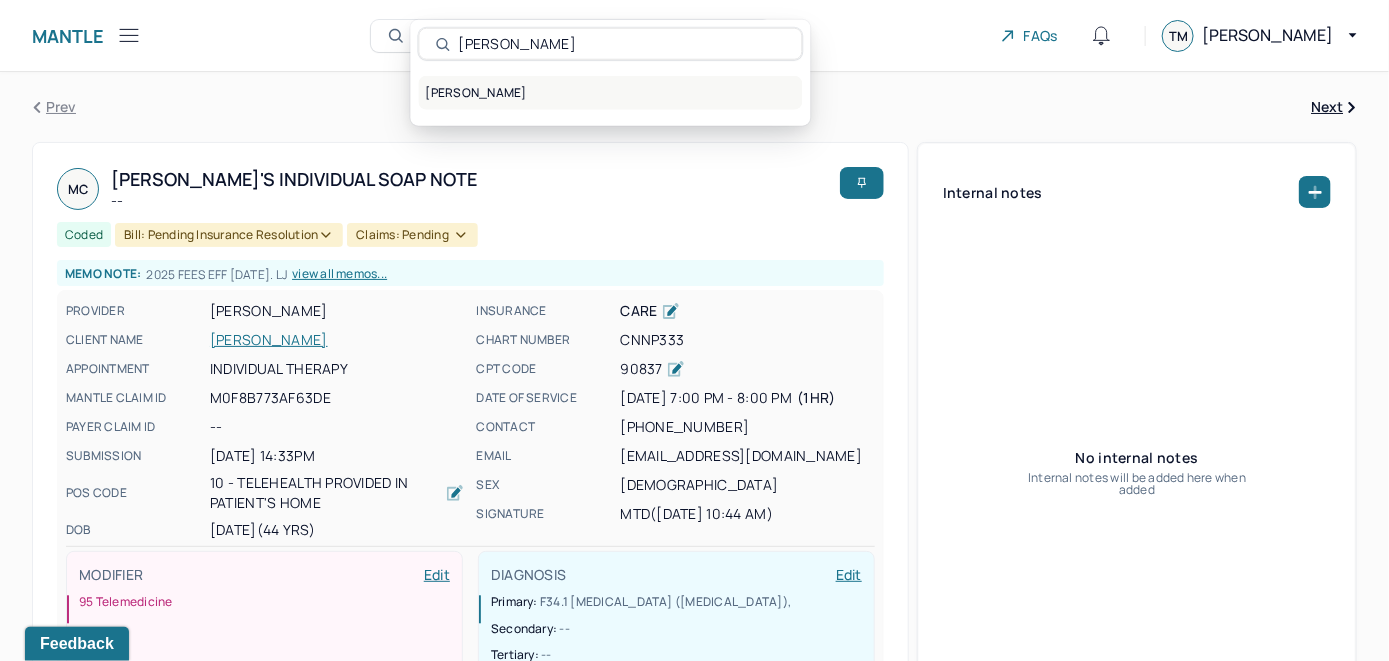 type on "[PERSON_NAME]" 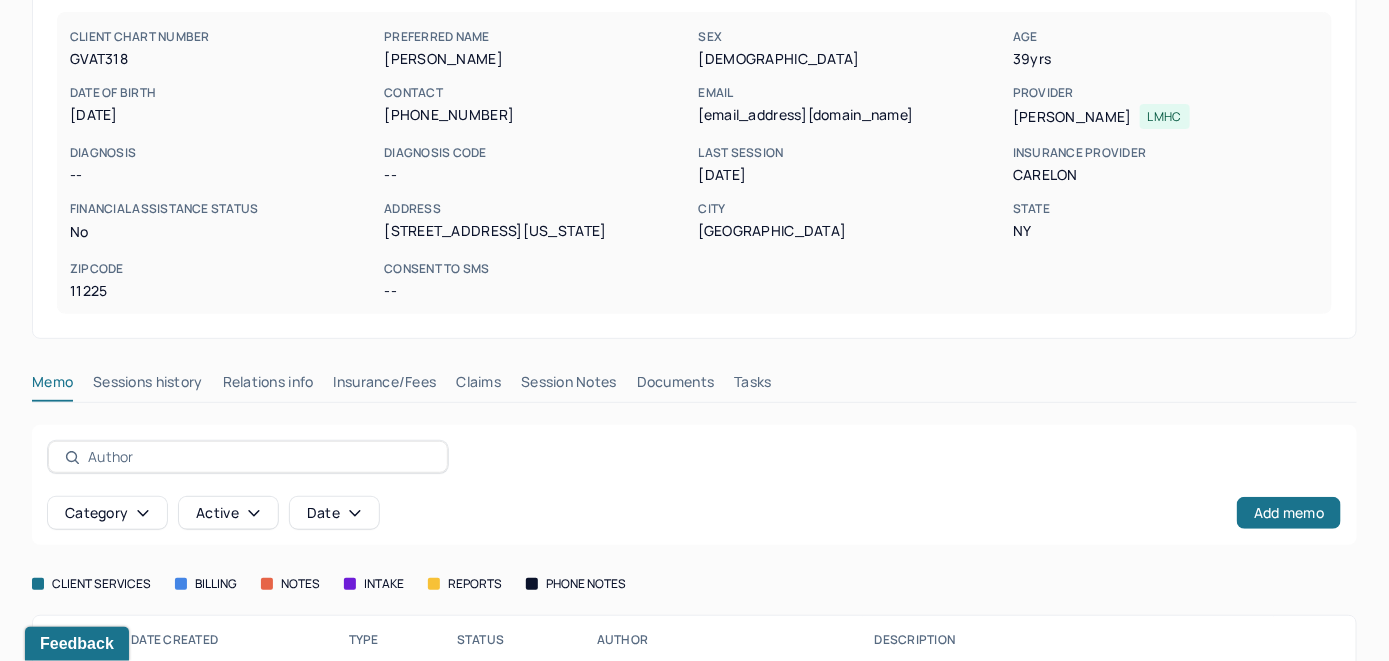 scroll, scrollTop: 261, scrollLeft: 0, axis: vertical 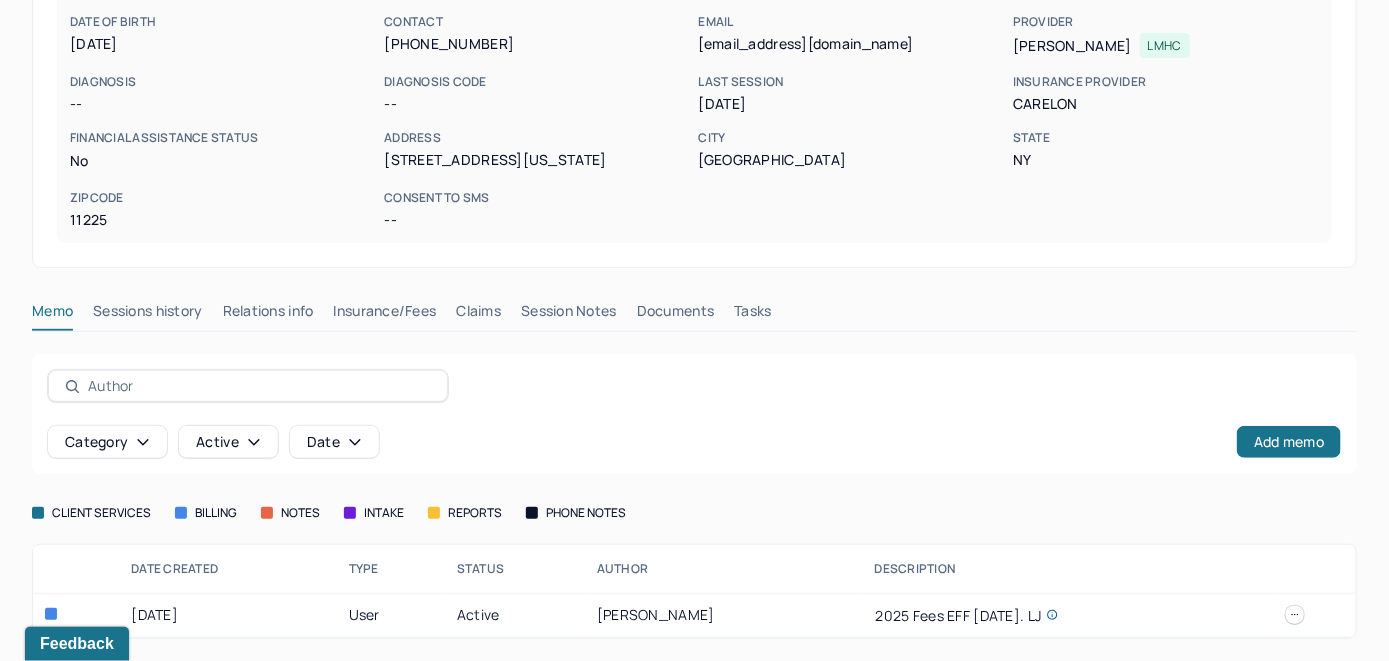click on "Insurance/Fees" at bounding box center (385, 315) 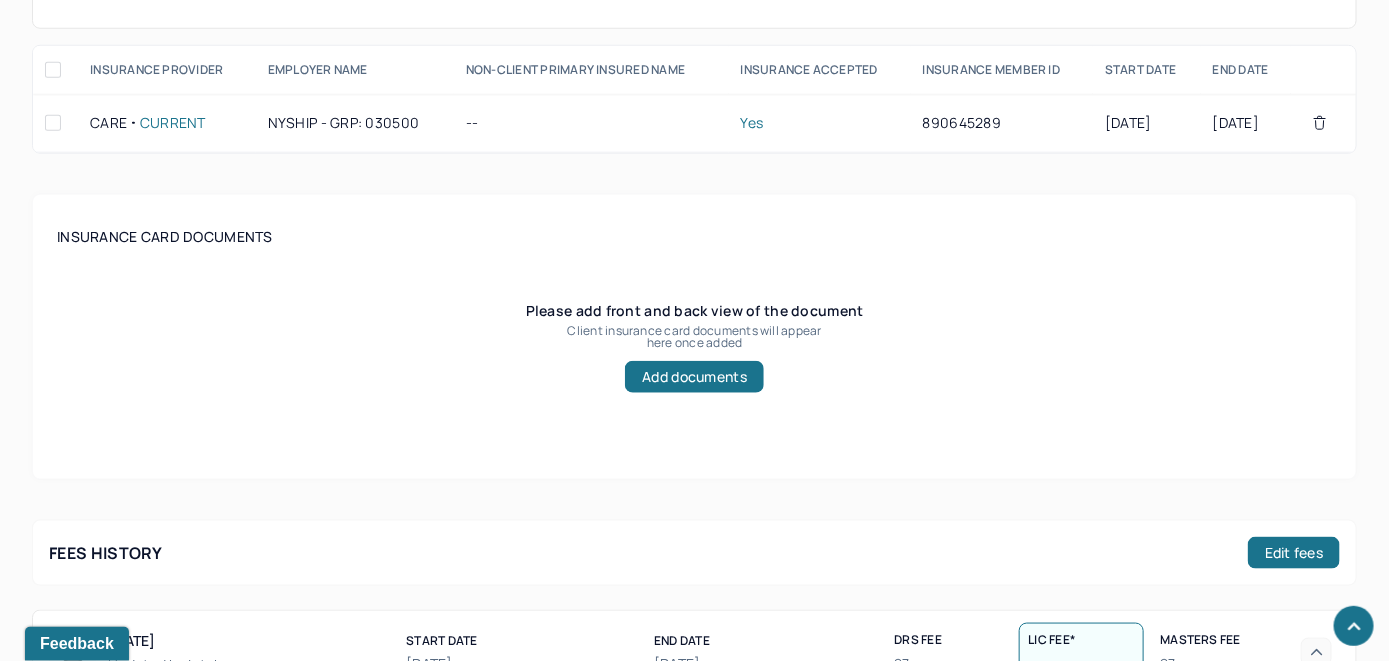 scroll, scrollTop: 461, scrollLeft: 0, axis: vertical 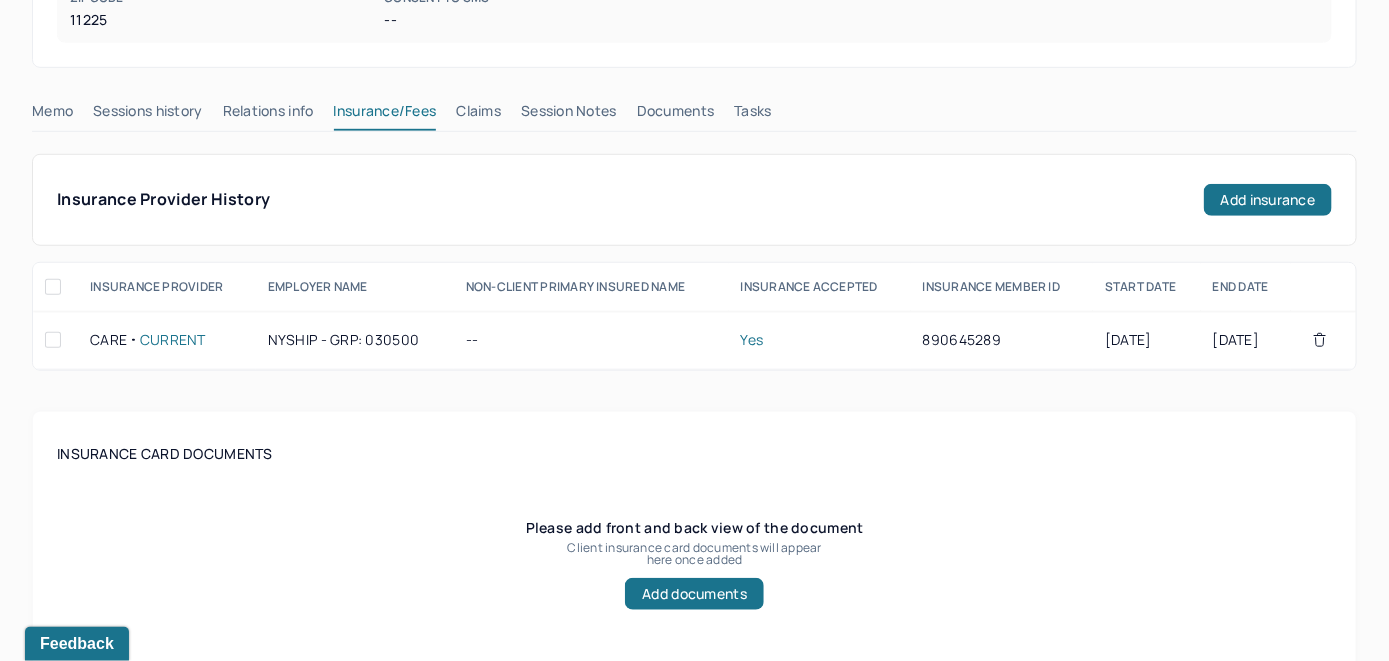 click on "Claims" at bounding box center (478, 115) 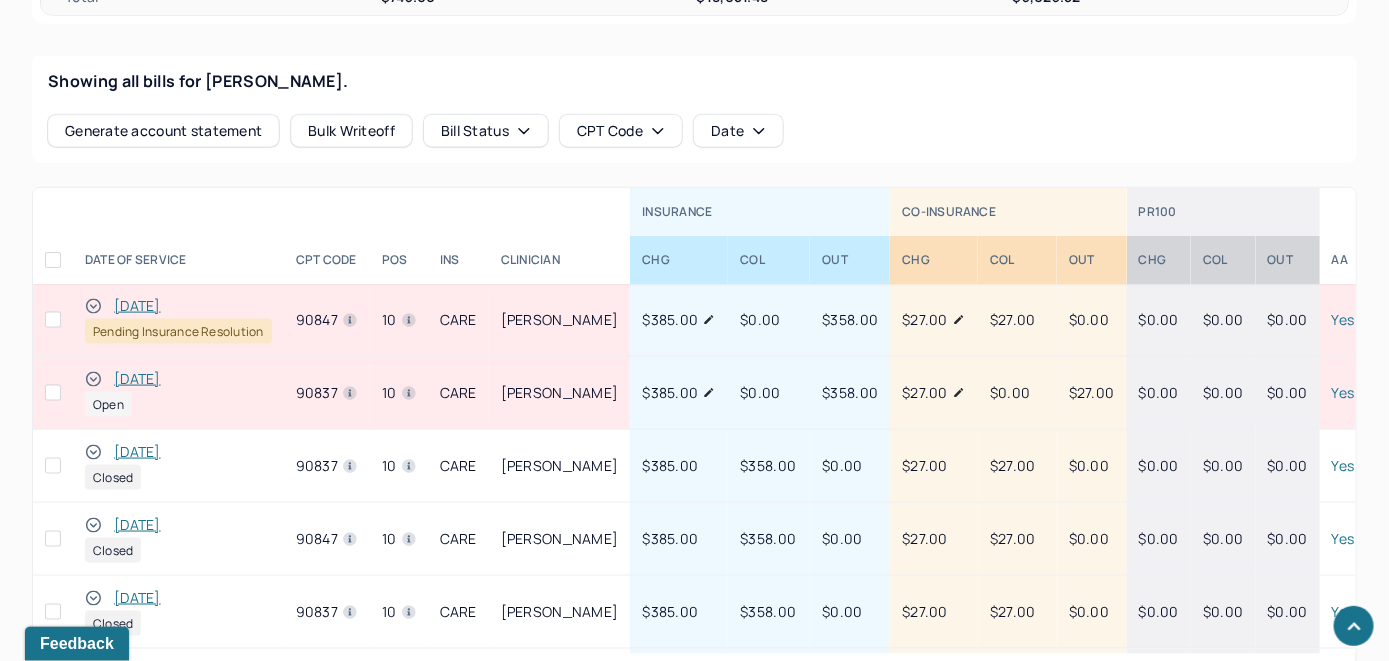 scroll, scrollTop: 874, scrollLeft: 0, axis: vertical 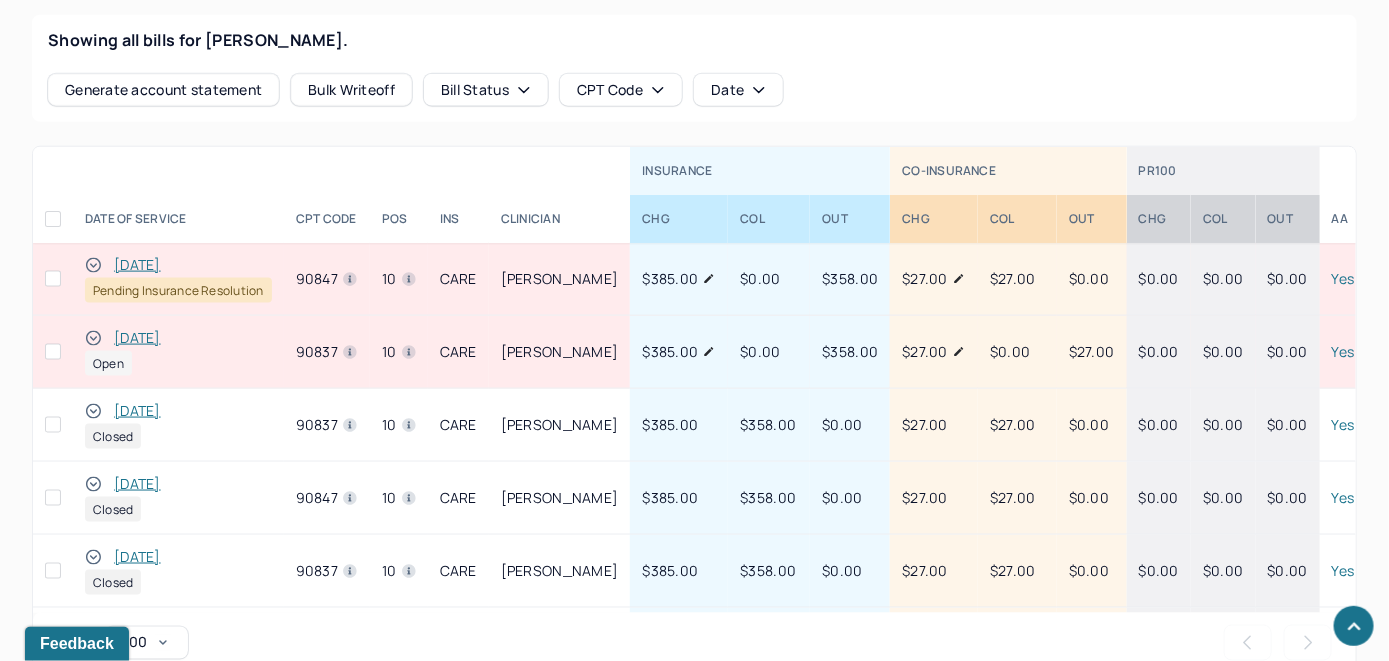 click 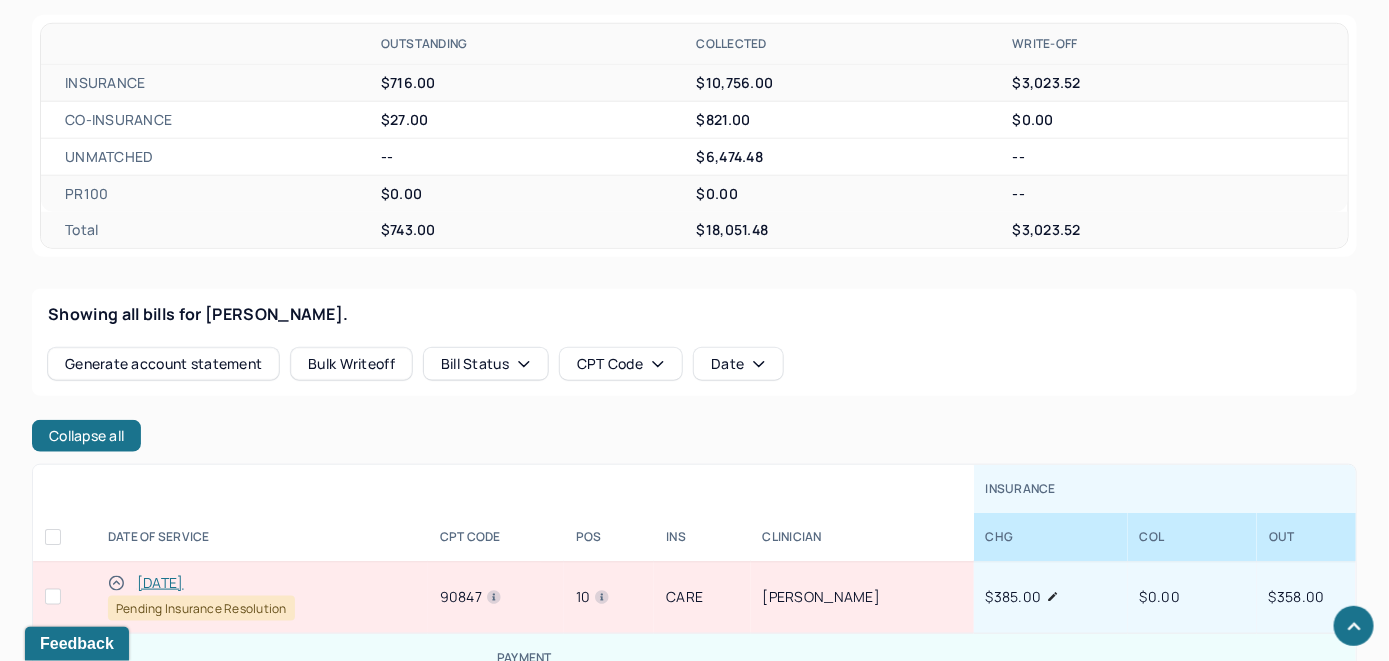 scroll, scrollTop: 900, scrollLeft: 0, axis: vertical 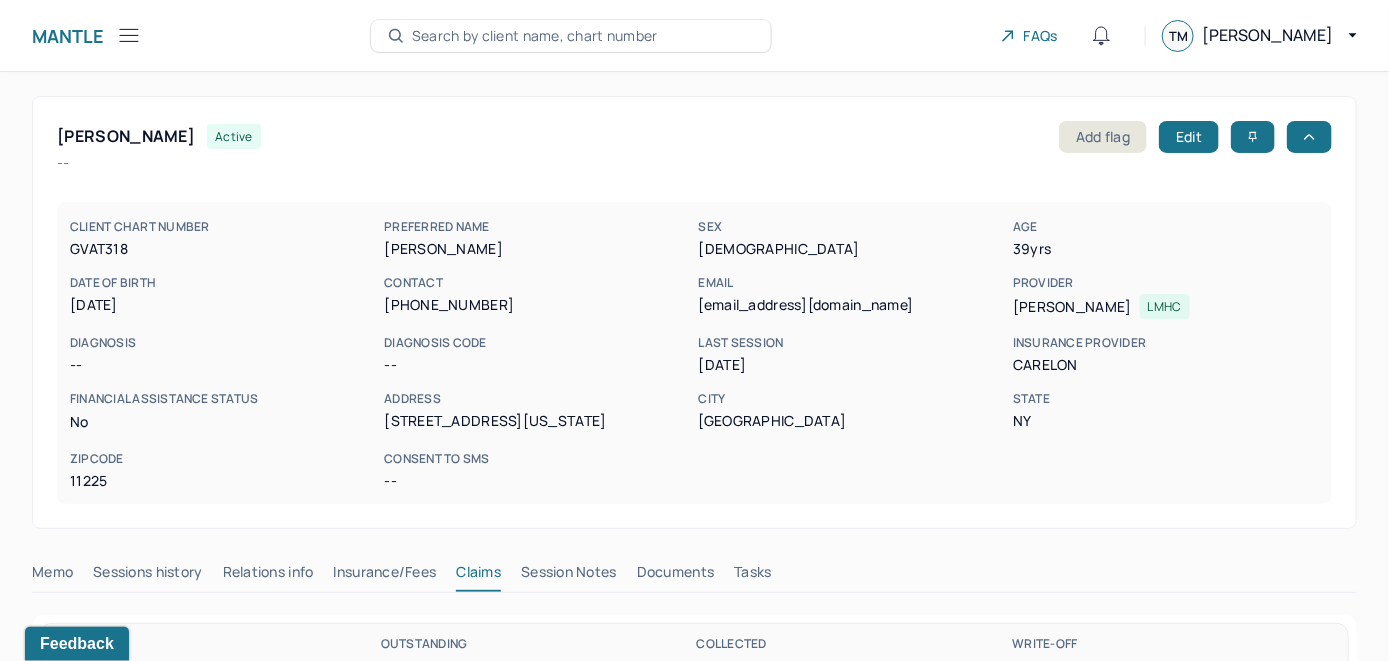 click on "Search by client name, chart number" at bounding box center (535, 36) 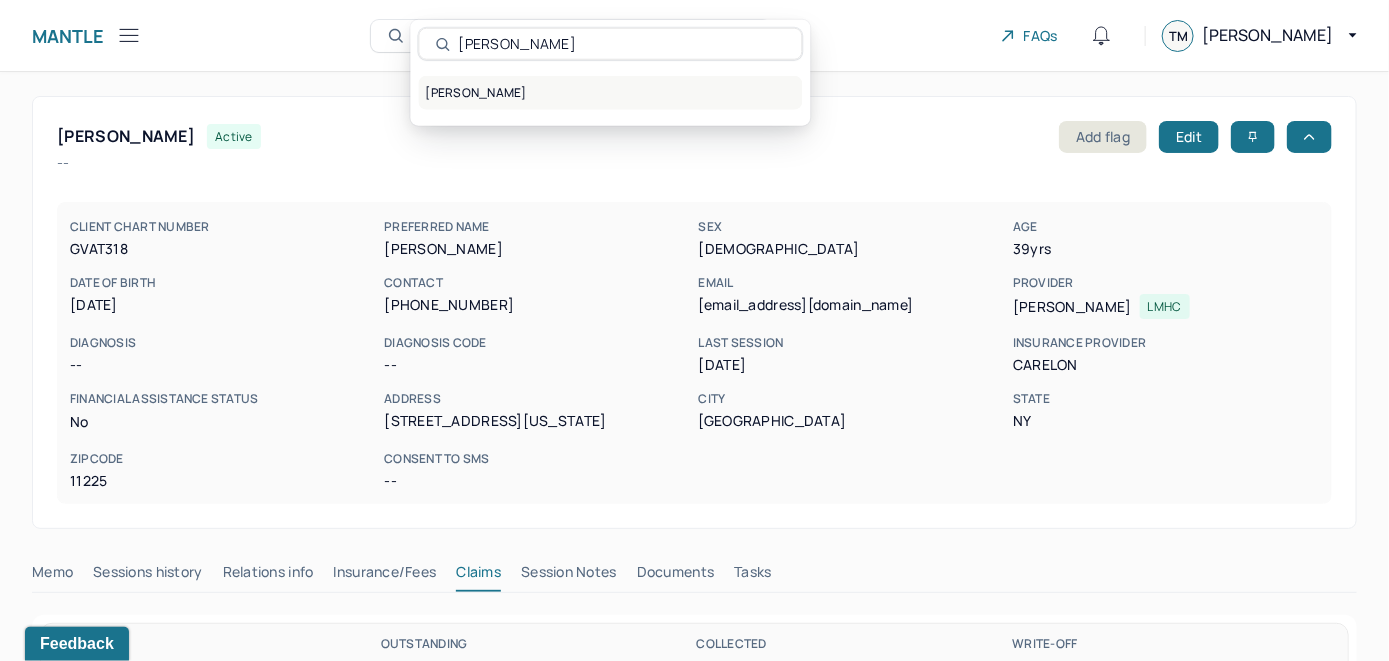 type on "[PERSON_NAME]" 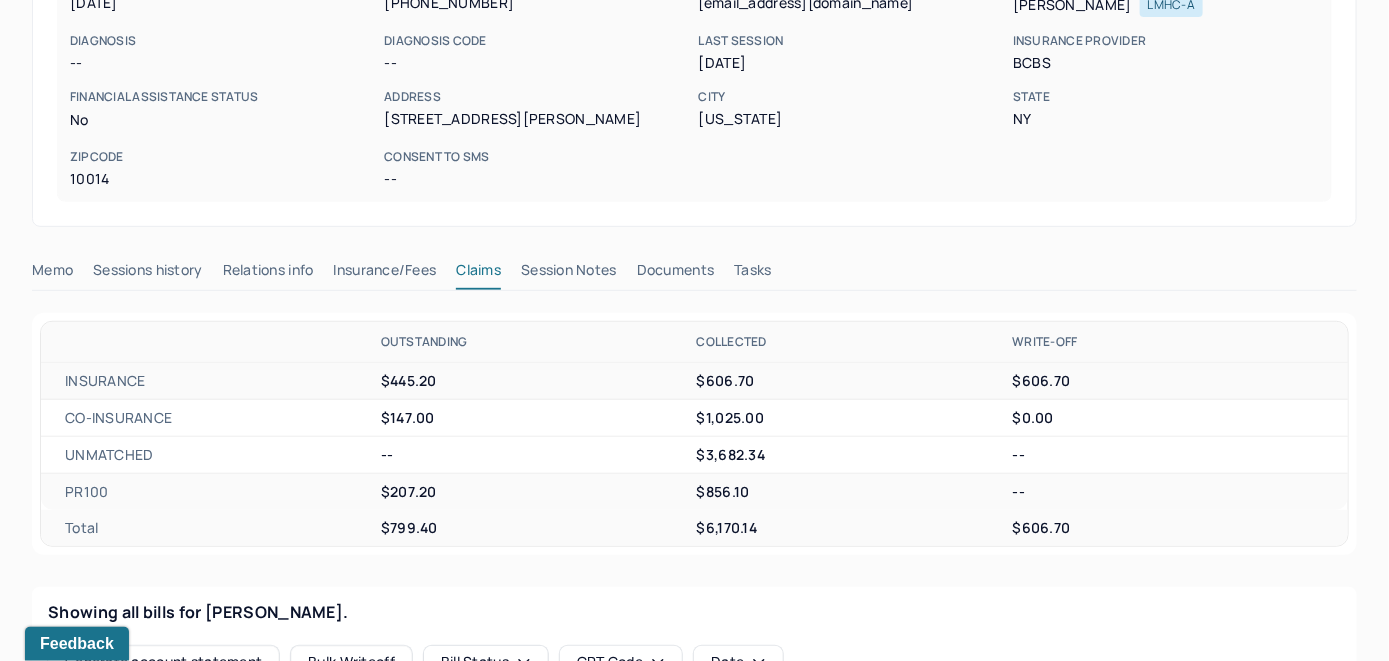 scroll, scrollTop: 300, scrollLeft: 0, axis: vertical 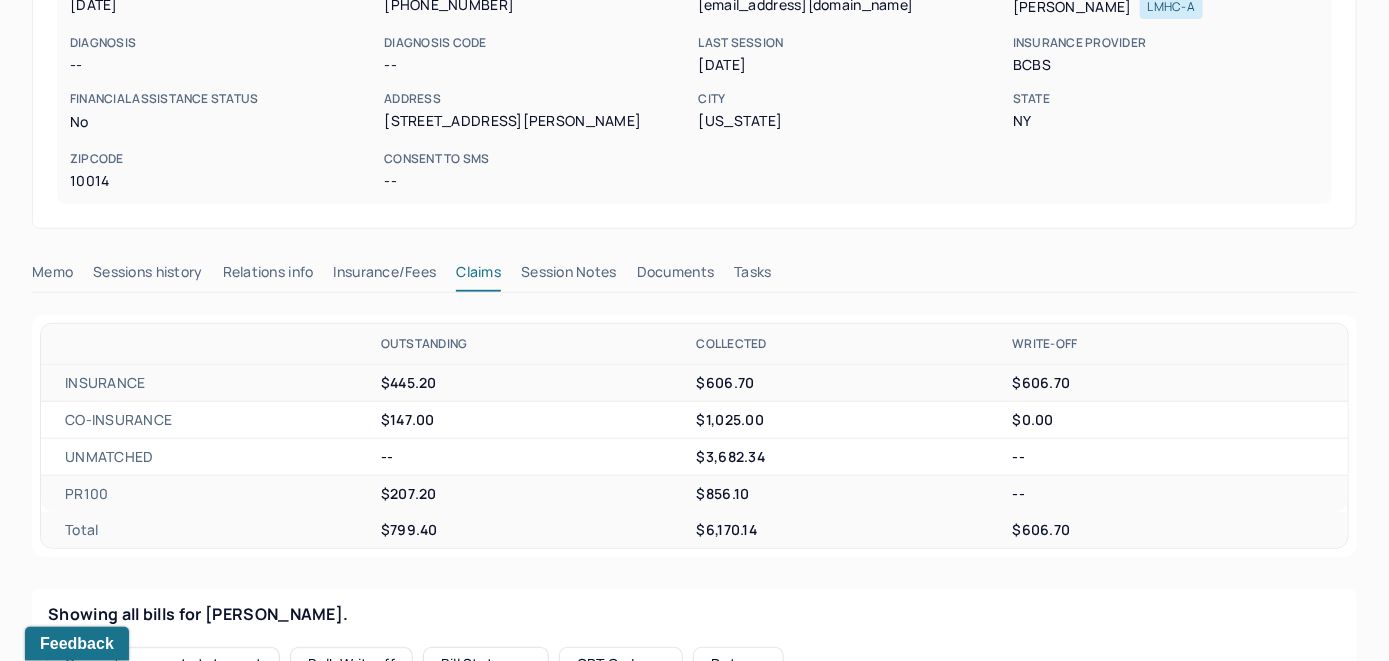 click on "Memo" at bounding box center [52, 276] 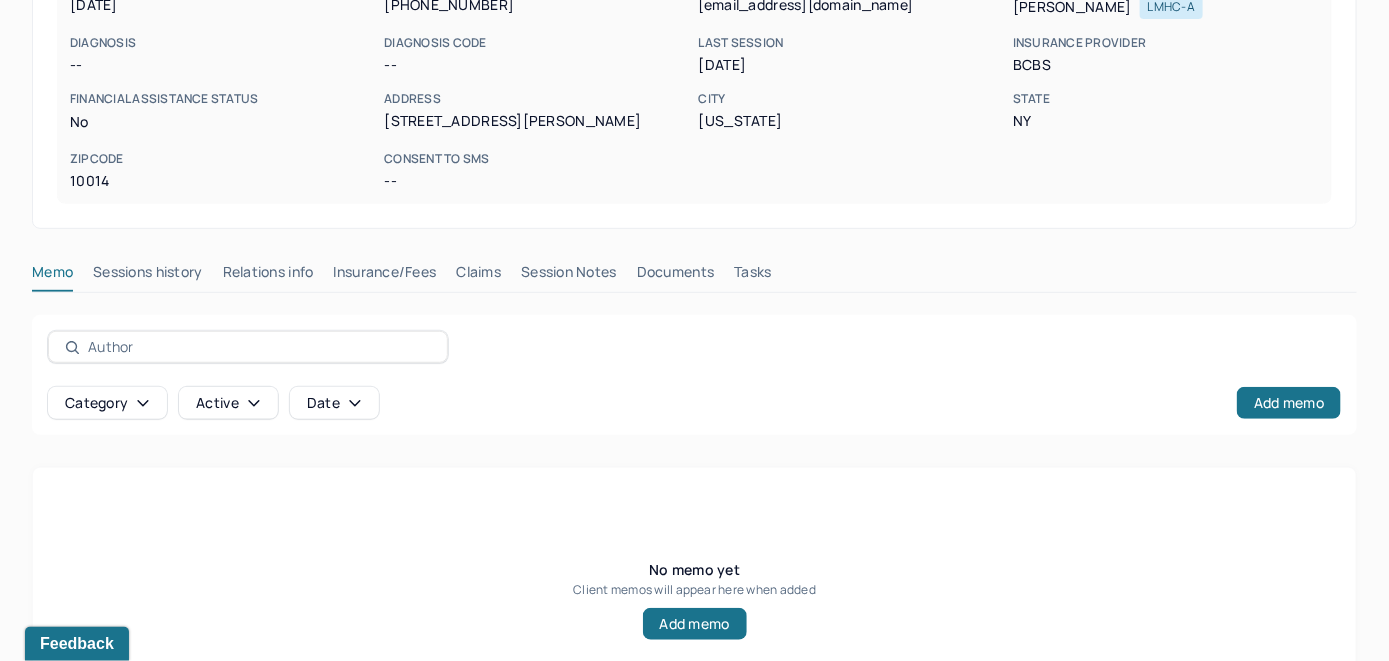 scroll, scrollTop: 393, scrollLeft: 0, axis: vertical 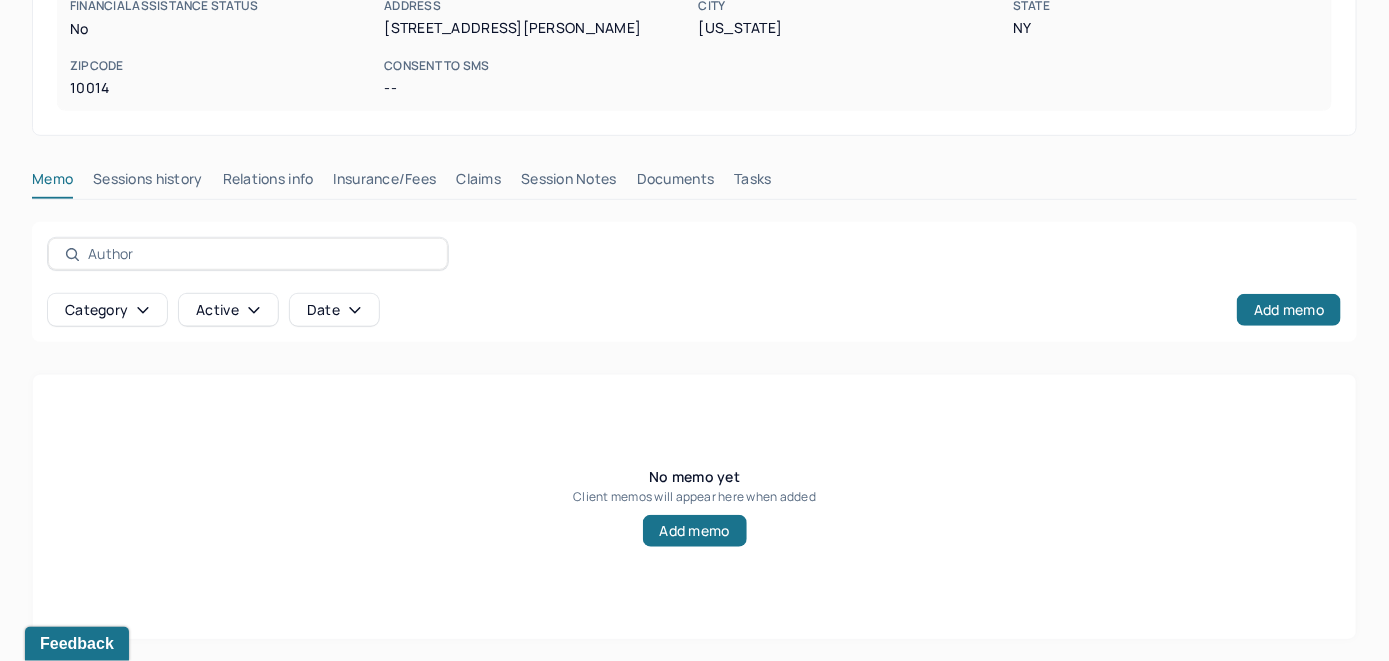 click on "Insurance/Fees" at bounding box center (385, 183) 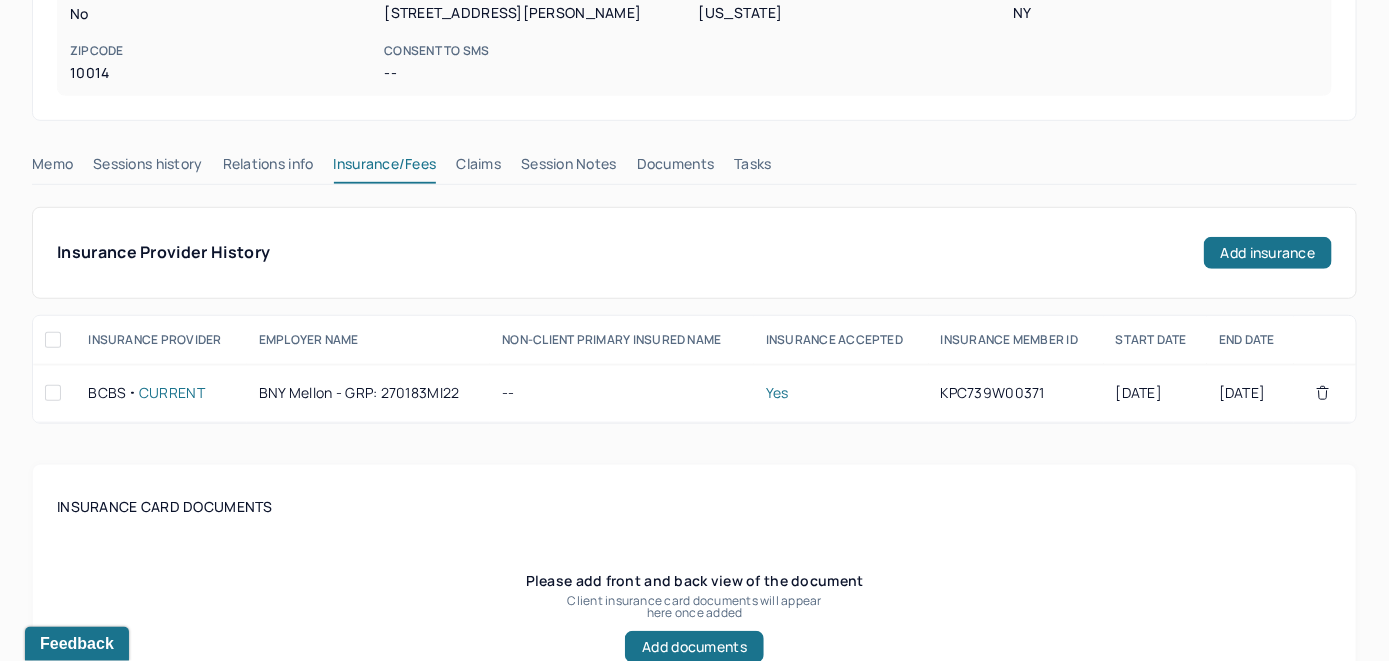 scroll, scrollTop: 393, scrollLeft: 0, axis: vertical 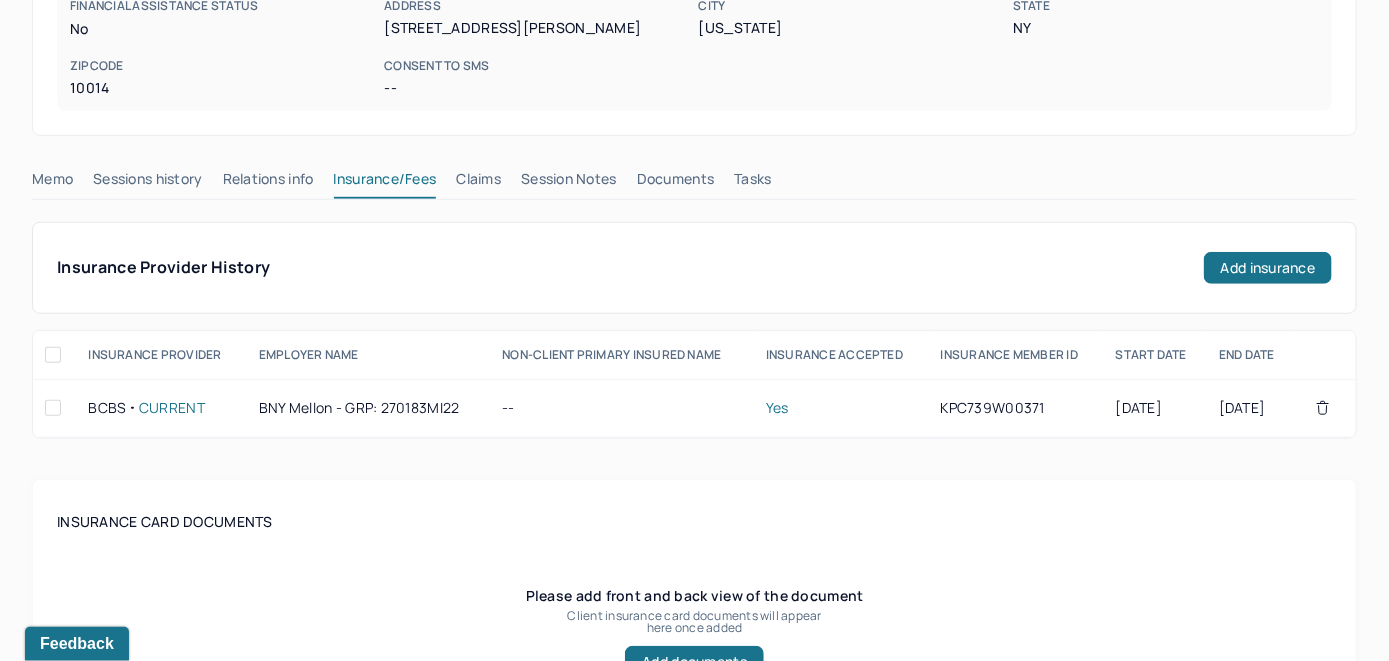 click on "Claims" at bounding box center [478, 183] 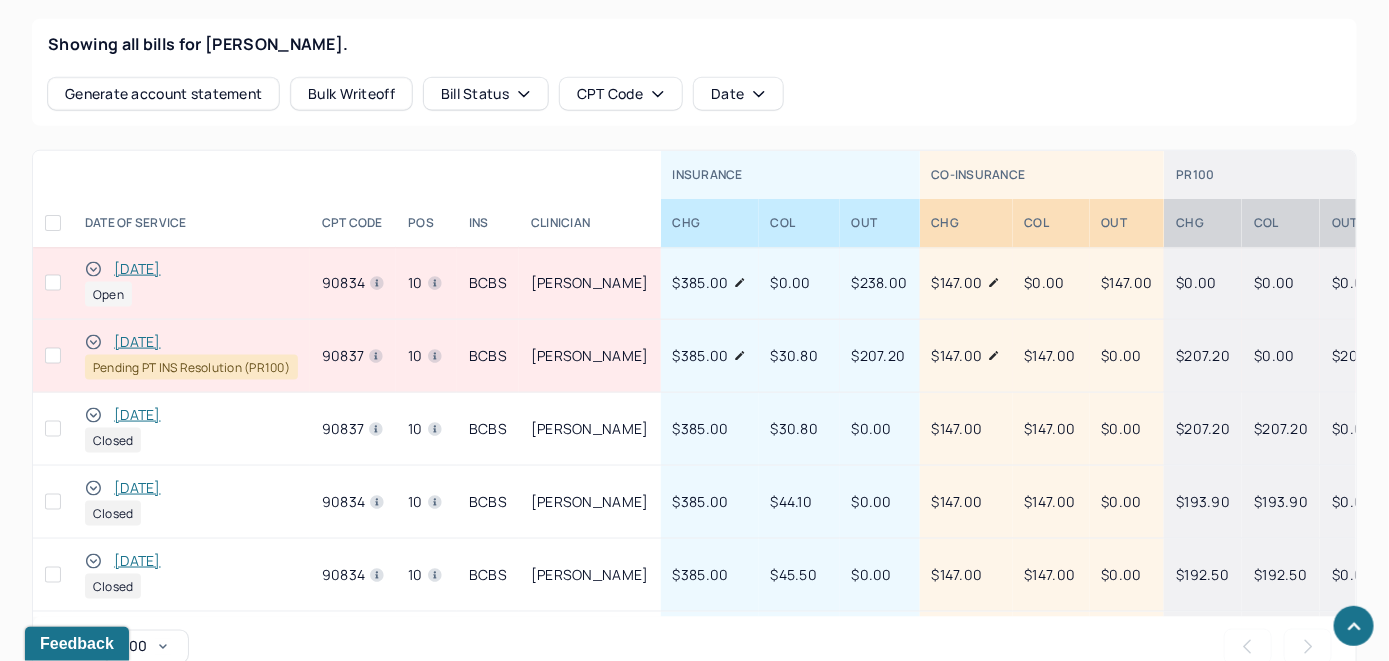 scroll, scrollTop: 993, scrollLeft: 0, axis: vertical 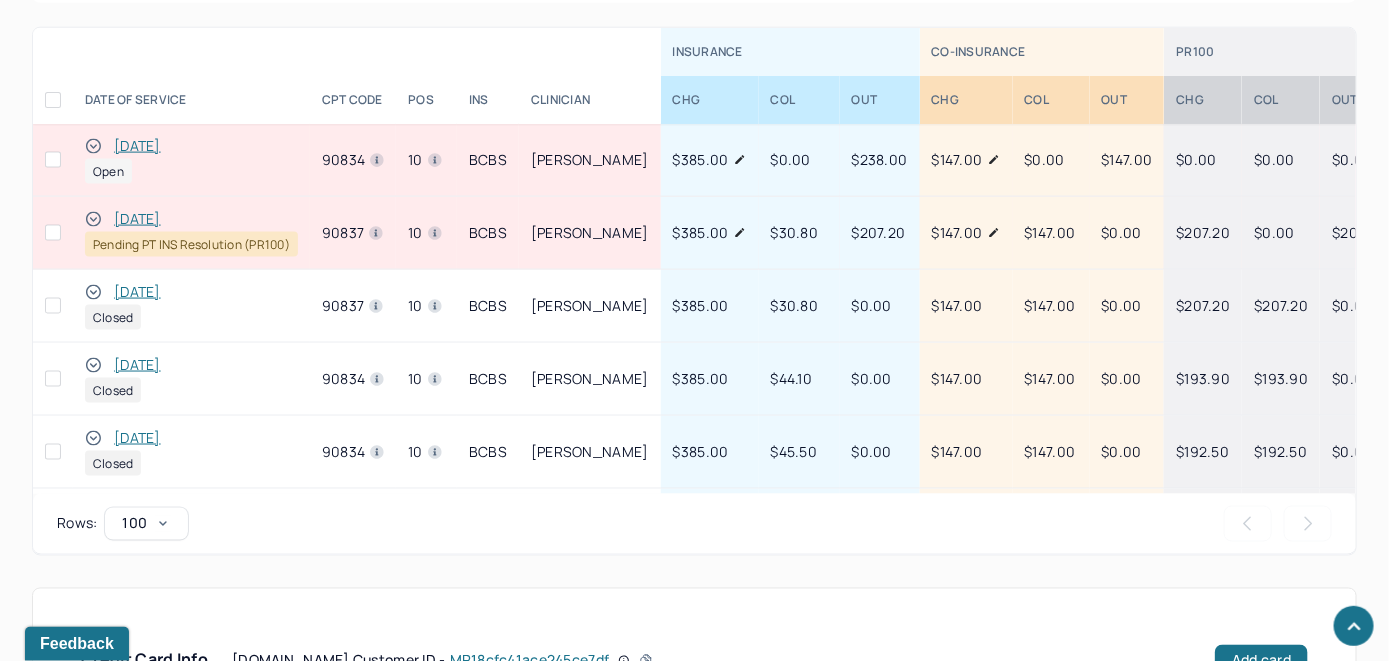 click on "Rows per page :   100       Previous     Next" at bounding box center [694, 524] 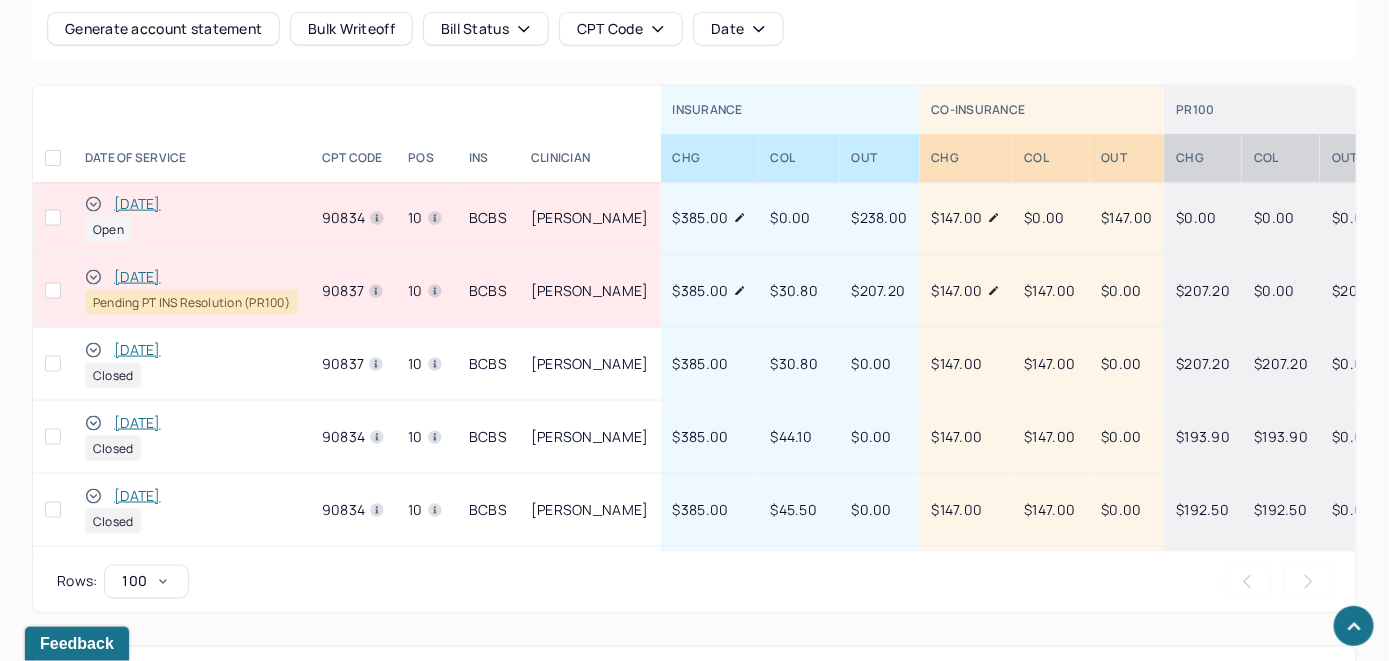click on "[DATE]" at bounding box center (137, 204) 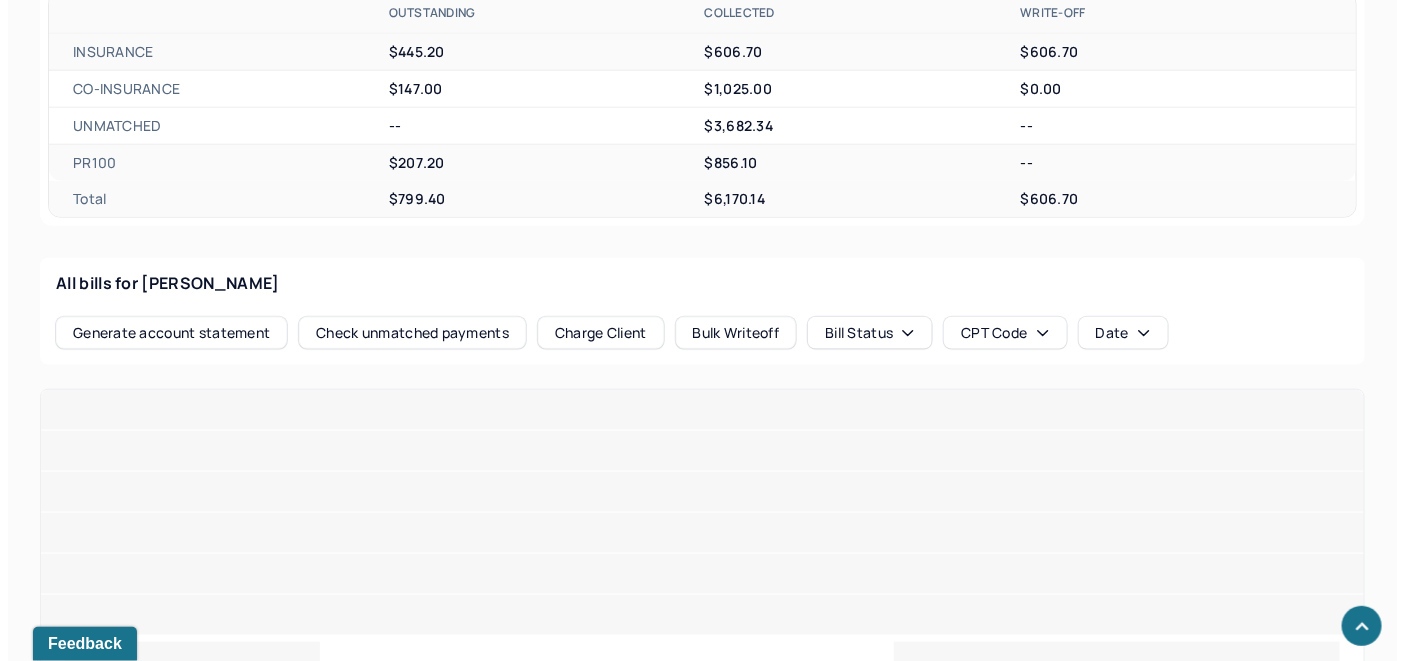 scroll, scrollTop: 935, scrollLeft: 0, axis: vertical 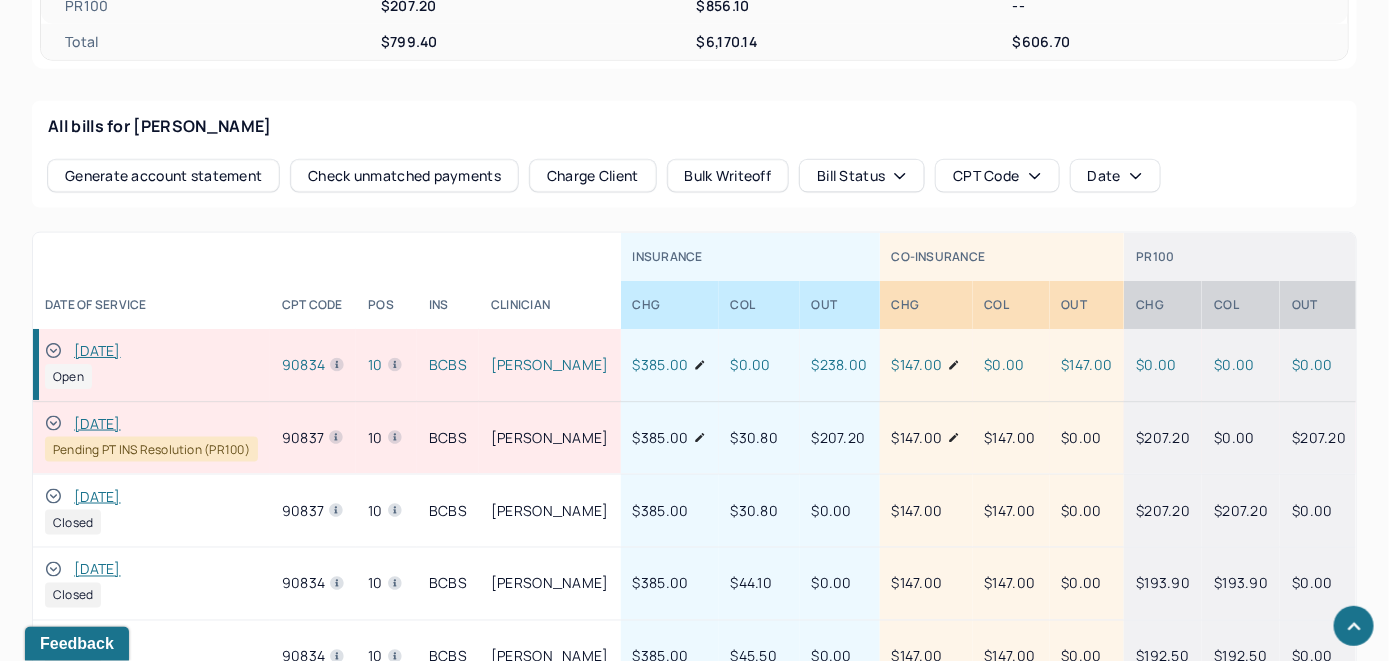 click on "90834" at bounding box center (313, 365) 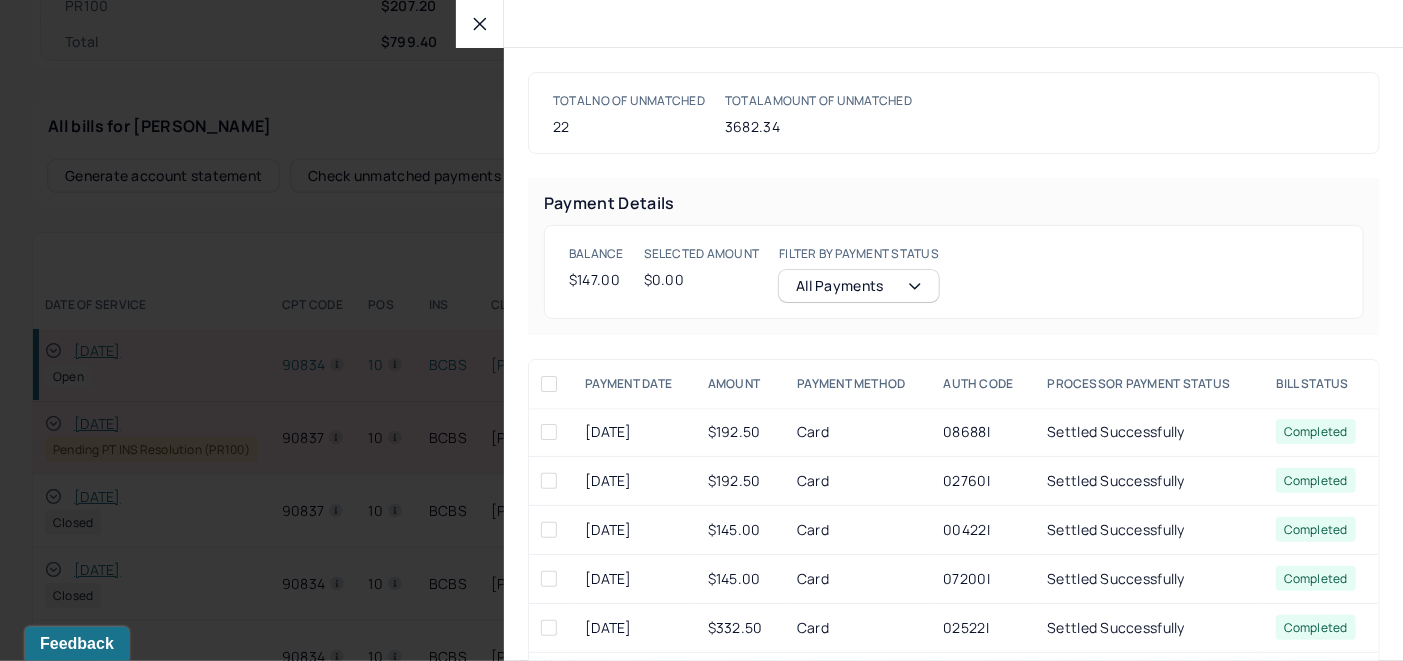 scroll, scrollTop: 937, scrollLeft: 0, axis: vertical 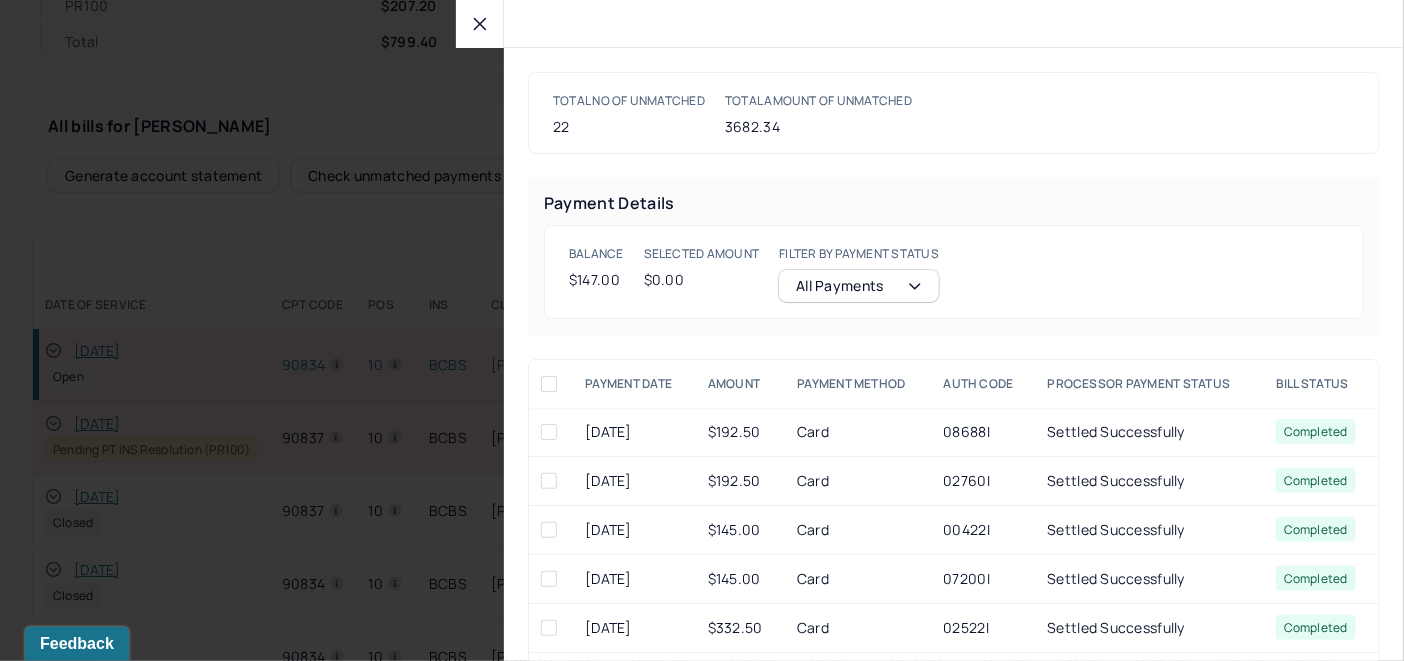 click 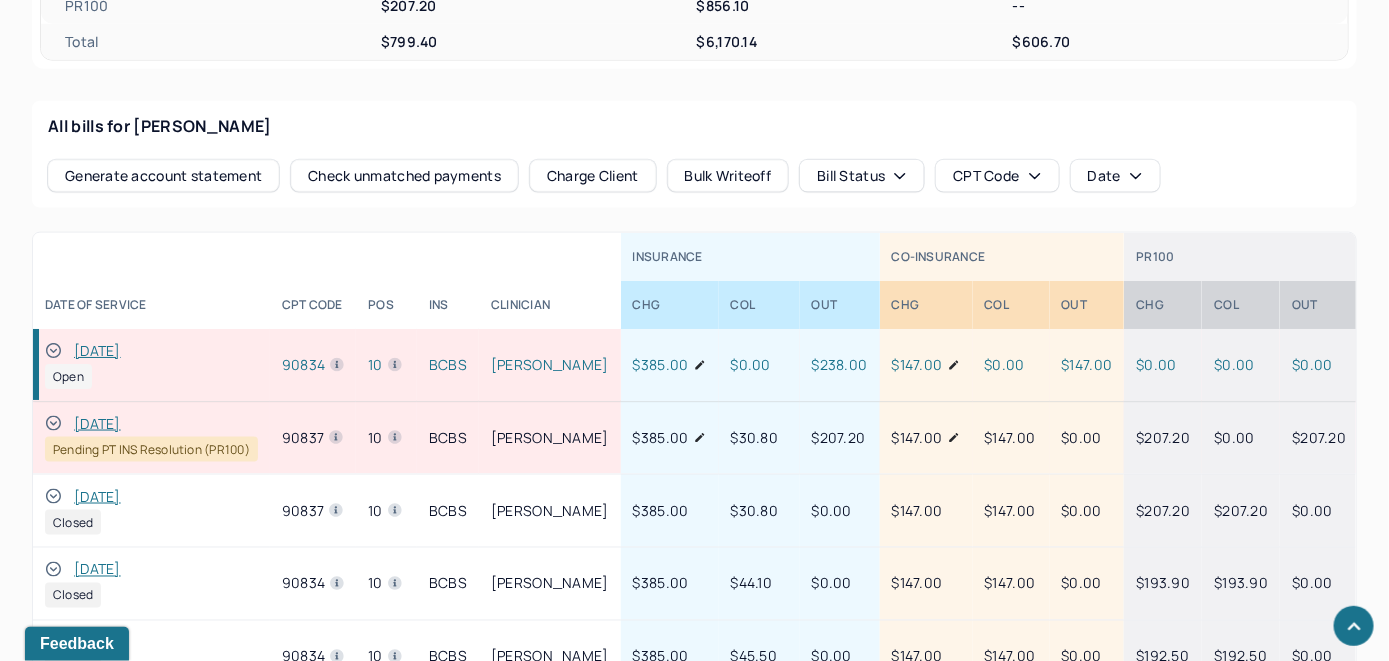 click on "Charge Client" at bounding box center (593, 176) 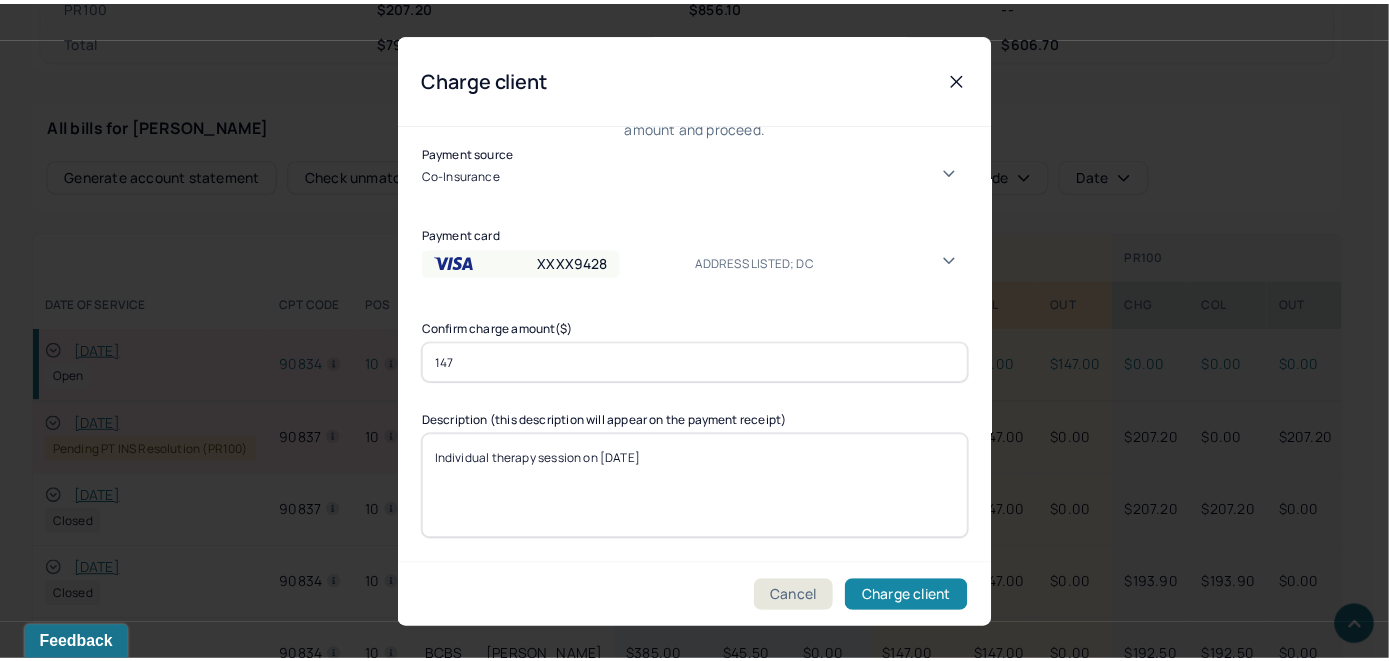 scroll, scrollTop: 121, scrollLeft: 0, axis: vertical 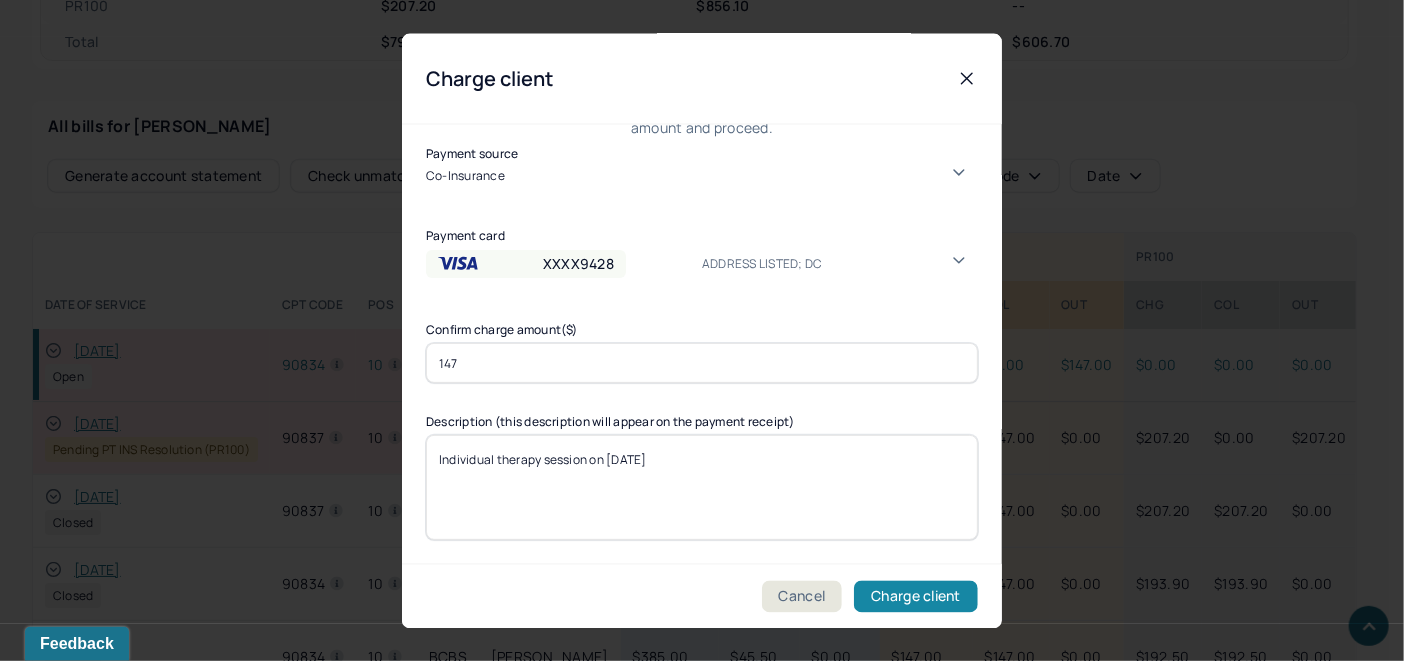 click on "Charge client" at bounding box center [916, 596] 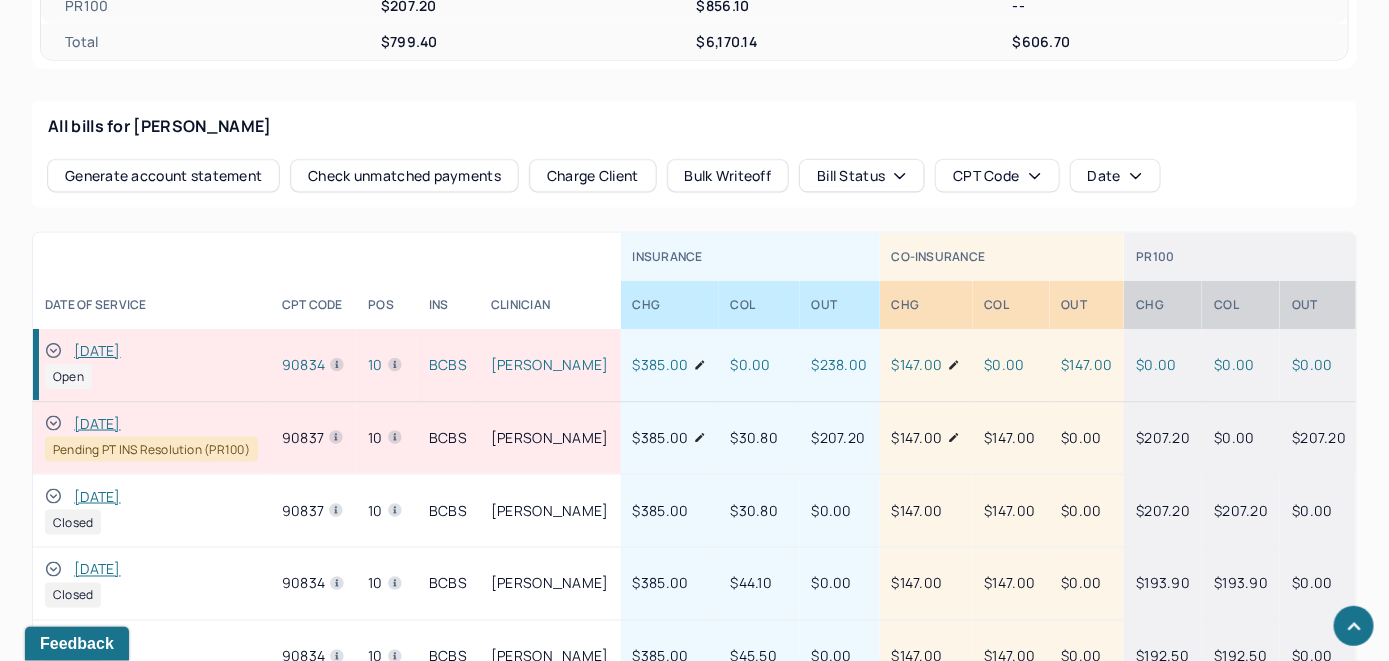 click 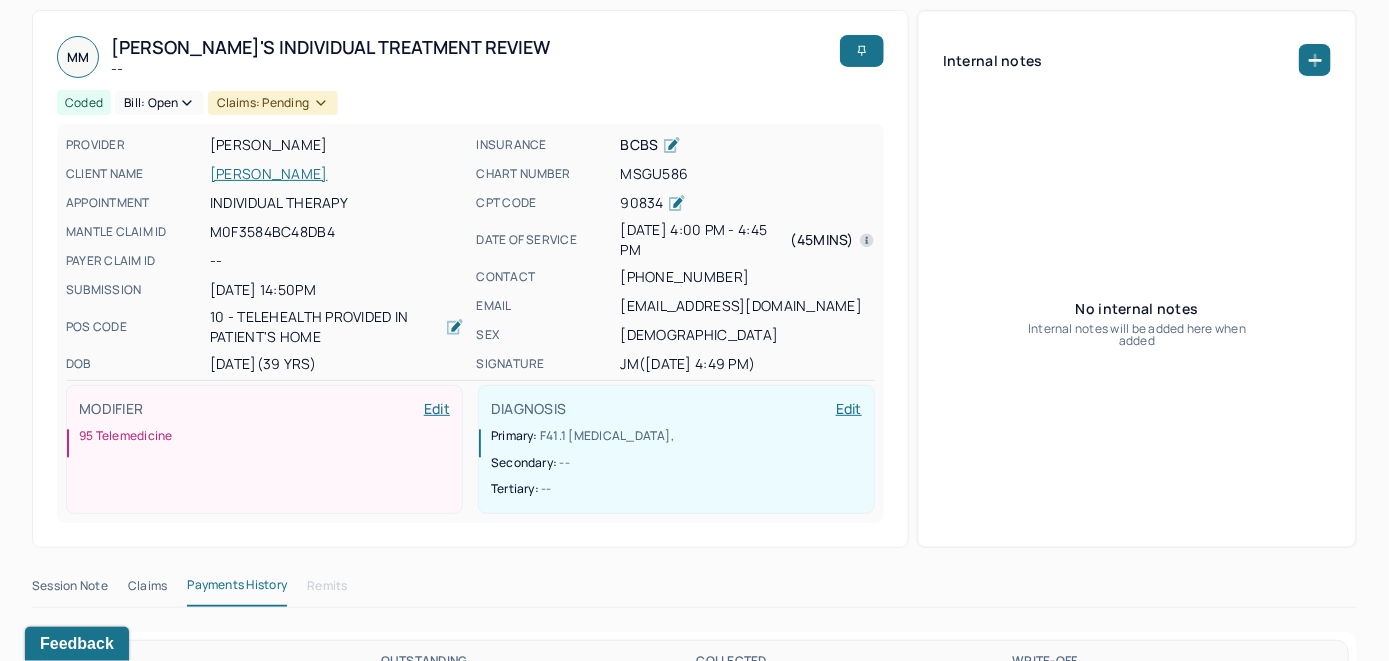 scroll, scrollTop: 0, scrollLeft: 0, axis: both 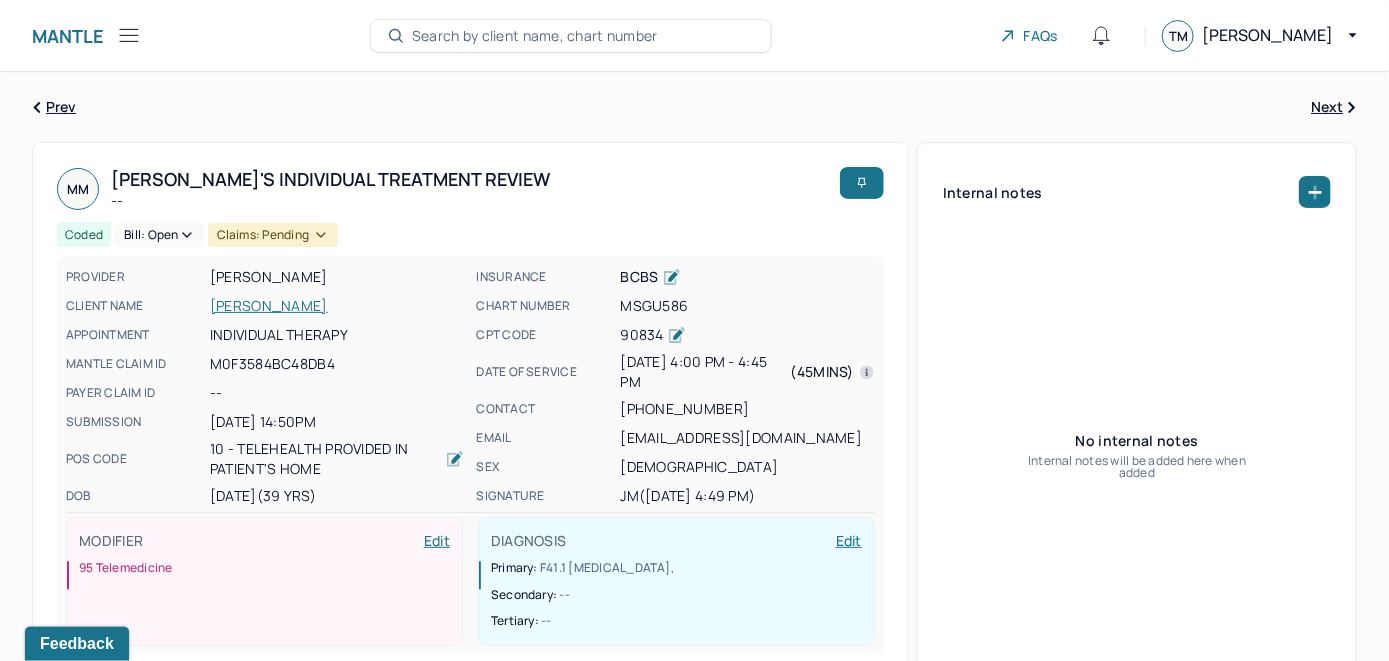 click on "Bill: Open" at bounding box center [159, 235] 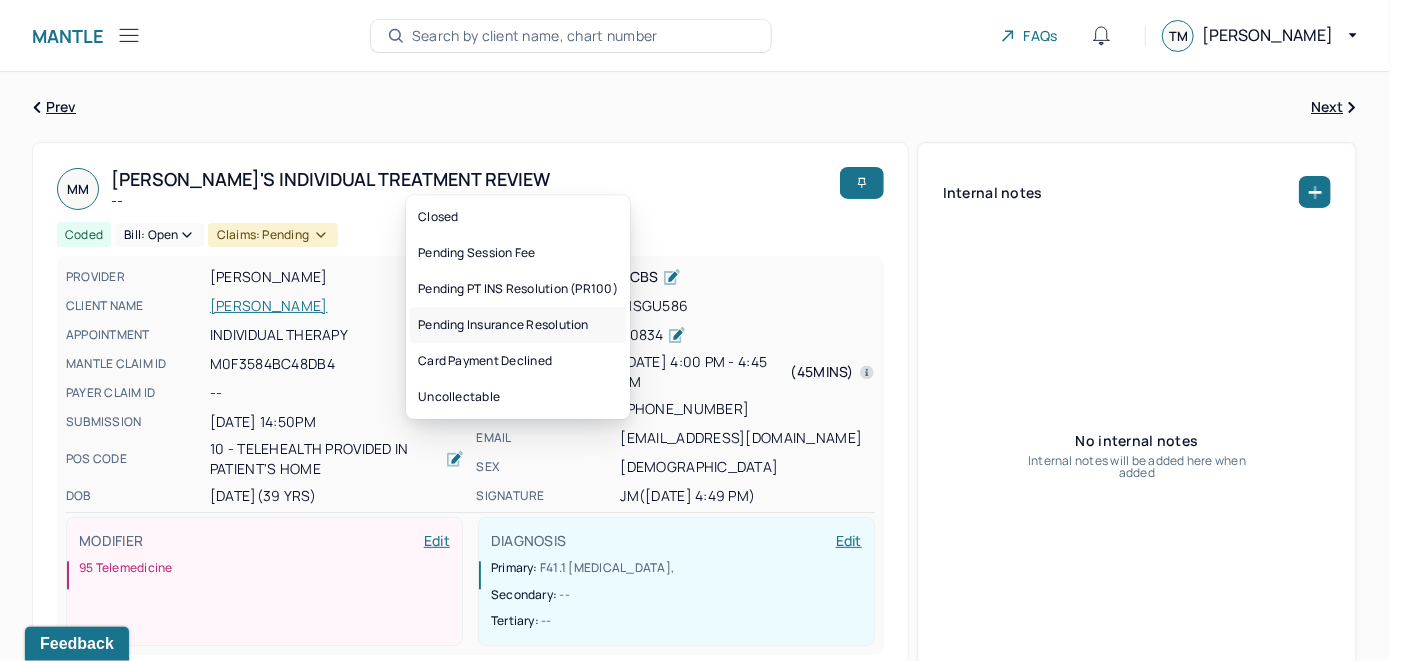 click on "Pending Insurance Resolution" at bounding box center [518, 325] 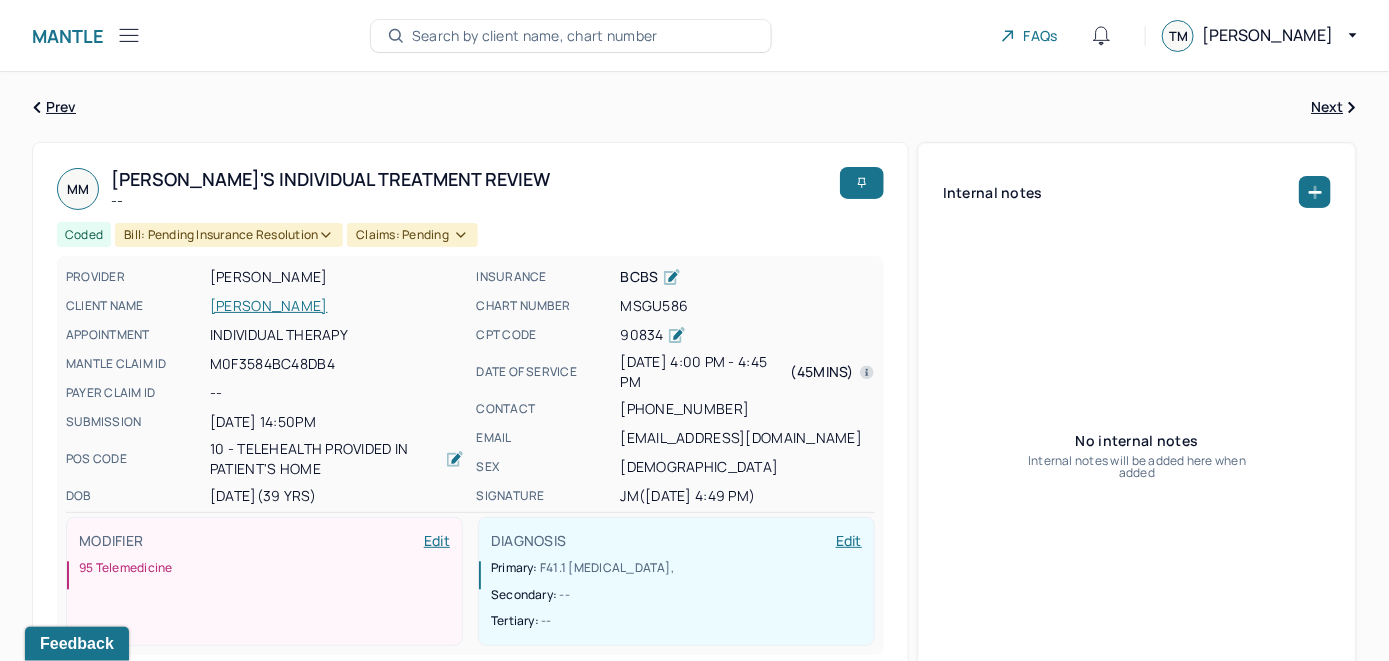click on "Search by client name, chart number" at bounding box center (535, 36) 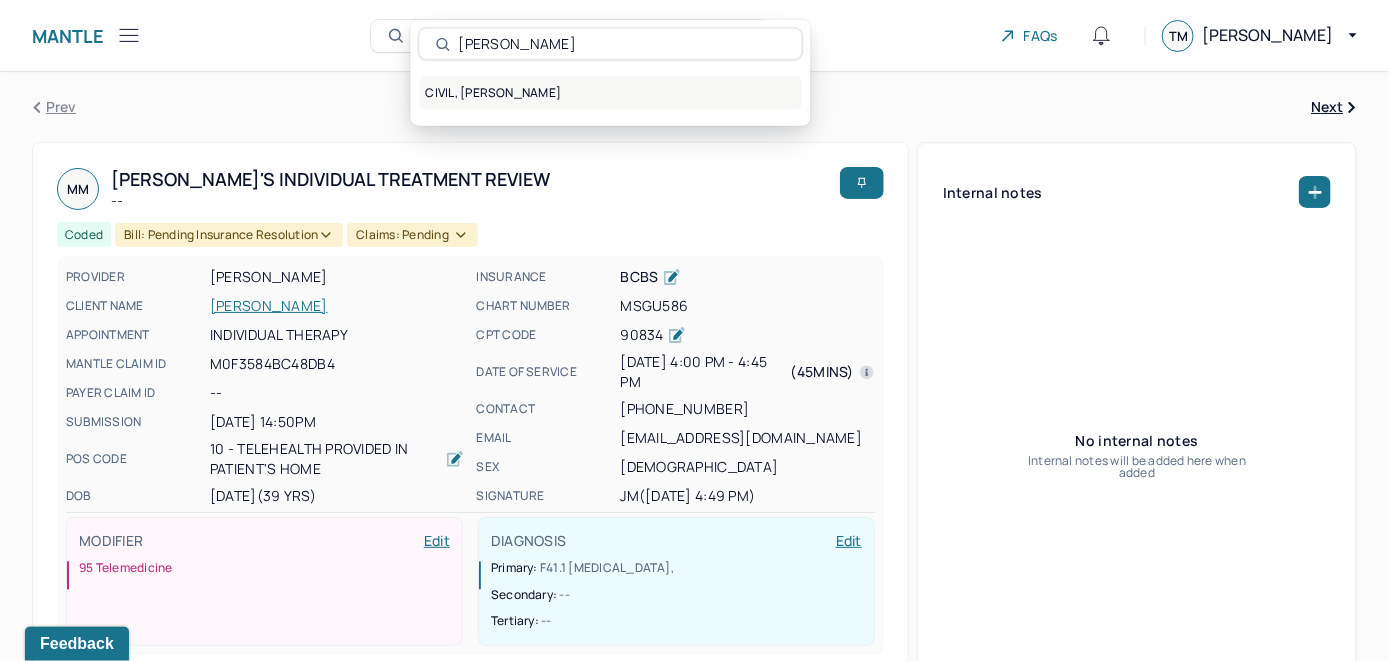 type on "[PERSON_NAME]" 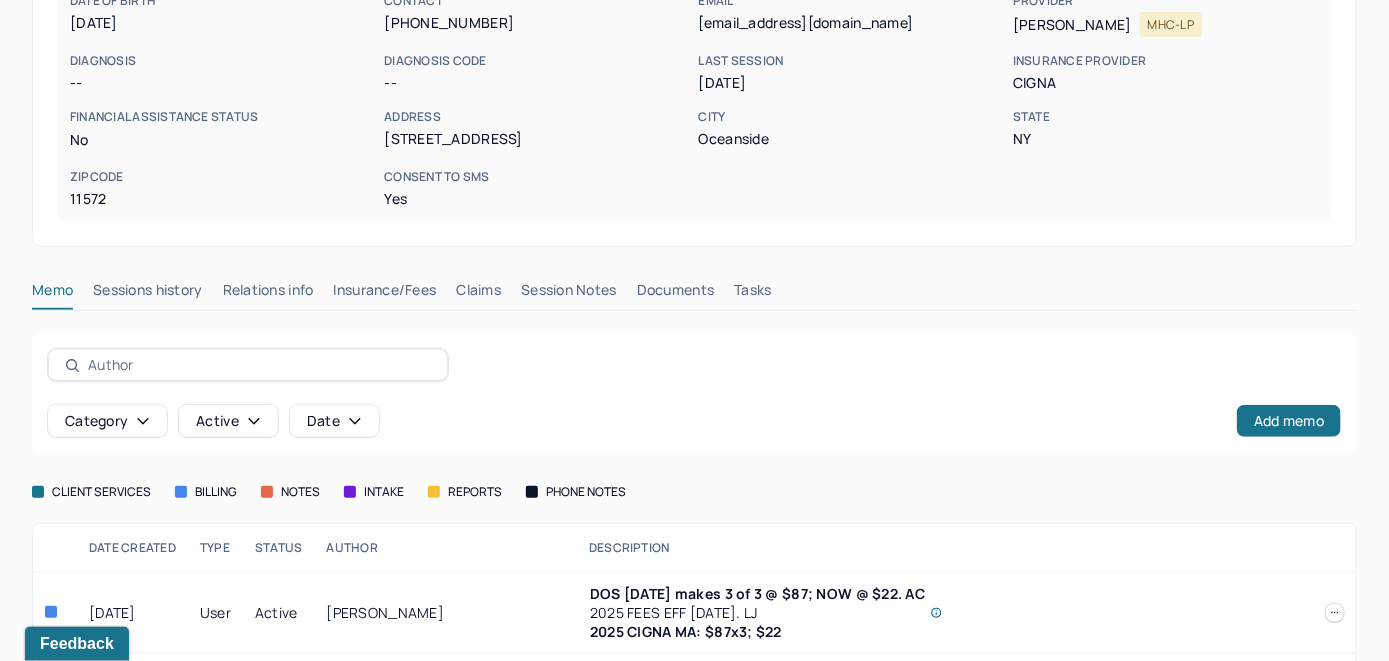 scroll, scrollTop: 400, scrollLeft: 0, axis: vertical 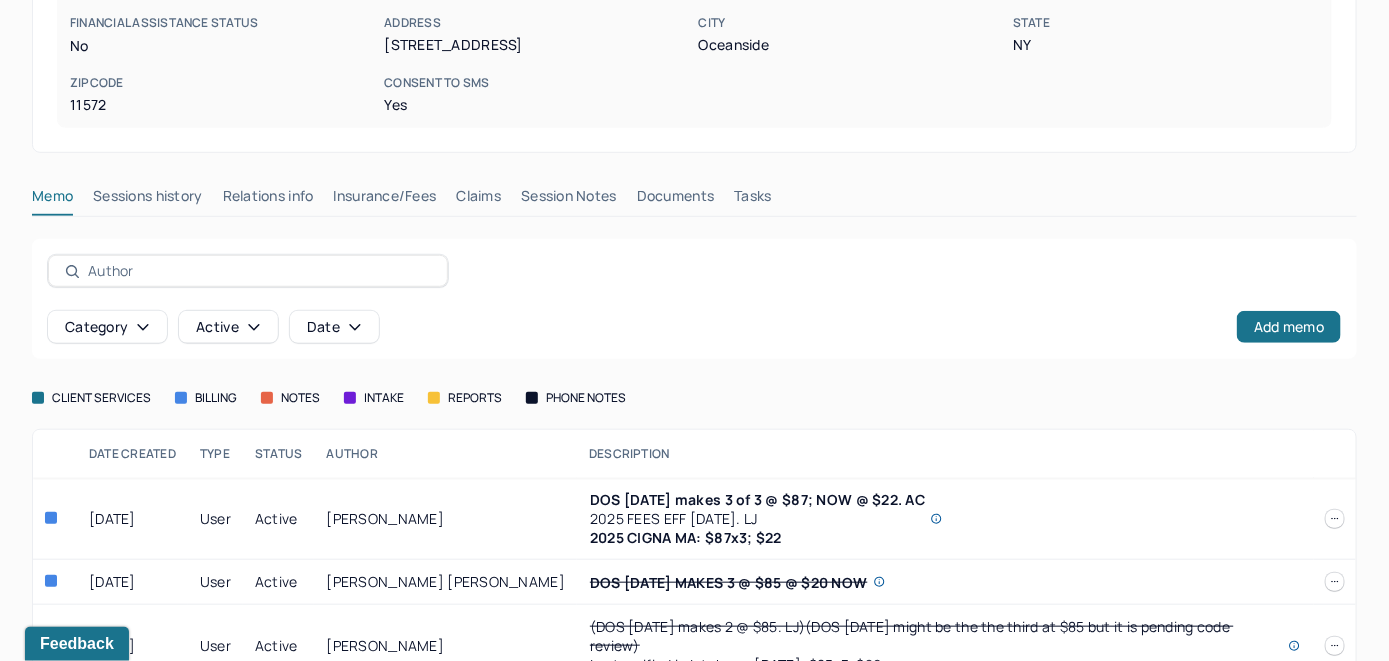 click on "Insurance/Fees" at bounding box center (385, 200) 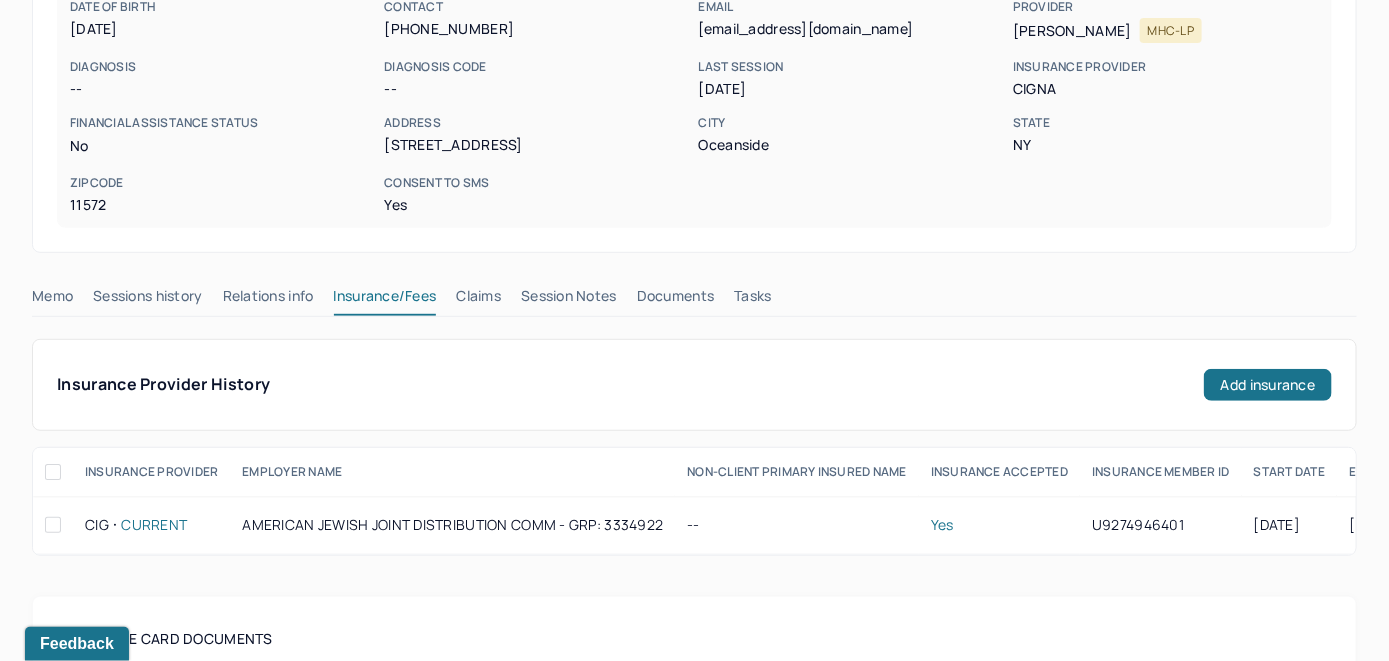 click on "Claims" at bounding box center (478, 300) 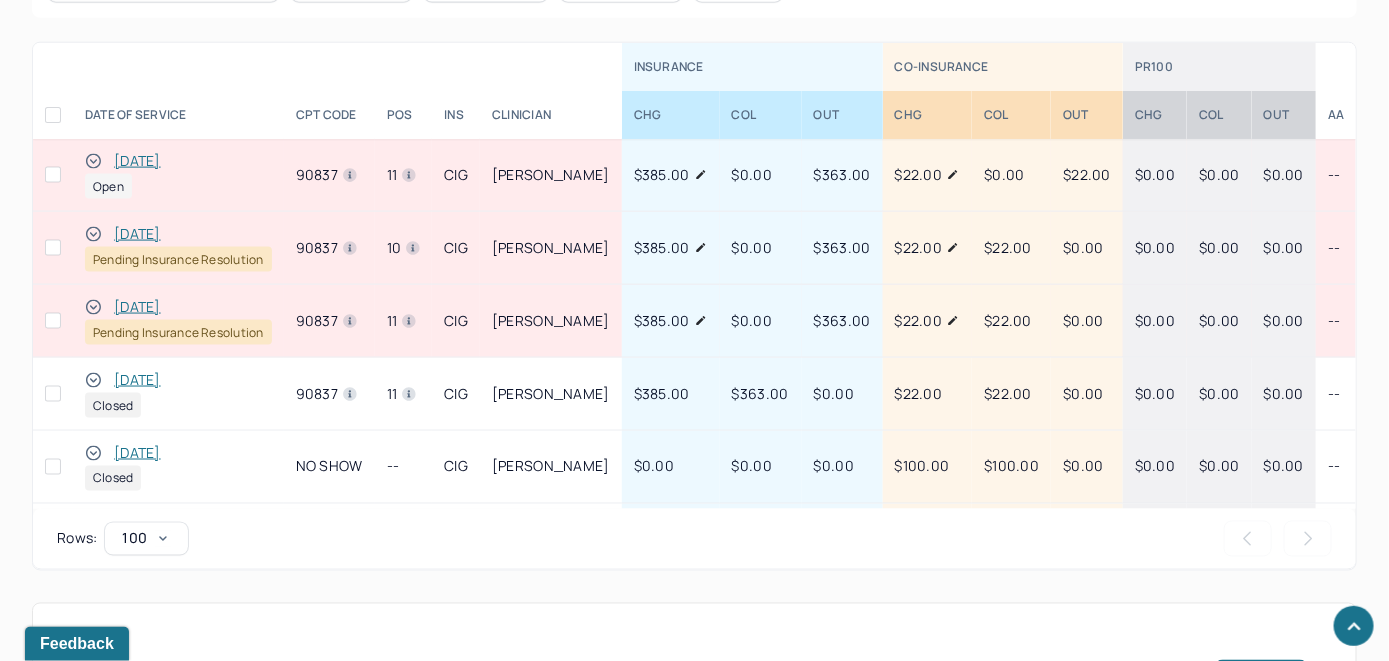 scroll, scrollTop: 985, scrollLeft: 0, axis: vertical 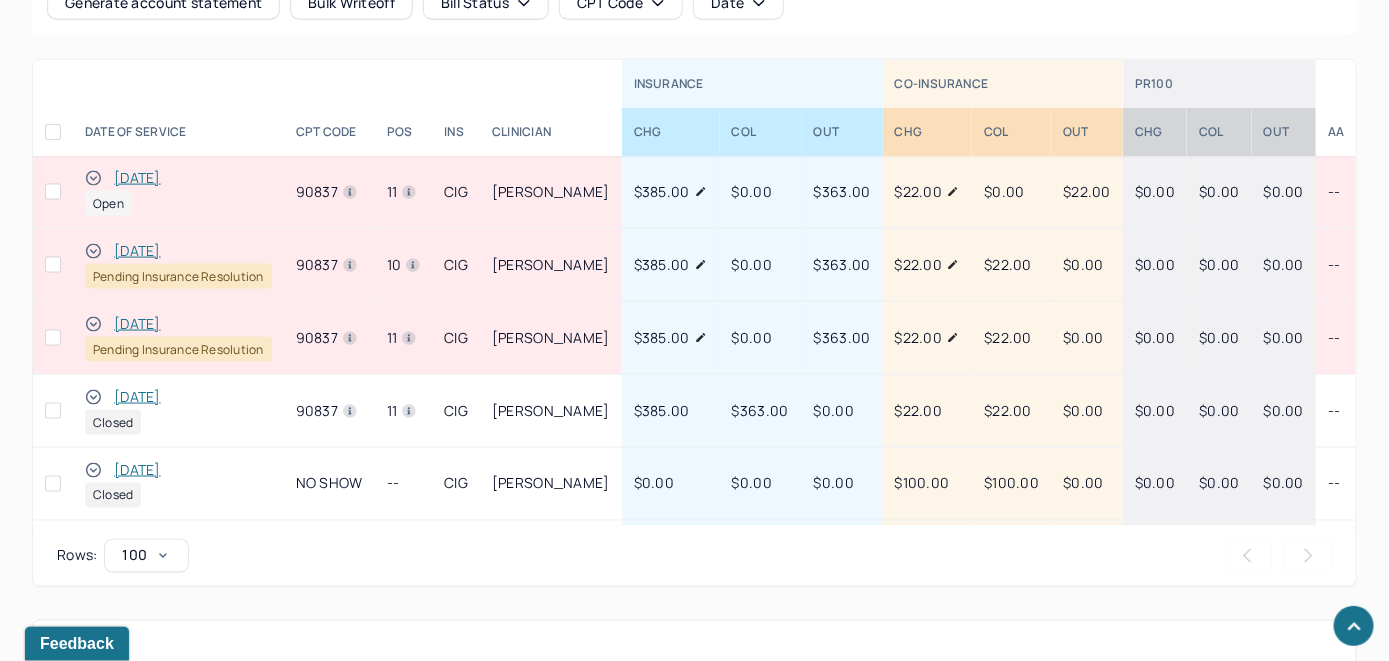 click on "[DATE]" at bounding box center [137, 178] 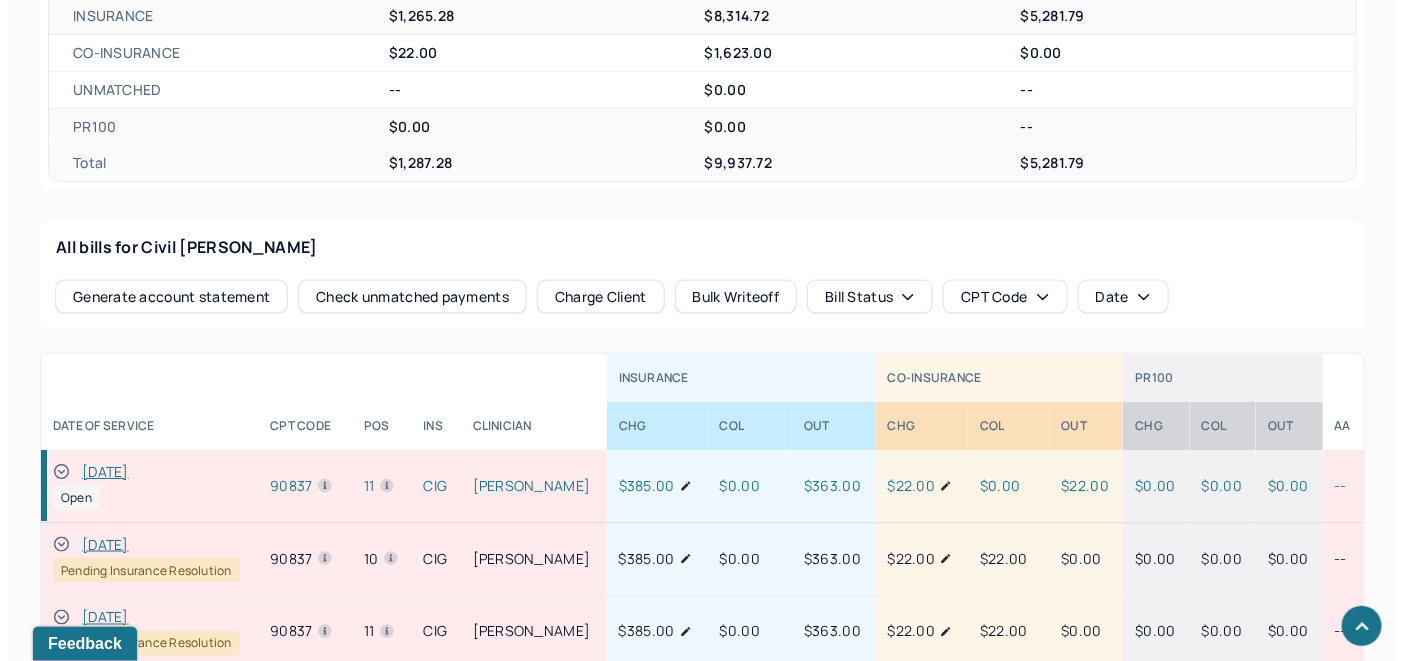 scroll, scrollTop: 985, scrollLeft: 0, axis: vertical 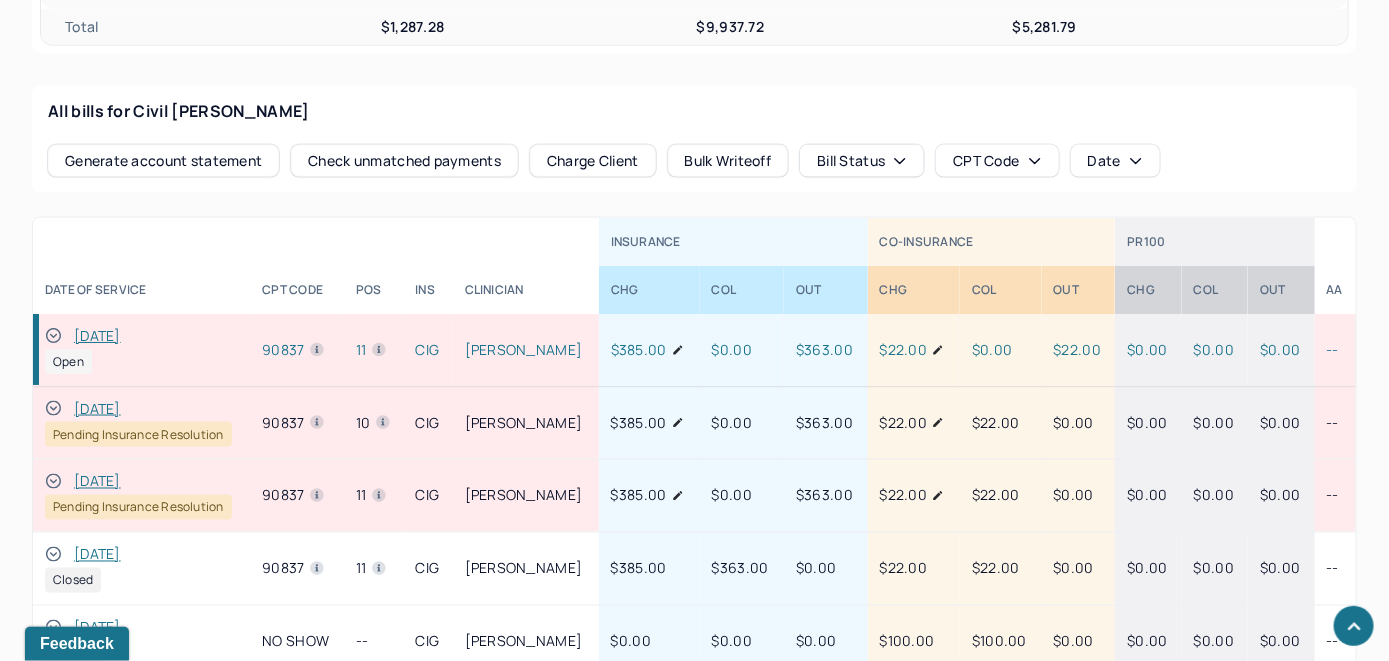 click on "Check unmatched payments" at bounding box center (404, 161) 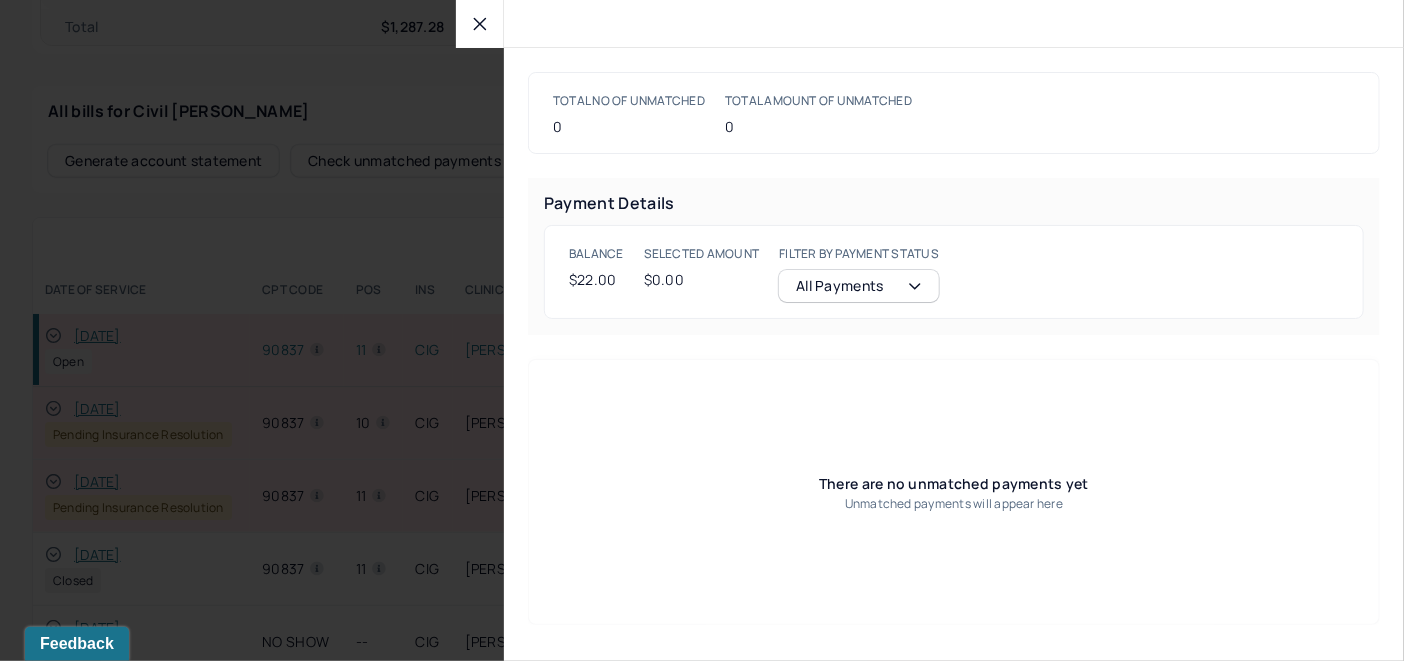 click 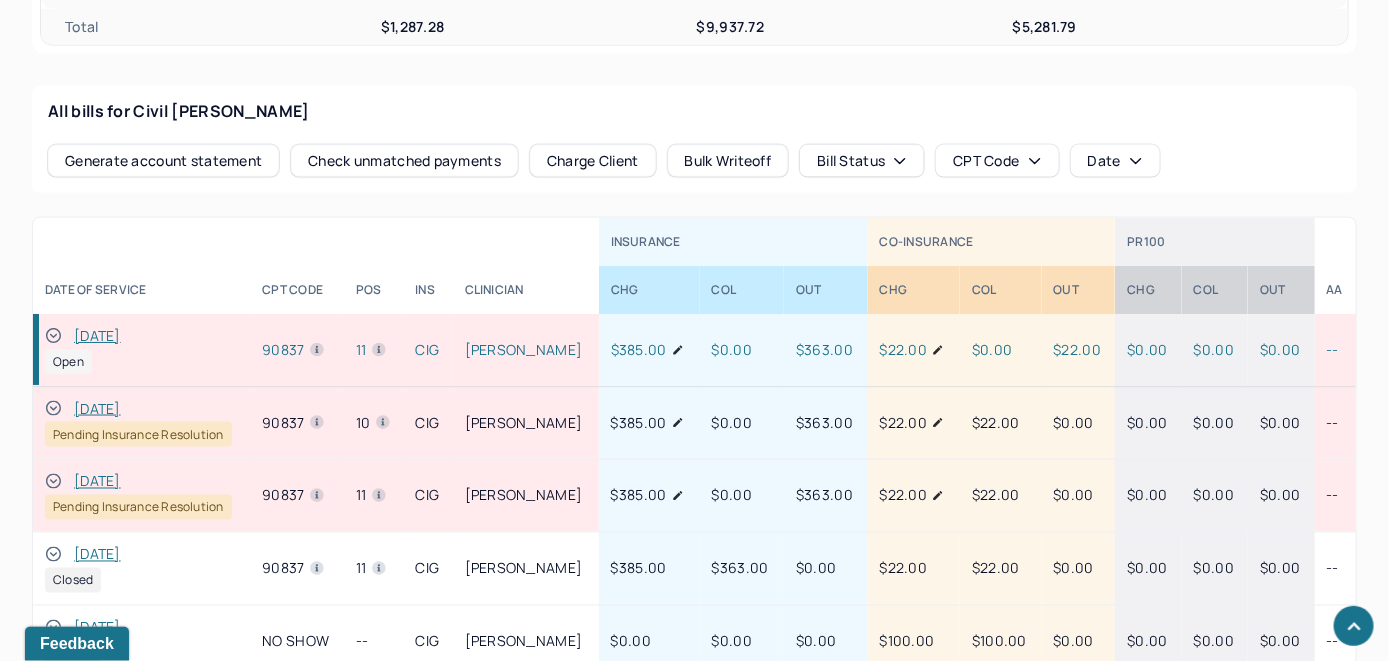click on "Charge Client" at bounding box center [593, 161] 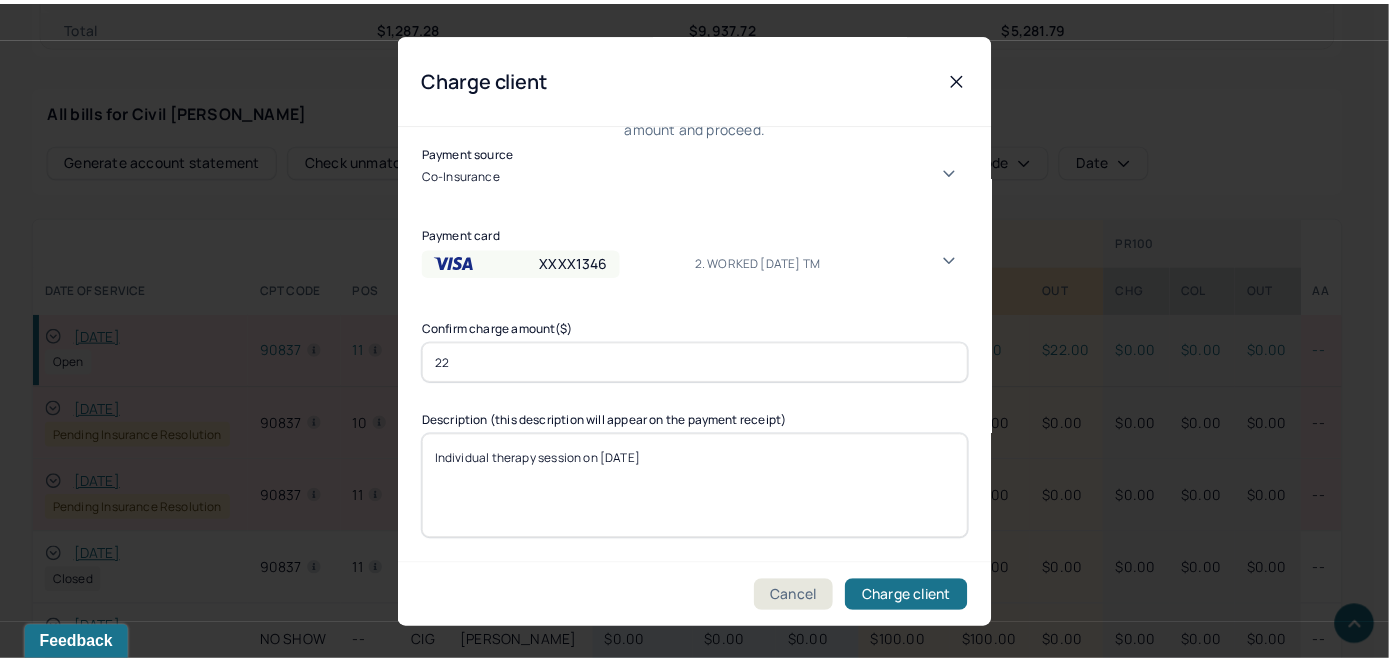 scroll, scrollTop: 121, scrollLeft: 0, axis: vertical 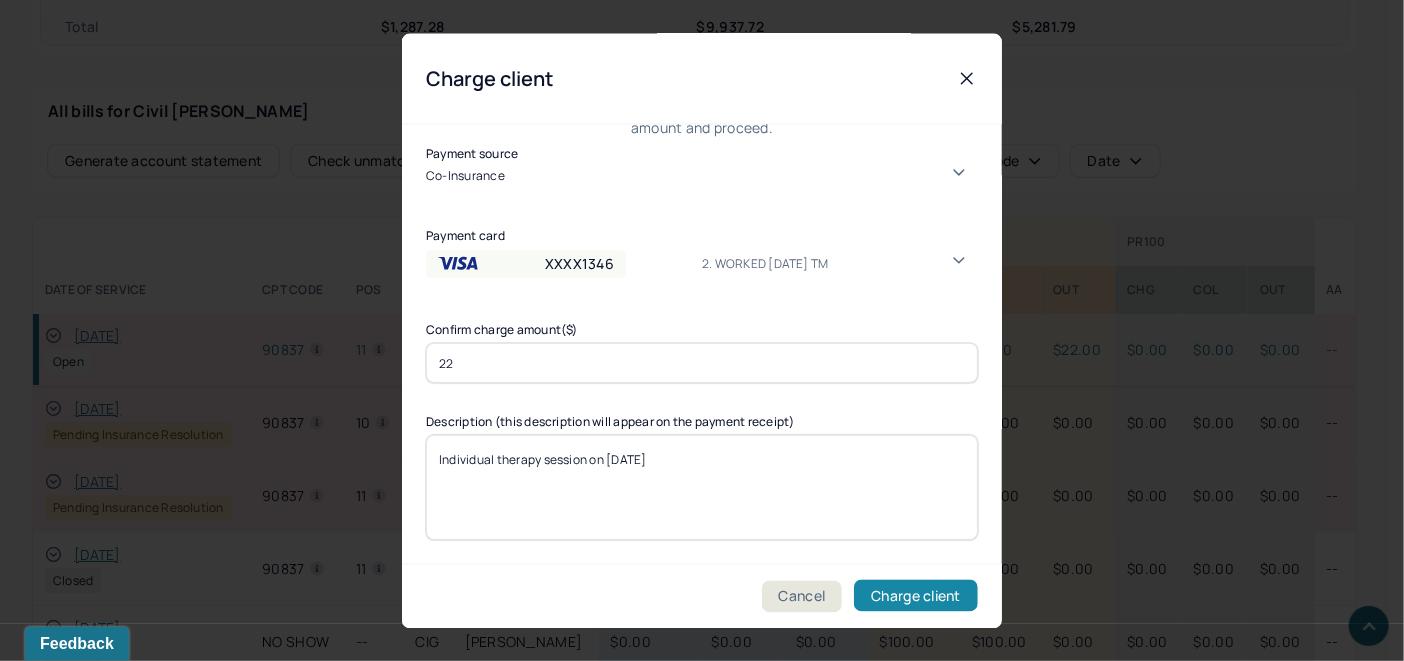 click on "Charge client" at bounding box center [916, 596] 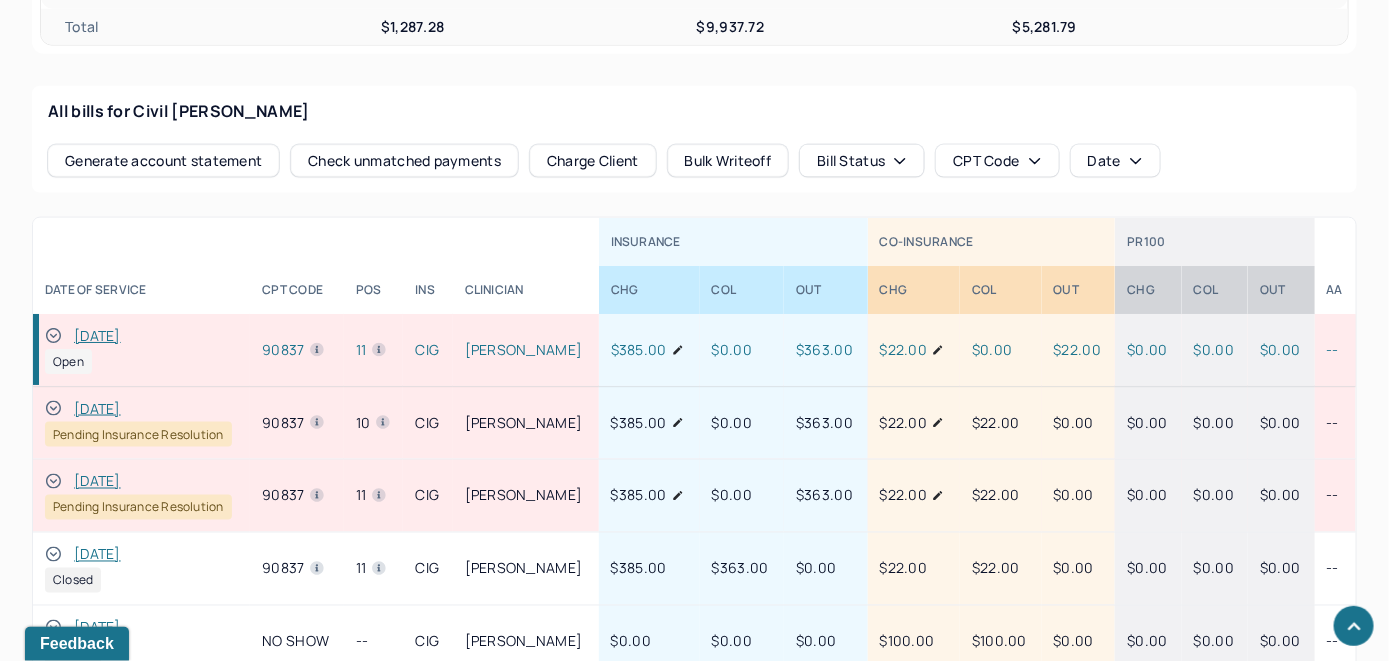 click 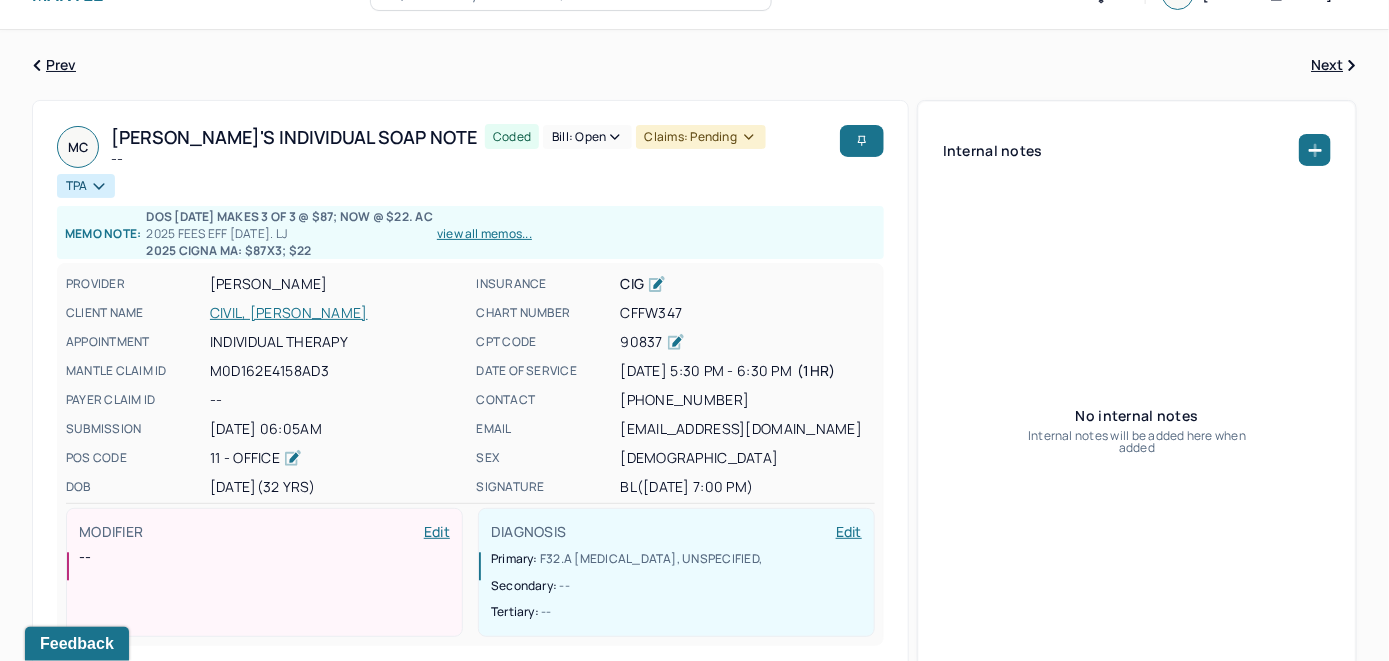 scroll, scrollTop: 0, scrollLeft: 0, axis: both 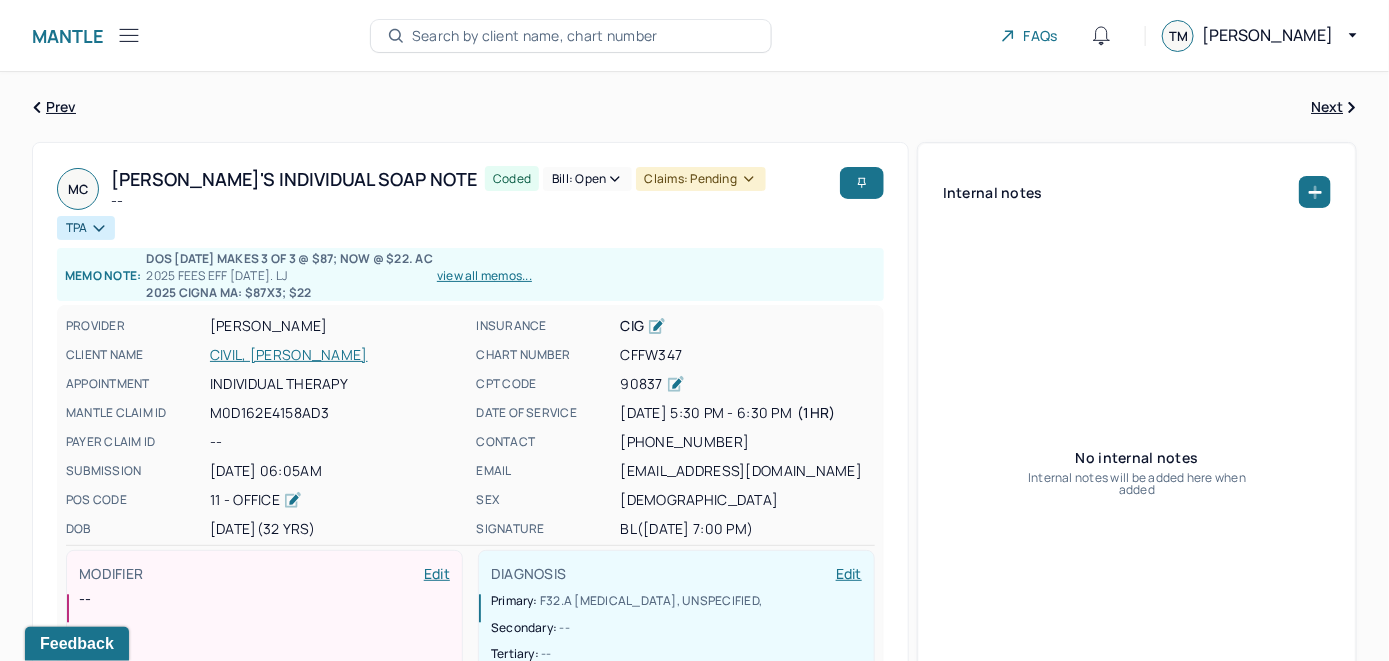 click on "Bill: Open" at bounding box center [587, 179] 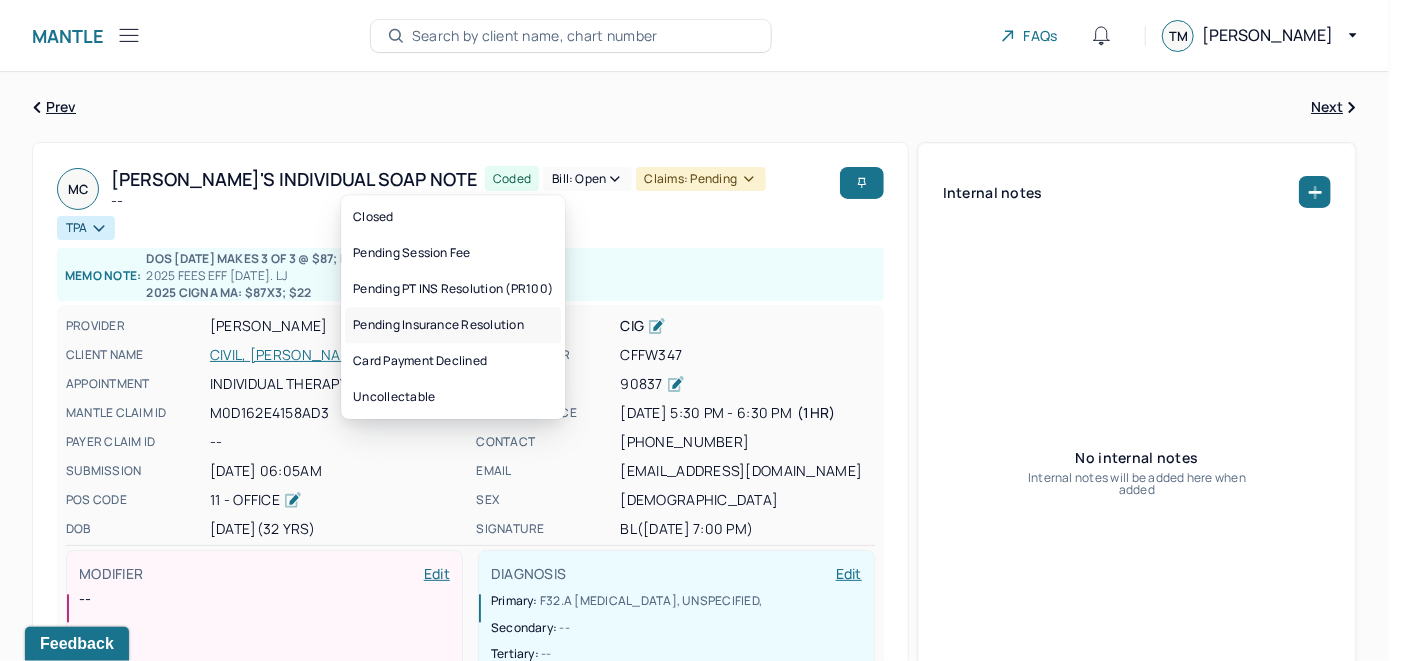 click on "Pending Insurance Resolution" at bounding box center (453, 325) 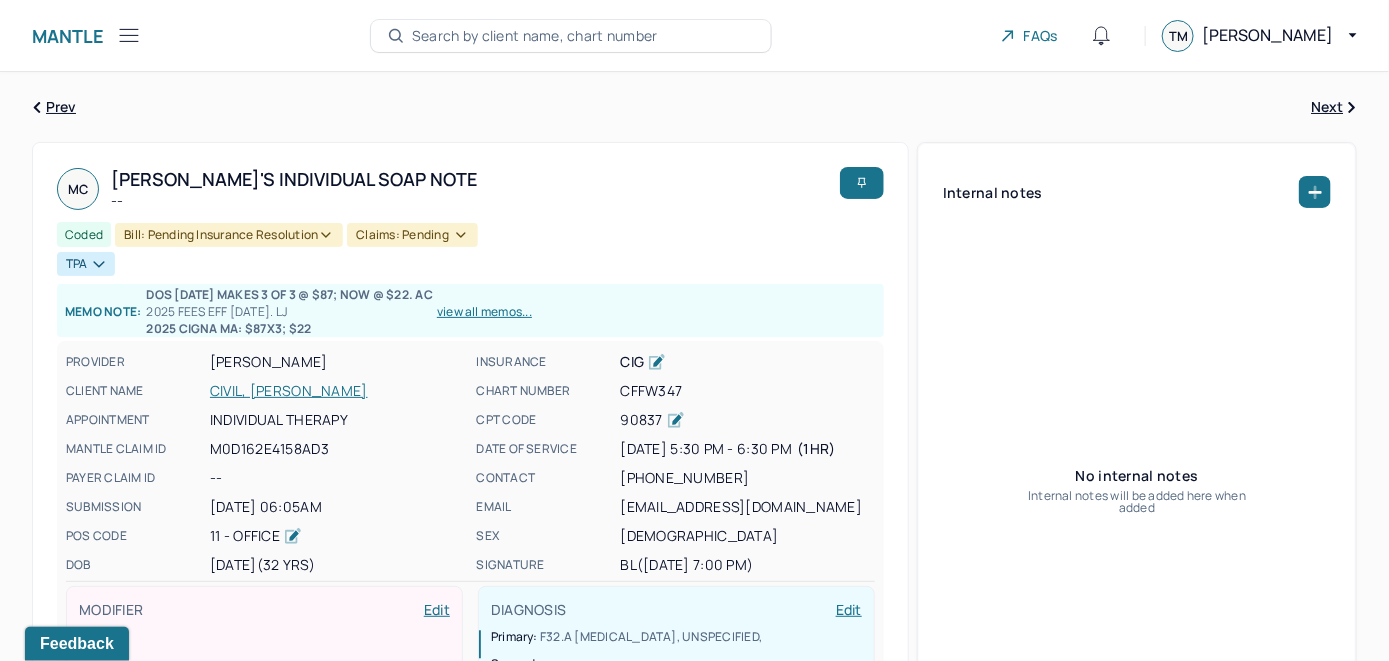 click on "Search by client name, chart number" at bounding box center (535, 36) 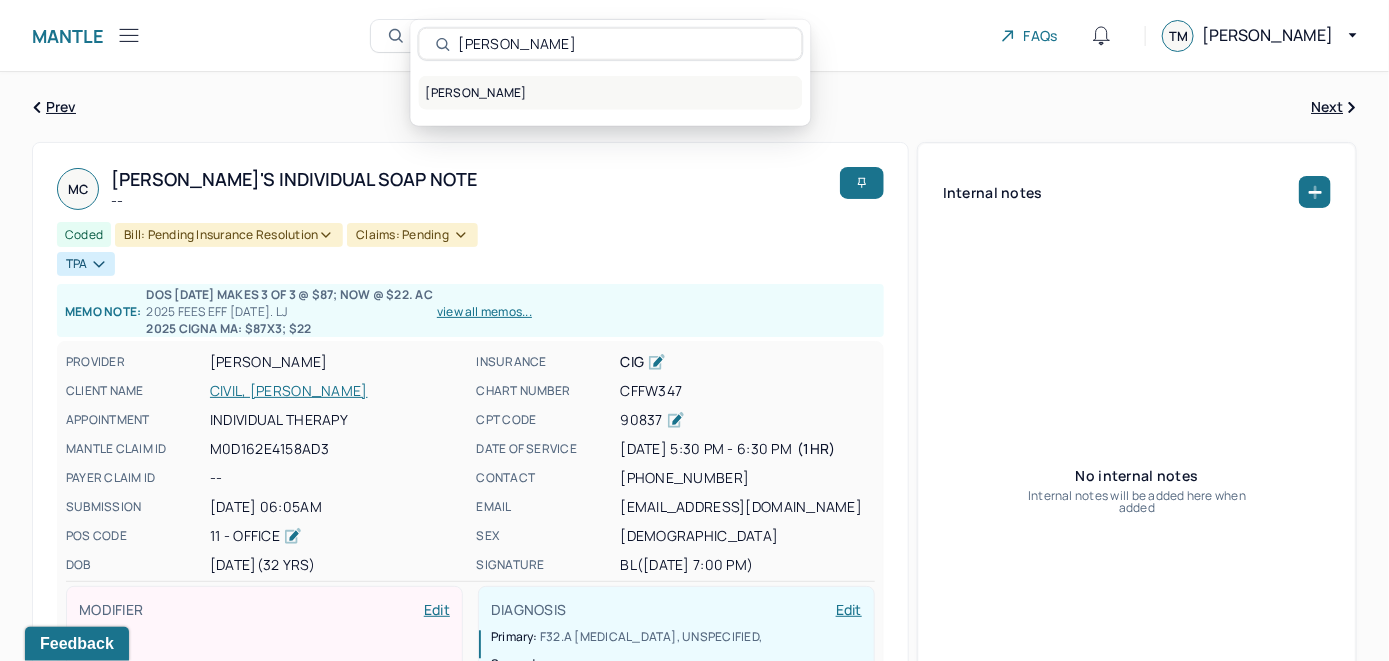 type on "[PERSON_NAME]" 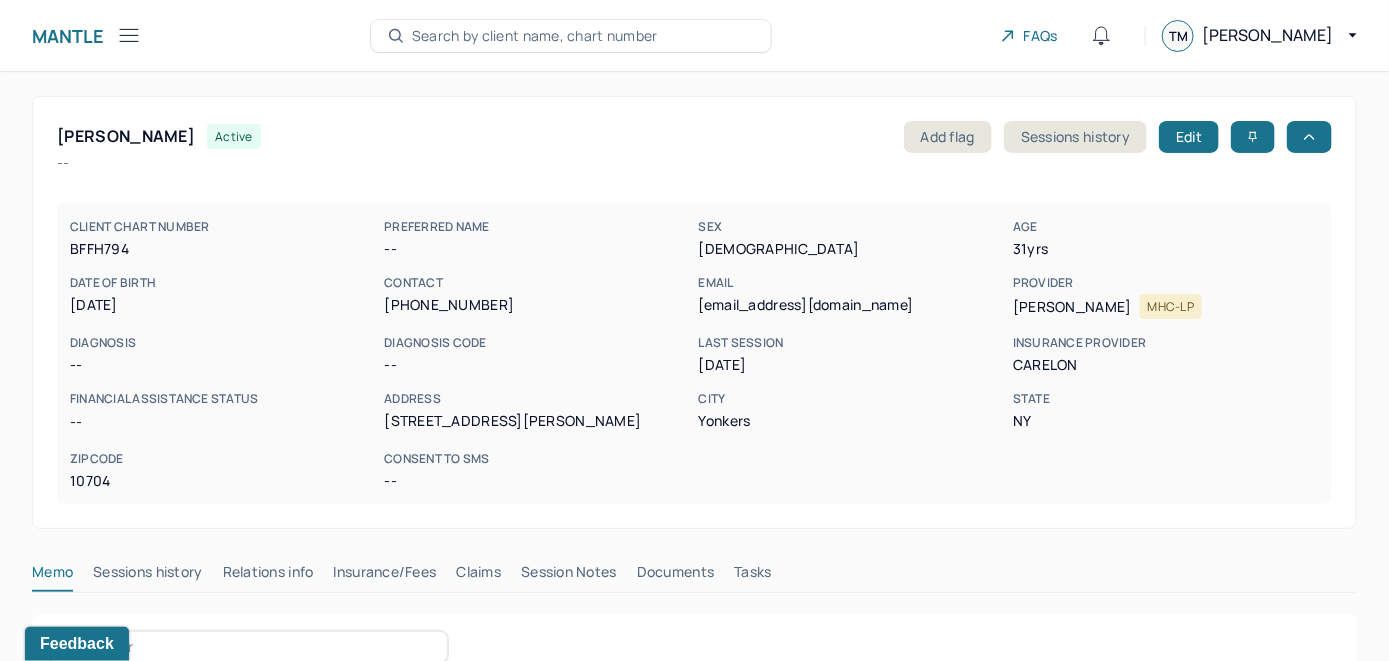 scroll, scrollTop: 300, scrollLeft: 0, axis: vertical 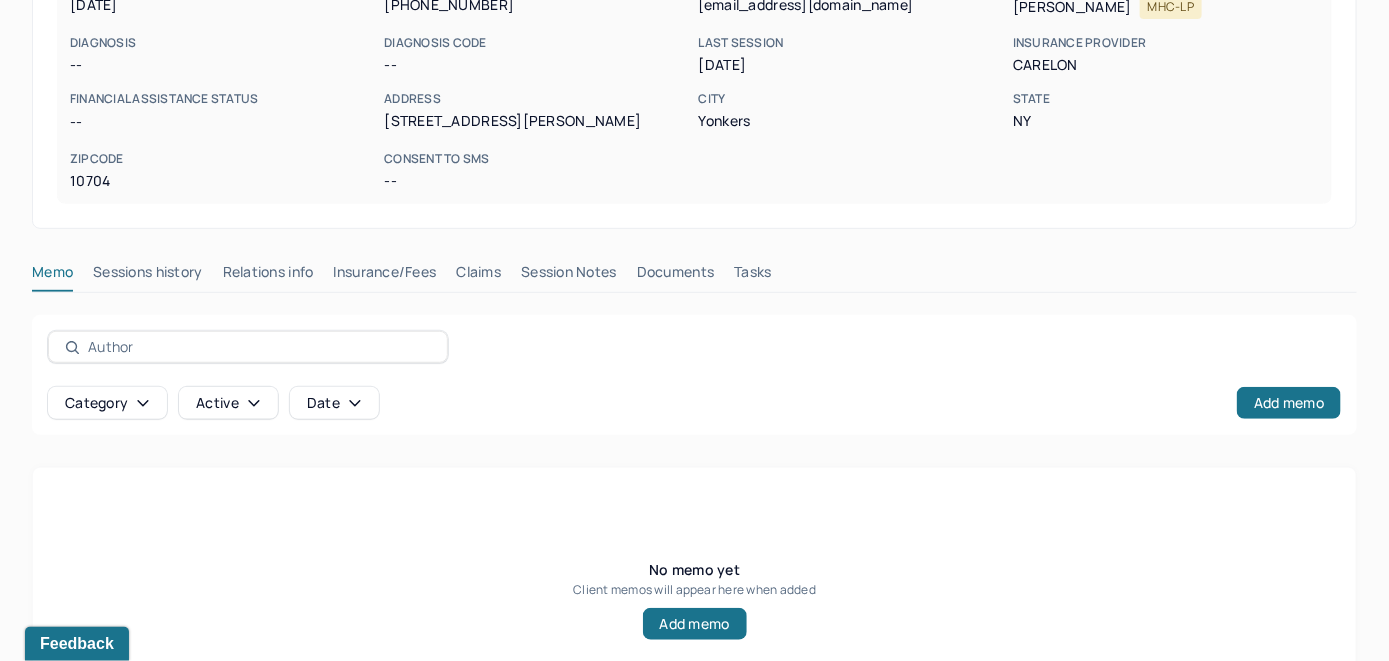 click on "Insurance/Fees" at bounding box center [385, 276] 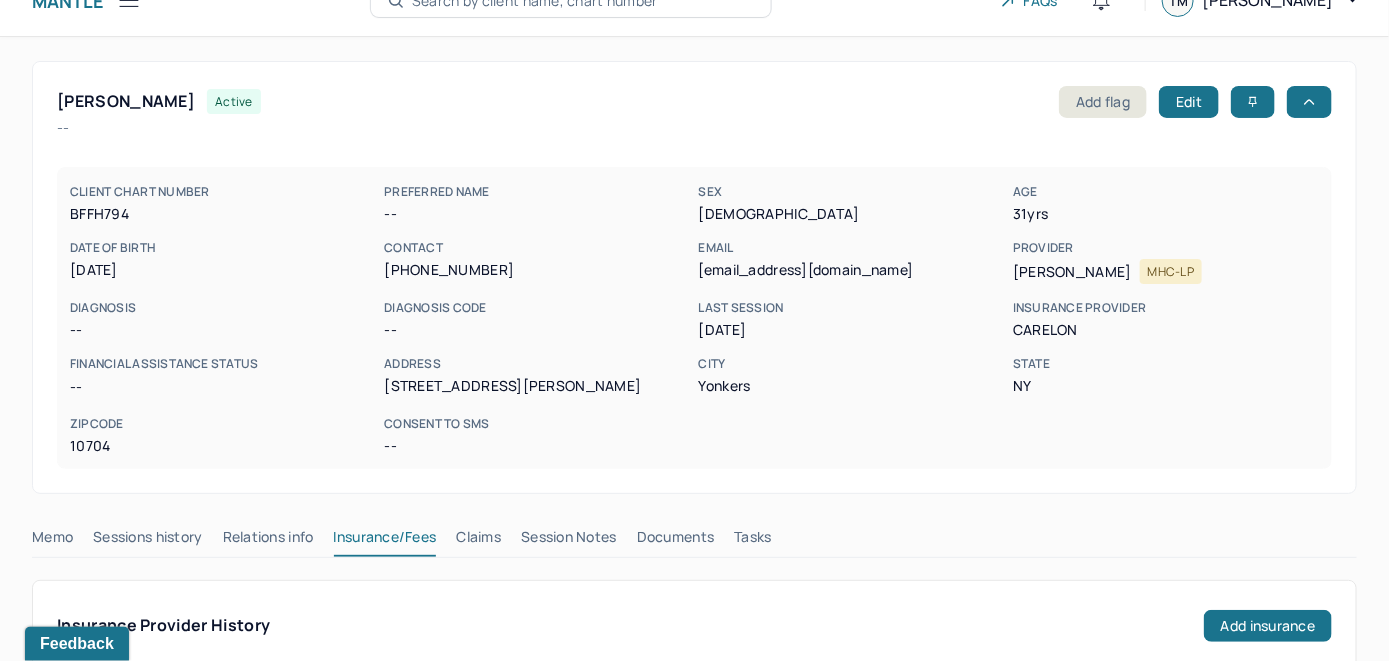 scroll, scrollTop: 14, scrollLeft: 0, axis: vertical 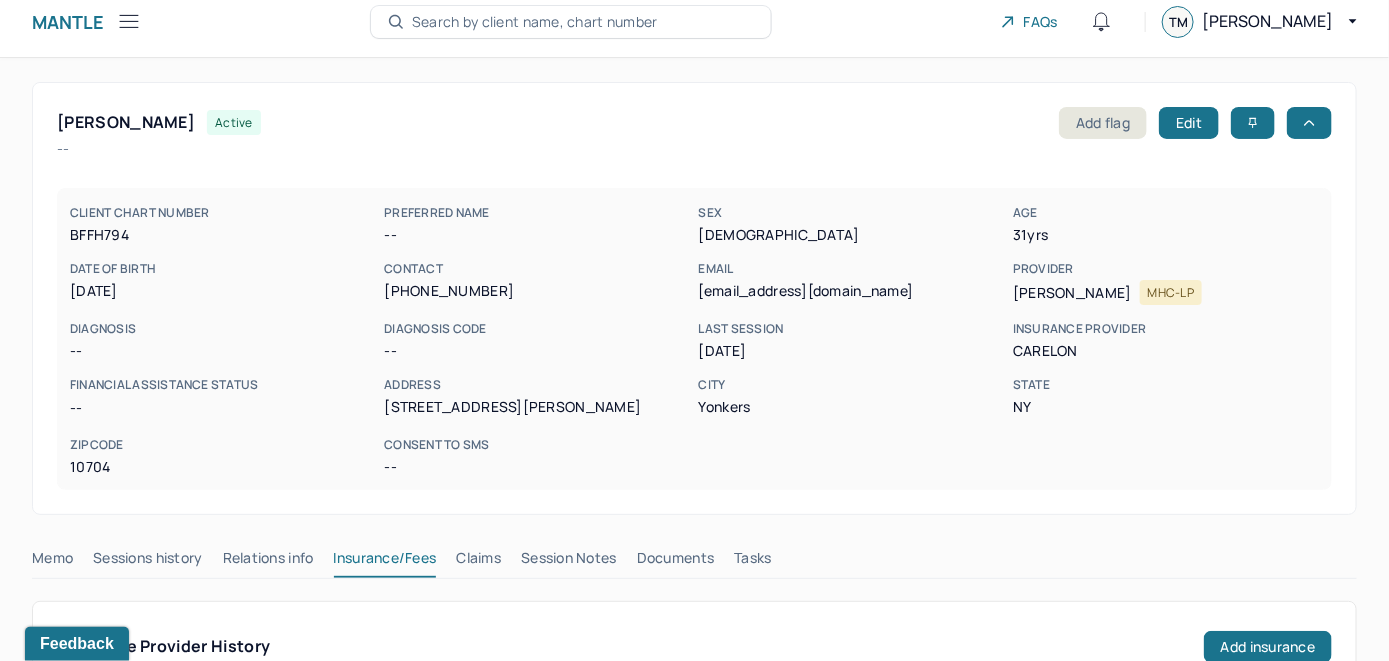click on "Claims" at bounding box center (478, 562) 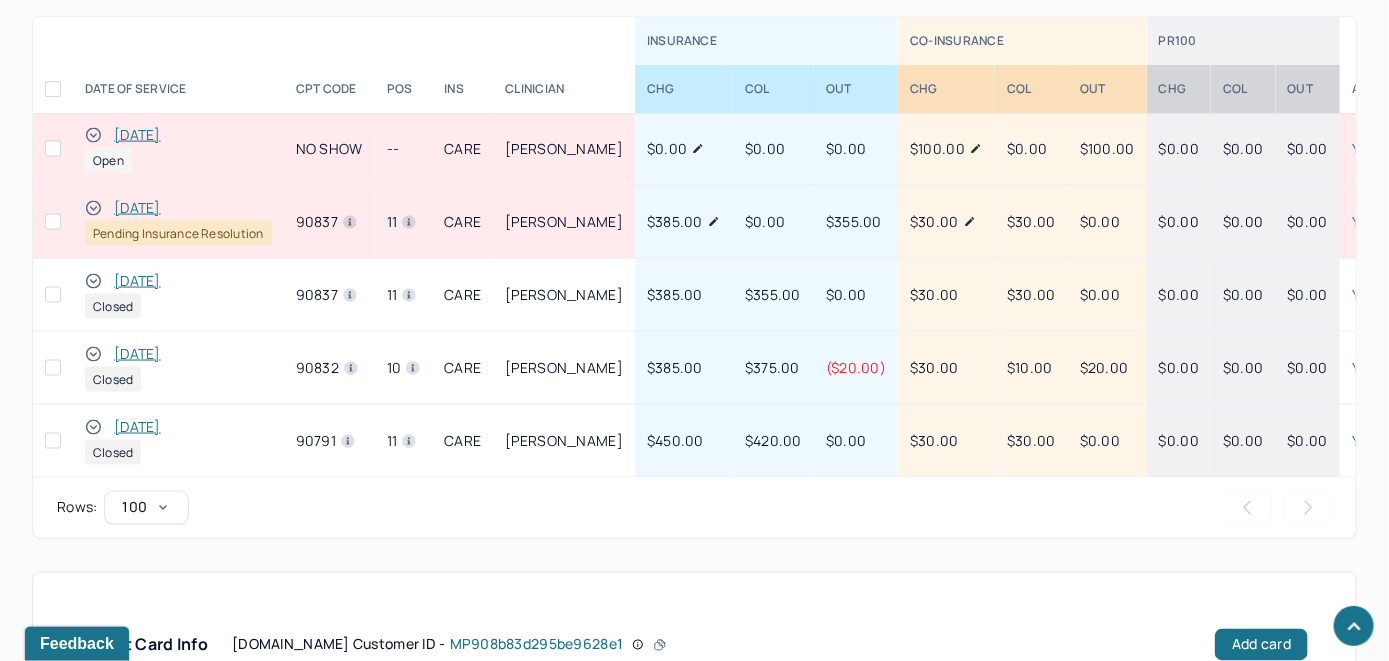 scroll, scrollTop: 1285, scrollLeft: 0, axis: vertical 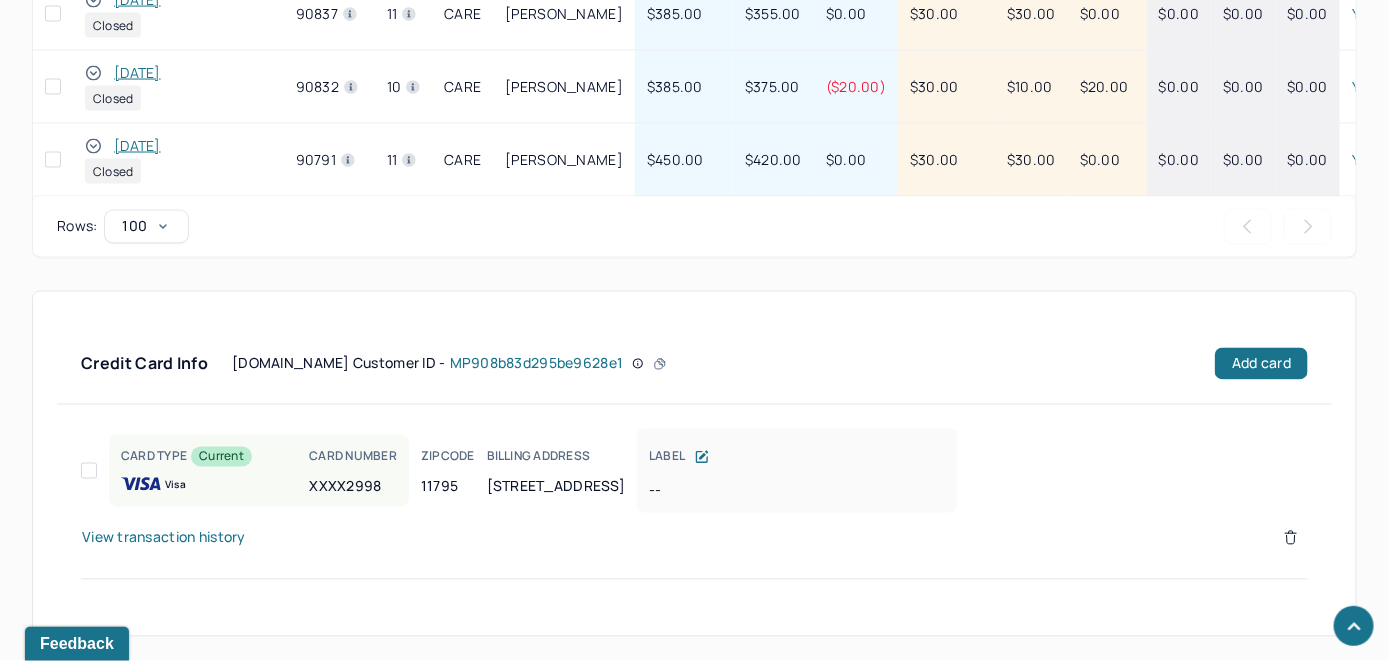 click on "View transaction history" at bounding box center (164, 538) 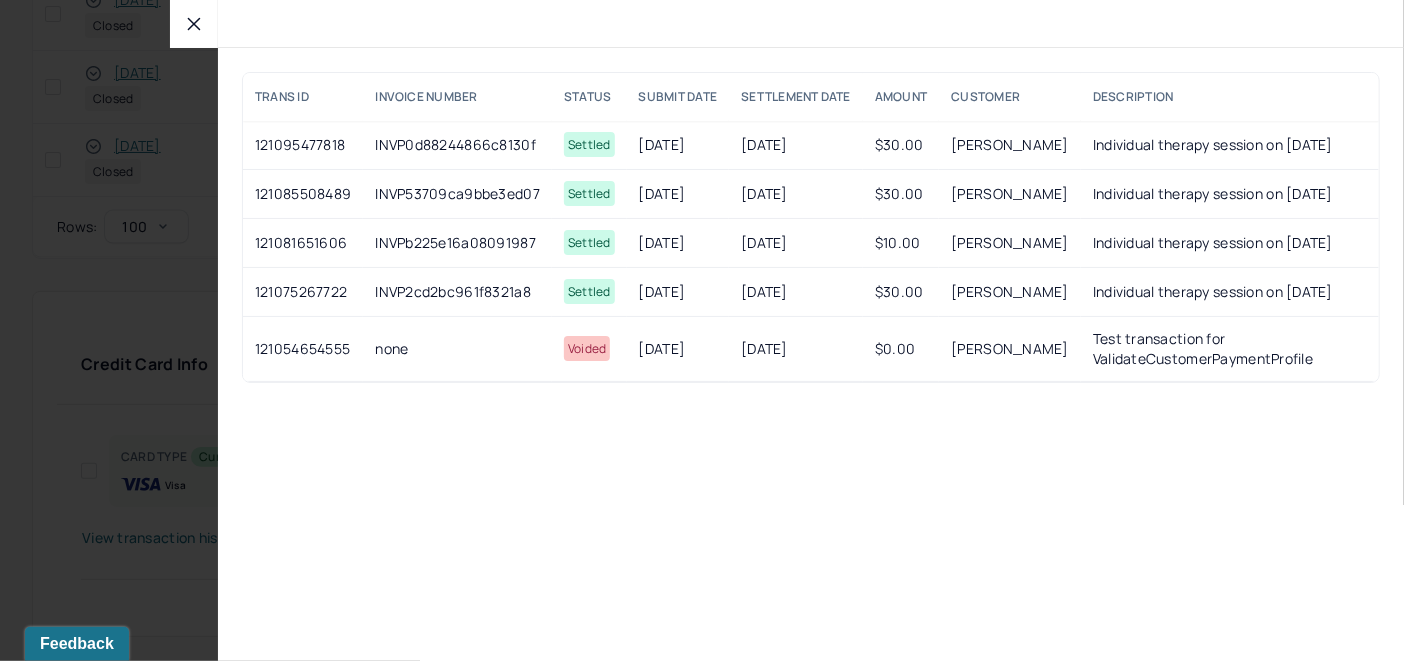 click at bounding box center (194, 24) 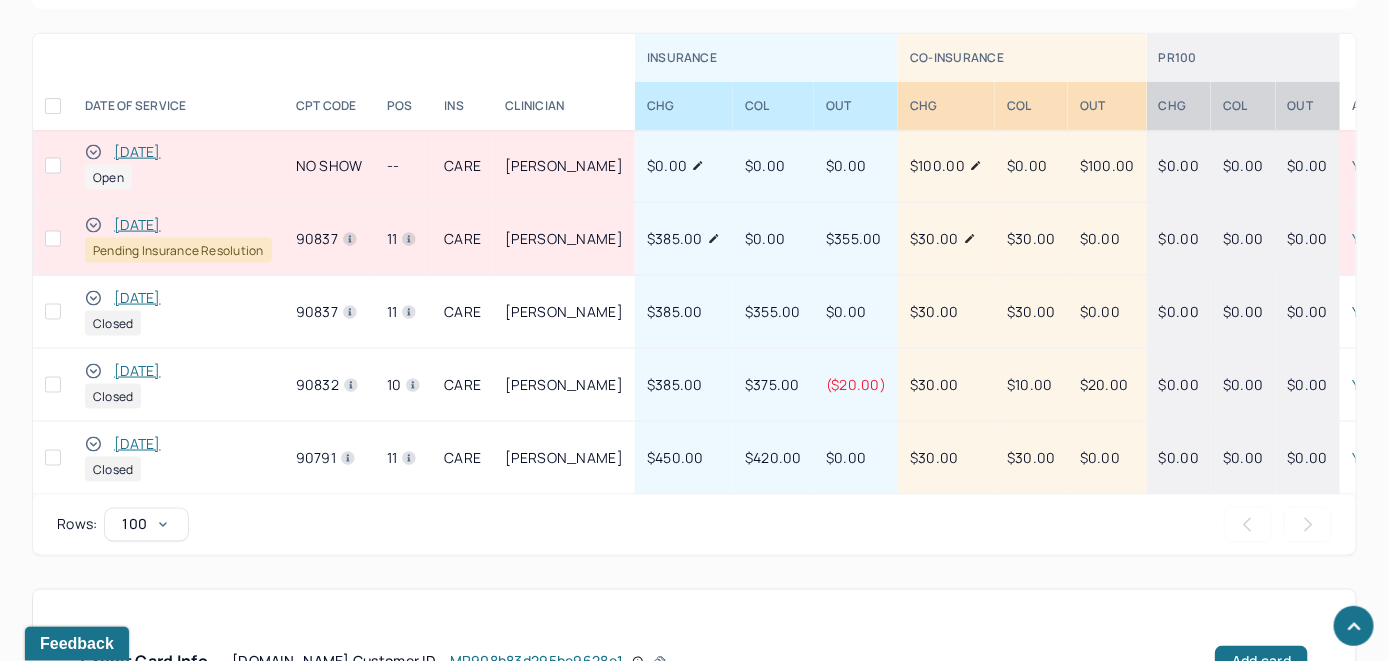 scroll, scrollTop: 985, scrollLeft: 0, axis: vertical 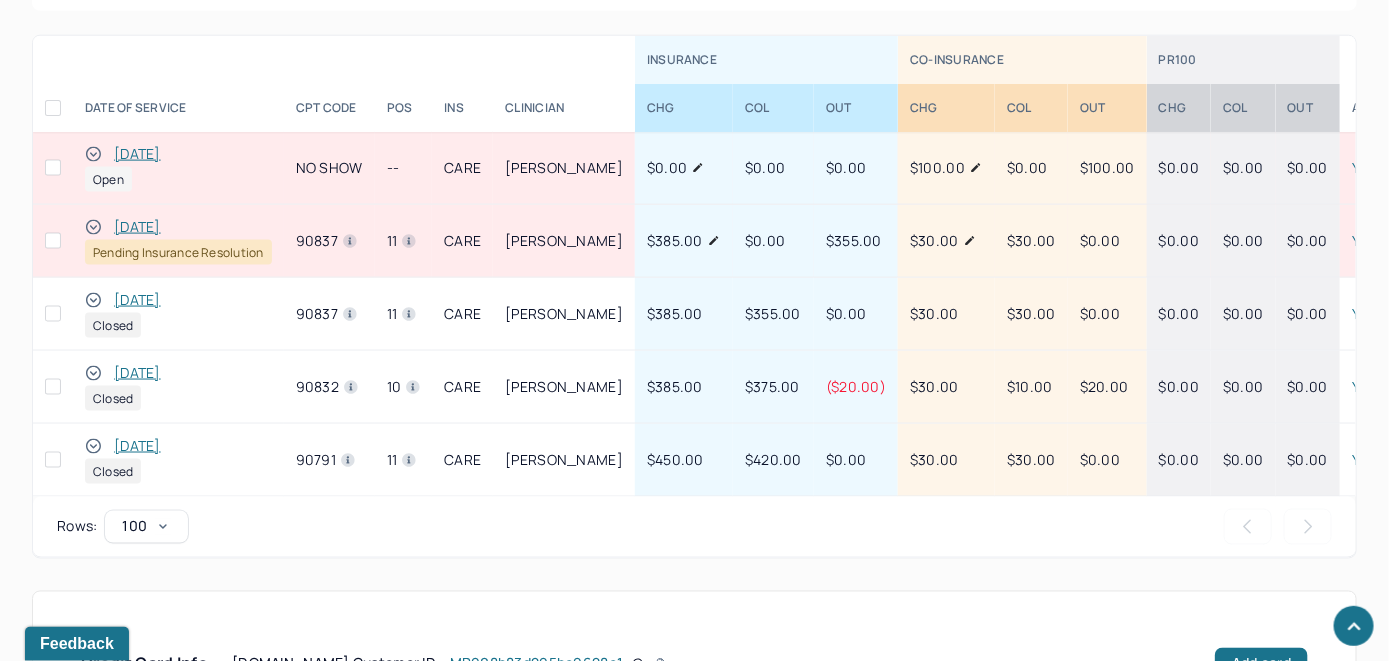 click on "[DATE]" at bounding box center (137, 154) 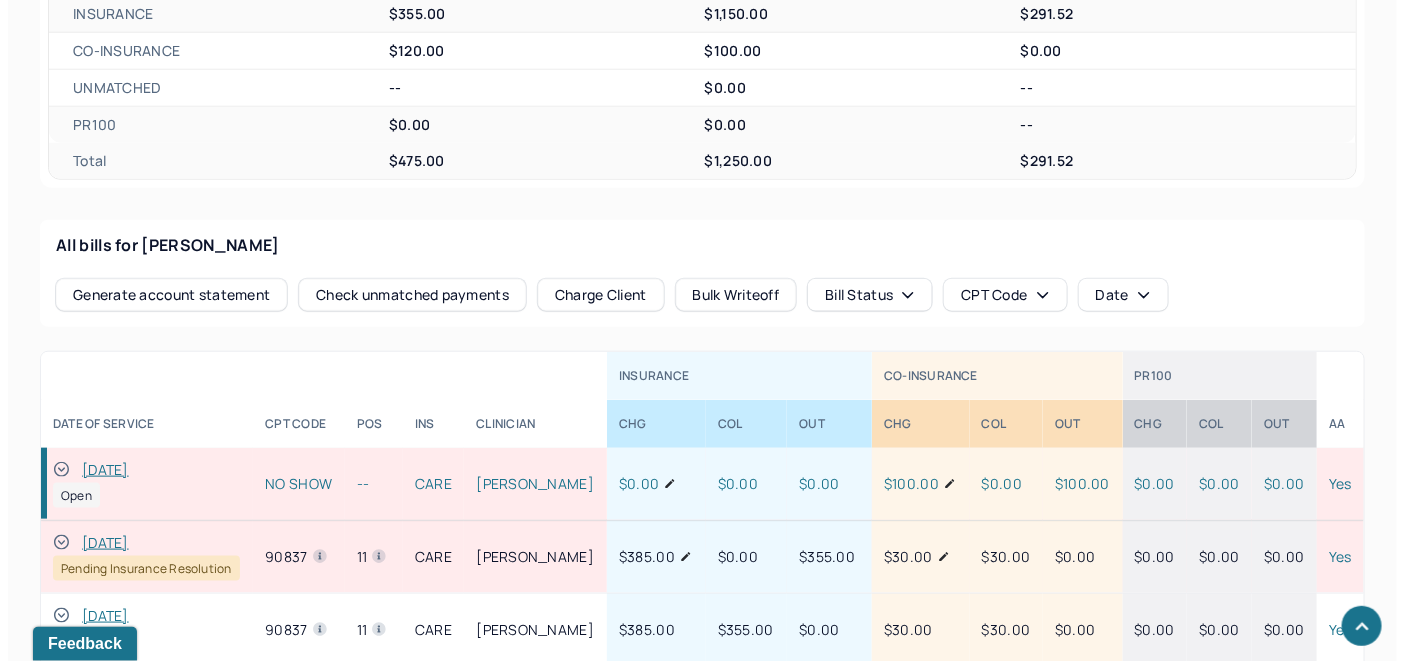 scroll, scrollTop: 862, scrollLeft: 0, axis: vertical 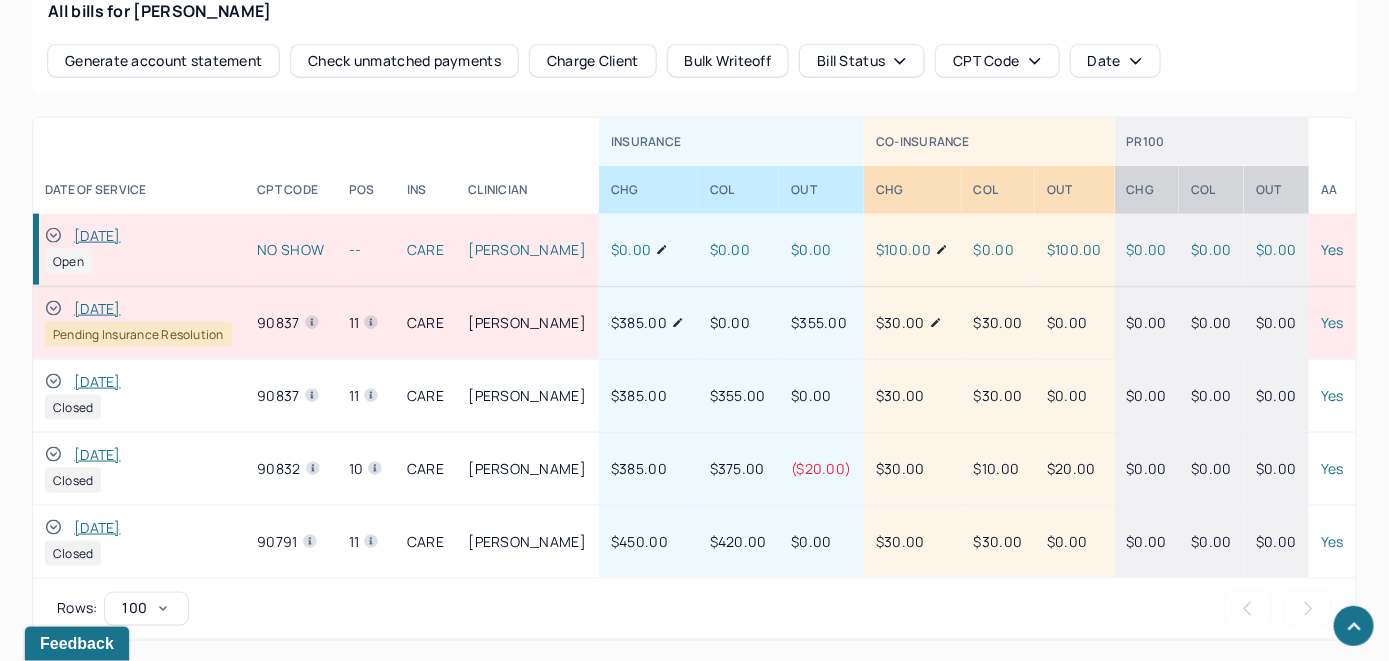 click on "Check unmatched payments" at bounding box center [404, 61] 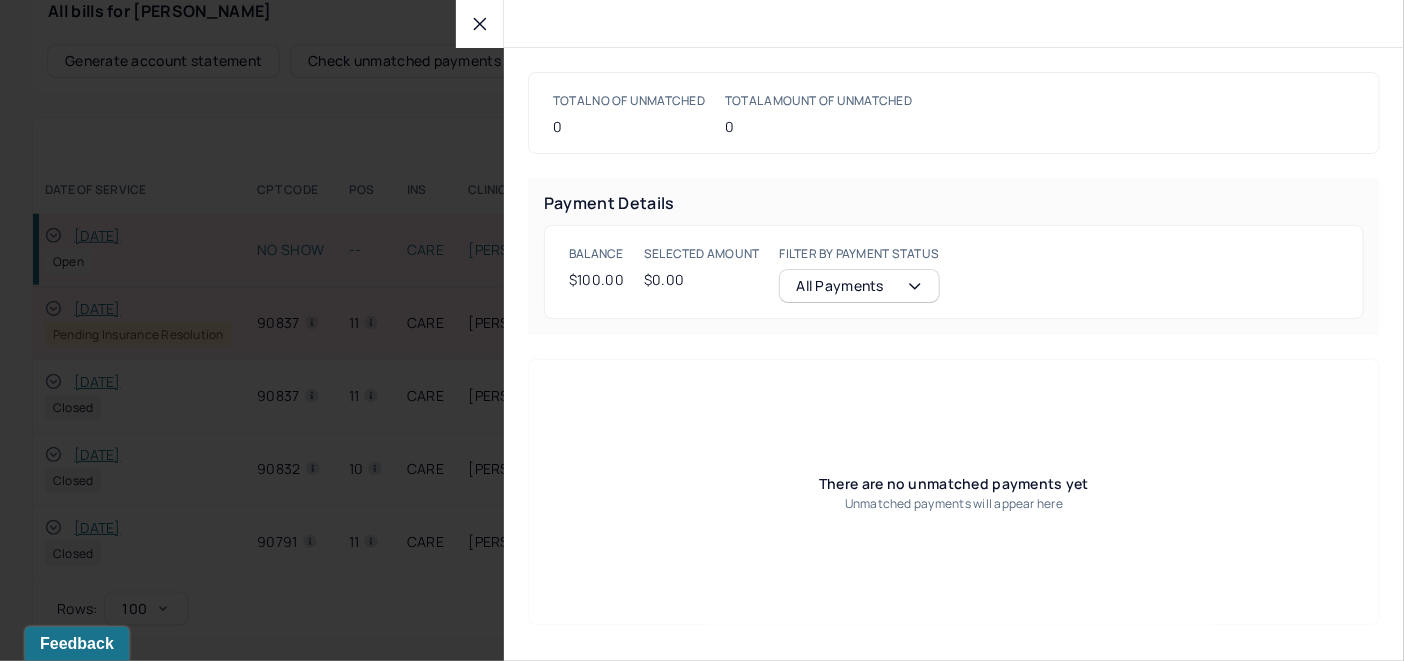 click at bounding box center [480, 24] 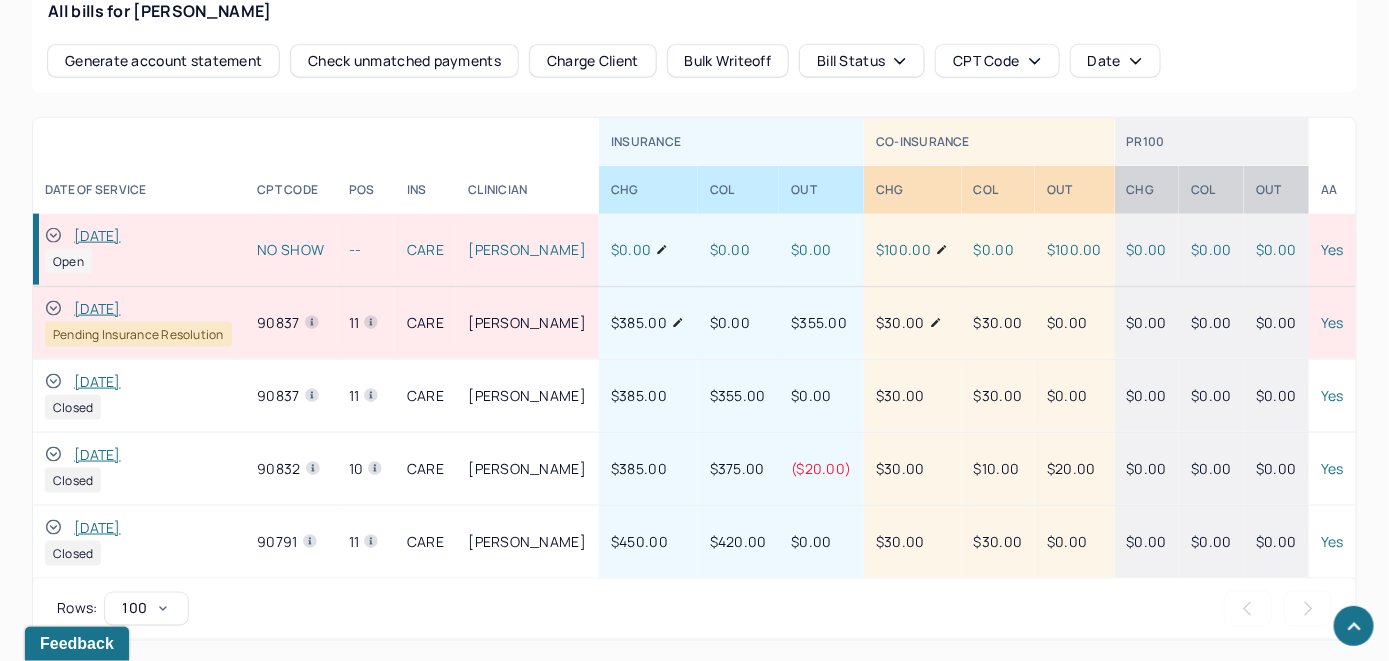 click on "Charge Client" at bounding box center (593, 61) 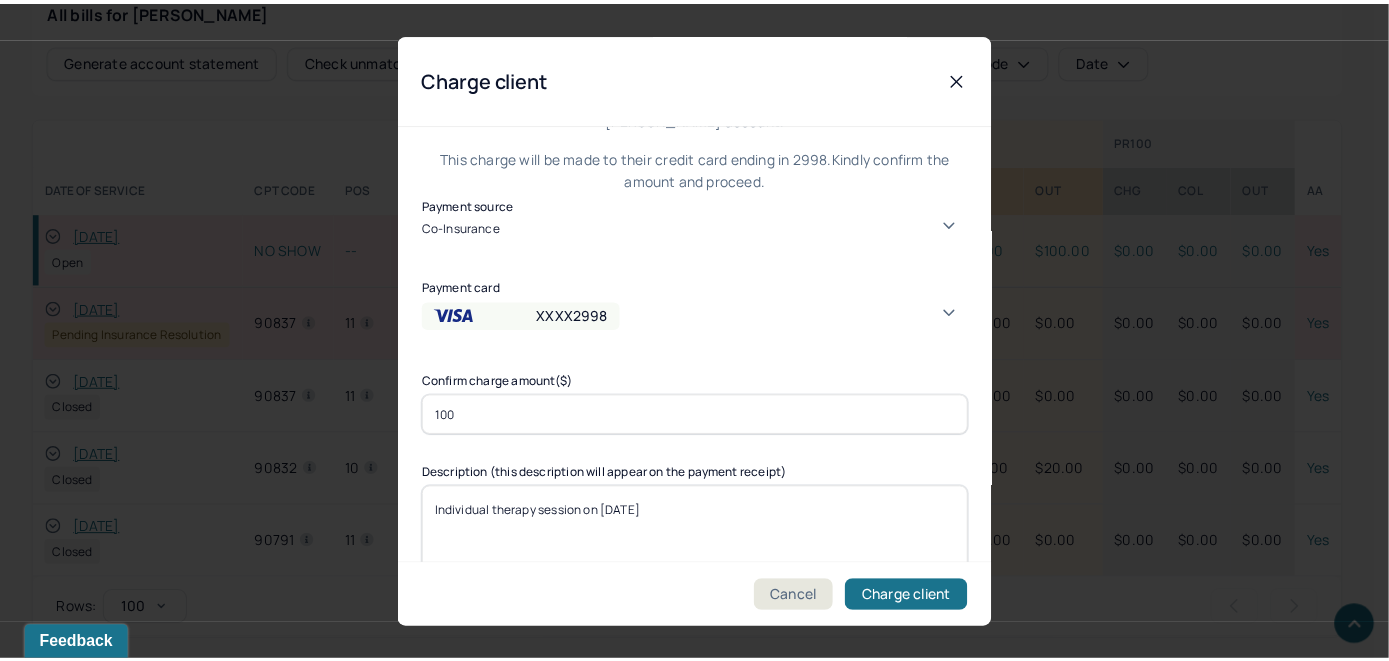 scroll, scrollTop: 121, scrollLeft: 0, axis: vertical 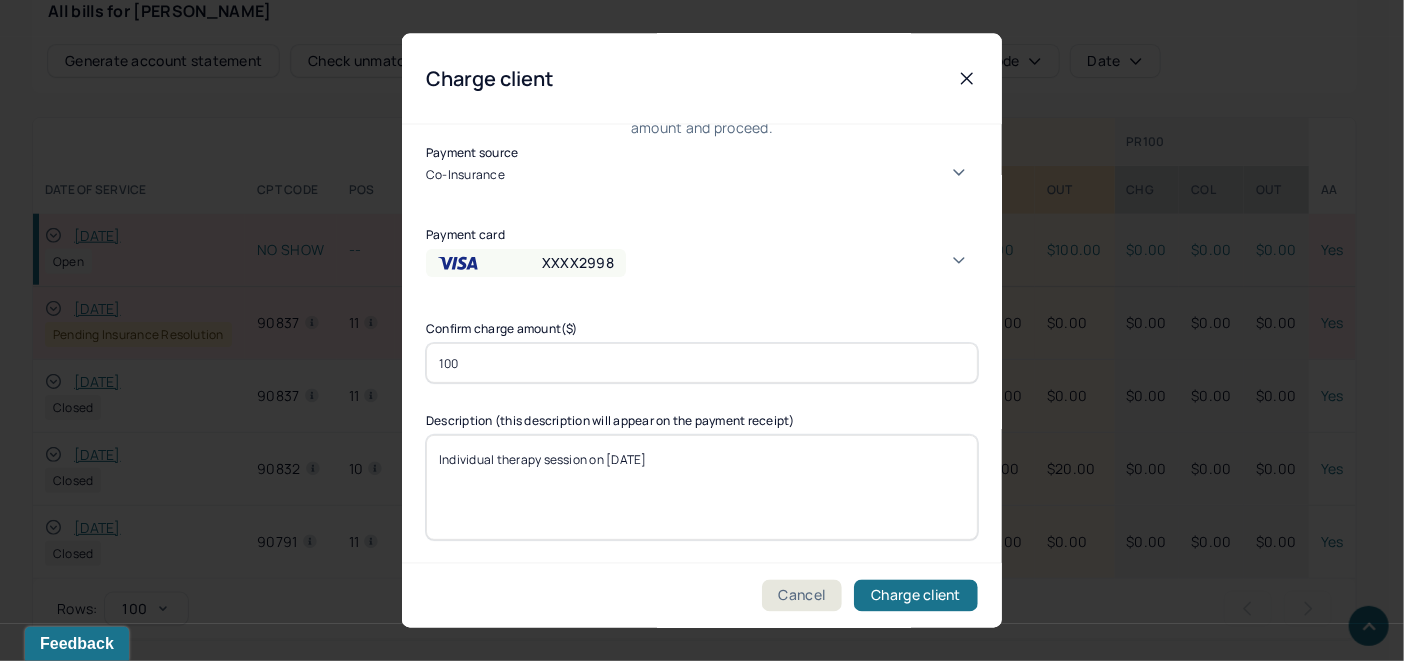 click on "Individual therapy session on [DATE]" at bounding box center (702, 487) 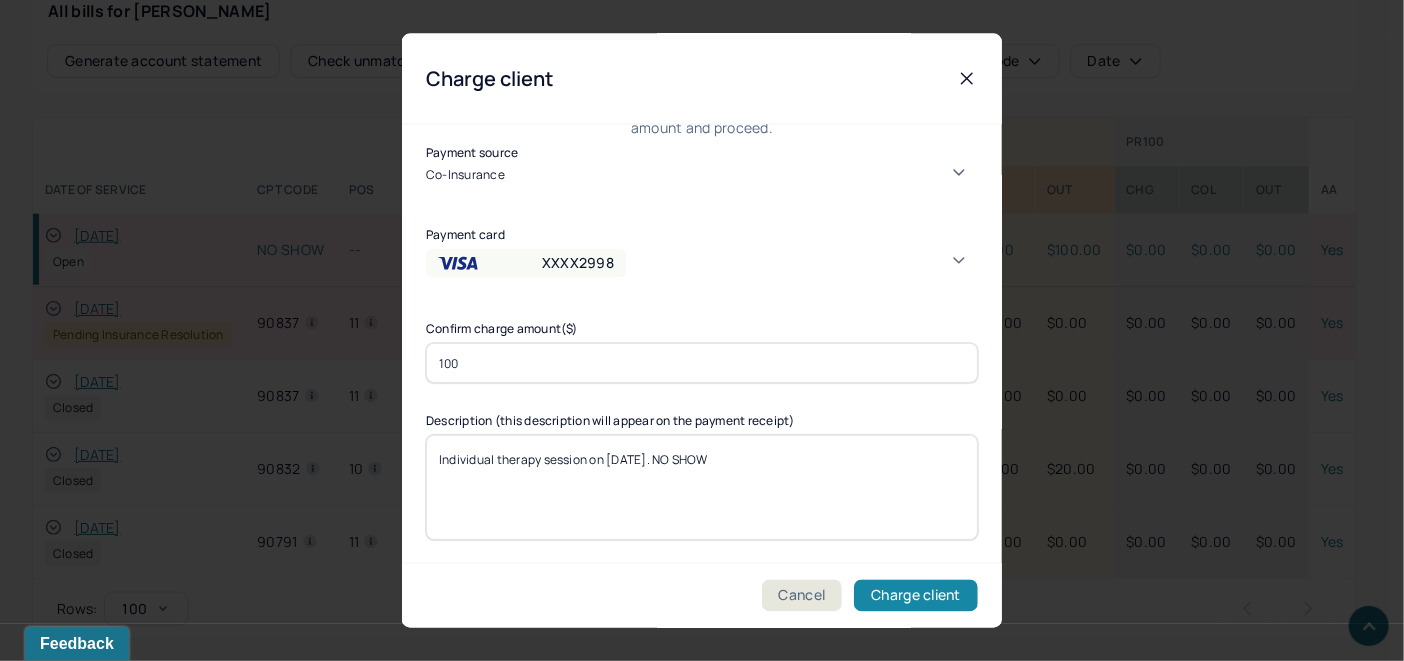 type on "Individual therapy session on [DATE]. NO SHOW" 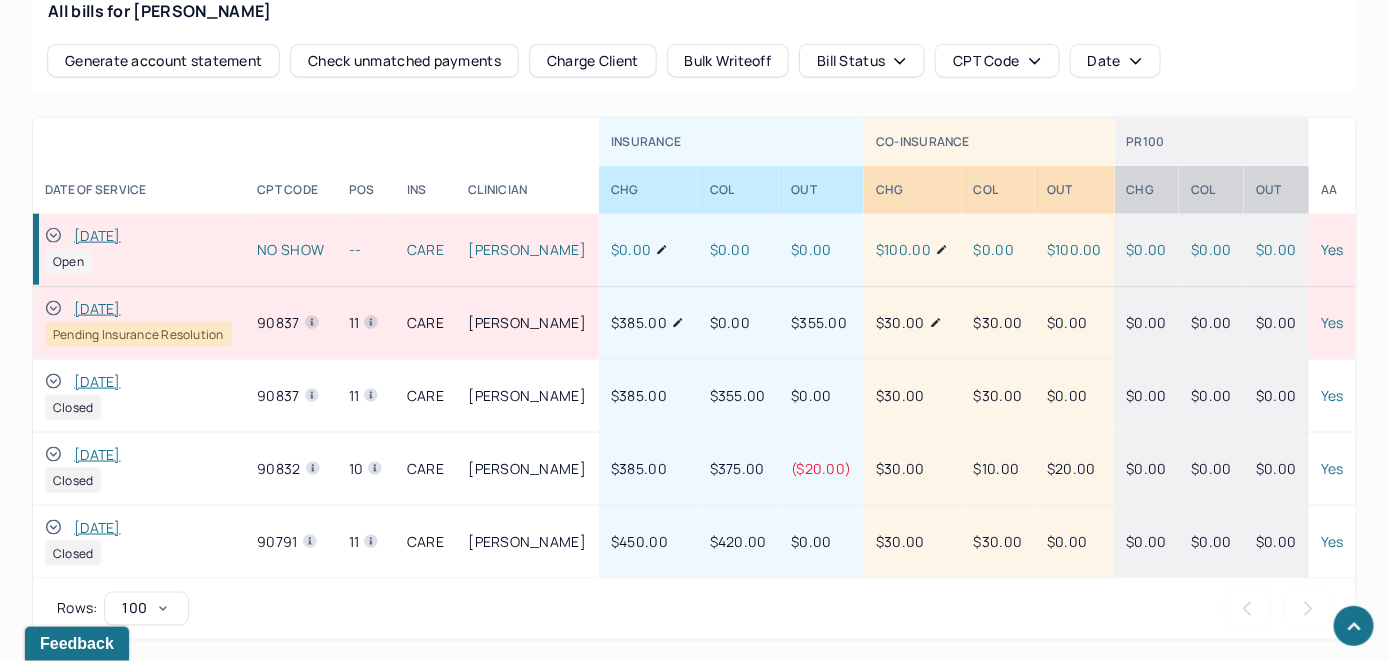 click 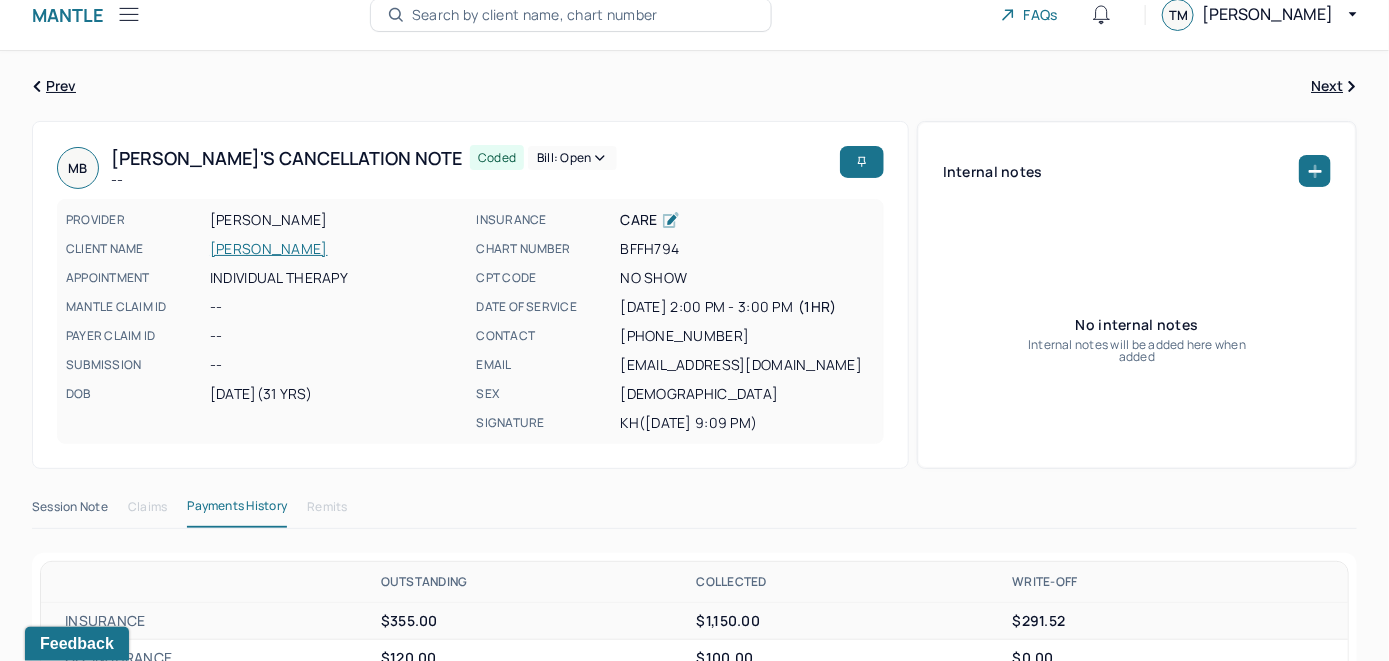 scroll, scrollTop: 0, scrollLeft: 0, axis: both 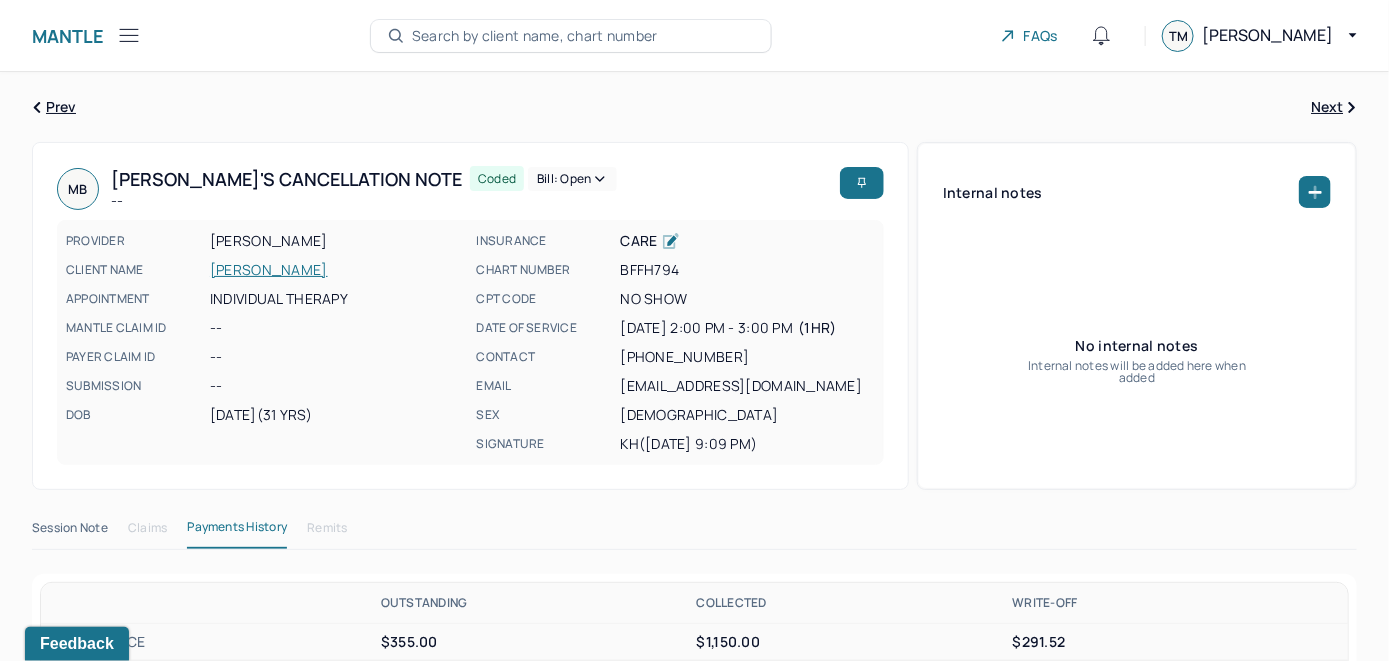 click on "Bill: Open" at bounding box center [572, 179] 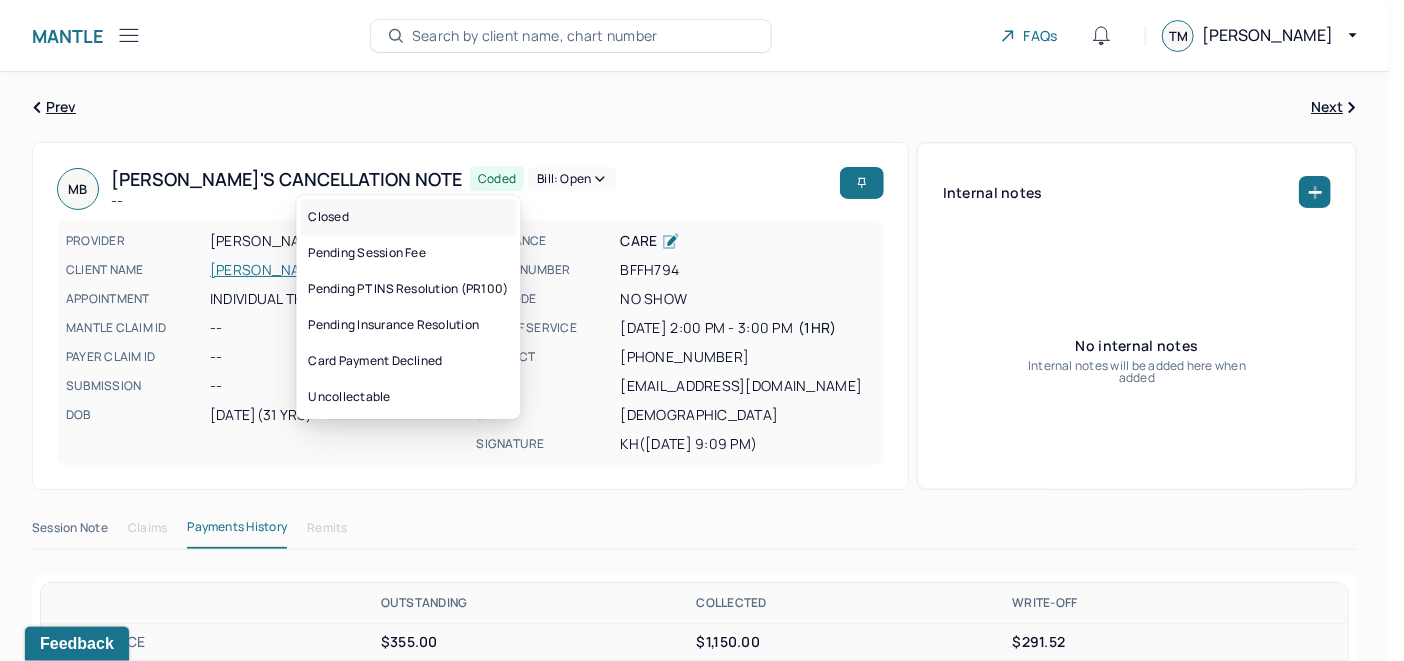 click on "Closed" at bounding box center (408, 217) 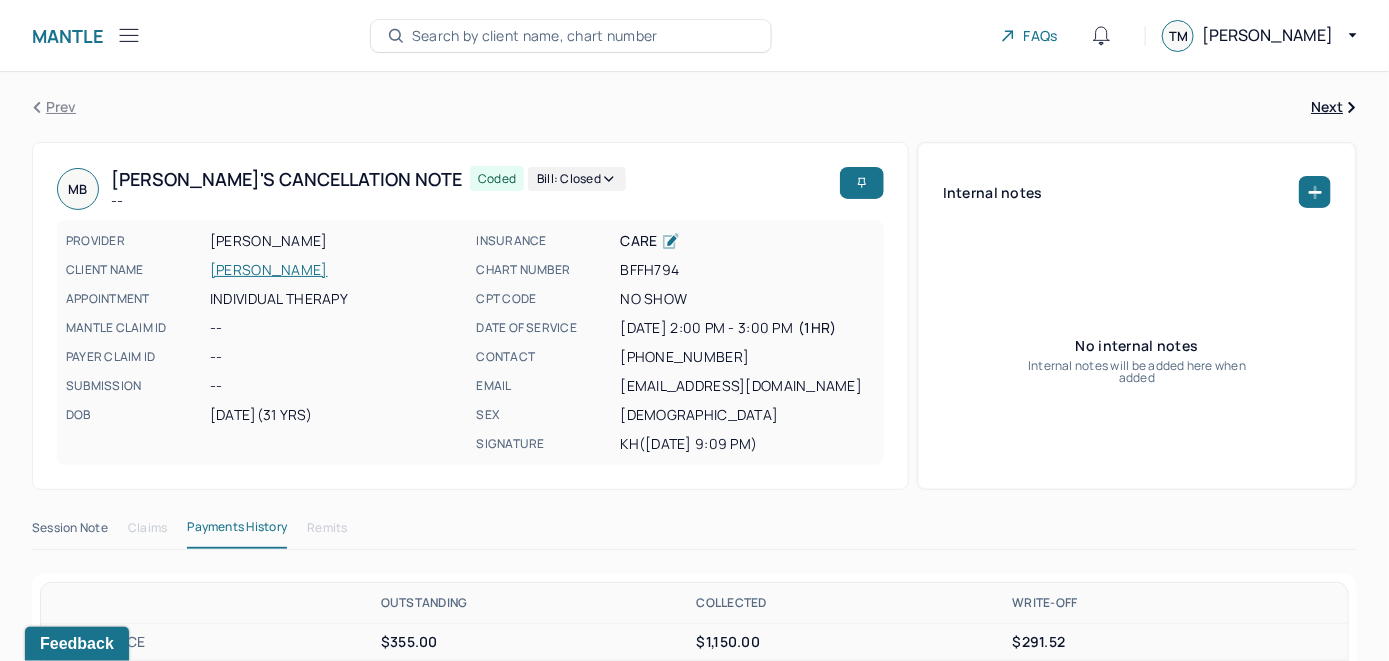 click on "Search by client name, chart number" at bounding box center [535, 36] 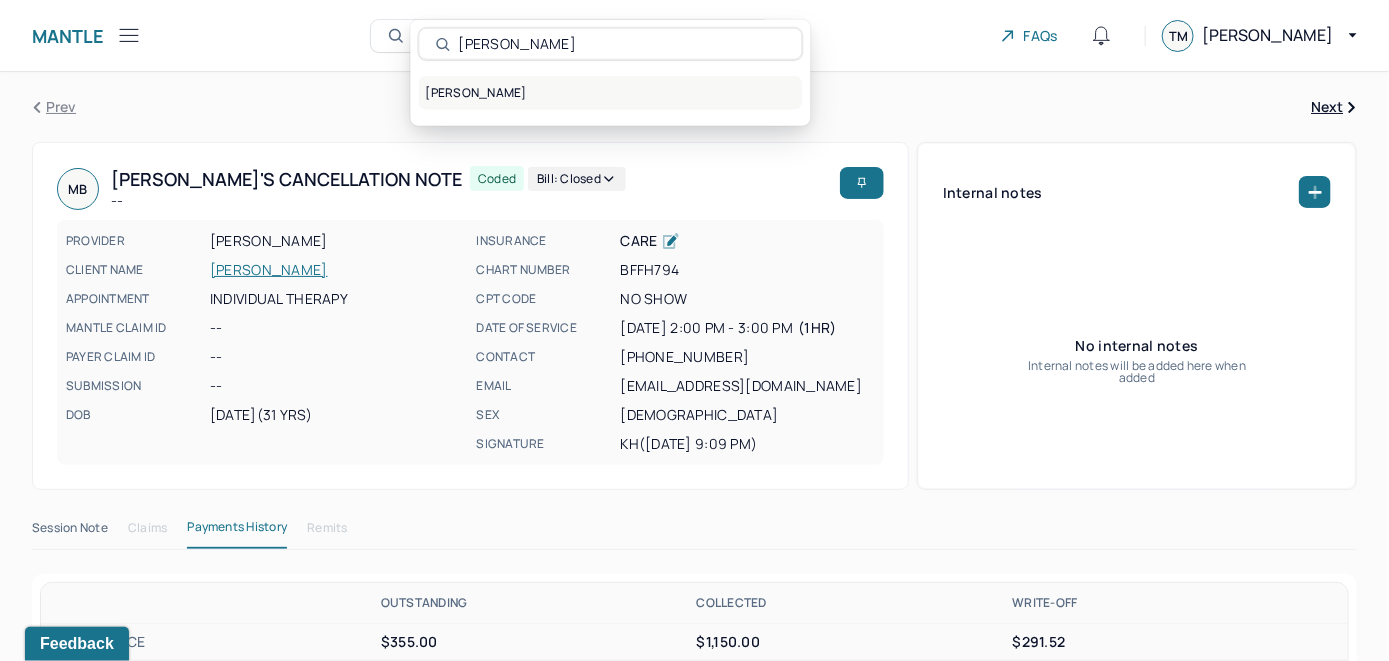 type on "[PERSON_NAME]" 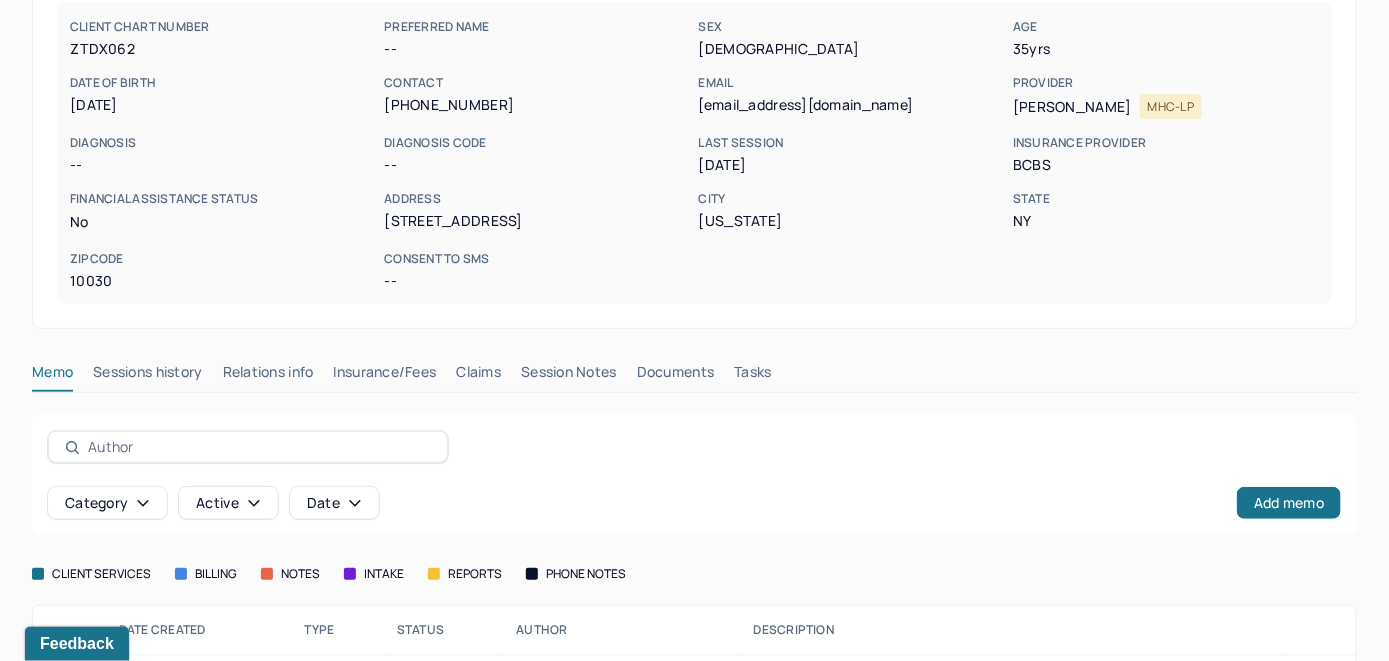 scroll, scrollTop: 279, scrollLeft: 0, axis: vertical 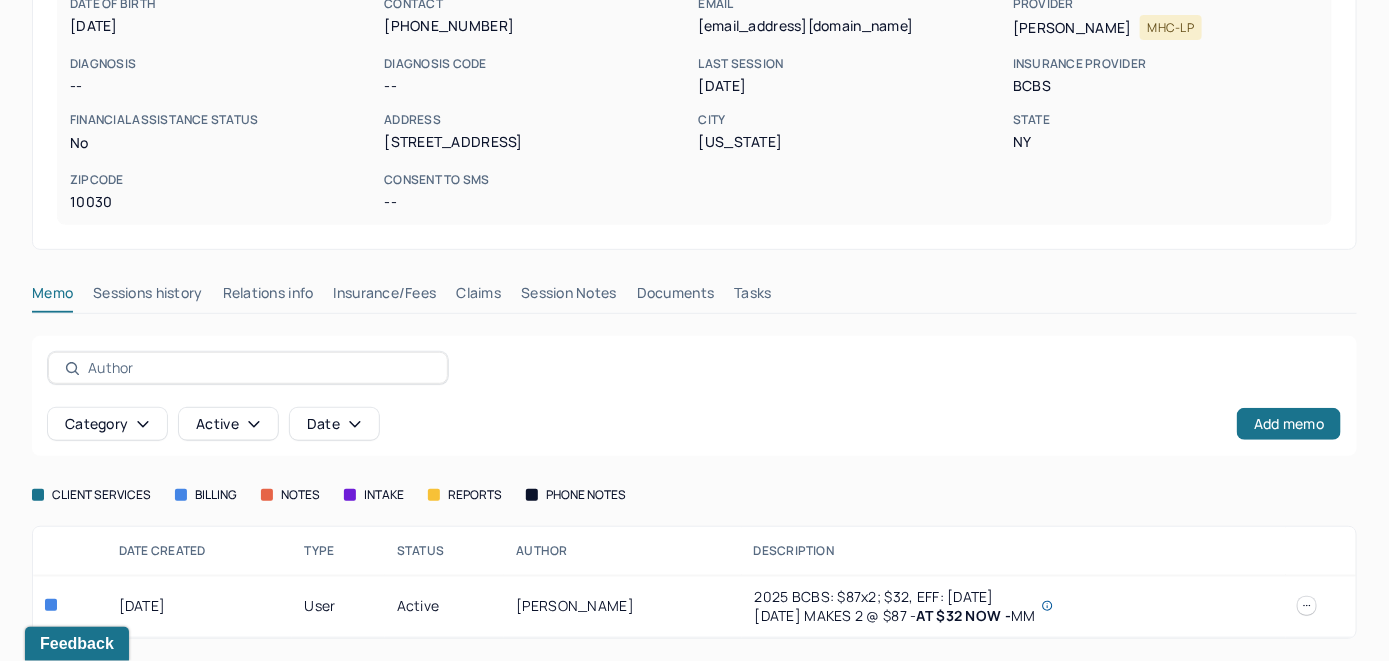 click on "Insurance/Fees" at bounding box center (385, 297) 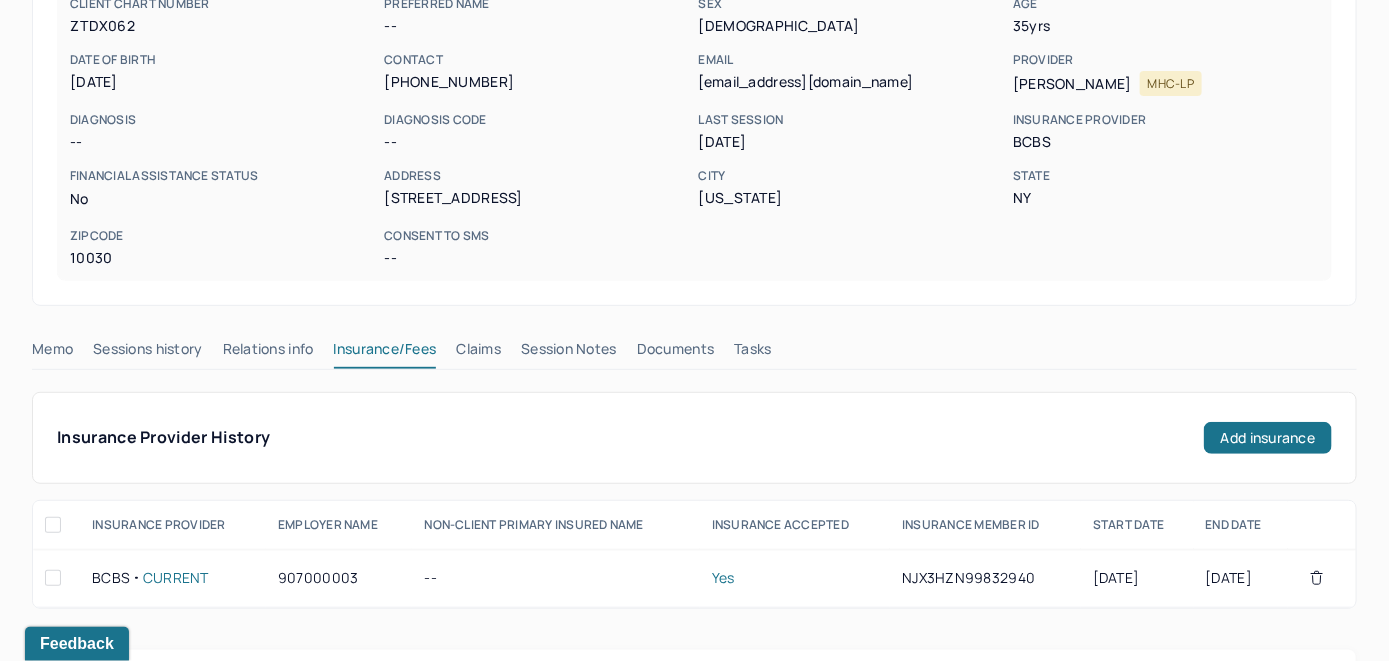scroll, scrollTop: 179, scrollLeft: 0, axis: vertical 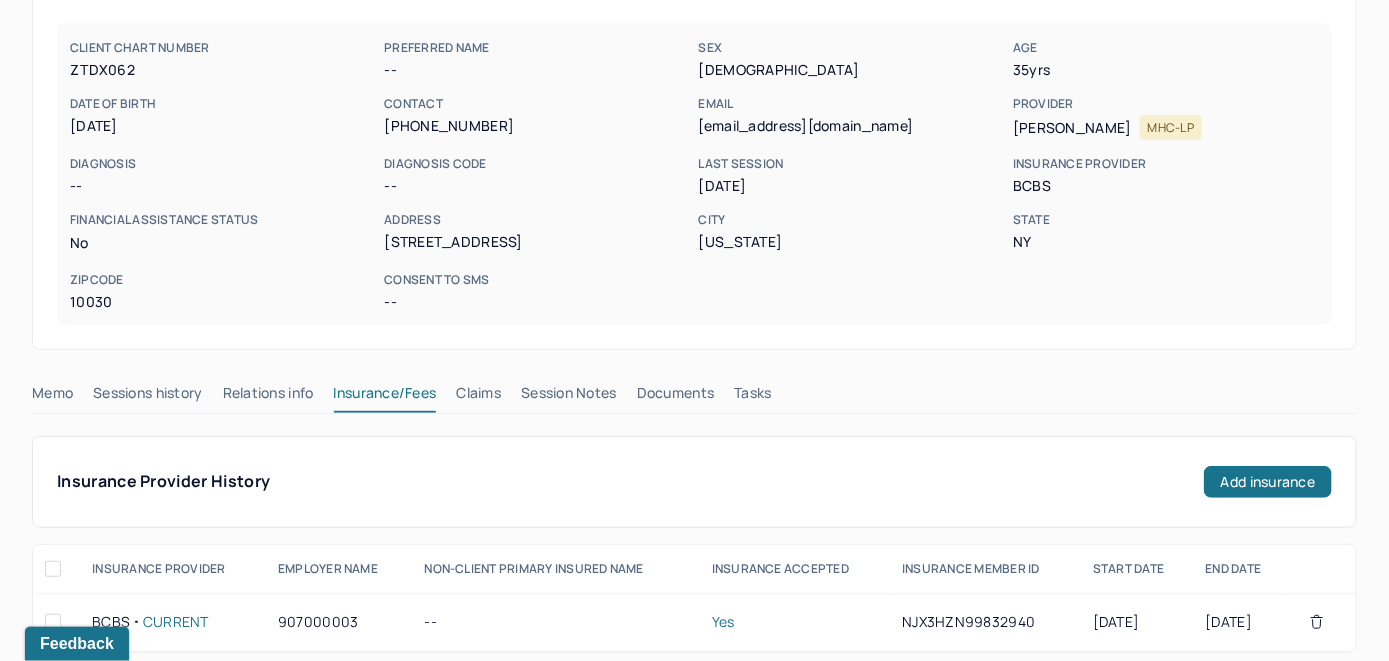 click on "Memo" at bounding box center [52, 397] 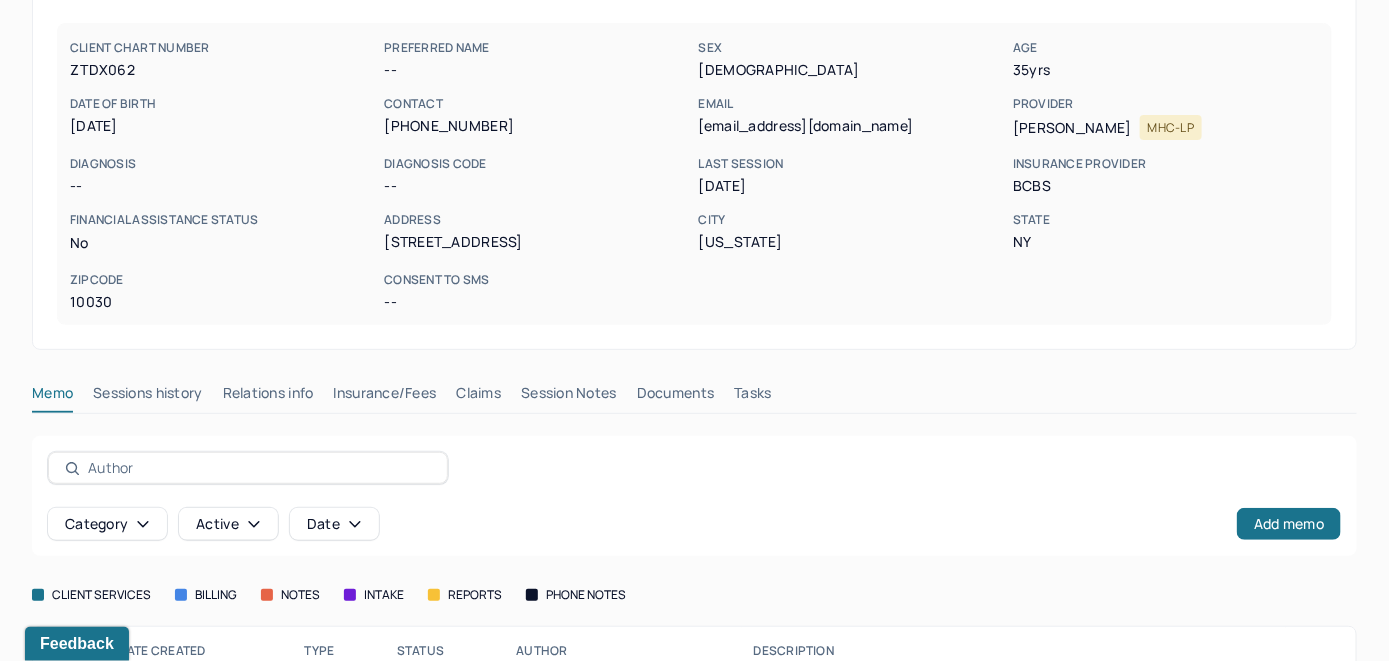 scroll, scrollTop: 279, scrollLeft: 0, axis: vertical 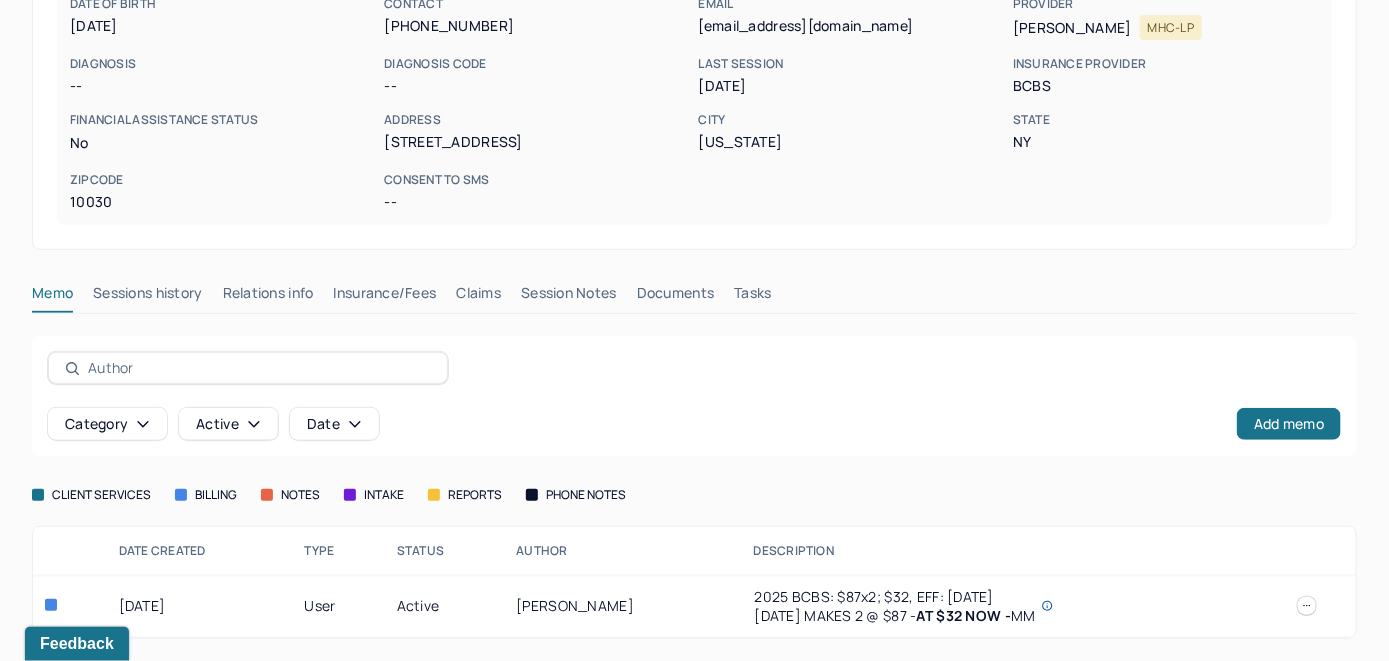 click on "Claims" at bounding box center (478, 297) 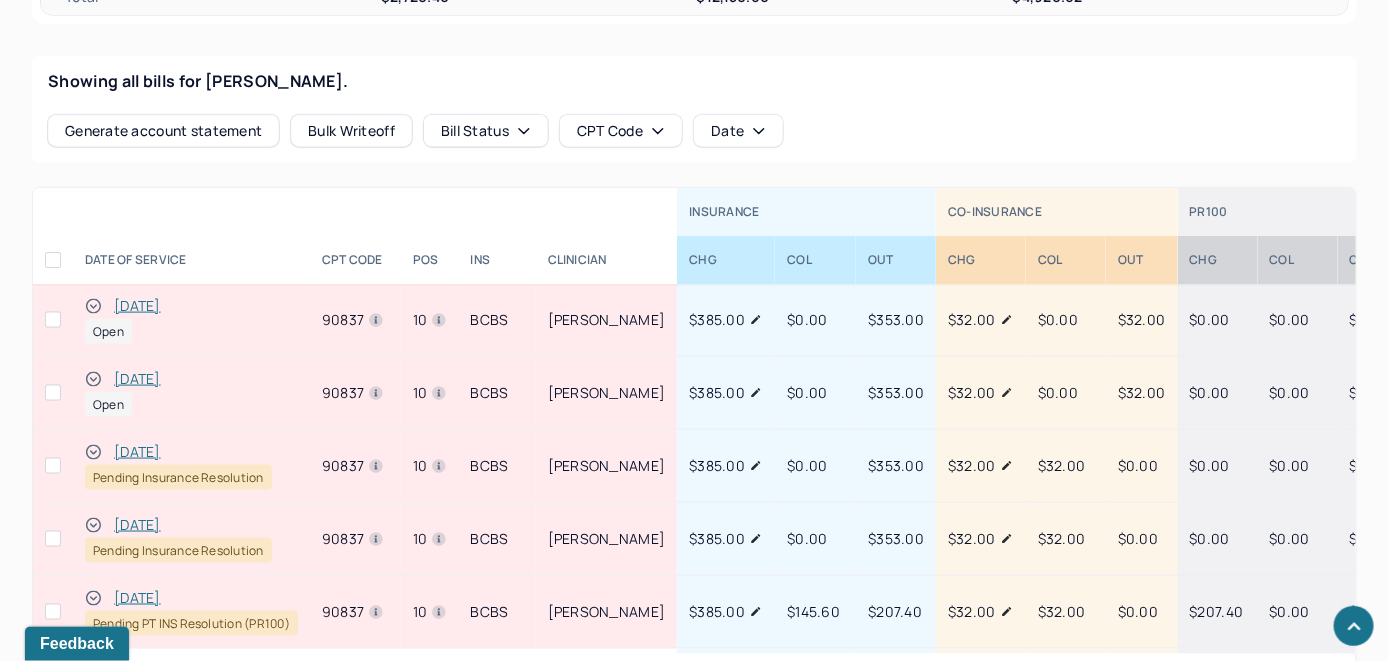scroll, scrollTop: 874, scrollLeft: 0, axis: vertical 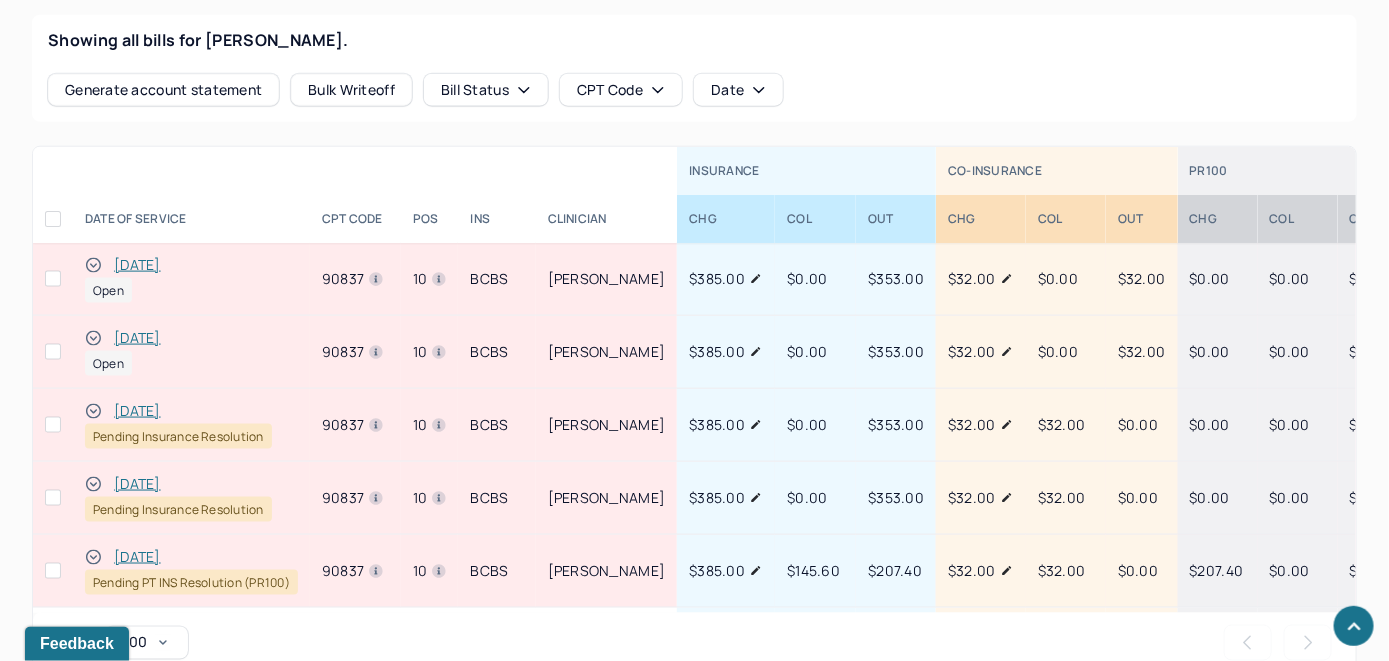 click on "Rows per page :   100       Previous     Next" at bounding box center [694, 643] 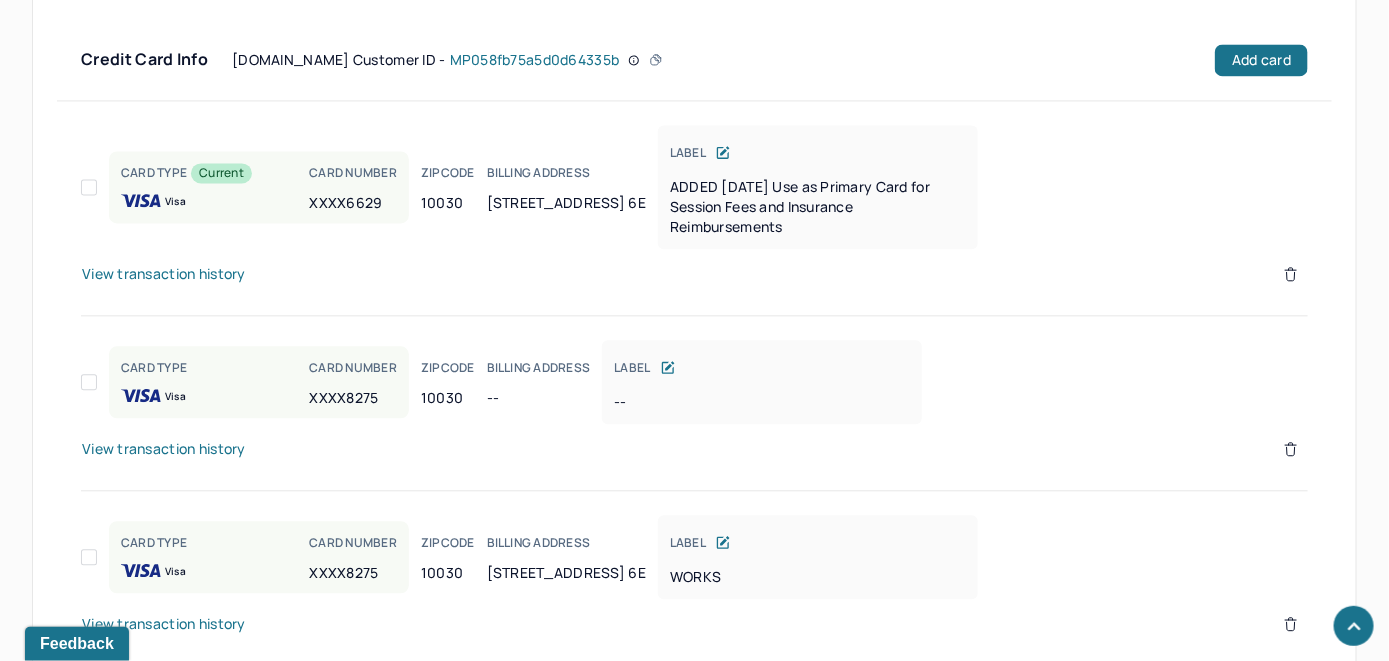 scroll, scrollTop: 1674, scrollLeft: 0, axis: vertical 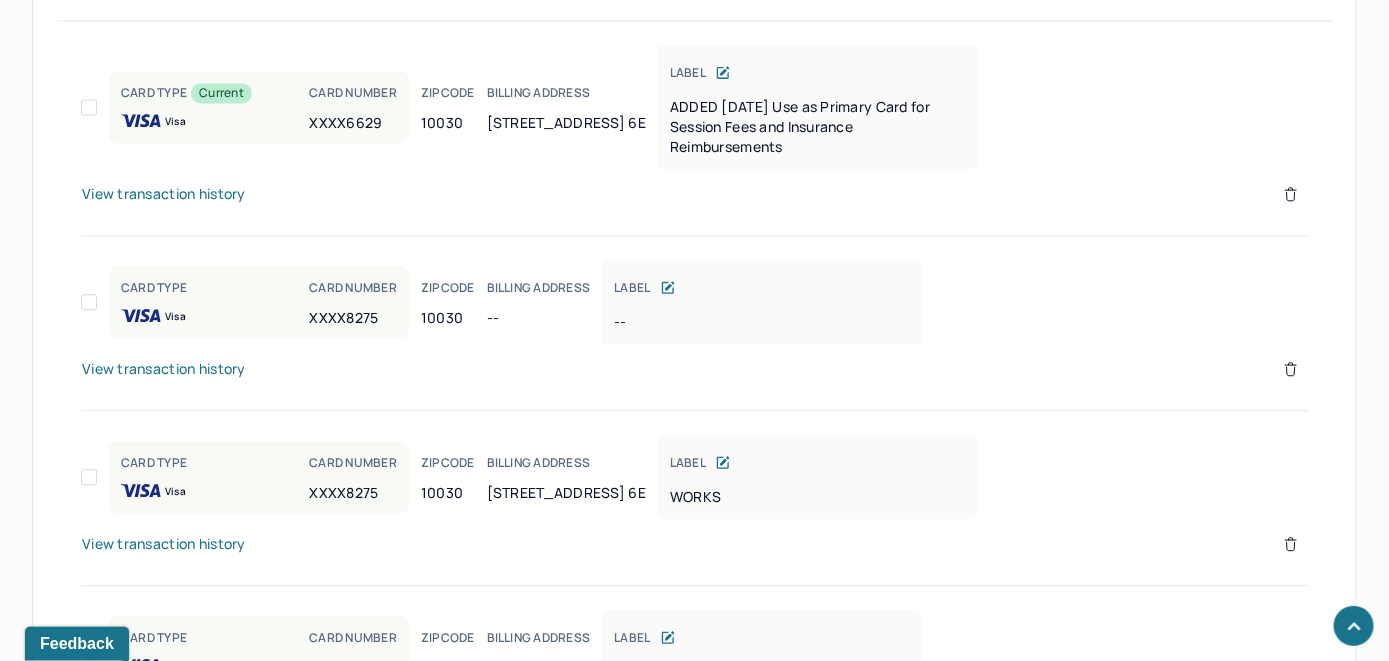 click on "View transaction history" at bounding box center (164, 194) 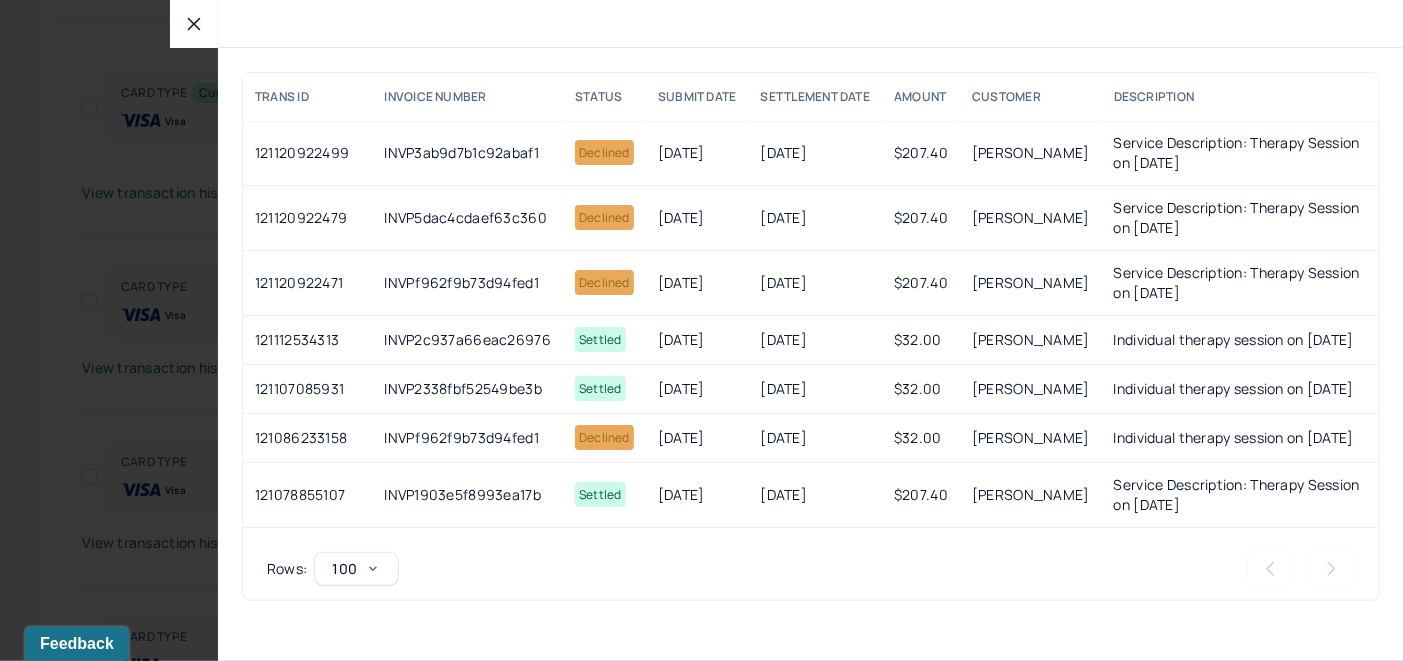 click 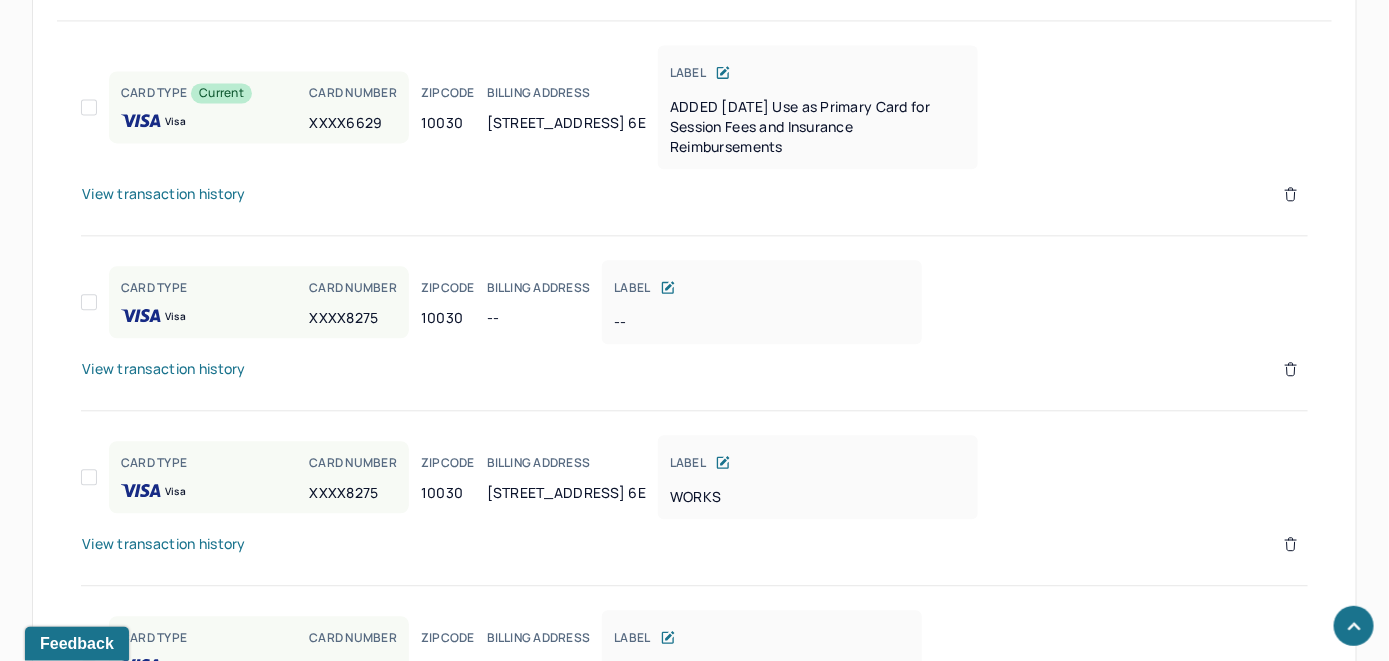 click on "View transaction history" at bounding box center [164, 544] 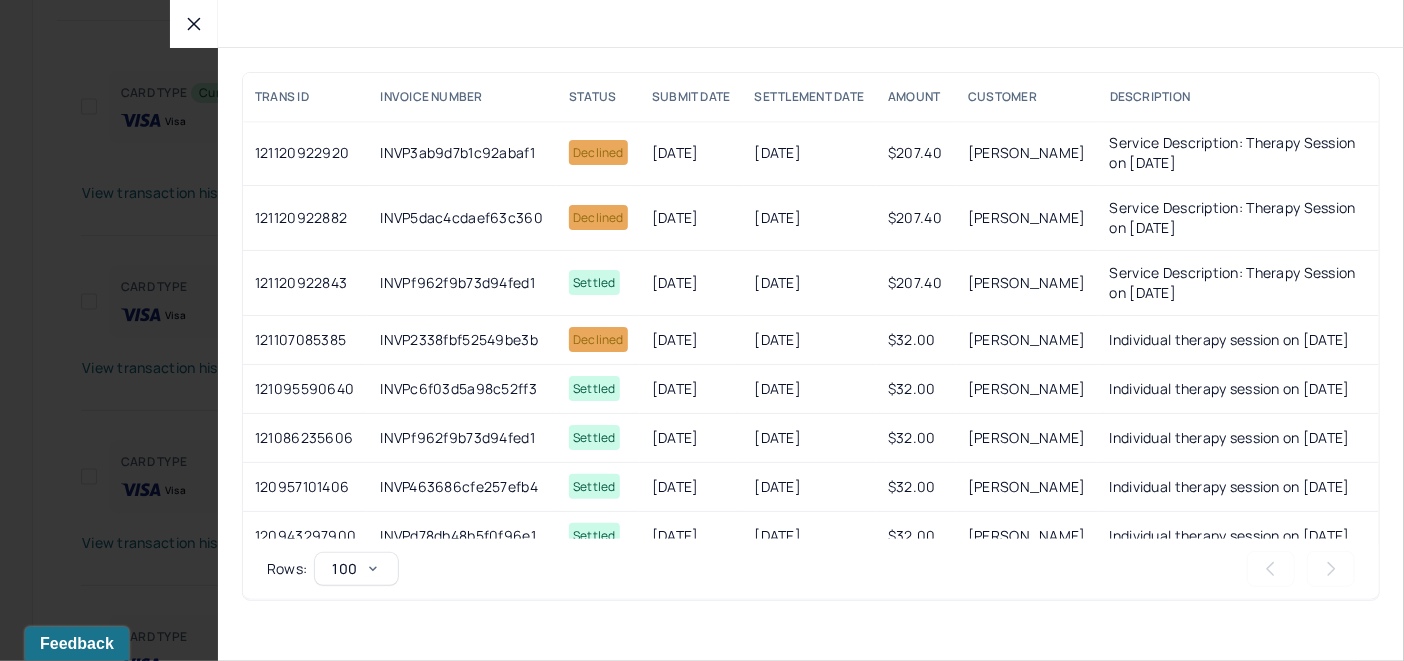 click at bounding box center [194, 24] 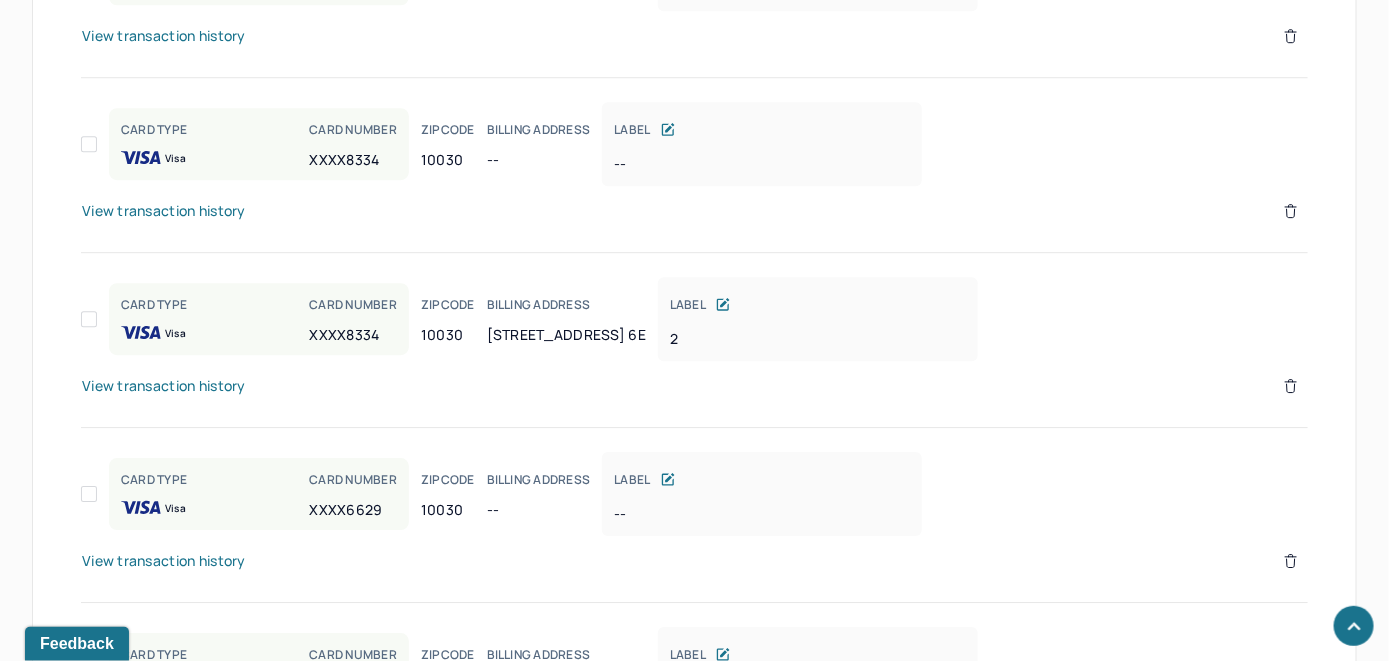 scroll, scrollTop: 2274, scrollLeft: 0, axis: vertical 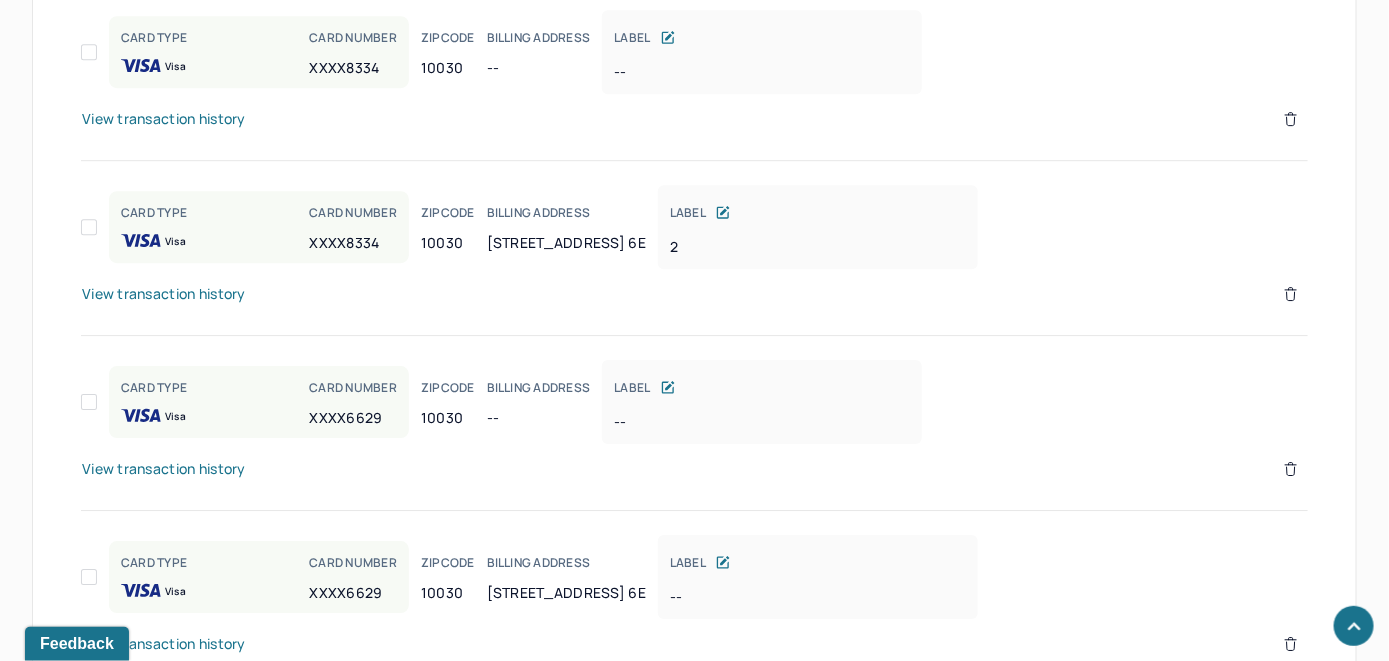 click on "View transaction history" at bounding box center (164, 294) 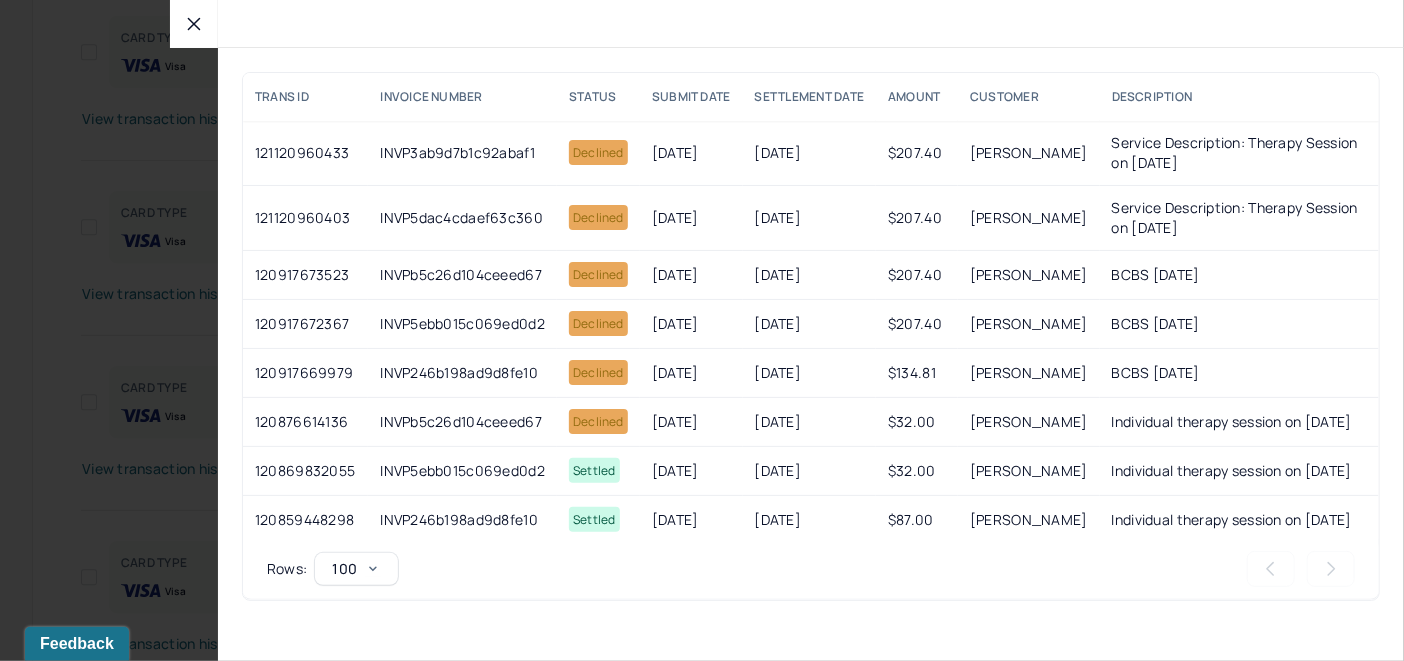 click at bounding box center [194, 24] 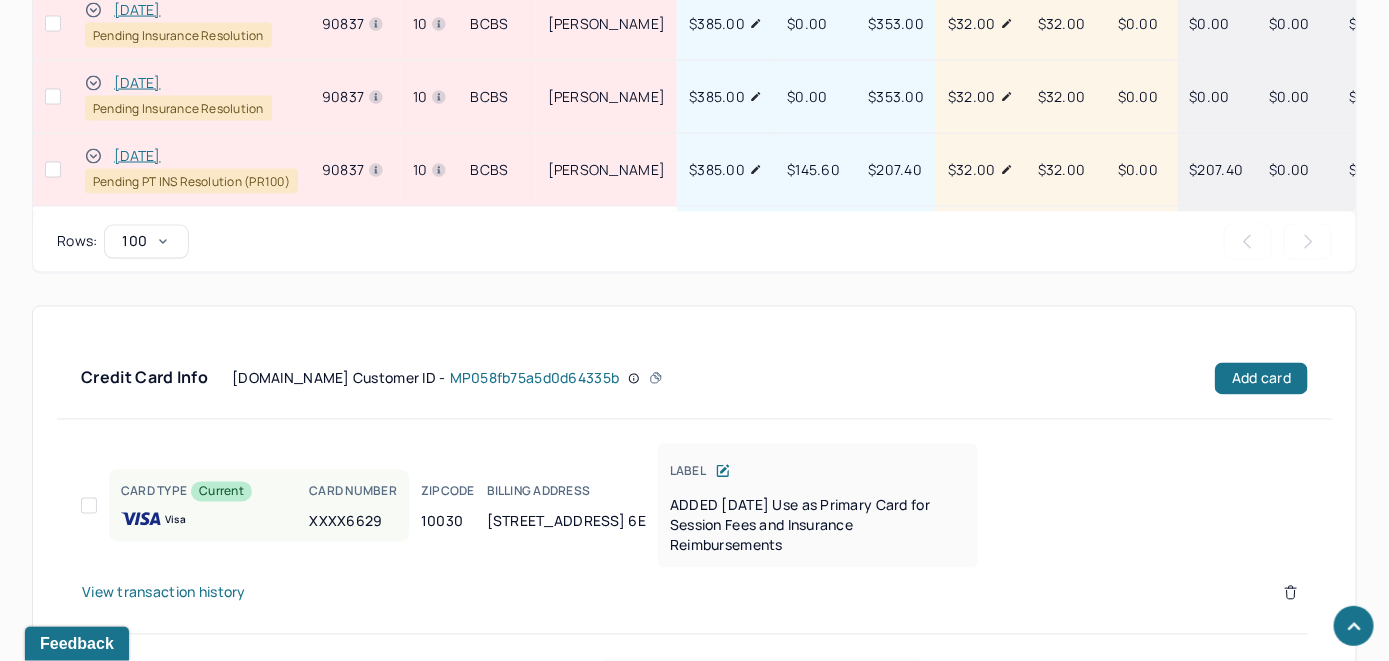 scroll, scrollTop: 1272, scrollLeft: 0, axis: vertical 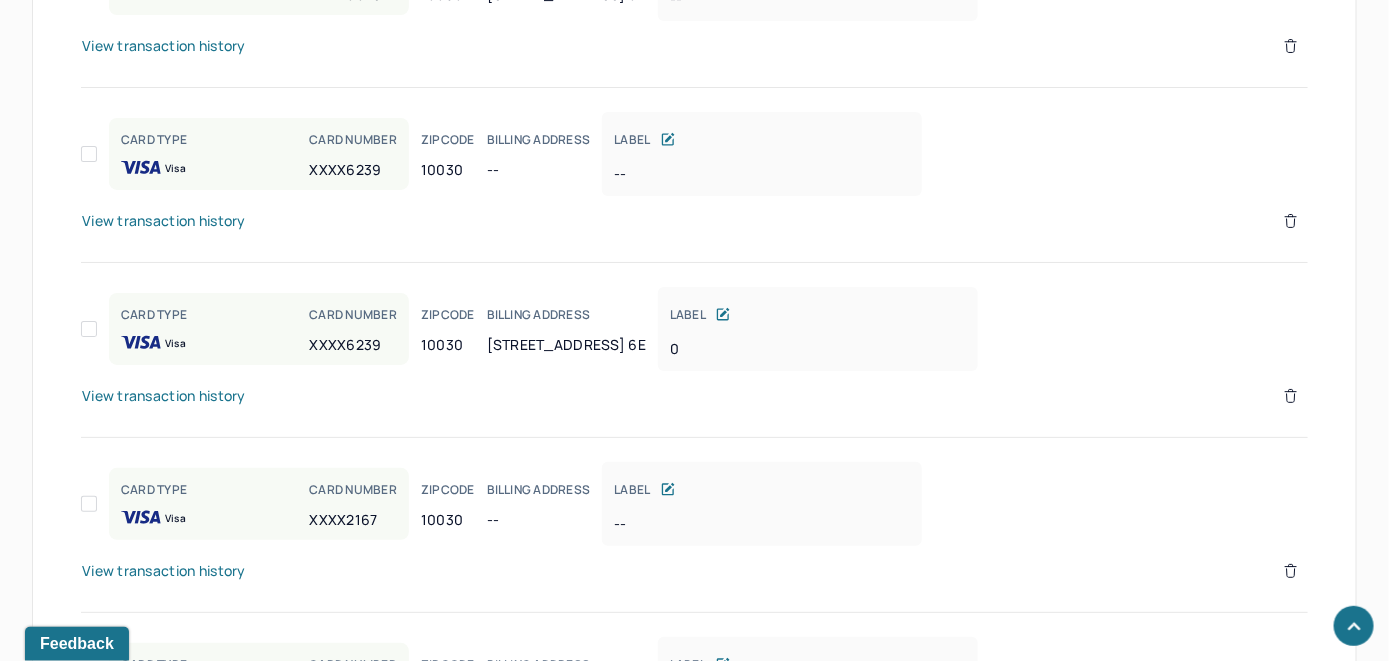 click on "View transaction history" at bounding box center [164, 396] 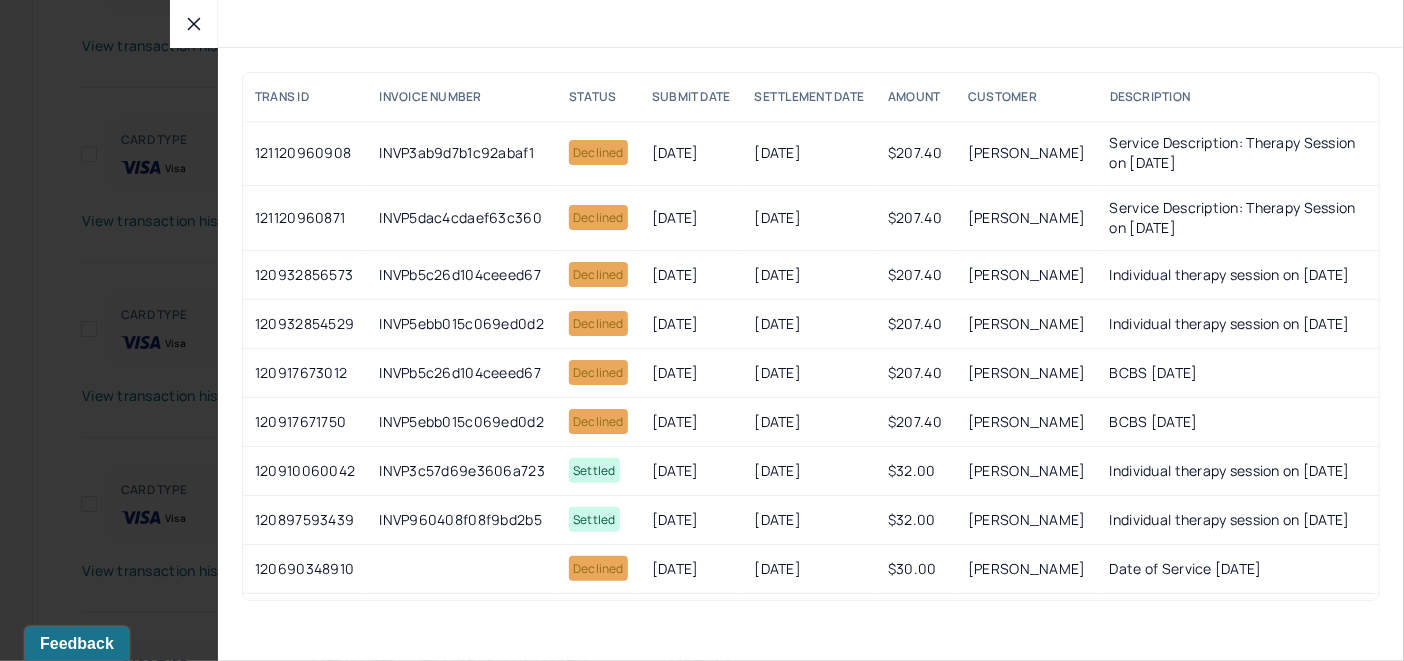click 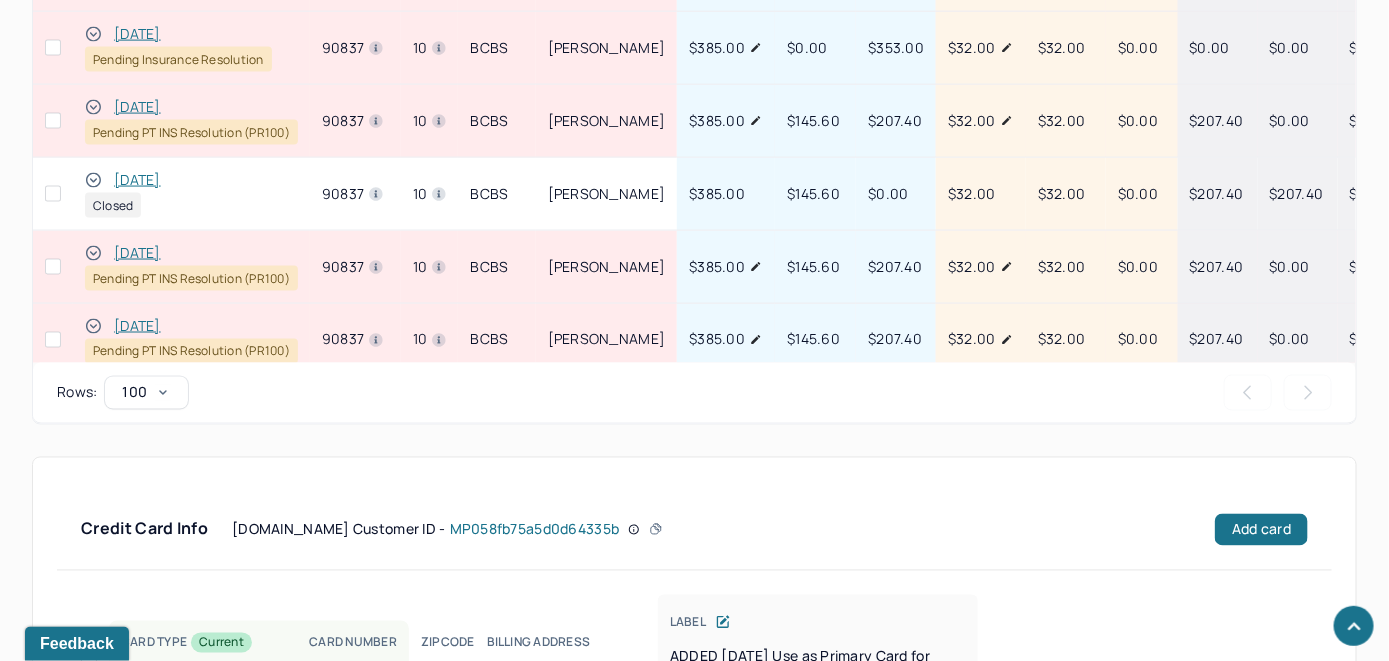 scroll, scrollTop: 1072, scrollLeft: 0, axis: vertical 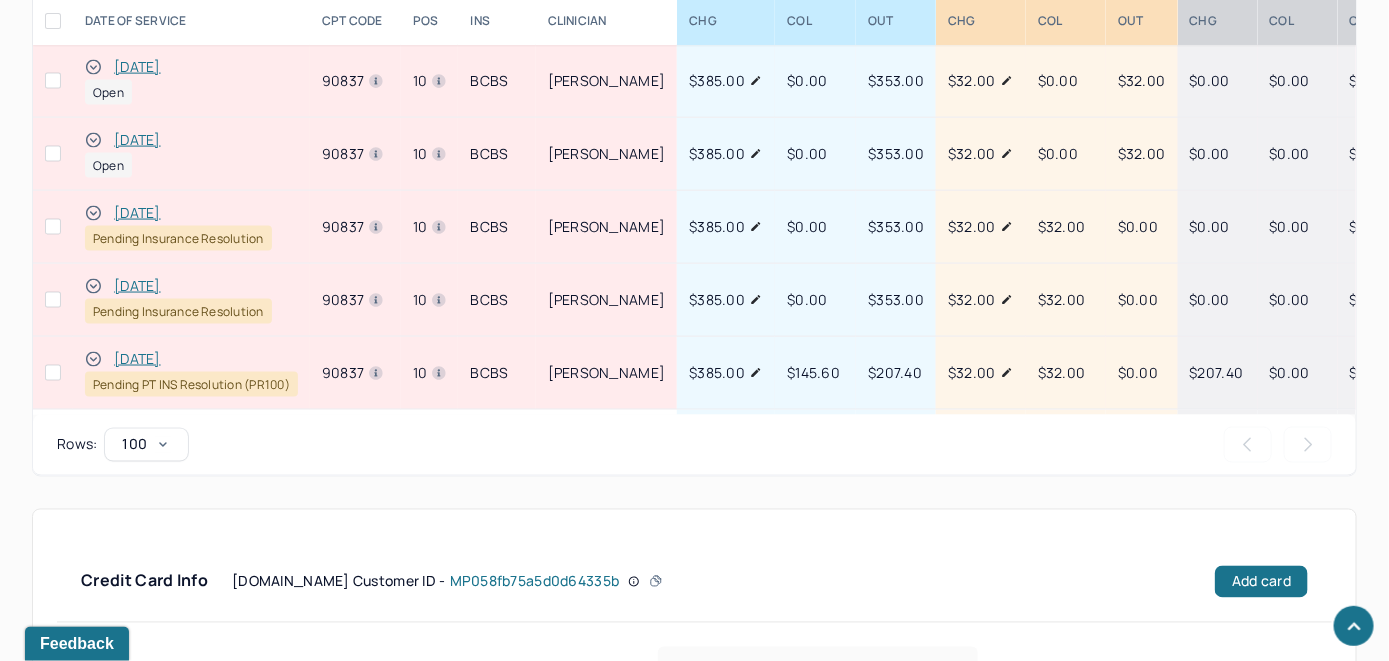 click on "[DATE]" at bounding box center (137, 140) 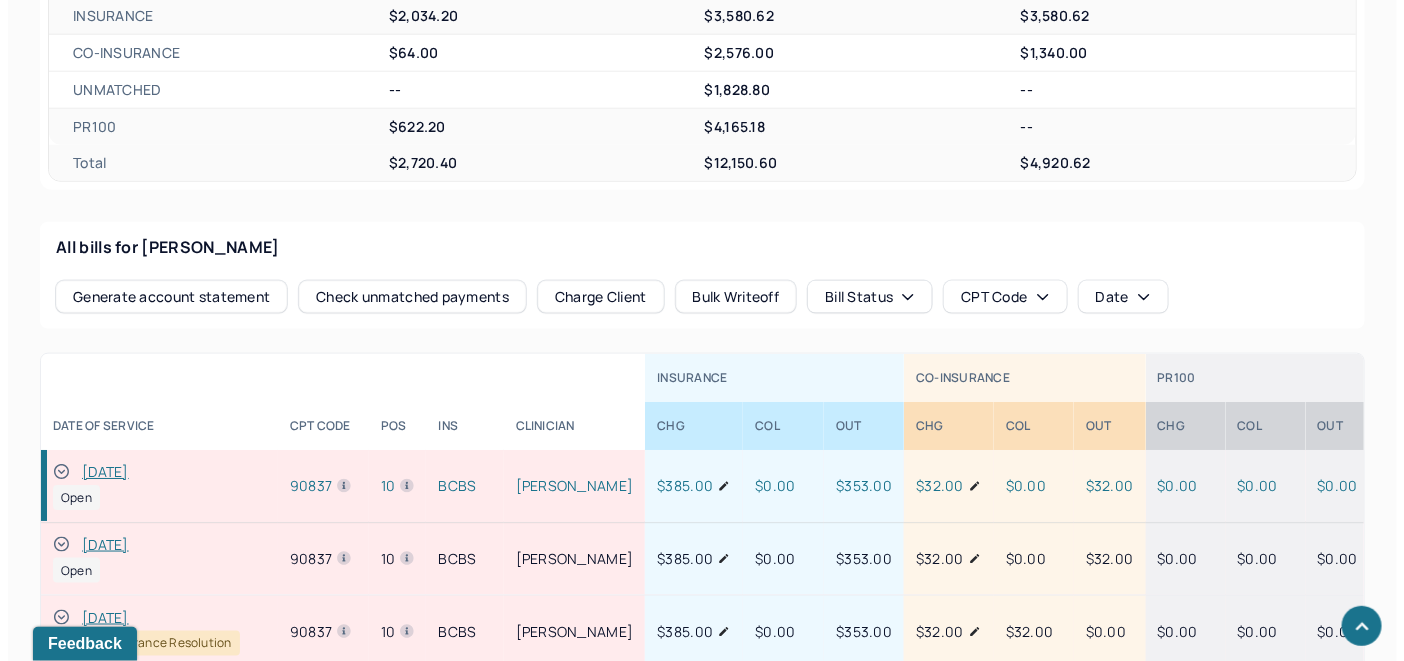 scroll, scrollTop: 1064, scrollLeft: 0, axis: vertical 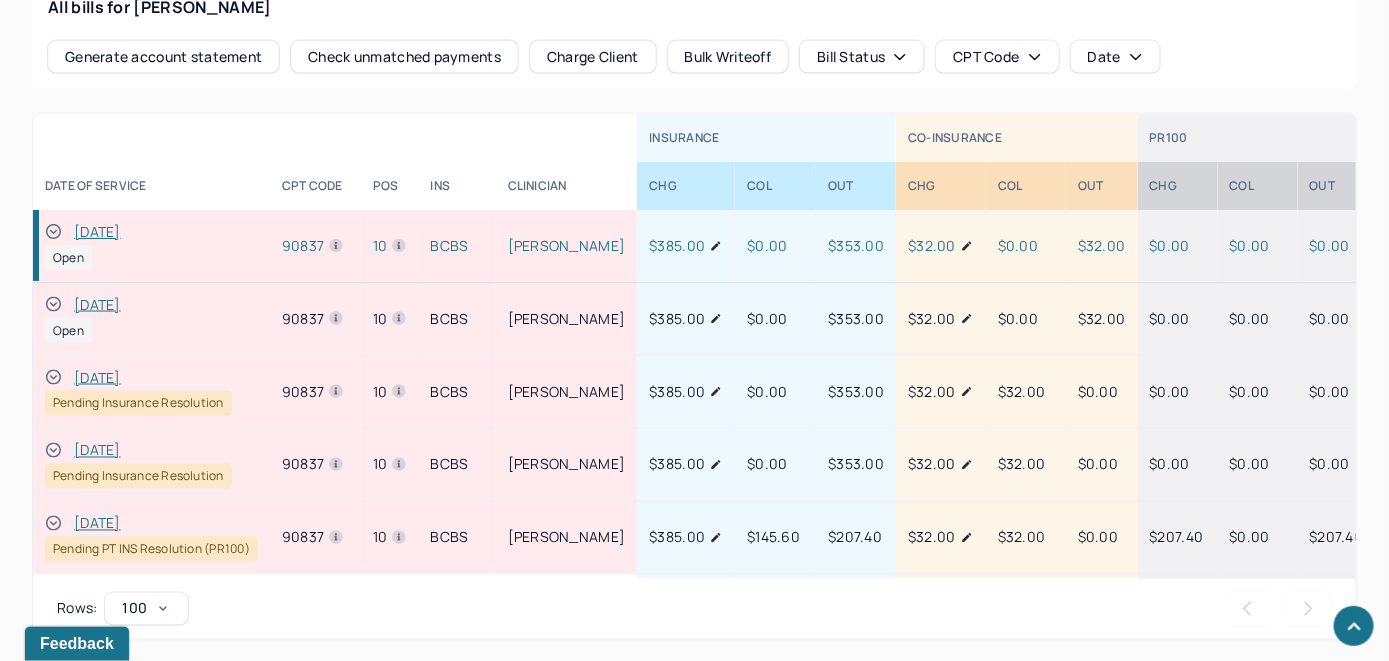 click on "Check unmatched payments" at bounding box center [404, 57] 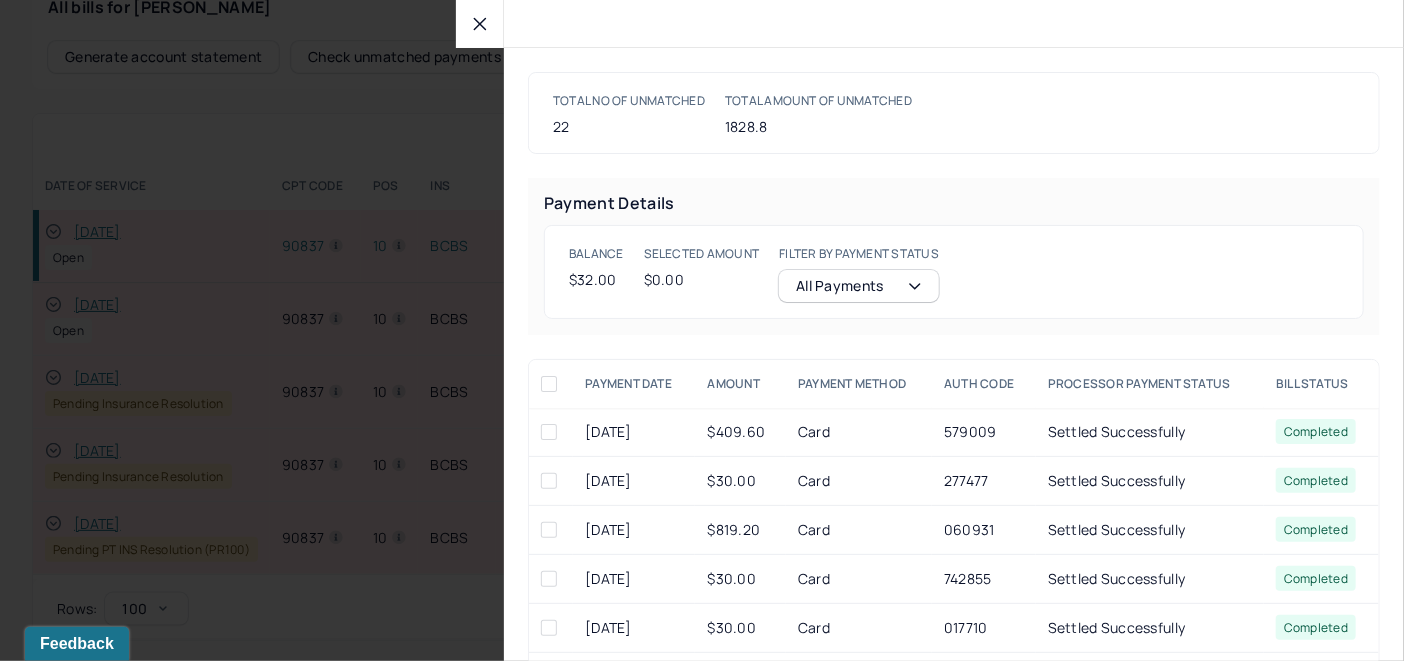 click at bounding box center [480, 24] 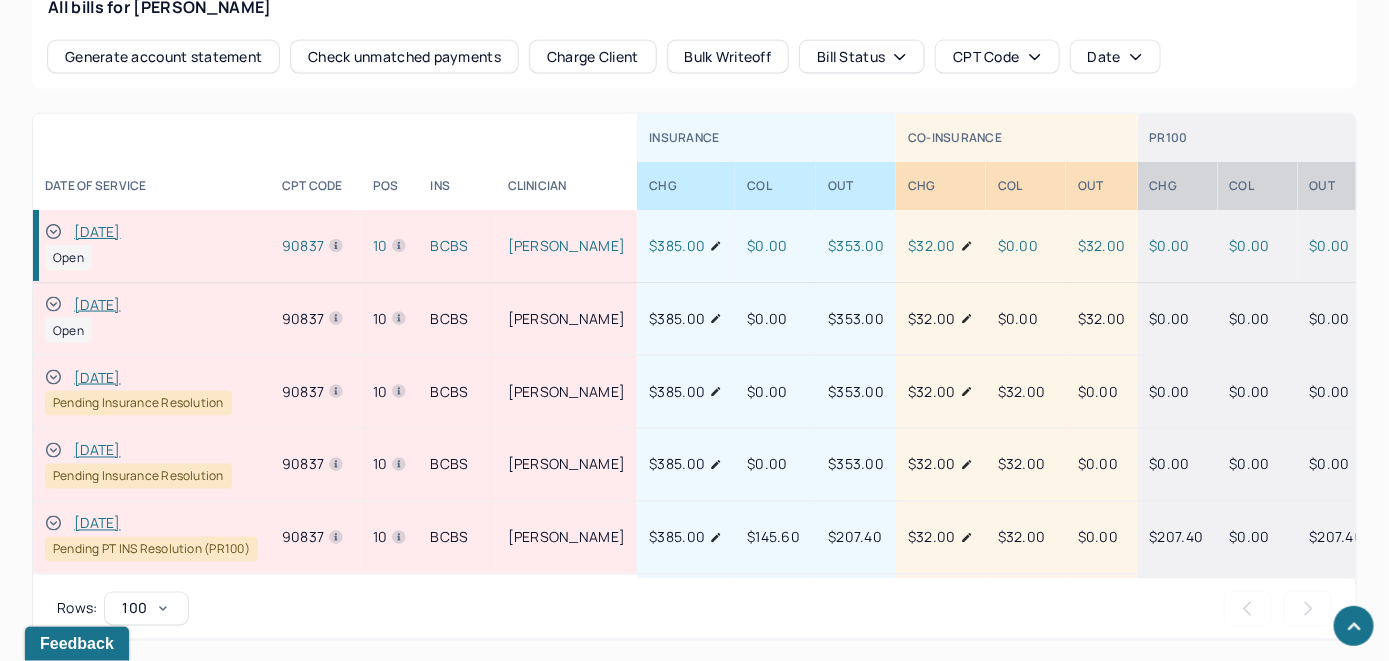 click on "Charge Client" at bounding box center (593, 57) 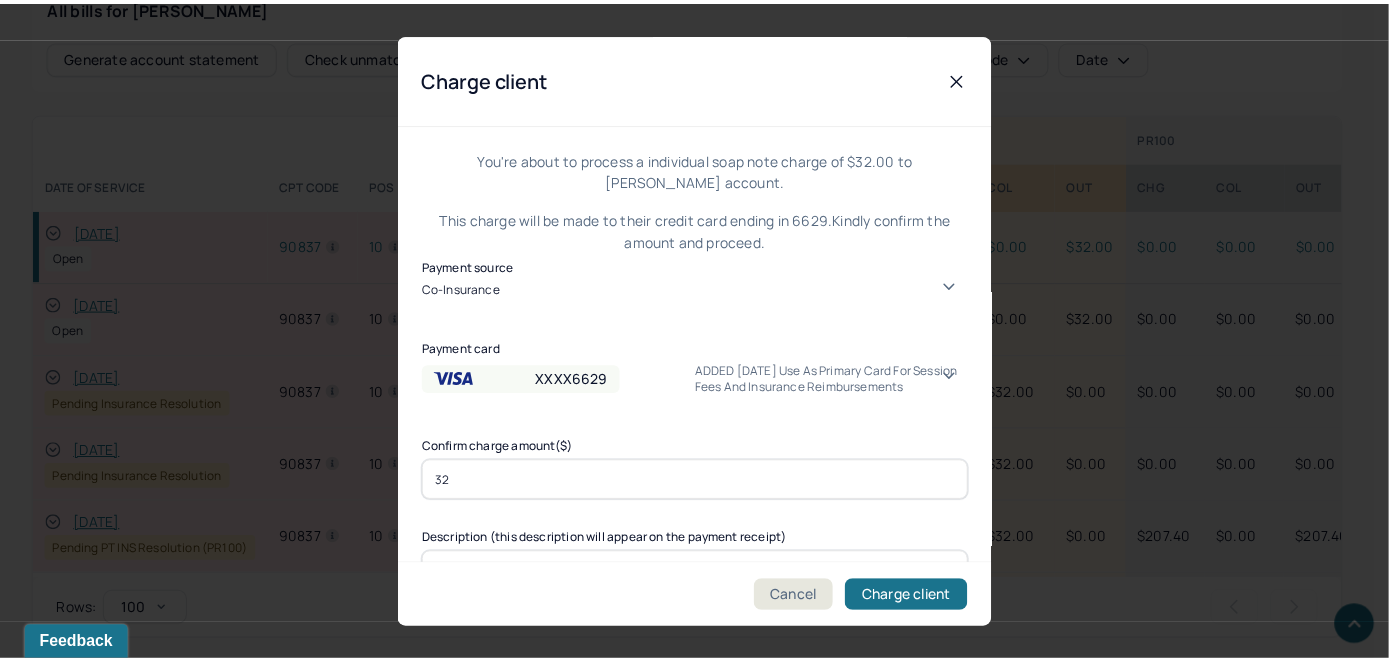 scroll, scrollTop: 121, scrollLeft: 0, axis: vertical 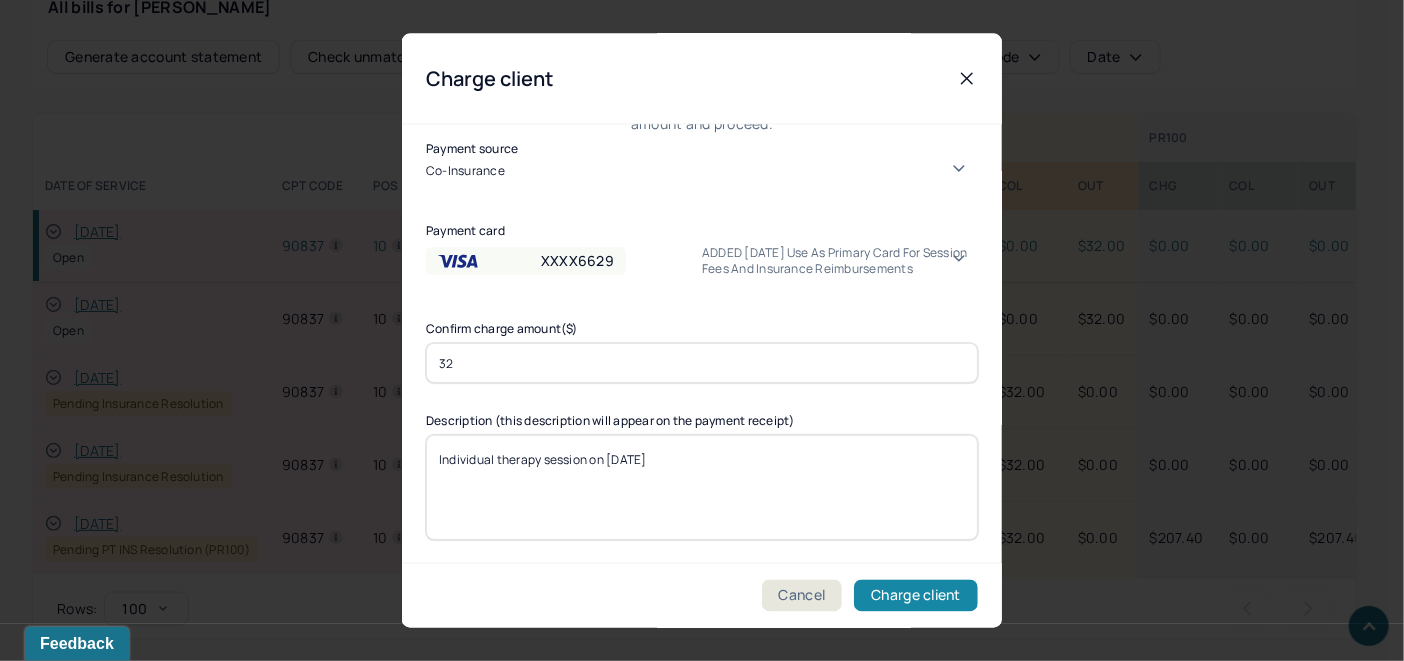 click on "Charge client" at bounding box center (916, 596) 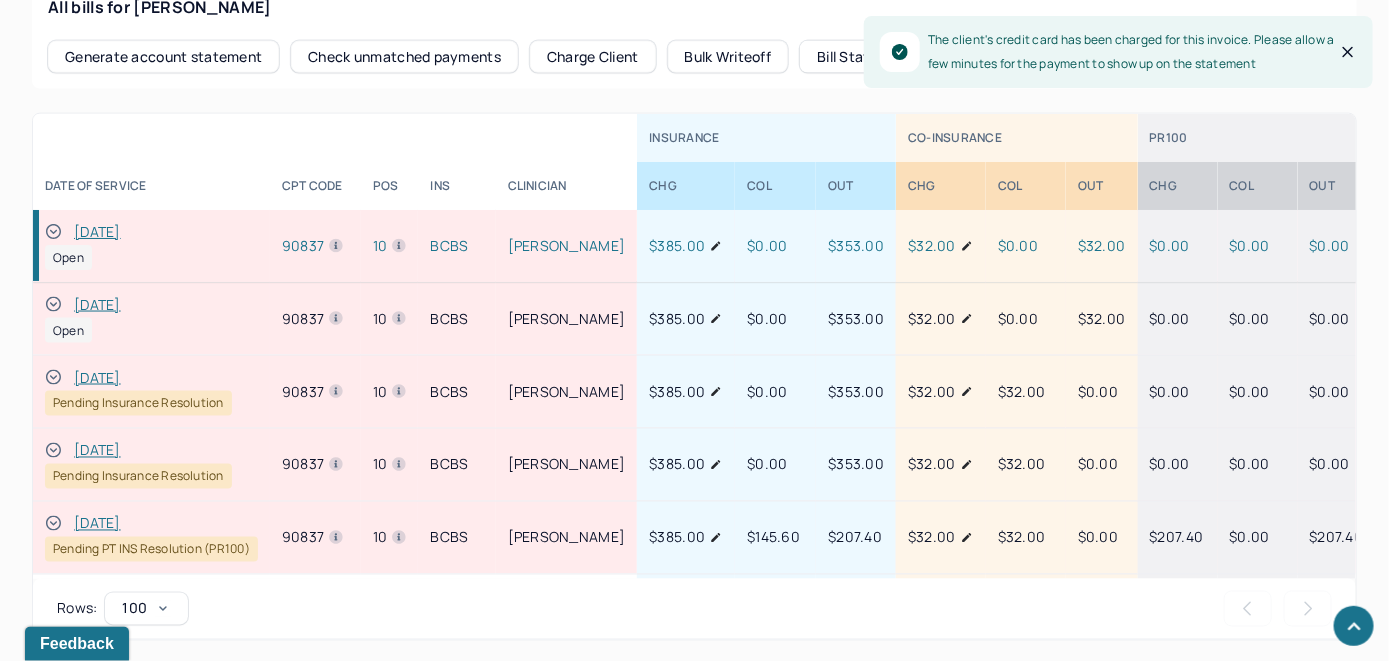 click 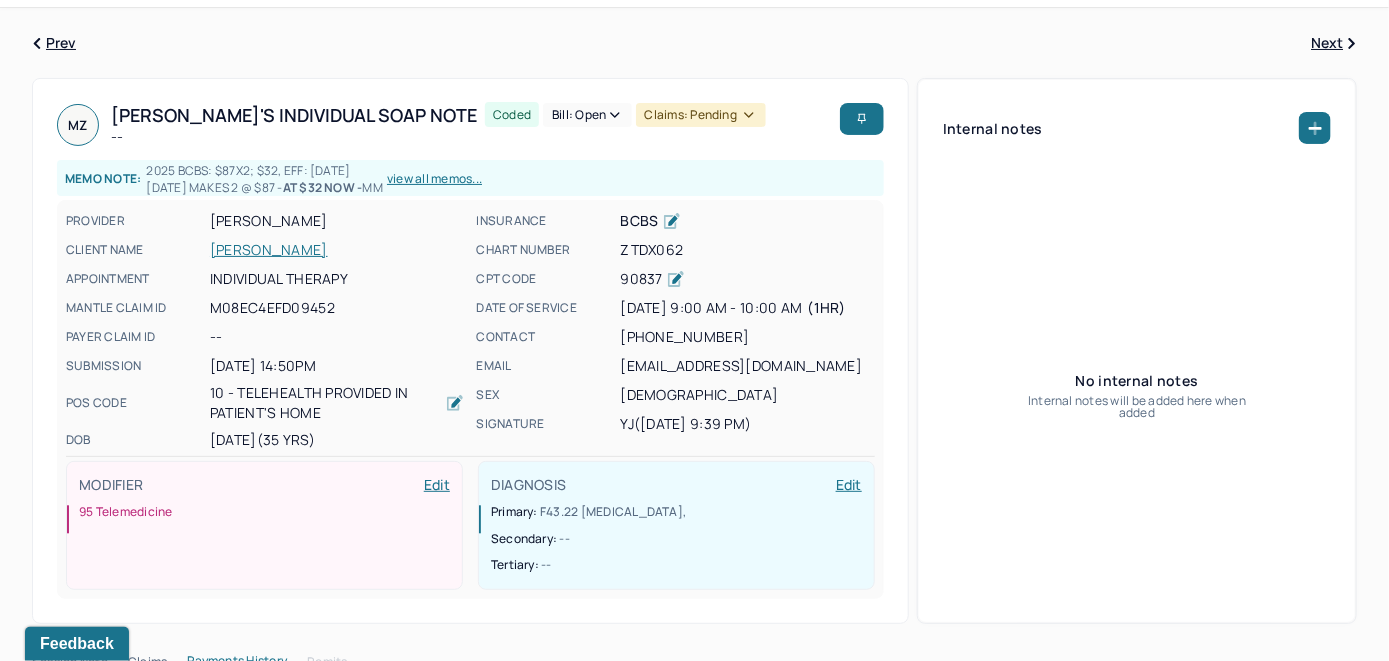 scroll, scrollTop: 0, scrollLeft: 0, axis: both 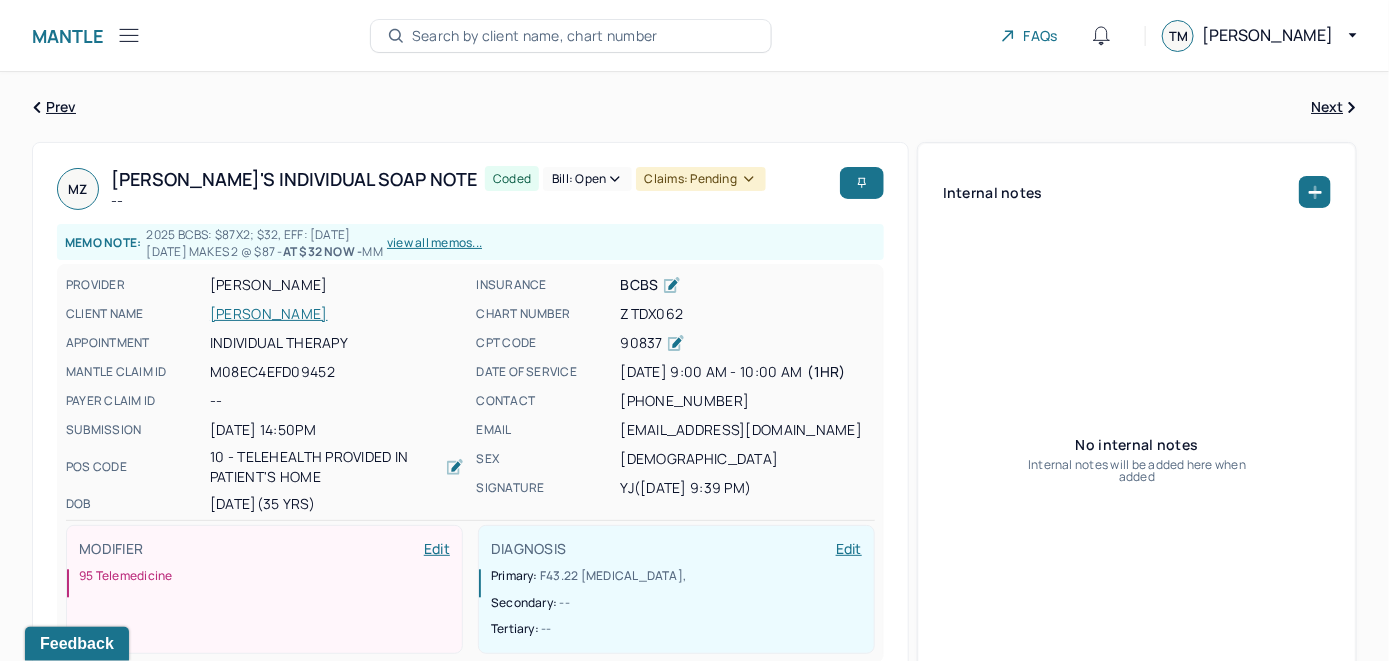 click on "Bill: Open" at bounding box center [587, 179] 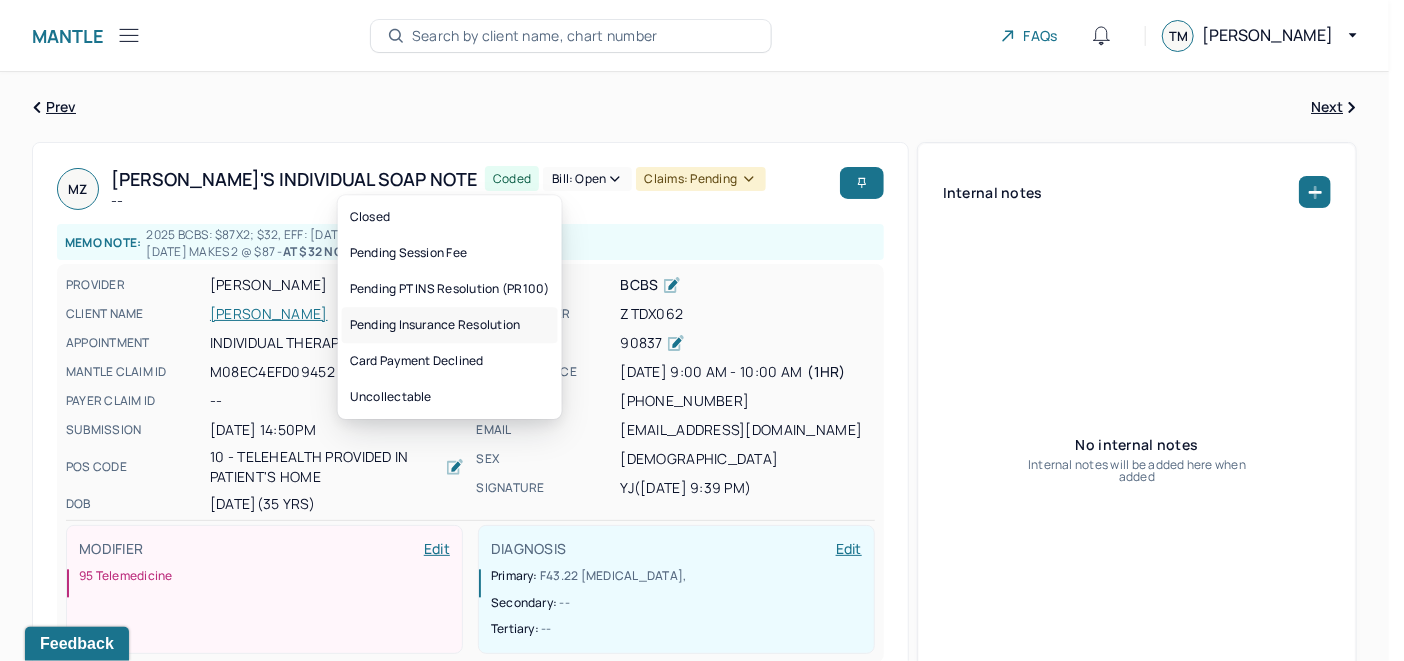 click on "Pending Insurance Resolution" at bounding box center (450, 325) 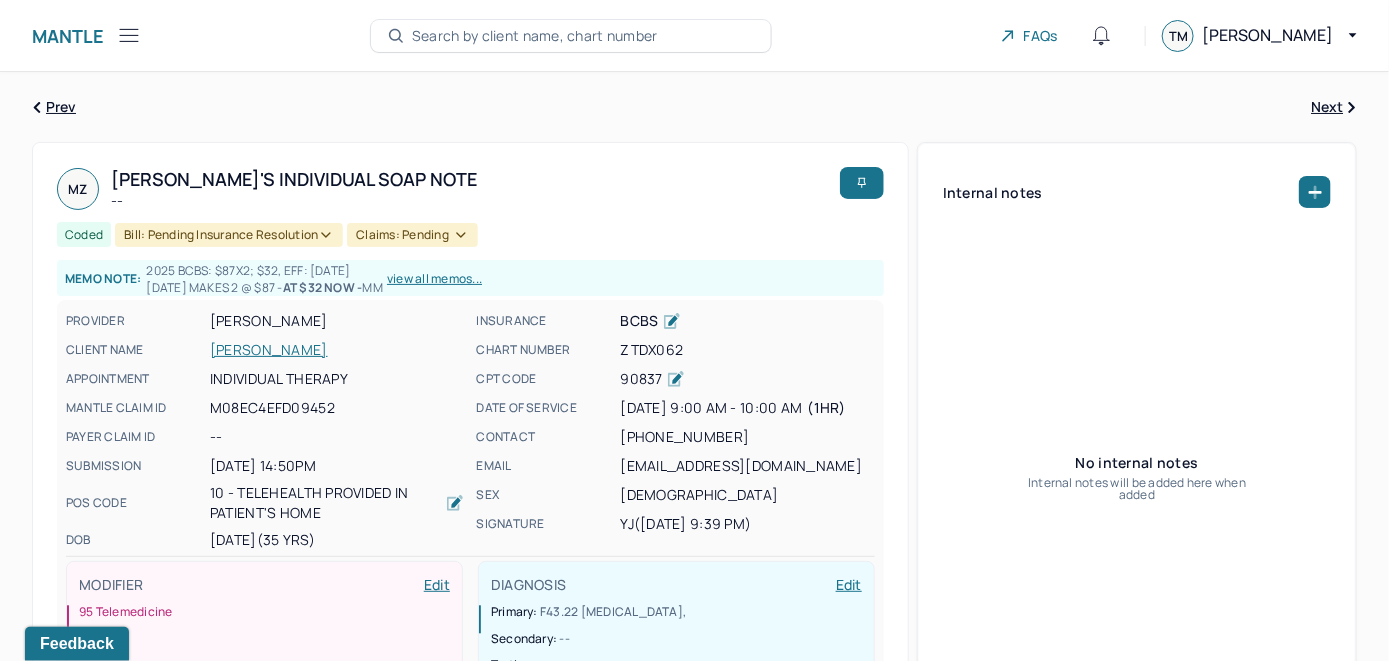click on "Search by client name, chart number" at bounding box center [535, 36] 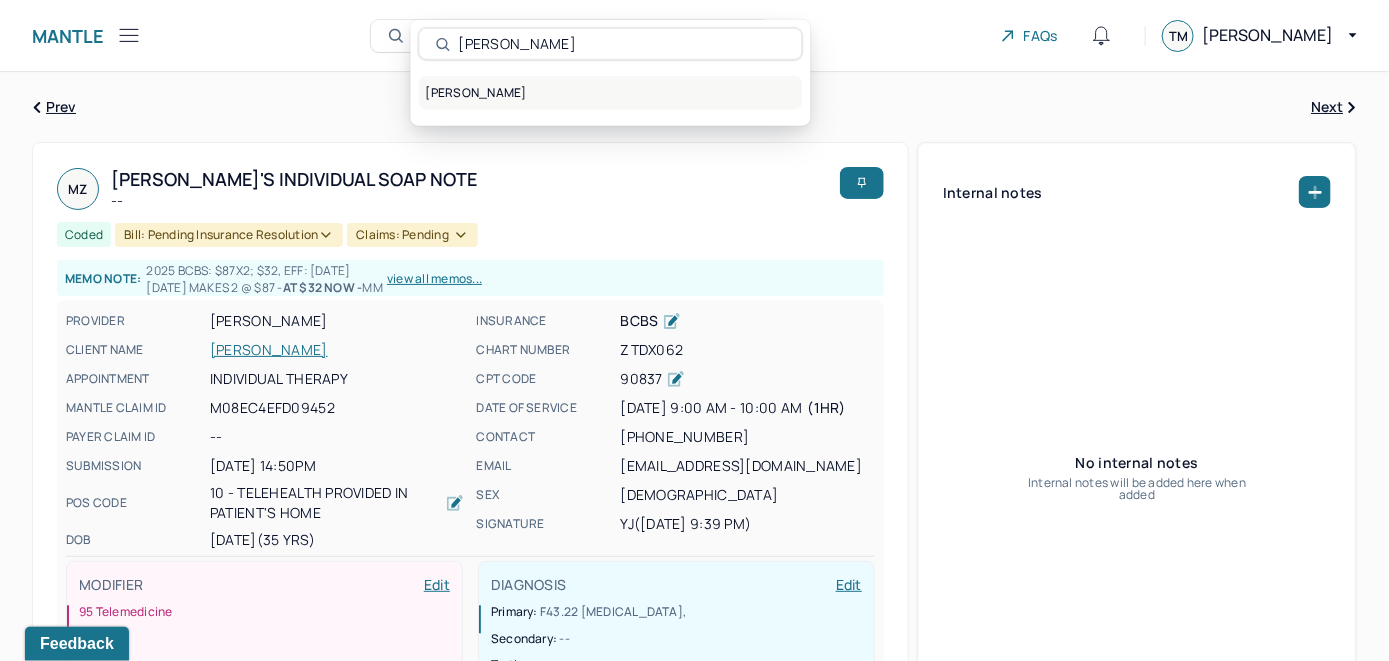 type on "[PERSON_NAME]" 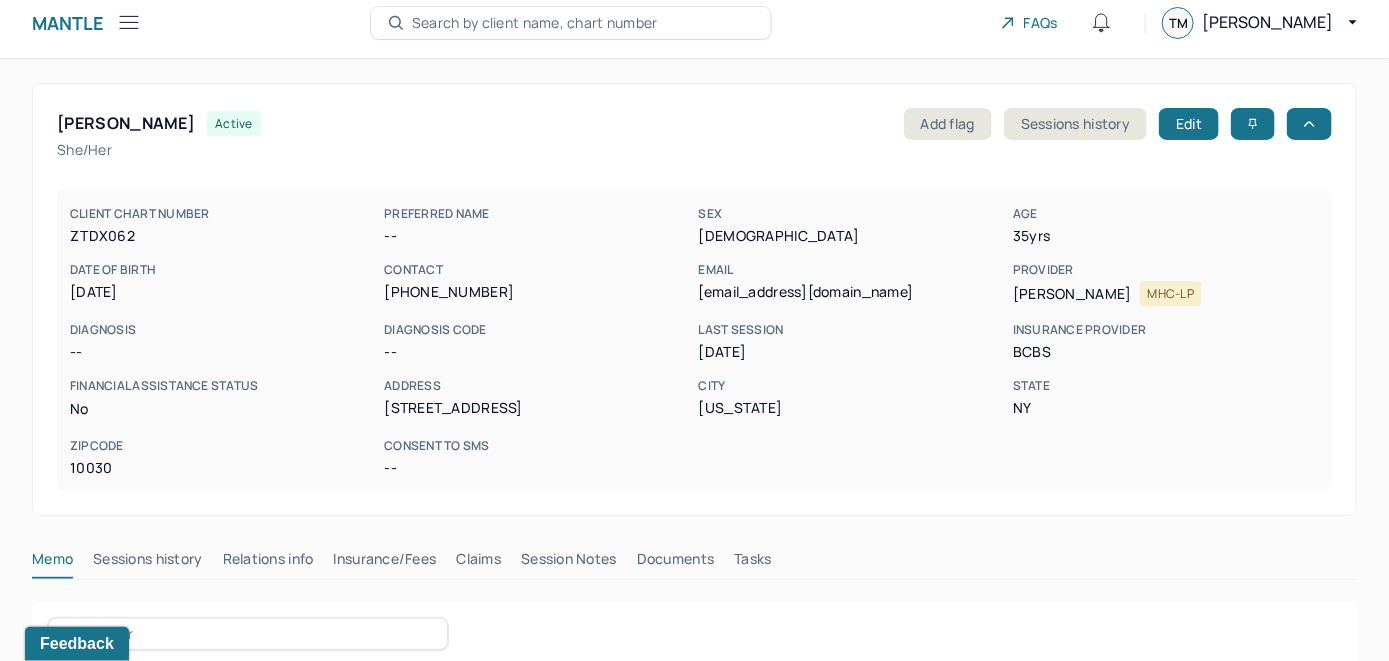 scroll, scrollTop: 200, scrollLeft: 0, axis: vertical 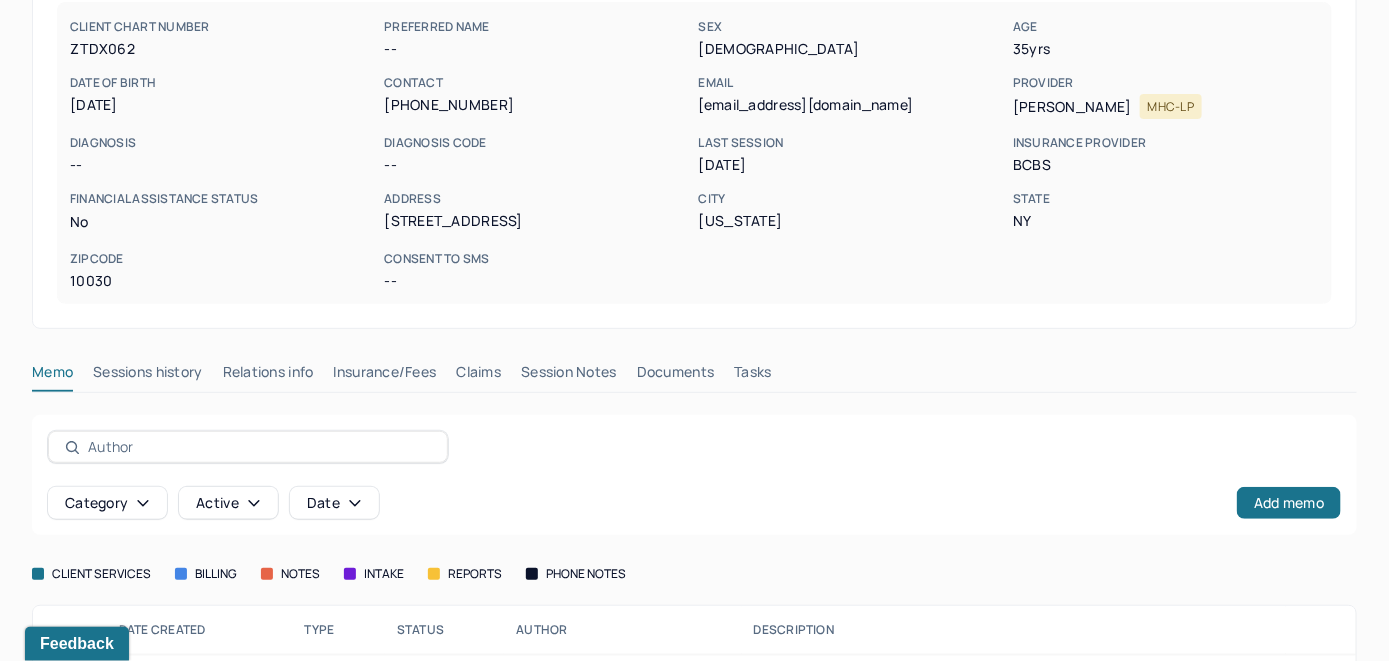 click on "Claims" at bounding box center (478, 376) 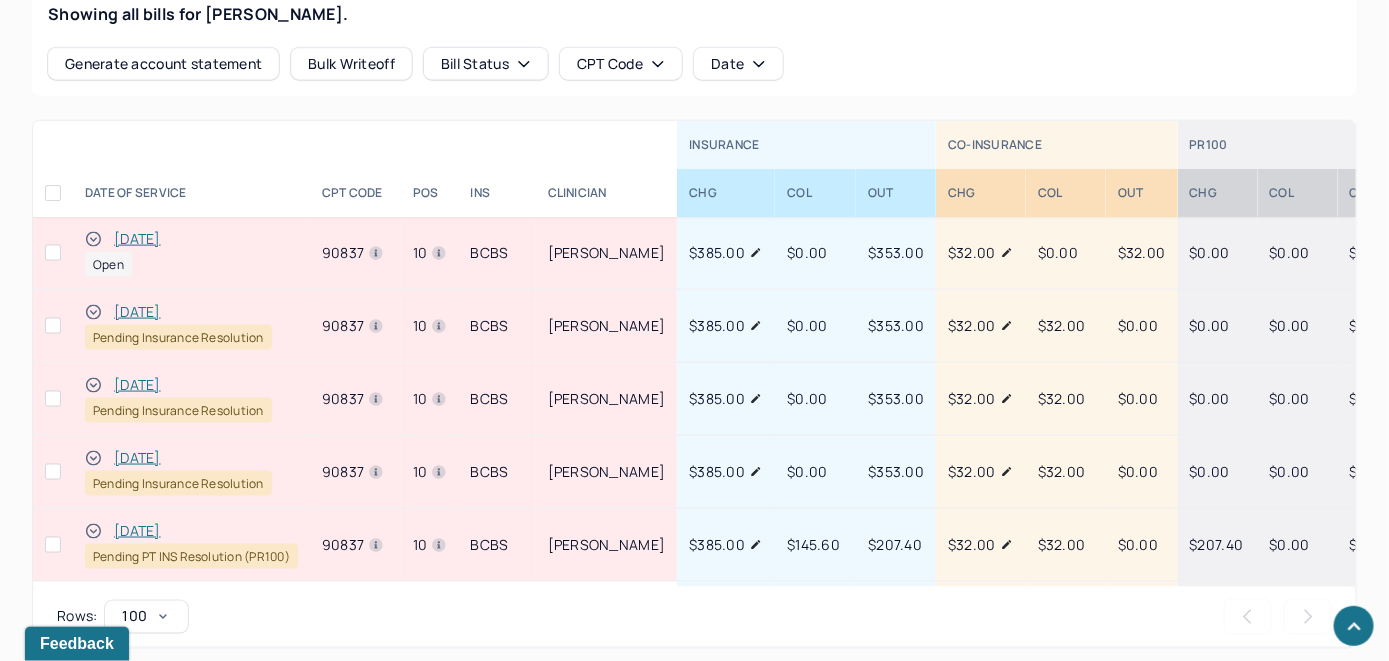 click on "[DATE]" at bounding box center (137, 239) 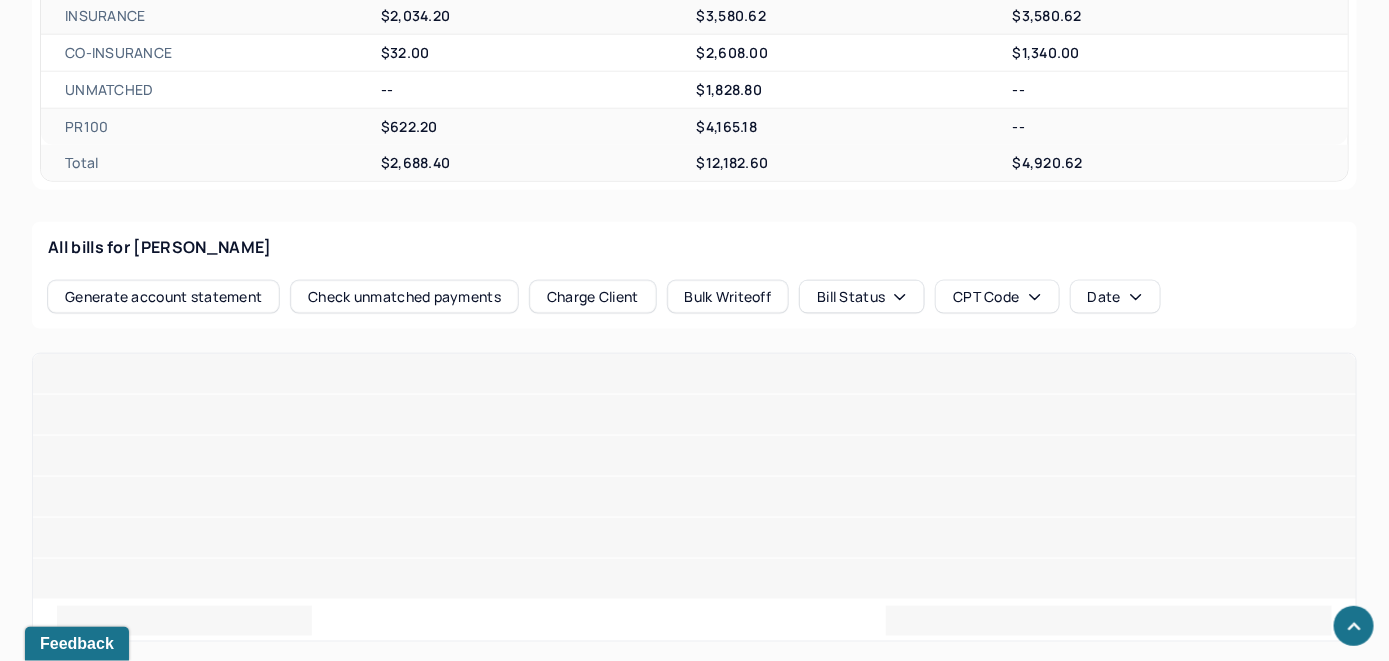 scroll, scrollTop: 900, scrollLeft: 0, axis: vertical 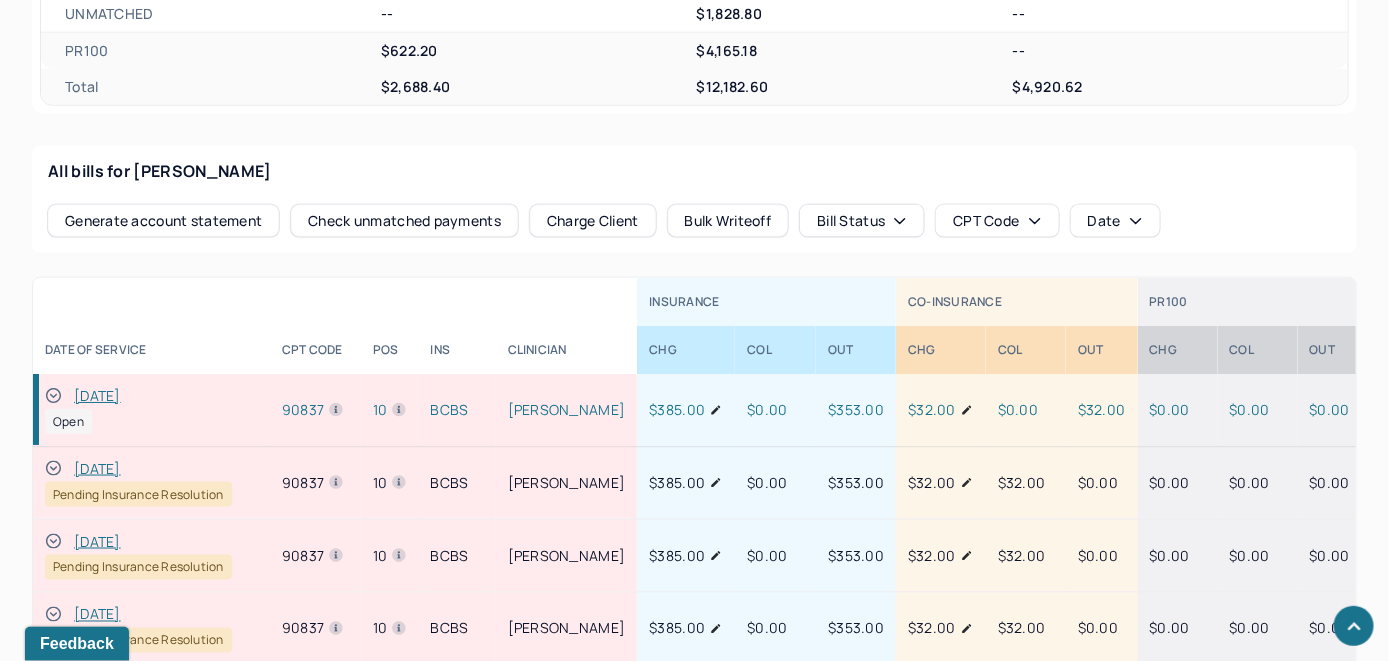 click on "Charge Client" at bounding box center (593, 221) 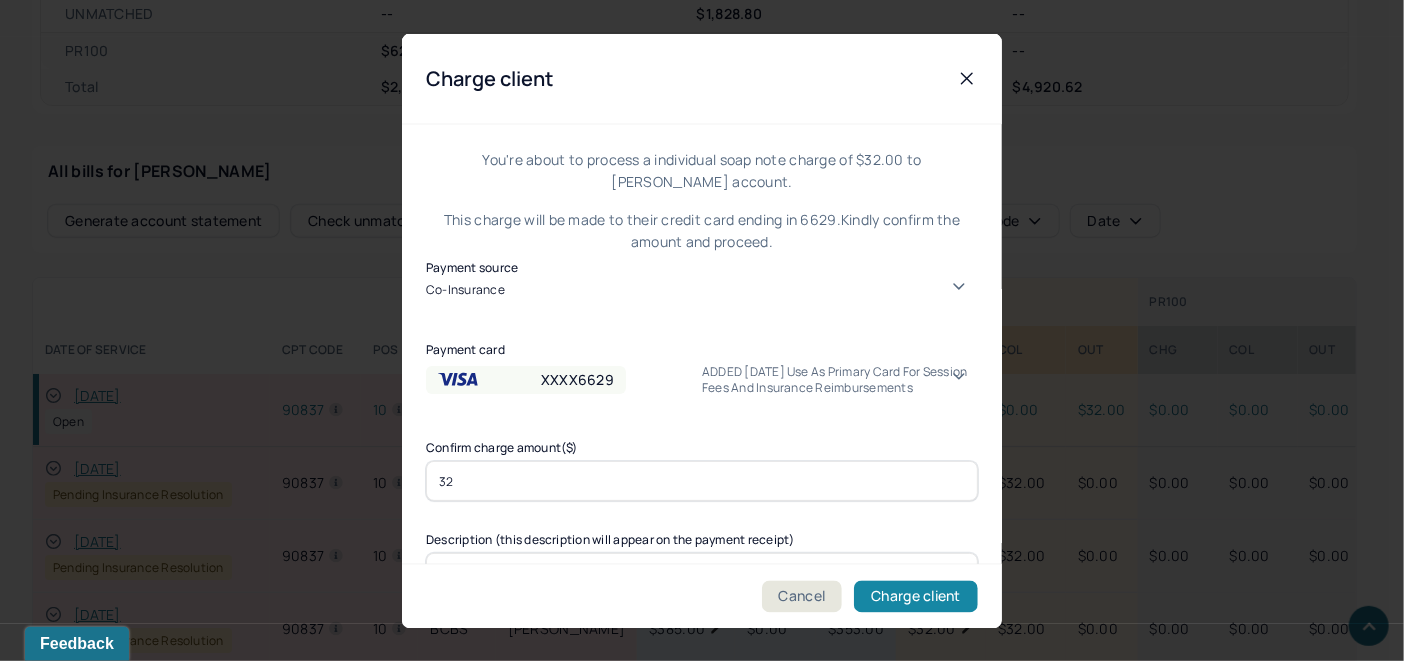 click on "Charge client" at bounding box center [916, 596] 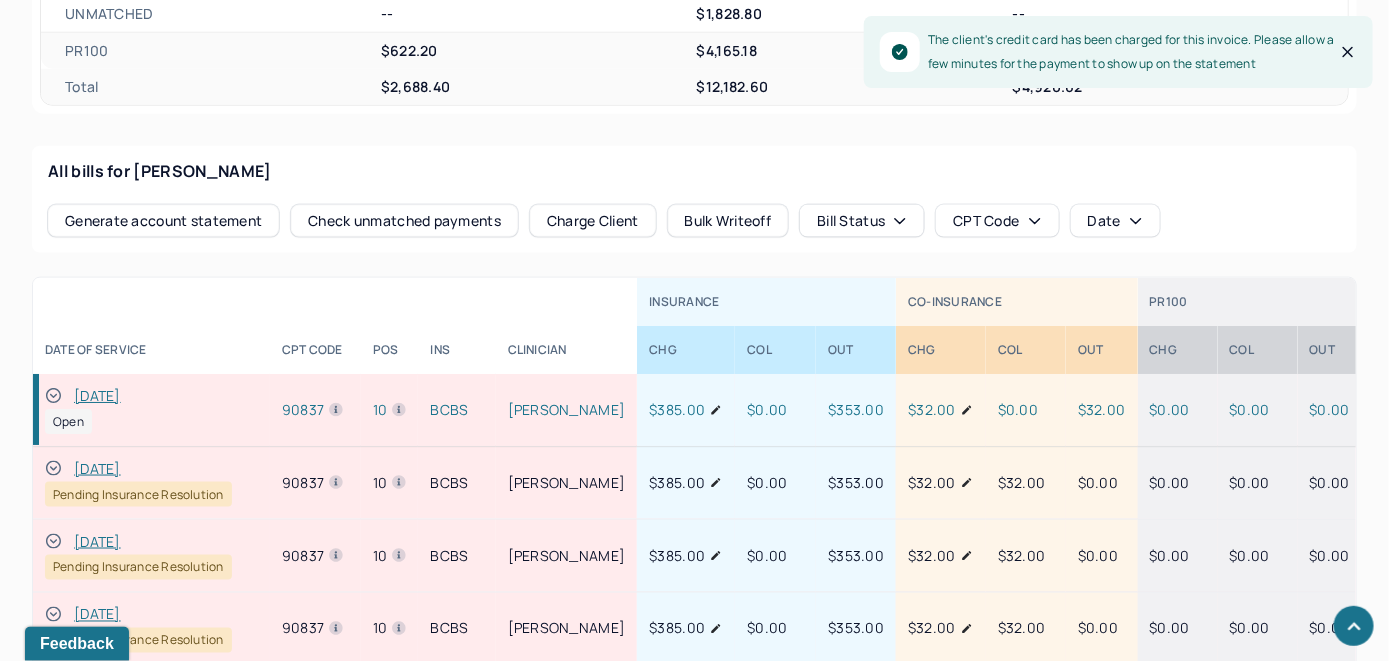 click 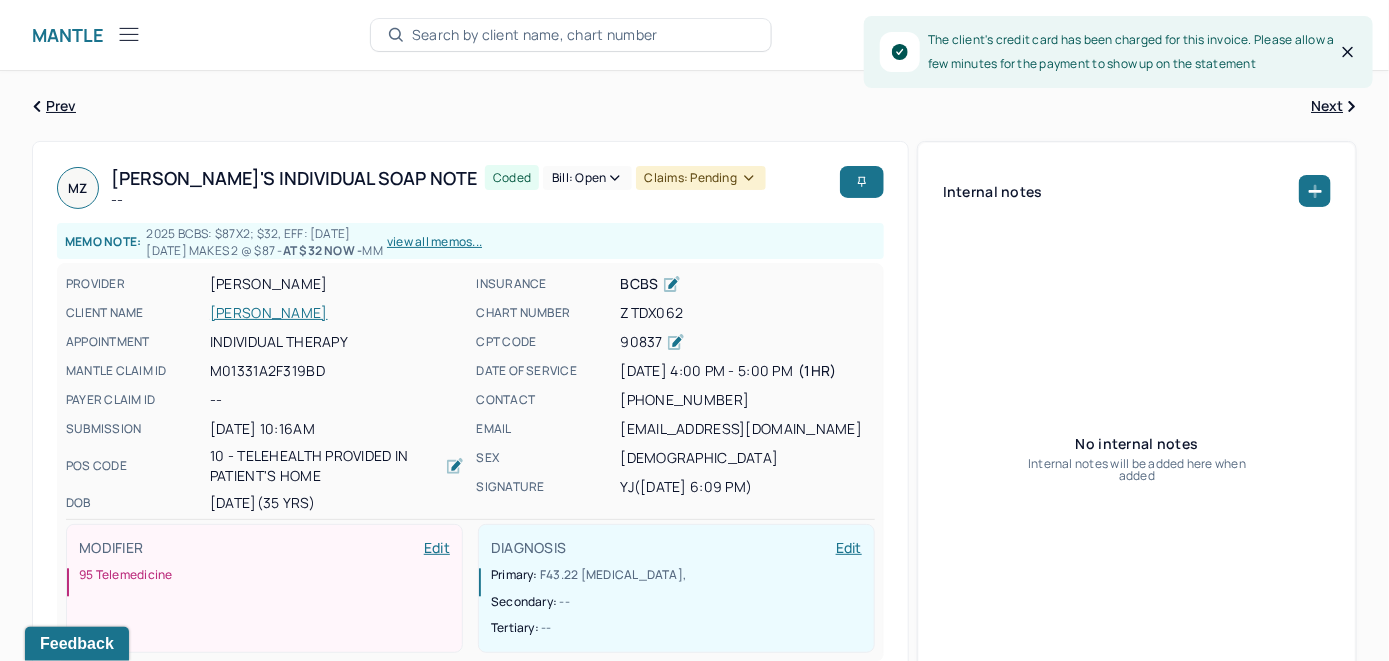 scroll, scrollTop: 0, scrollLeft: 0, axis: both 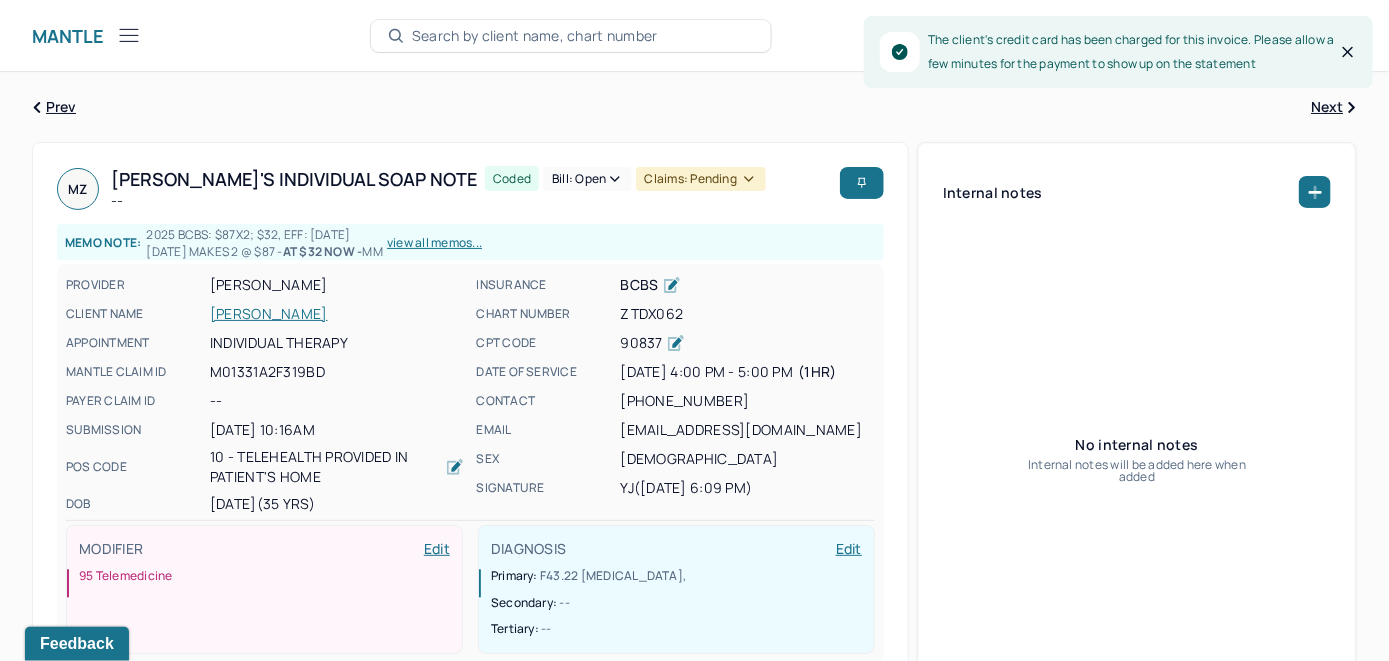 click on "Bill: Open" at bounding box center [587, 179] 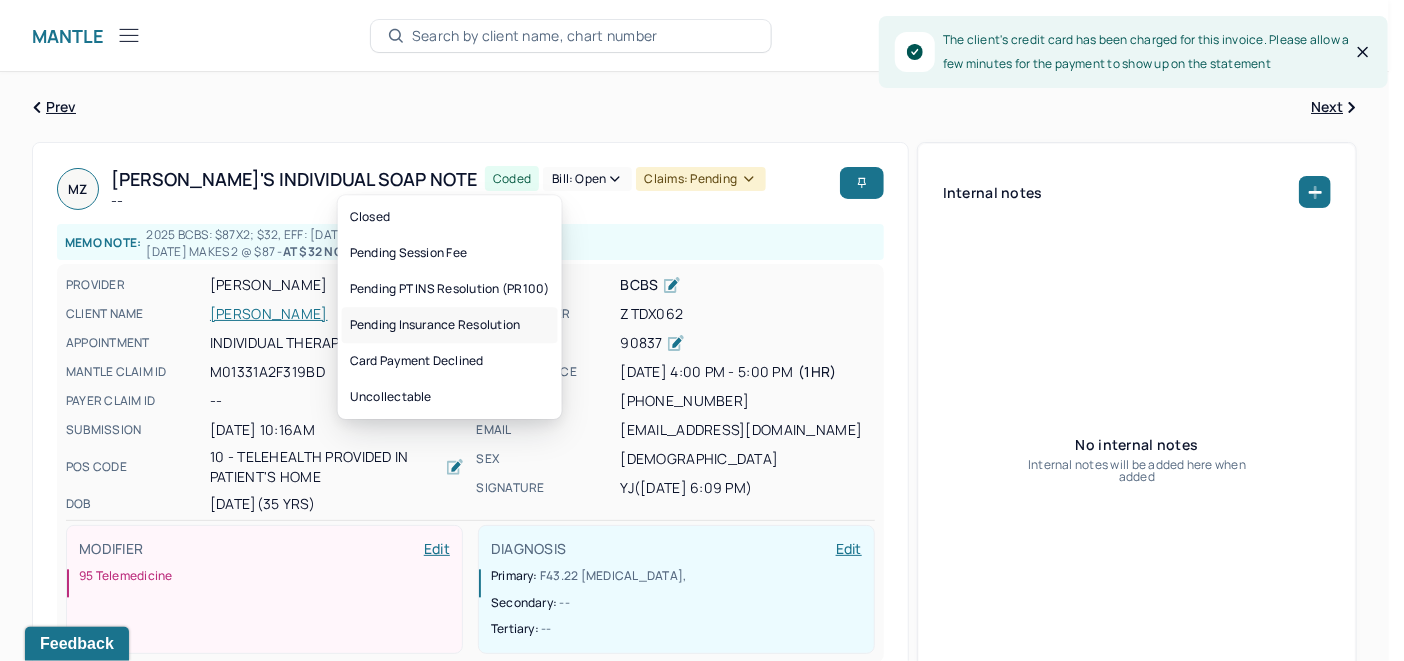 click on "Pending Insurance Resolution" at bounding box center [450, 325] 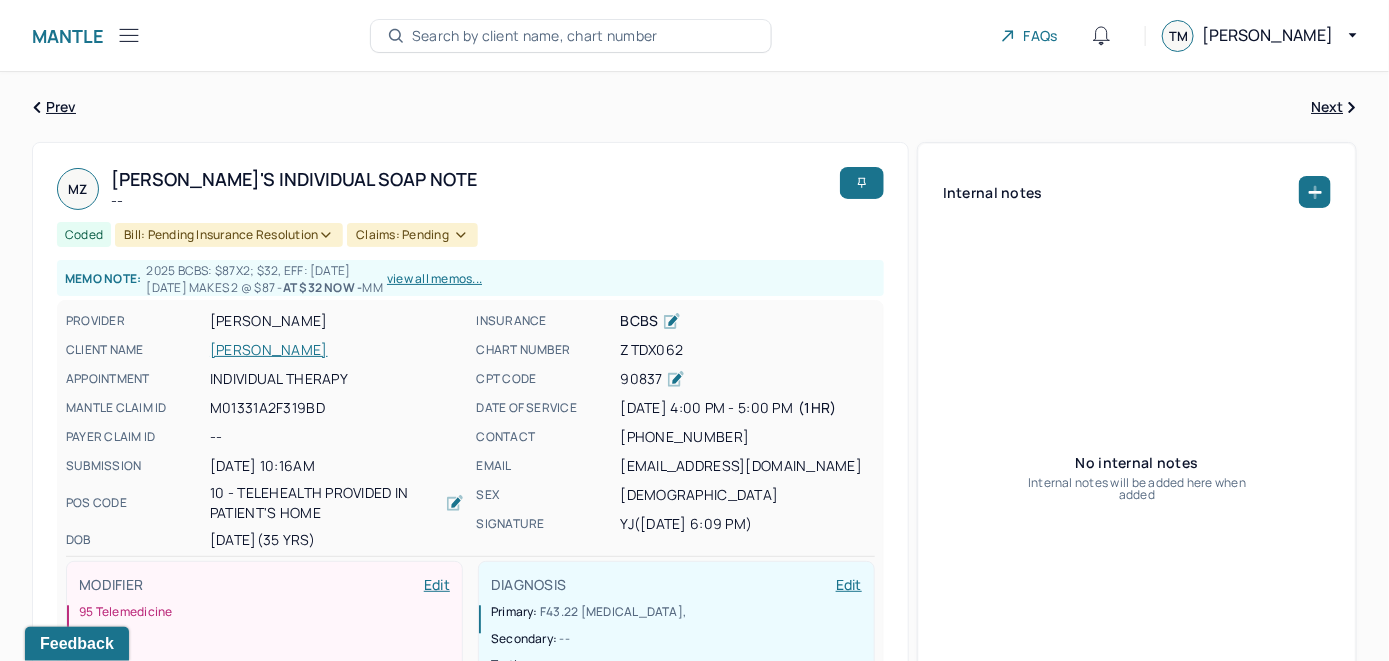 click on "Search by client name, chart number" at bounding box center (535, 36) 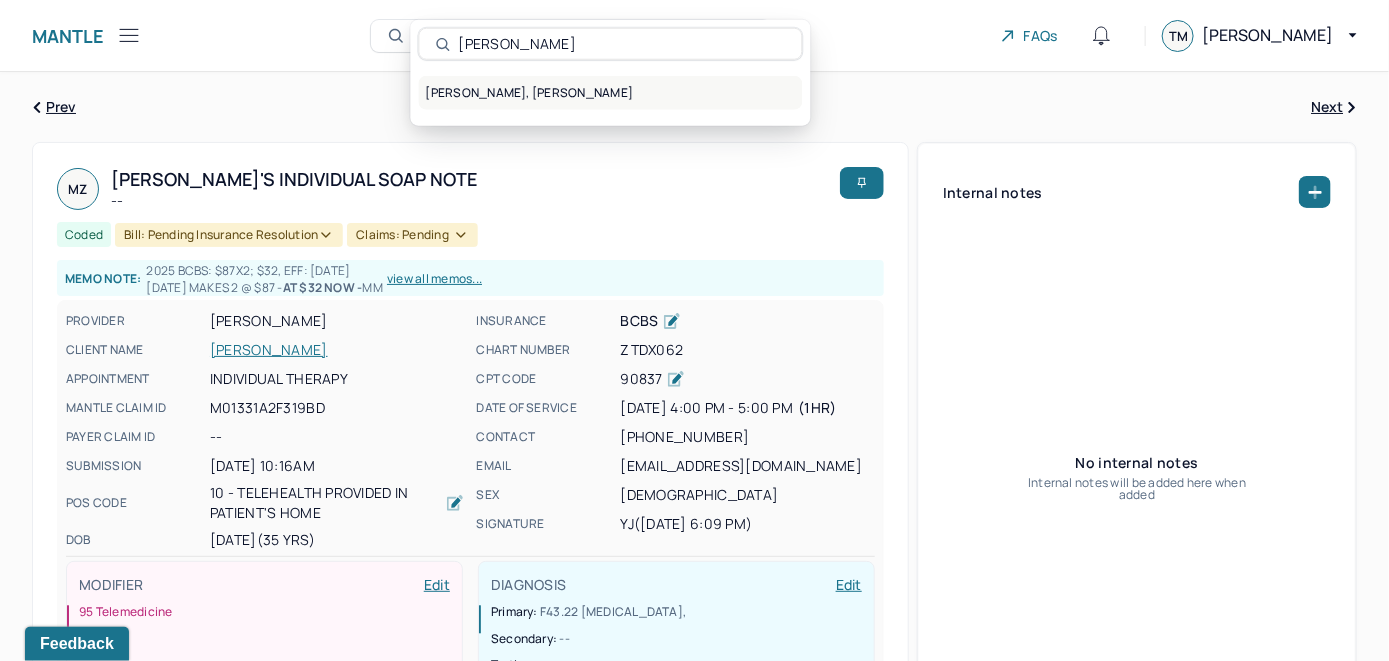 type on "[PERSON_NAME]" 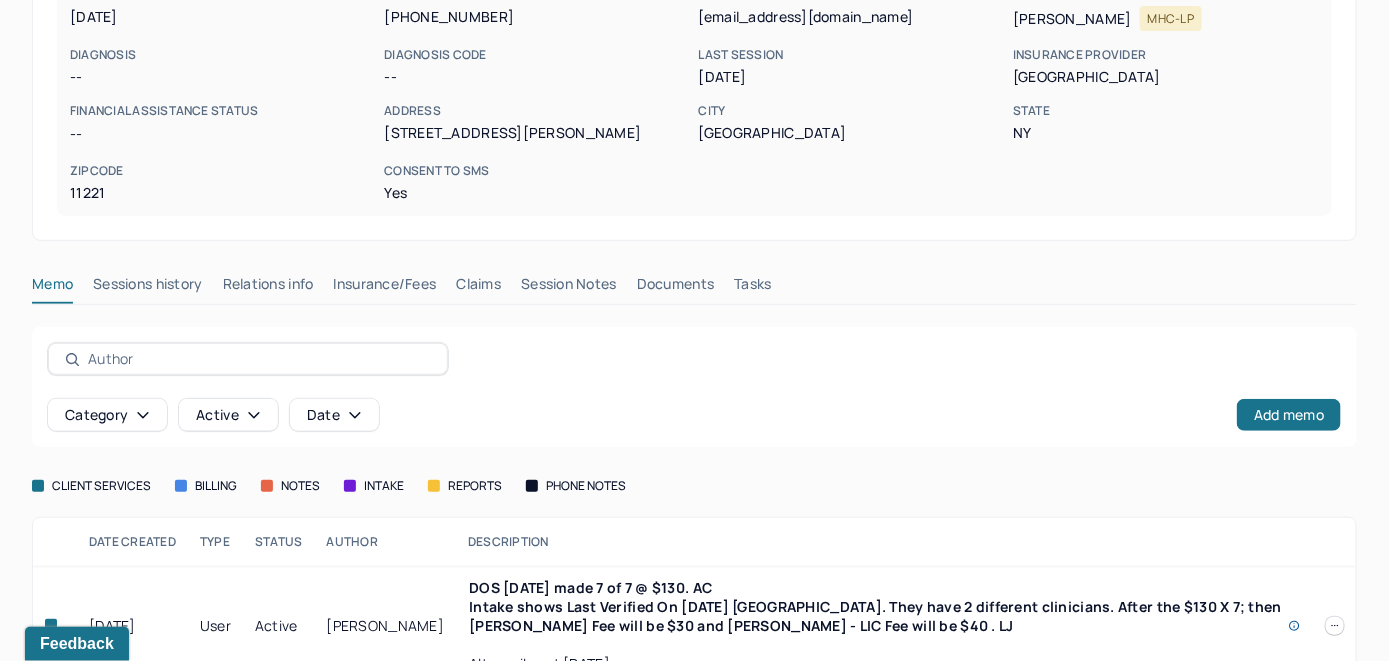 scroll, scrollTop: 300, scrollLeft: 0, axis: vertical 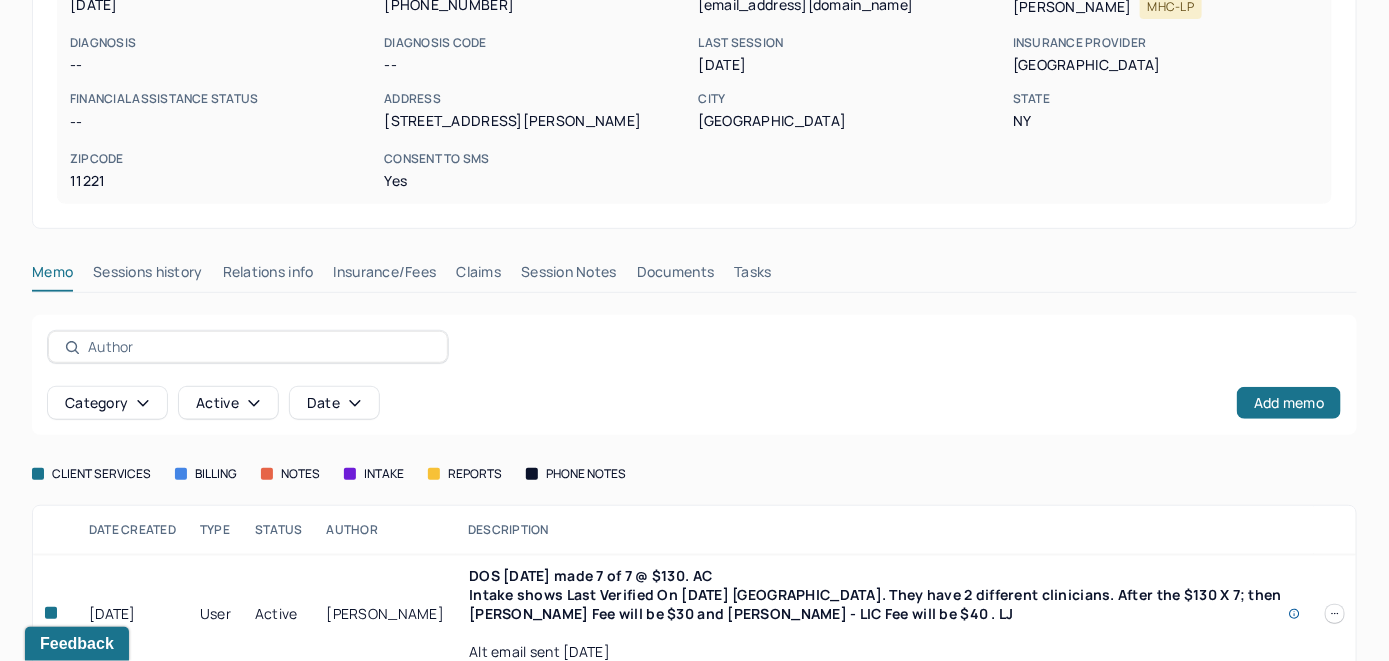 click on "Insurance/Fees" at bounding box center [385, 276] 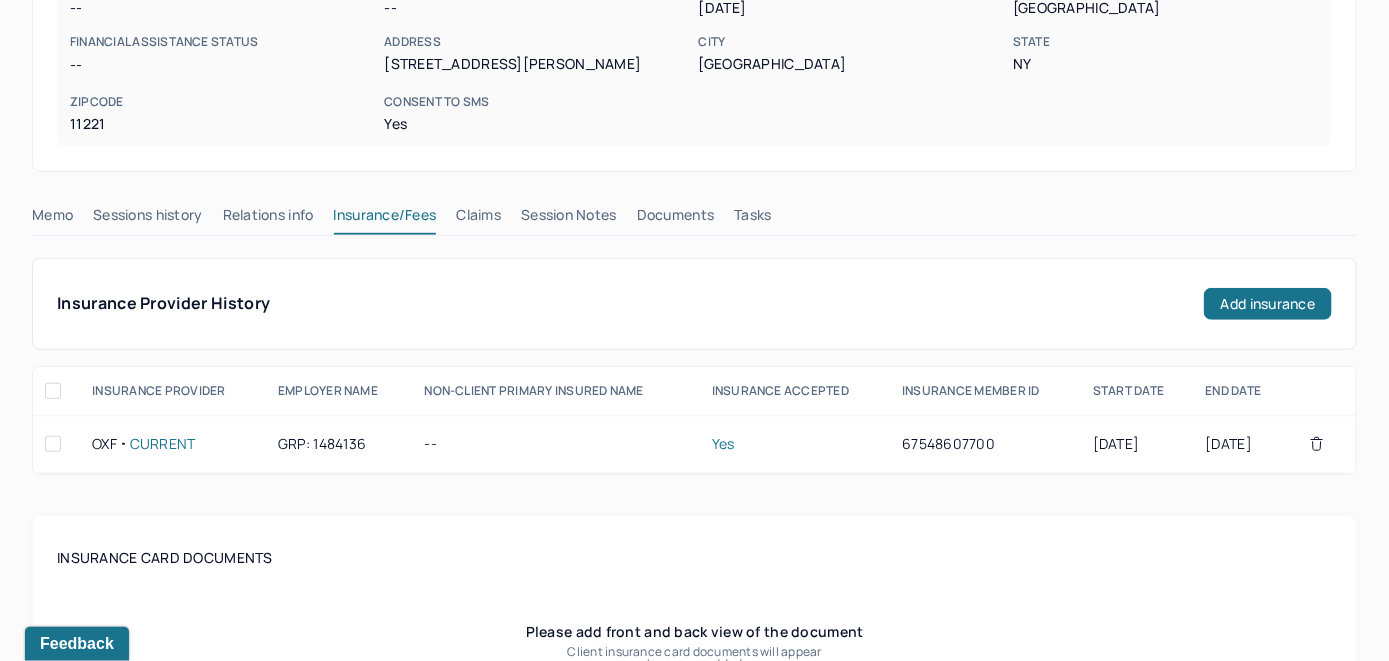 scroll, scrollTop: 200, scrollLeft: 0, axis: vertical 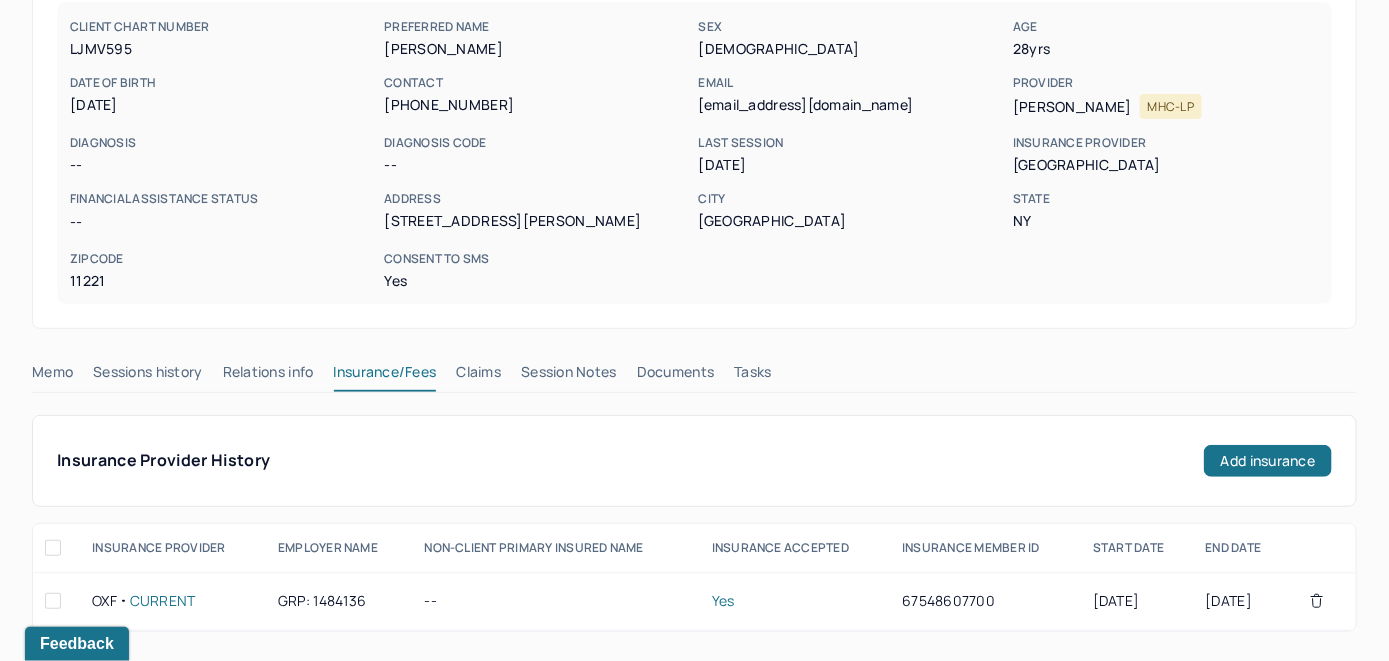 click on "Memo" at bounding box center [52, 376] 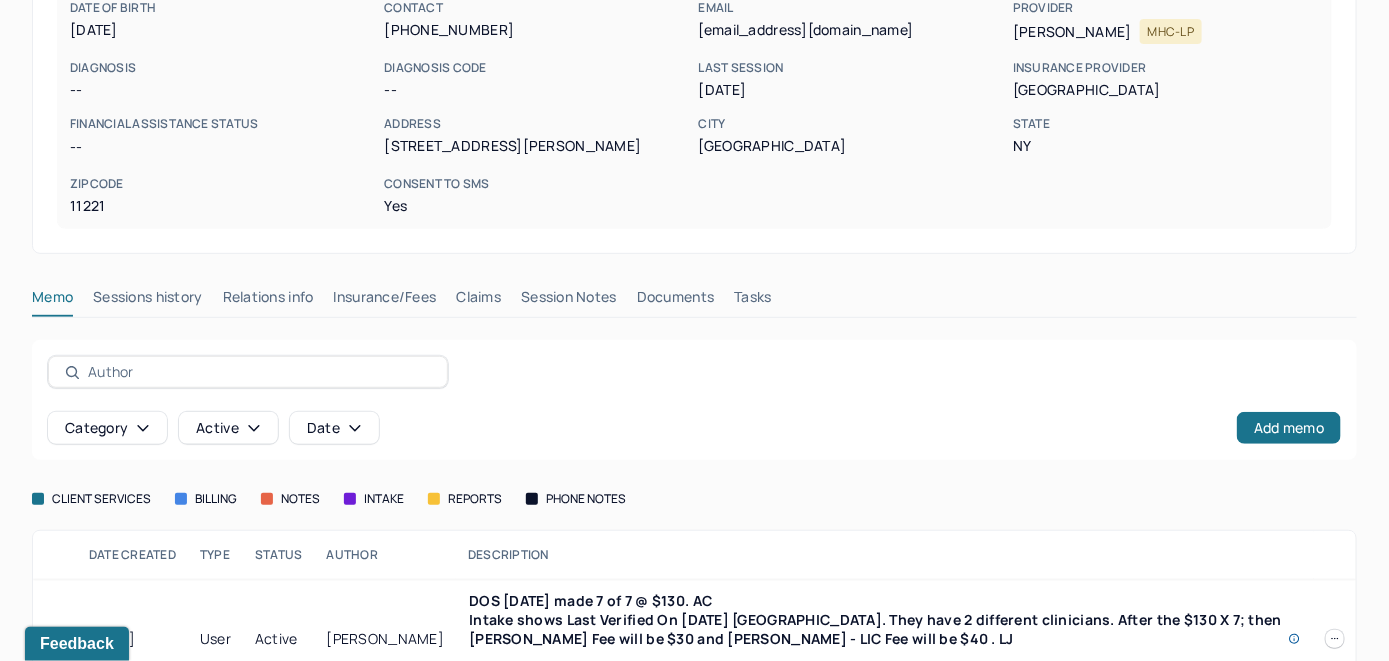 scroll, scrollTop: 337, scrollLeft: 0, axis: vertical 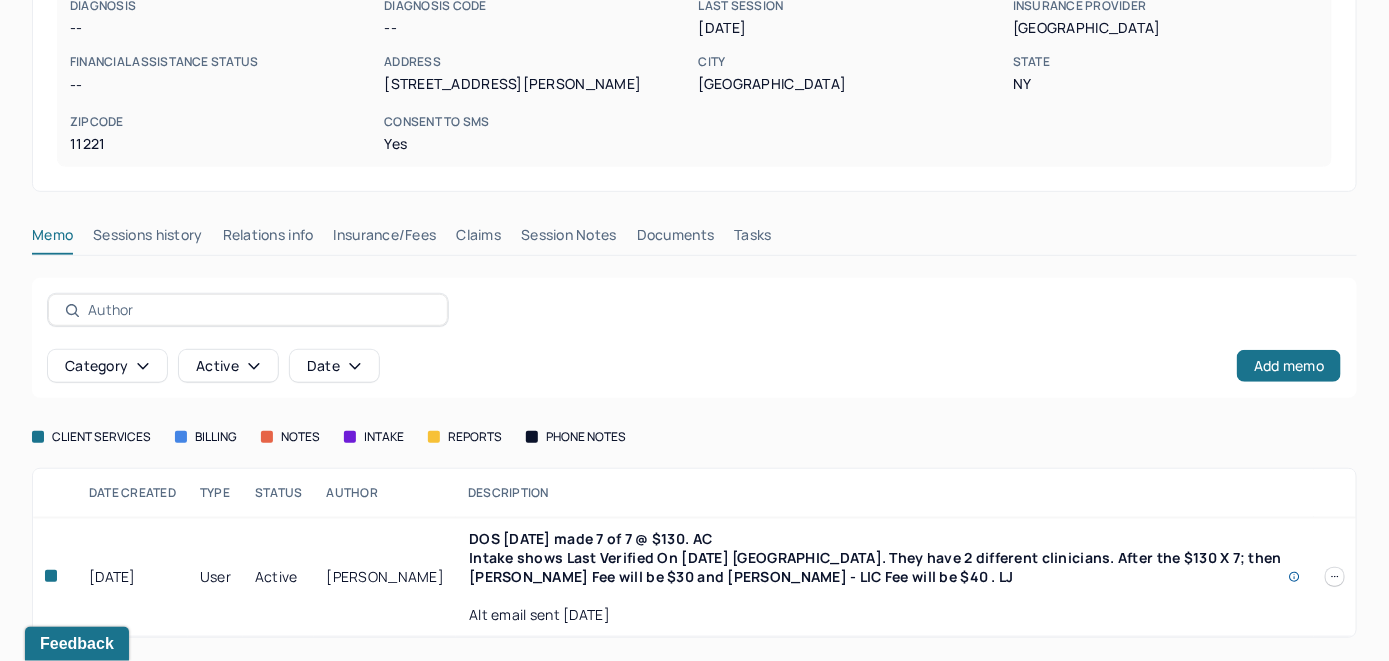 click on "Claims" at bounding box center [478, 239] 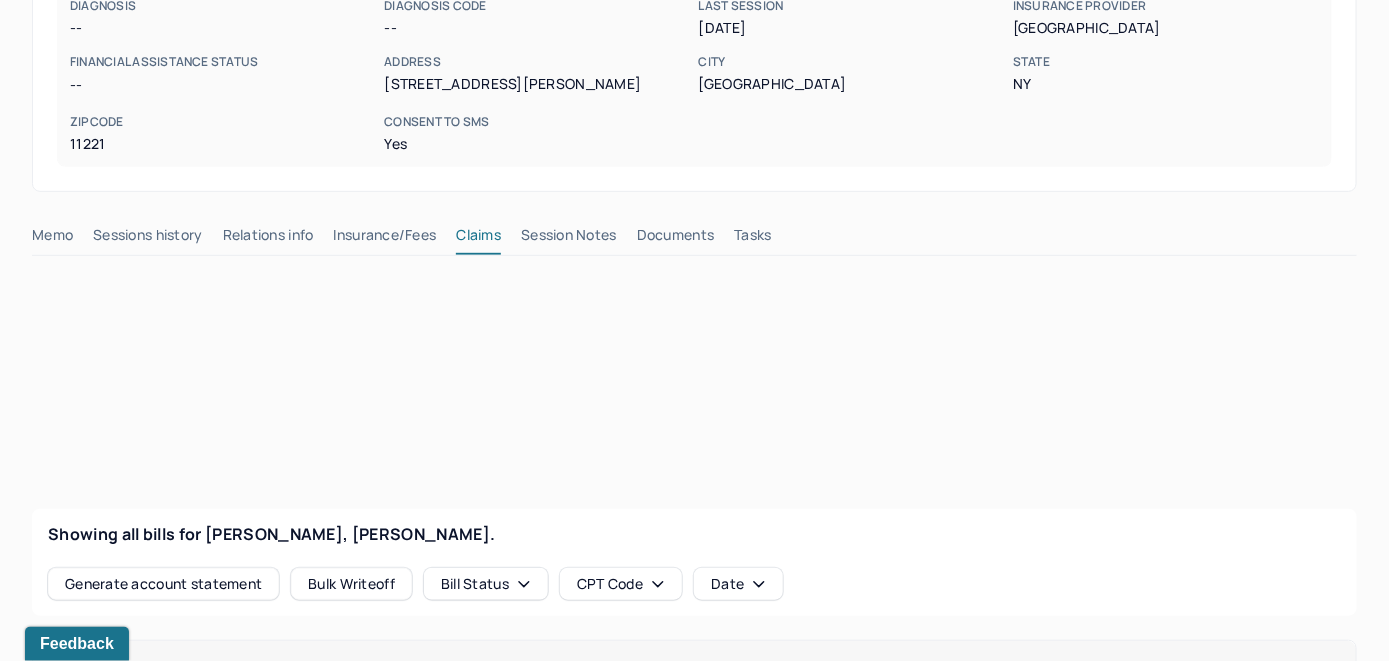 click on "Insurance/Fees" at bounding box center (385, 239) 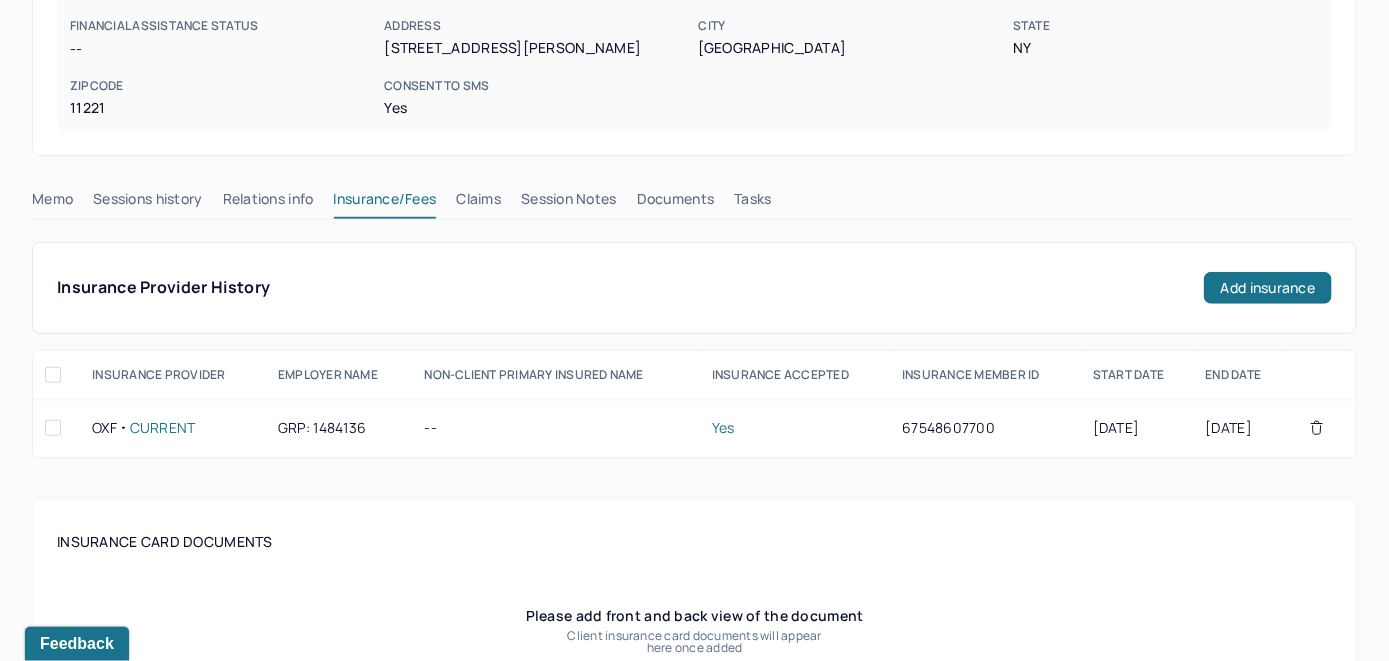 scroll, scrollTop: 337, scrollLeft: 0, axis: vertical 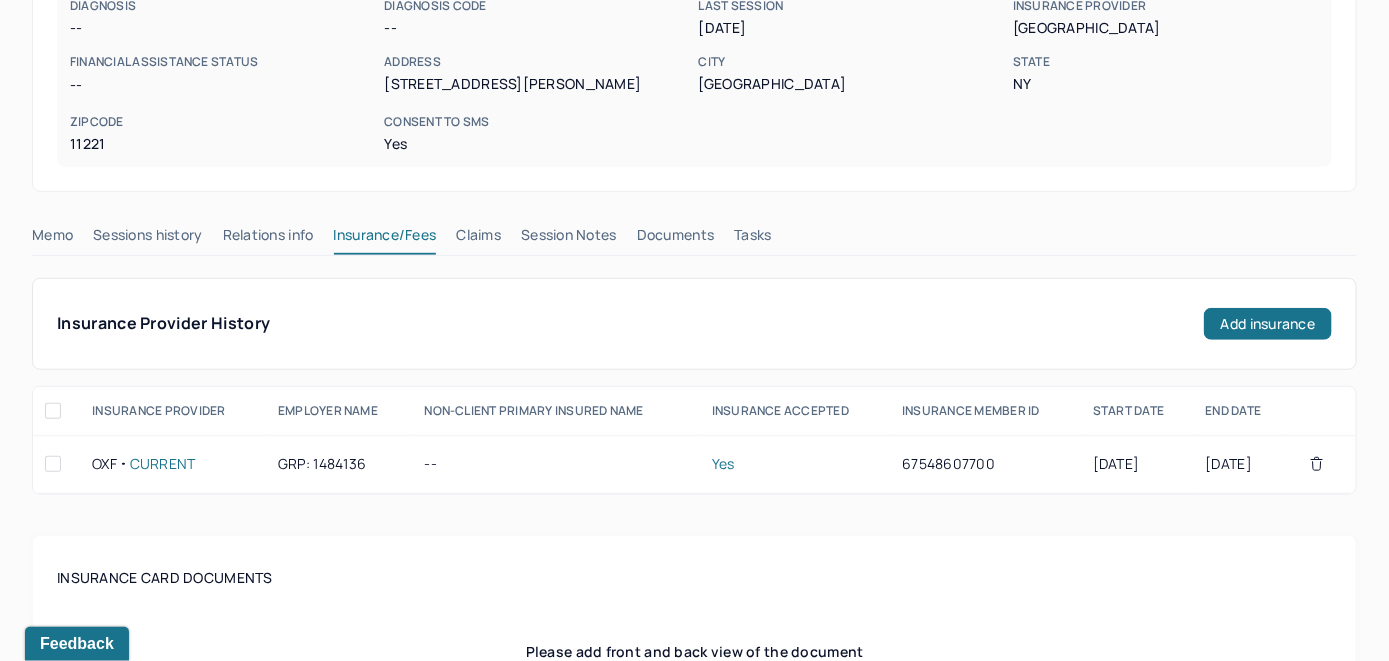 click on "Claims" at bounding box center (478, 239) 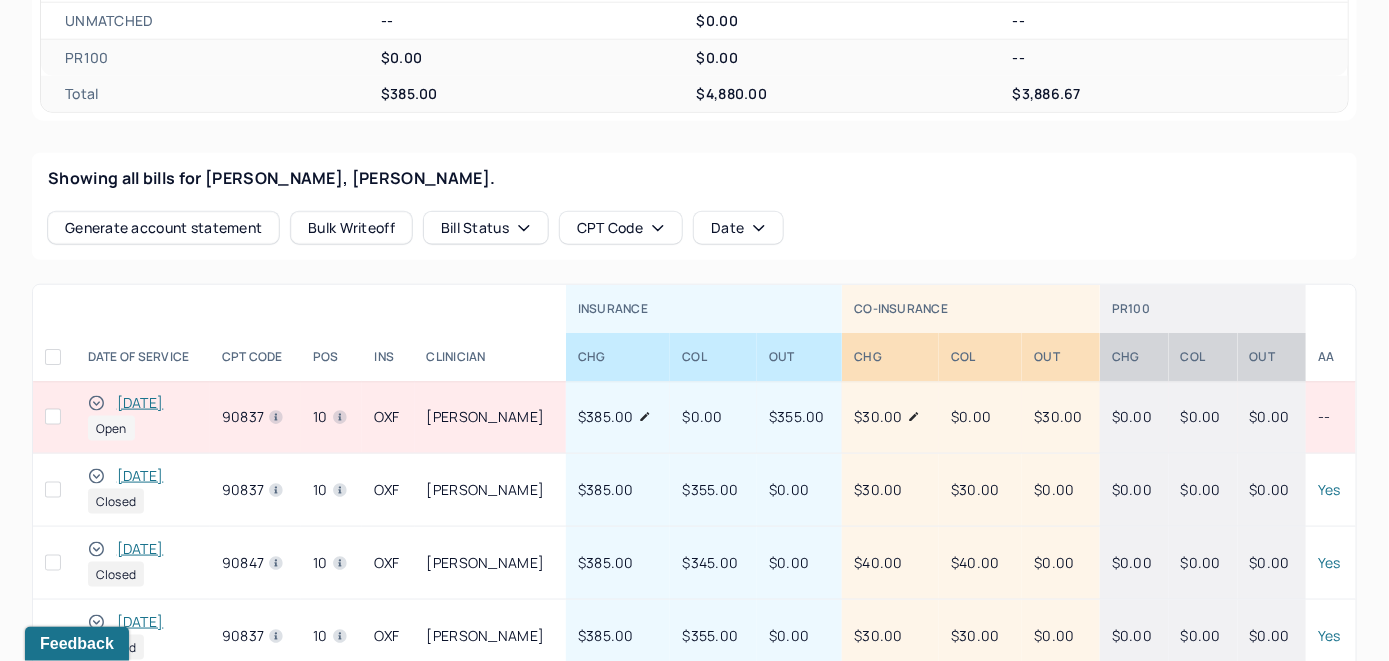 scroll, scrollTop: 737, scrollLeft: 0, axis: vertical 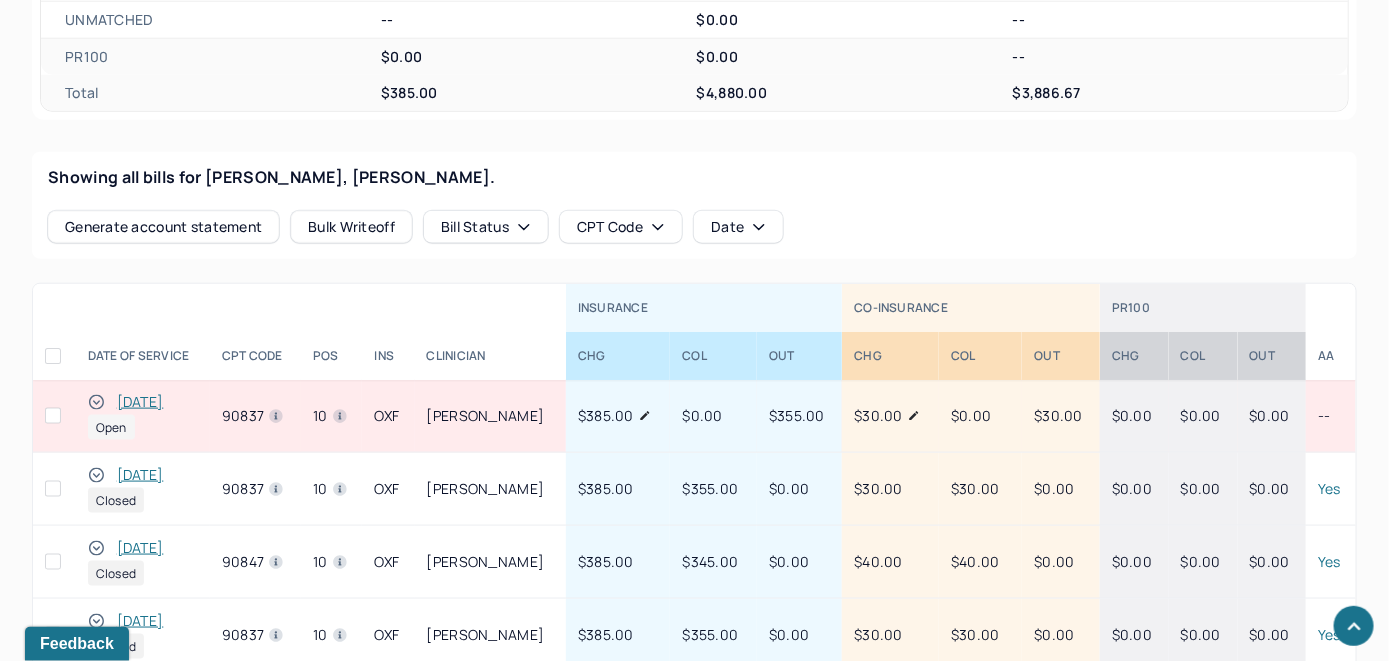 click on "[DATE]" at bounding box center [140, 402] 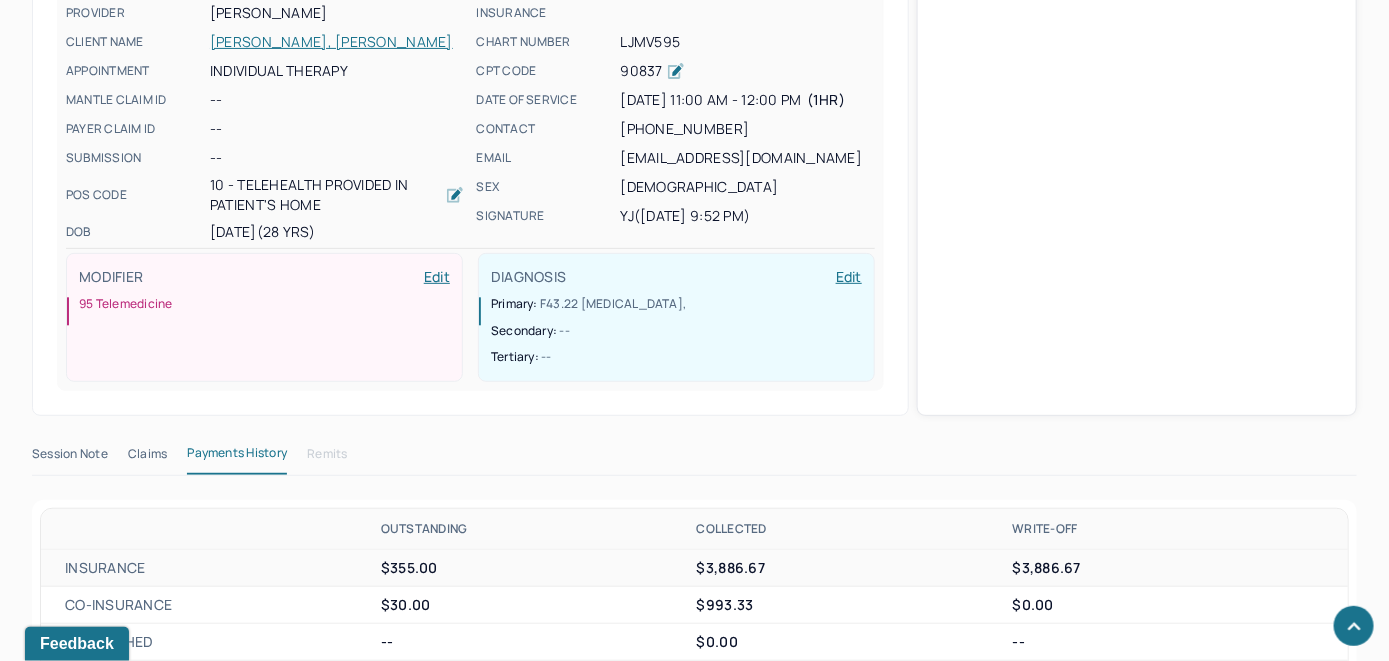 scroll, scrollTop: 737, scrollLeft: 0, axis: vertical 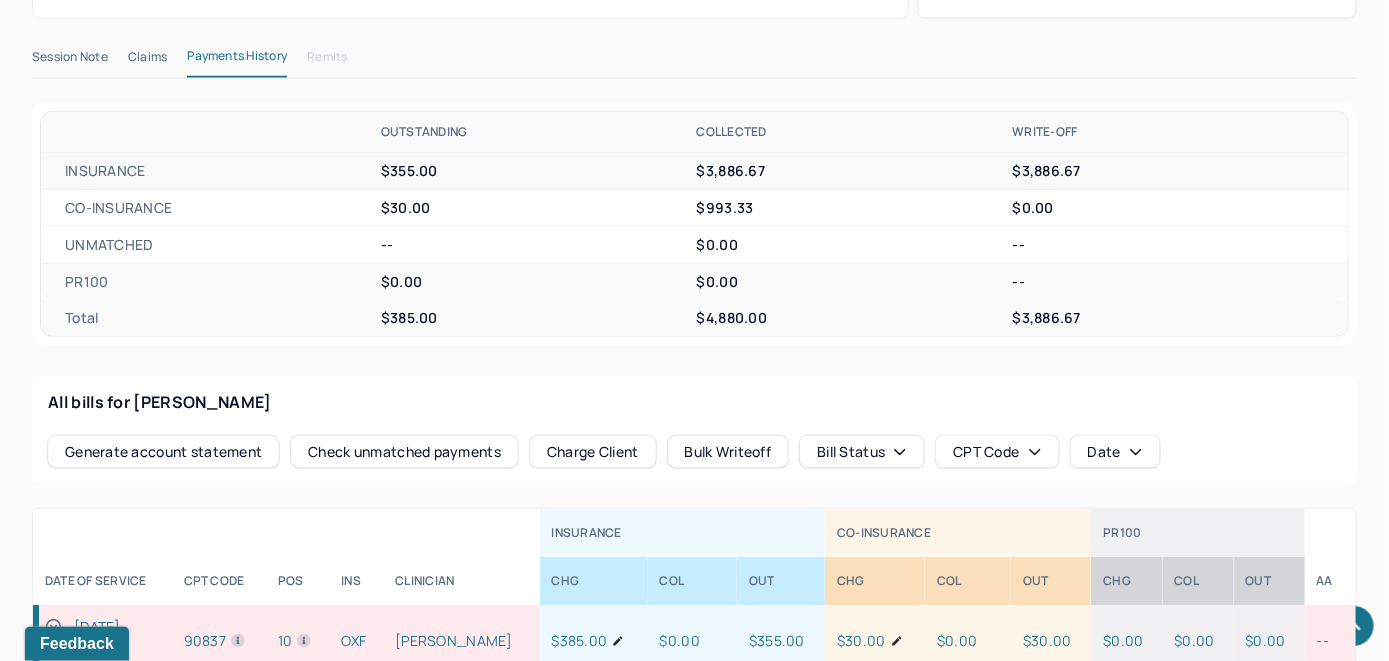click on "Check unmatched payments" at bounding box center (404, 452) 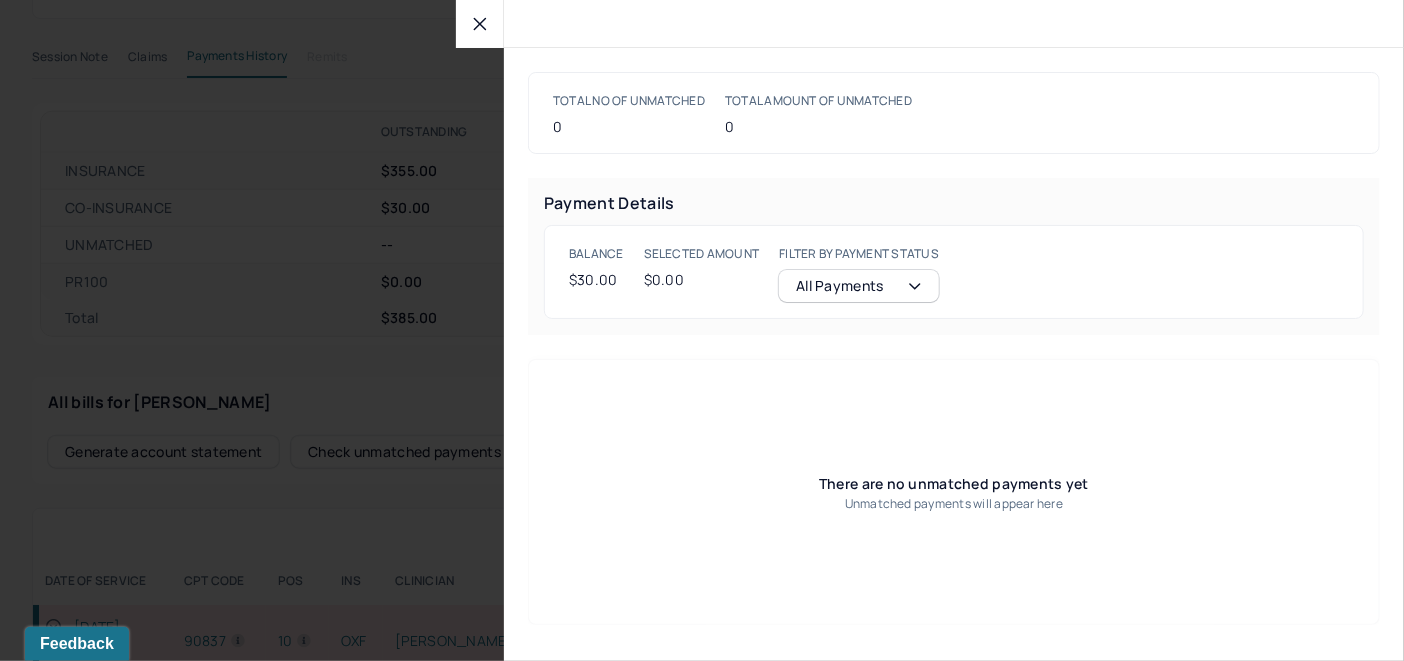 click 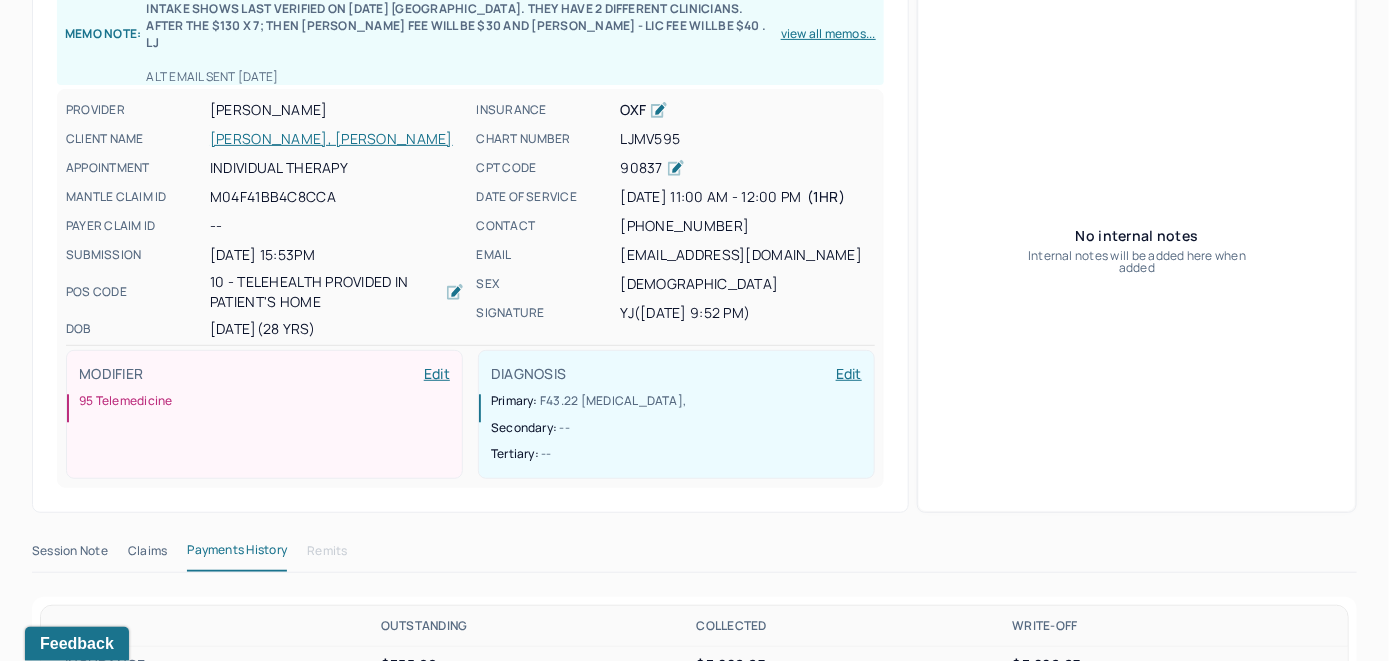 scroll, scrollTop: 237, scrollLeft: 0, axis: vertical 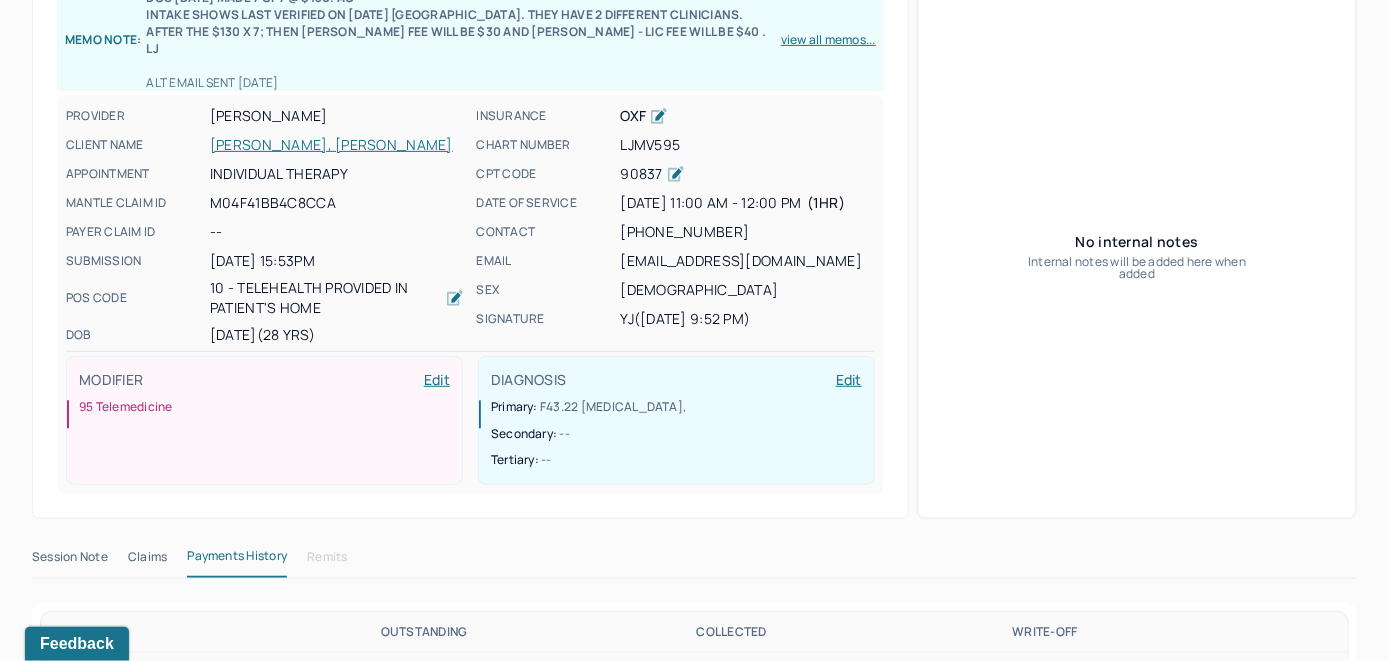 click on "[PERSON_NAME], [PERSON_NAME]" at bounding box center [337, 145] 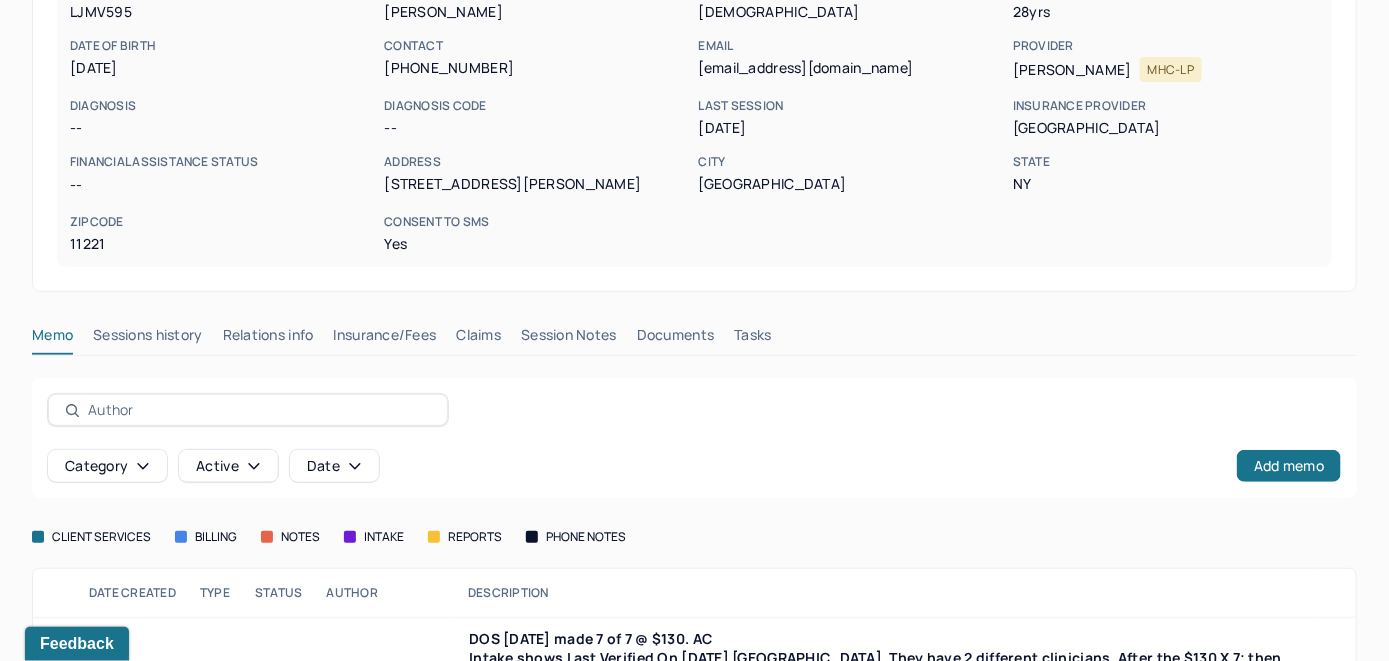 click on "Claims" at bounding box center (478, 339) 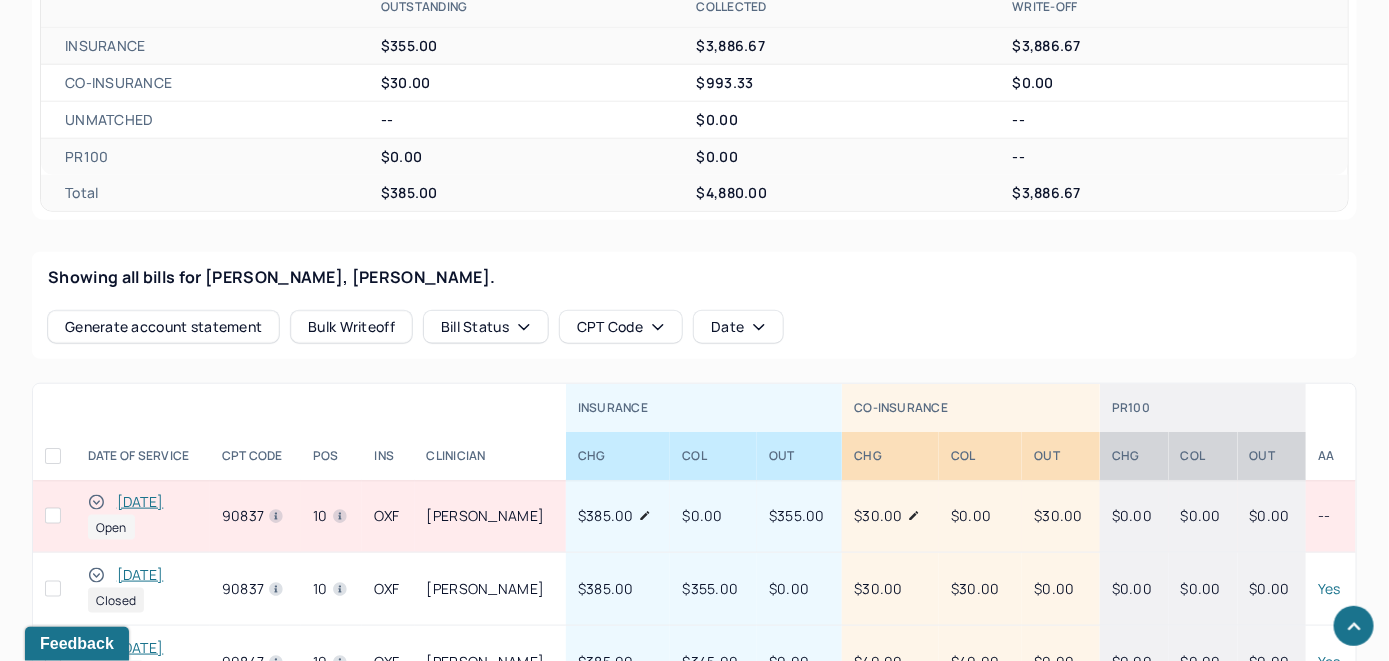 scroll, scrollTop: 937, scrollLeft: 0, axis: vertical 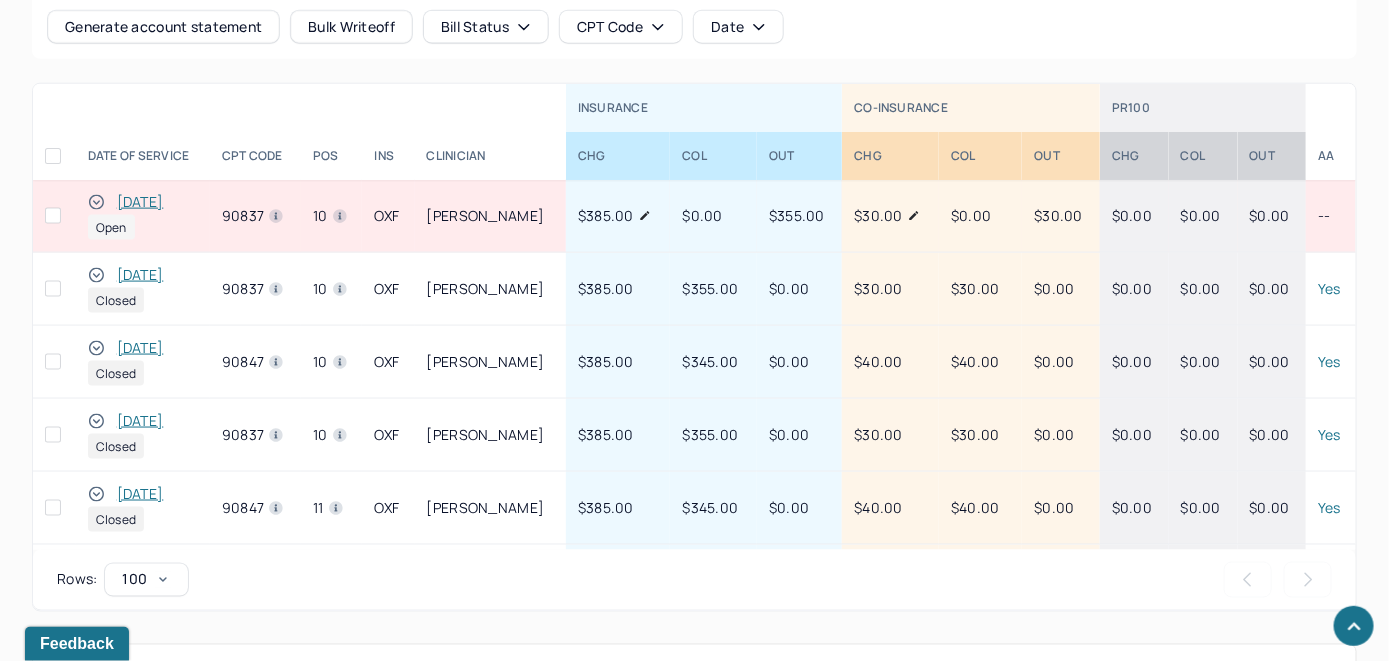 click on "Rows per page :   100       Previous     Next" at bounding box center (694, 580) 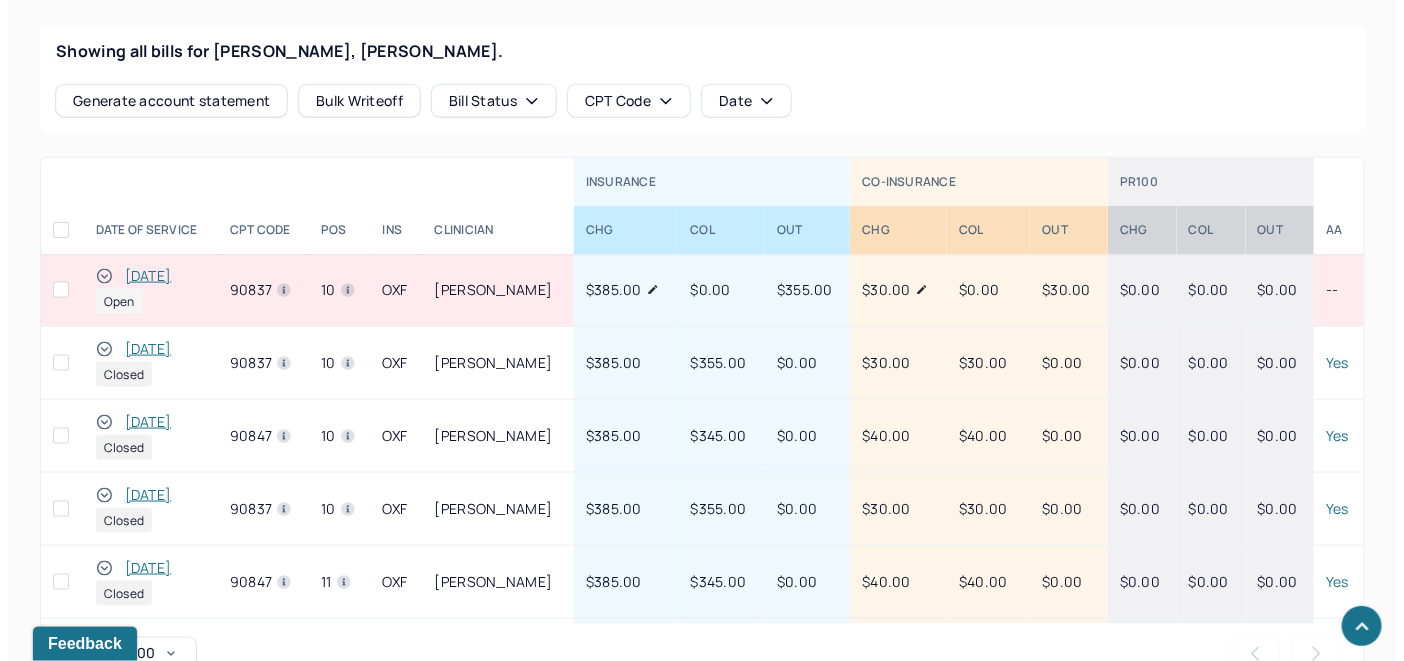 scroll, scrollTop: 835, scrollLeft: 0, axis: vertical 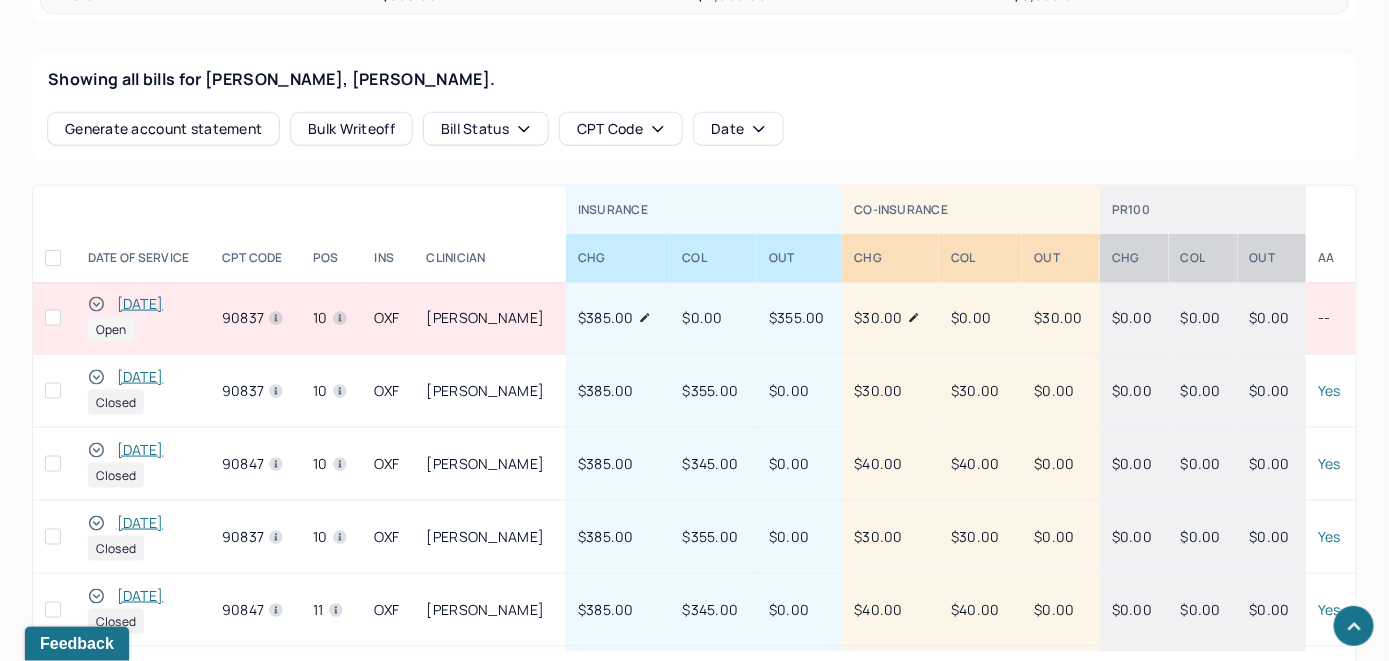 click on "[DATE]" at bounding box center [140, 304] 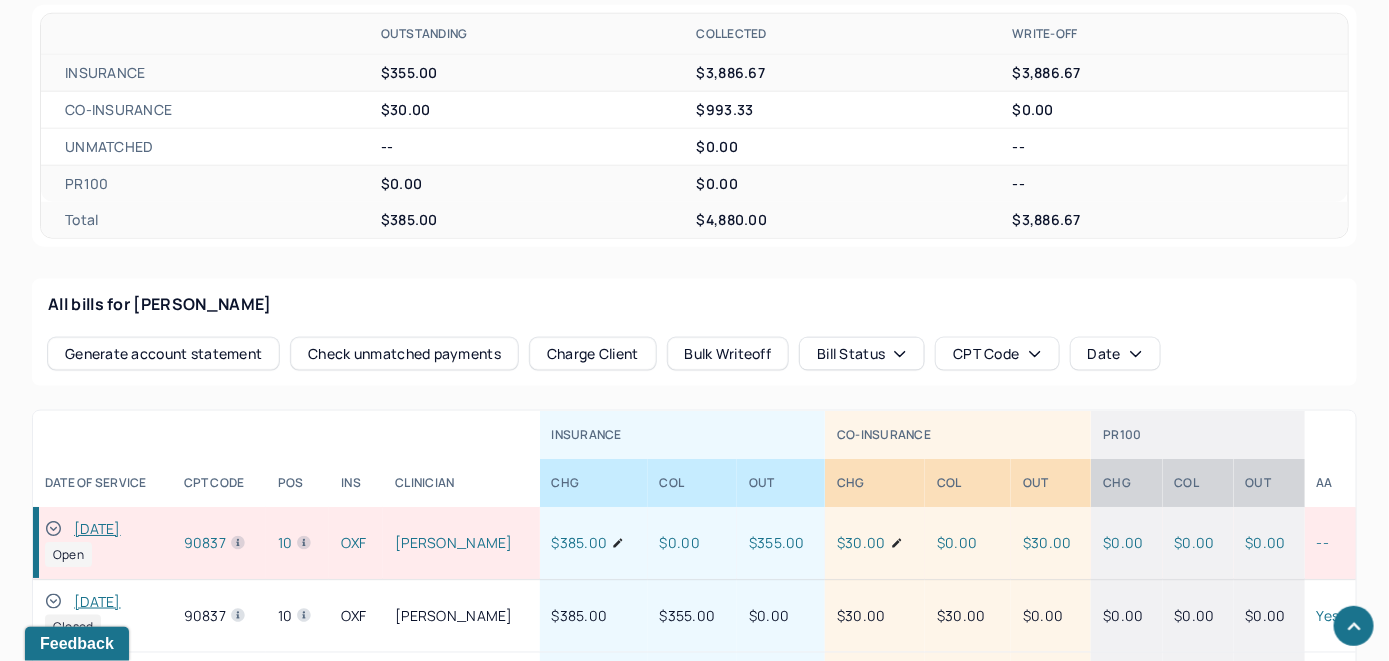 click on "Check unmatched payments" at bounding box center [404, 354] 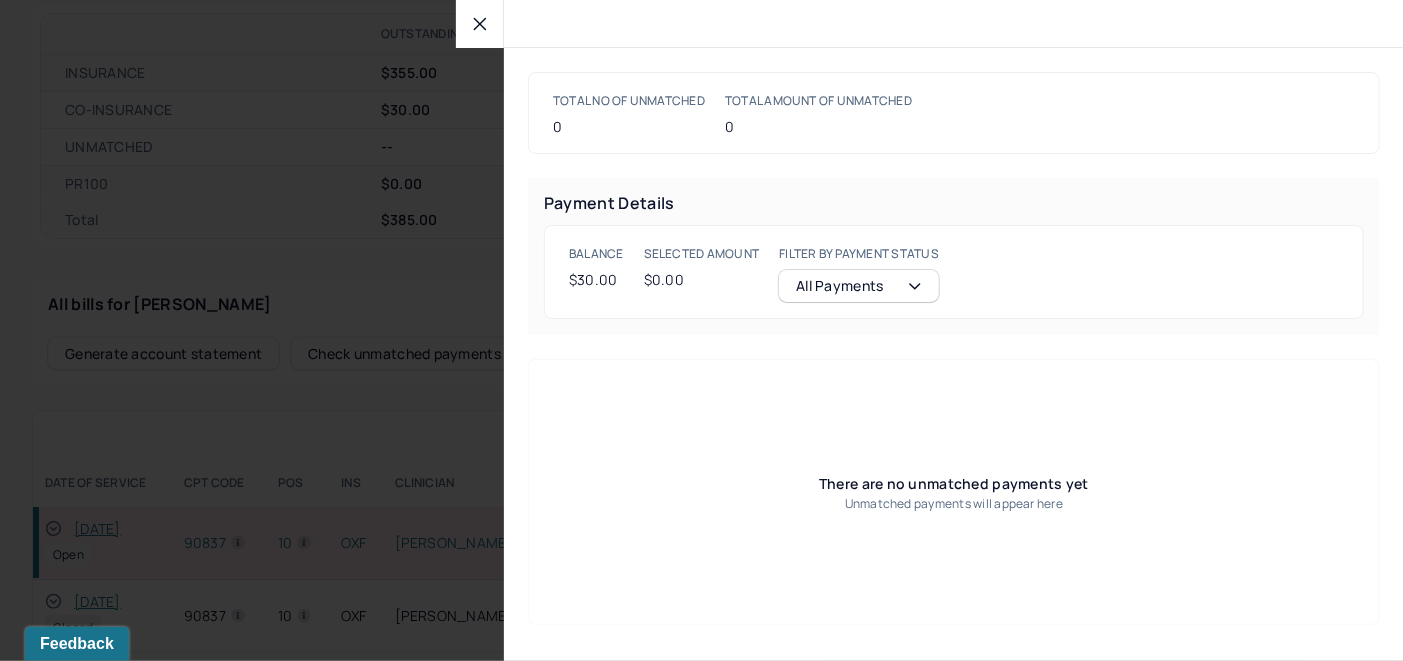 click 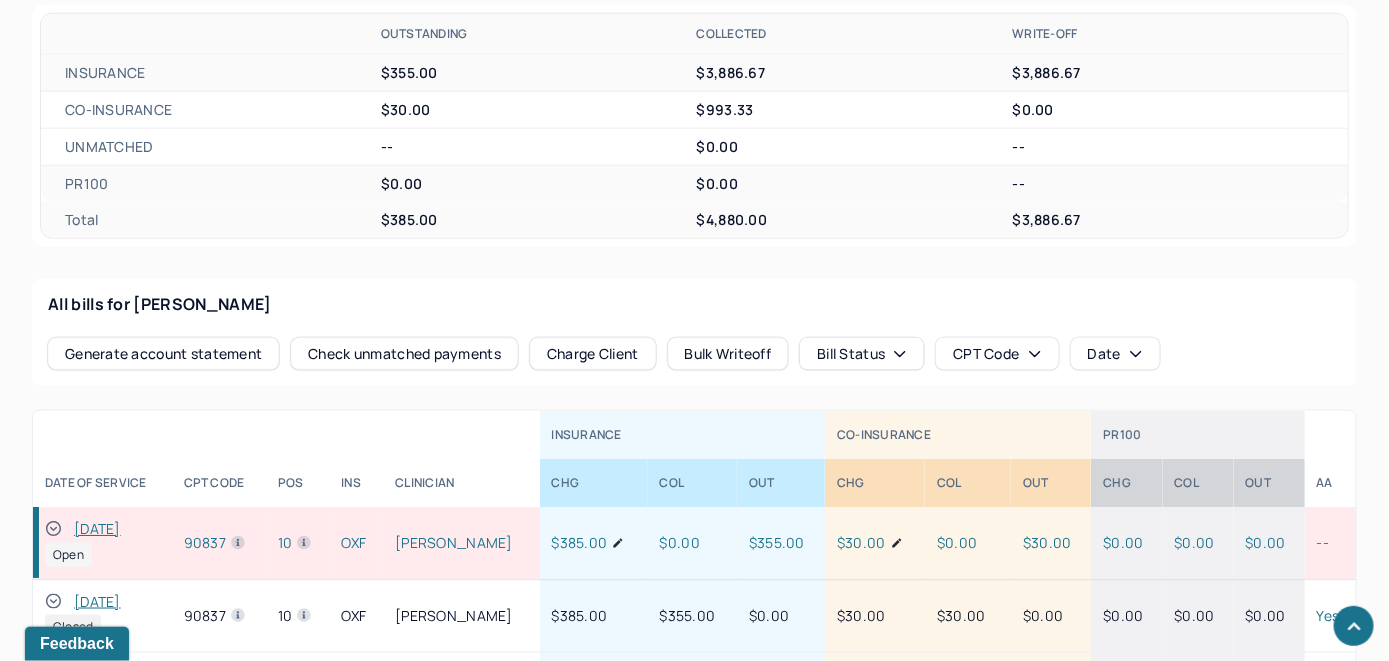click on "Charge Client" at bounding box center (593, 354) 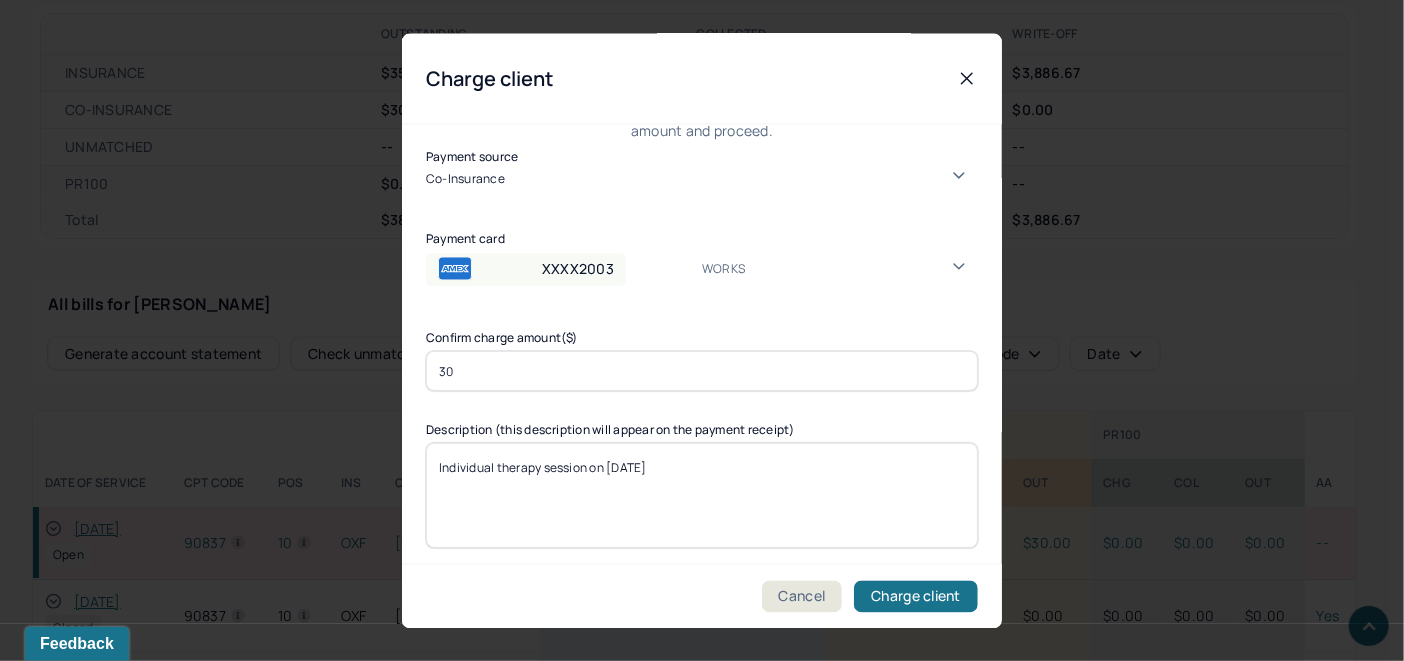 scroll, scrollTop: 121, scrollLeft: 0, axis: vertical 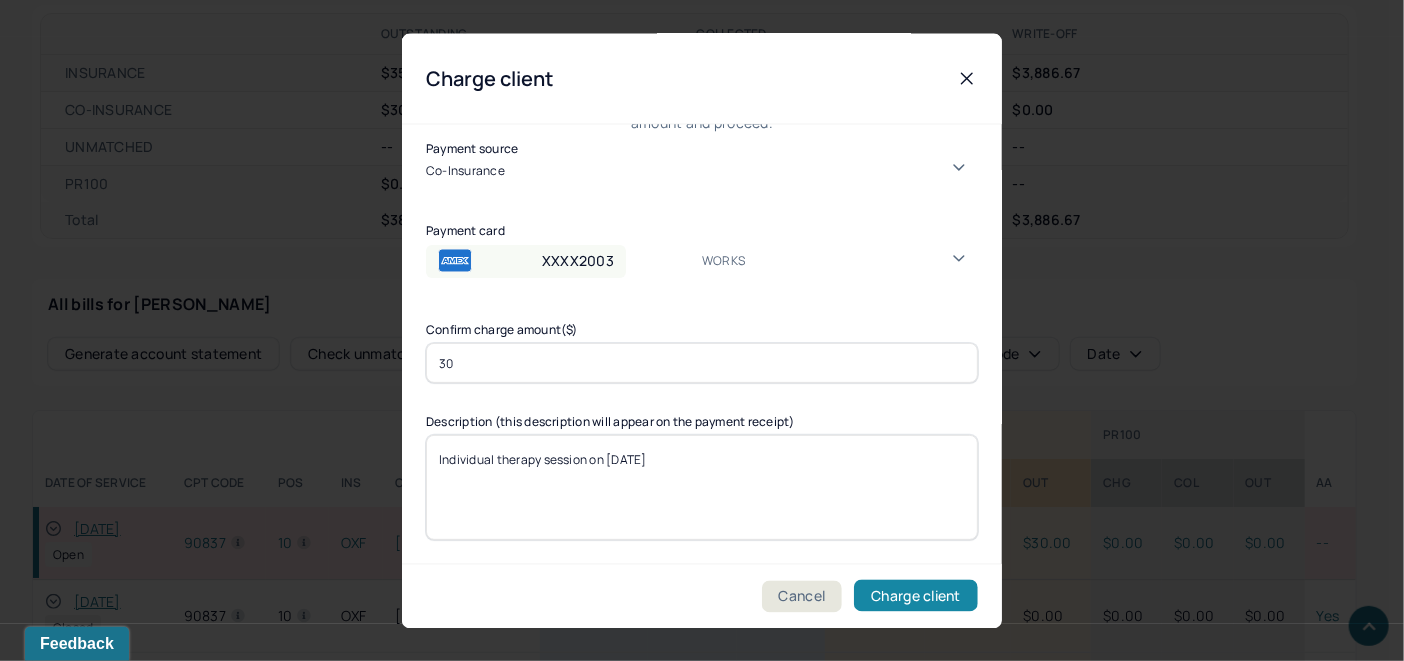 click on "Charge client" at bounding box center (916, 596) 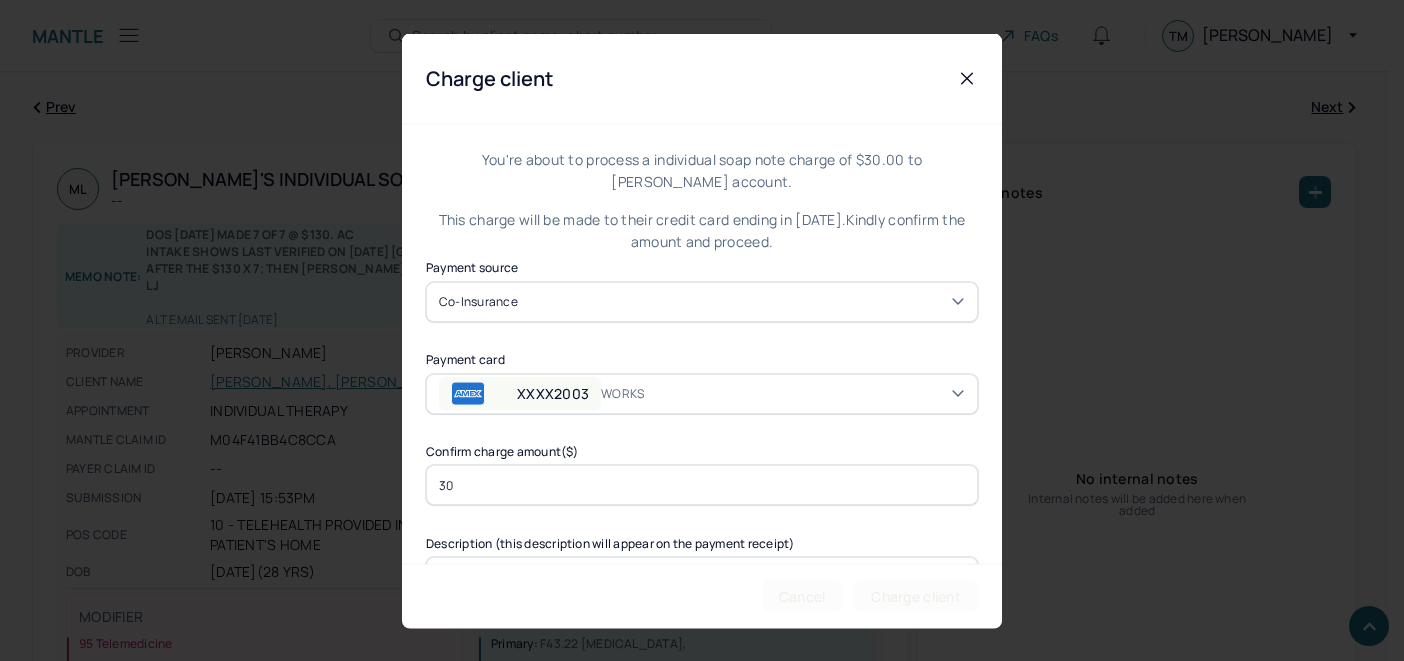 scroll, scrollTop: 835, scrollLeft: 0, axis: vertical 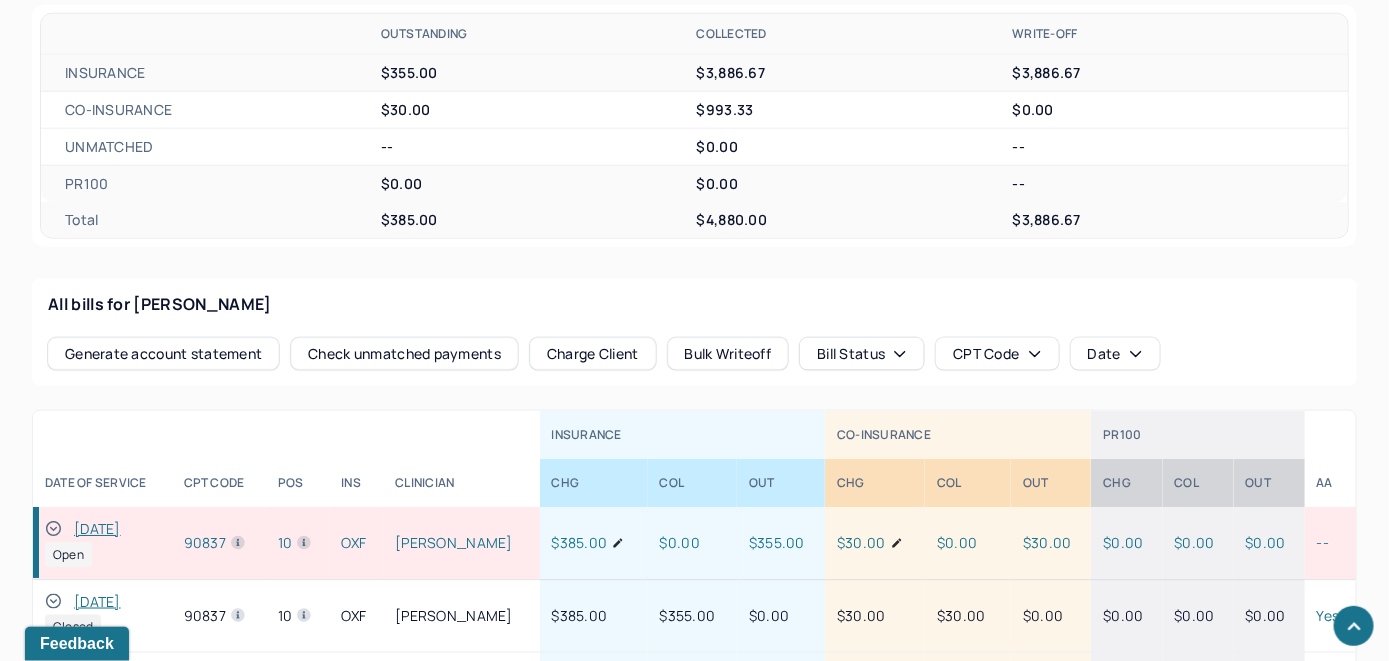 click 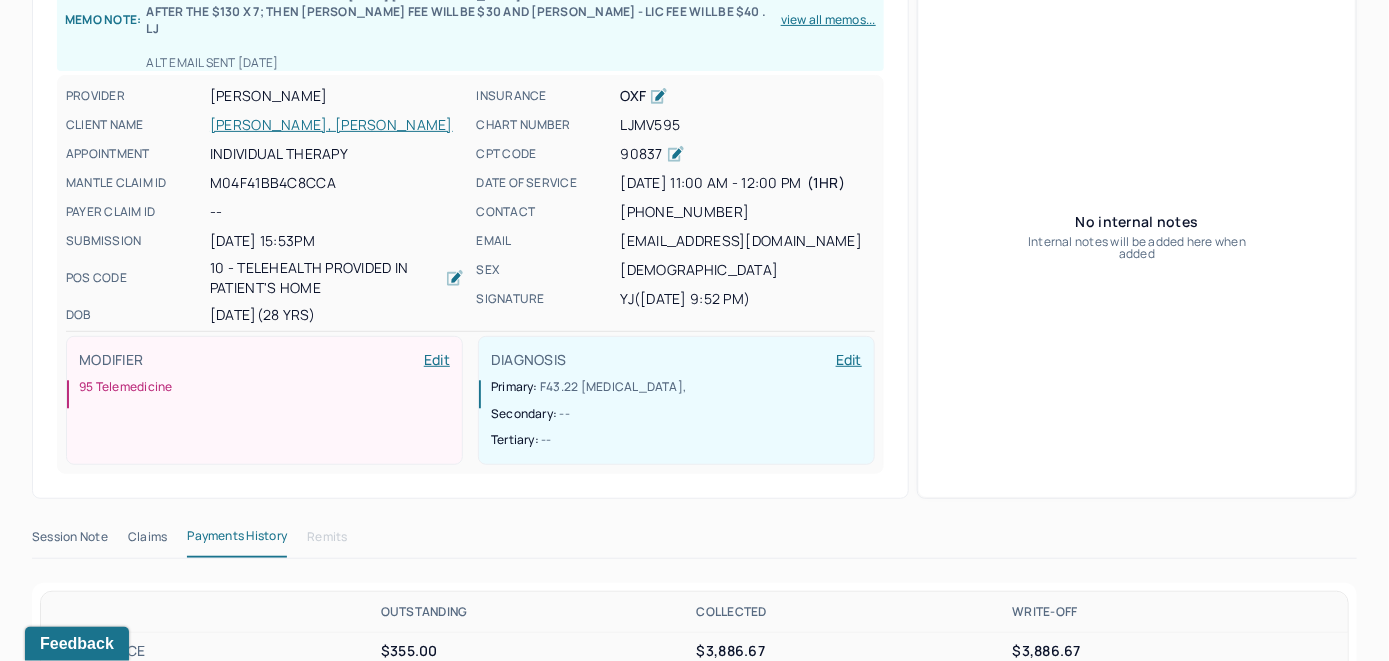 scroll, scrollTop: 0, scrollLeft: 0, axis: both 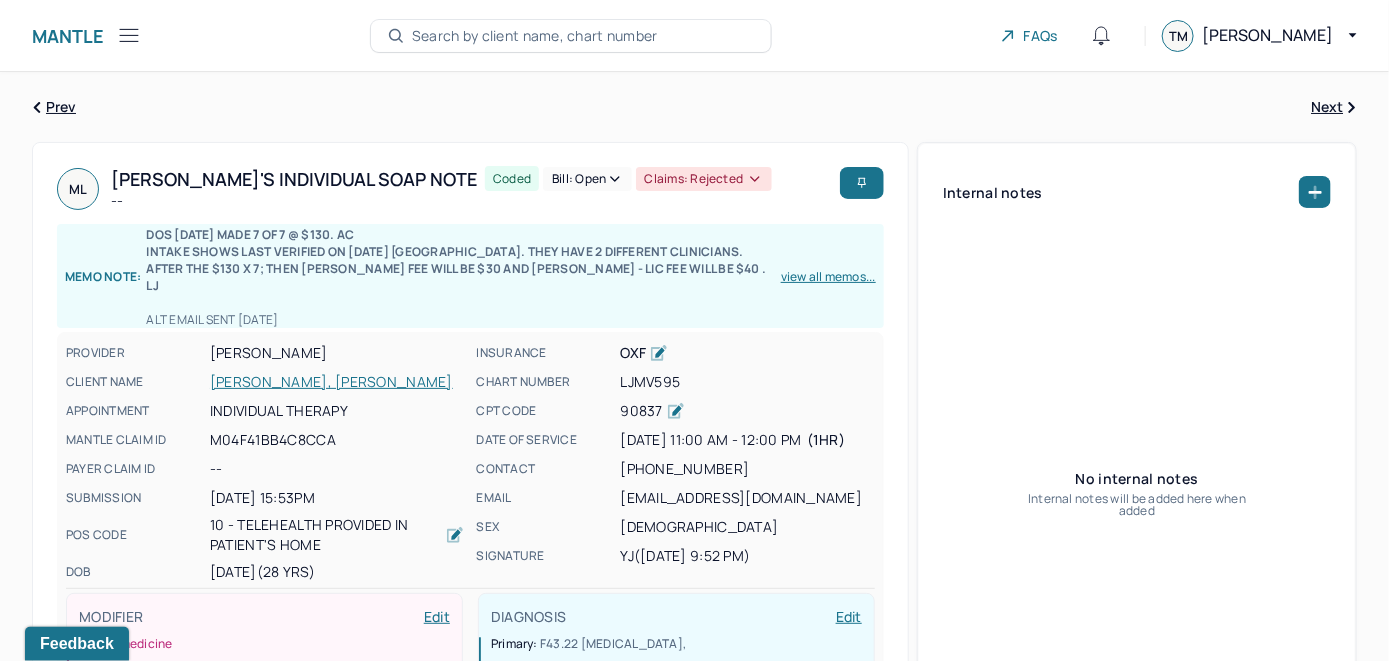 click on "Bill: Open" at bounding box center [587, 179] 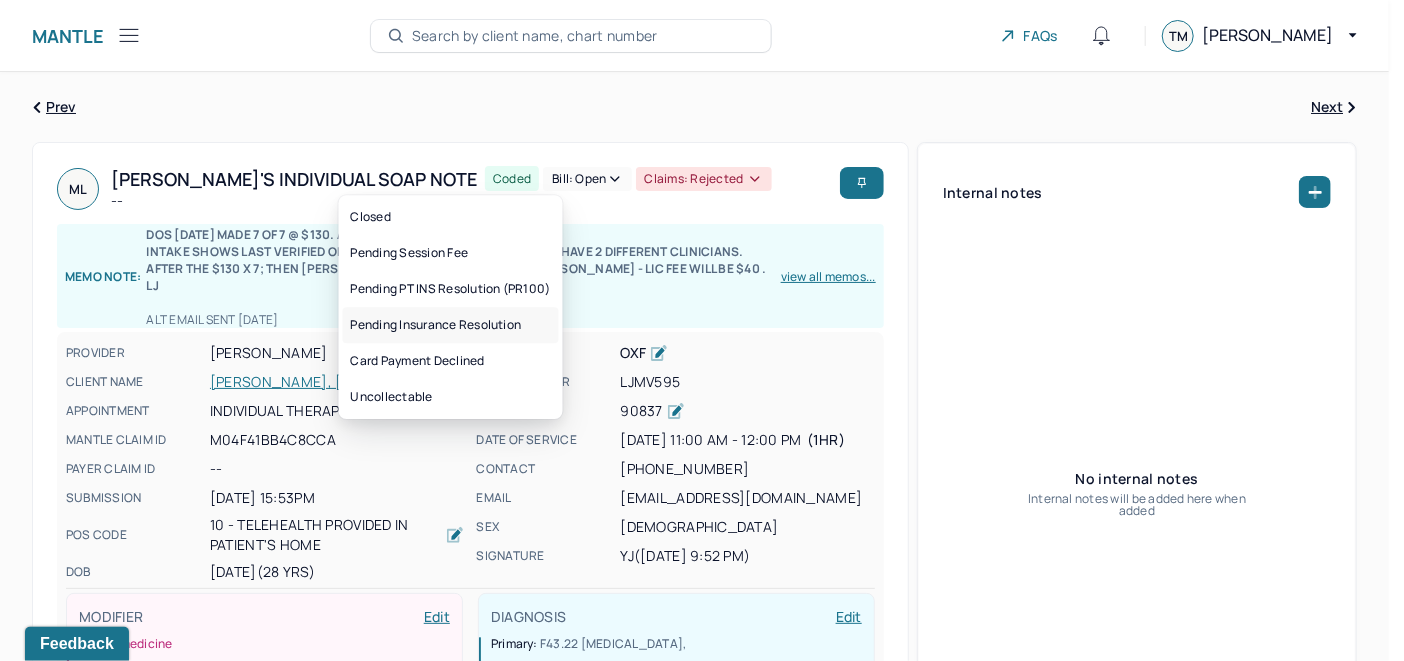 click on "Pending Insurance Resolution" at bounding box center [451, 325] 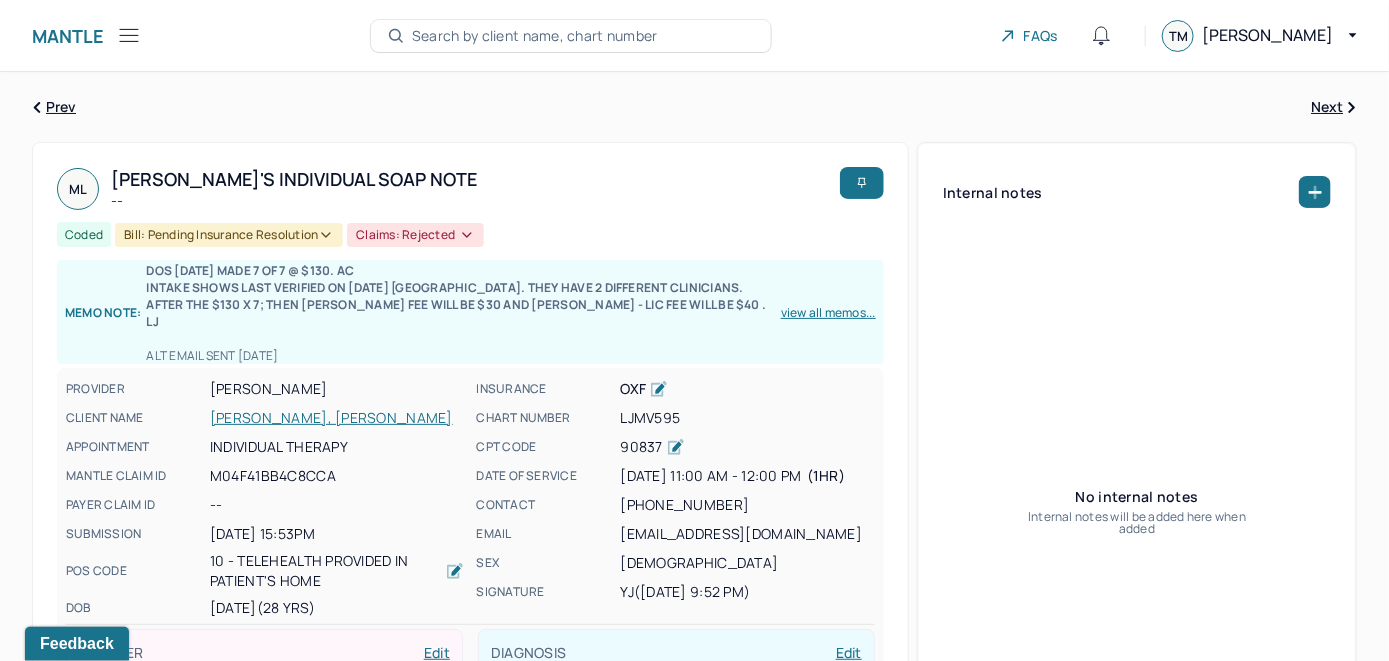 click on "Search by client name, chart number" at bounding box center [535, 36] 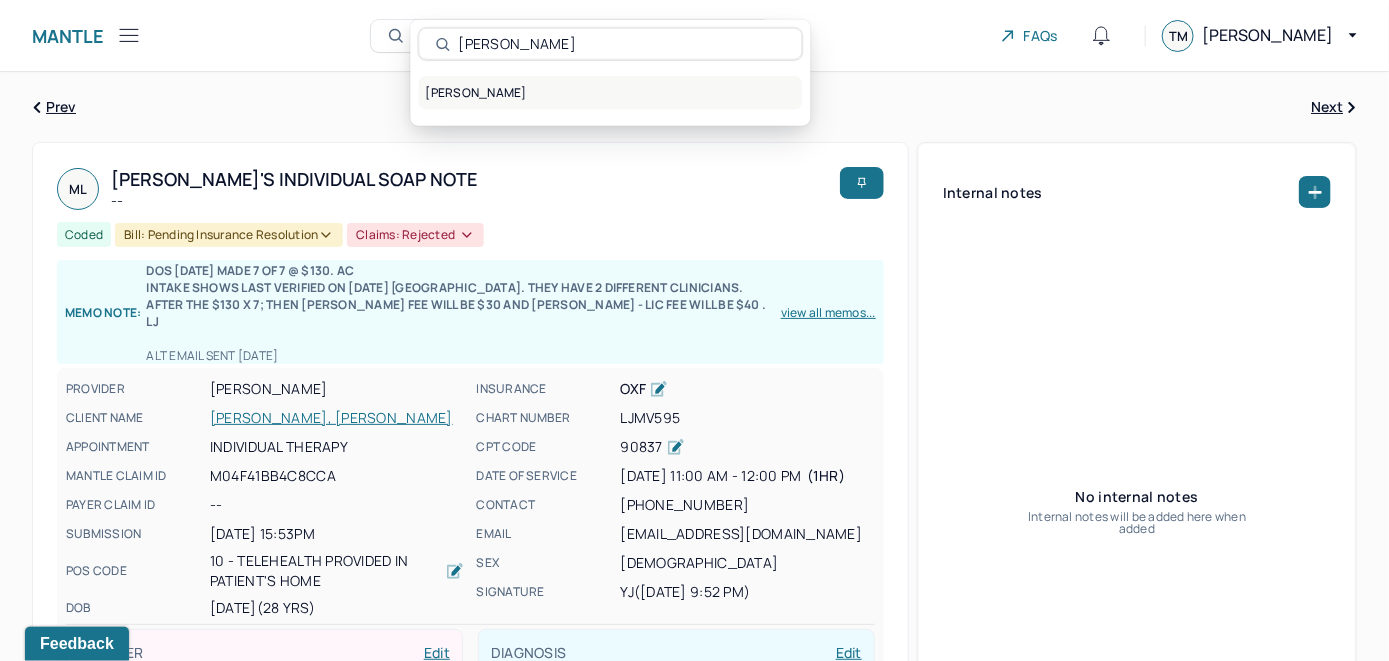type on "Naimah King" 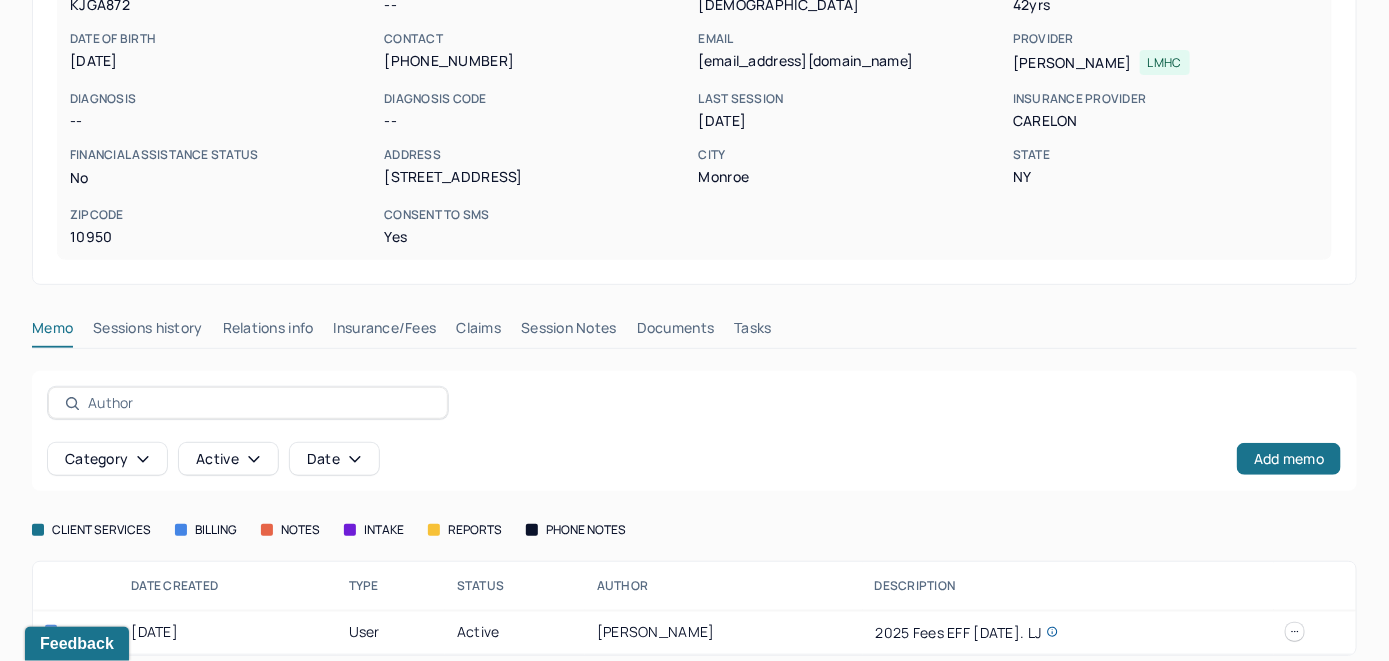 scroll, scrollTop: 261, scrollLeft: 0, axis: vertical 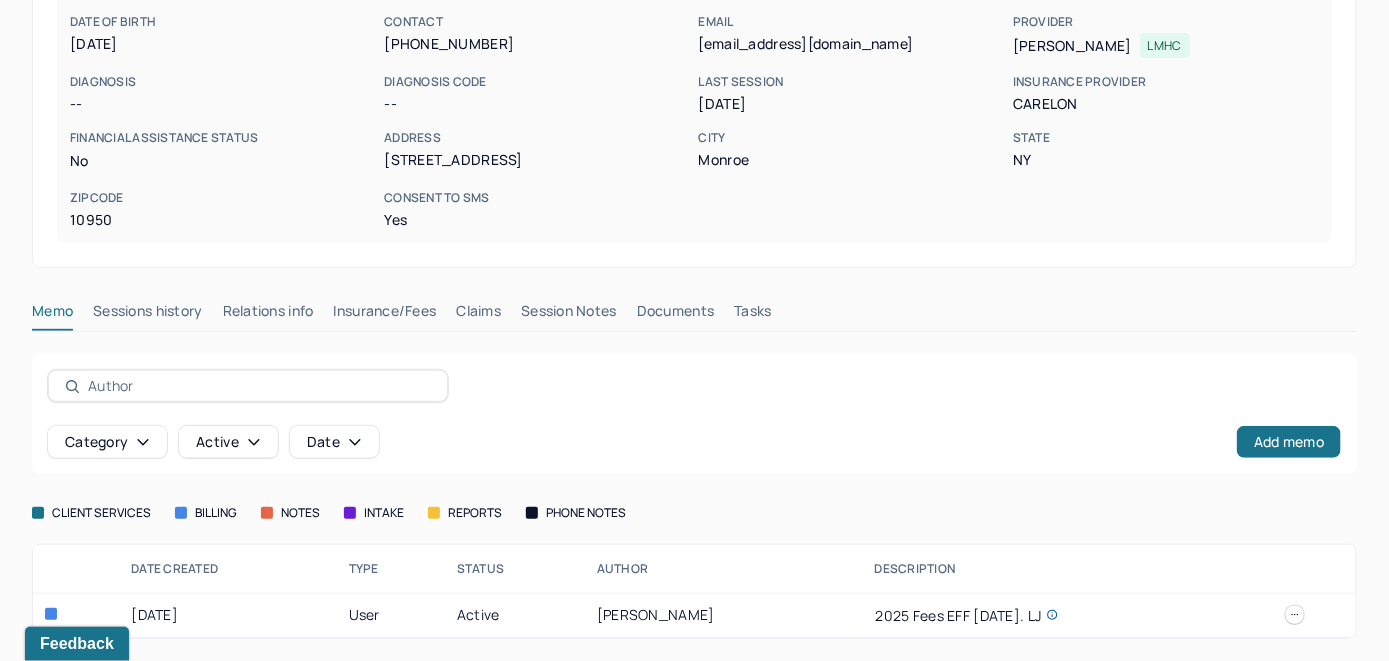 click on "Insurance/Fees" at bounding box center [385, 315] 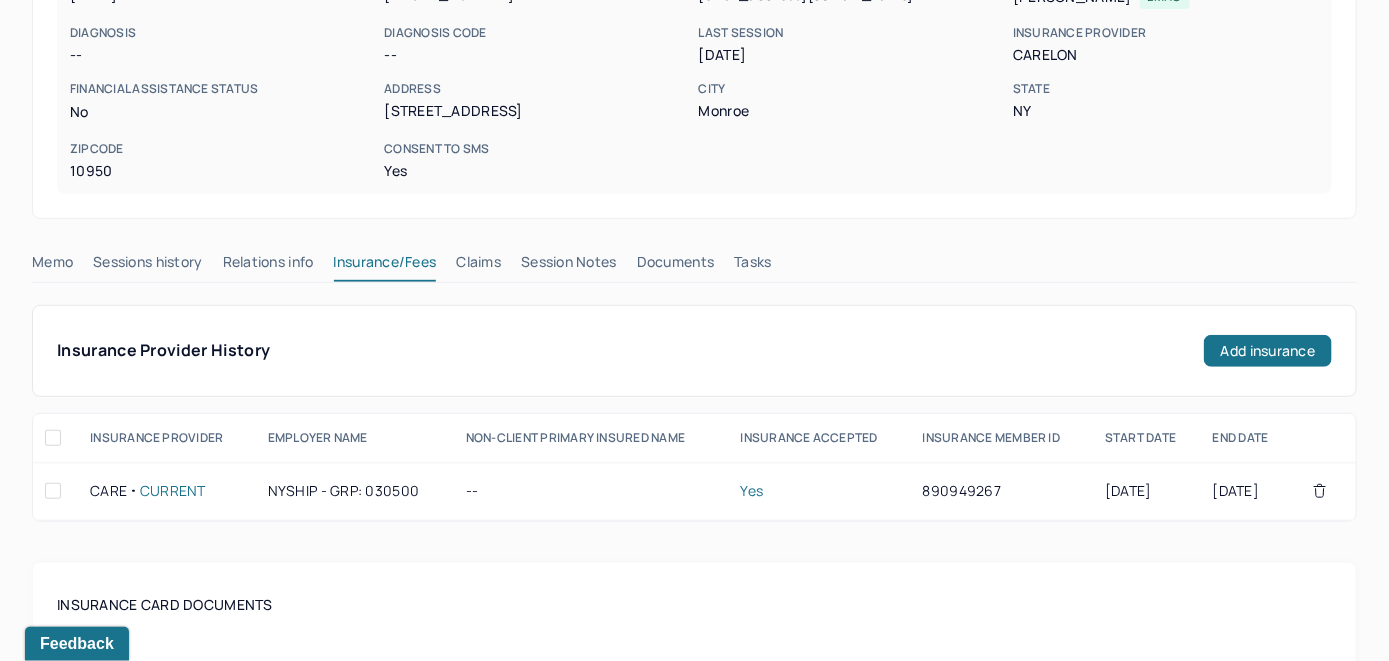 scroll, scrollTop: 261, scrollLeft: 0, axis: vertical 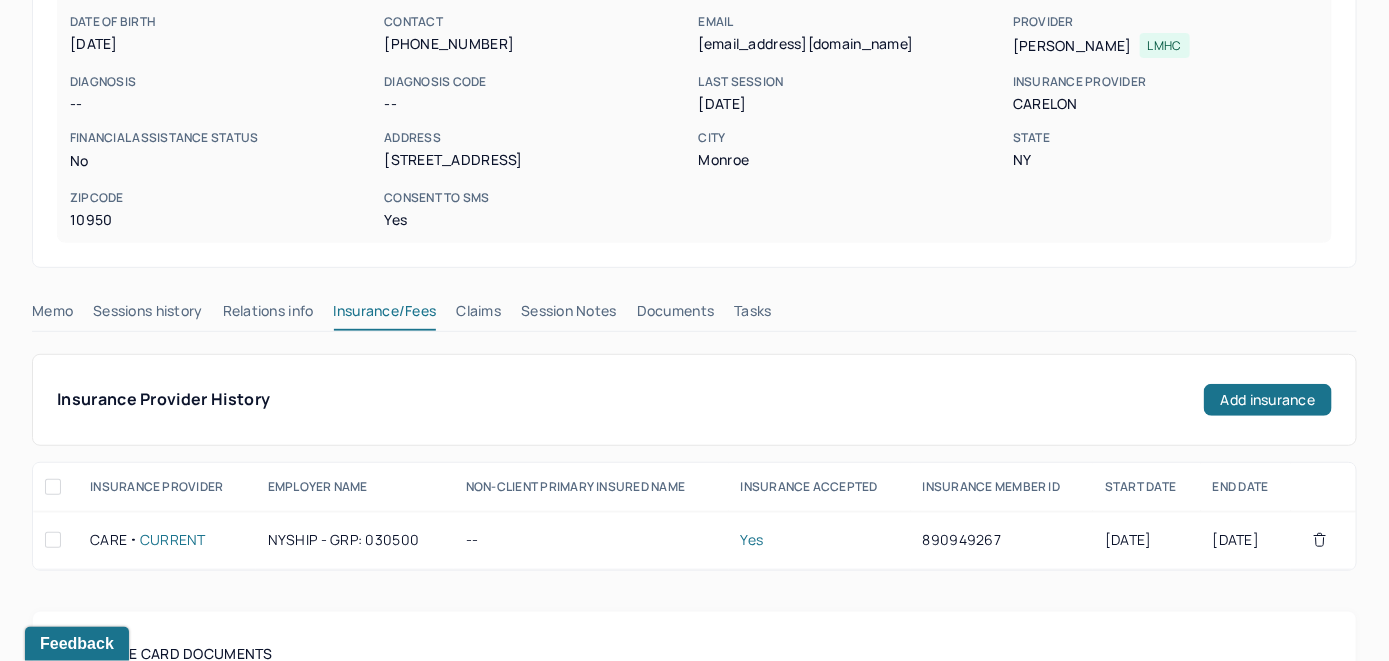 click on "Claims" at bounding box center (478, 315) 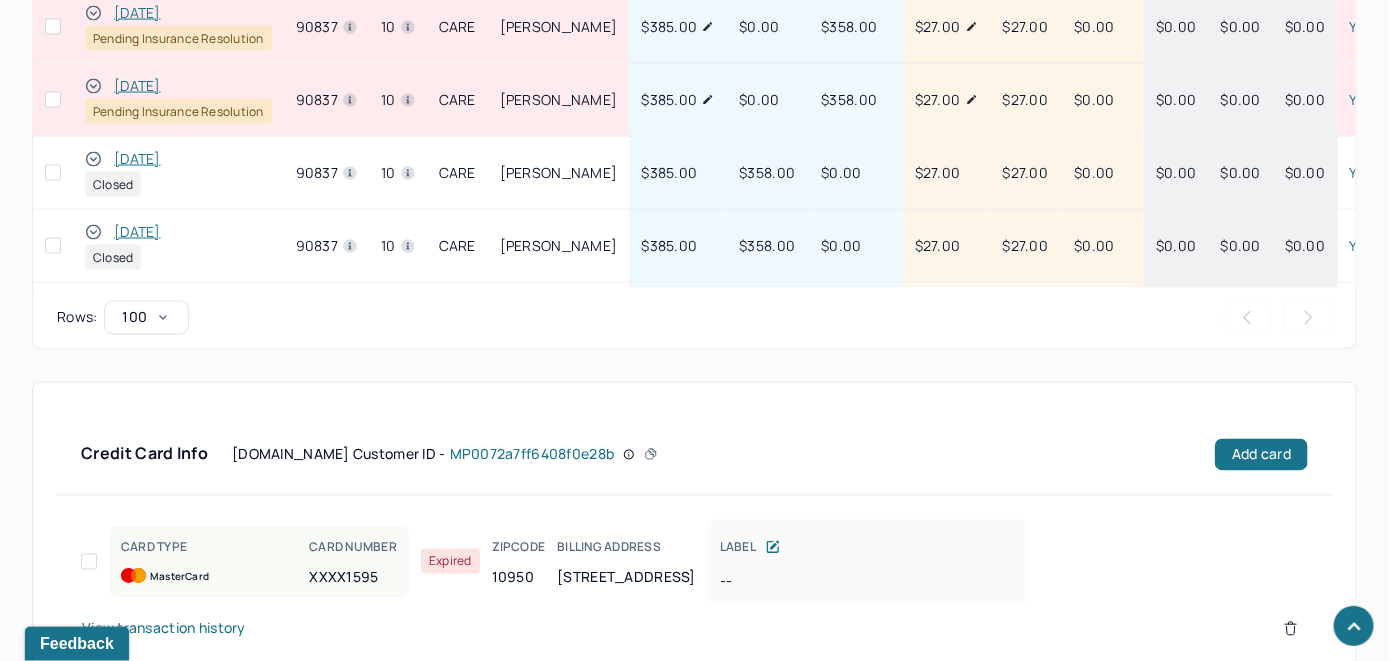 scroll, scrollTop: 999, scrollLeft: 0, axis: vertical 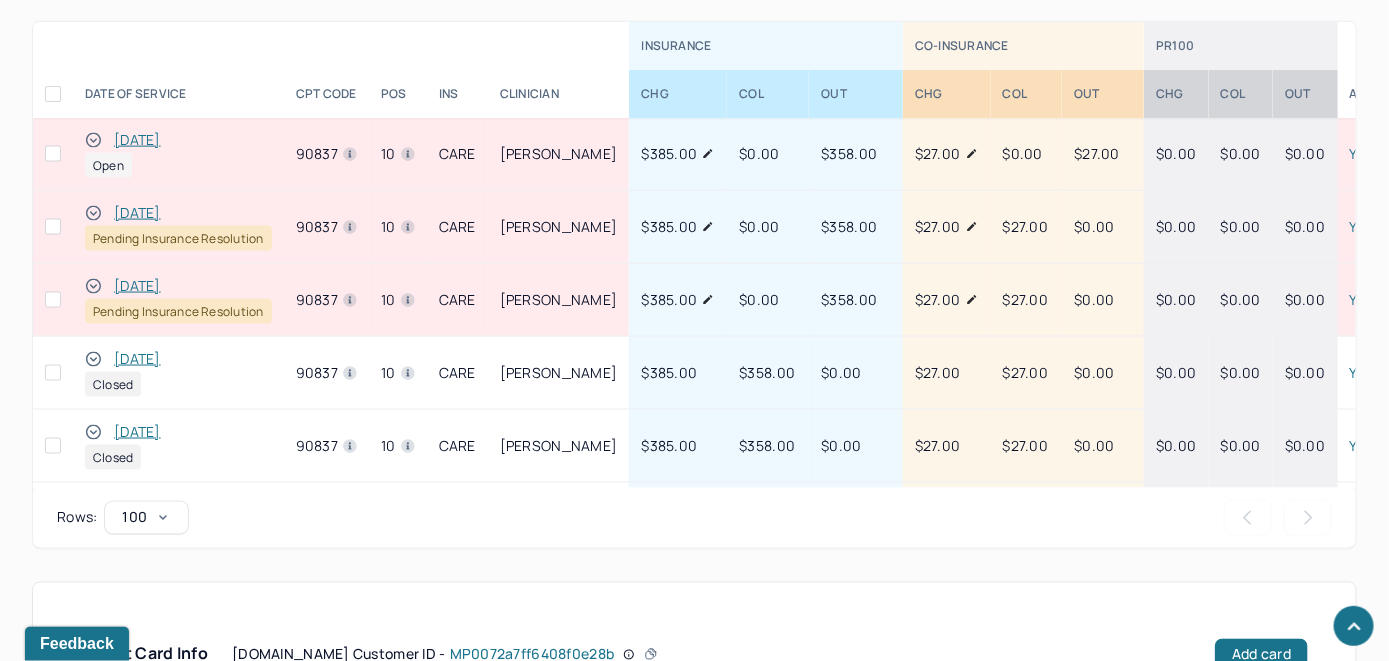 click on "[DATE]" at bounding box center (137, 140) 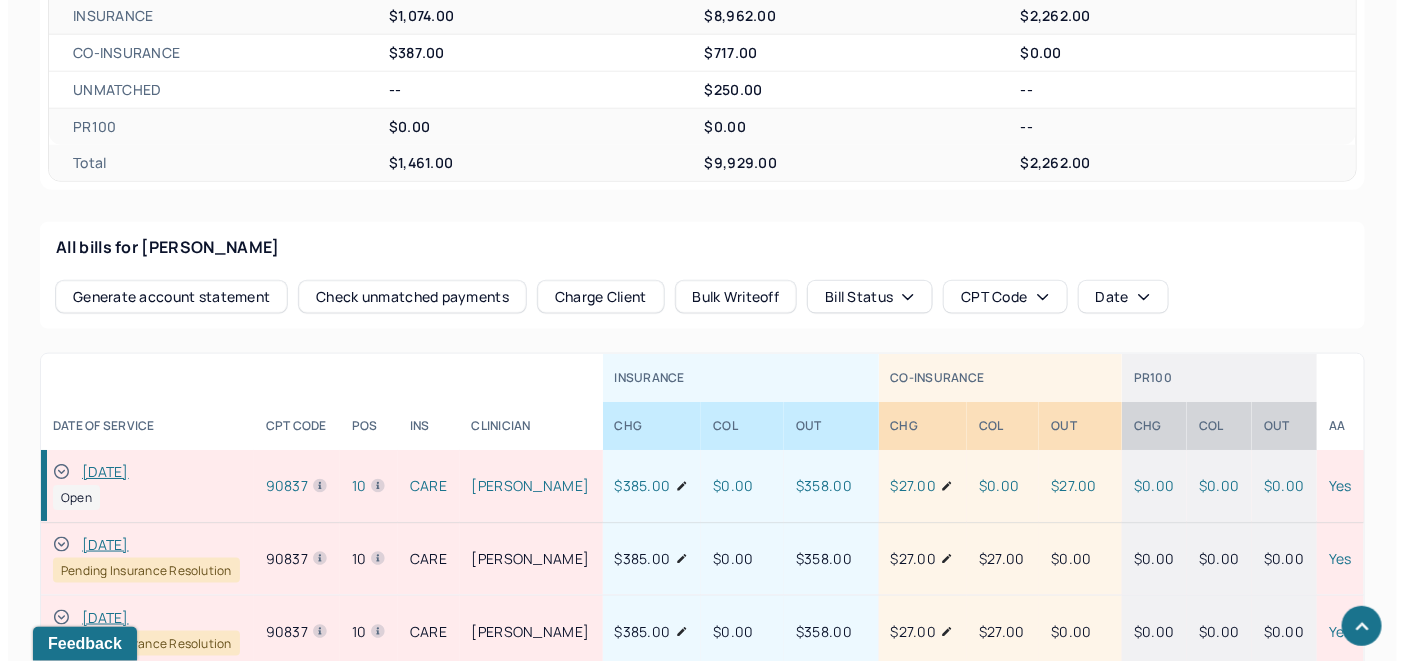 scroll, scrollTop: 999, scrollLeft: 0, axis: vertical 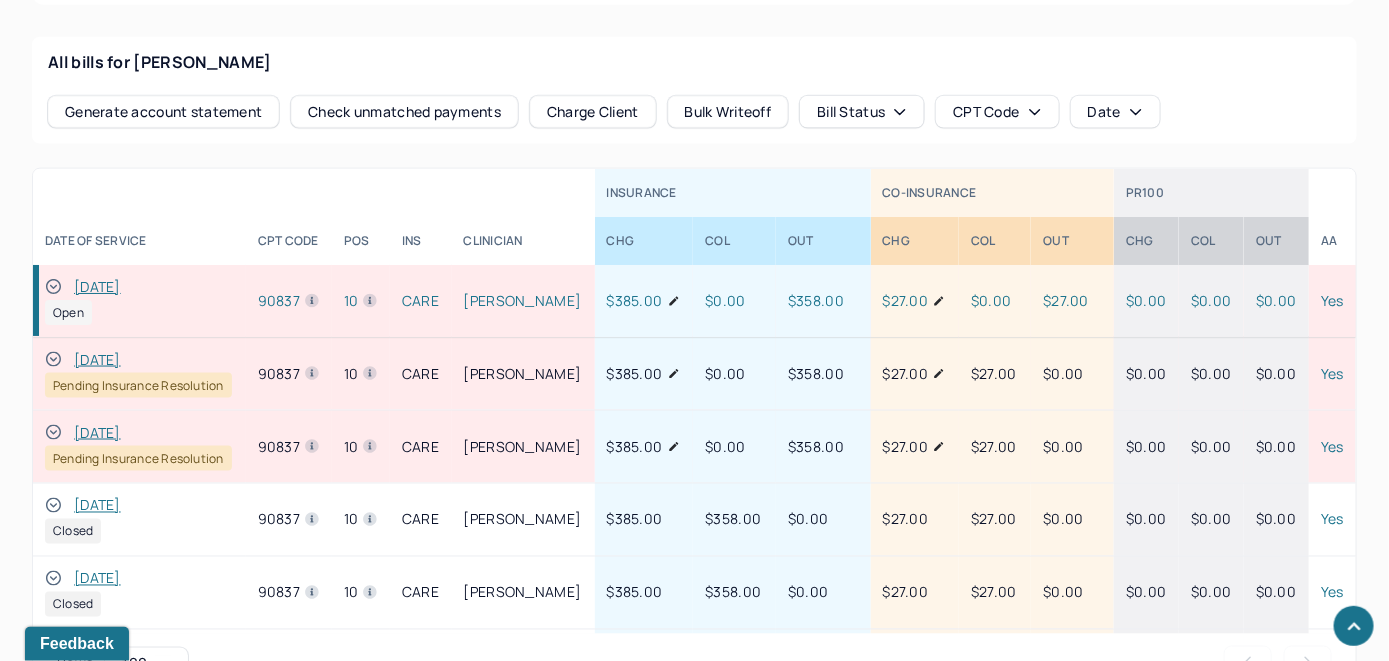 click on "Check unmatched payments" at bounding box center [404, 112] 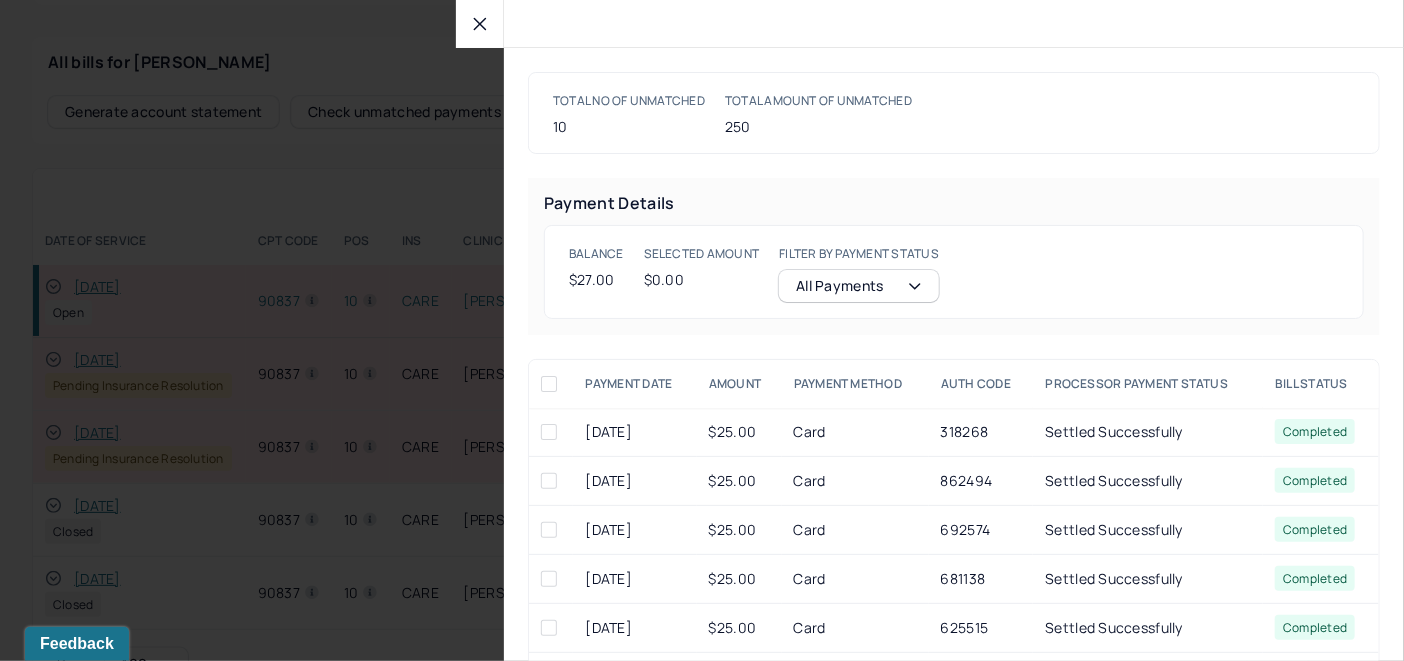 click 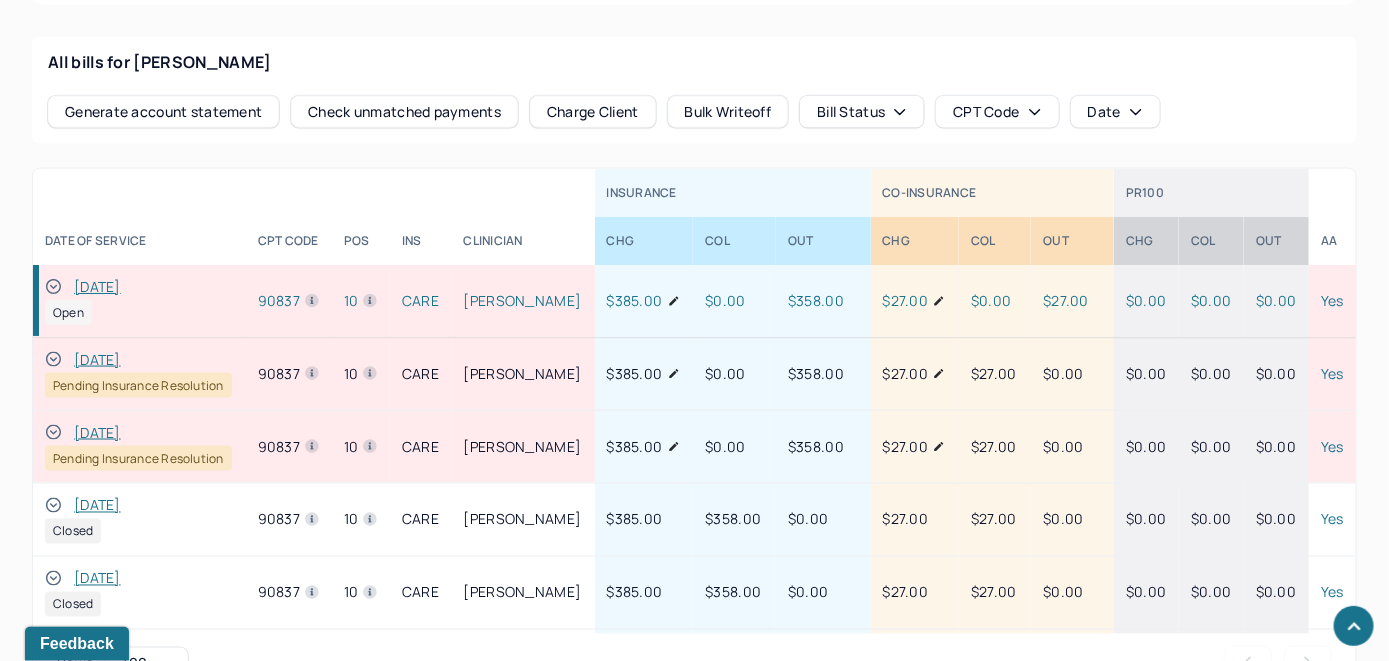 click on "Charge Client" at bounding box center (593, 112) 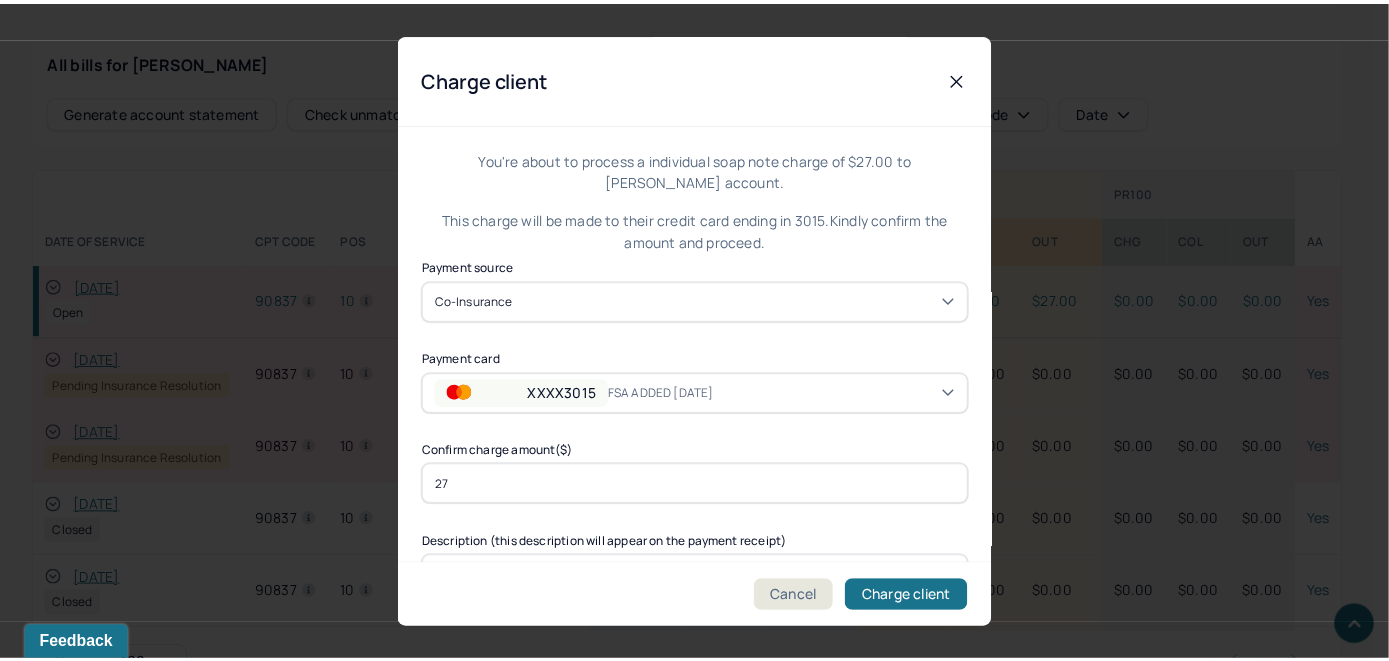 scroll, scrollTop: 121, scrollLeft: 0, axis: vertical 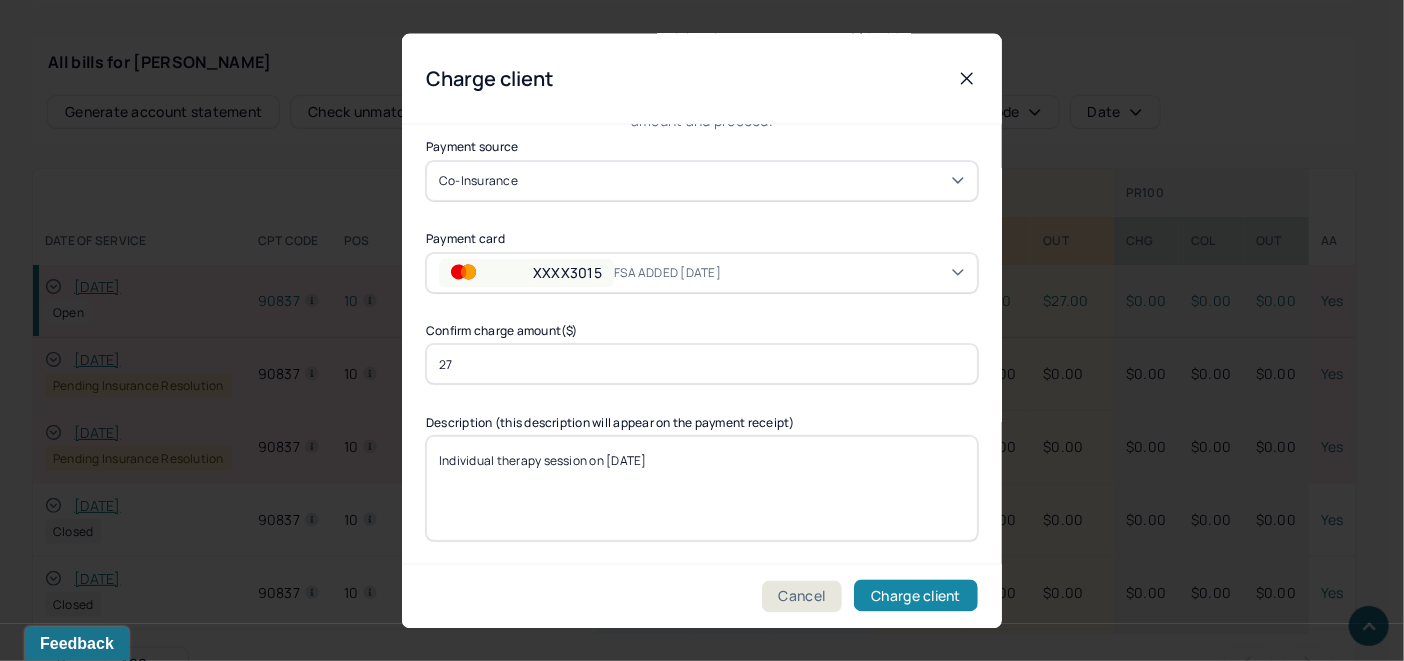 click on "Charge client" at bounding box center (916, 596) 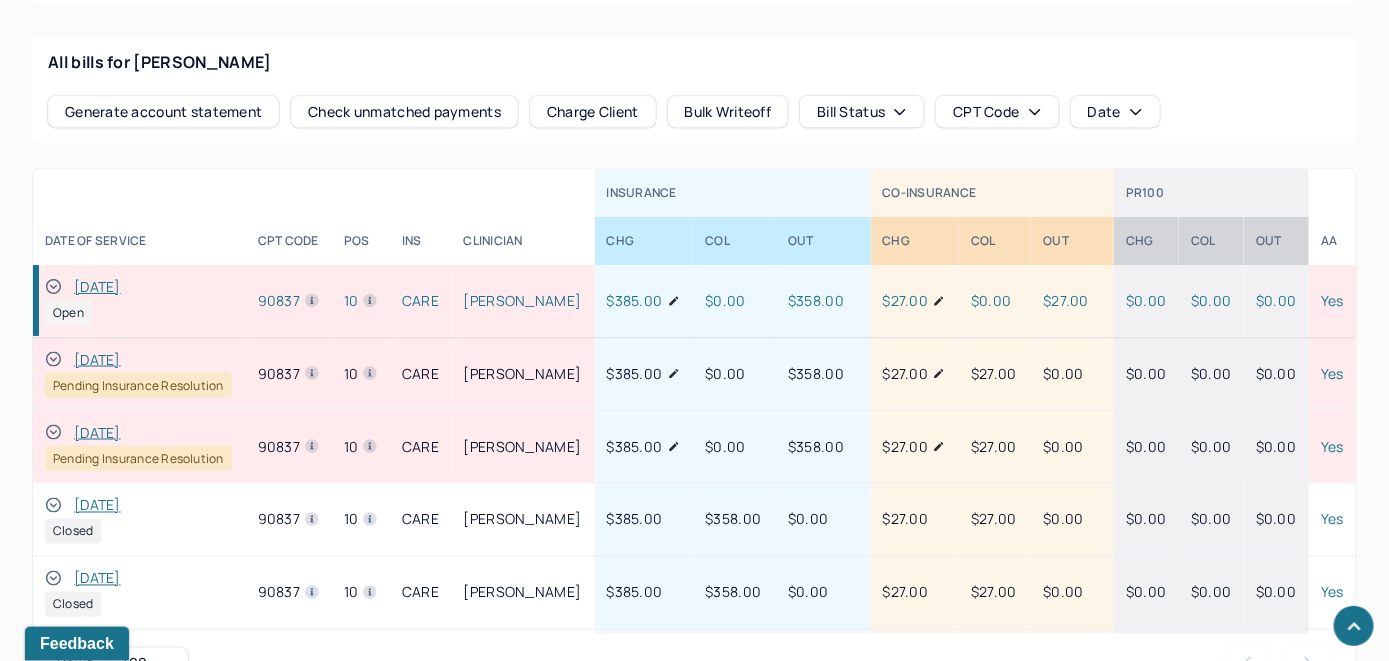 drag, startPoint x: 52, startPoint y: 284, endPoint x: 70, endPoint y: 282, distance: 18.110771 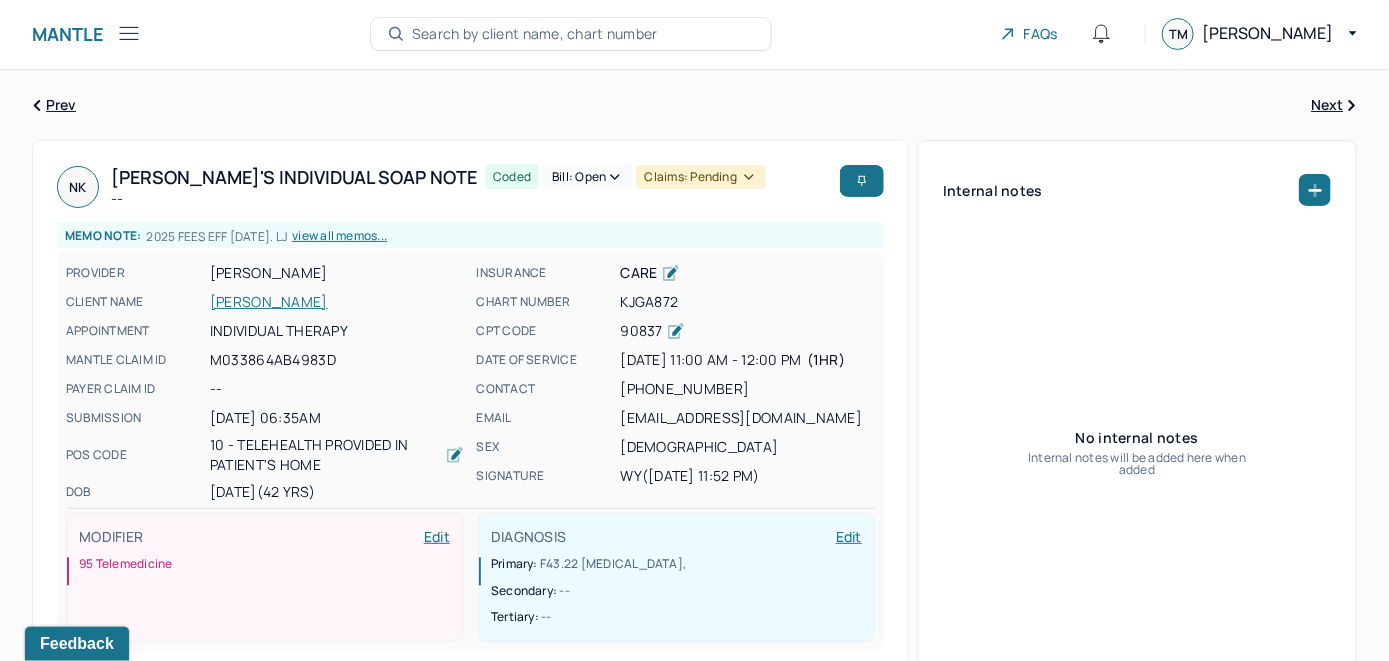 scroll, scrollTop: 0, scrollLeft: 0, axis: both 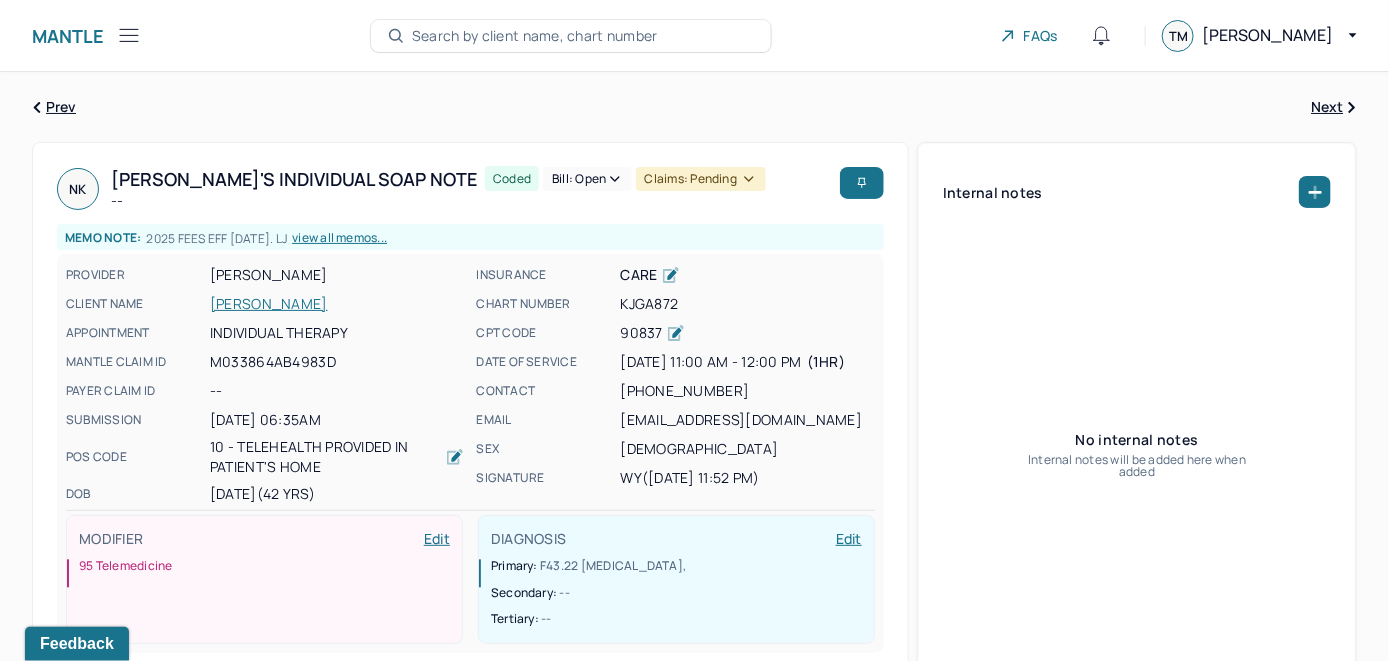click on "Bill: Open" at bounding box center (587, 179) 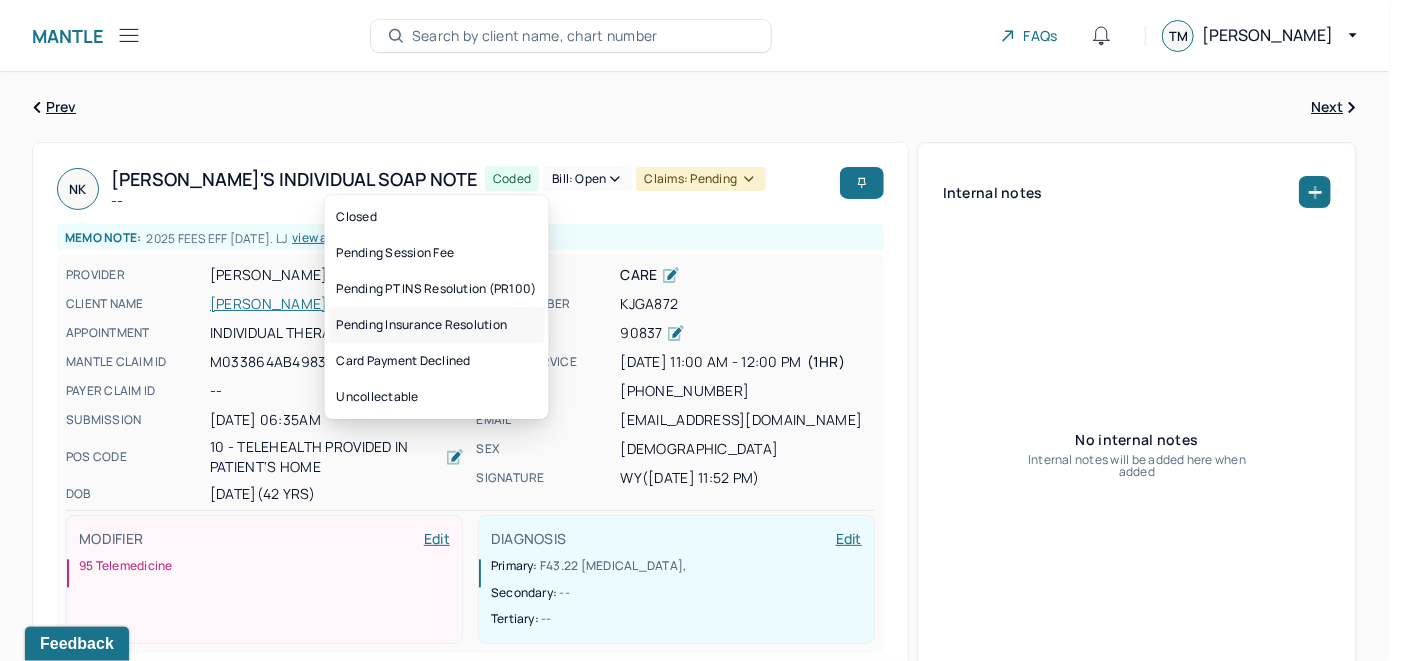 click on "Pending Insurance Resolution" at bounding box center (437, 325) 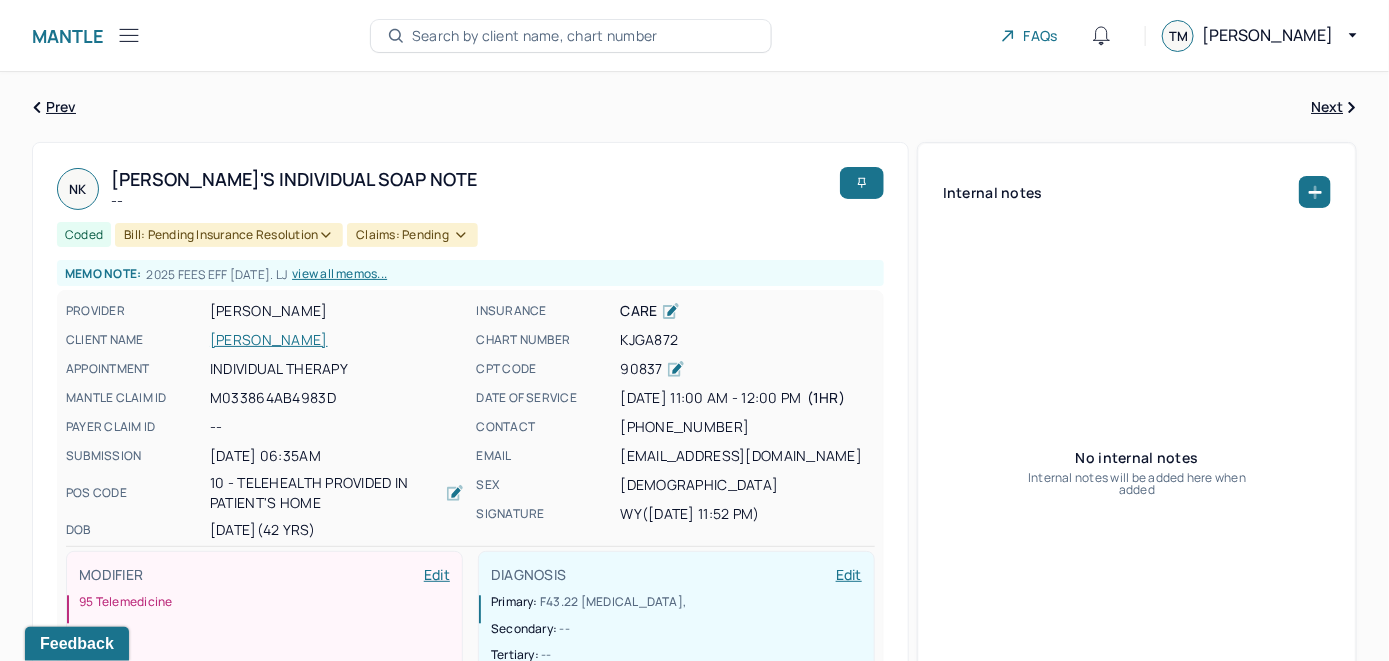 click on "Search by client name, chart number" at bounding box center (571, 36) 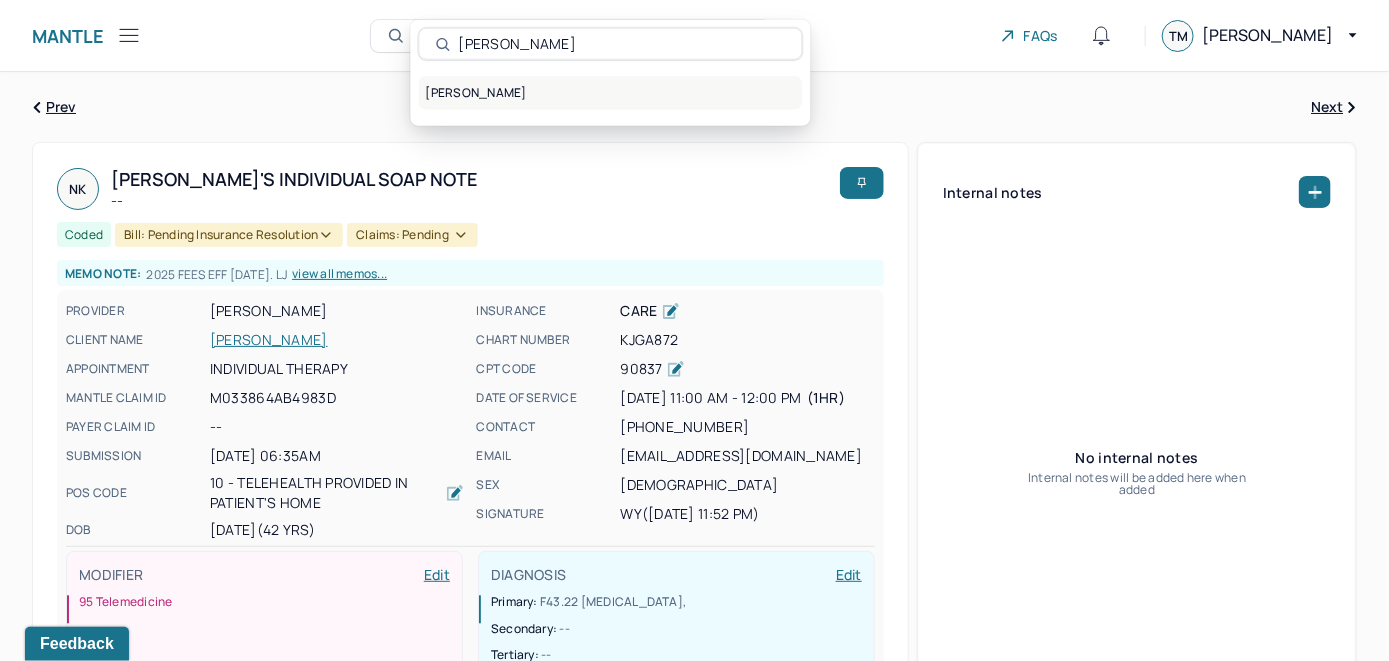type on "Nathaniel Styer" 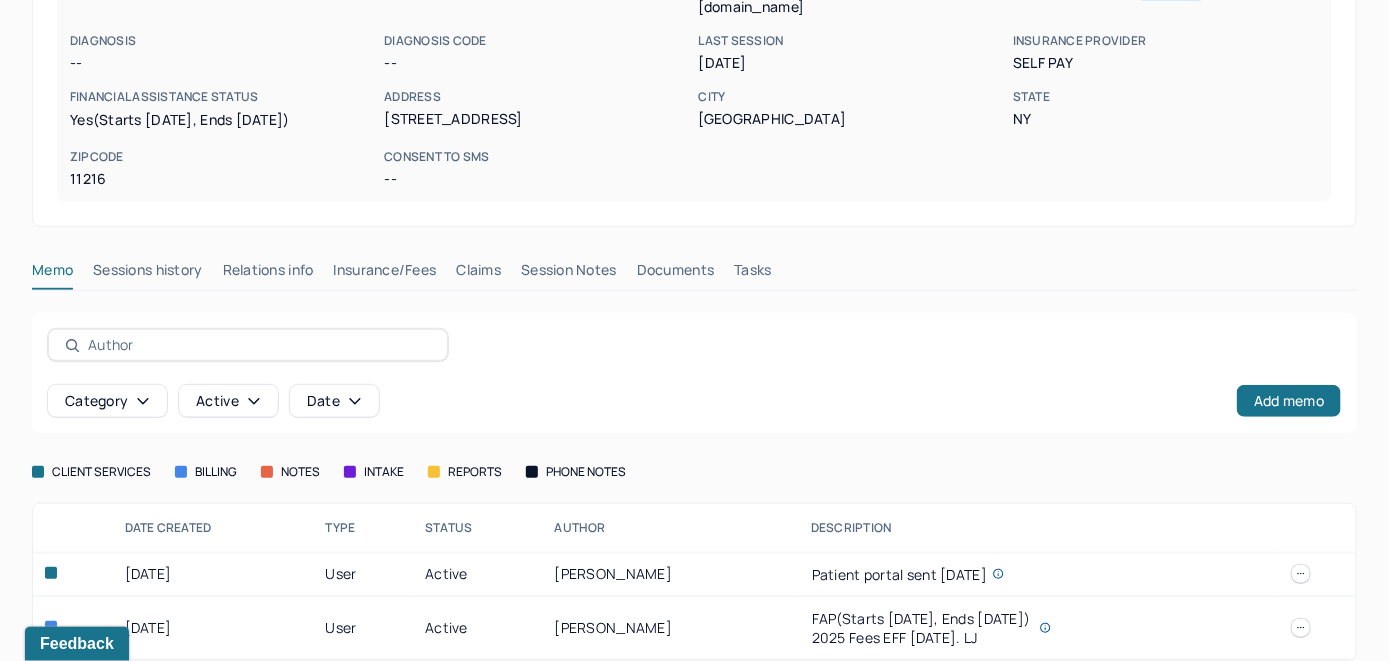 scroll, scrollTop: 324, scrollLeft: 0, axis: vertical 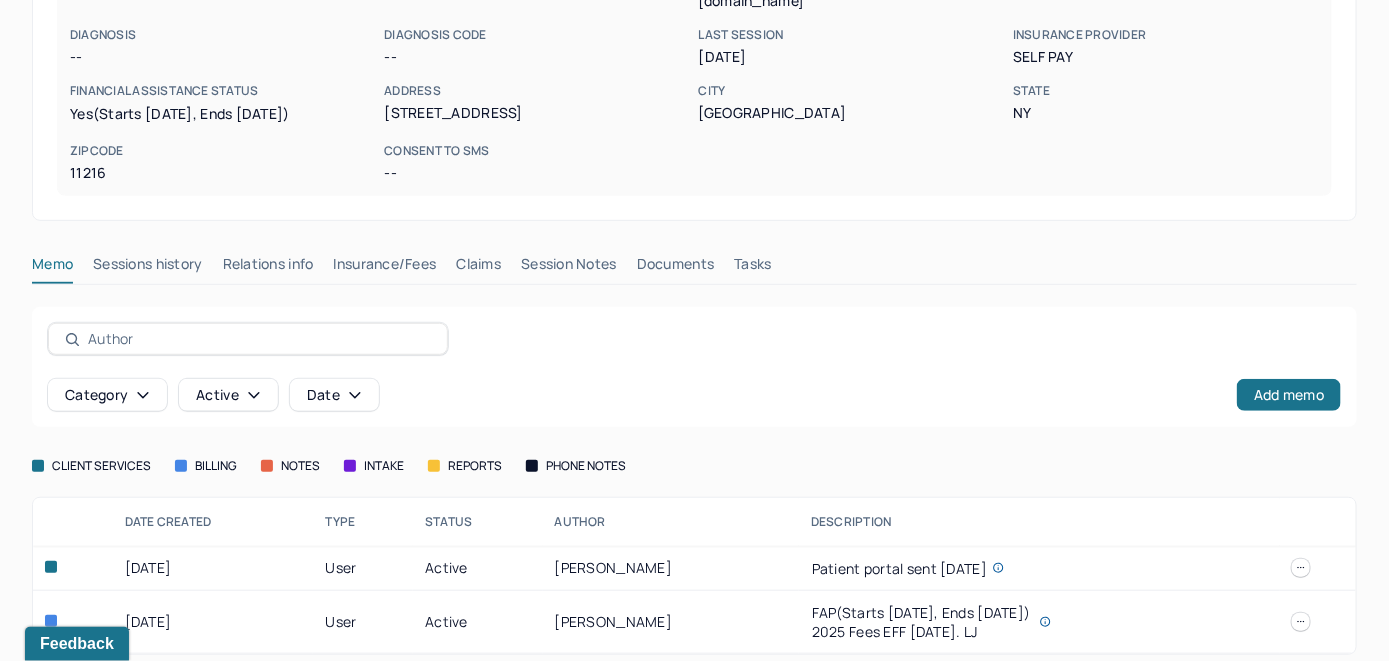 click on "Insurance/Fees" at bounding box center (385, 268) 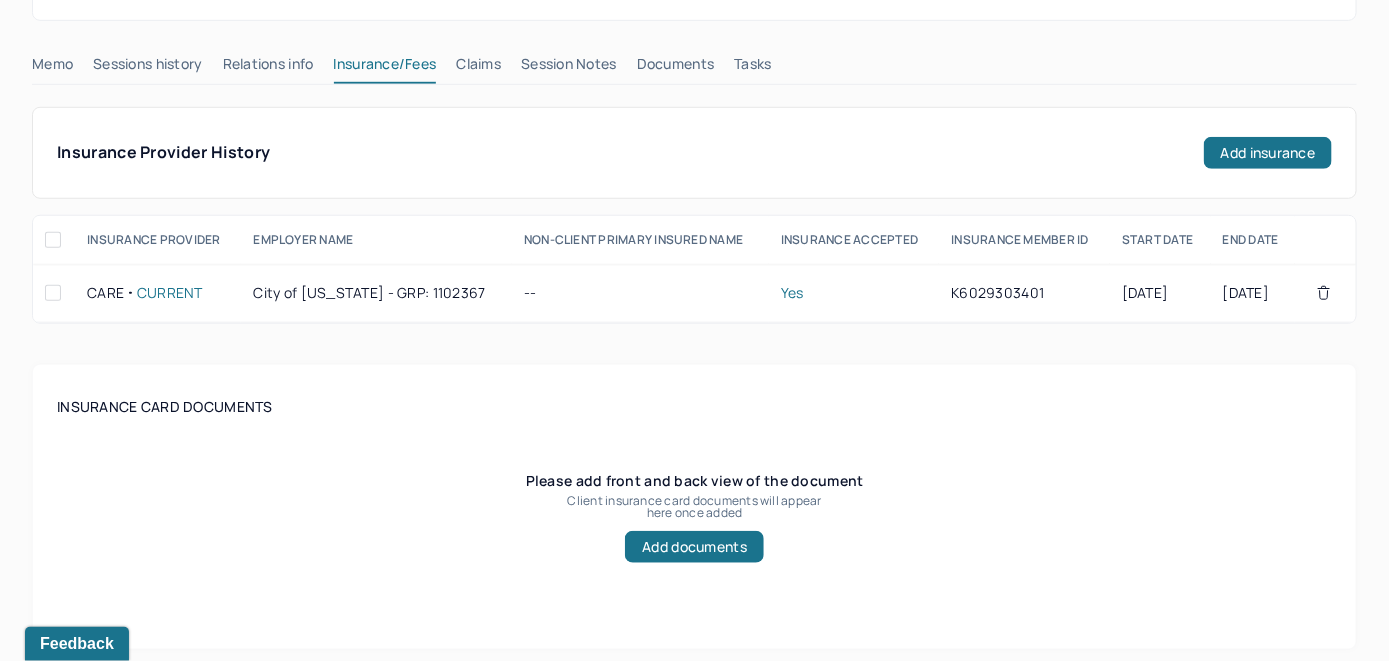 scroll, scrollTop: 424, scrollLeft: 0, axis: vertical 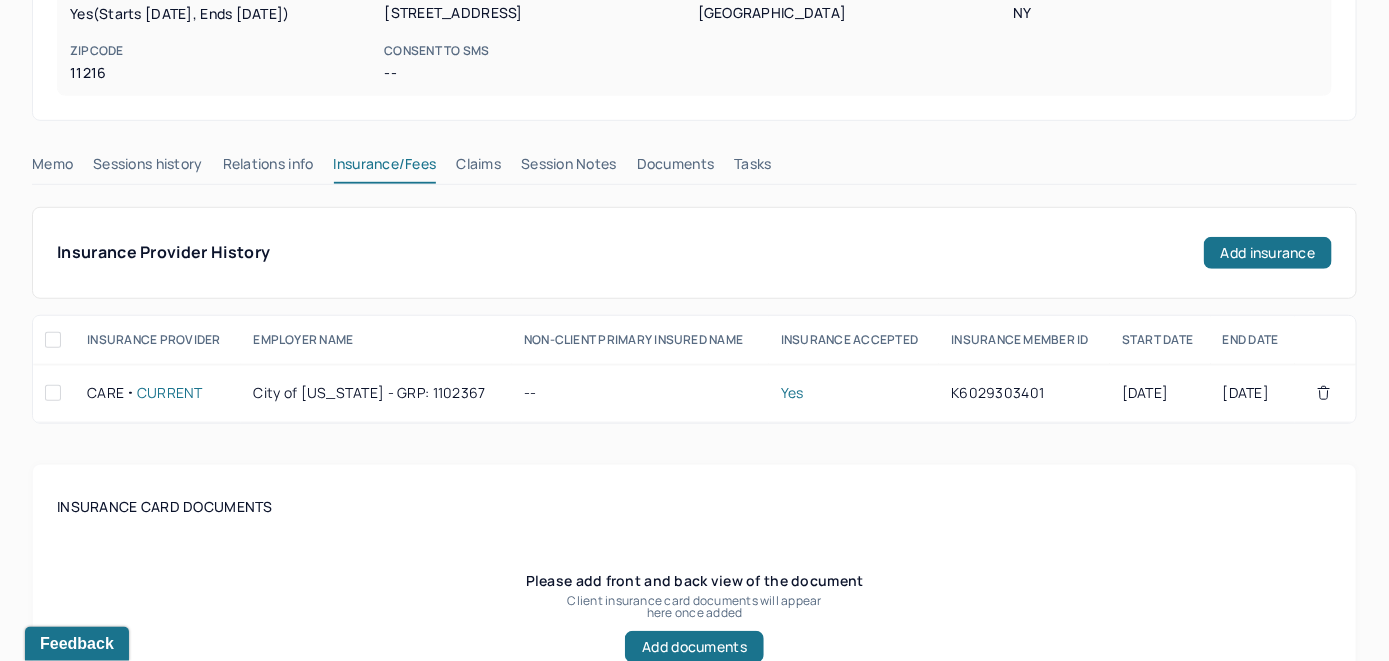 click on "Claims" at bounding box center [478, 168] 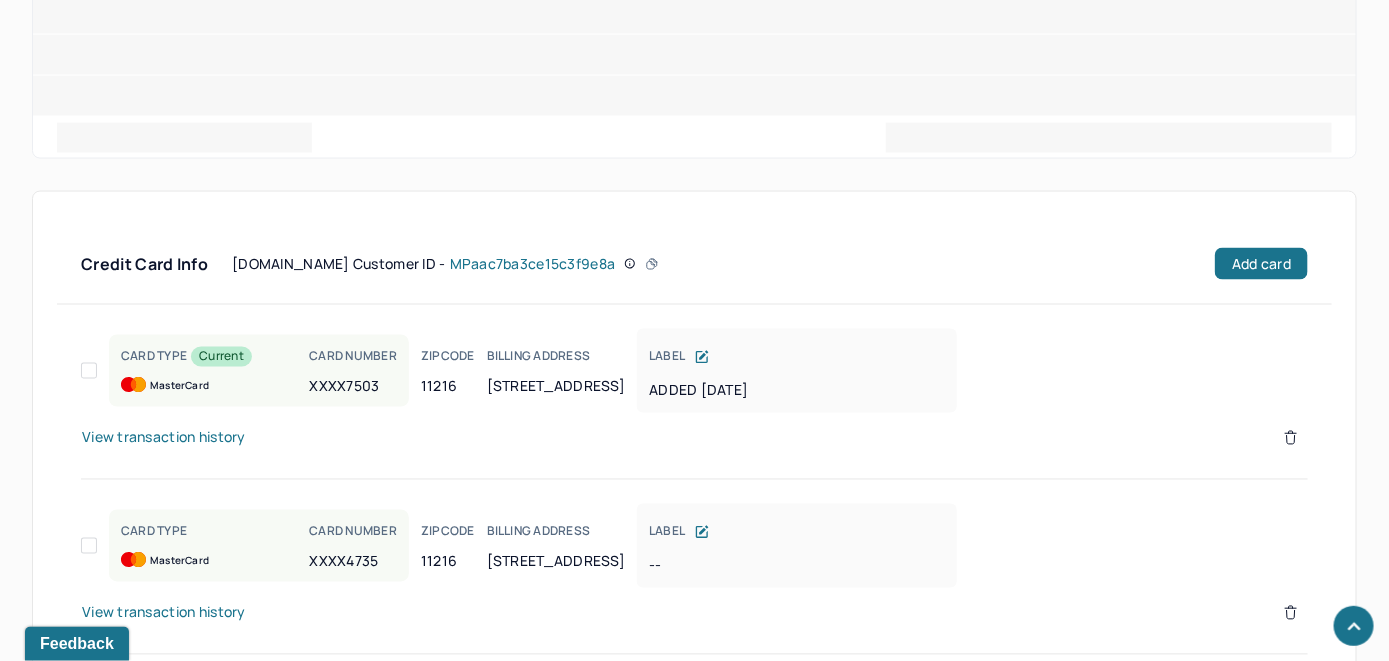 scroll, scrollTop: 1124, scrollLeft: 0, axis: vertical 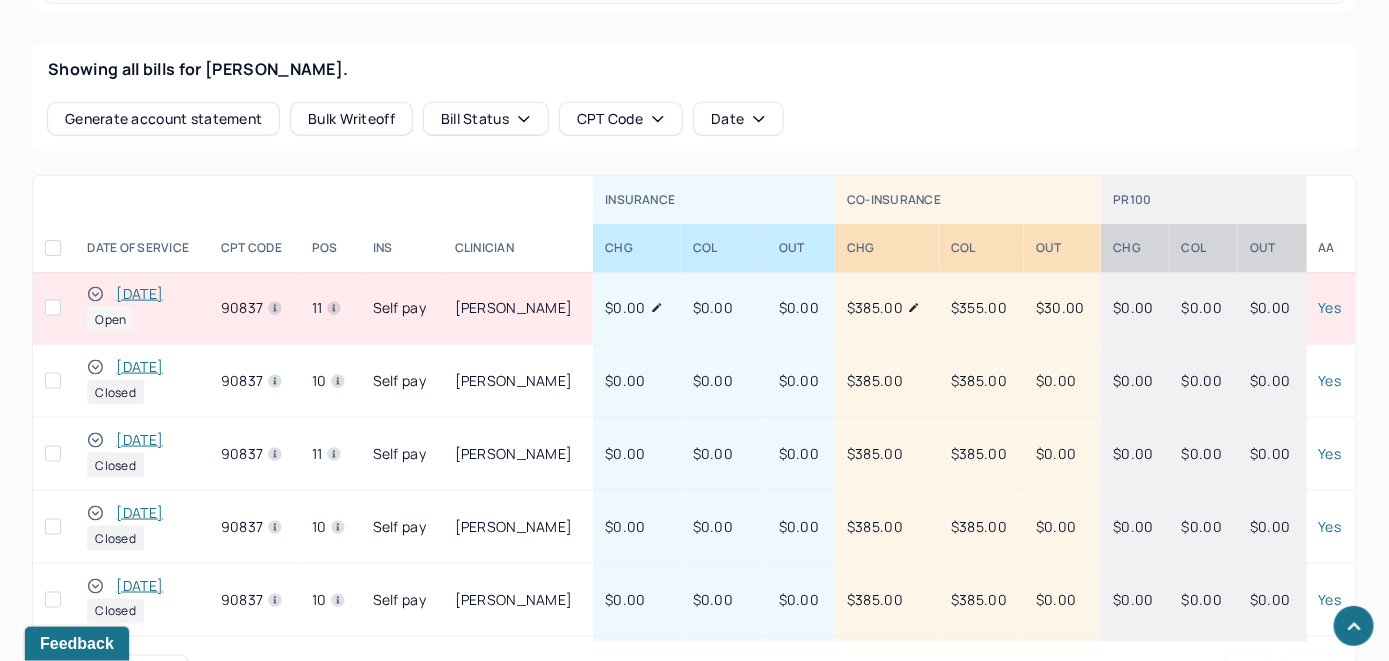 click on "[DATE]" at bounding box center (139, 294) 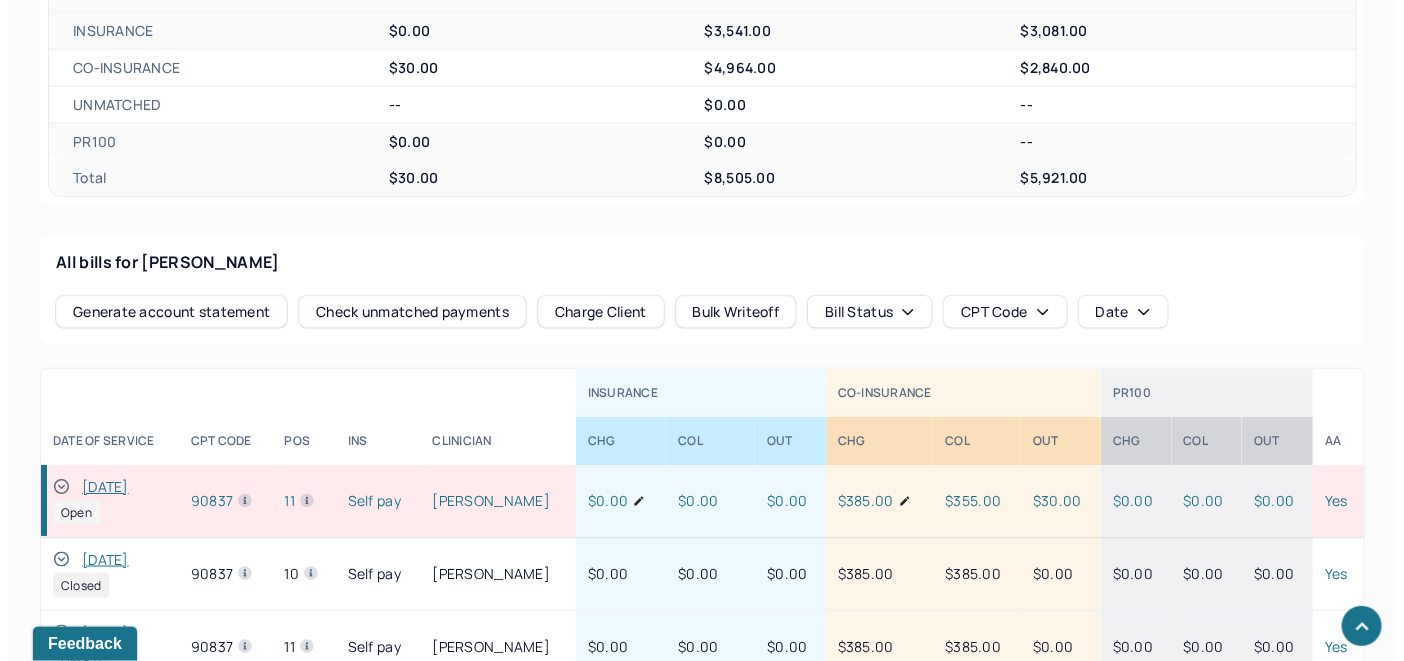 scroll, scrollTop: 861, scrollLeft: 0, axis: vertical 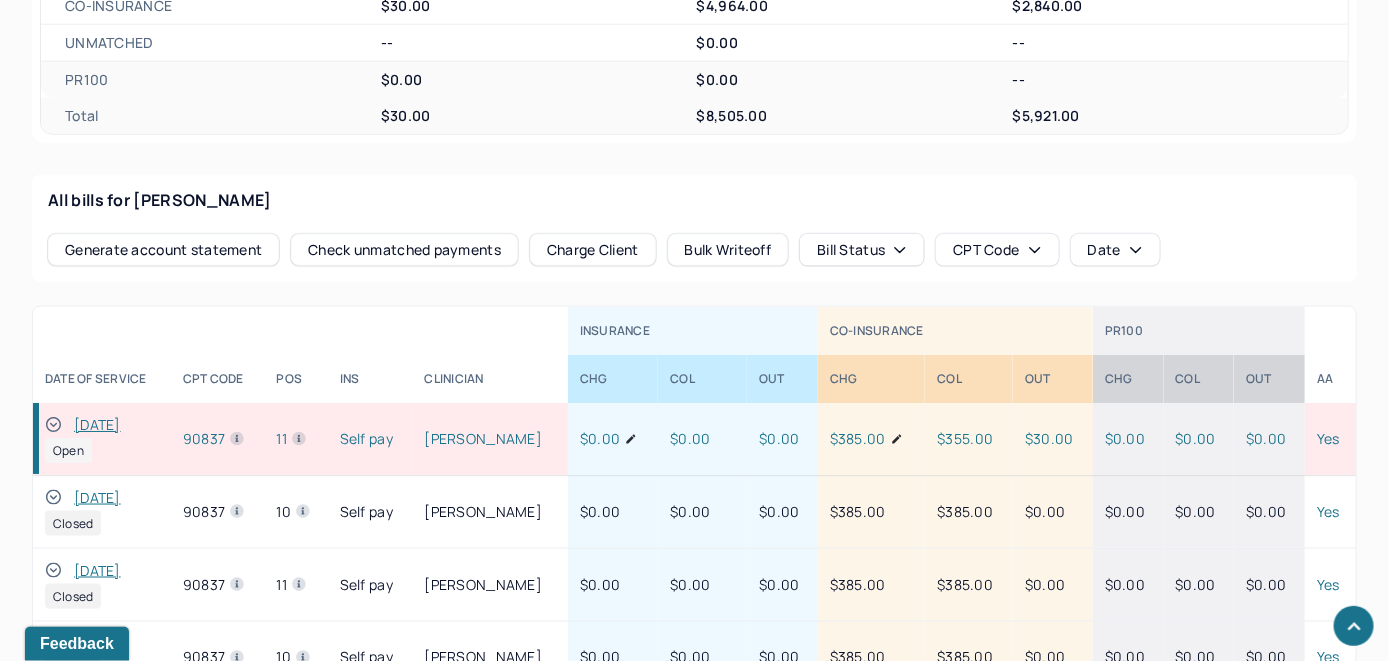 click on "Check unmatched payments" at bounding box center (404, 250) 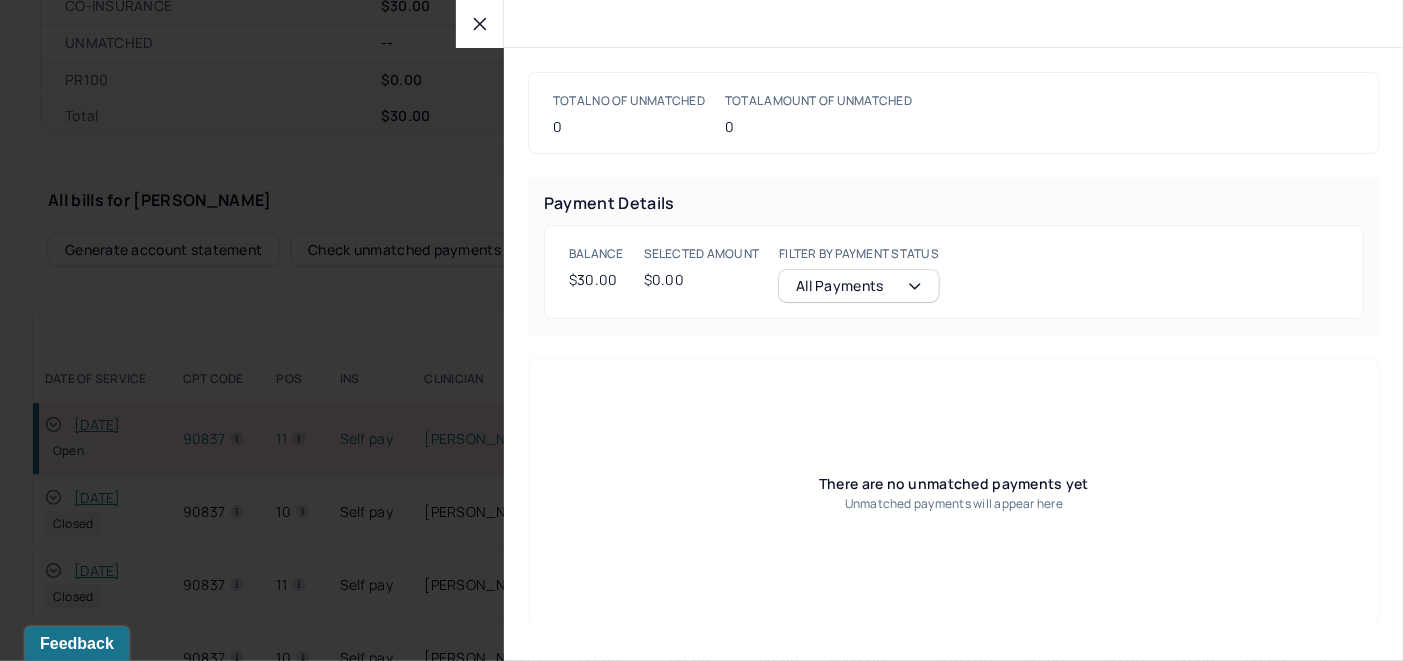 click 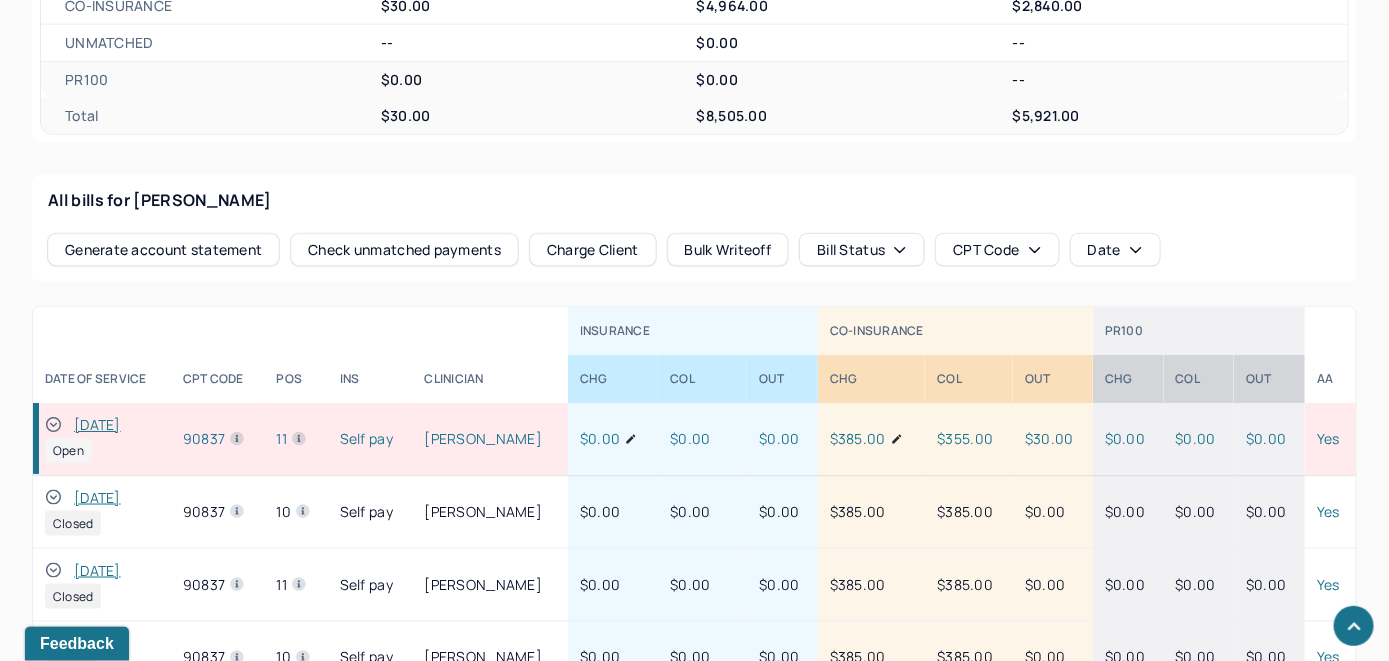 click on "Charge Client" at bounding box center [593, 250] 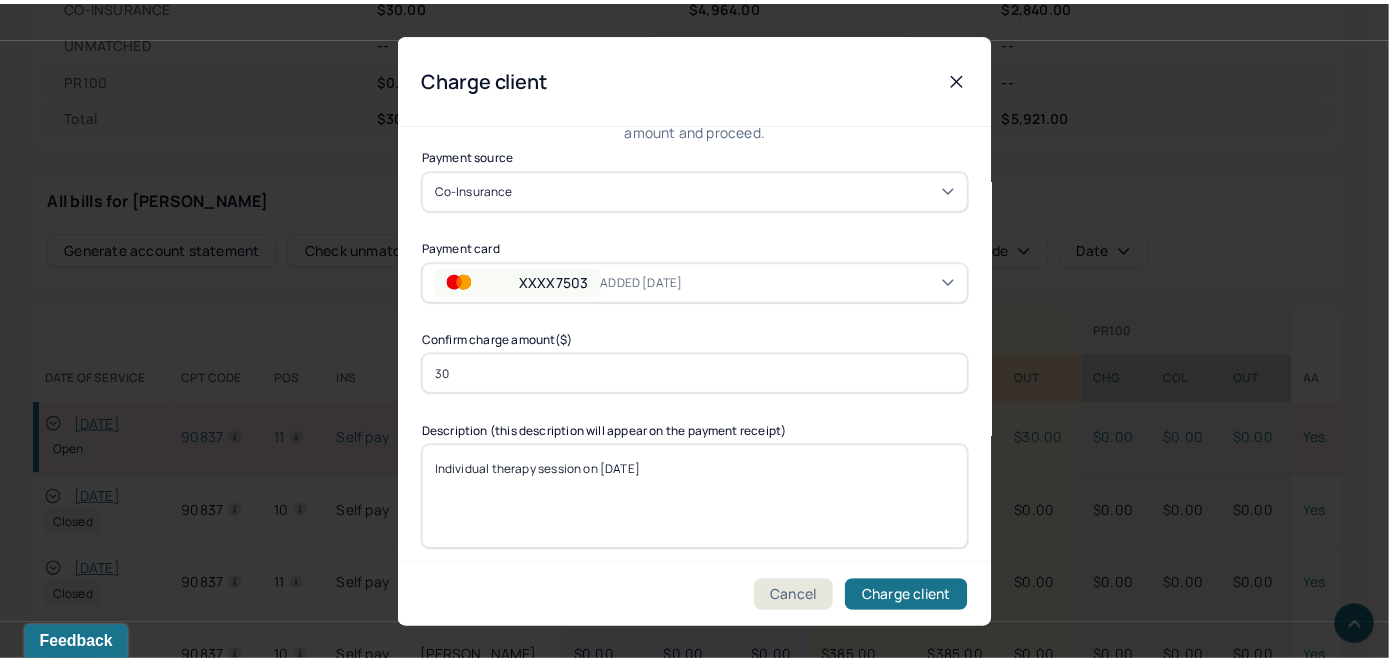 scroll, scrollTop: 121, scrollLeft: 0, axis: vertical 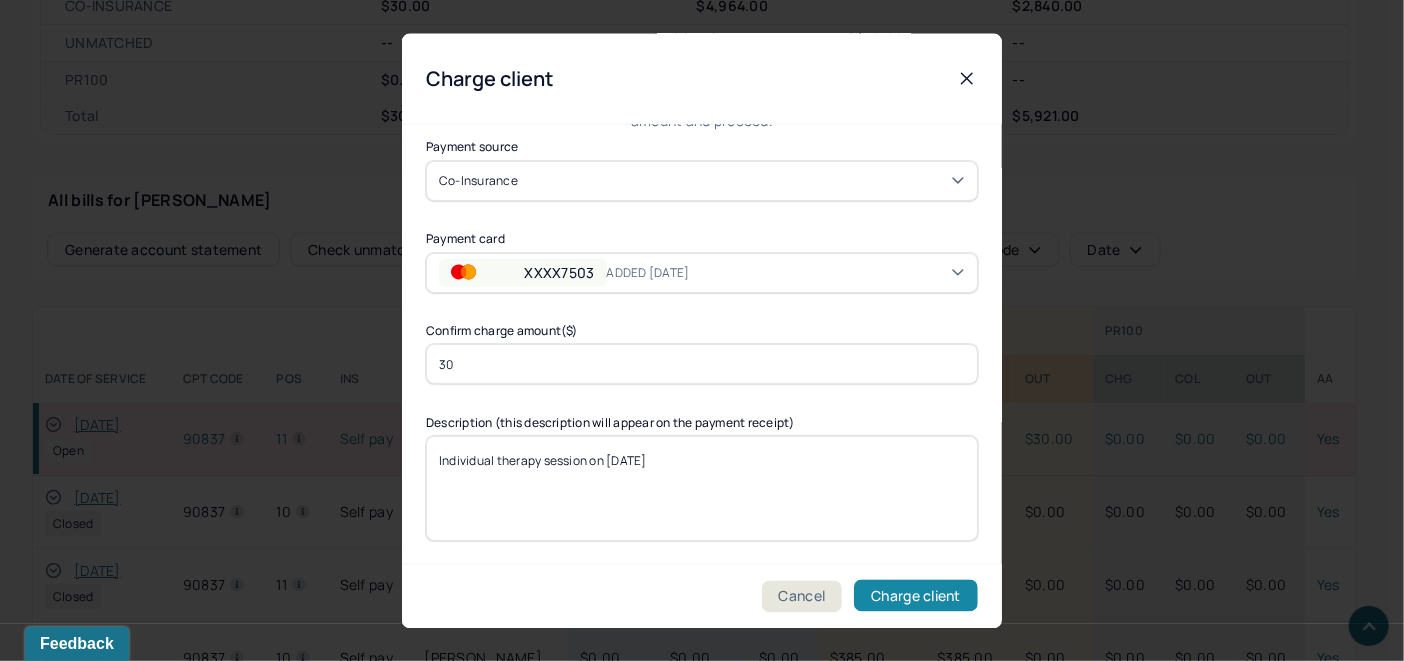 click on "Charge client" at bounding box center (916, 596) 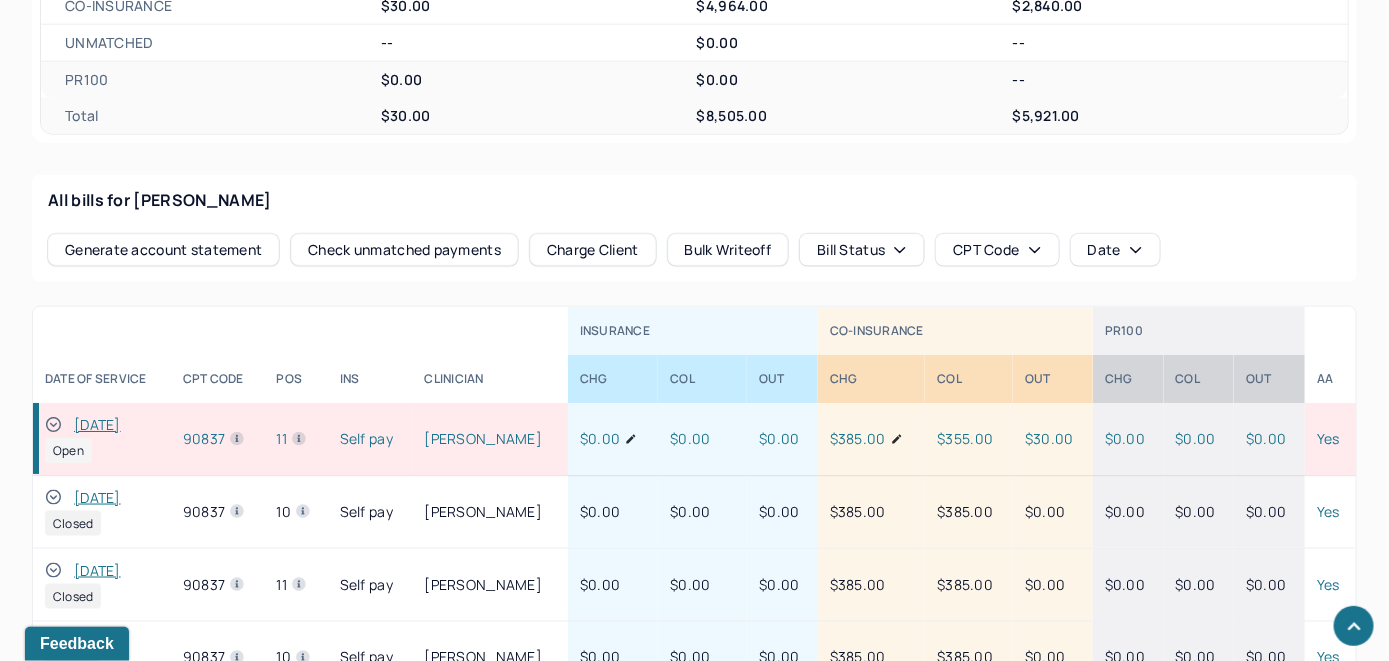 click 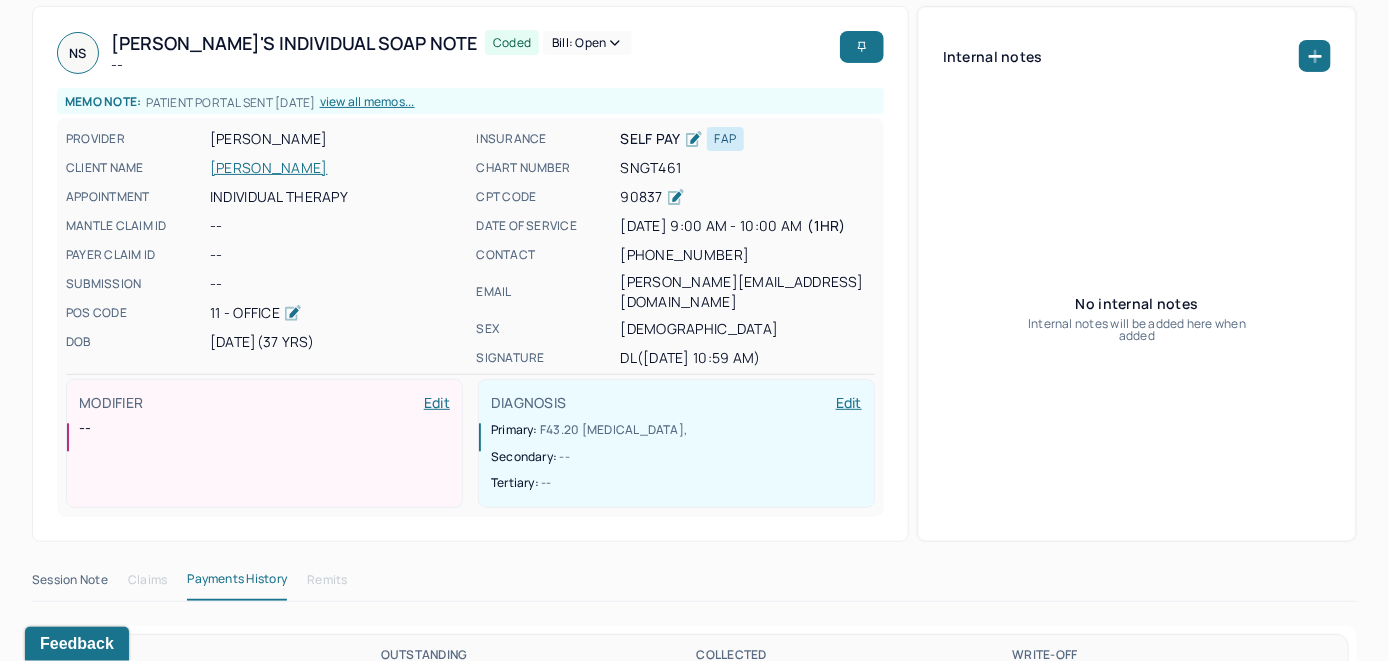 scroll, scrollTop: 0, scrollLeft: 0, axis: both 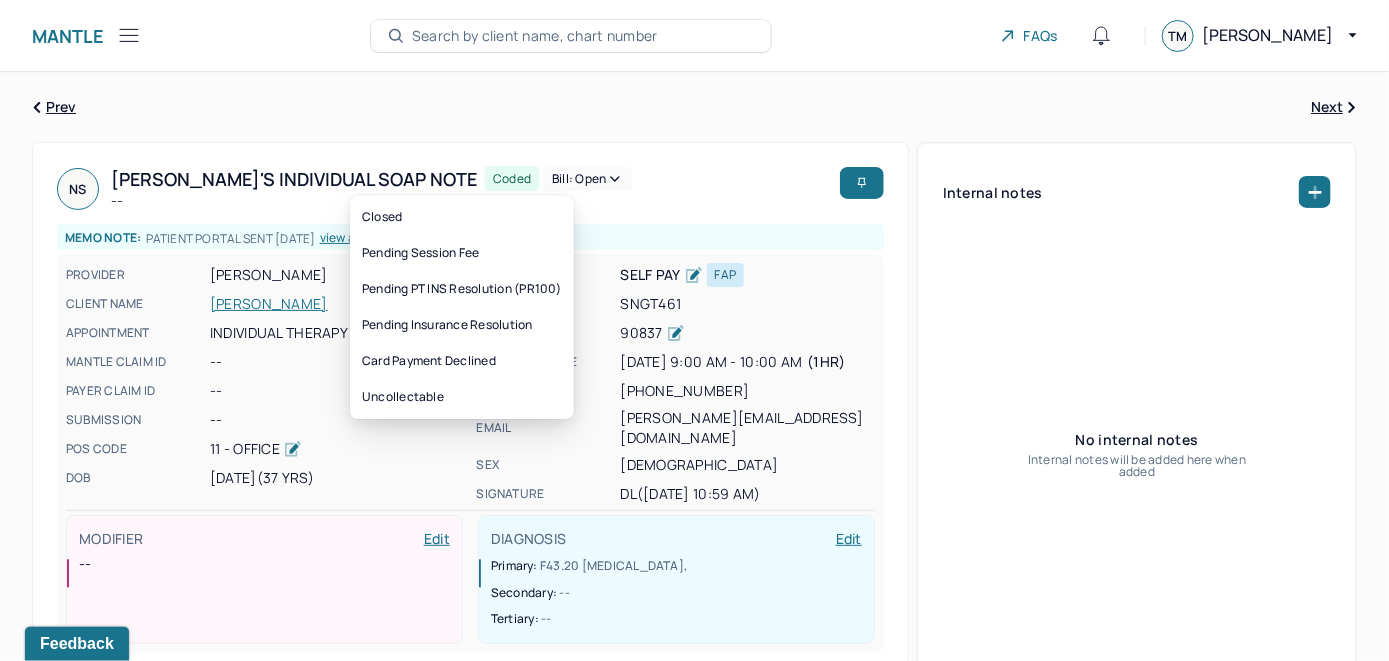 click on "Bill: Open" at bounding box center (587, 179) 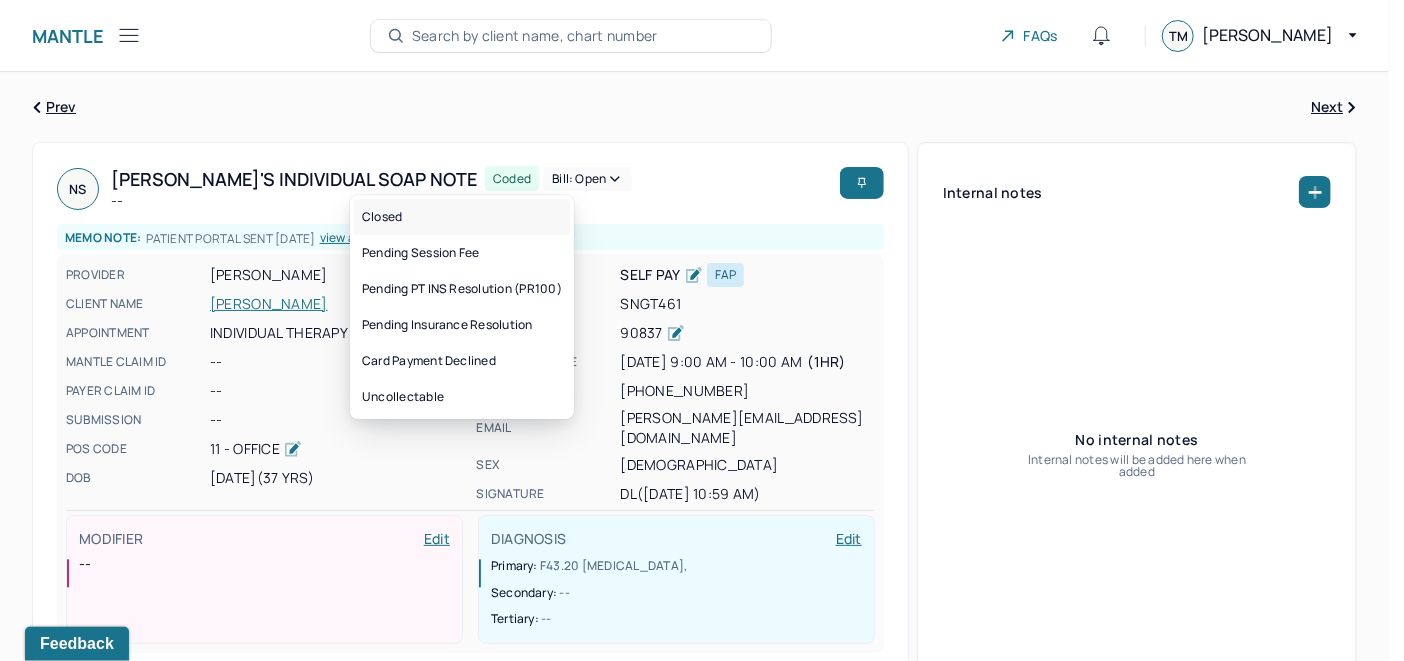 click on "Closed" at bounding box center (462, 217) 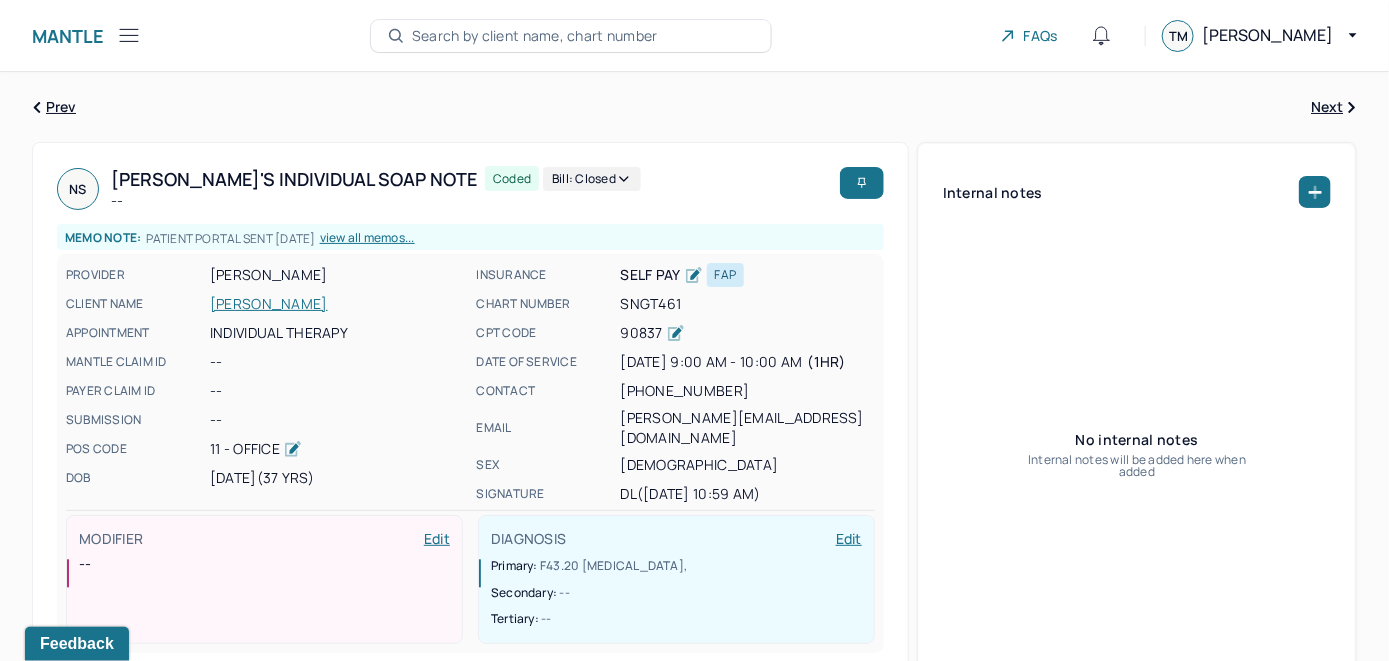 click on "Search by client name, chart number" at bounding box center [535, 36] 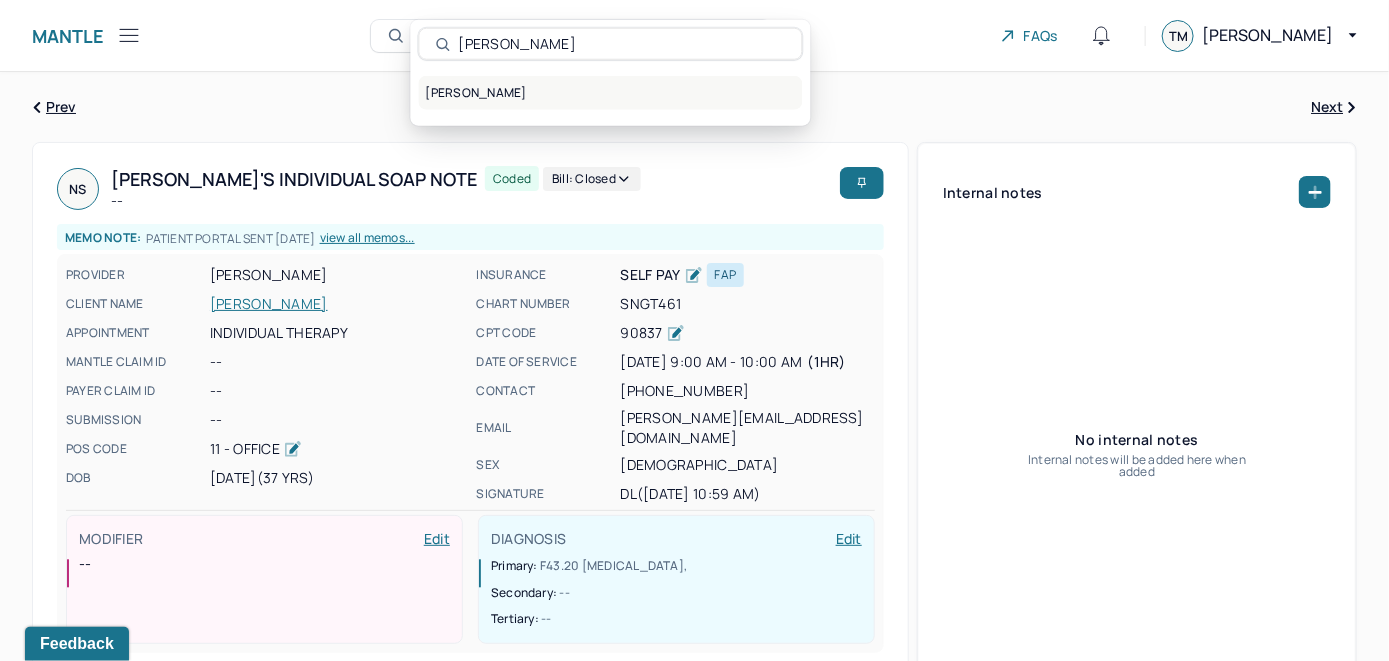 type on "Nick Frangenberg" 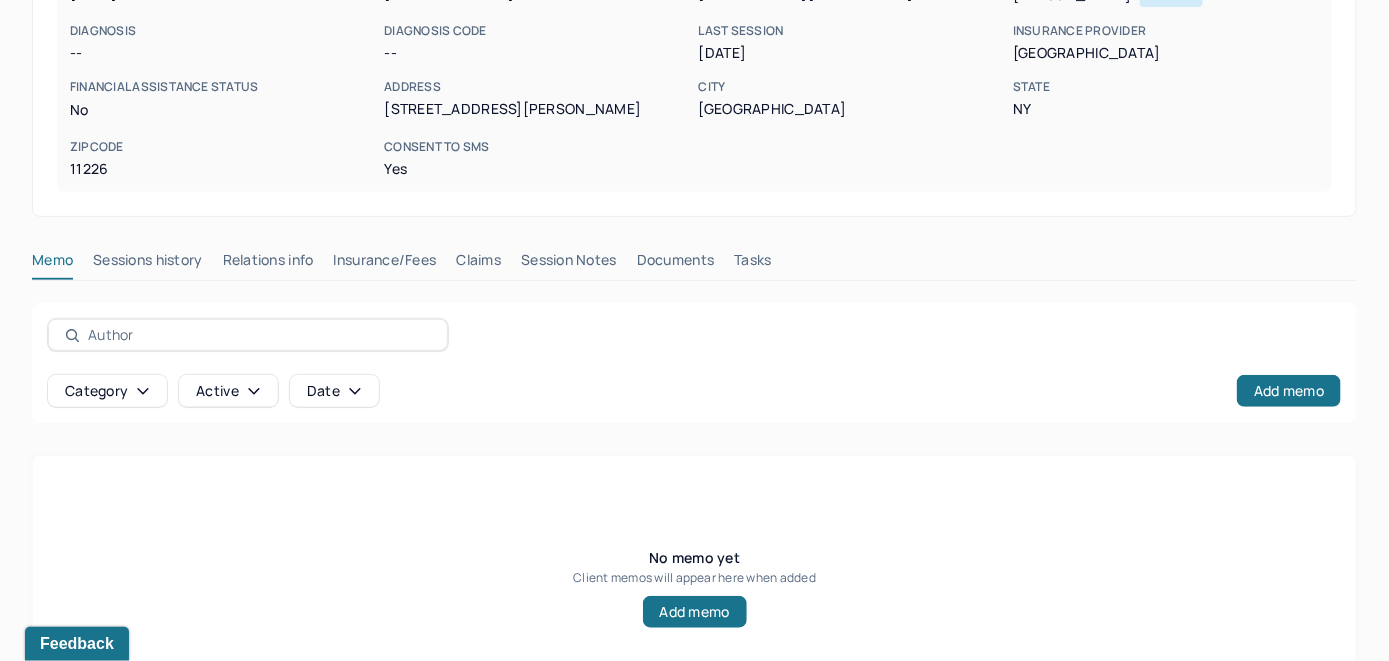 scroll, scrollTop: 393, scrollLeft: 0, axis: vertical 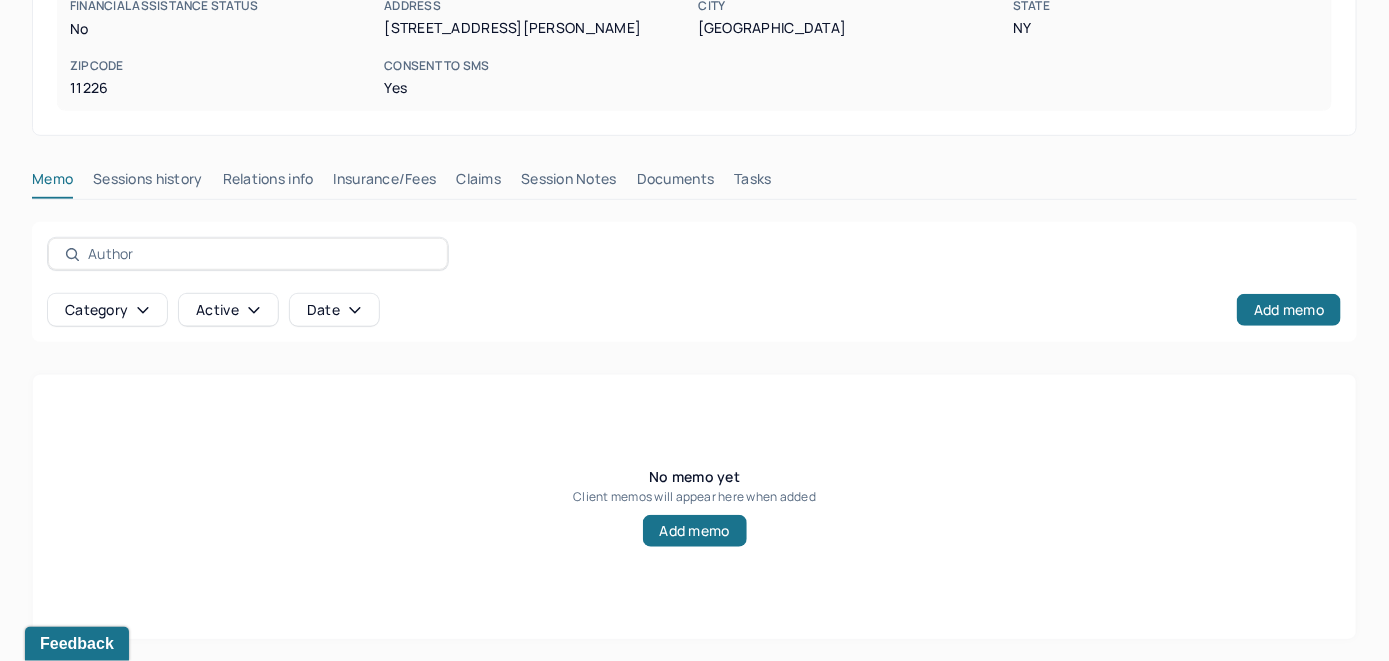 click on "Insurance/Fees" at bounding box center [385, 183] 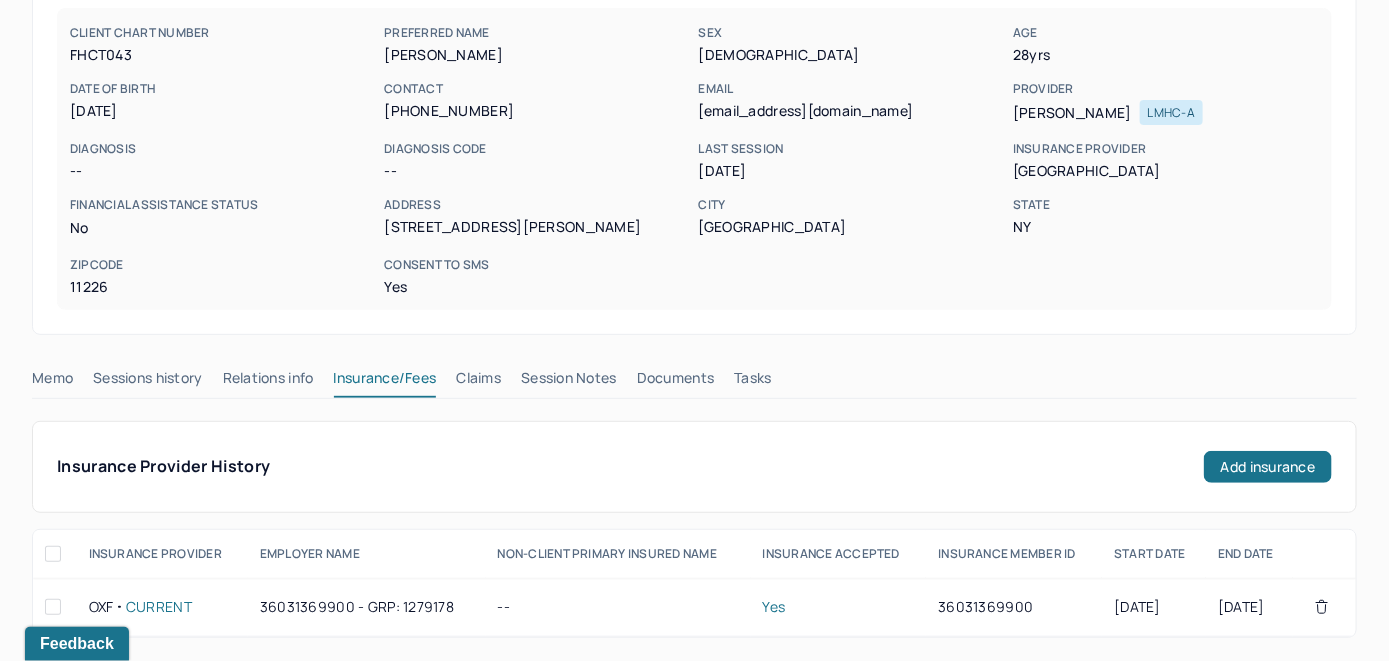 scroll, scrollTop: 193, scrollLeft: 0, axis: vertical 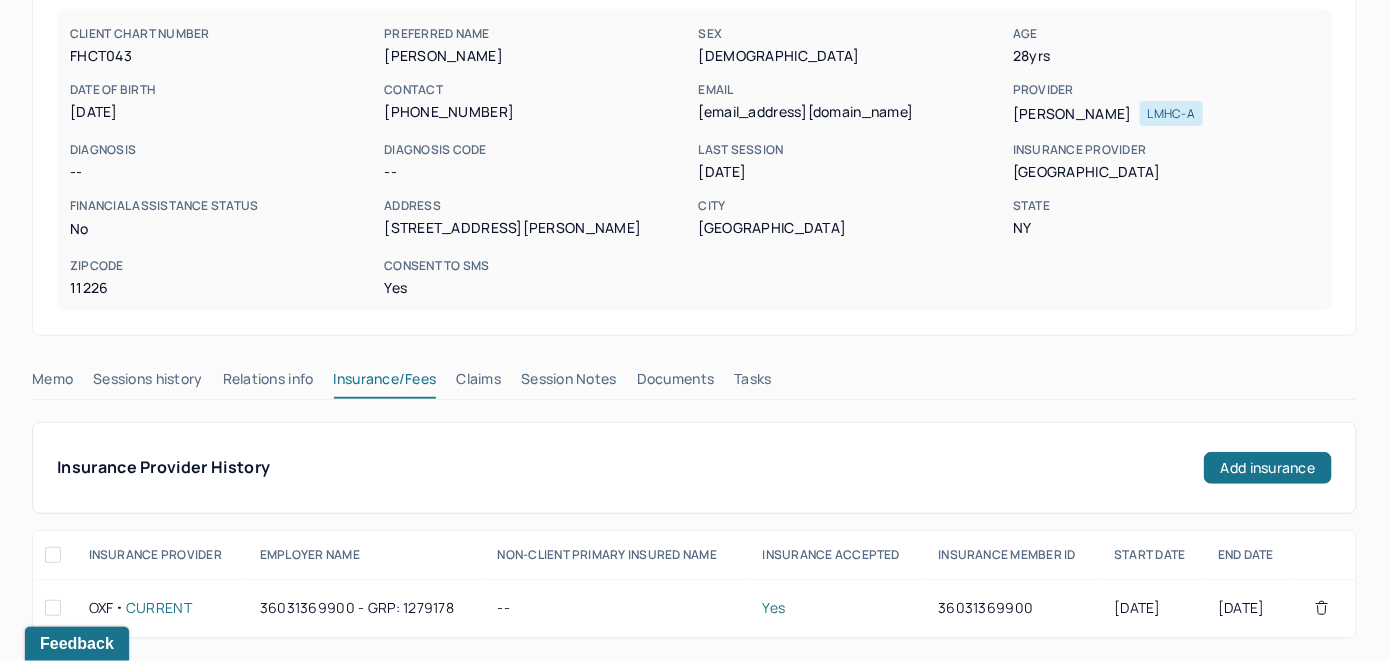 click on "Claims" at bounding box center (478, 383) 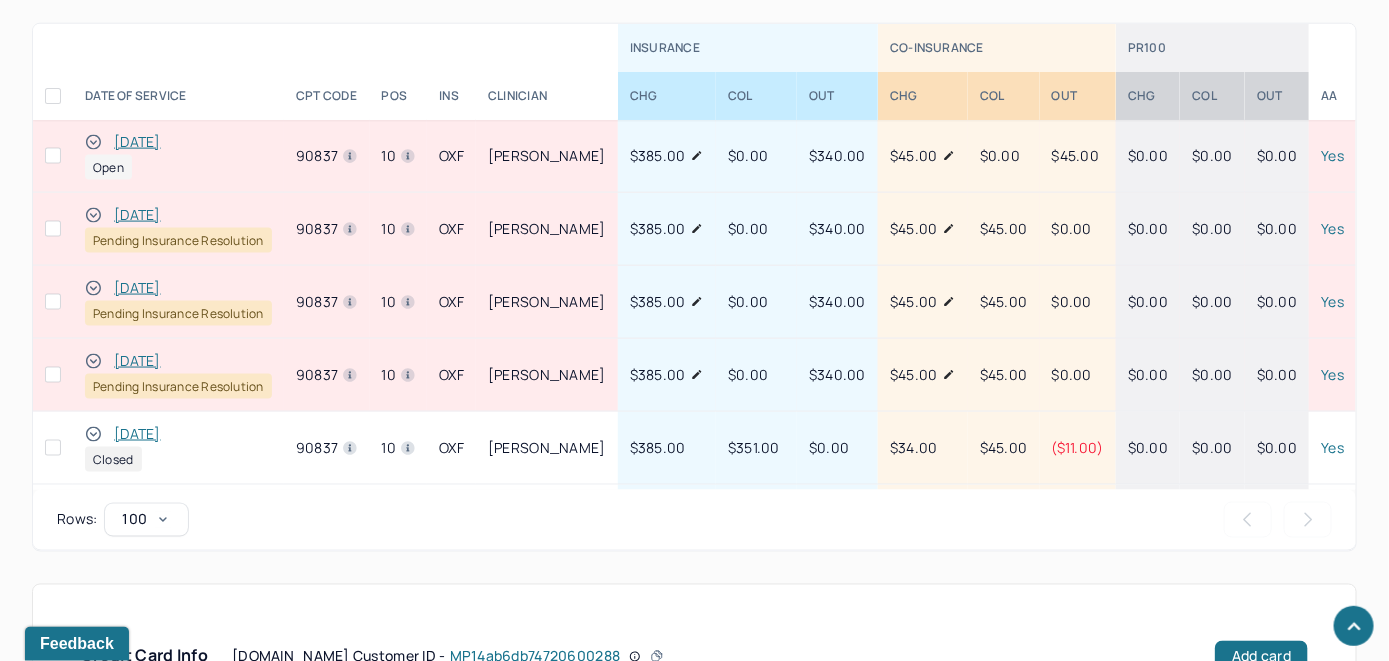 scroll, scrollTop: 961, scrollLeft: 0, axis: vertical 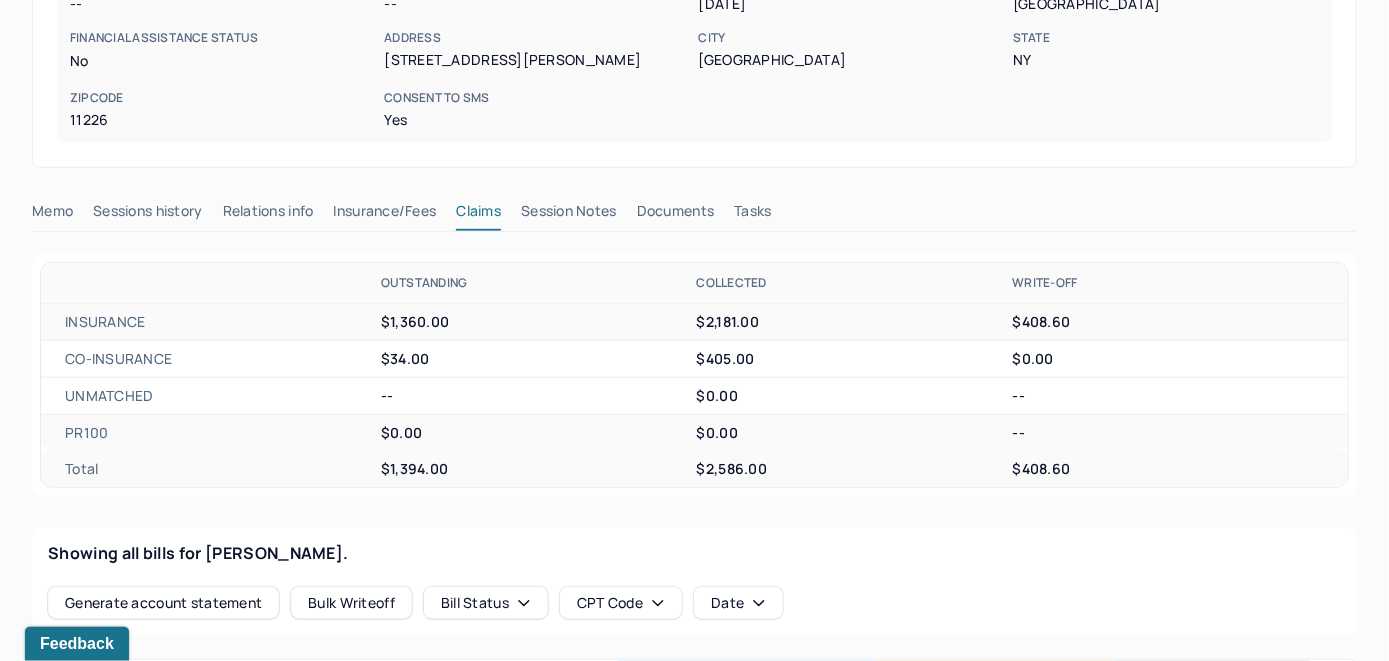 click on "Memo" at bounding box center [52, 215] 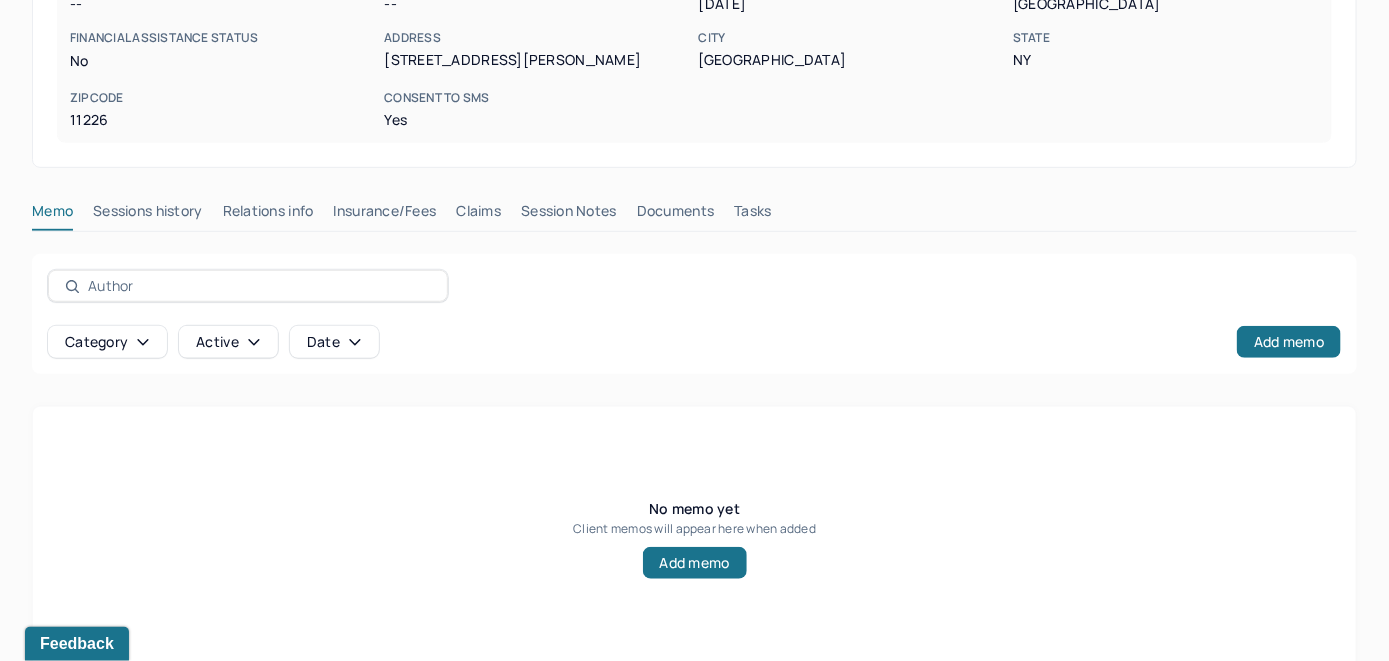 click on "Claims" at bounding box center [478, 215] 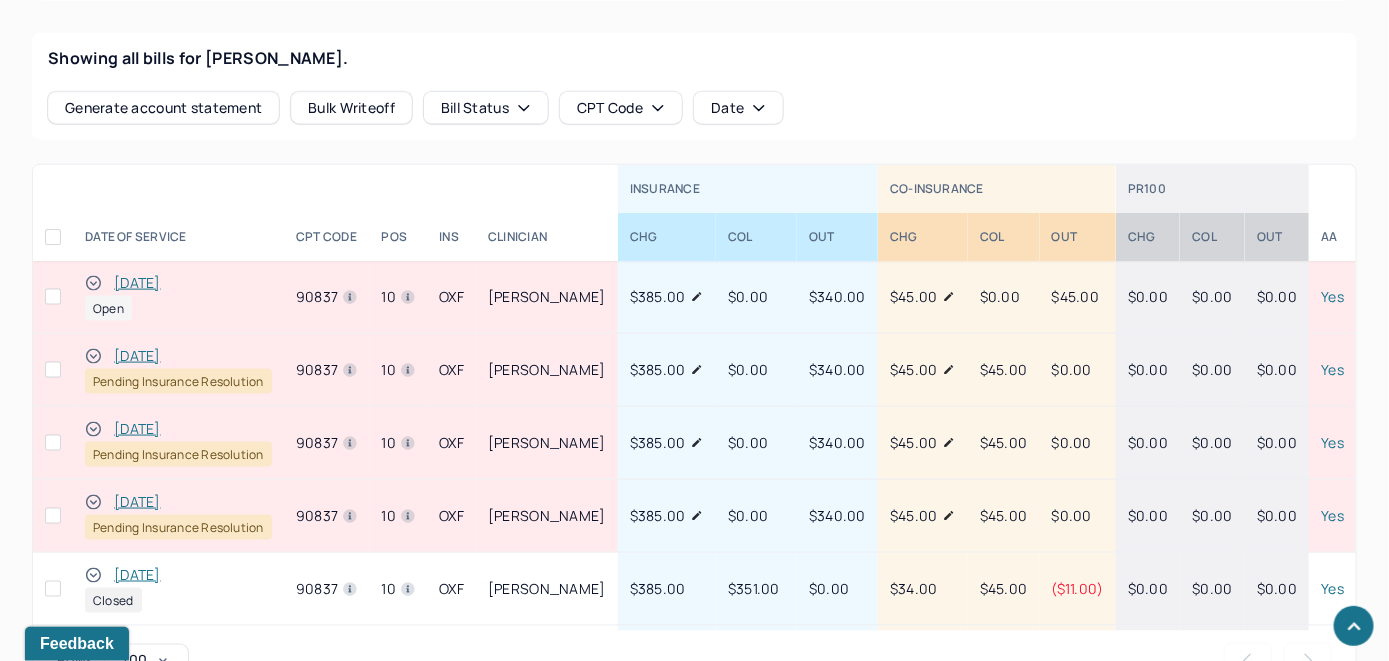 scroll, scrollTop: 916, scrollLeft: 0, axis: vertical 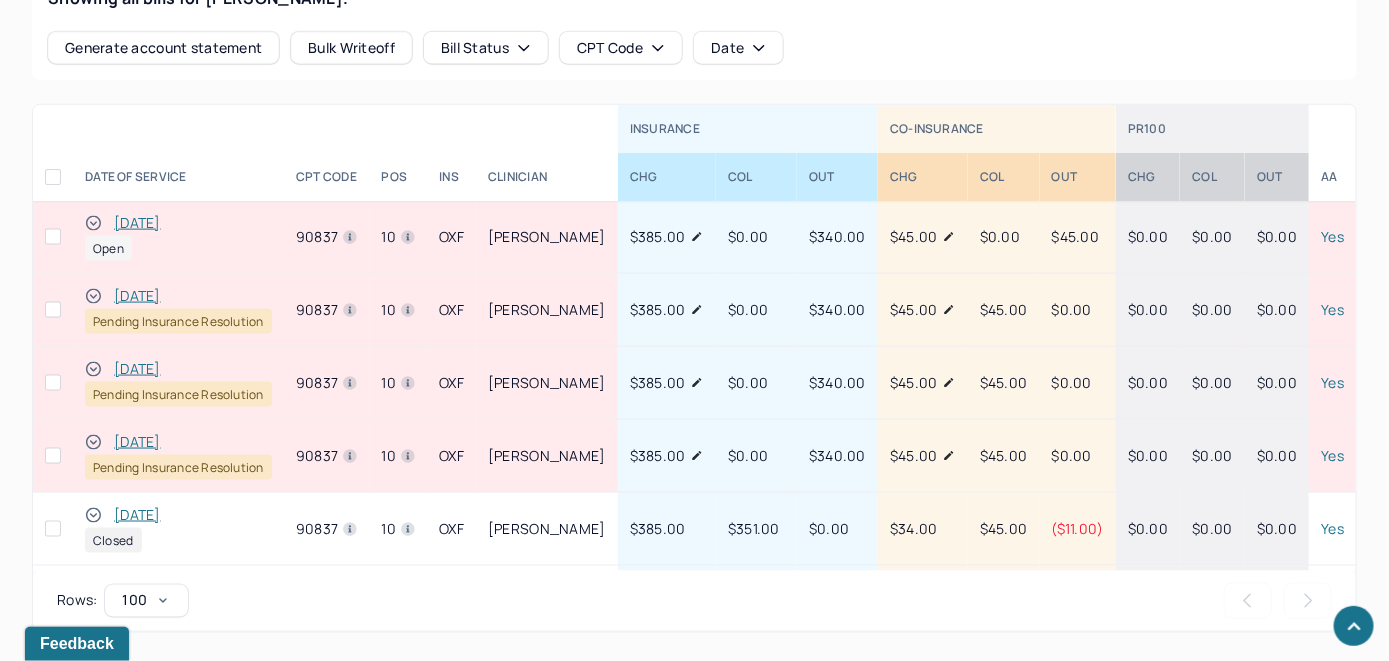 click on "[DATE]" at bounding box center (137, 223) 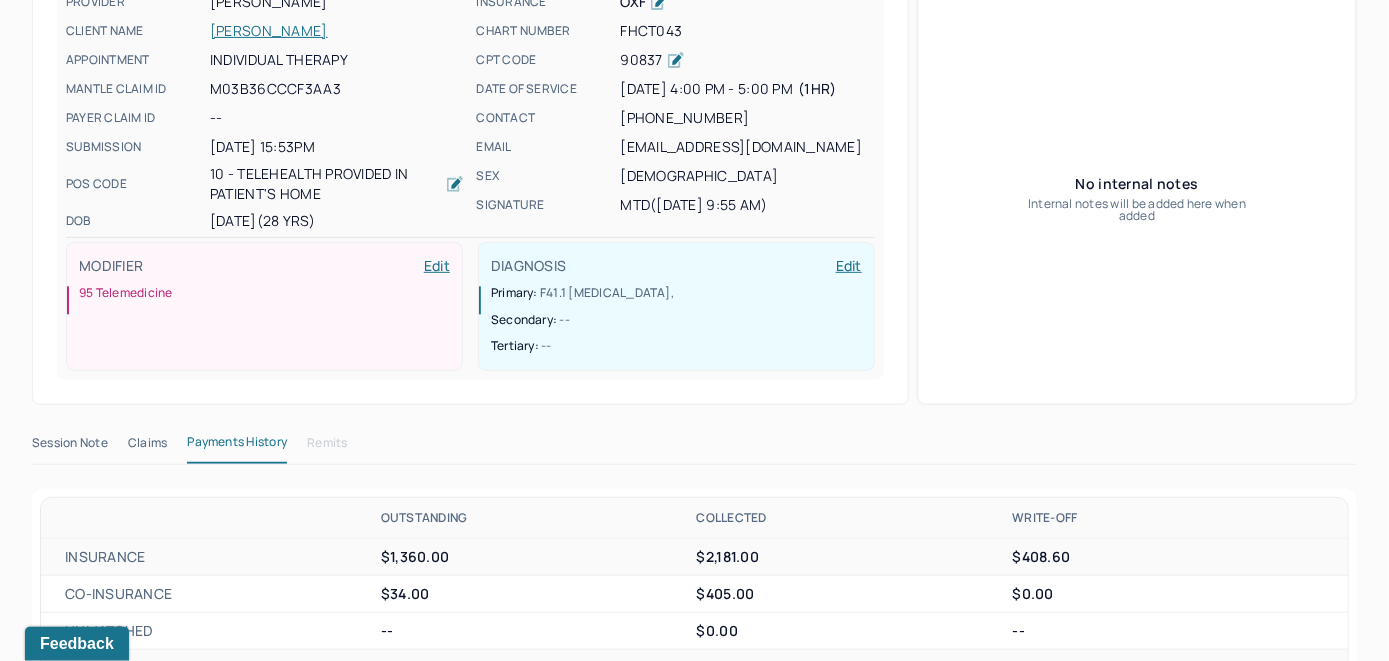 scroll, scrollTop: 216, scrollLeft: 0, axis: vertical 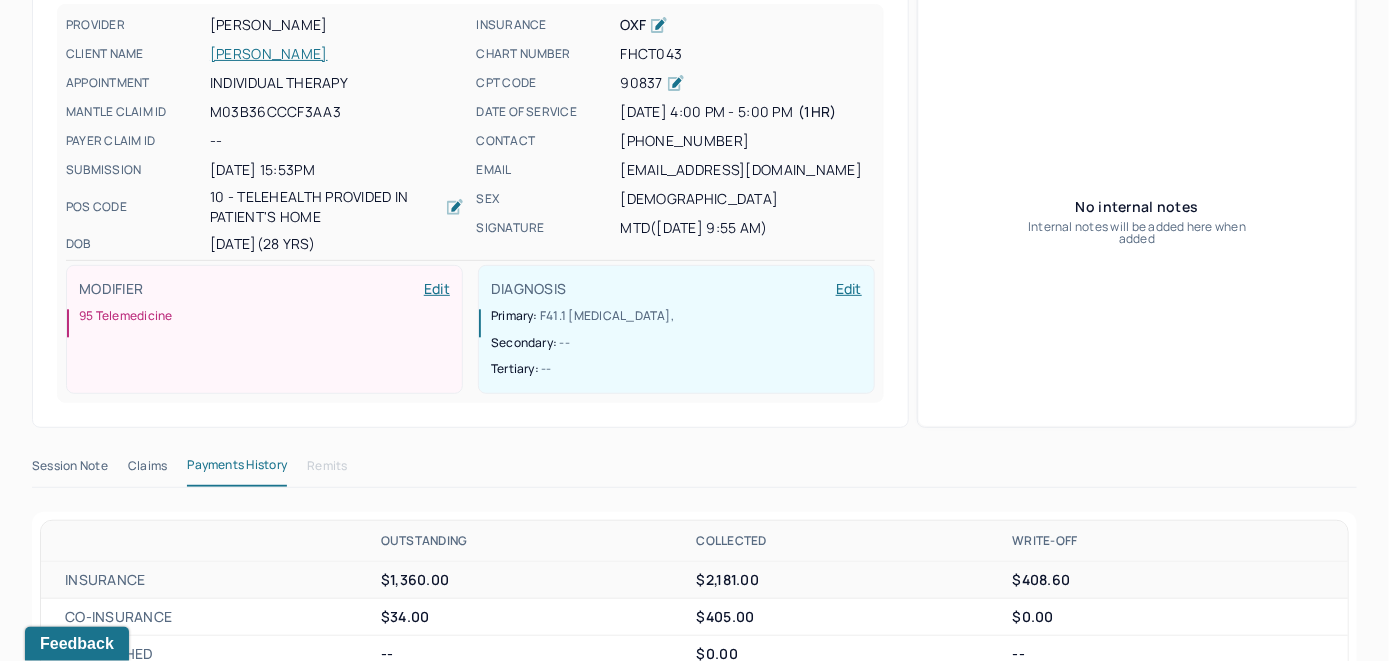 click on "[PERSON_NAME]" at bounding box center [337, 54] 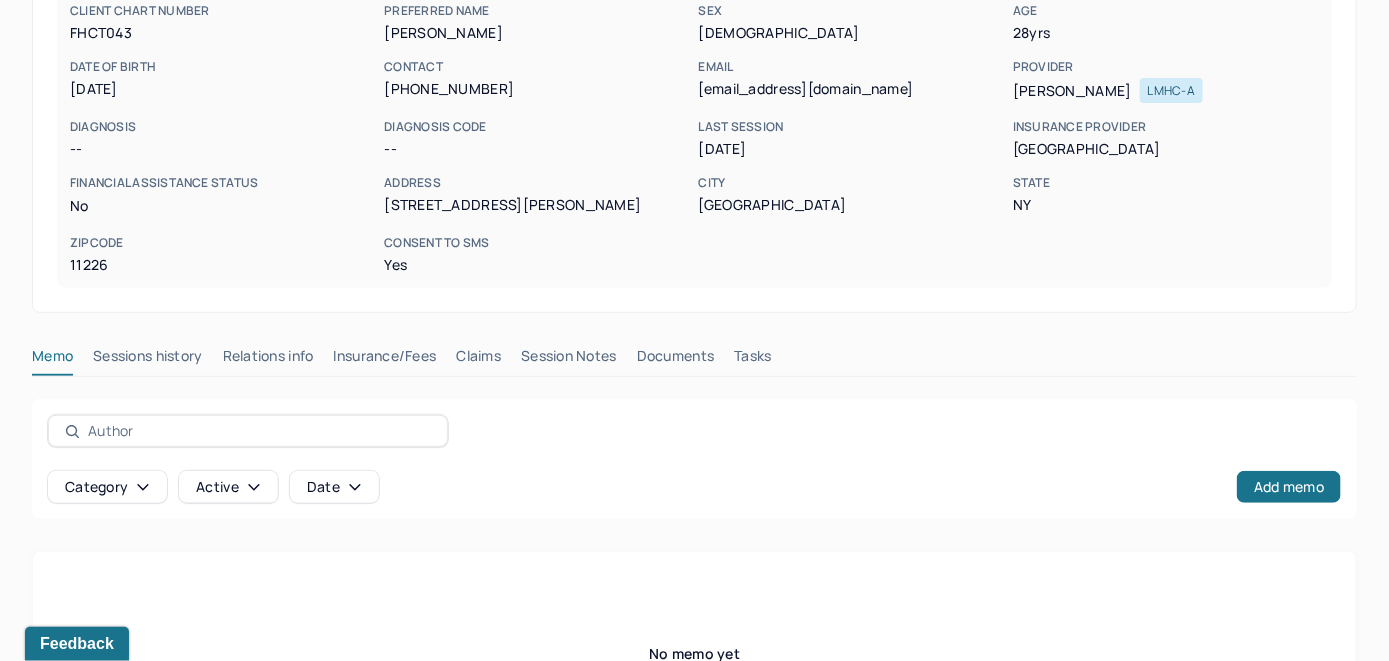 click on "Claims" at bounding box center (478, 360) 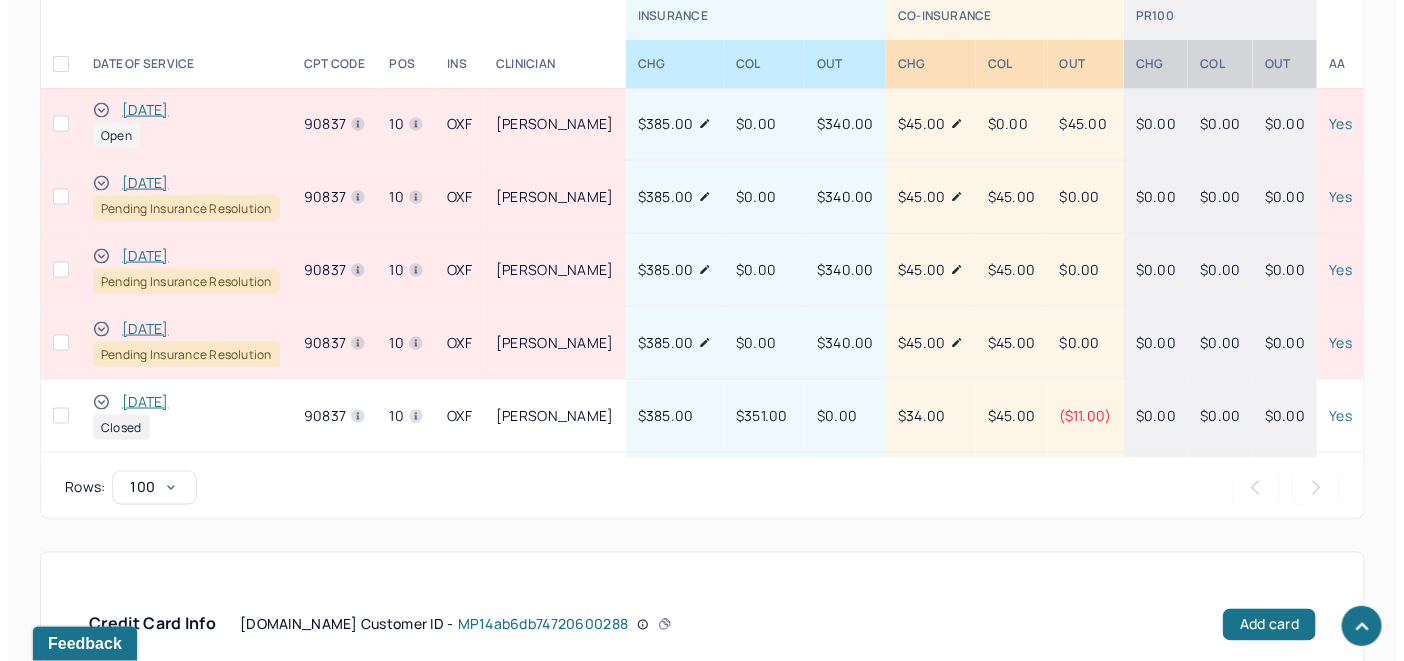scroll, scrollTop: 861, scrollLeft: 0, axis: vertical 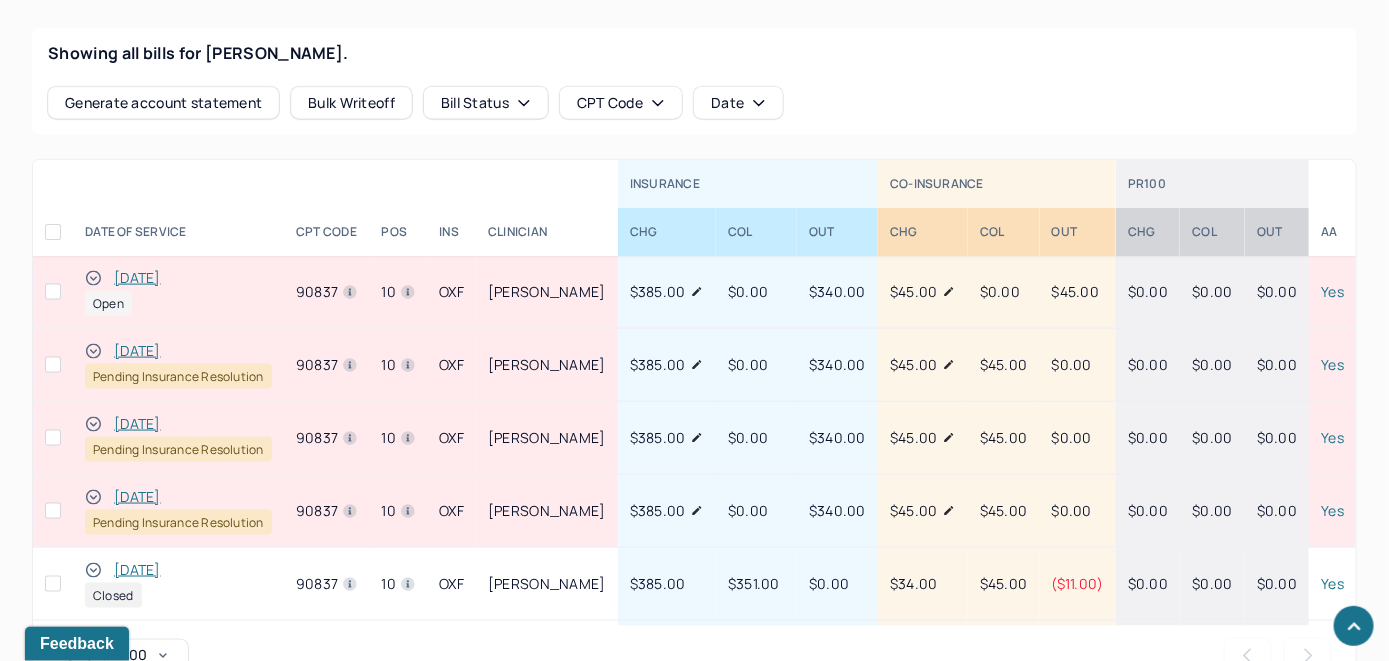 click on "[DATE]" at bounding box center [137, 278] 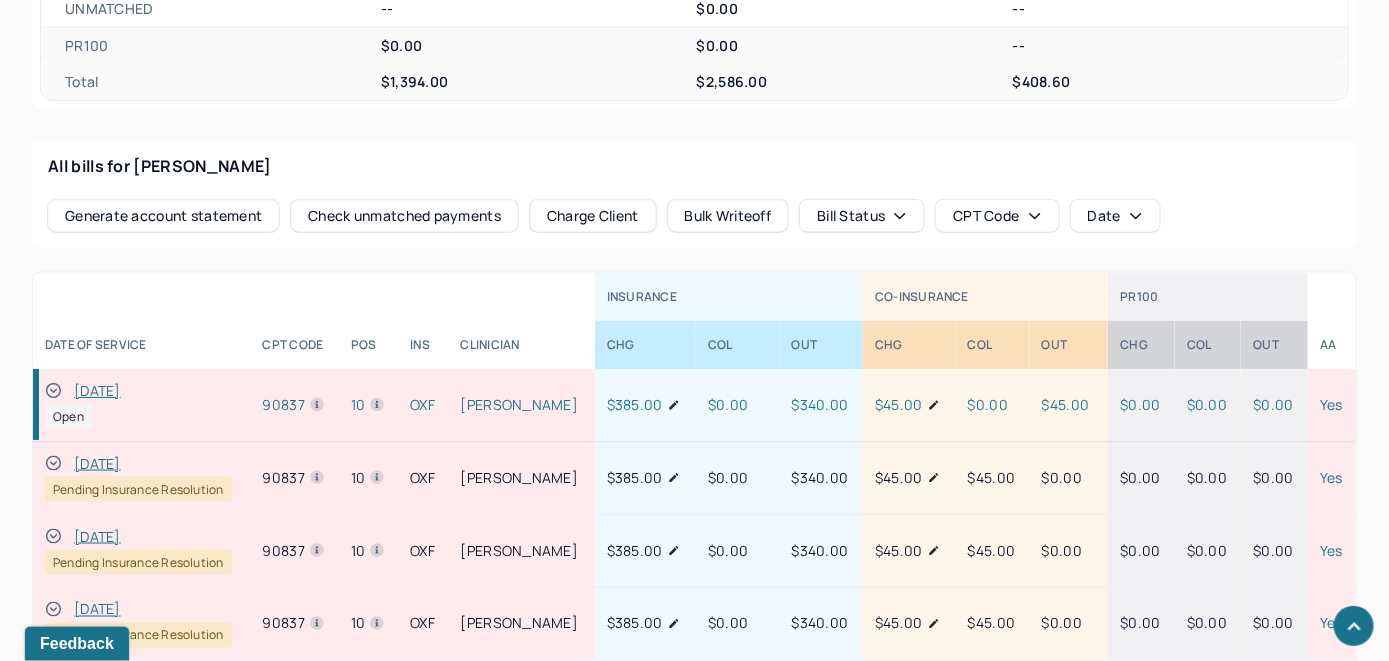 click on "Check unmatched payments" at bounding box center [404, 216] 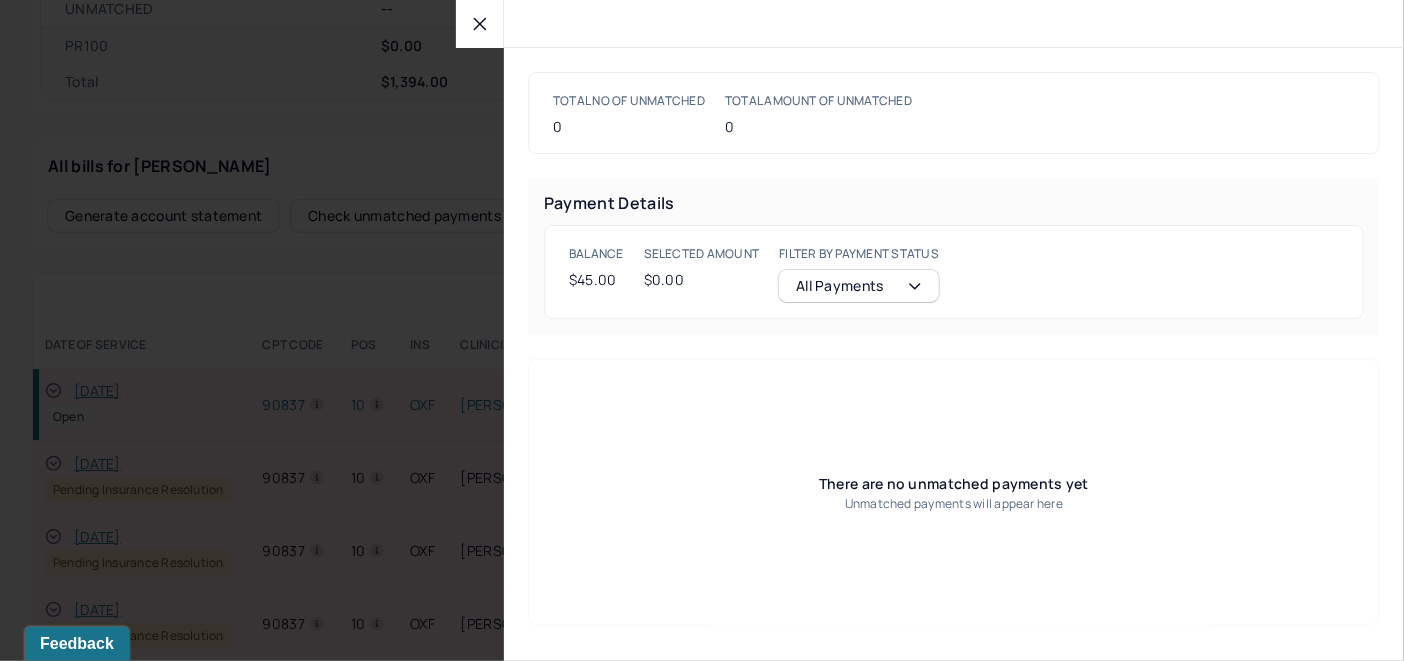 click at bounding box center [480, 24] 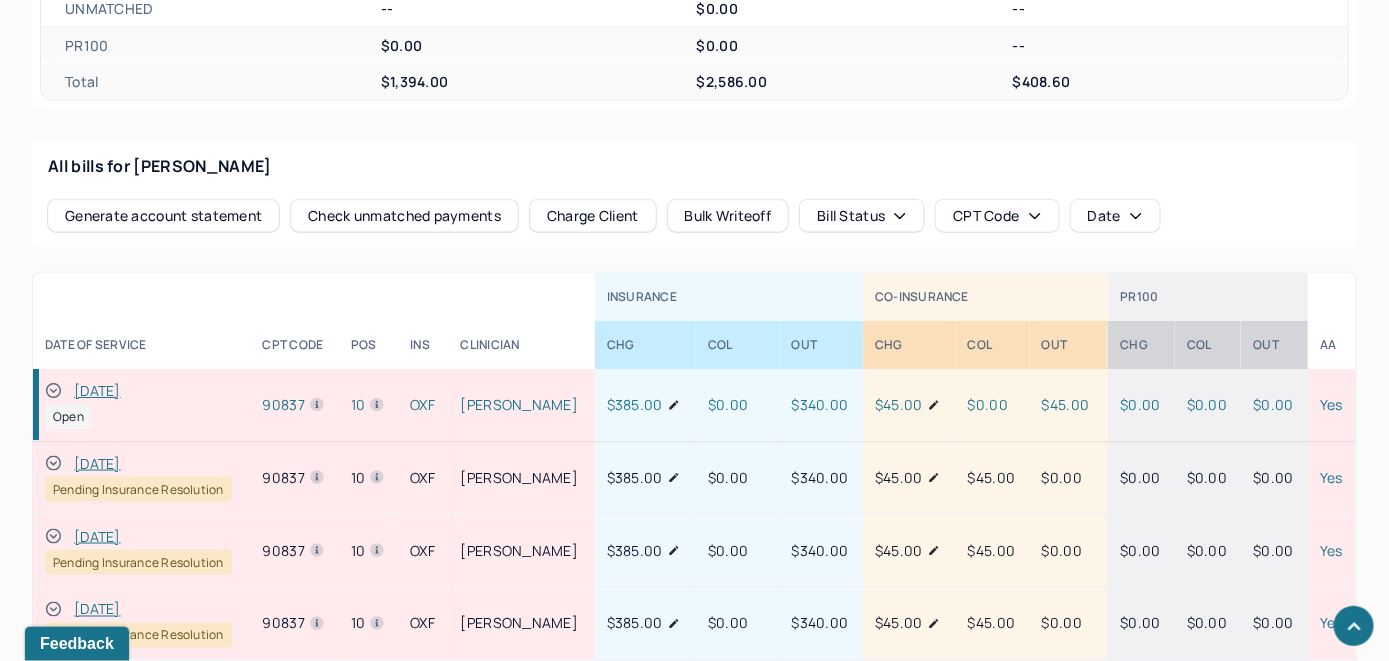 click on "Charge Client" at bounding box center (593, 216) 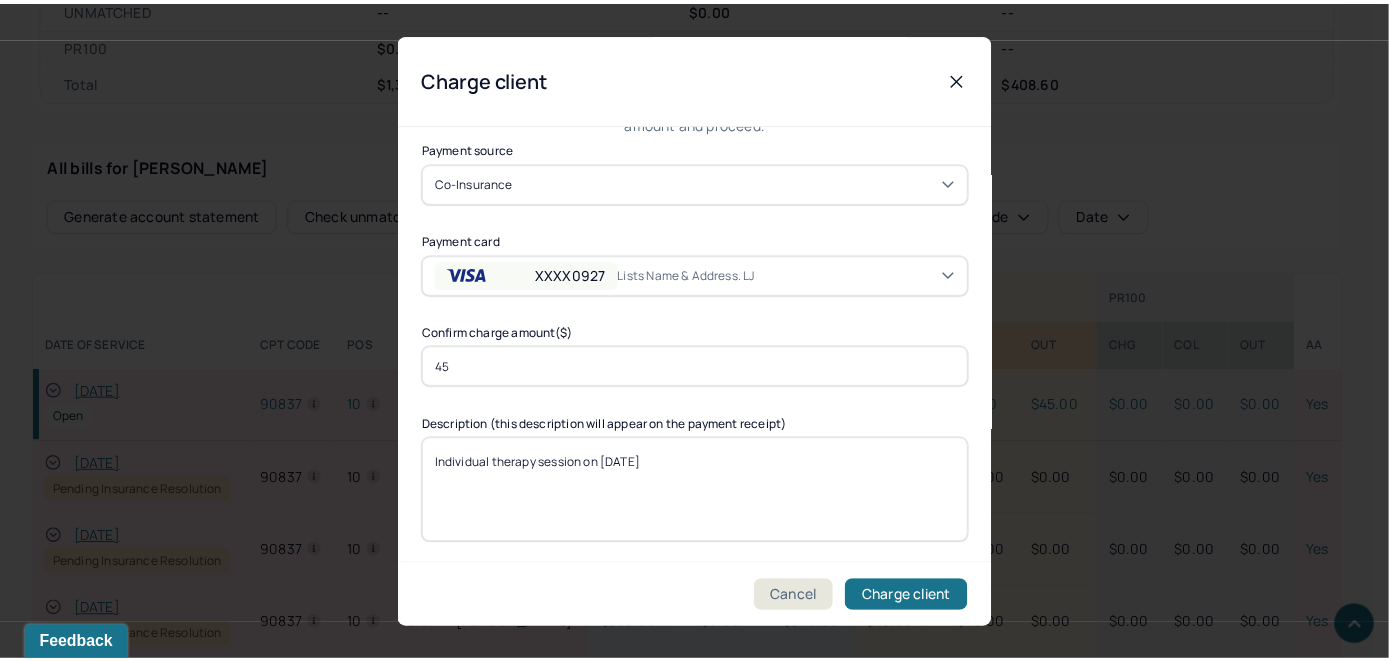 scroll, scrollTop: 121, scrollLeft: 0, axis: vertical 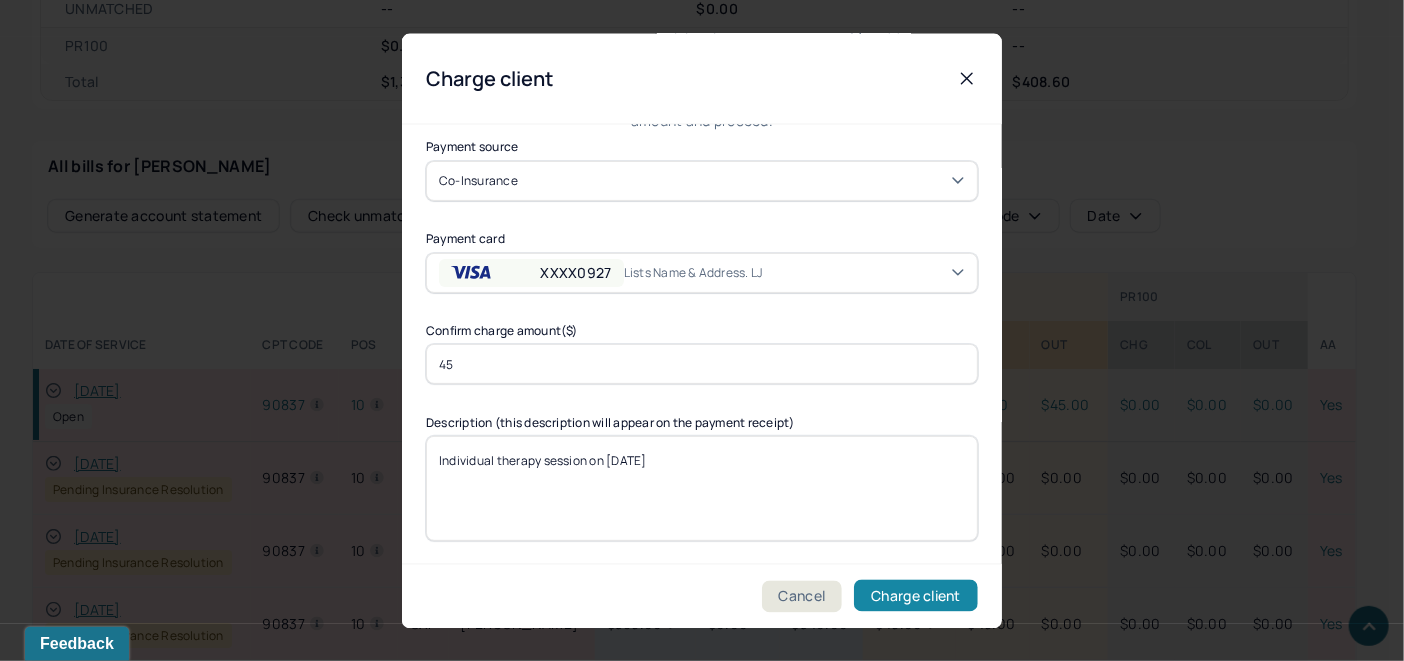 click on "Charge client" at bounding box center [916, 596] 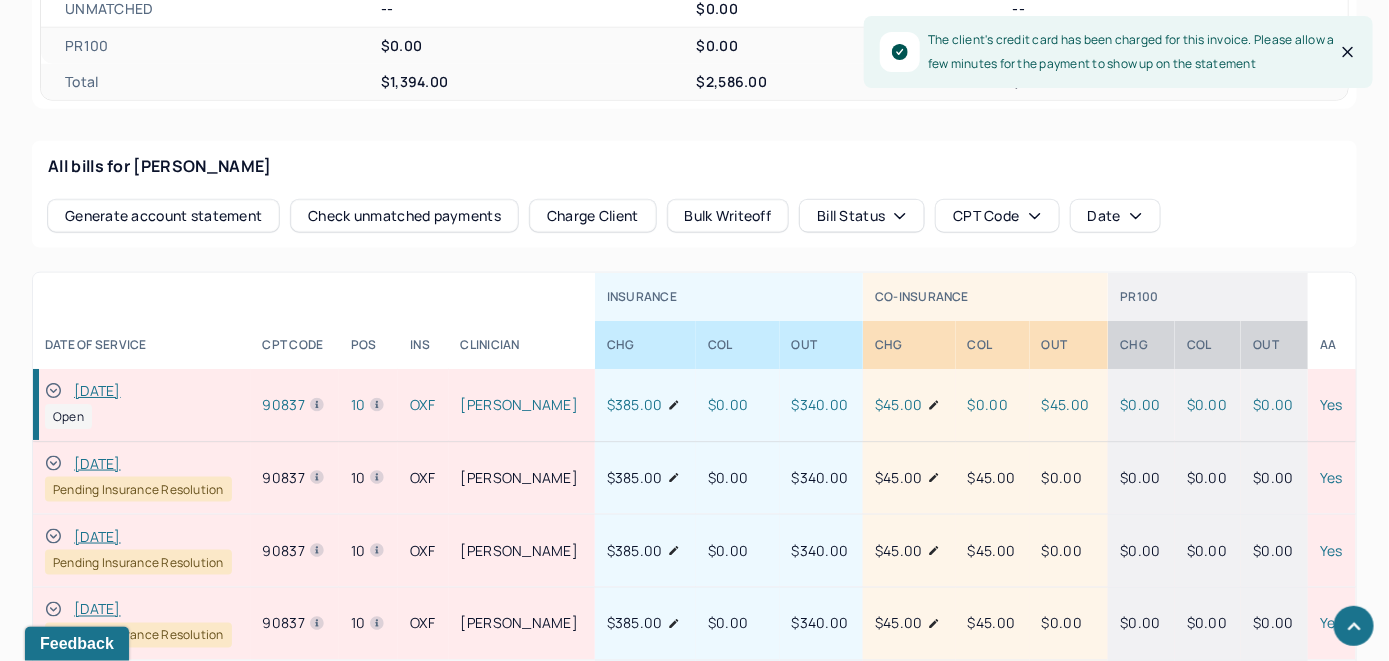 click 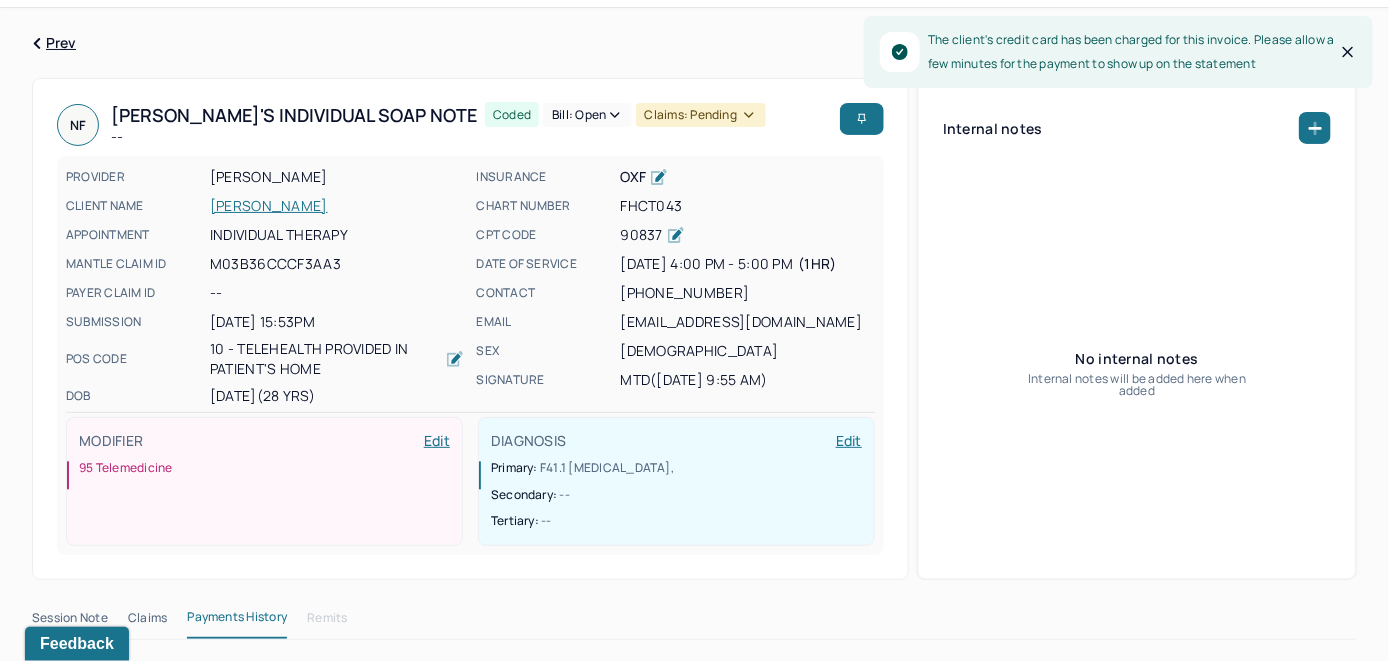 scroll, scrollTop: 0, scrollLeft: 0, axis: both 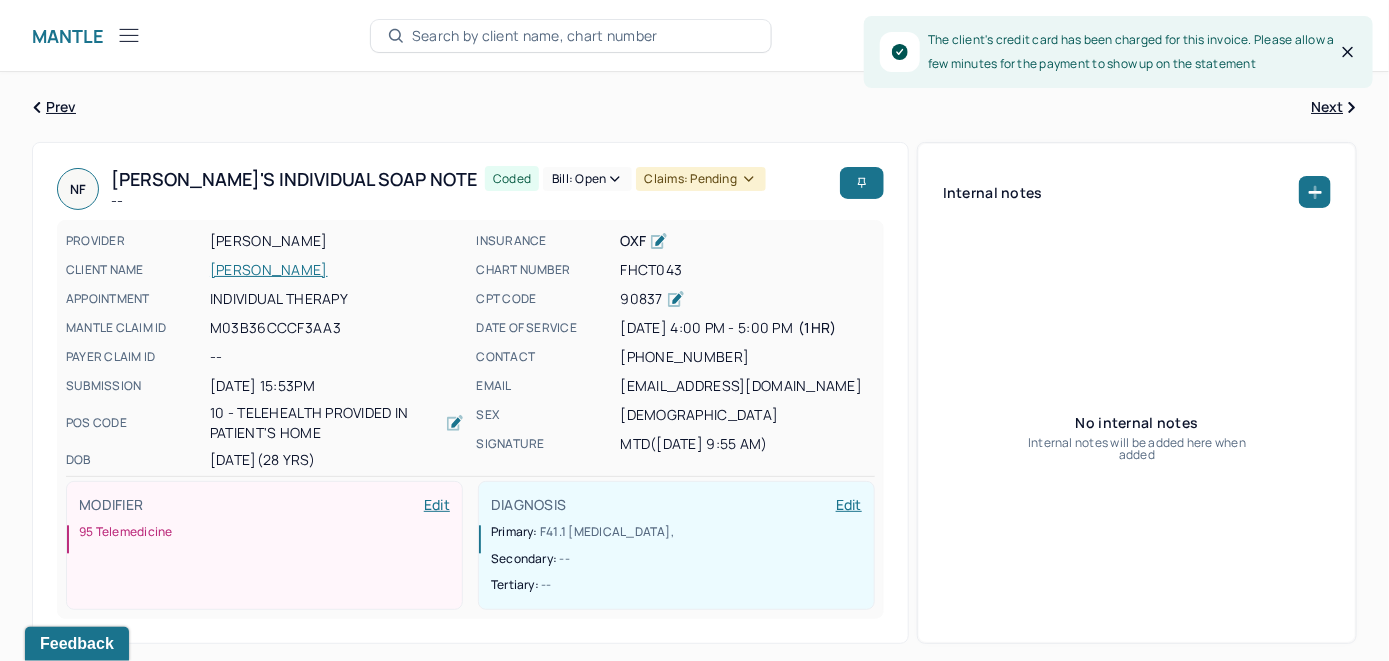click on "Bill: Open" at bounding box center [587, 179] 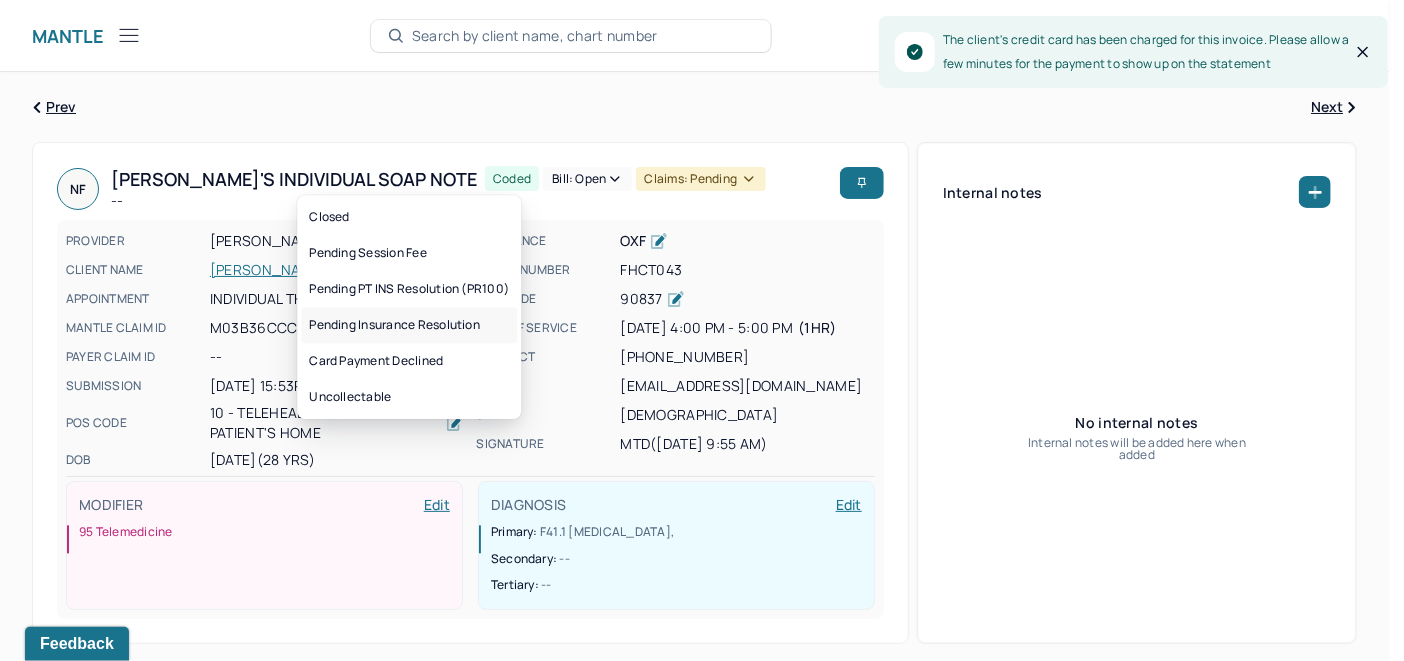 click on "Pending Insurance Resolution" at bounding box center [409, 325] 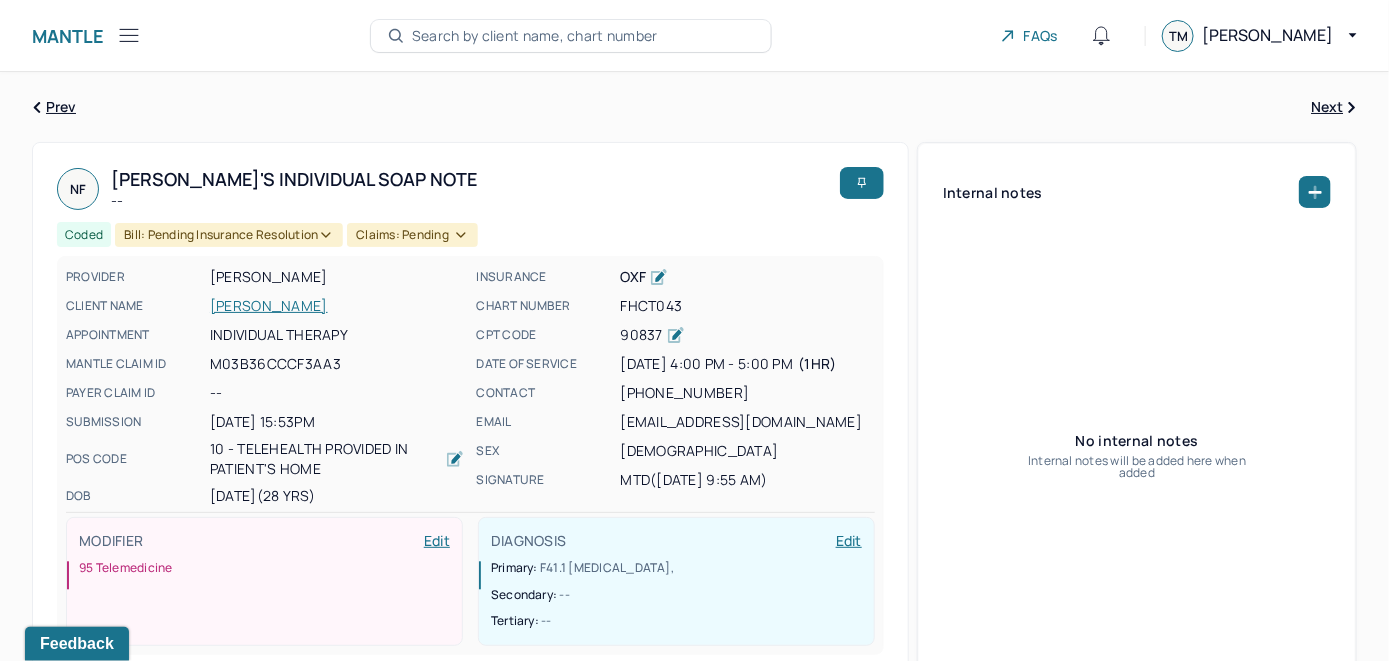 click on "Search by client name, chart number" at bounding box center (535, 36) 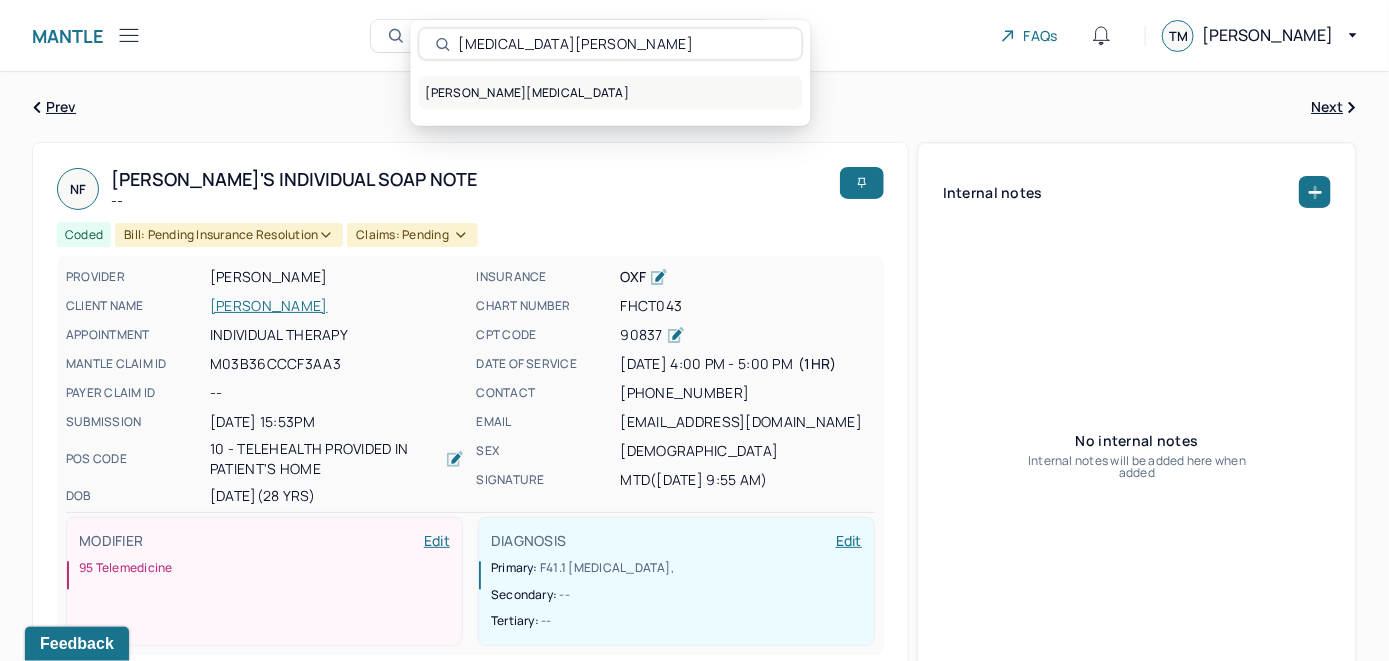 type on "Nikita Bhasin" 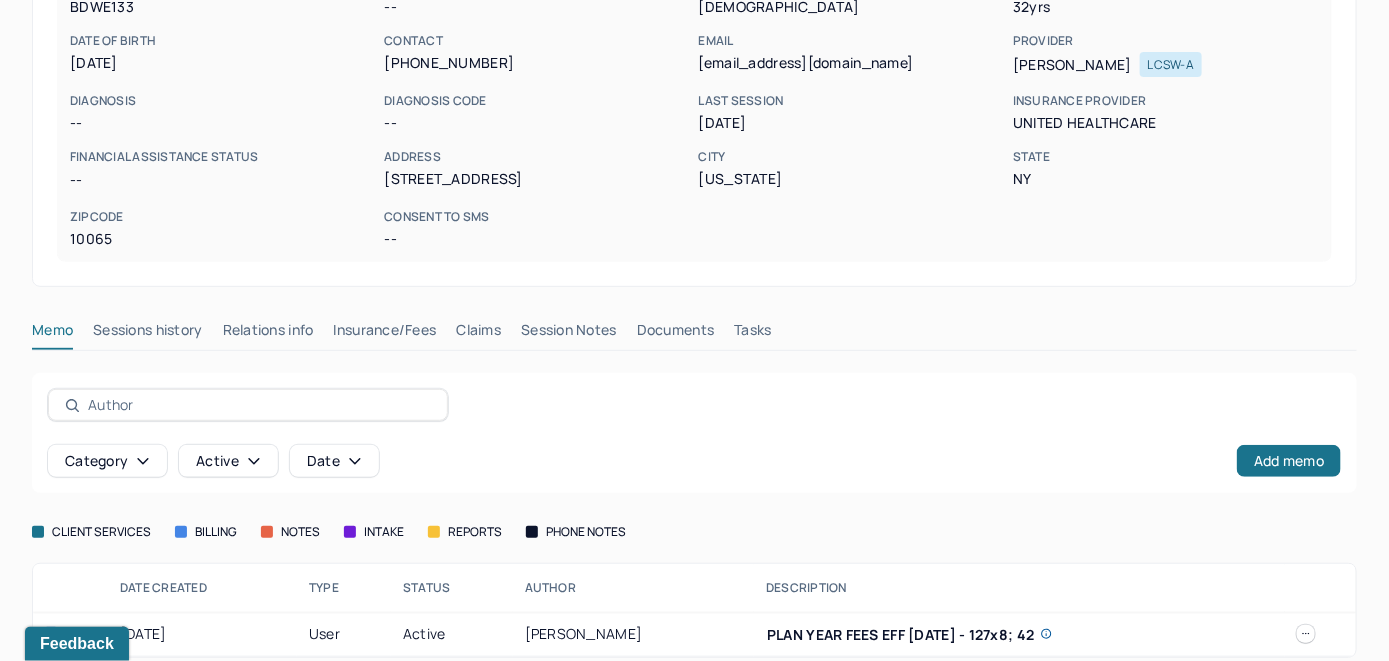 scroll, scrollTop: 261, scrollLeft: 0, axis: vertical 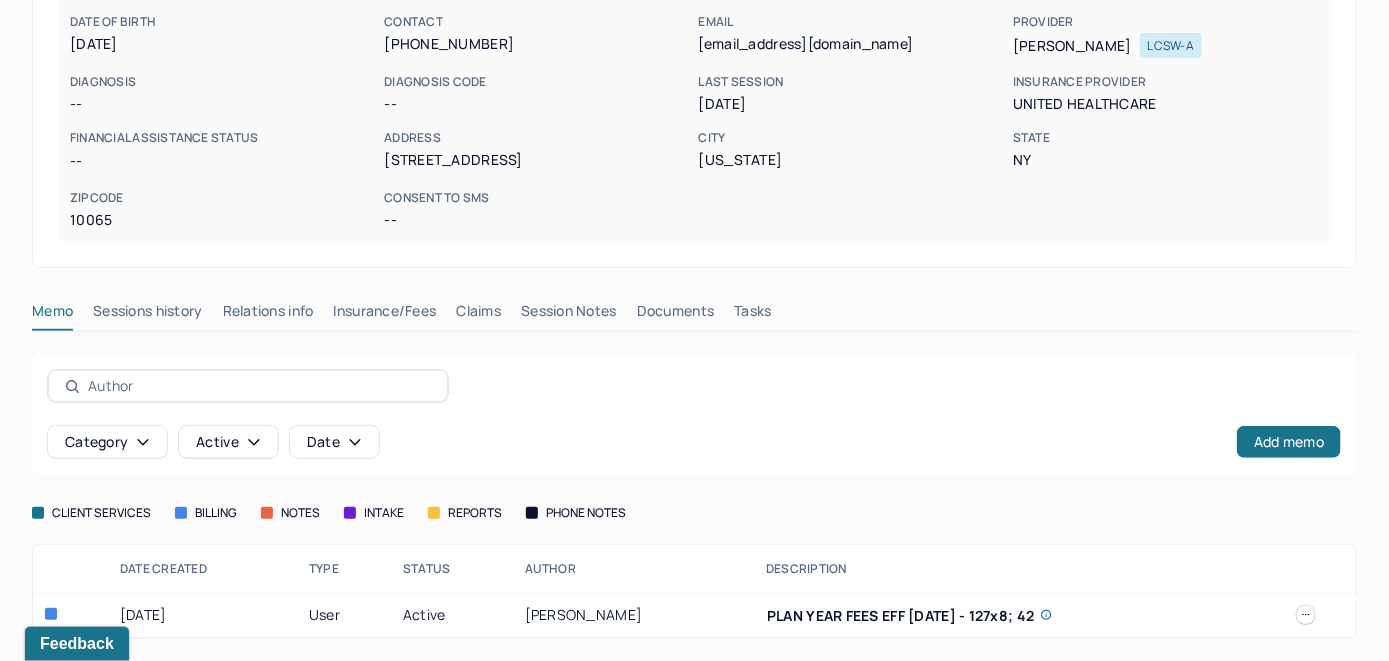 click at bounding box center (1306, 615) 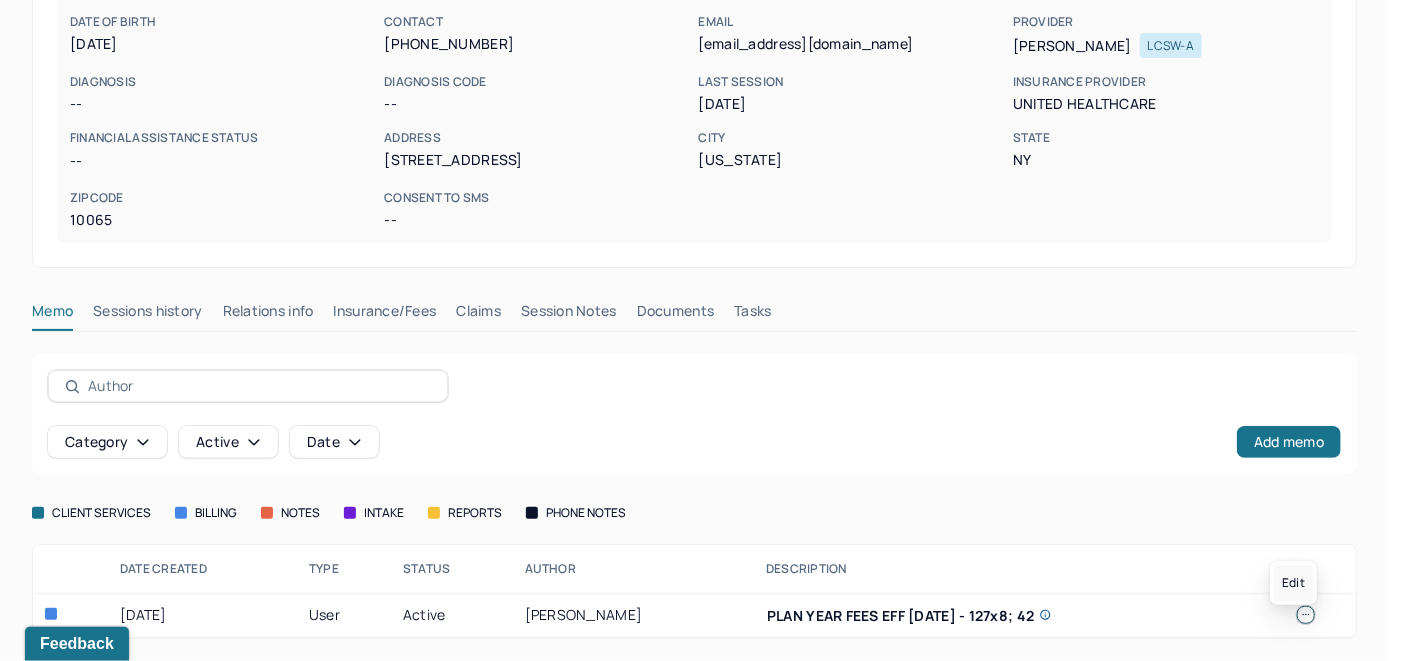 click on "Edit" at bounding box center [1293, 583] 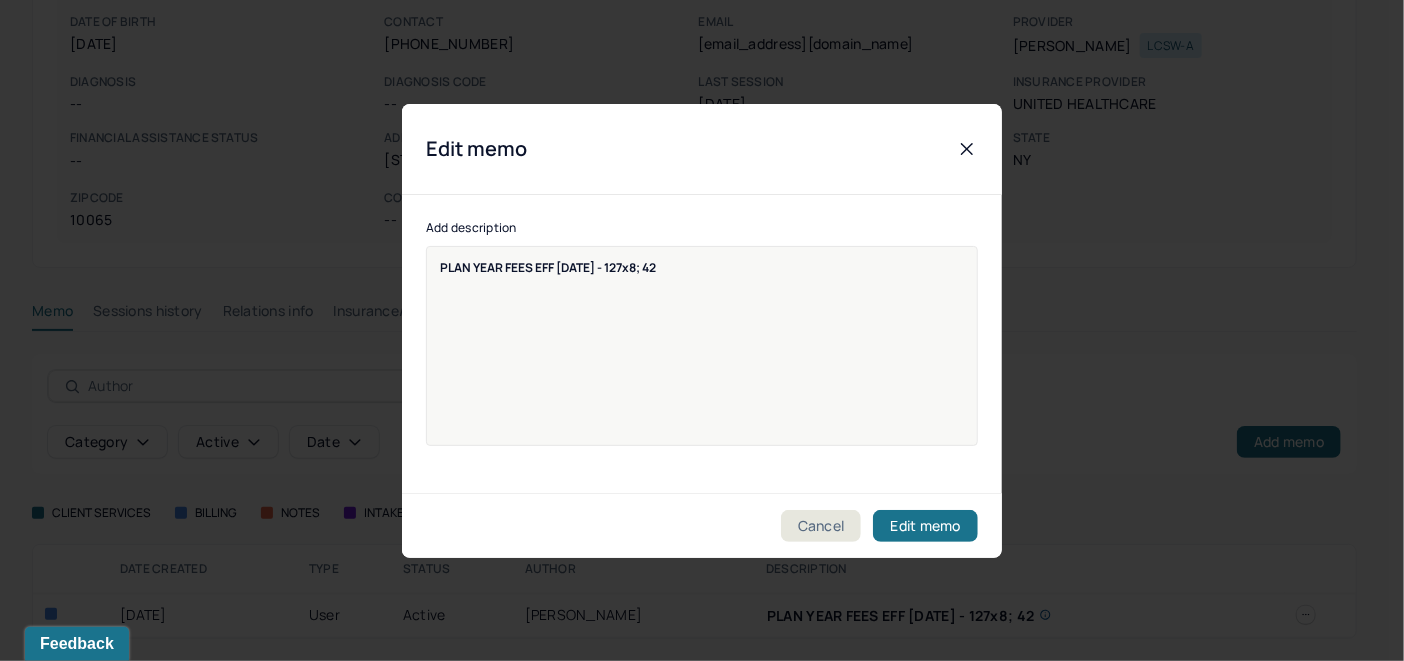 click on "PLAN YEAR FEES EFF 7/3/25 - 127x8; 42" at bounding box center [702, 359] 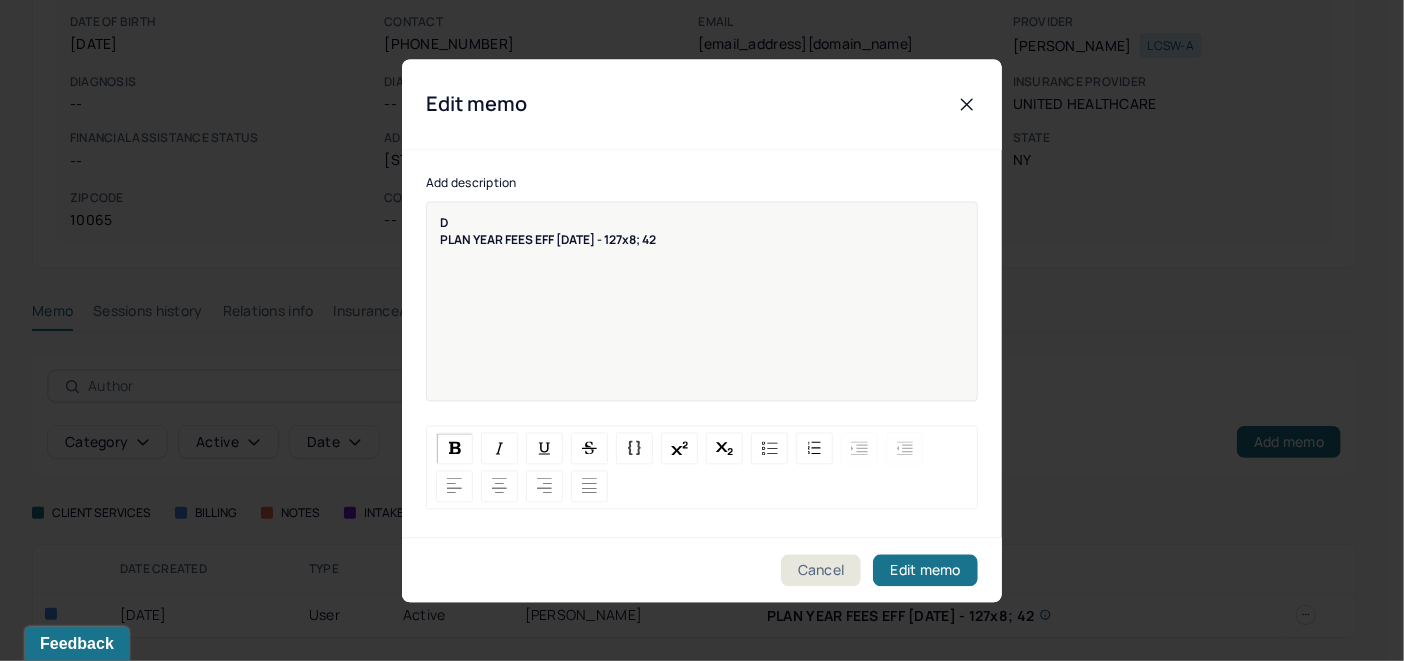 type 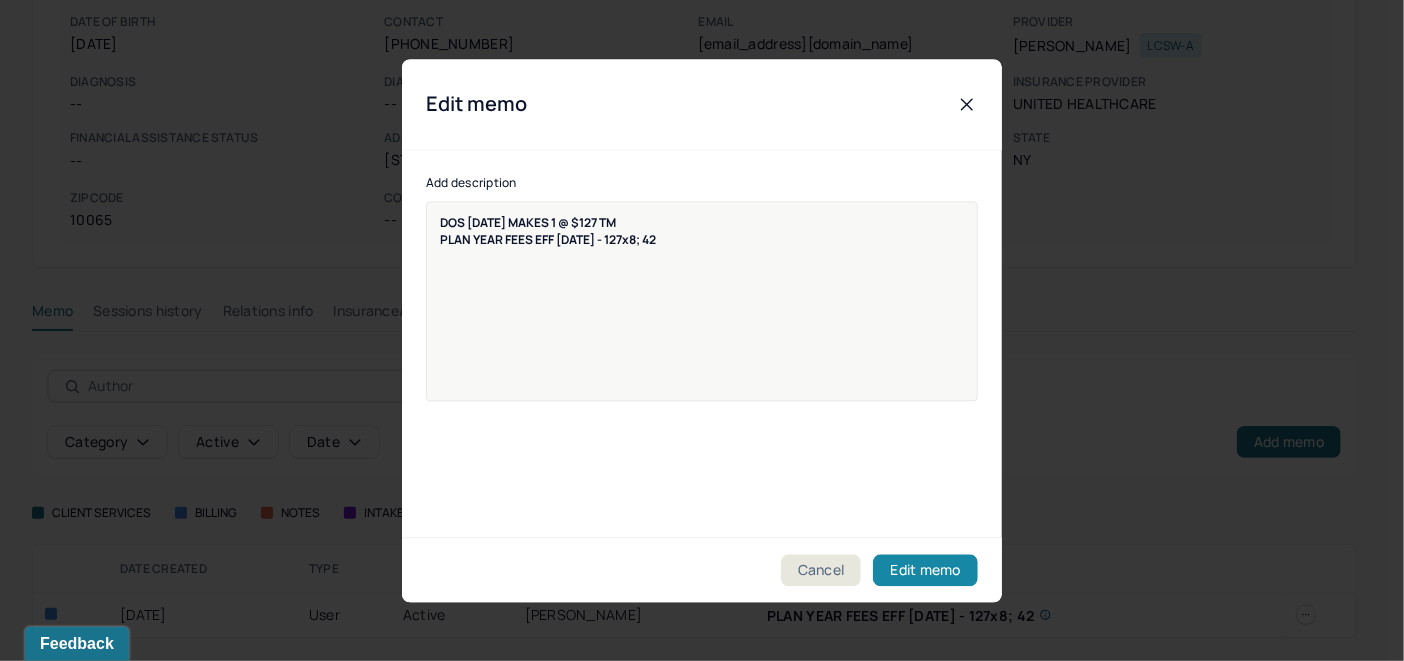 click on "Edit memo" at bounding box center (925, 570) 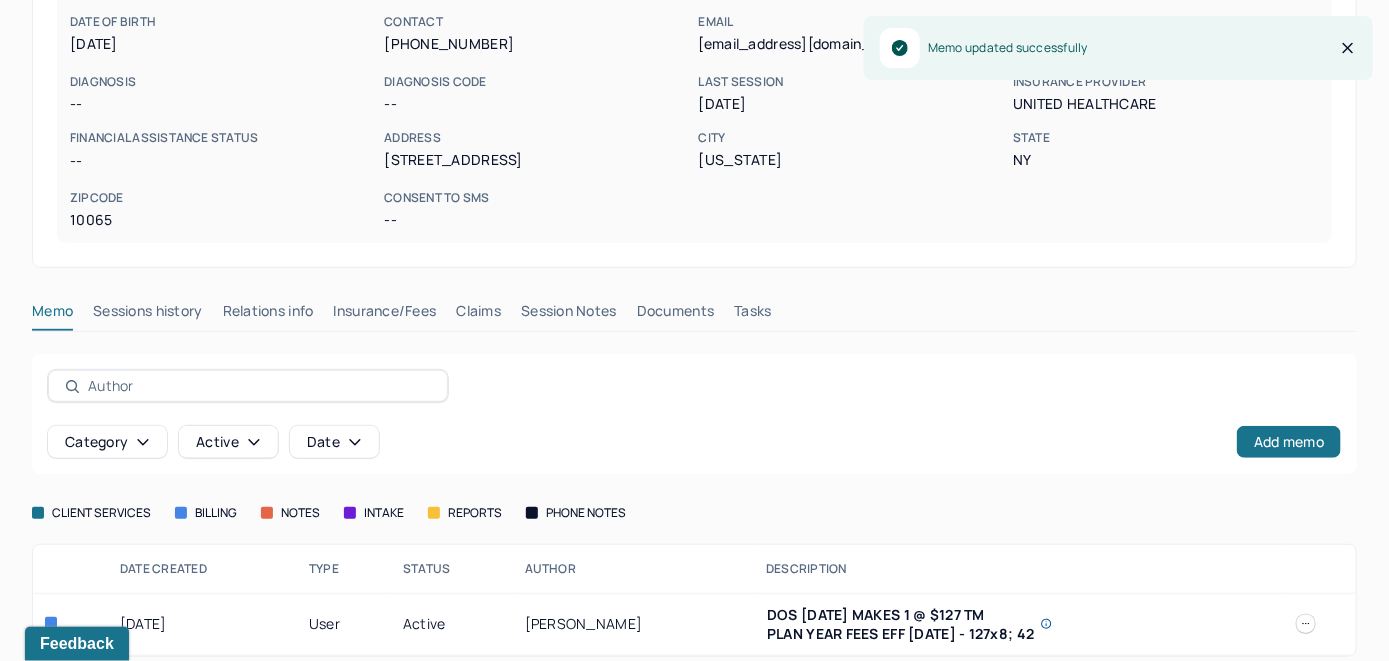 click on "Insurance/Fees" at bounding box center (385, 315) 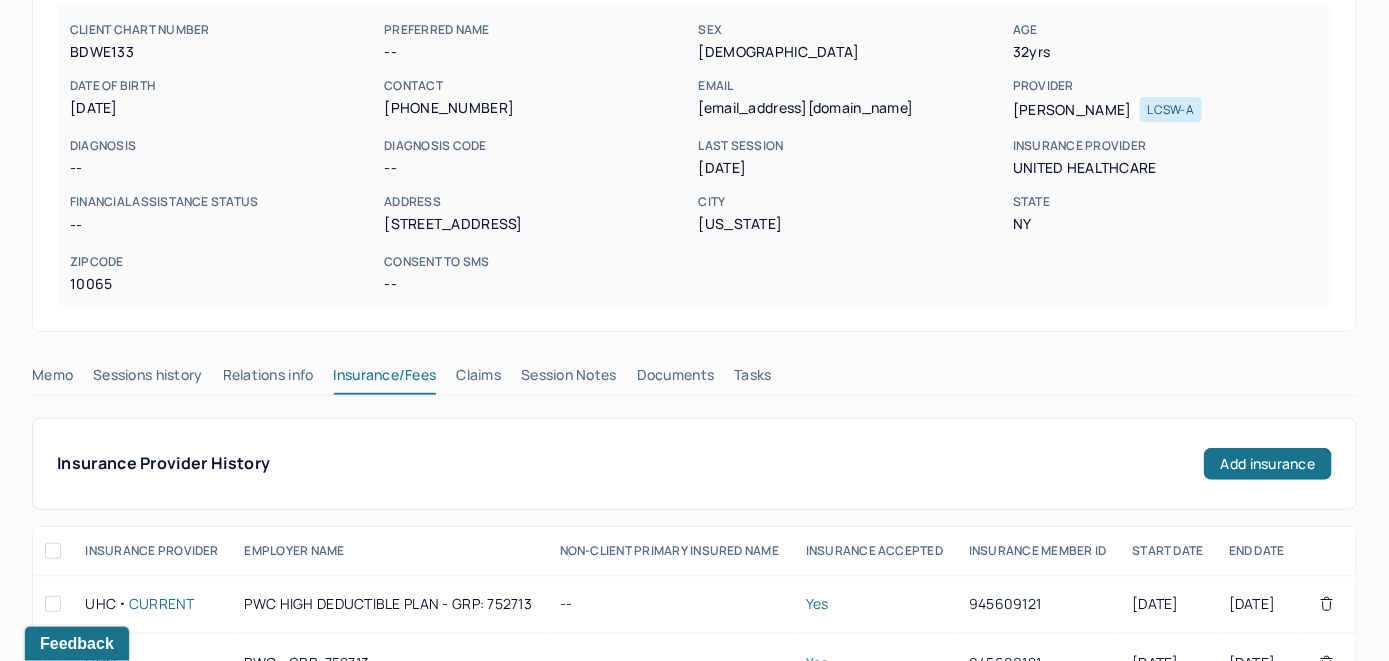 scroll, scrollTop: 161, scrollLeft: 0, axis: vertical 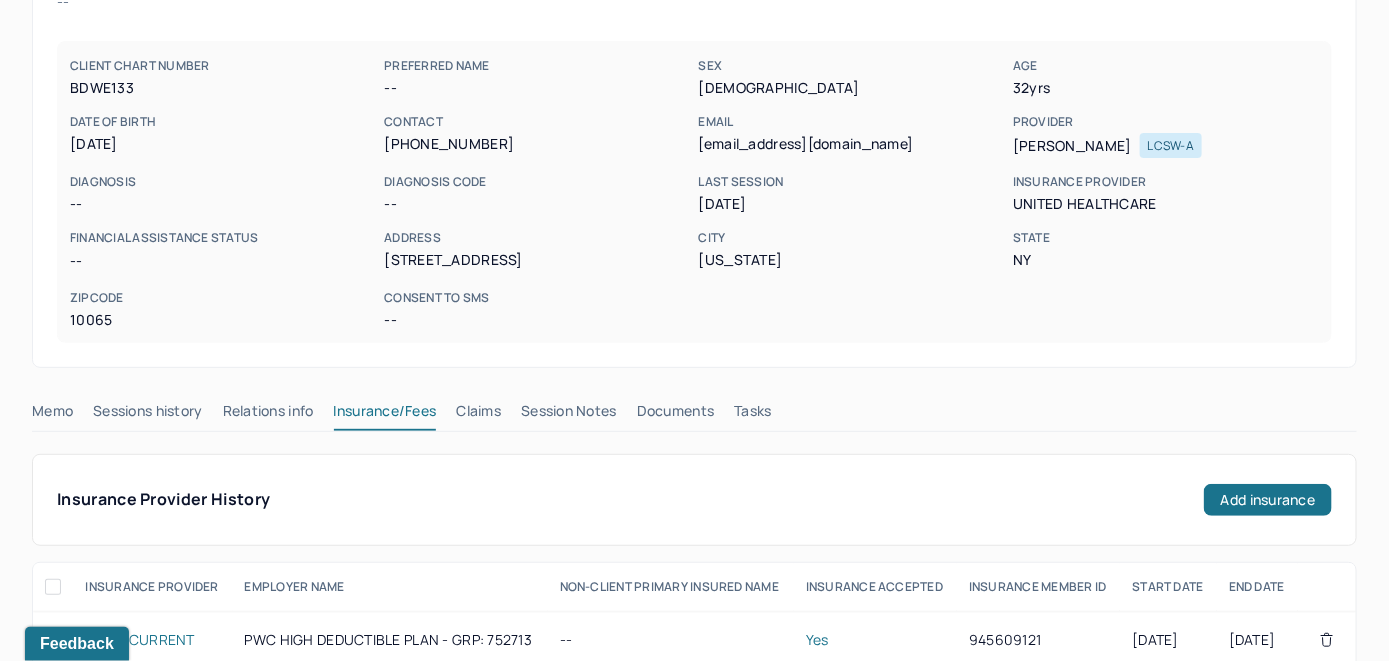 click on "Memo" at bounding box center [52, 415] 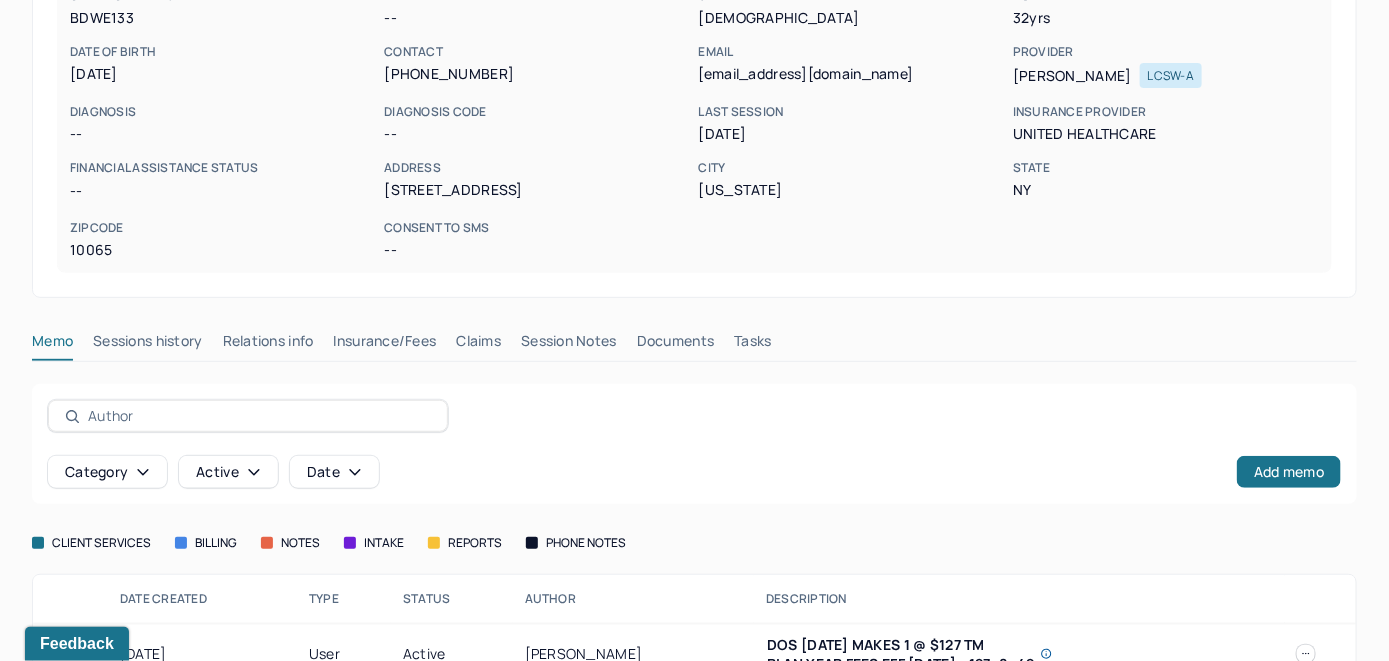 scroll, scrollTop: 199, scrollLeft: 0, axis: vertical 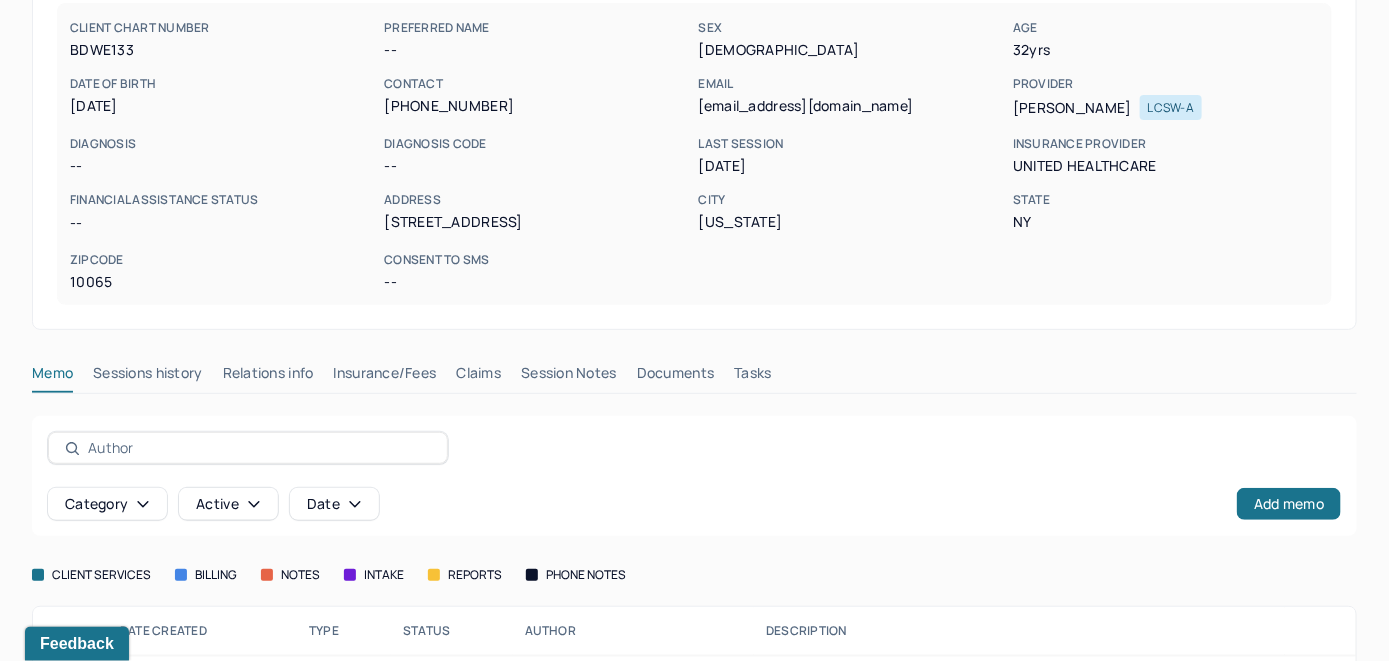 click on "Claims" at bounding box center [478, 377] 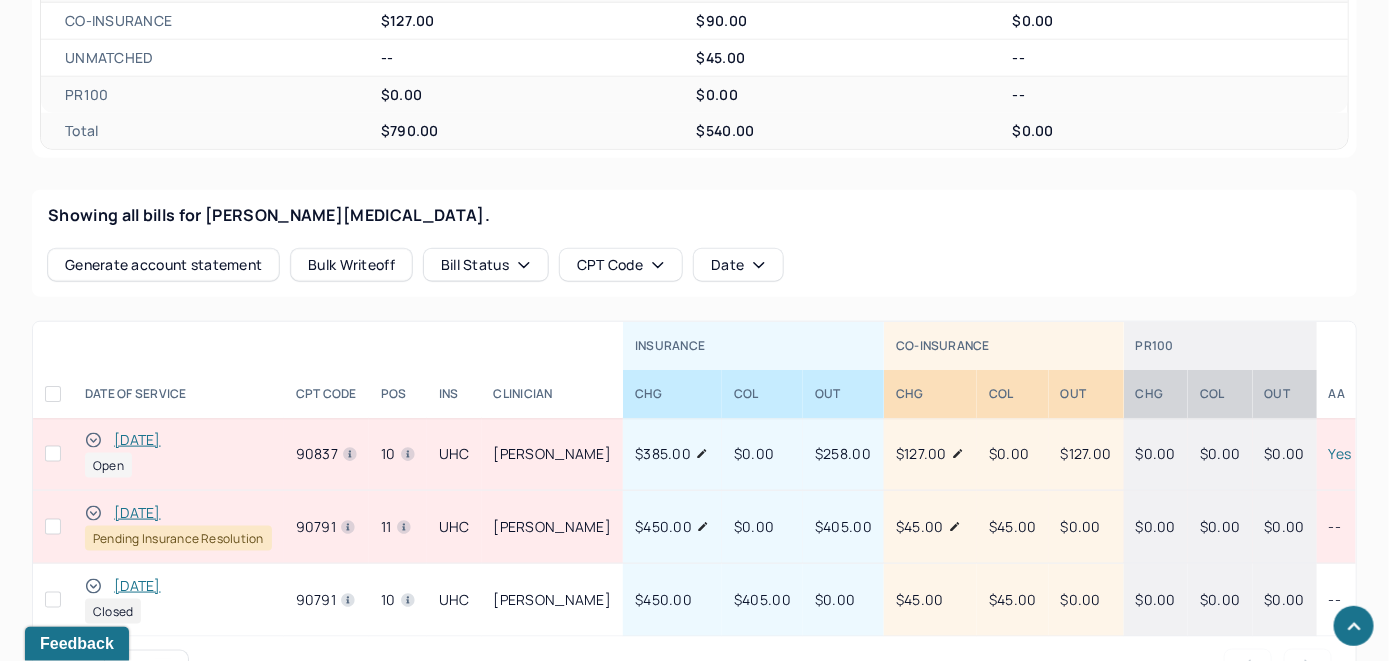 scroll, scrollTop: 740, scrollLeft: 0, axis: vertical 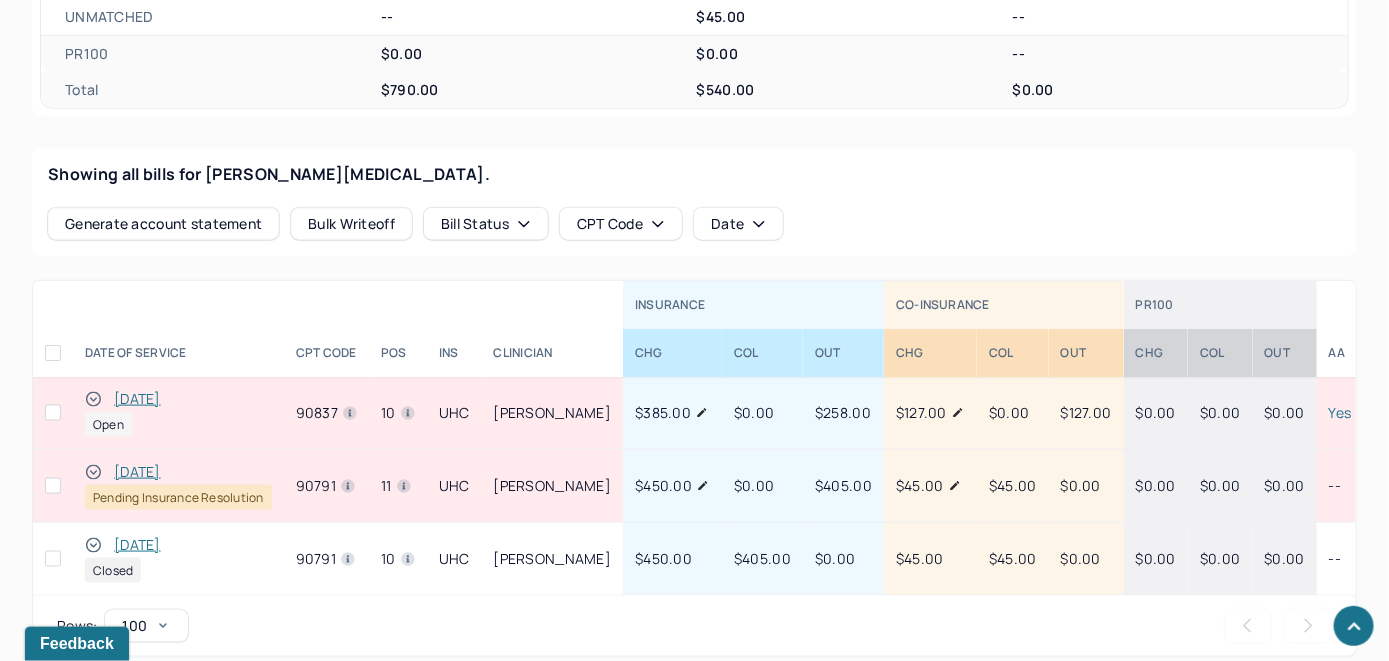 click on "[DATE]" at bounding box center (137, 399) 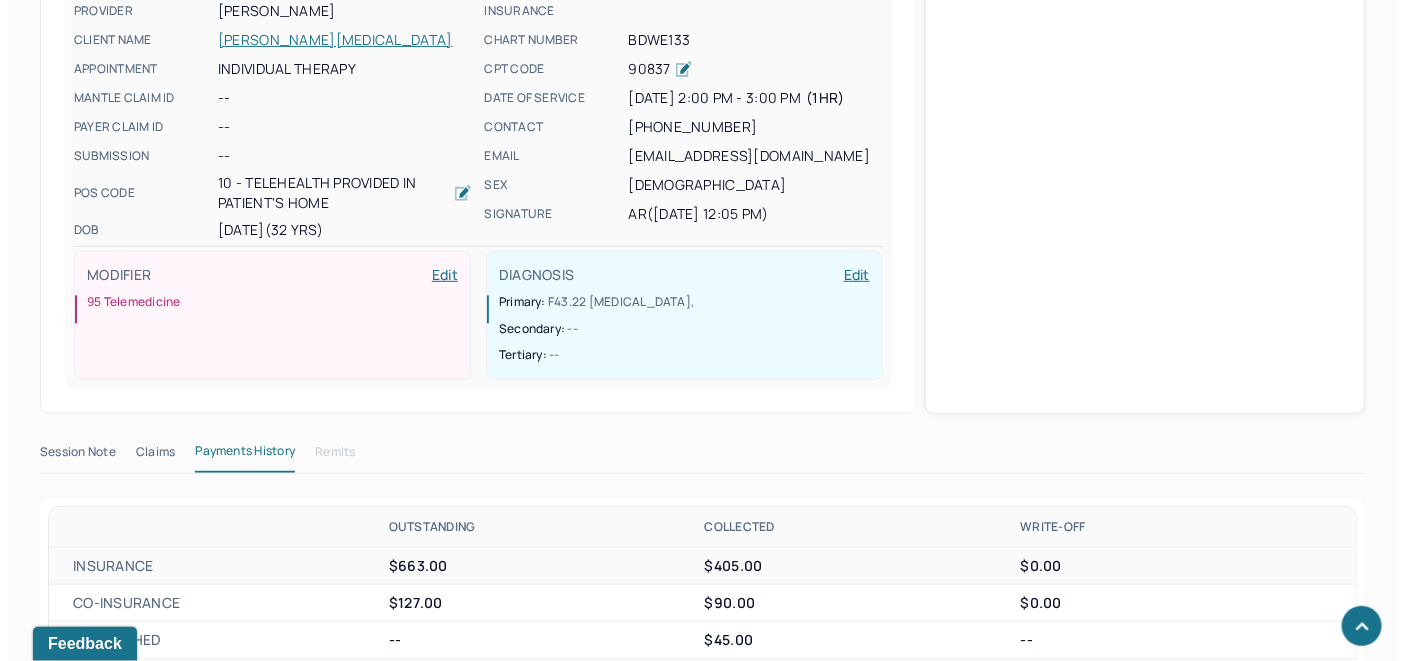 scroll, scrollTop: 740, scrollLeft: 0, axis: vertical 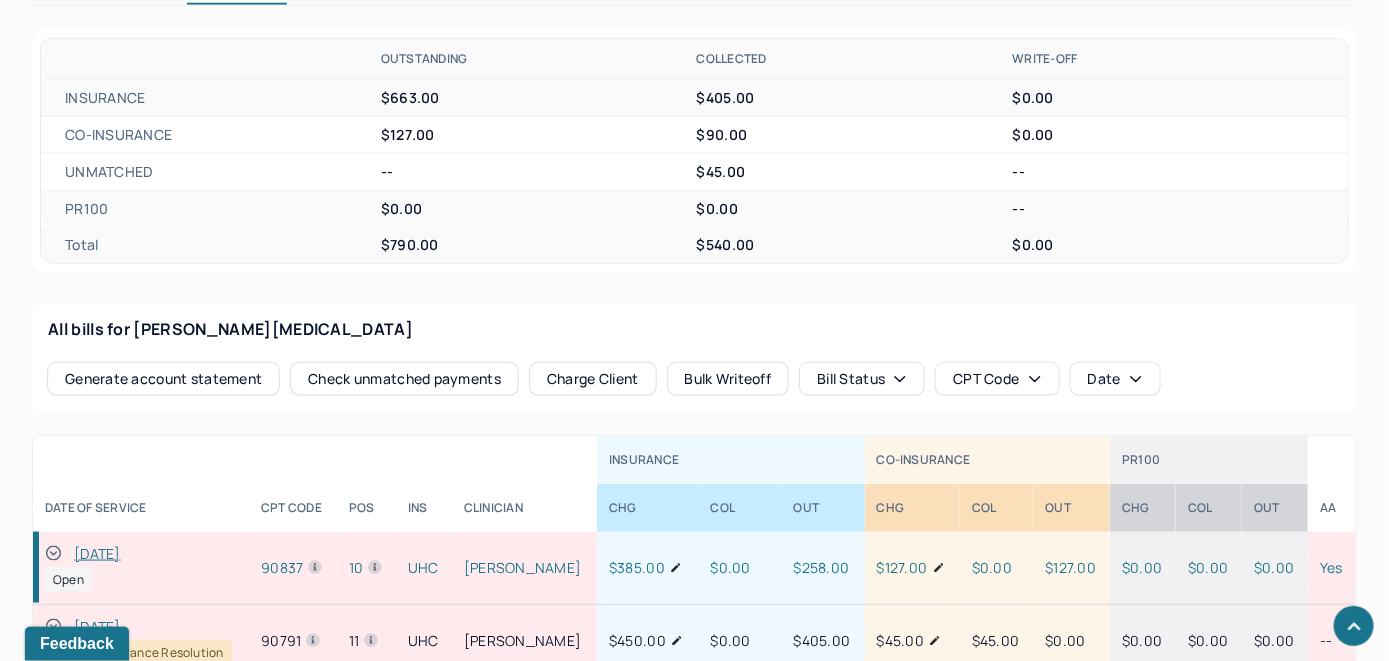 click on "Charge Client" at bounding box center [593, 379] 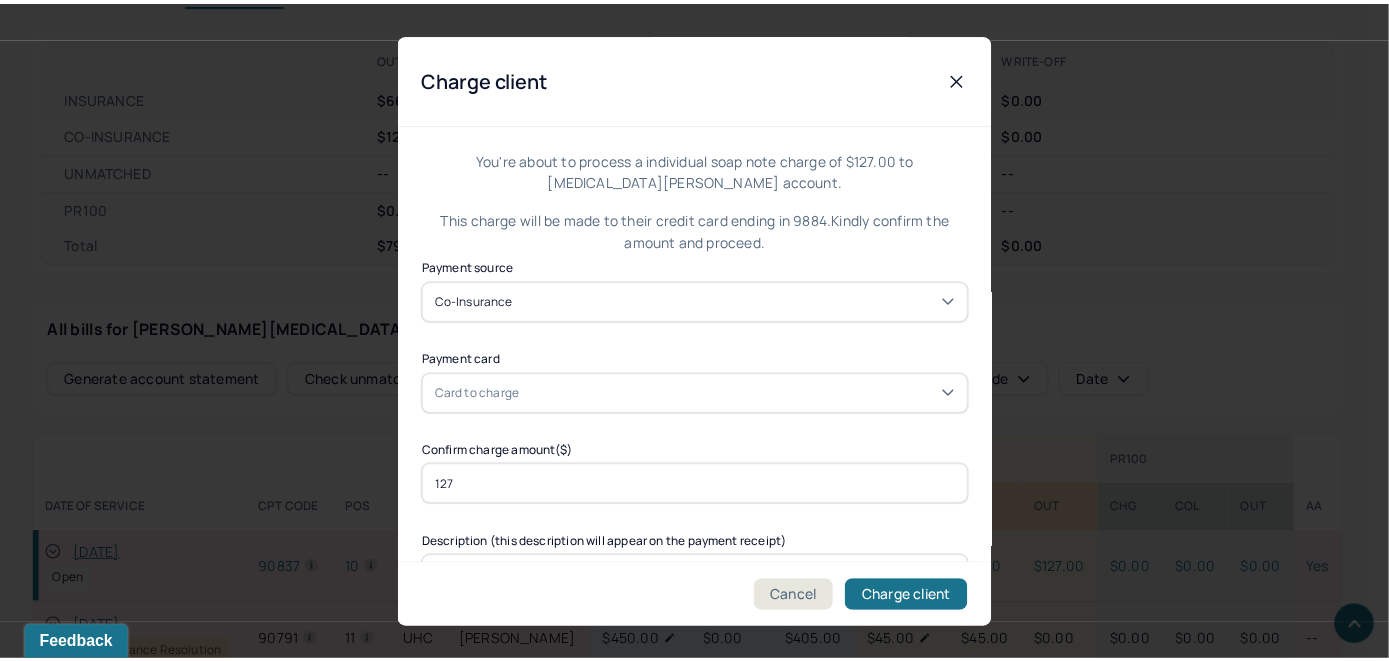scroll, scrollTop: 742, scrollLeft: 0, axis: vertical 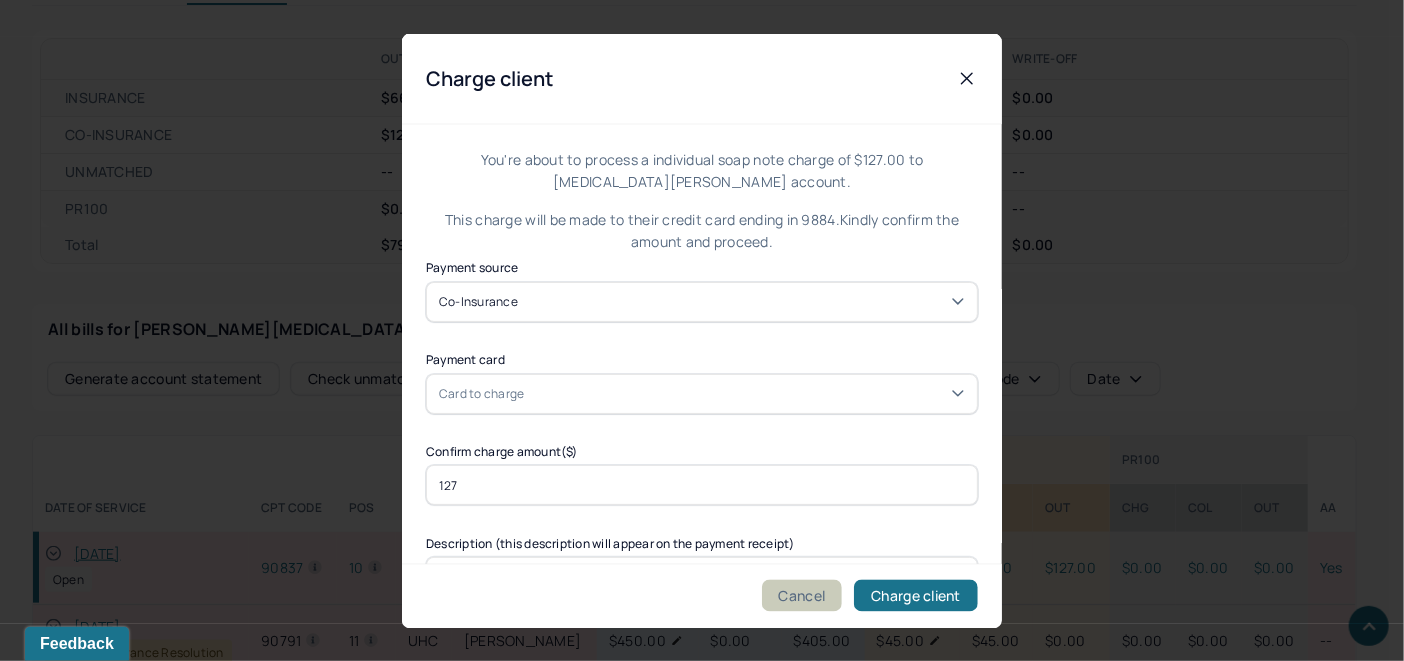 click on "Cancel" at bounding box center [802, 596] 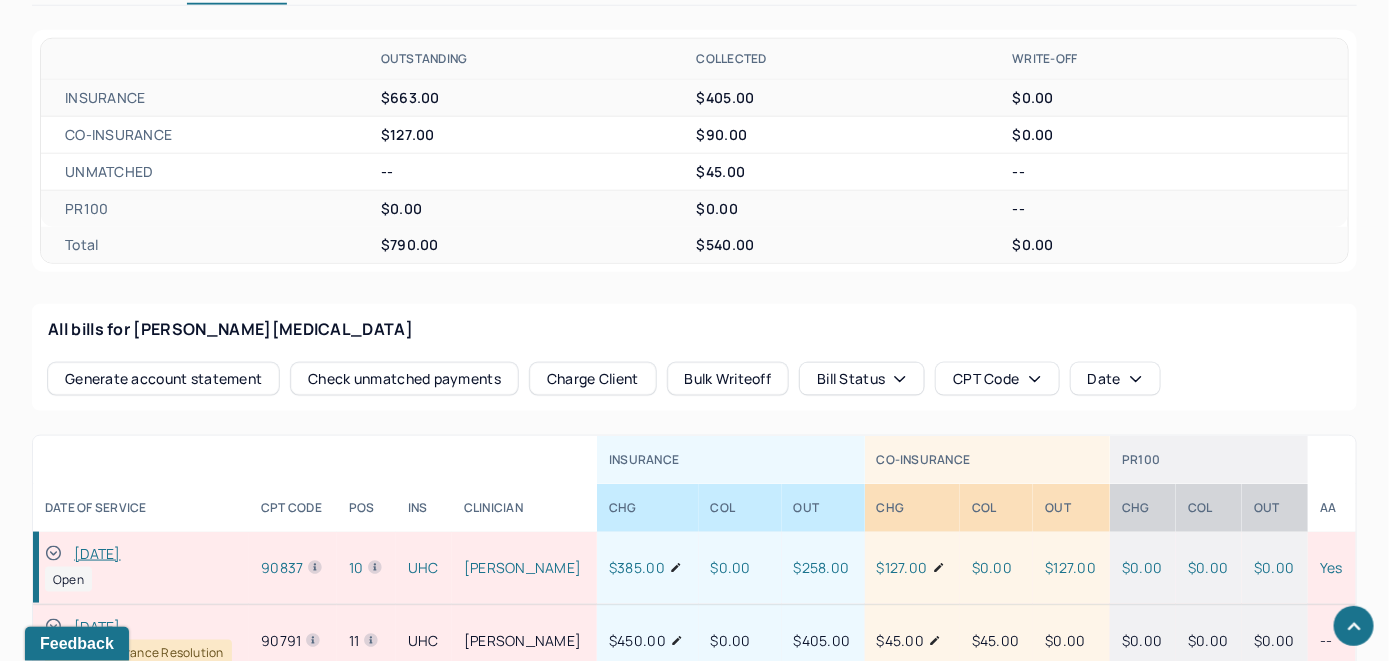 click on "[DATE]" at bounding box center [97, 554] 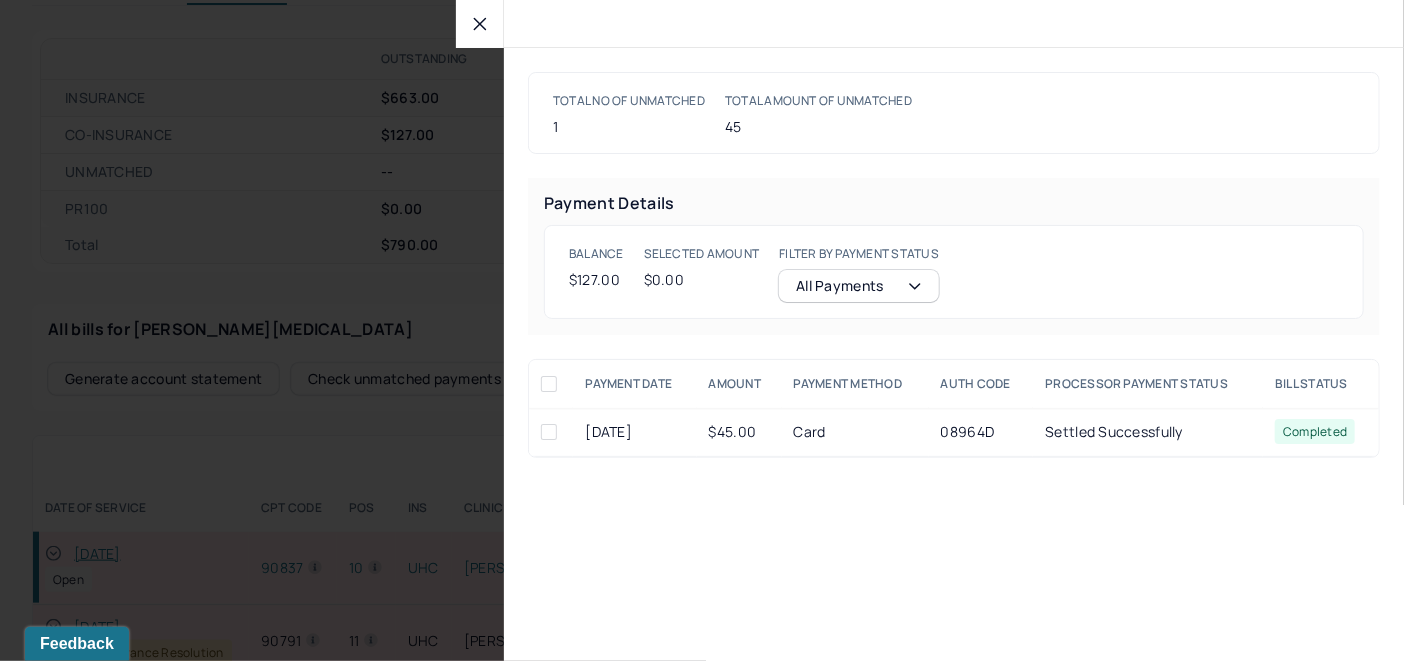 click at bounding box center [549, 432] 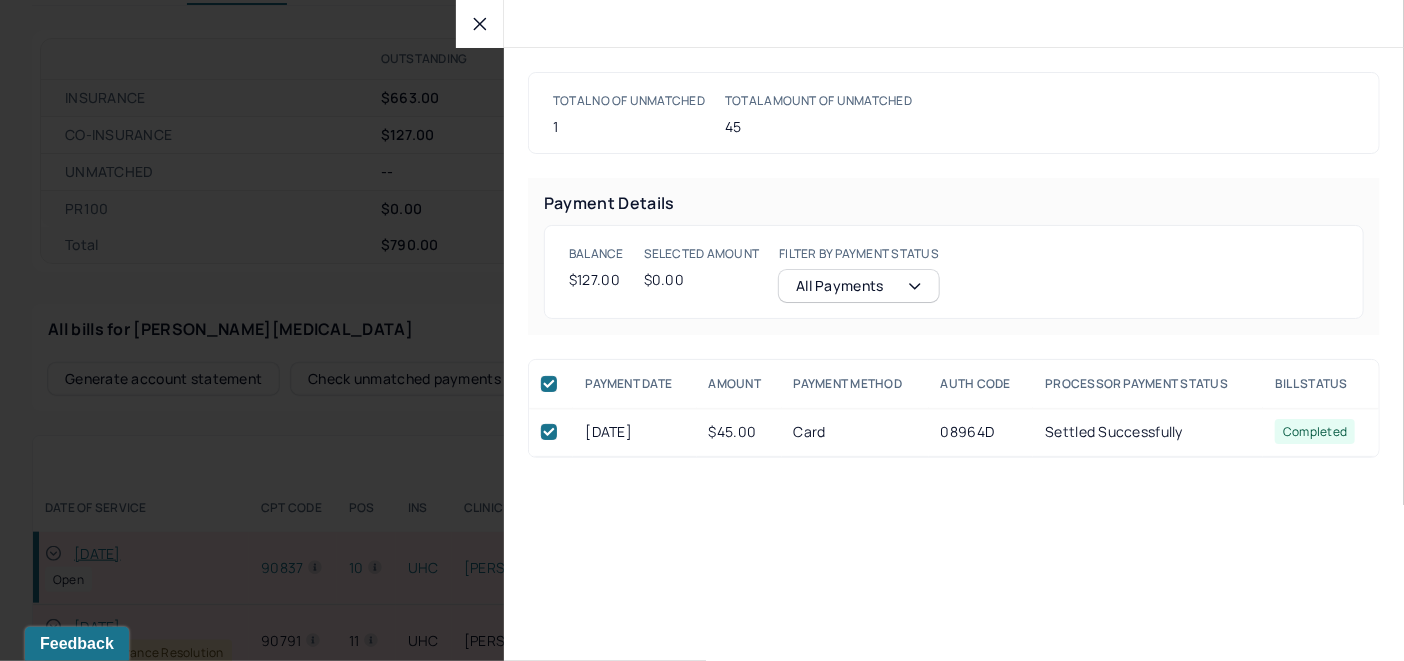 checkbox on "true" 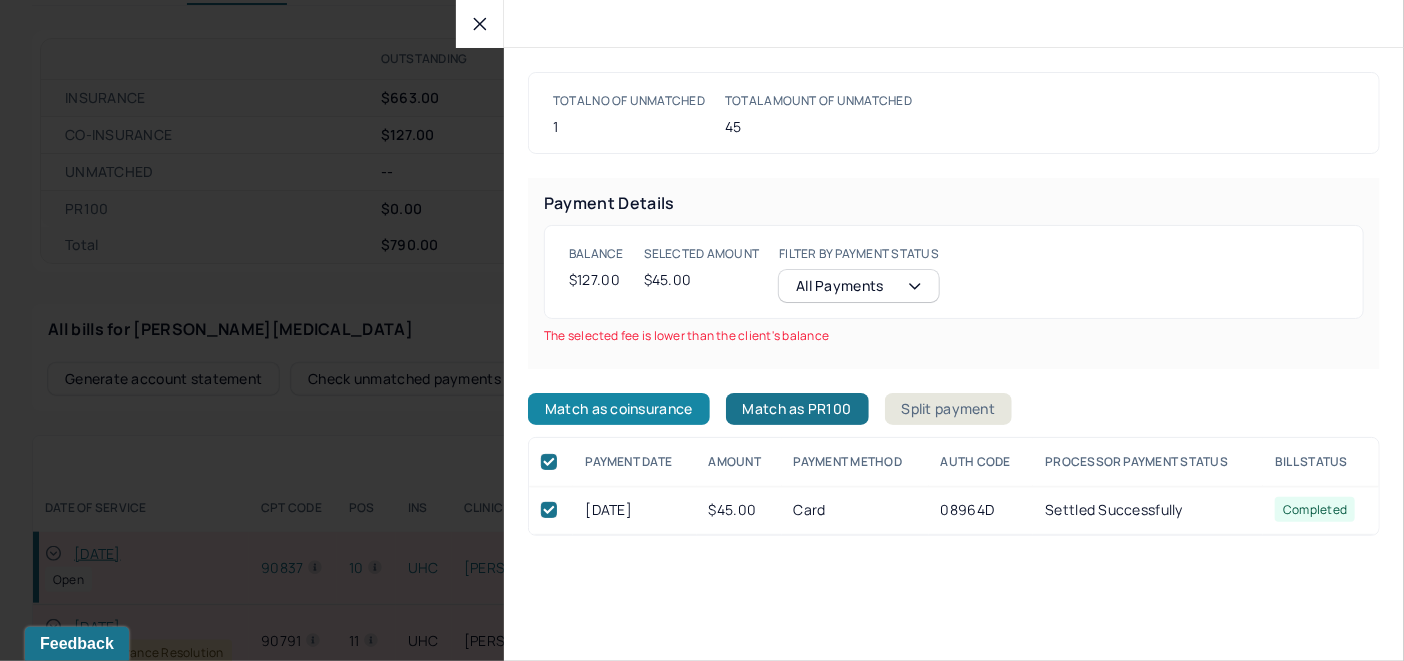 click on "Match as coinsurance" at bounding box center [619, 409] 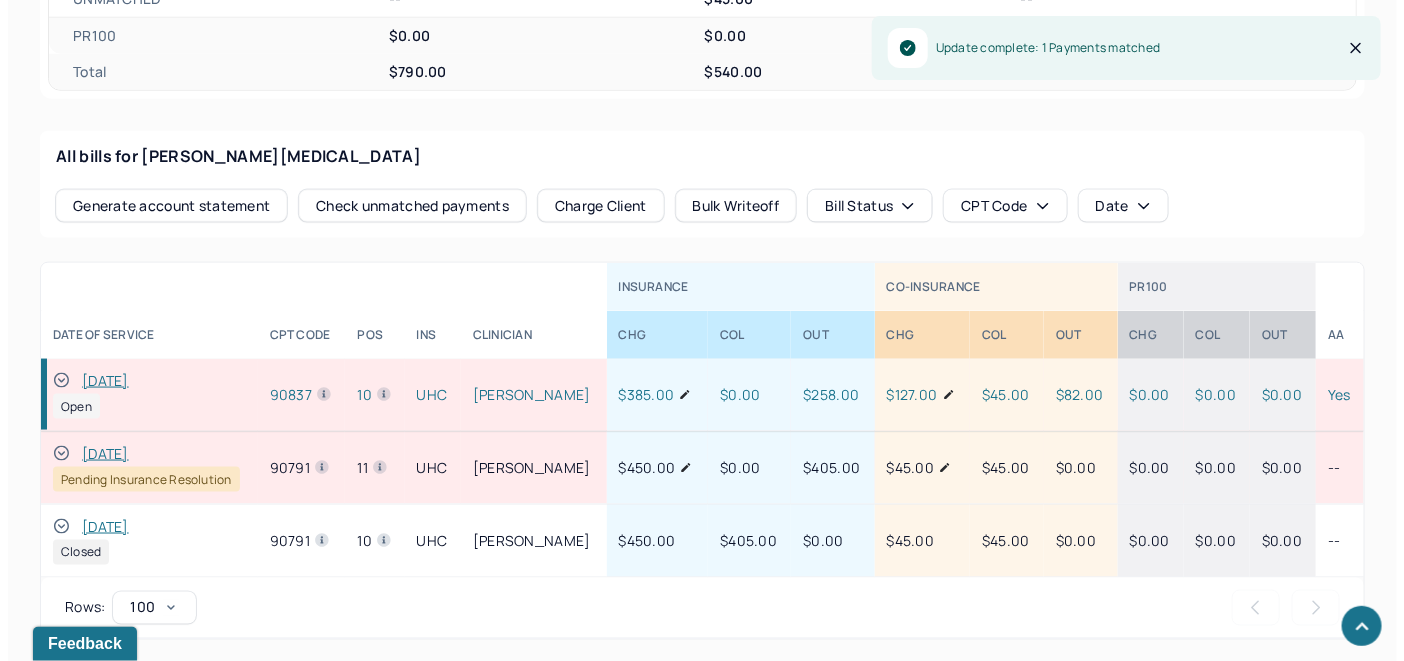 scroll, scrollTop: 929, scrollLeft: 0, axis: vertical 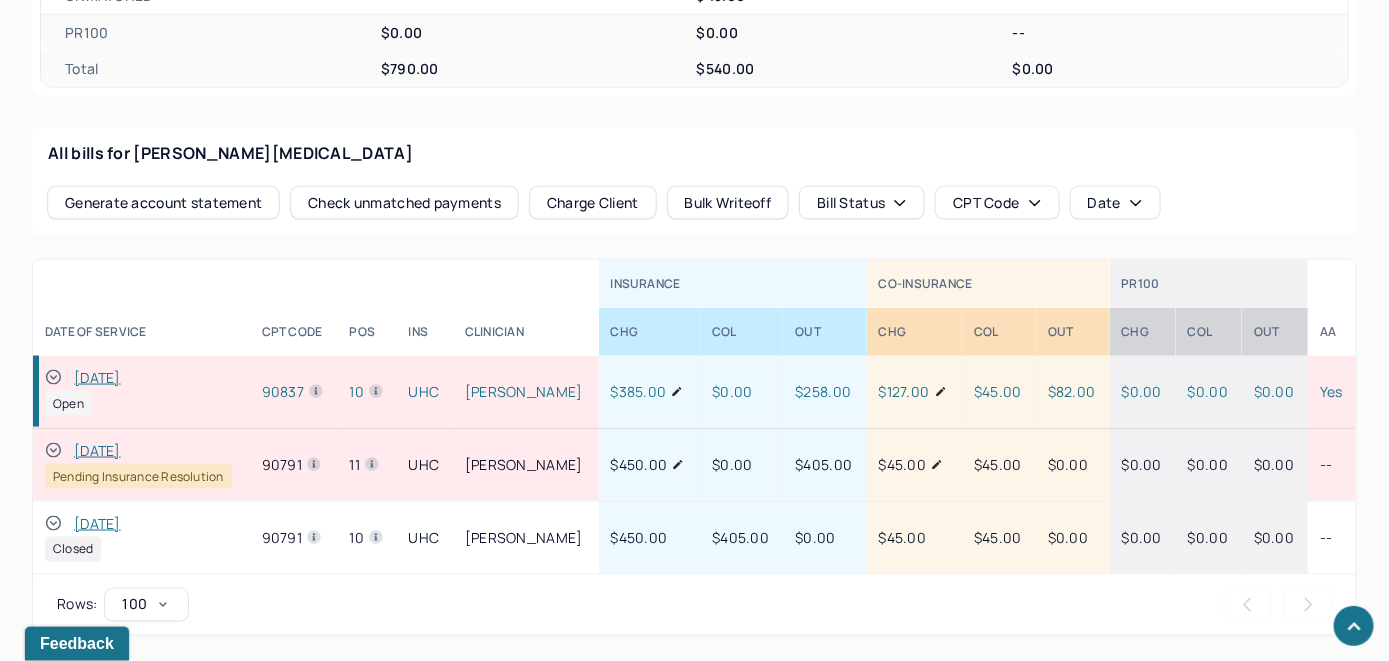 click on "[DATE]" at bounding box center [97, 378] 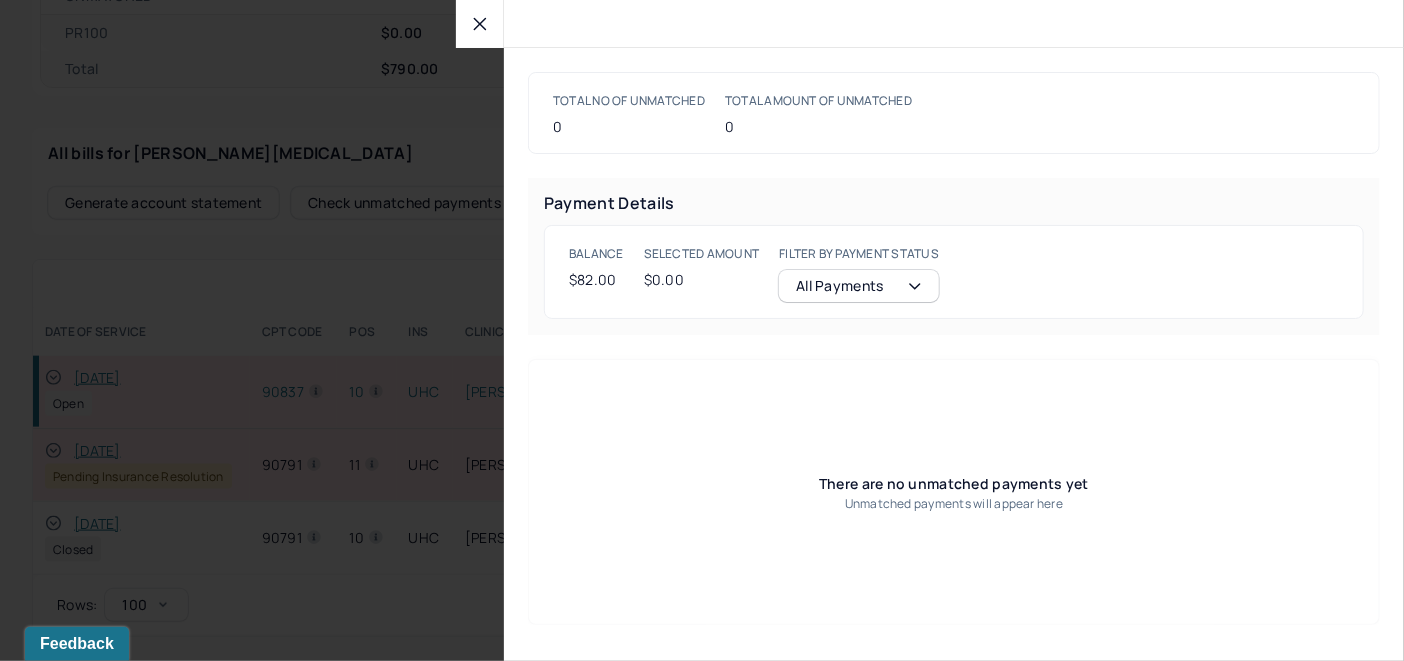 click 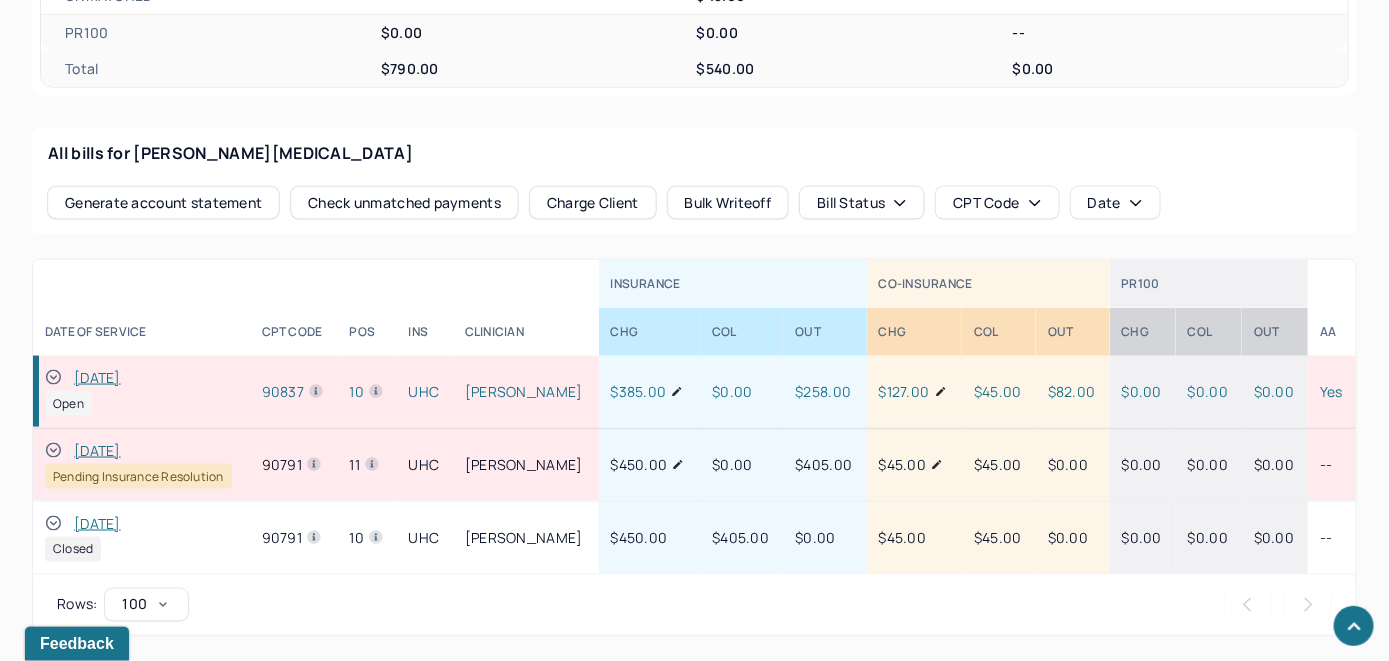 click on "Charge Client" at bounding box center [593, 203] 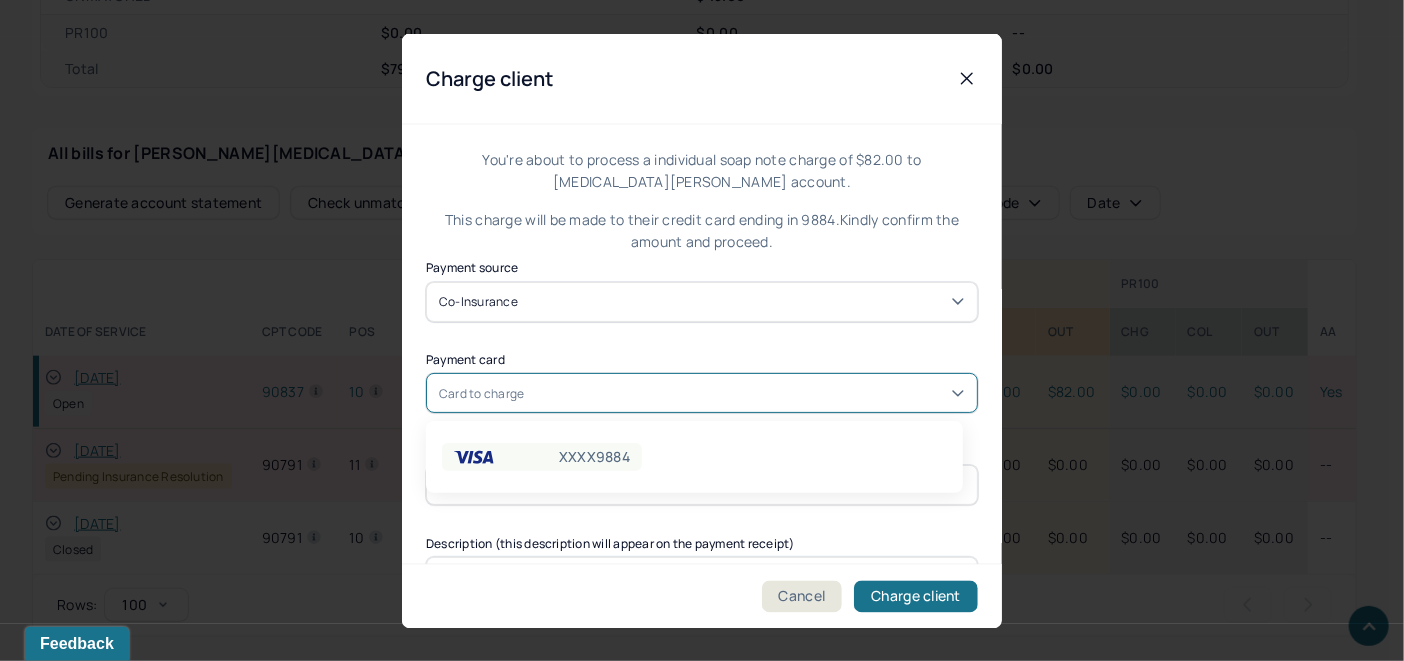 click 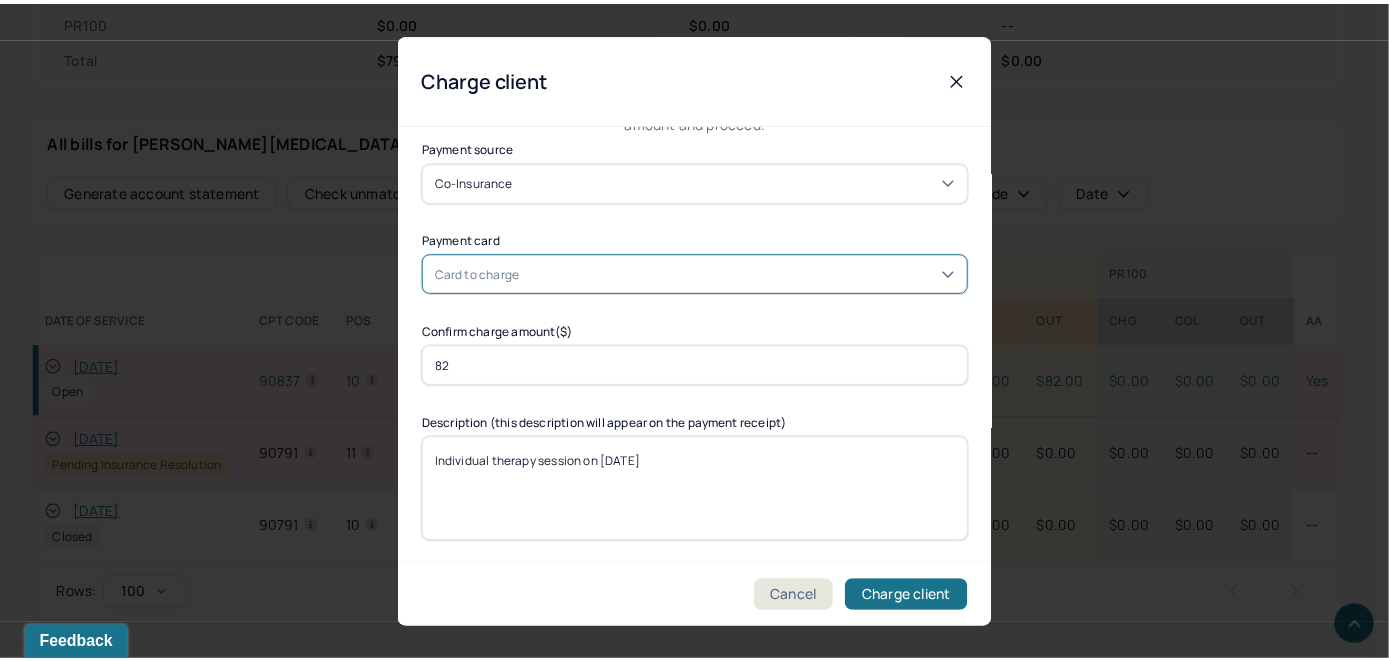 scroll, scrollTop: 121, scrollLeft: 0, axis: vertical 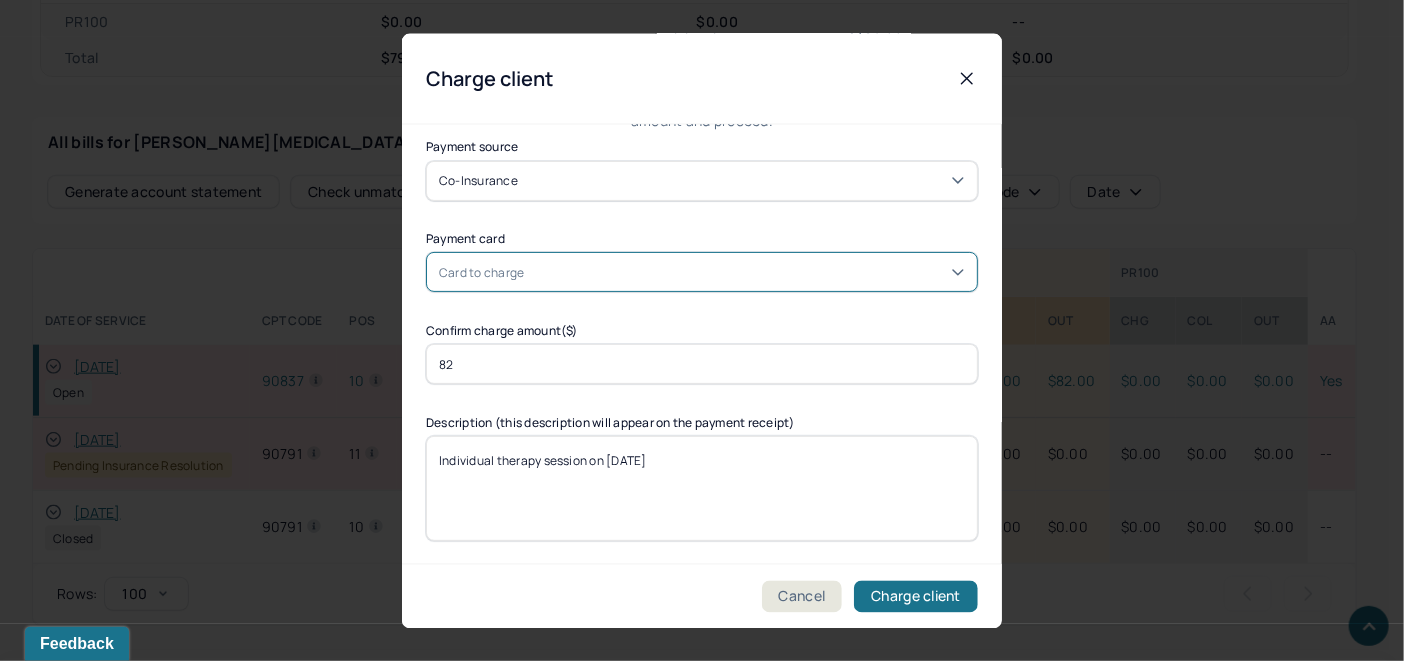 click on "XXXX9884" at bounding box center [694, 694] 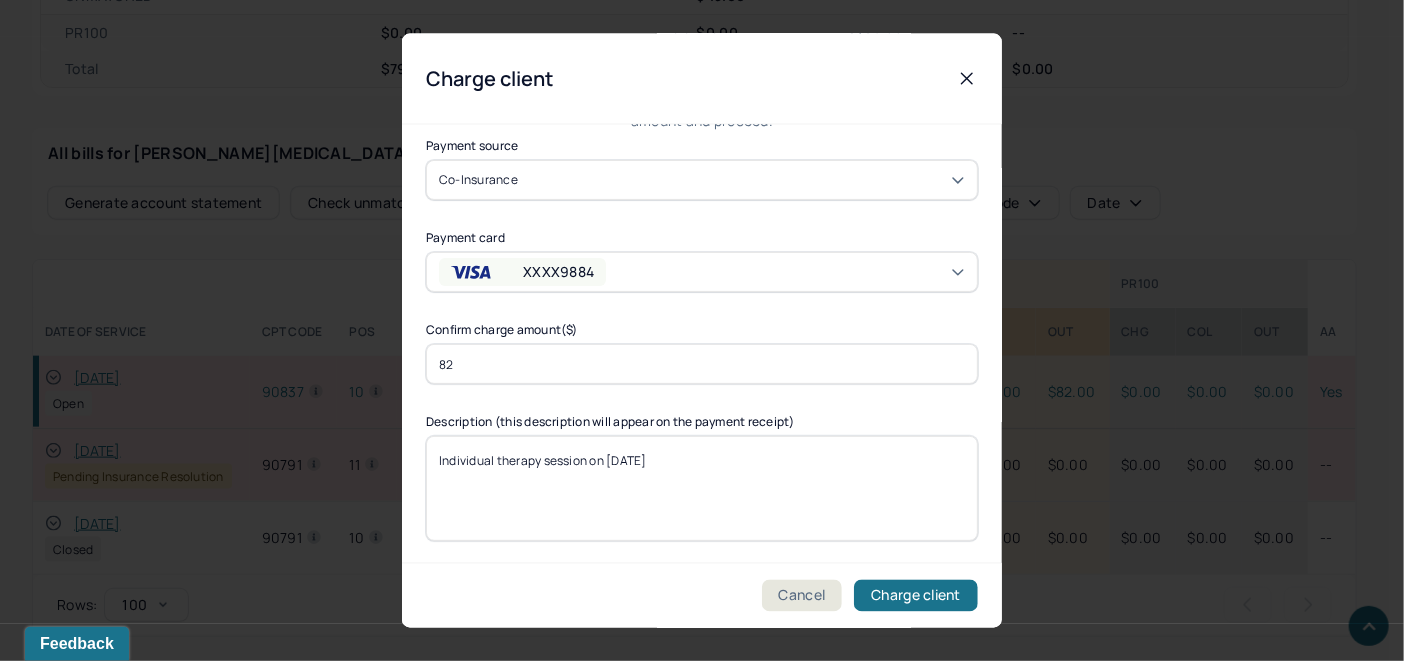 click on "Individual therapy session on [DATE]" at bounding box center [702, 488] 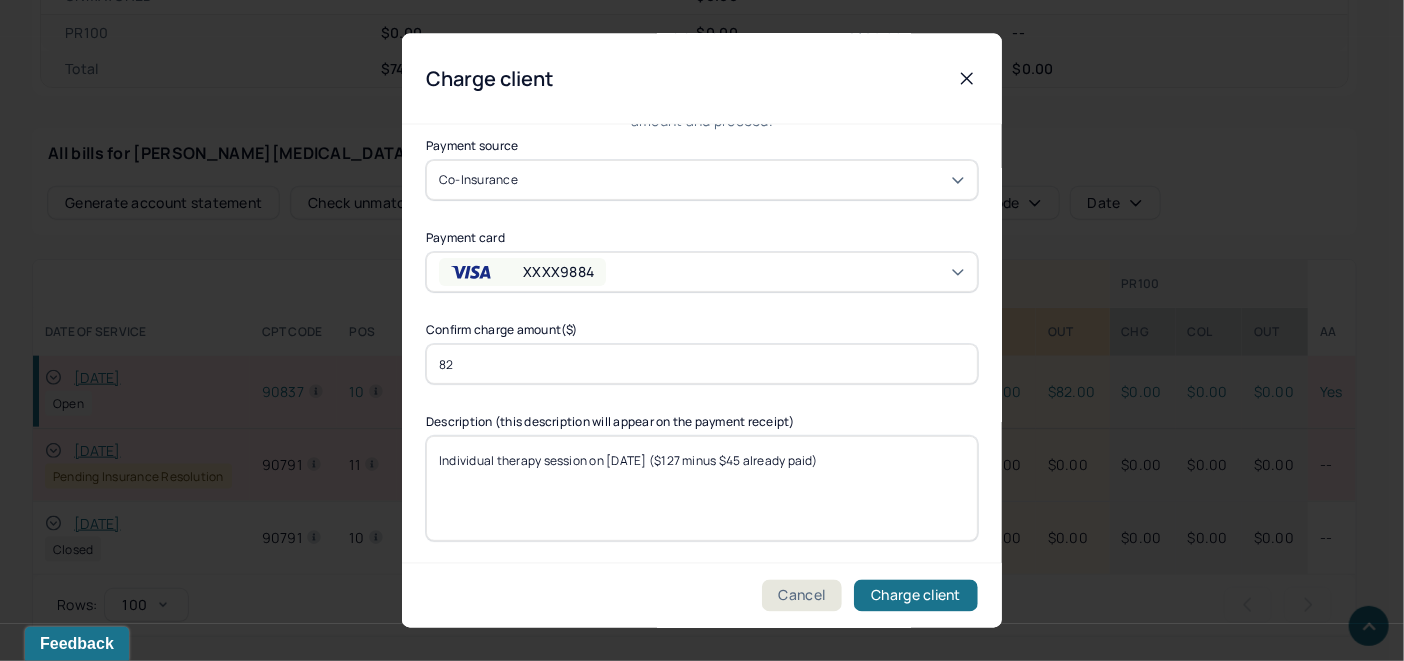 type on "Individual therapy session on 07/03/2025 ($127 minus $45 already paid)" 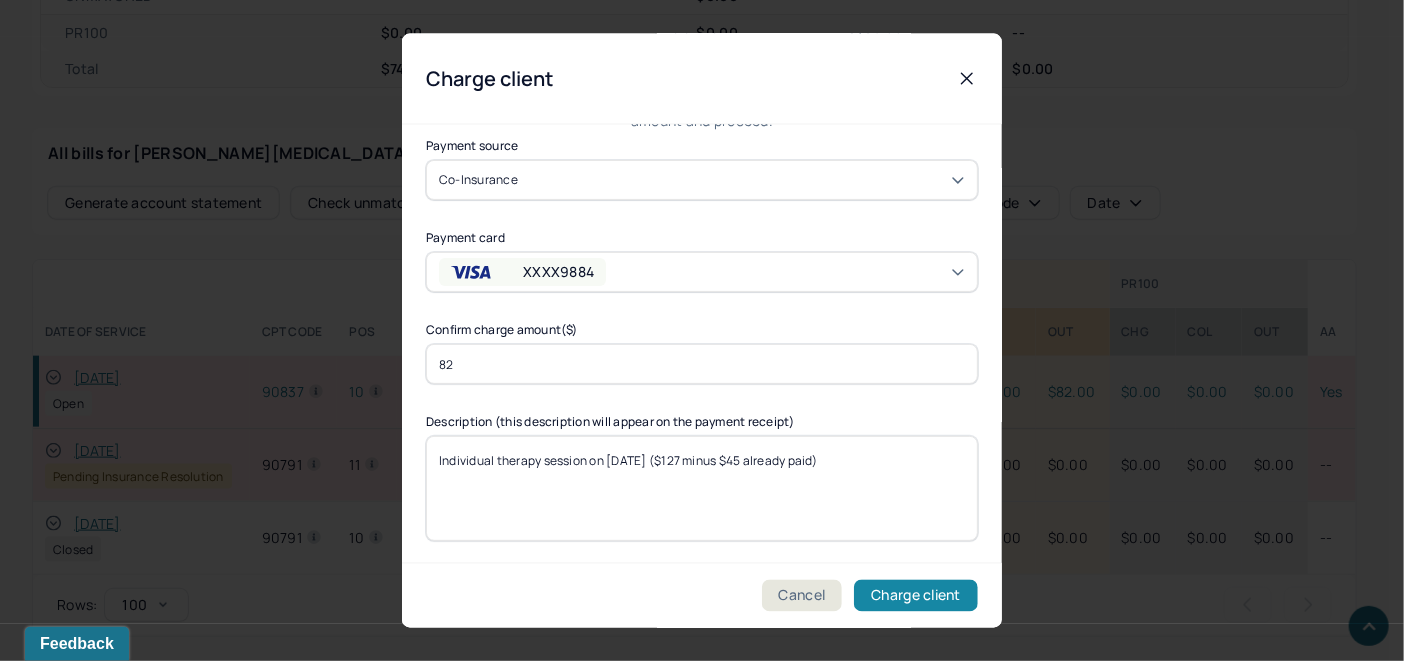 click on "Charge client" at bounding box center [916, 596] 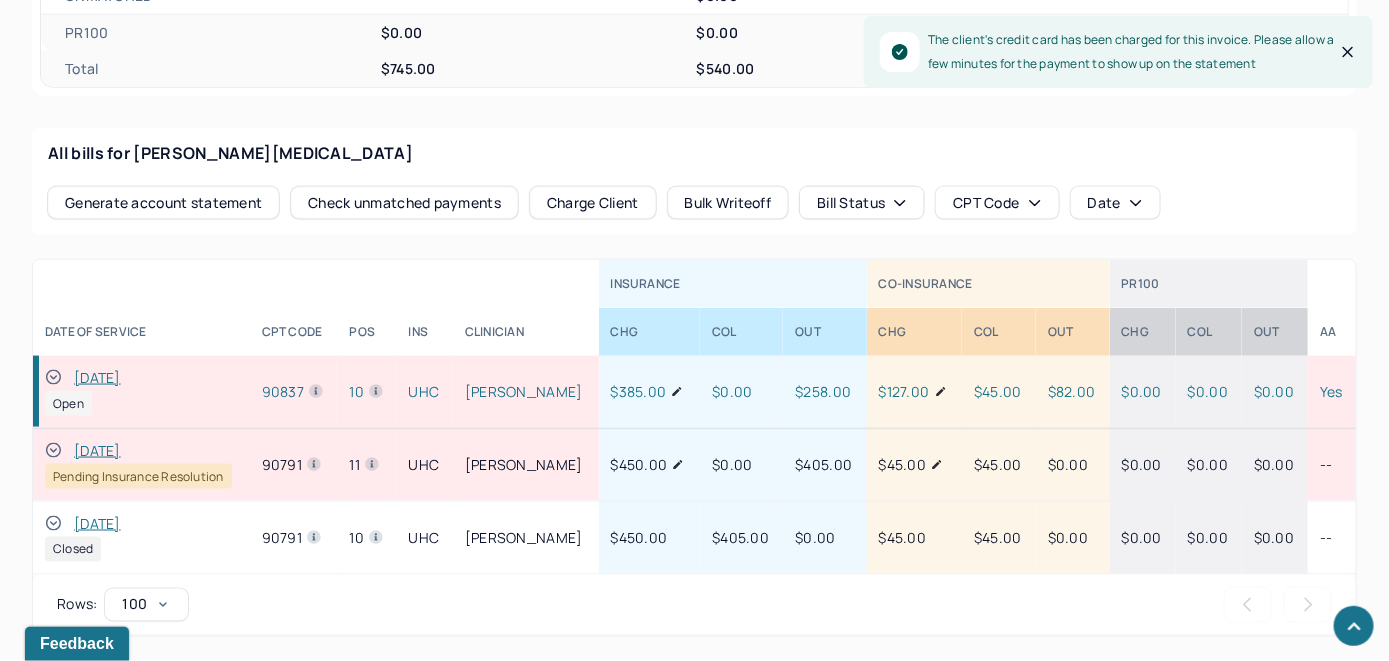 click 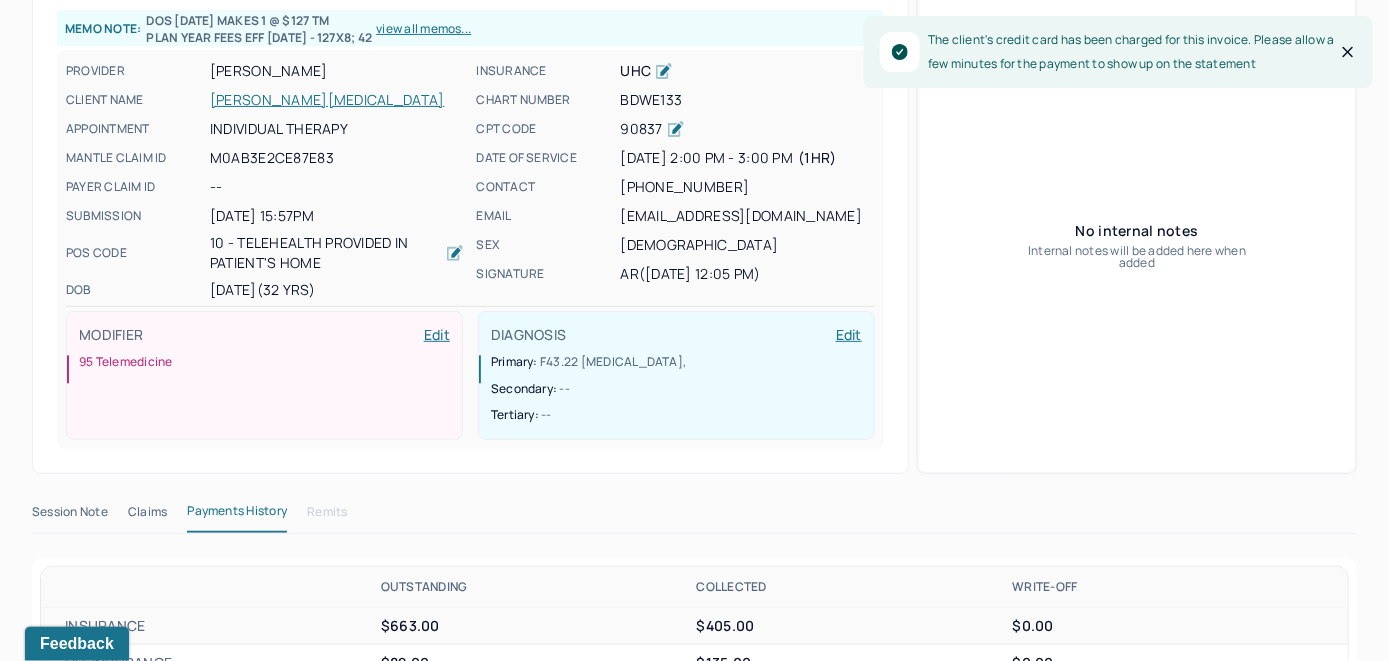 scroll, scrollTop: 0, scrollLeft: 0, axis: both 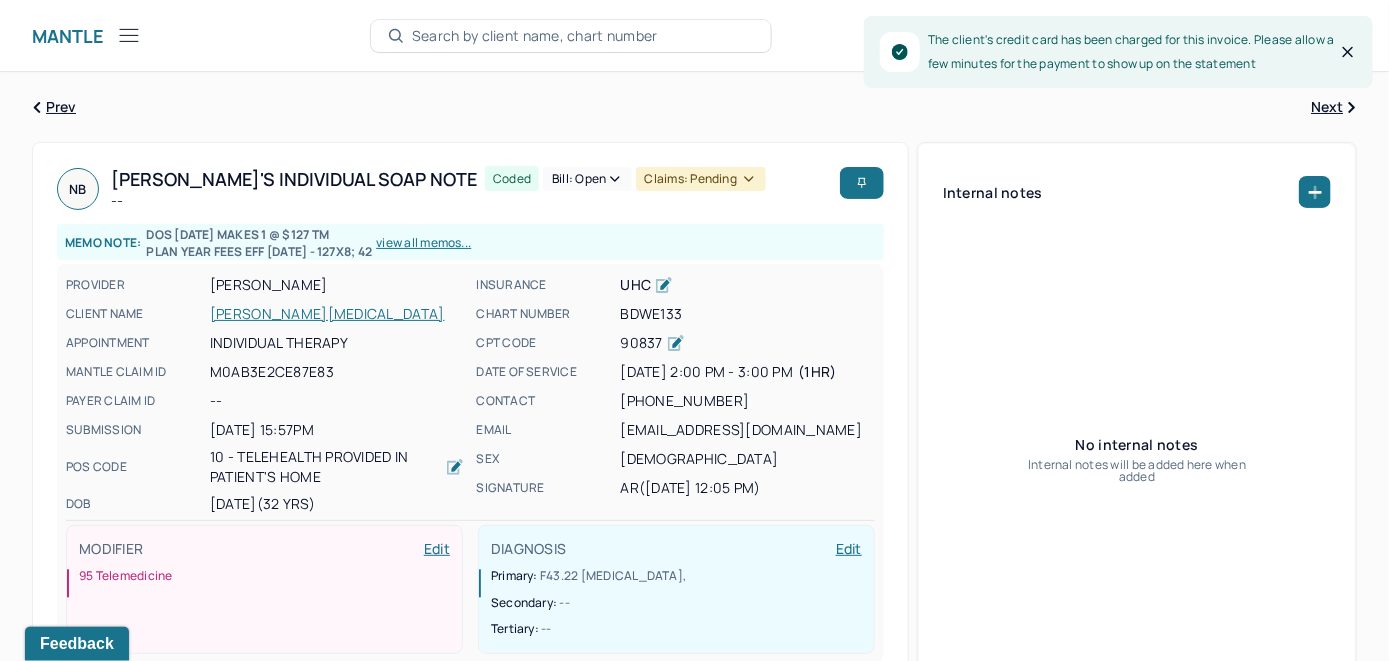 click on "Bill: Open" at bounding box center (587, 179) 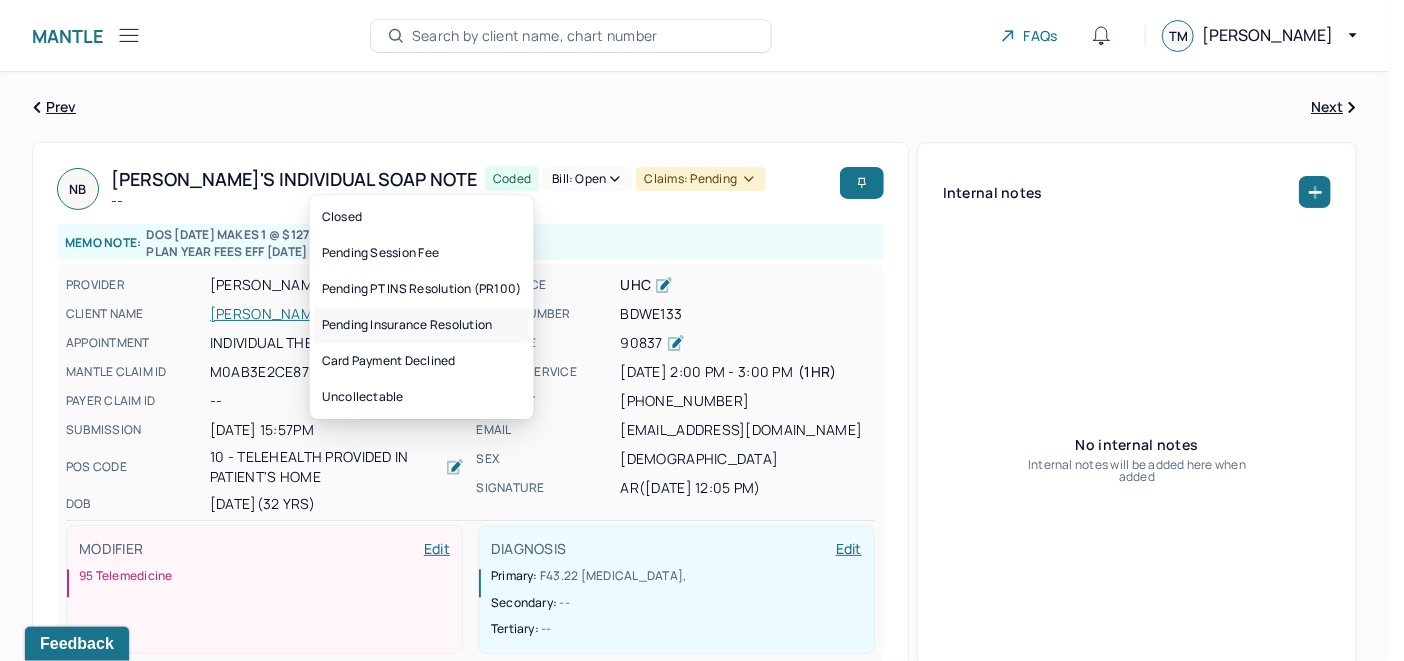click on "Pending Insurance Resolution" at bounding box center [422, 325] 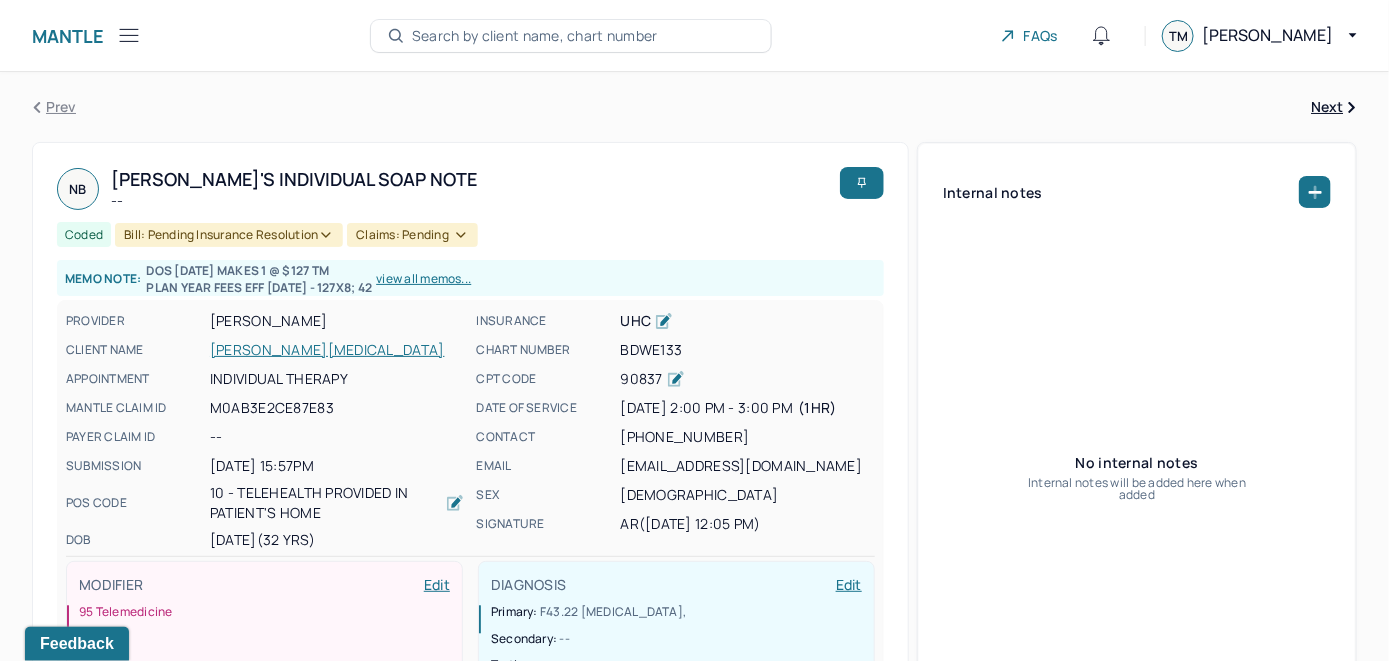 click on "Search by client name, chart number" at bounding box center (535, 36) 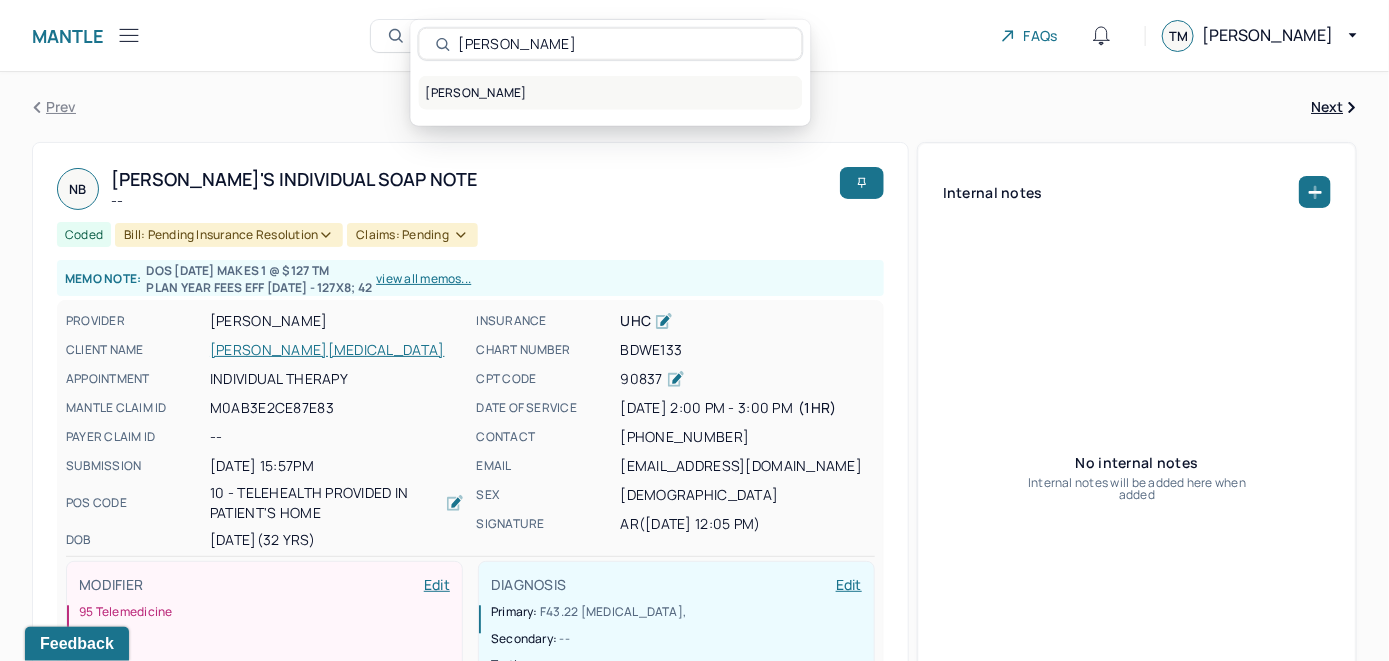type on "Nyoka Stith" 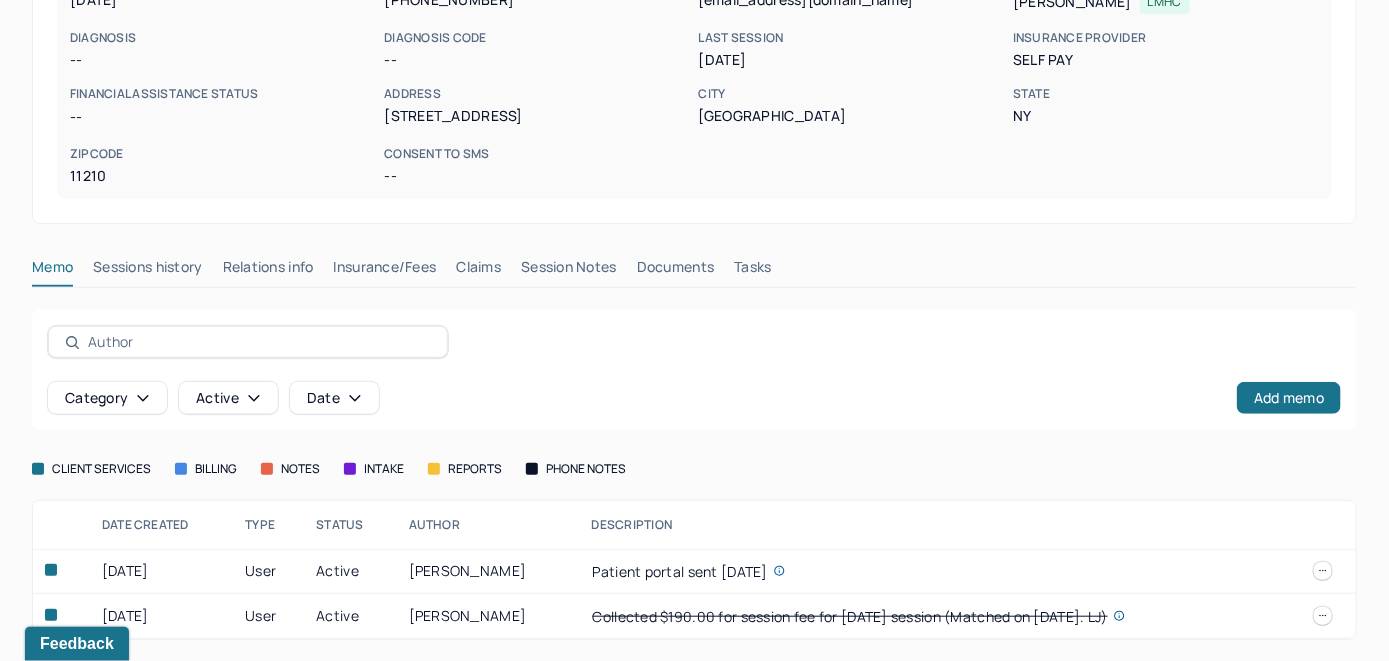 scroll, scrollTop: 306, scrollLeft: 0, axis: vertical 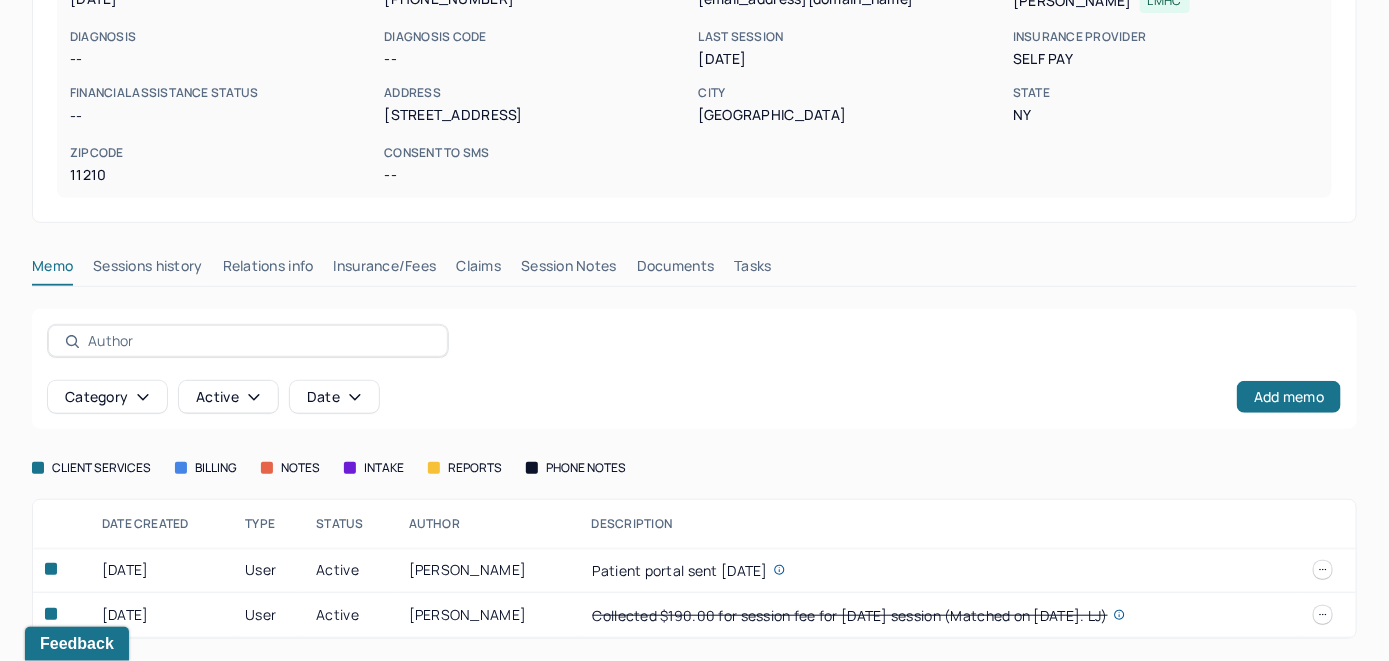 click on "Insurance/Fees" at bounding box center (385, 270) 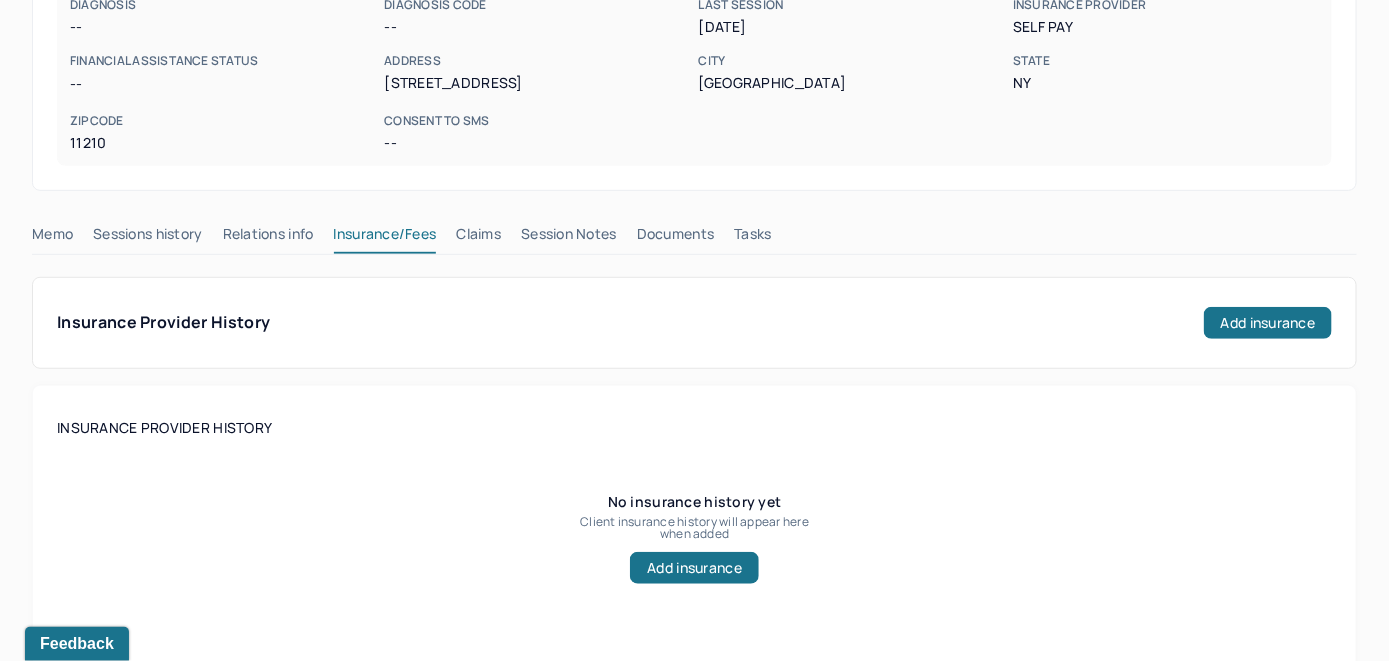 scroll, scrollTop: 206, scrollLeft: 0, axis: vertical 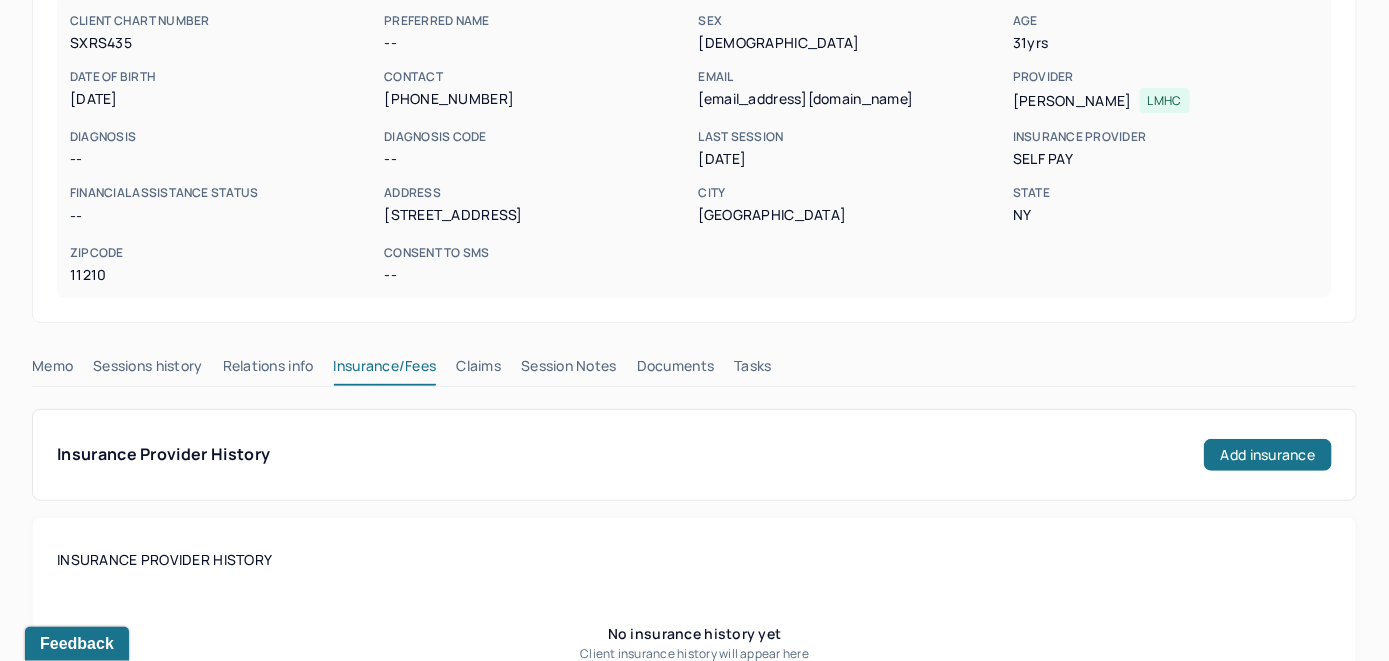 click on "Claims" at bounding box center [478, 370] 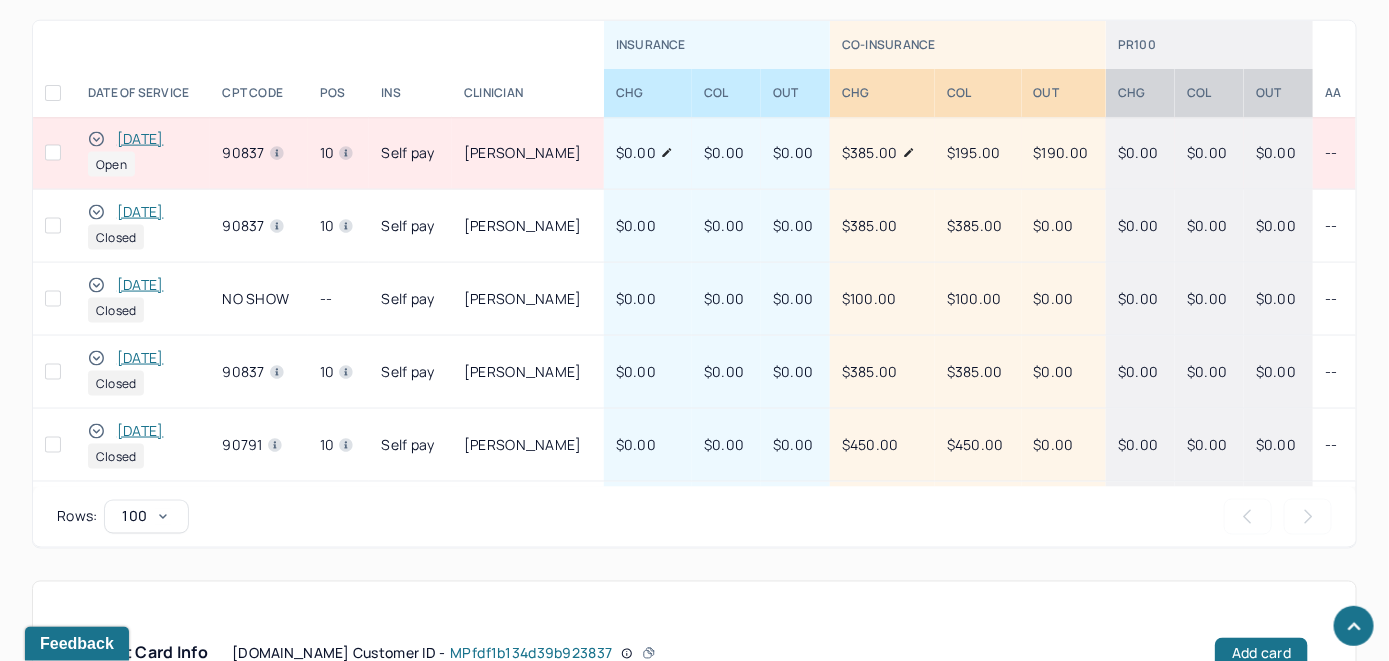 scroll, scrollTop: 935, scrollLeft: 0, axis: vertical 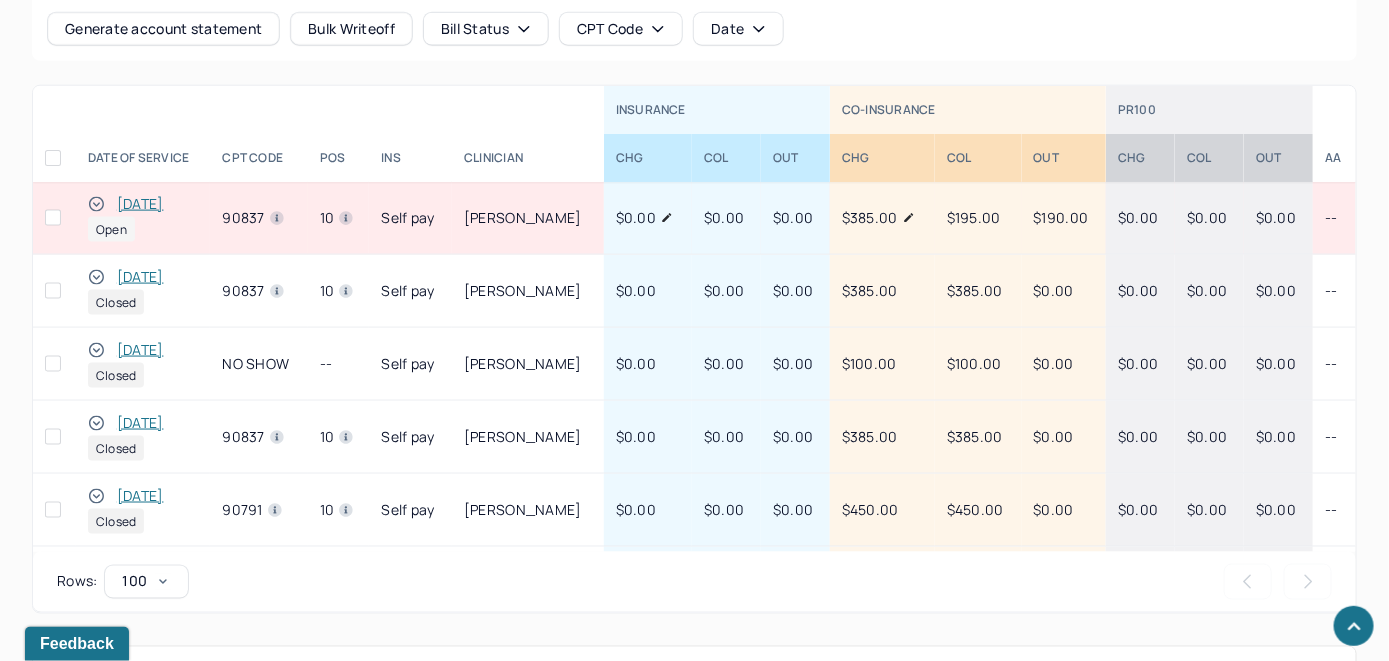 click on "[DATE]" at bounding box center (140, 204) 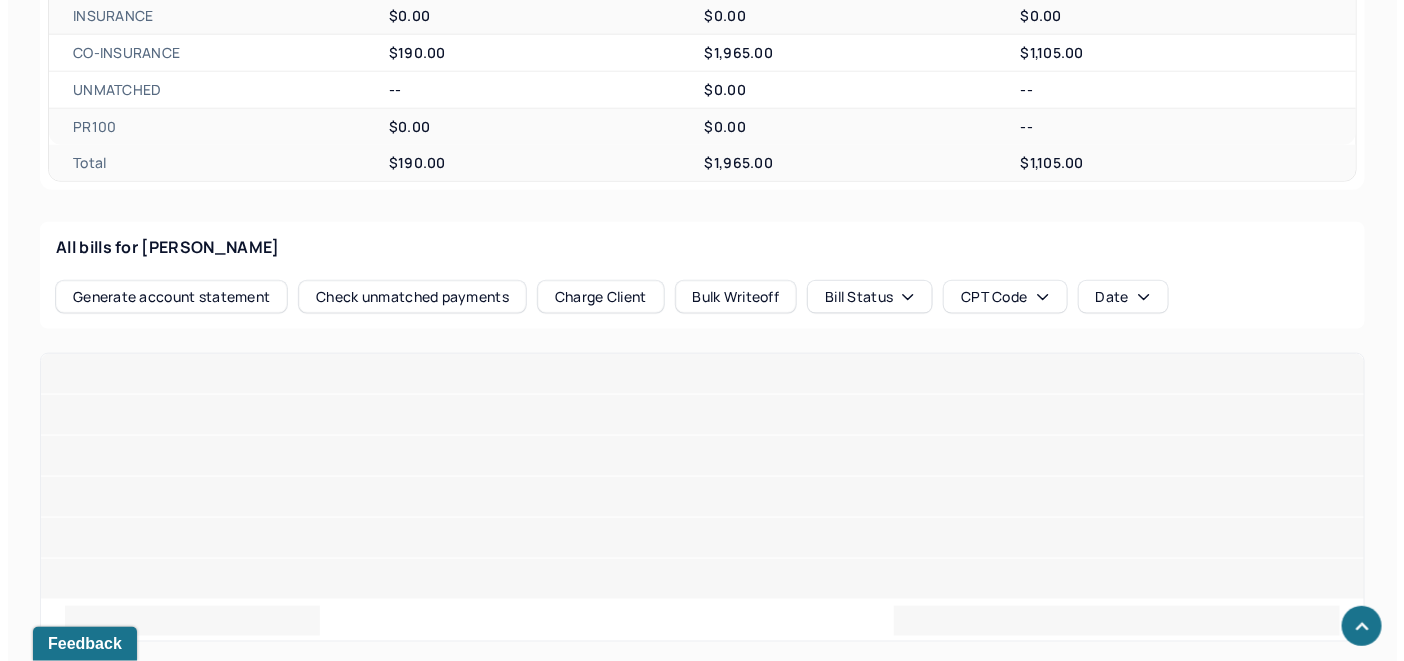 scroll, scrollTop: 935, scrollLeft: 0, axis: vertical 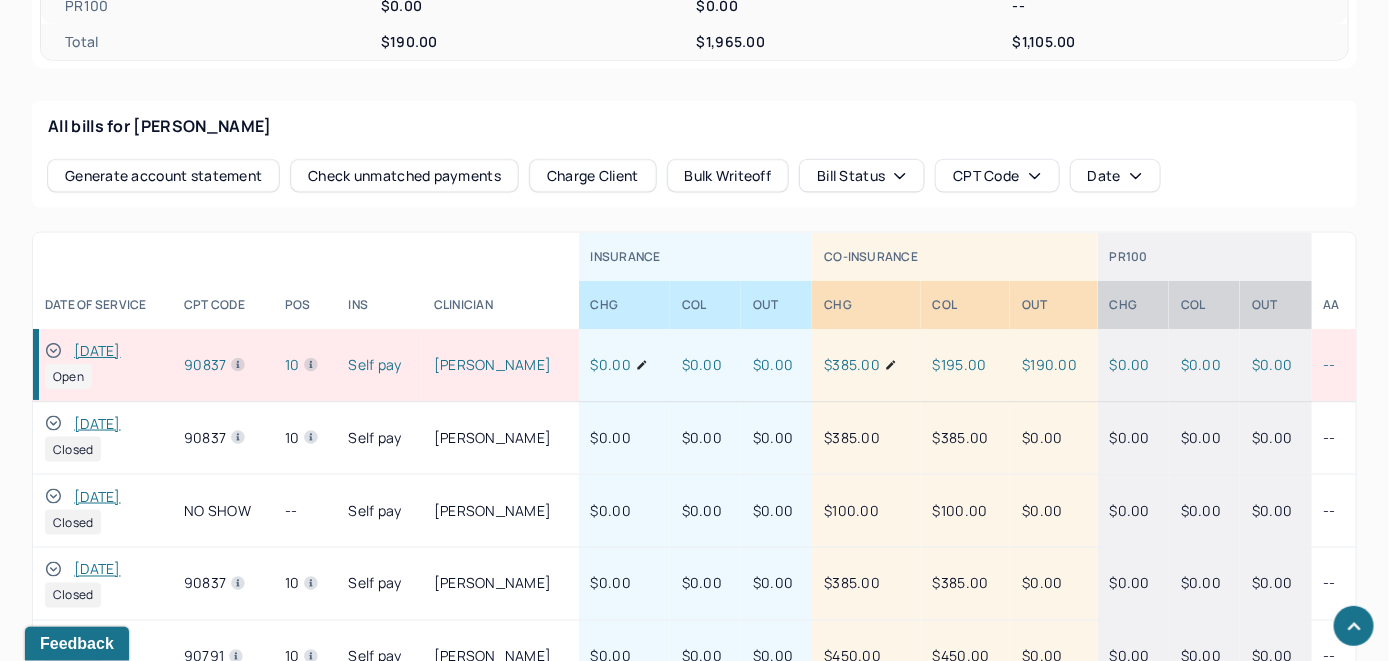 click on "Check unmatched payments" at bounding box center (404, 176) 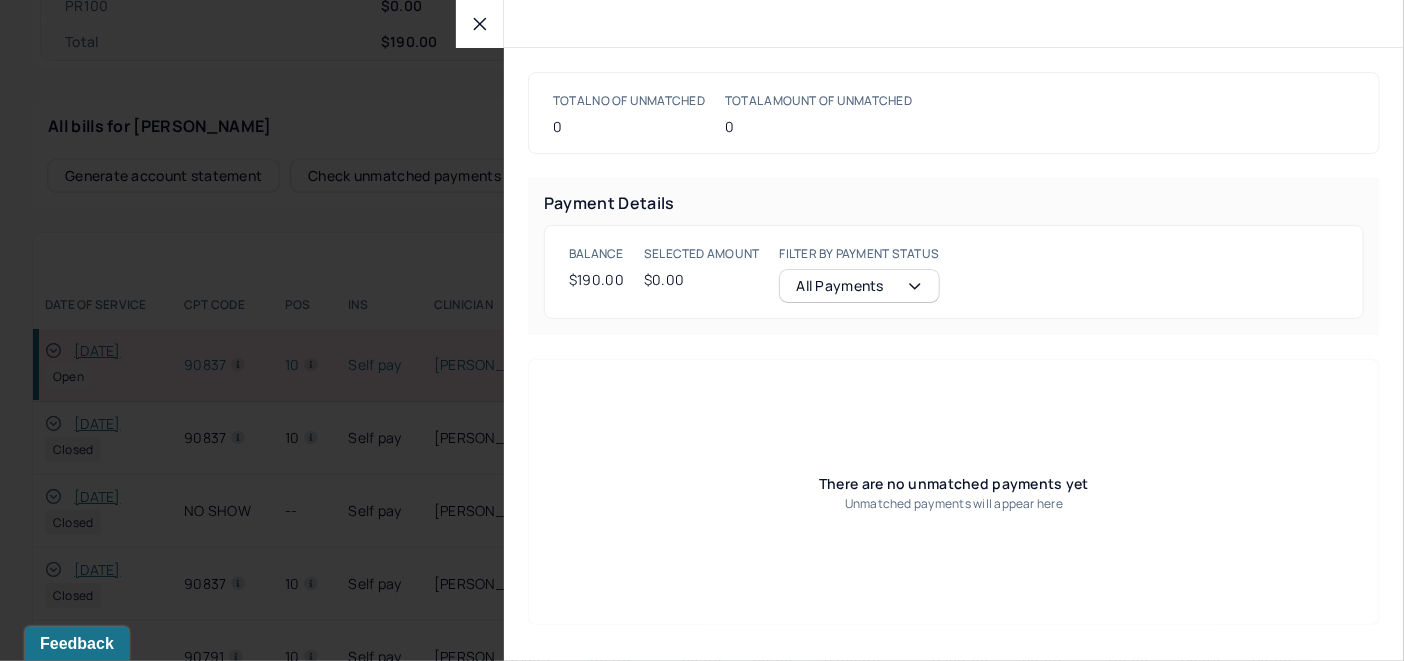 click at bounding box center [480, 24] 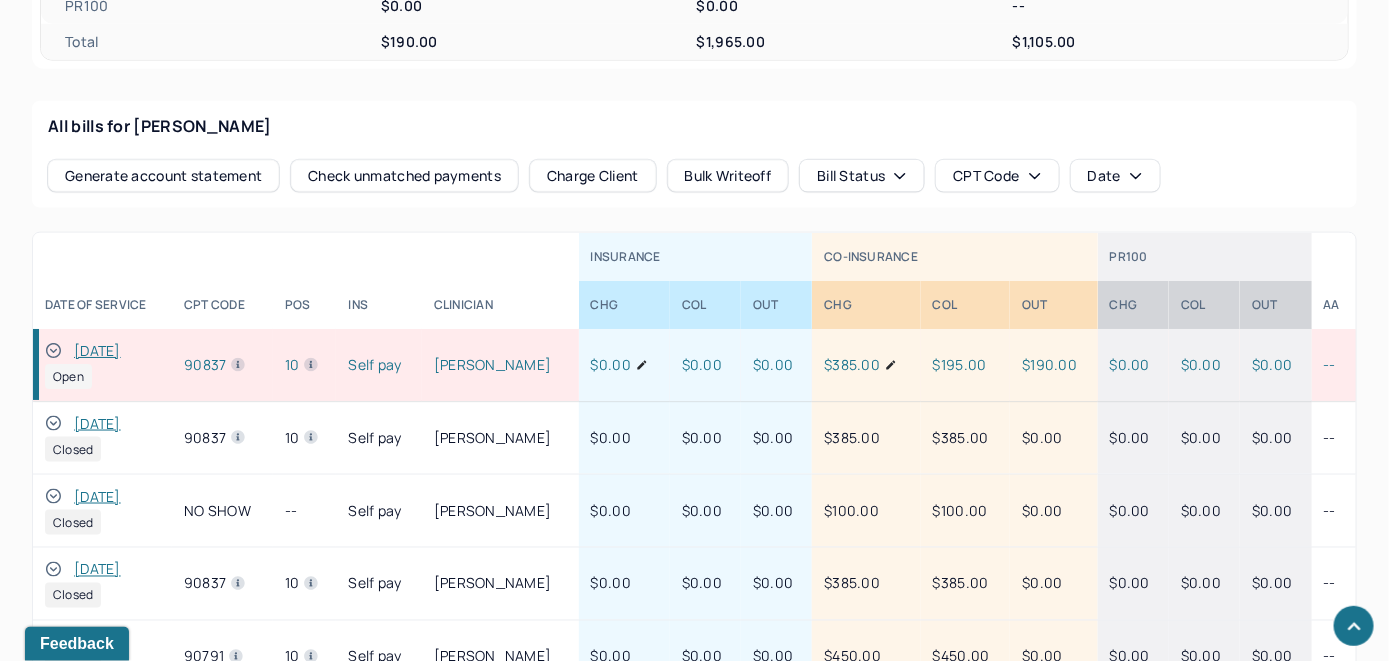 click on "Charge Client" at bounding box center [593, 176] 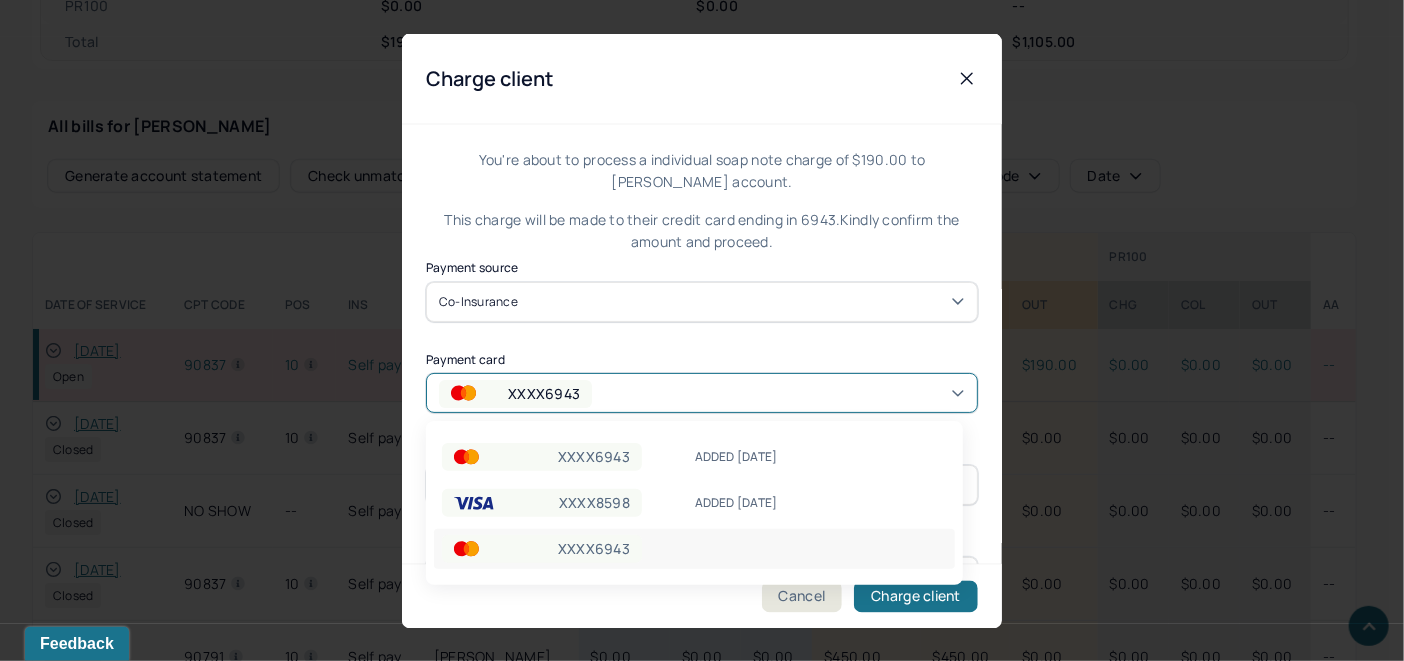 click on "XXXX6943" at bounding box center (702, 393) 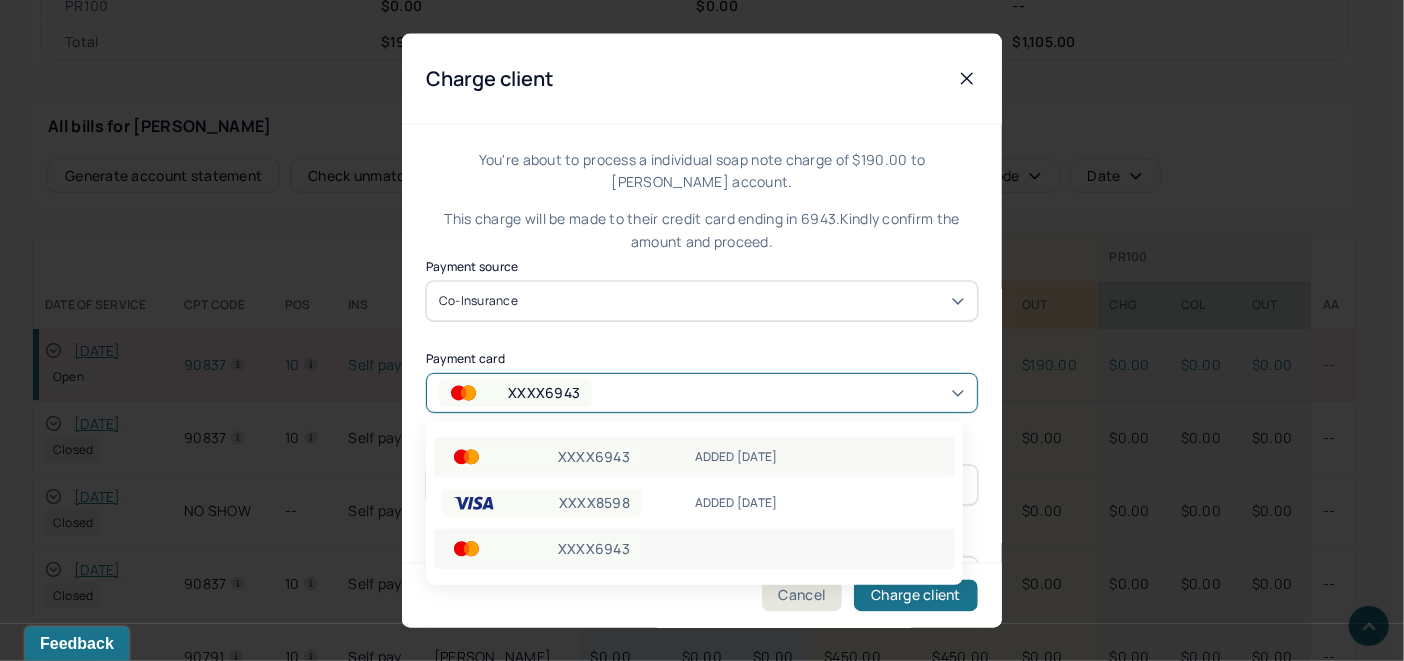 click on "ADDED 3/24/25" at bounding box center (821, 457) 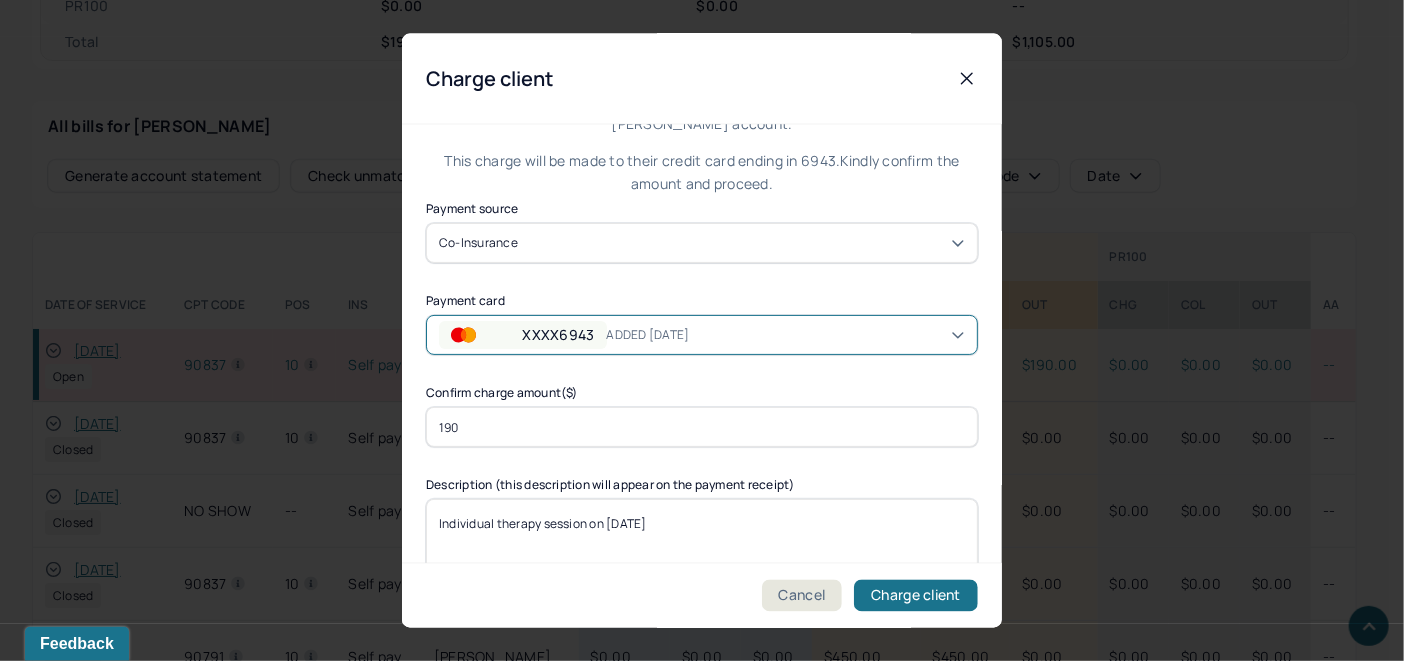 scroll, scrollTop: 121, scrollLeft: 0, axis: vertical 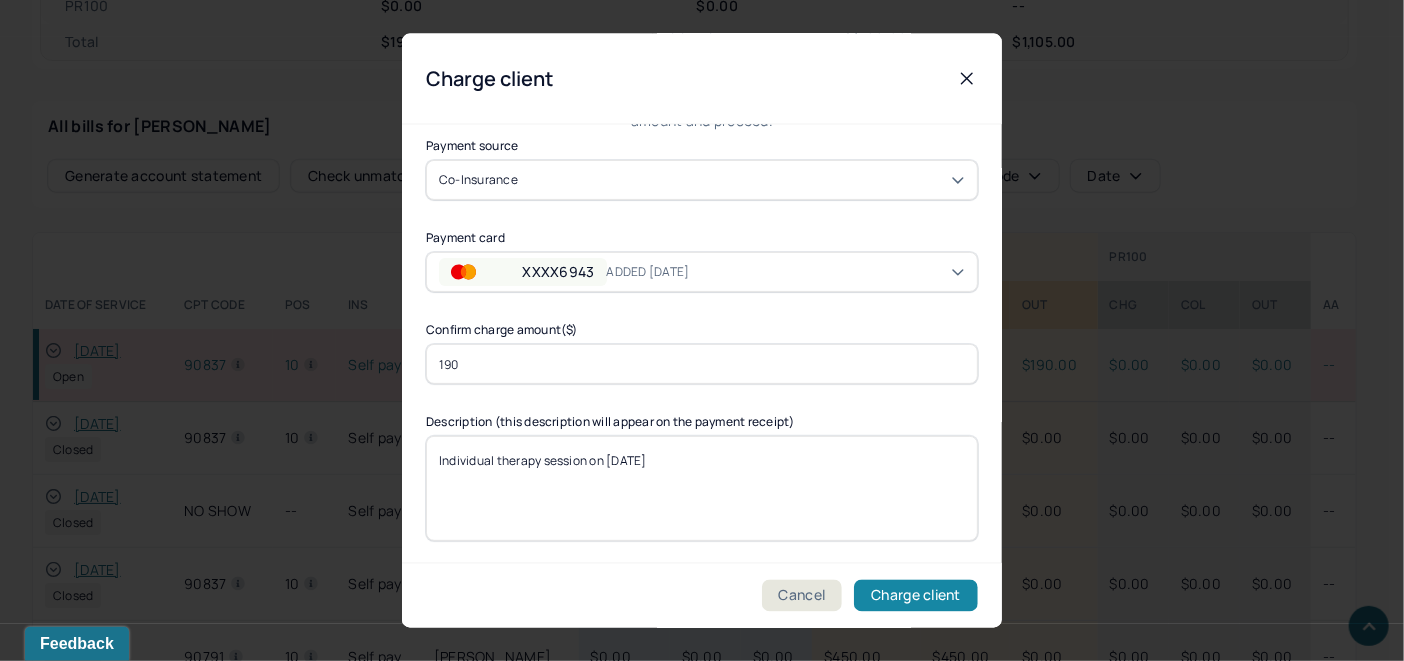 click on "Charge client" at bounding box center (916, 596) 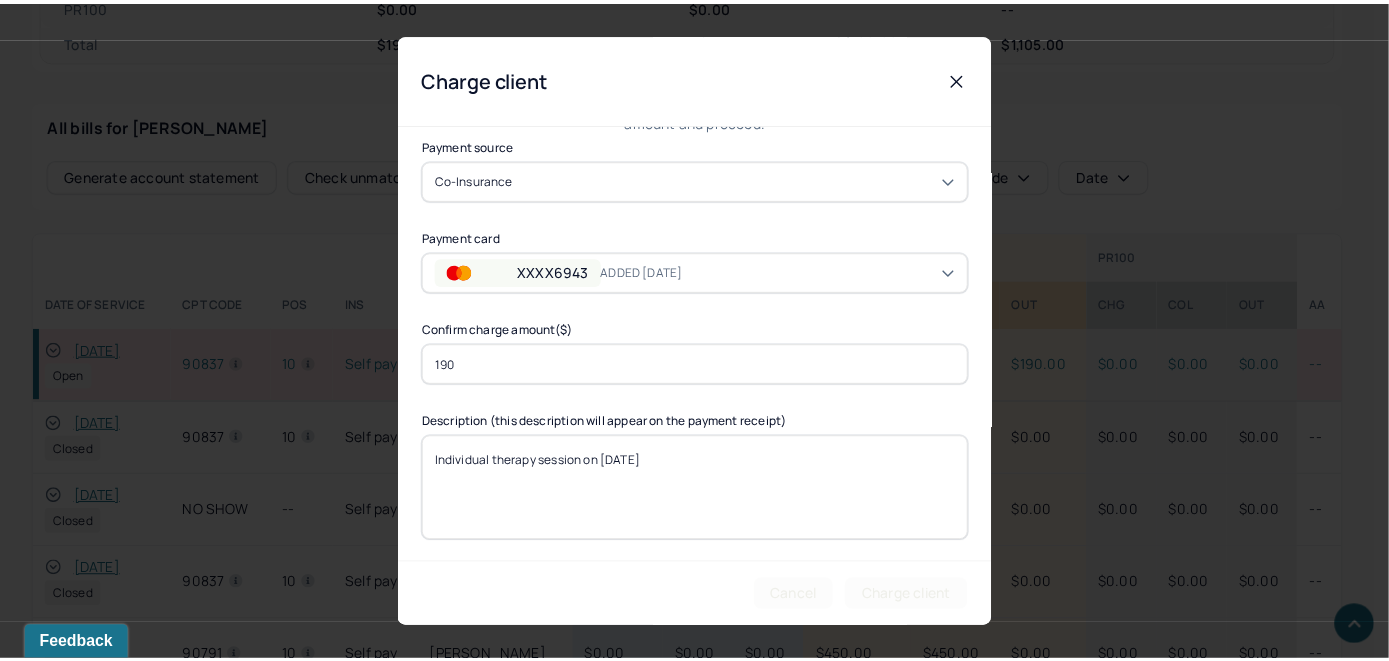 scroll, scrollTop: 0, scrollLeft: 0, axis: both 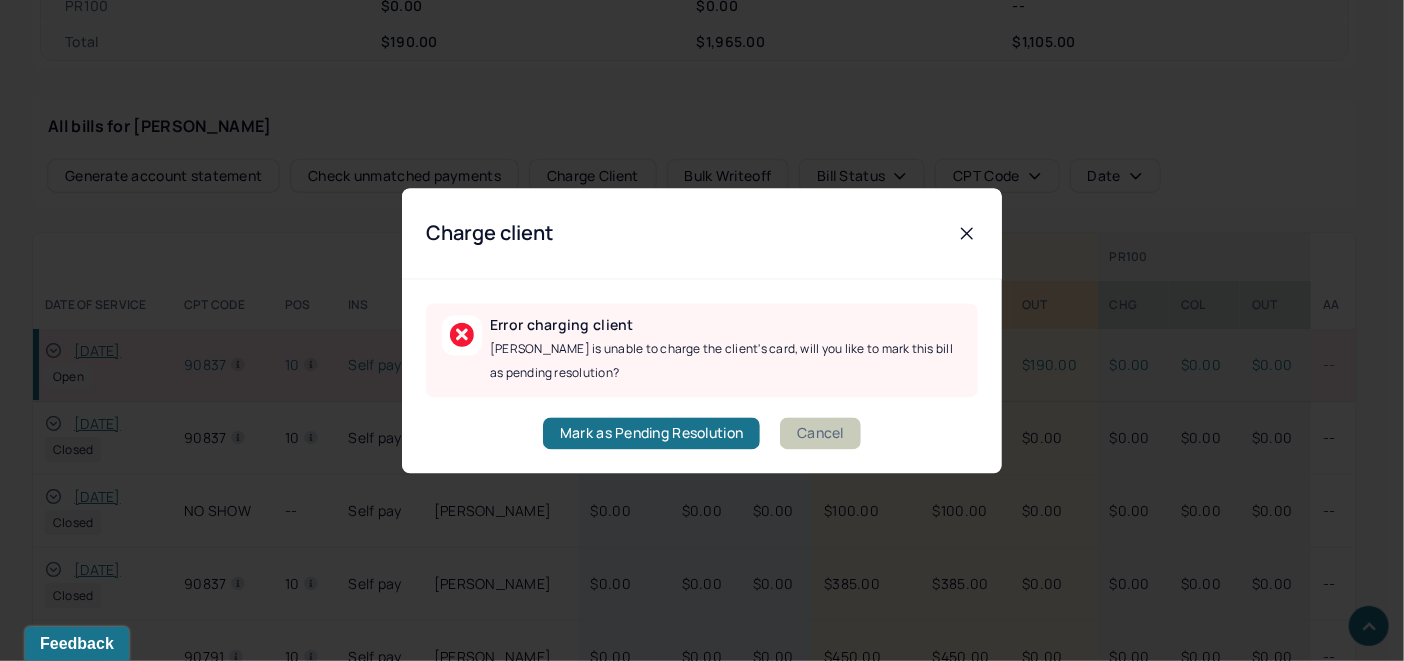 click on "Cancel" at bounding box center [820, 433] 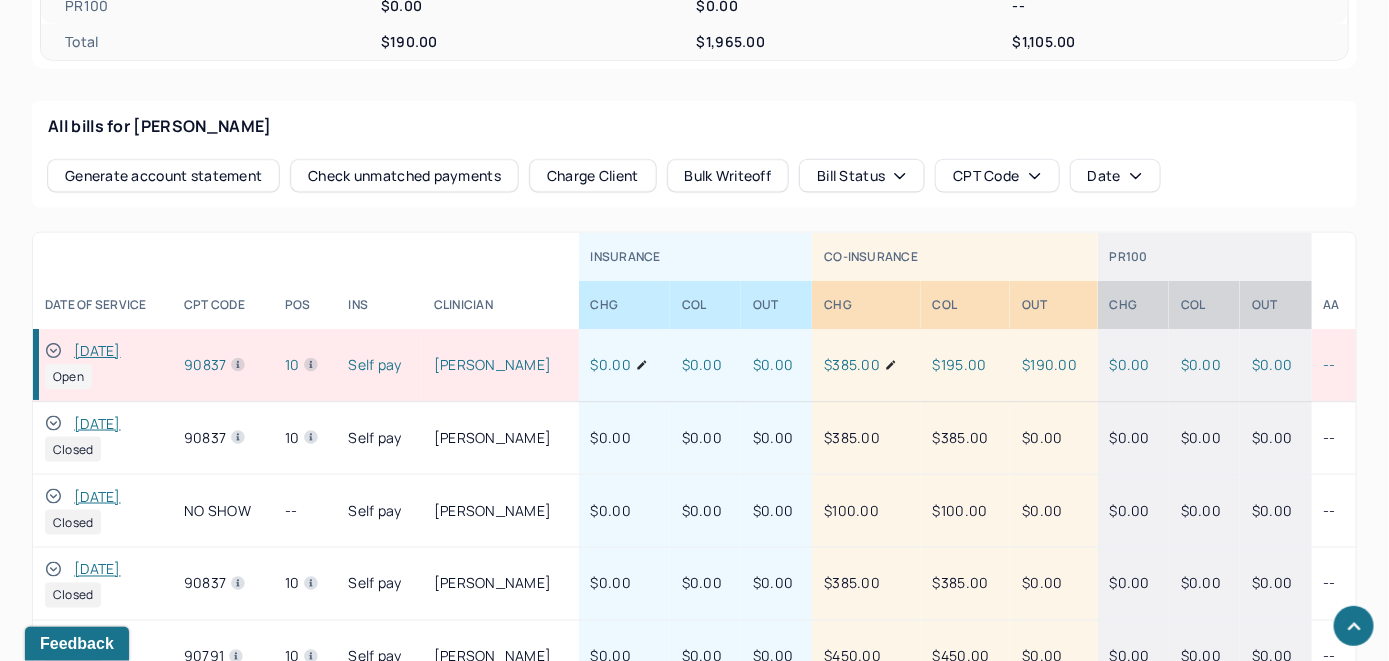click on "Charge Client" at bounding box center [593, 176] 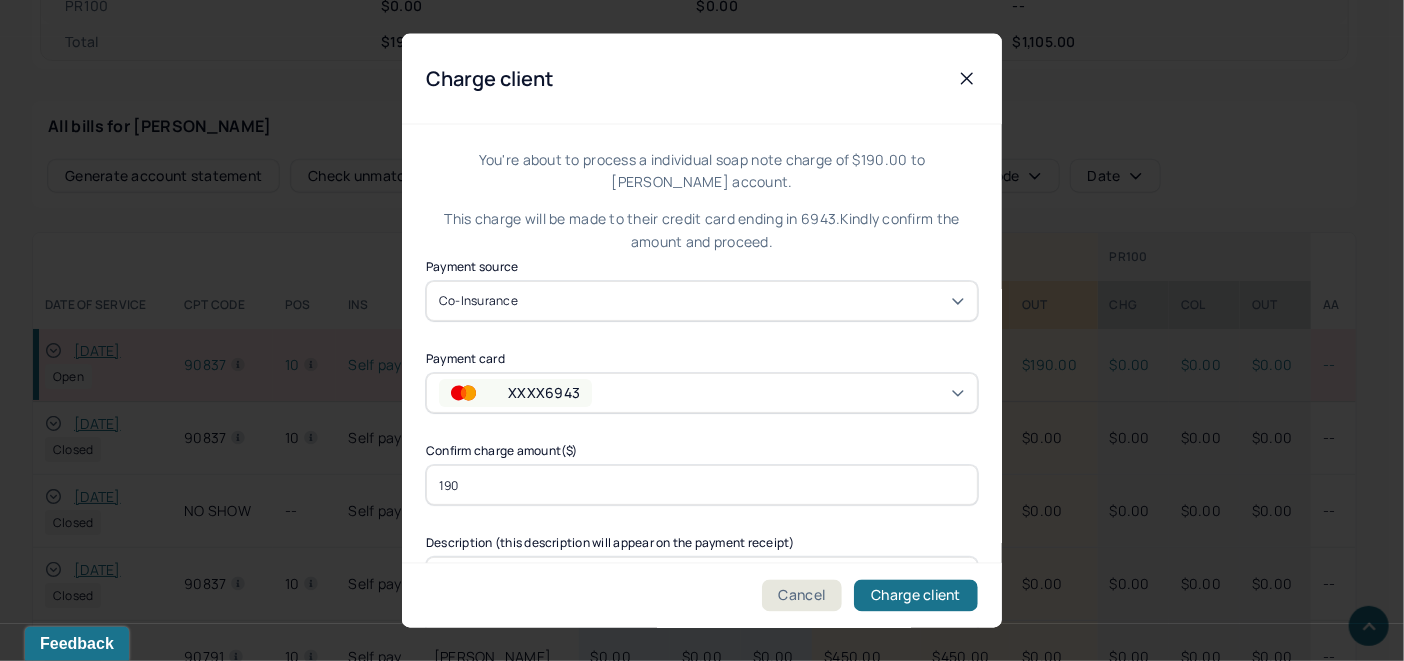 click on "XXXX6943" at bounding box center [702, 393] 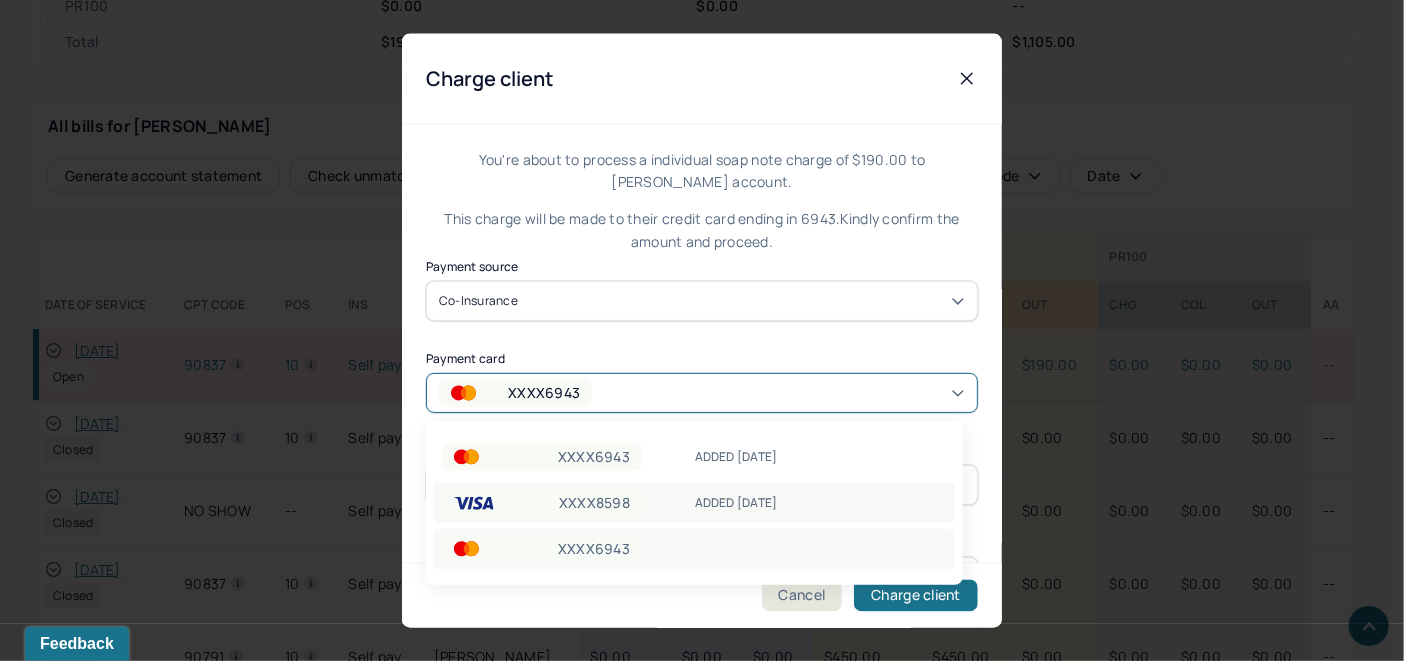 click on "ADDED 3/10/25" at bounding box center (821, 503) 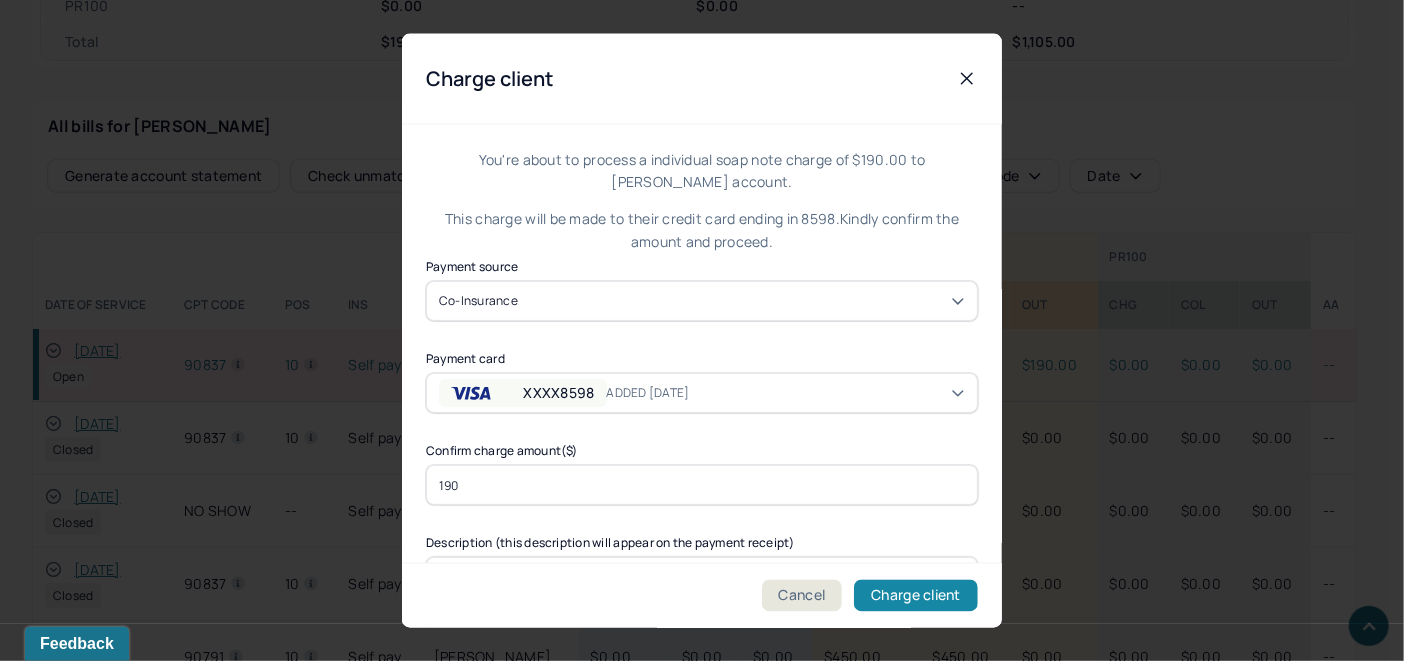 click on "Charge client" at bounding box center [916, 596] 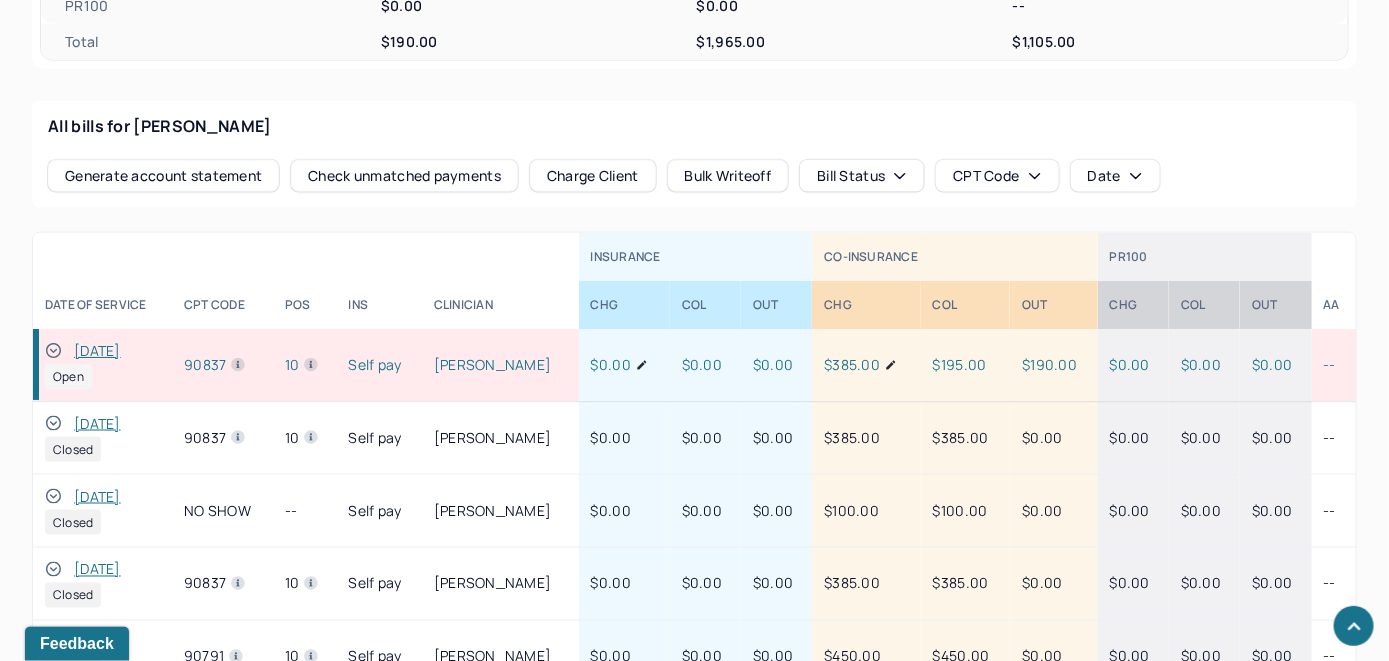 click 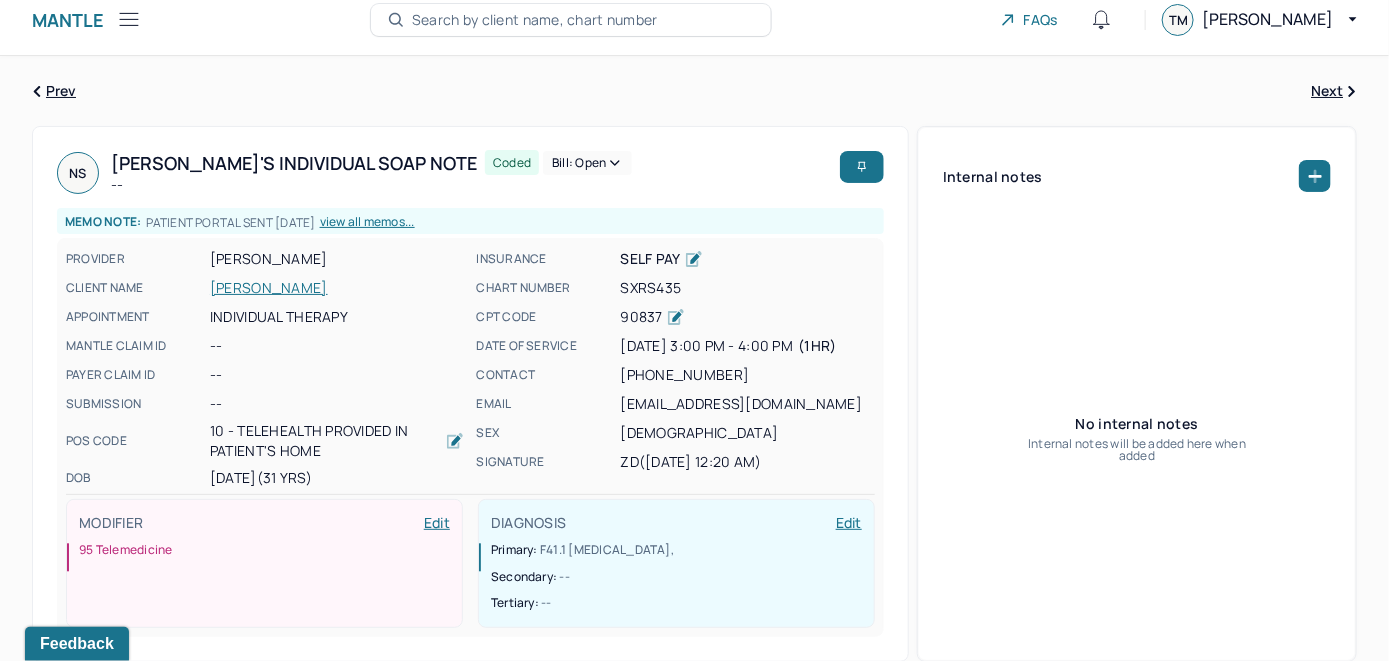 scroll, scrollTop: 0, scrollLeft: 0, axis: both 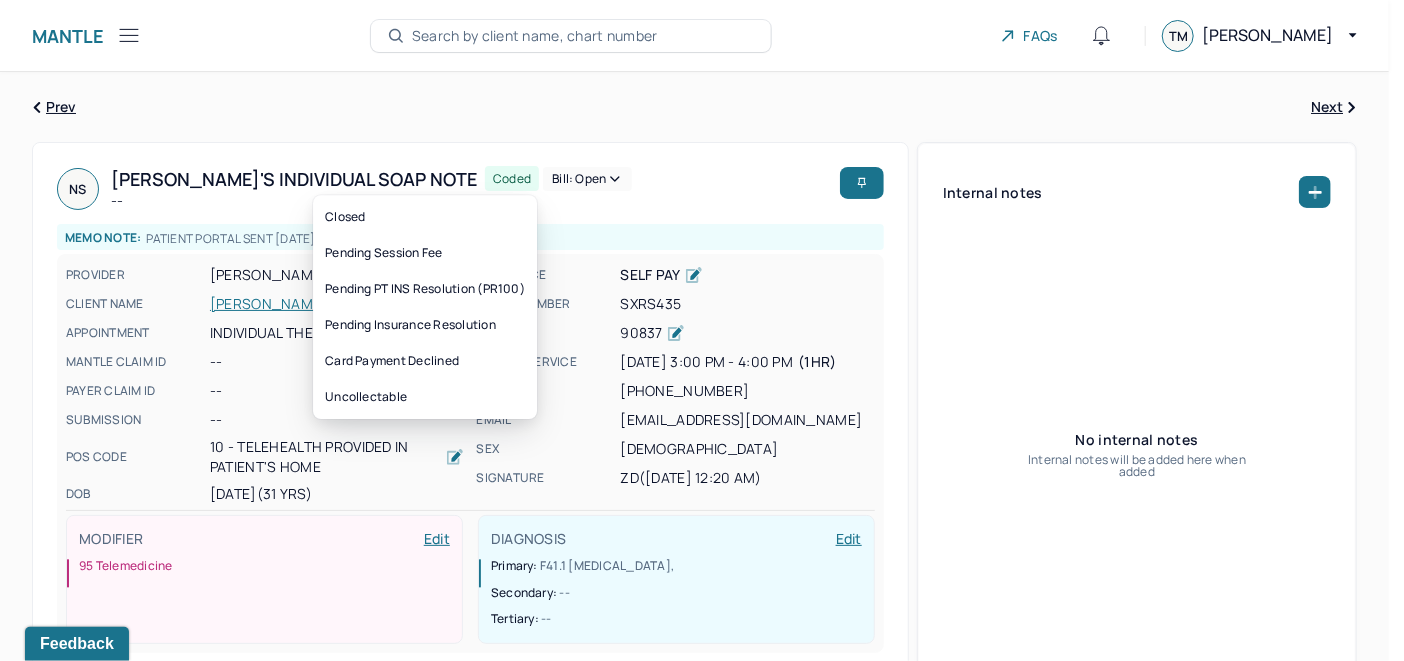 click on "Bill: Open" at bounding box center (587, 179) 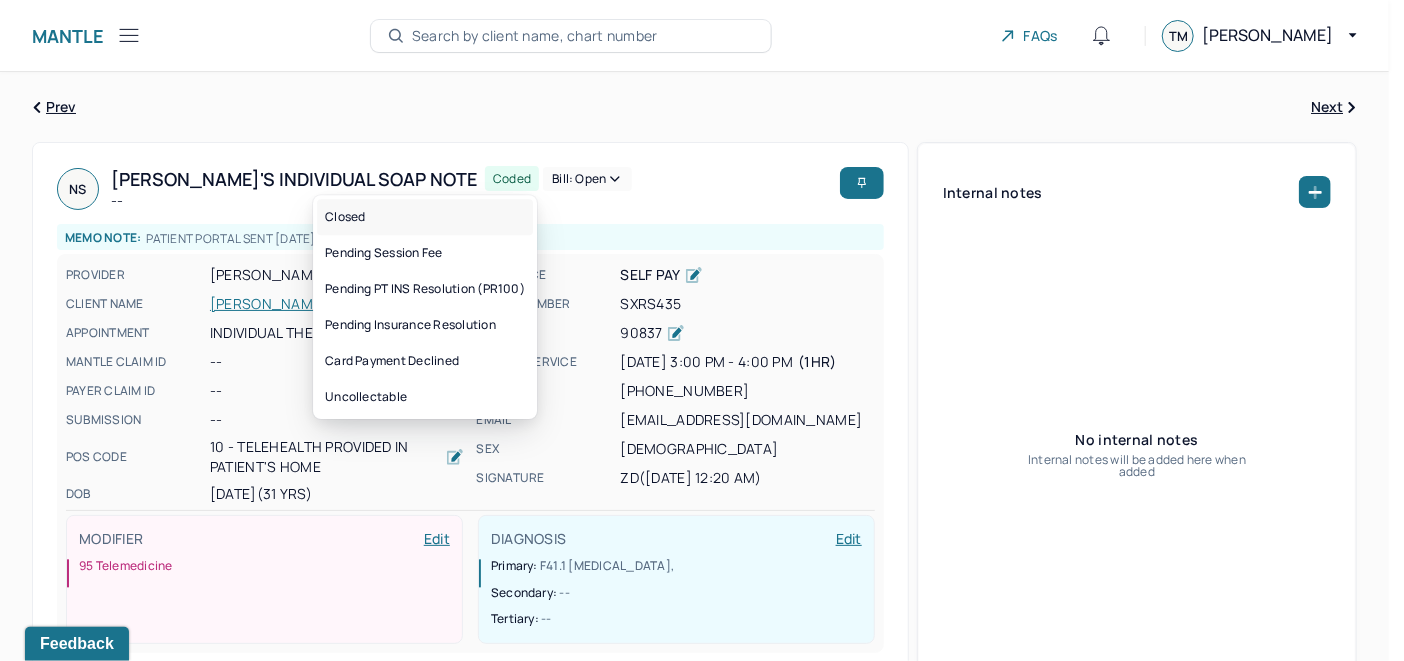 click on "Closed" at bounding box center (425, 217) 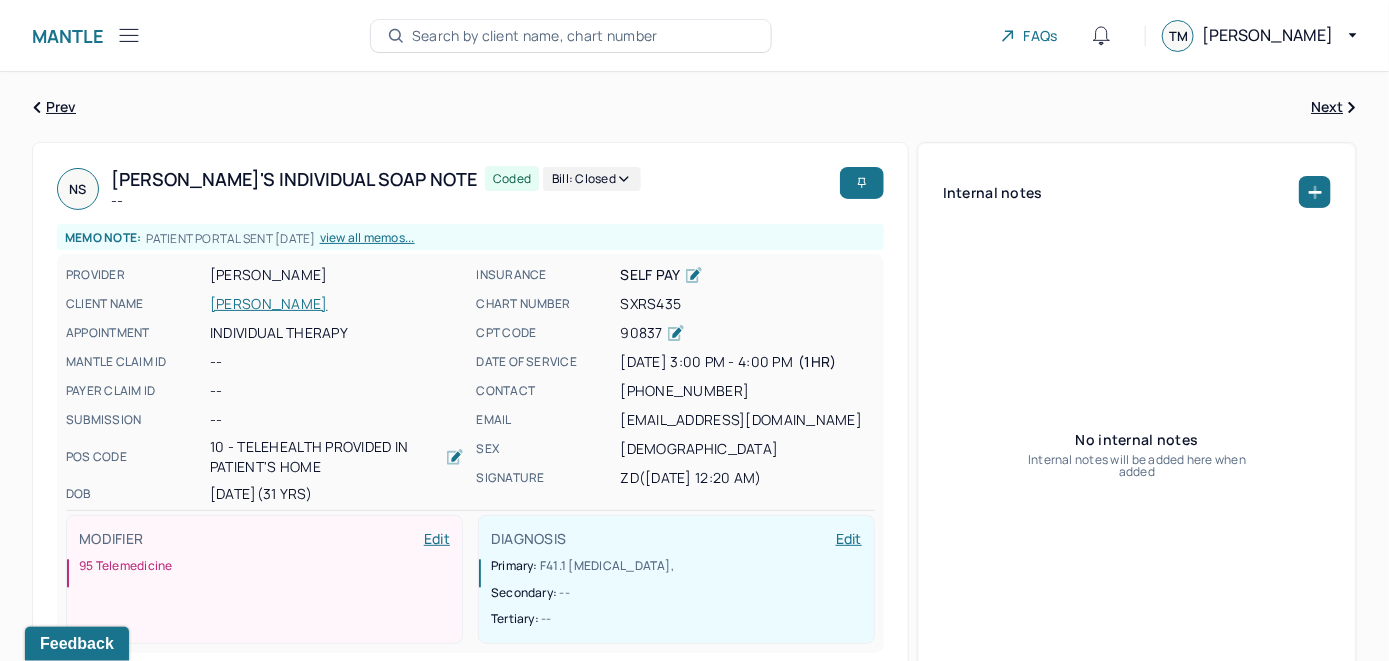 click on "Search by client name, chart number" at bounding box center (571, 36) 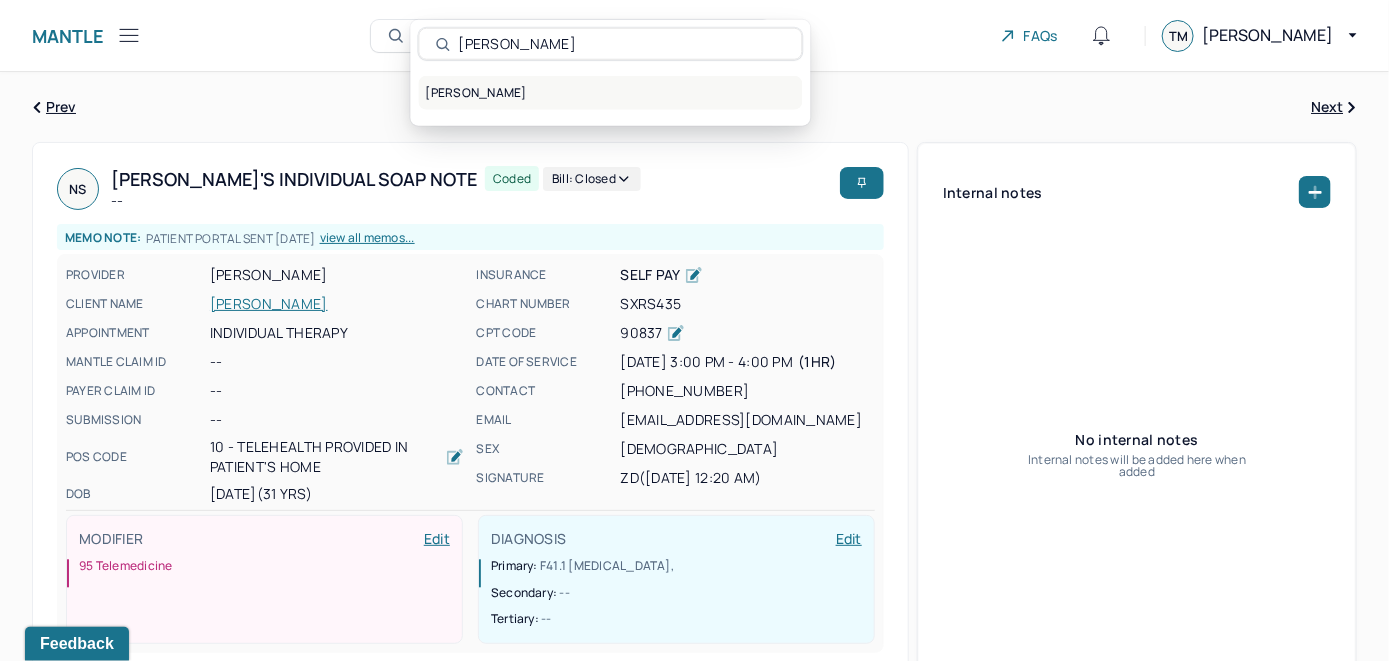 type on "Olivia Tomizawa" 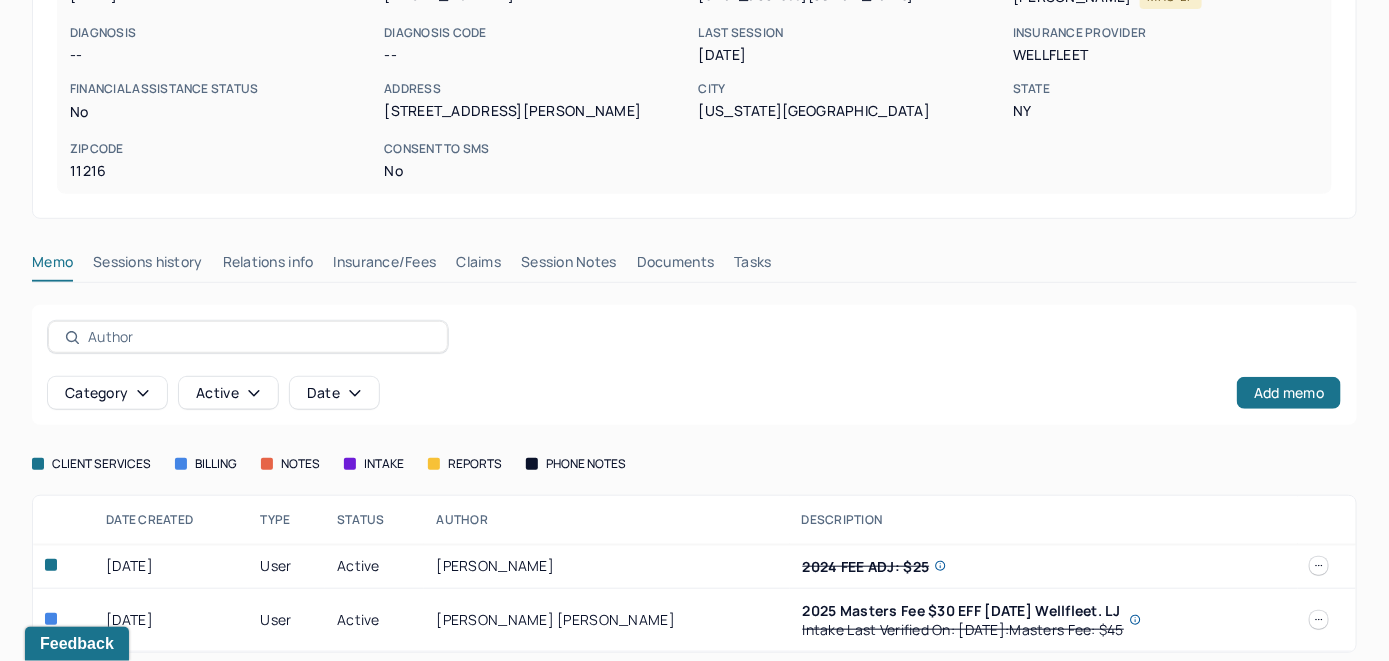 scroll, scrollTop: 349, scrollLeft: 0, axis: vertical 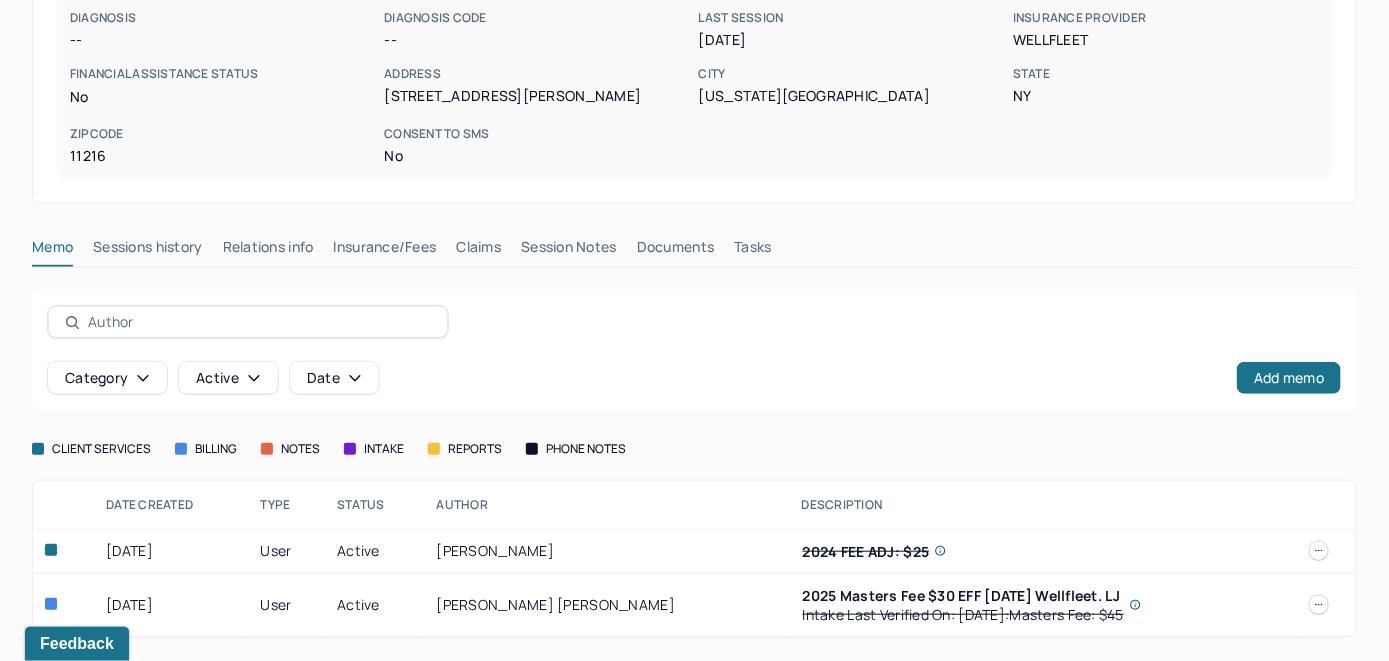 click on "Insurance/Fees" at bounding box center [385, 251] 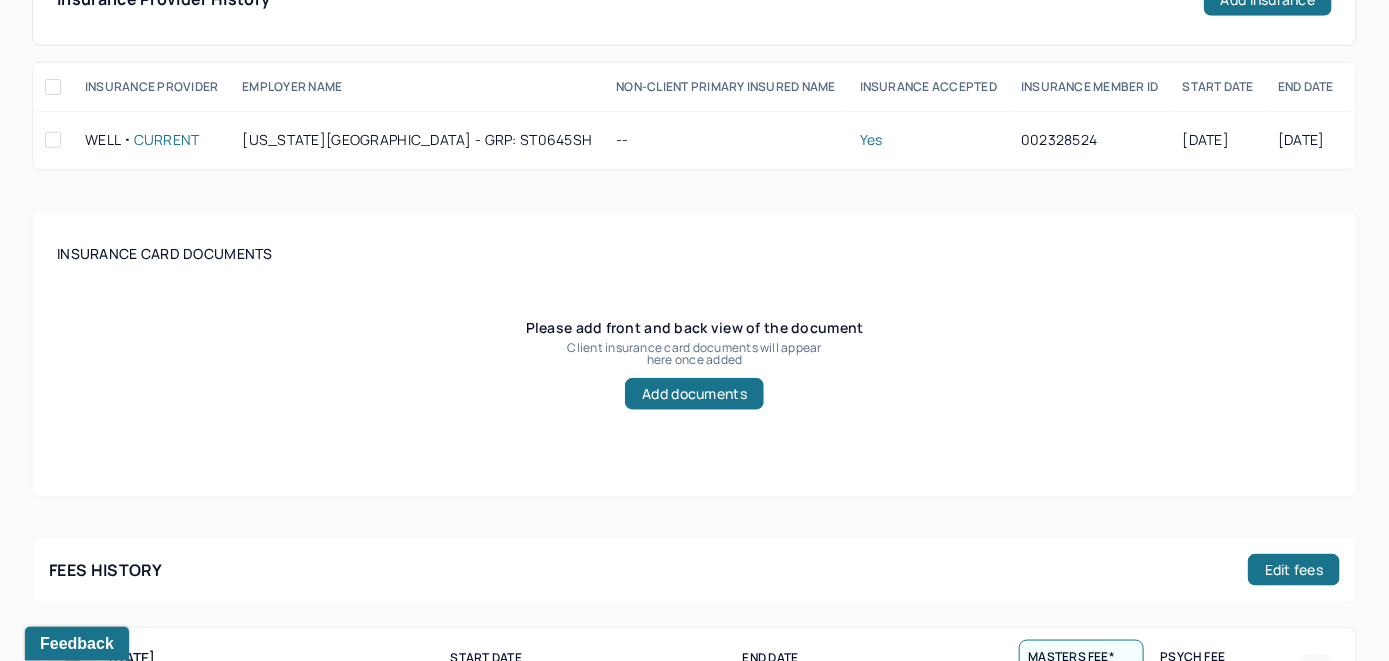 scroll, scrollTop: 549, scrollLeft: 0, axis: vertical 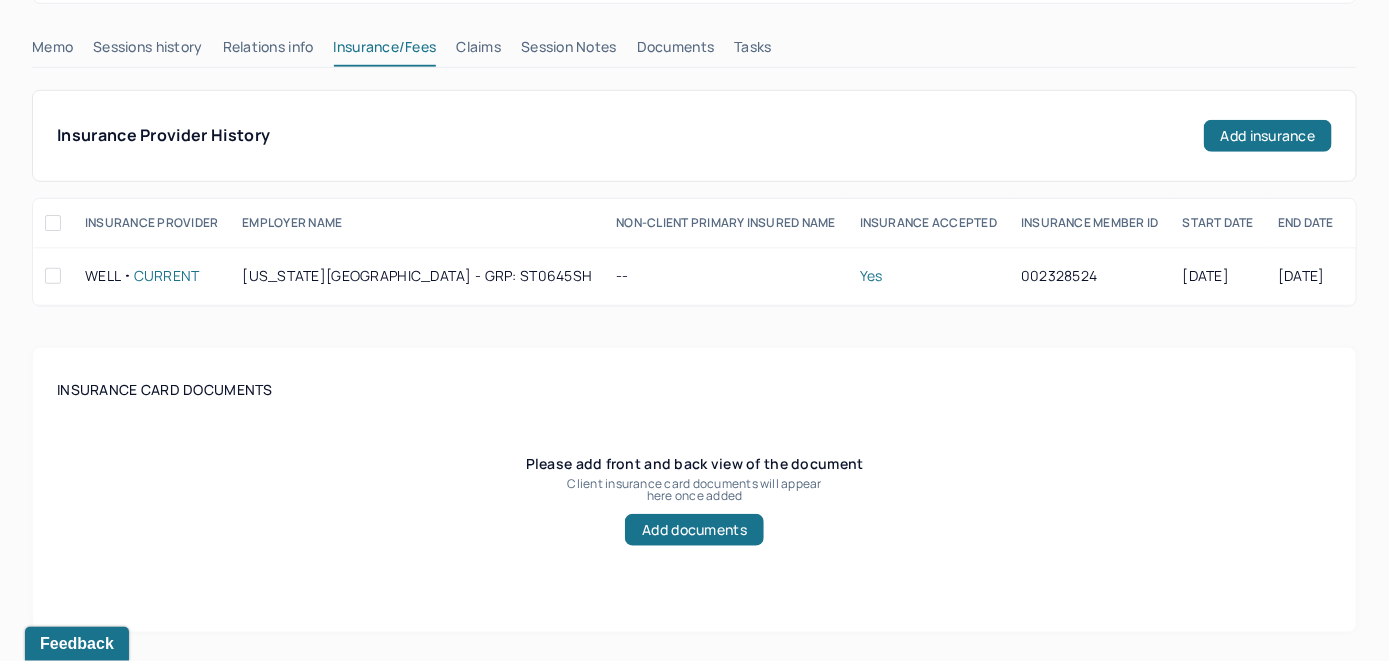 click on "Claims" at bounding box center (478, 51) 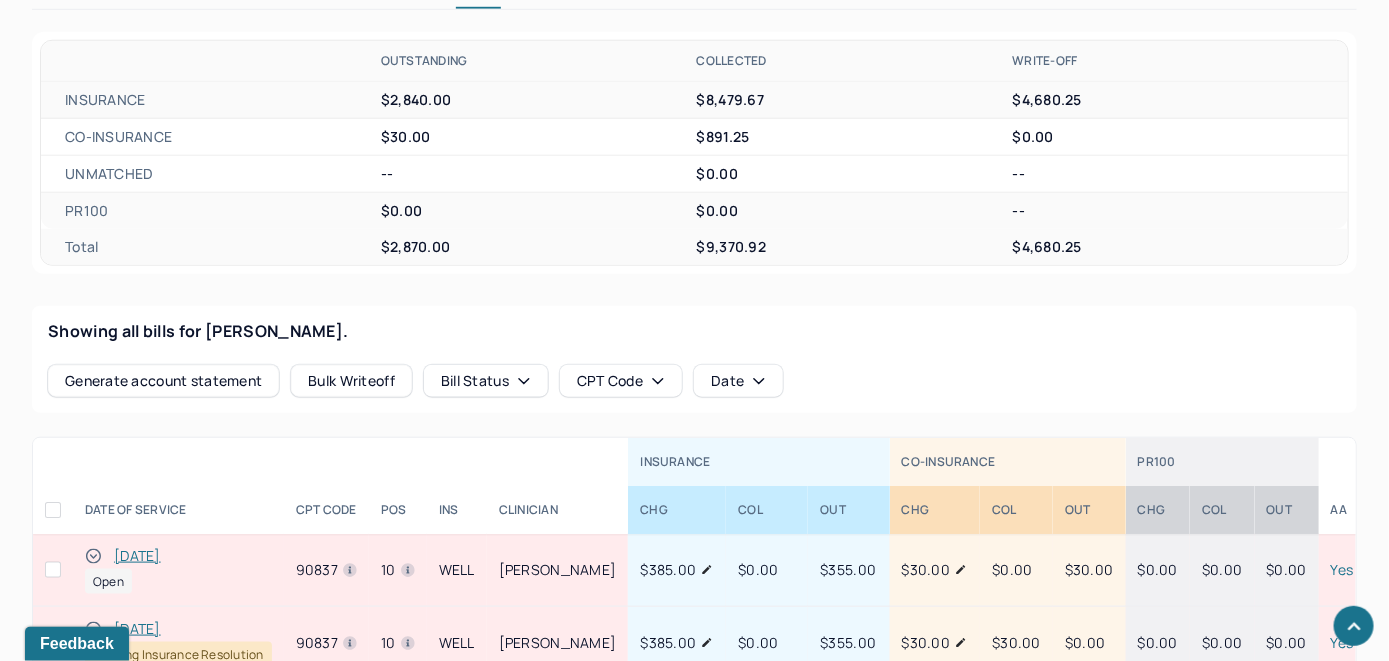 scroll, scrollTop: 711, scrollLeft: 0, axis: vertical 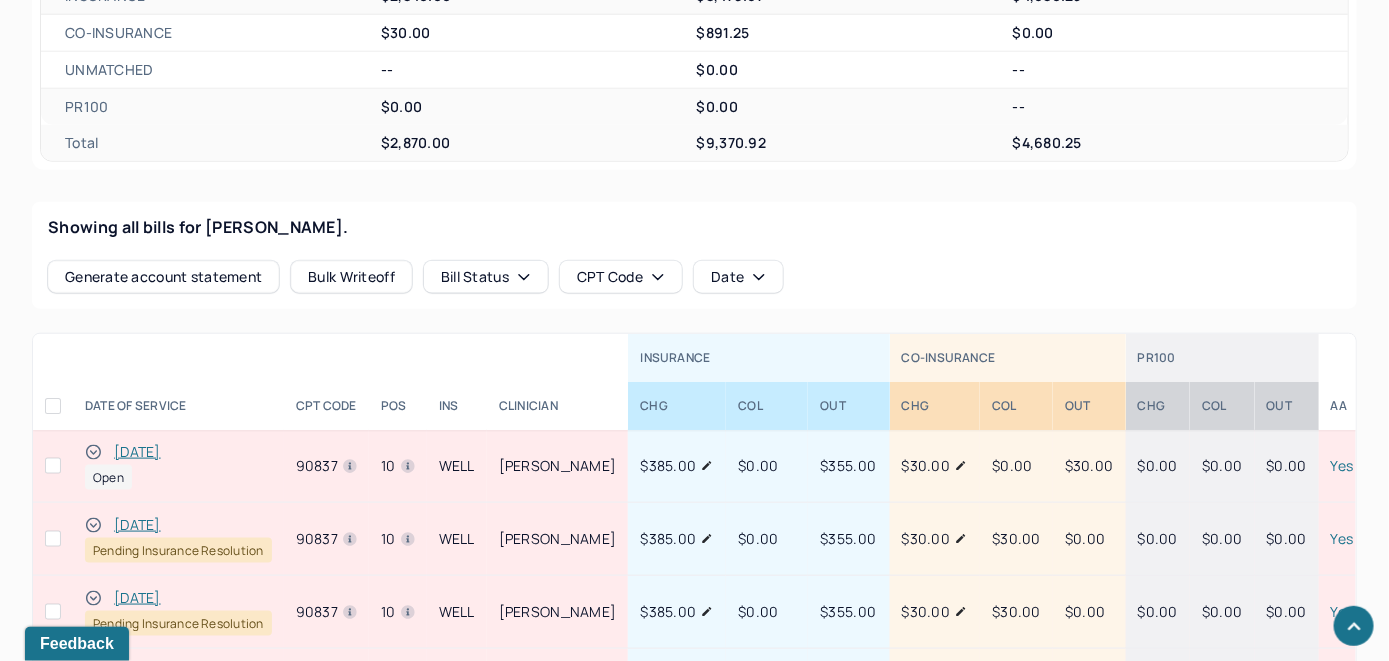 click on "[DATE]" at bounding box center [137, 452] 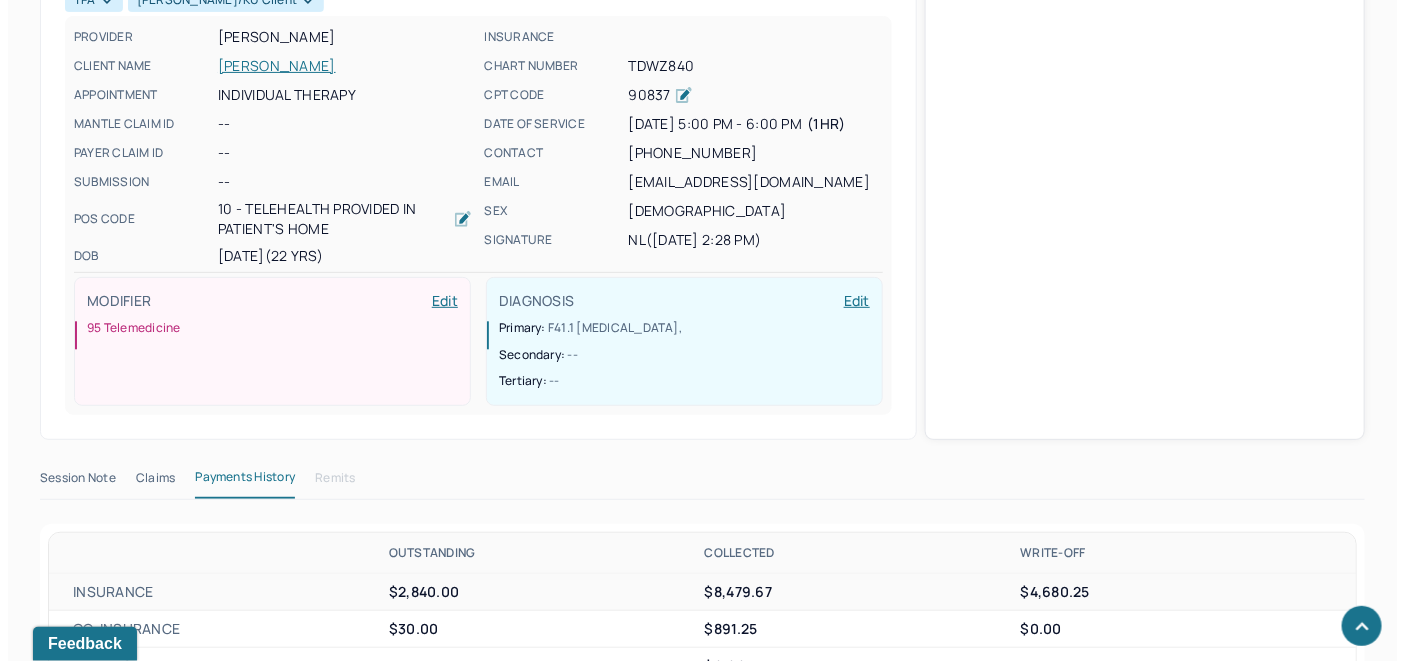scroll, scrollTop: 711, scrollLeft: 0, axis: vertical 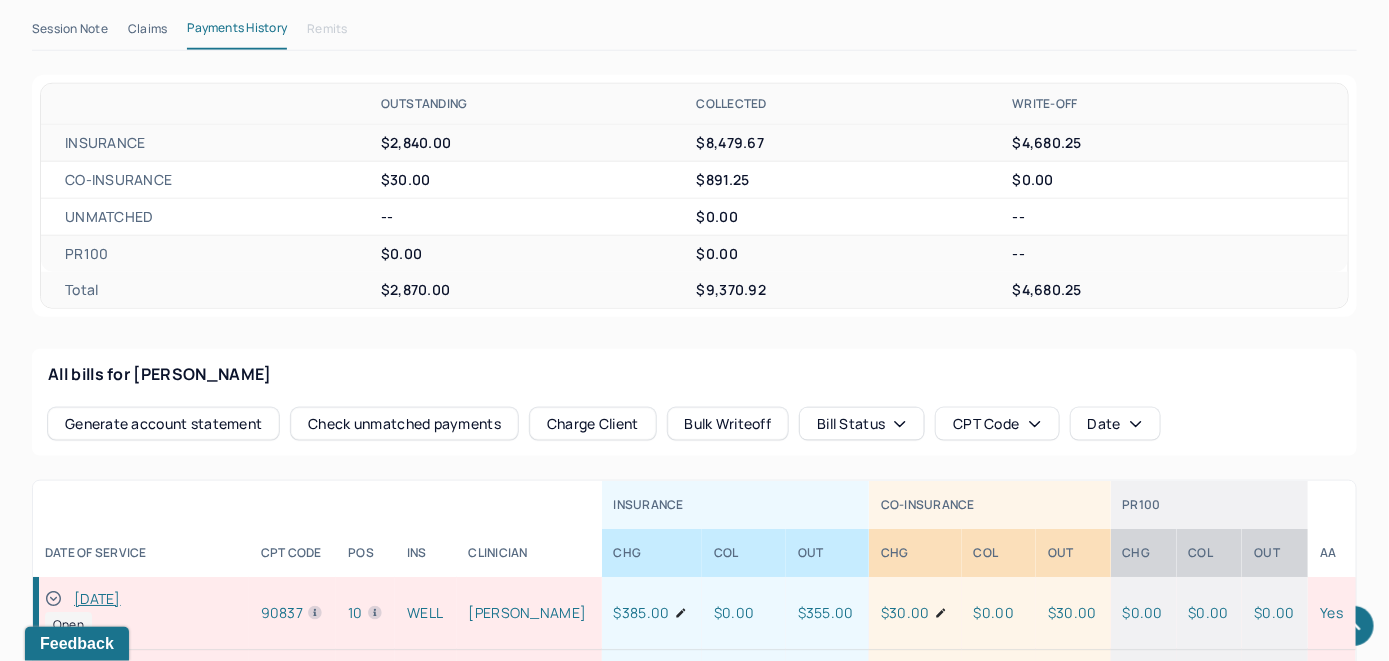 click on "Check unmatched payments" at bounding box center (404, 424) 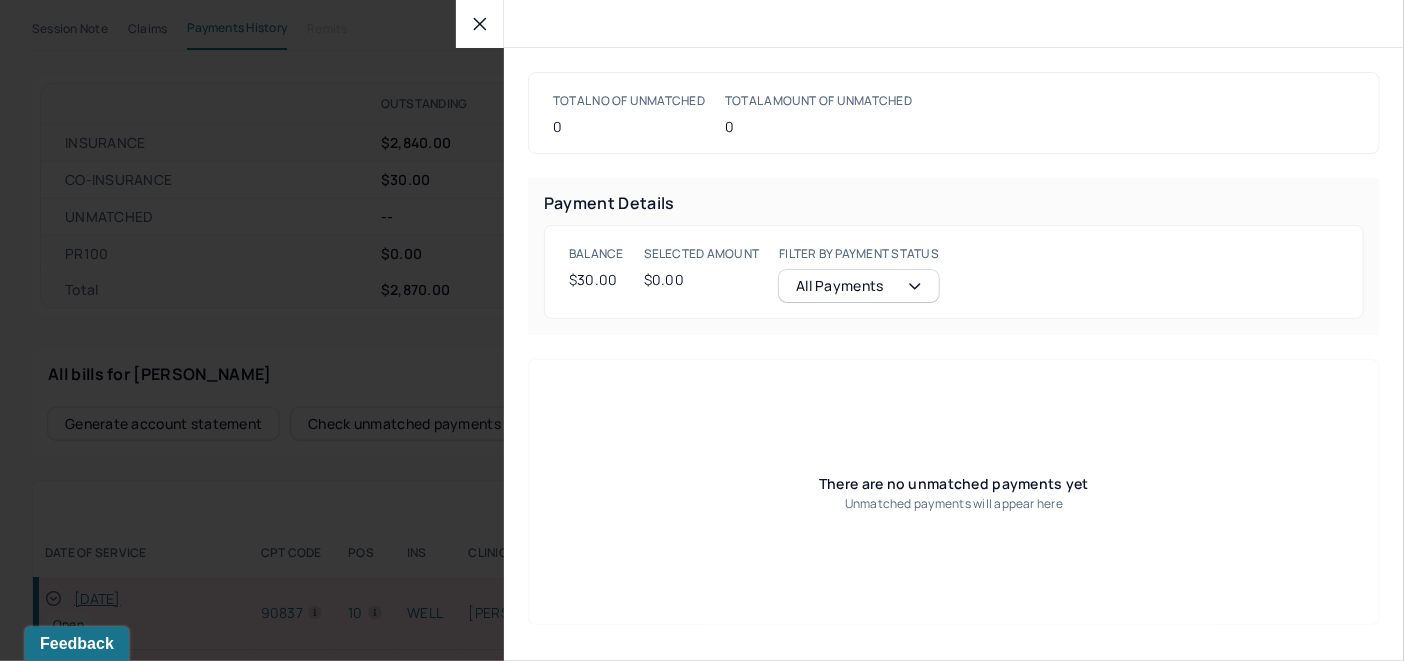 click 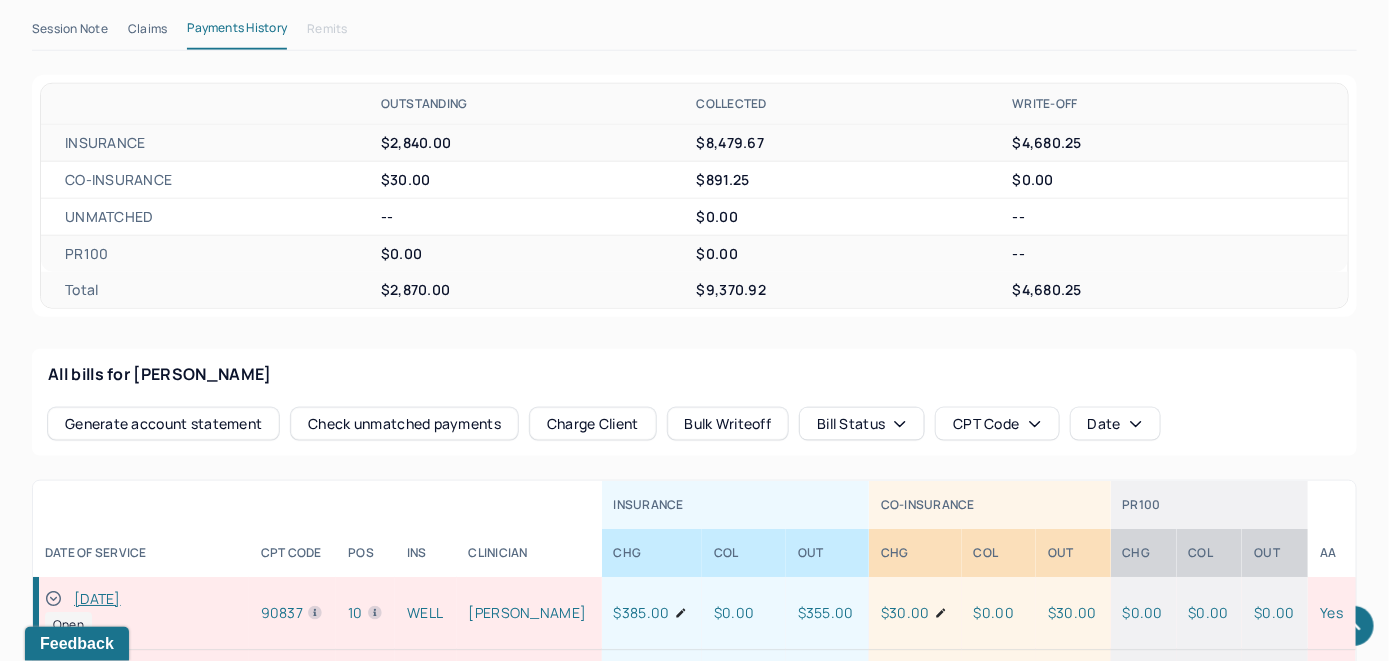 click on "Charge Client" at bounding box center [593, 424] 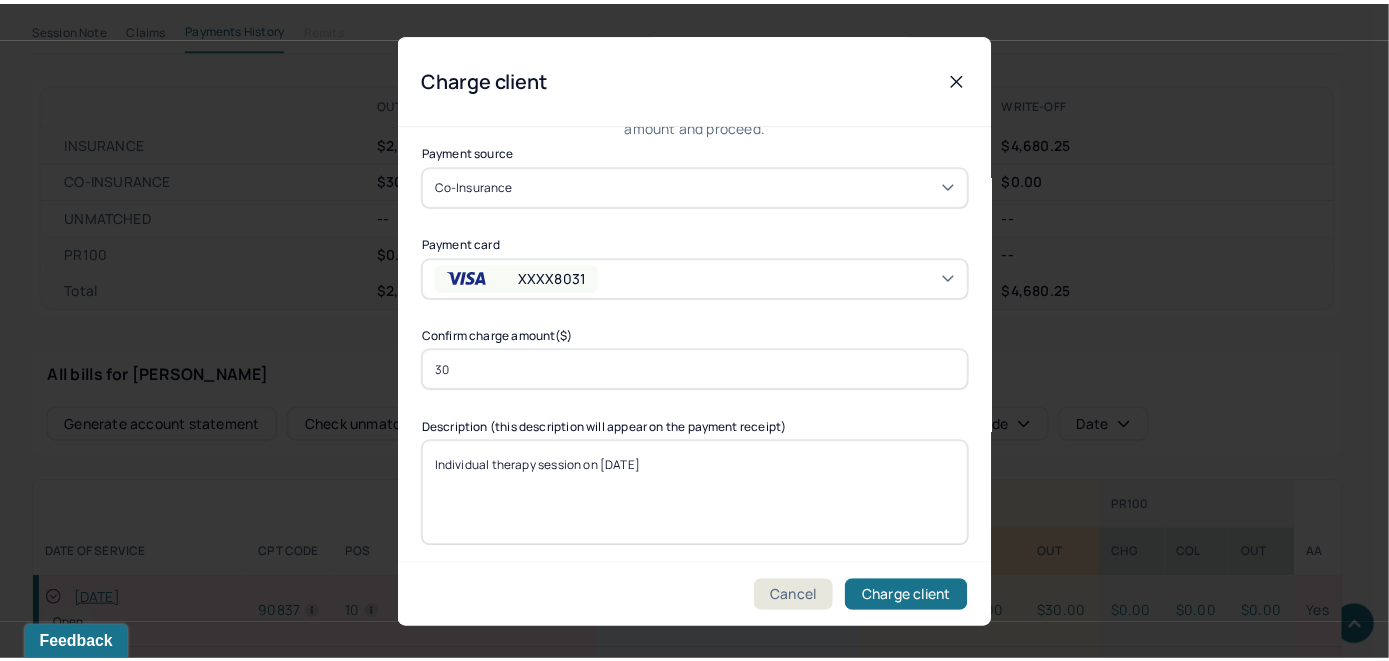 scroll, scrollTop: 121, scrollLeft: 0, axis: vertical 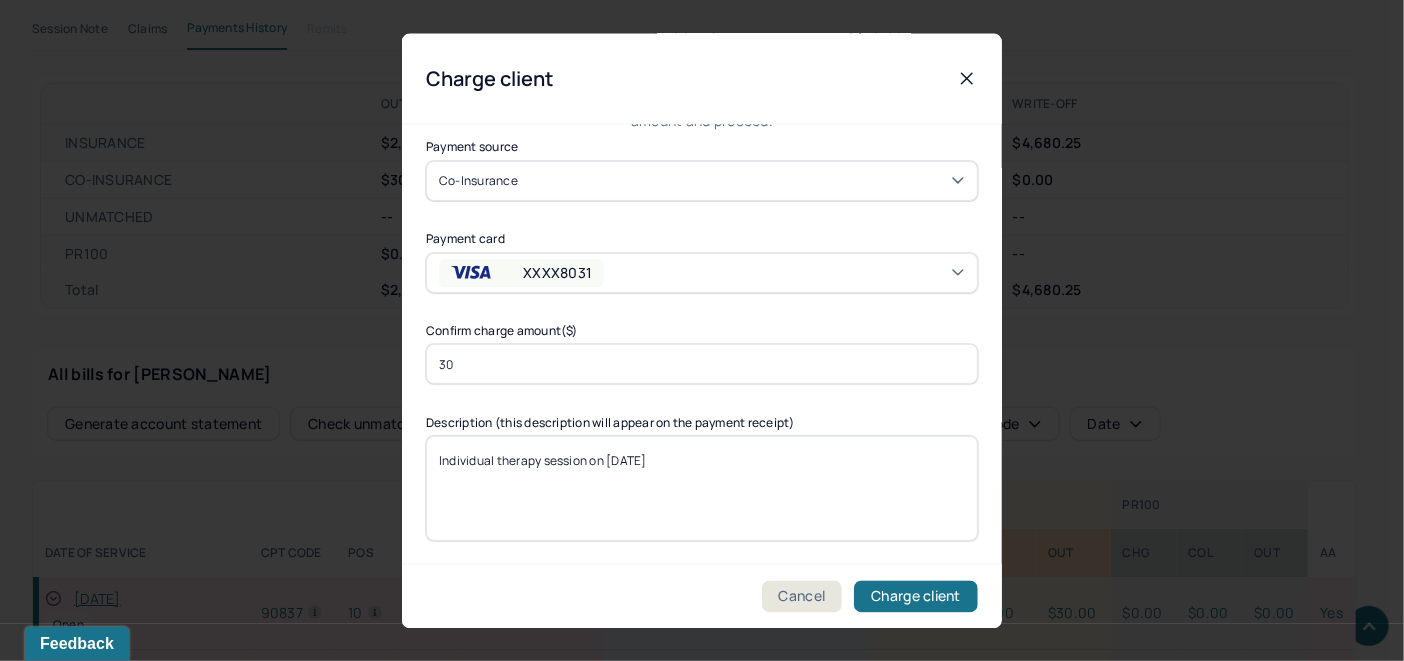 click on "XXXX8031" at bounding box center [702, 272] 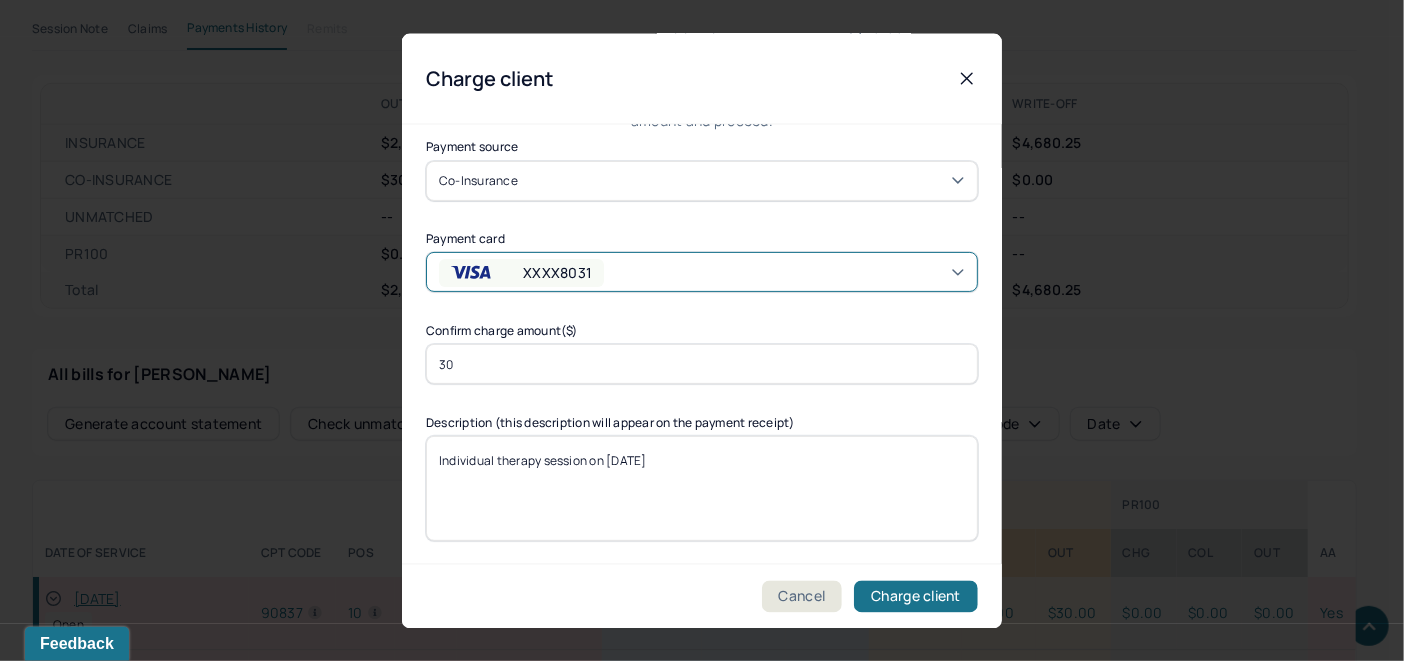 click on "XXXX8031" at bounding box center (694, 1076) 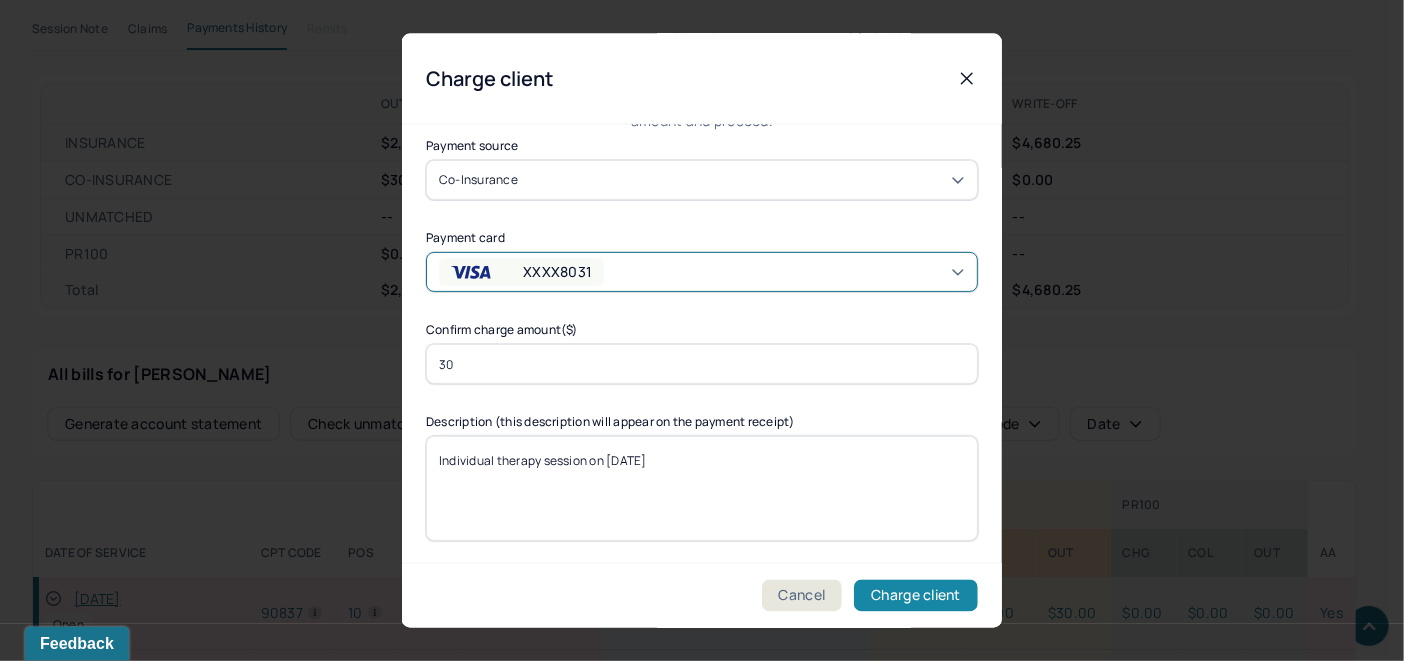 click on "Charge client" at bounding box center (916, 596) 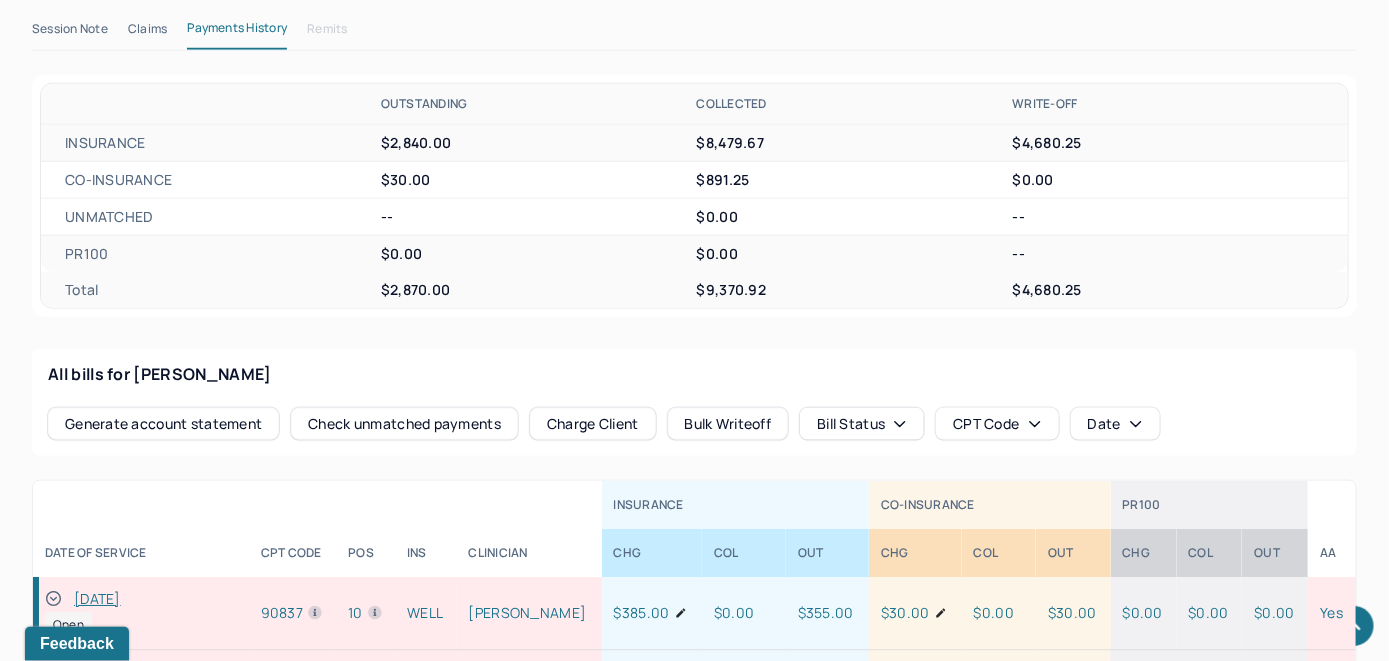 click 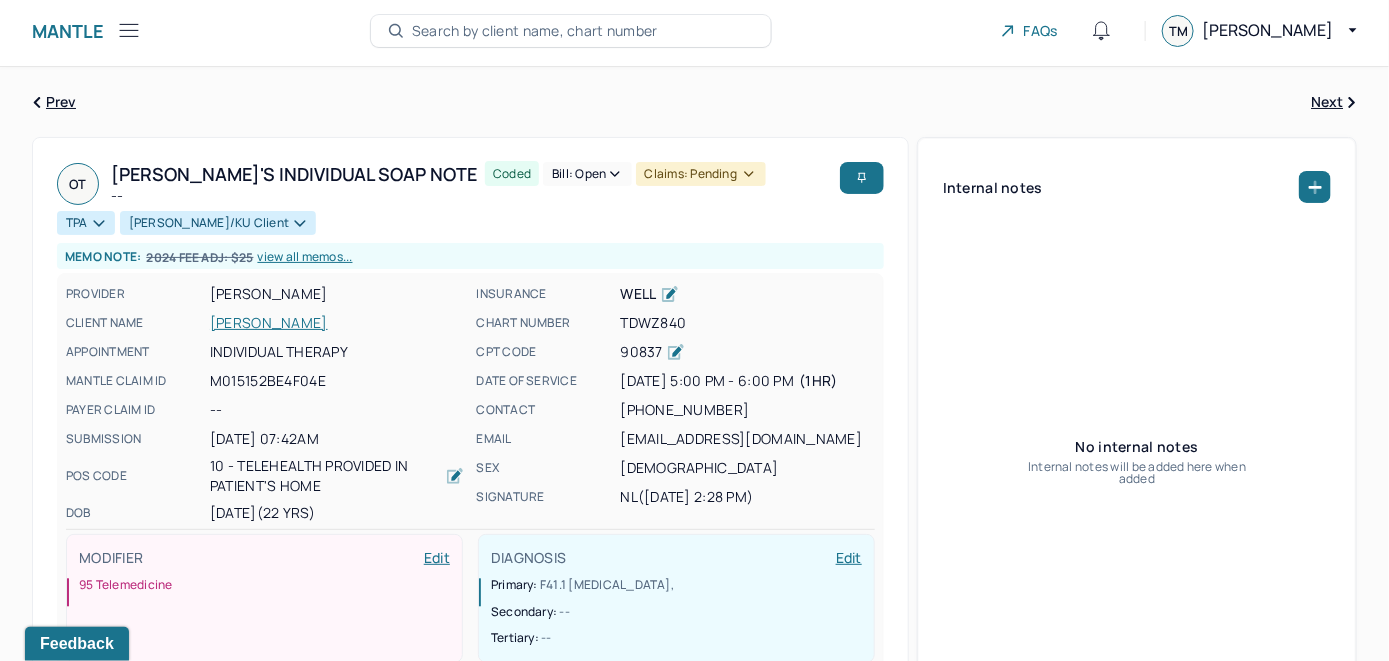 scroll, scrollTop: 0, scrollLeft: 0, axis: both 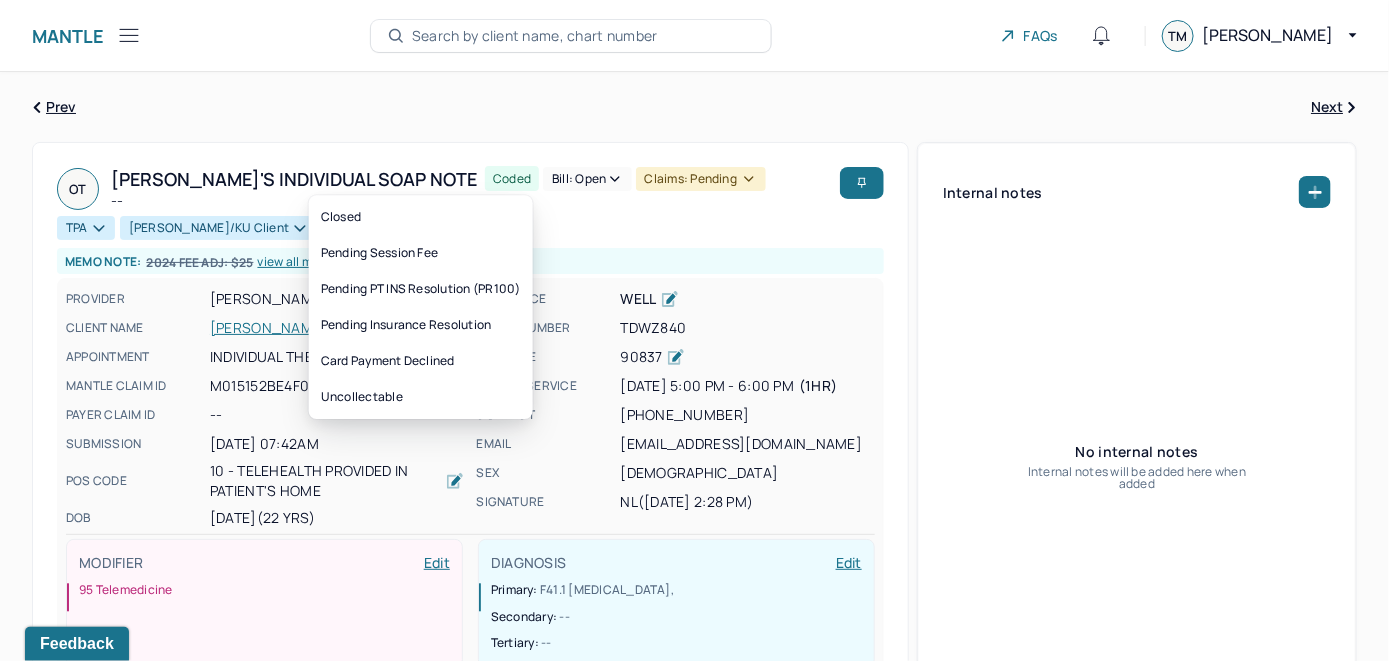 click on "Bill: Open" at bounding box center [587, 179] 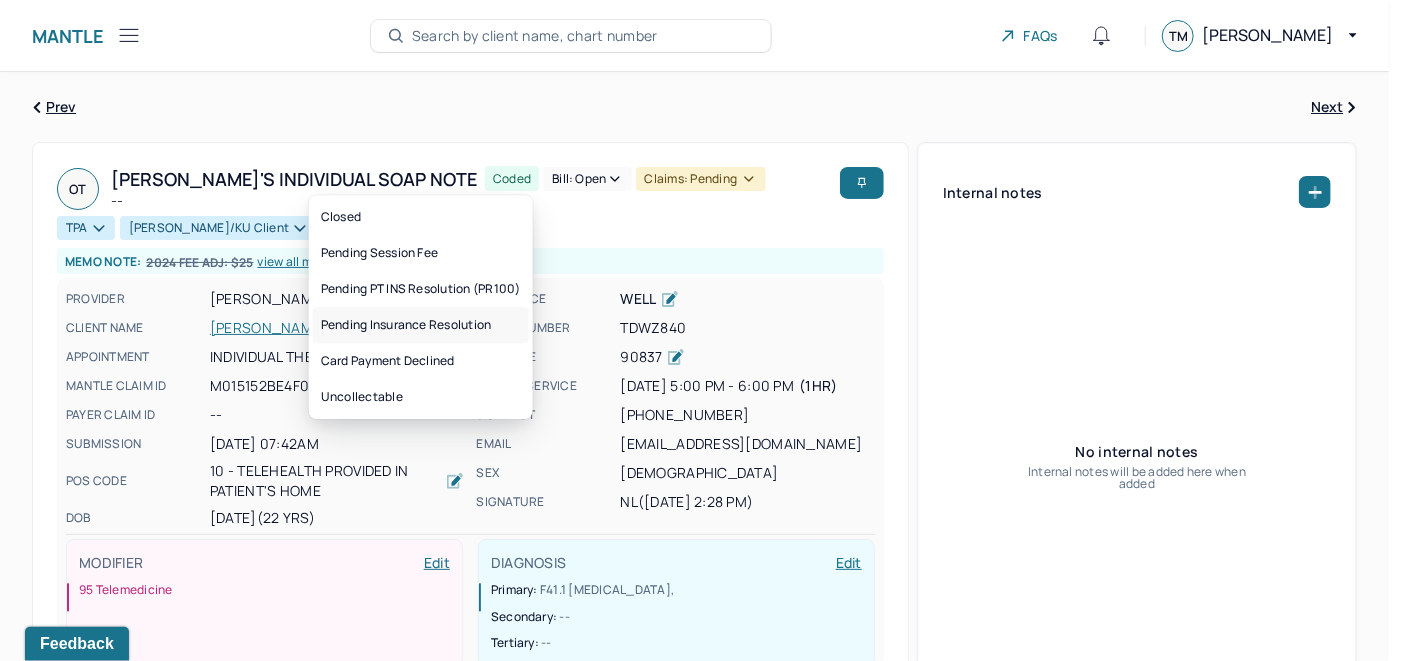 click on "Pending Insurance Resolution" at bounding box center [421, 325] 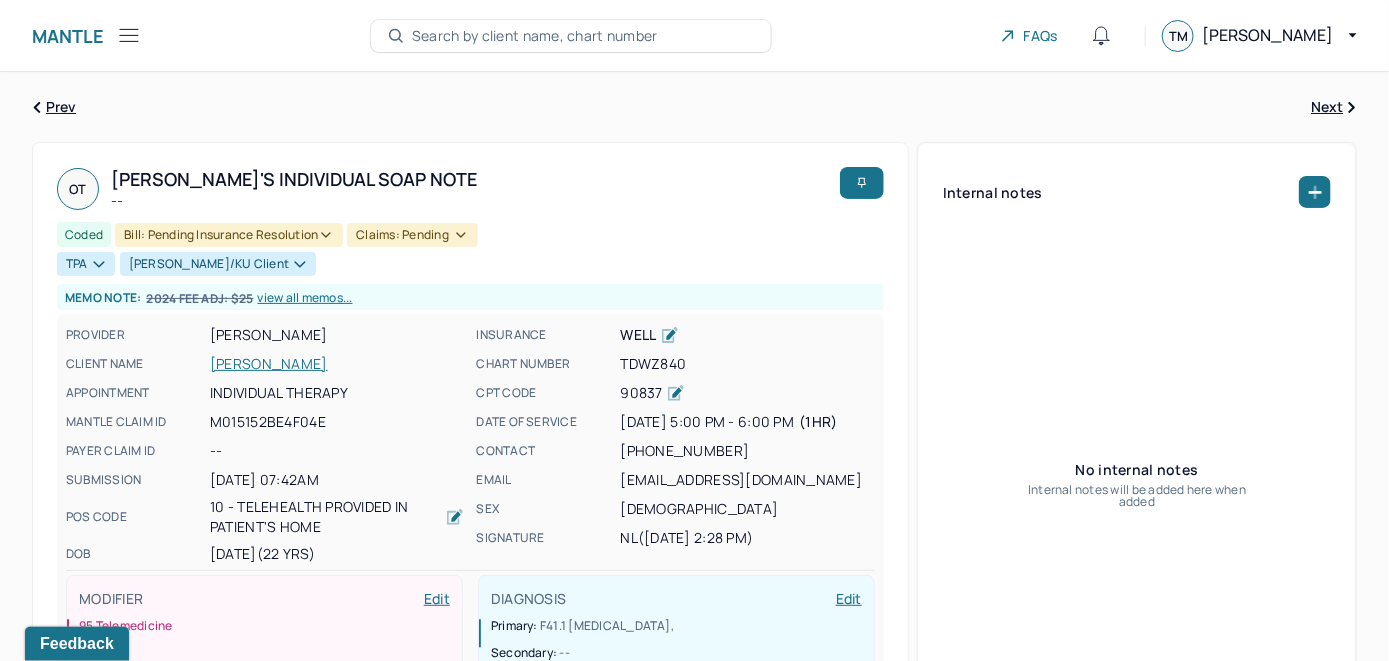 click on "Search by client name, chart number" at bounding box center [535, 36] 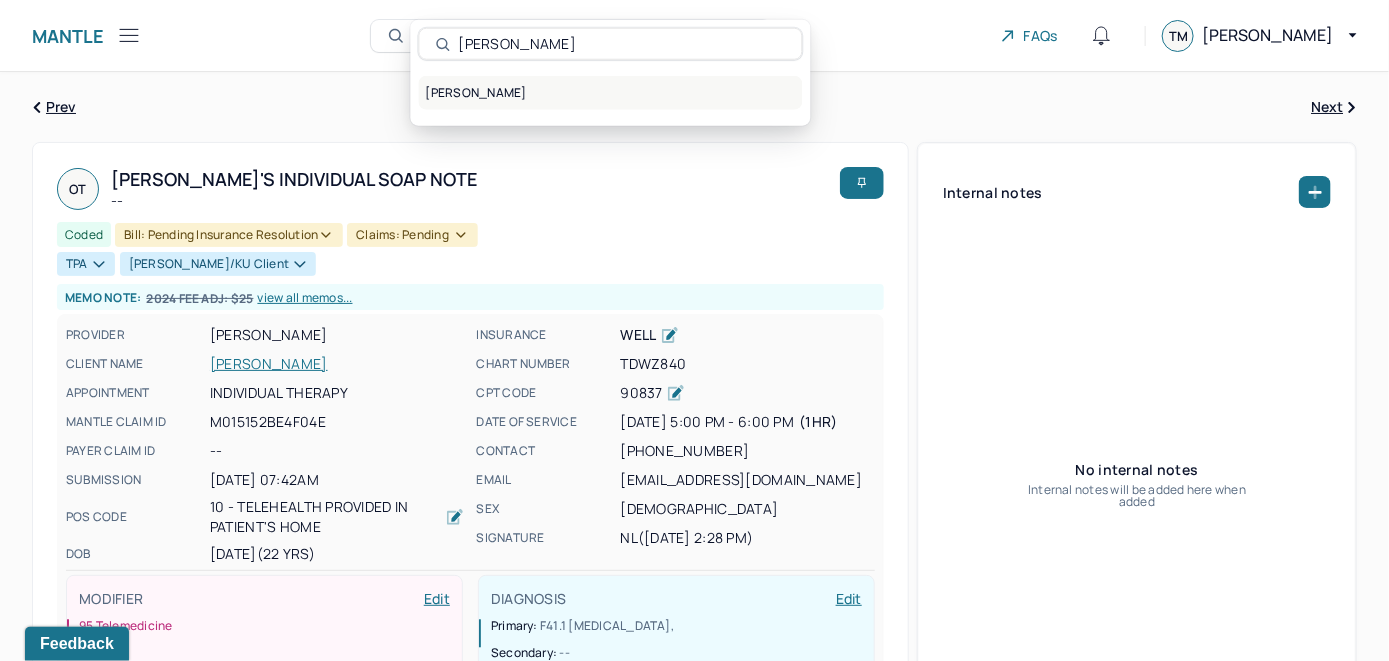 type on "Orian Richards" 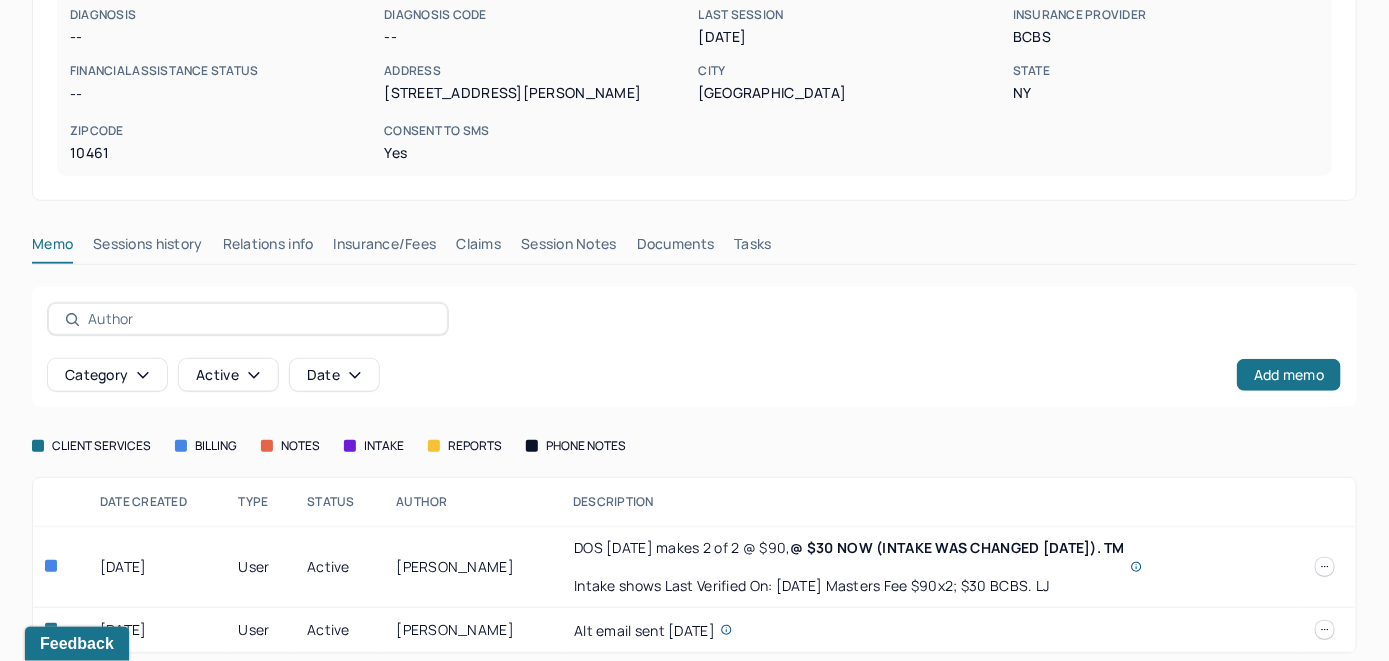 scroll, scrollTop: 343, scrollLeft: 0, axis: vertical 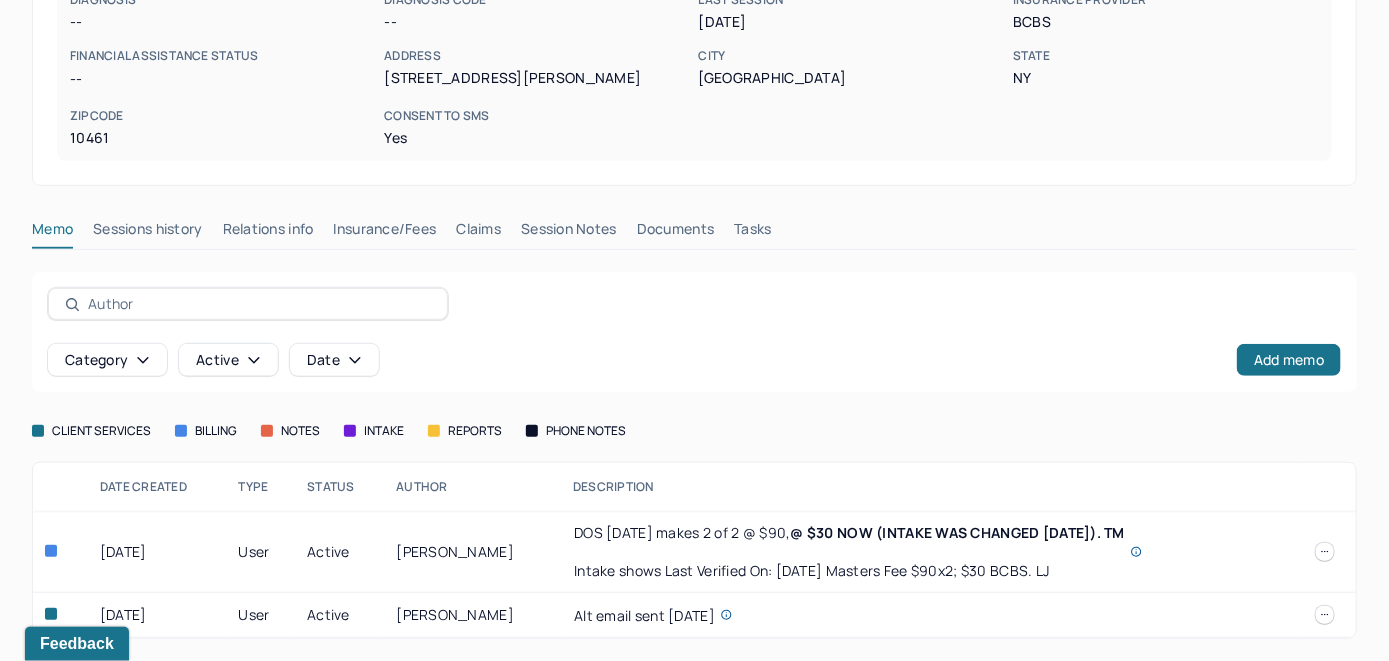 click on "Insurance/Fees" at bounding box center [385, 233] 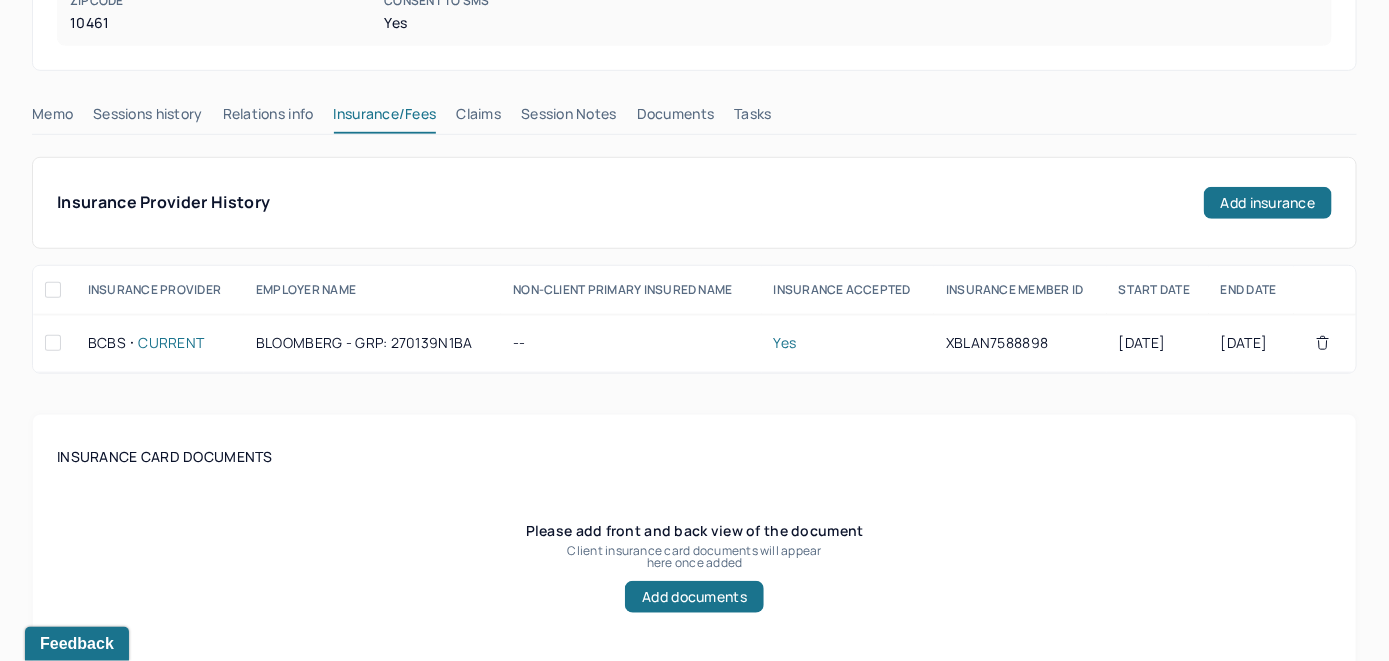 scroll, scrollTop: 243, scrollLeft: 0, axis: vertical 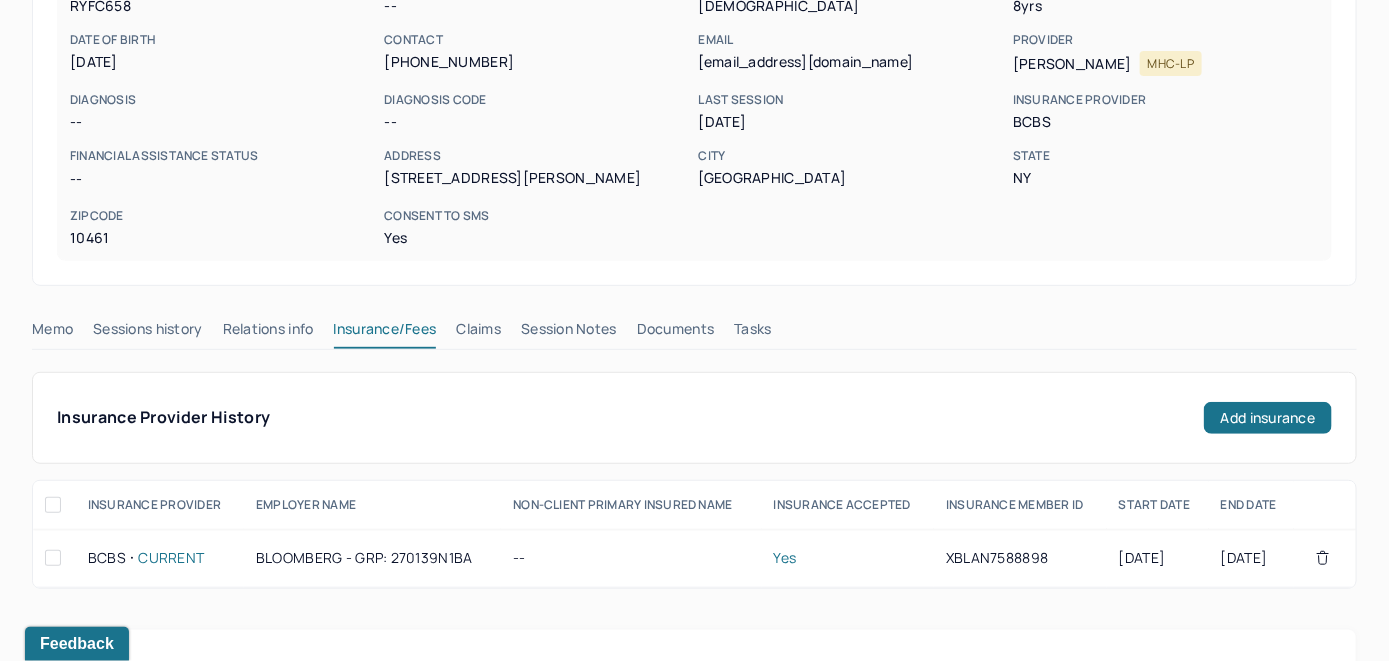 click on "Claims" at bounding box center (478, 333) 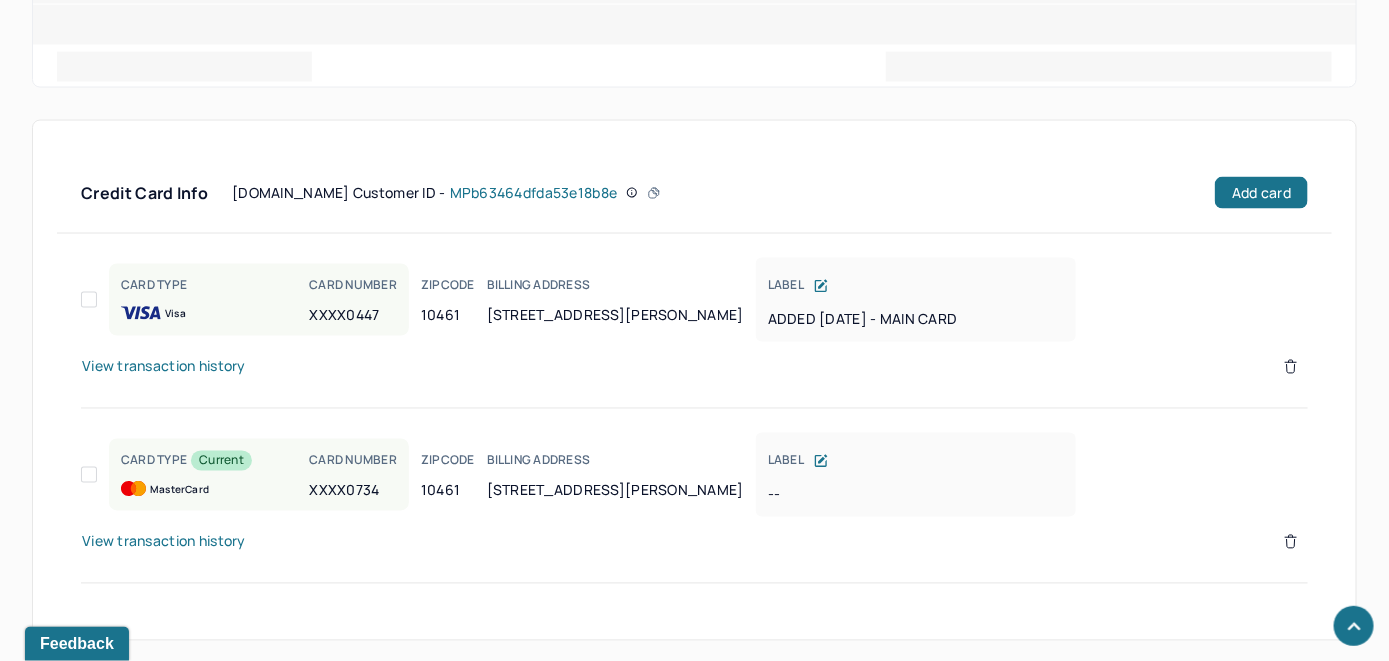 scroll, scrollTop: 1460, scrollLeft: 0, axis: vertical 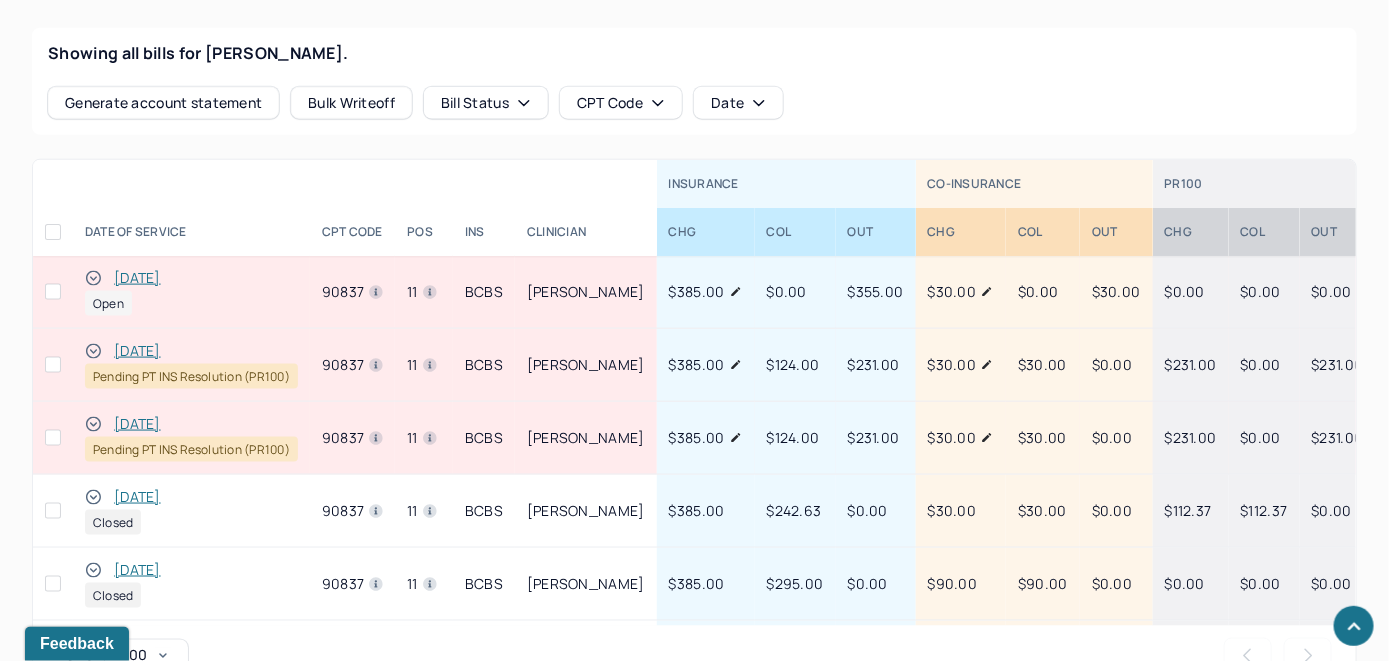 click on "[DATE]" at bounding box center (137, 278) 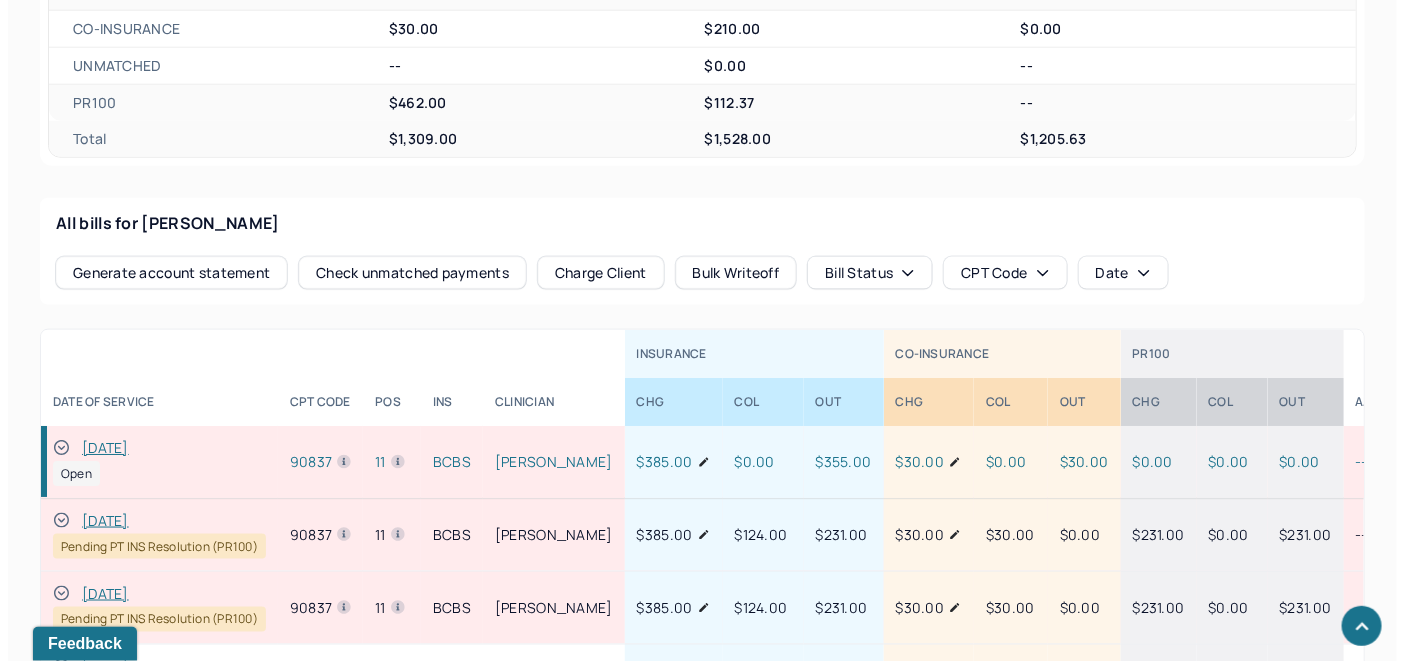 scroll, scrollTop: 861, scrollLeft: 0, axis: vertical 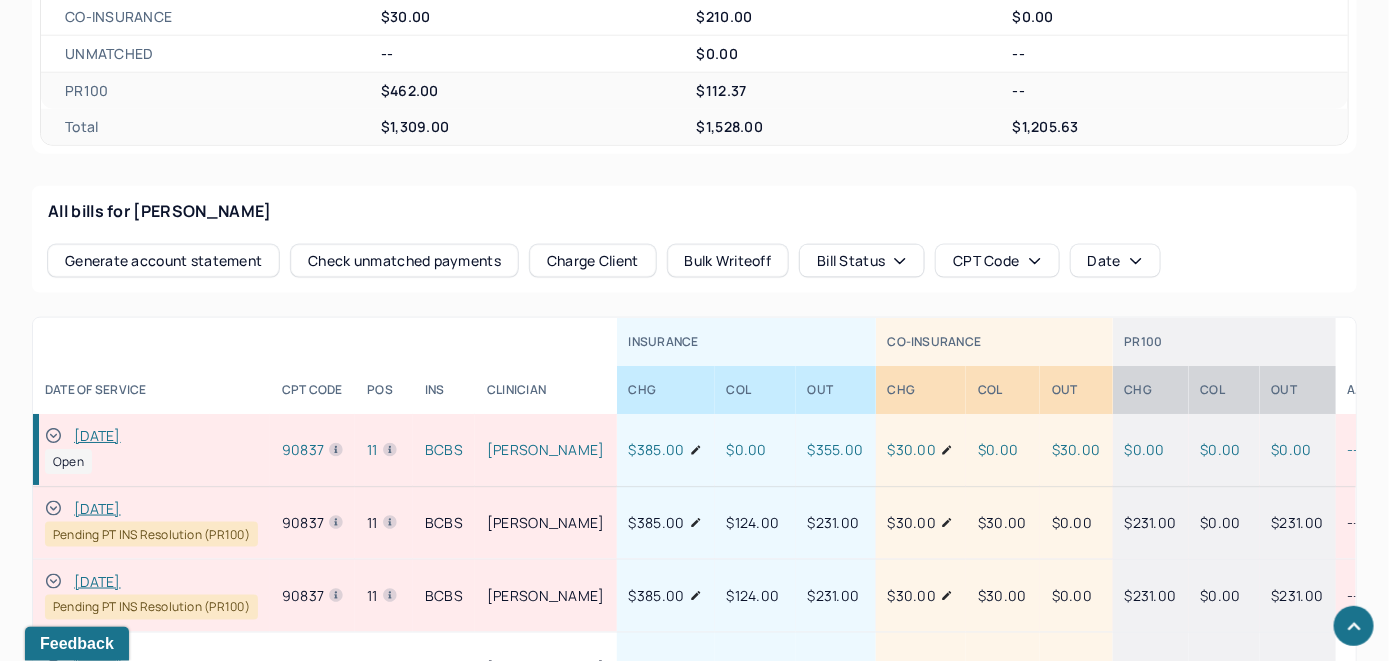 click on "All bills for   Richards Orian   Generate account statement     Check unmatched payments     Charge Client     Bulk Writeoff     Bill Status     CPT Code     Date" at bounding box center [694, 239] 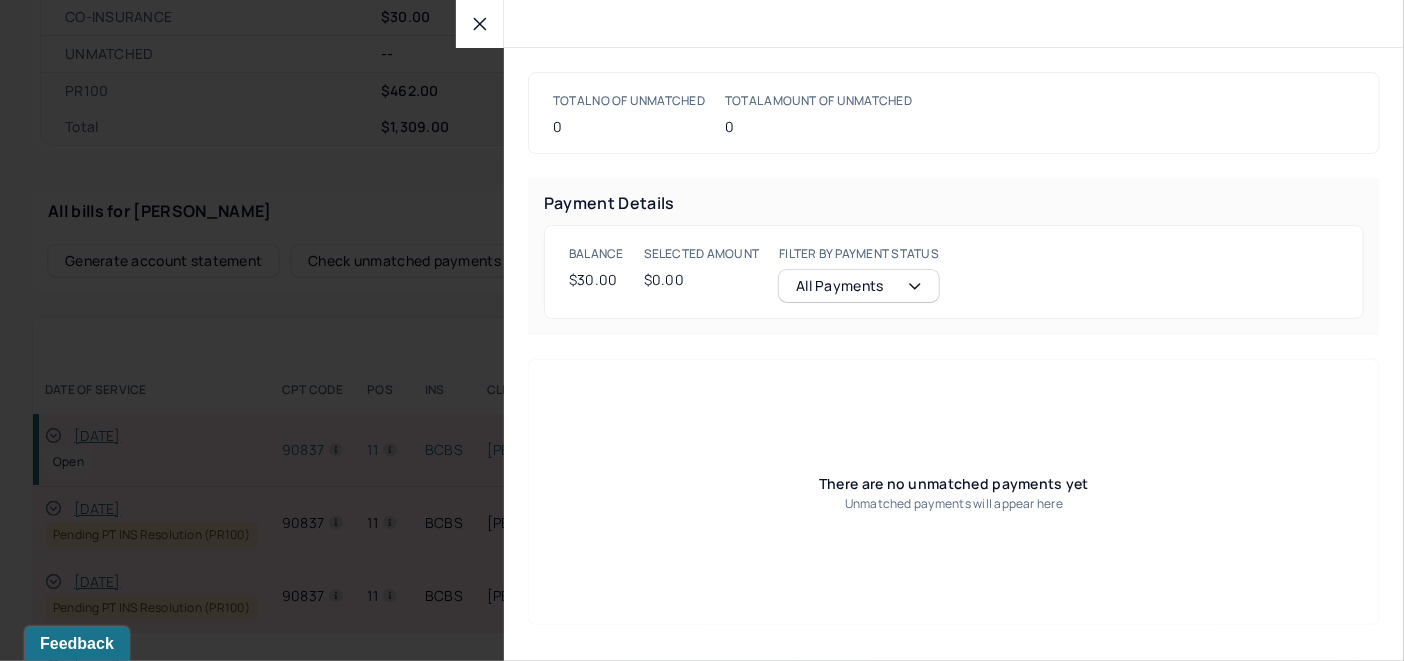 click at bounding box center (480, 24) 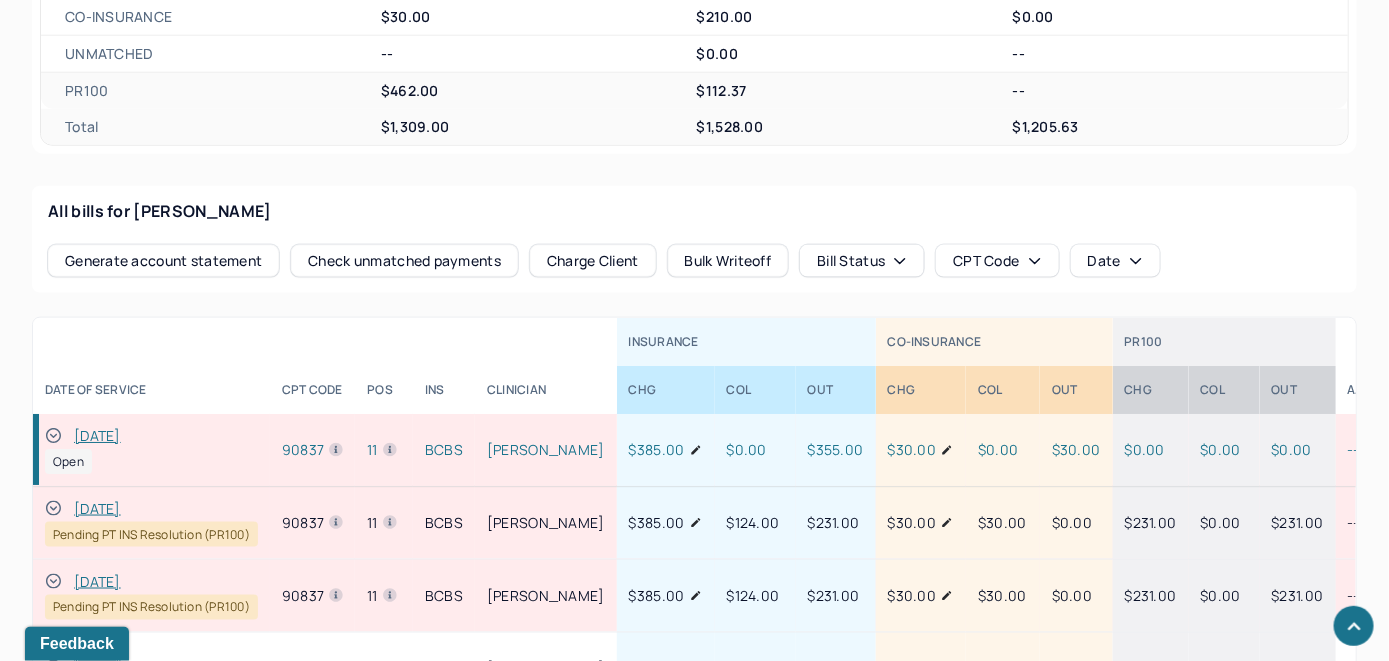 click on "Charge Client" at bounding box center [593, 261] 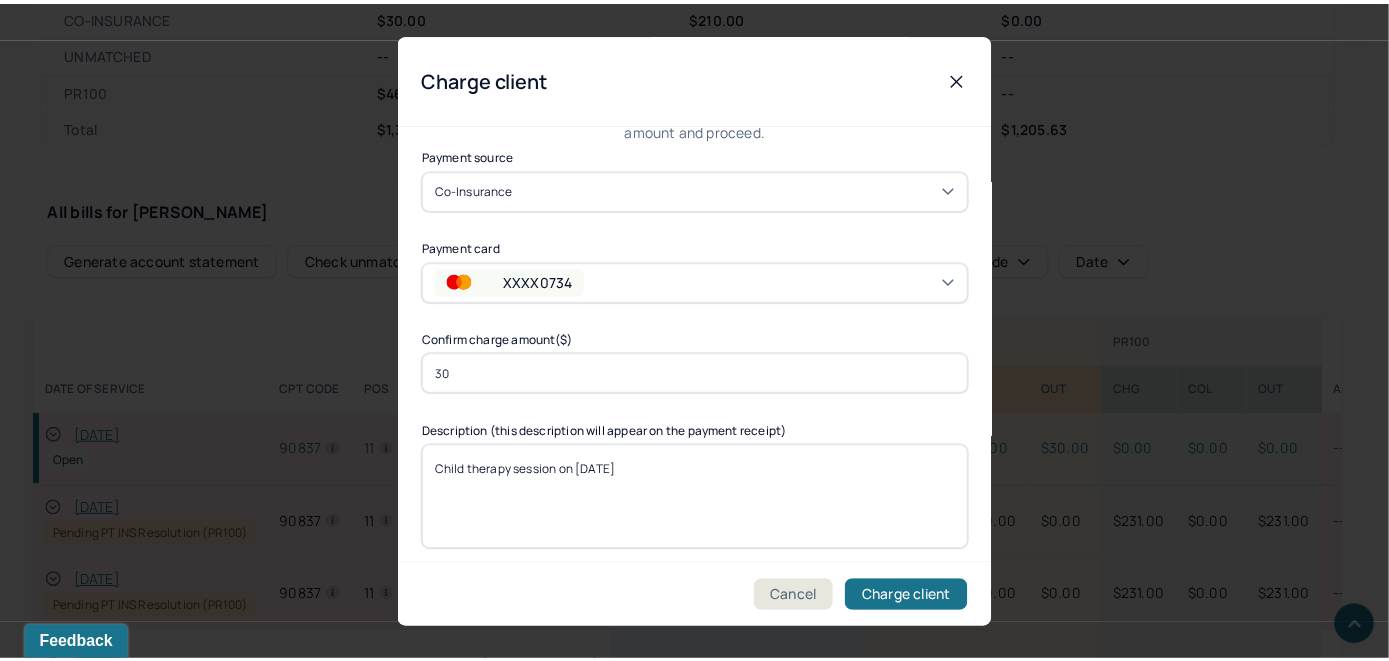 scroll, scrollTop: 121, scrollLeft: 0, axis: vertical 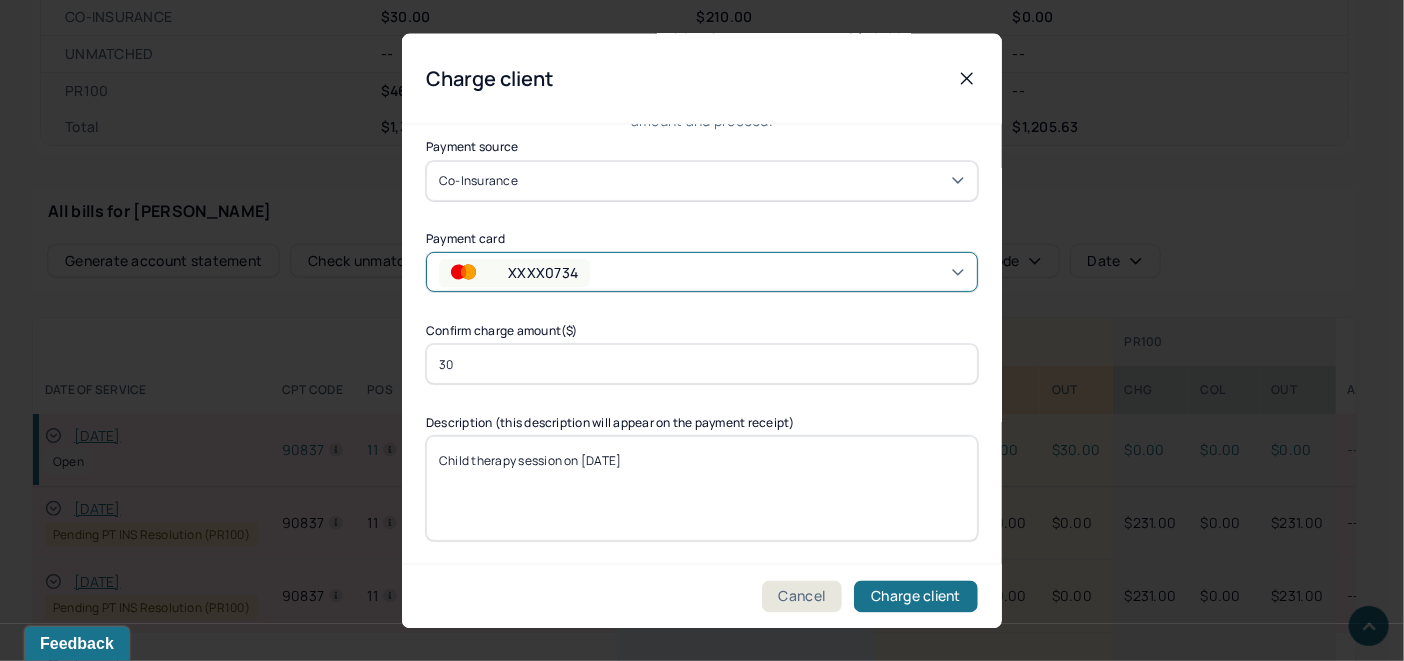 click on "XXXX0734" at bounding box center (702, 272) 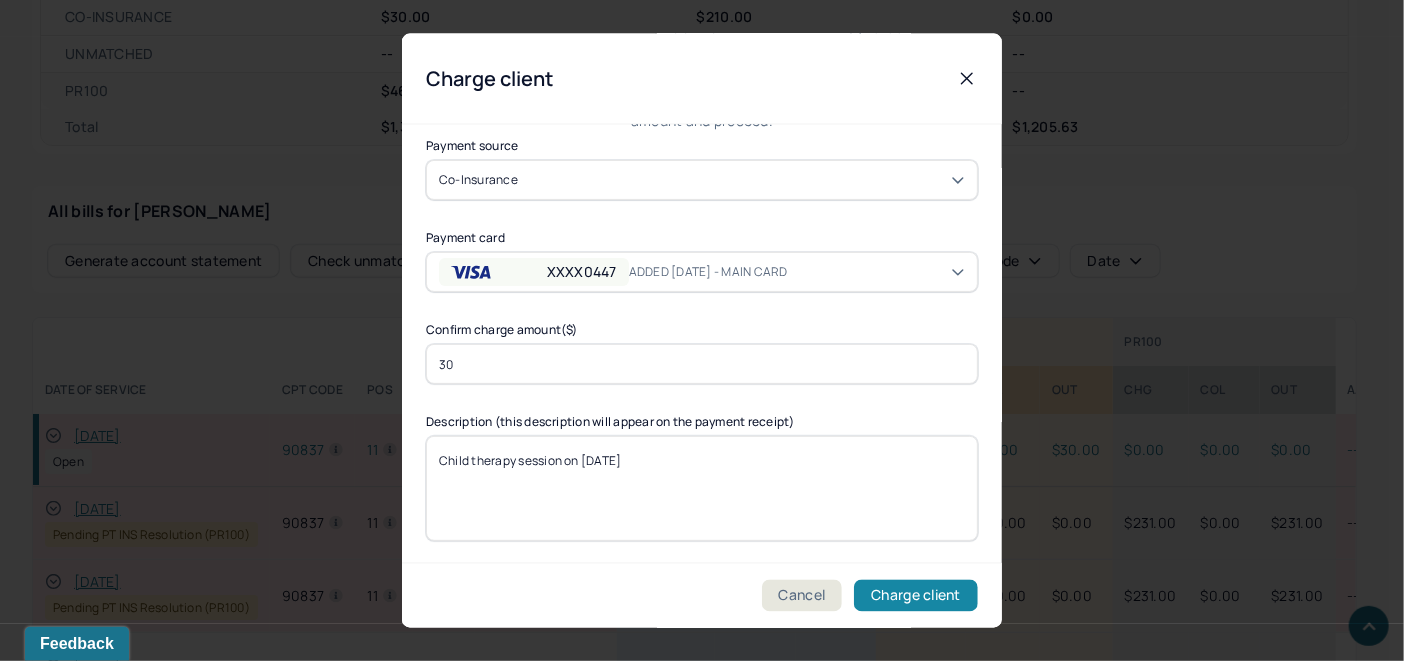 click on "Charge client" at bounding box center [916, 596] 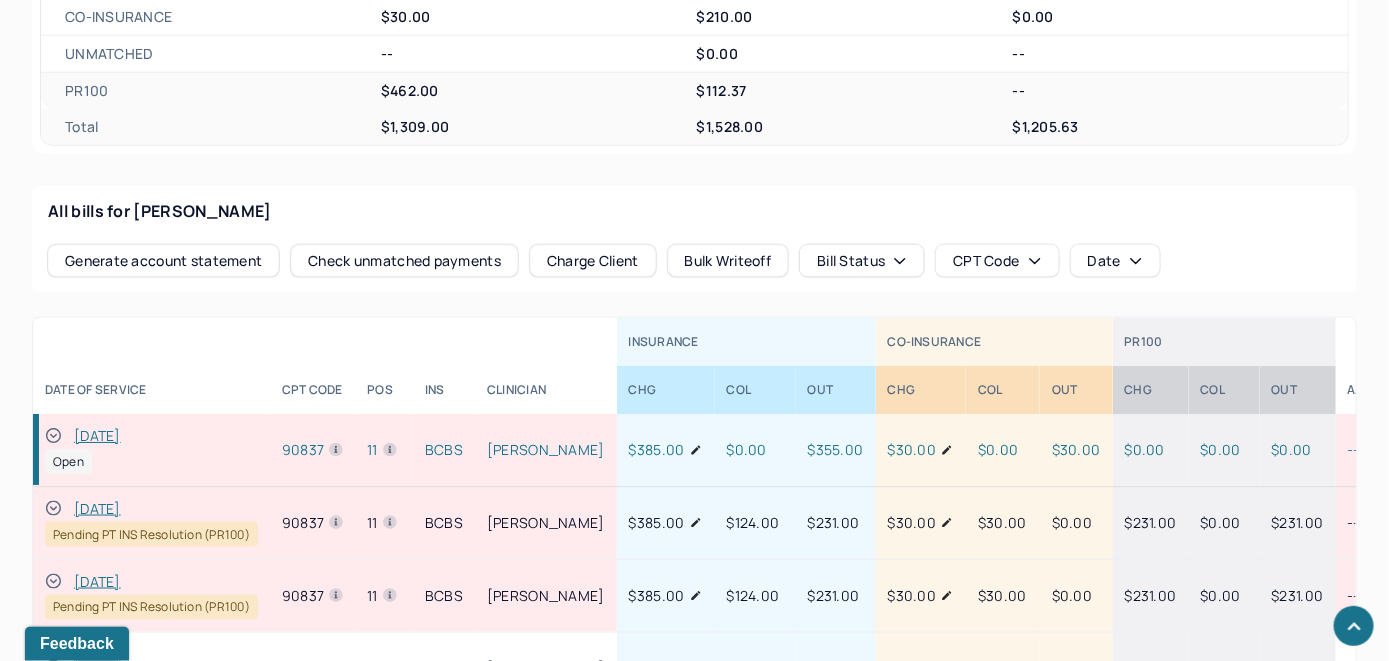 click 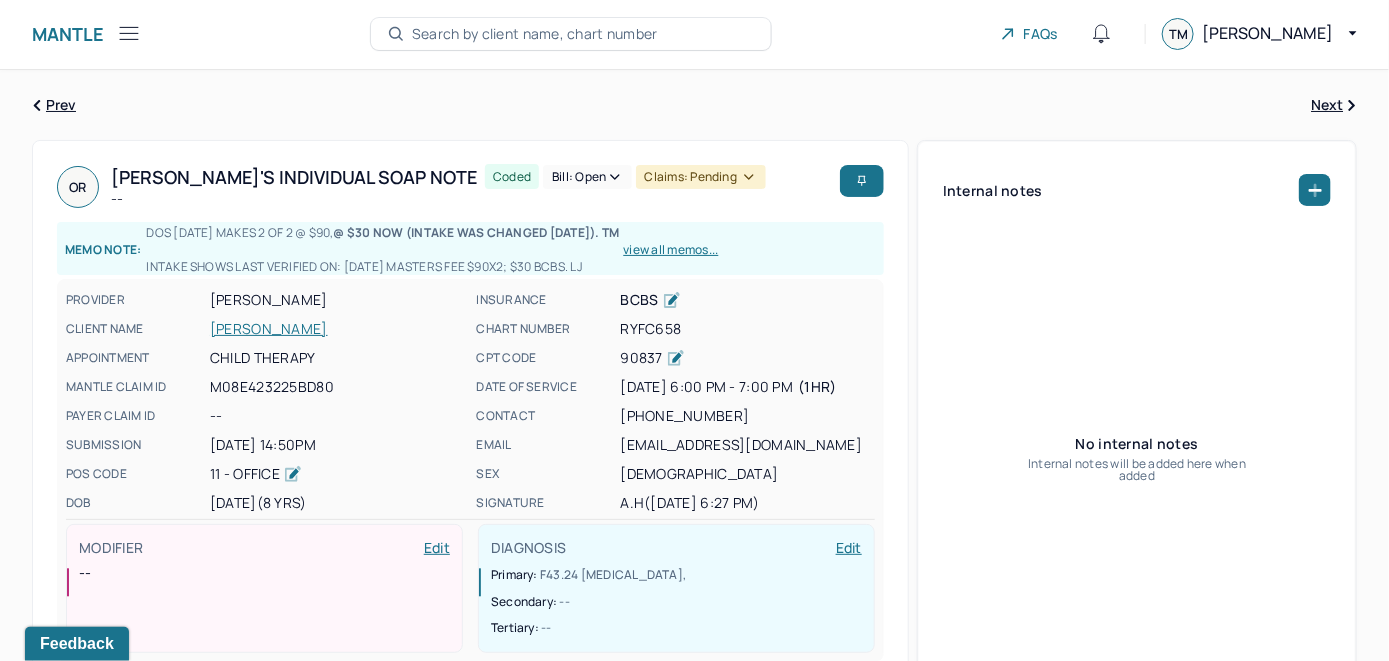 scroll, scrollTop: 0, scrollLeft: 0, axis: both 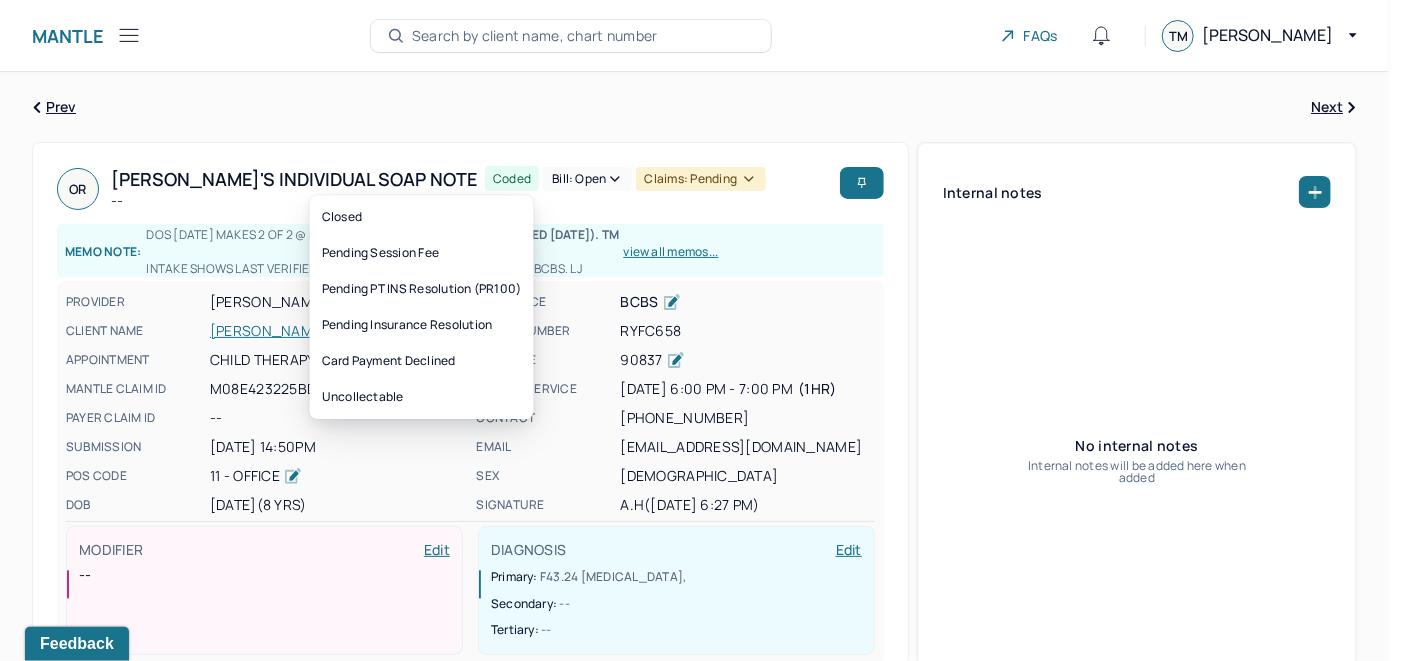 click on "Bill: Open" at bounding box center [587, 179] 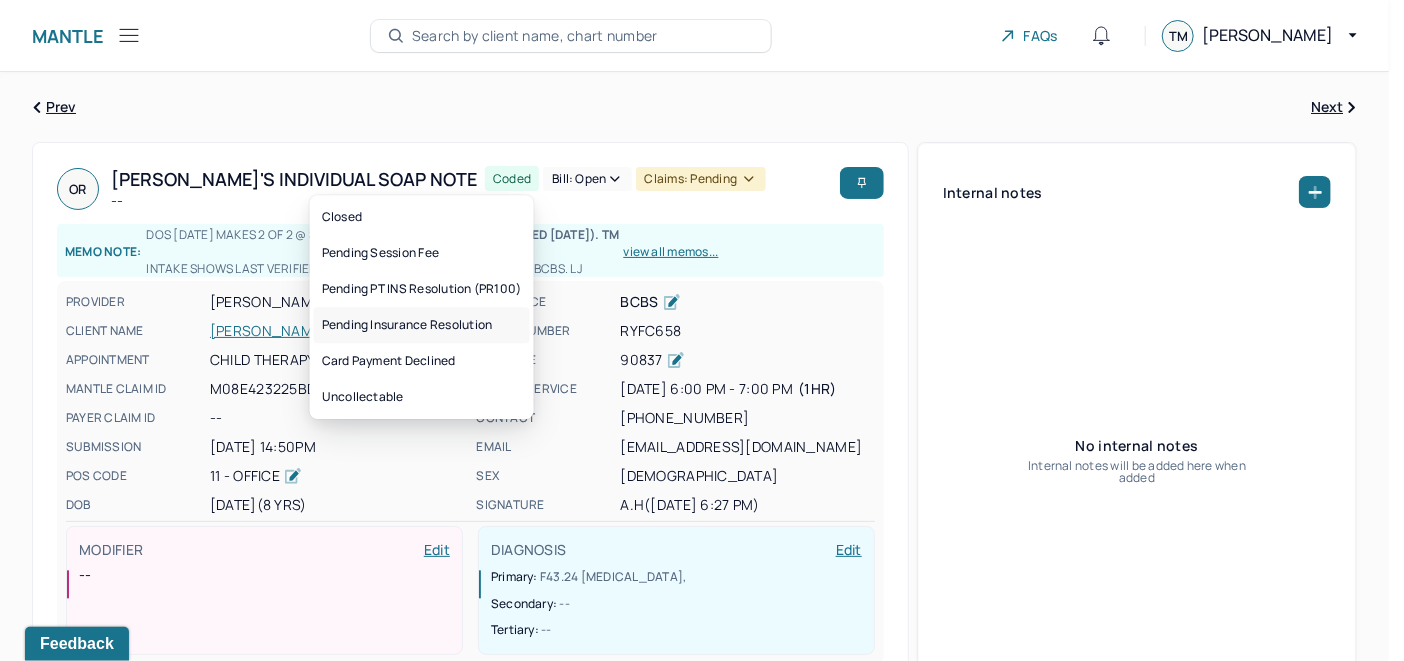 click on "Pending Insurance Resolution" at bounding box center (422, 325) 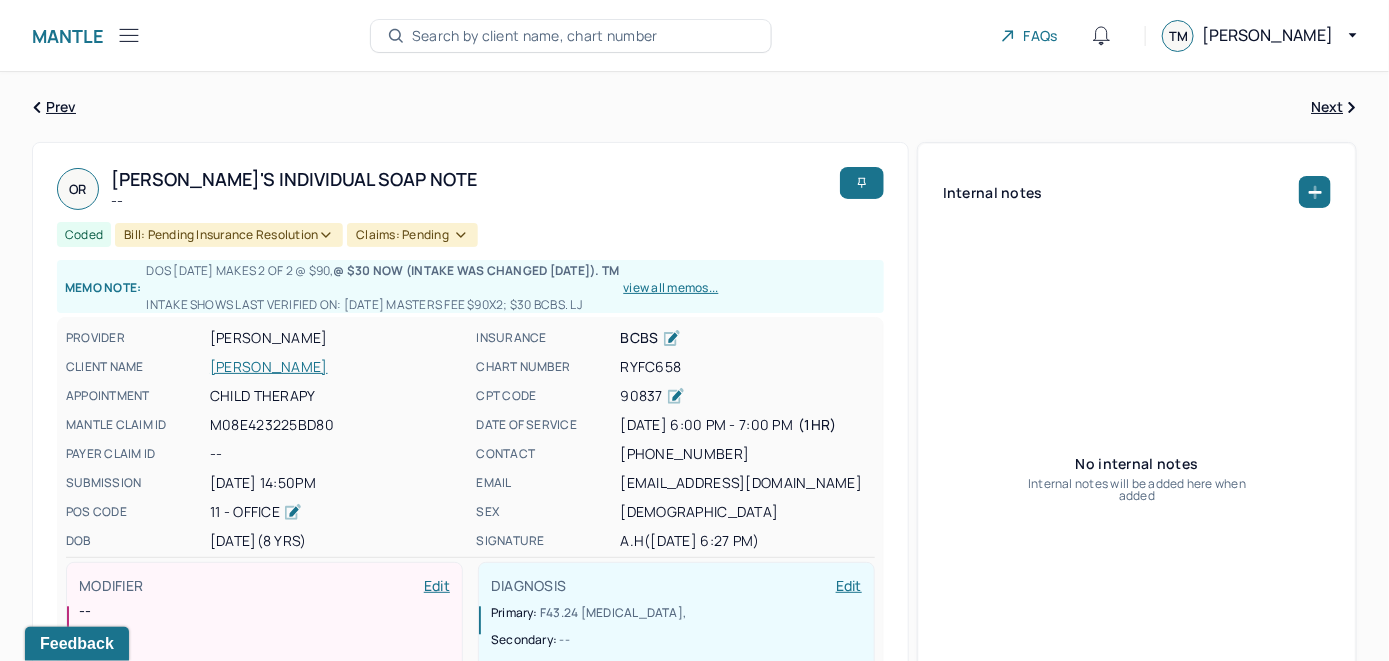click on "Search by client name, chart number" at bounding box center (571, 36) 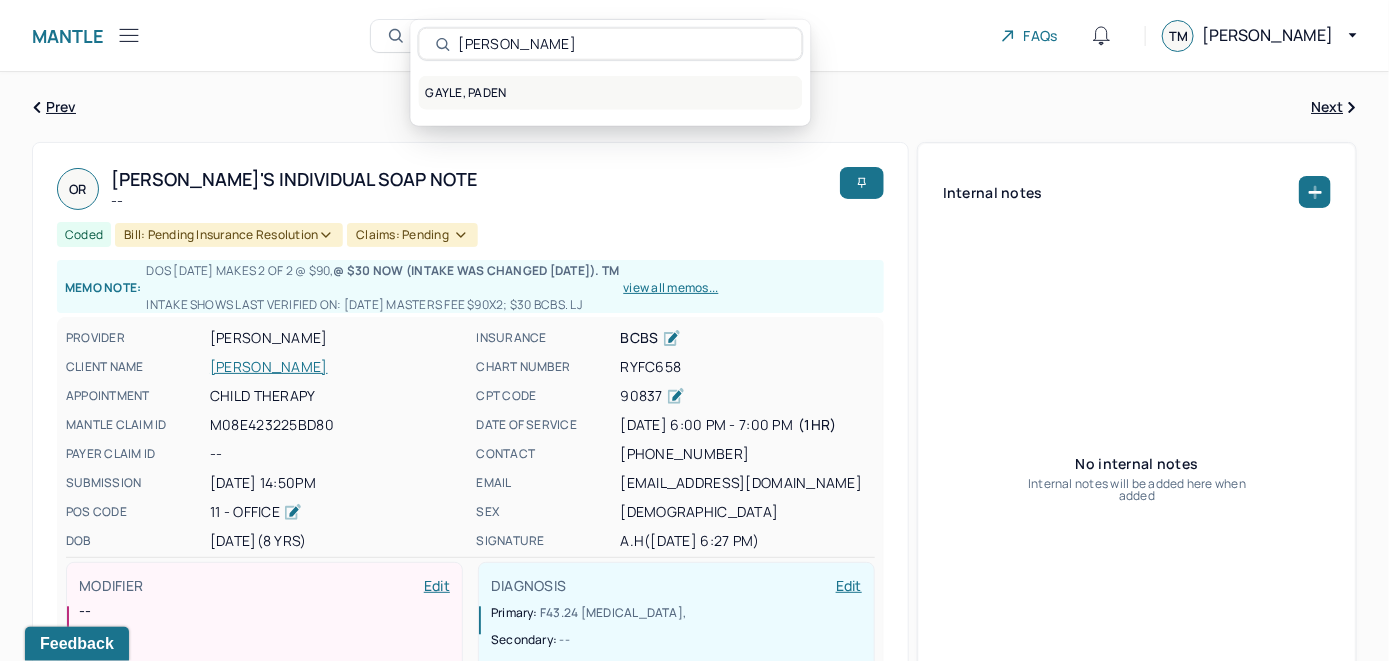 type on "Paden Gayle" 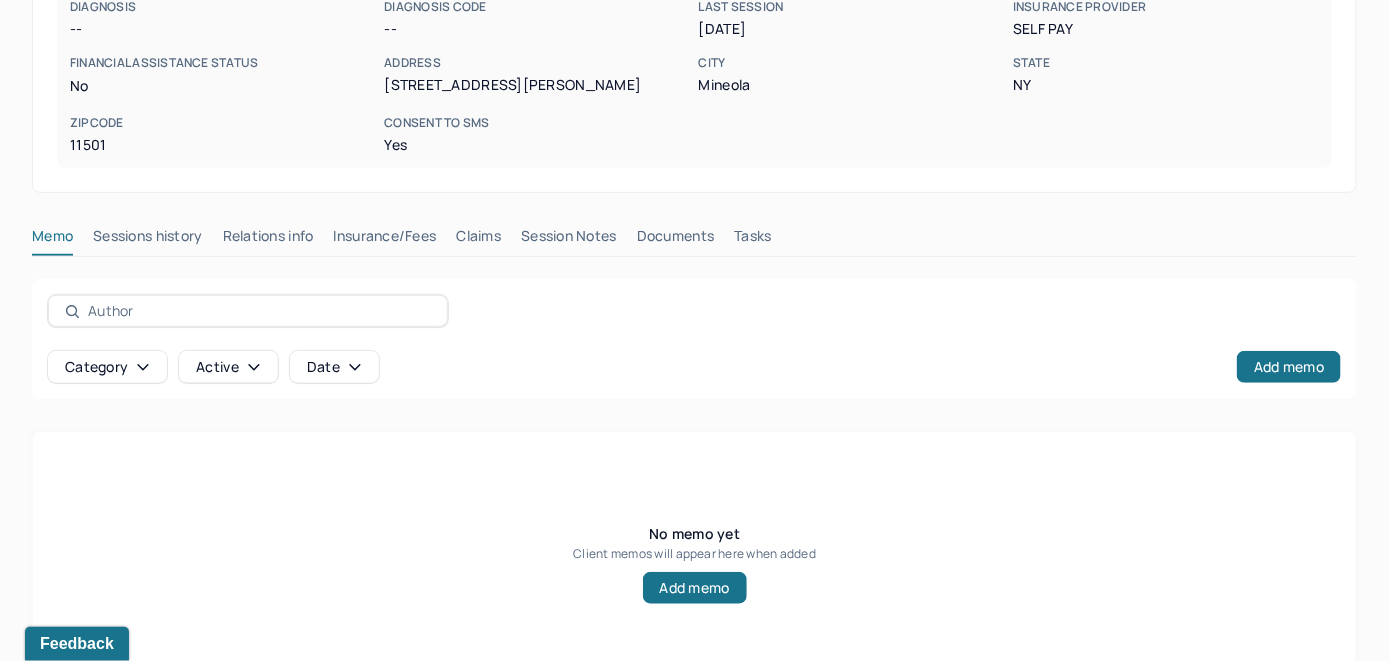 scroll, scrollTop: 393, scrollLeft: 0, axis: vertical 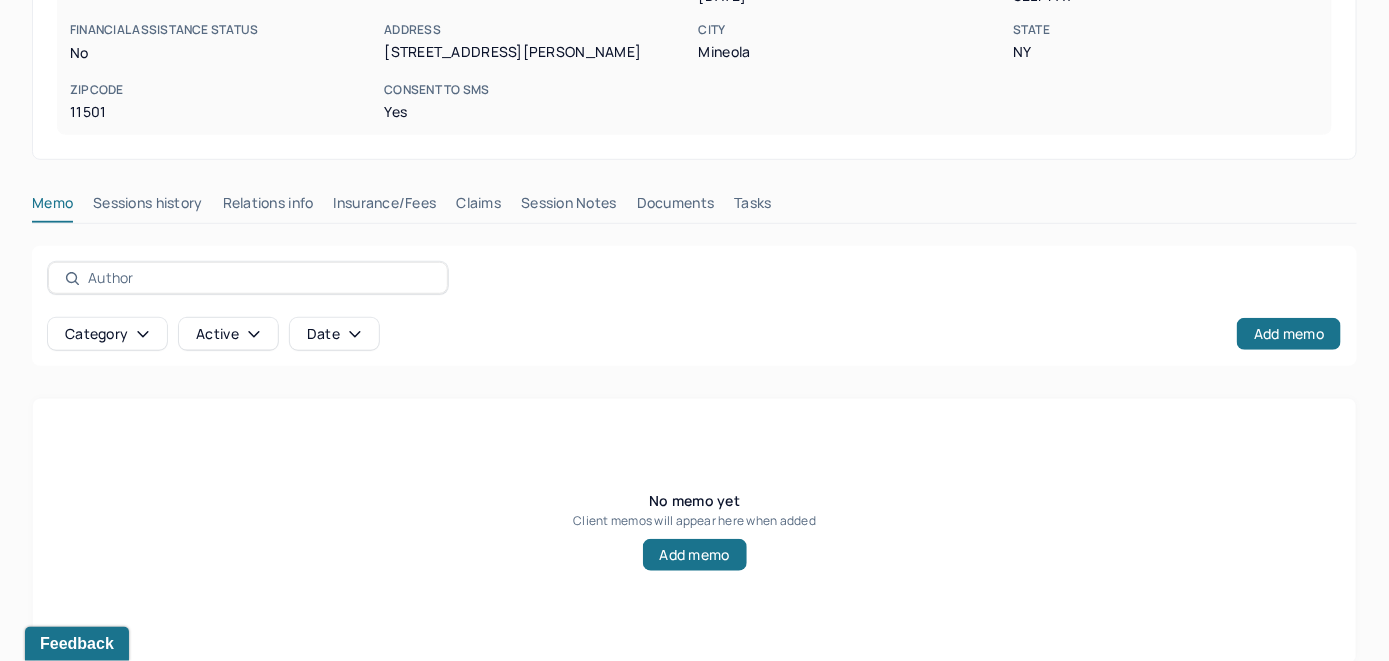 click on "Insurance/Fees" at bounding box center (385, 207) 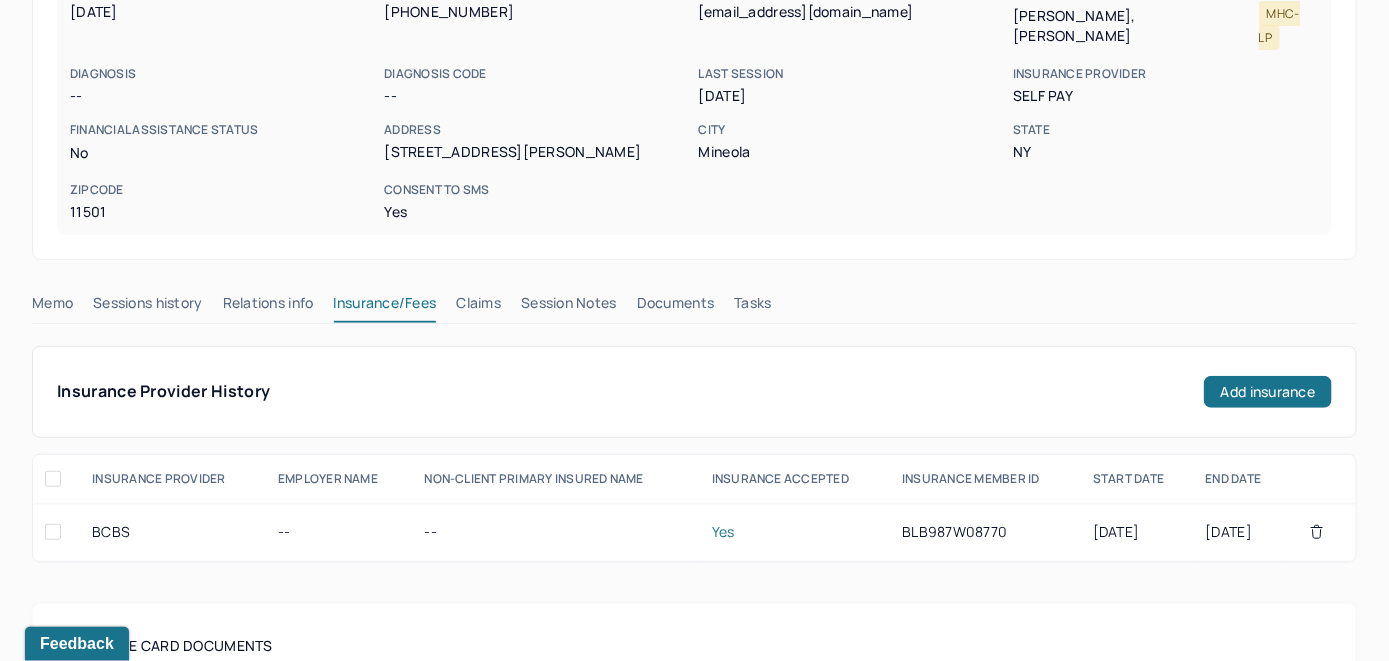 click on "Claims" at bounding box center (478, 307) 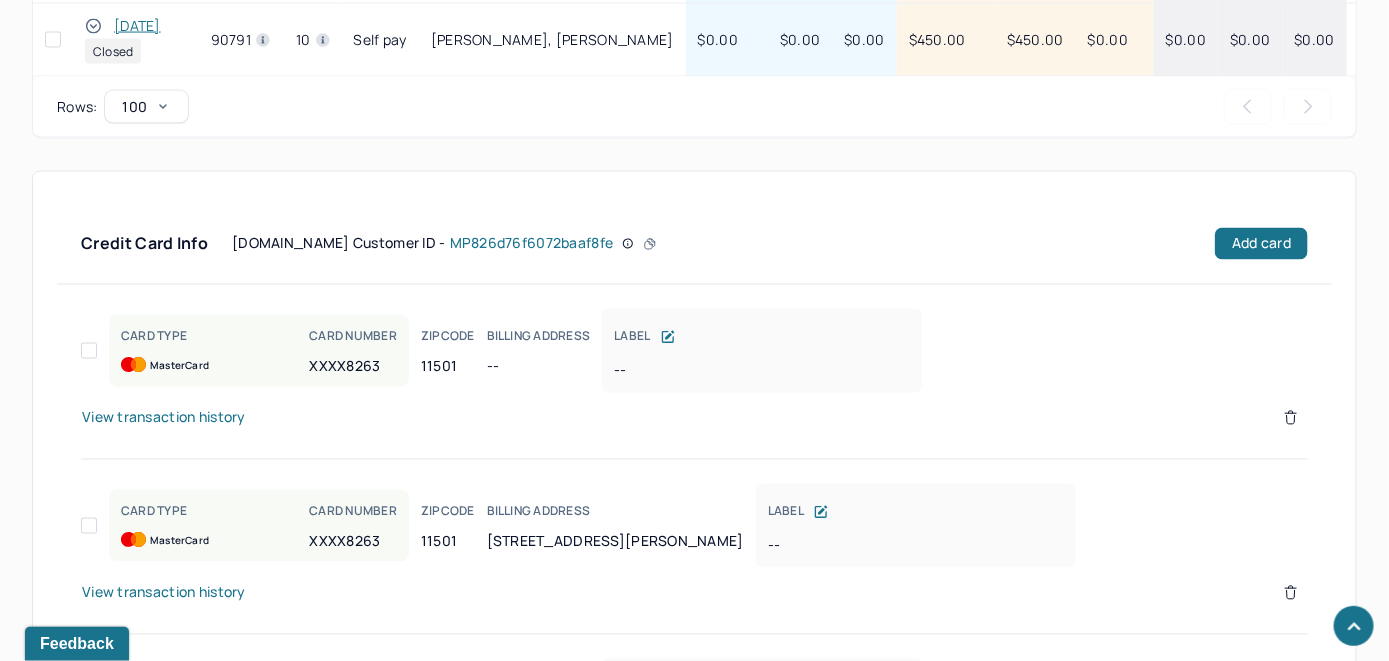 scroll, scrollTop: 1231, scrollLeft: 0, axis: vertical 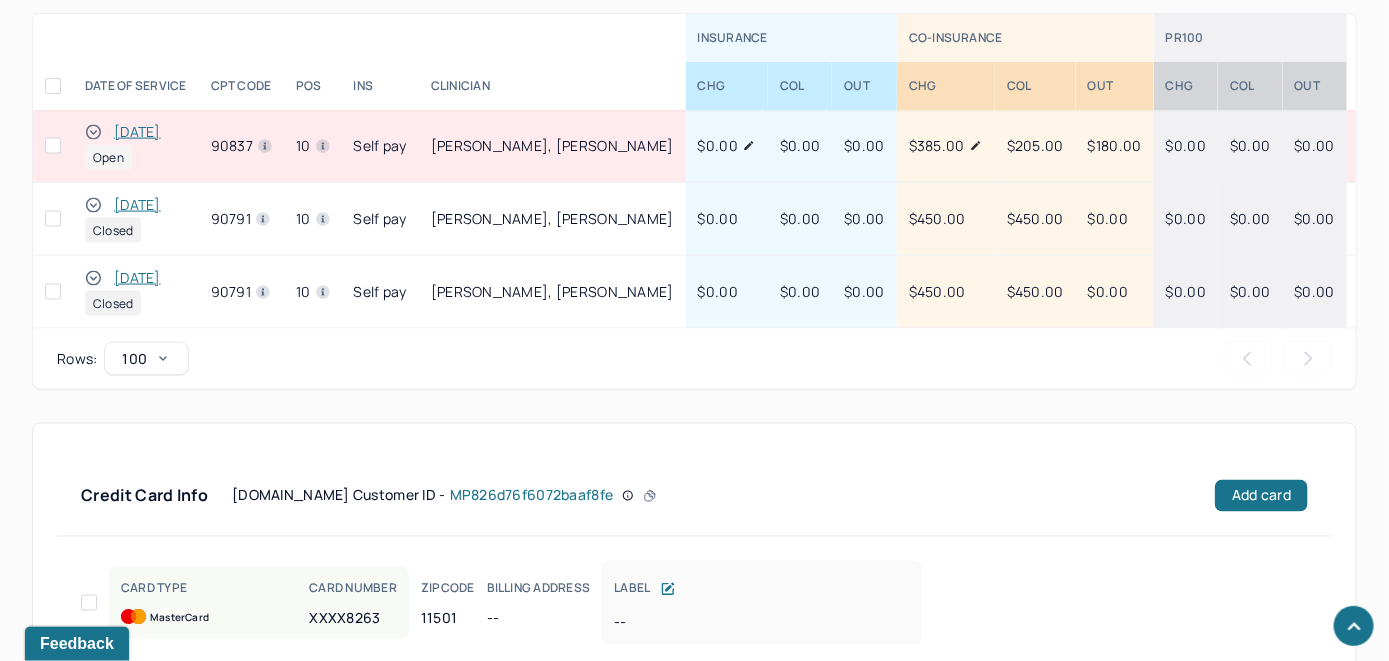 click 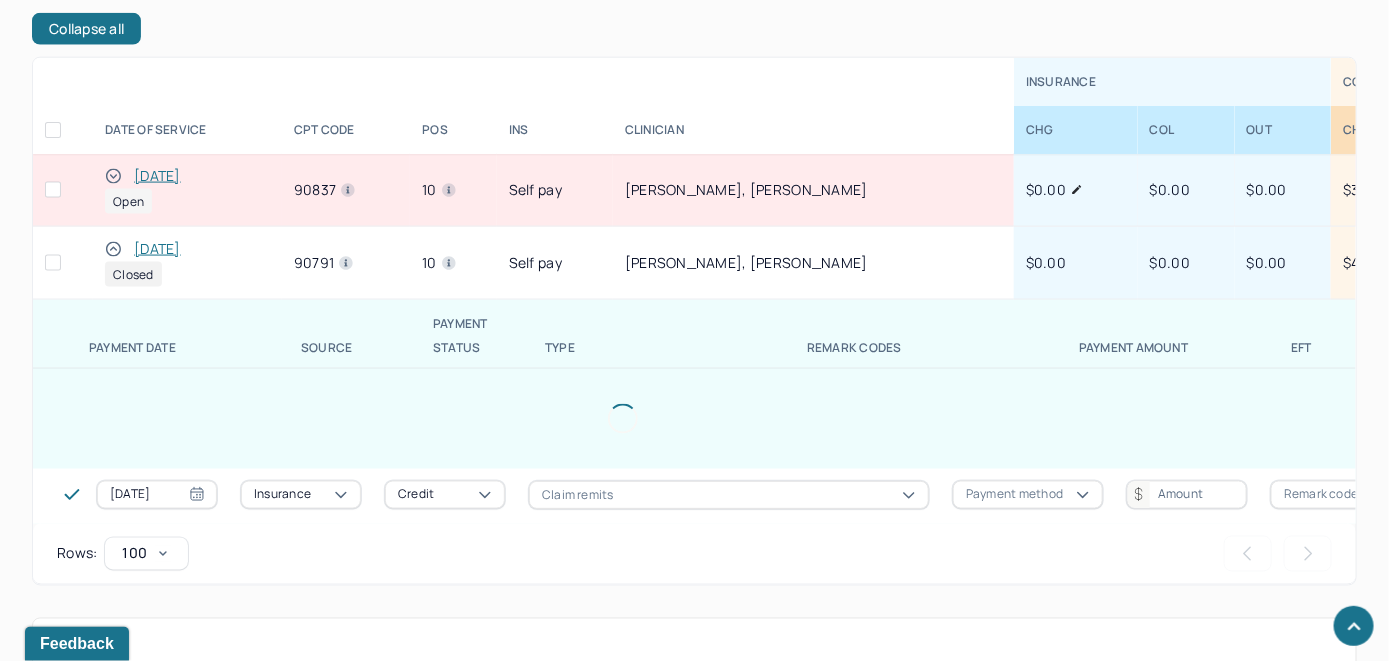 scroll, scrollTop: 1075, scrollLeft: 0, axis: vertical 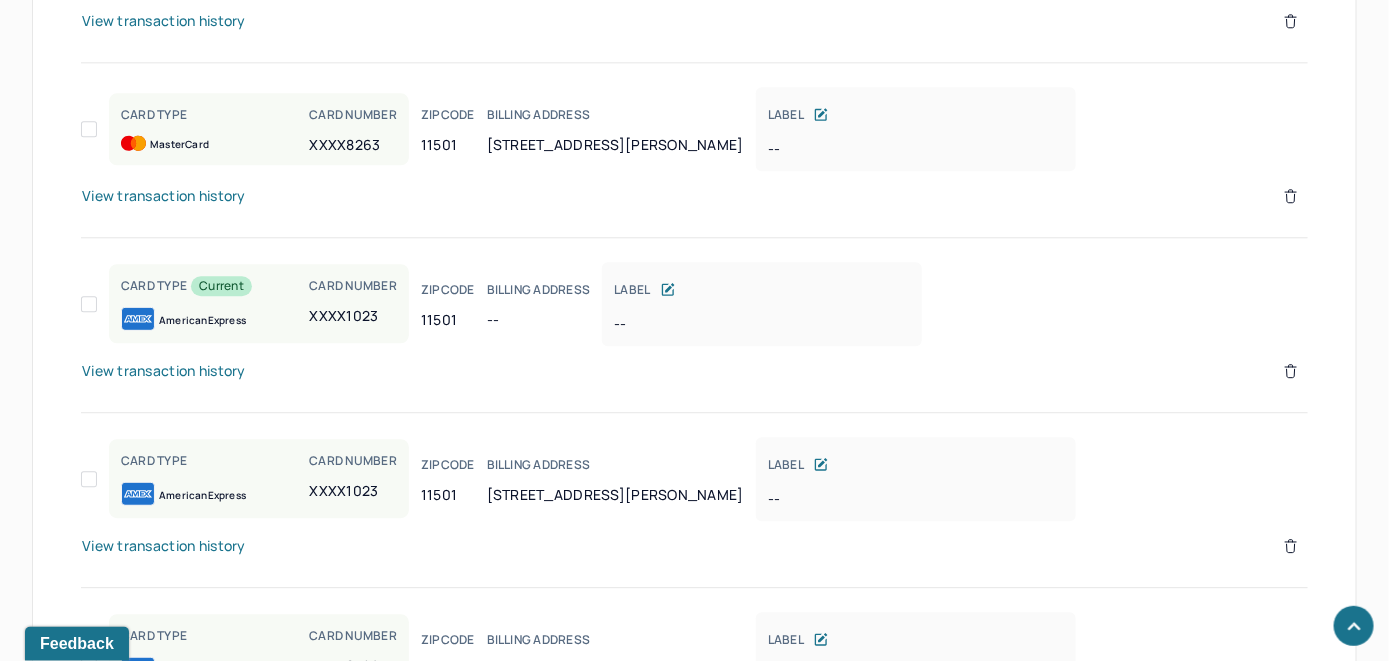 click on "View transaction history" at bounding box center (164, 371) 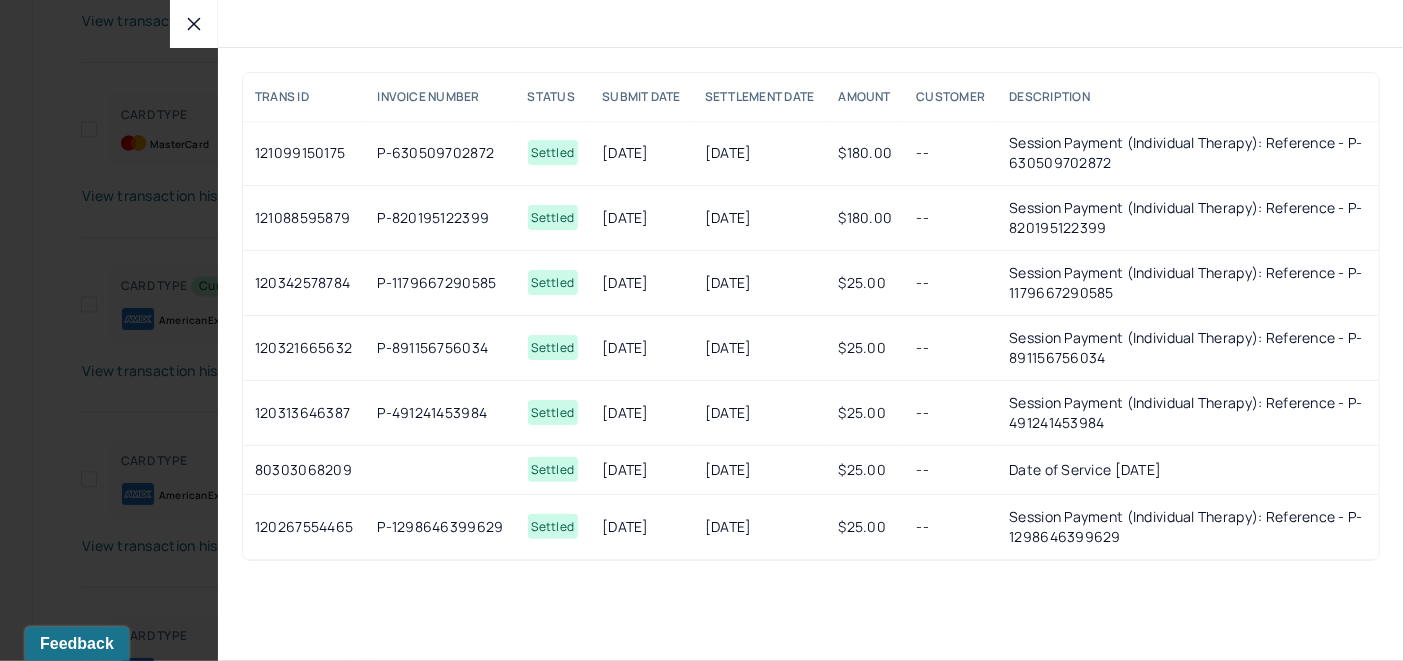 click 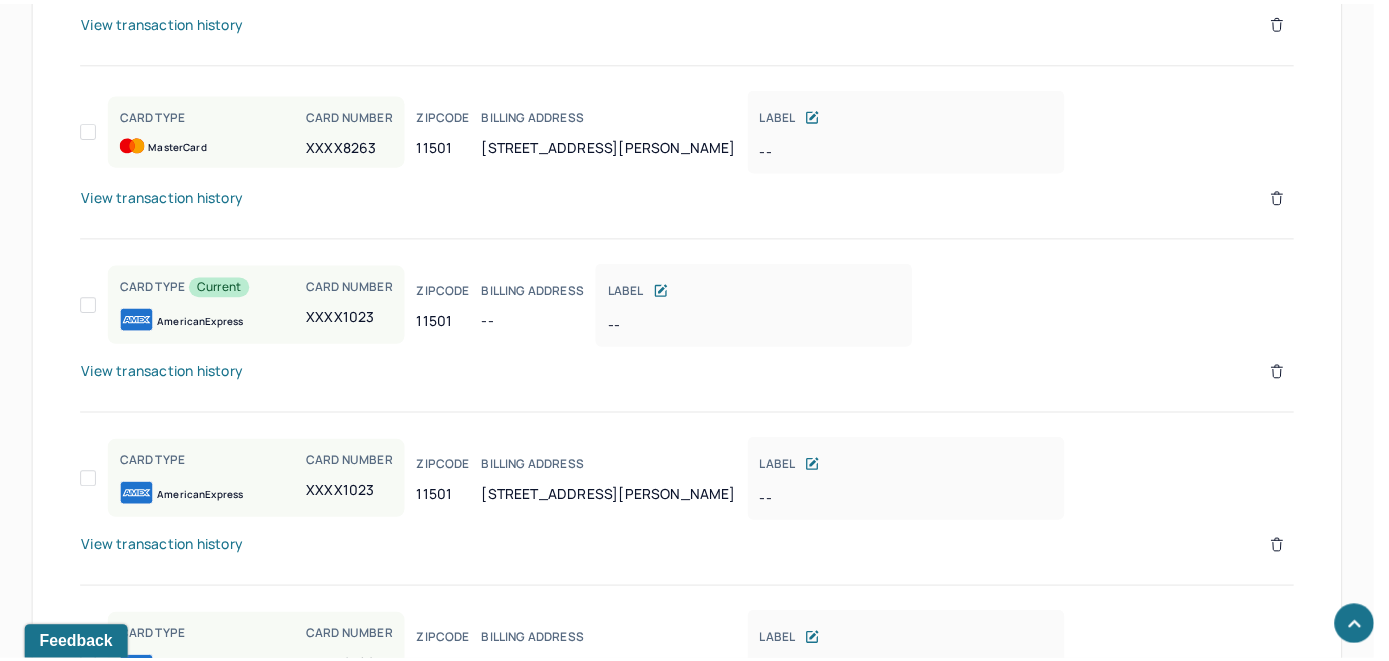 scroll, scrollTop: 137, scrollLeft: 775, axis: both 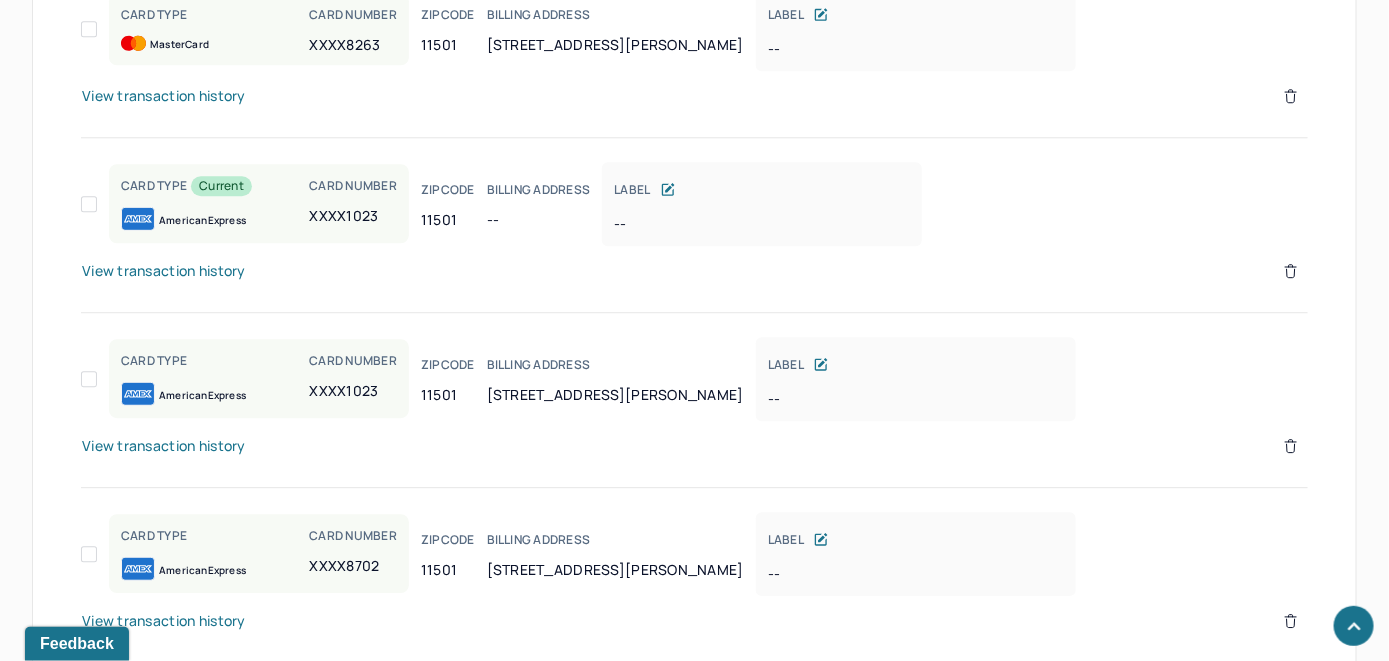 click 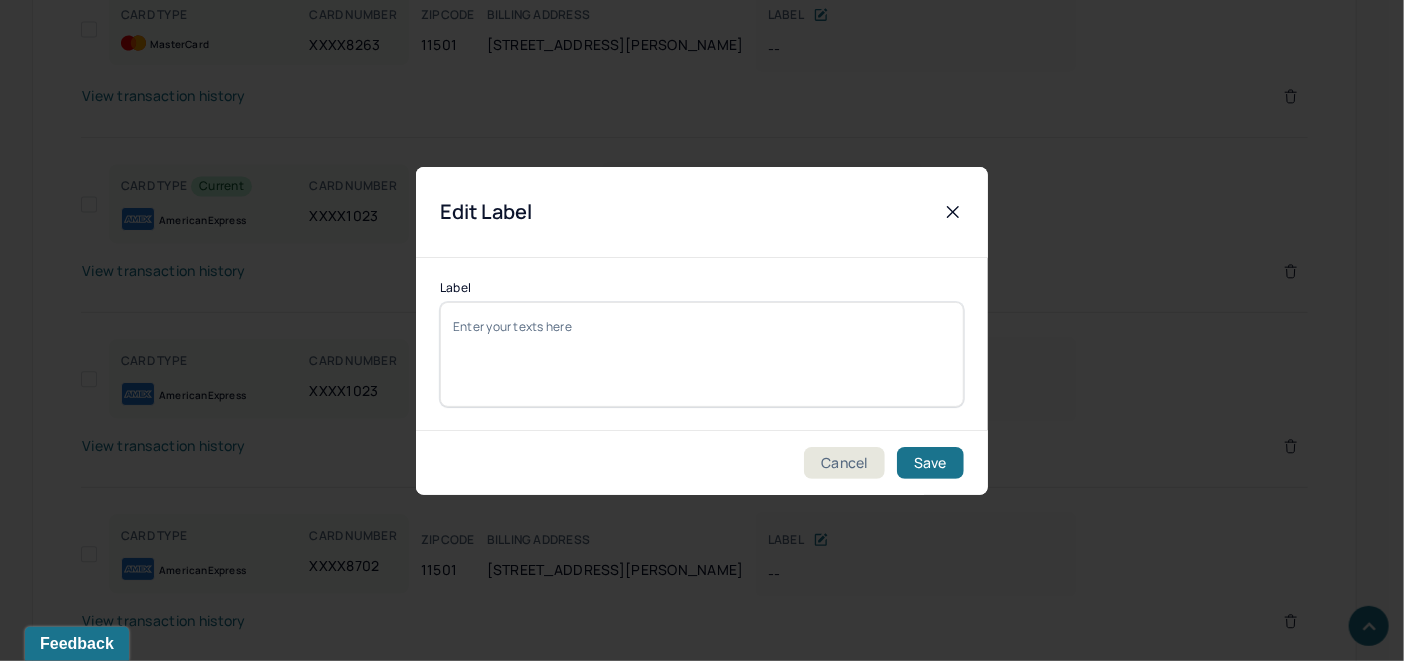 click on "Label" at bounding box center (702, 354) 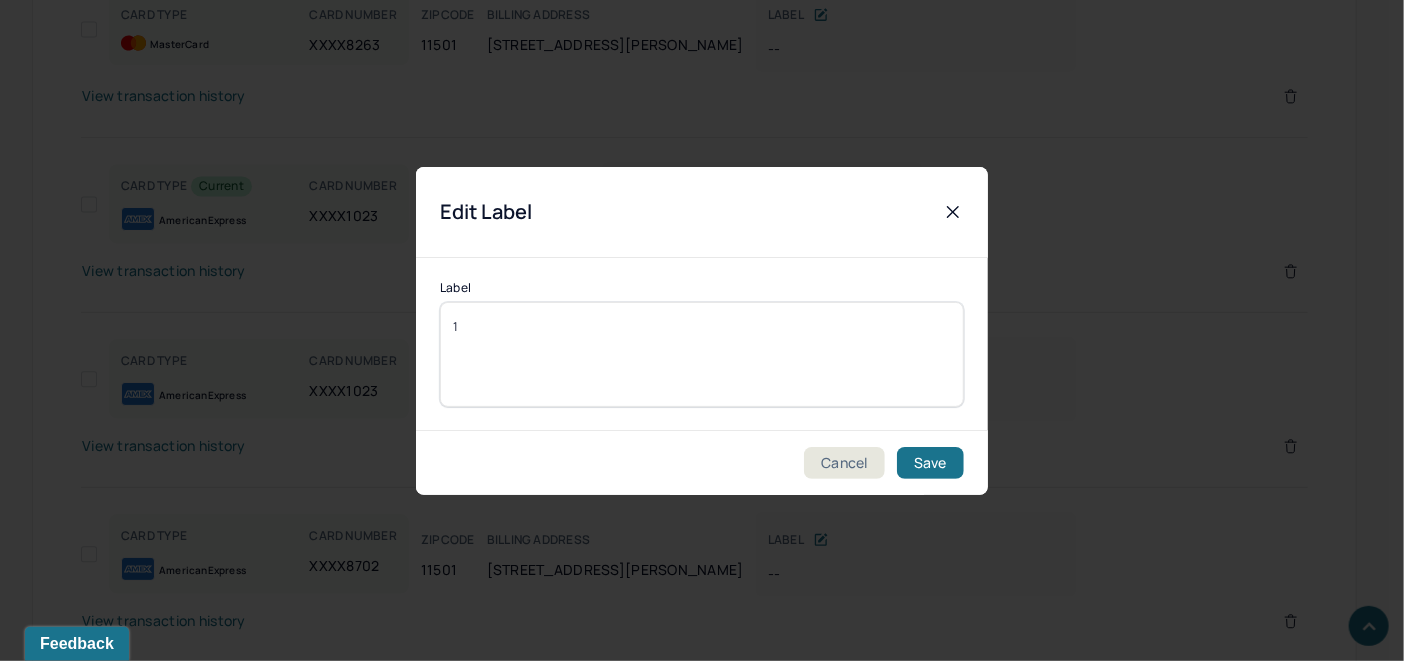 type on "1" 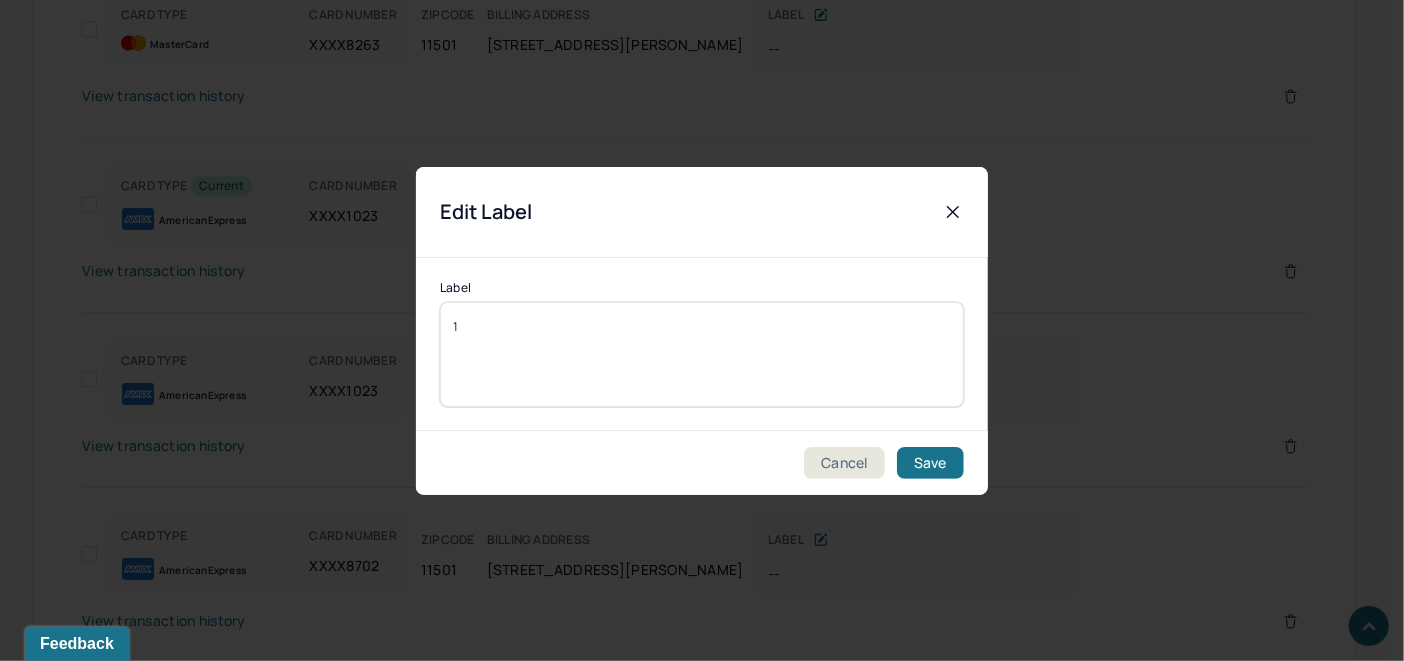 click on "Cancel     Save" at bounding box center (702, 462) 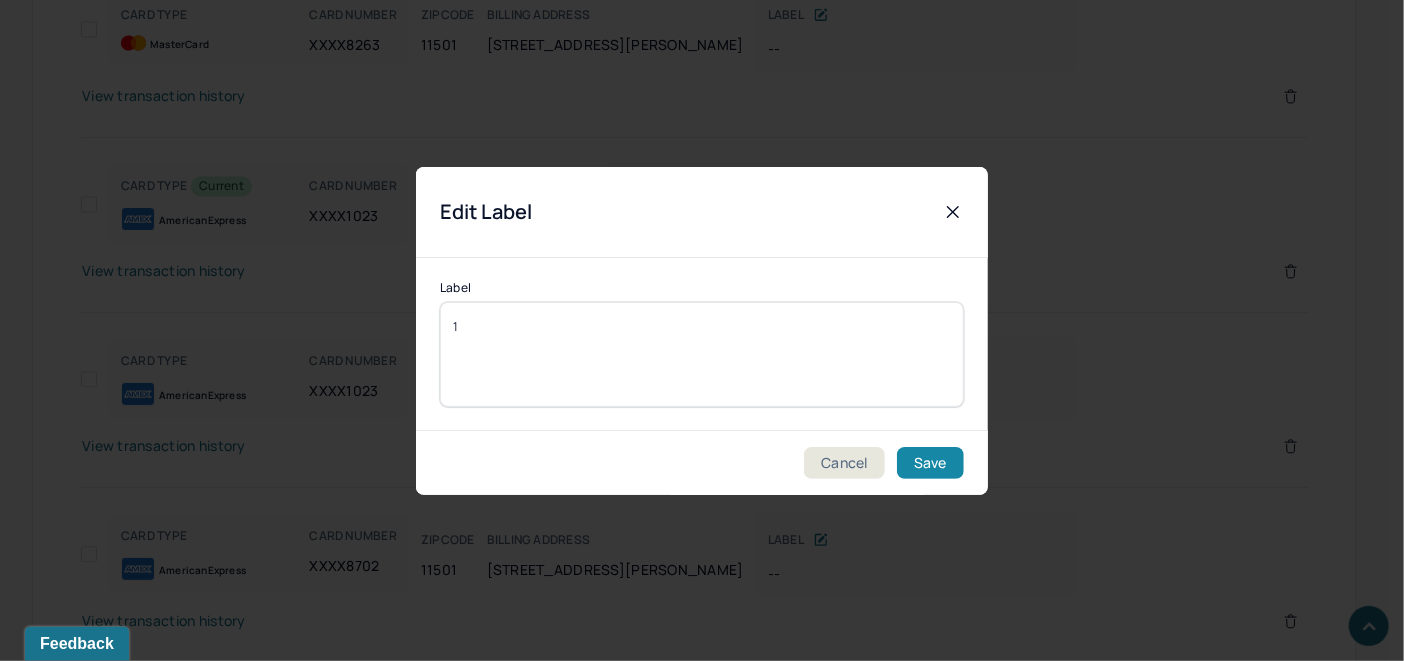 click on "Save" at bounding box center (930, 463) 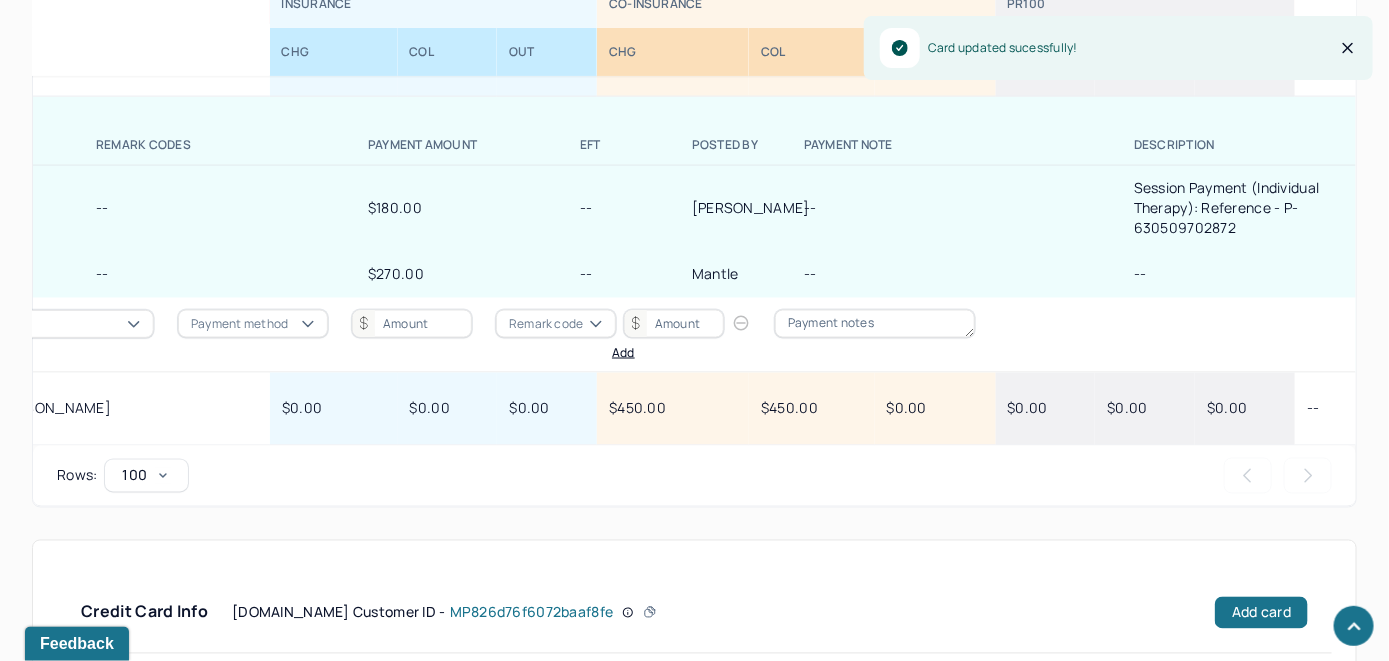 scroll, scrollTop: 1075, scrollLeft: 0, axis: vertical 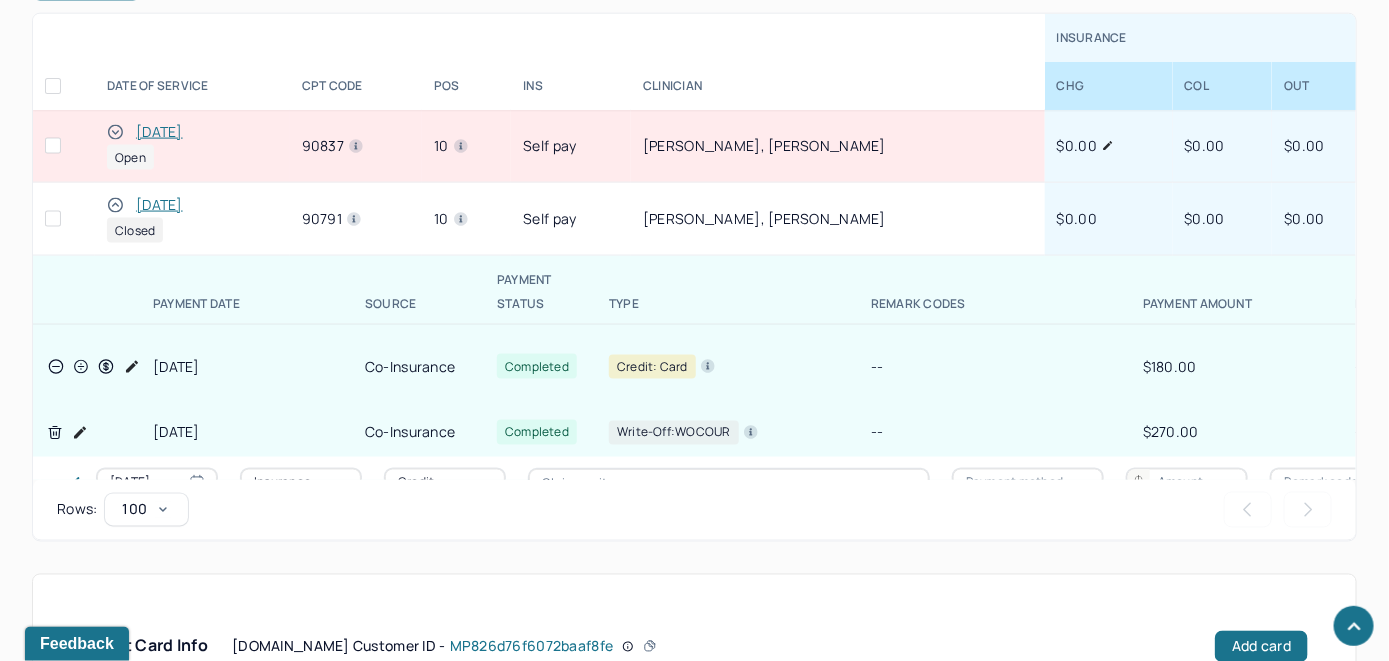 click on "[DATE]" at bounding box center (159, 132) 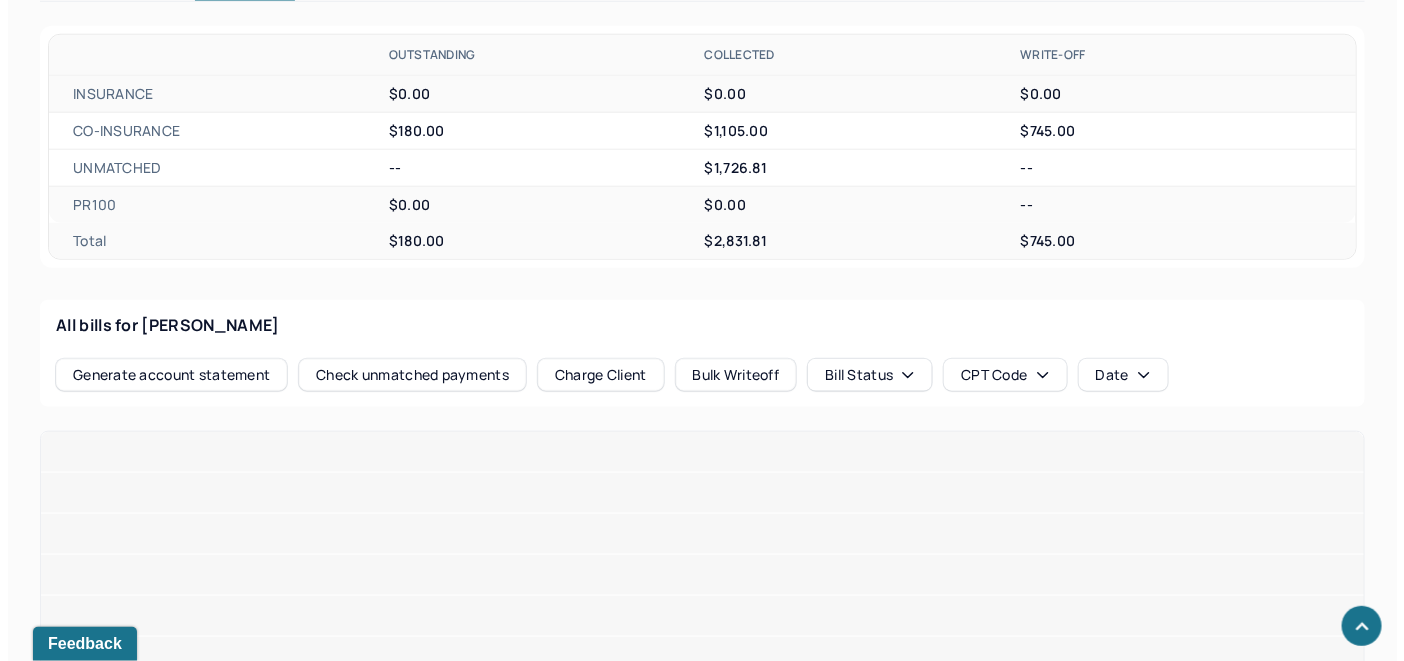 scroll, scrollTop: 581, scrollLeft: 0, axis: vertical 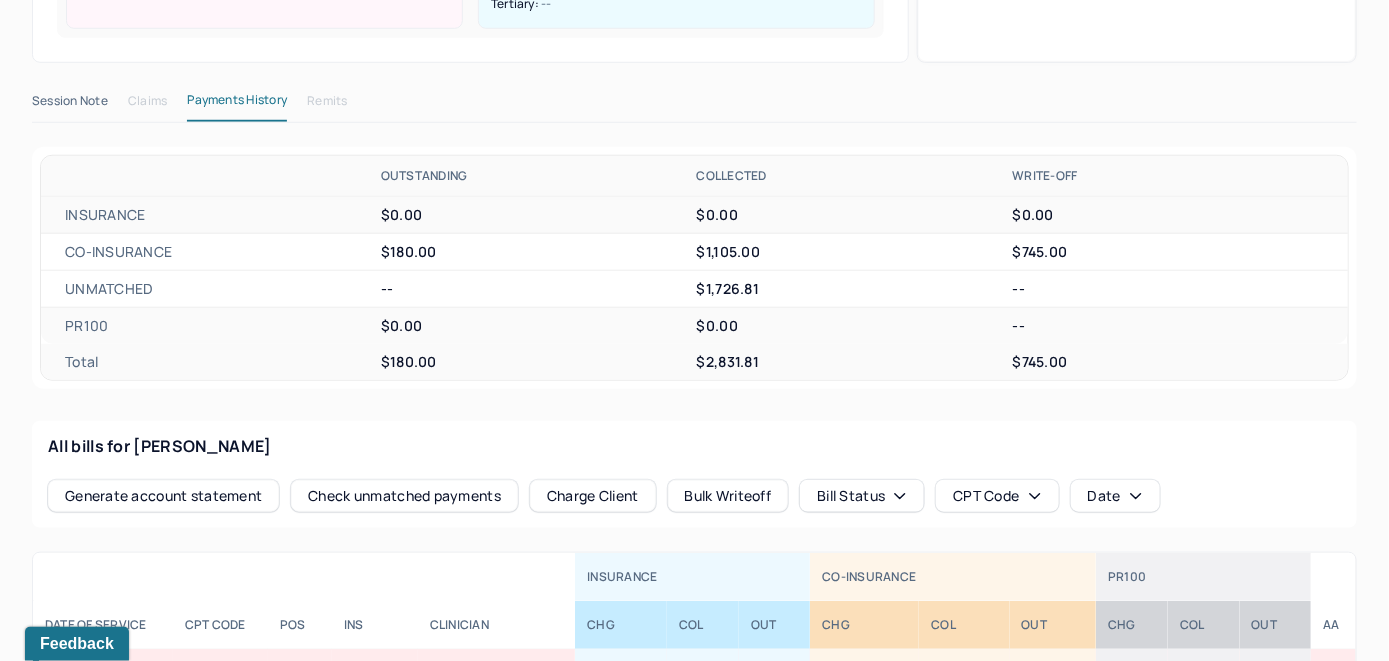 click on "Check unmatched payments" at bounding box center [404, 496] 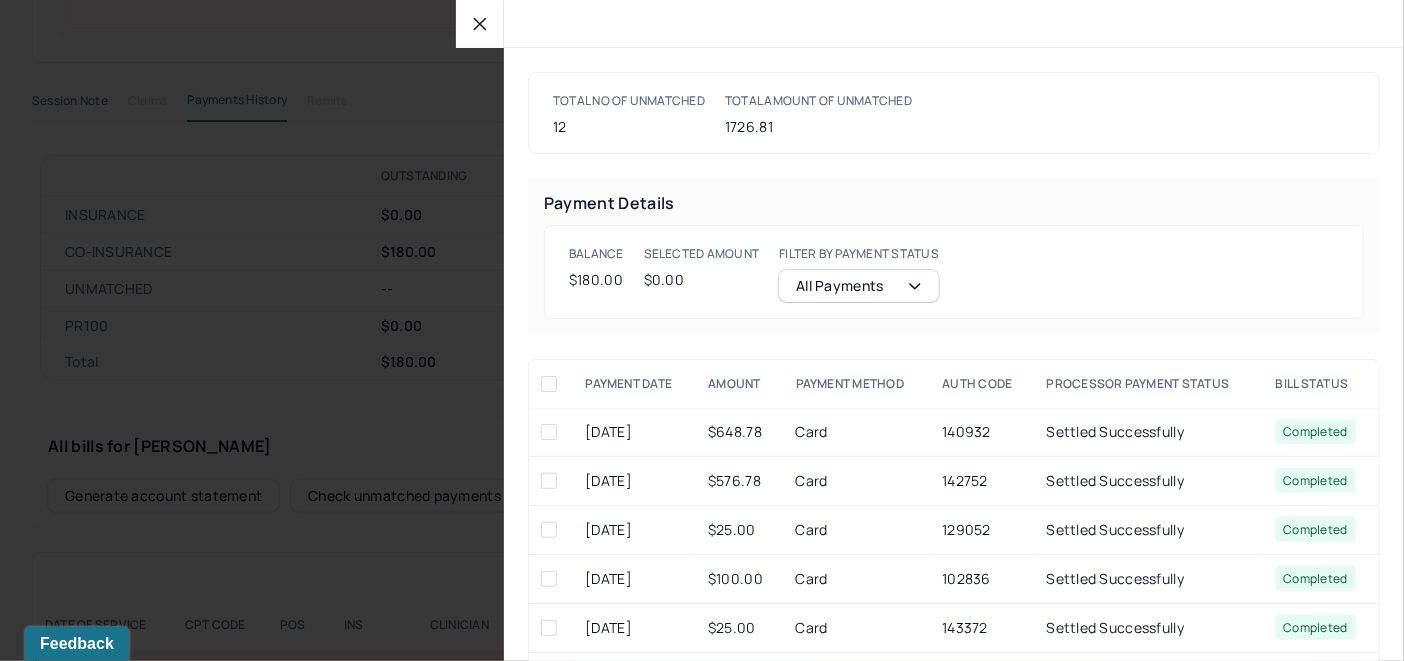 click 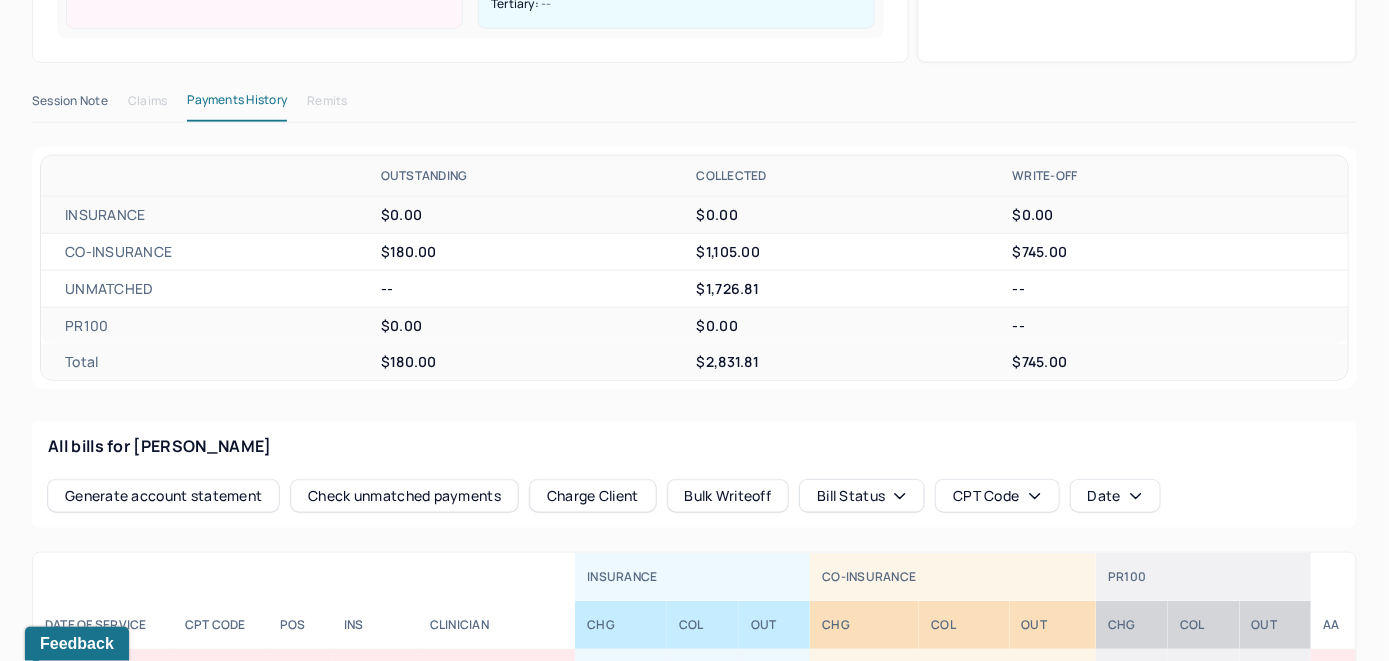 click on "Charge Client" at bounding box center (593, 496) 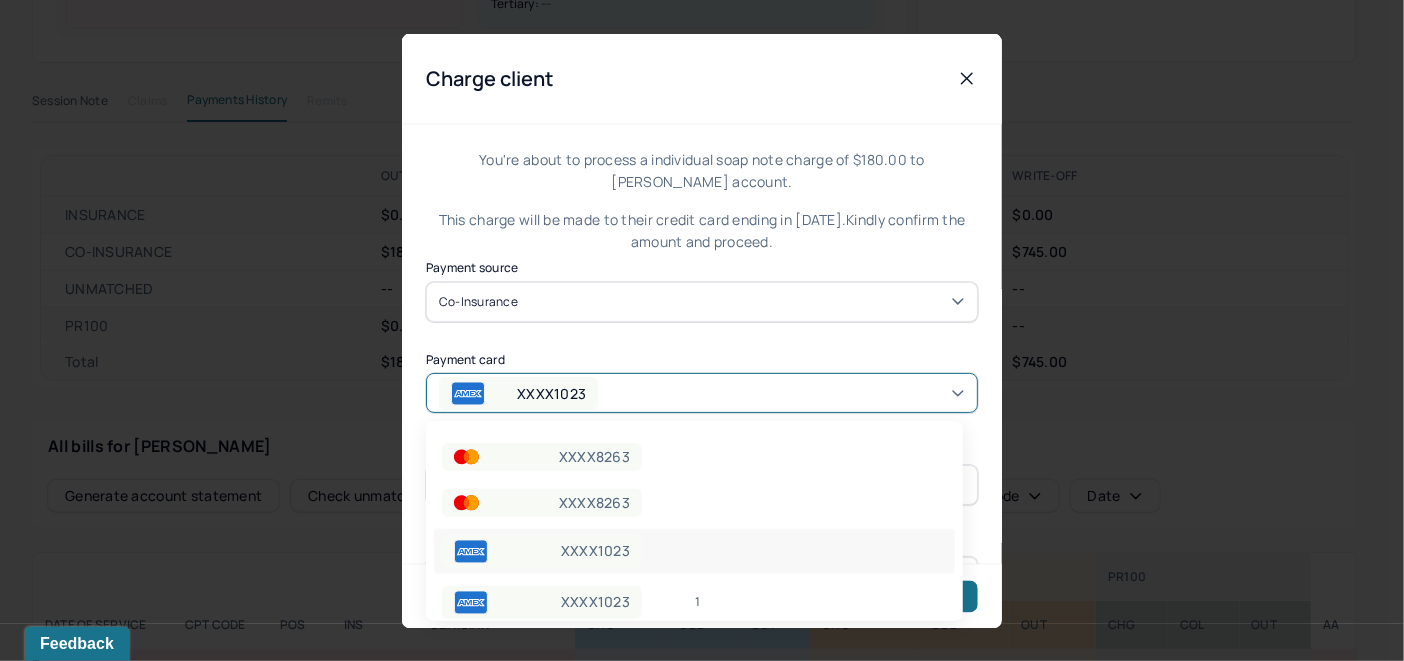 click on "XXXX1023" at bounding box center (702, 393) 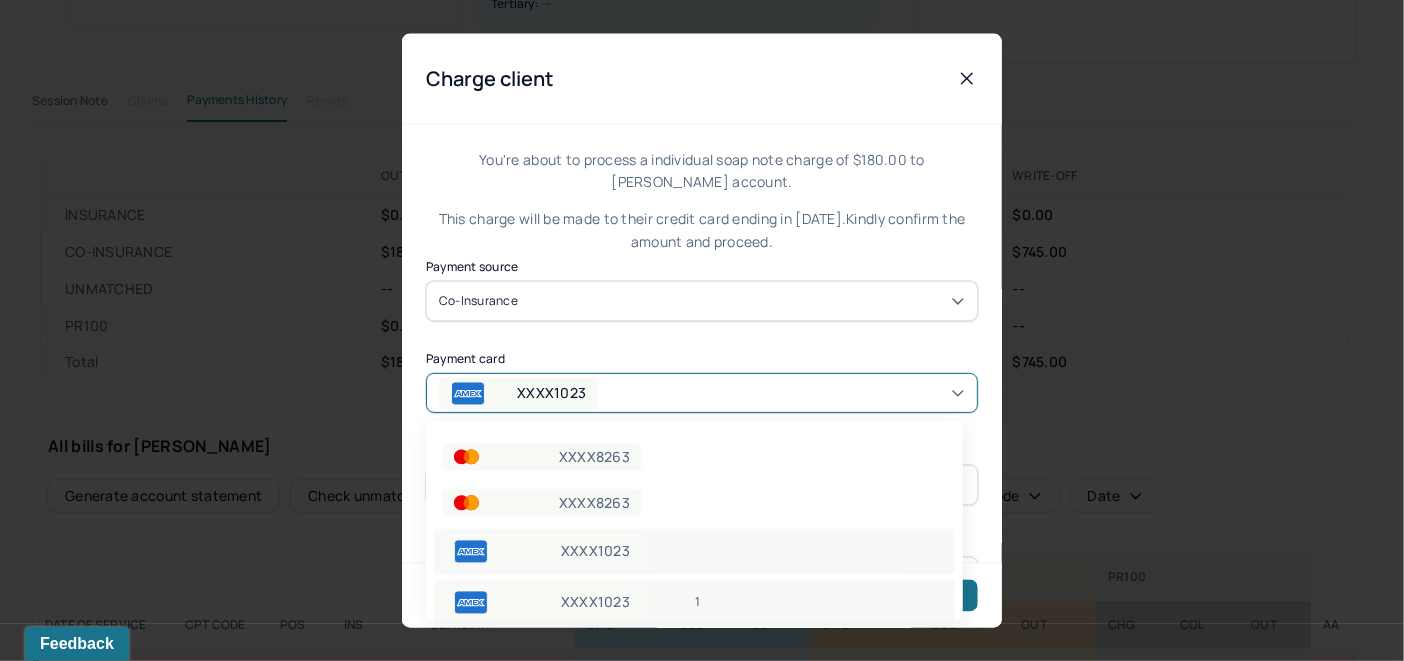 click on "1" at bounding box center (821, 602) 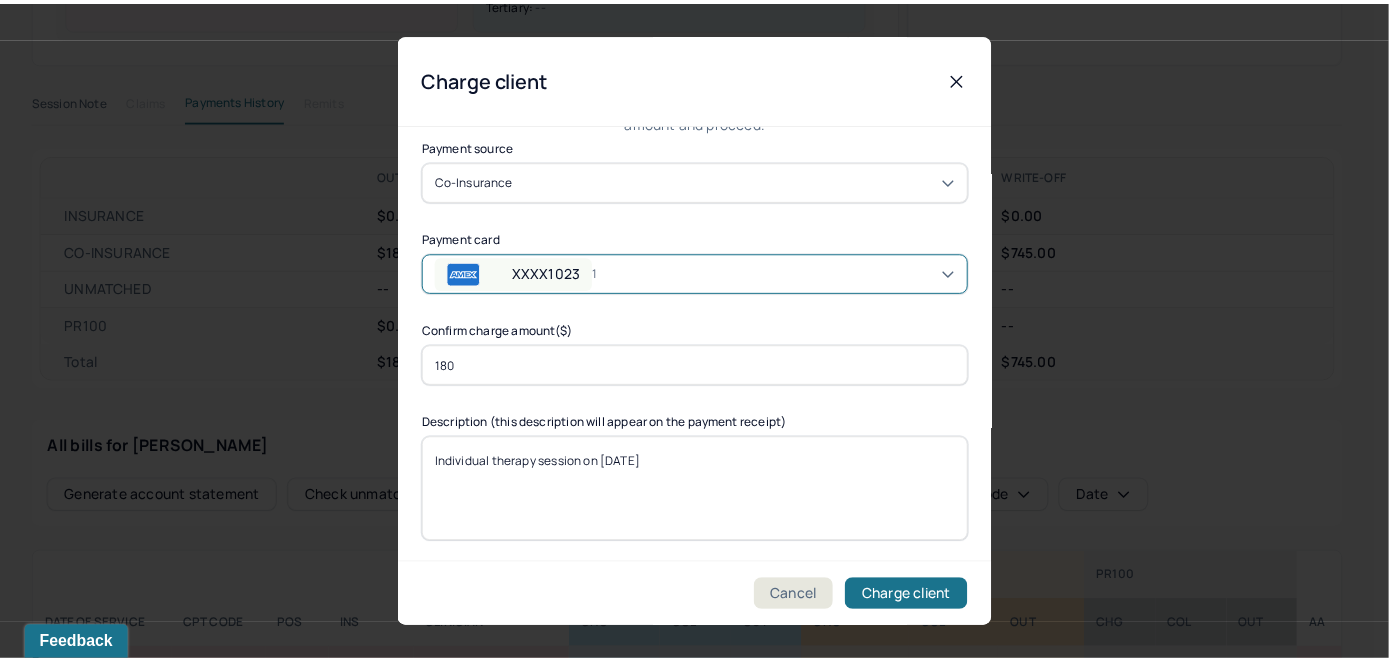 scroll, scrollTop: 121, scrollLeft: 0, axis: vertical 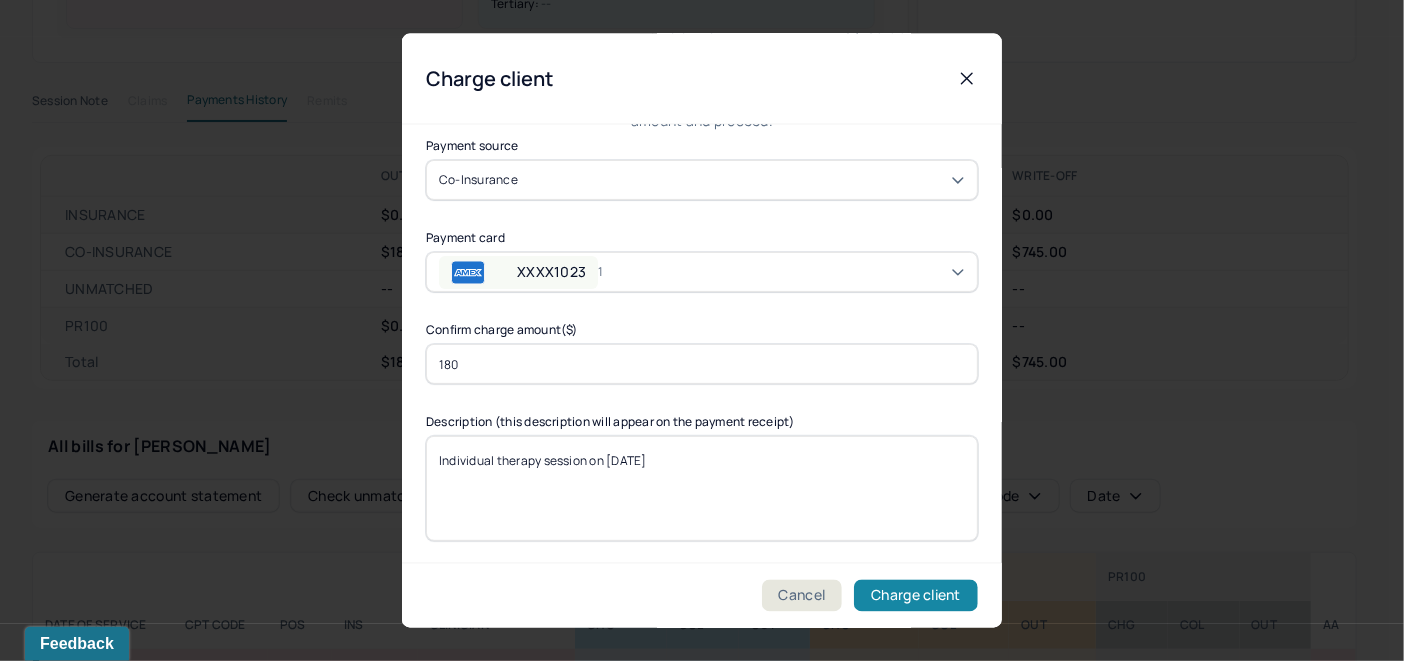 click on "Charge client" at bounding box center [916, 596] 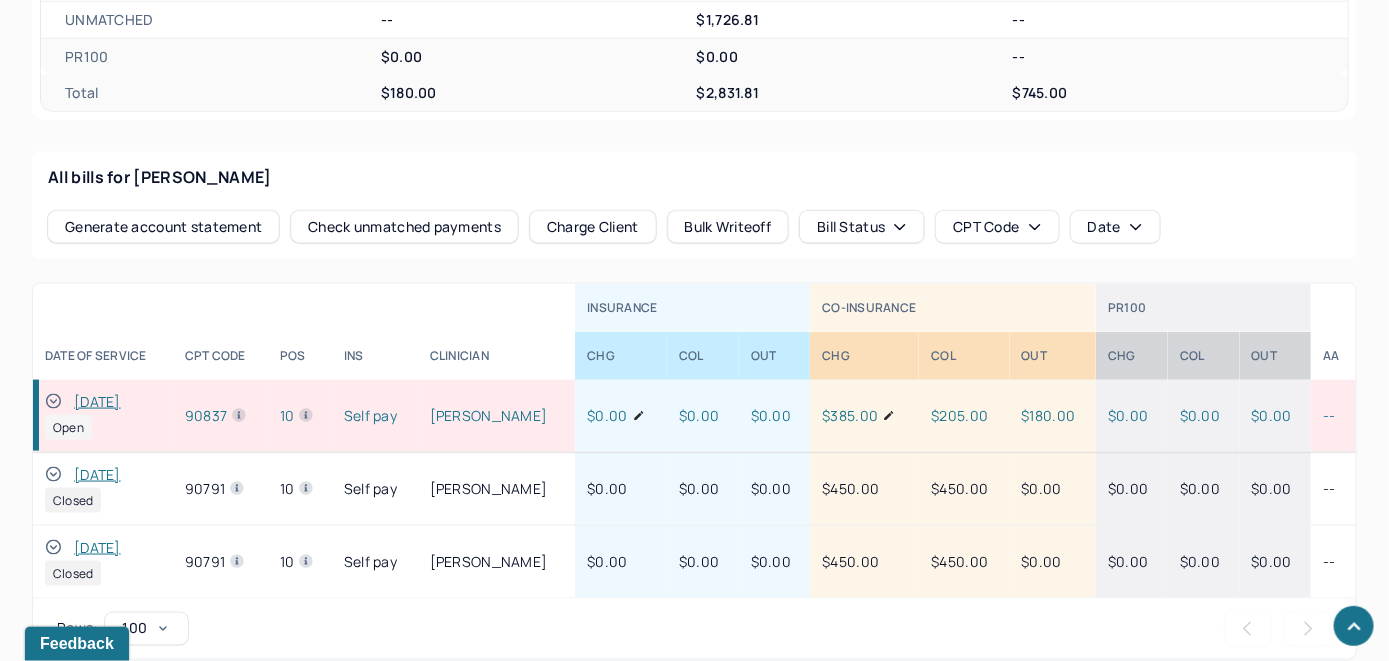 scroll, scrollTop: 869, scrollLeft: 0, axis: vertical 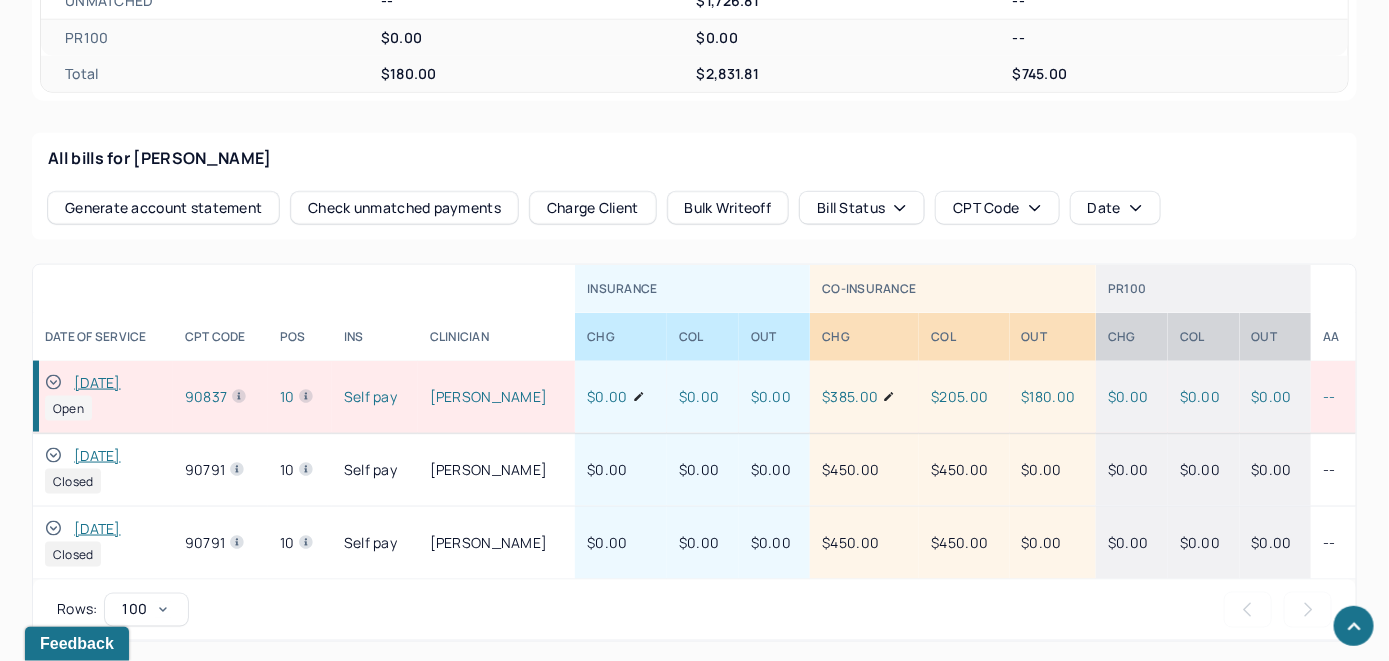 click 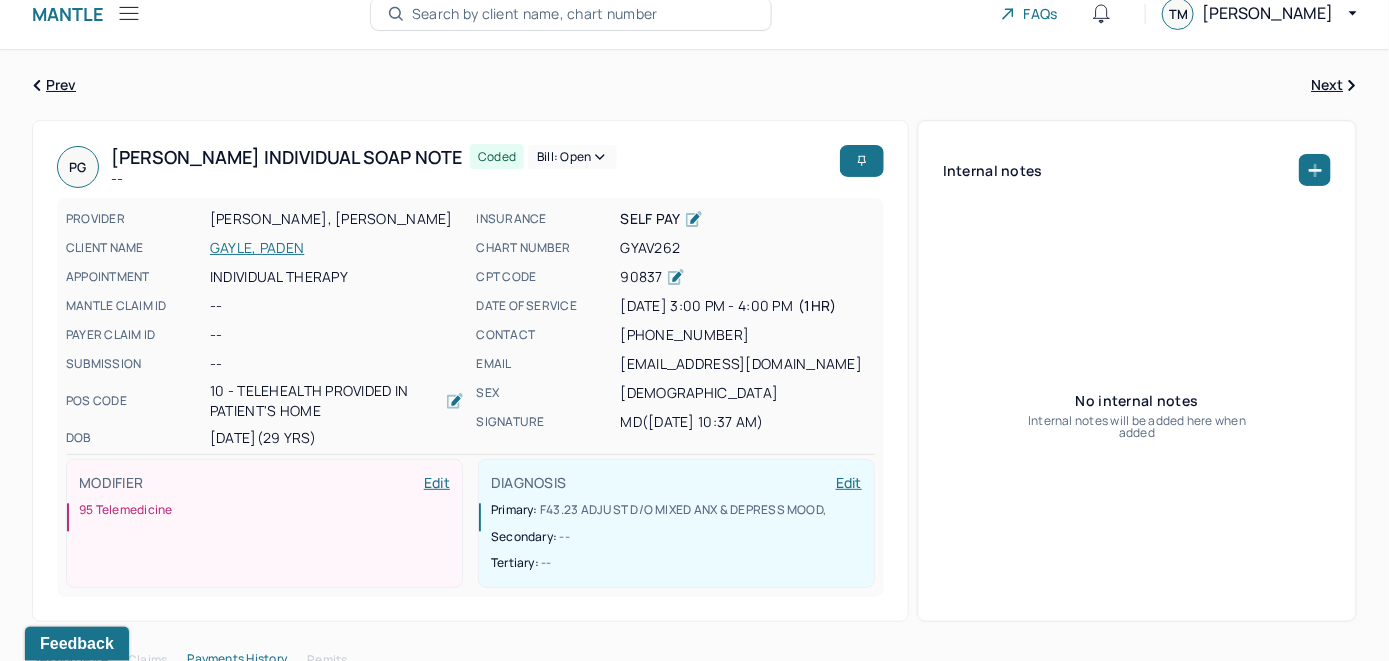 scroll, scrollTop: 0, scrollLeft: 0, axis: both 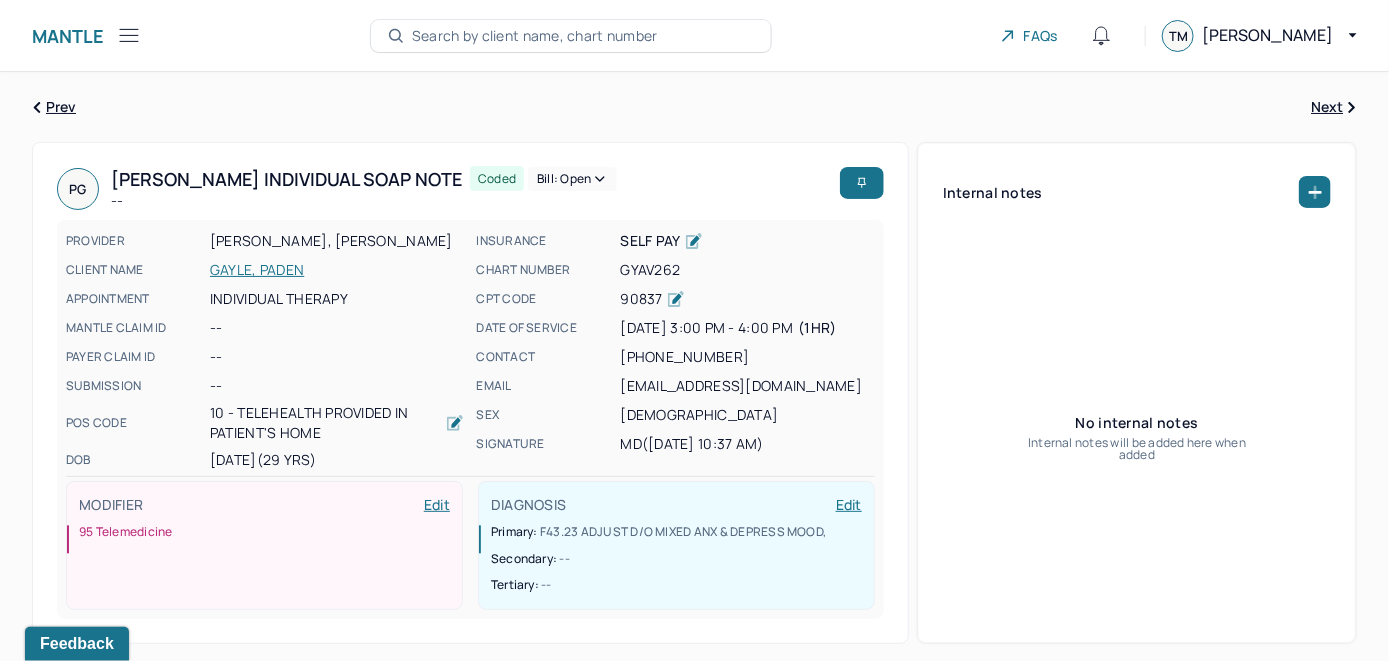 click on "Bill: Open" at bounding box center [572, 179] 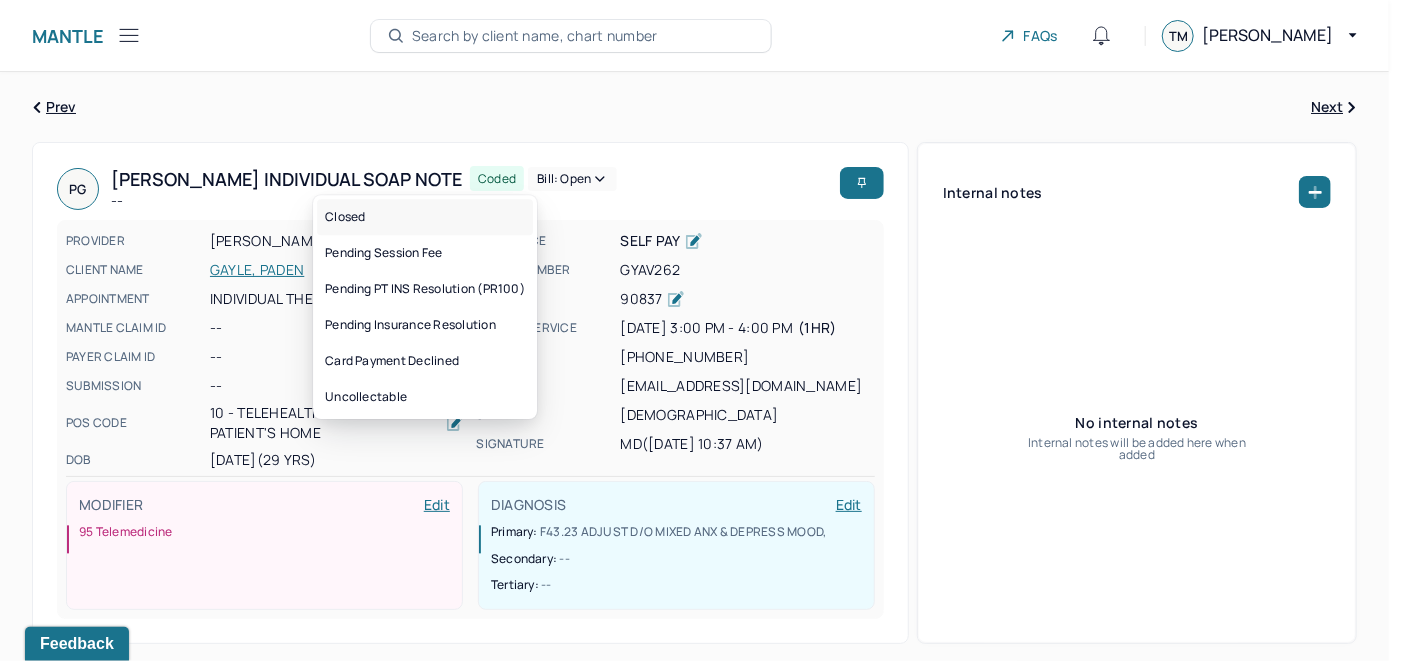 click on "Closed" at bounding box center (425, 217) 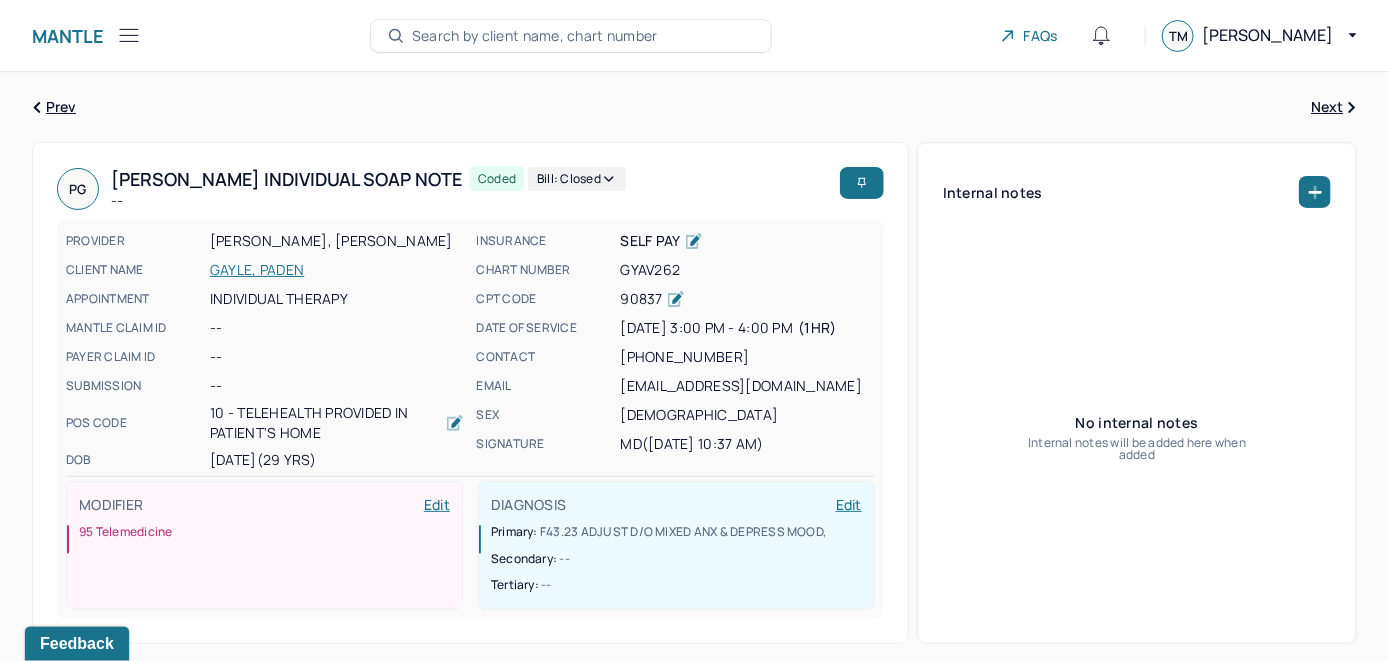 click on "GAYLE, PADEN" at bounding box center [337, 270] 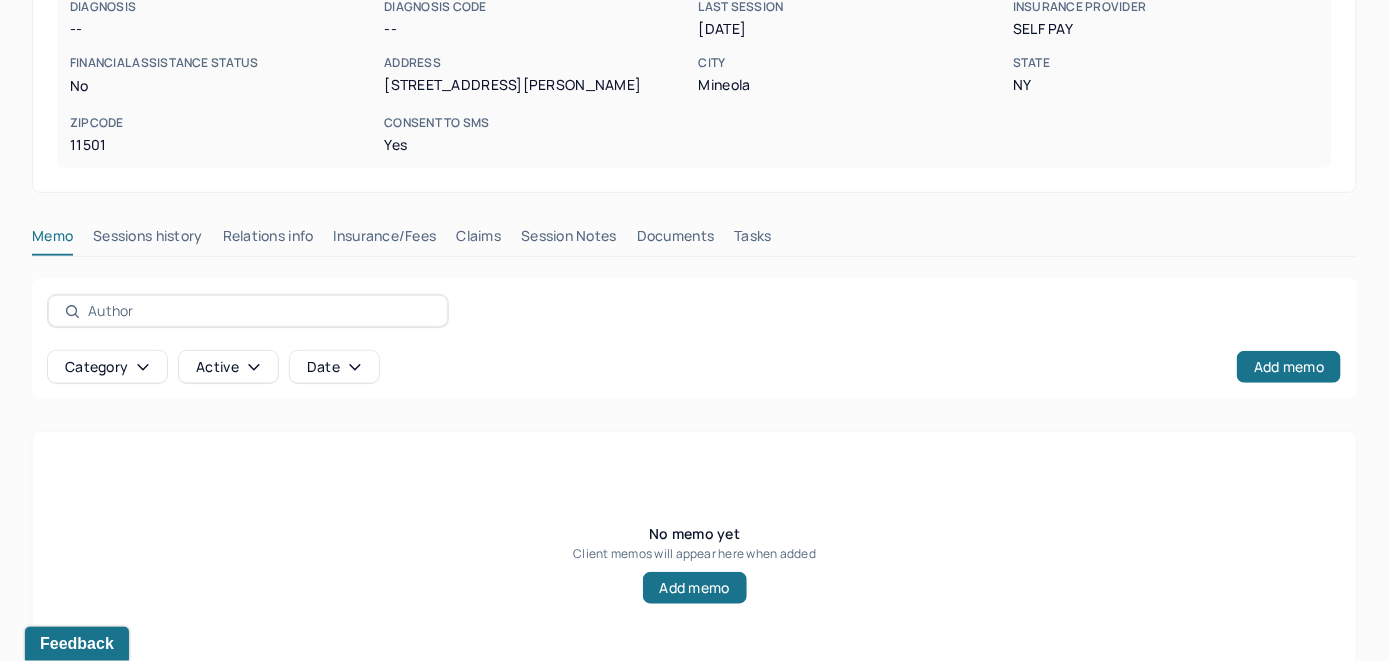 scroll, scrollTop: 393, scrollLeft: 0, axis: vertical 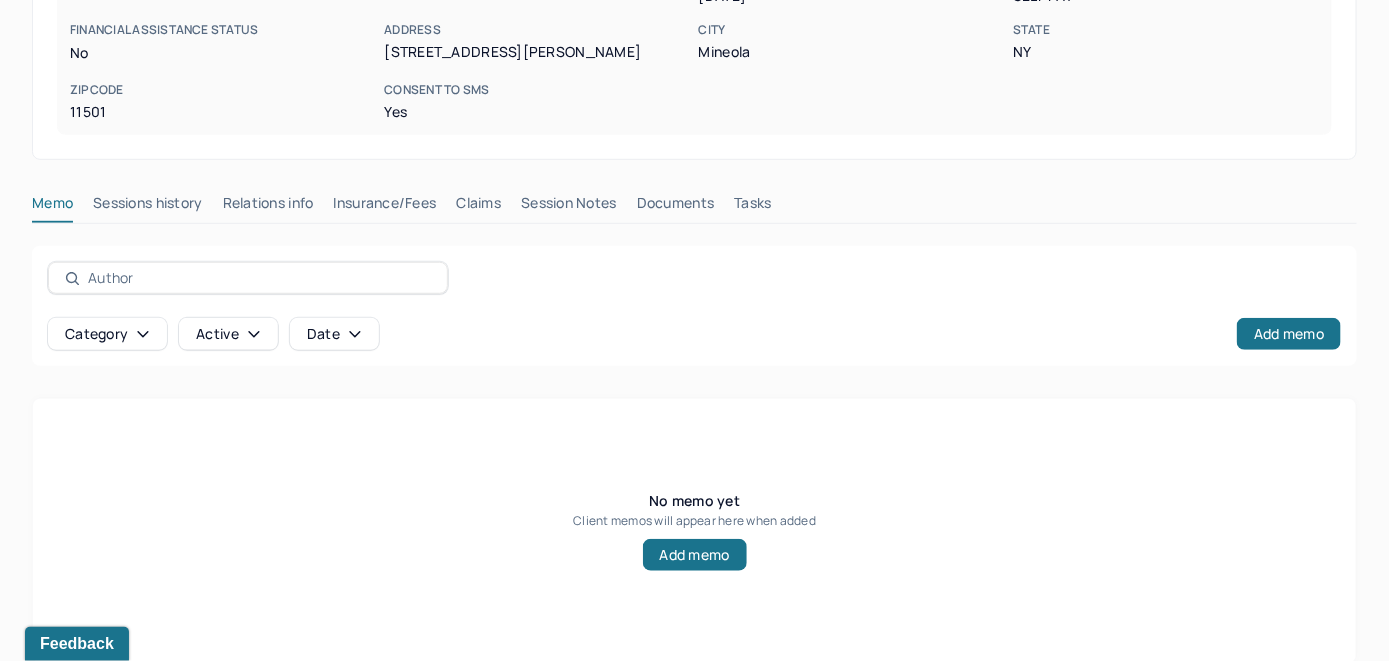 click on "Claims" at bounding box center [478, 207] 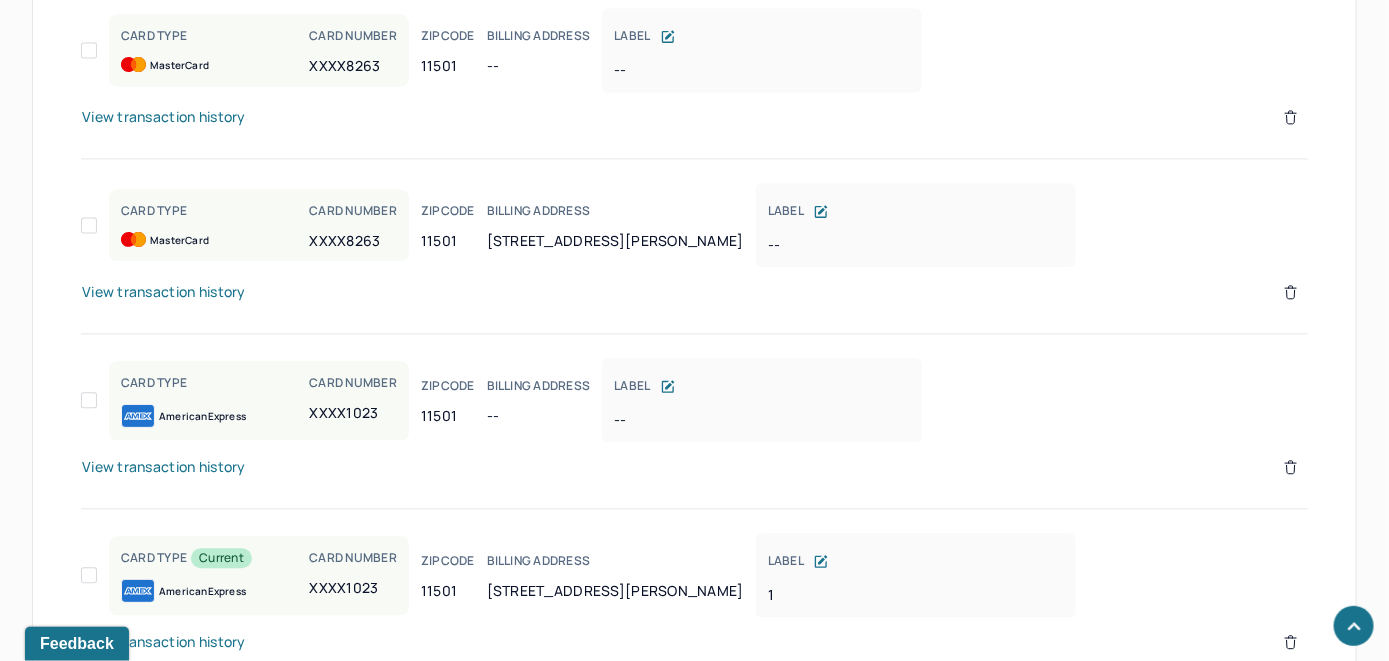 scroll, scrollTop: 1793, scrollLeft: 0, axis: vertical 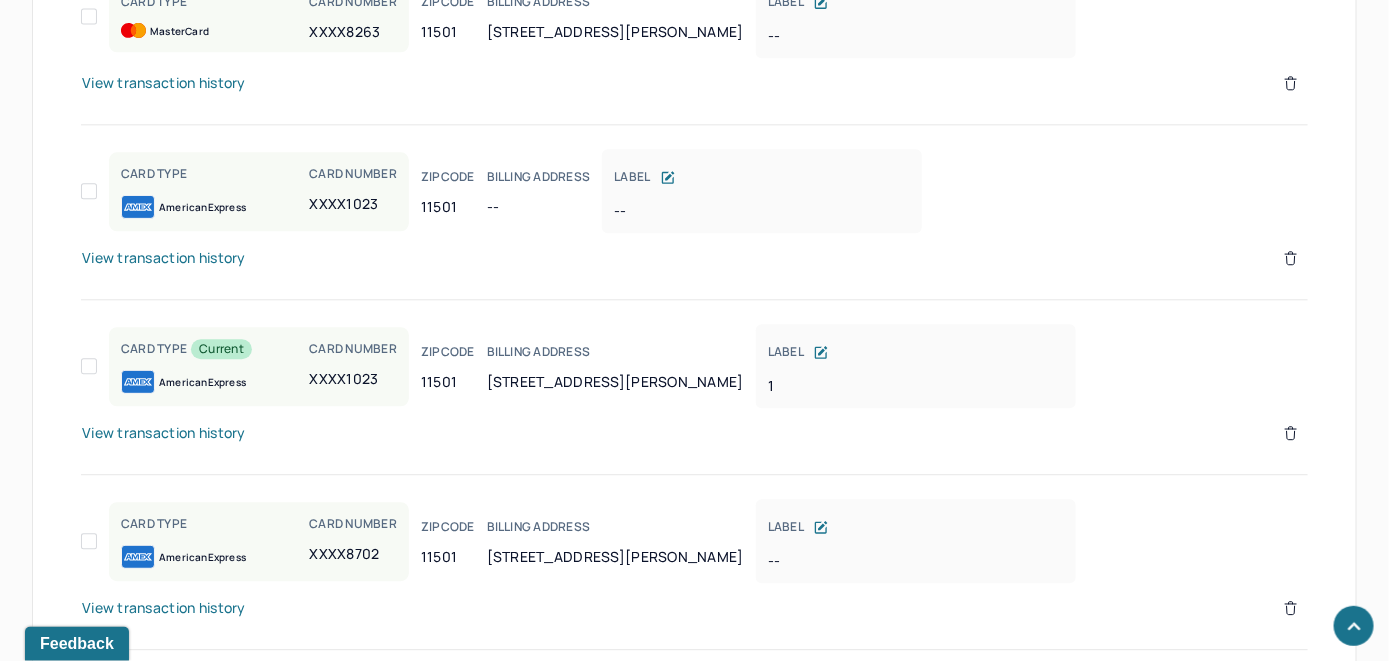 click 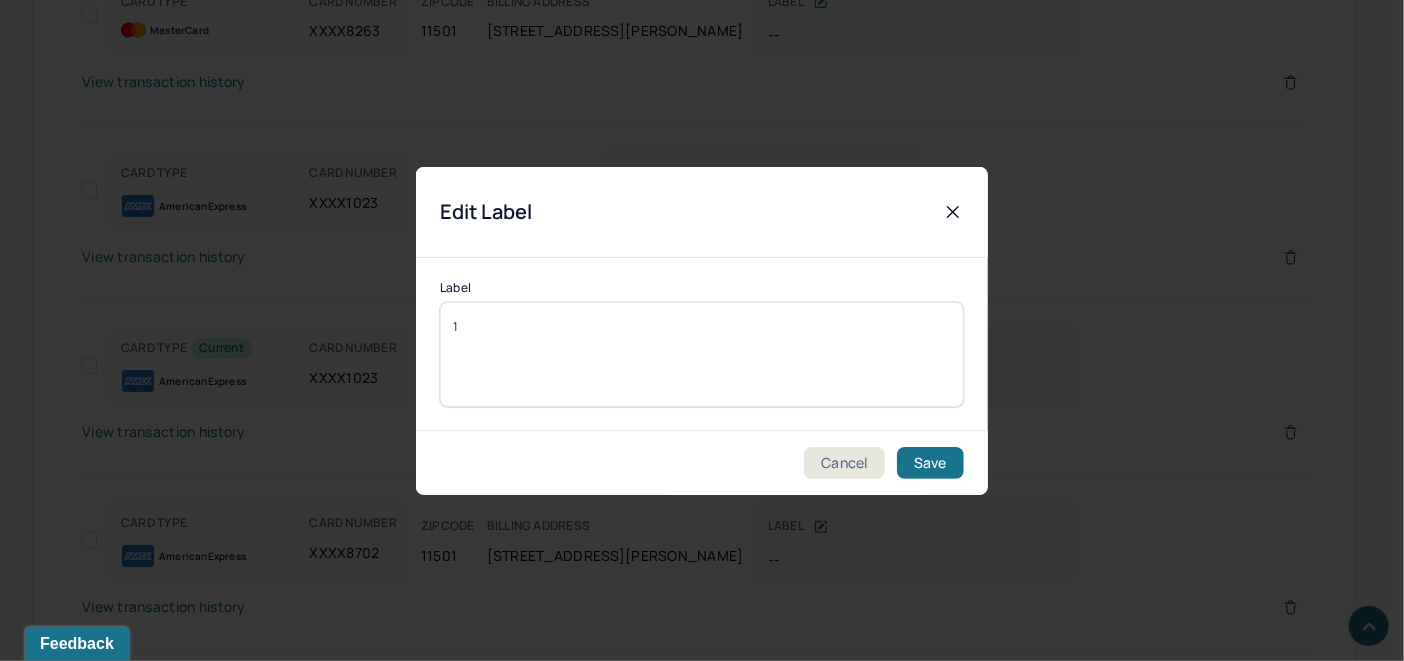 click on "1" at bounding box center [702, 354] 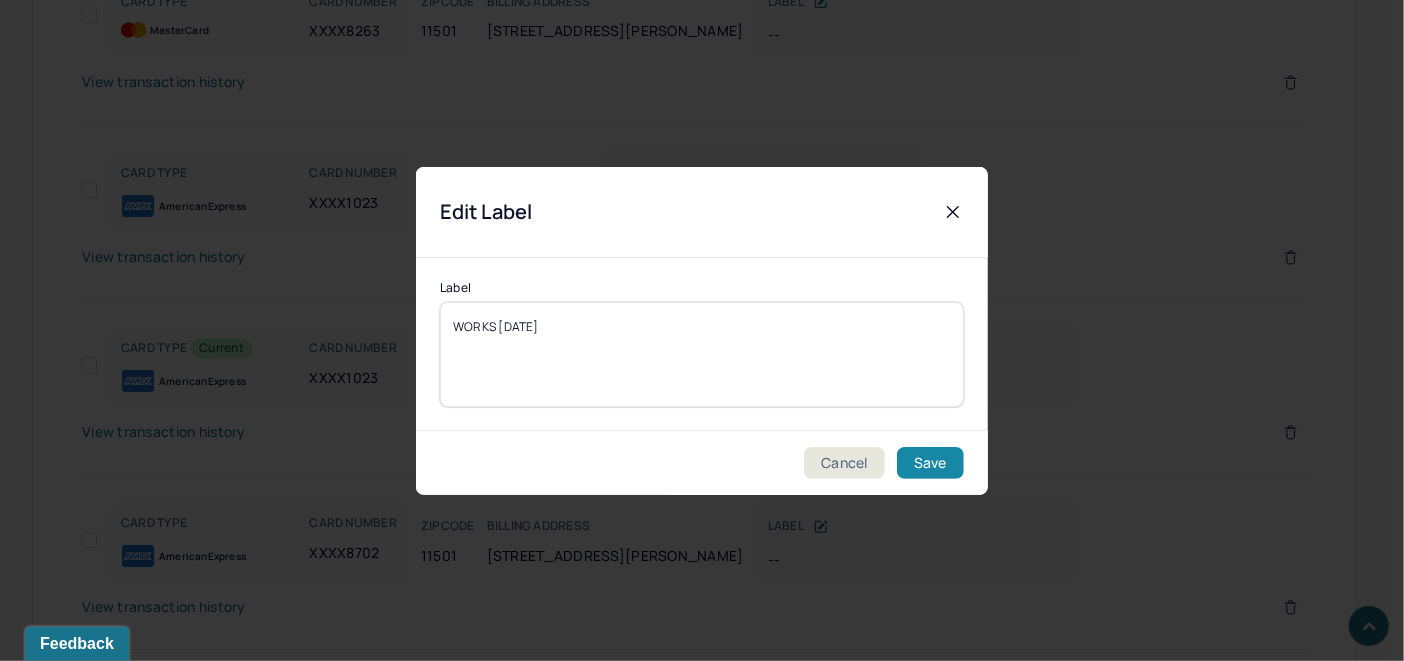 type on "WORKS 7/9/25" 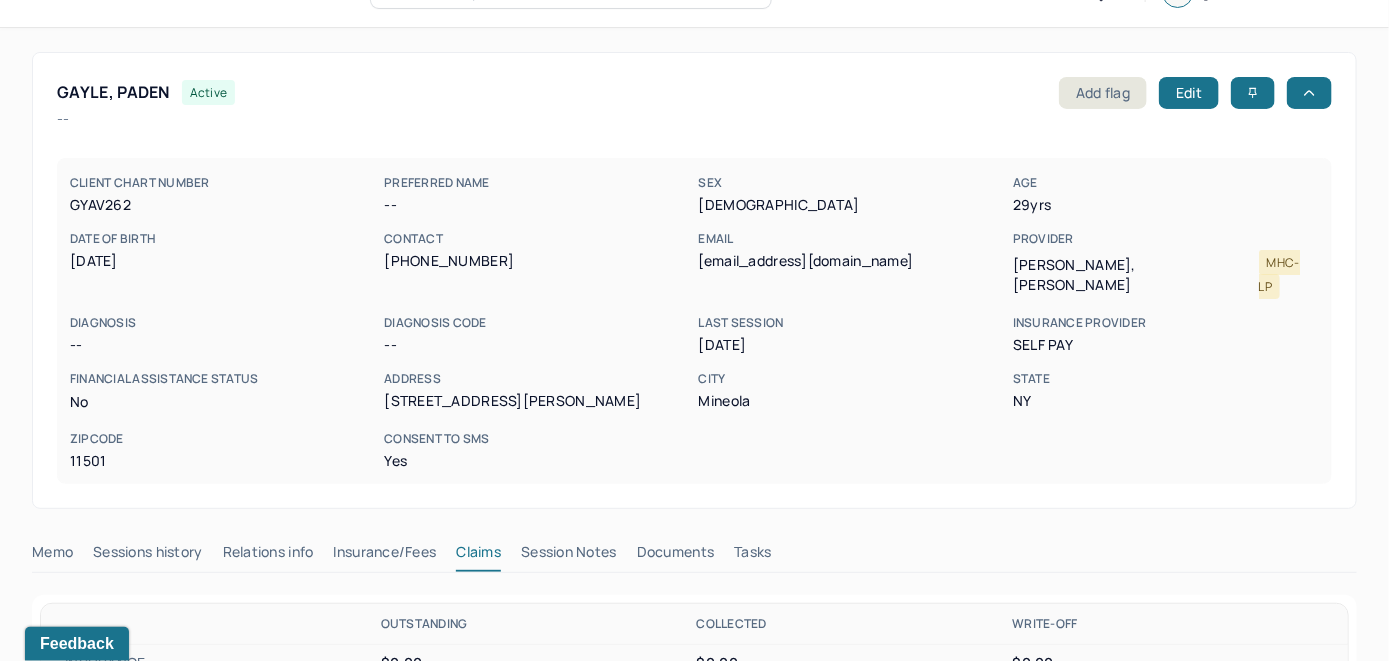 scroll, scrollTop: 0, scrollLeft: 0, axis: both 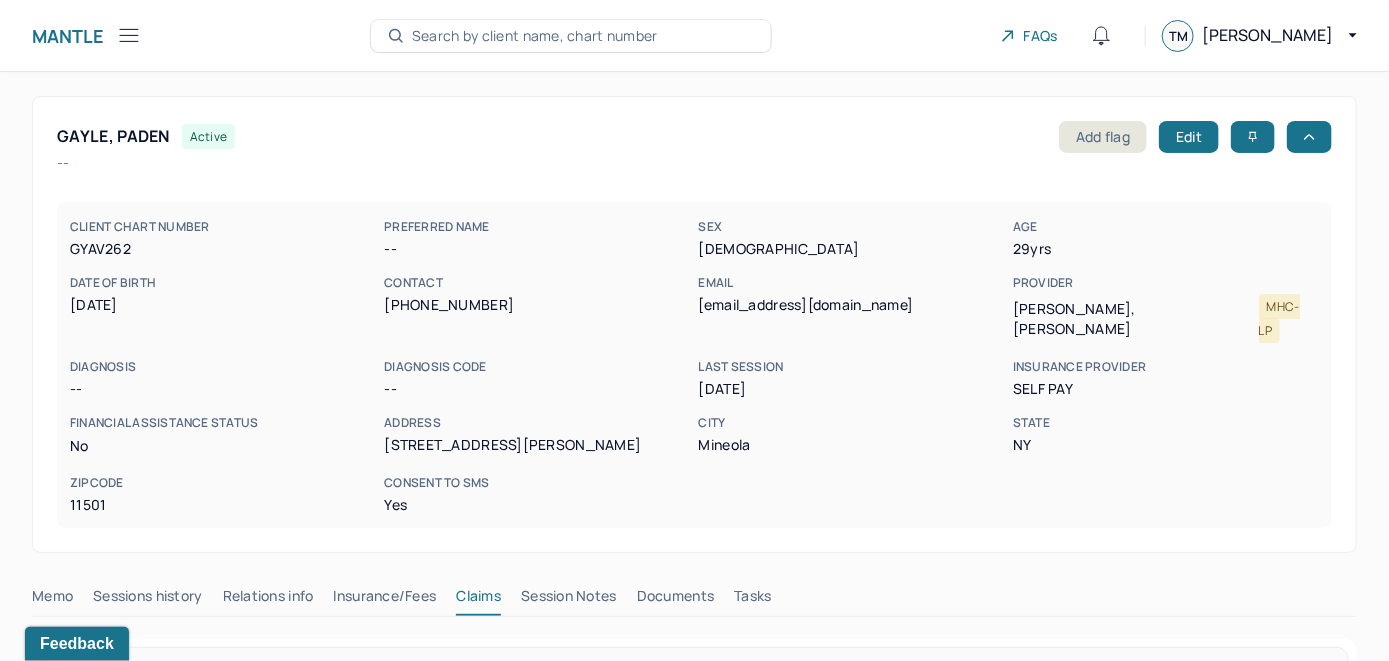 click on "Search by client name, chart number" at bounding box center [535, 36] 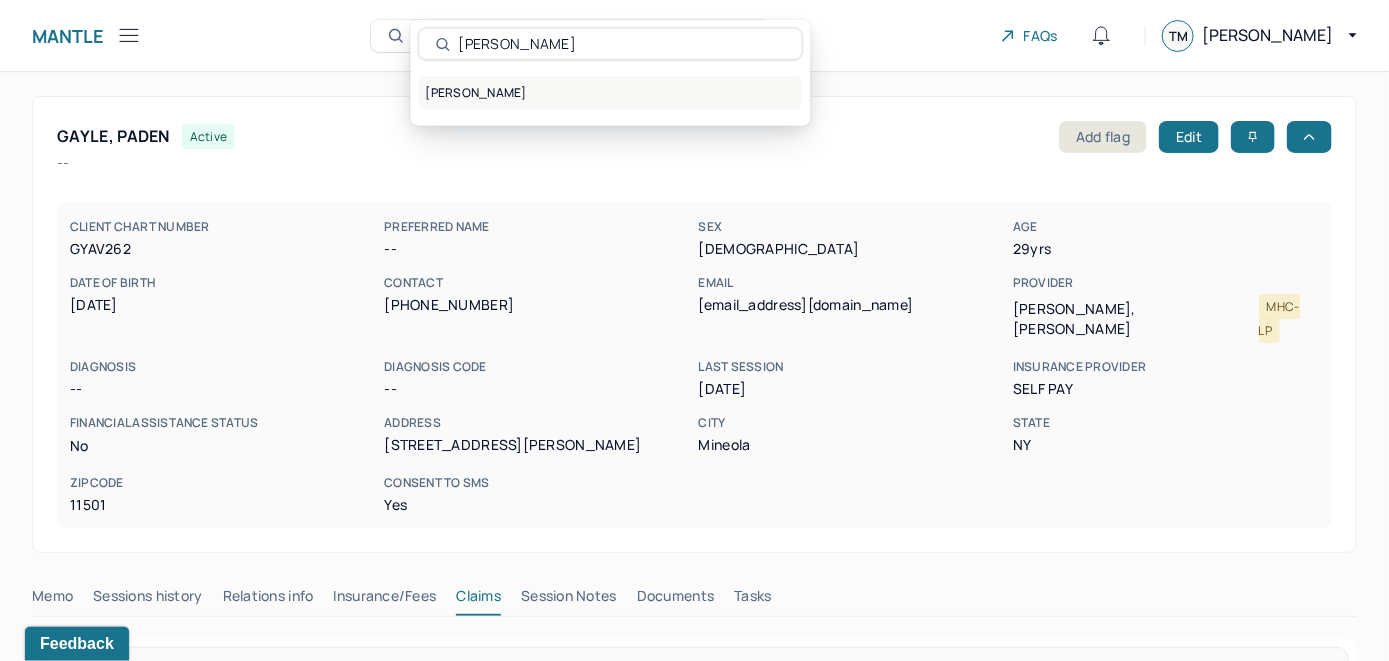 type on "Paul Hafner" 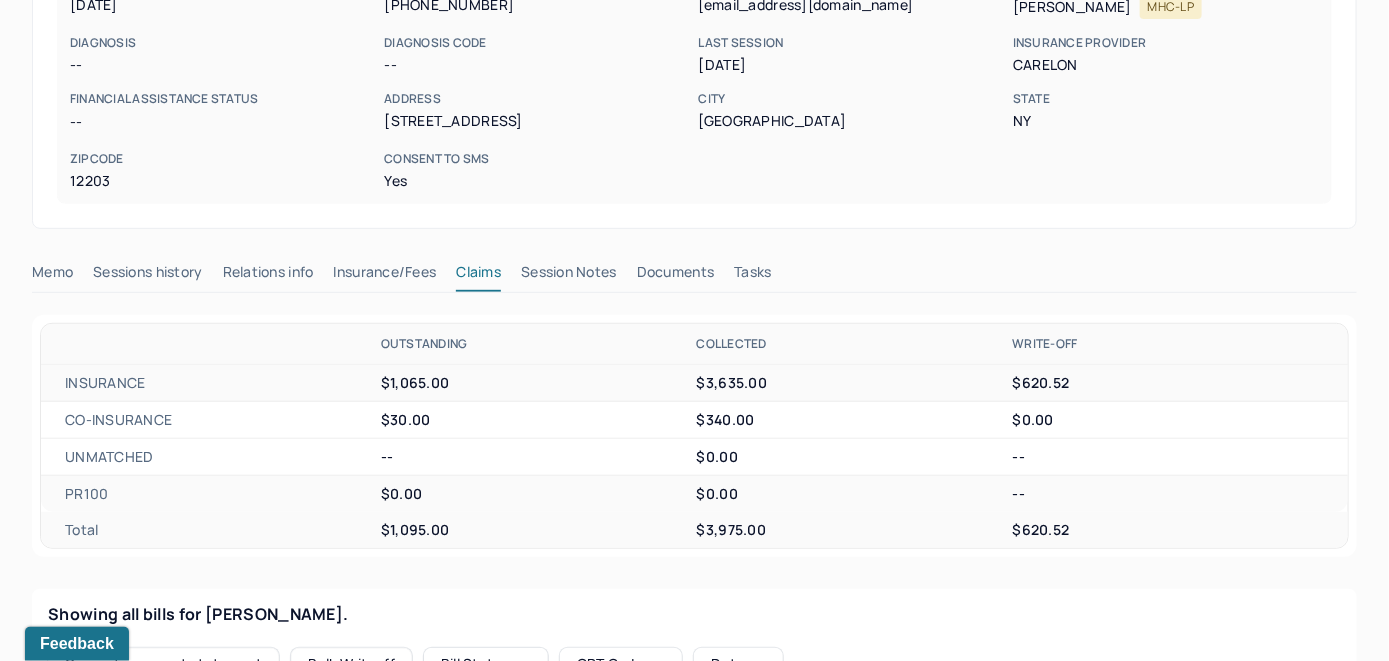 click on "Memo" at bounding box center [52, 276] 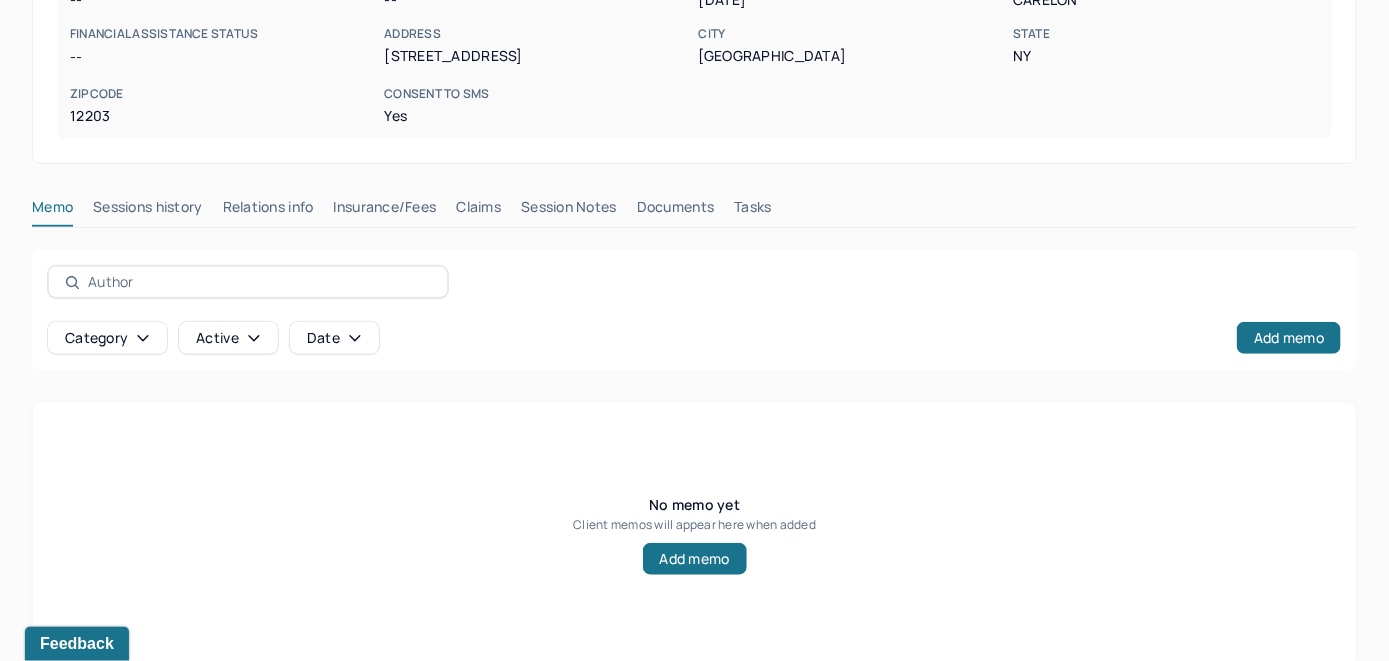 scroll, scrollTop: 393, scrollLeft: 0, axis: vertical 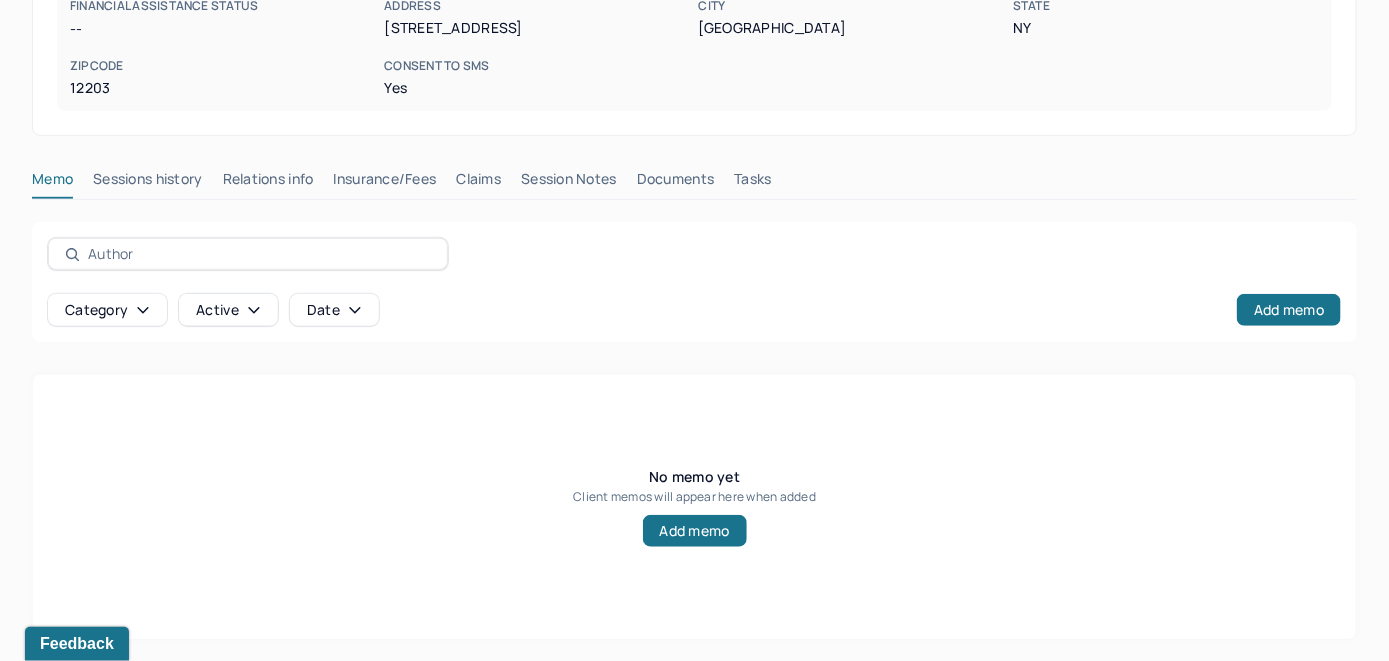 click on "Insurance/Fees" at bounding box center (385, 183) 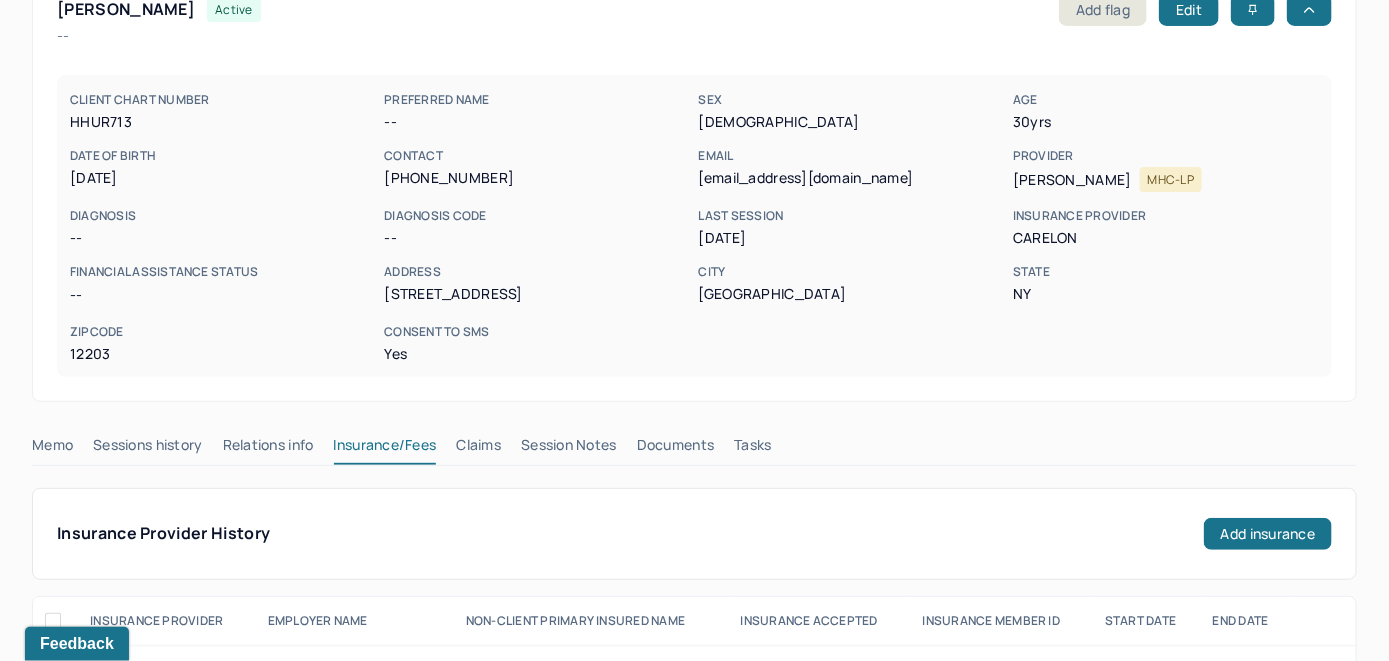 scroll, scrollTop: 115, scrollLeft: 0, axis: vertical 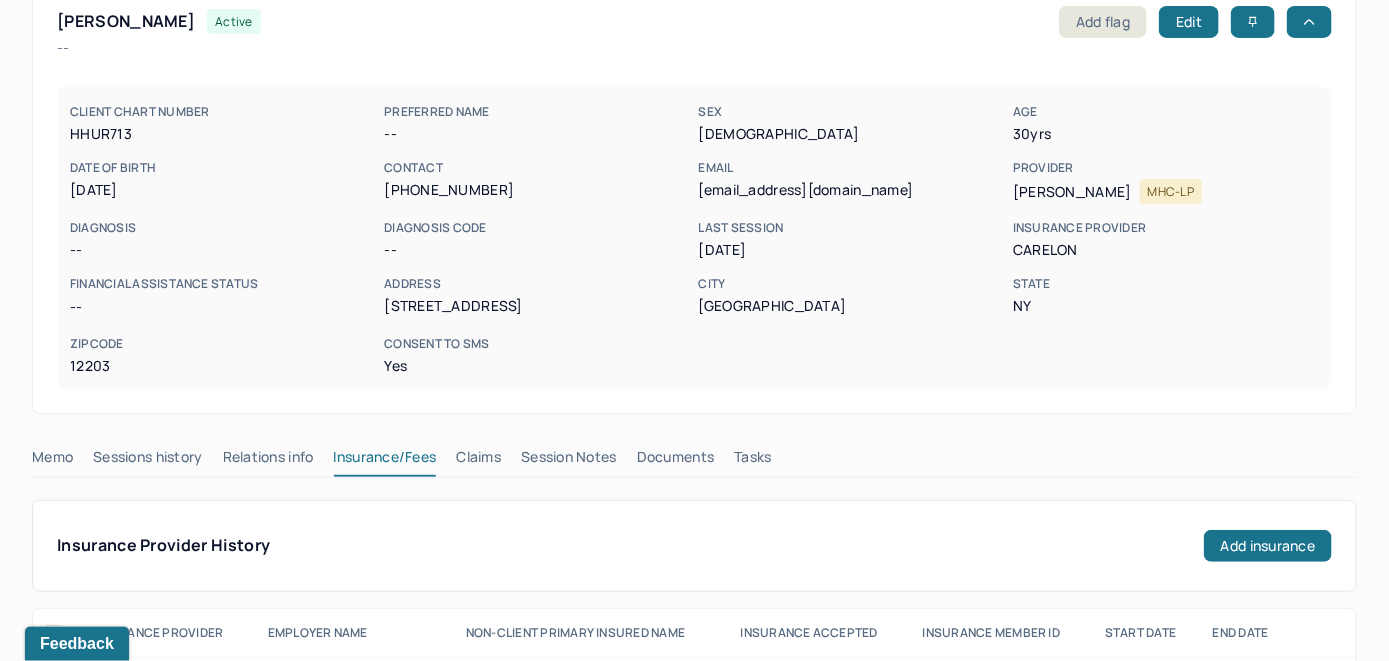 click on "Claims" at bounding box center (478, 461) 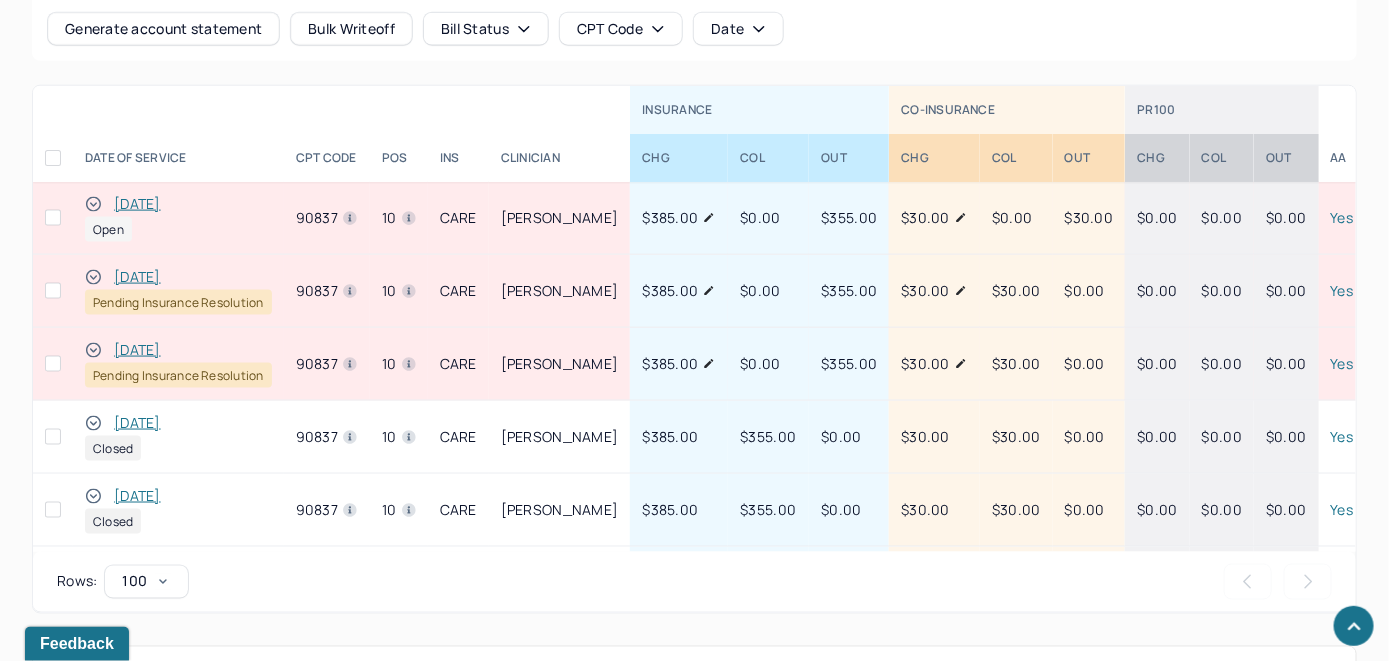 click on "[DATE]" at bounding box center (137, 204) 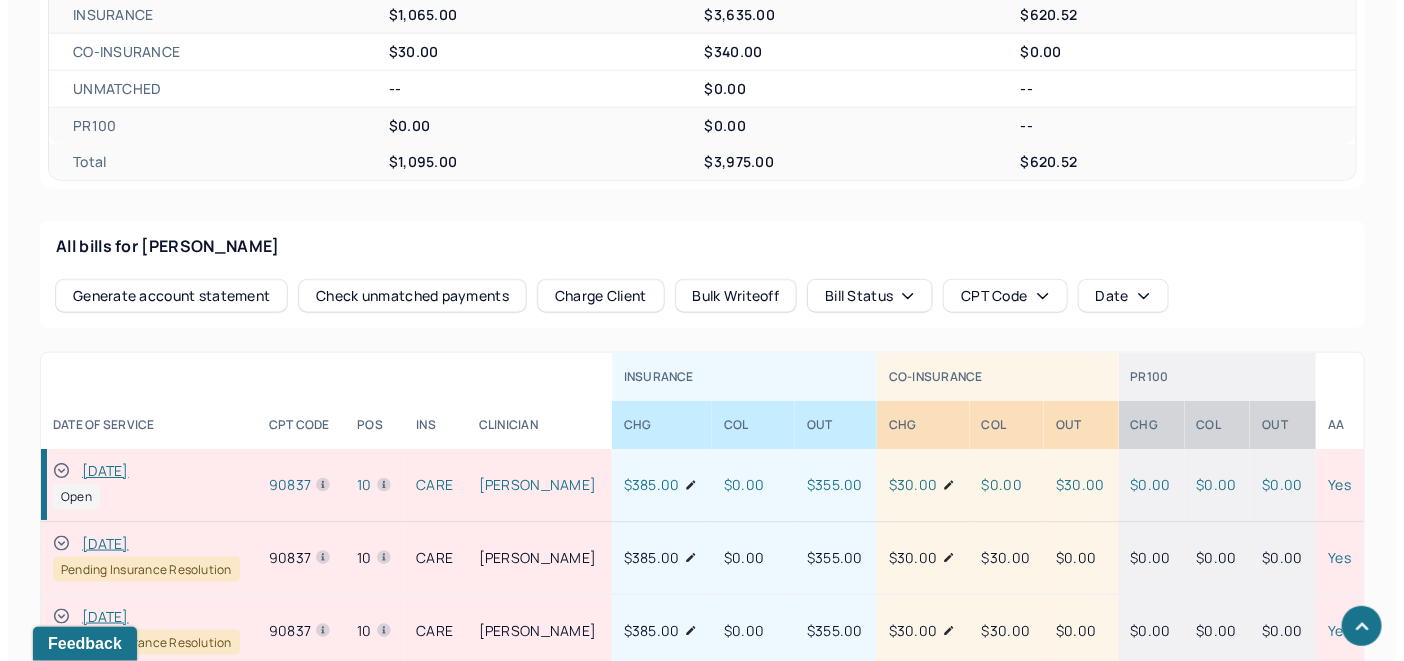 scroll, scrollTop: 935, scrollLeft: 0, axis: vertical 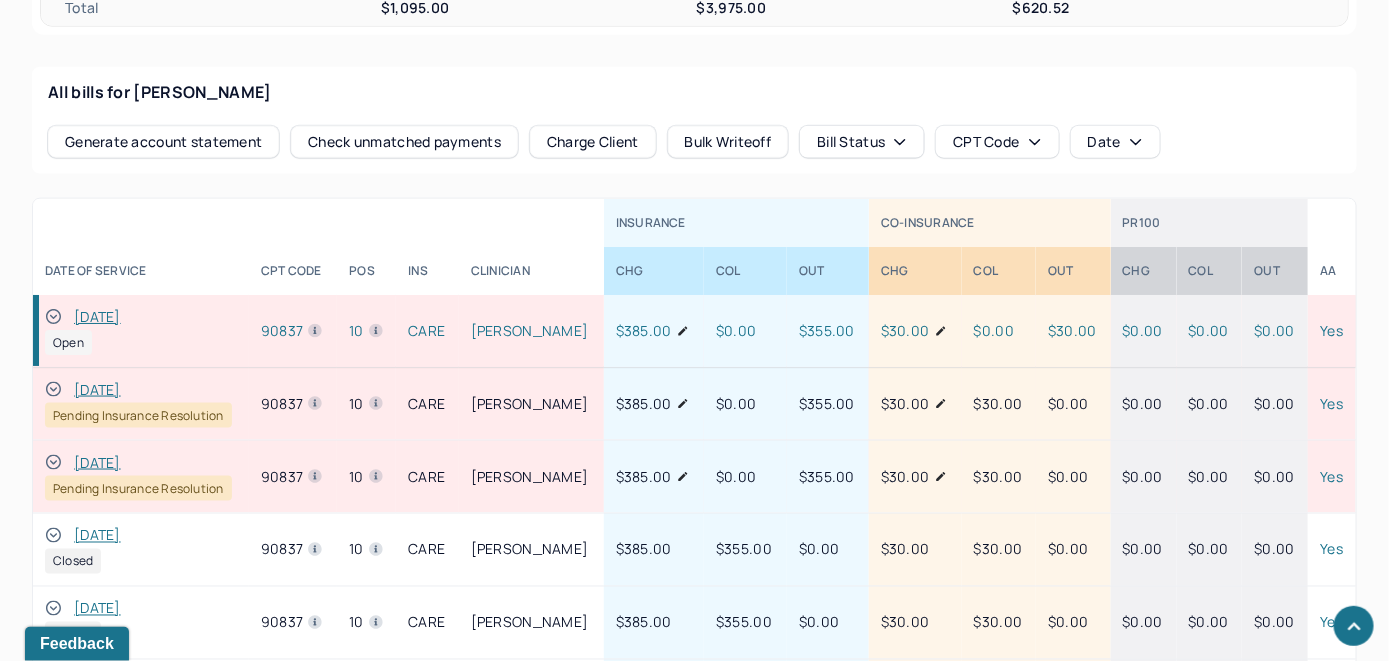 click on "[DATE]" at bounding box center (97, 317) 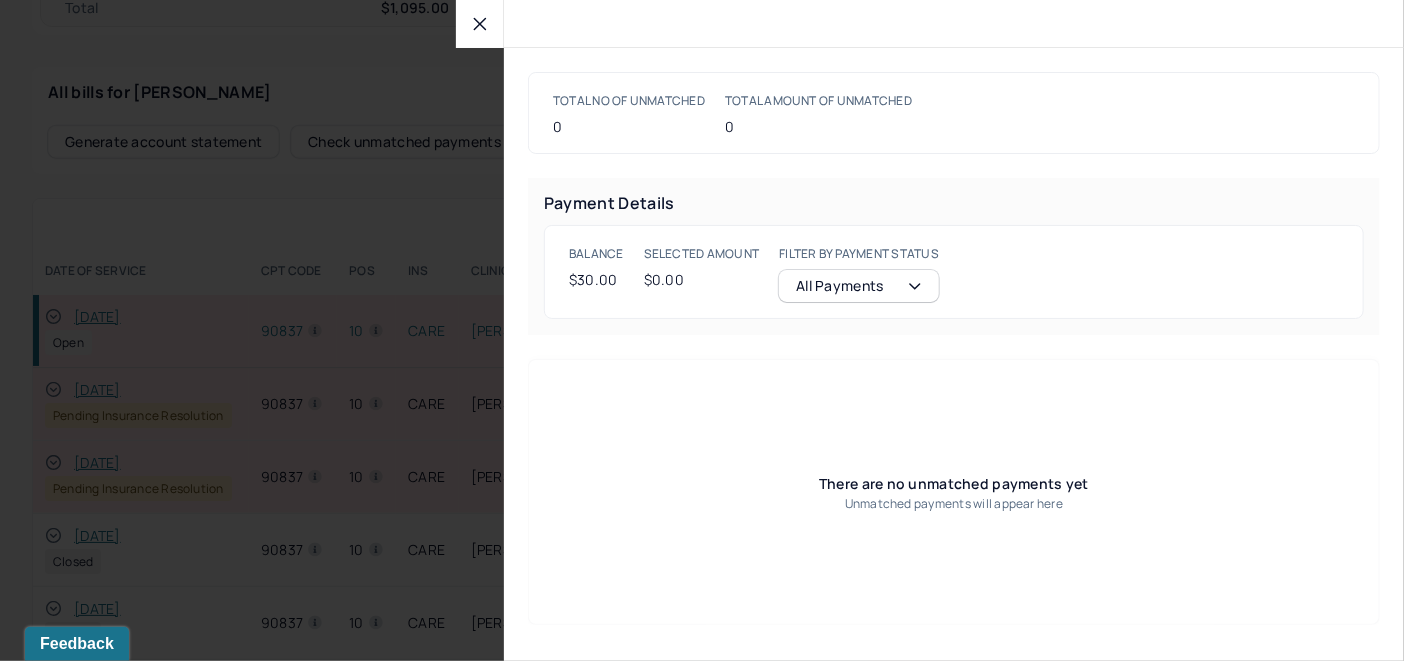 click 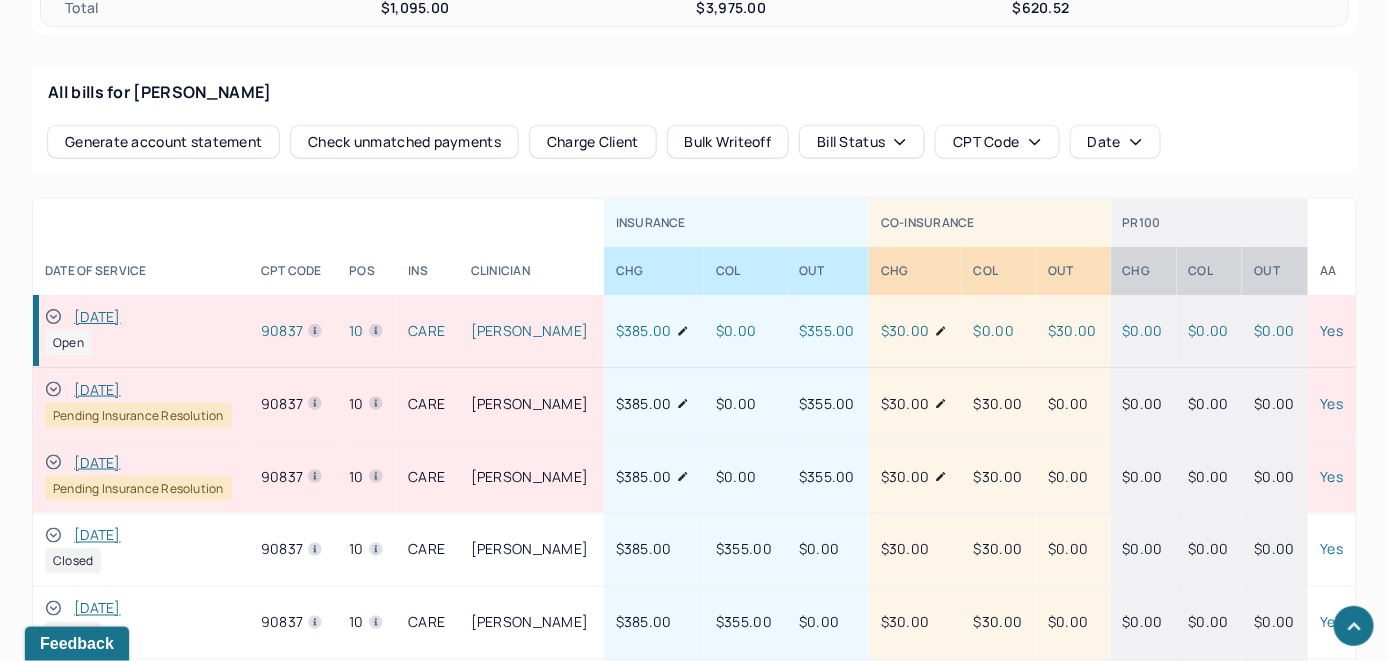 click on "Charge Client" at bounding box center (593, 142) 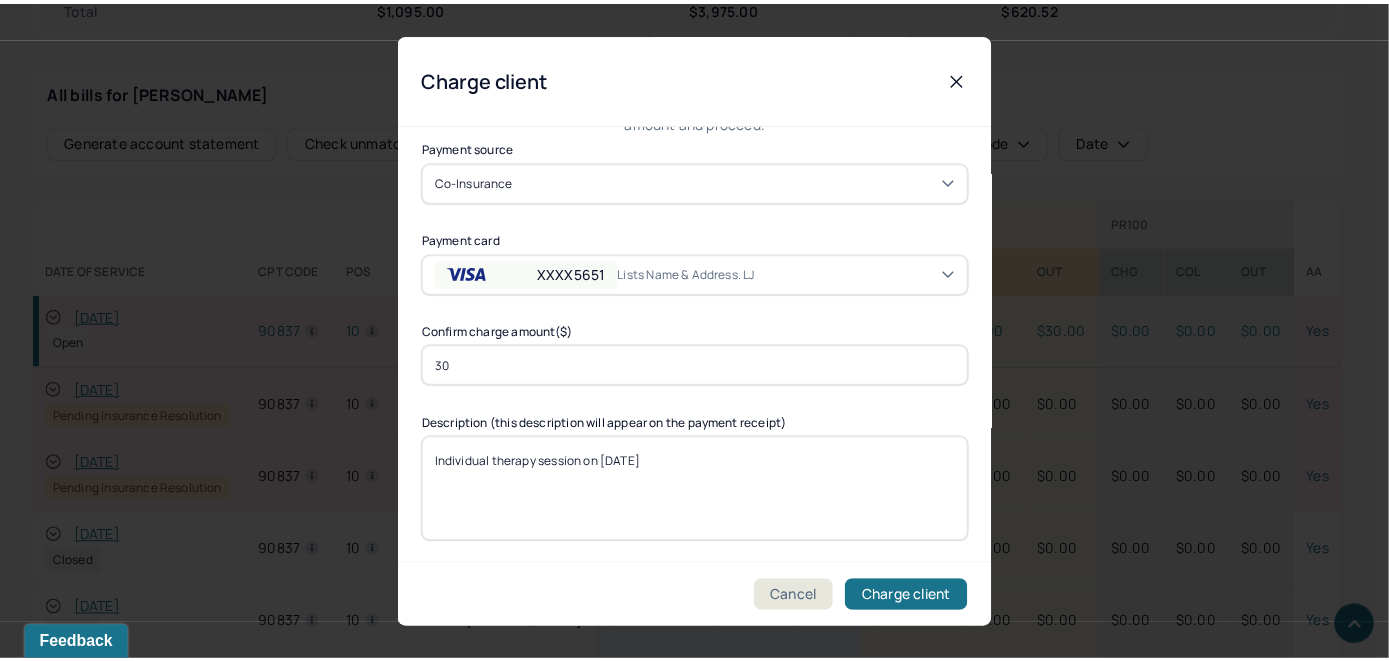 scroll, scrollTop: 121, scrollLeft: 0, axis: vertical 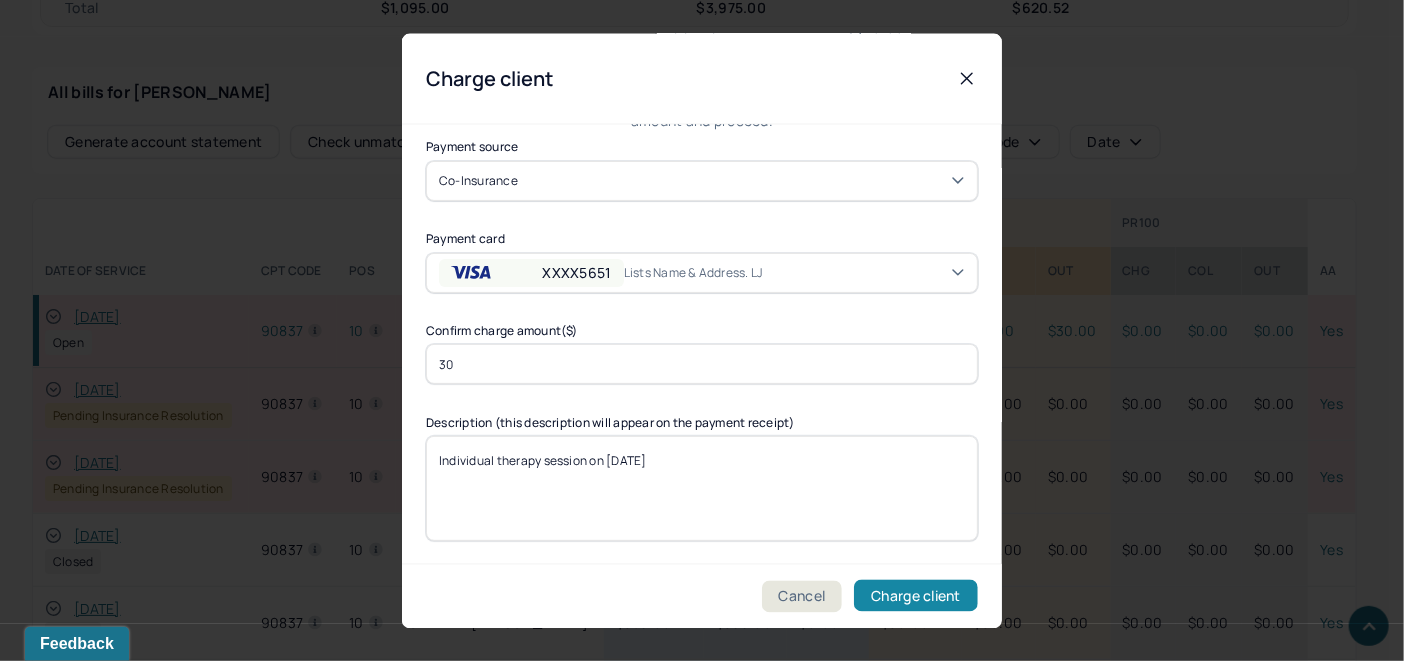 click on "Charge client" at bounding box center (916, 596) 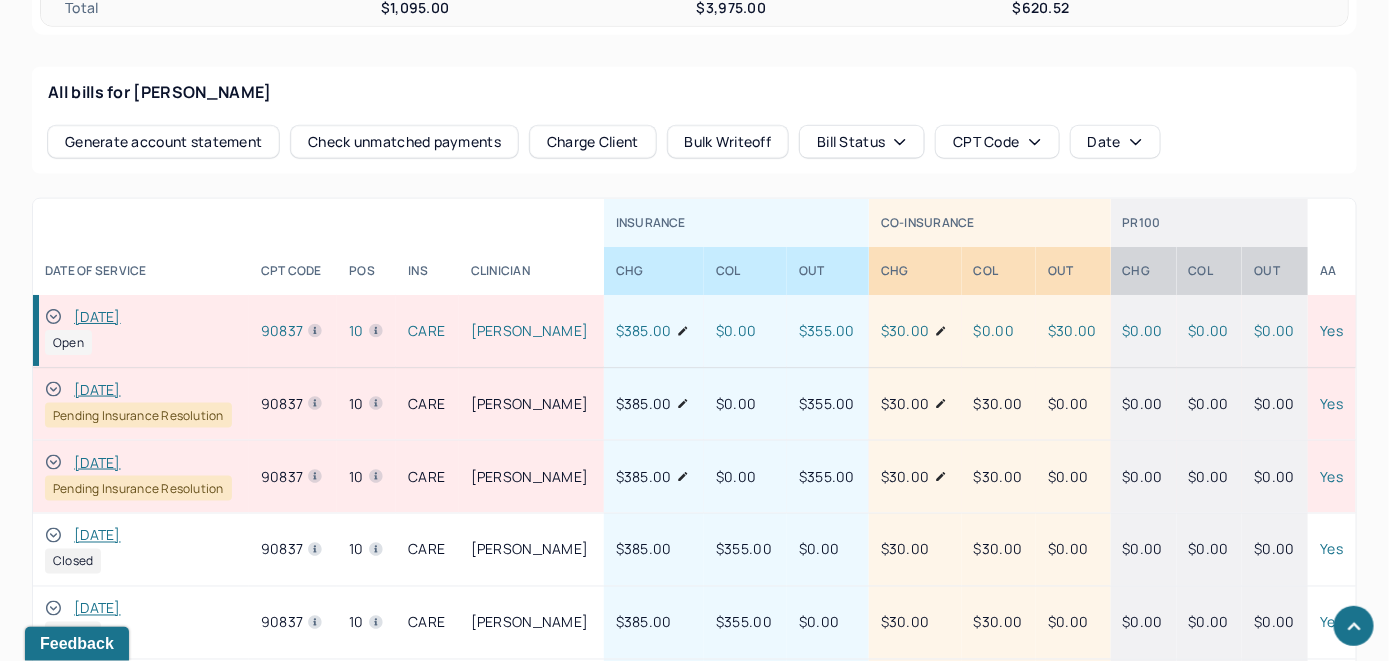 click 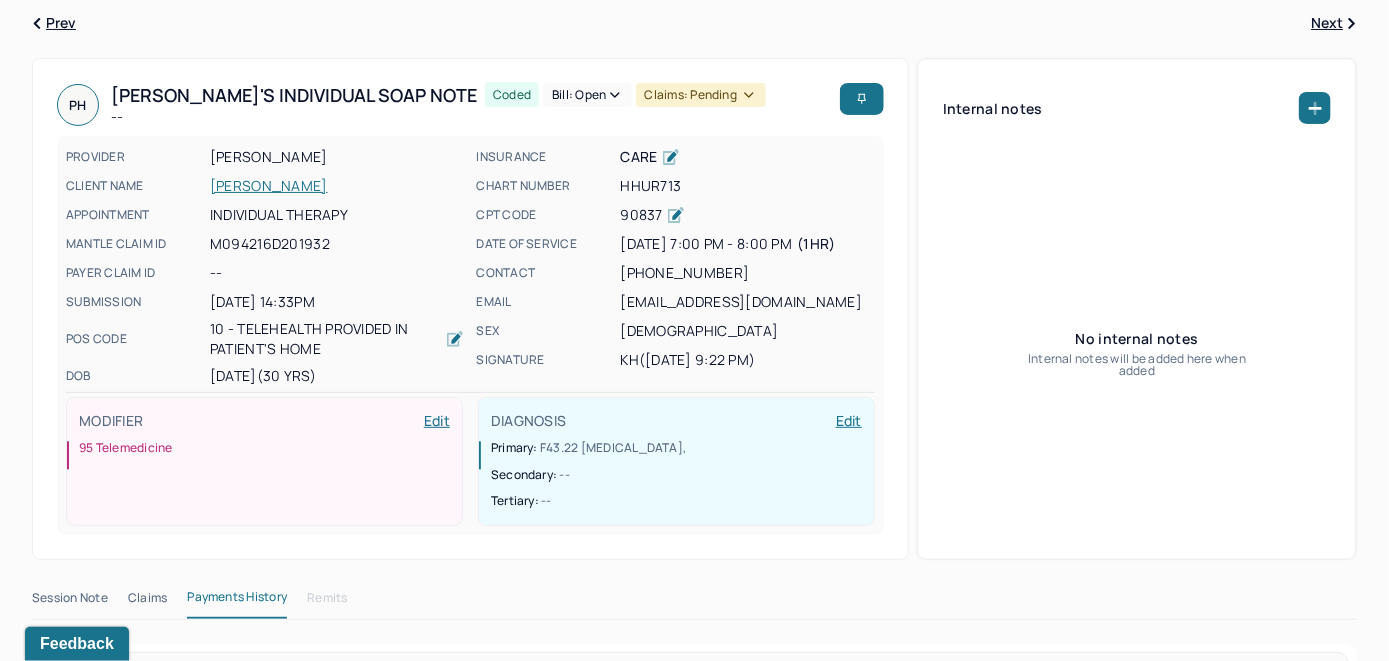 scroll, scrollTop: 0, scrollLeft: 0, axis: both 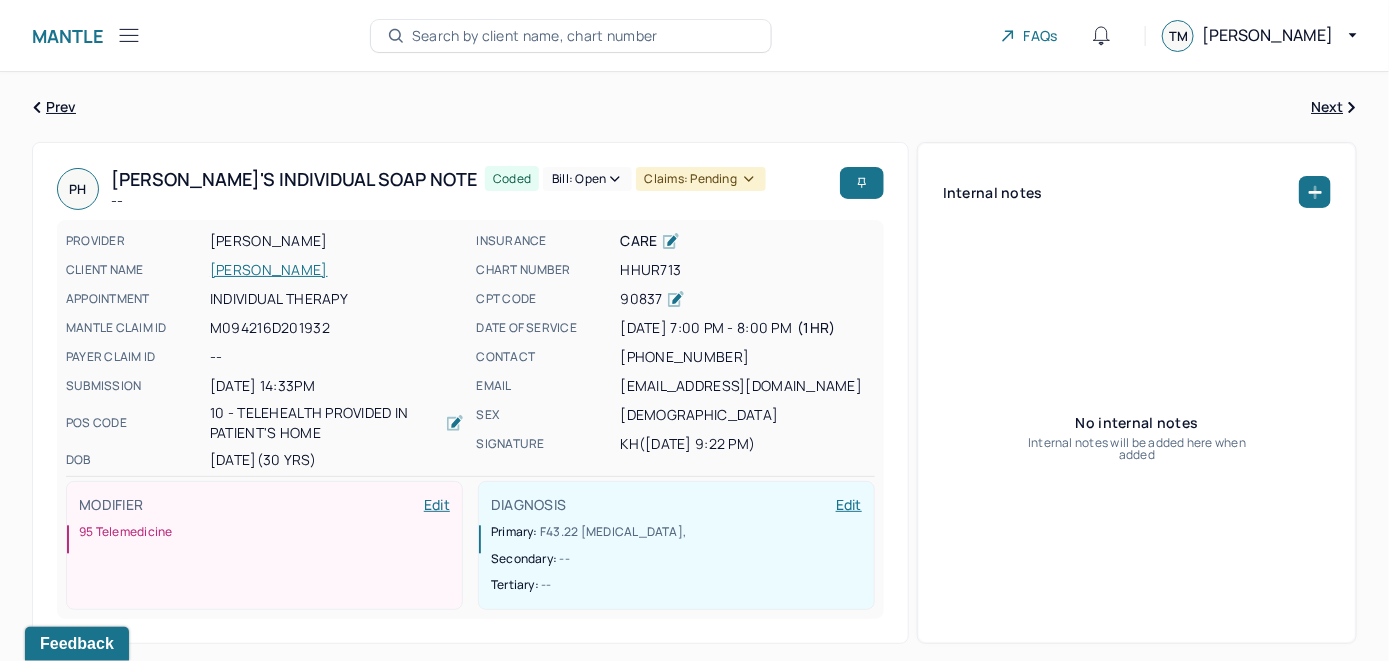 click on "Bill: Open" at bounding box center [587, 179] 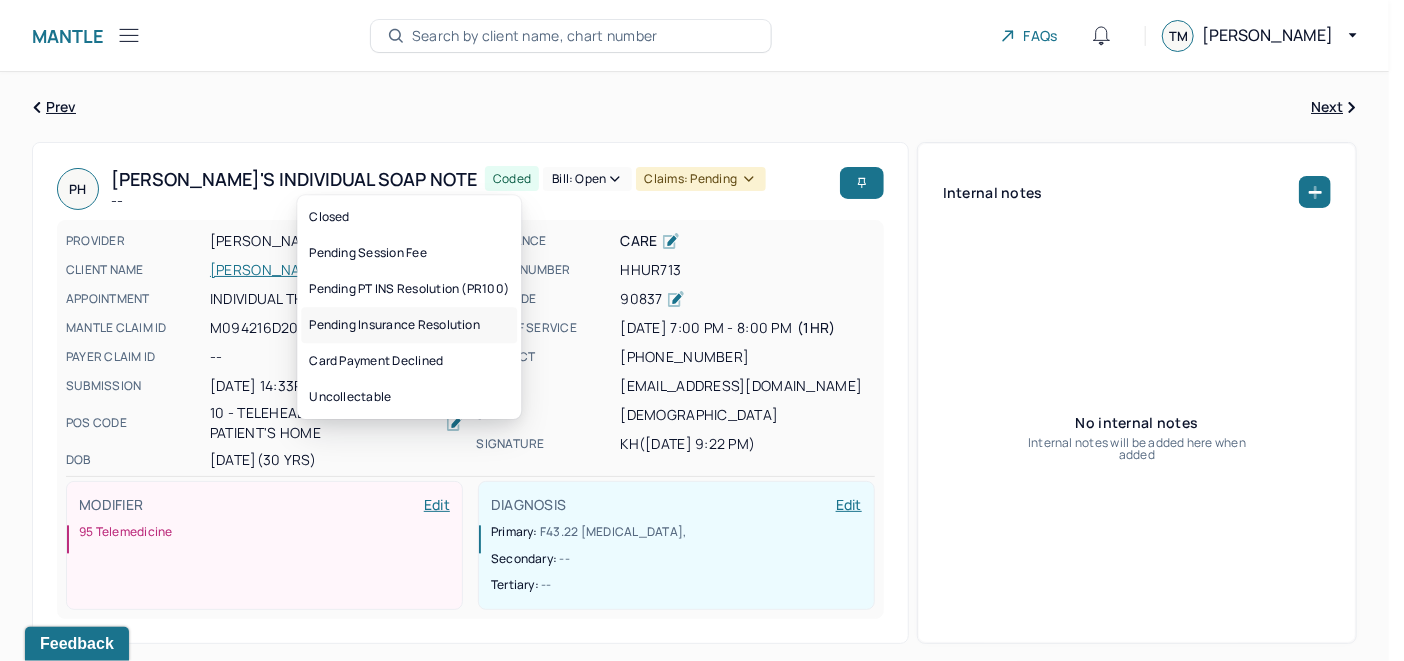 click on "Pending Insurance Resolution" at bounding box center [409, 325] 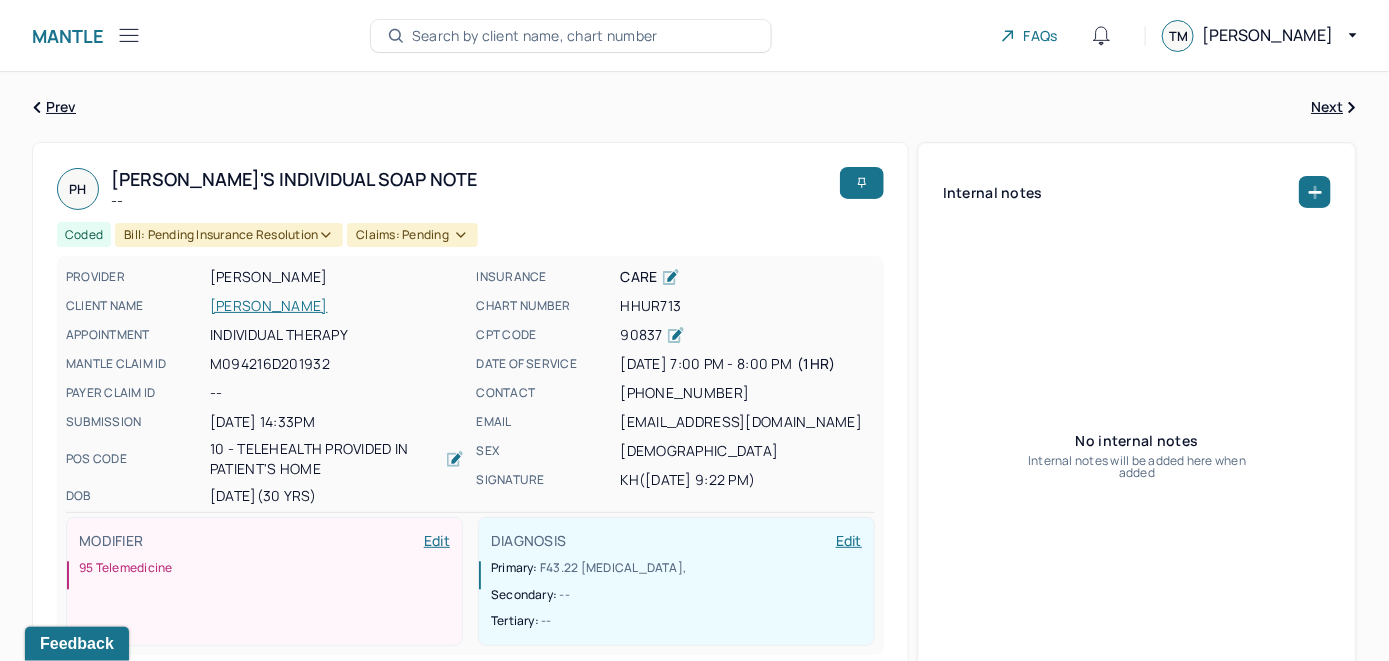 click on "Search by client name, chart number" at bounding box center (535, 36) 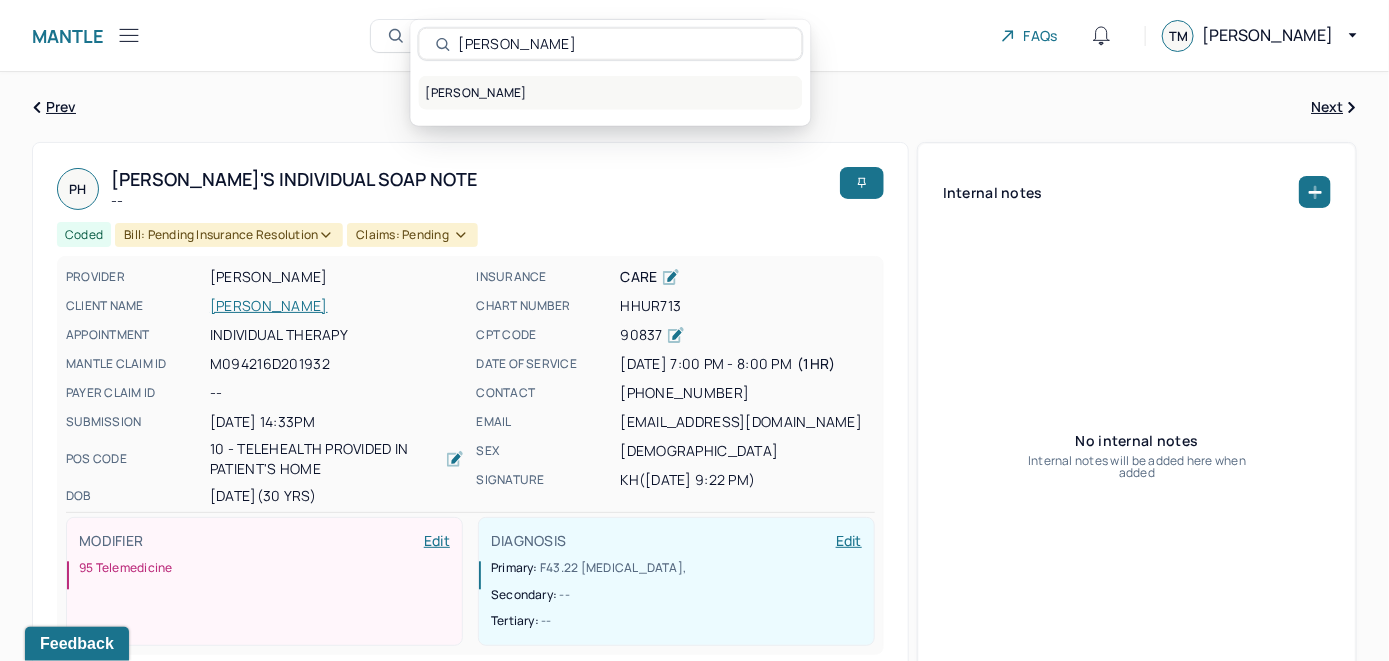 type on "Peter Rotondi" 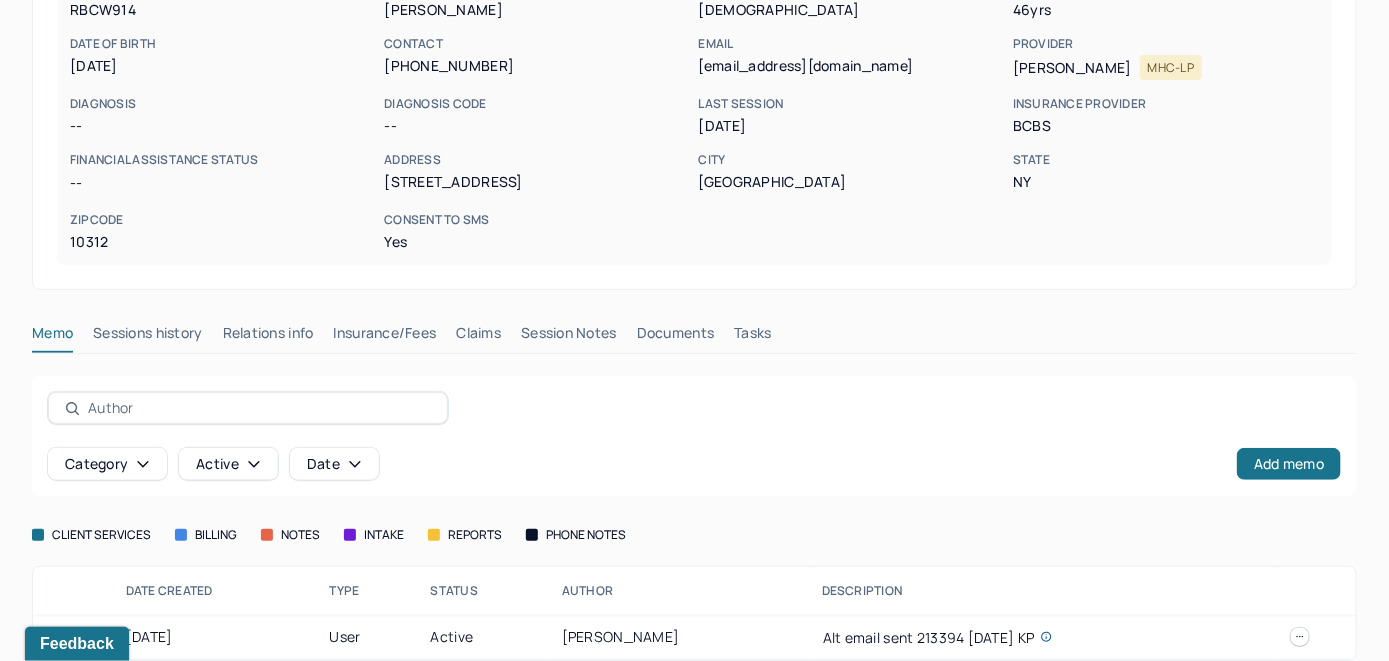 scroll, scrollTop: 261, scrollLeft: 0, axis: vertical 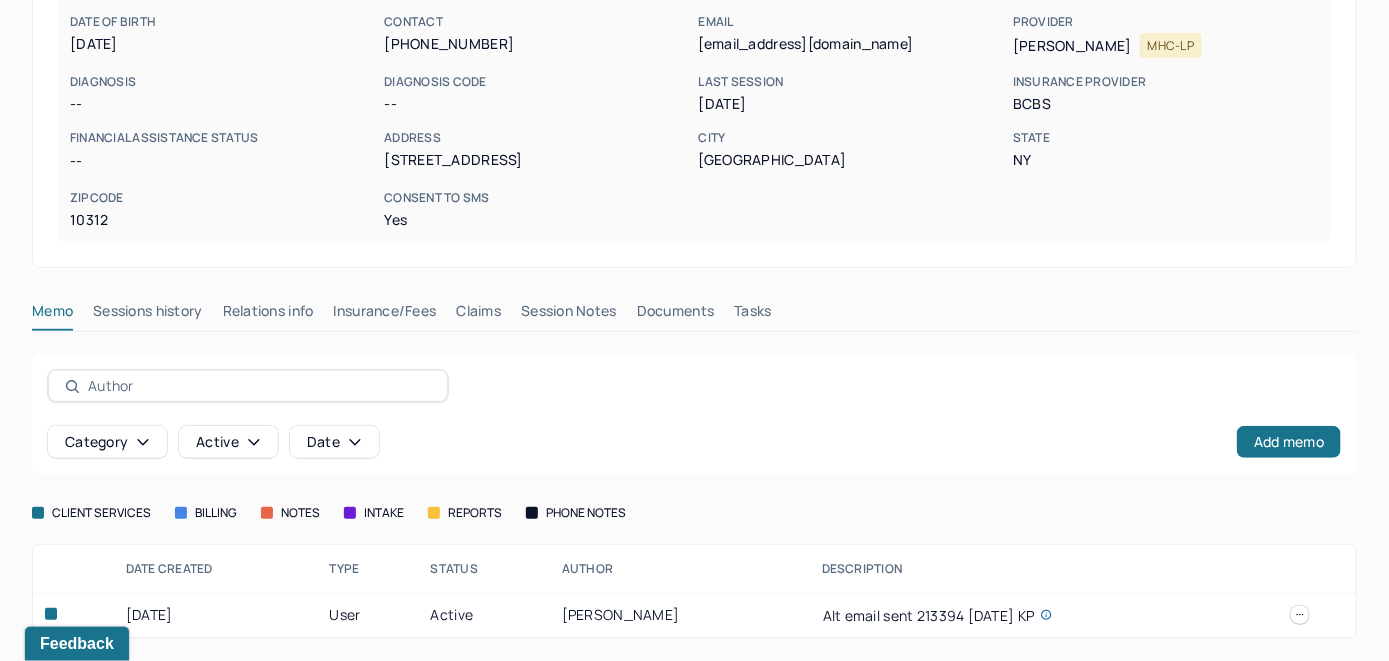 click on "Claims" at bounding box center (478, 315) 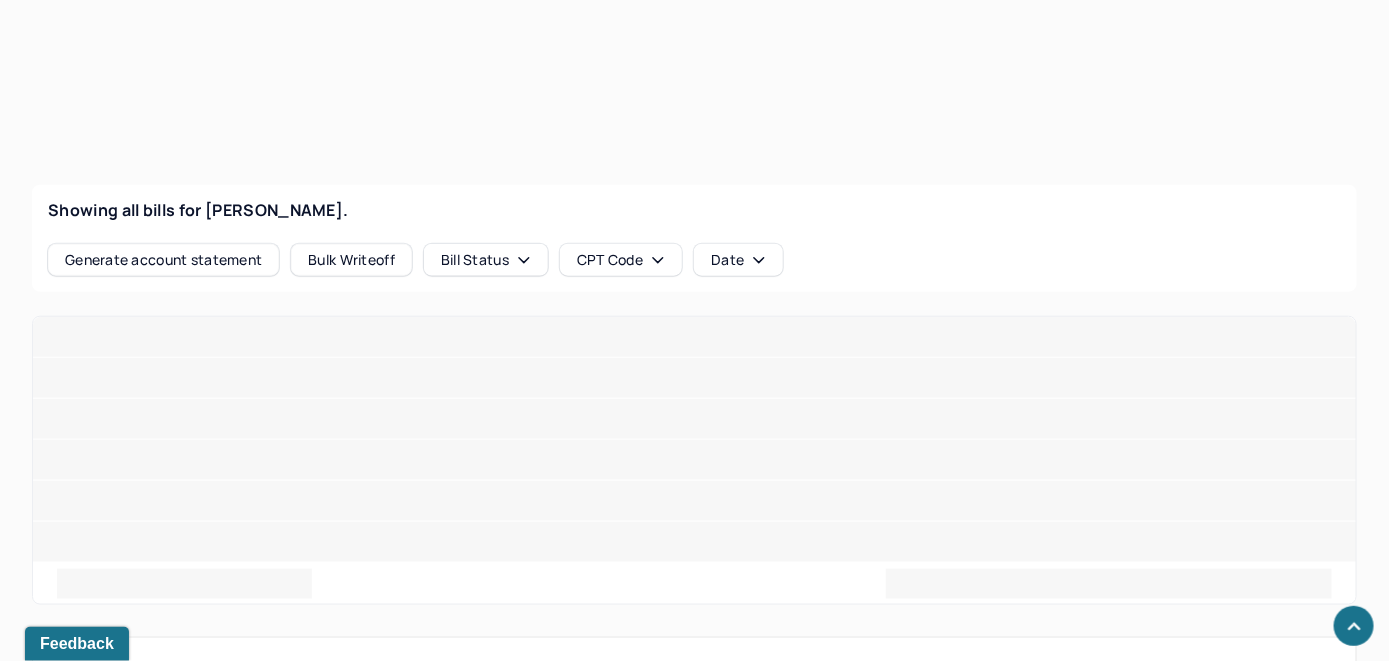 scroll, scrollTop: 702, scrollLeft: 0, axis: vertical 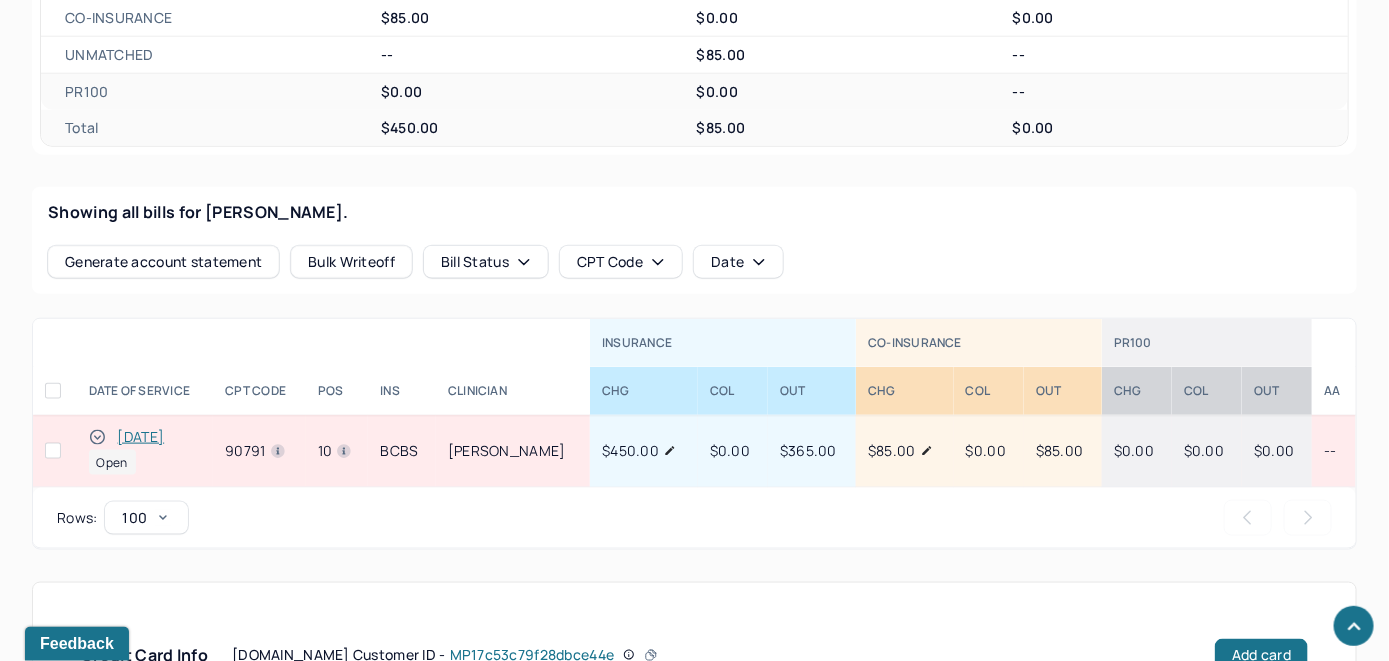 click 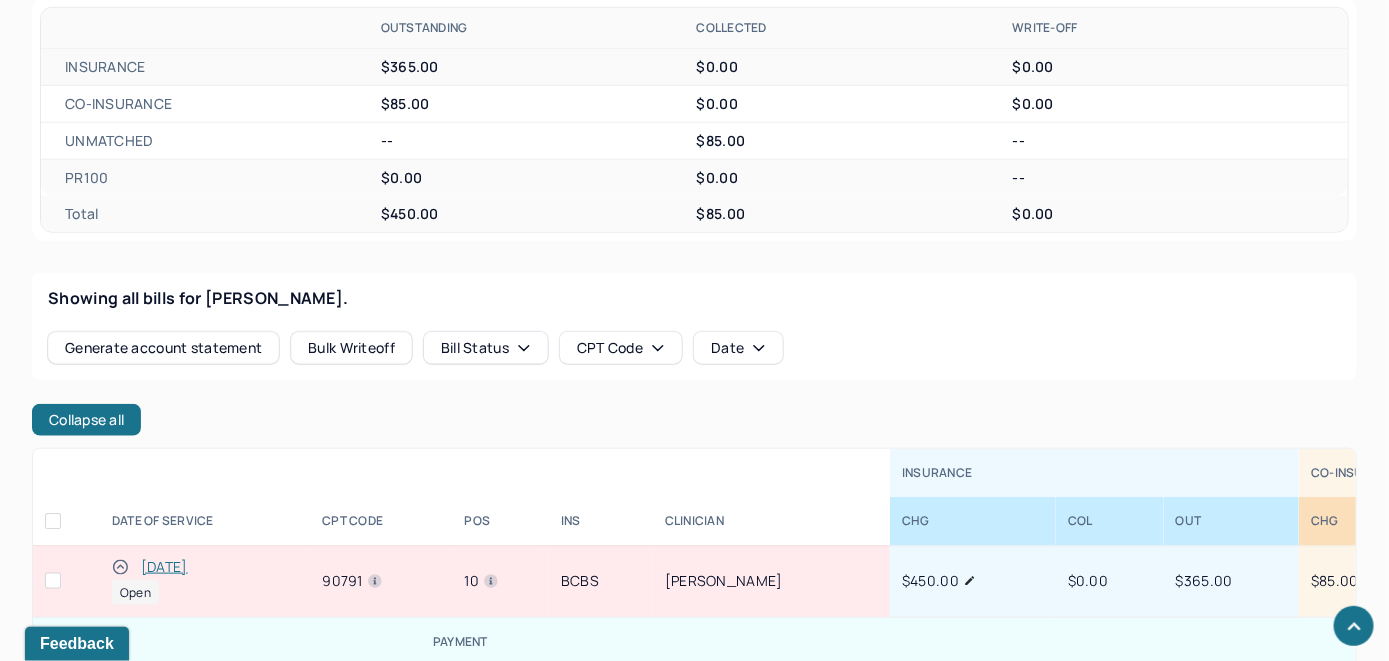 scroll, scrollTop: 402, scrollLeft: 0, axis: vertical 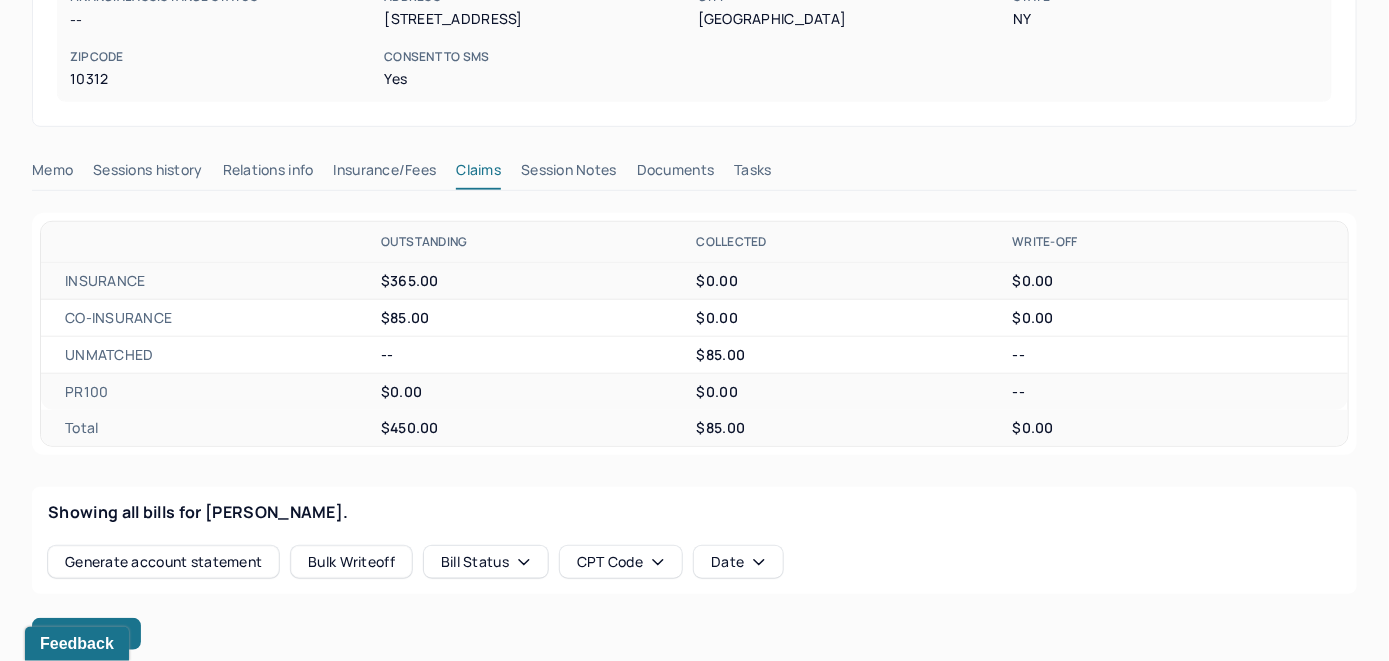 click on "Memo" at bounding box center (52, 174) 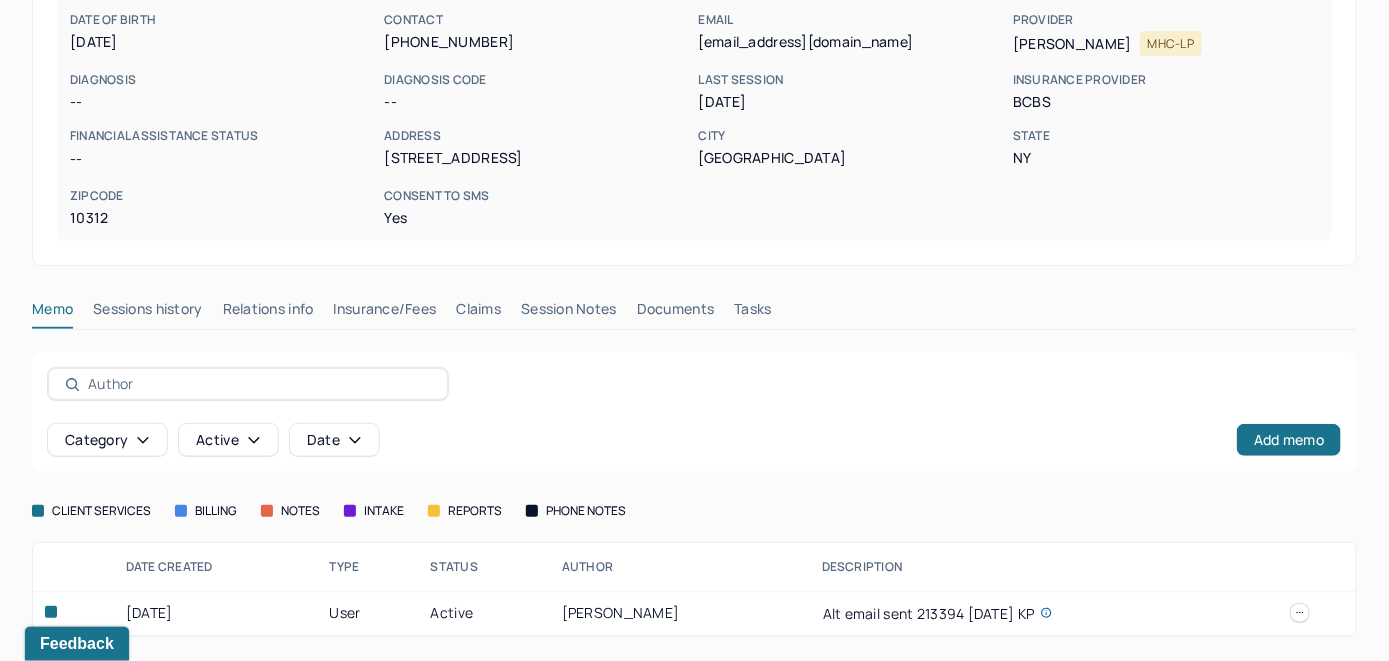 scroll, scrollTop: 261, scrollLeft: 0, axis: vertical 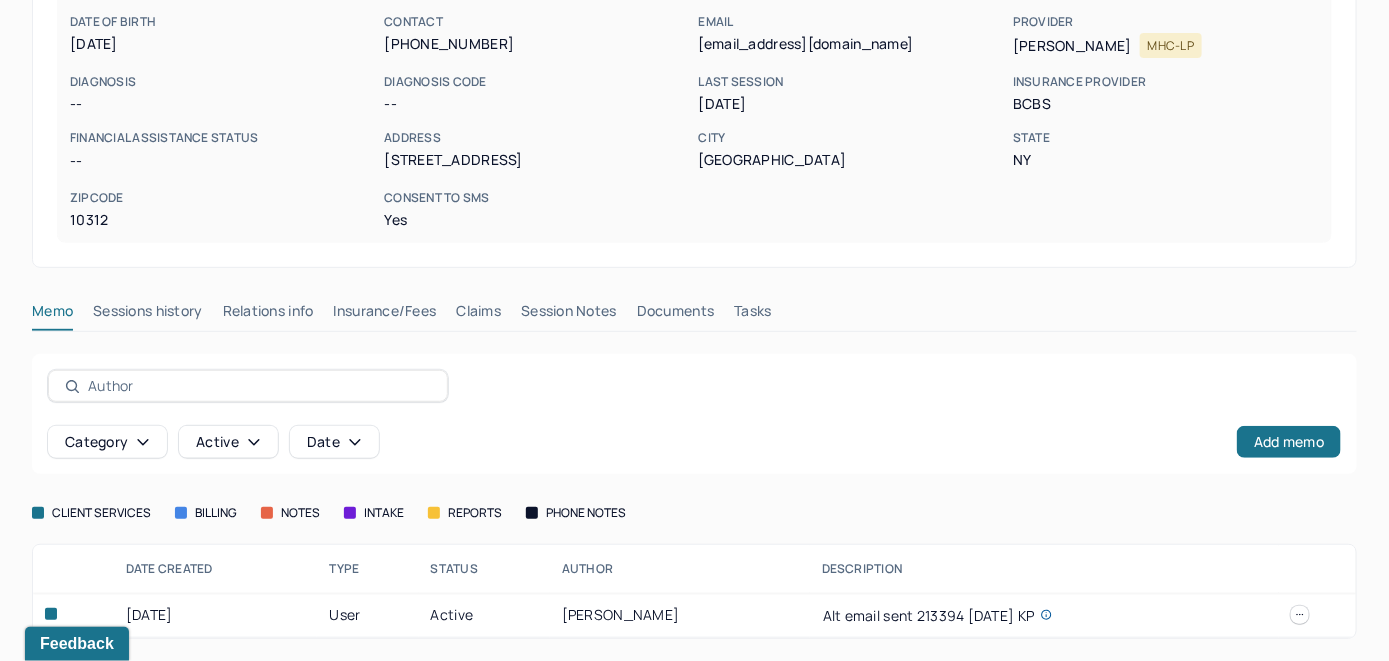 click on "Insurance/Fees" at bounding box center (385, 315) 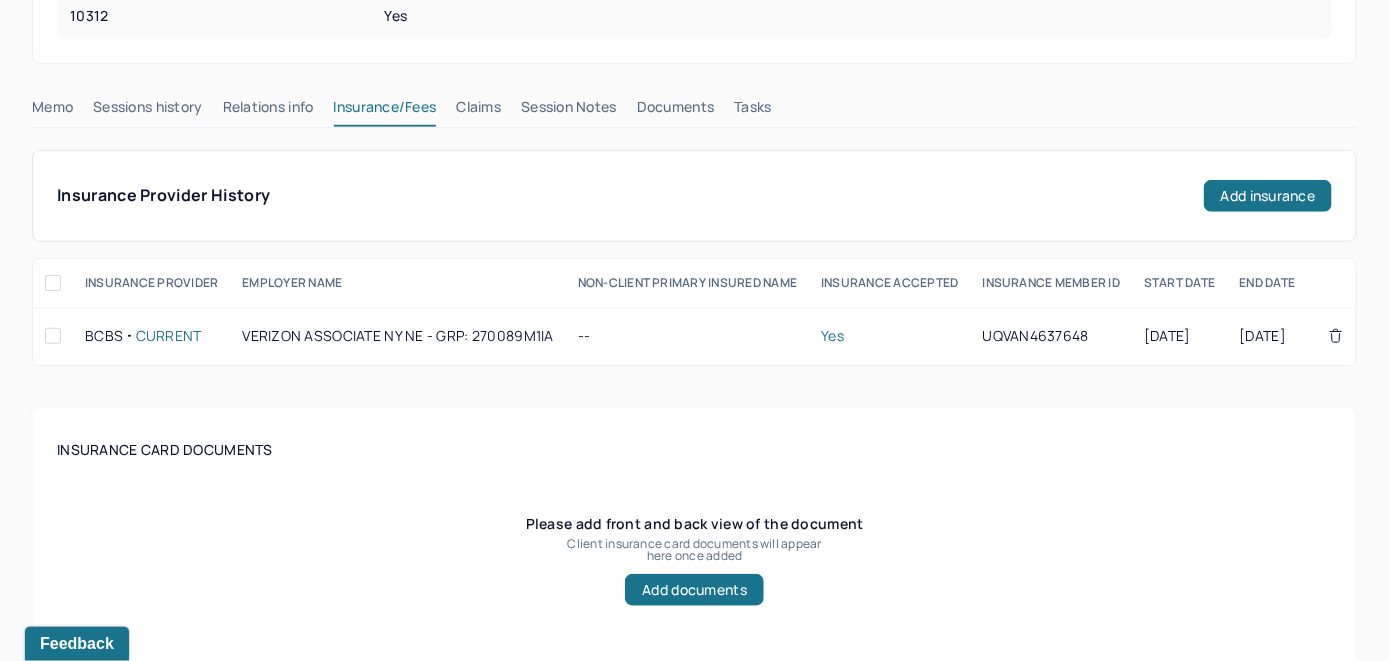 scroll, scrollTop: 461, scrollLeft: 0, axis: vertical 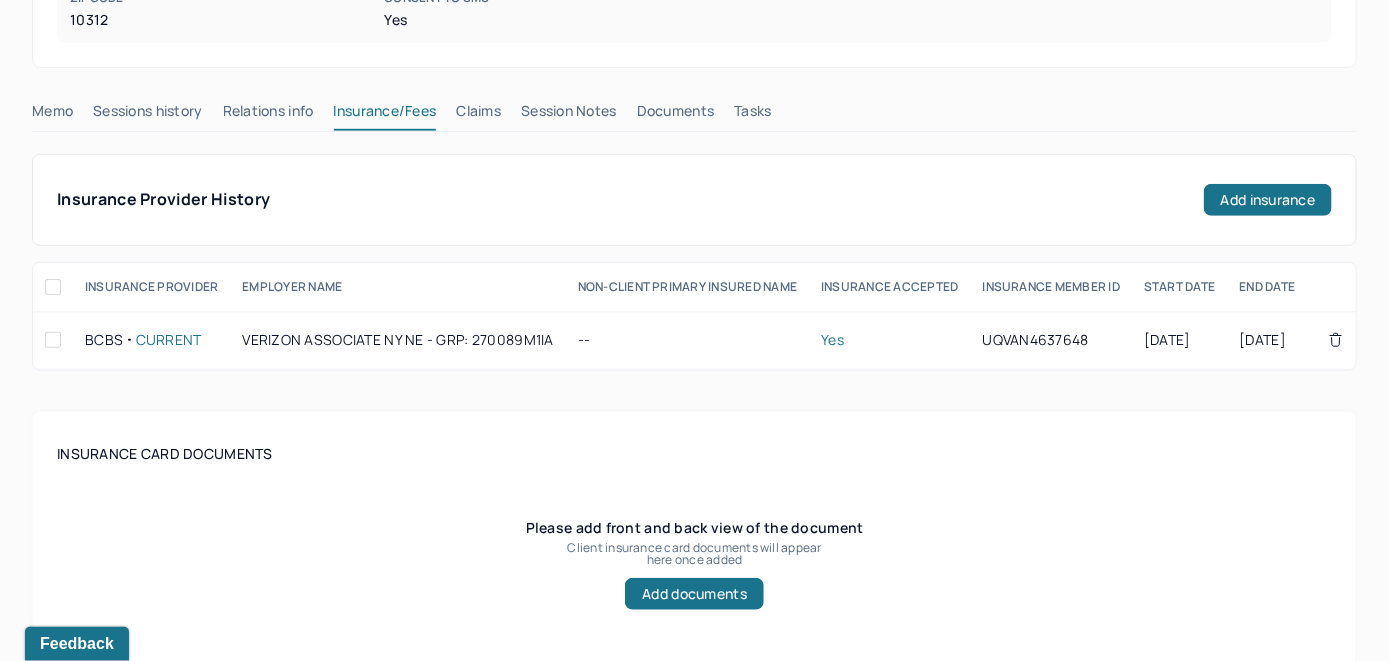 click on "Claims" at bounding box center (478, 115) 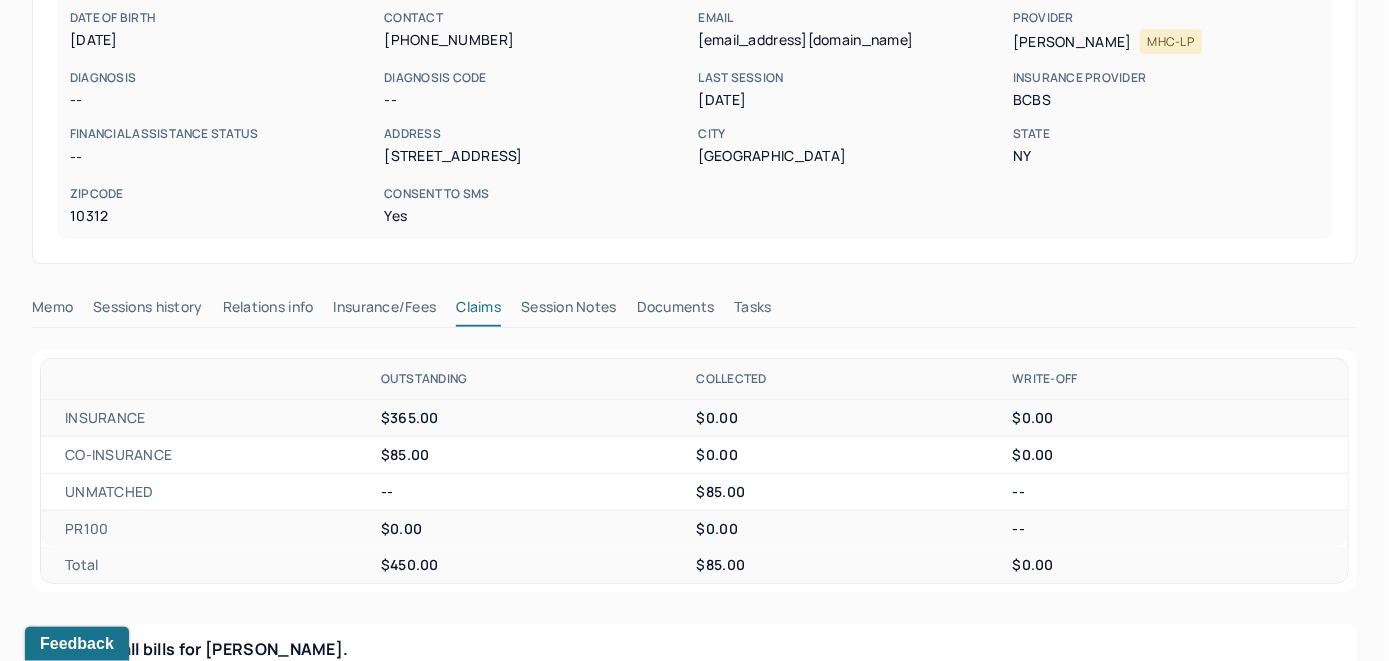 scroll, scrollTop: 261, scrollLeft: 0, axis: vertical 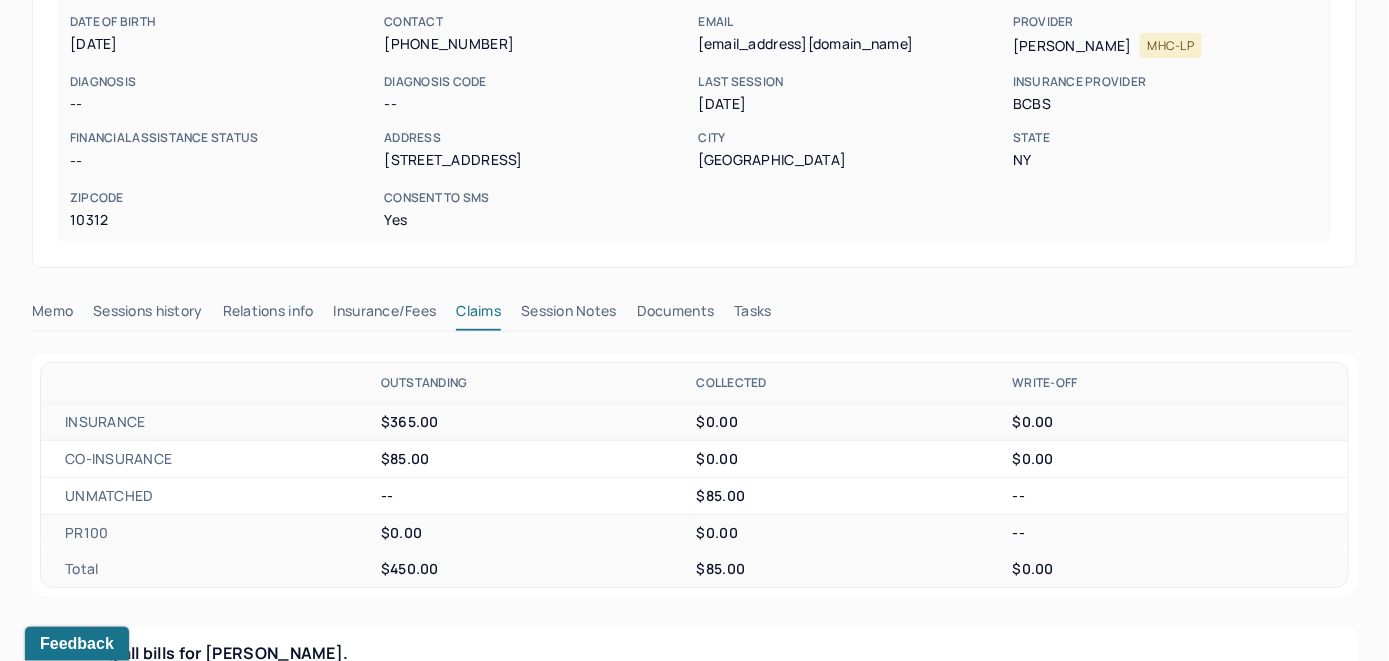 click on "Memo" at bounding box center [52, 315] 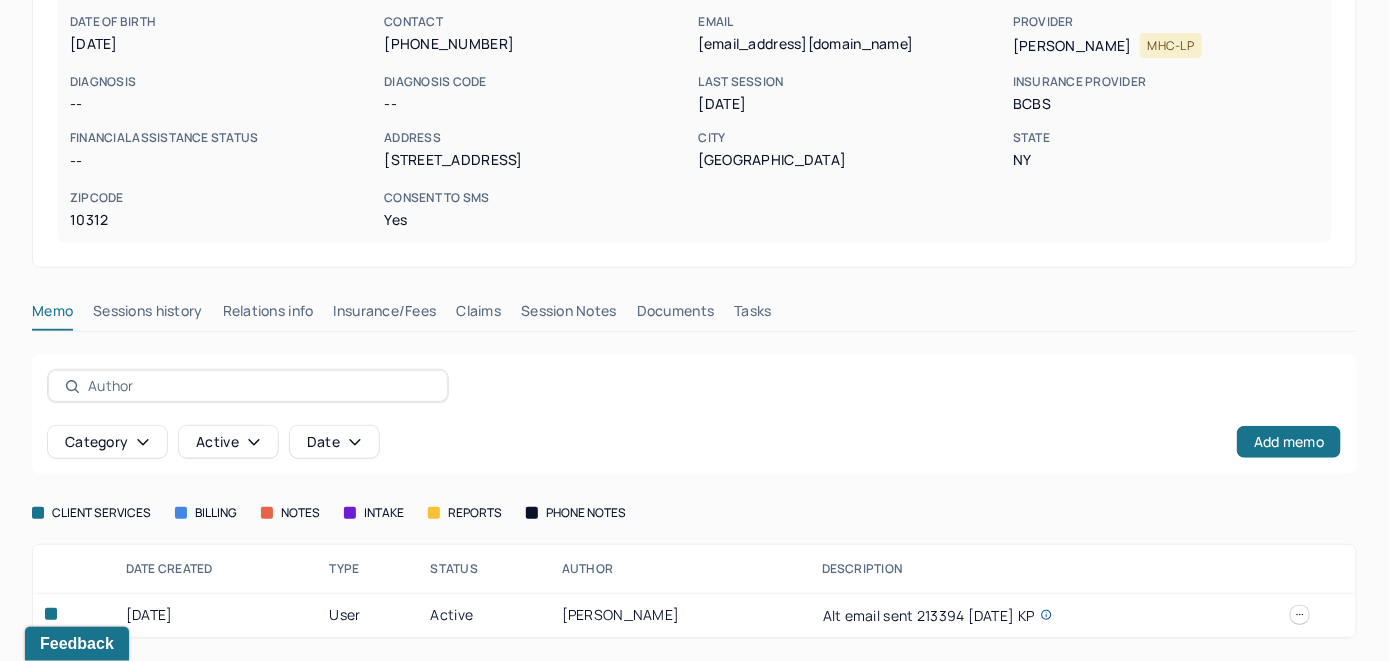 click on "Insurance/Fees" at bounding box center (385, 315) 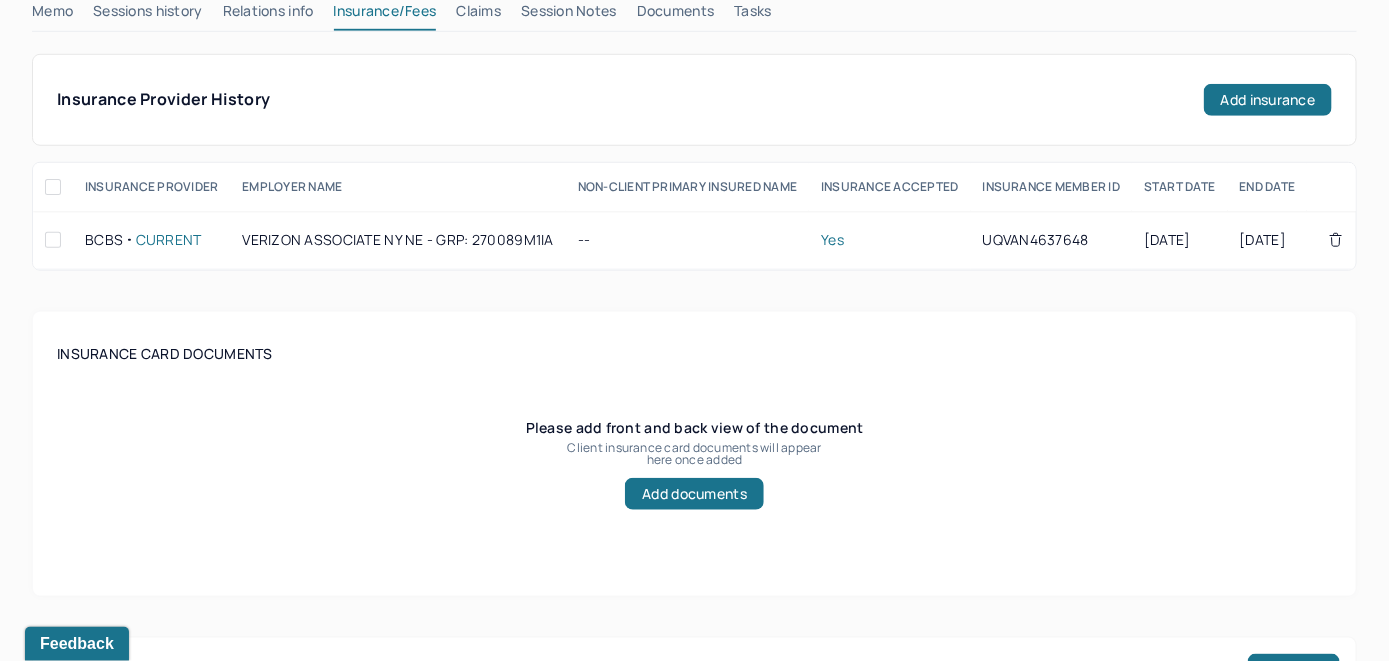 scroll, scrollTop: 861, scrollLeft: 0, axis: vertical 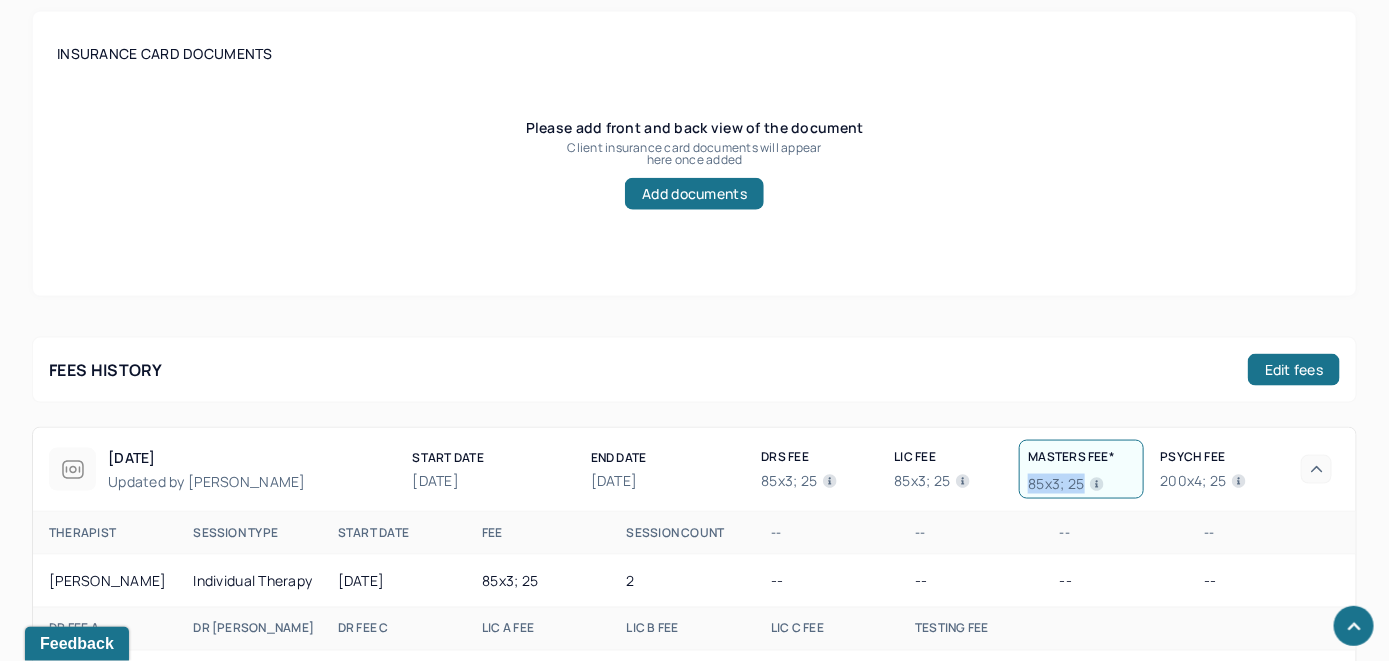 drag, startPoint x: 1027, startPoint y: 493, endPoint x: 1085, endPoint y: 493, distance: 58 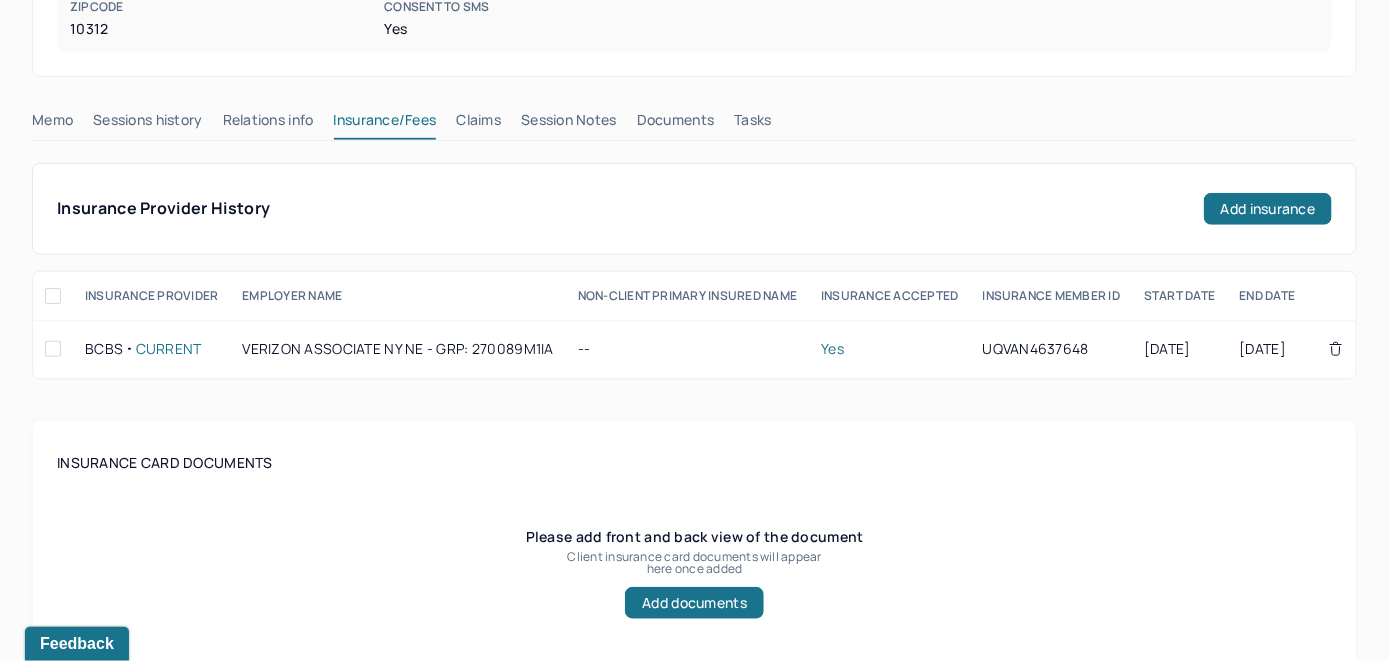 scroll, scrollTop: 361, scrollLeft: 0, axis: vertical 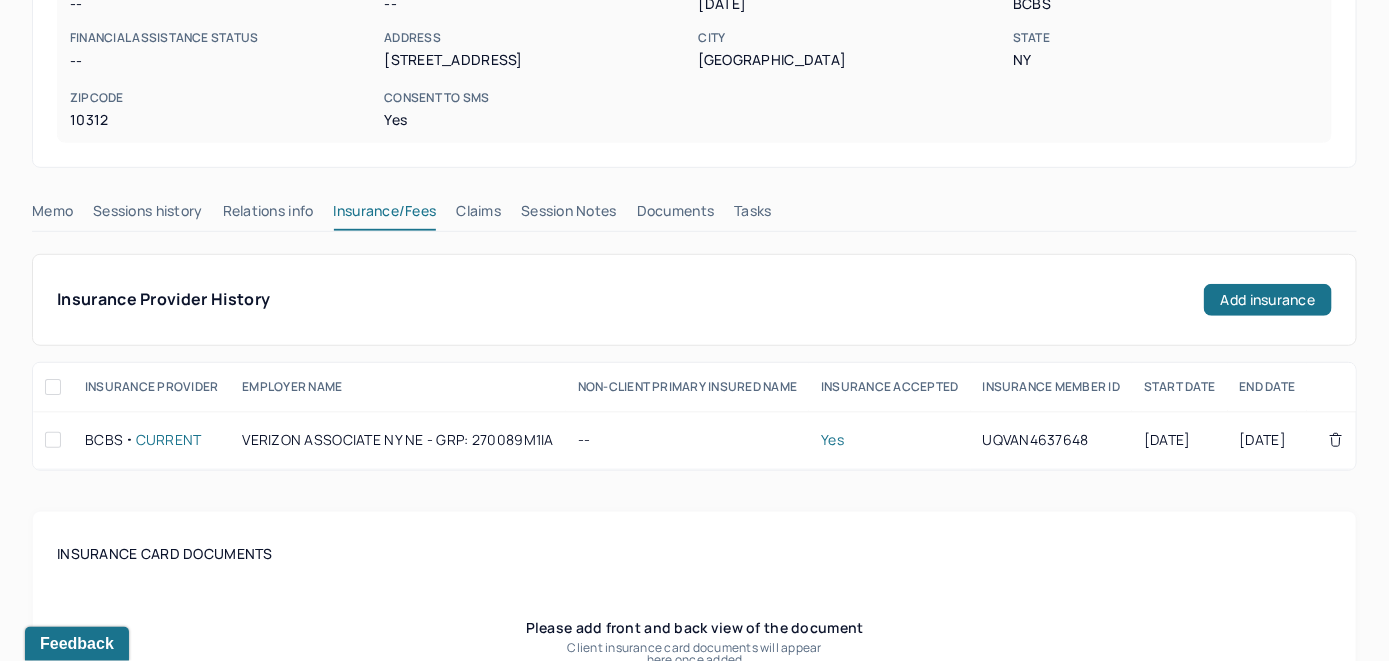 click on "Memo" at bounding box center [52, 215] 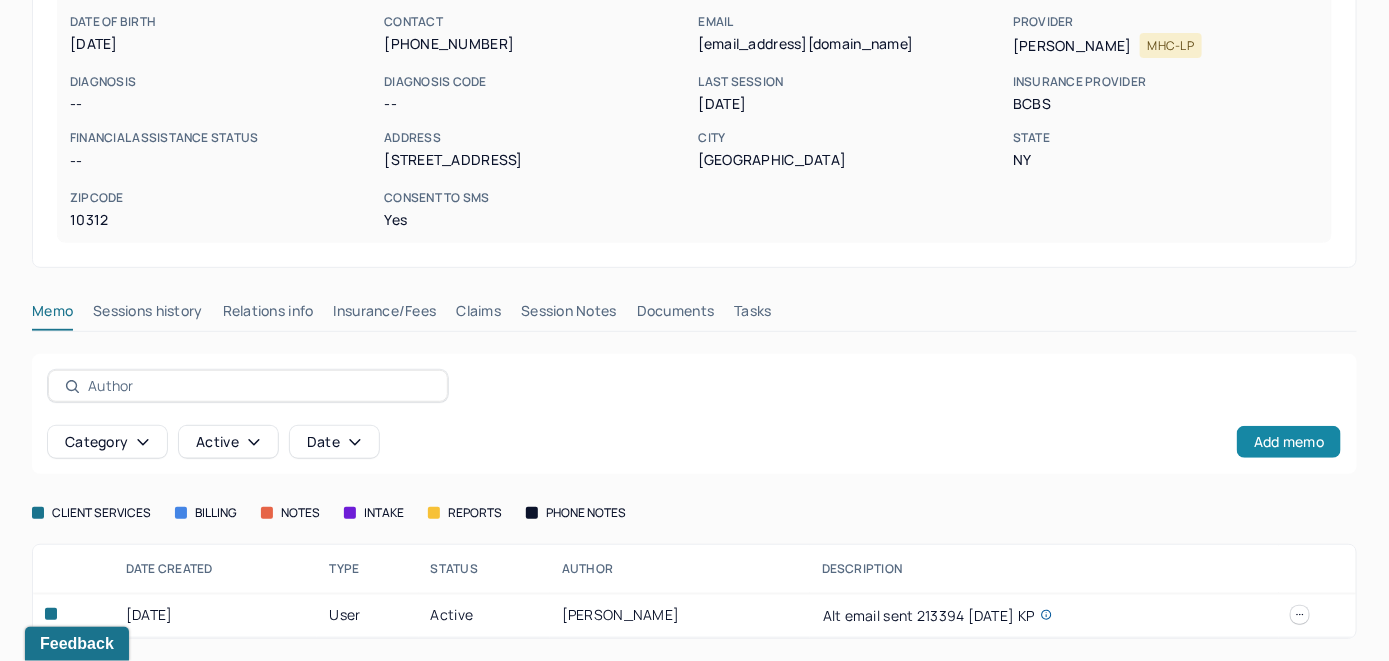 click on "Add memo" at bounding box center (1289, 442) 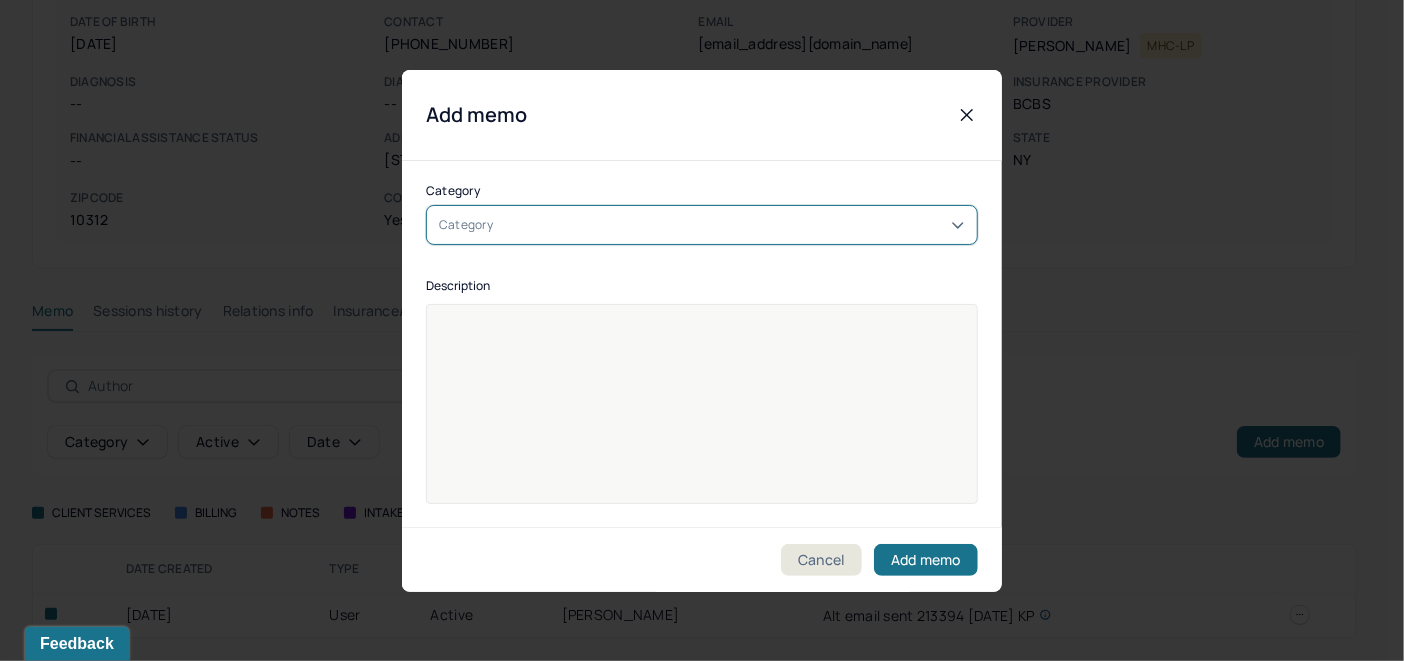 click 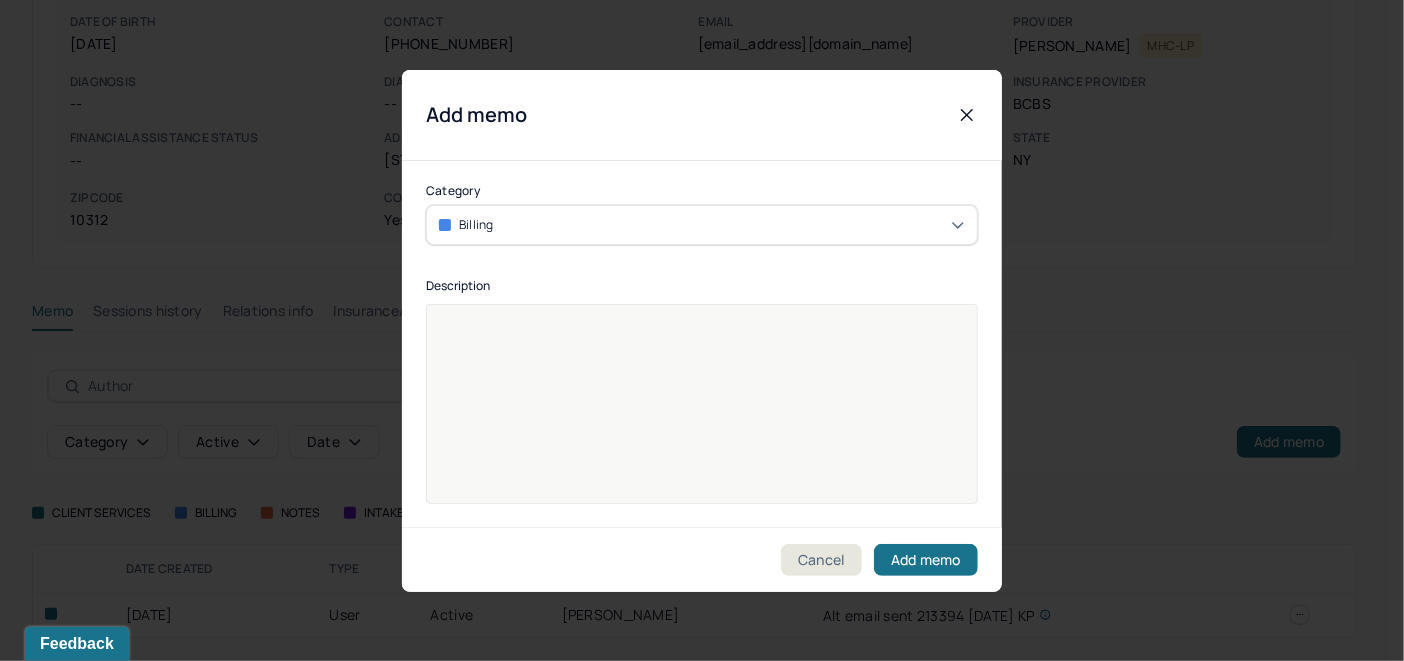 click at bounding box center (702, 325) 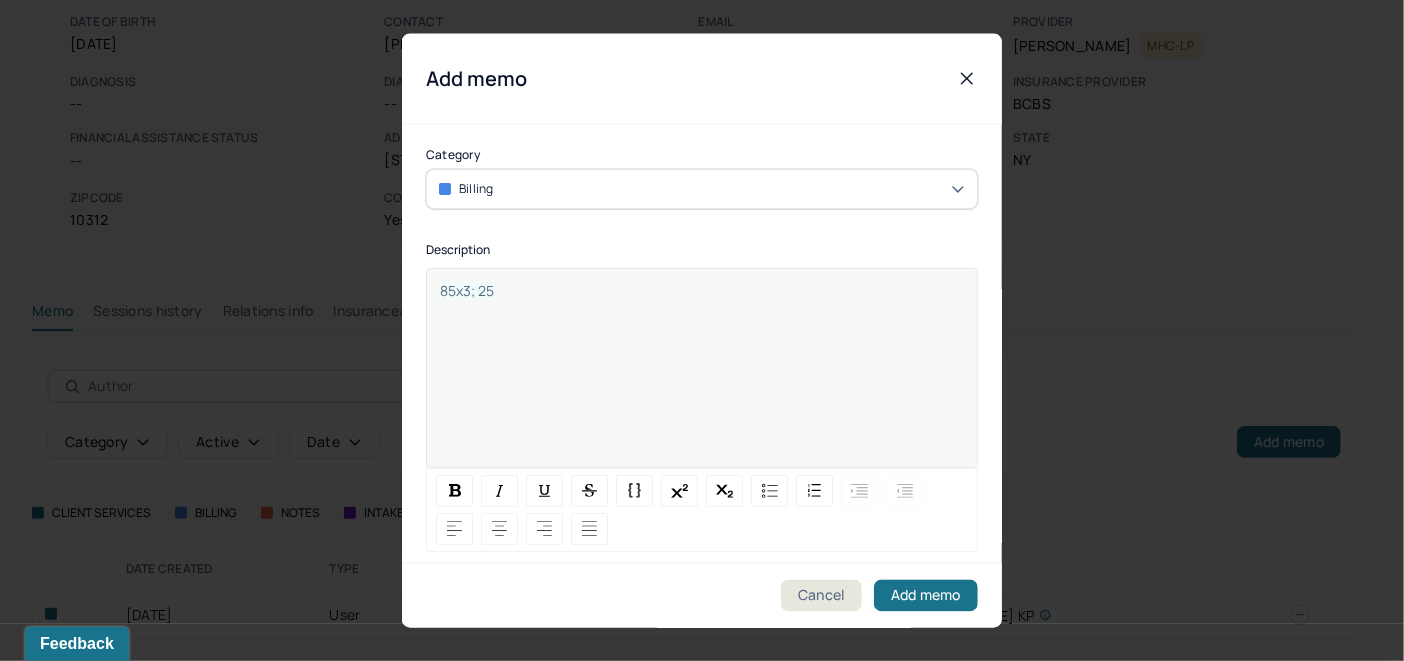 click on "85x3; 25" at bounding box center (702, 380) 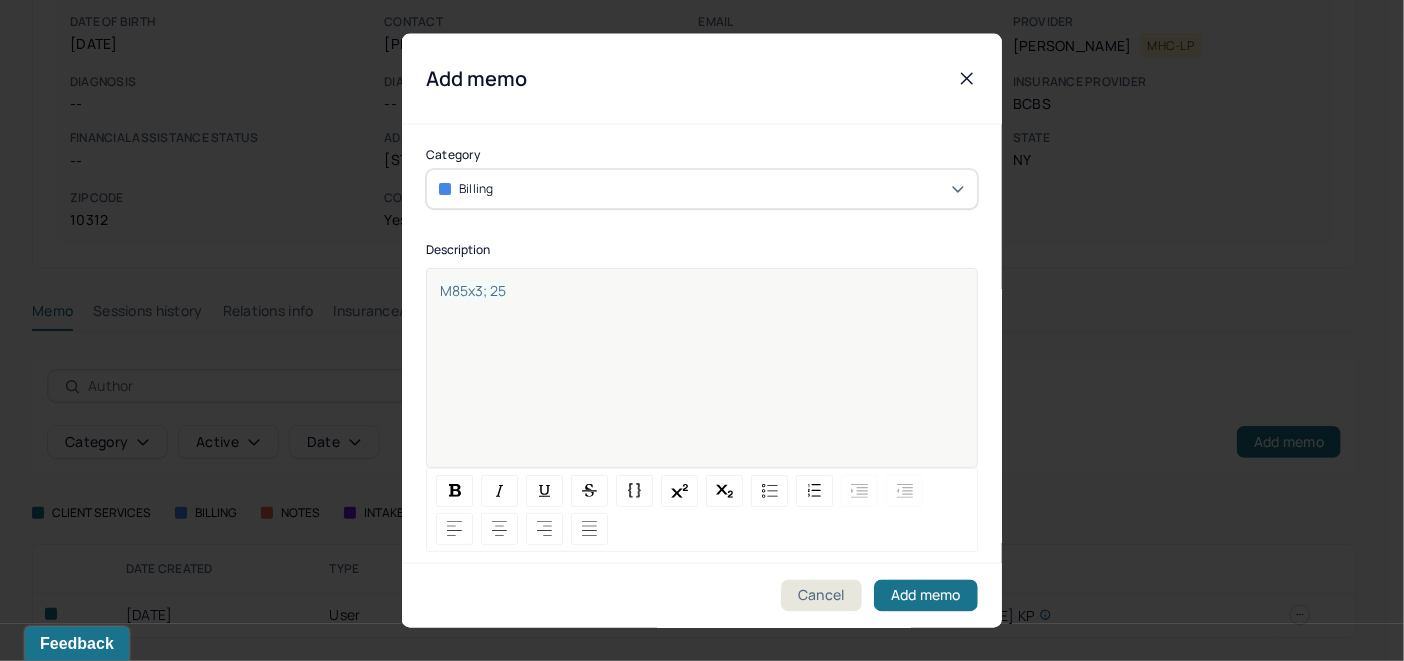 type 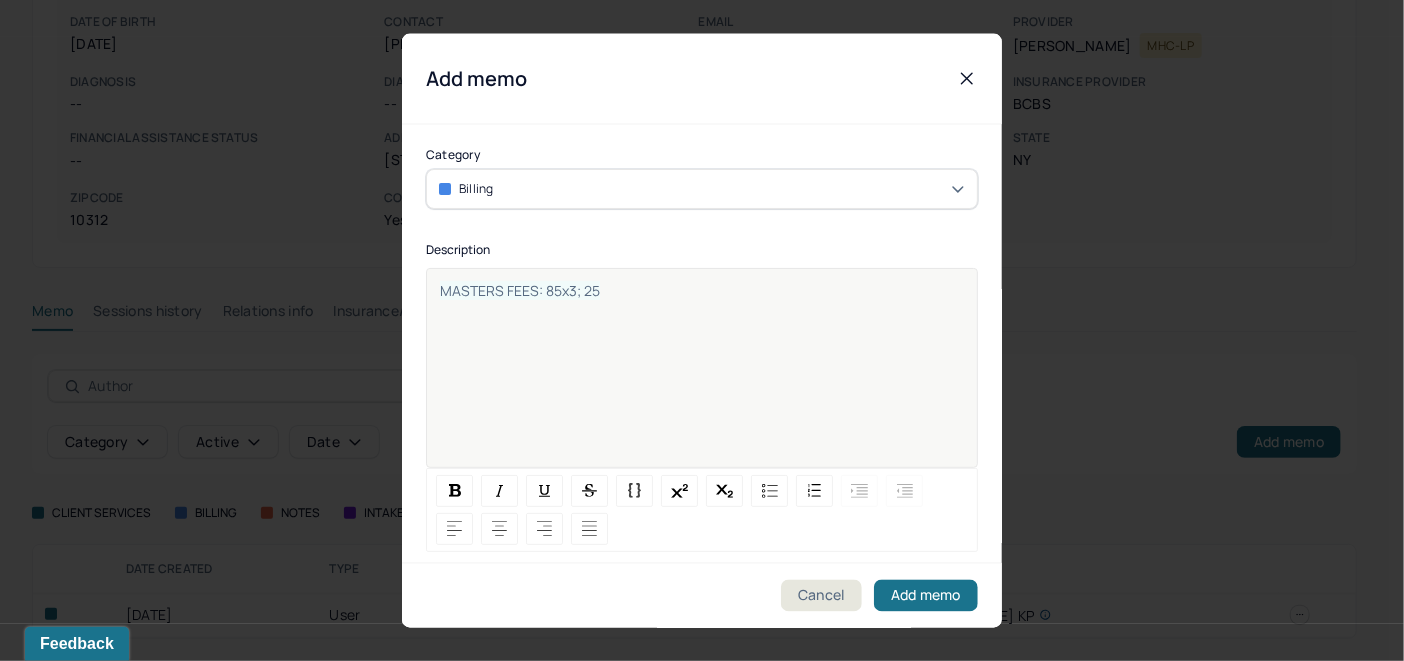 click on "MASTERS FEES: 85x3; 25" at bounding box center (702, 289) 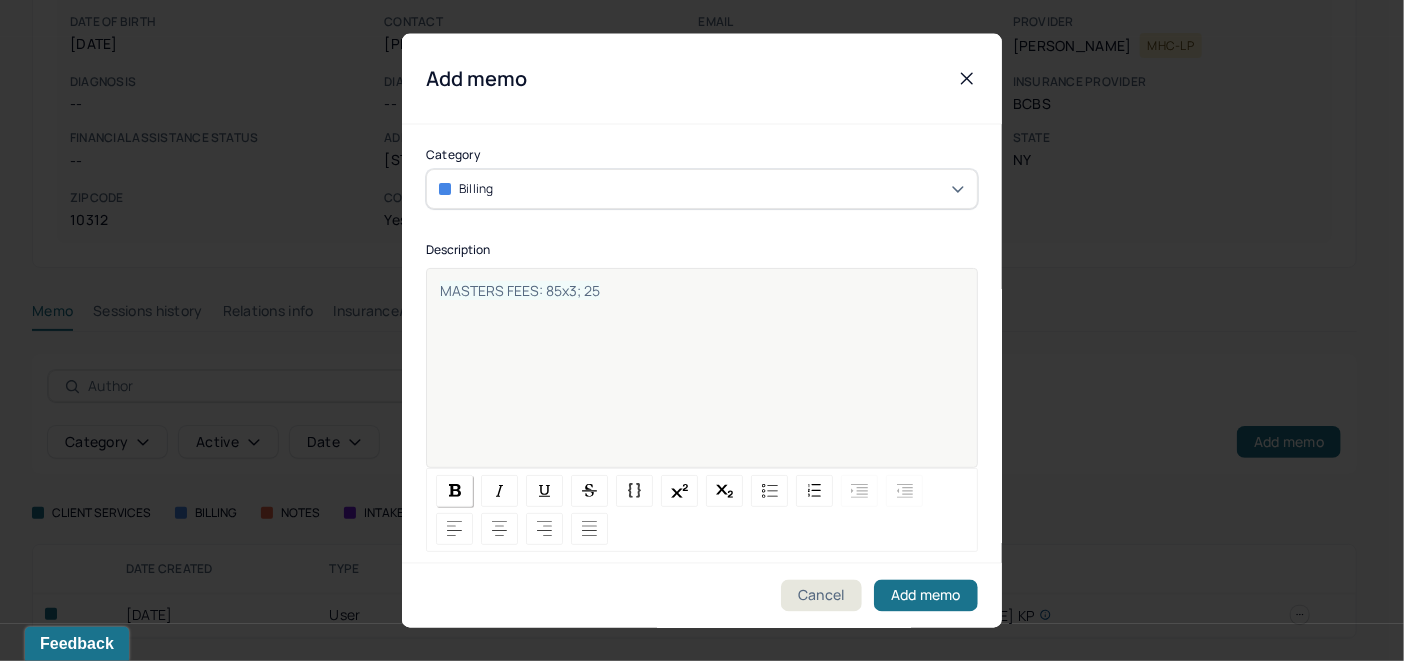 click at bounding box center [455, 490] 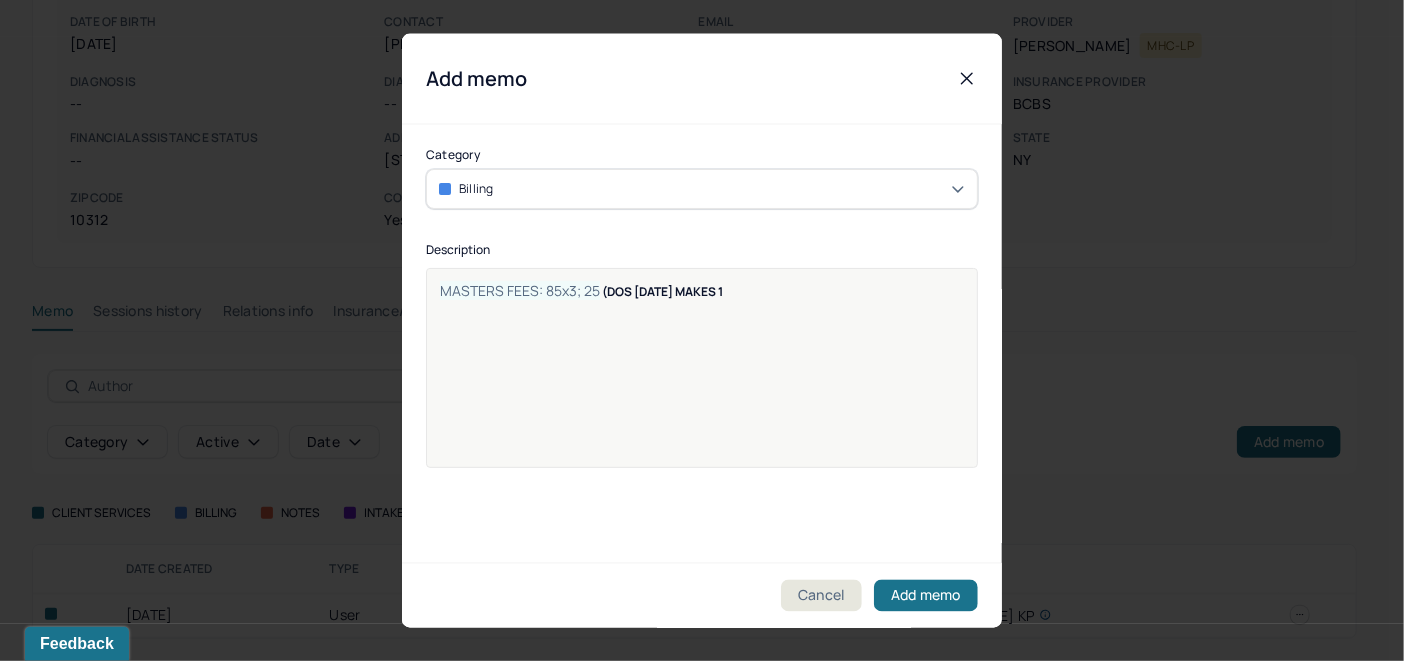 drag, startPoint x: 456, startPoint y: 491, endPoint x: 791, endPoint y: 272, distance: 400.23242 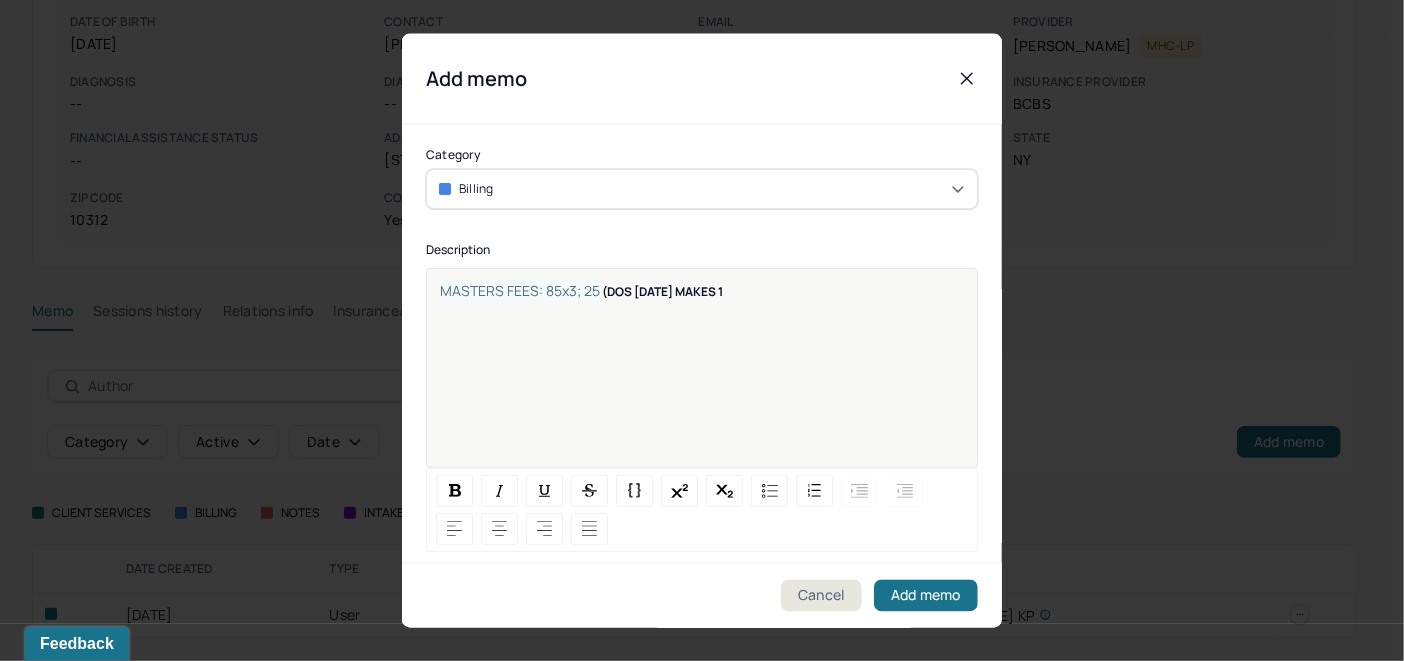 click on "MASTERS FEES: 85x3; 25   (DOS 7/3/25 MAKES 1" at bounding box center (702, 289) 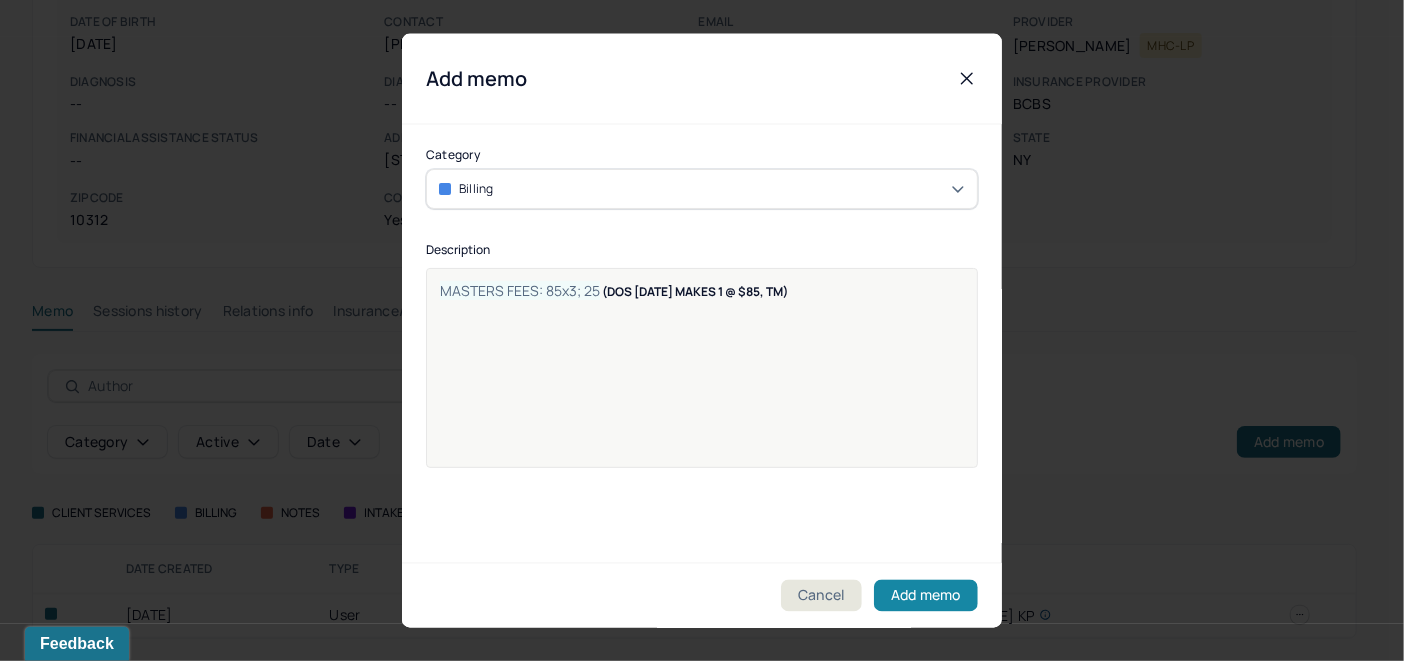 click on "Add memo" at bounding box center [926, 596] 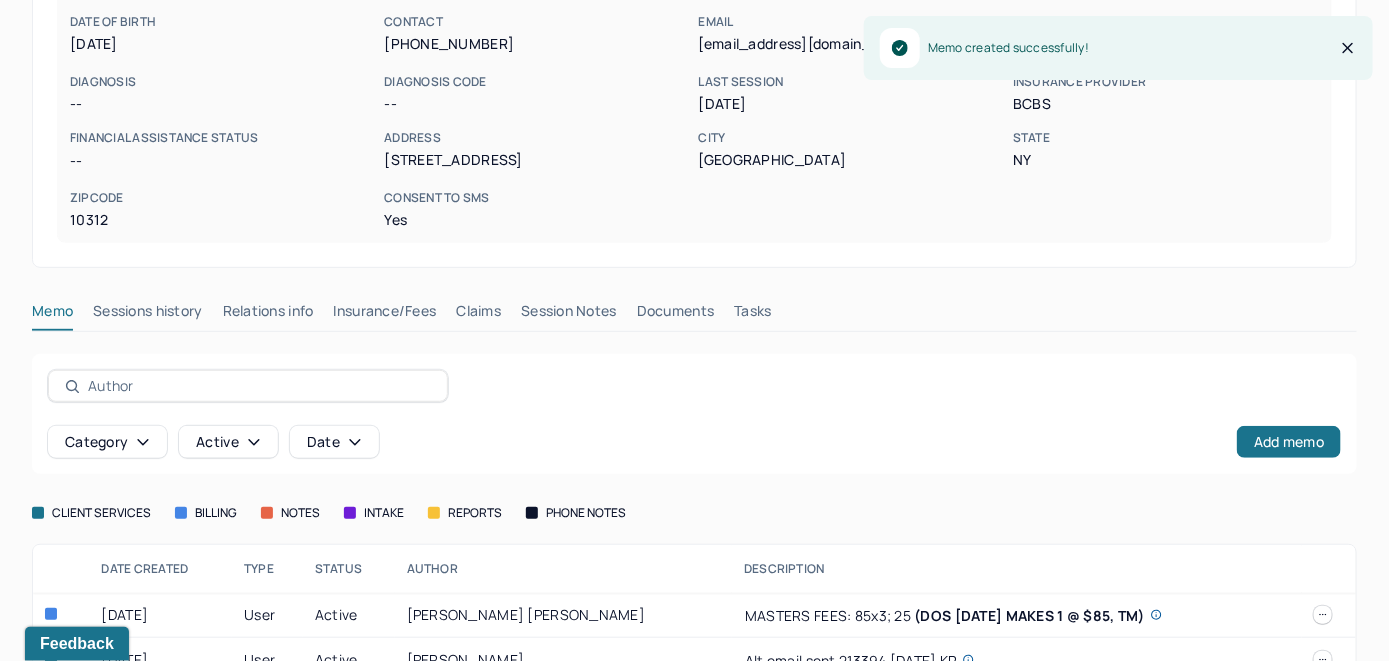 click on "Claims" at bounding box center [478, 315] 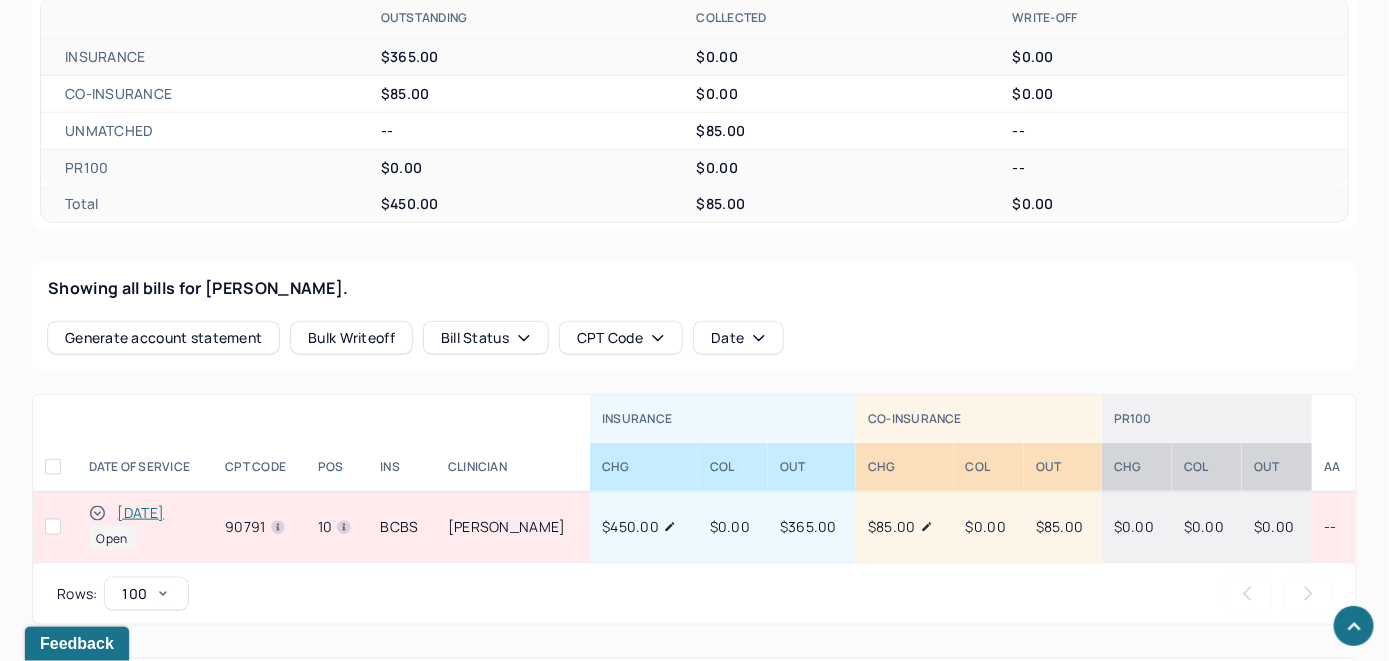 scroll, scrollTop: 661, scrollLeft: 0, axis: vertical 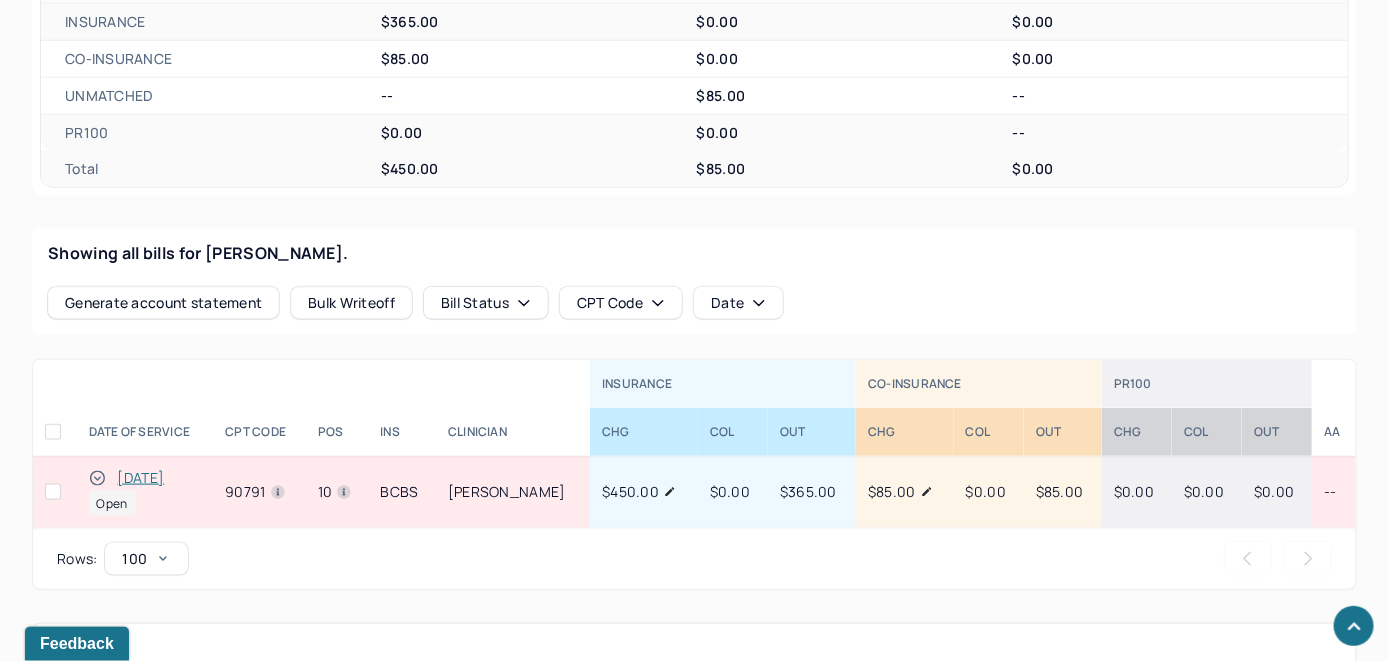 click 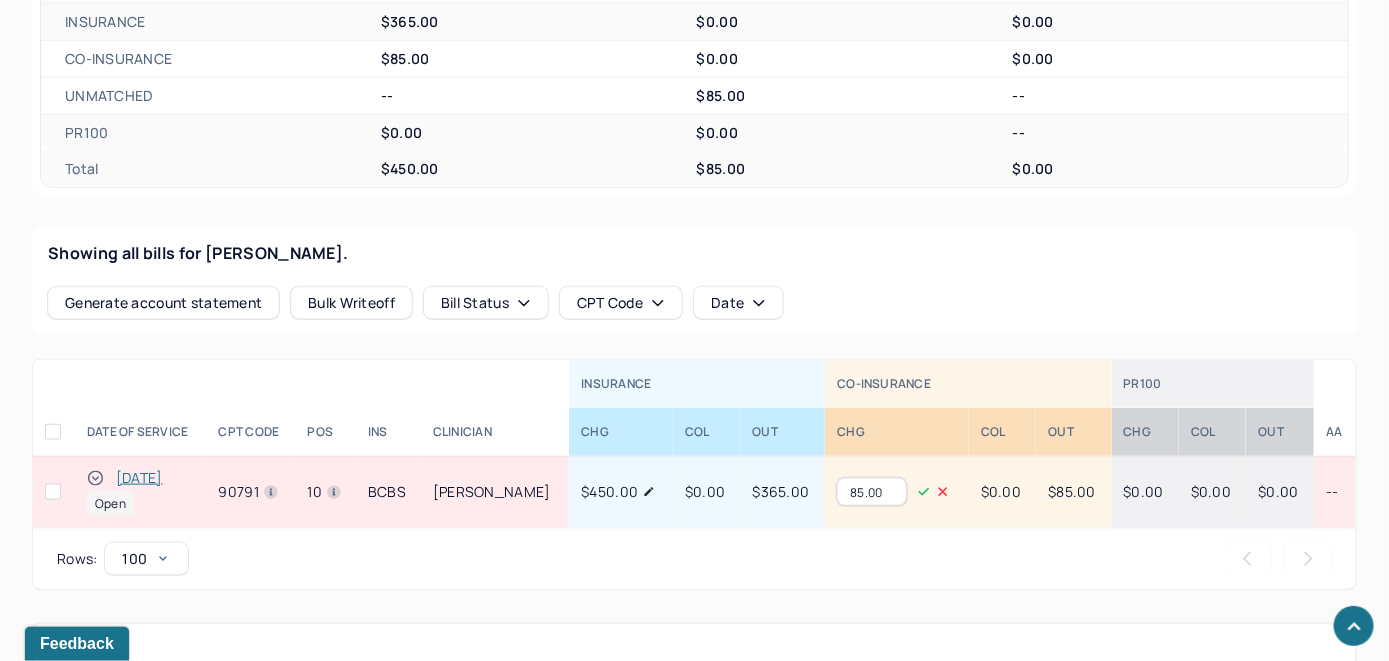 click on "85.00" at bounding box center (872, 492) 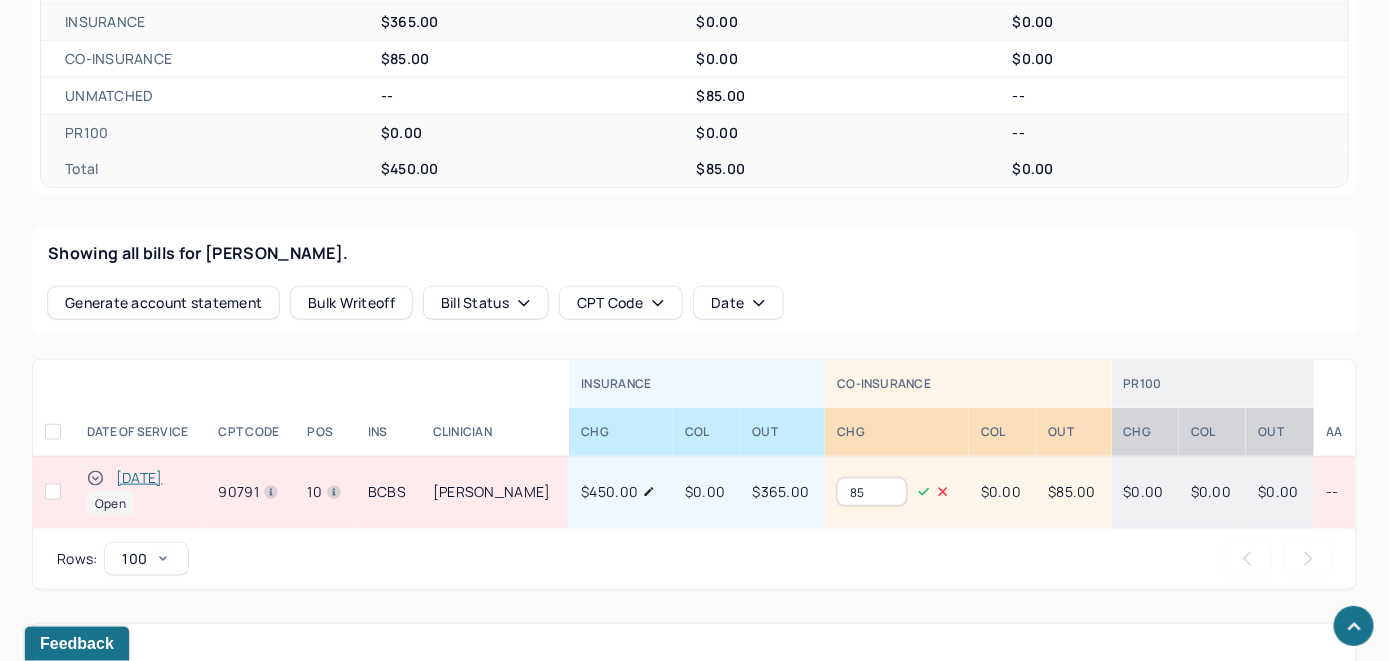 type on "8" 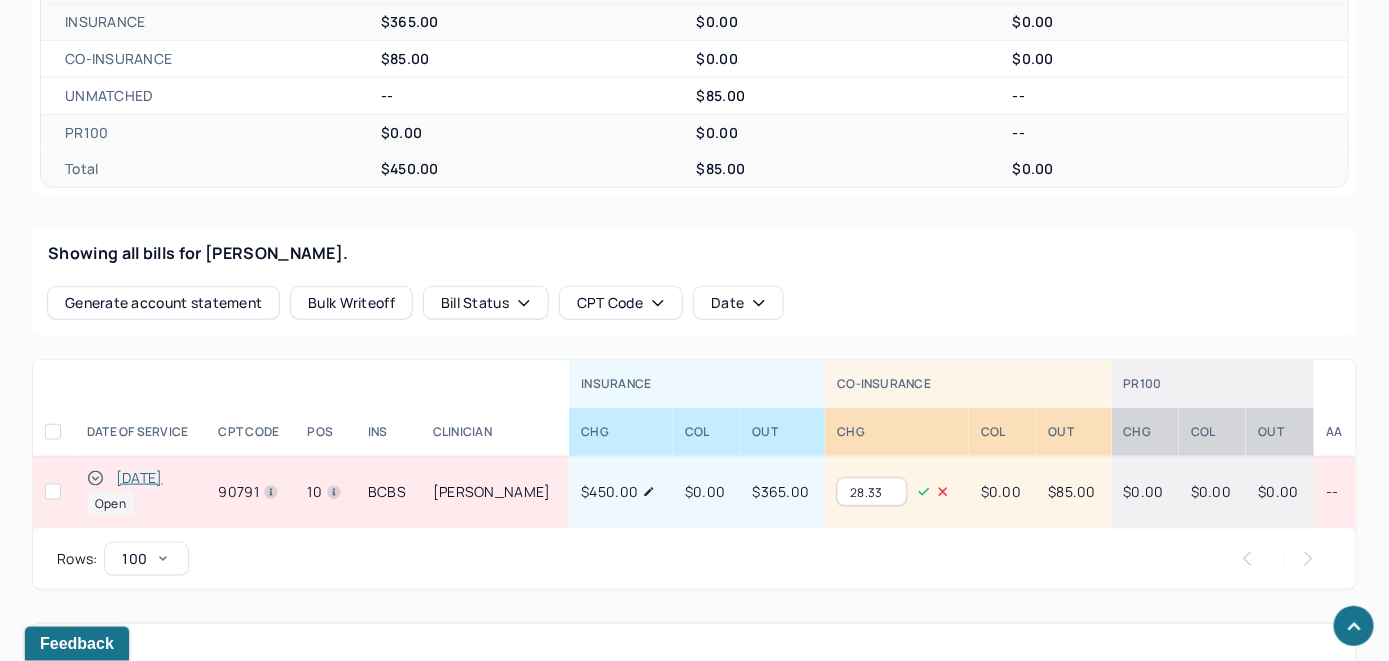 type on "28.33" 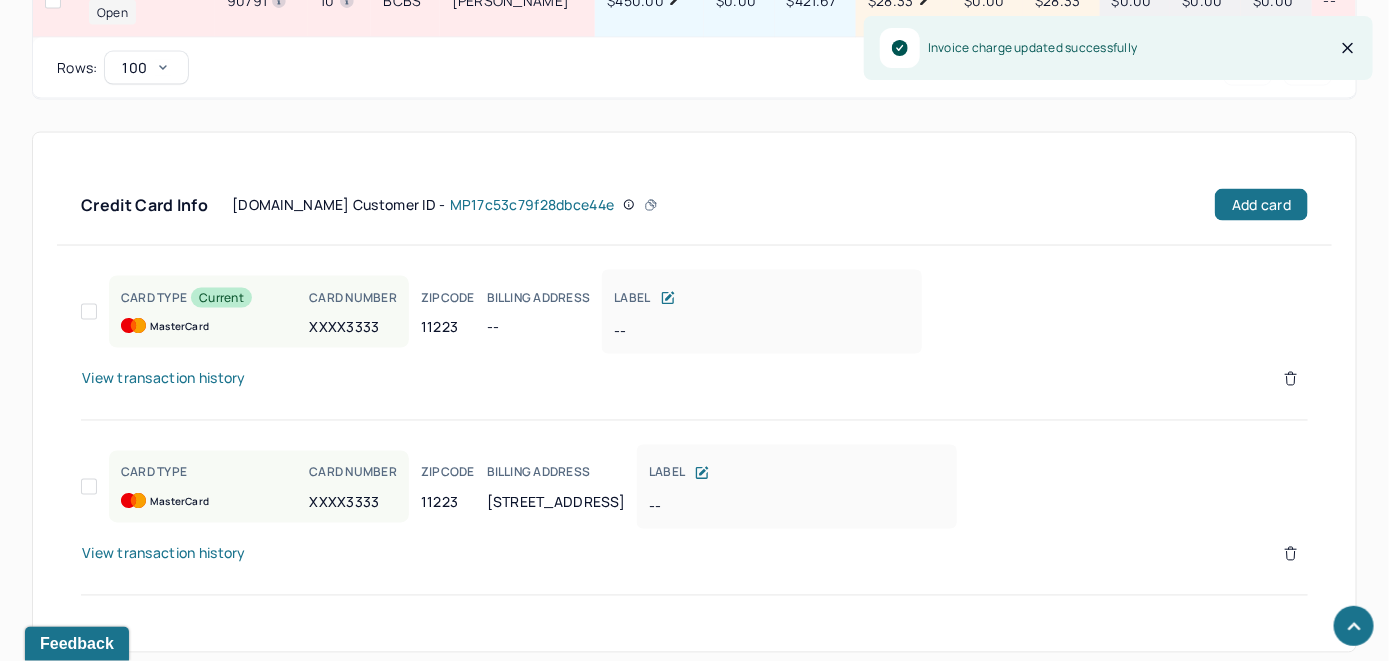 scroll, scrollTop: 1164, scrollLeft: 0, axis: vertical 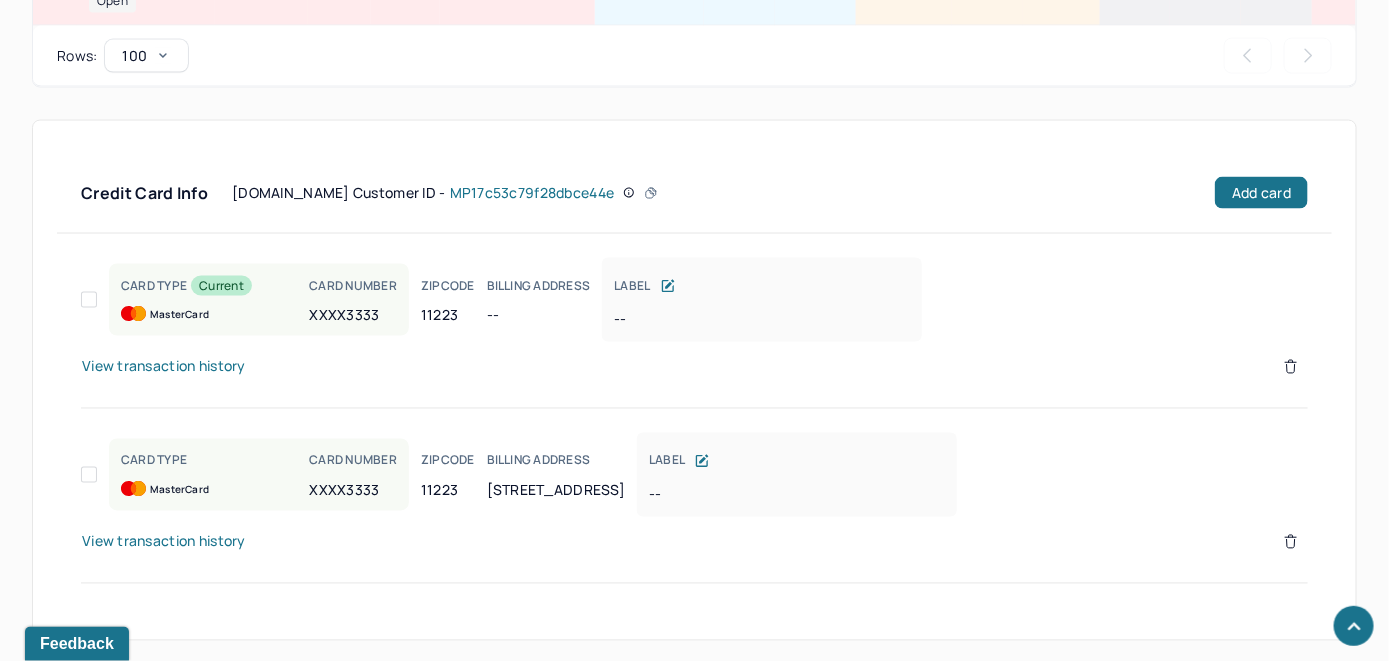 click 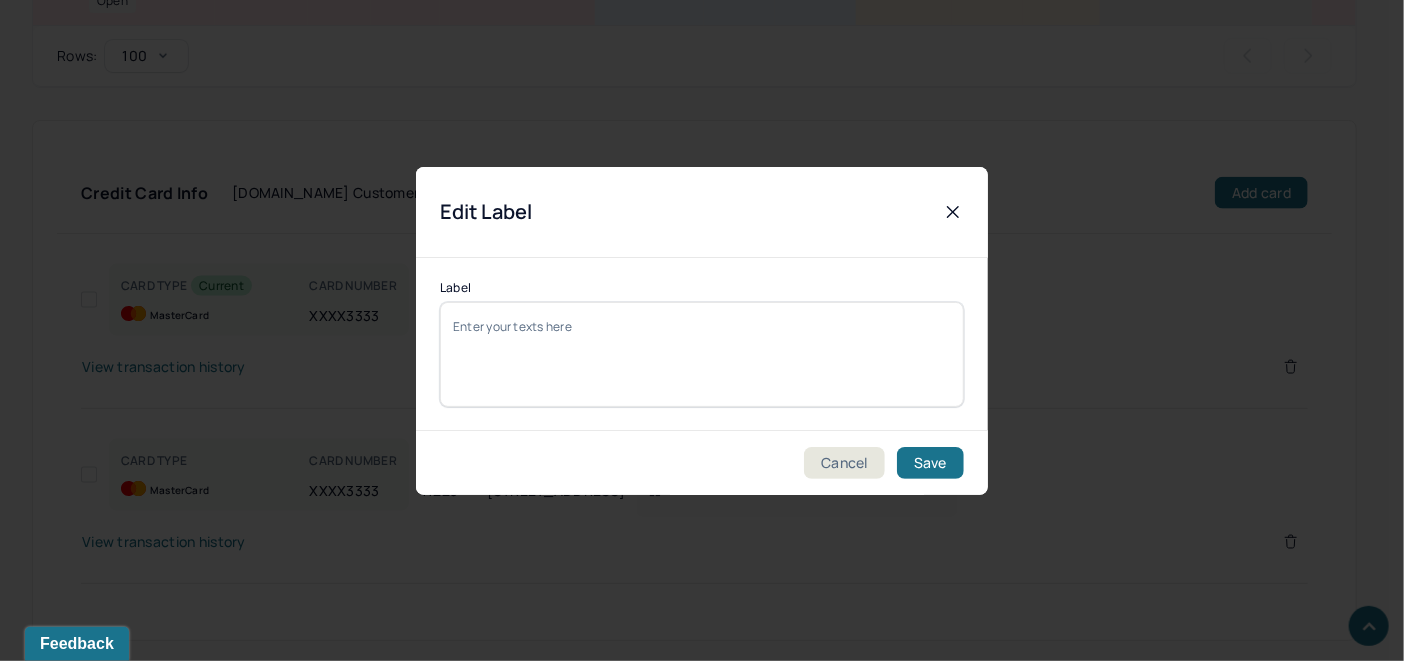 click on "Label" at bounding box center [702, 354] 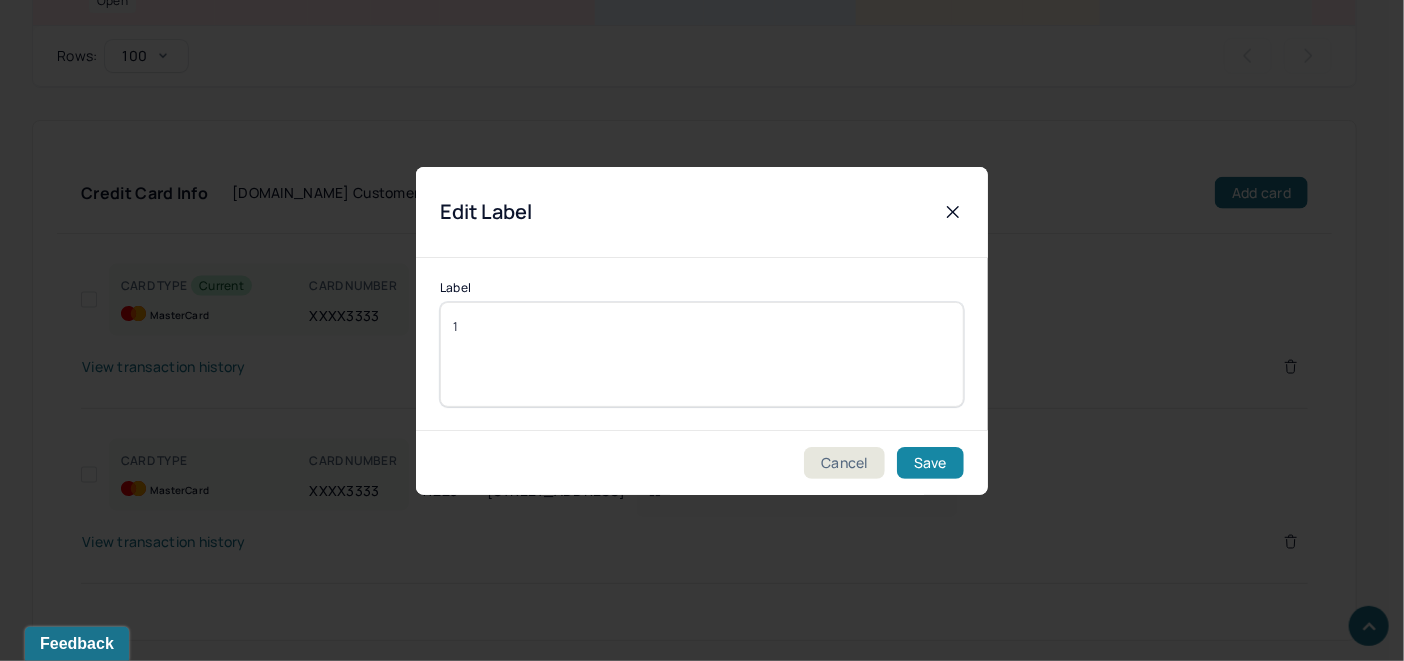type on "1" 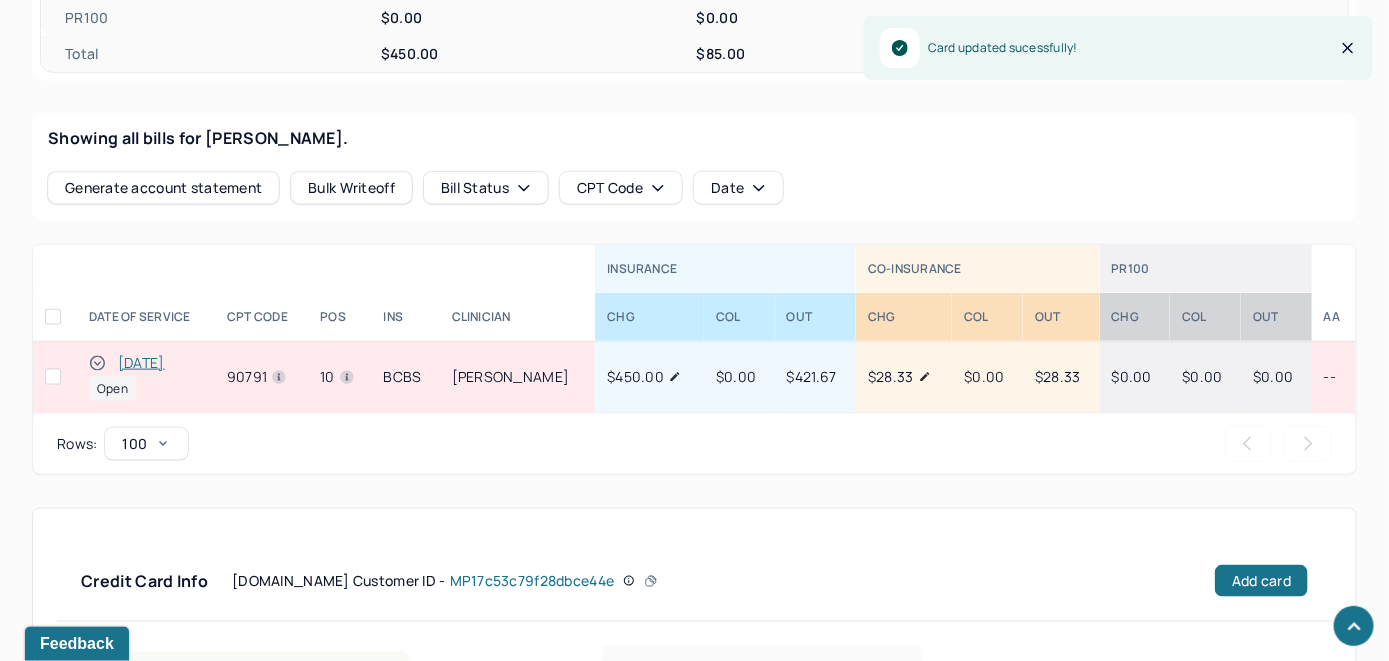 scroll, scrollTop: 764, scrollLeft: 0, axis: vertical 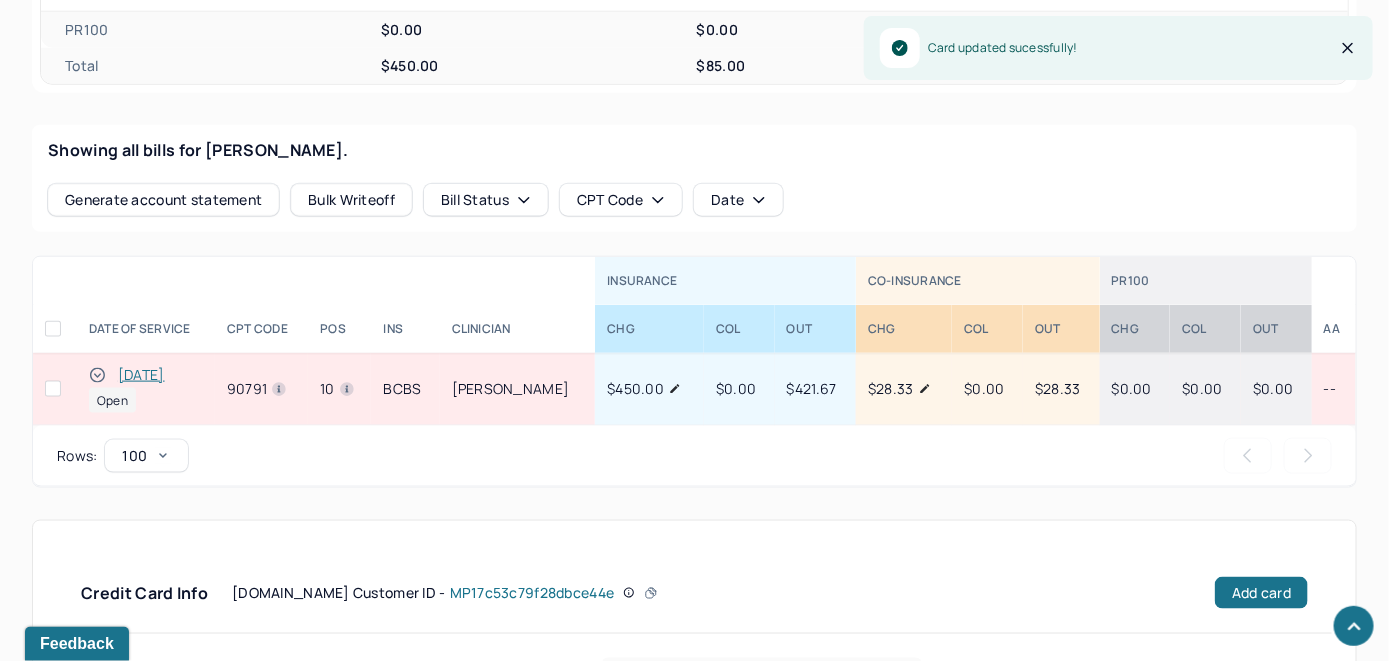 click on "[DATE]" at bounding box center (141, 375) 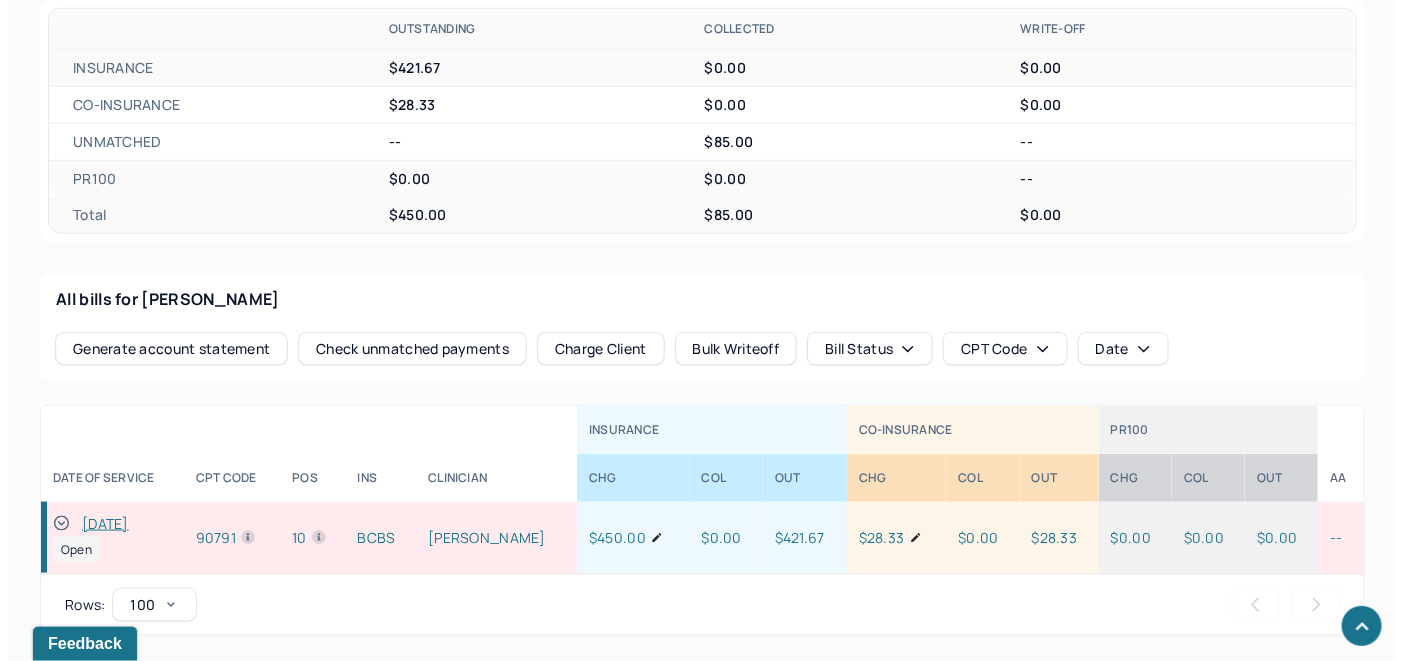scroll, scrollTop: 757, scrollLeft: 0, axis: vertical 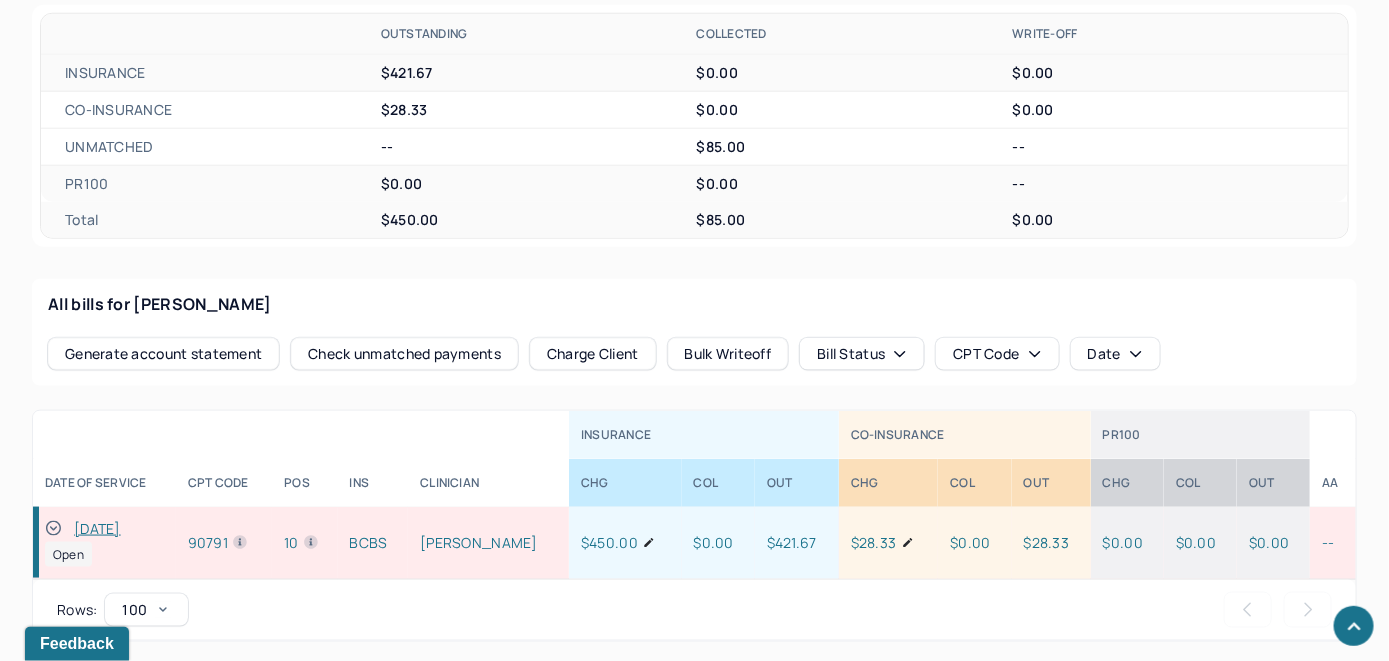 click on "Check unmatched payments" at bounding box center (404, 354) 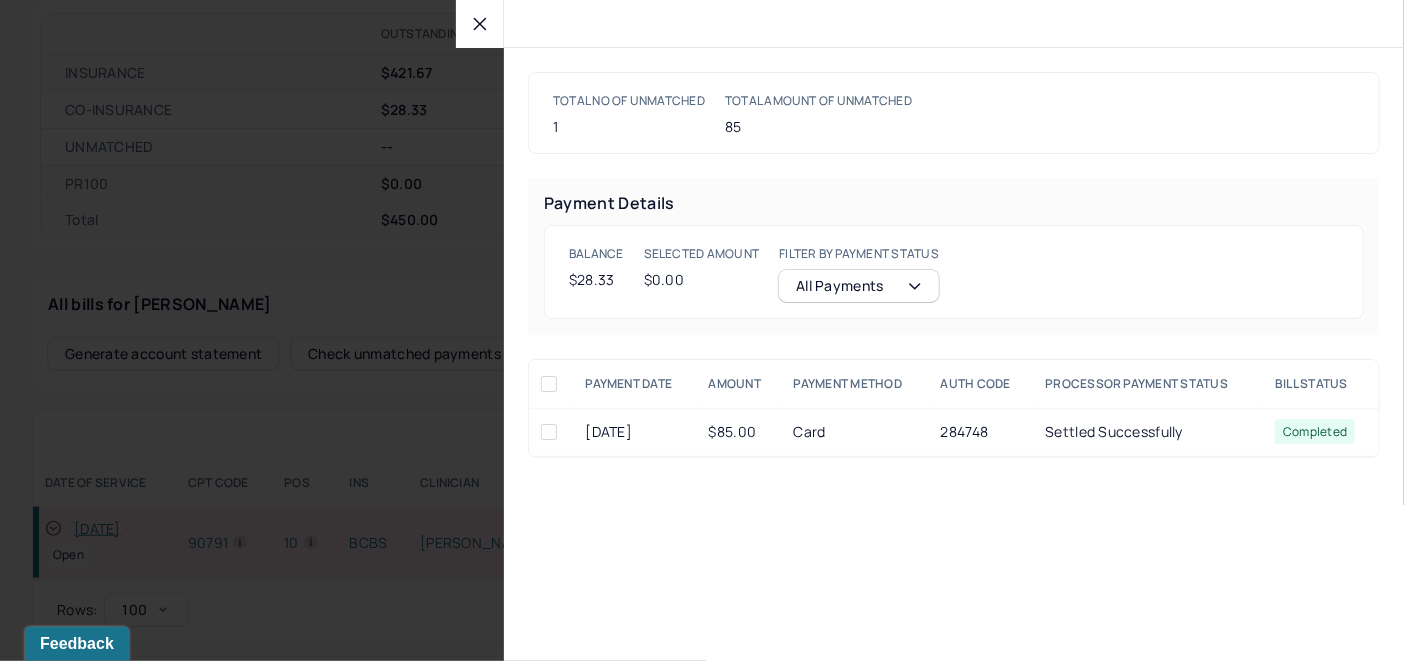 click 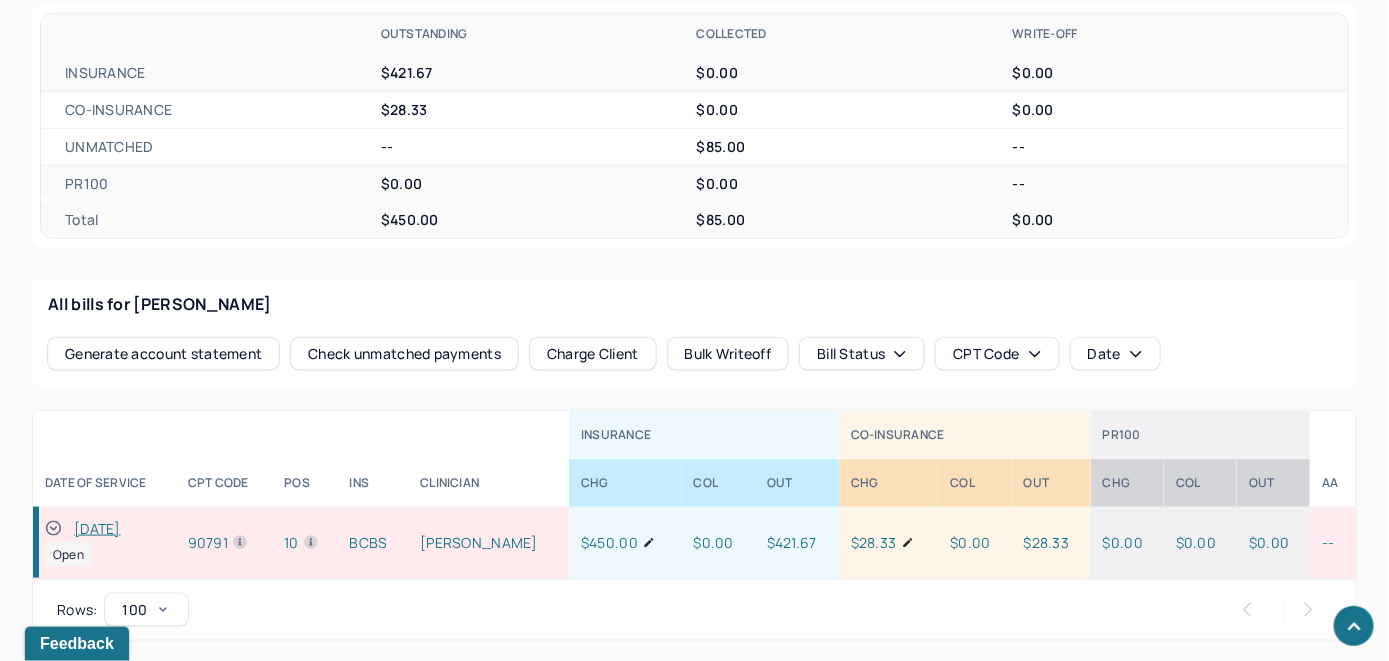 click on "Charge Client" at bounding box center [593, 354] 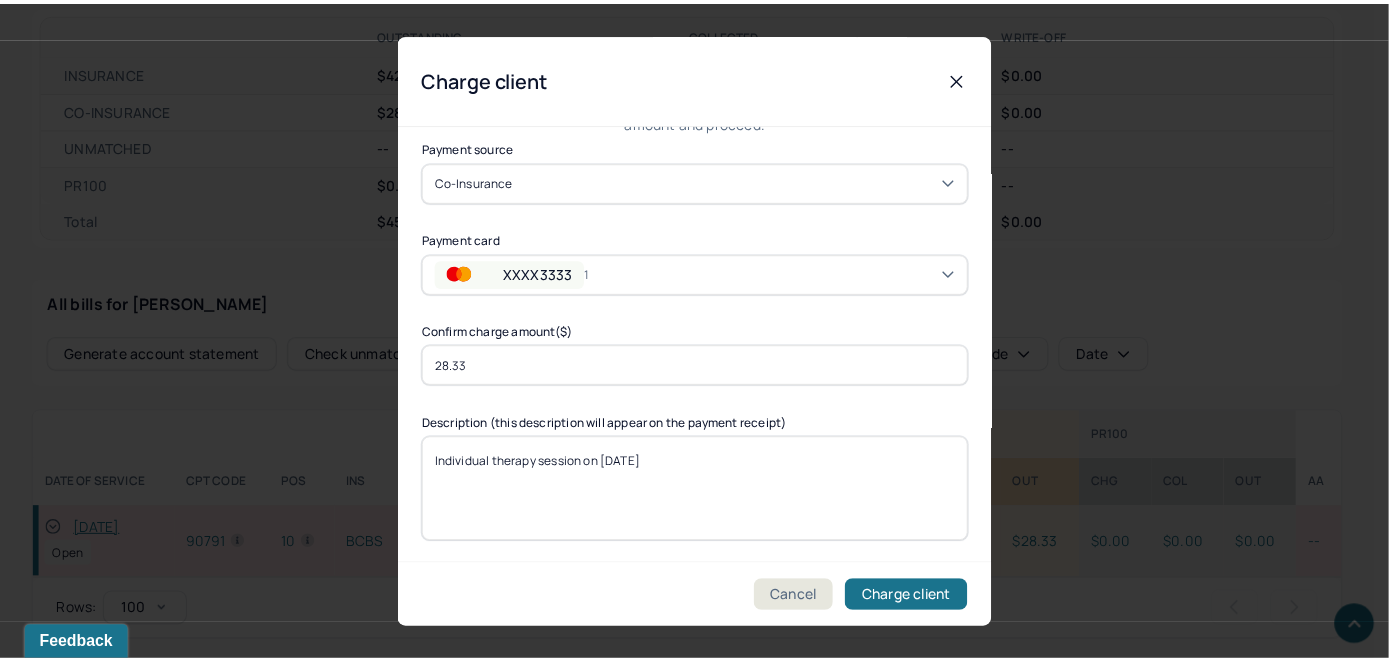 scroll, scrollTop: 121, scrollLeft: 0, axis: vertical 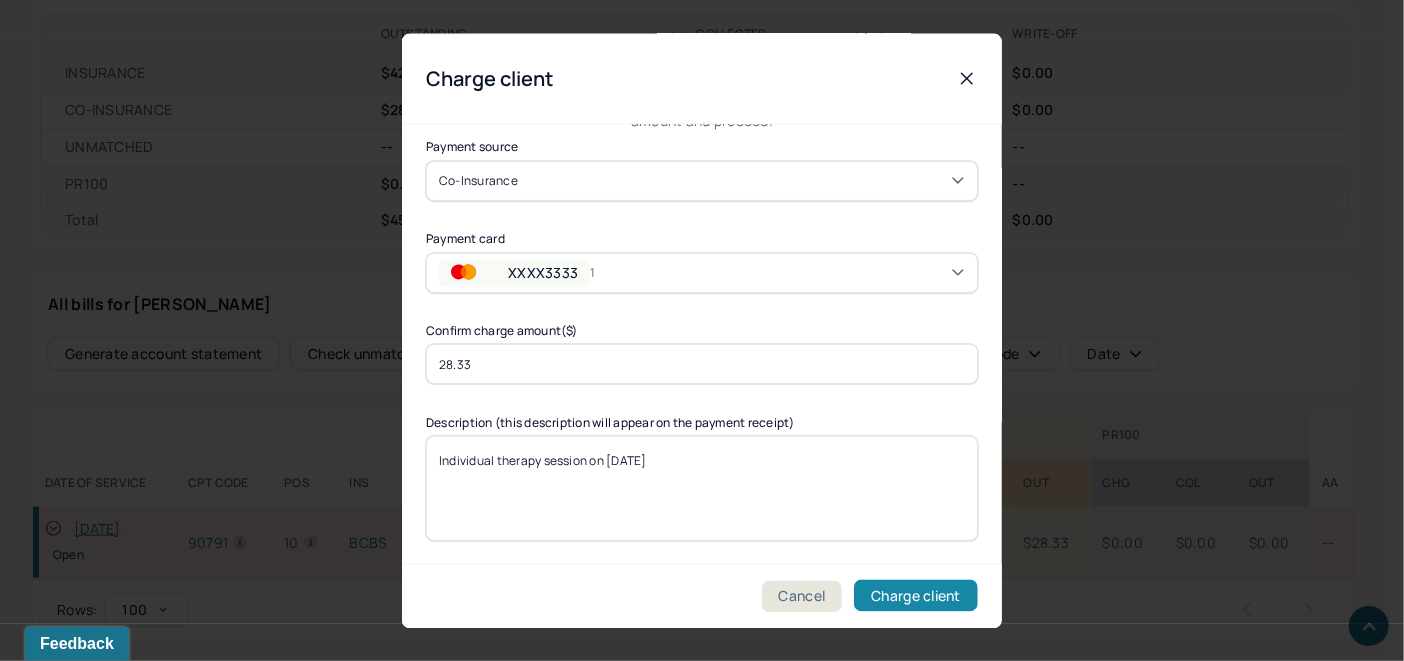 click on "Charge client" at bounding box center (916, 596) 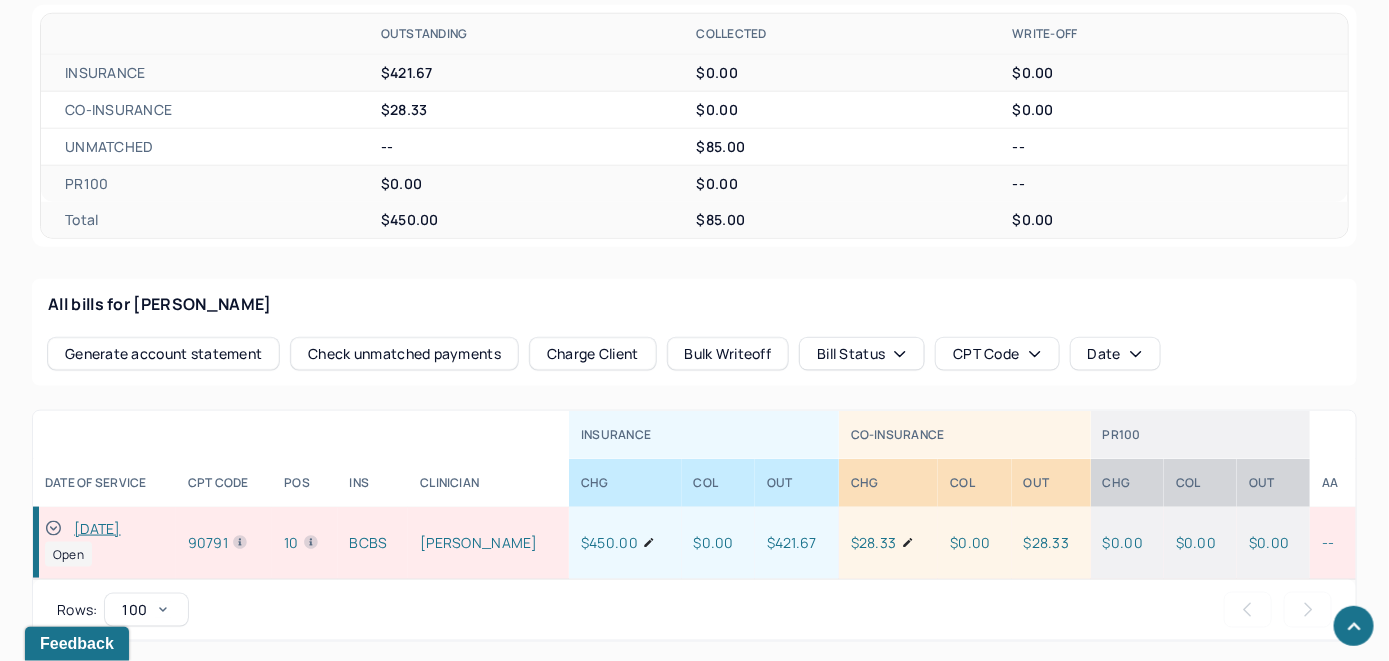 click 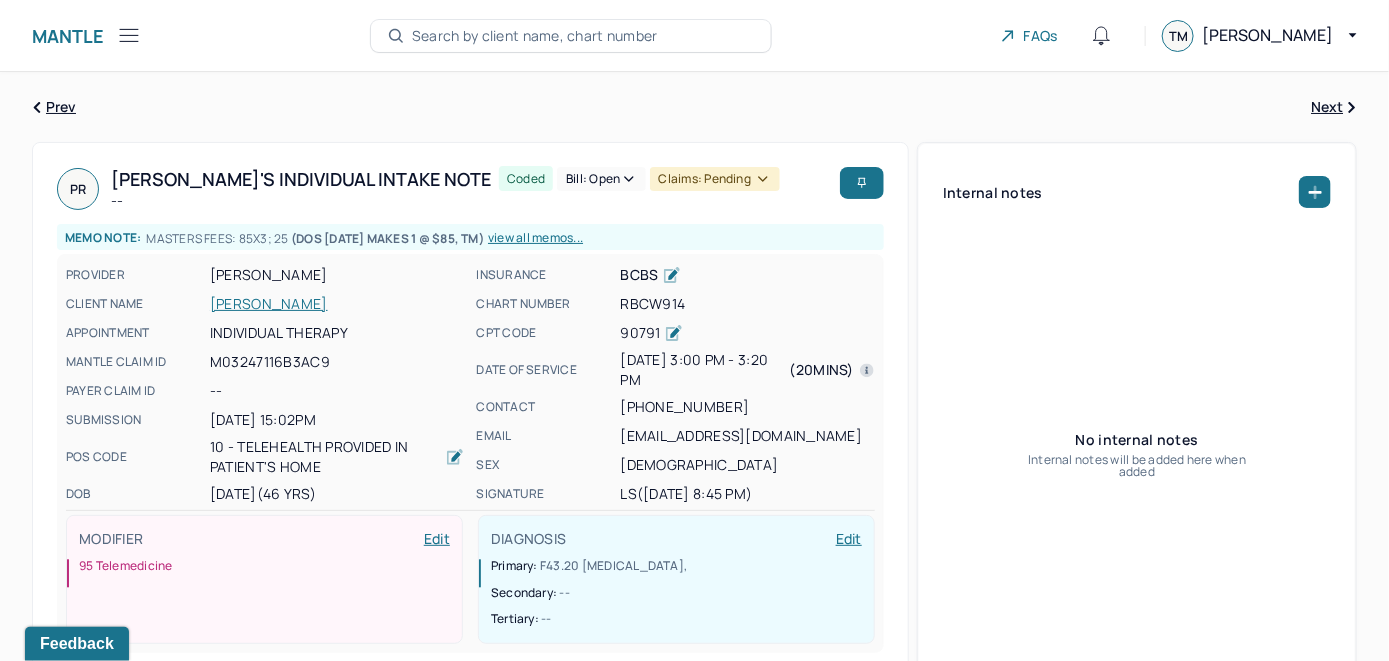 scroll, scrollTop: 0, scrollLeft: 0, axis: both 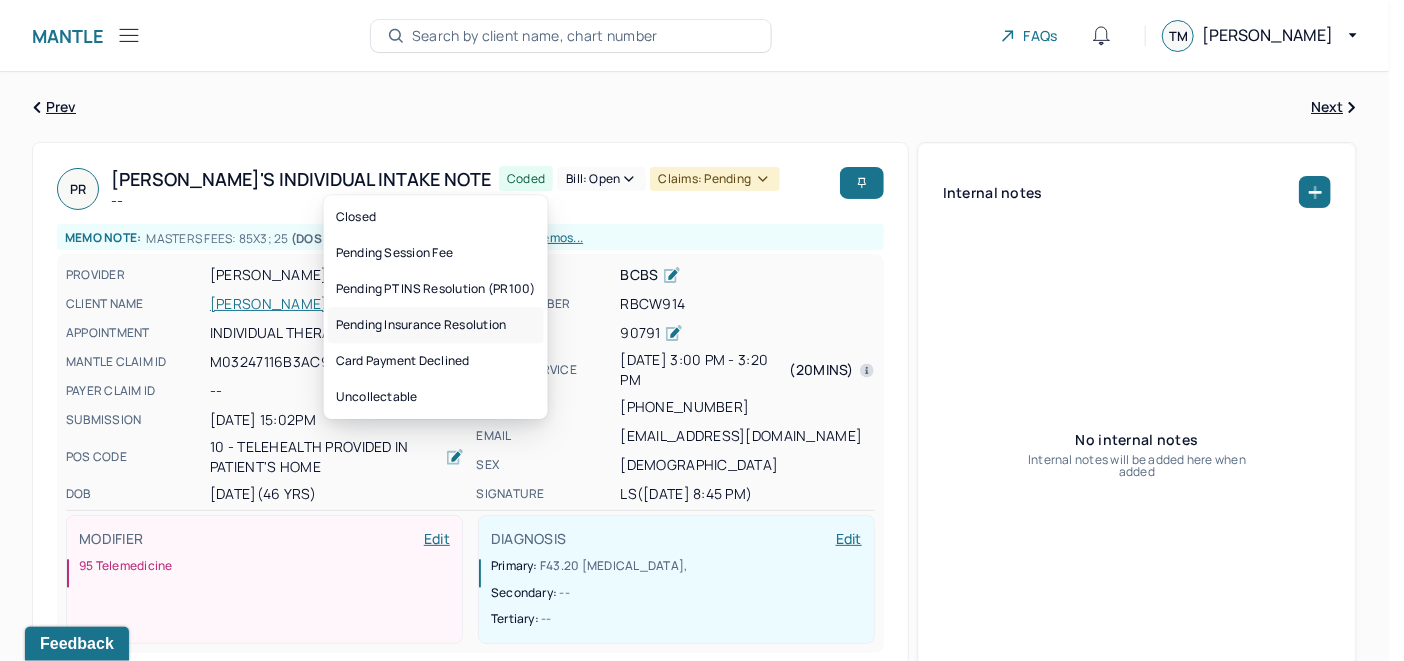 click on "Pending Insurance Resolution" at bounding box center (436, 325) 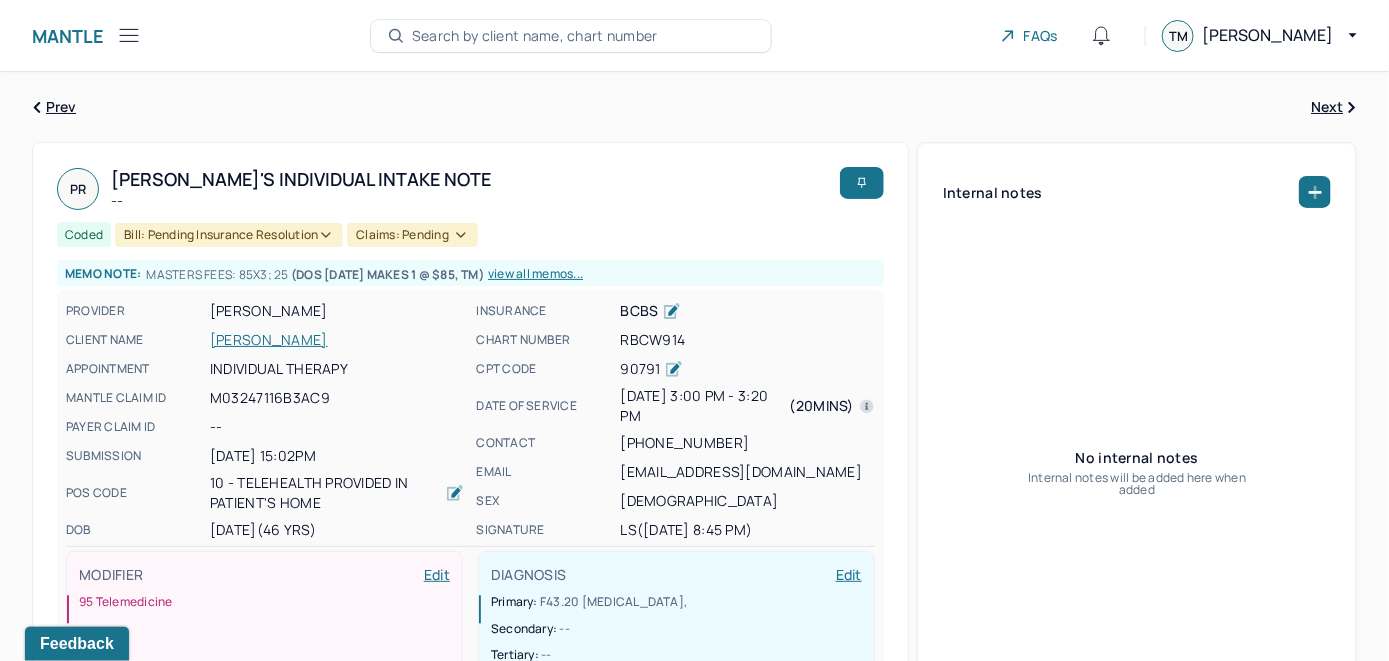 click on "ROTONDI, PETER" at bounding box center (337, 340) 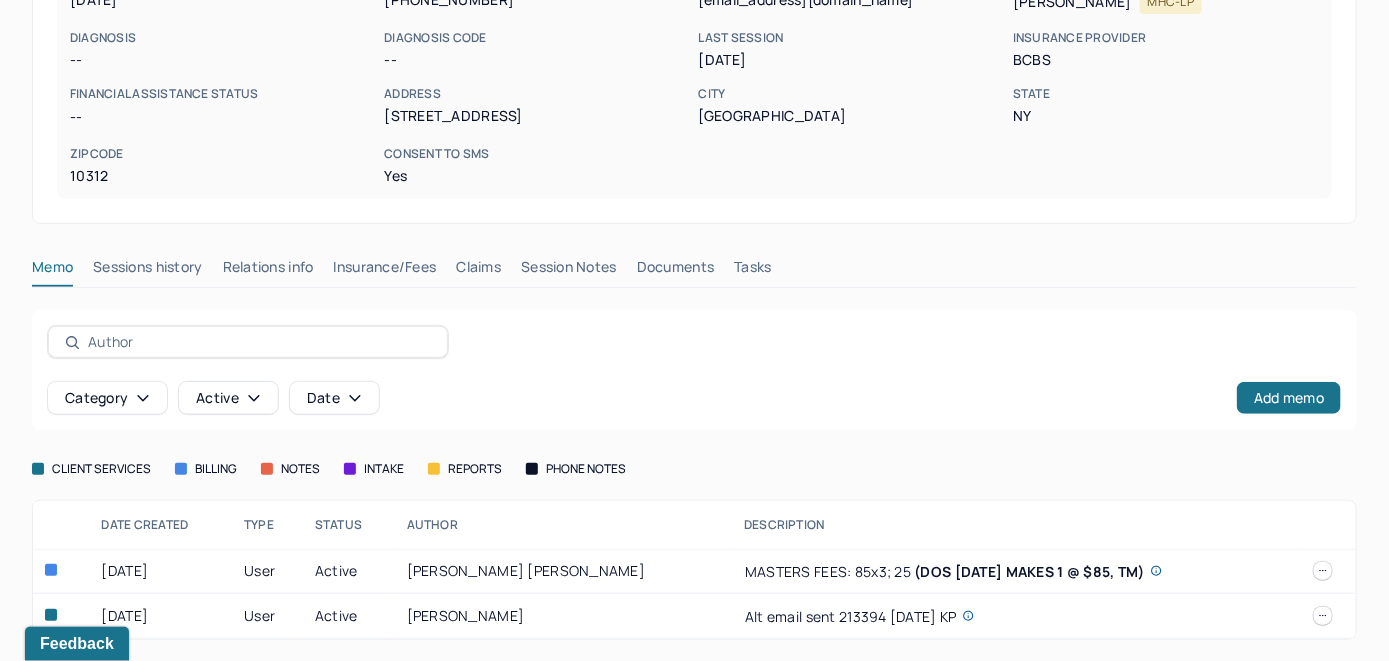 scroll, scrollTop: 306, scrollLeft: 0, axis: vertical 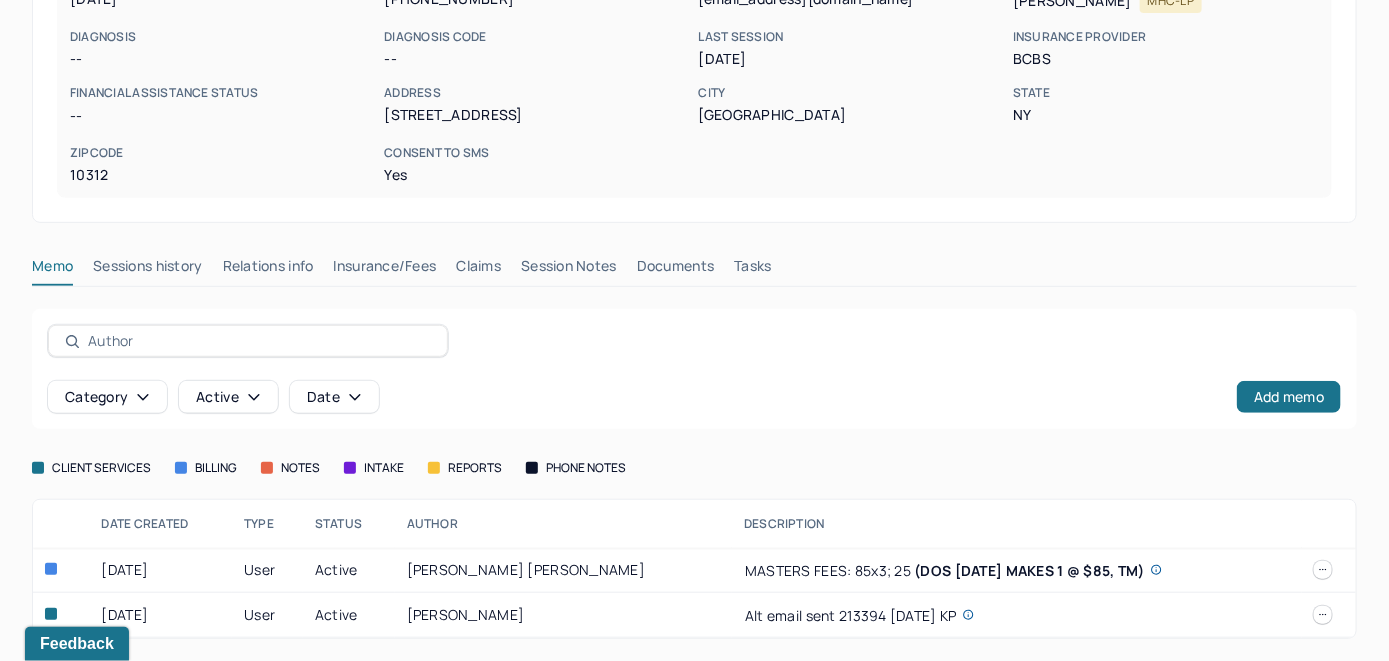 click on "Claims" at bounding box center (478, 270) 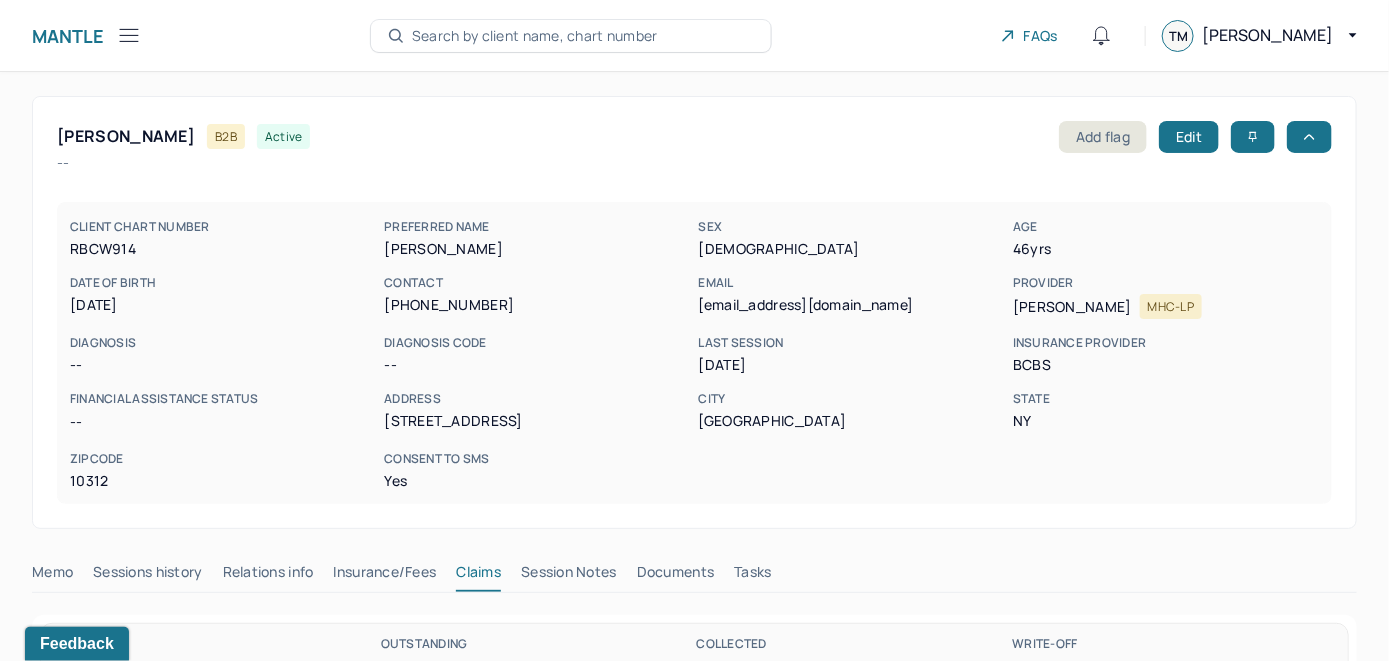 scroll, scrollTop: 0, scrollLeft: 0, axis: both 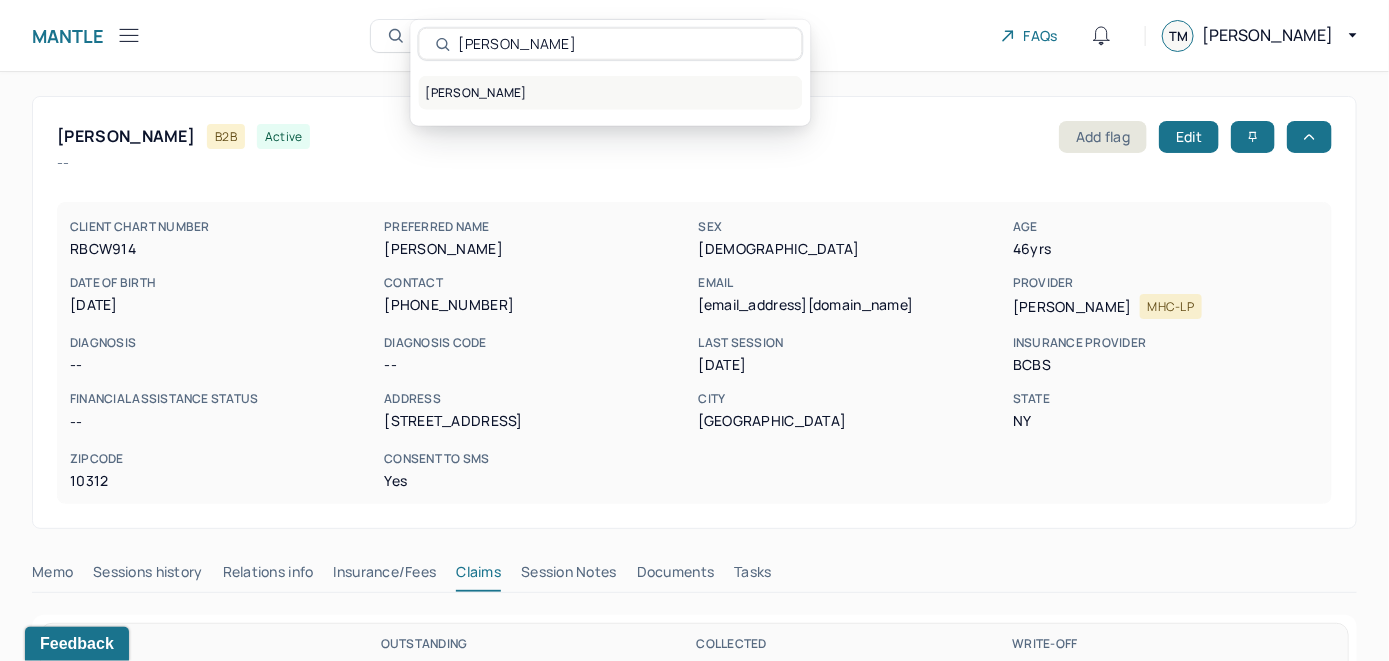 type on "Rachel Leeds" 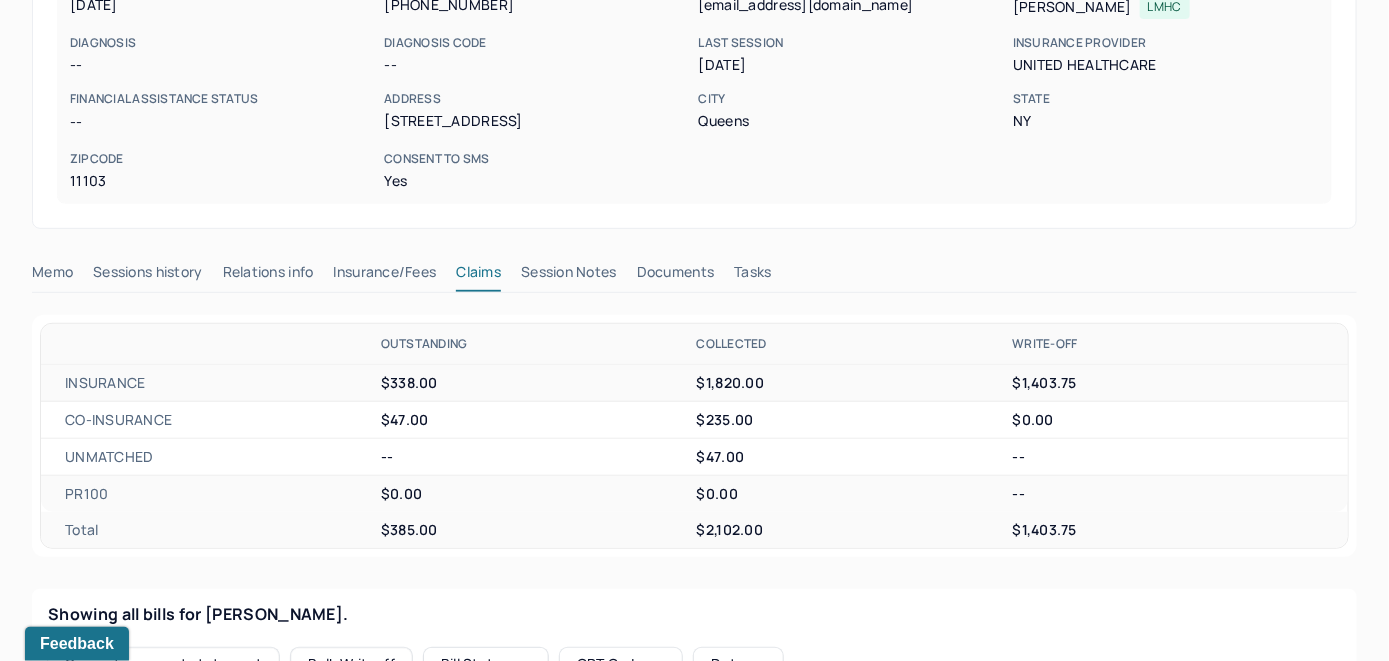 click on "Memo" at bounding box center [52, 276] 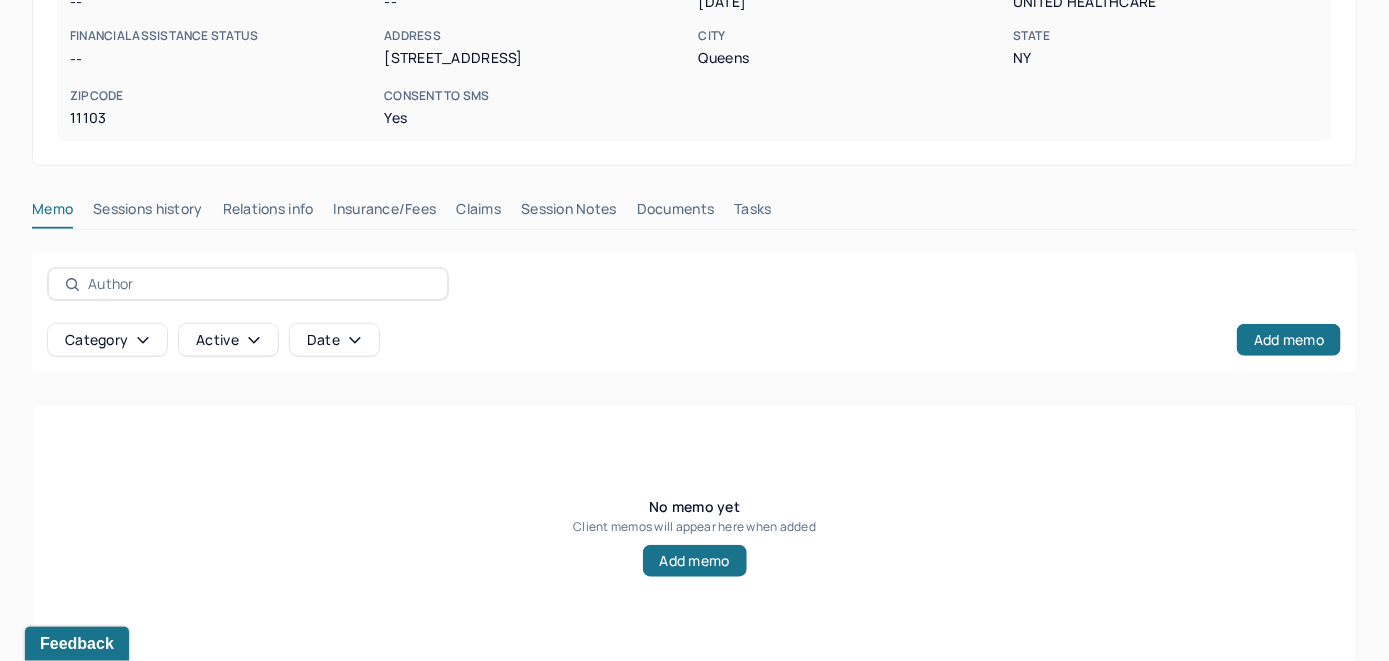 scroll, scrollTop: 393, scrollLeft: 0, axis: vertical 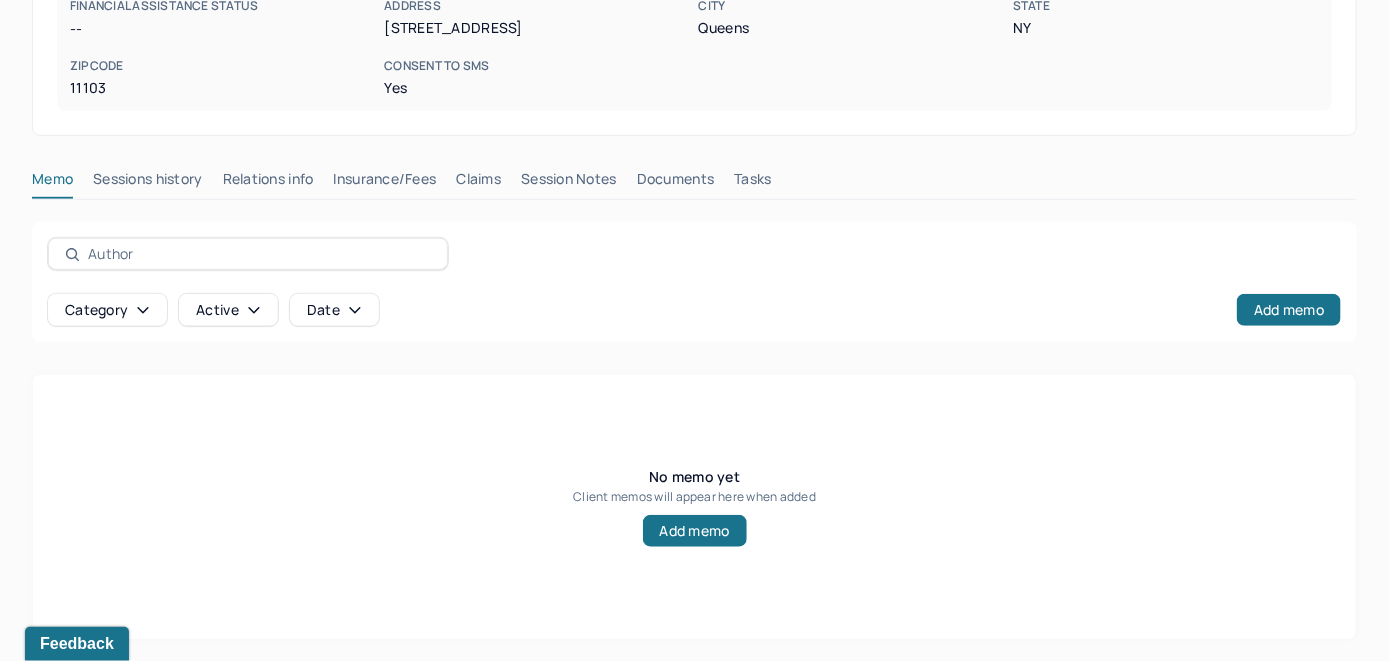 click on "Insurance/Fees" at bounding box center [385, 183] 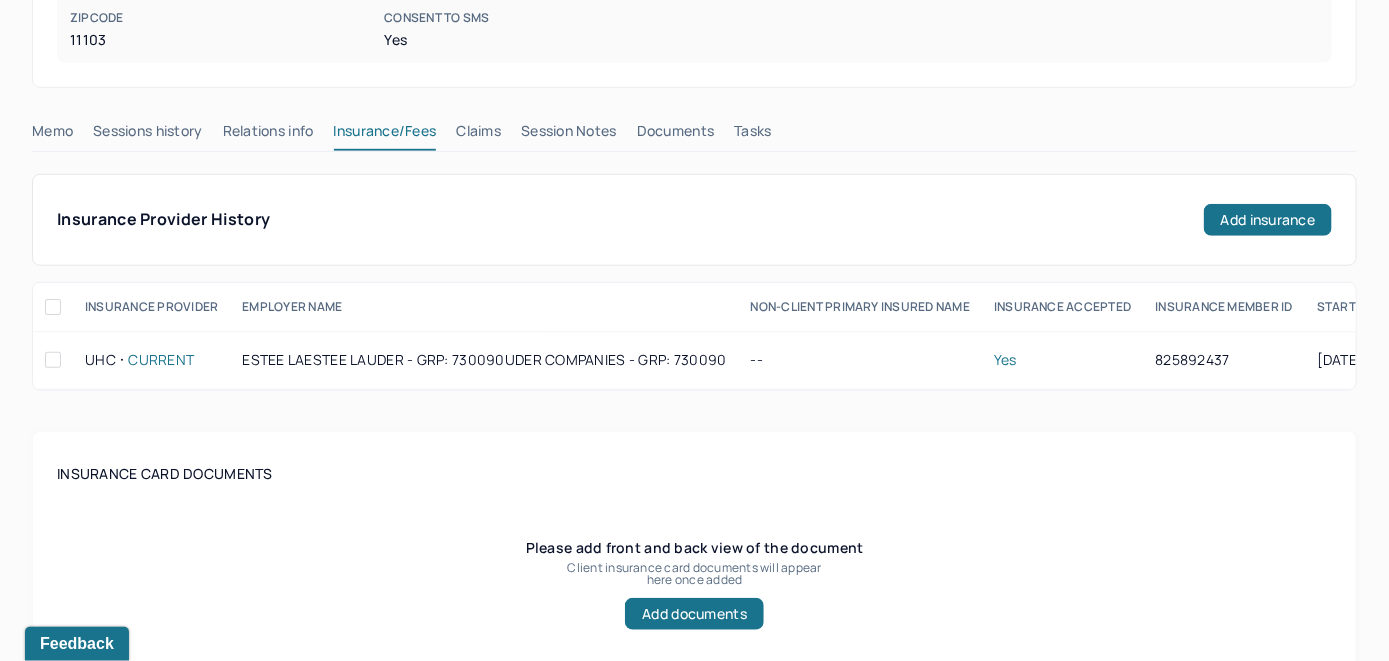 scroll, scrollTop: 293, scrollLeft: 0, axis: vertical 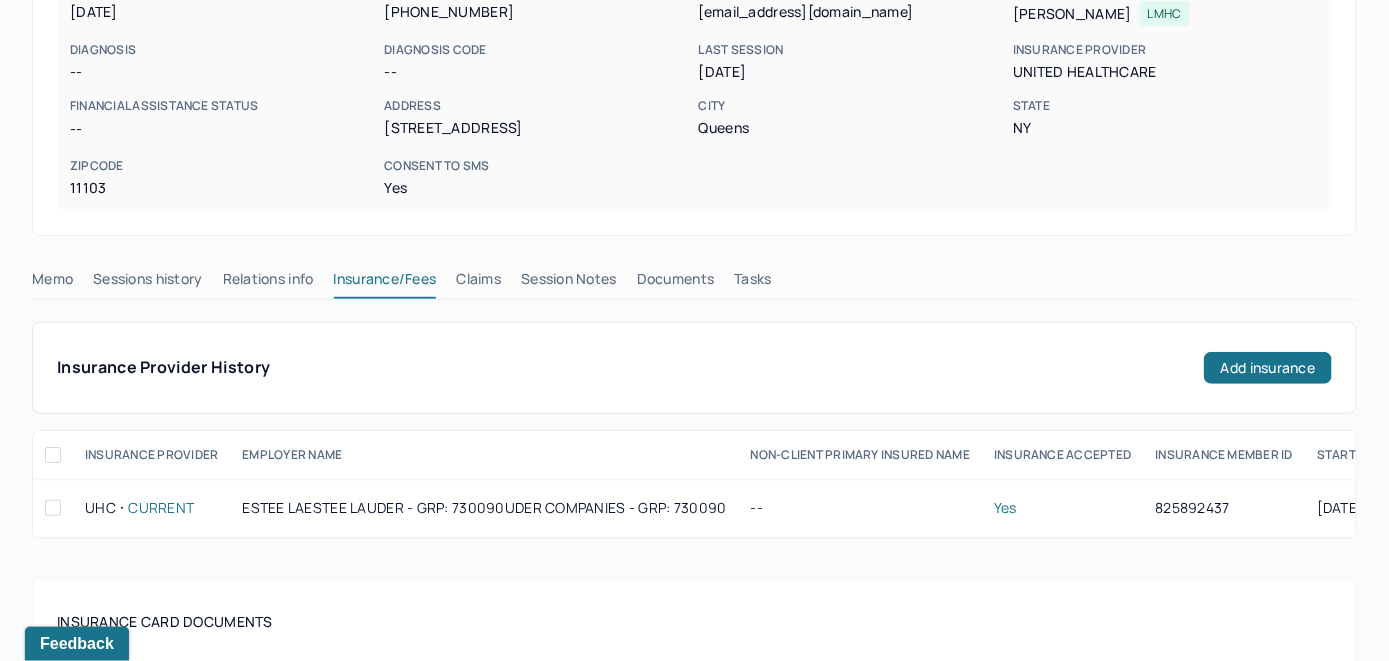 click on "Claims" at bounding box center (478, 283) 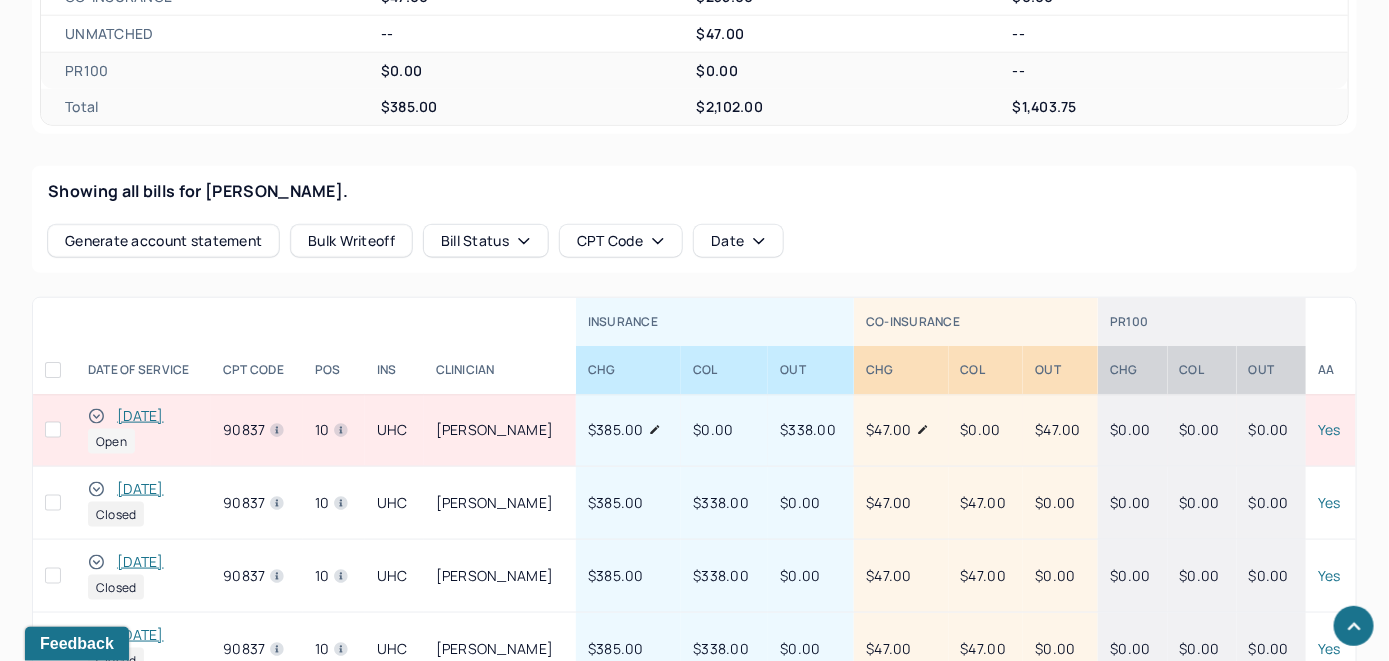 scroll, scrollTop: 893, scrollLeft: 0, axis: vertical 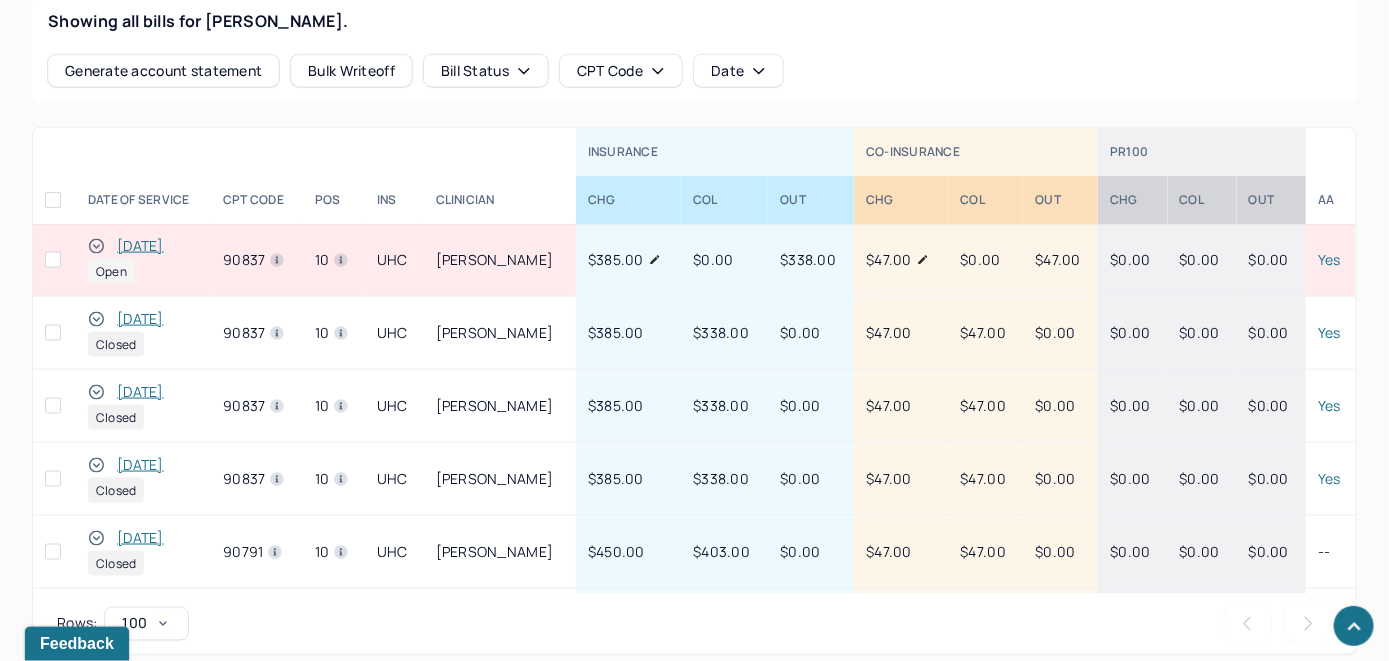 click on "[DATE]" at bounding box center (140, 246) 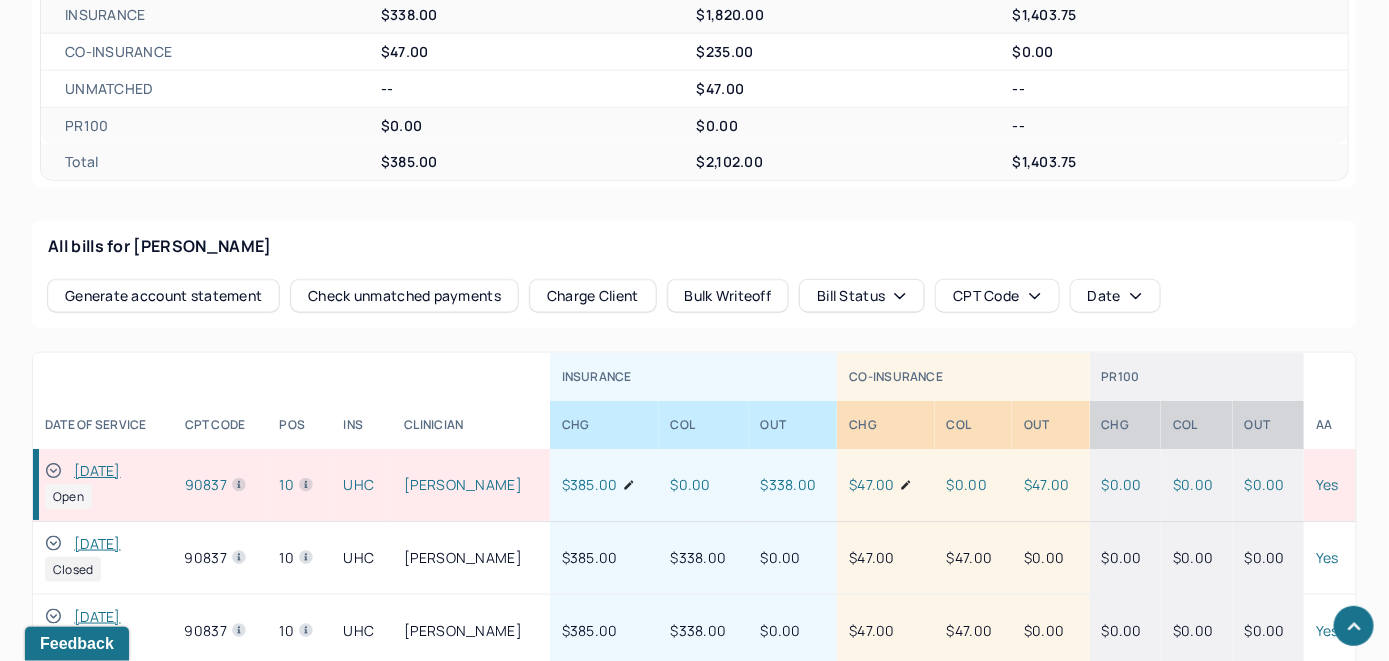 scroll, scrollTop: 893, scrollLeft: 0, axis: vertical 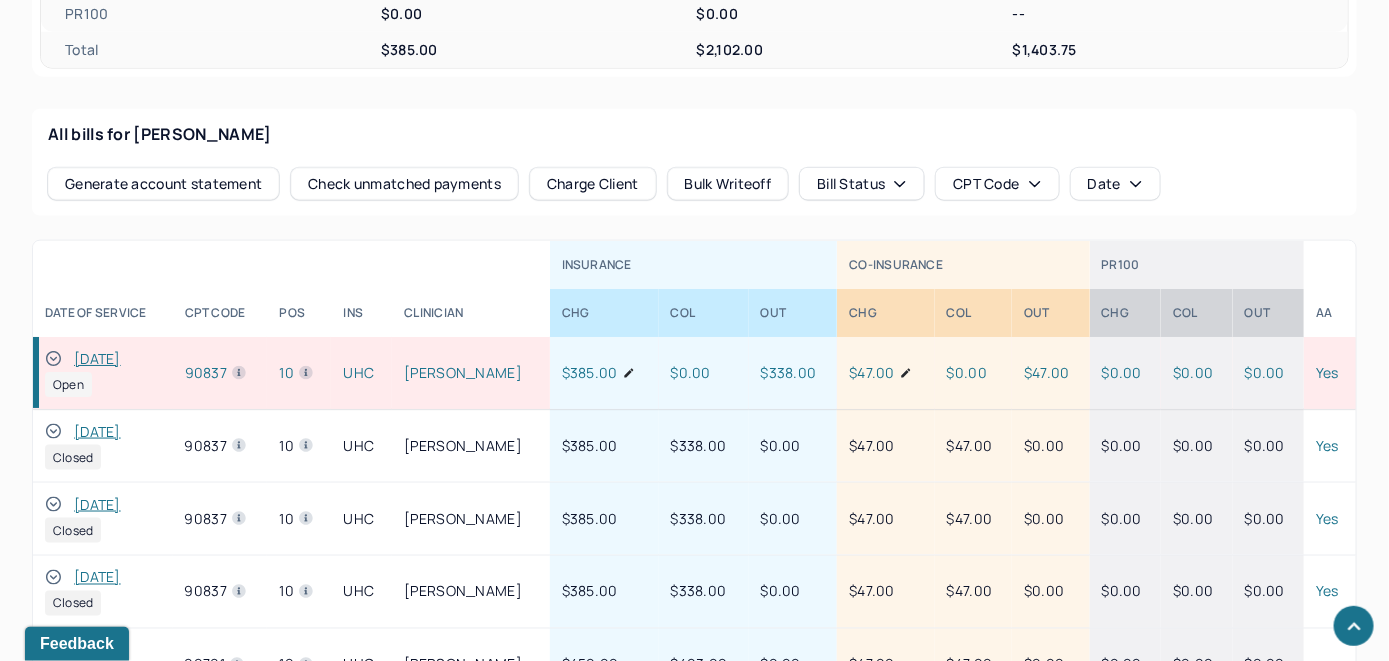 click on "Check unmatched payments" at bounding box center (404, 184) 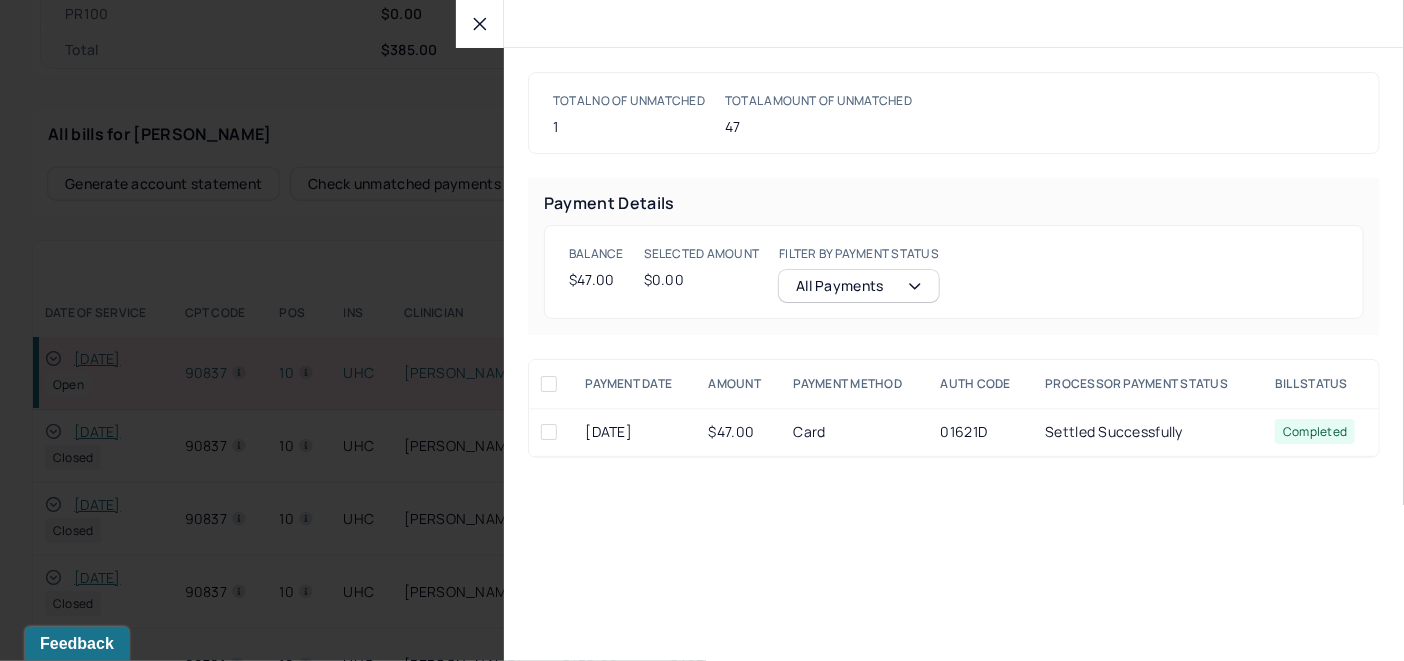 click at bounding box center (549, 432) 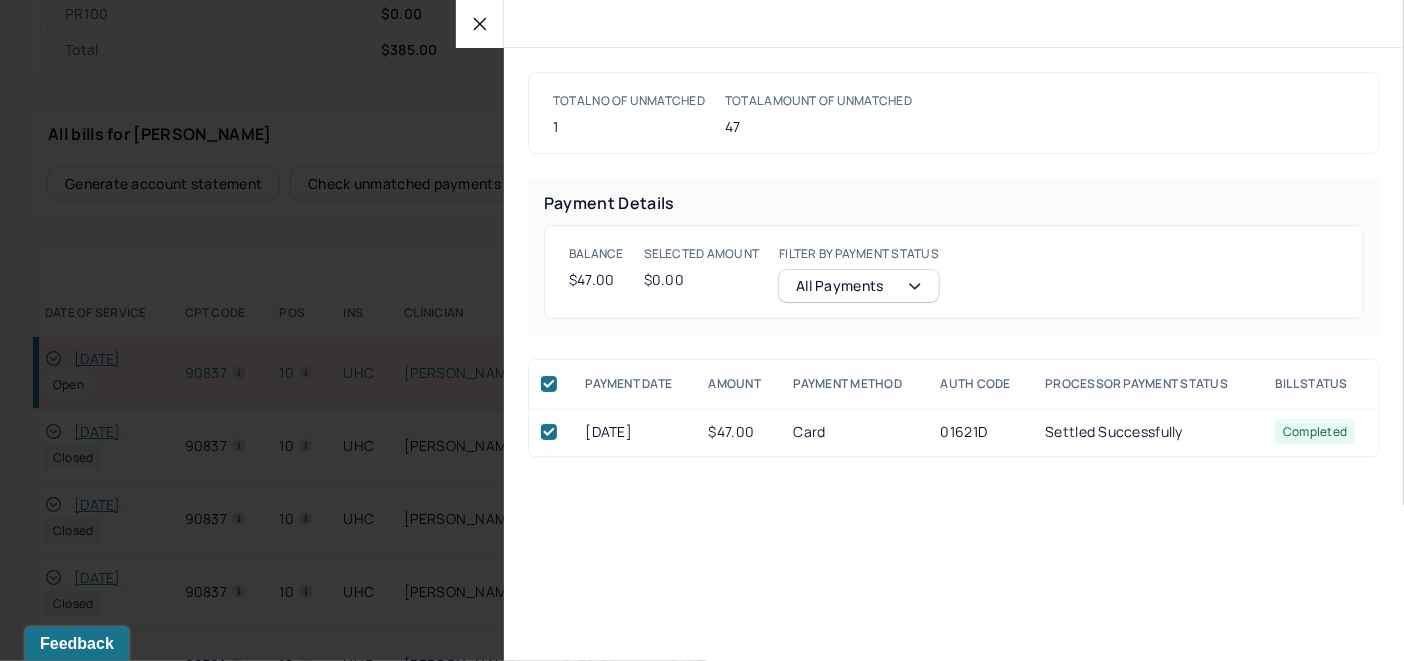 checkbox on "true" 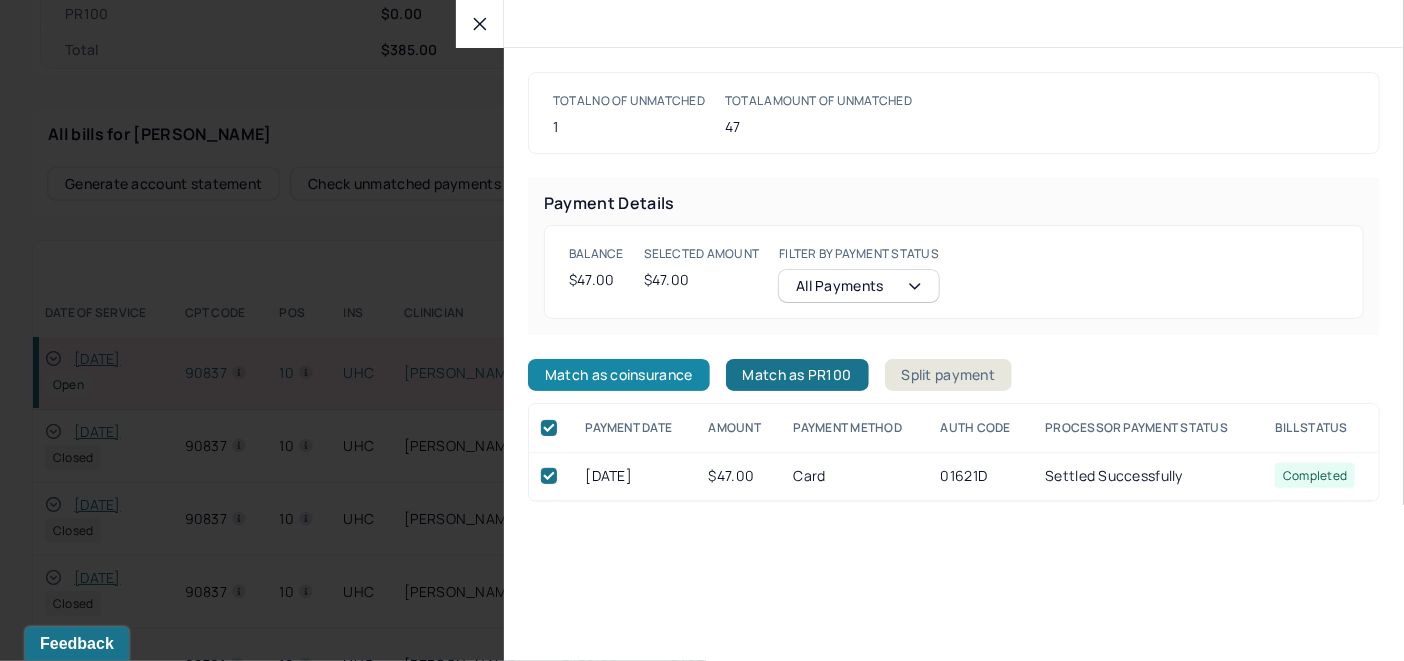 click on "Match as coinsurance" at bounding box center [619, 375] 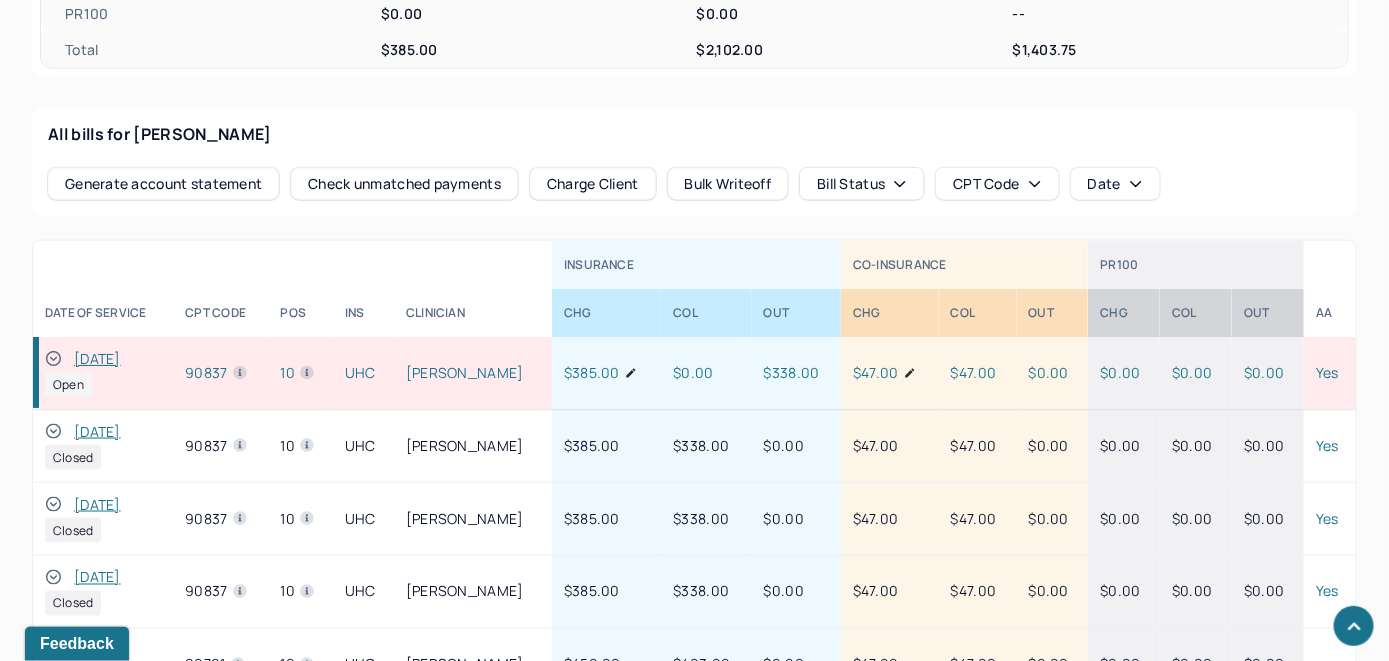 click 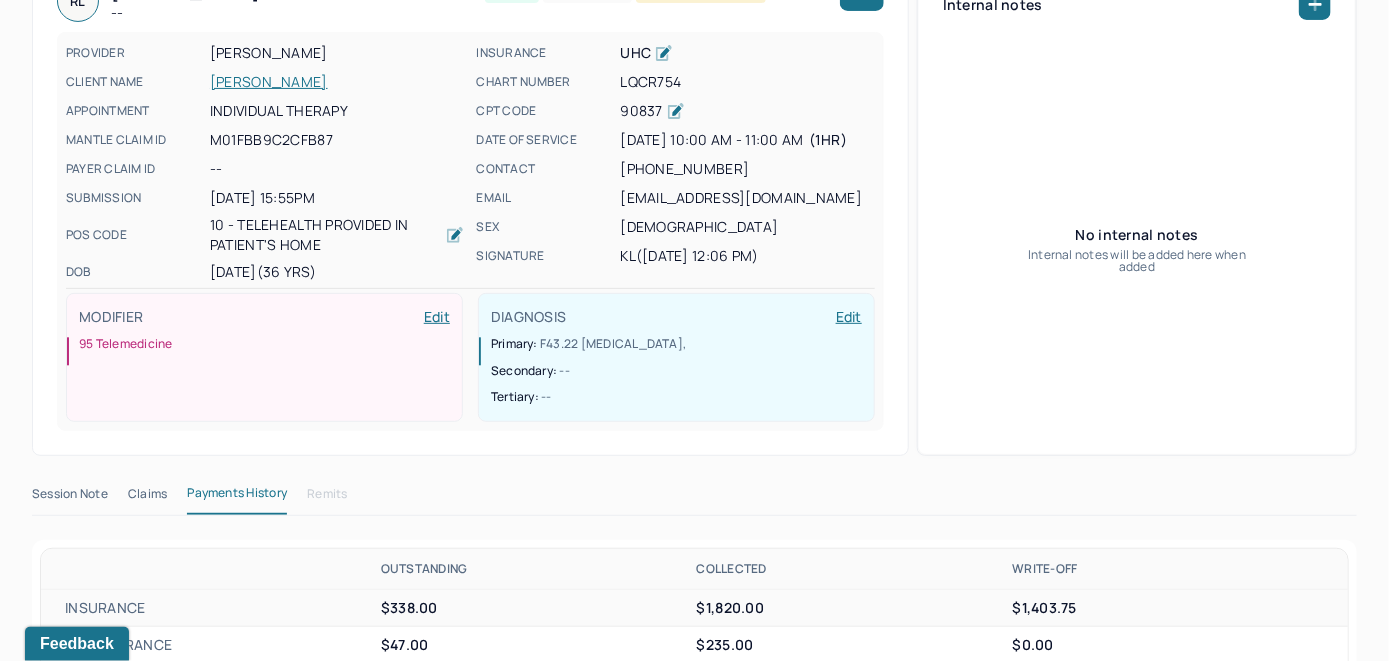 scroll, scrollTop: 0, scrollLeft: 0, axis: both 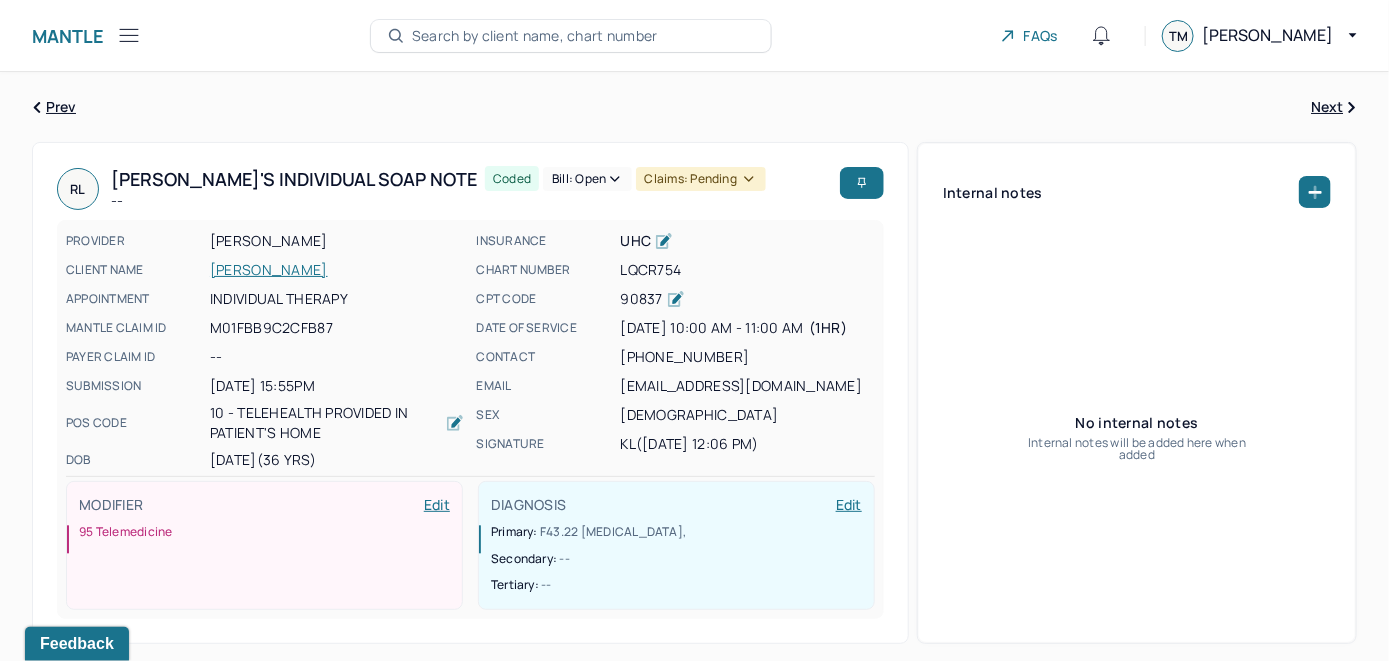 click on "Bill: Open" at bounding box center (587, 179) 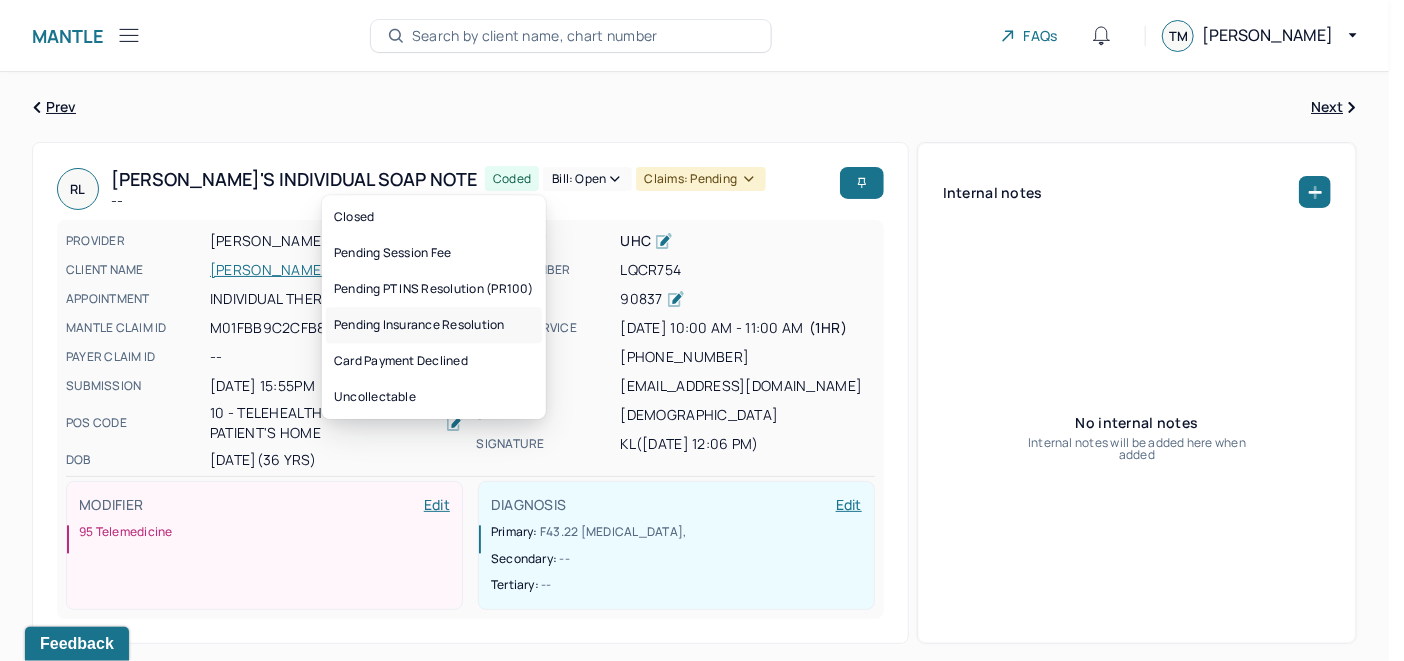 click on "Pending Insurance Resolution" at bounding box center [434, 325] 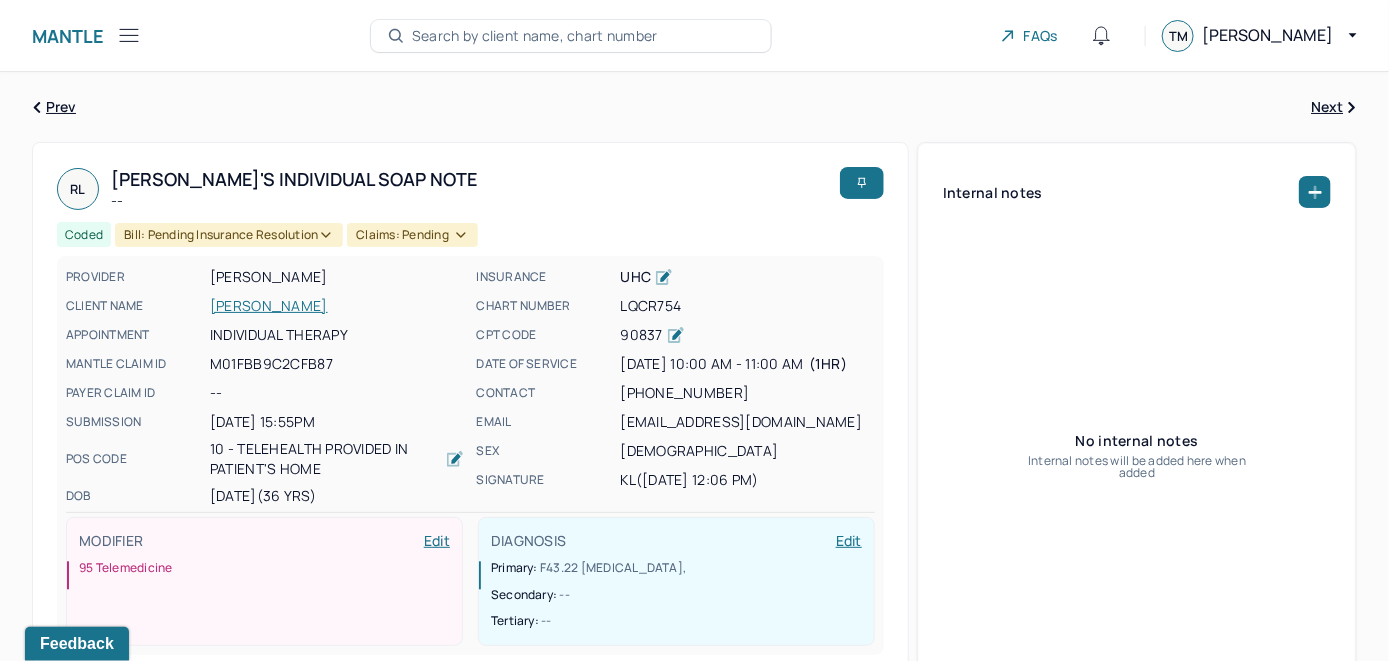 click on "Search by client name, chart number" at bounding box center [535, 36] 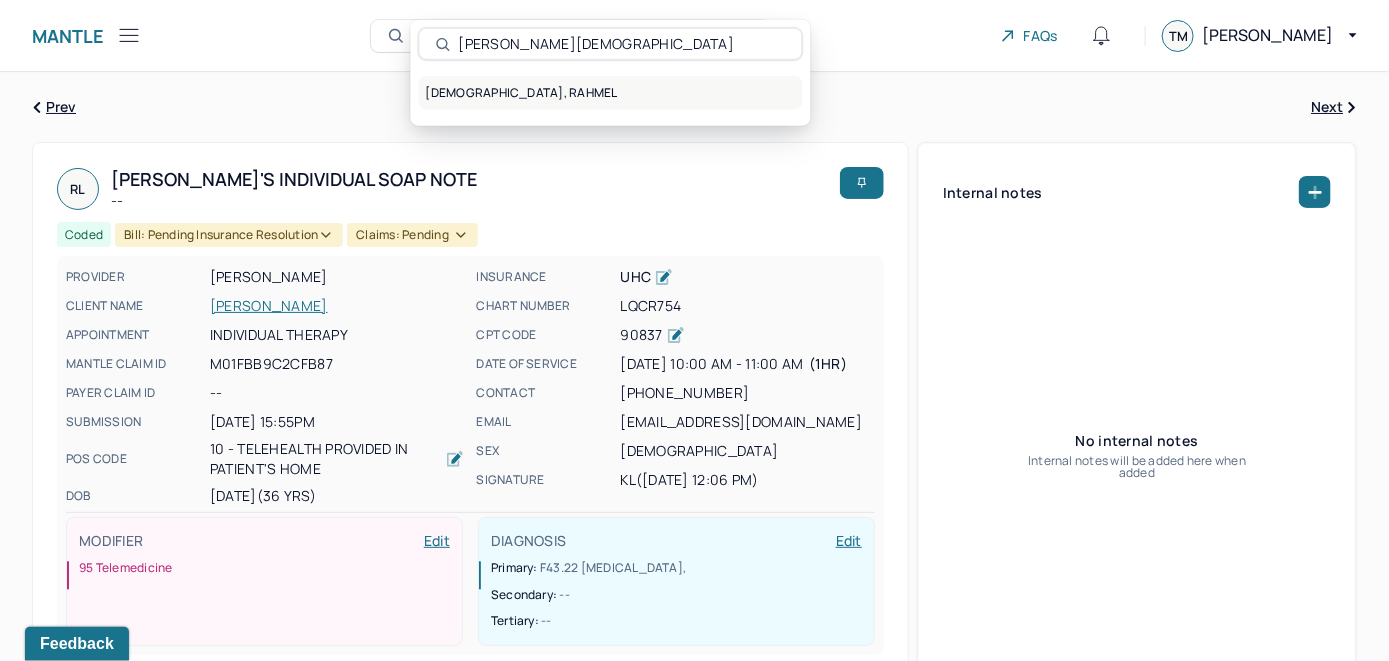 type on "Rahmel Church" 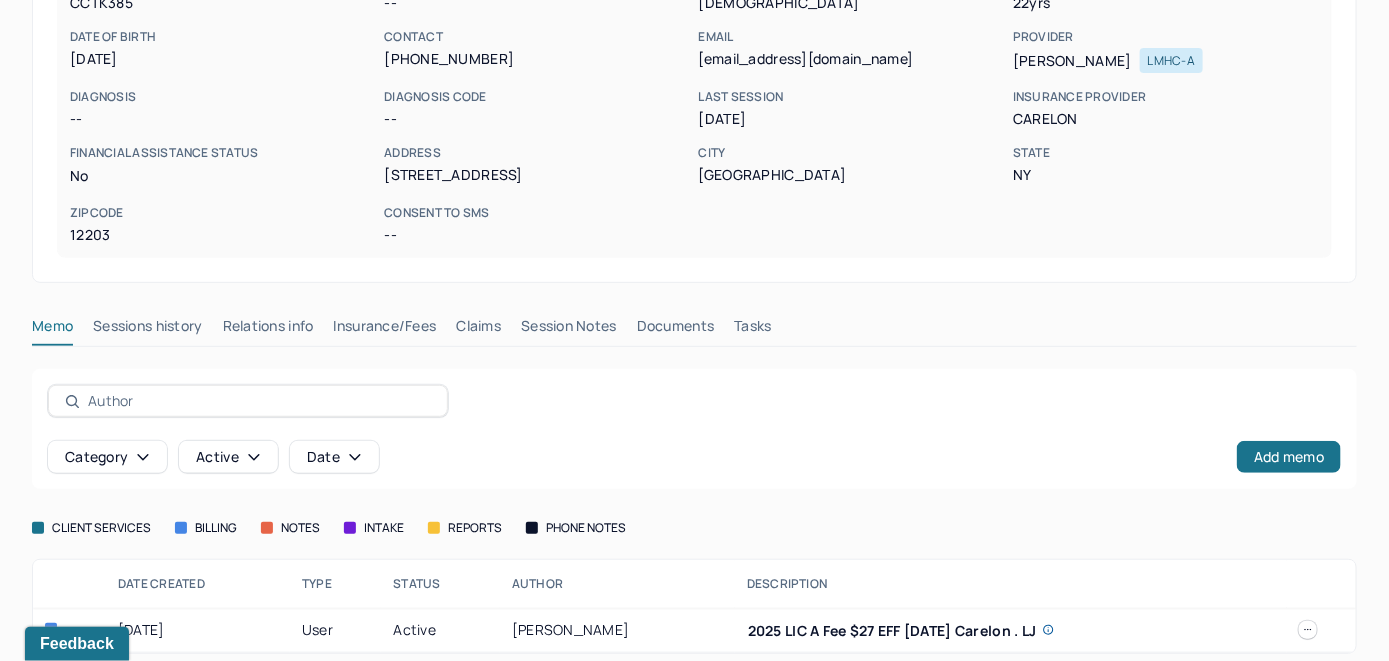 scroll, scrollTop: 261, scrollLeft: 0, axis: vertical 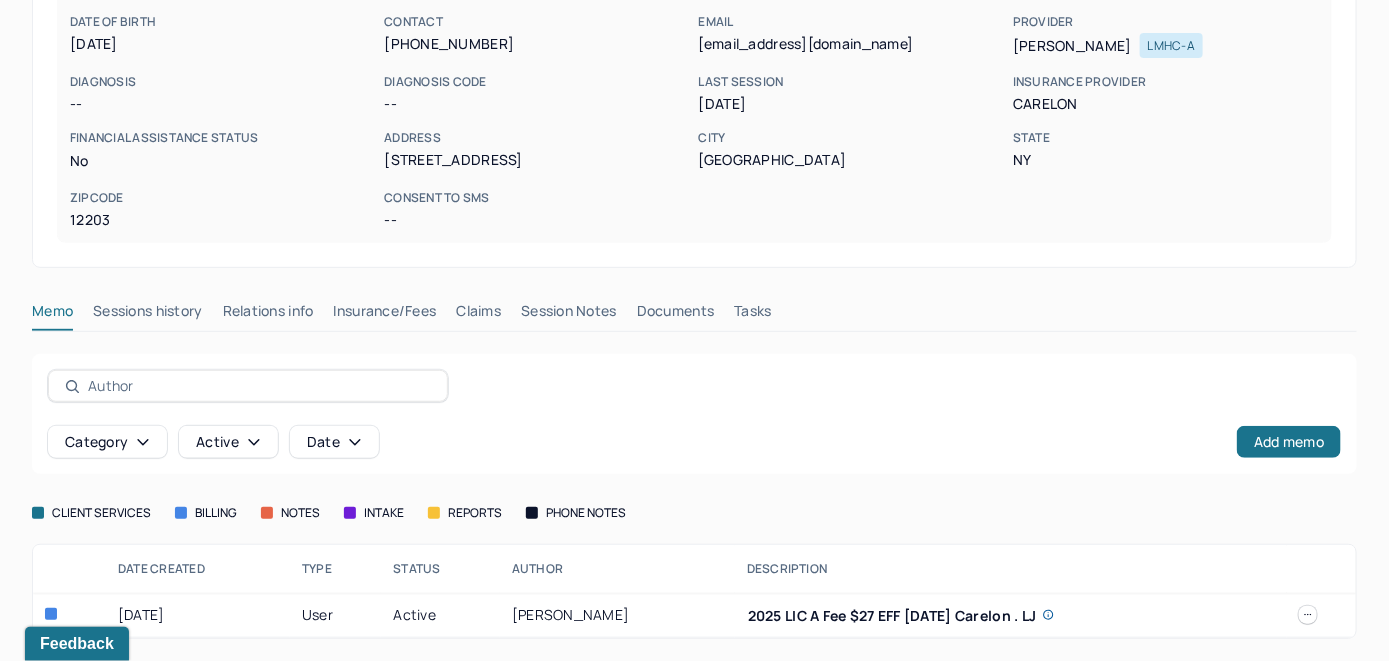 click on "Insurance/Fees" at bounding box center (385, 315) 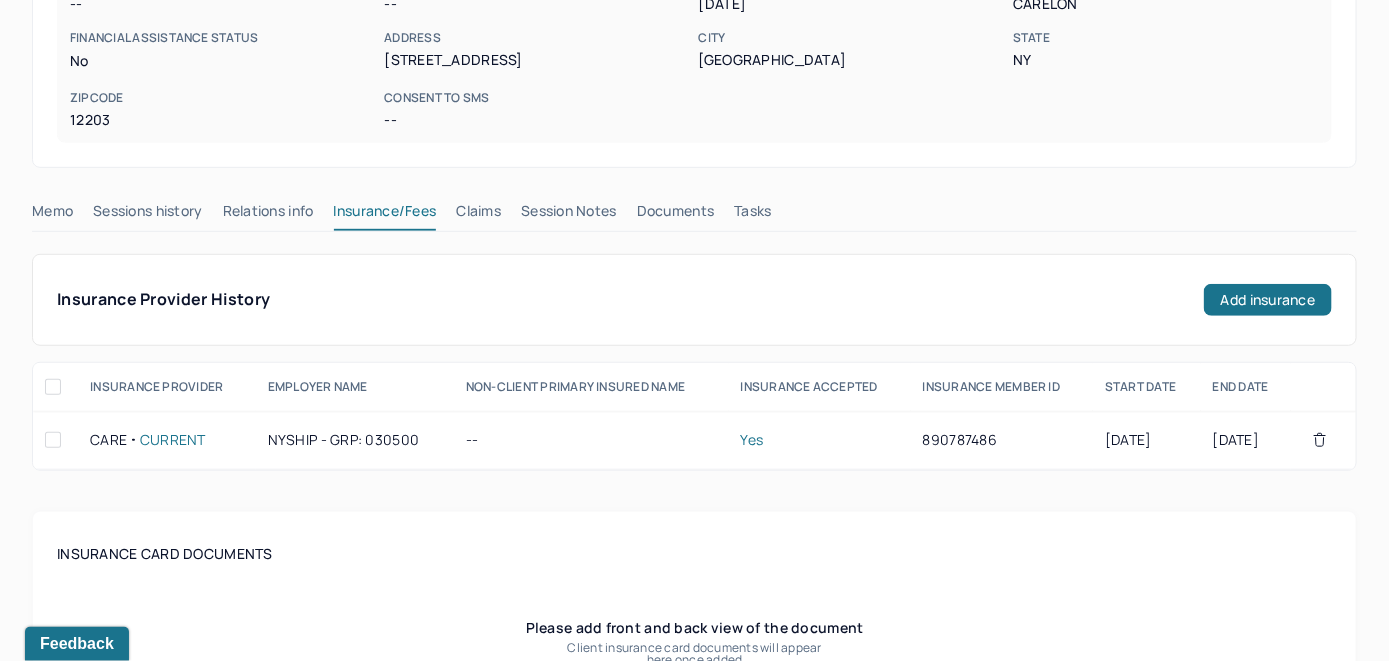 click on "Claims" at bounding box center (478, 215) 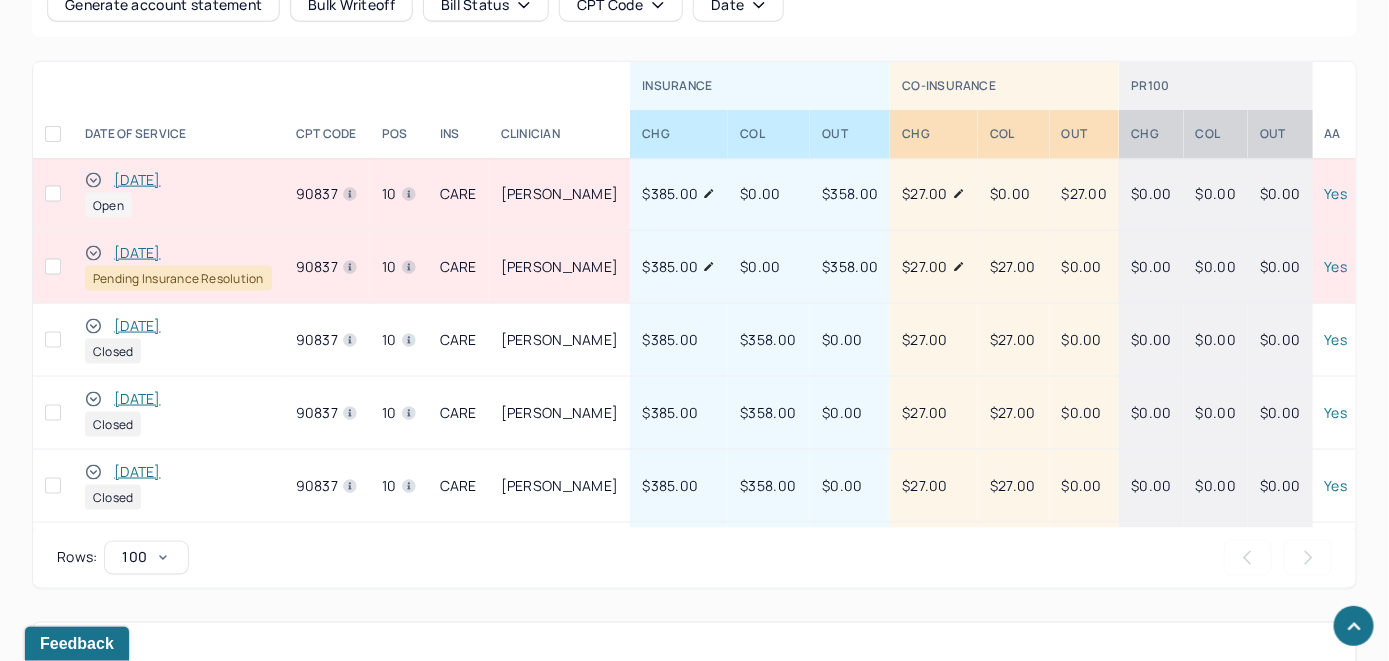 click on "[DATE]" at bounding box center (137, 180) 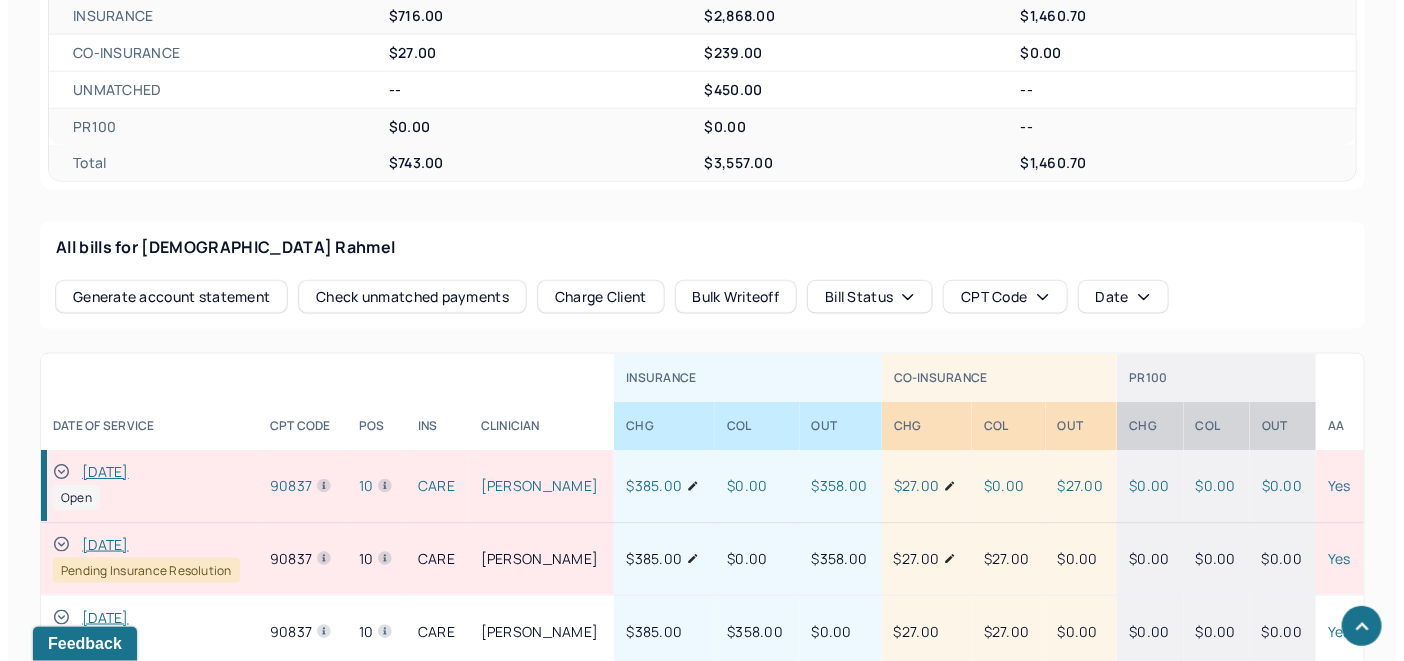 scroll, scrollTop: 959, scrollLeft: 0, axis: vertical 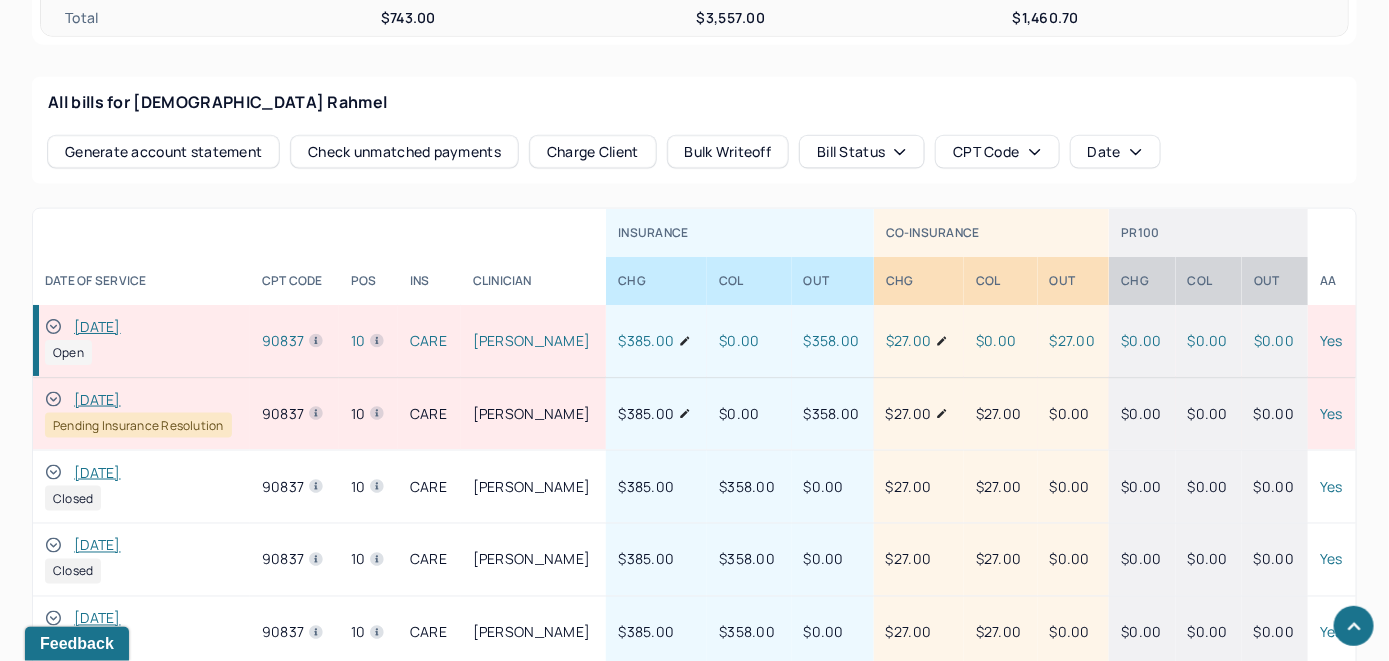 click on "Check unmatched payments" at bounding box center (404, 152) 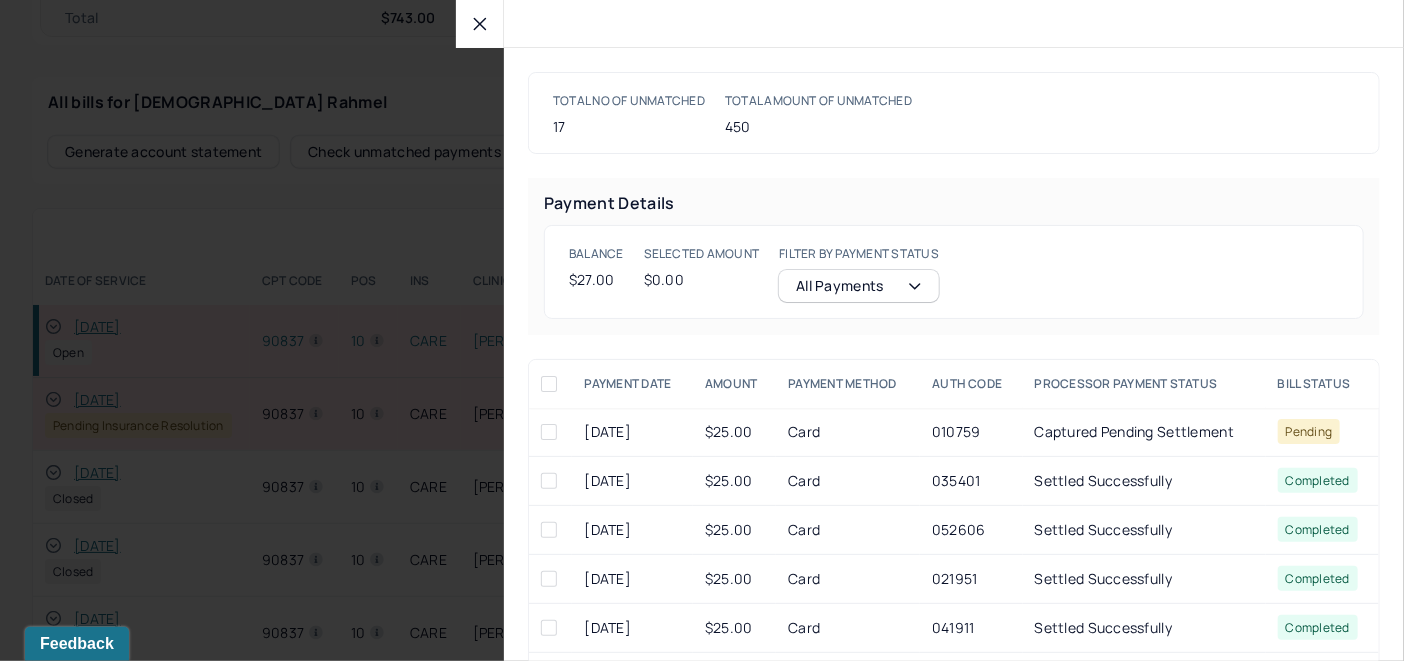 click 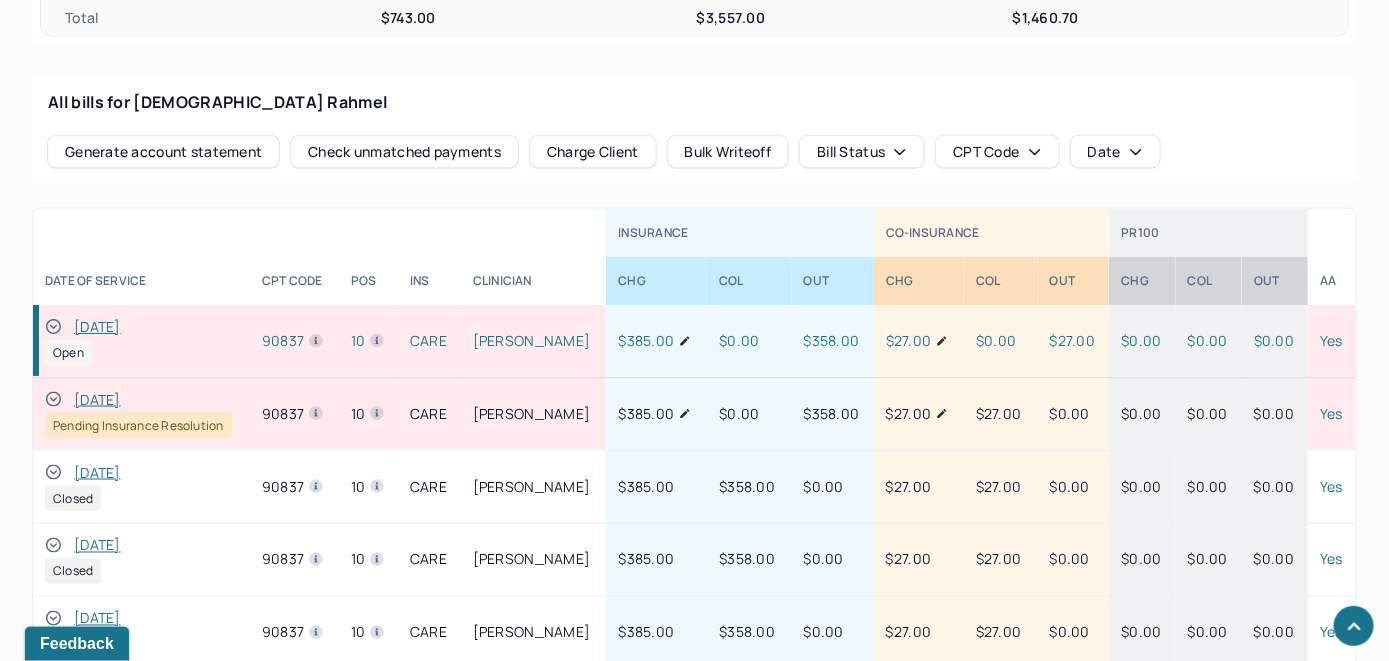 click on "Charge Client" at bounding box center (593, 152) 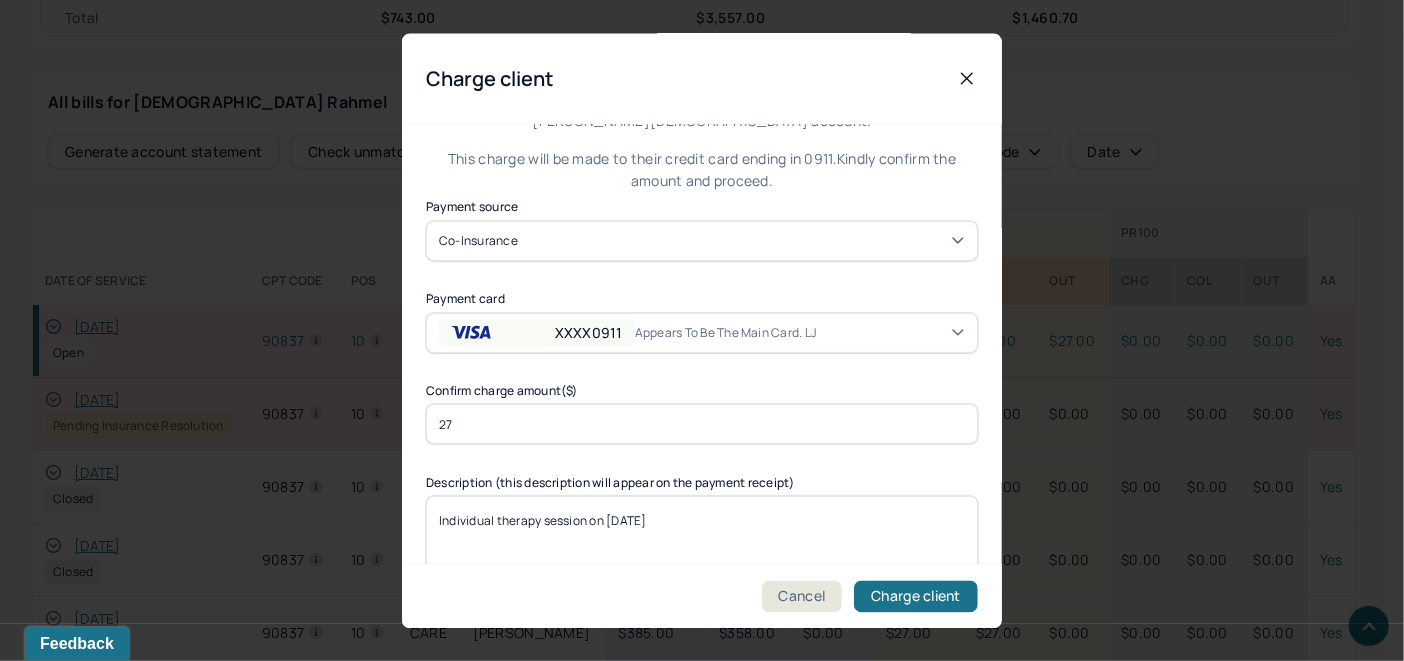 scroll, scrollTop: 121, scrollLeft: 0, axis: vertical 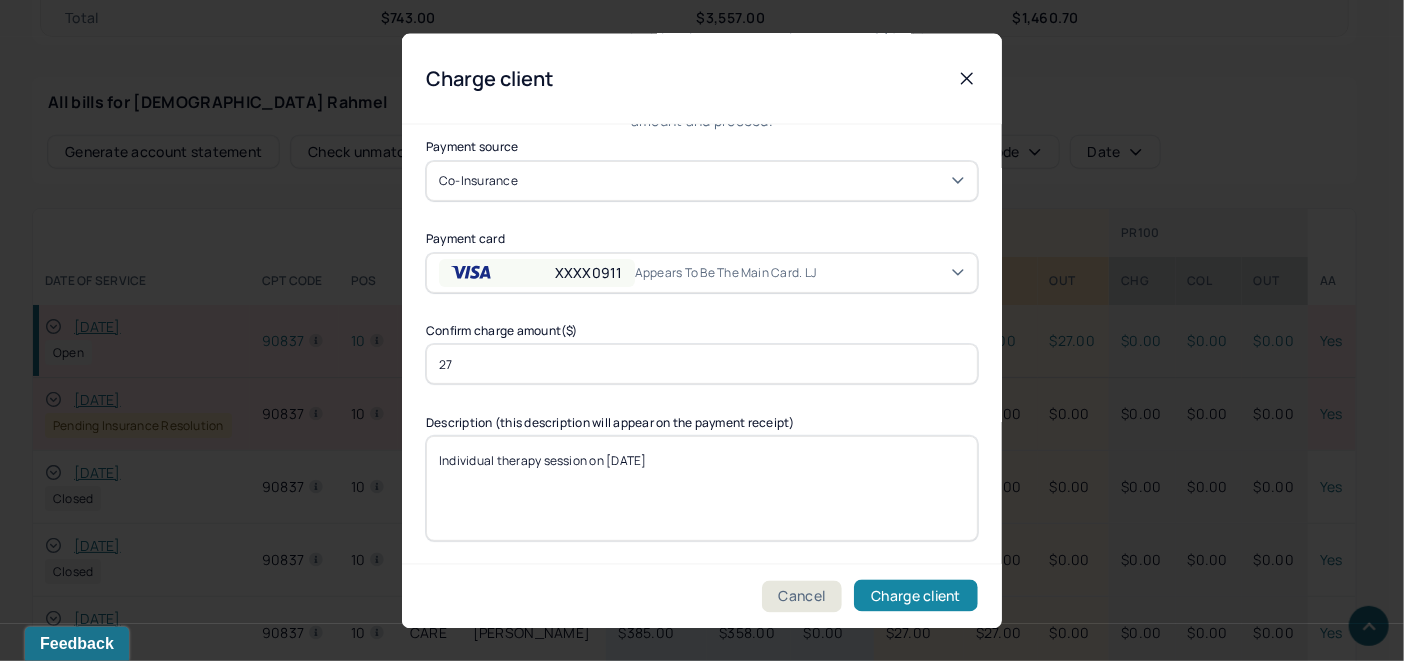 click on "Charge client" at bounding box center [916, 596] 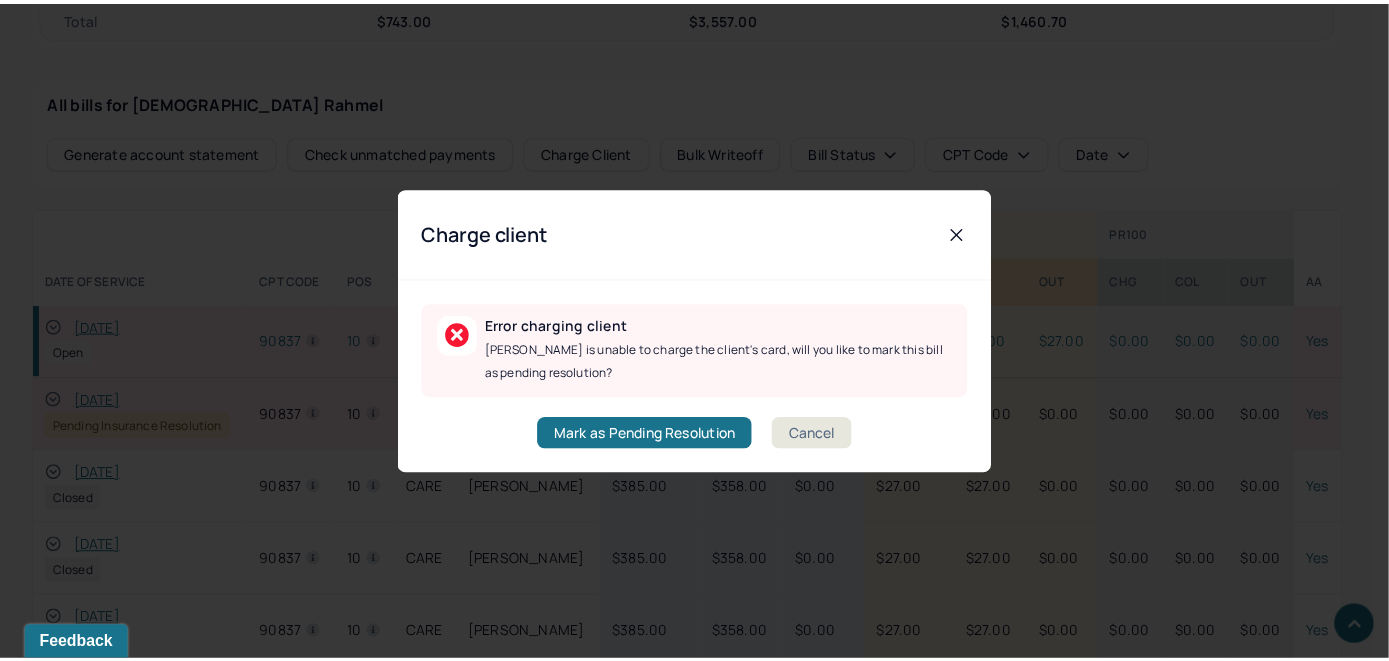 scroll, scrollTop: 0, scrollLeft: 0, axis: both 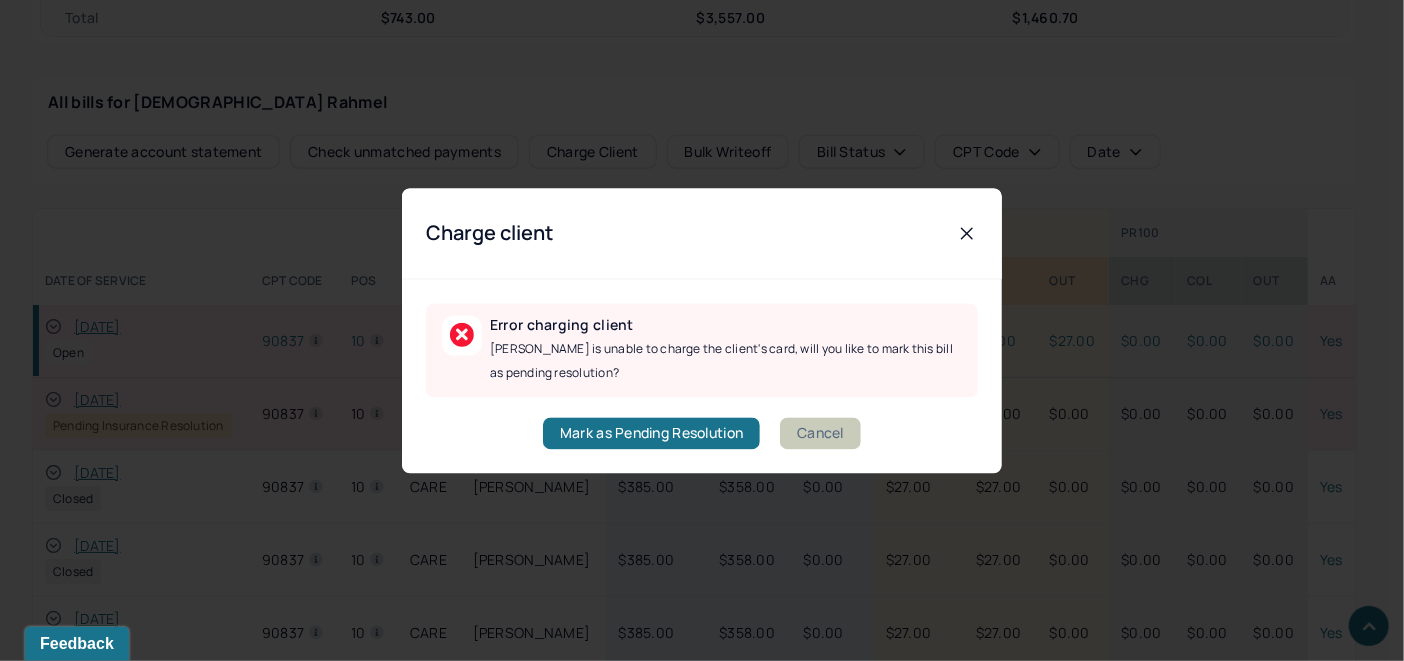 click on "Cancel" at bounding box center (820, 433) 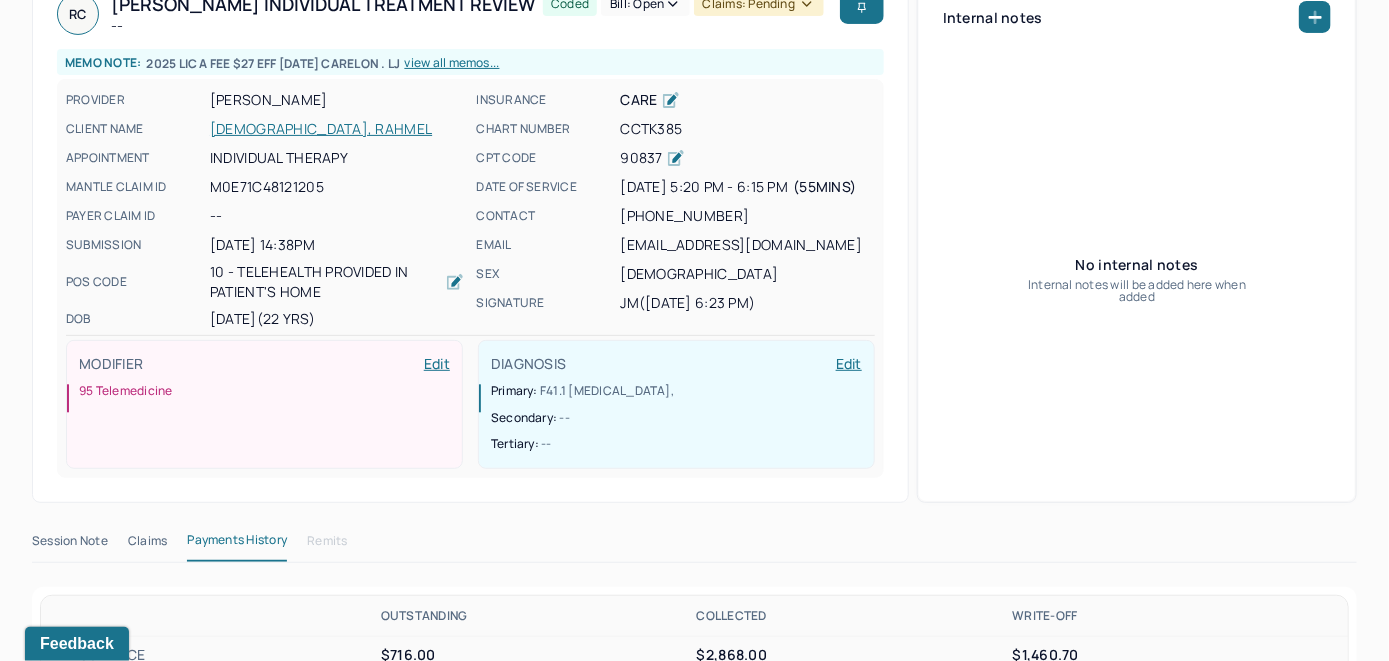 scroll, scrollTop: 159, scrollLeft: 0, axis: vertical 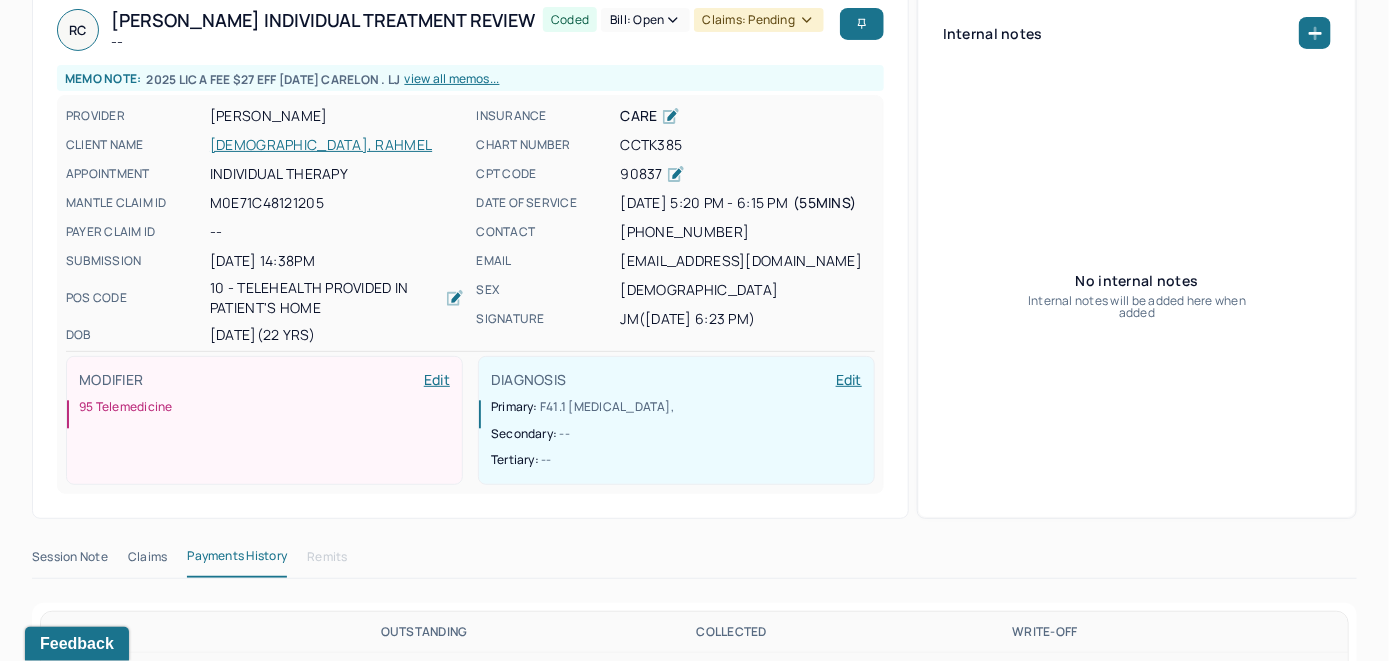click on "CHURCH, RAHMEL" at bounding box center (337, 145) 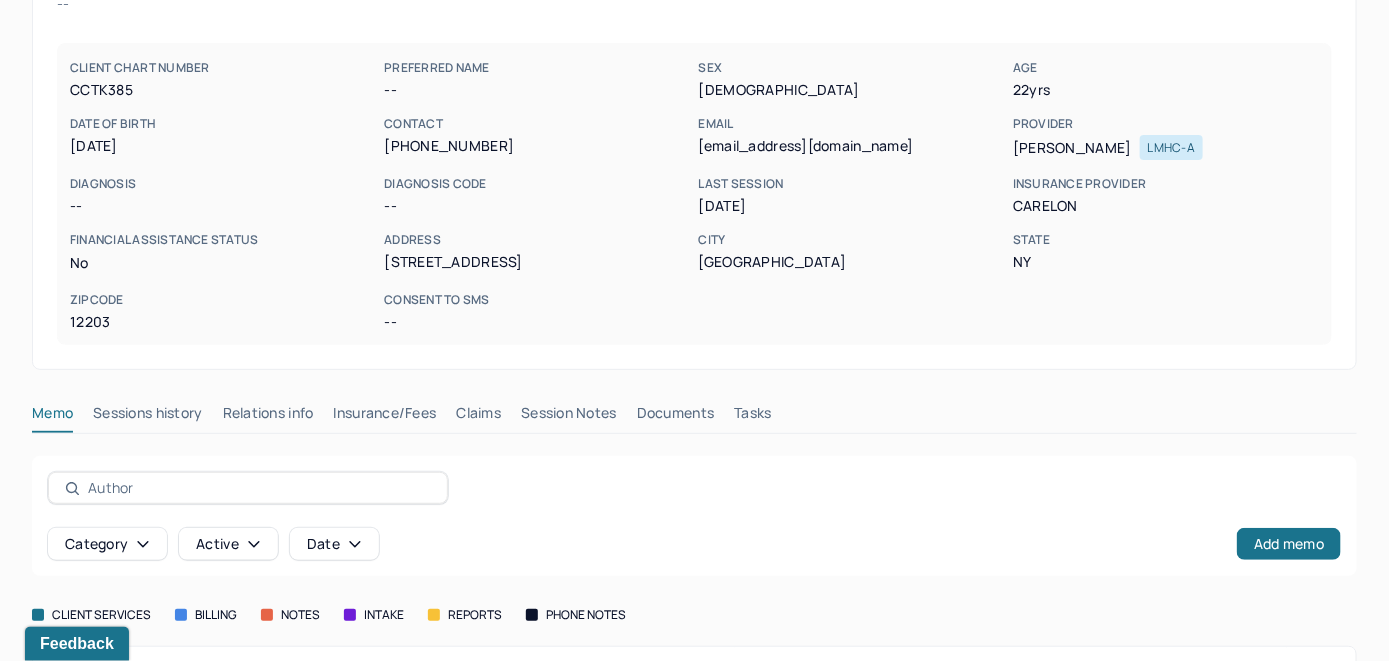 scroll, scrollTop: 0, scrollLeft: 0, axis: both 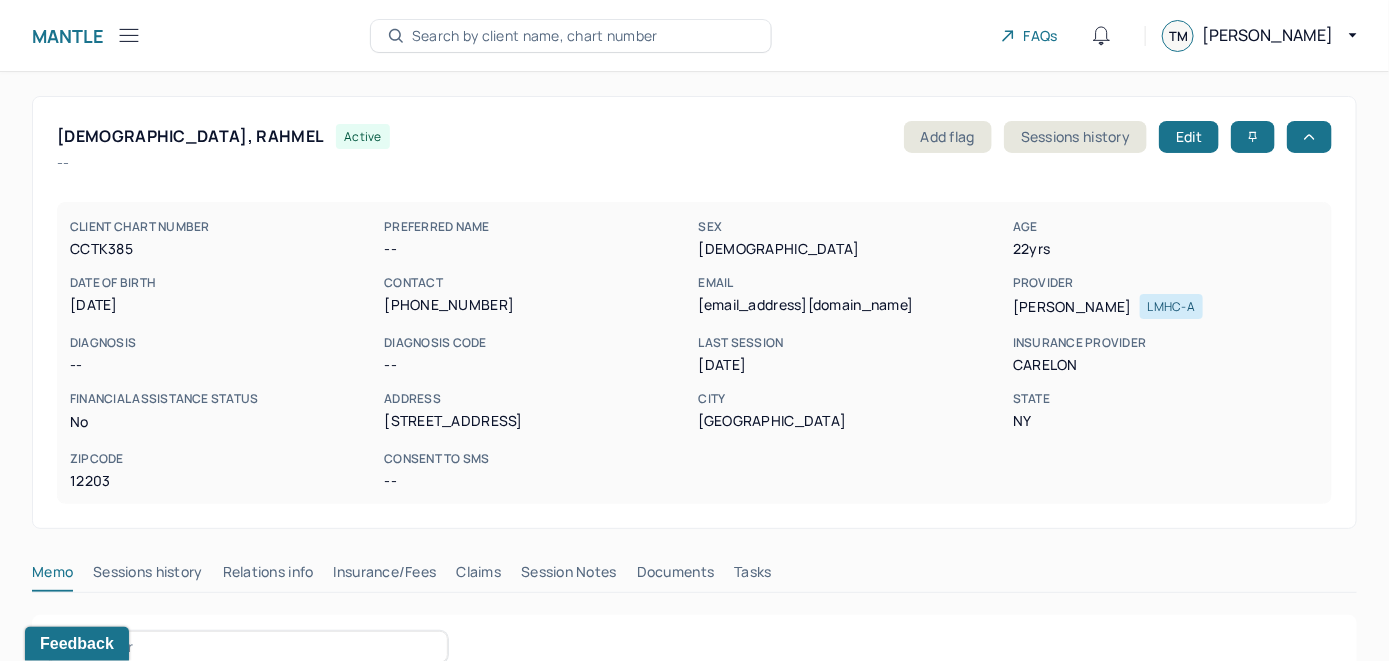 click on "Claims" at bounding box center (478, 576) 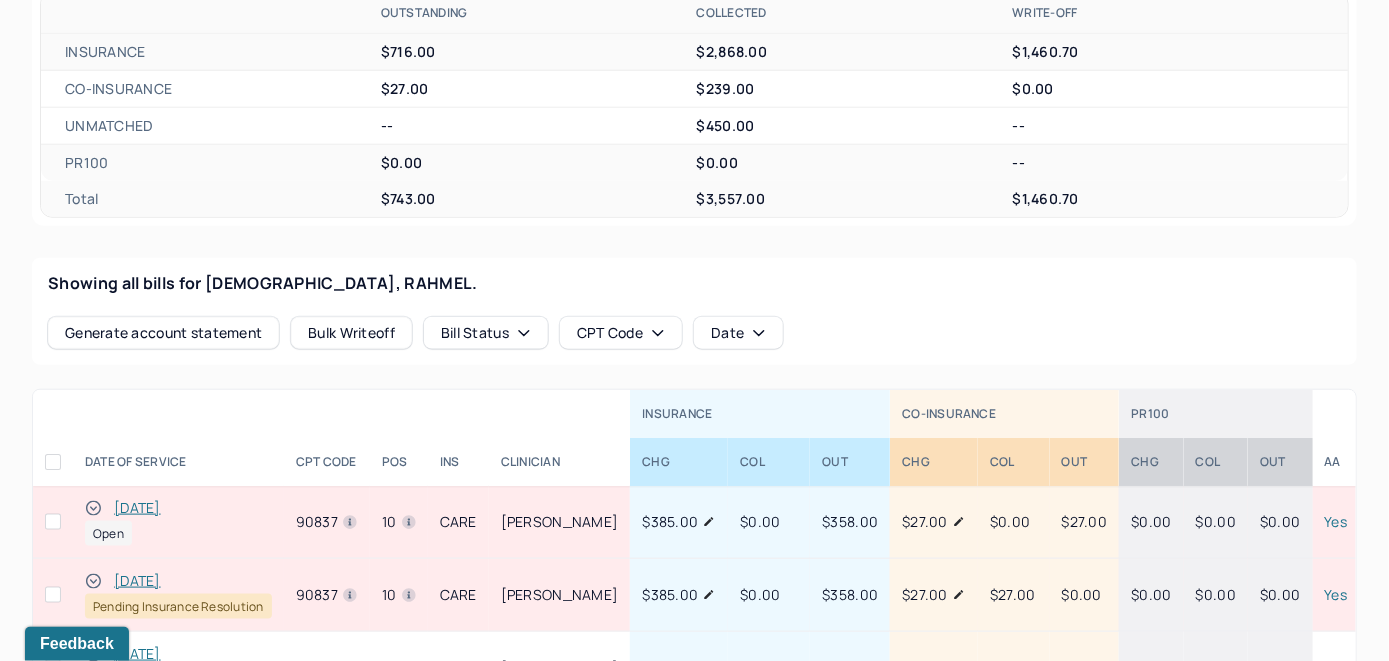 scroll, scrollTop: 900, scrollLeft: 0, axis: vertical 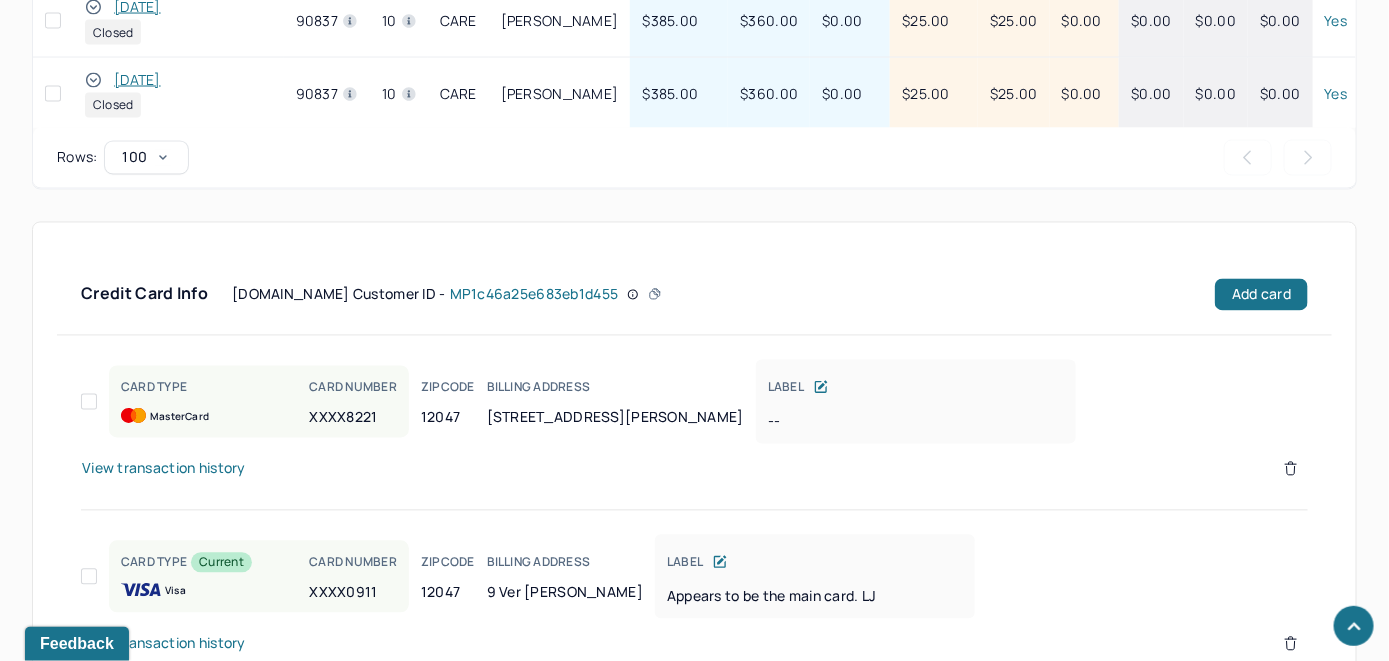 click 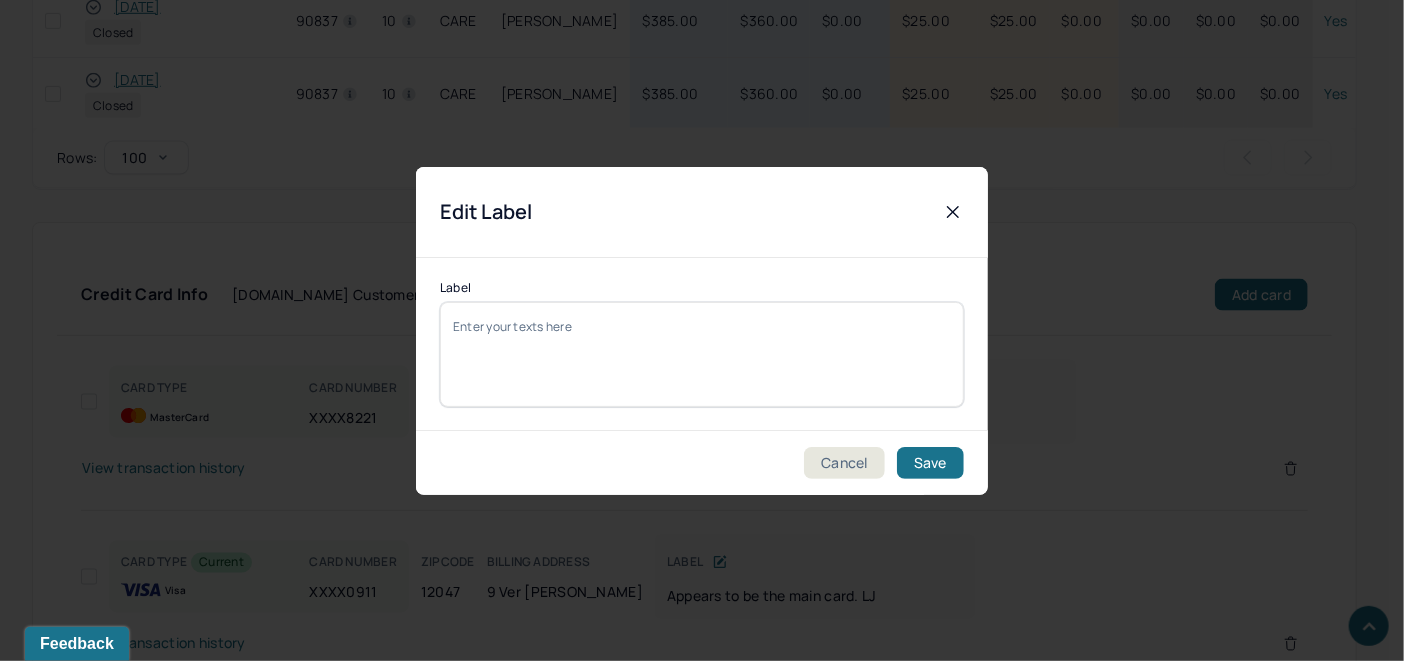click on "Label" at bounding box center (702, 354) 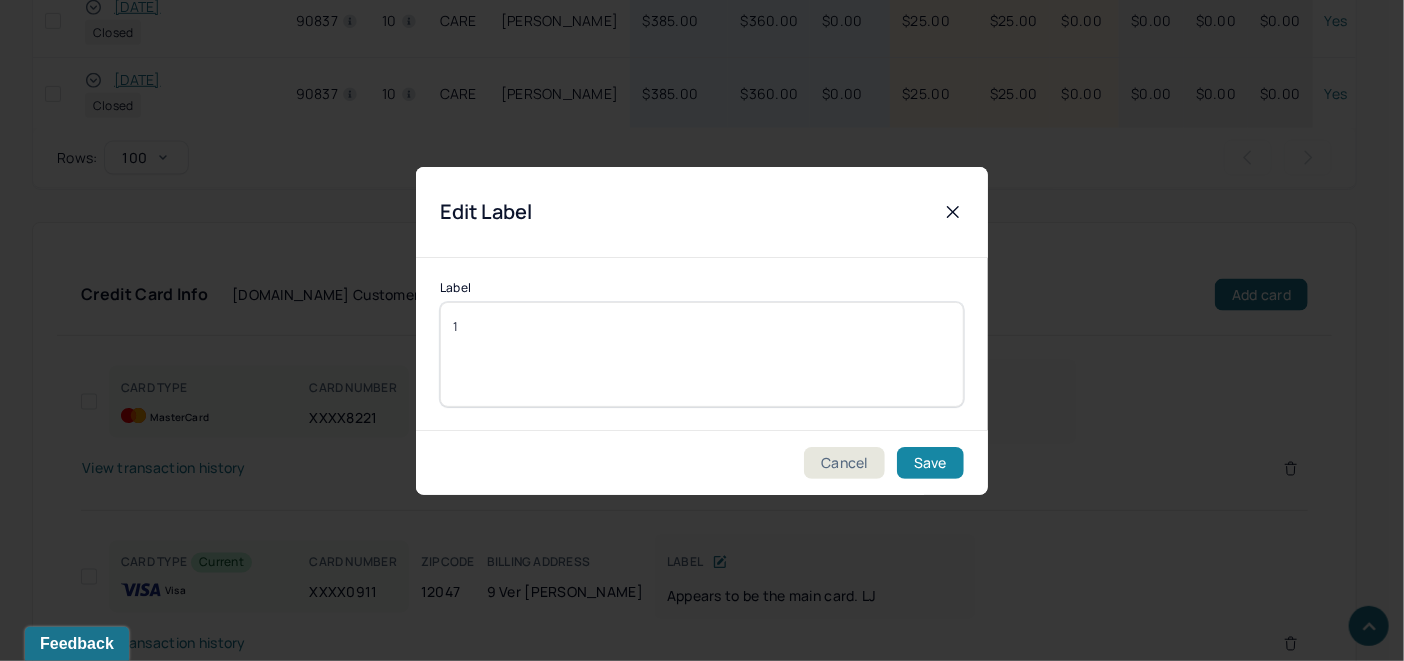 type on "1" 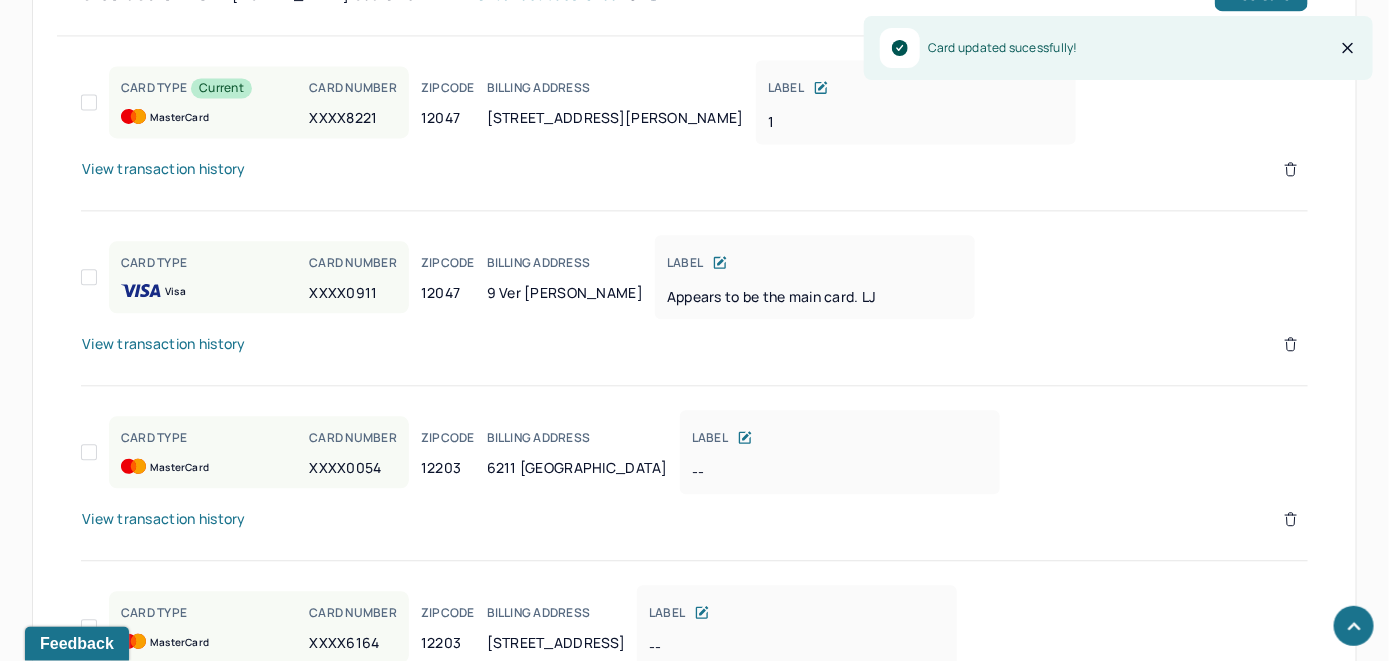 scroll, scrollTop: 1759, scrollLeft: 0, axis: vertical 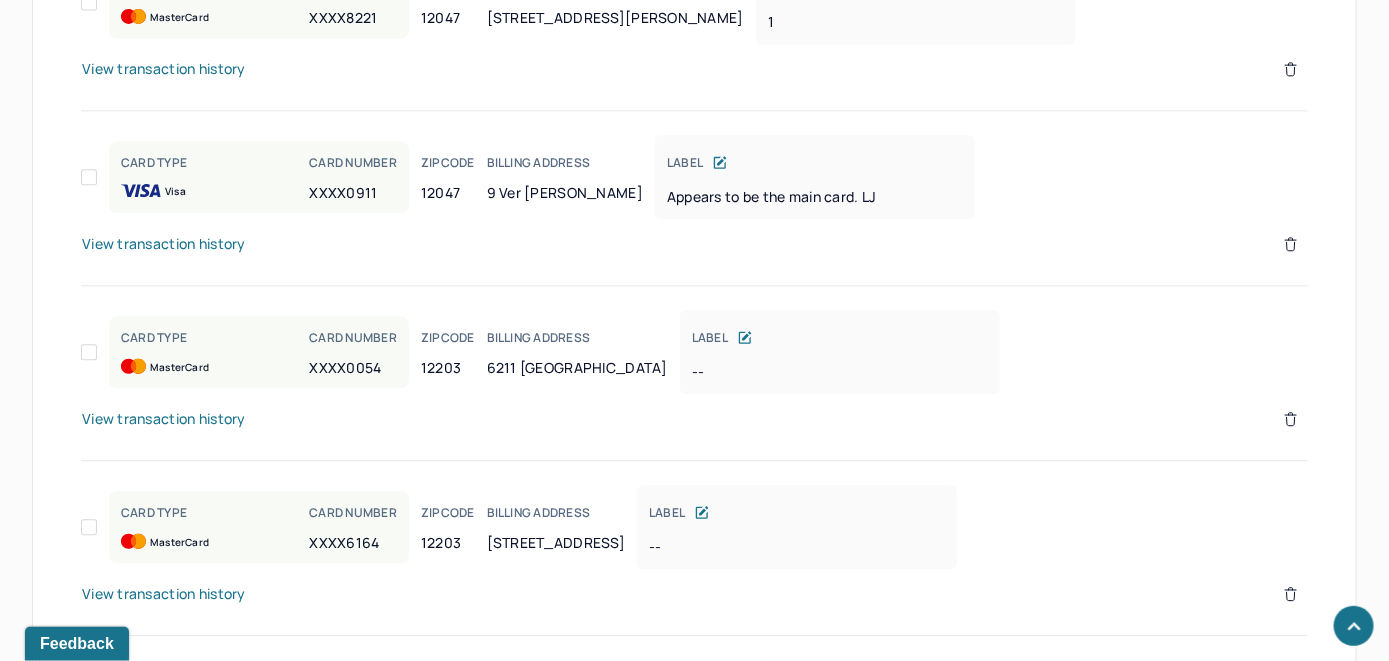 click 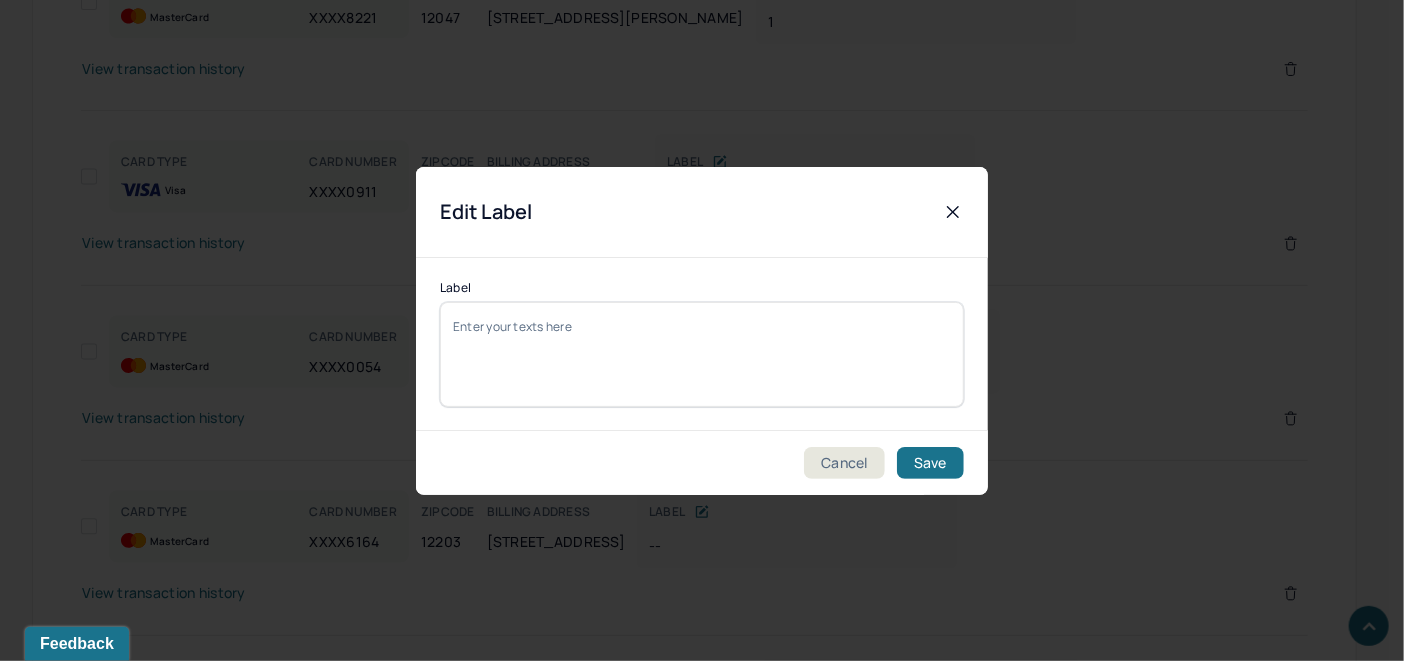 click on "Label" at bounding box center (702, 354) 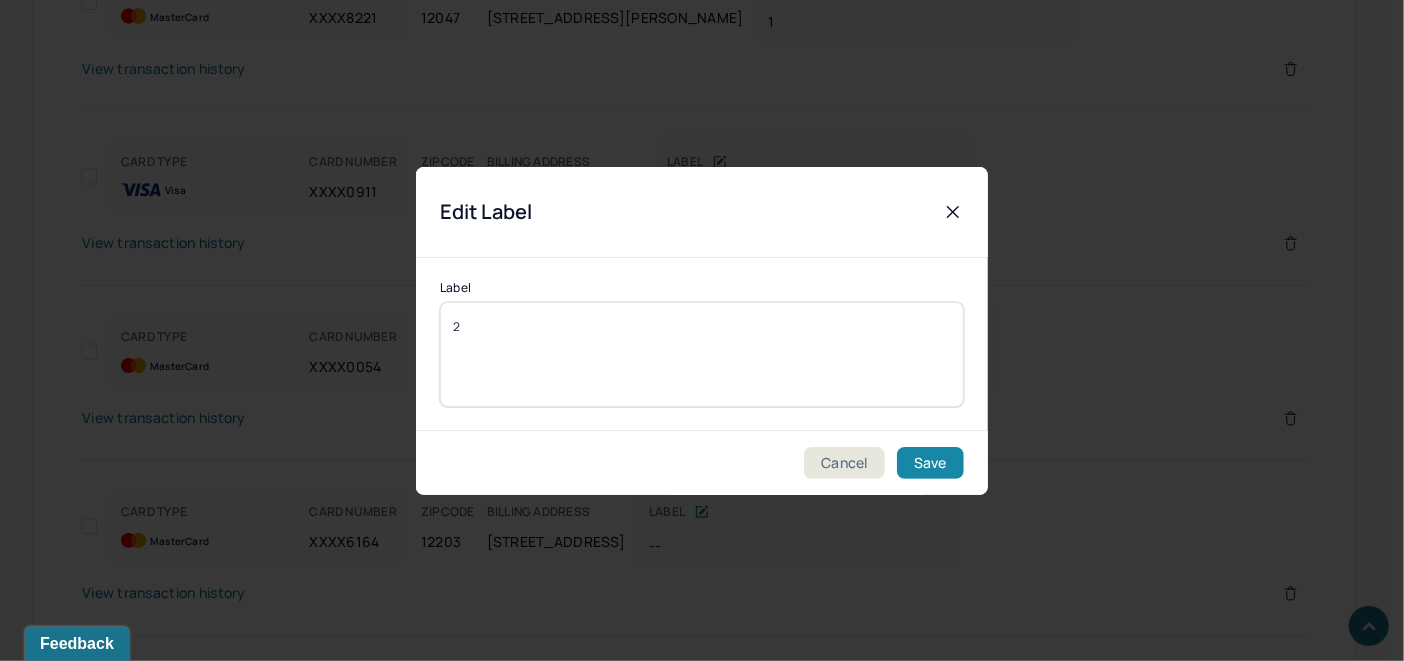 type on "2" 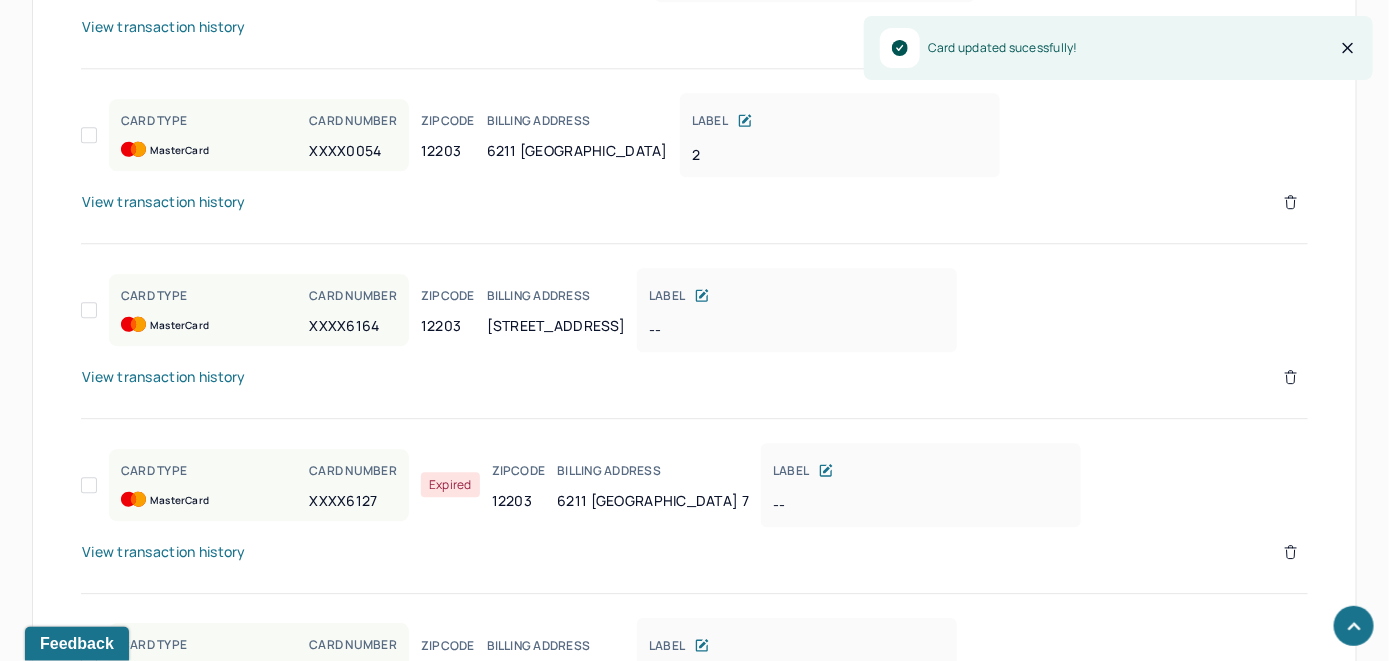scroll, scrollTop: 1859, scrollLeft: 0, axis: vertical 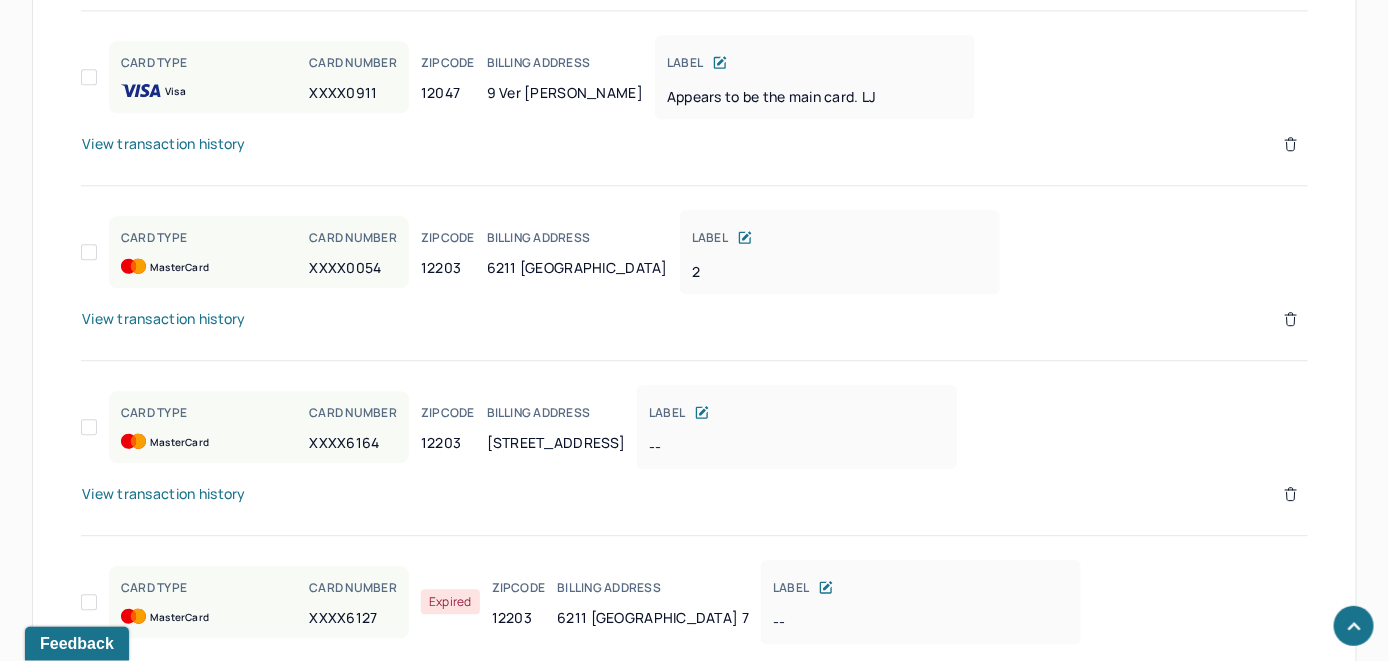 click on "LABEL" at bounding box center [797, 413] 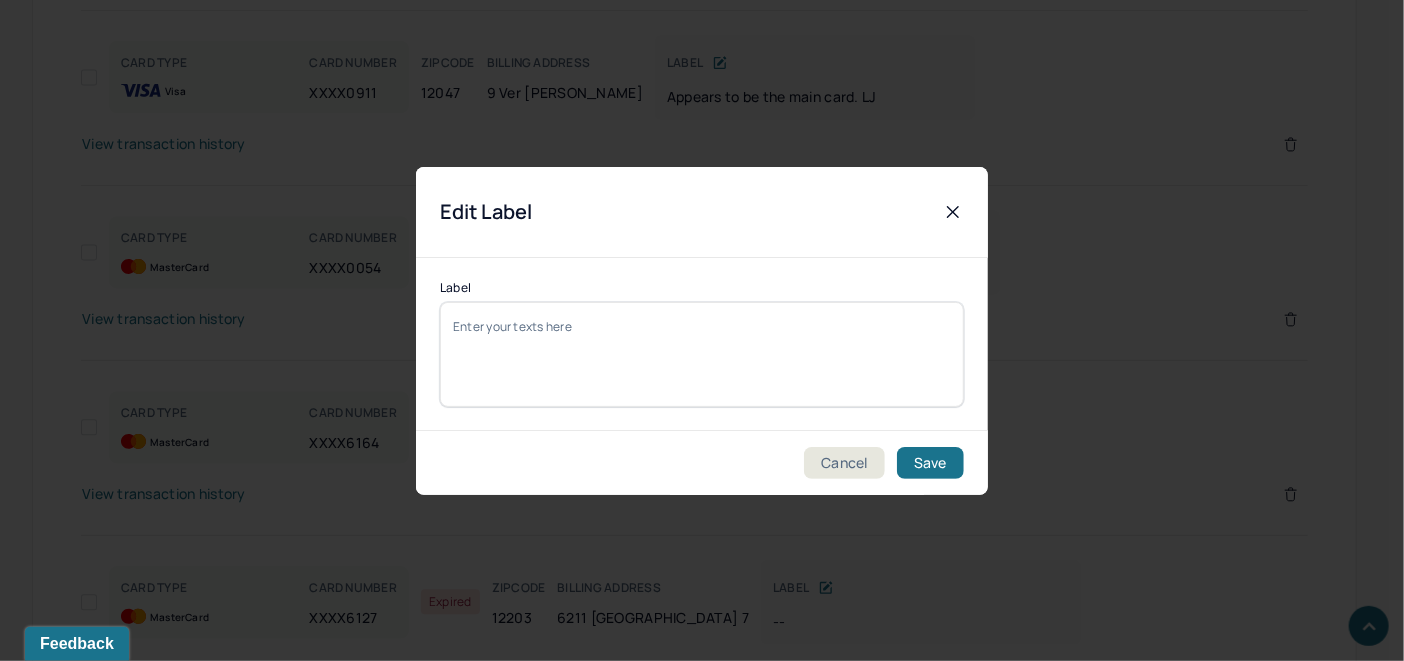 click on "Label" at bounding box center (702, 354) 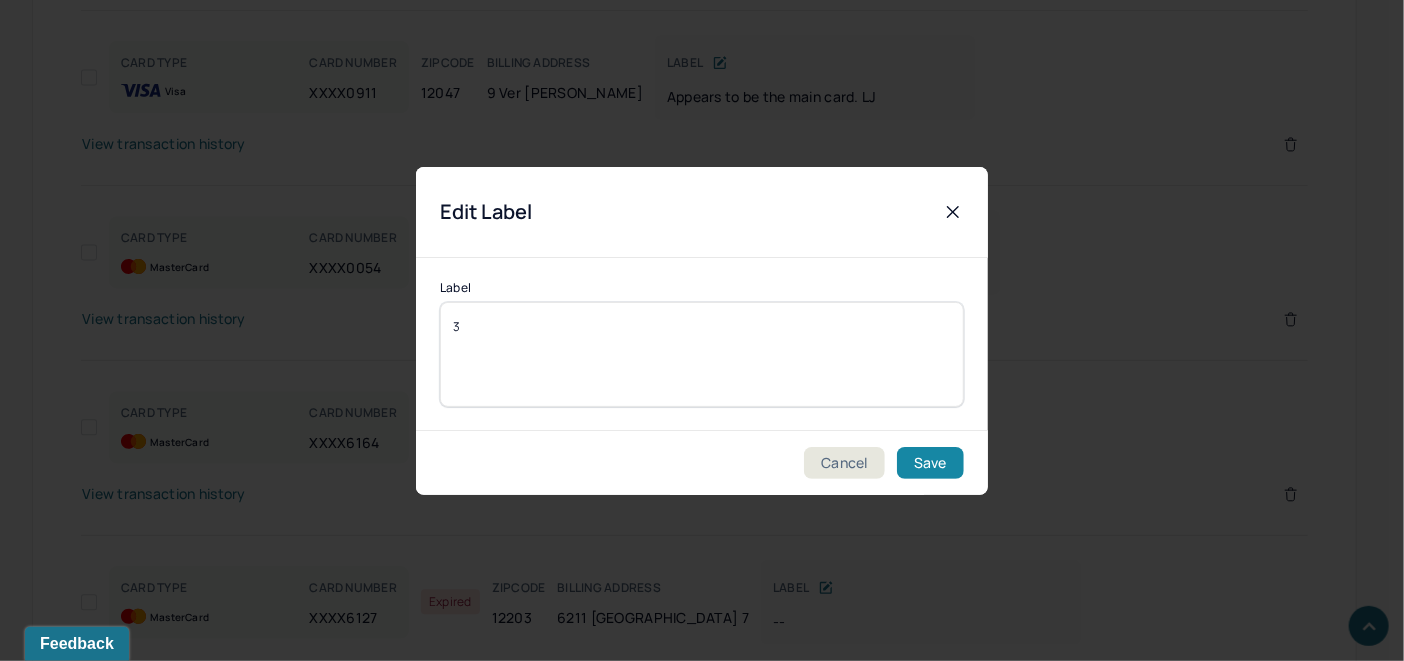 type on "3" 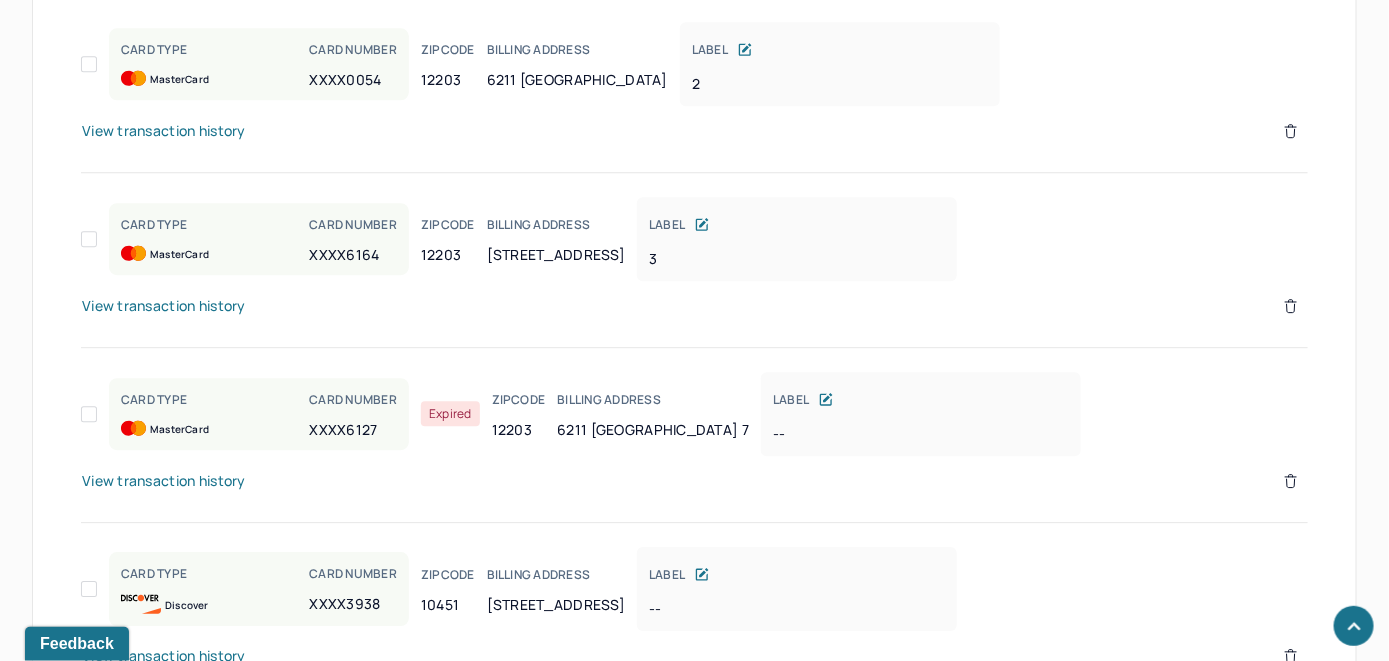 scroll, scrollTop: 2159, scrollLeft: 0, axis: vertical 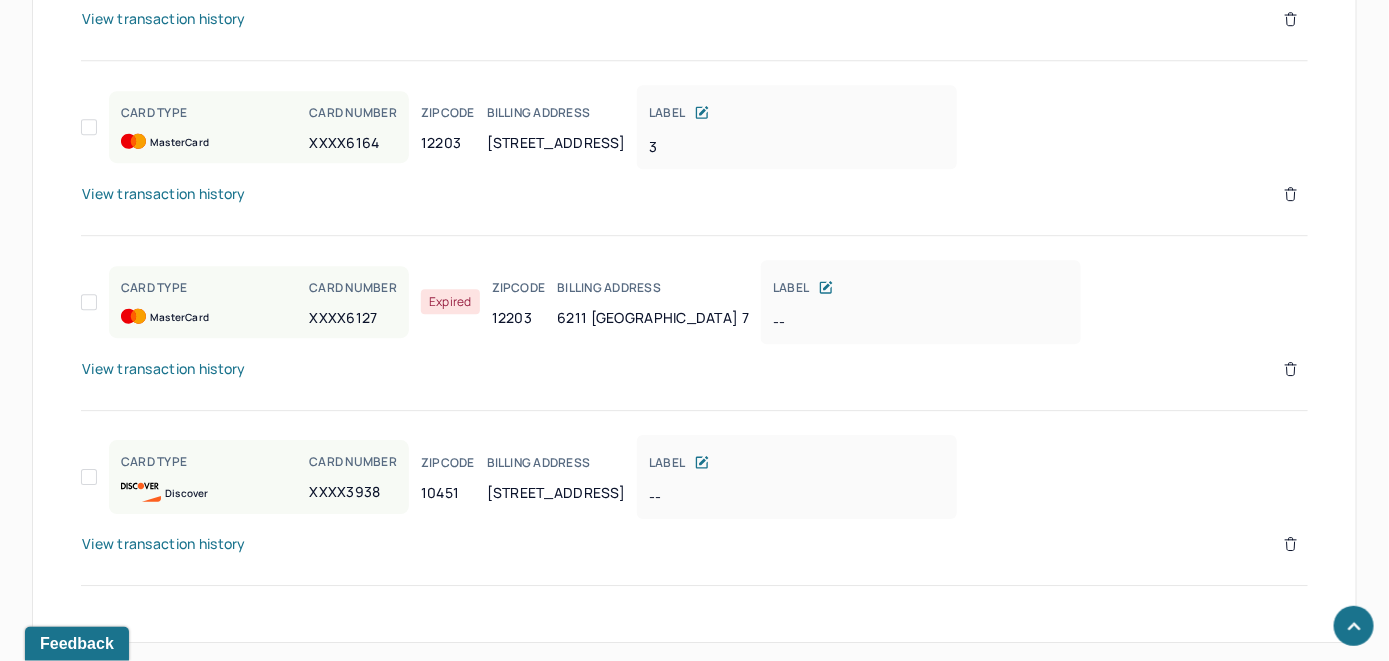 click on "LABEL" at bounding box center [797, 463] 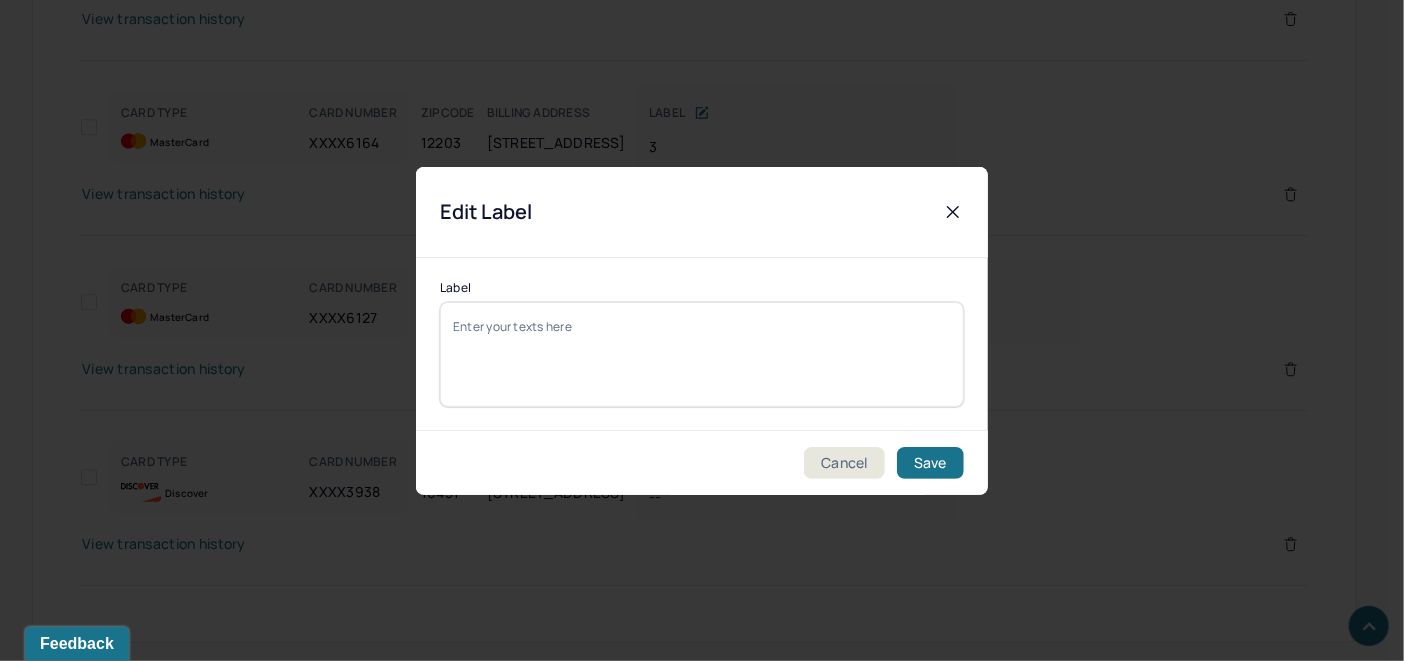 click on "Label" at bounding box center [702, 354] 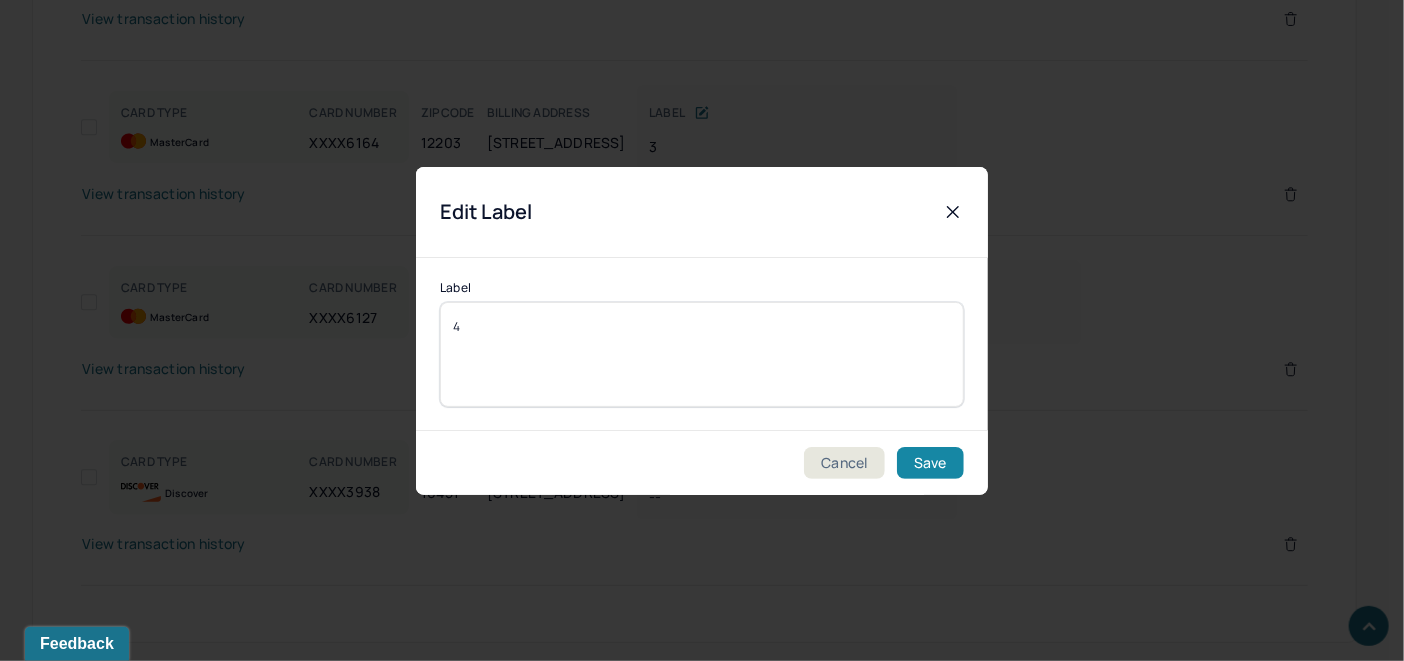 type on "4" 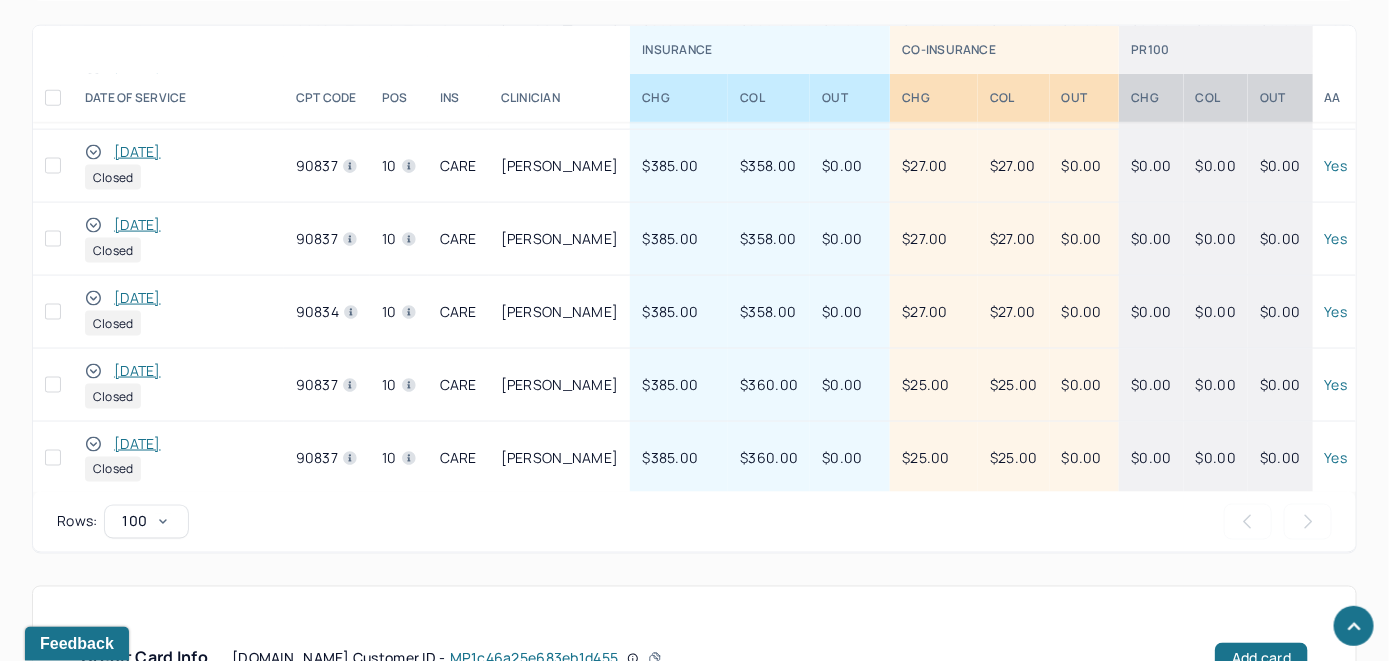 scroll, scrollTop: 959, scrollLeft: 0, axis: vertical 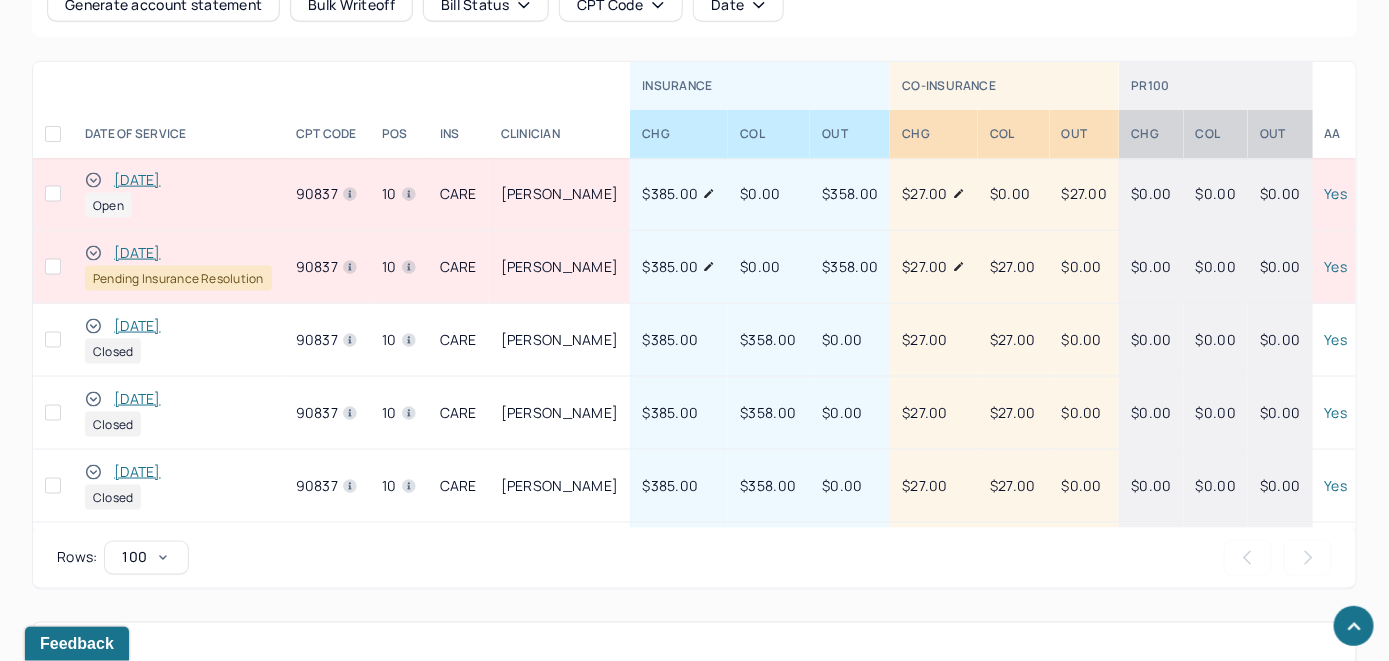 click on "[DATE]" at bounding box center (137, 180) 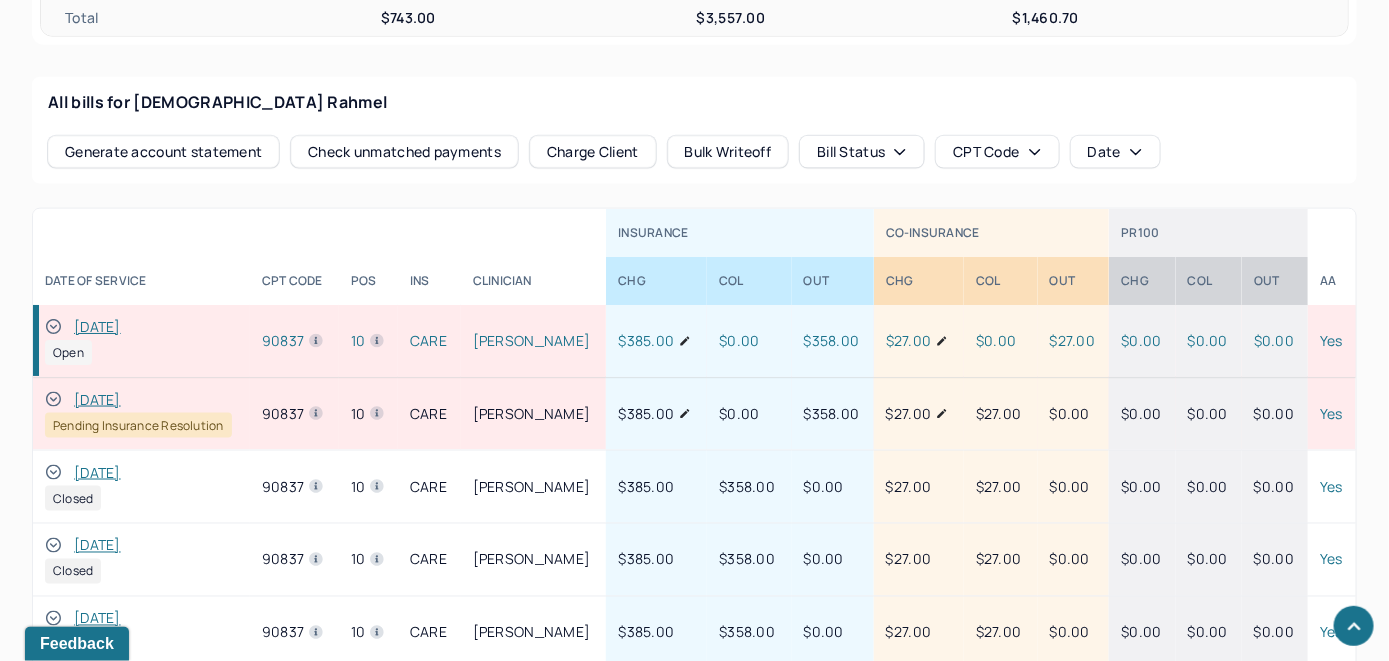 click on "Check unmatched payments" at bounding box center [404, 152] 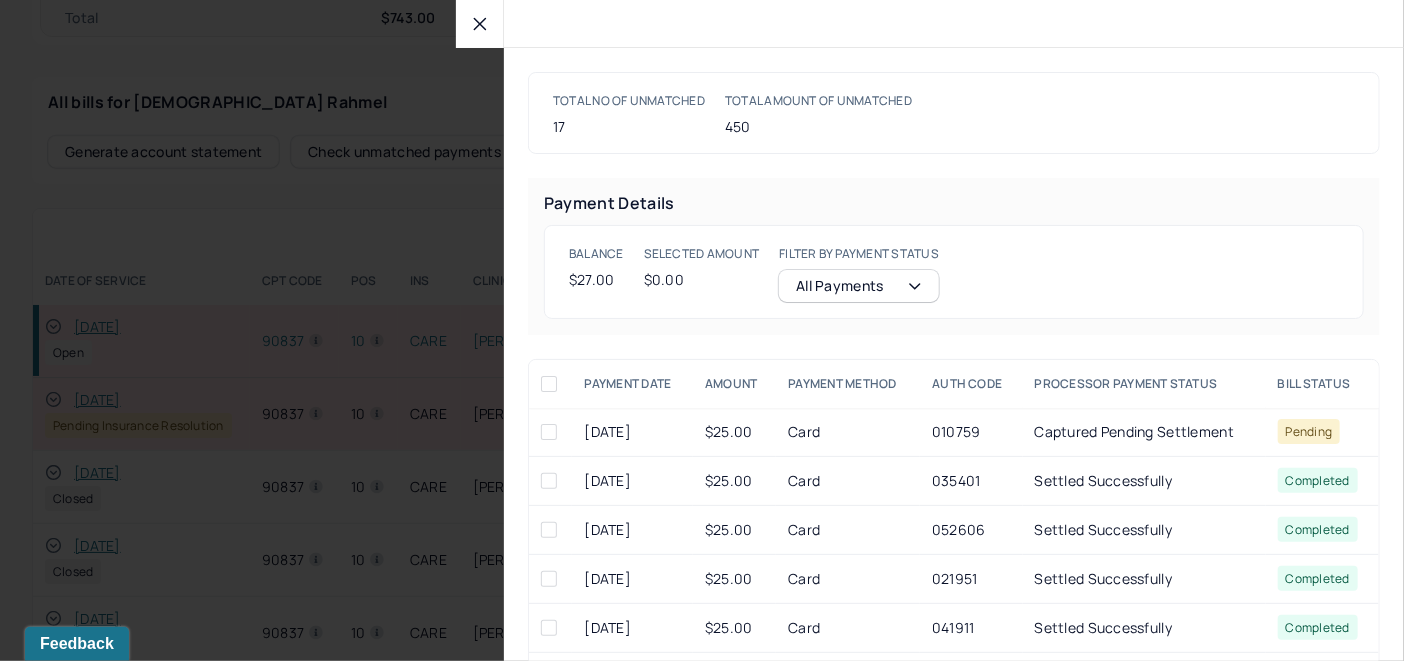 click at bounding box center [480, 24] 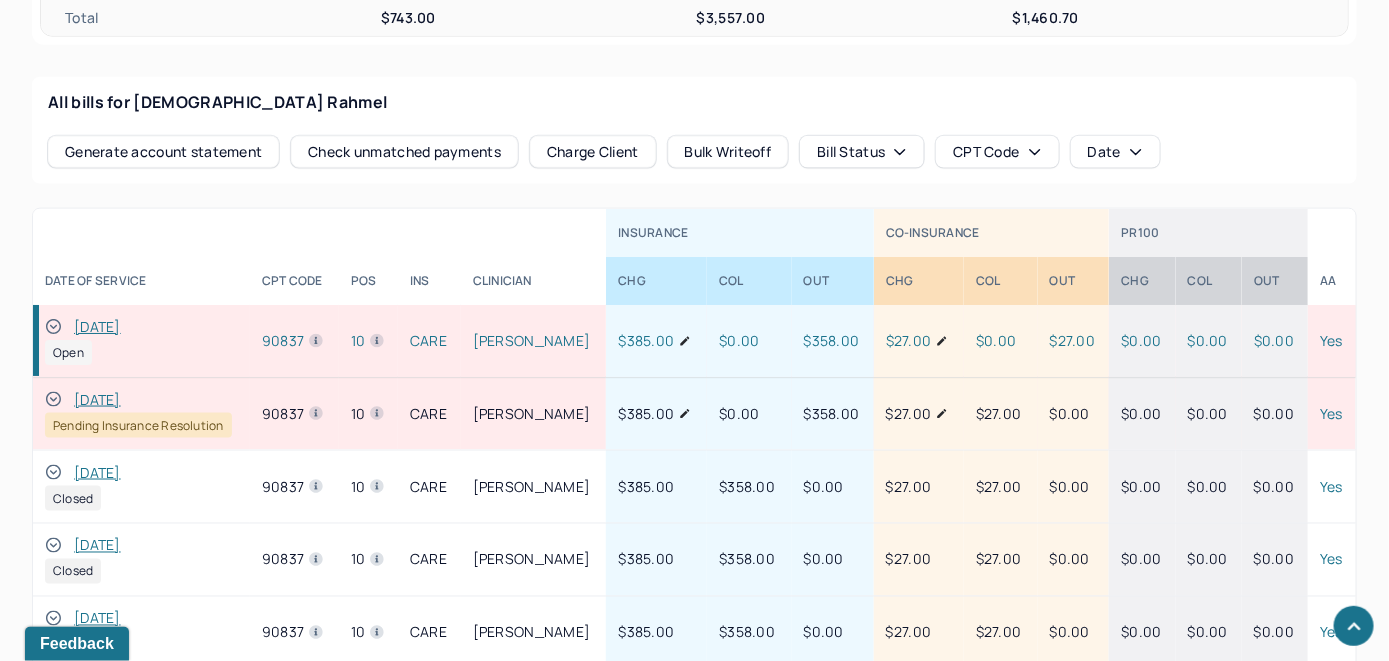 click on "Charge Client" at bounding box center (593, 152) 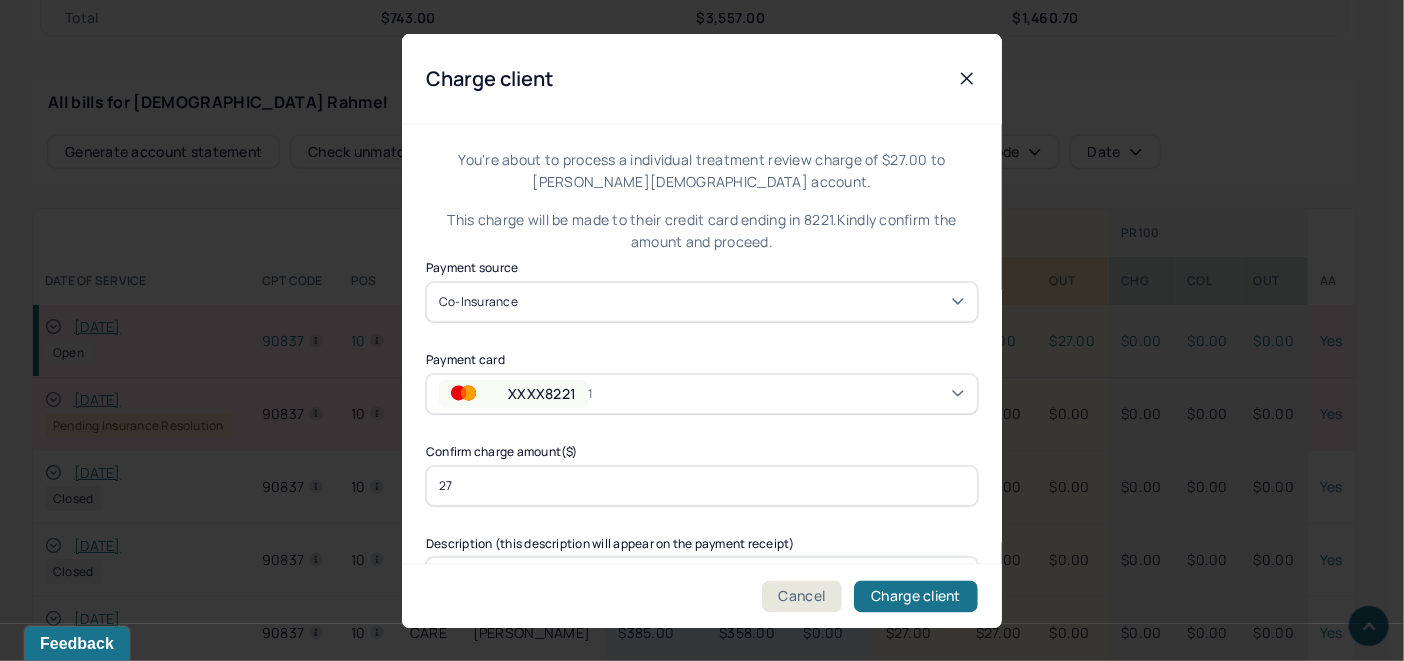 click 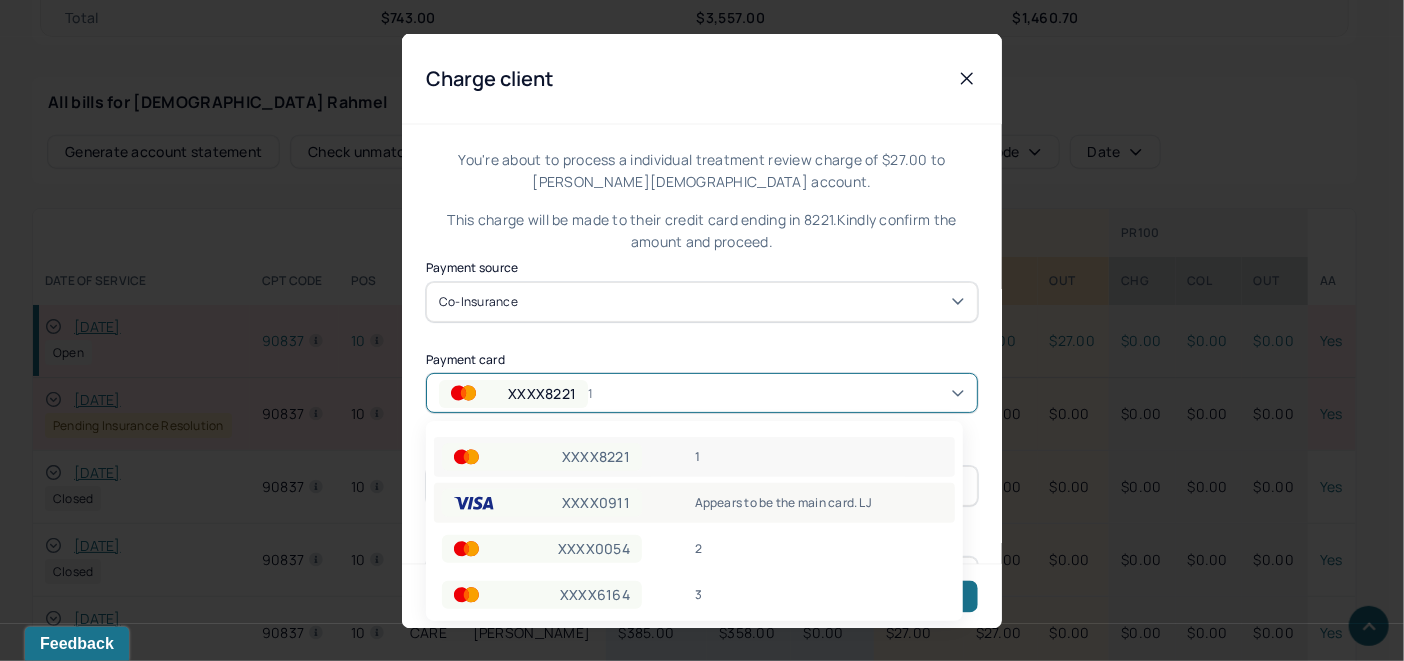 click on "Appears to be the main card. LJ" at bounding box center (821, 503) 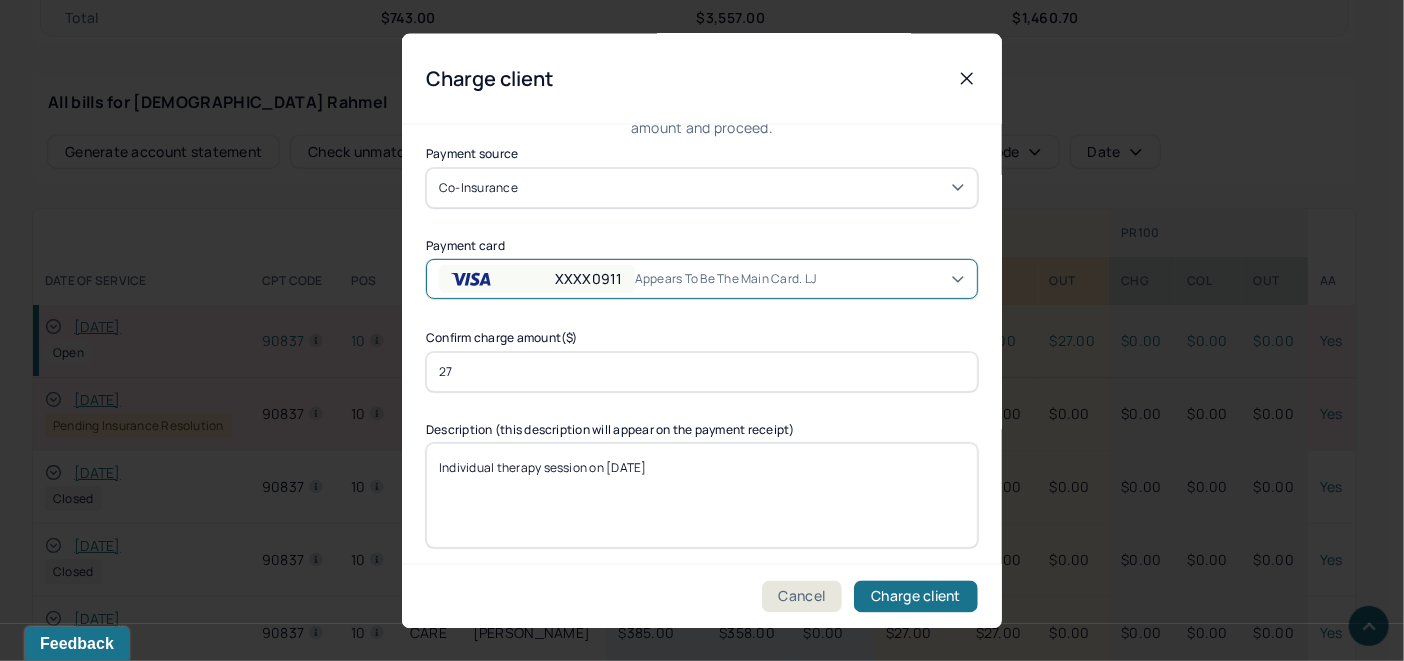 scroll, scrollTop: 121, scrollLeft: 0, axis: vertical 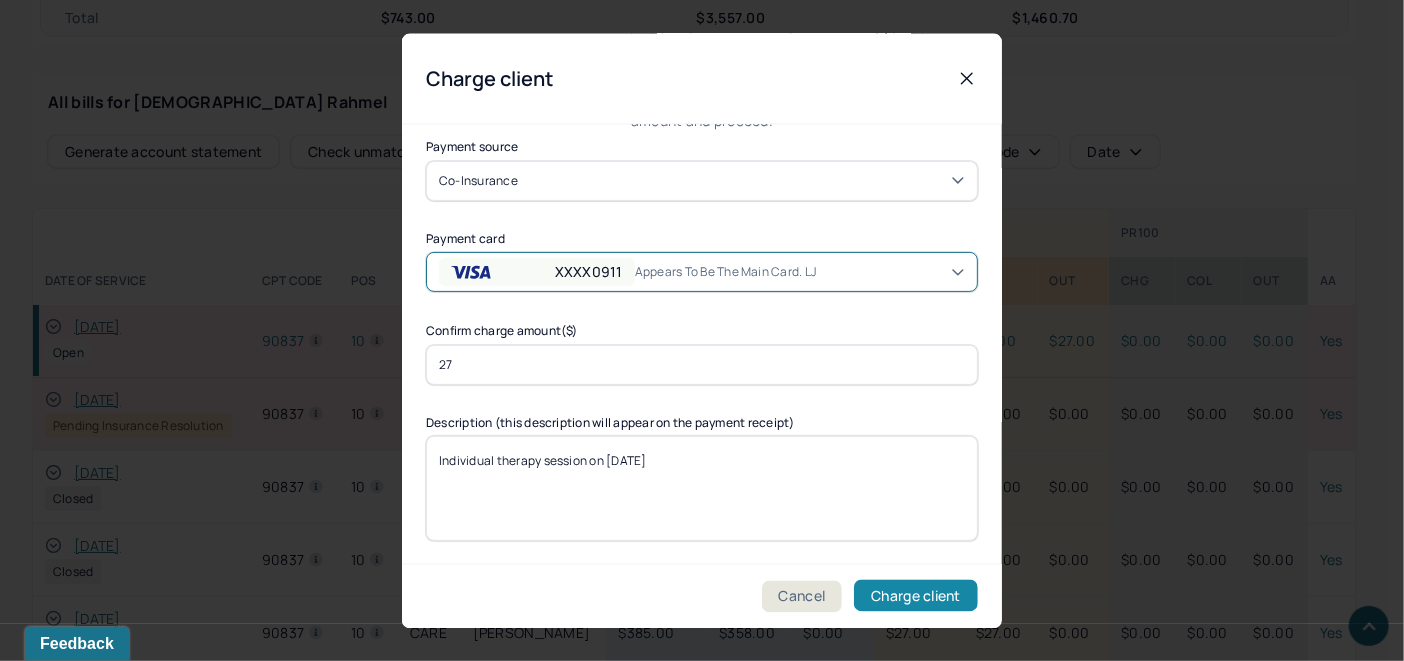 click on "Charge client" at bounding box center [916, 596] 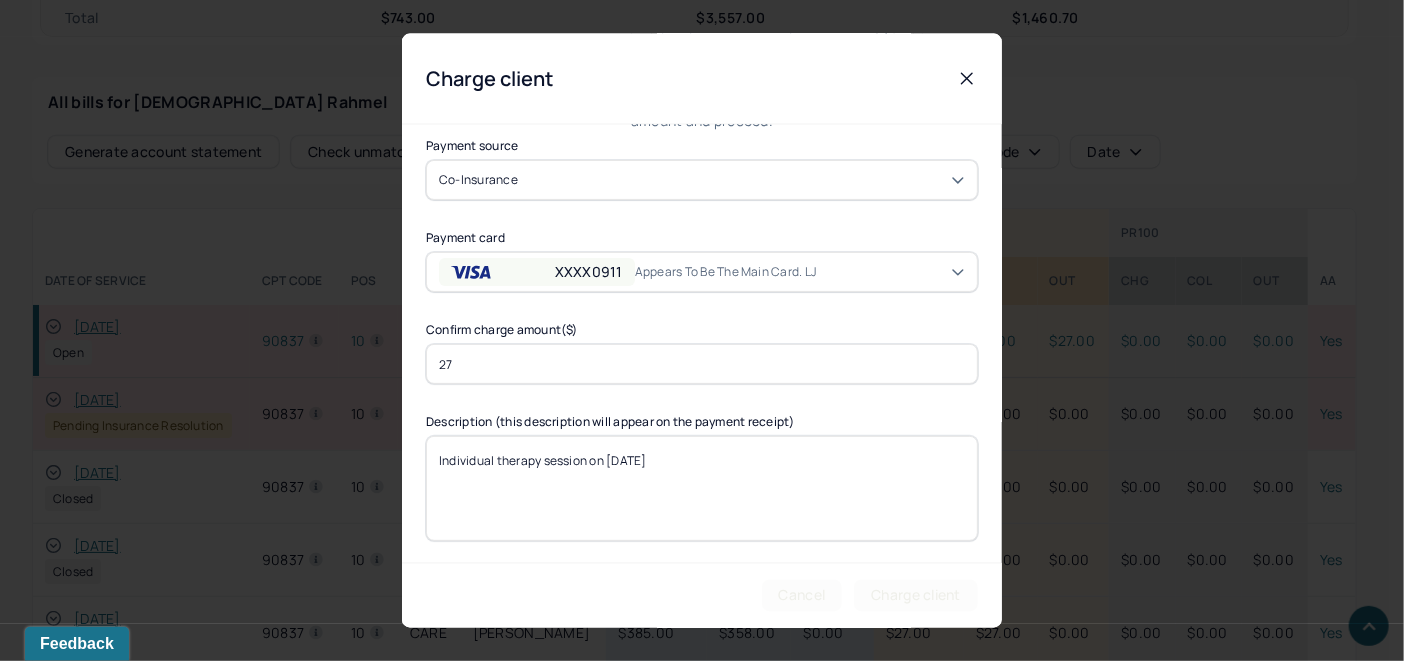 scroll, scrollTop: 0, scrollLeft: 0, axis: both 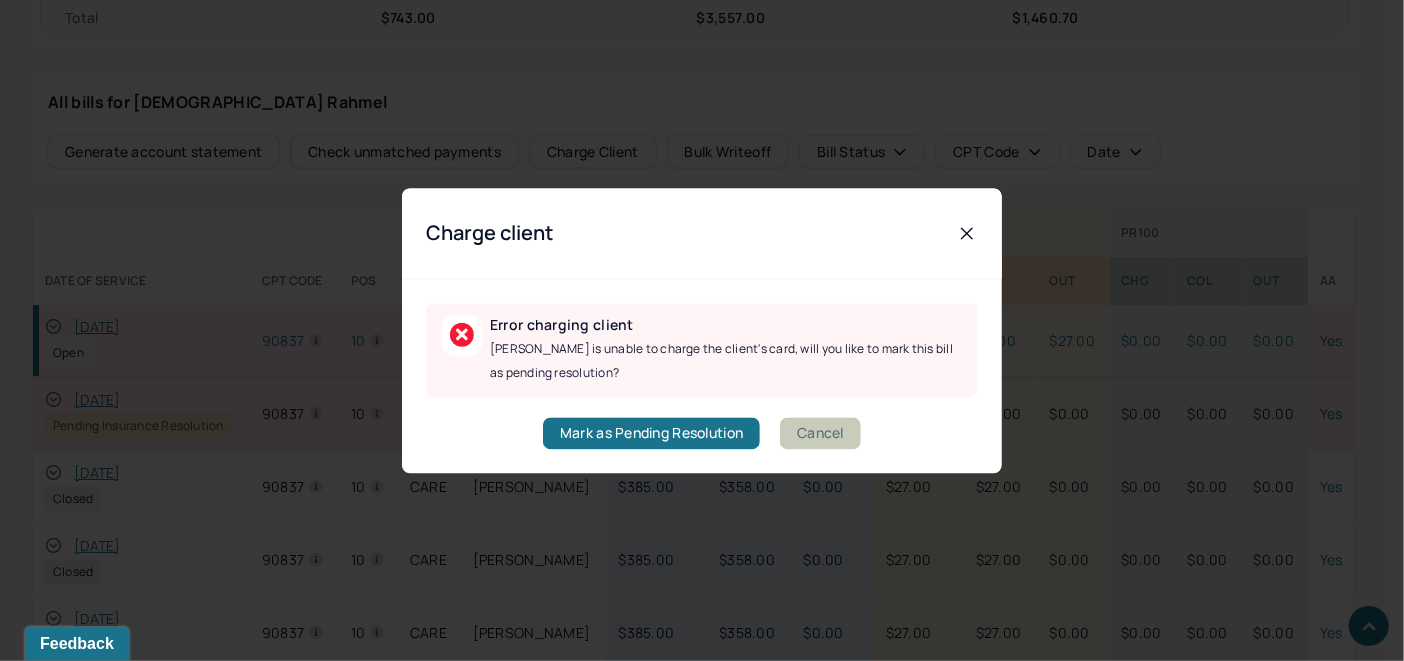 click on "Cancel" at bounding box center [820, 433] 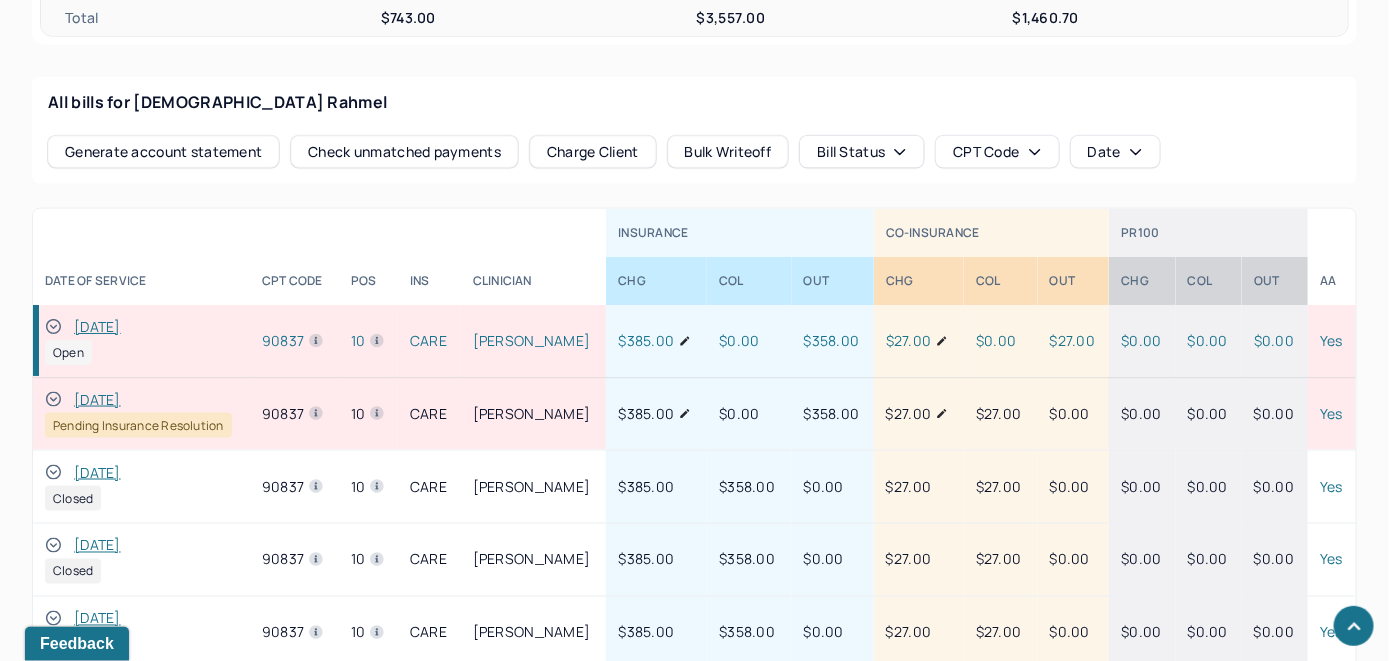 click on "Charge Client" at bounding box center [593, 152] 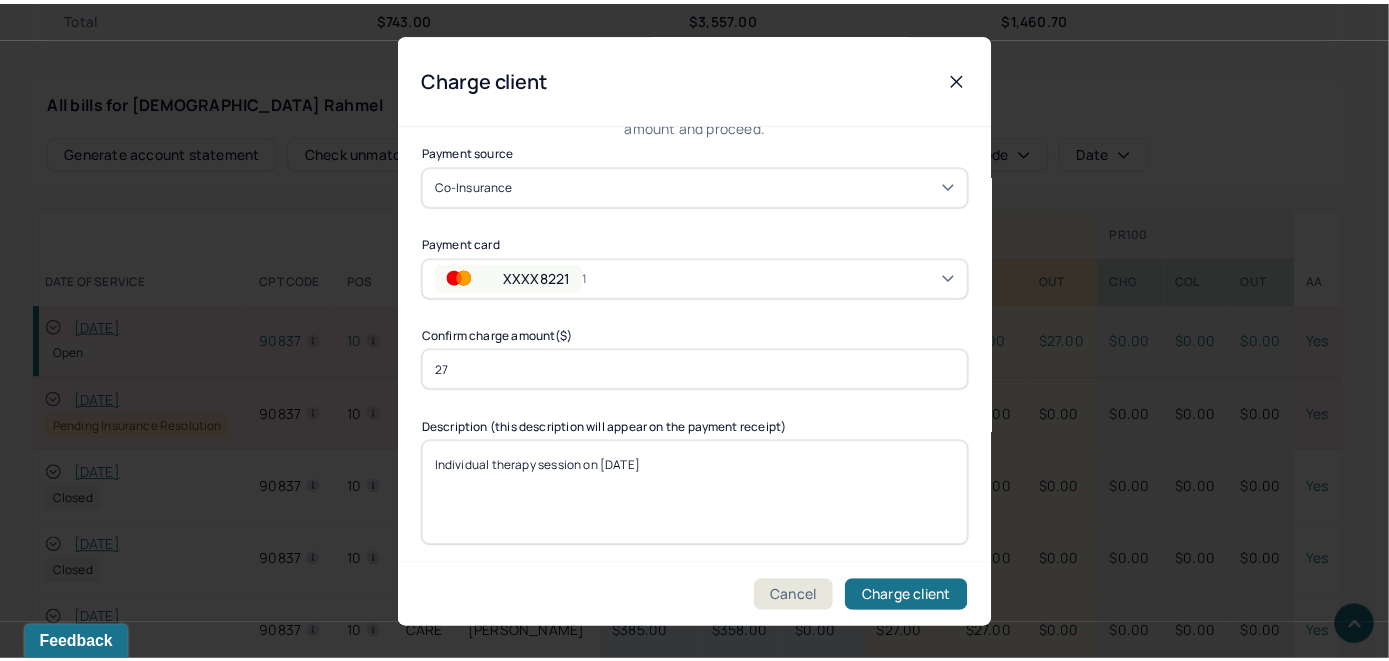 scroll, scrollTop: 121, scrollLeft: 0, axis: vertical 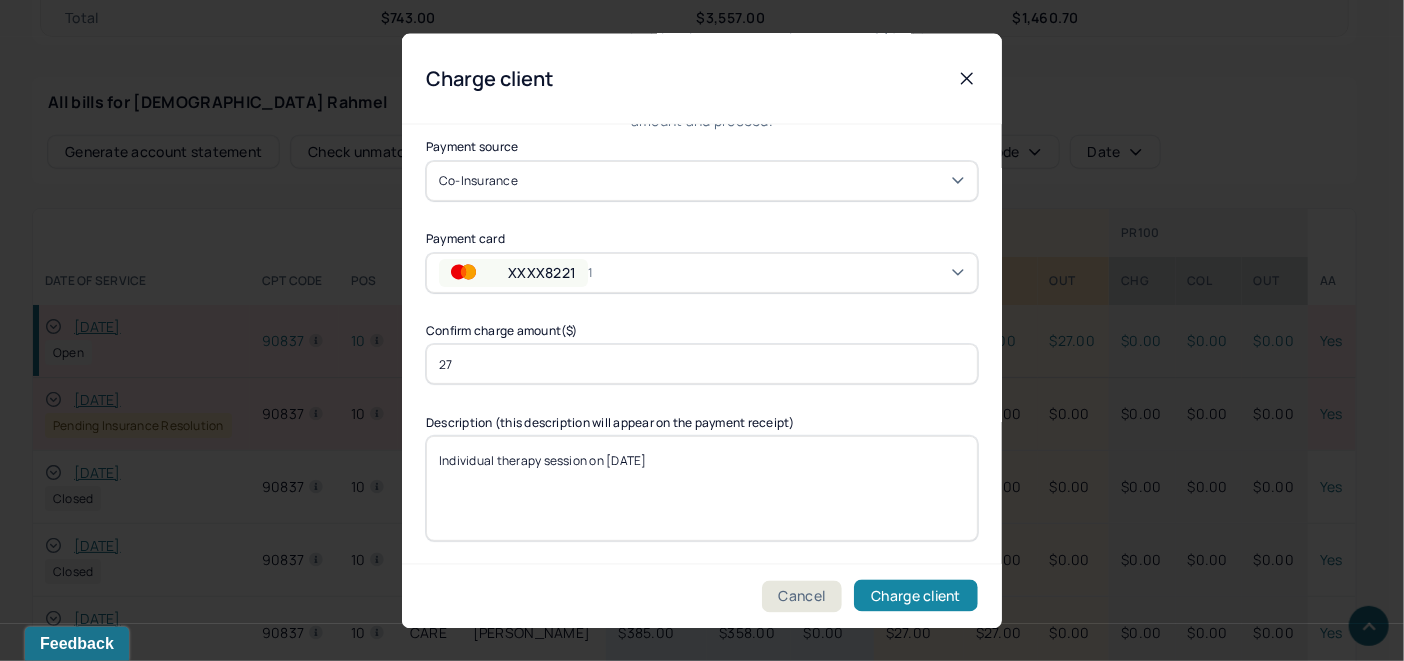 click on "Charge client" at bounding box center [916, 596] 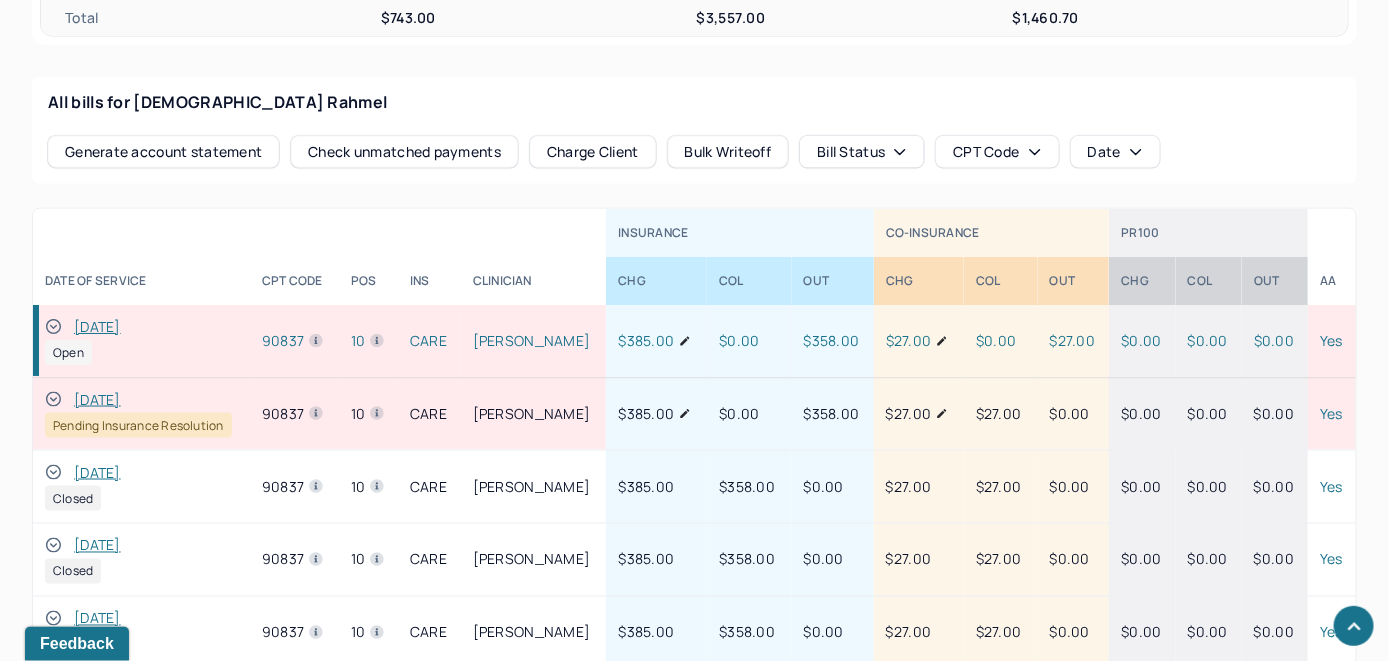 click 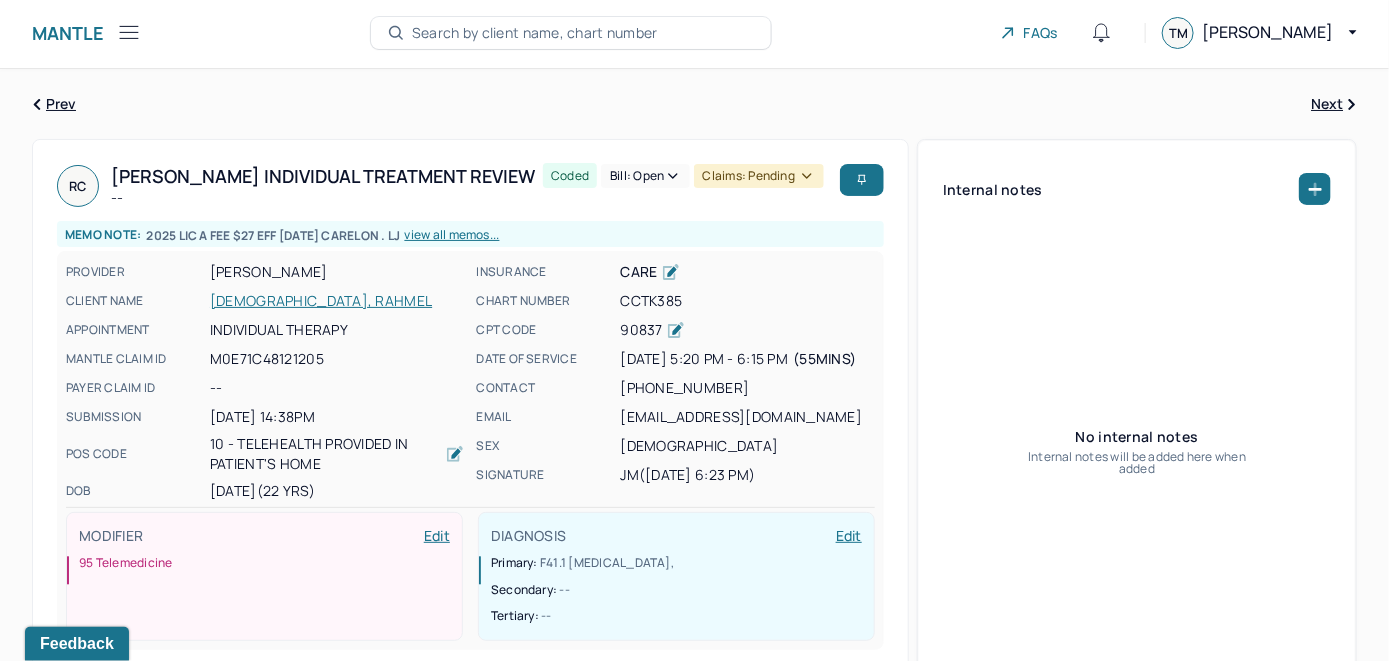 scroll, scrollTop: 0, scrollLeft: 0, axis: both 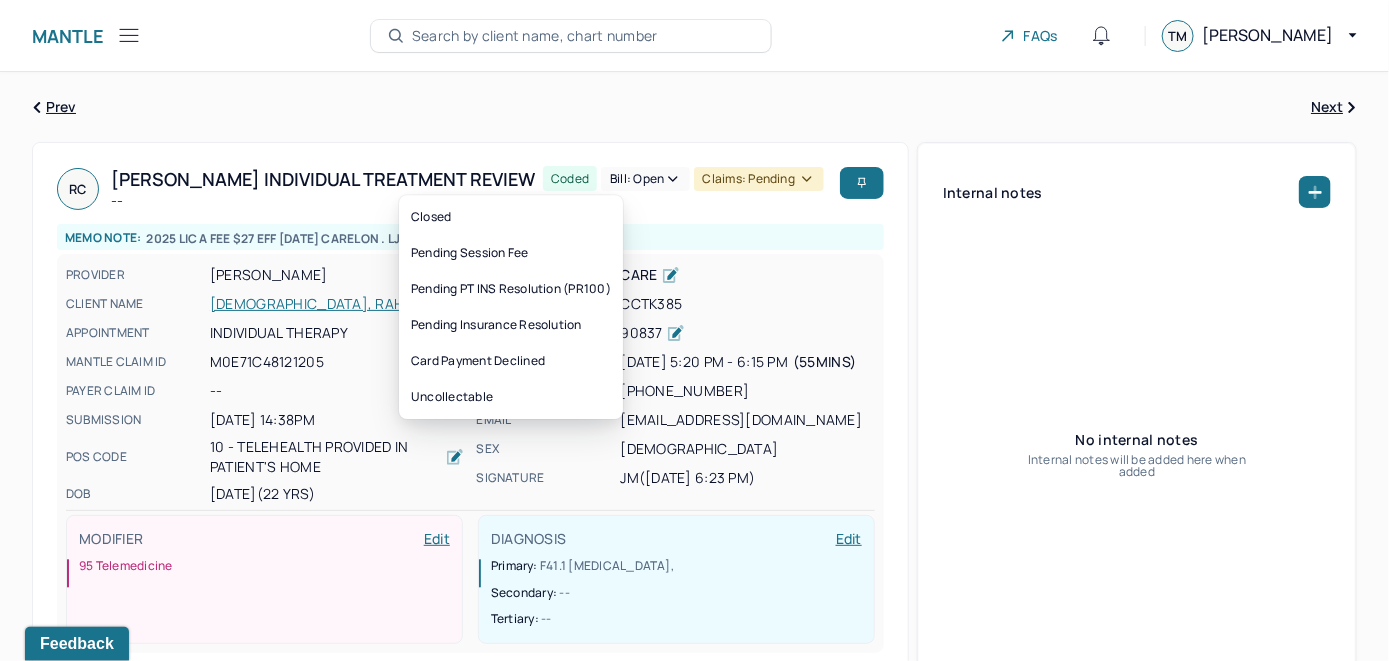 click on "Bill: Open" at bounding box center (645, 179) 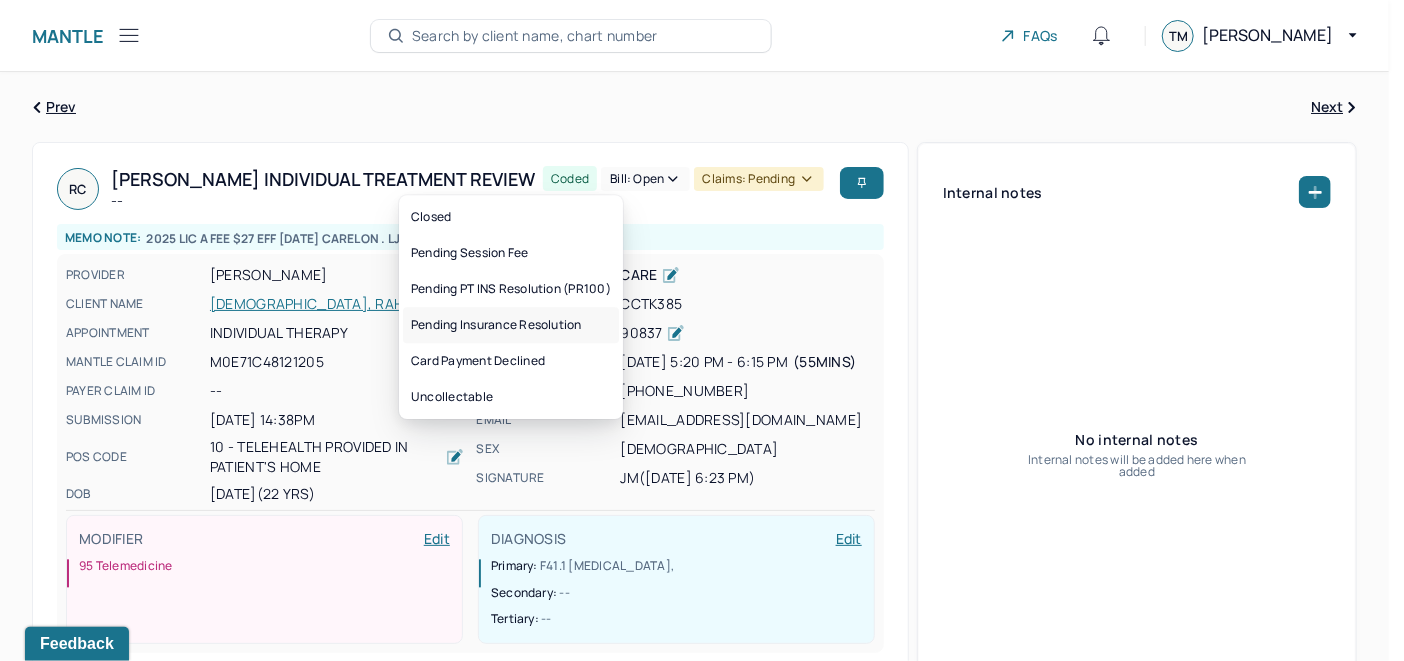 click on "Pending Insurance Resolution" at bounding box center (511, 325) 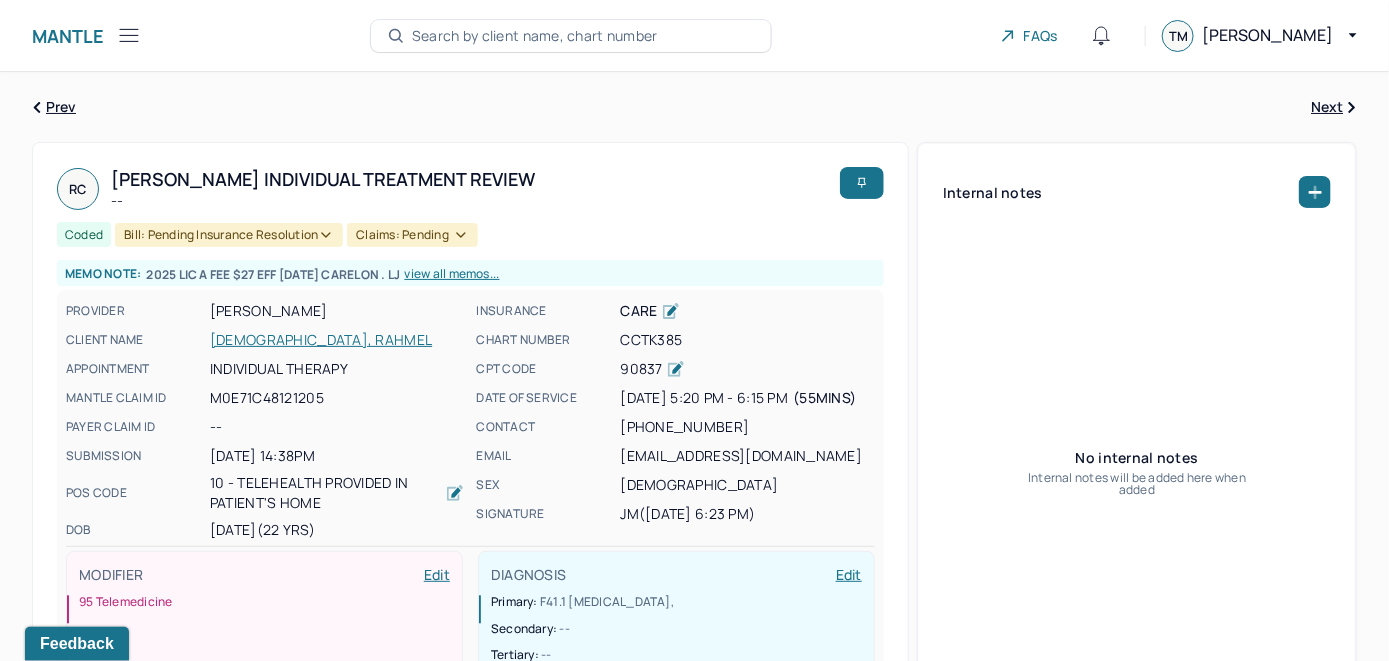 click on "CHURCH, RAHMEL" at bounding box center [337, 340] 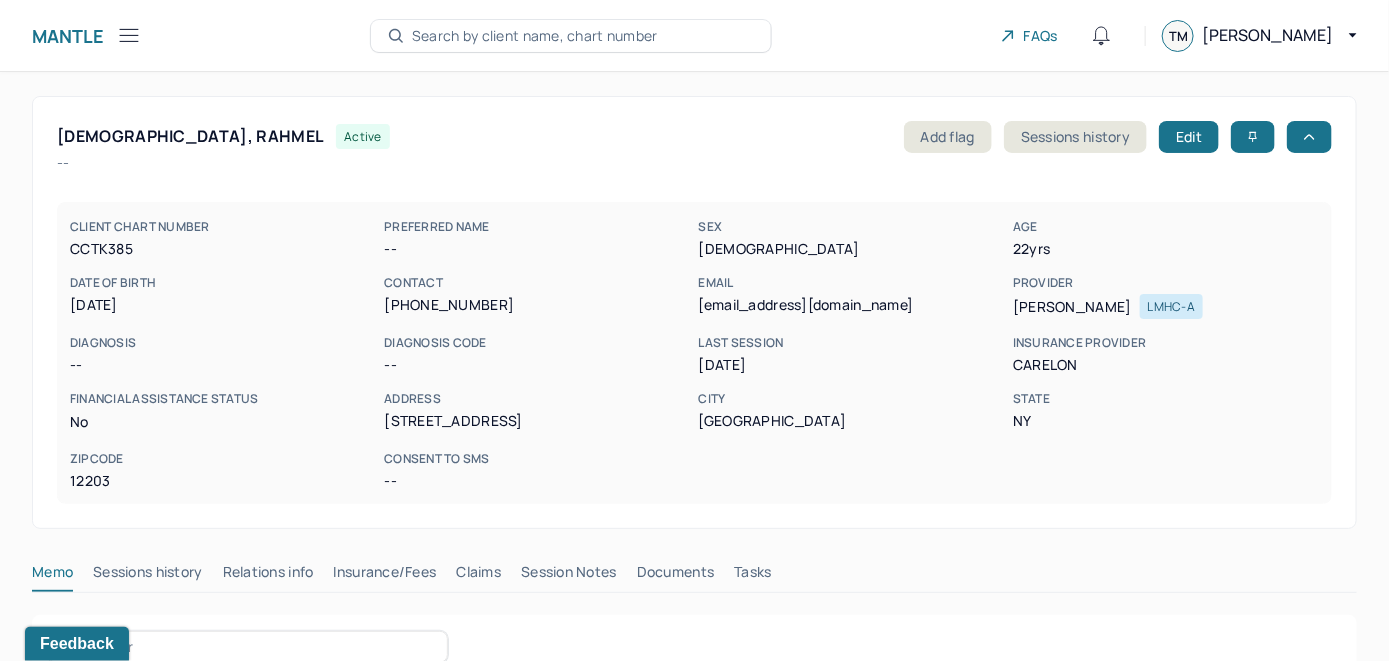 click on "Claims" at bounding box center (478, 576) 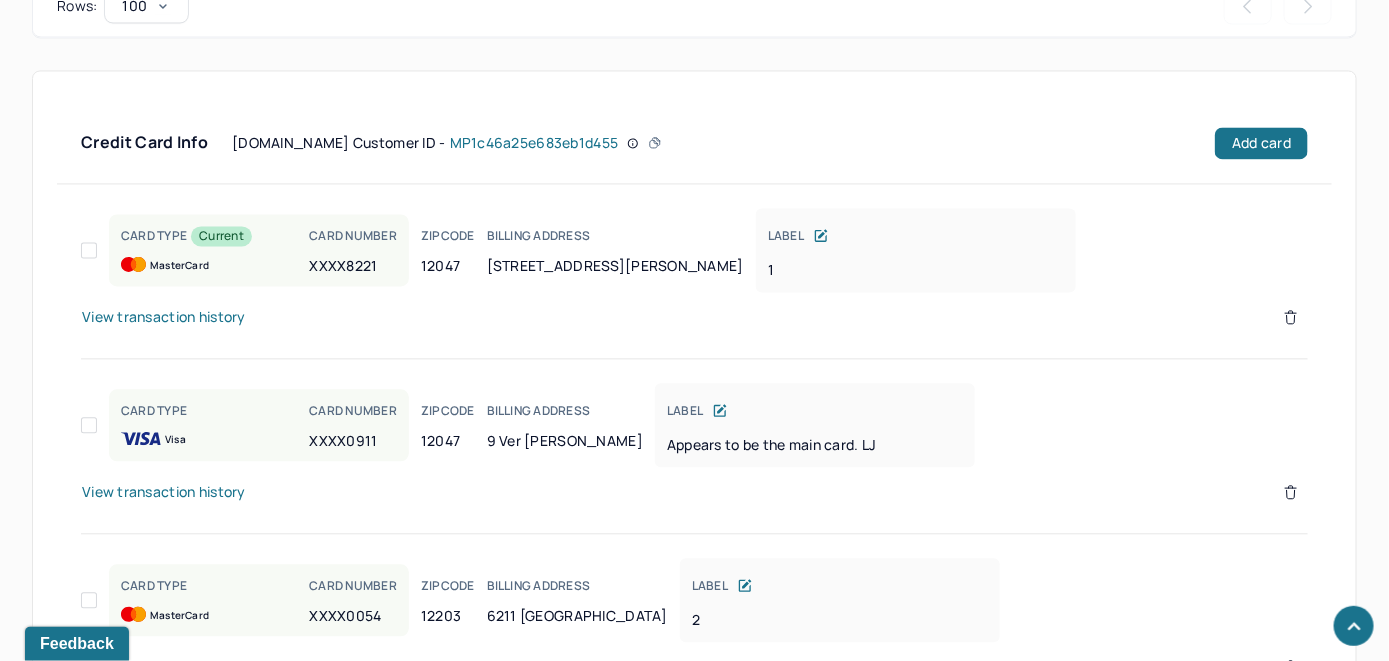 scroll, scrollTop: 1700, scrollLeft: 0, axis: vertical 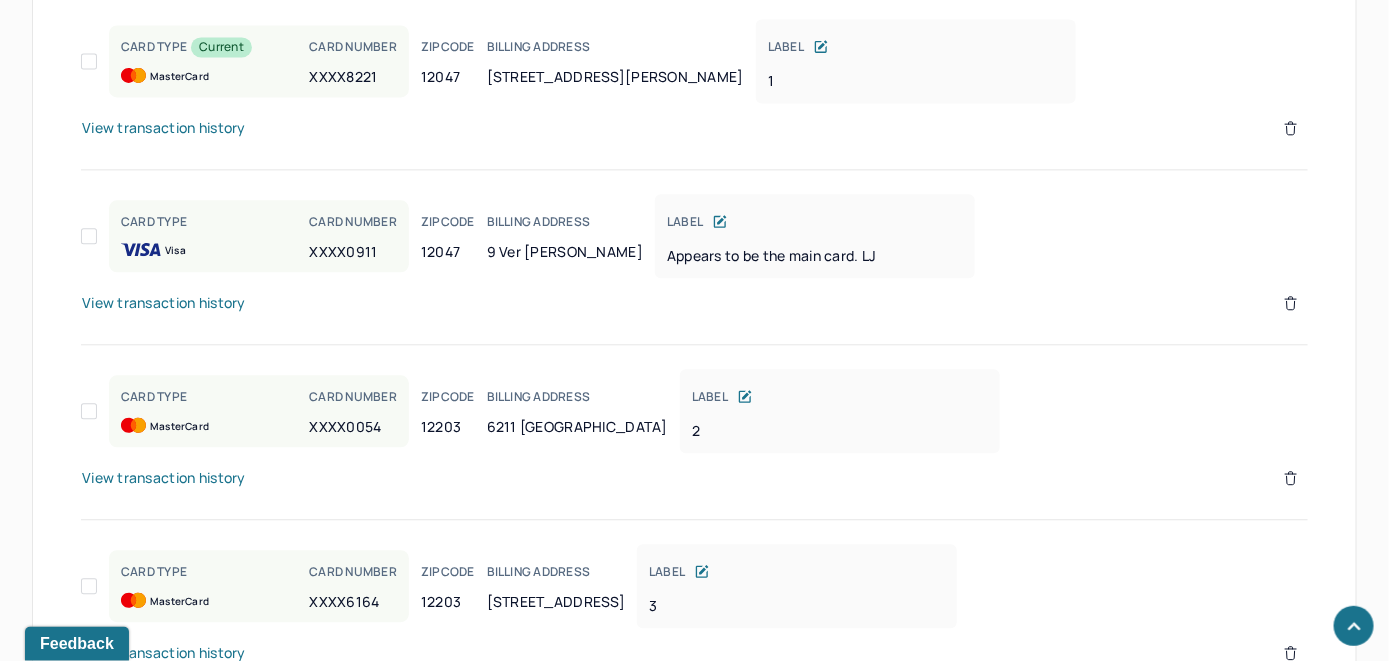 click on "View transaction history" at bounding box center (164, 128) 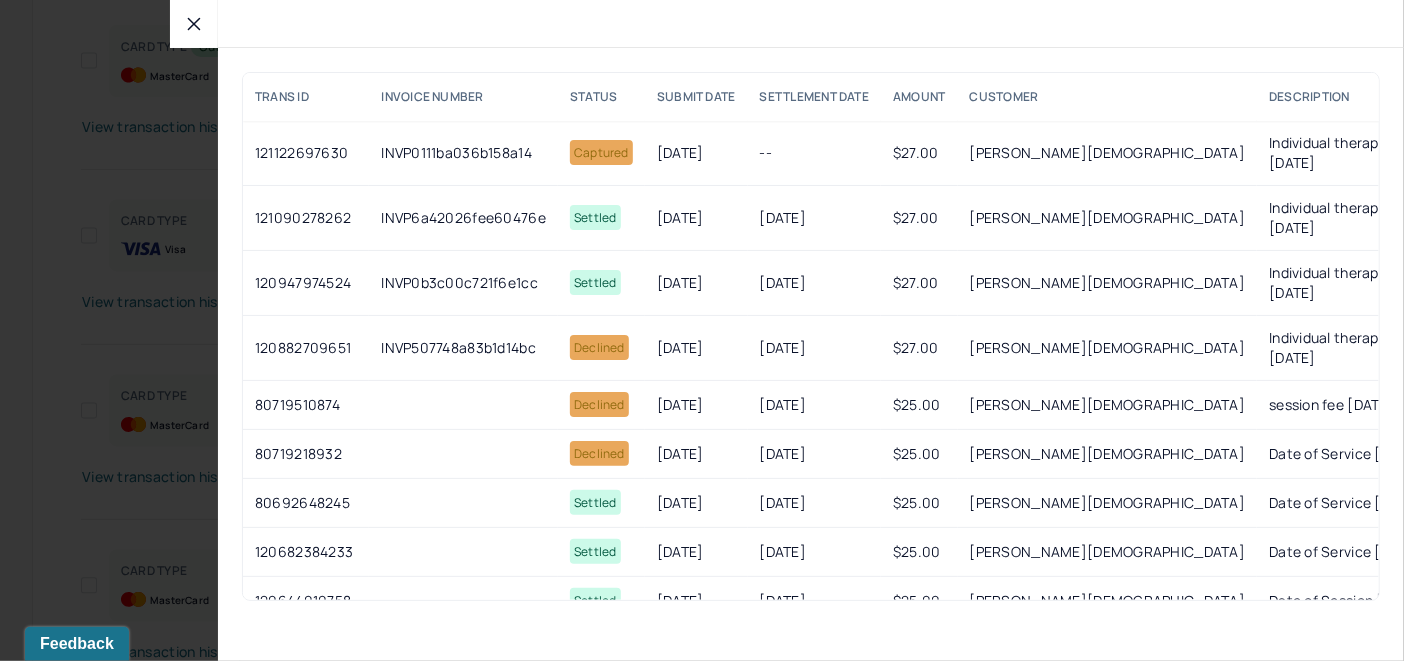 click 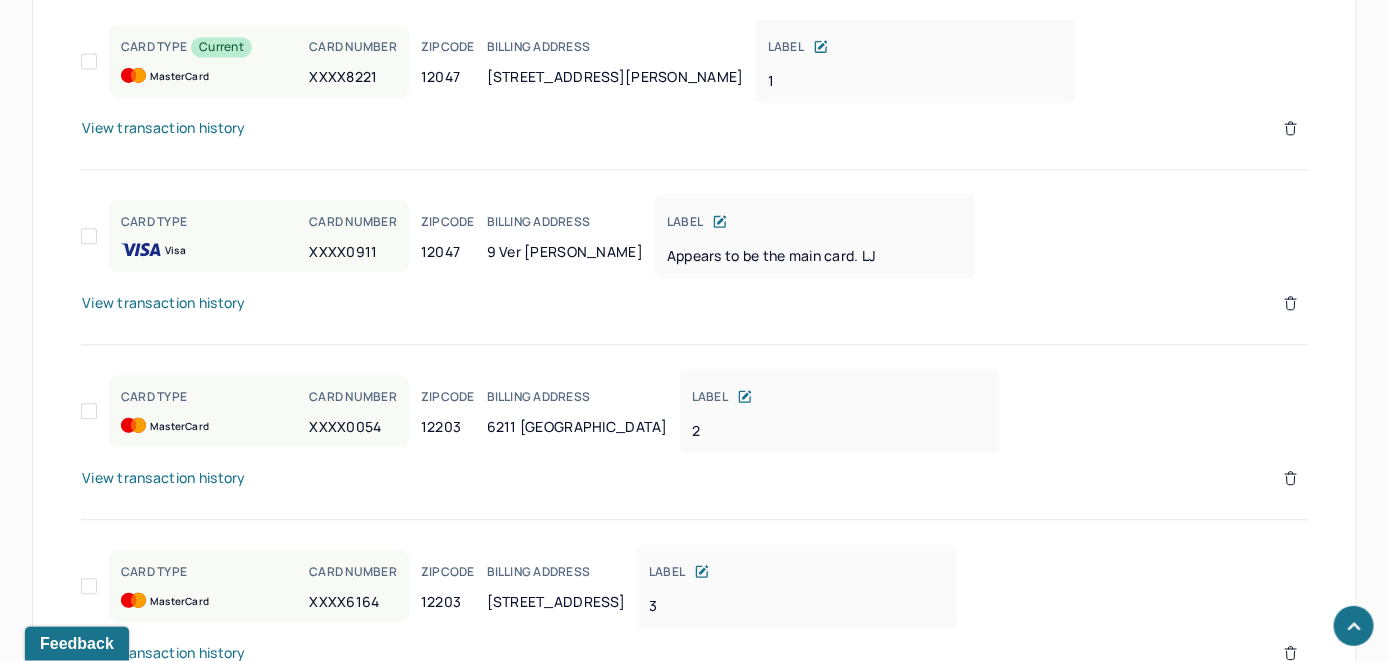 click 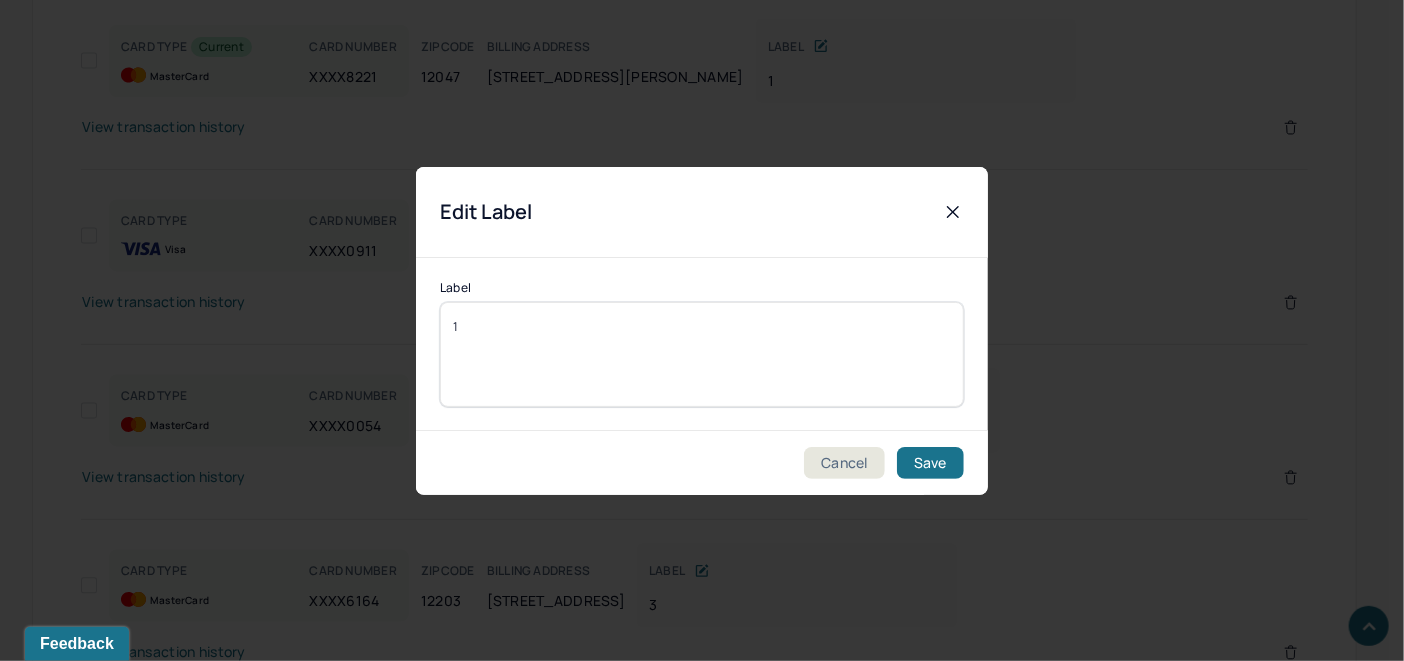 click on "1" at bounding box center (702, 354) 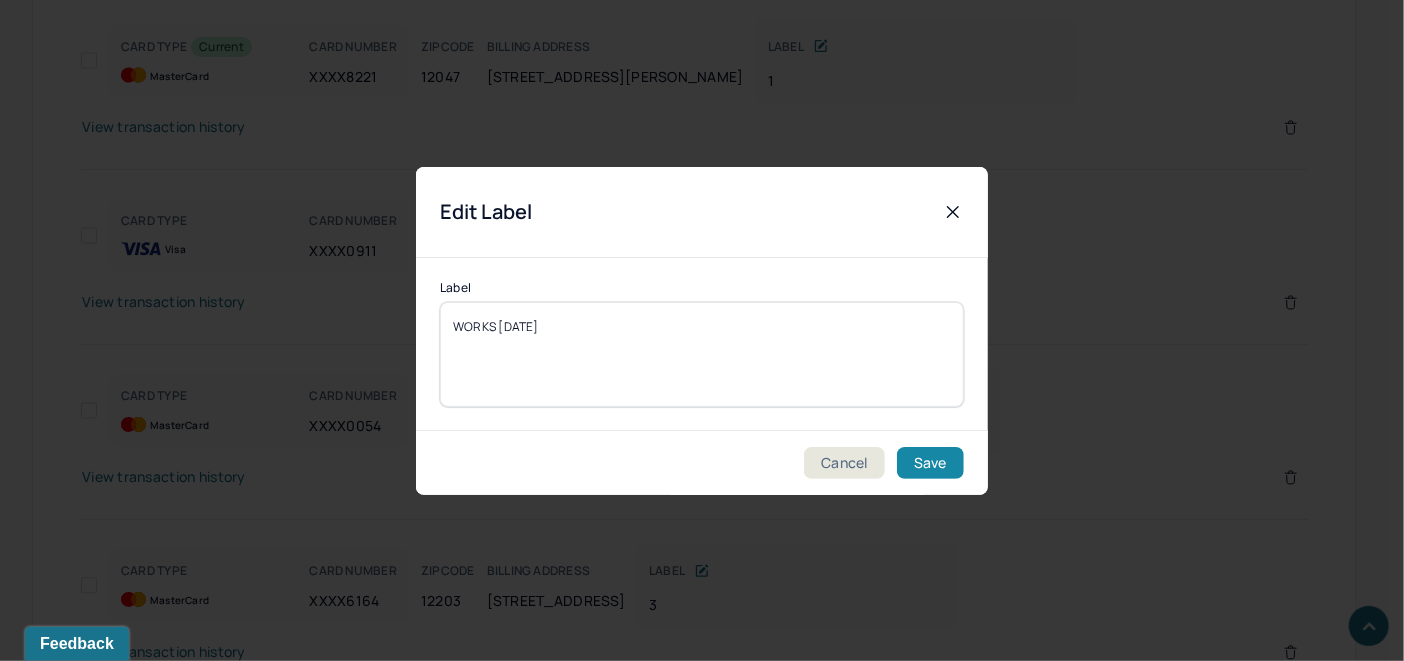 type on "WORKS 7/9/25" 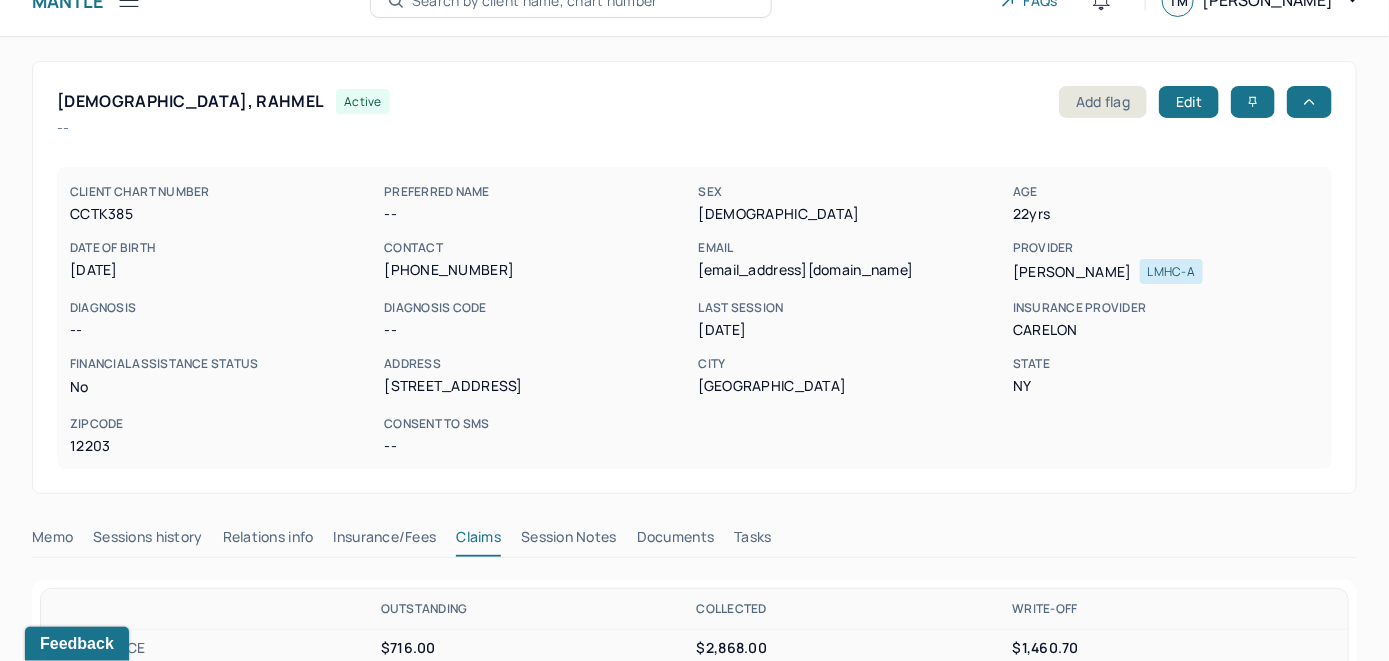 scroll, scrollTop: 0, scrollLeft: 0, axis: both 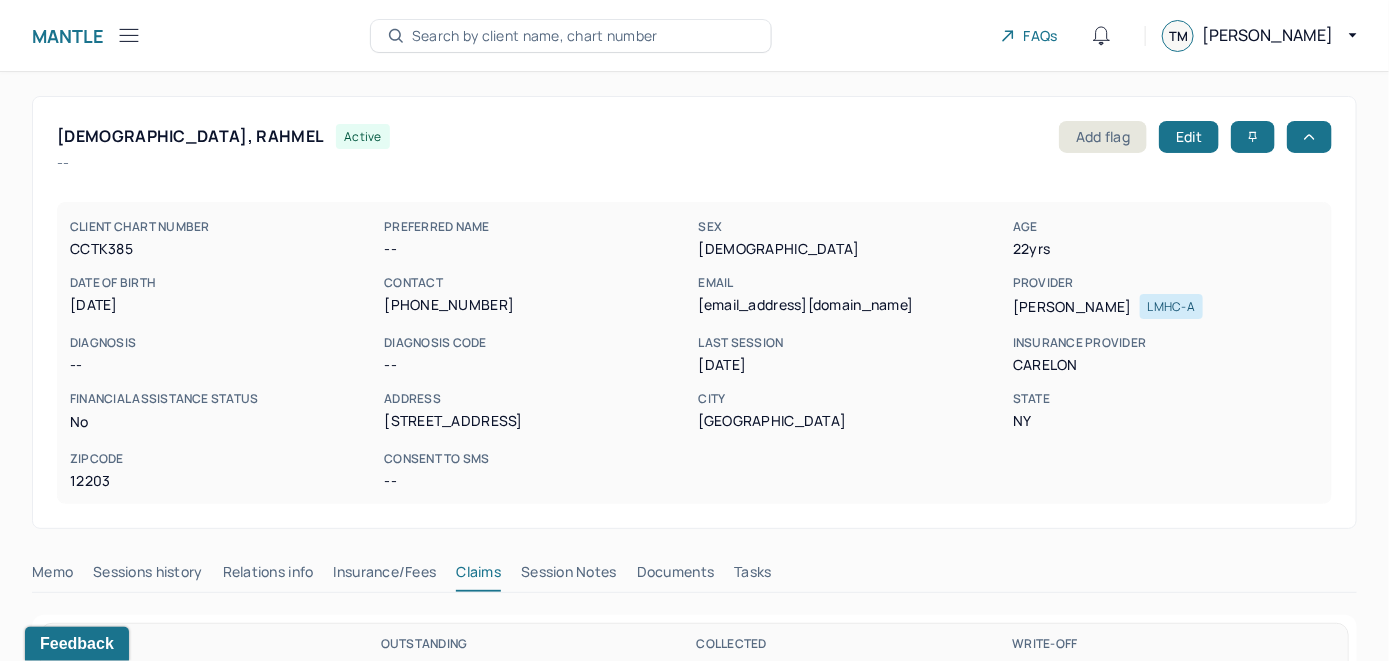 click on "Search by client name, chart number" at bounding box center (535, 36) 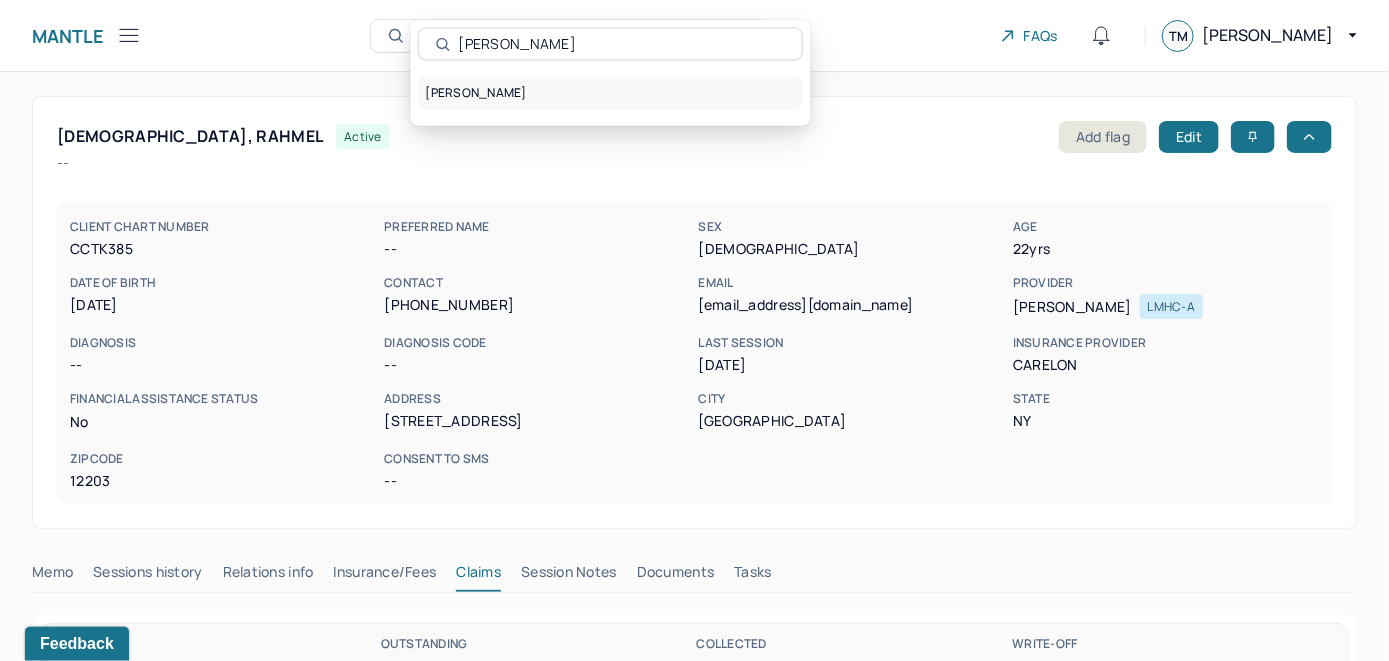 type on "Raven Brown" 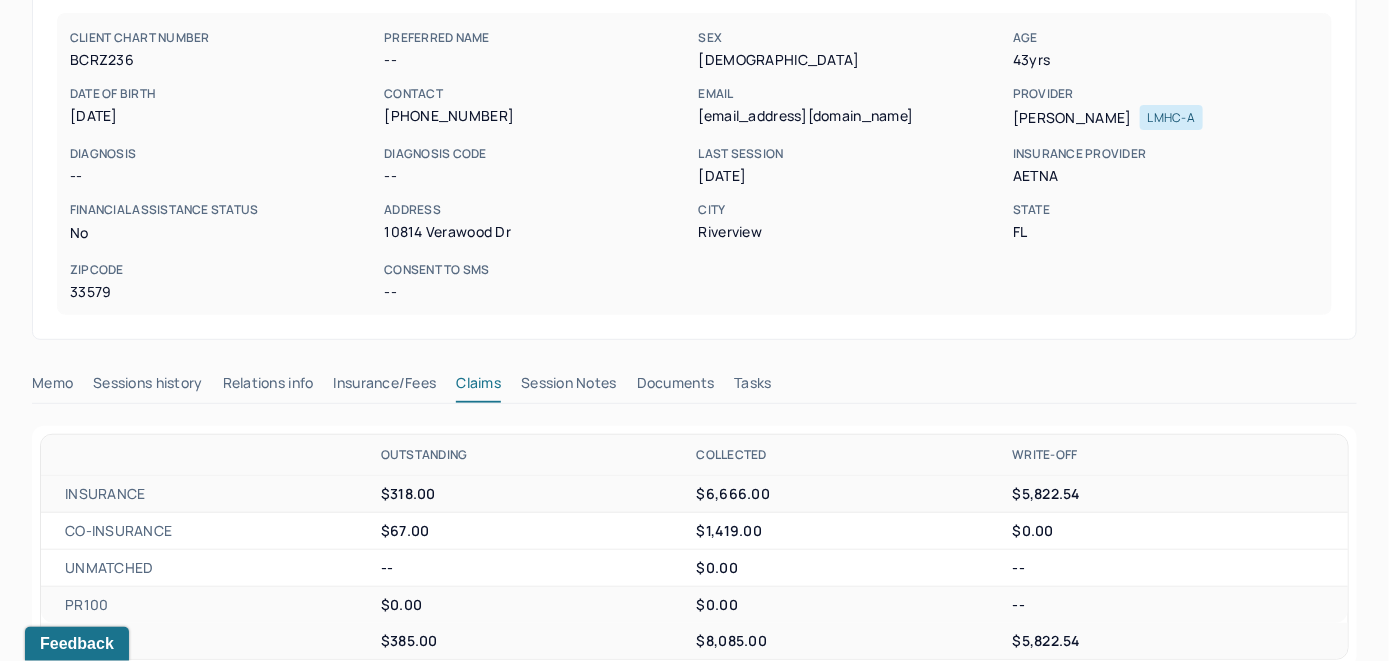 scroll, scrollTop: 100, scrollLeft: 0, axis: vertical 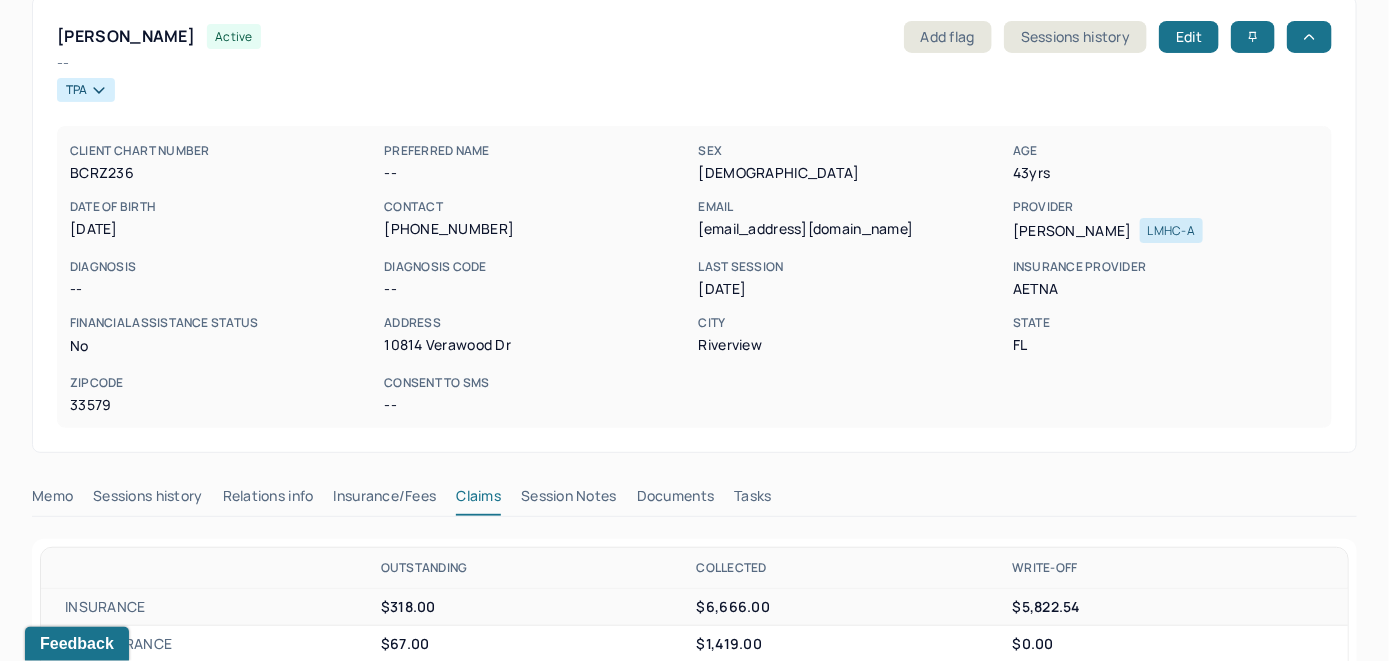 click on "Memo" at bounding box center (52, 500) 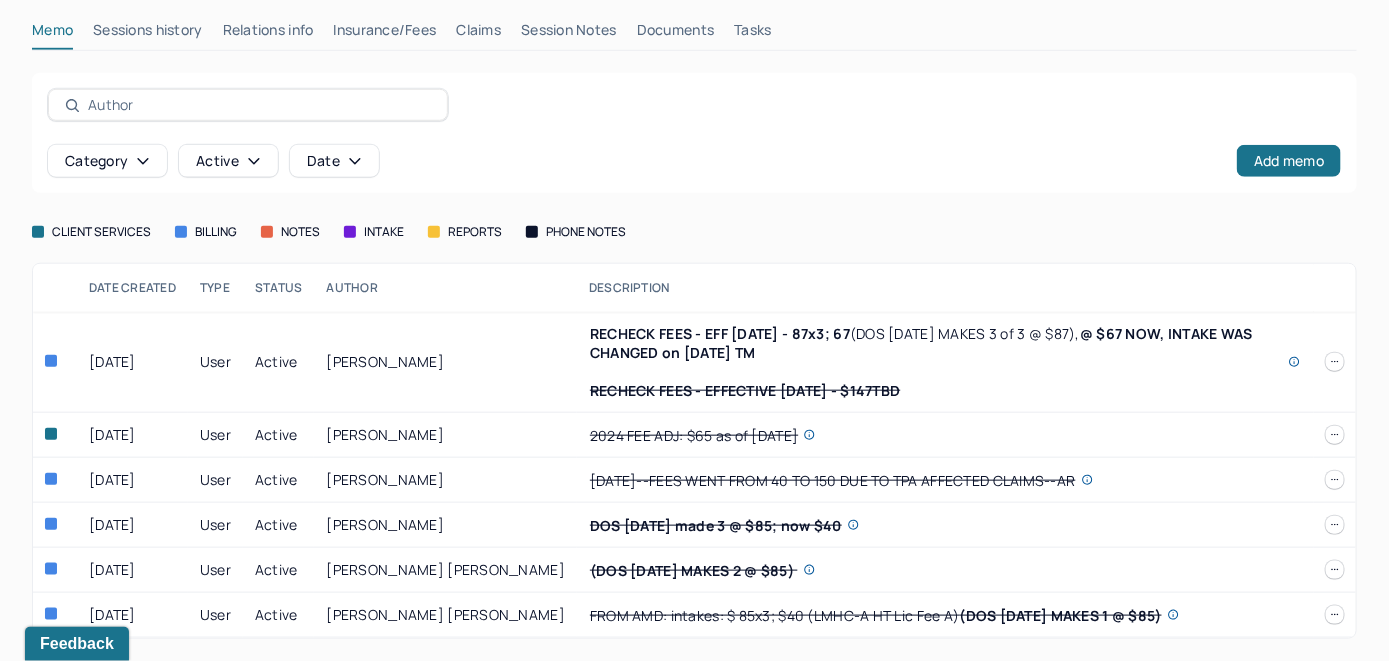 scroll, scrollTop: 466, scrollLeft: 0, axis: vertical 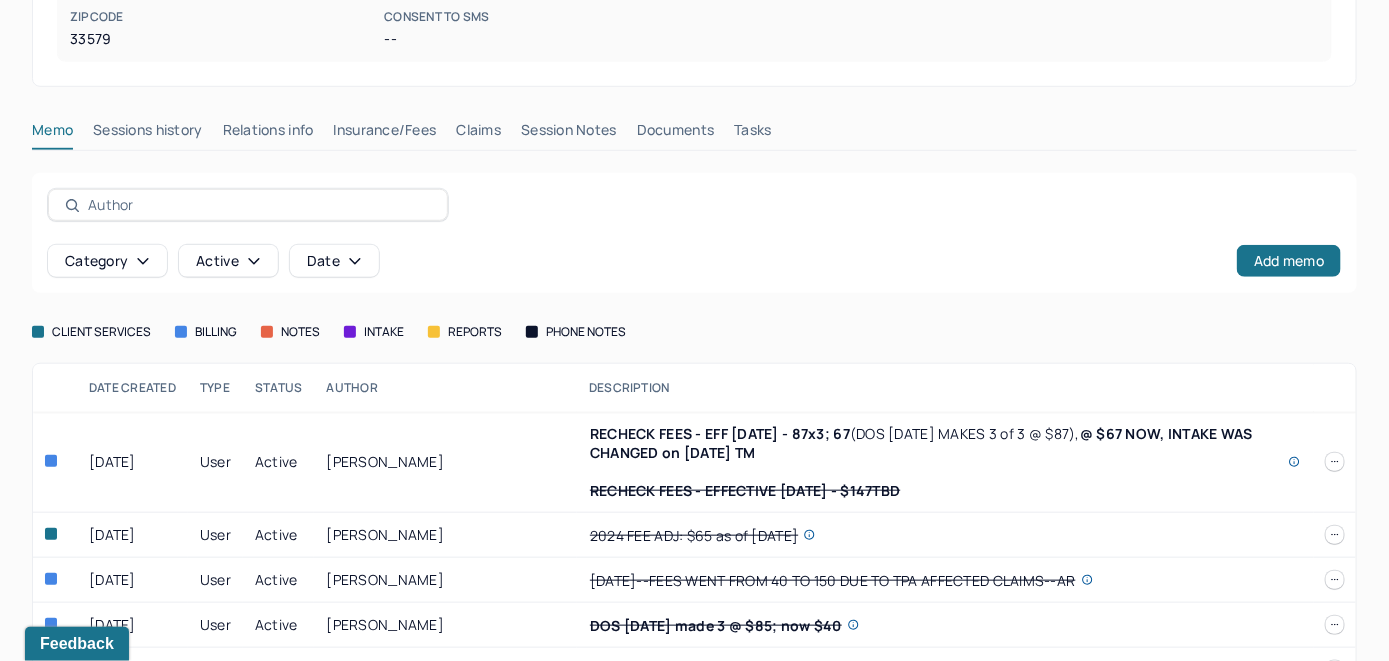 click on "Insurance/Fees" at bounding box center [385, 134] 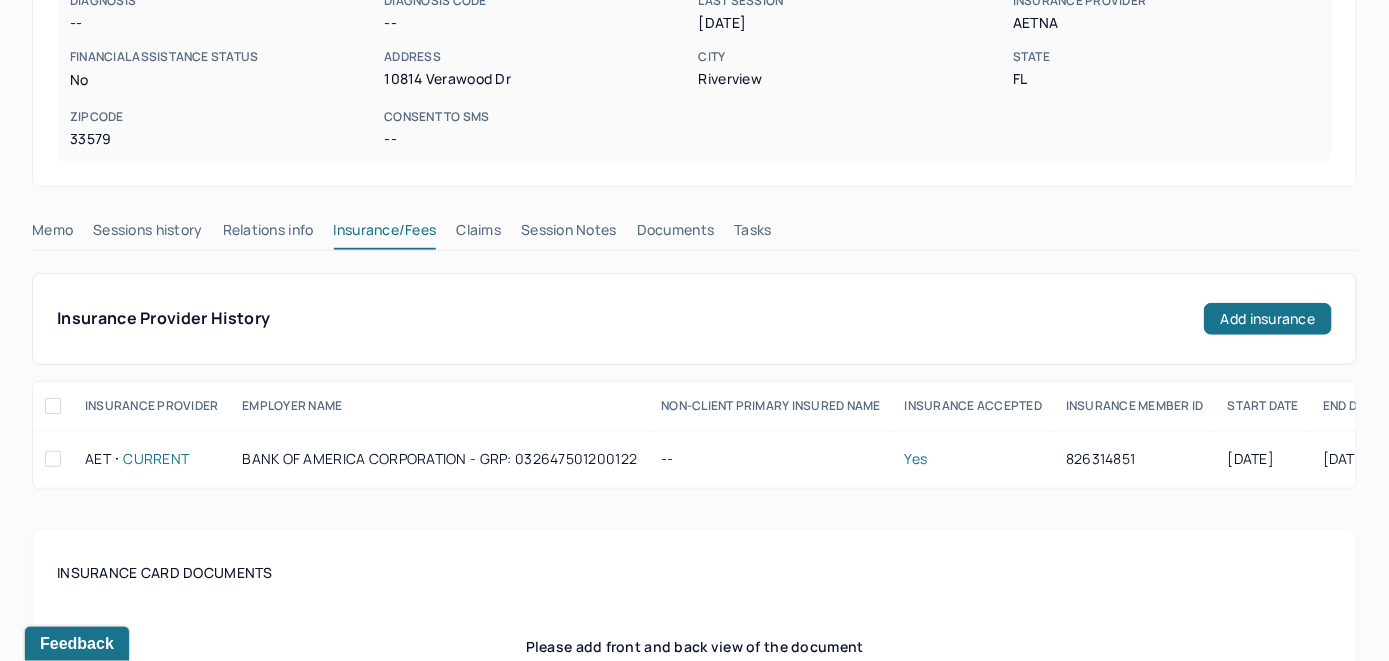 click on "Claims" at bounding box center [478, 234] 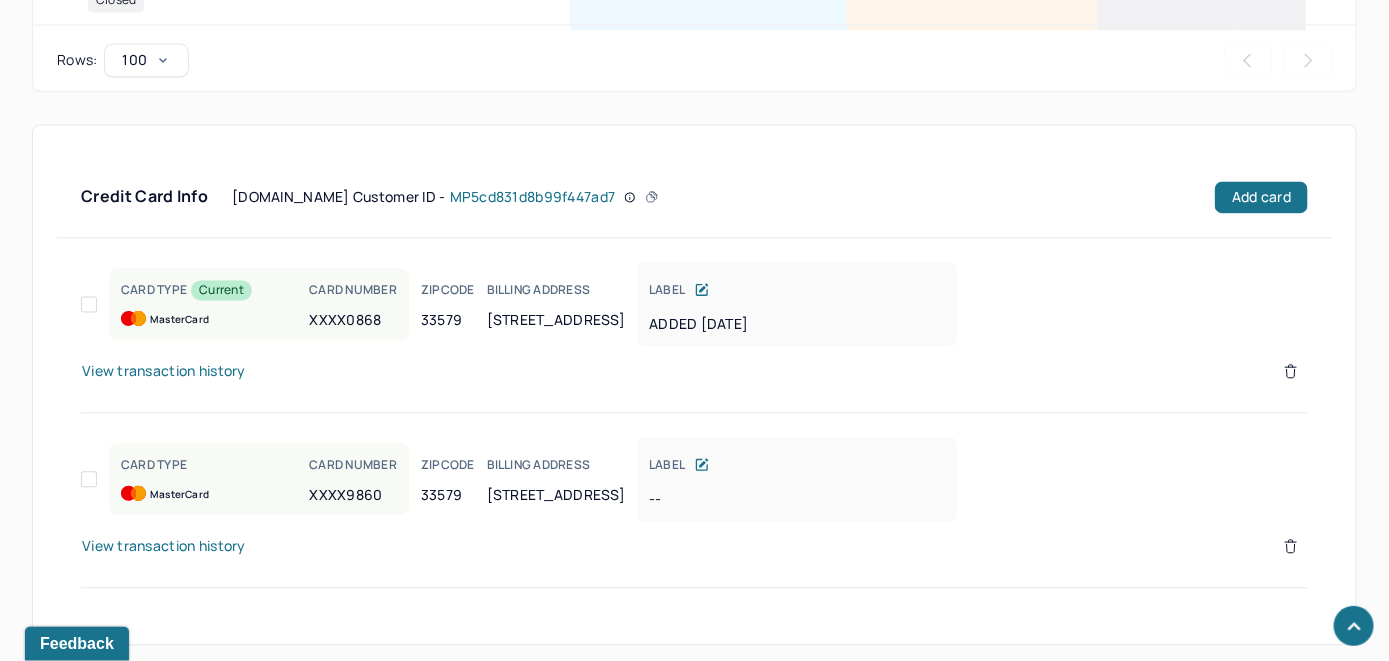 scroll, scrollTop: 1485, scrollLeft: 0, axis: vertical 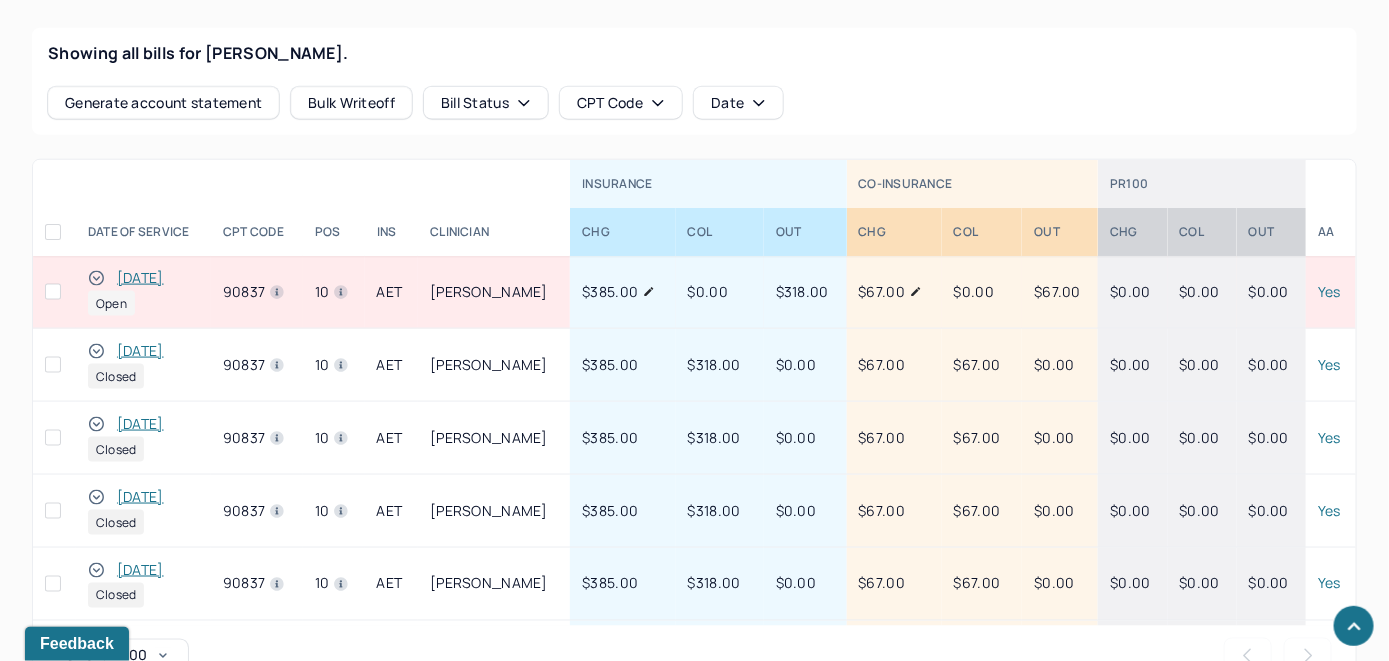 click on "[DATE]" at bounding box center (140, 278) 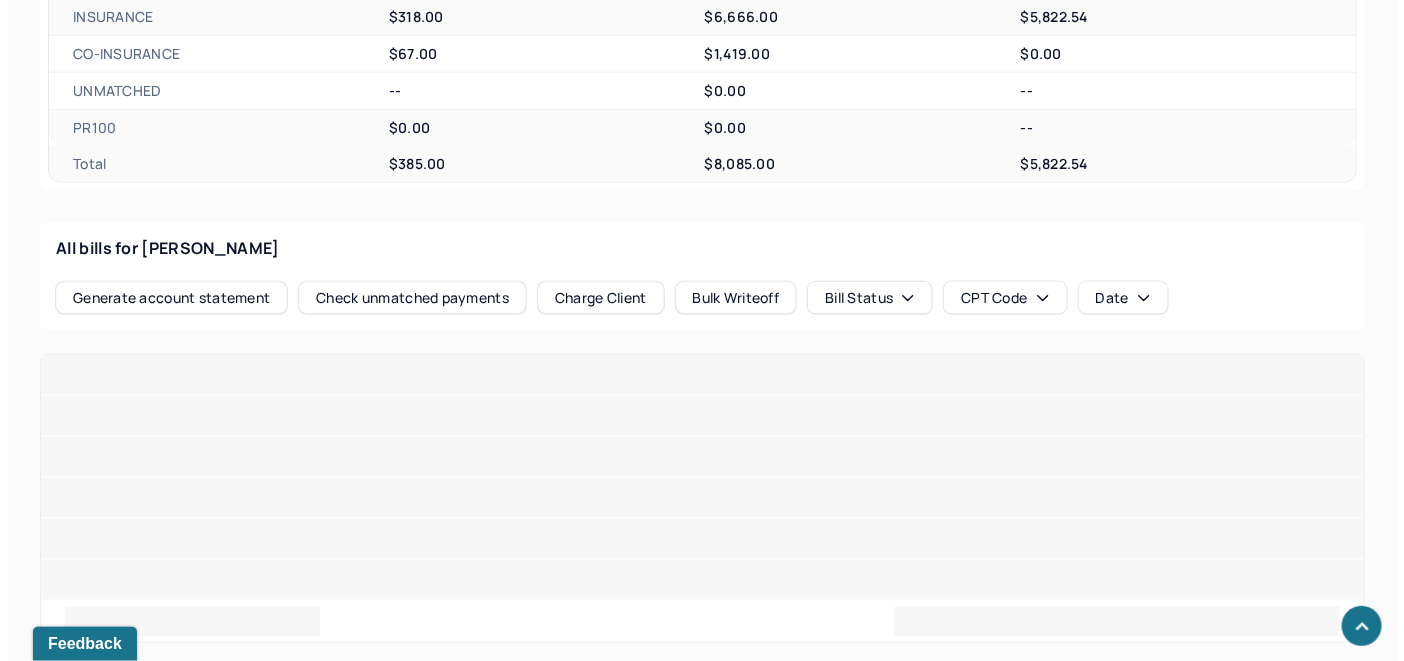 scroll, scrollTop: 885, scrollLeft: 0, axis: vertical 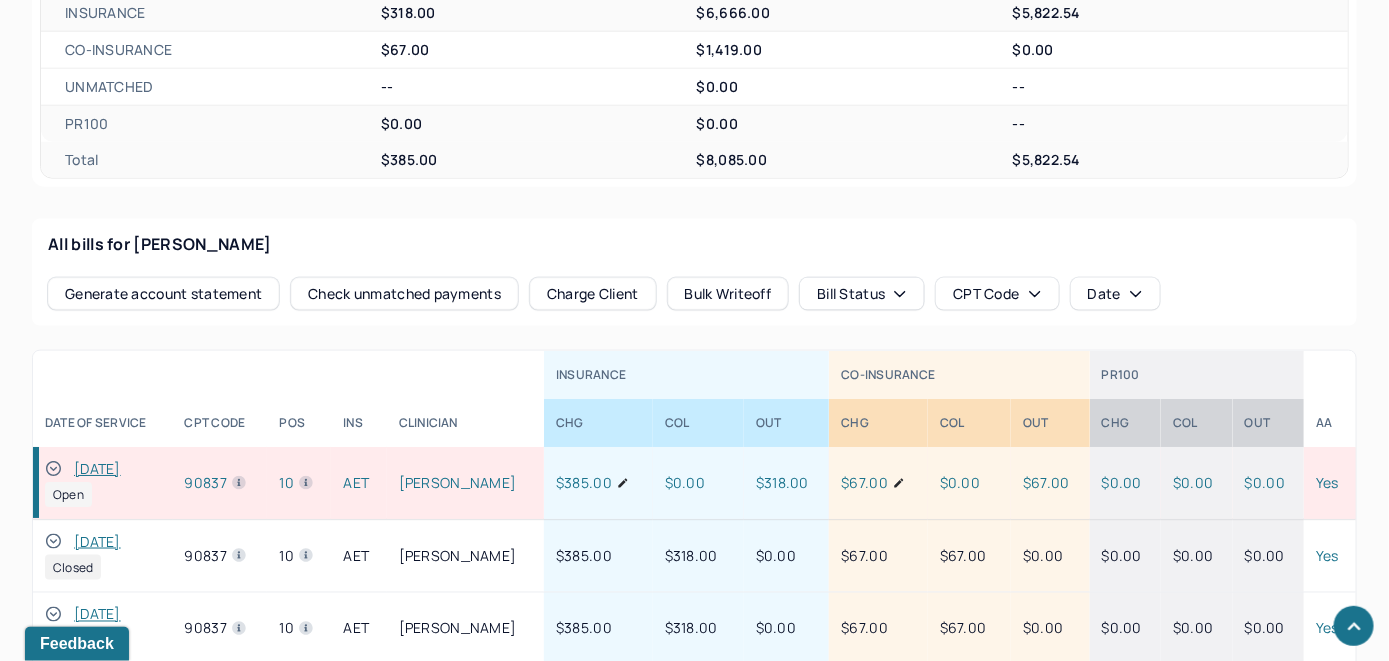 click on "Check unmatched payments" at bounding box center (404, 294) 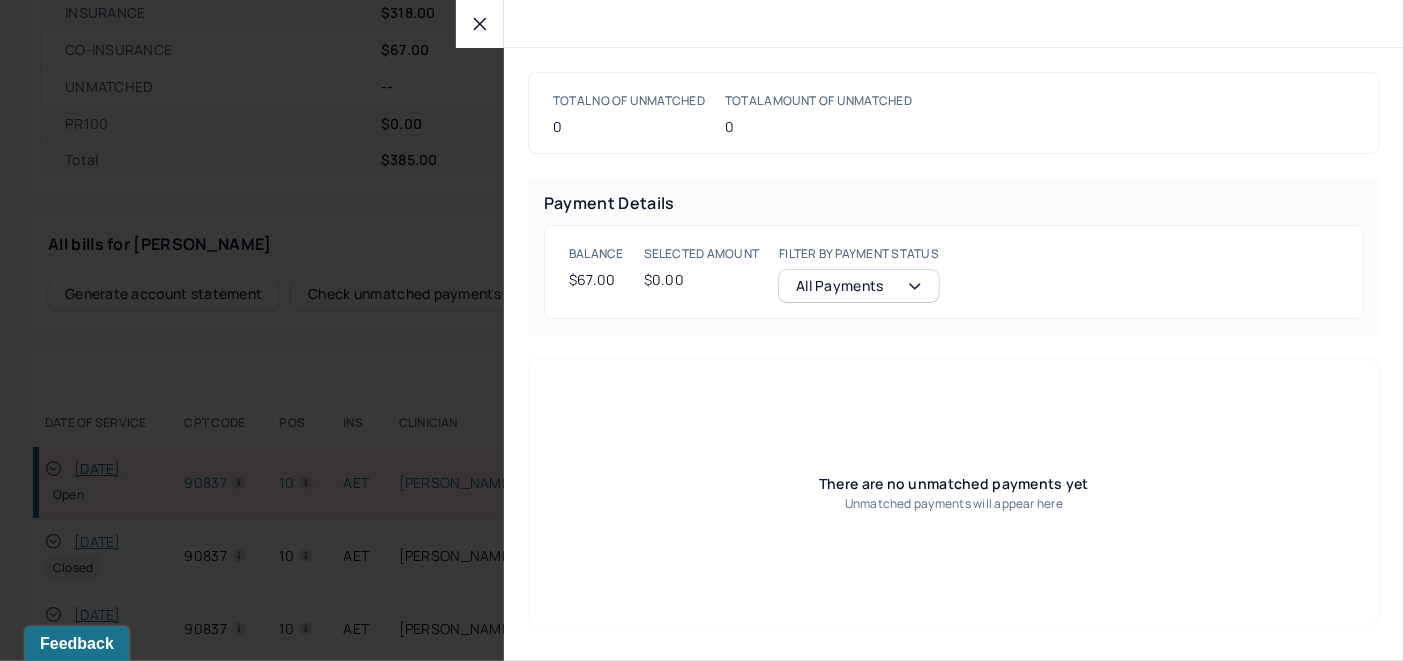 click 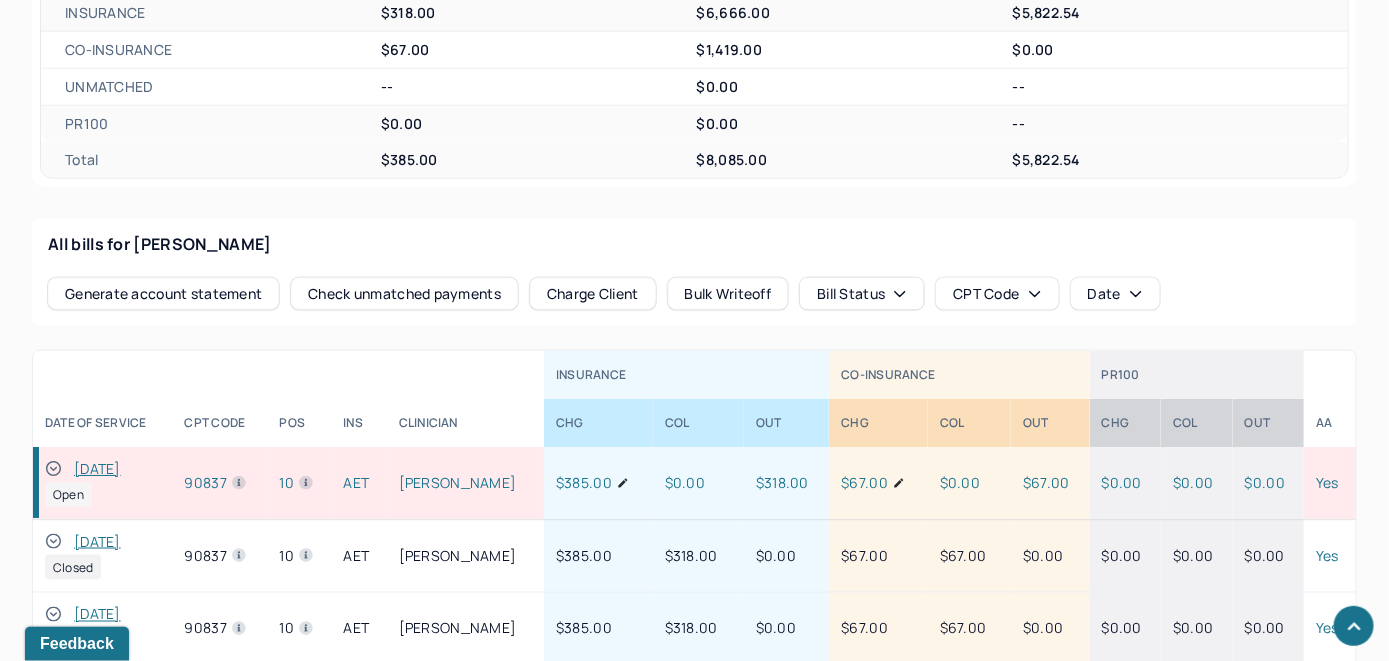 click on "Charge Client" at bounding box center (593, 294) 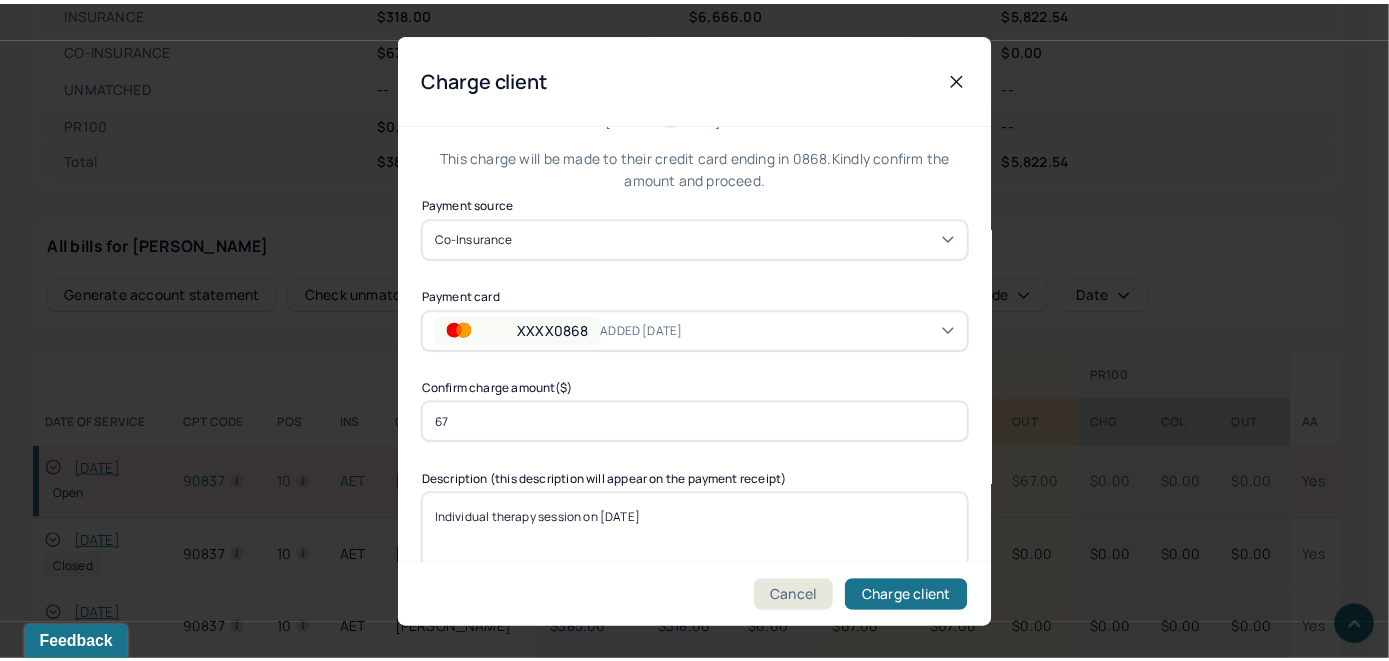 scroll, scrollTop: 121, scrollLeft: 0, axis: vertical 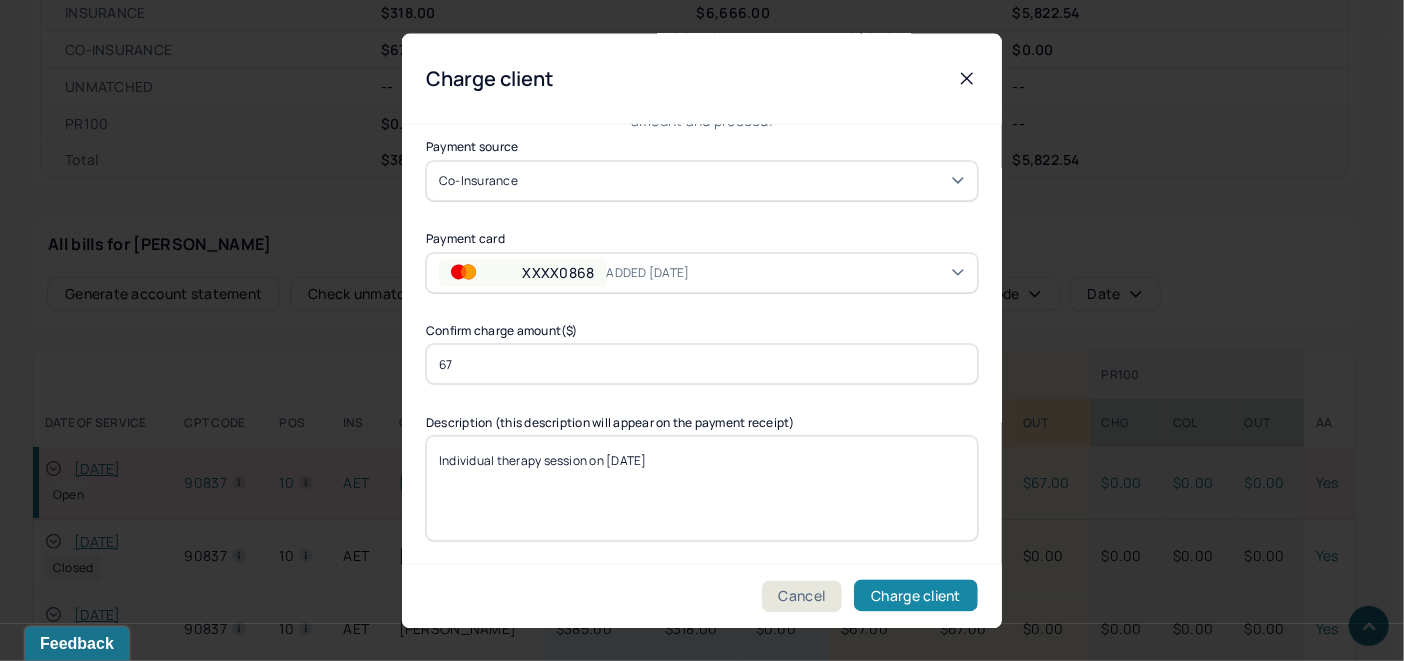 click on "Charge client" at bounding box center [916, 596] 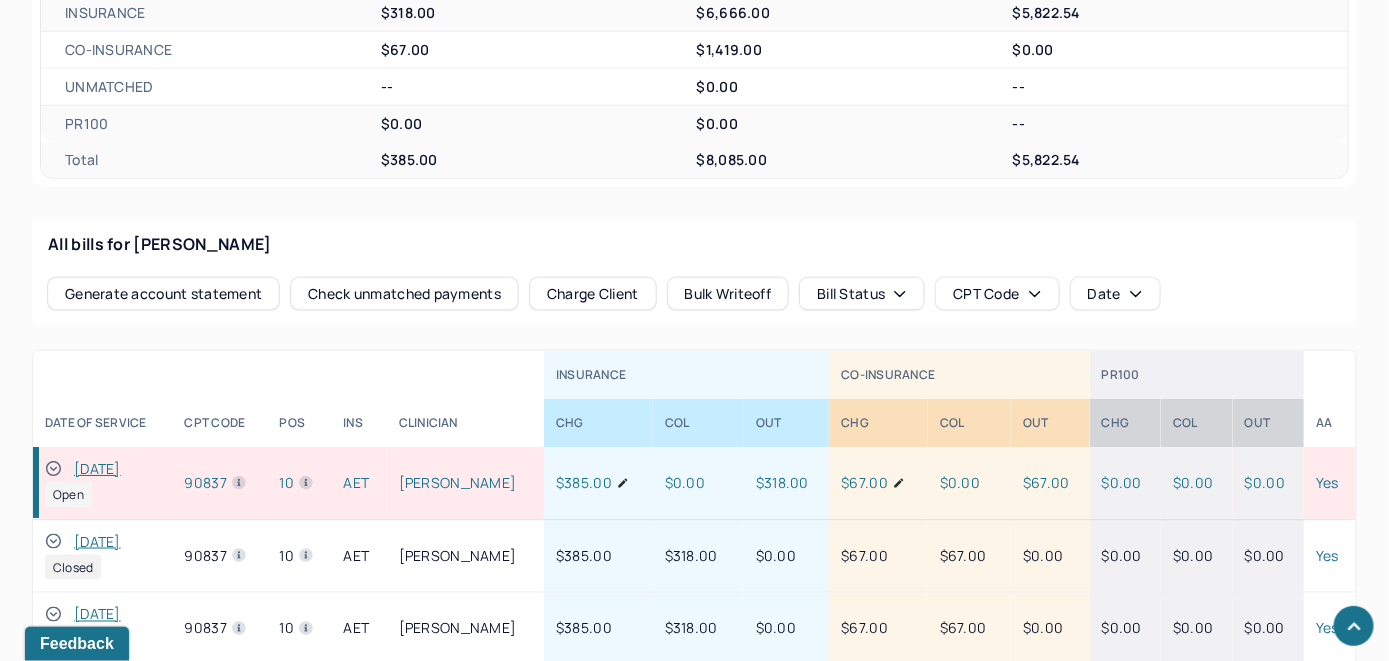 click 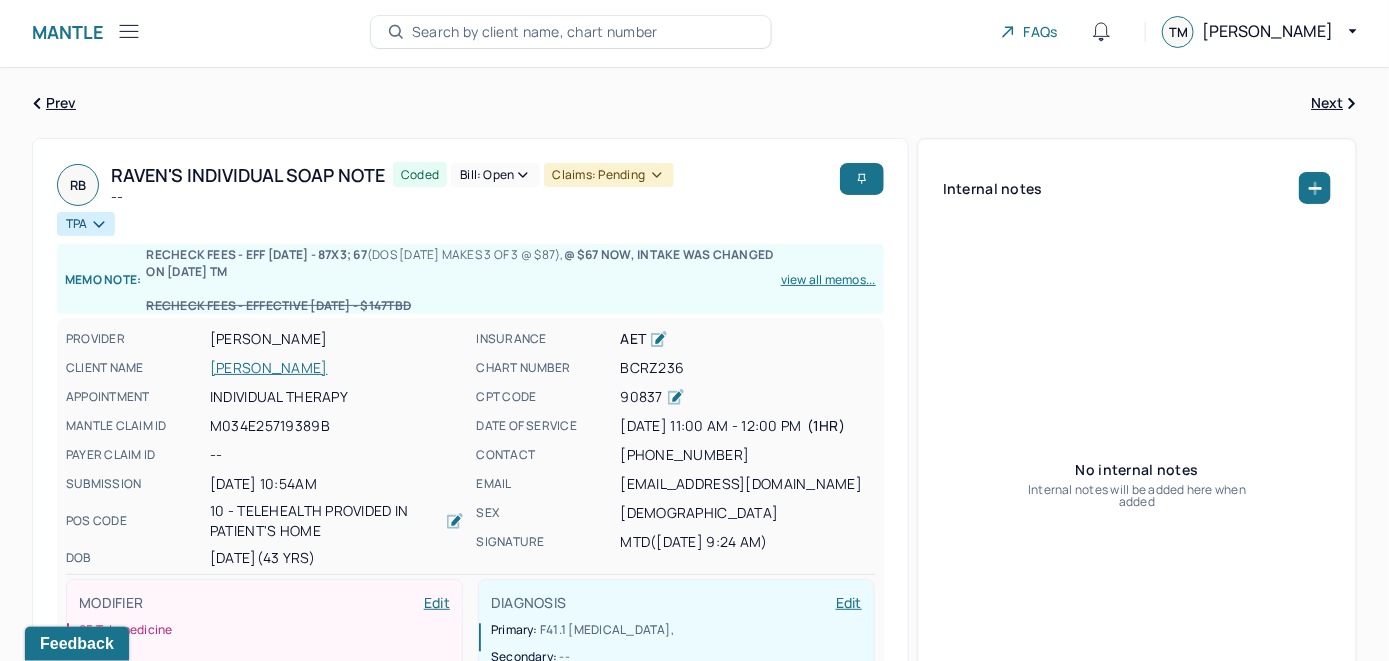 scroll, scrollTop: 0, scrollLeft: 0, axis: both 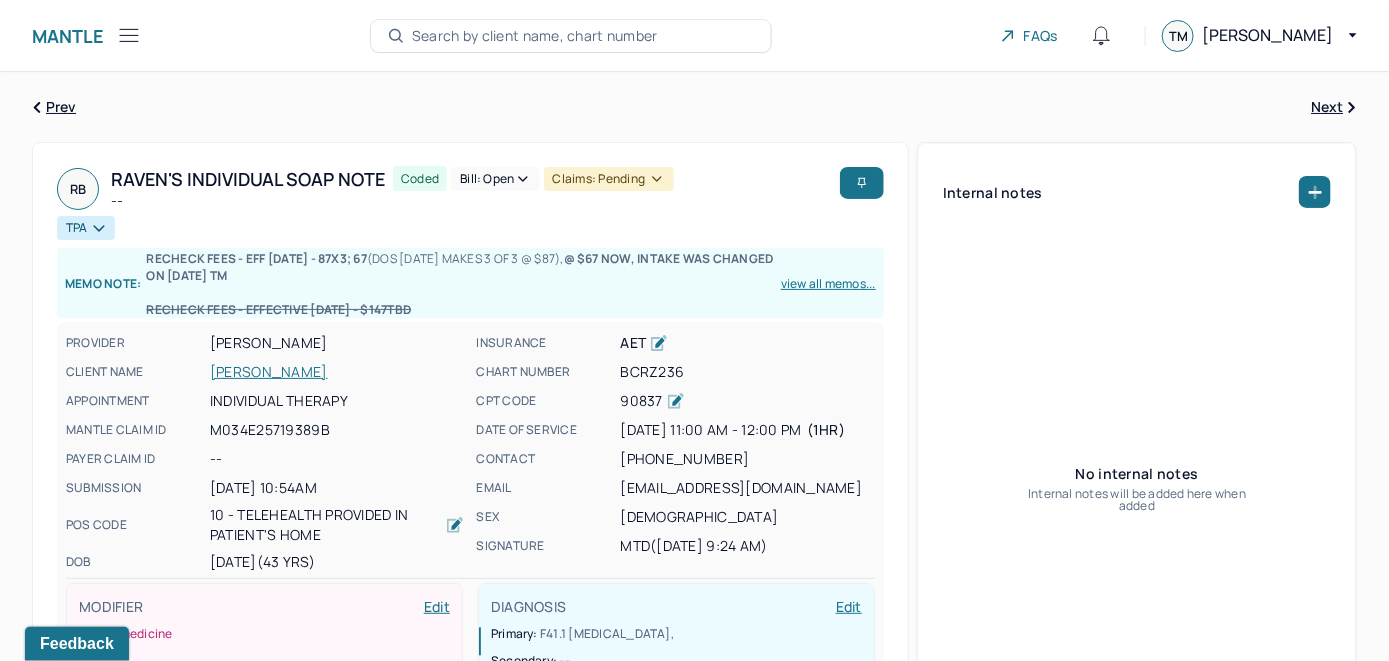 click on "Bill: Open" at bounding box center [495, 179] 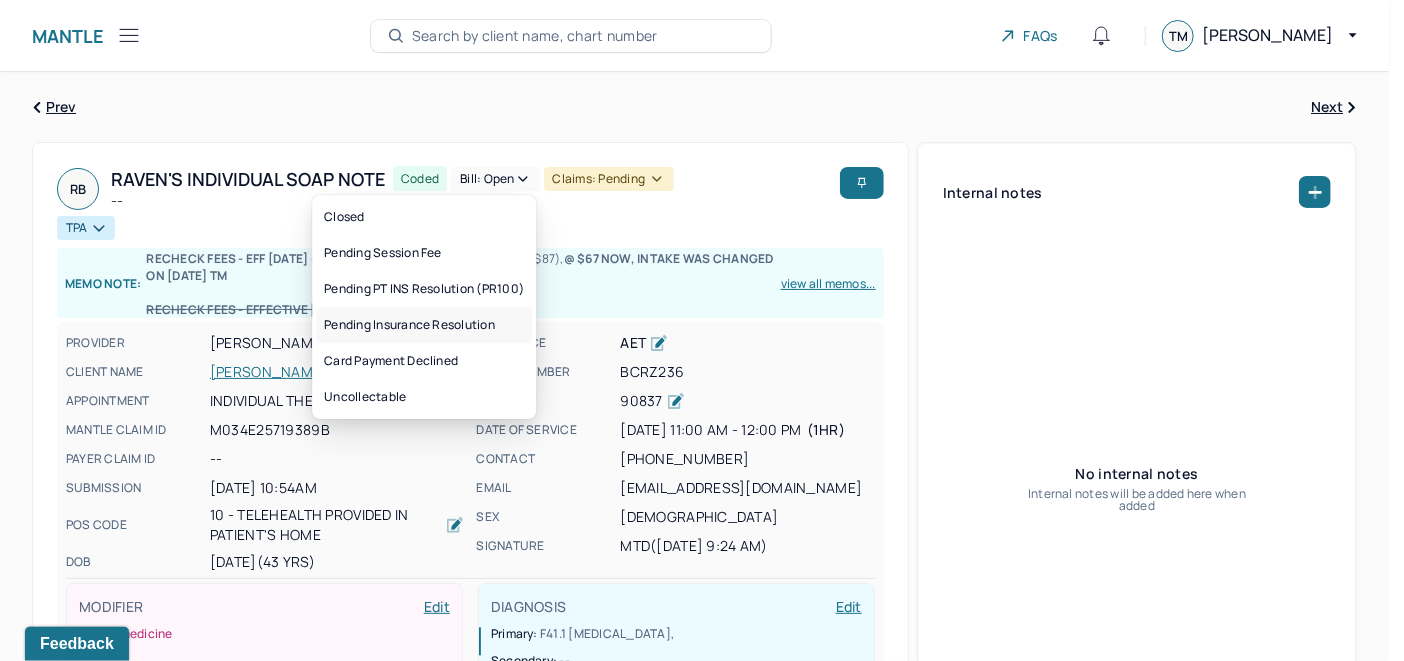 click on "Pending Insurance Resolution" at bounding box center [424, 325] 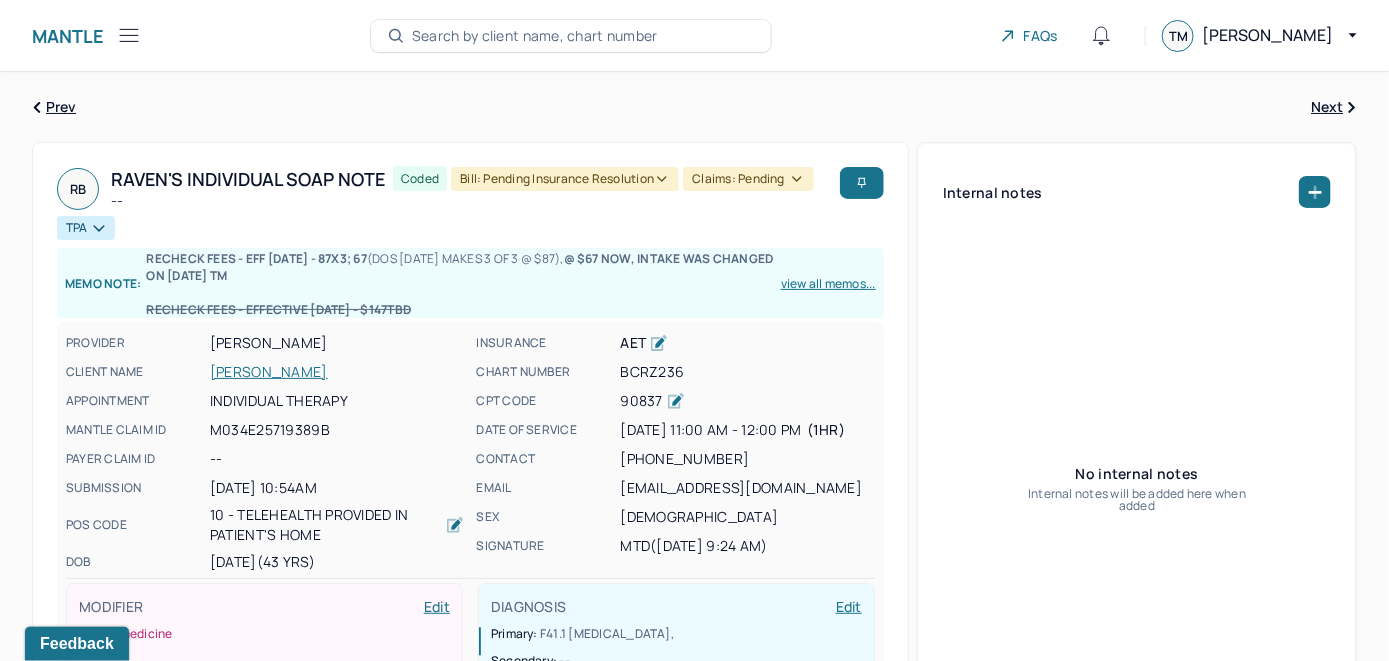 click on "Search by client name, chart number" at bounding box center (535, 36) 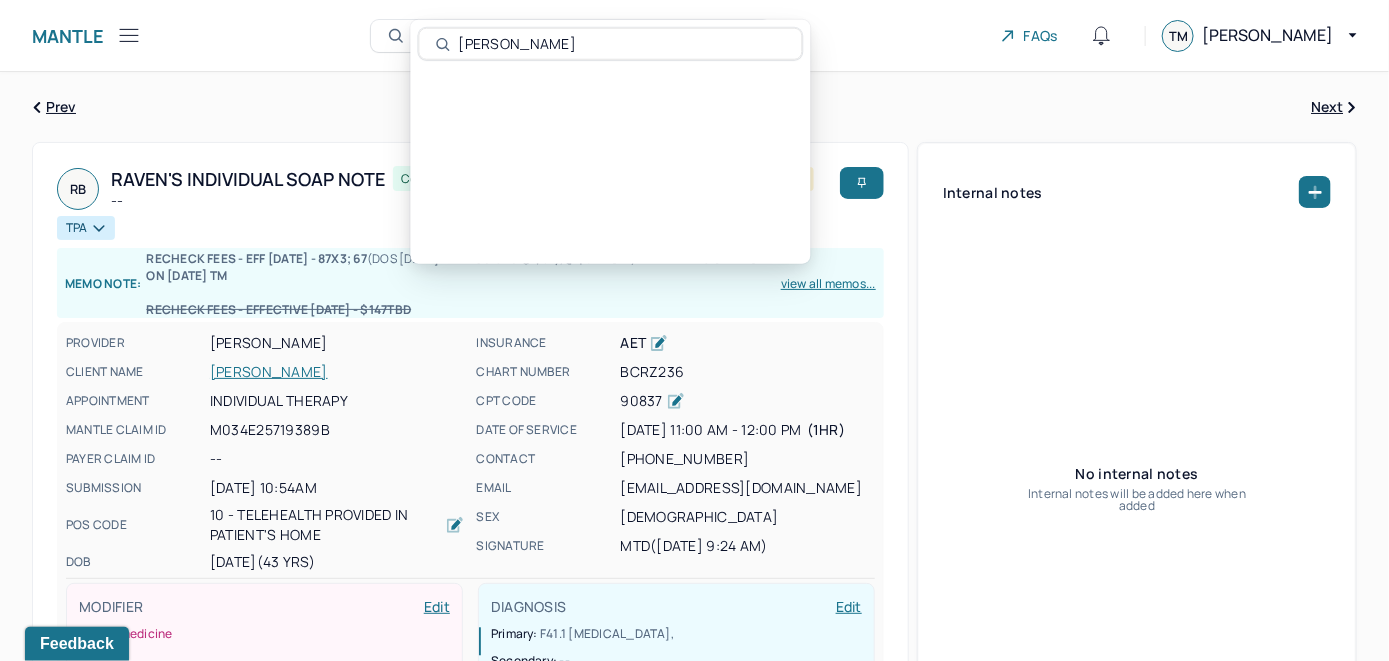 type on "Ray Morrow" 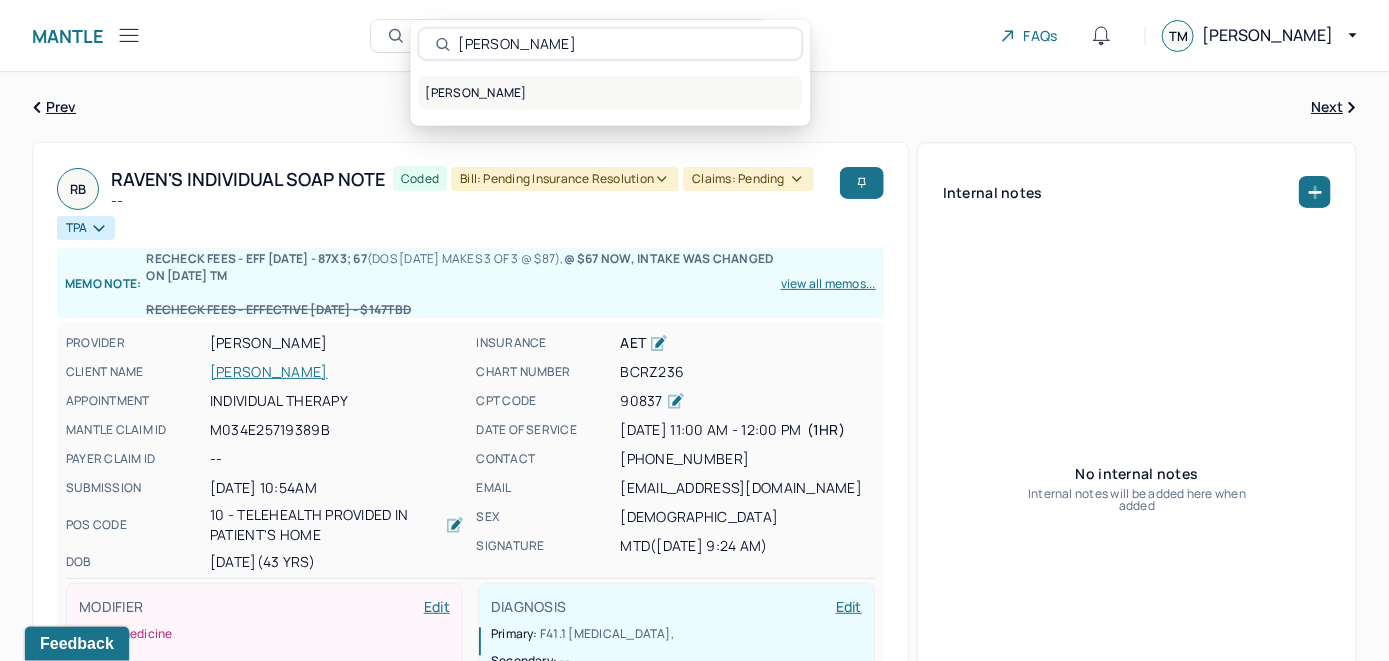 click on "MORROW, RAY" at bounding box center (611, 93) 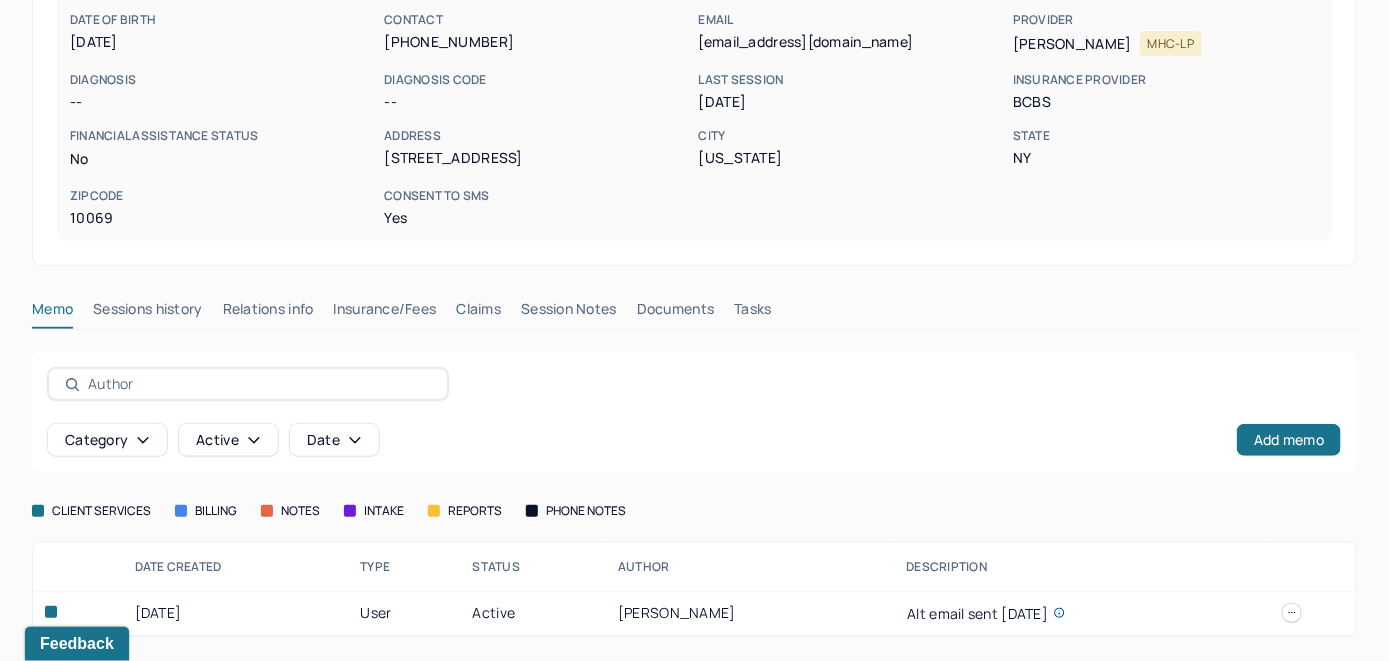 scroll, scrollTop: 261, scrollLeft: 0, axis: vertical 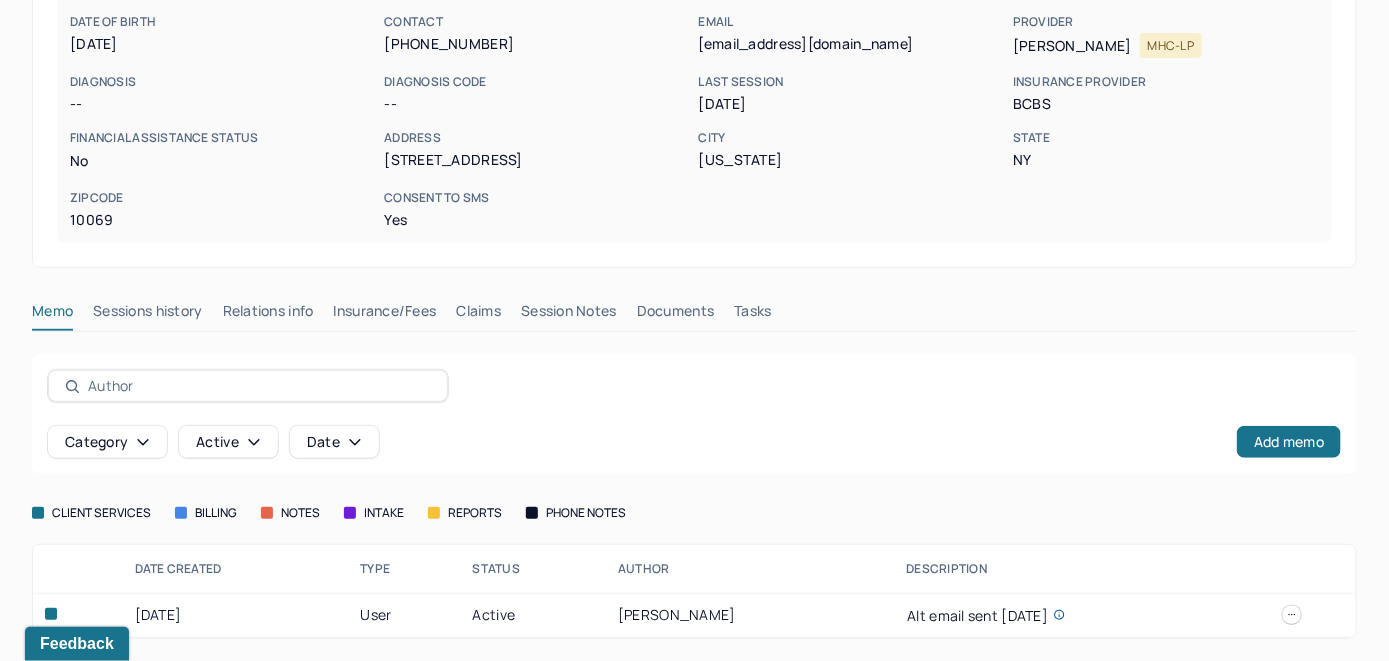 click on "Insurance/Fees" at bounding box center (385, 315) 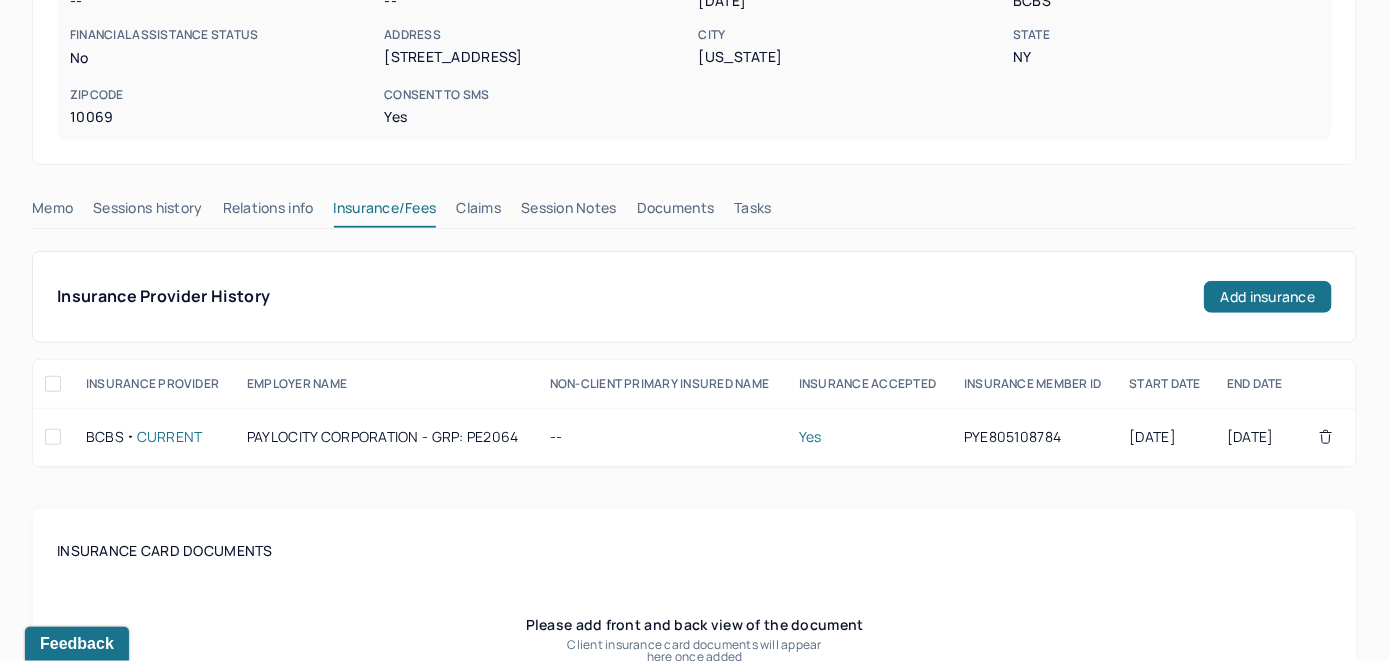 scroll, scrollTop: 361, scrollLeft: 0, axis: vertical 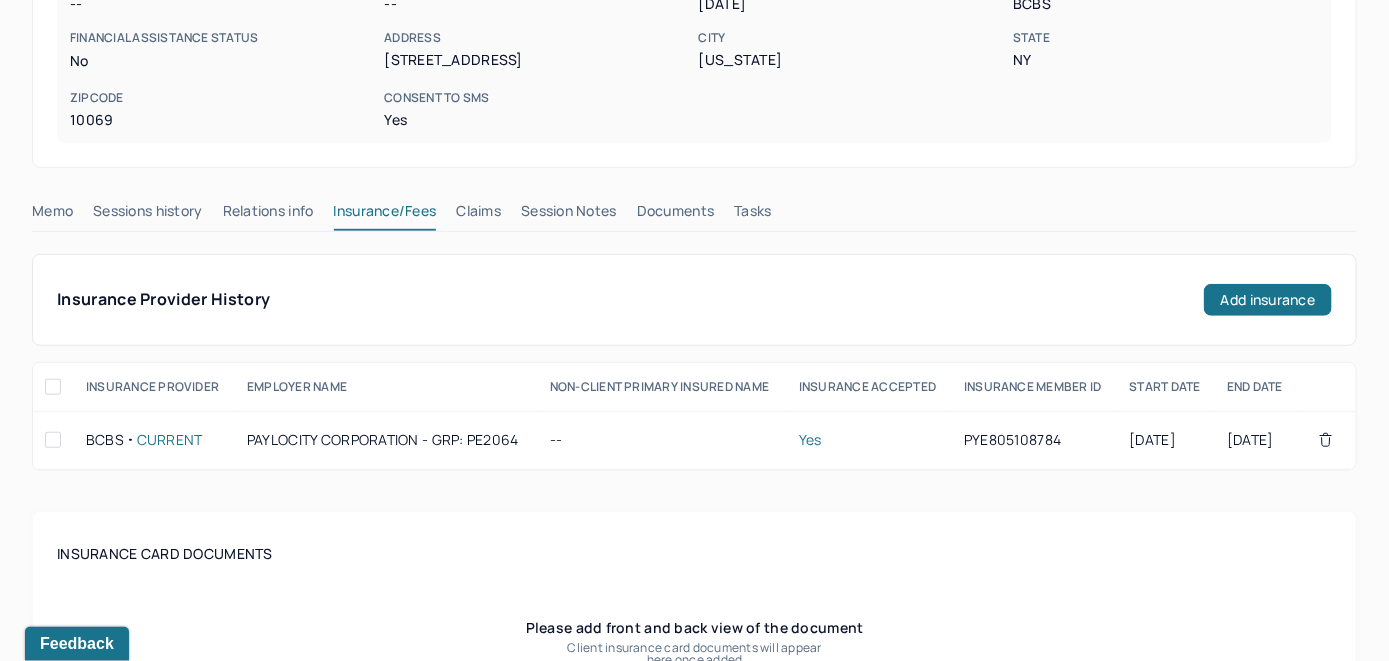 click on "Claims" at bounding box center (478, 215) 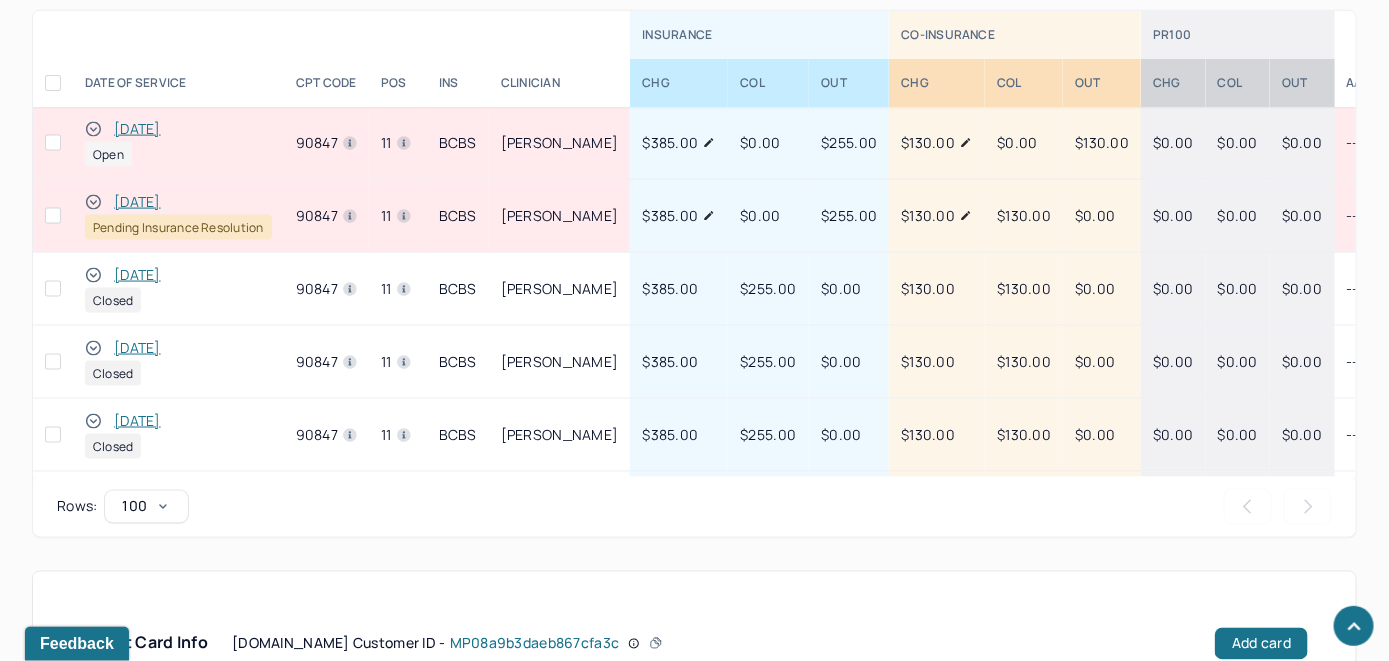 scroll, scrollTop: 910, scrollLeft: 0, axis: vertical 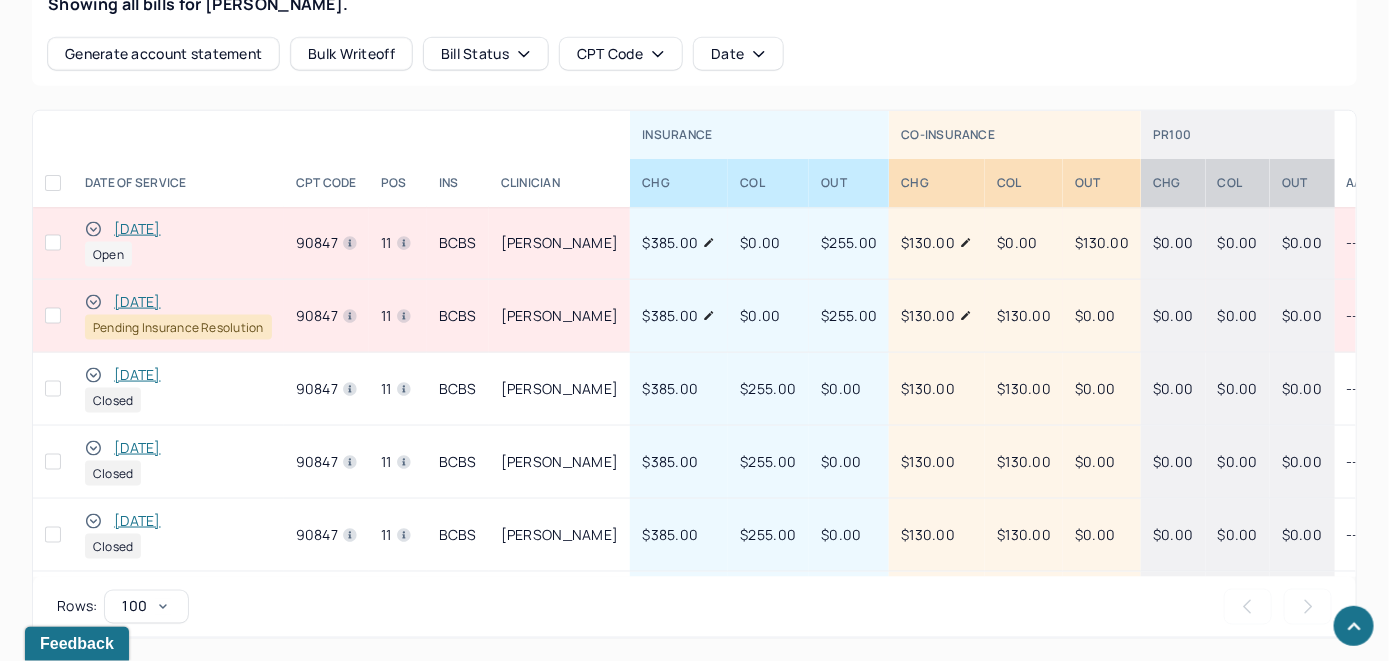 click on "[DATE]" at bounding box center [137, 229] 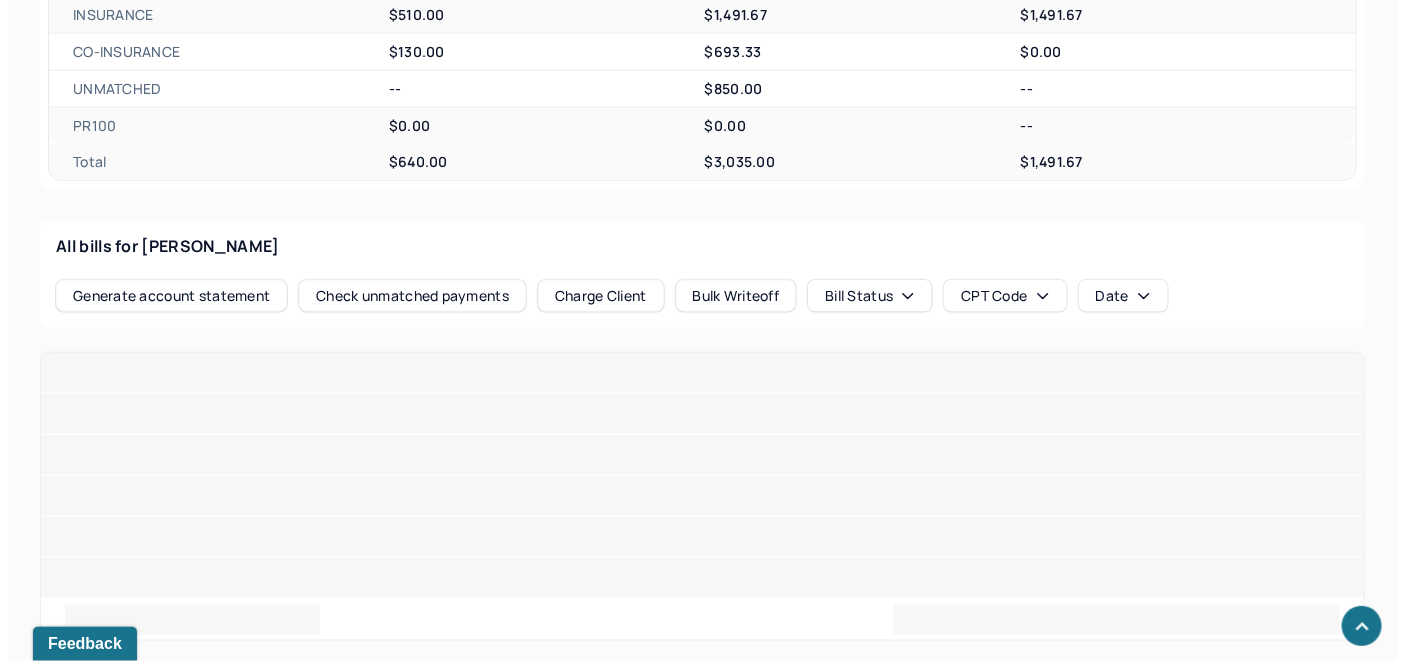 scroll, scrollTop: 910, scrollLeft: 0, axis: vertical 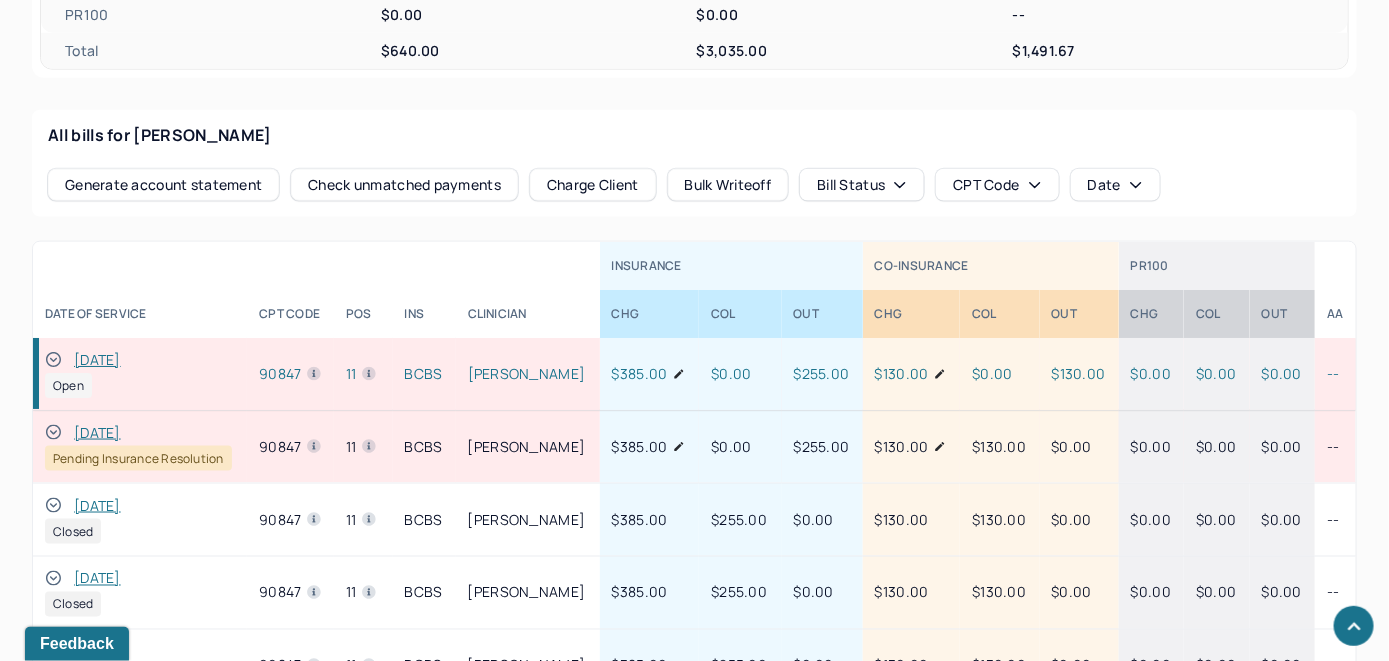 click on "Check unmatched payments" at bounding box center (404, 185) 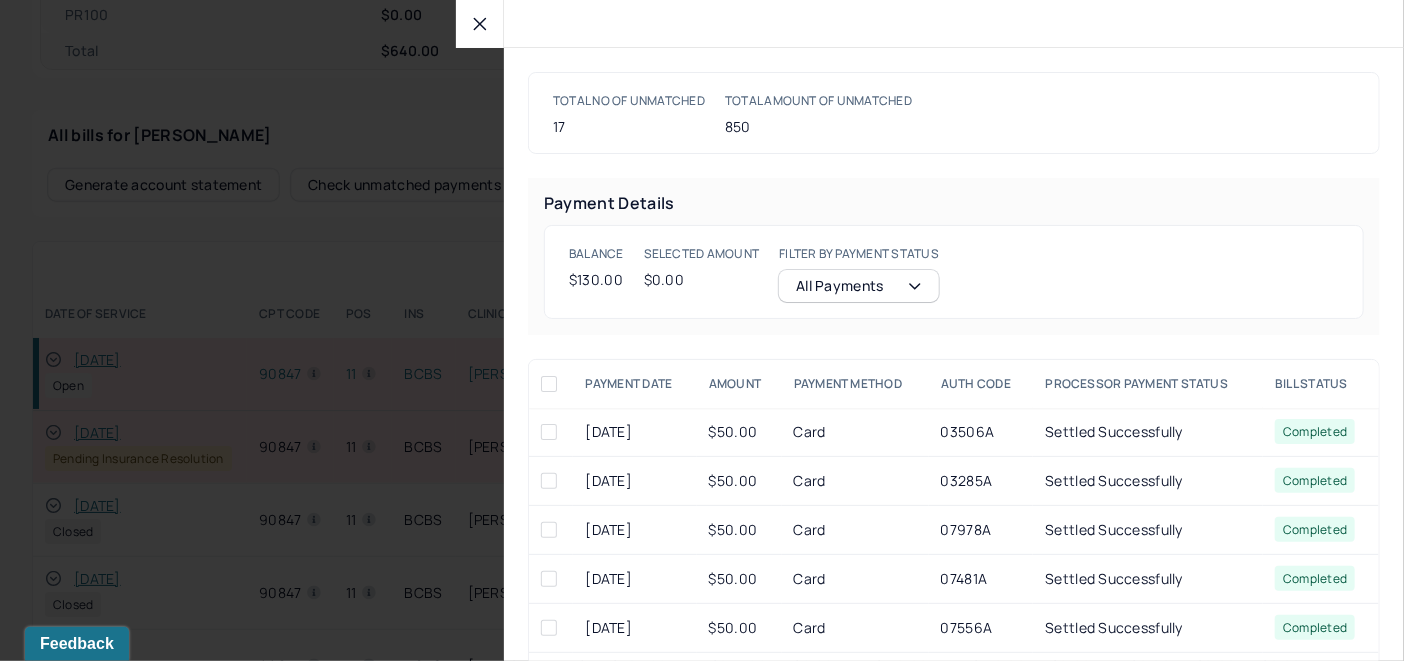 click 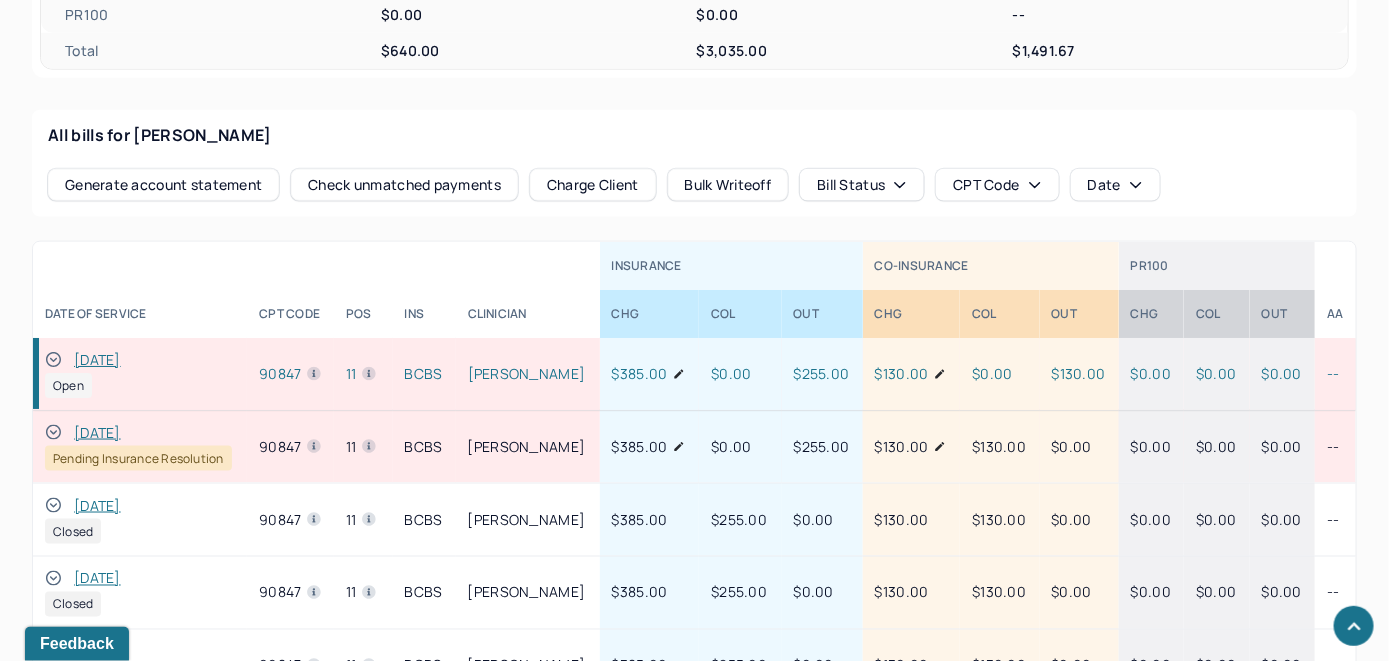 click on "Charge Client" at bounding box center [593, 185] 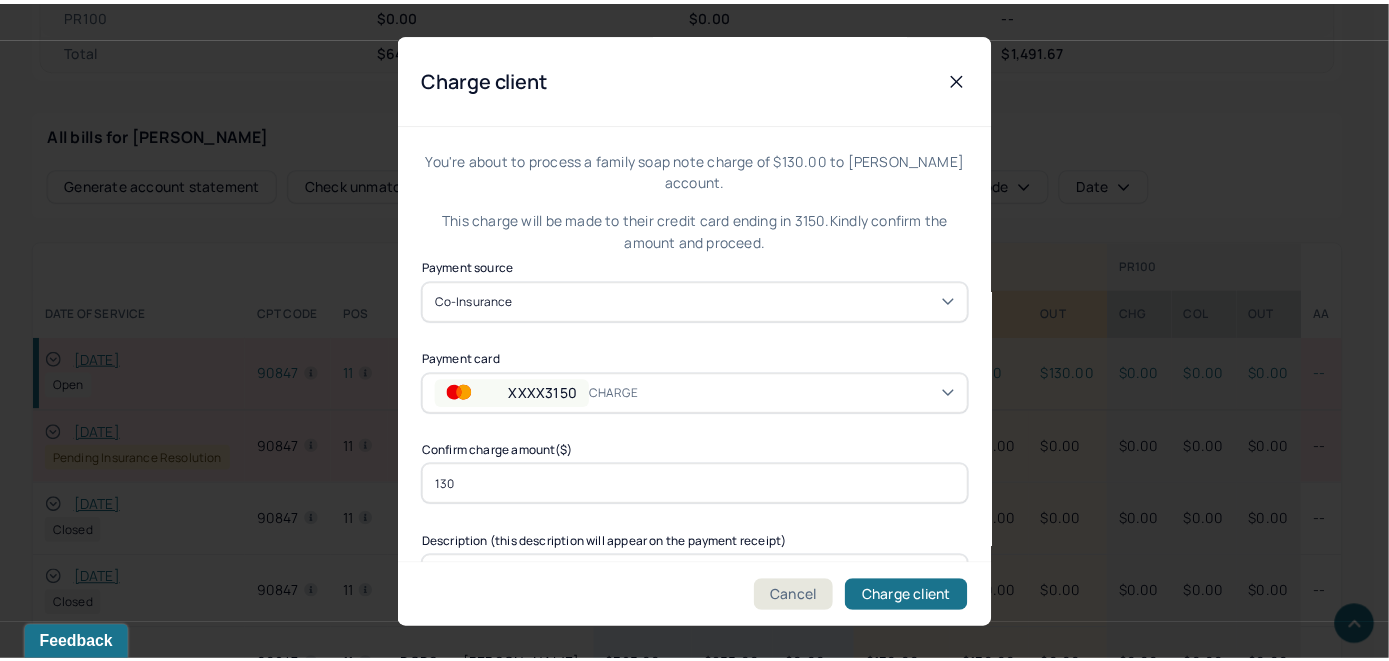scroll, scrollTop: 121, scrollLeft: 0, axis: vertical 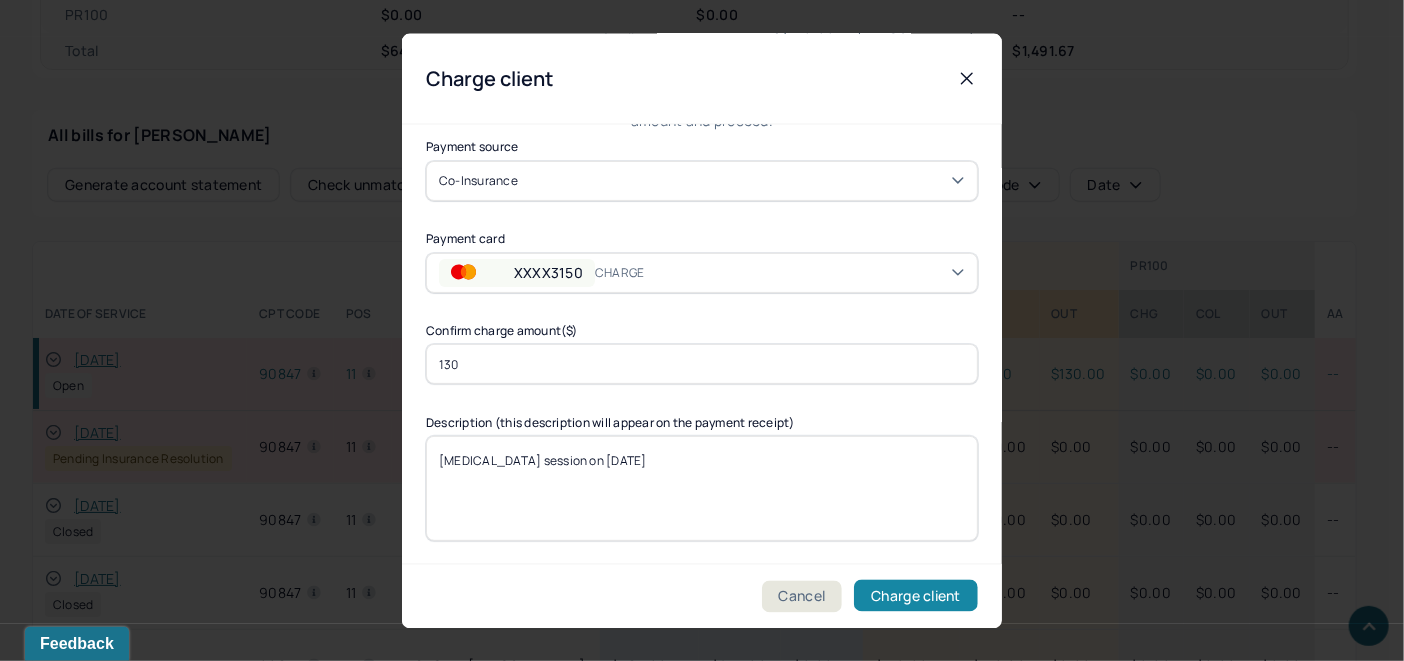 click on "Charge client" at bounding box center [916, 596] 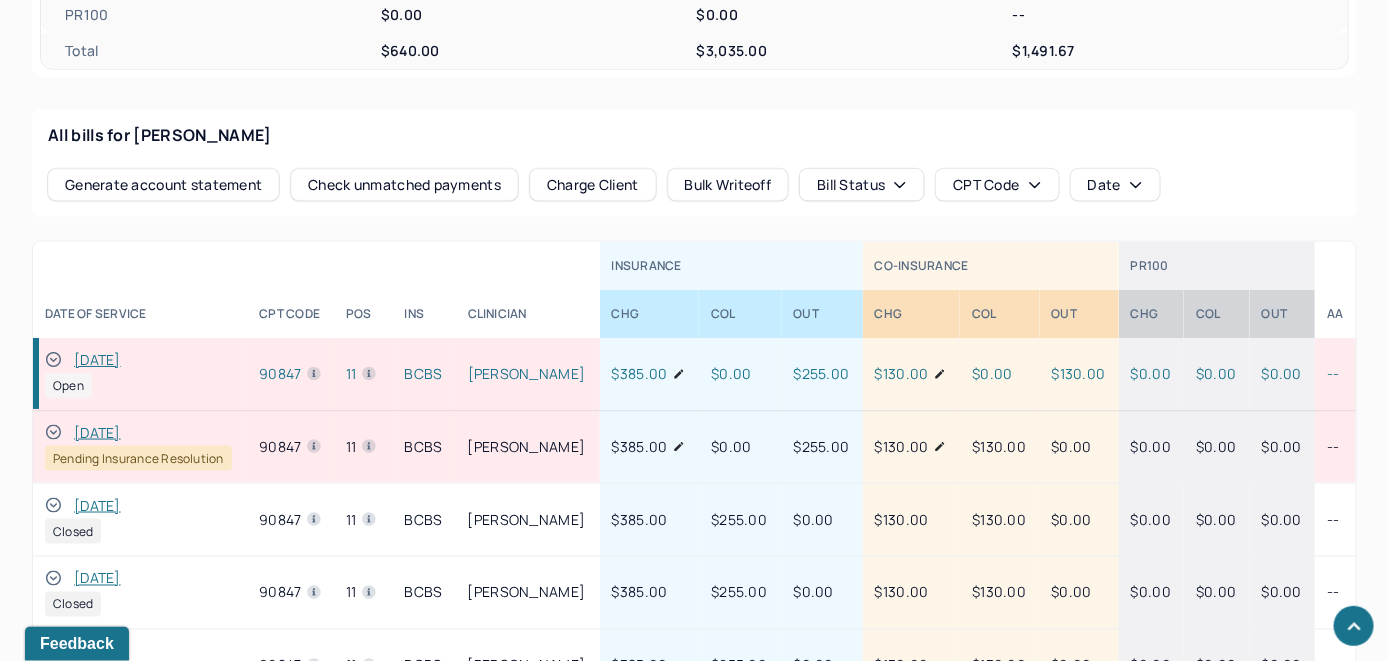 click 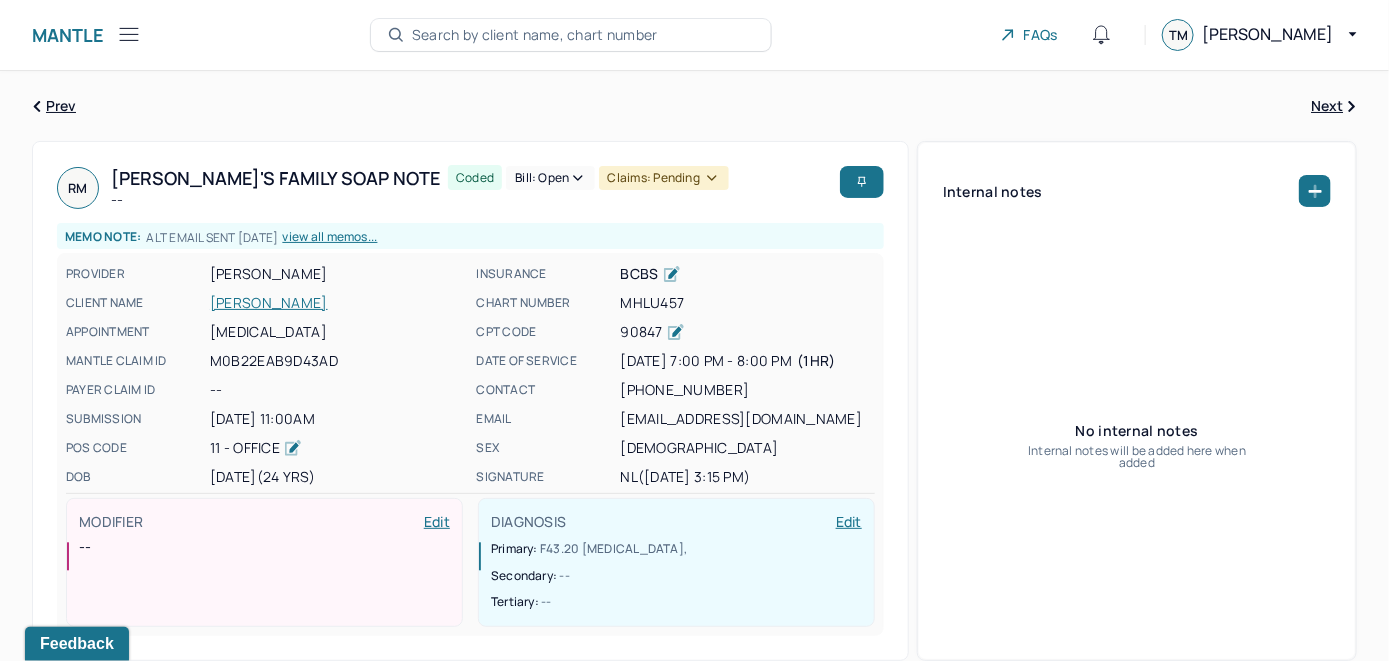 scroll, scrollTop: 0, scrollLeft: 0, axis: both 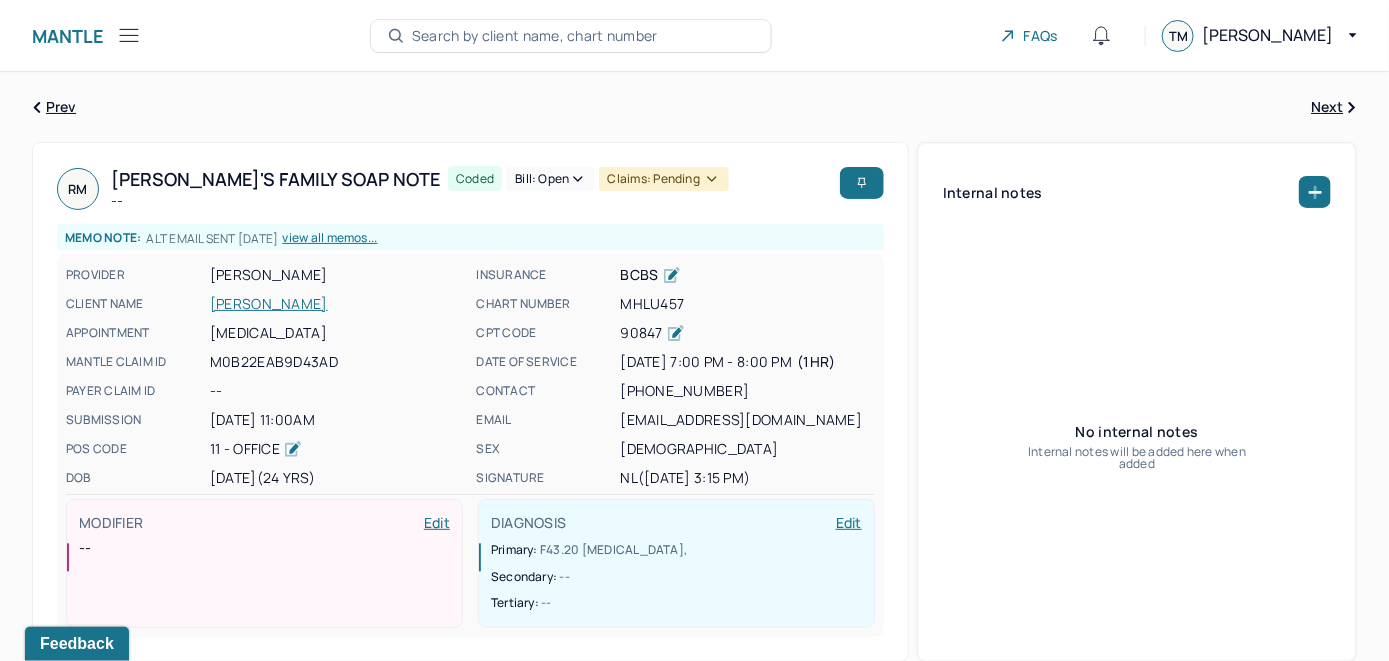 click on "Bill: Open" at bounding box center [550, 179] 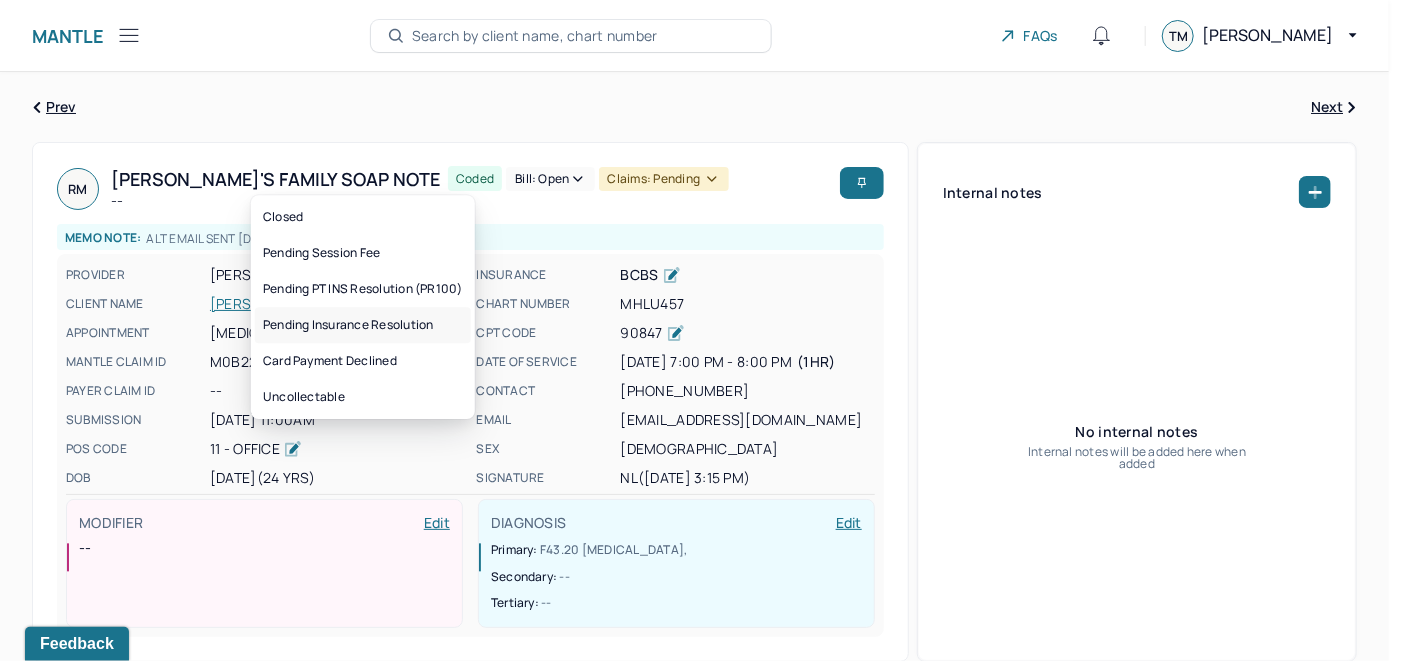 click on "Pending Insurance Resolution" at bounding box center (363, 325) 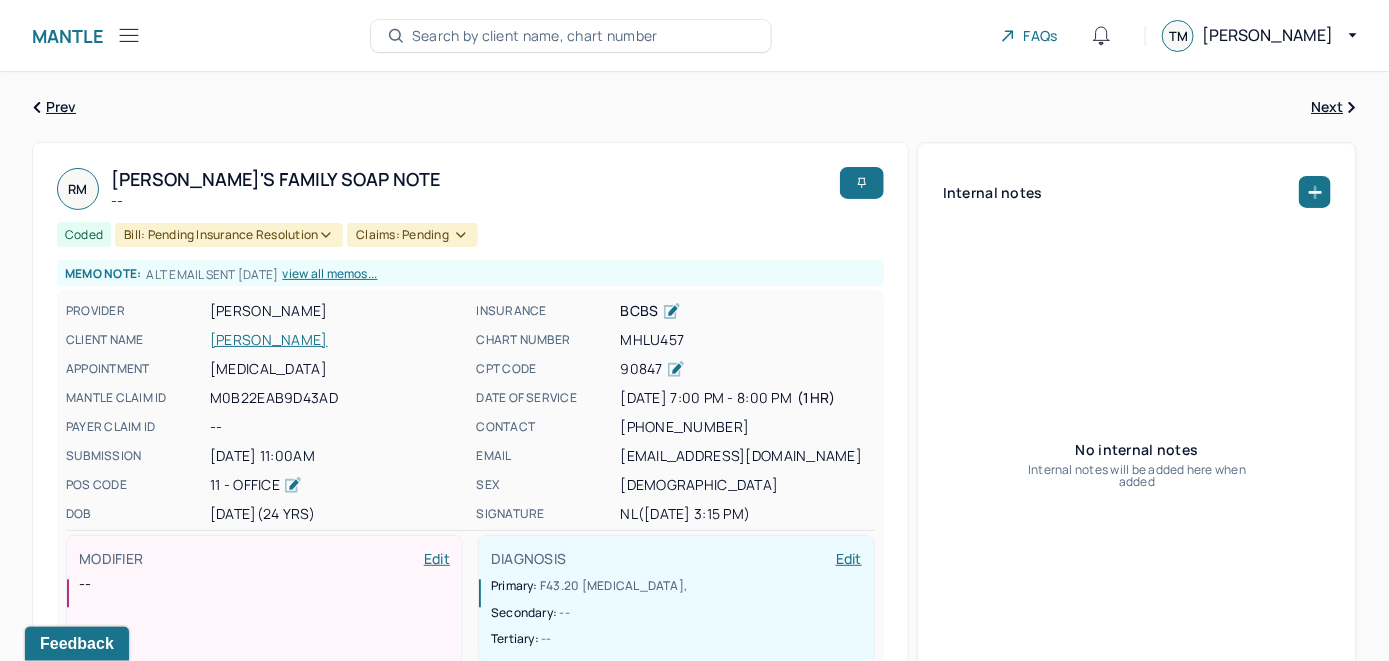 click on "Search by client name, chart number" at bounding box center [535, 36] 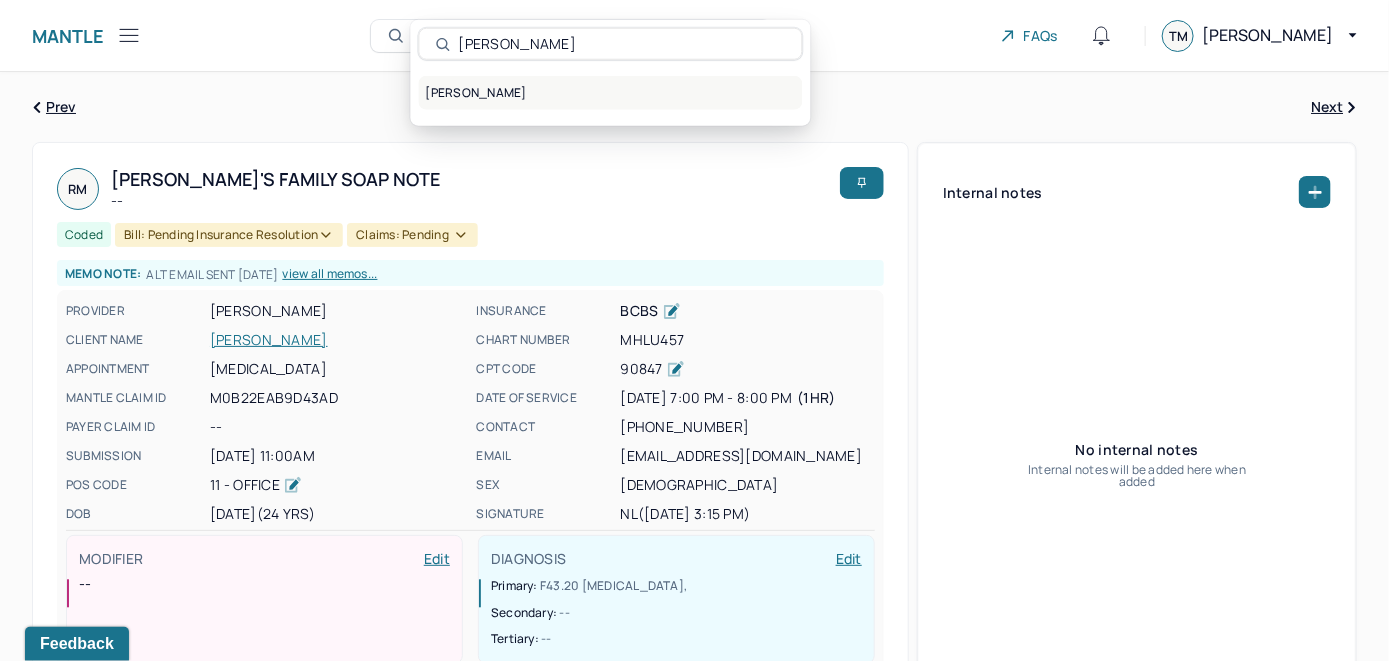 type on "Raymund Gotiangco" 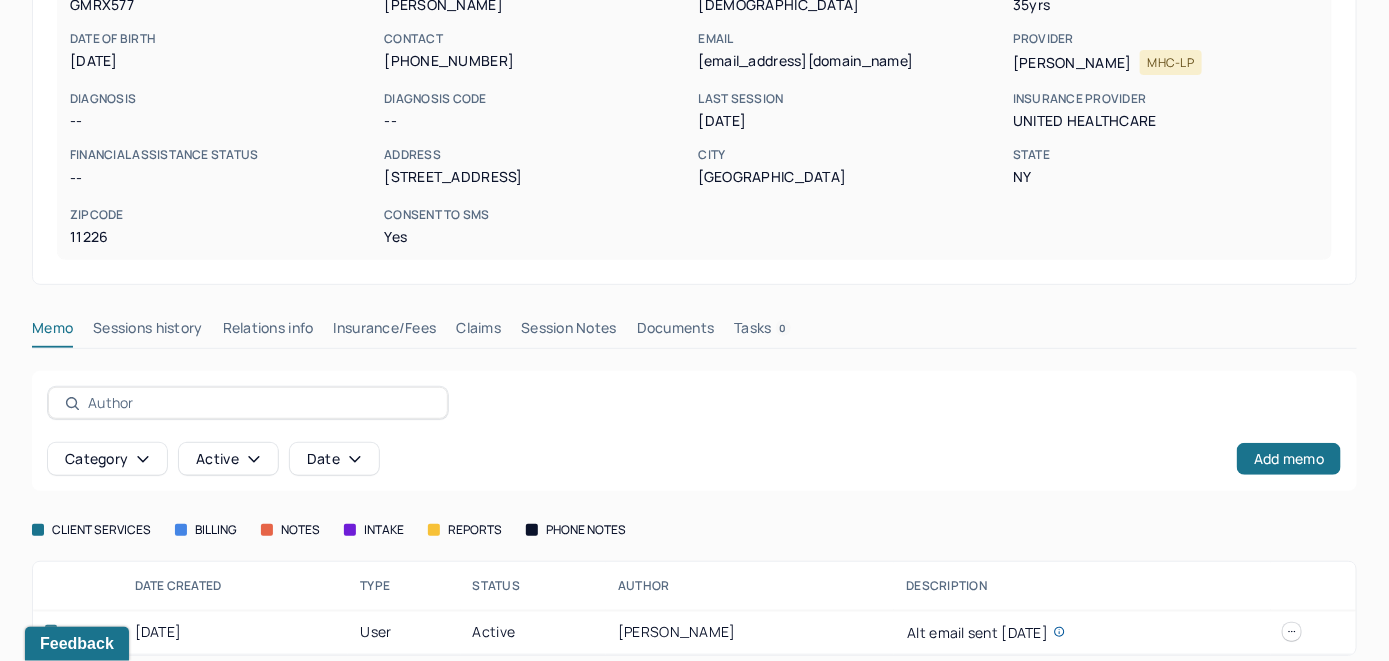 scroll, scrollTop: 261, scrollLeft: 0, axis: vertical 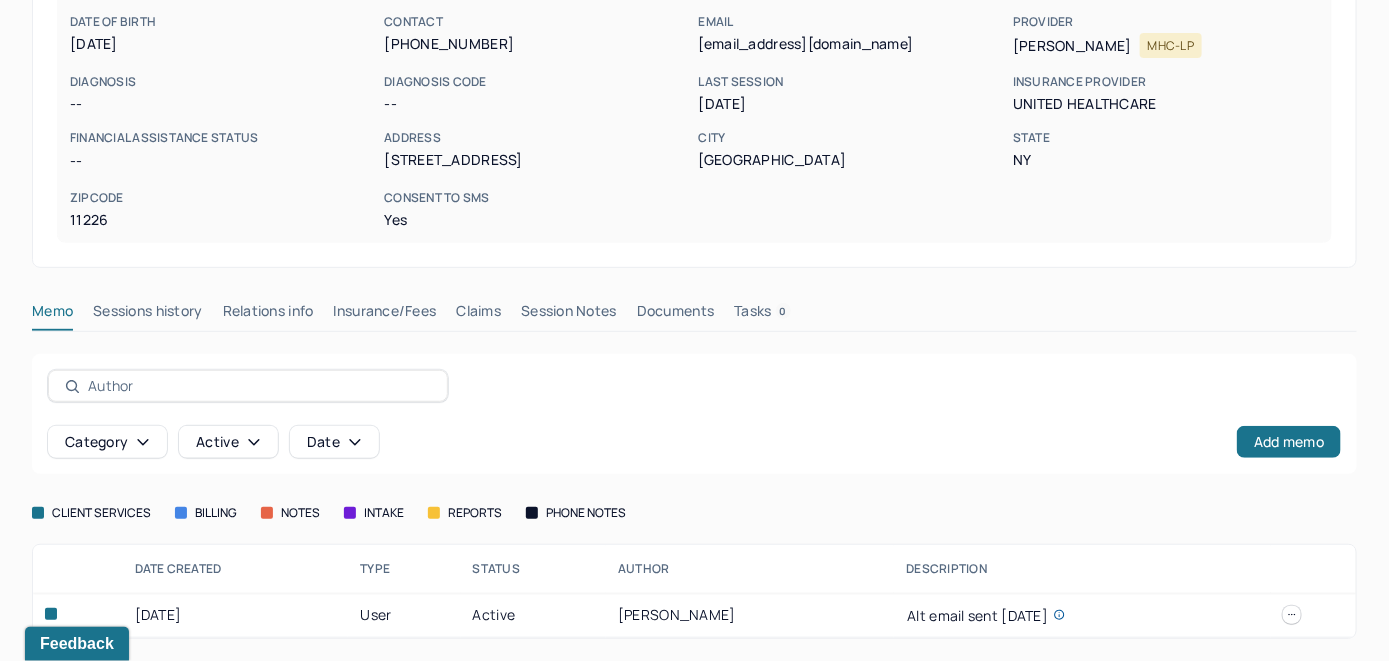 click on "Insurance/Fees" at bounding box center (385, 315) 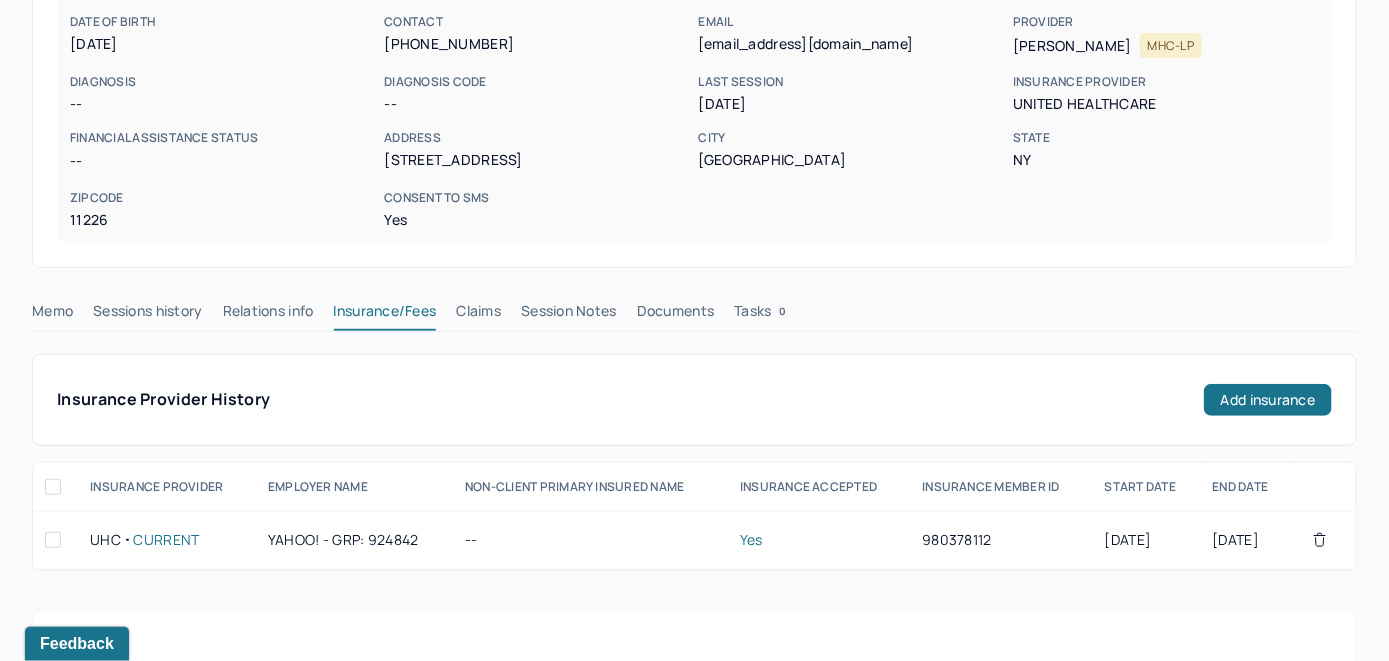 scroll, scrollTop: 61, scrollLeft: 0, axis: vertical 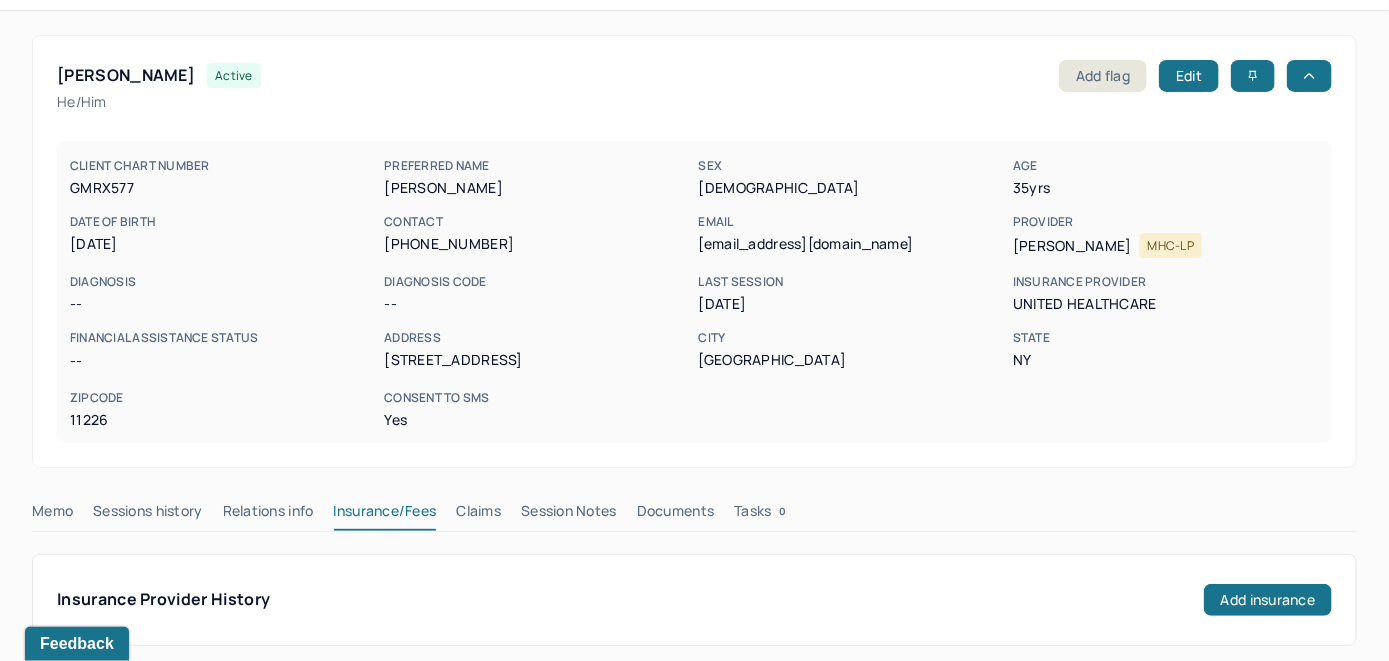 click on "Claims" at bounding box center (478, 515) 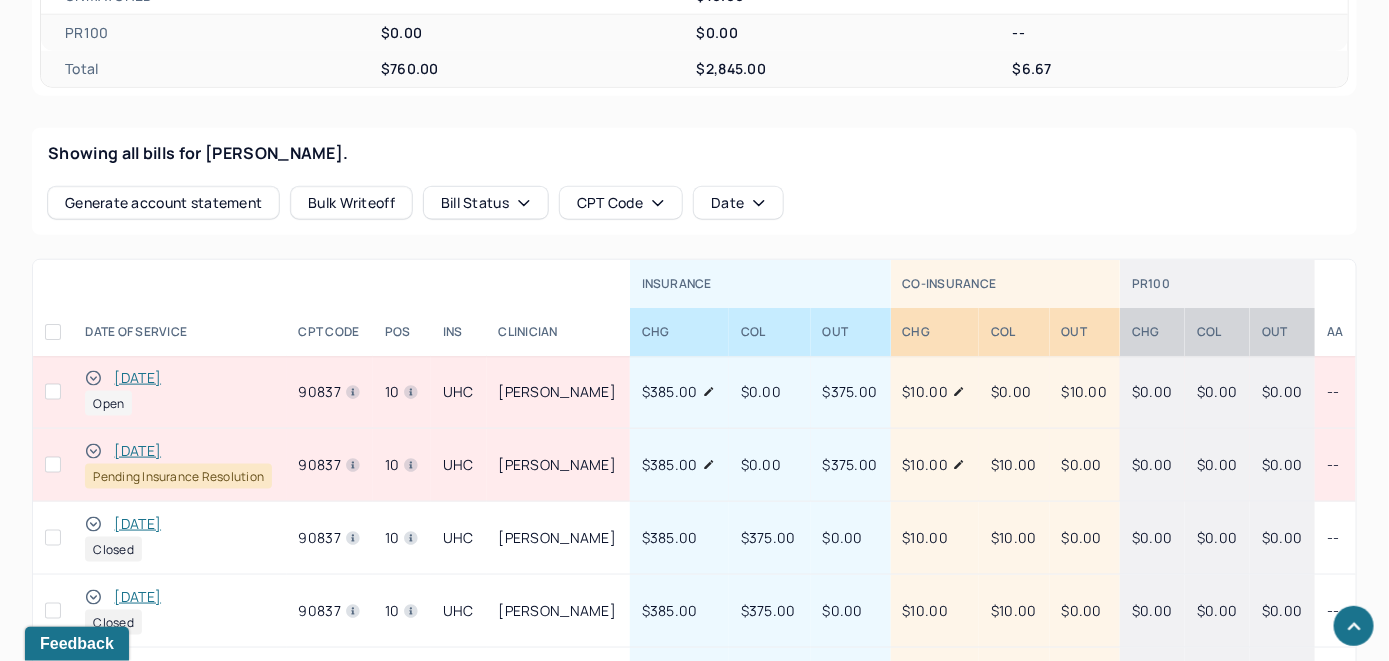 scroll, scrollTop: 802, scrollLeft: 0, axis: vertical 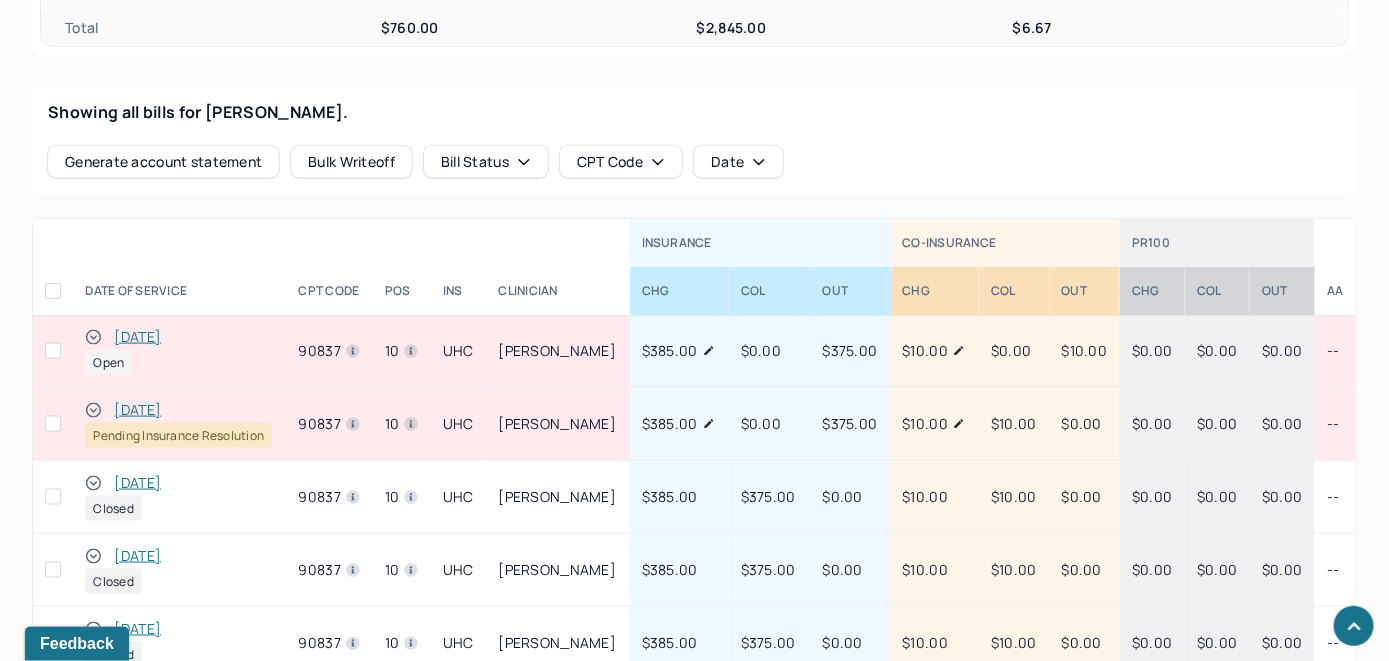 click on "[DATE]" at bounding box center (137, 337) 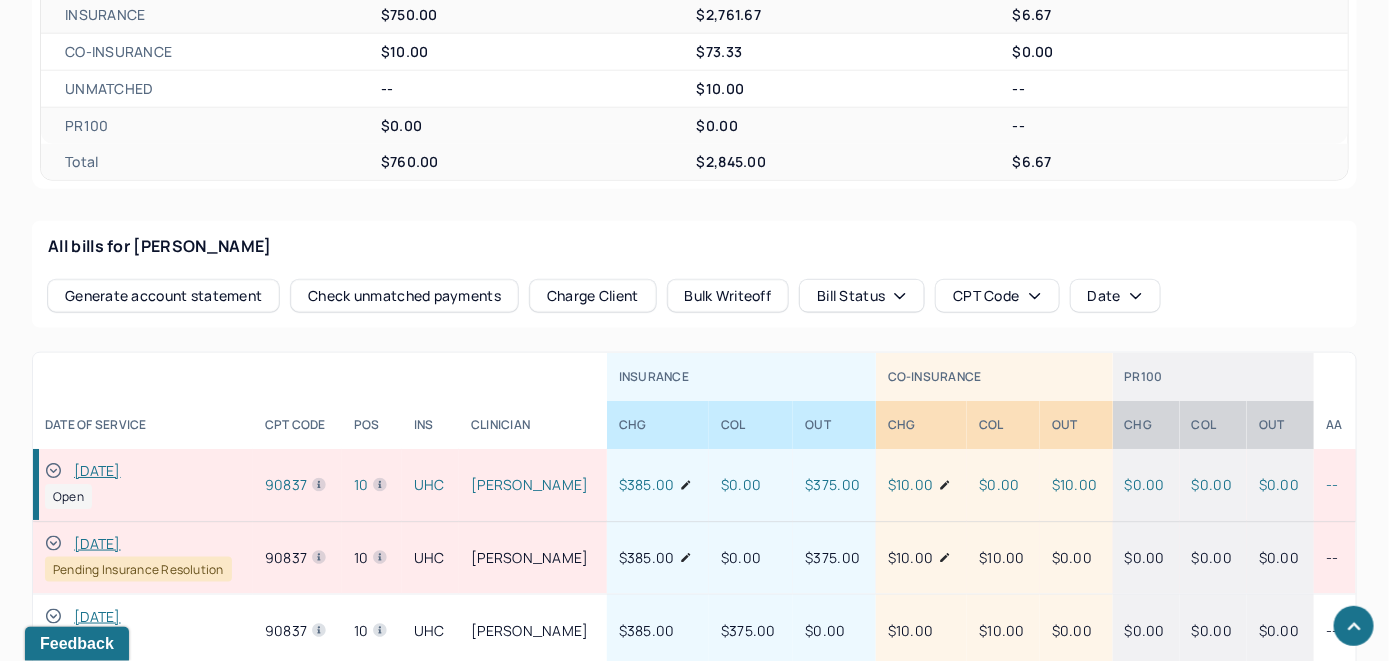 scroll, scrollTop: 802, scrollLeft: 0, axis: vertical 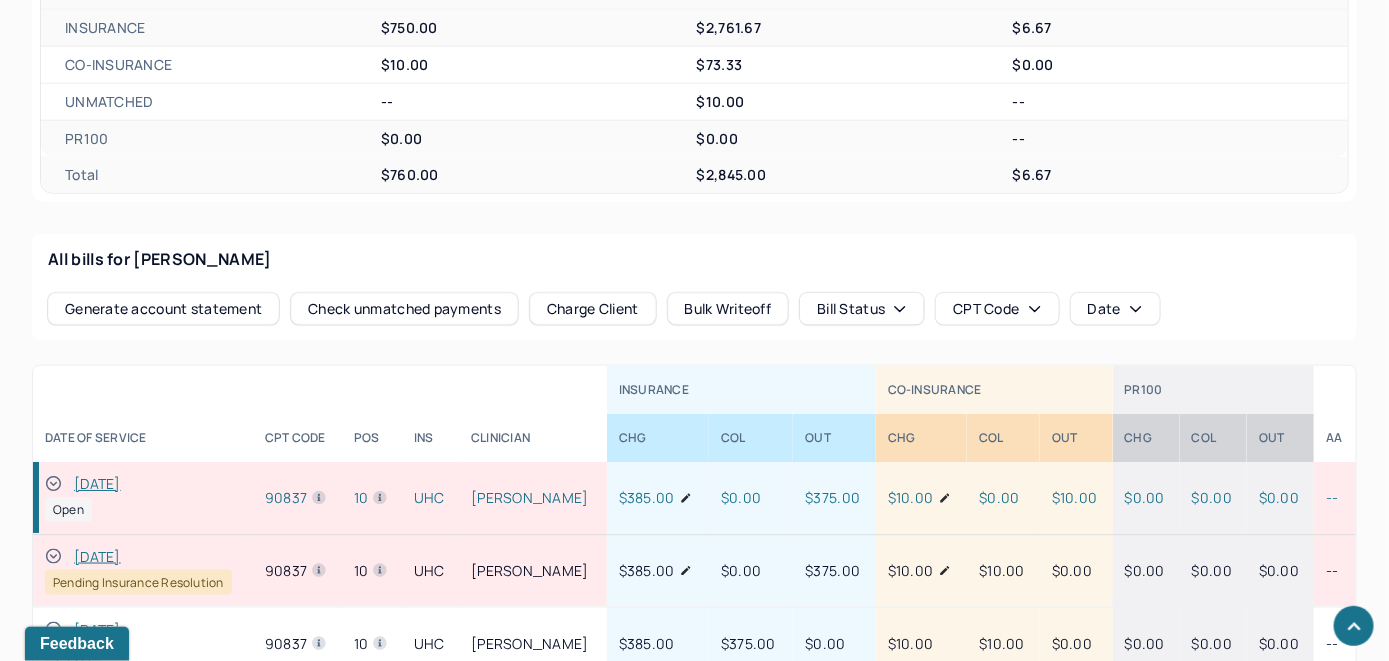 click on "All bills for   Gotiangco Raymund   Generate account statement     Check unmatched payments     Charge Client     Bulk Writeoff     Bill Status     CPT Code     Date" at bounding box center (694, 287) 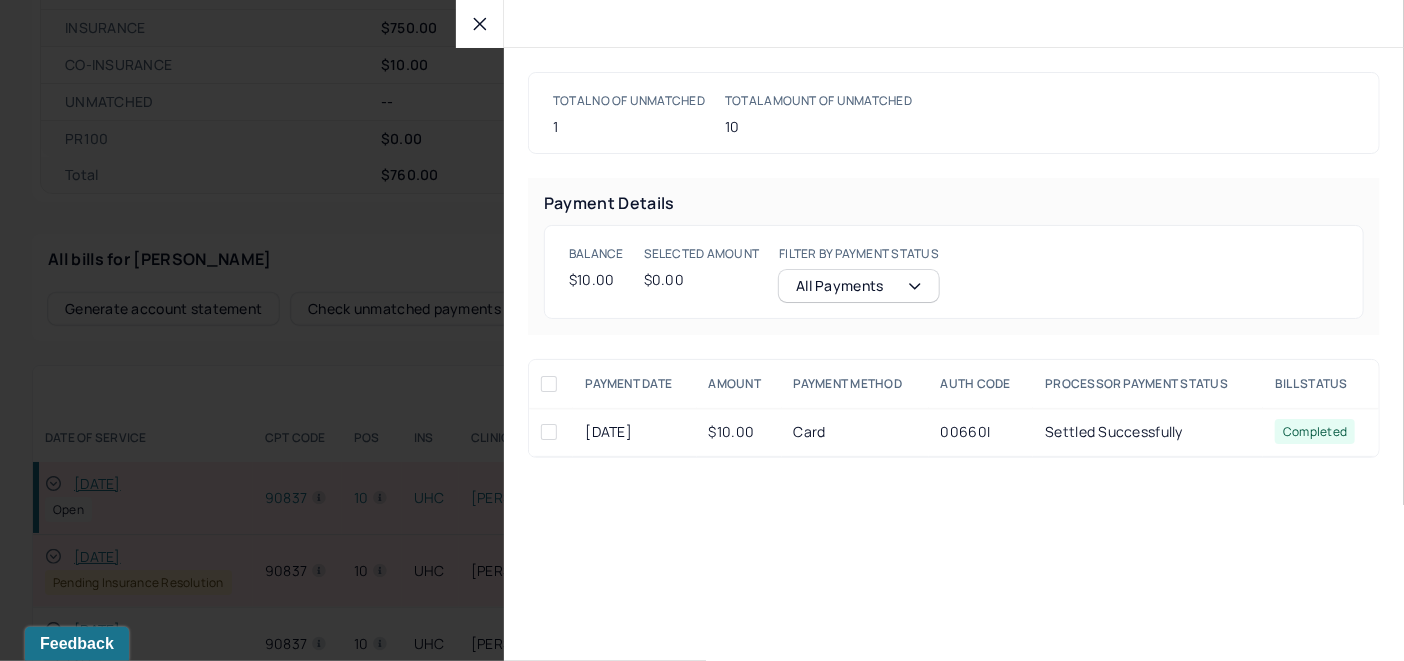 click at bounding box center [549, 432] 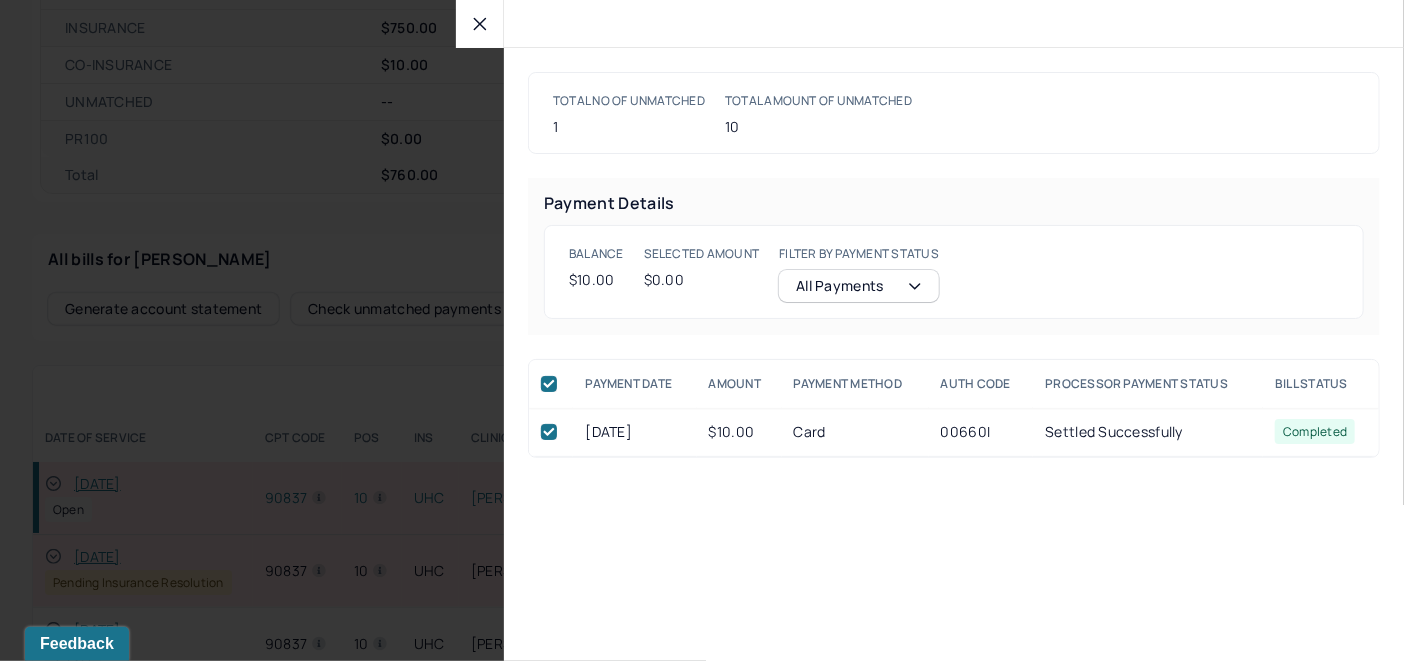 checkbox on "true" 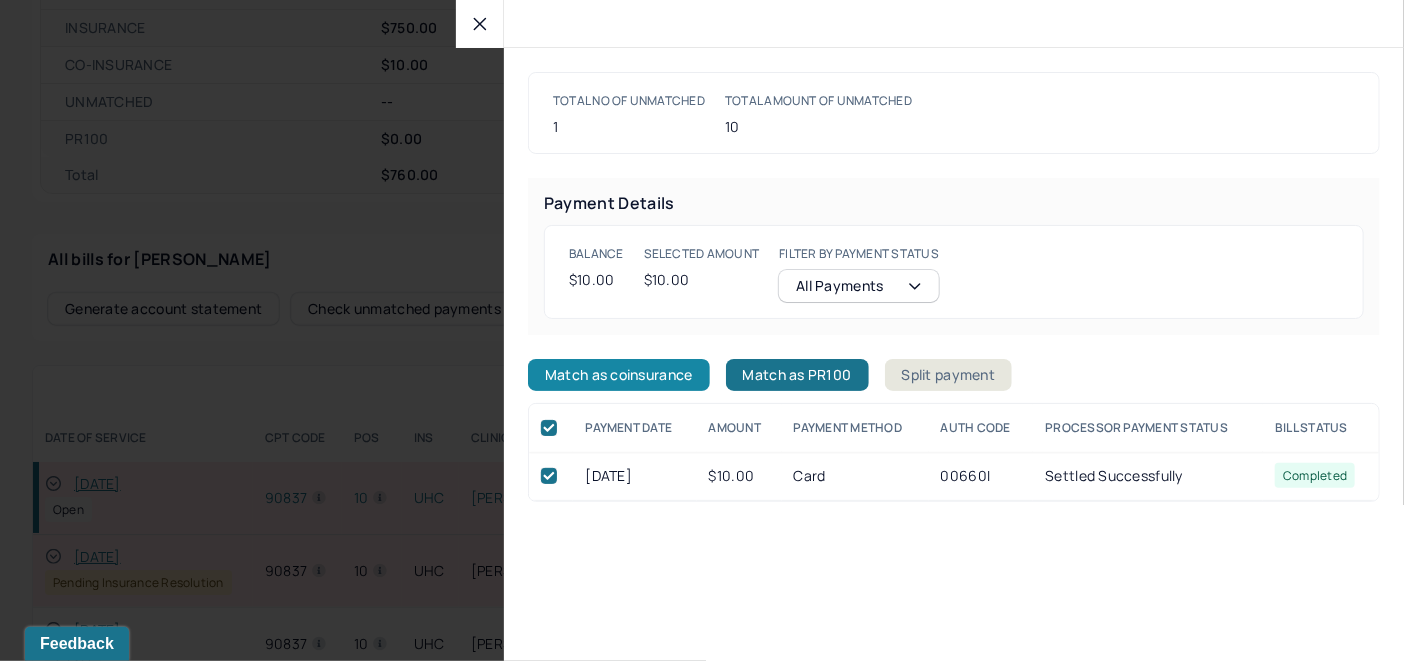 click on "Match as coinsurance" at bounding box center [619, 375] 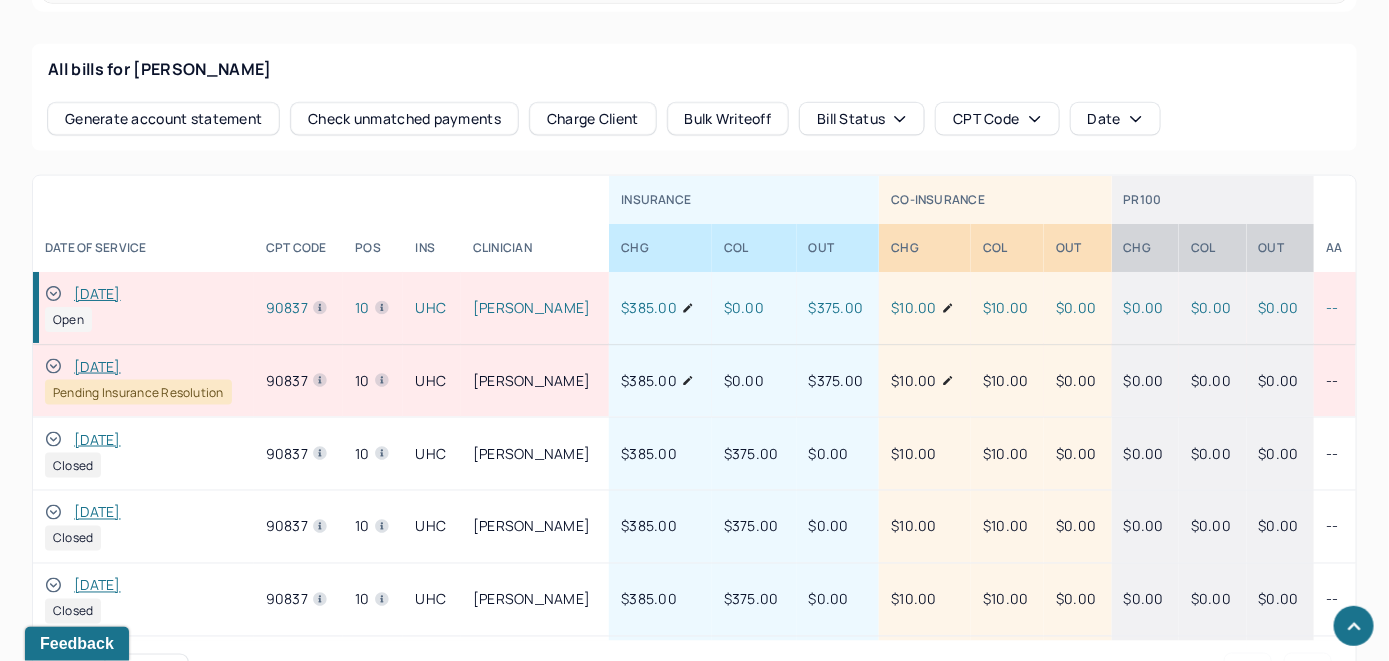 scroll, scrollTop: 1002, scrollLeft: 0, axis: vertical 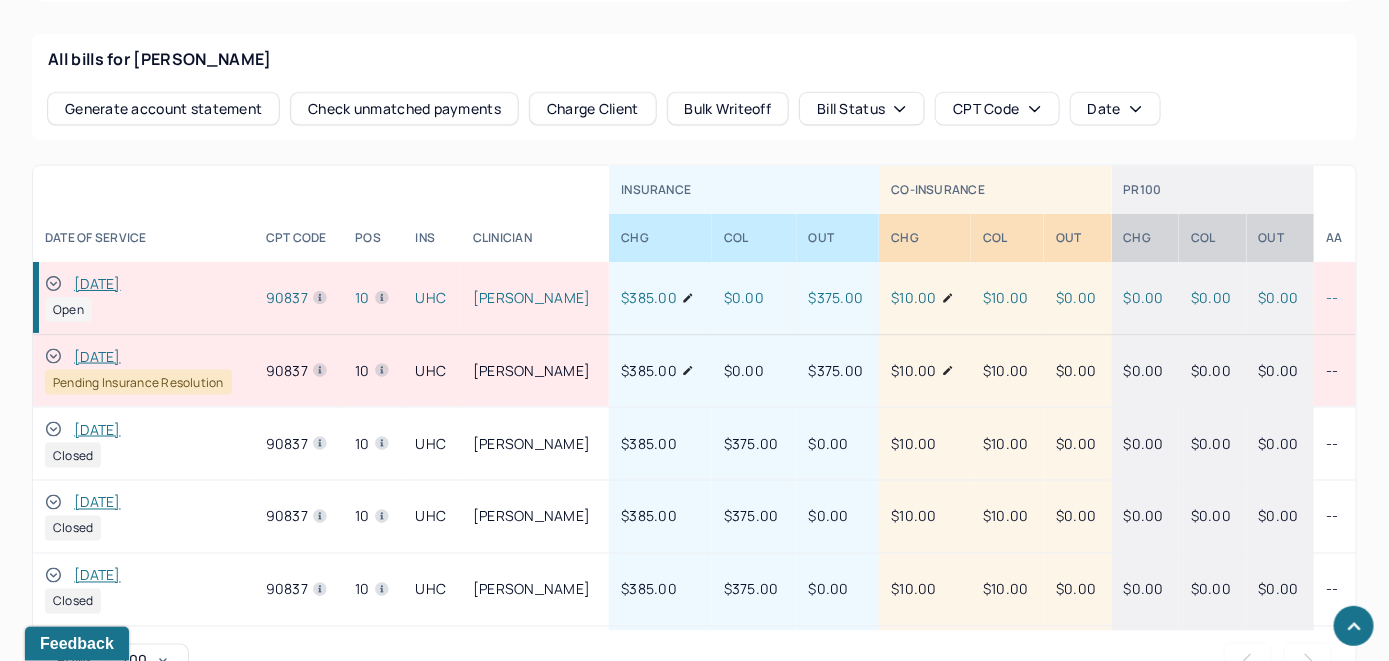 click 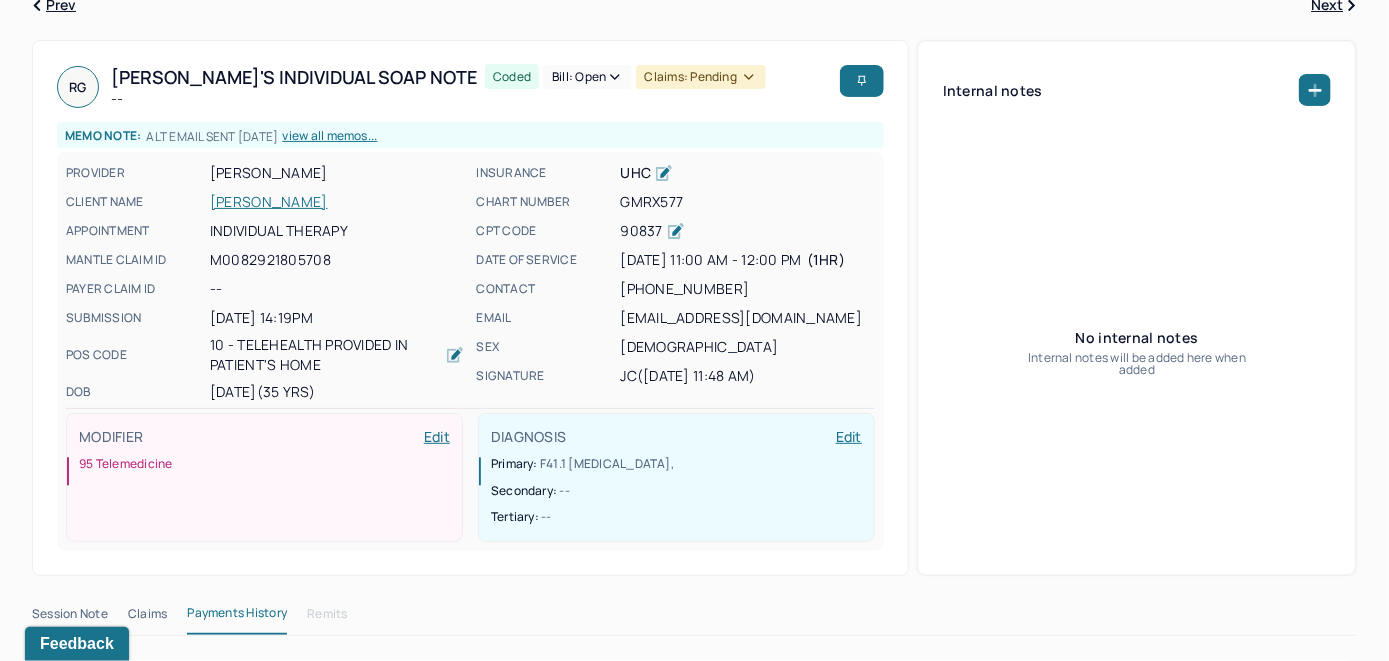 scroll, scrollTop: 0, scrollLeft: 0, axis: both 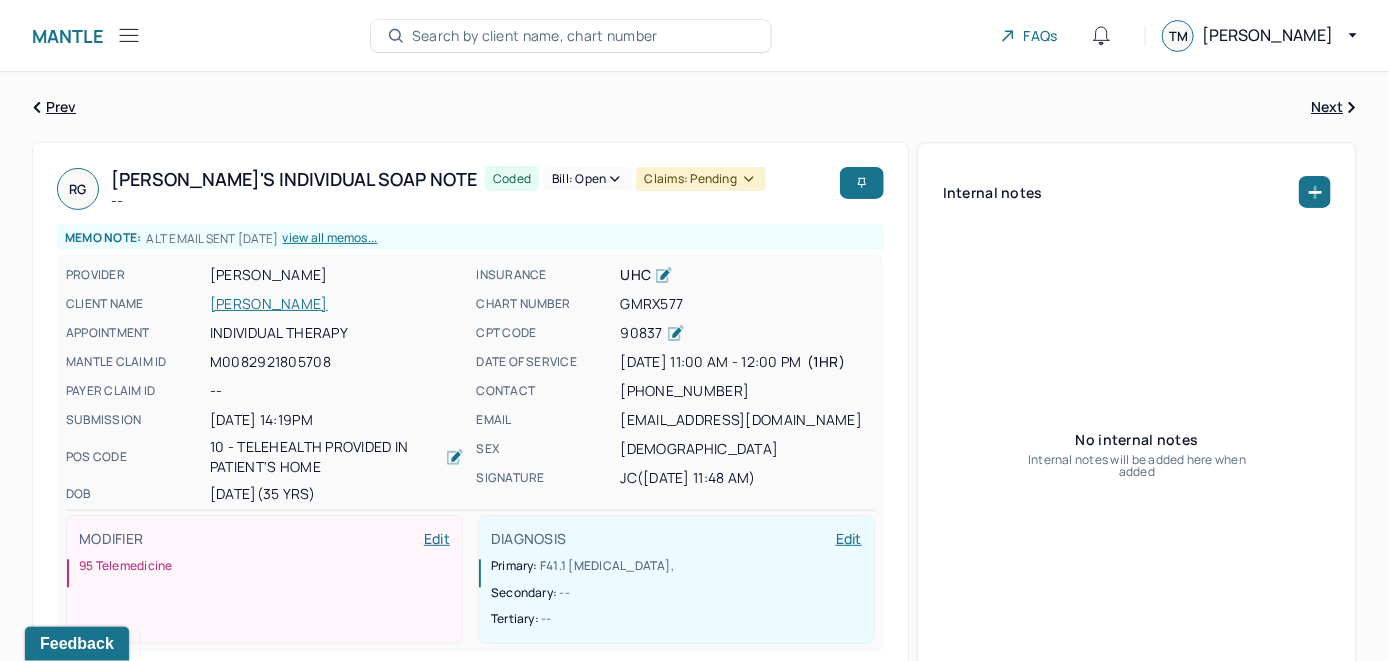 click on "Bill: Open" at bounding box center (587, 179) 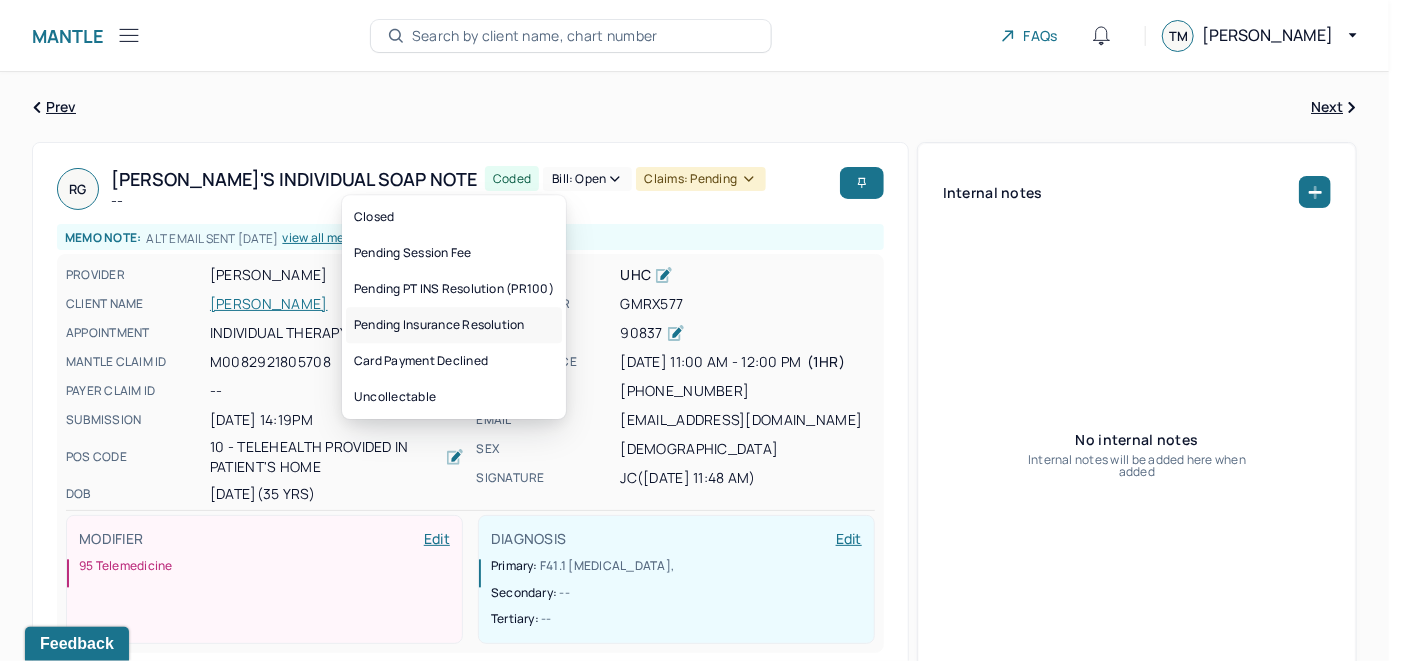 click on "Pending Insurance Resolution" at bounding box center (454, 325) 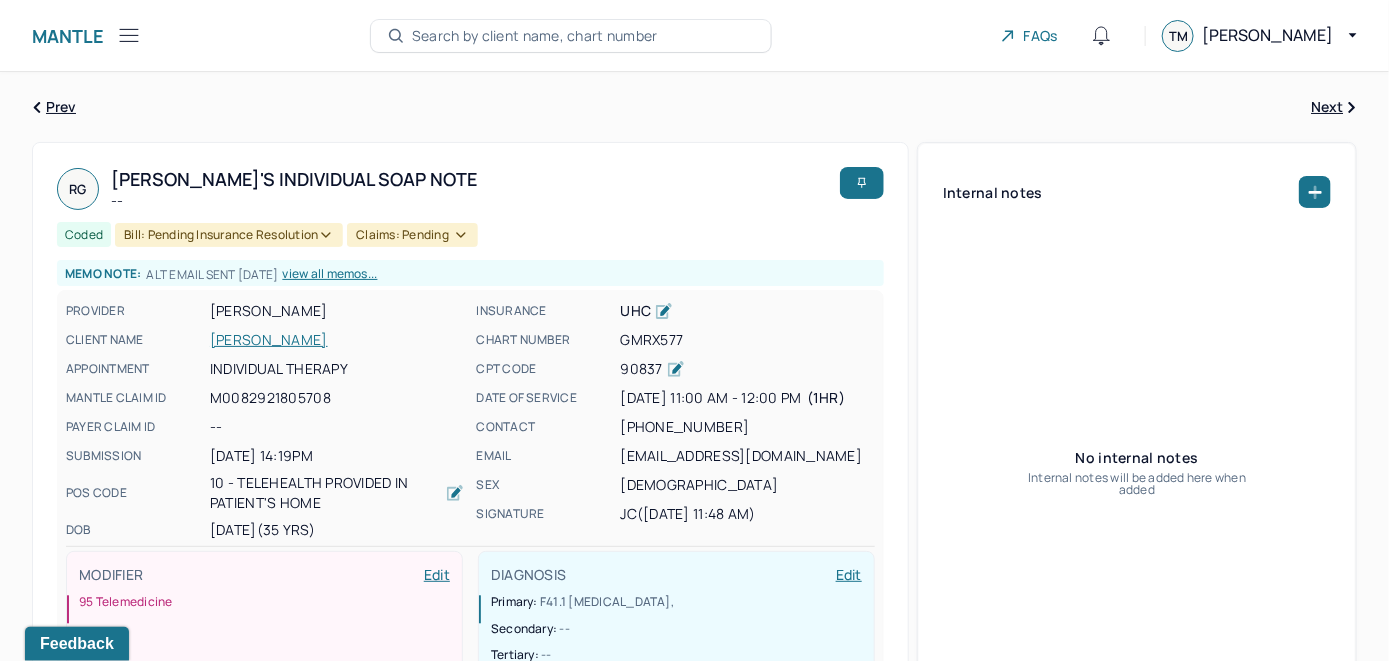 click on "Search by client name, chart number" at bounding box center (535, 36) 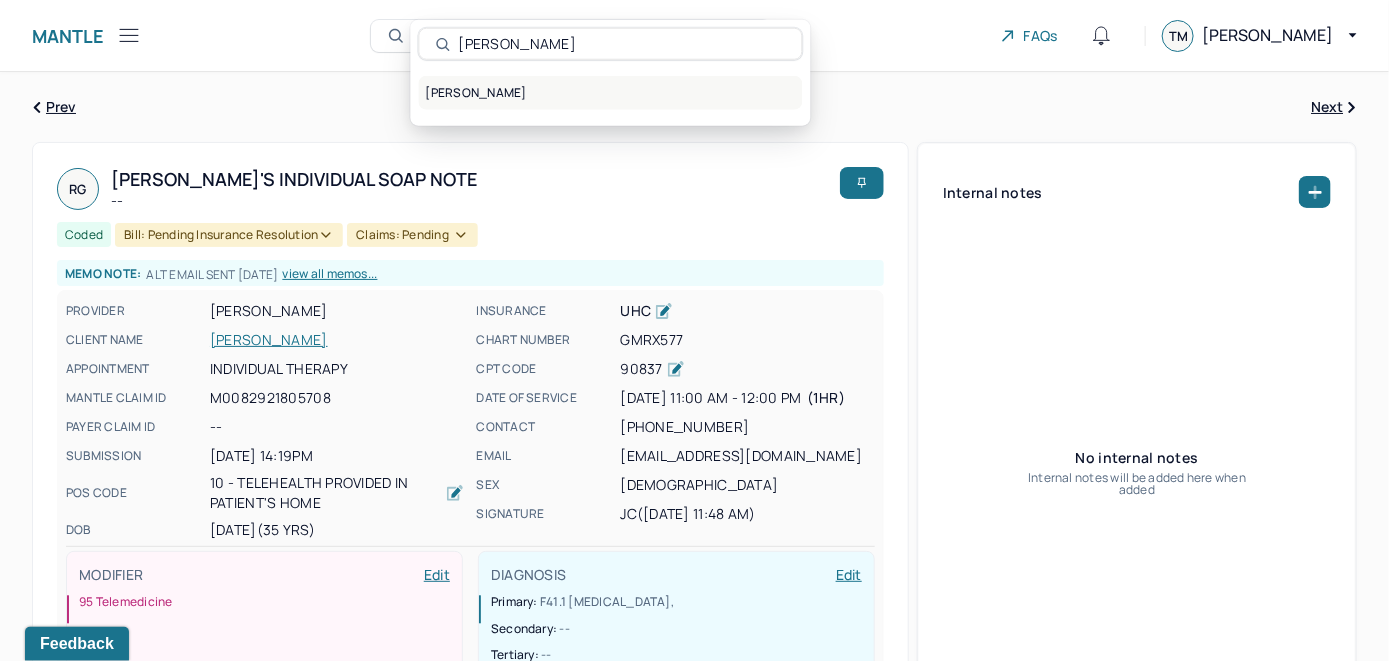 type on "Rebecca Hisler" 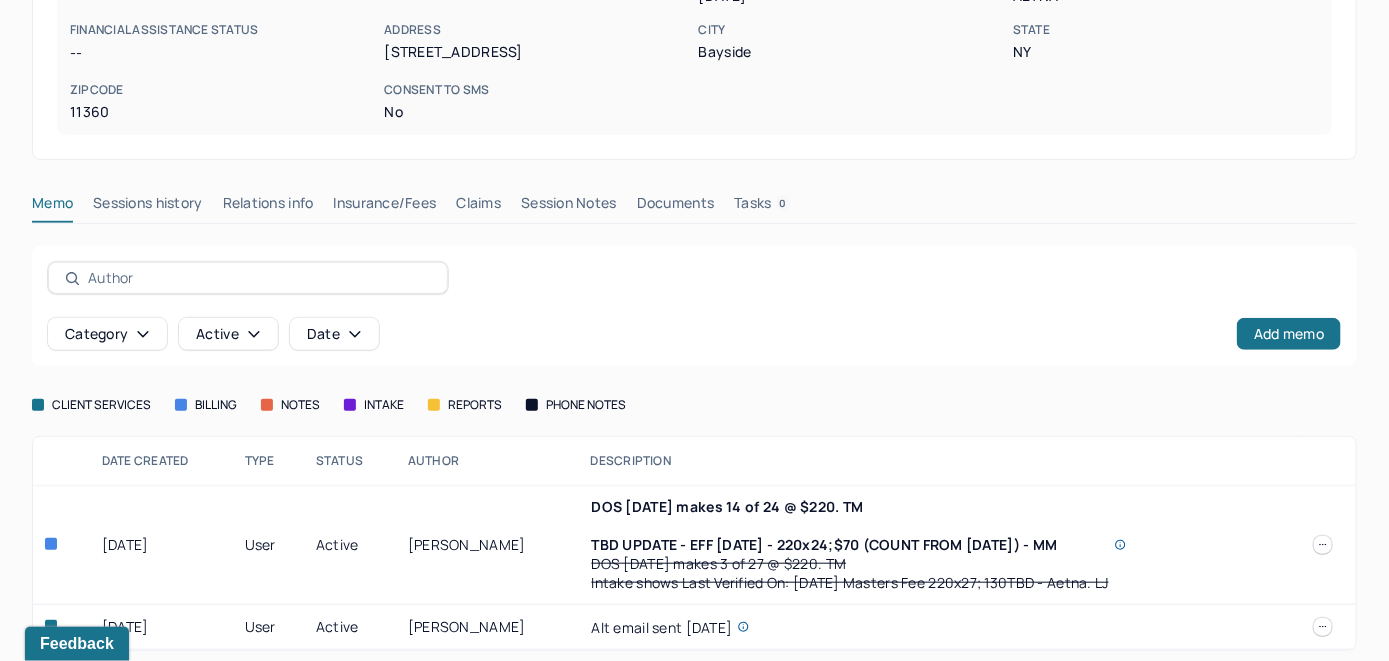 scroll, scrollTop: 382, scrollLeft: 0, axis: vertical 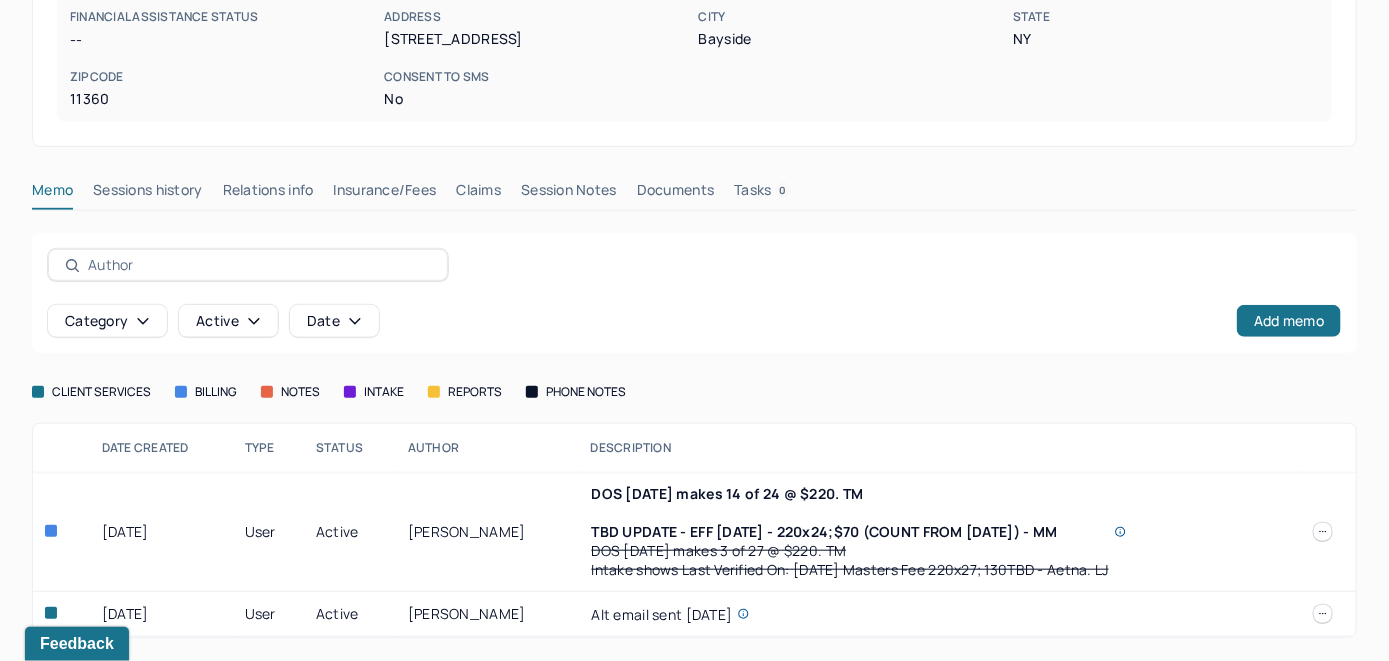 click on "Insurance/Fees" at bounding box center [385, 194] 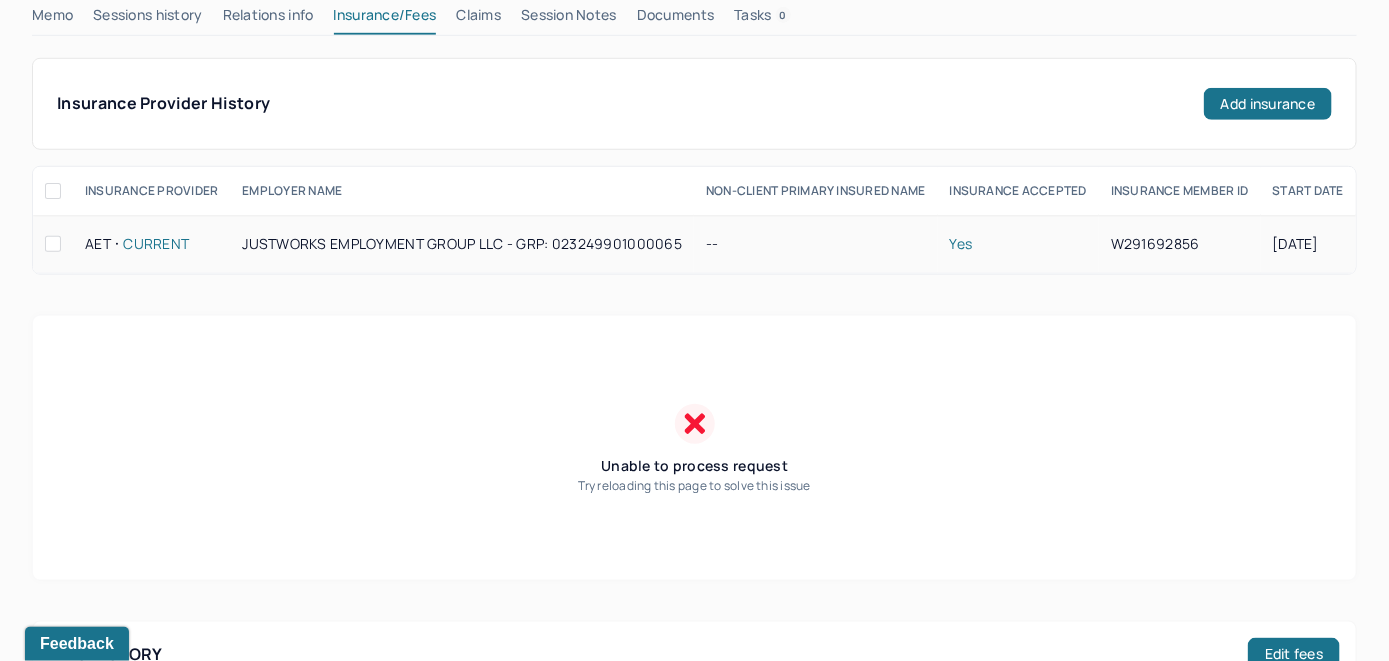 scroll, scrollTop: 482, scrollLeft: 0, axis: vertical 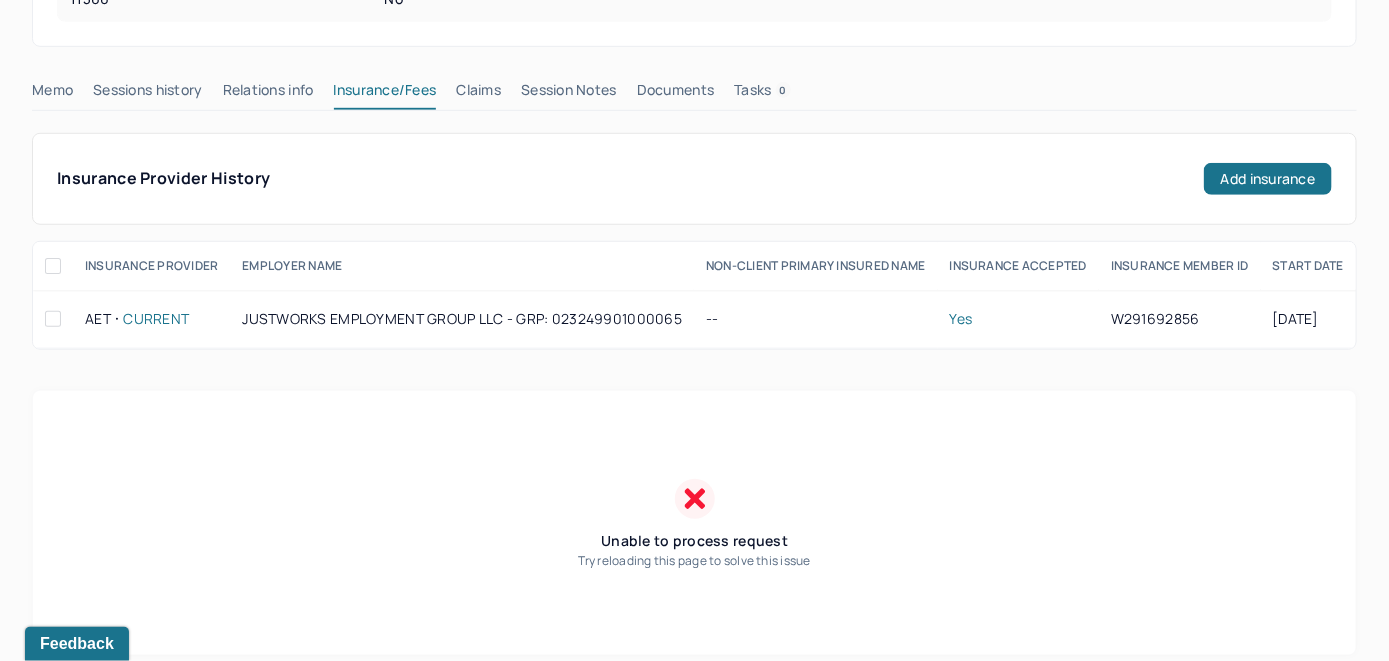 click on "Claims" at bounding box center [478, 94] 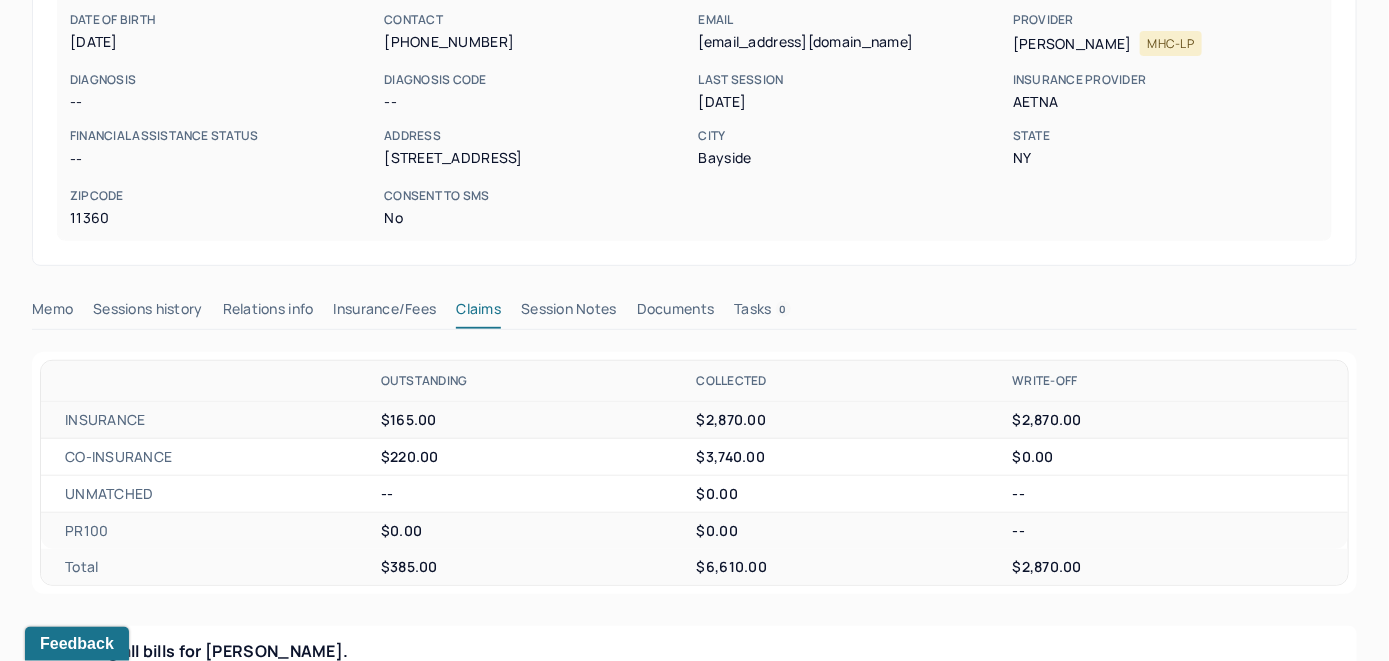 scroll, scrollTop: 261, scrollLeft: 0, axis: vertical 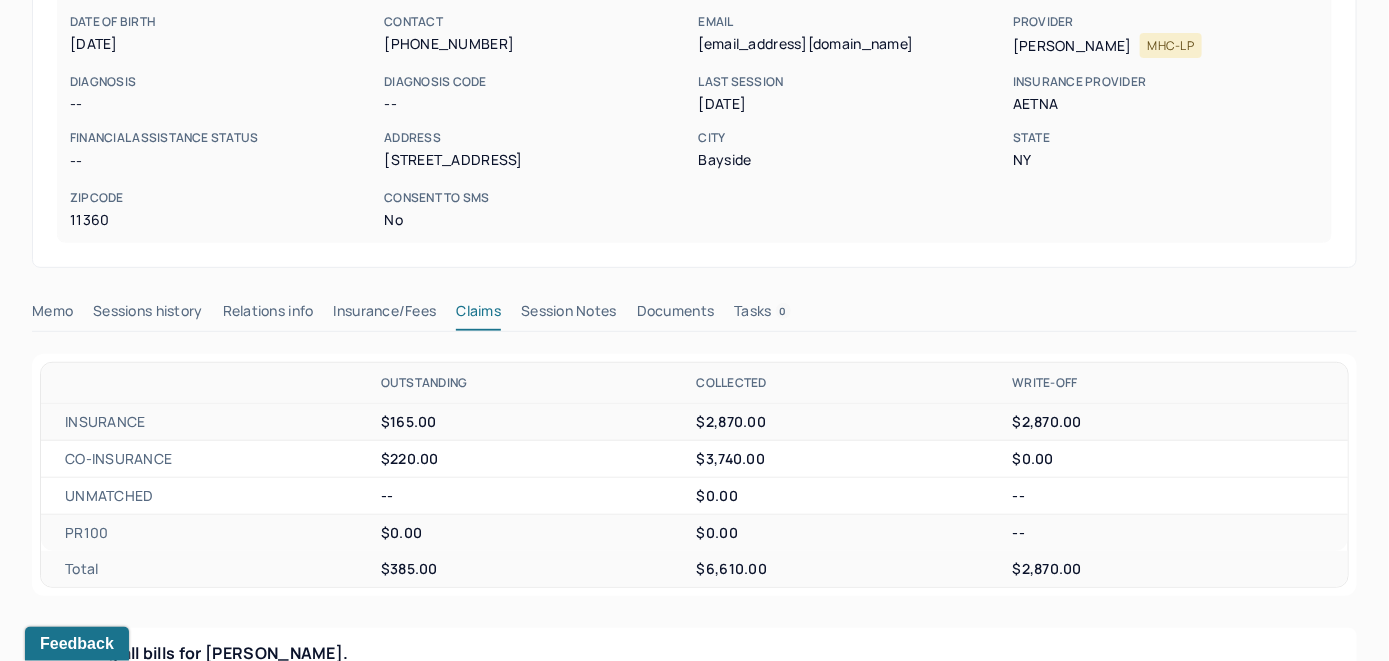 click on "Memo" at bounding box center [52, 315] 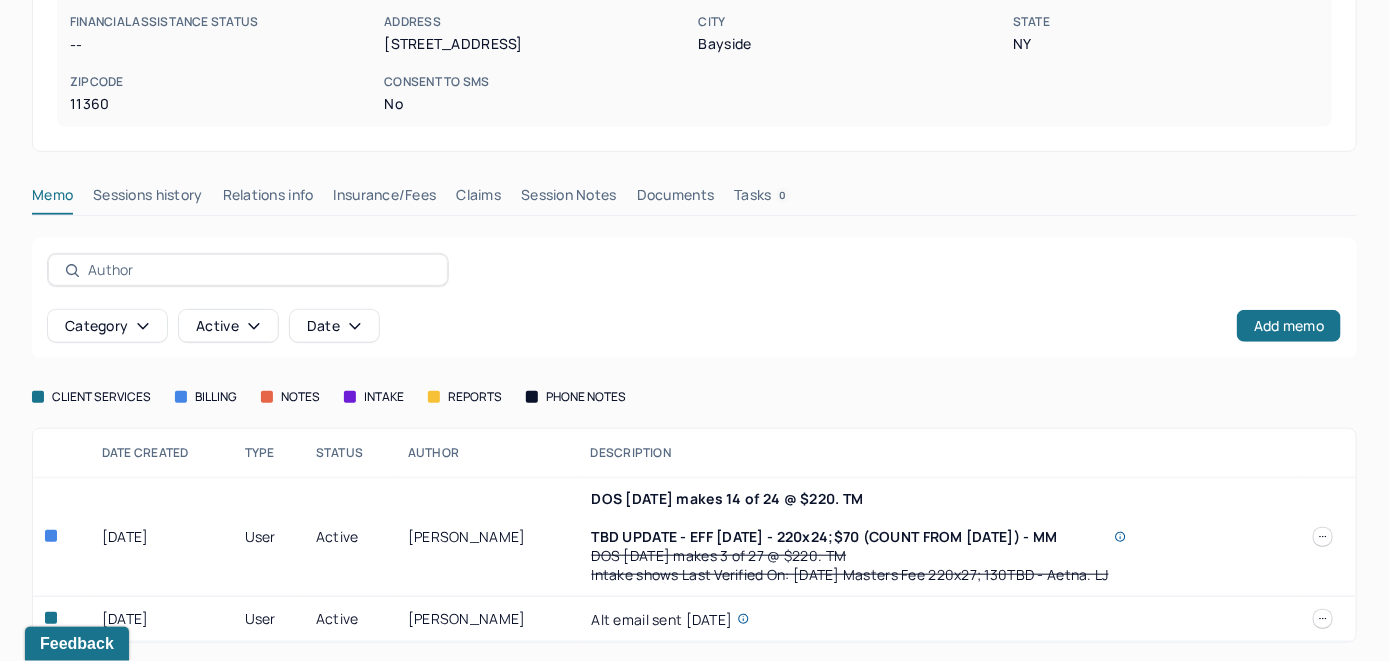 scroll, scrollTop: 382, scrollLeft: 0, axis: vertical 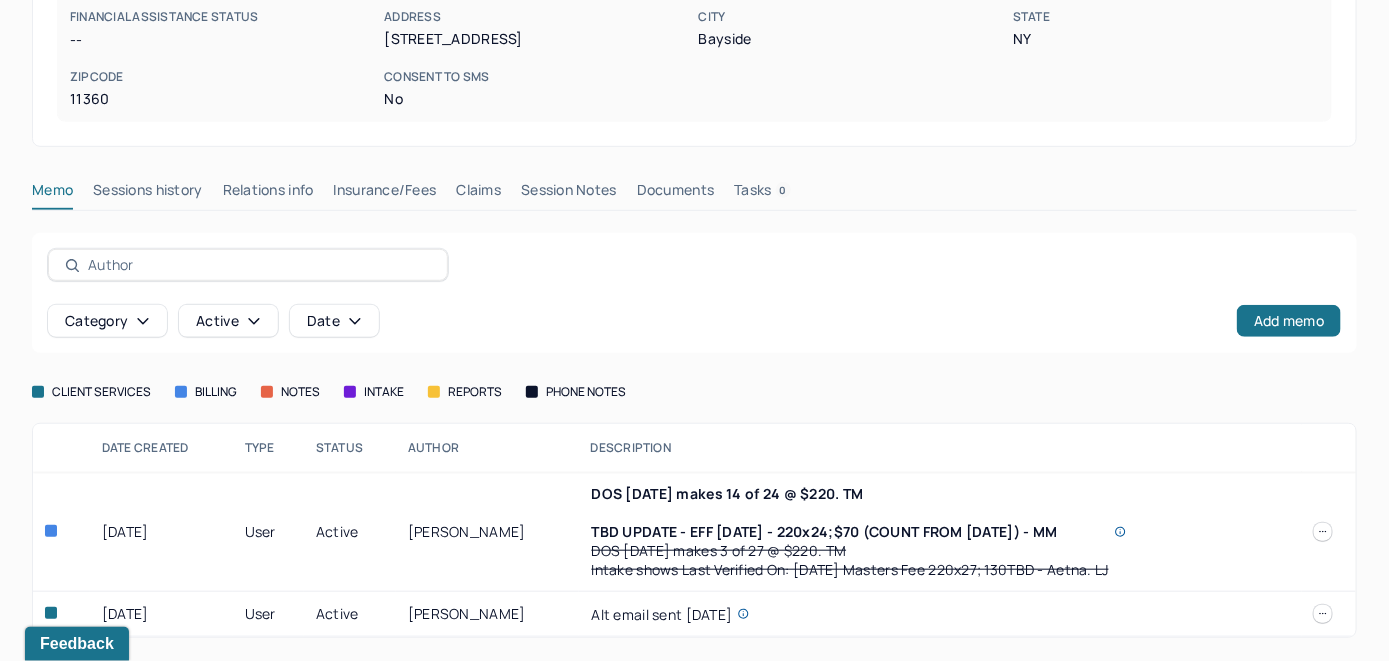 click at bounding box center [1323, 532] 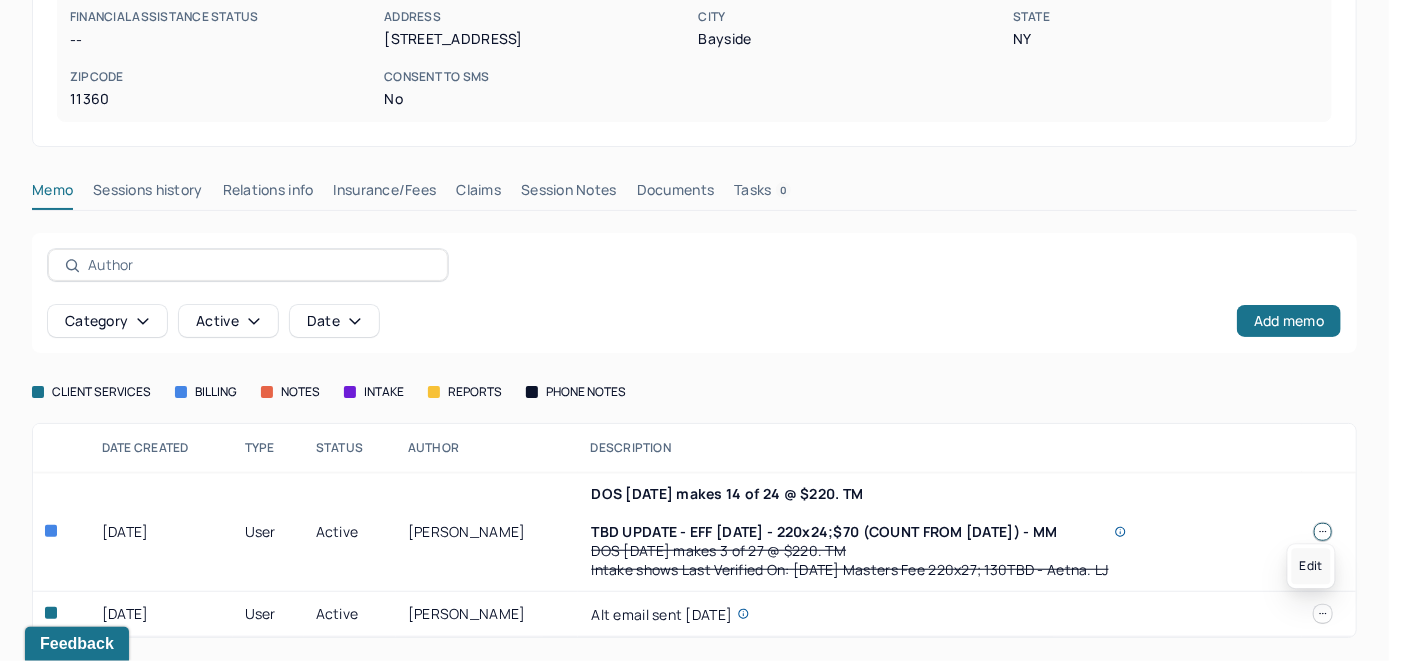 click on "Edit" at bounding box center [1311, 566] 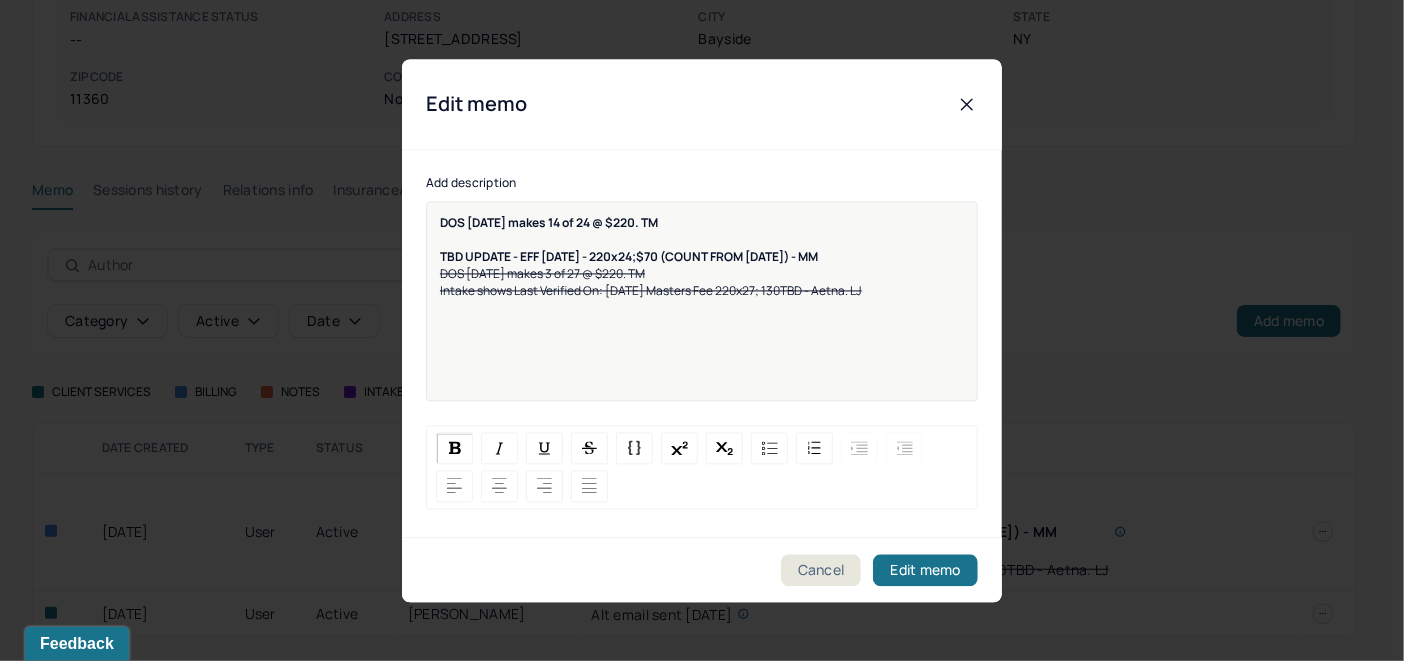 click on "DOS 6/25/2025 makes 14 of 24 @ $220. TM TBD UPDATE - EFF 3/13/25 - 220x24;$70 (COUNT FROM 3/13/25) - MM DOS 3/6/2025 makes 3 of 27 @ $220. TM Intake shows Last Verified On: 2/3/2025 Masters Fee 220x27; 130TBD - Aetna. LJ" at bounding box center (702, 256) 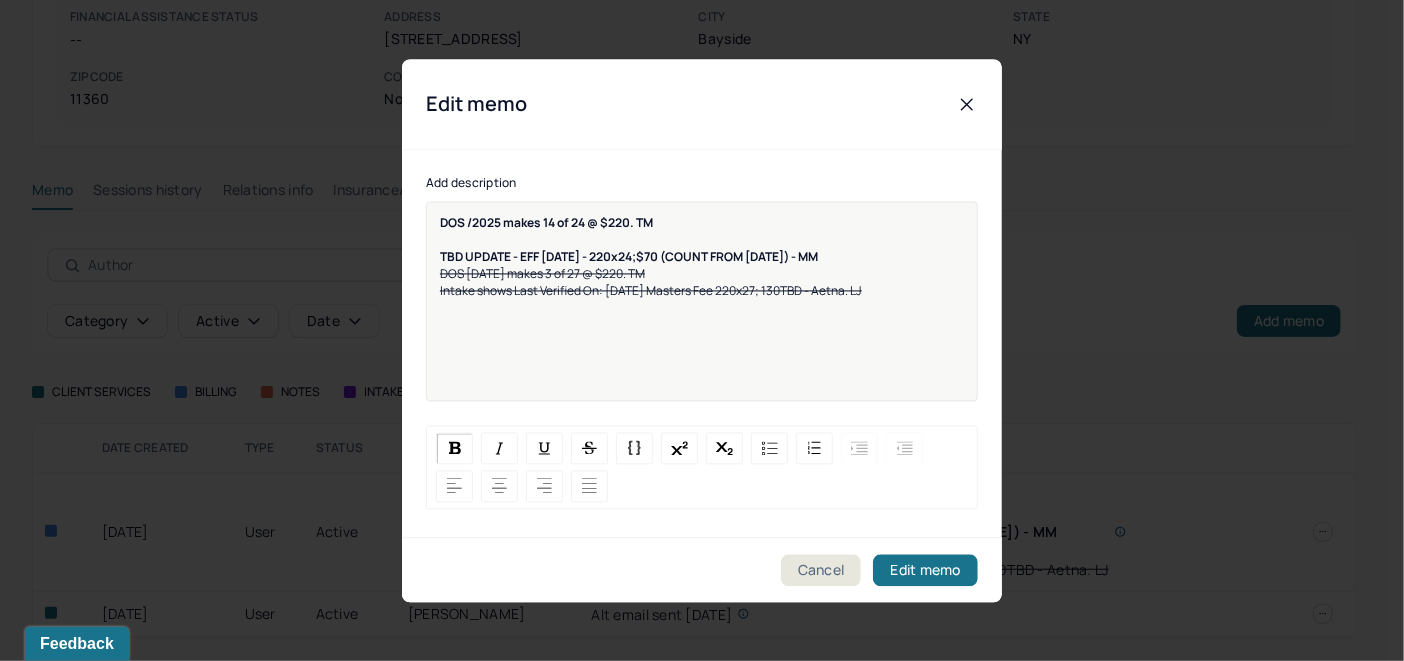 type 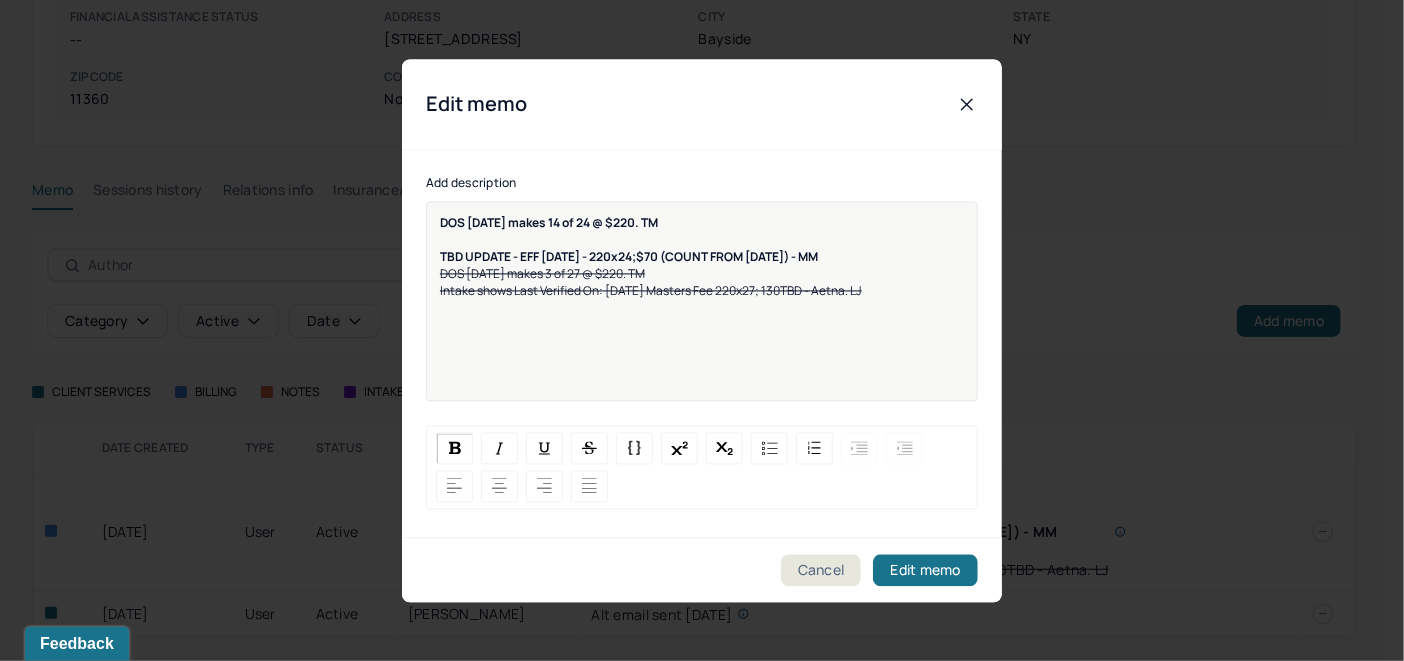 click on "DOS 7/3/2025 makes 14 of 24 @ $220. TM" at bounding box center (549, 222) 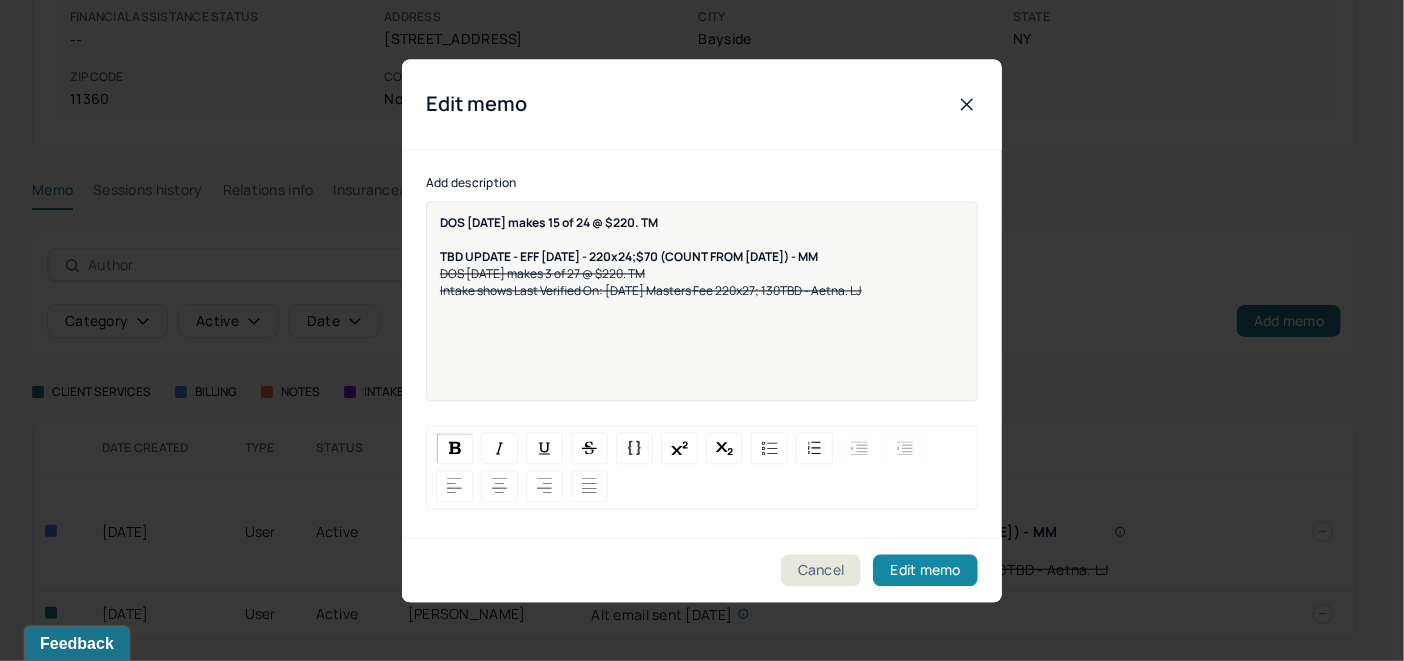 click on "Edit memo" at bounding box center (925, 570) 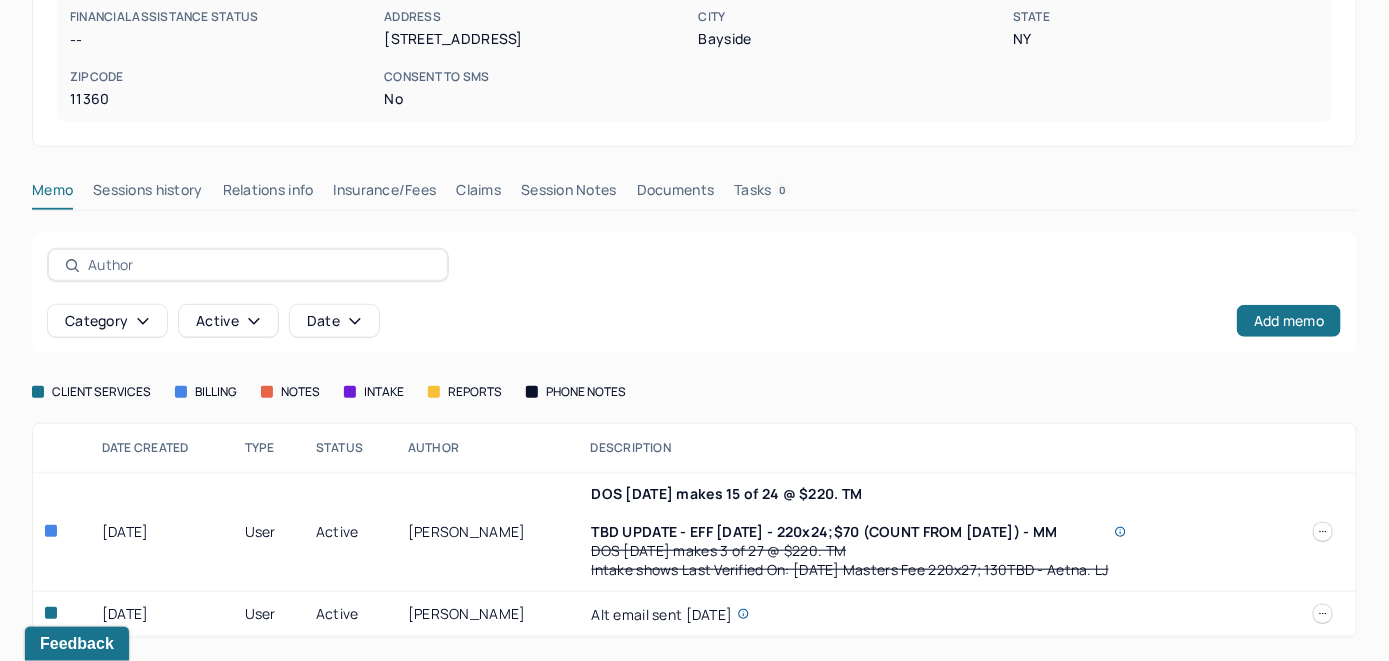 click on "Insurance/Fees" at bounding box center [385, 194] 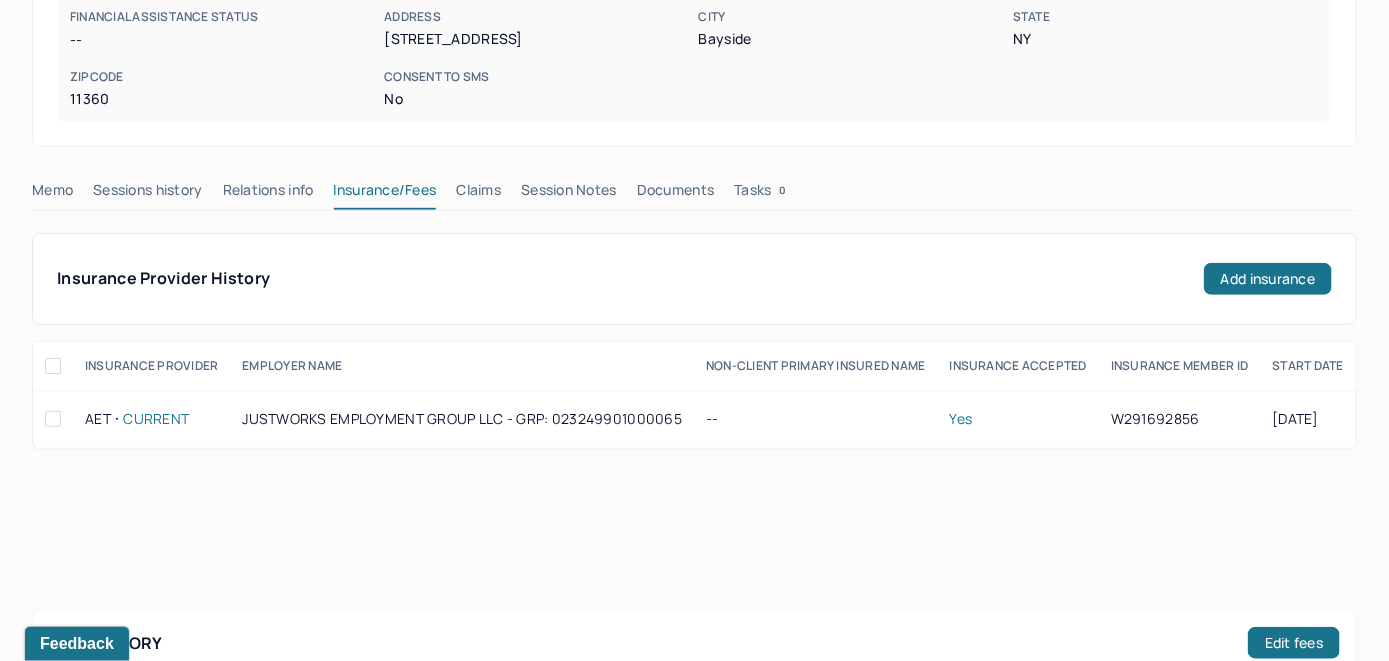click on "Claims" at bounding box center [478, 194] 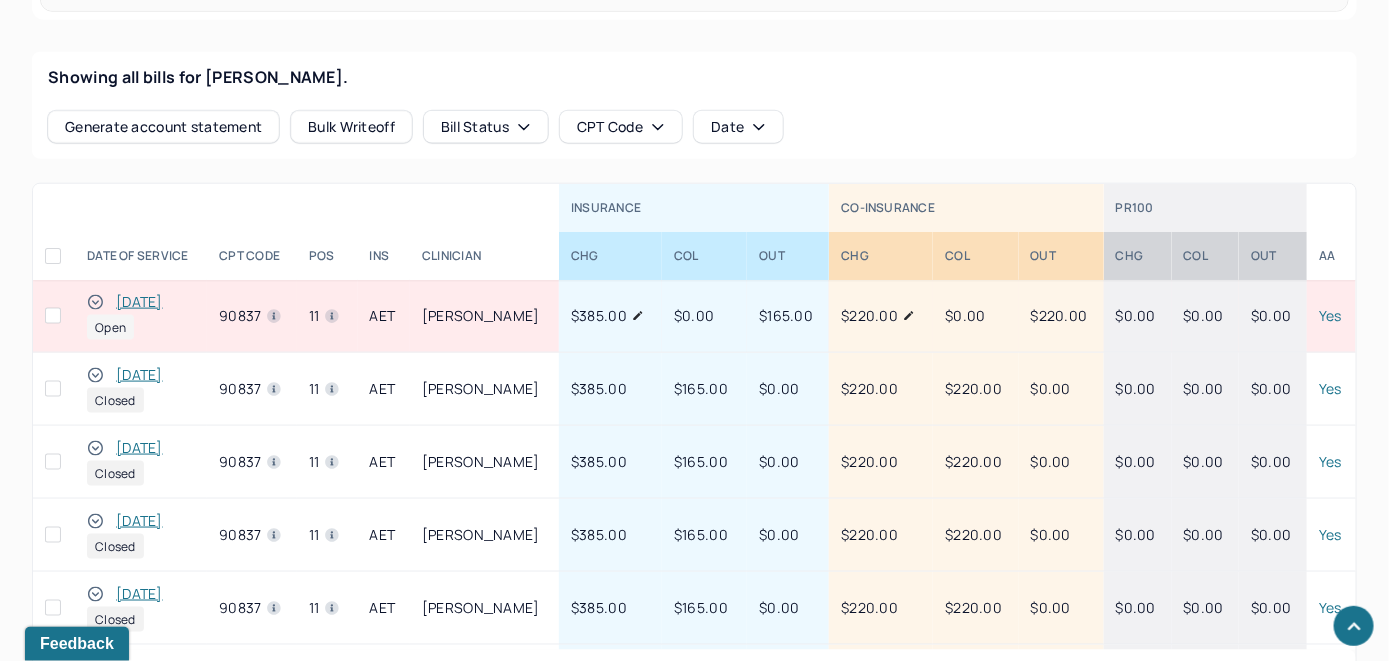 scroll, scrollTop: 882, scrollLeft: 0, axis: vertical 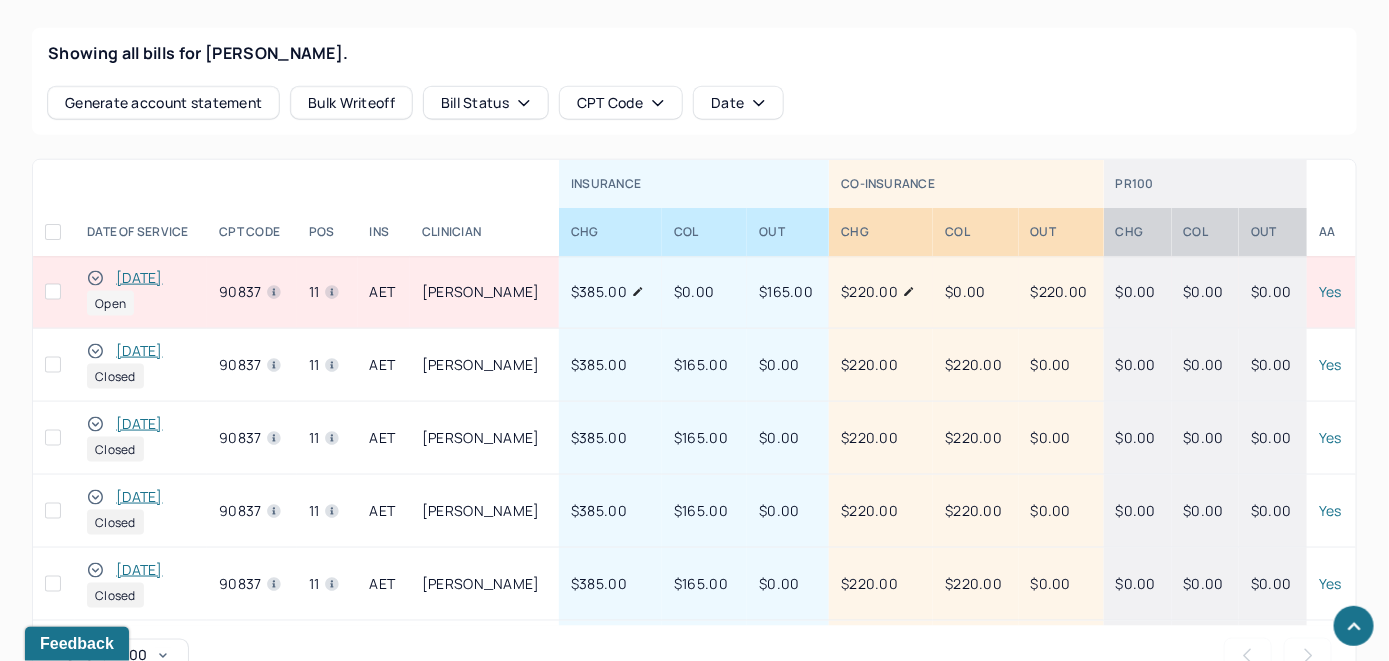 click on "[DATE]" at bounding box center [139, 278] 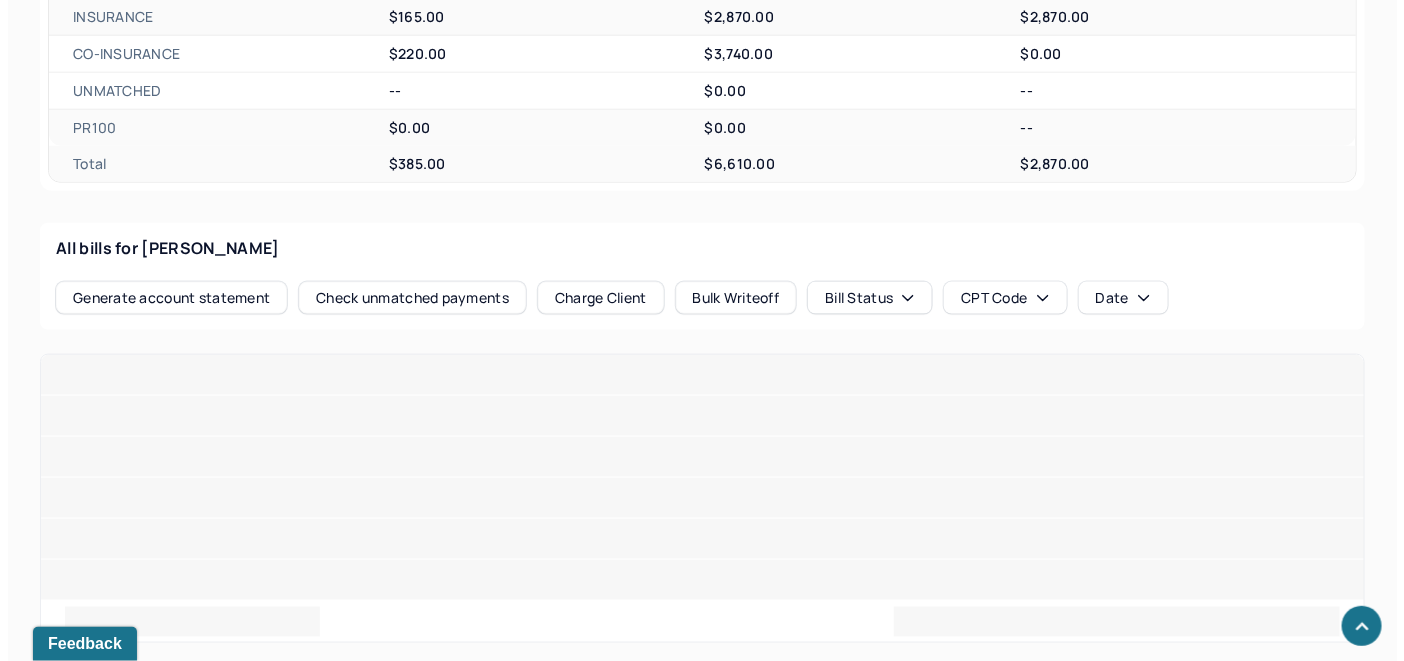 scroll, scrollTop: 861, scrollLeft: 0, axis: vertical 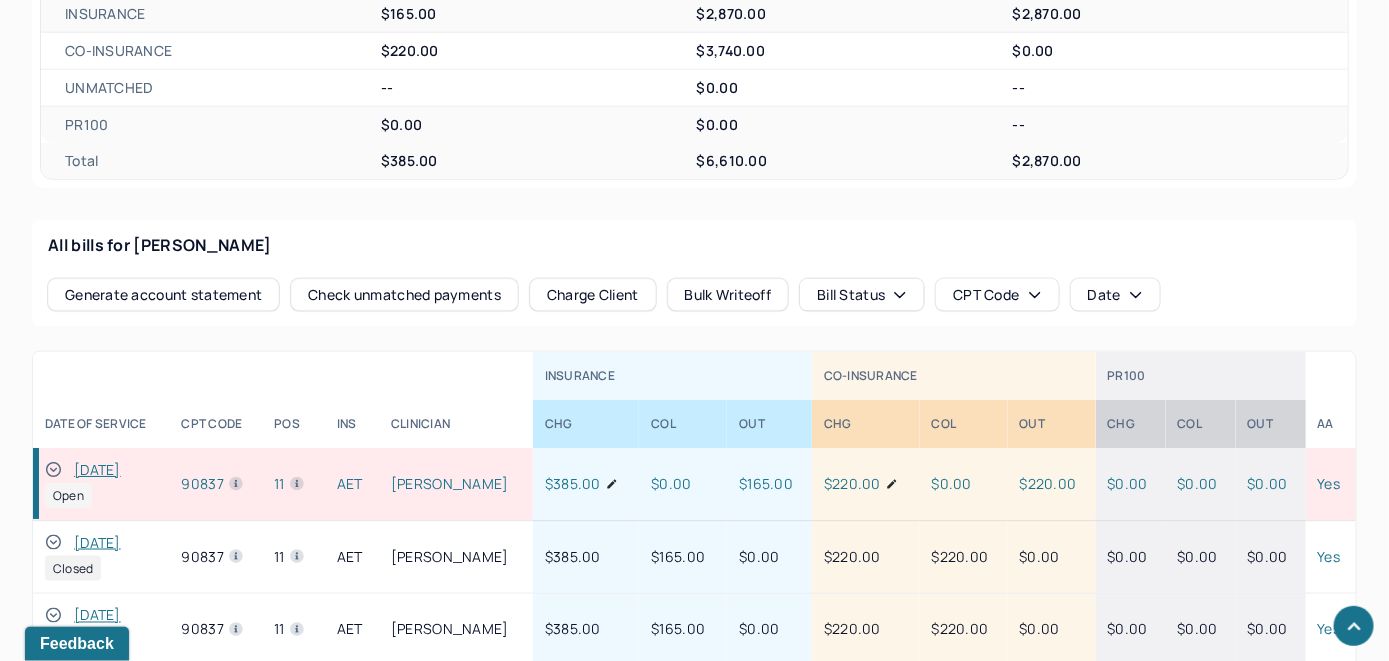 click on "Check unmatched payments" at bounding box center (404, 295) 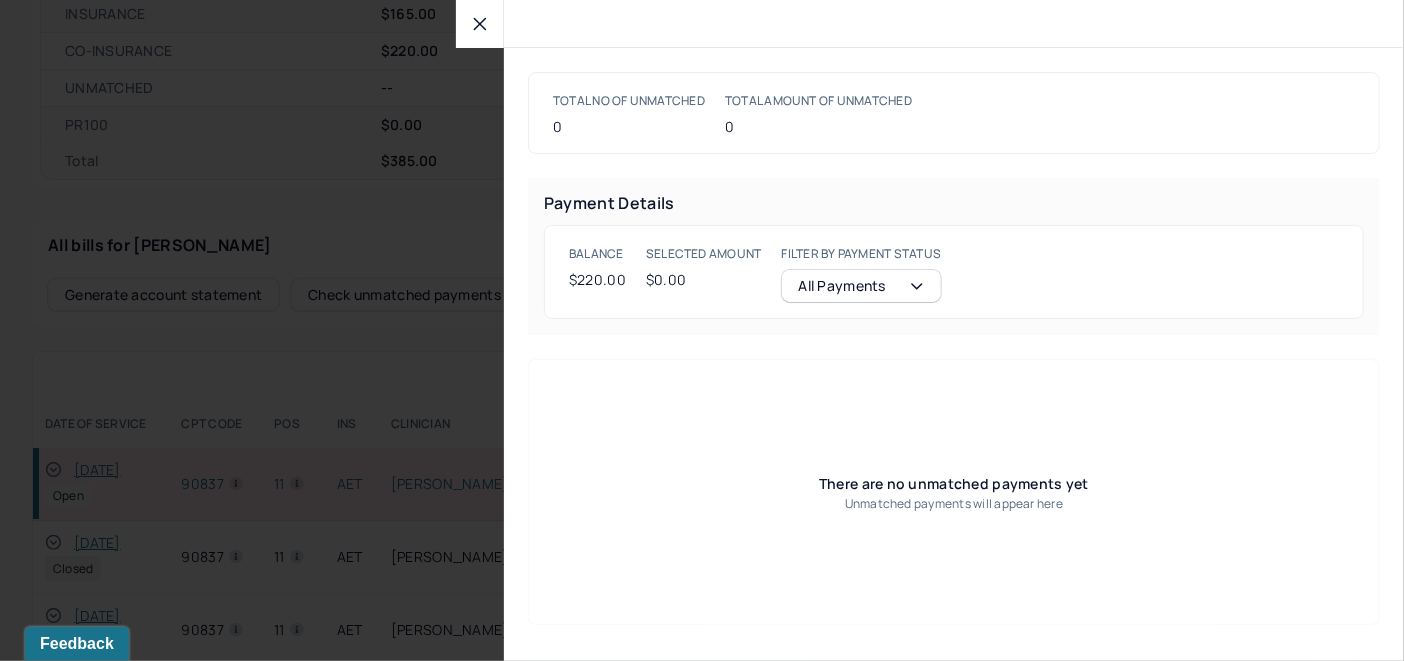 click at bounding box center [480, 24] 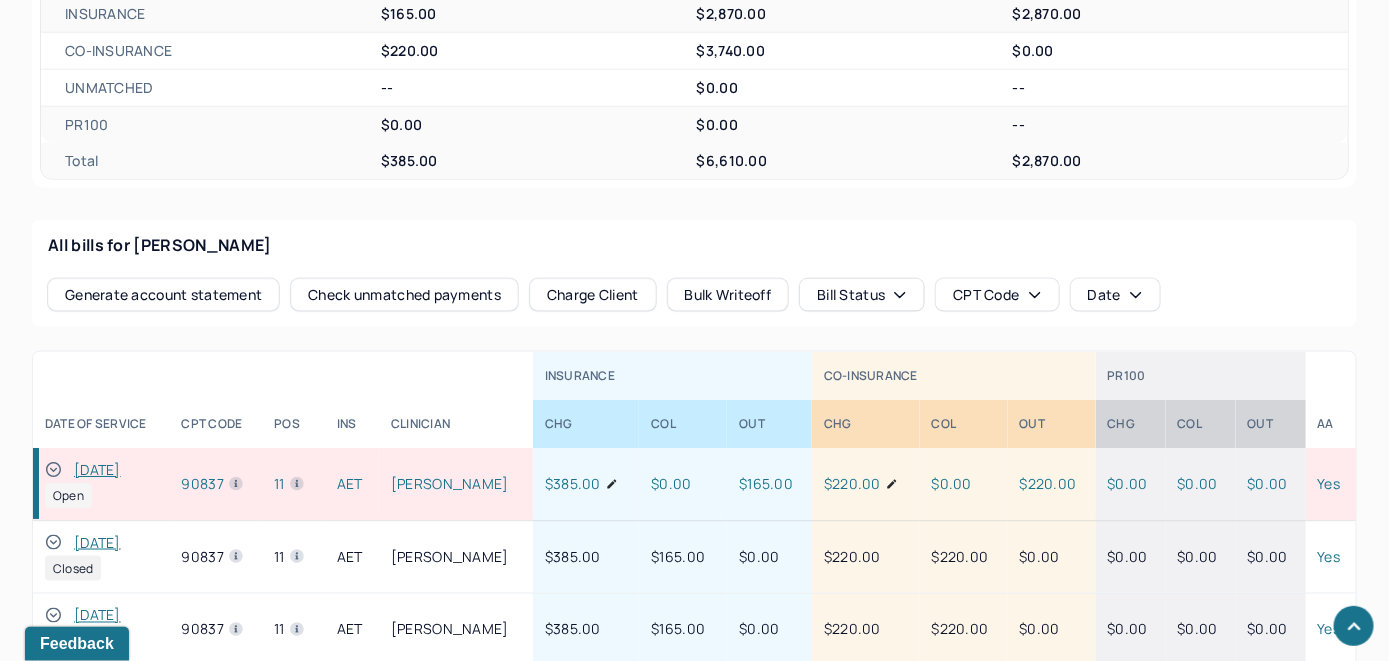 click on "Charge Client" at bounding box center [593, 295] 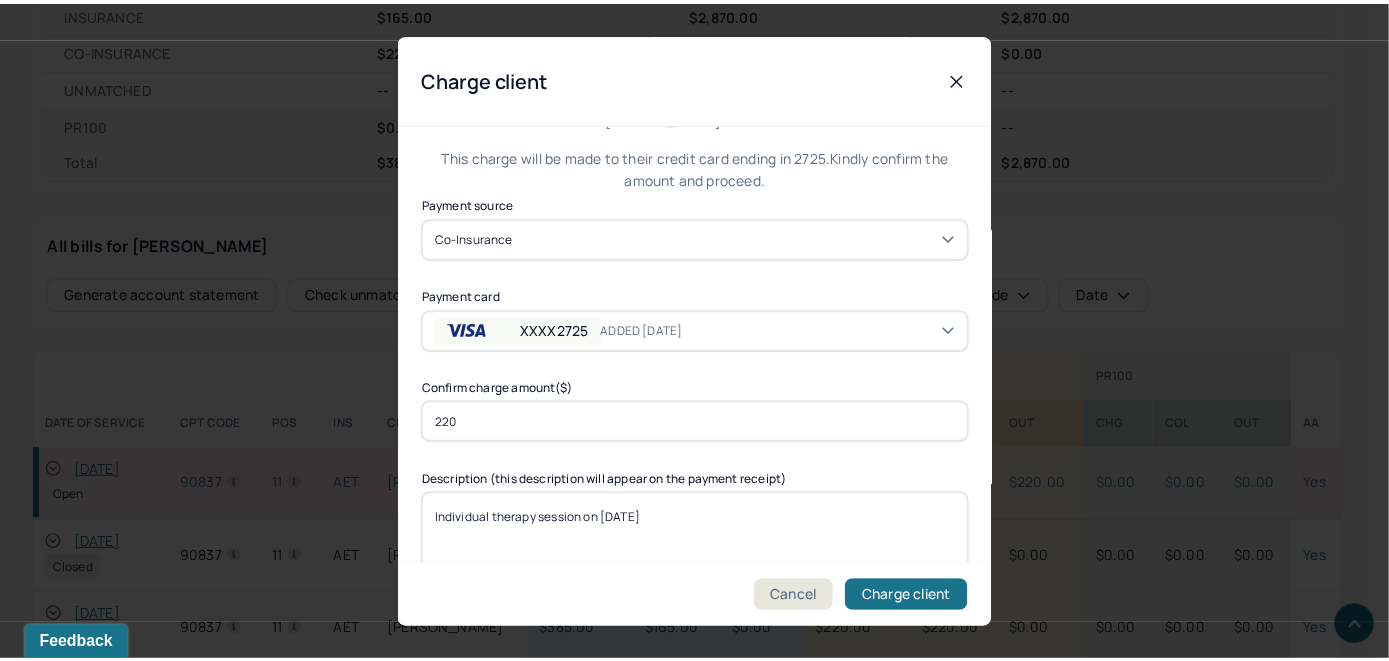 scroll, scrollTop: 121, scrollLeft: 0, axis: vertical 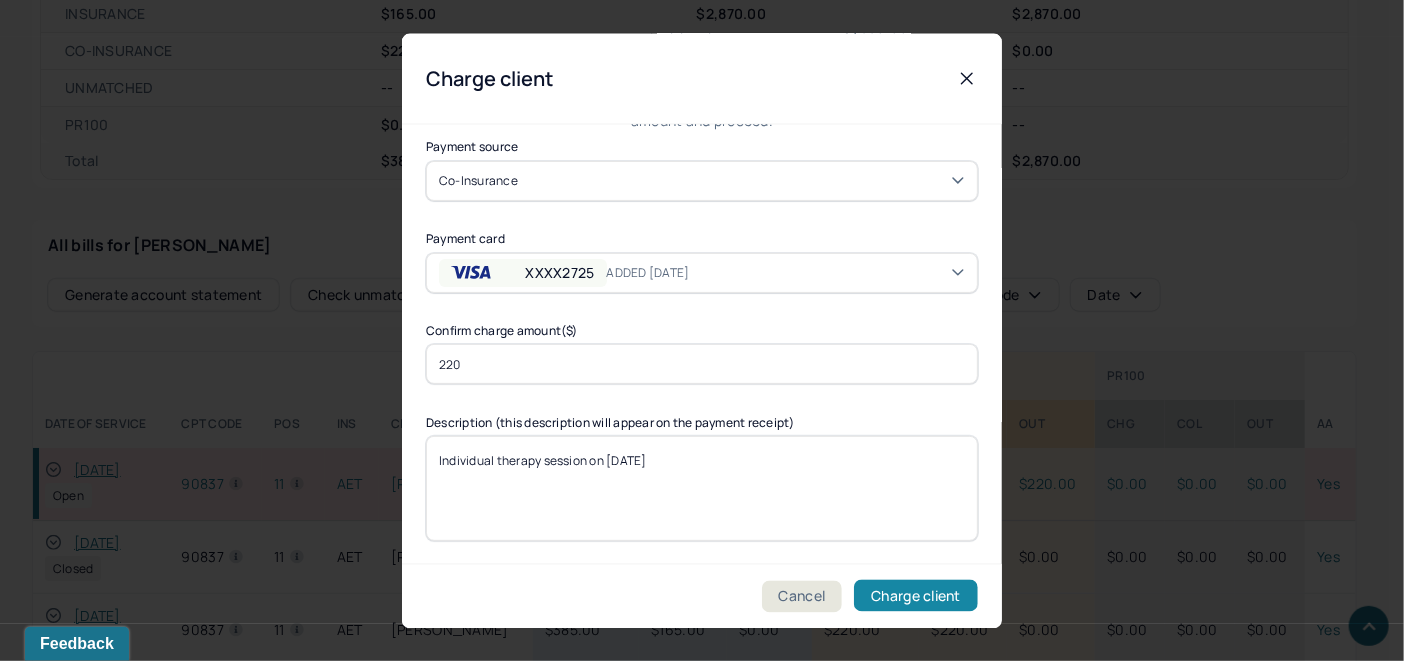click on "Charge client" at bounding box center [916, 596] 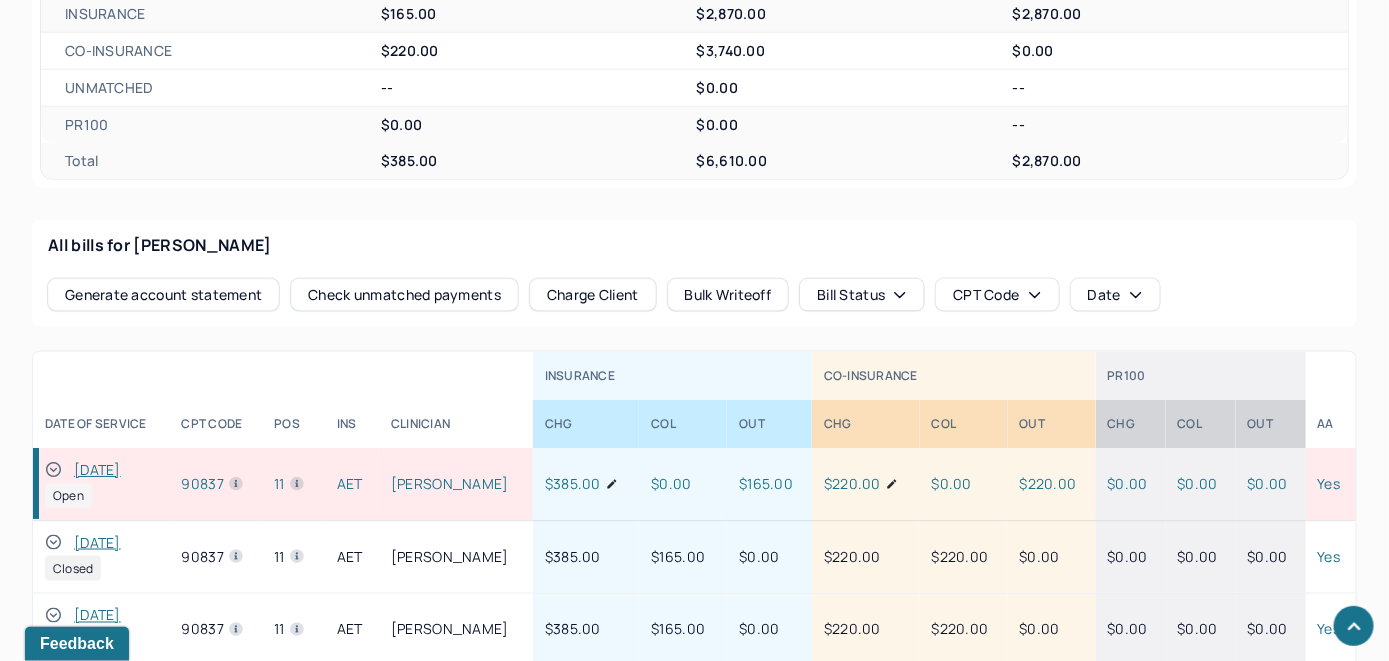 drag, startPoint x: 56, startPoint y: 461, endPoint x: 68, endPoint y: 452, distance: 15 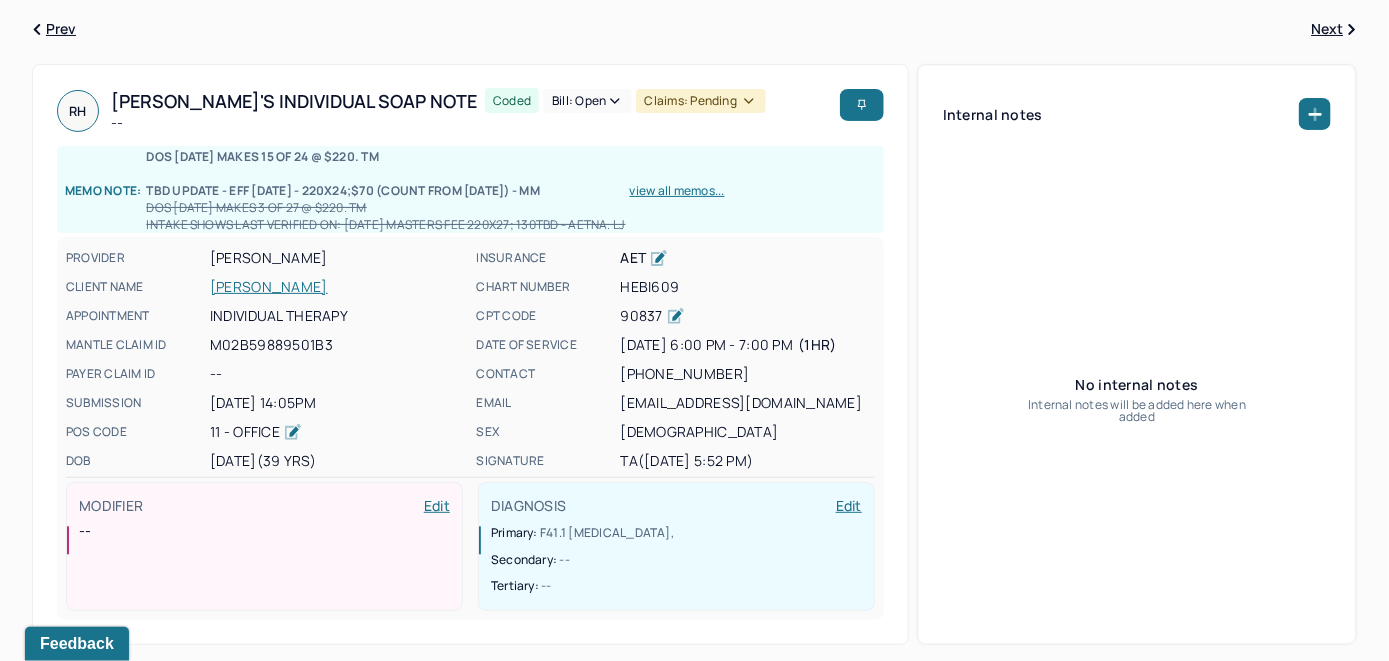 scroll, scrollTop: 61, scrollLeft: 0, axis: vertical 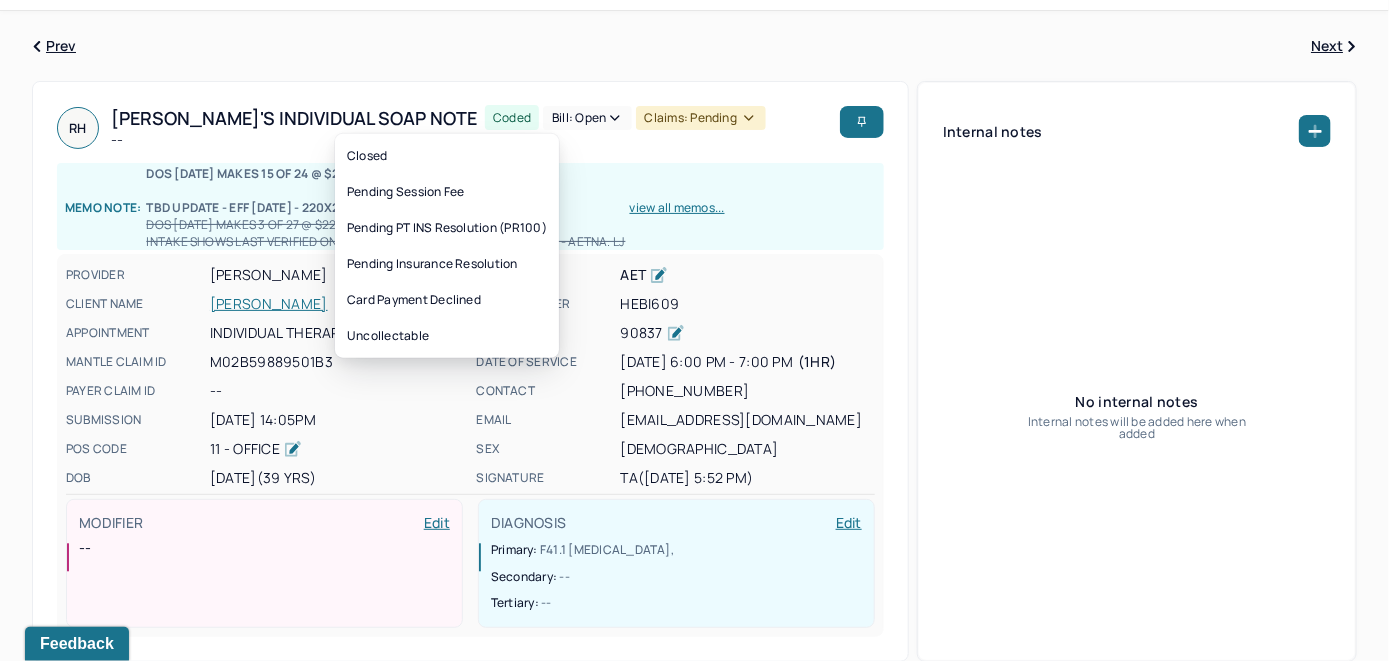 click on "Bill: Open" at bounding box center [587, 118] 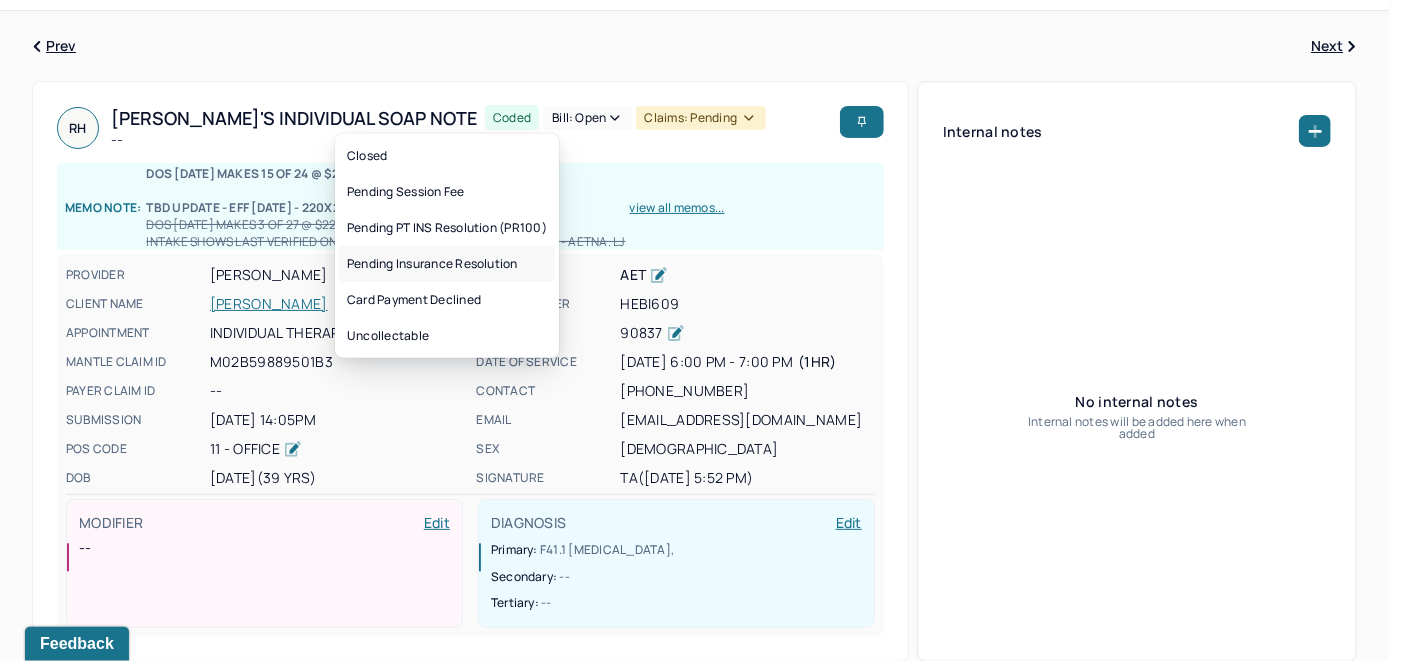 click on "Pending Insurance Resolution" at bounding box center [447, 264] 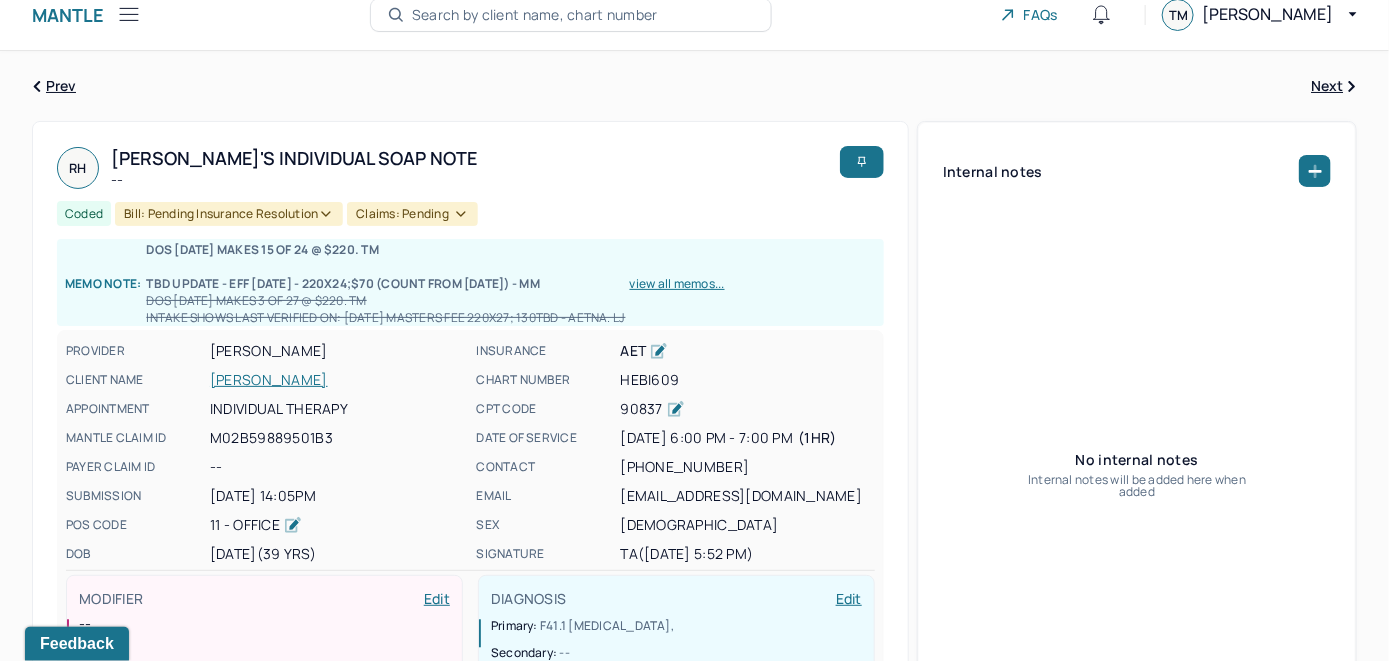 scroll, scrollTop: 0, scrollLeft: 0, axis: both 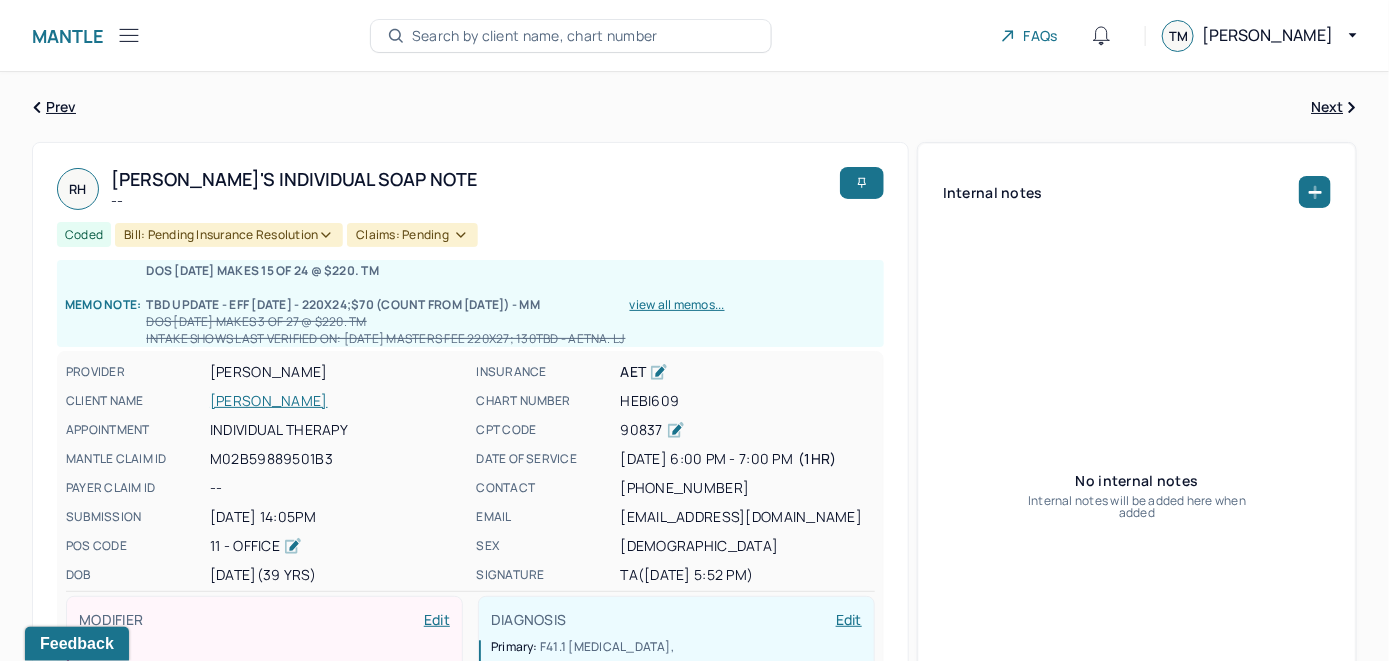 click on "Search by client name, chart number" at bounding box center (535, 36) 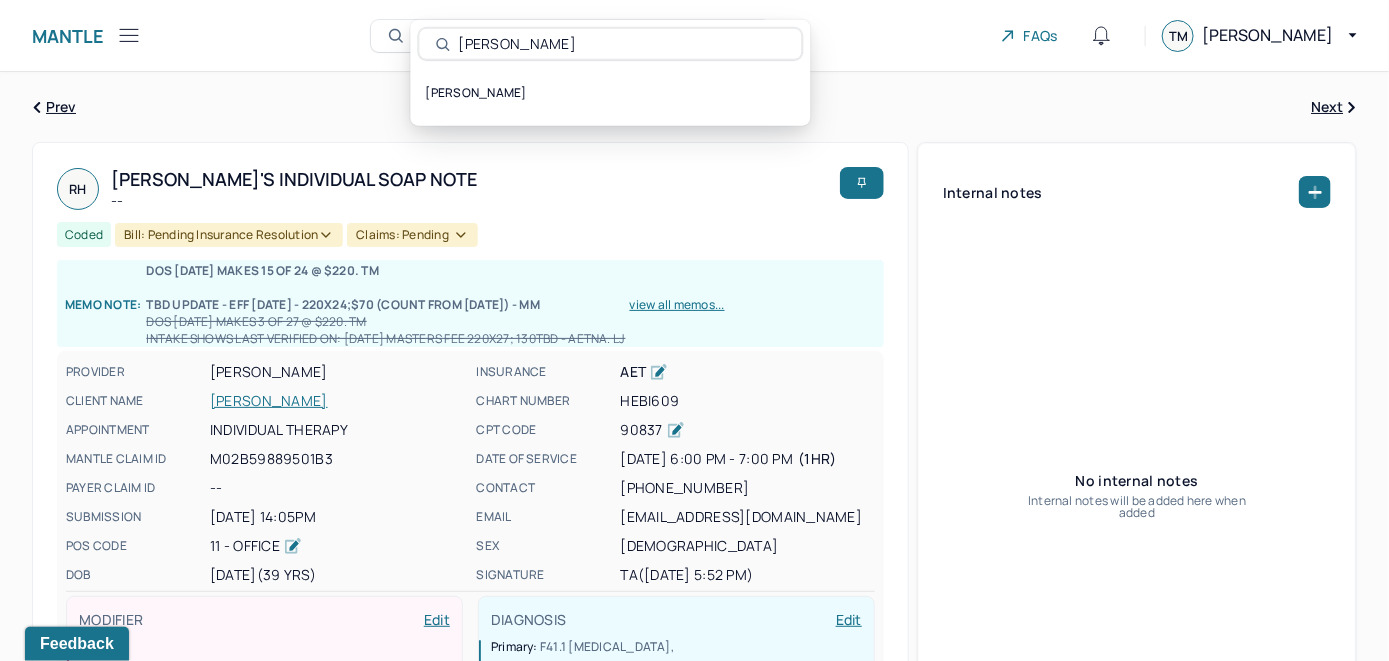 type on "Rhiannon Gibbs" 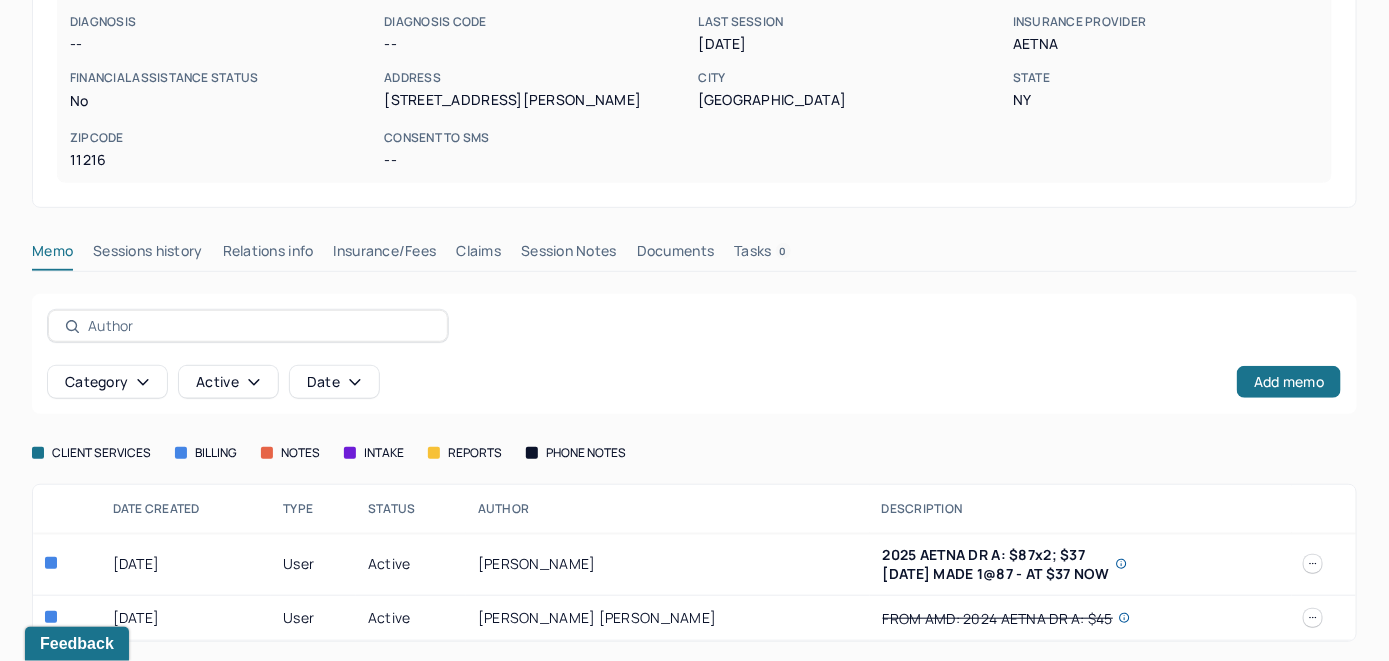 scroll, scrollTop: 324, scrollLeft: 0, axis: vertical 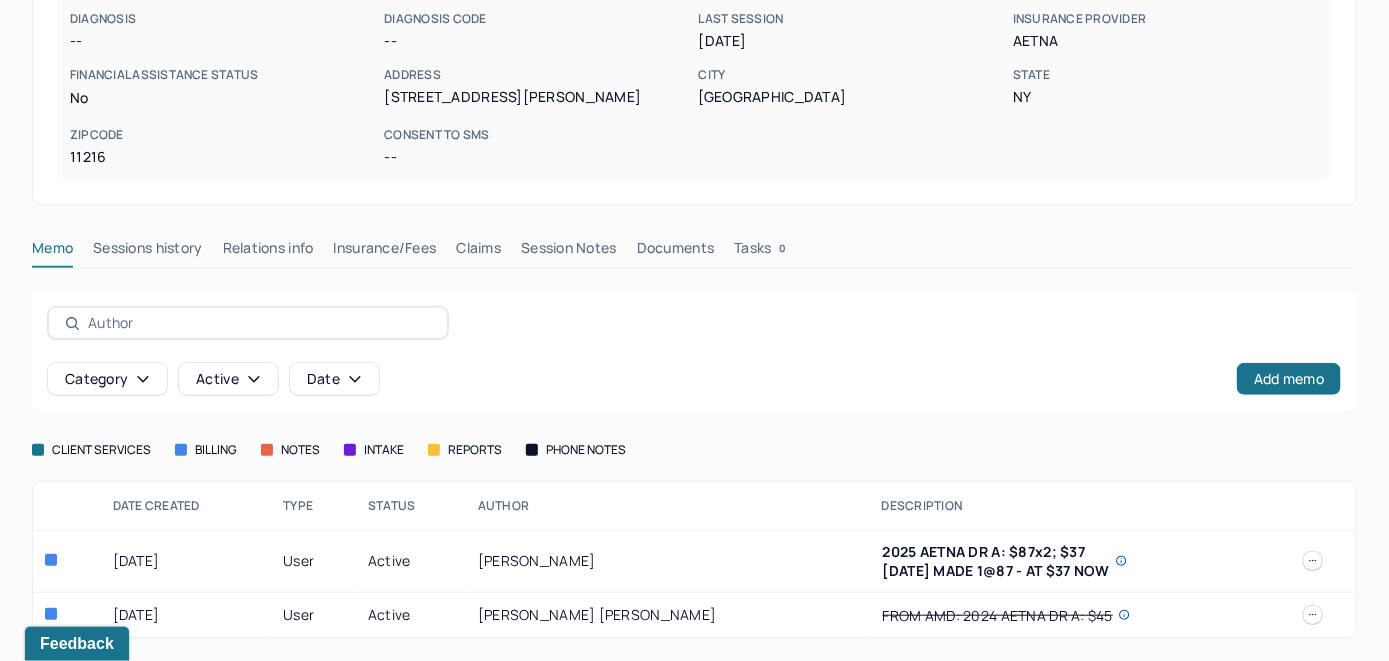 click on "Insurance/Fees" at bounding box center (385, 252) 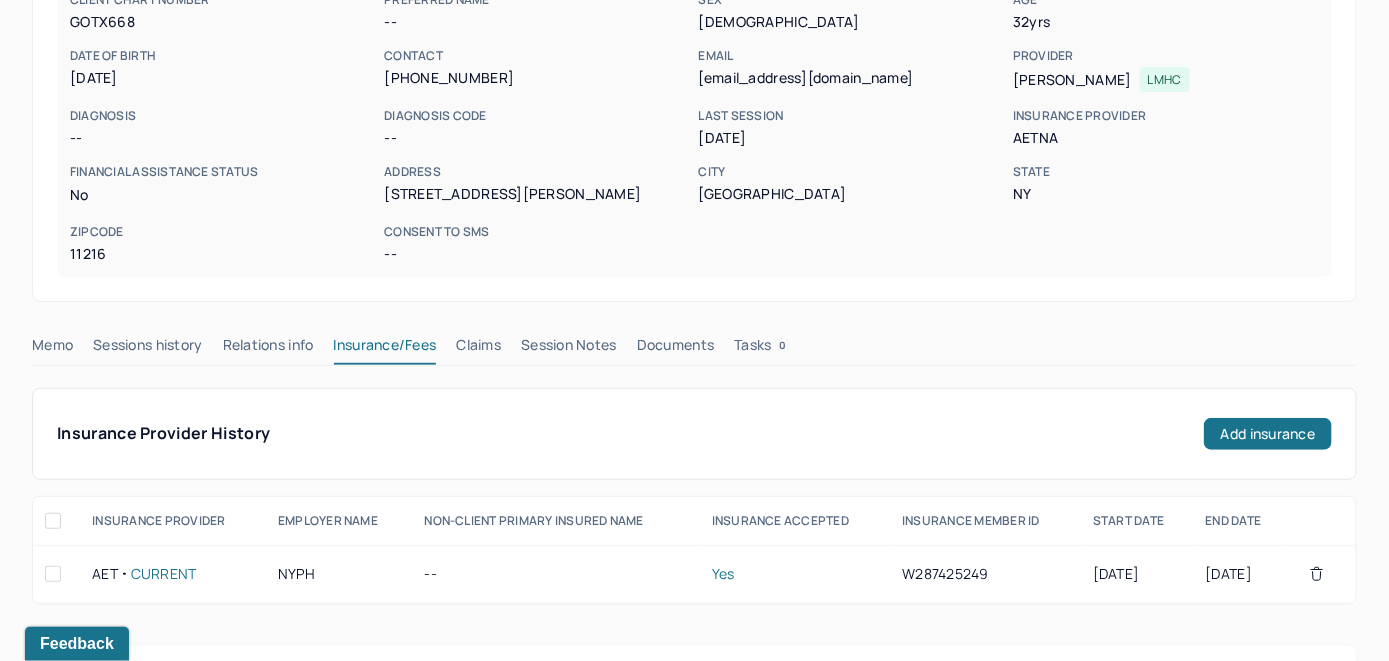 scroll, scrollTop: 224, scrollLeft: 0, axis: vertical 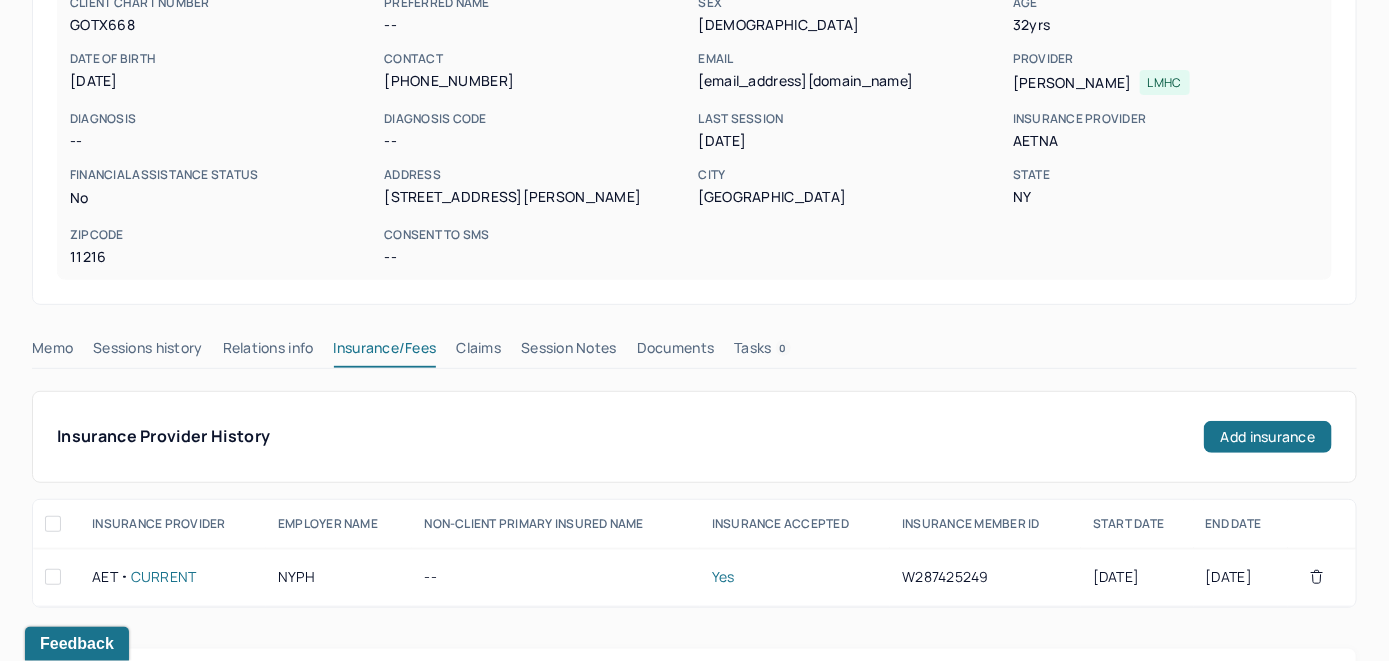 click on "Claims" at bounding box center (478, 352) 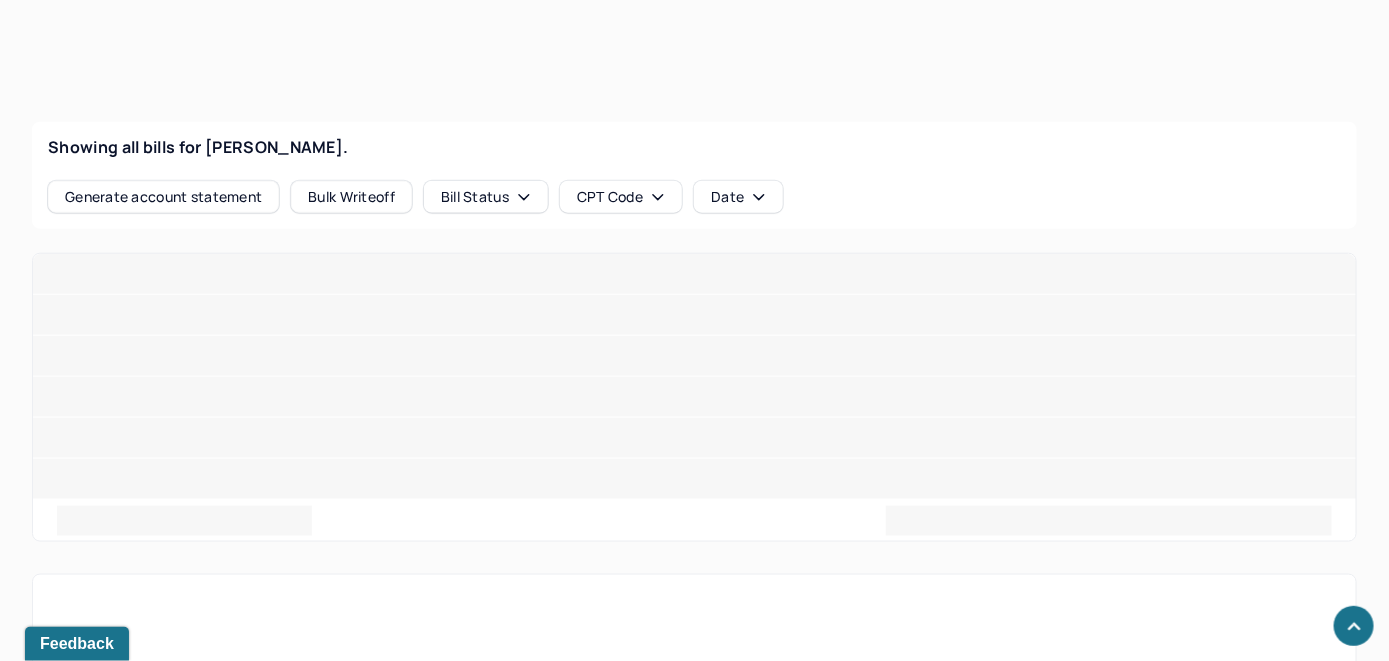 scroll, scrollTop: 765, scrollLeft: 0, axis: vertical 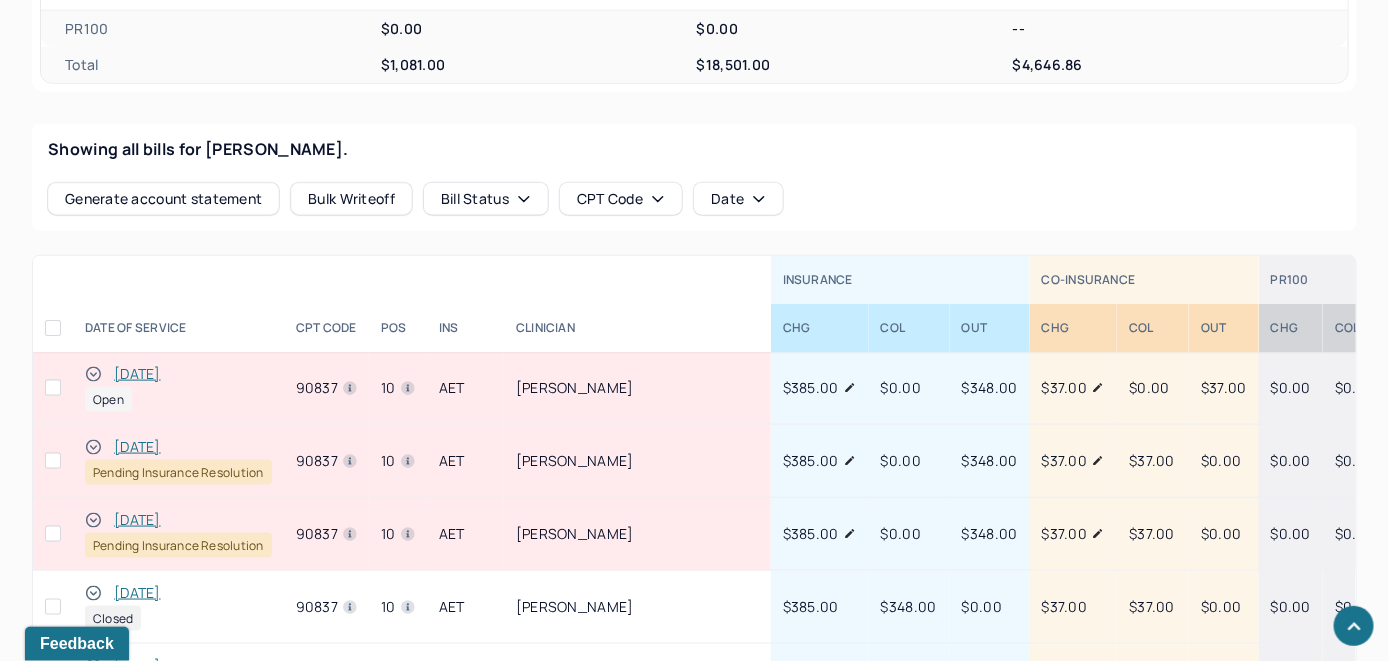 click on "[DATE]" at bounding box center [137, 374] 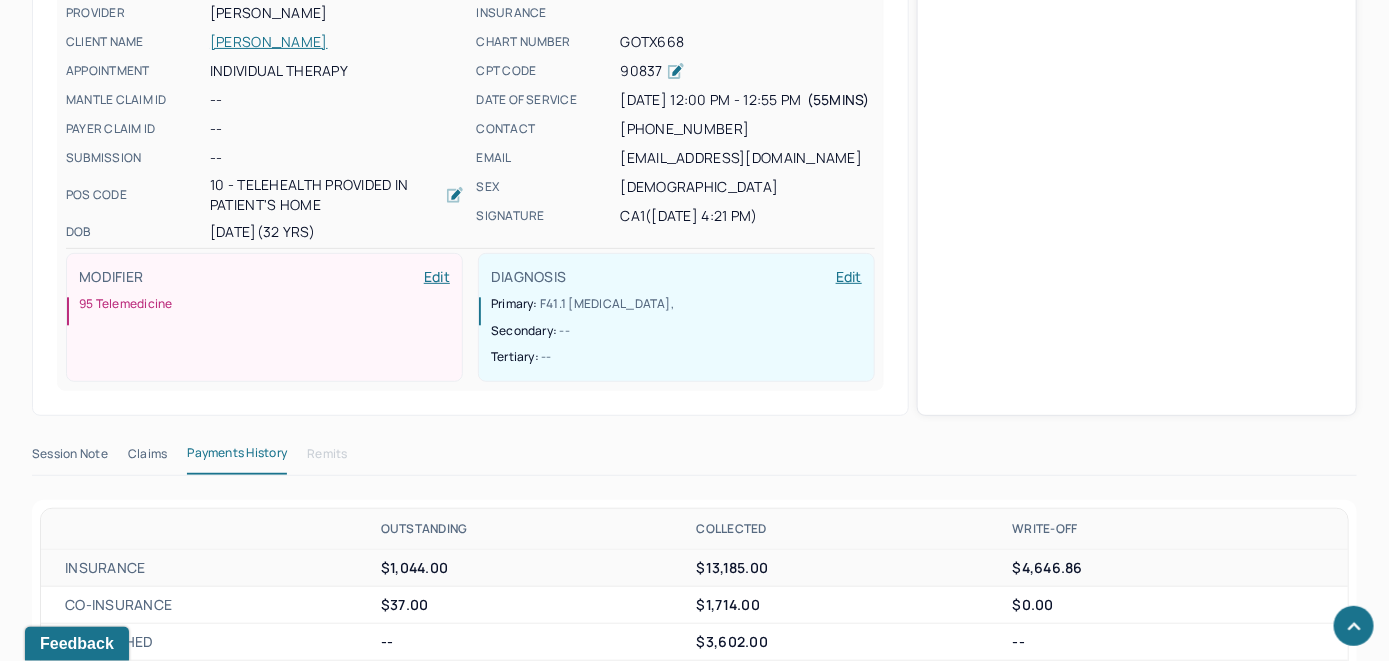 scroll, scrollTop: 765, scrollLeft: 0, axis: vertical 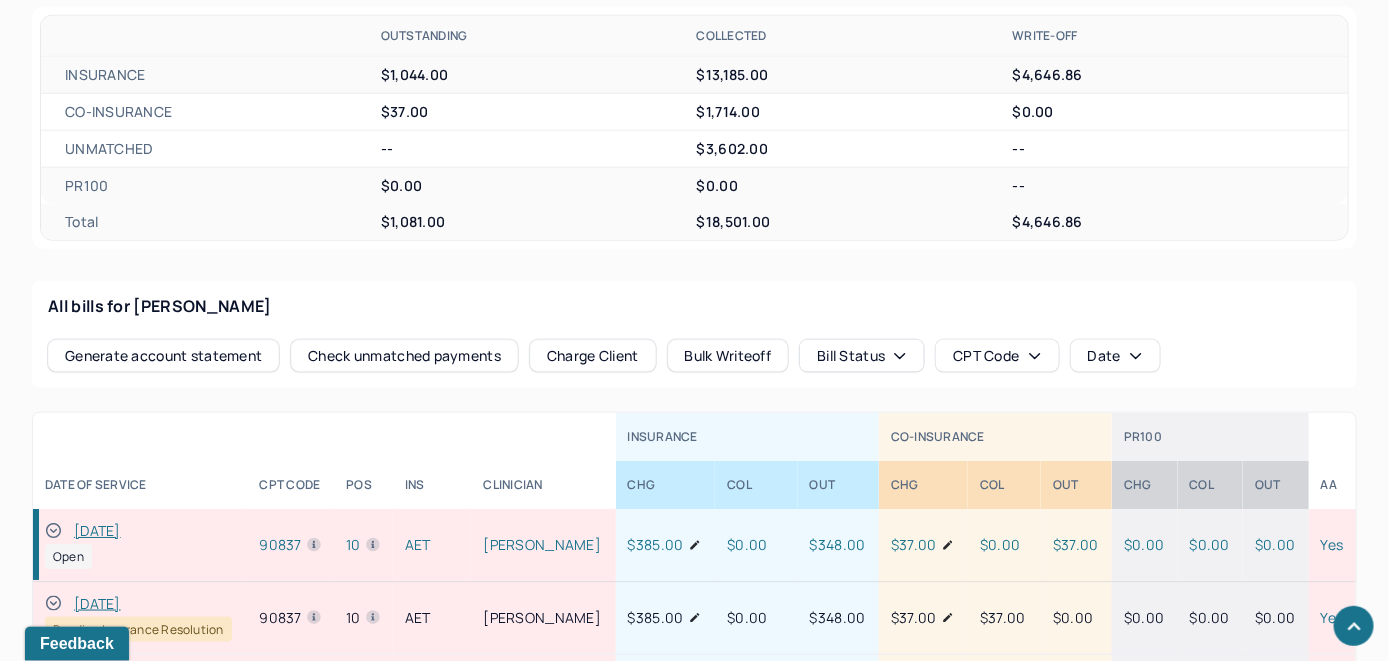 click on "Check unmatched payments" at bounding box center [404, 356] 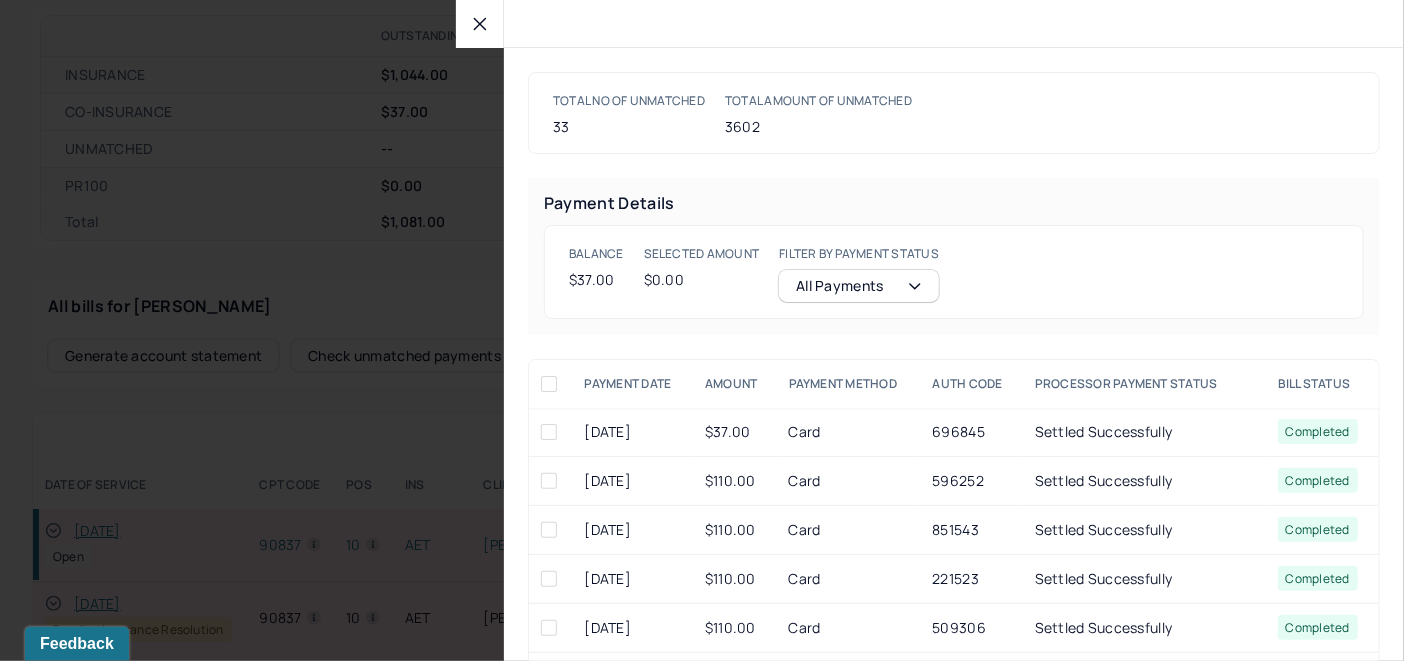 click at bounding box center (549, 432) 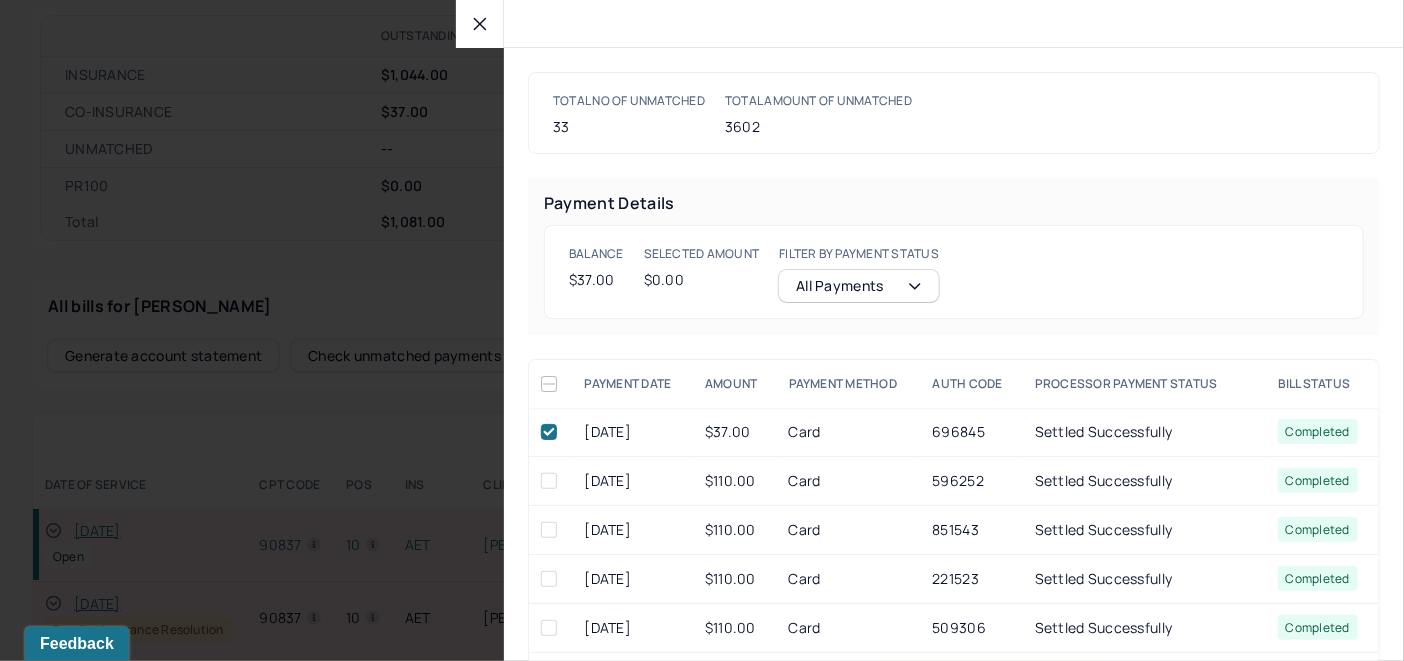 checkbox on "true" 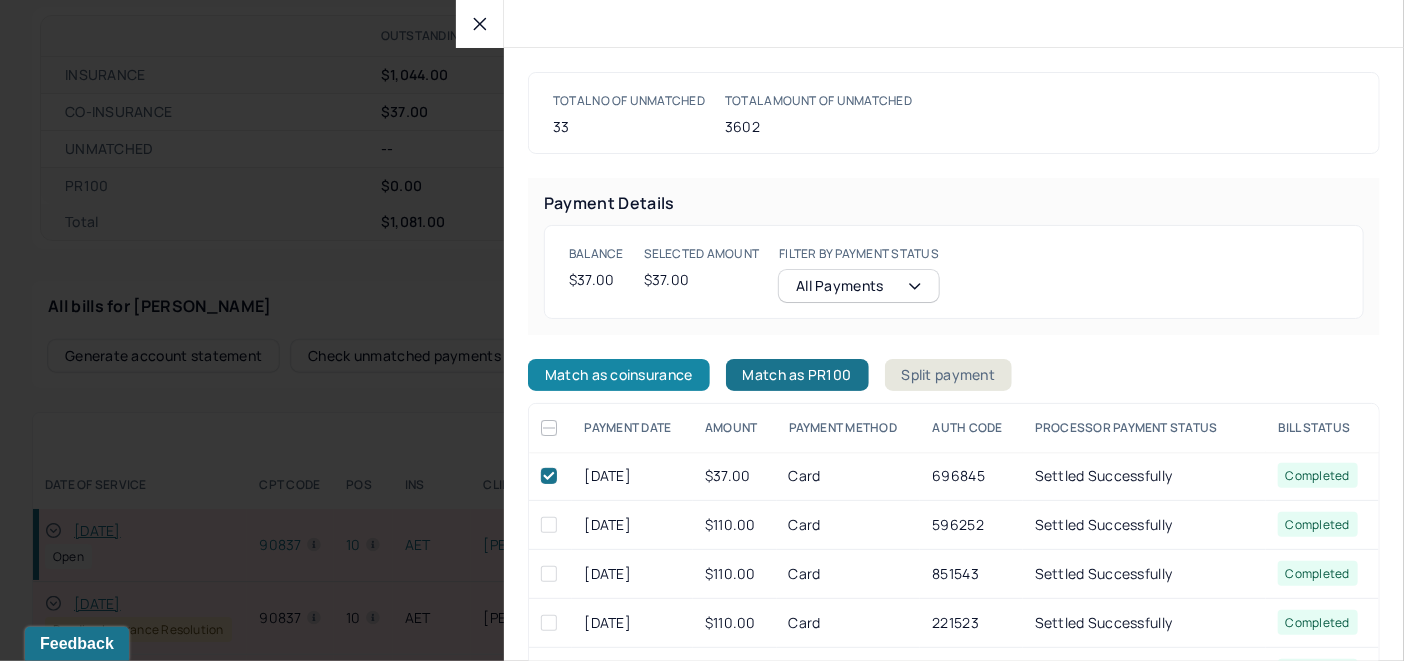 click on "Match as coinsurance" at bounding box center [619, 375] 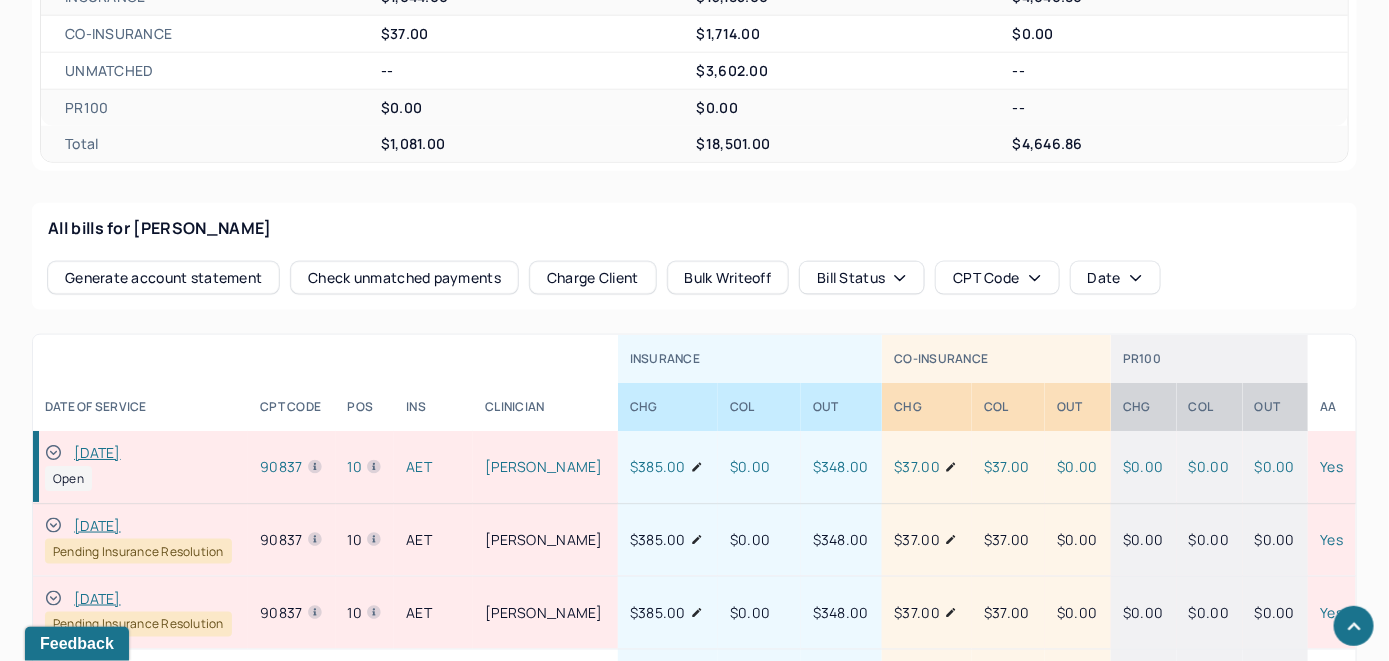 scroll, scrollTop: 965, scrollLeft: 0, axis: vertical 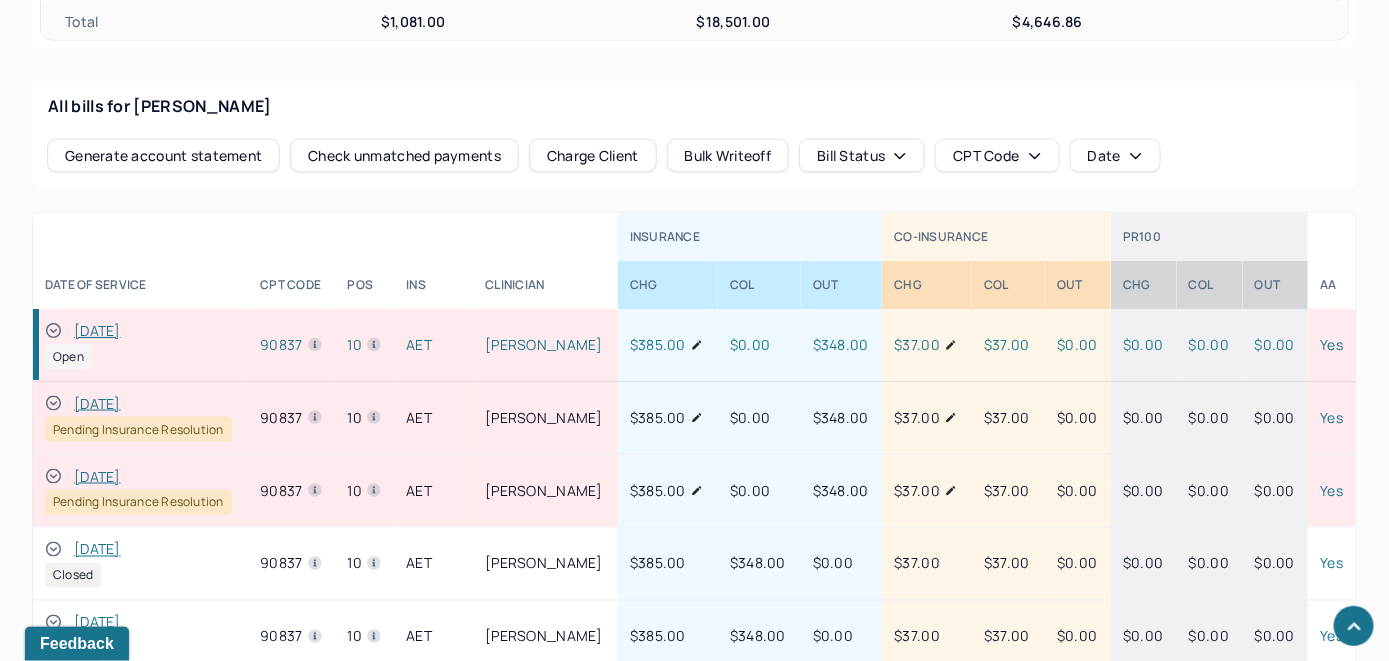click 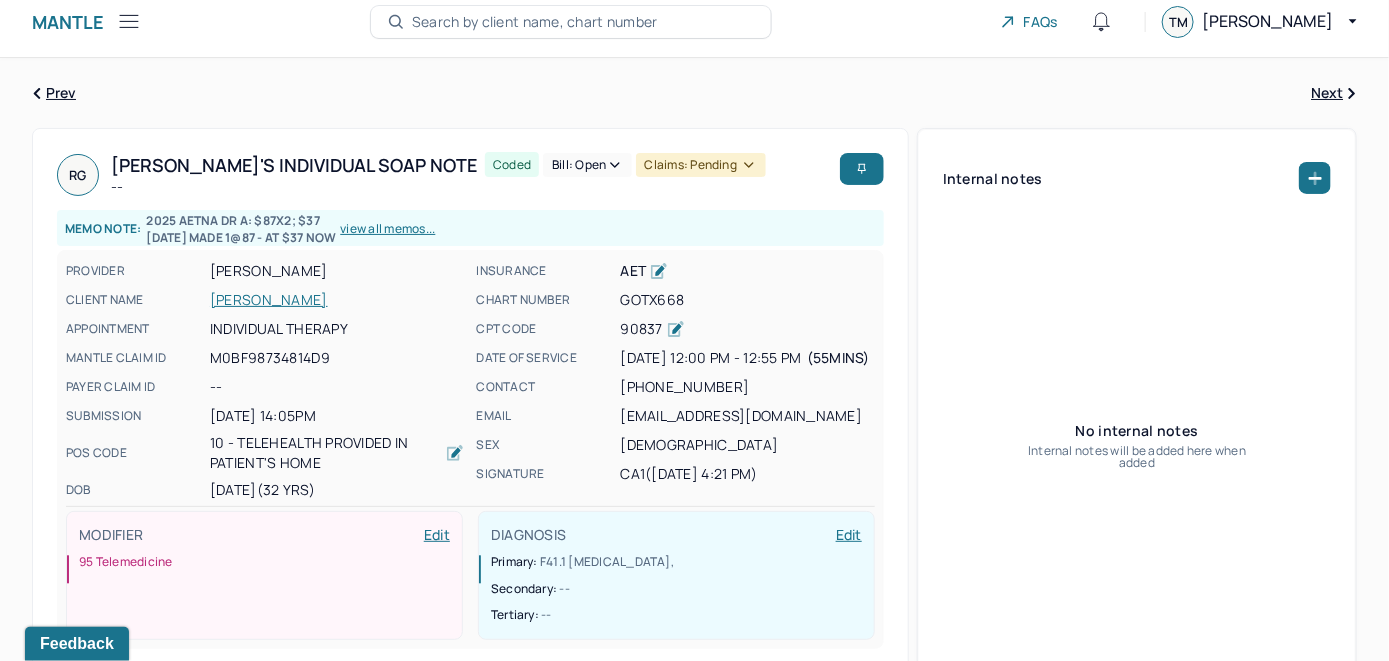 scroll, scrollTop: 0, scrollLeft: 0, axis: both 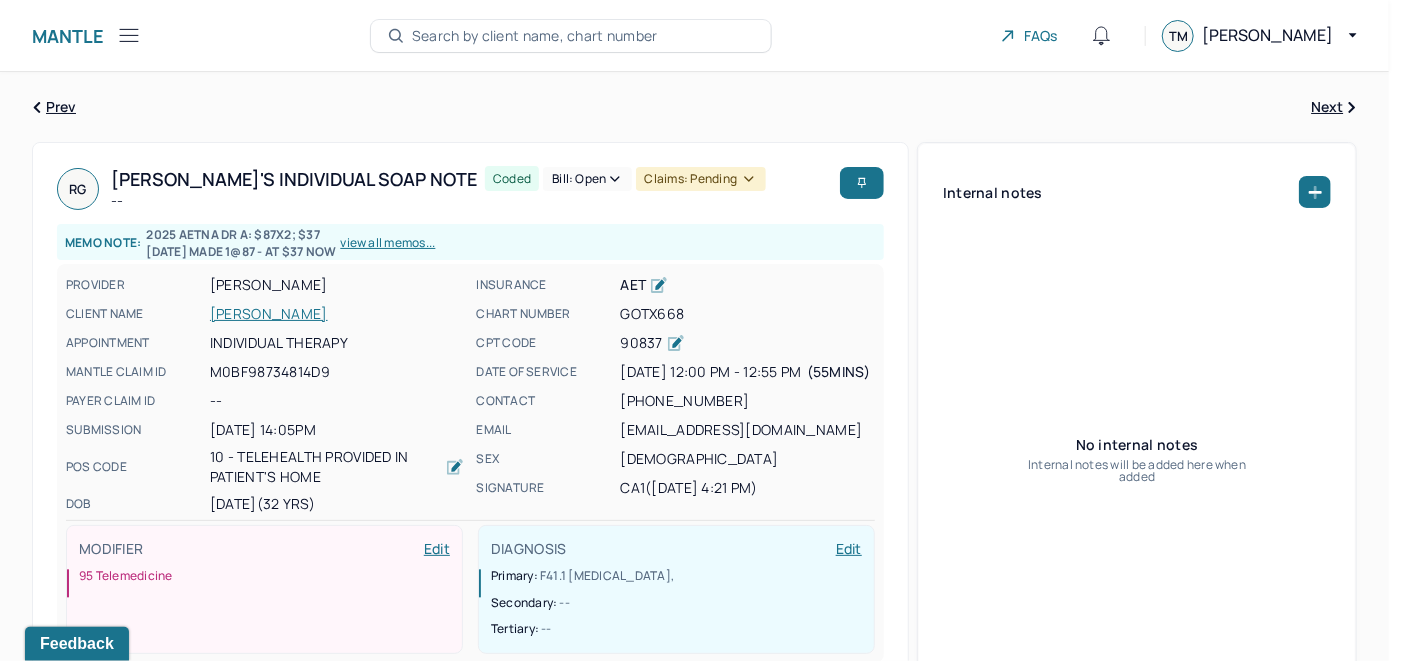 click on "Bill: Open" at bounding box center [587, 179] 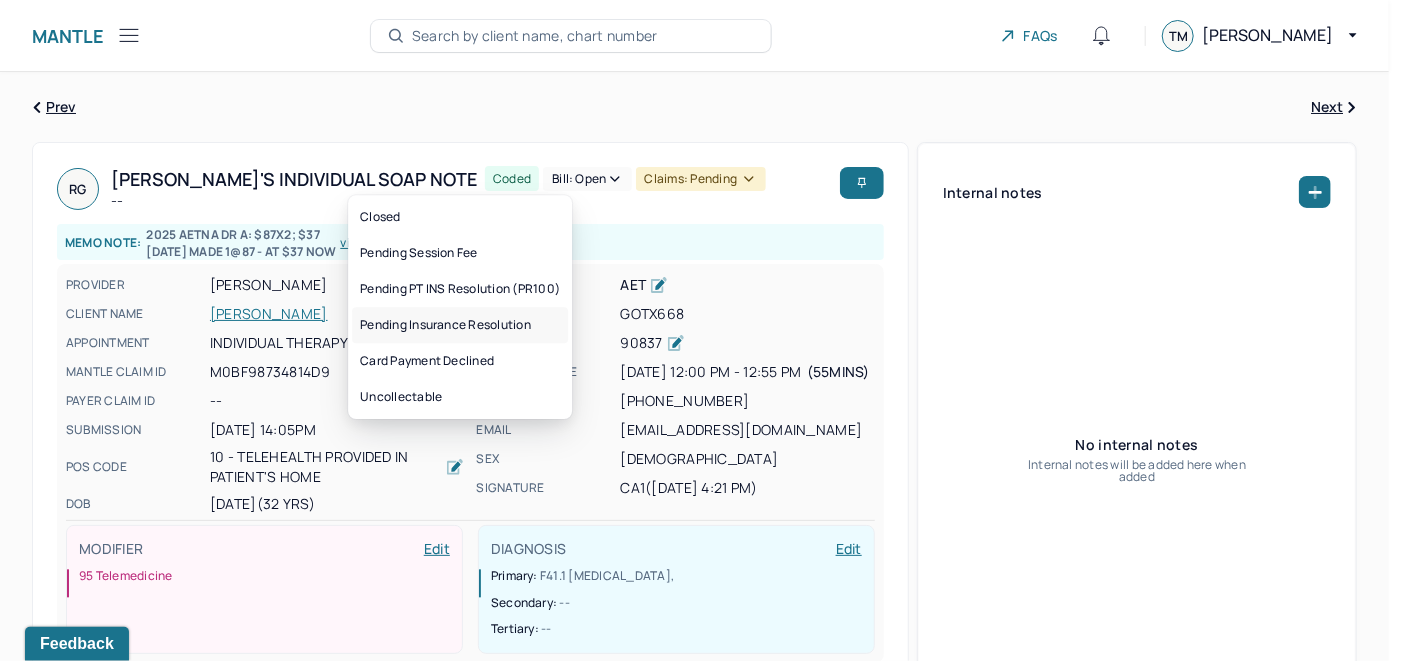 click on "Pending Insurance Resolution" at bounding box center [460, 325] 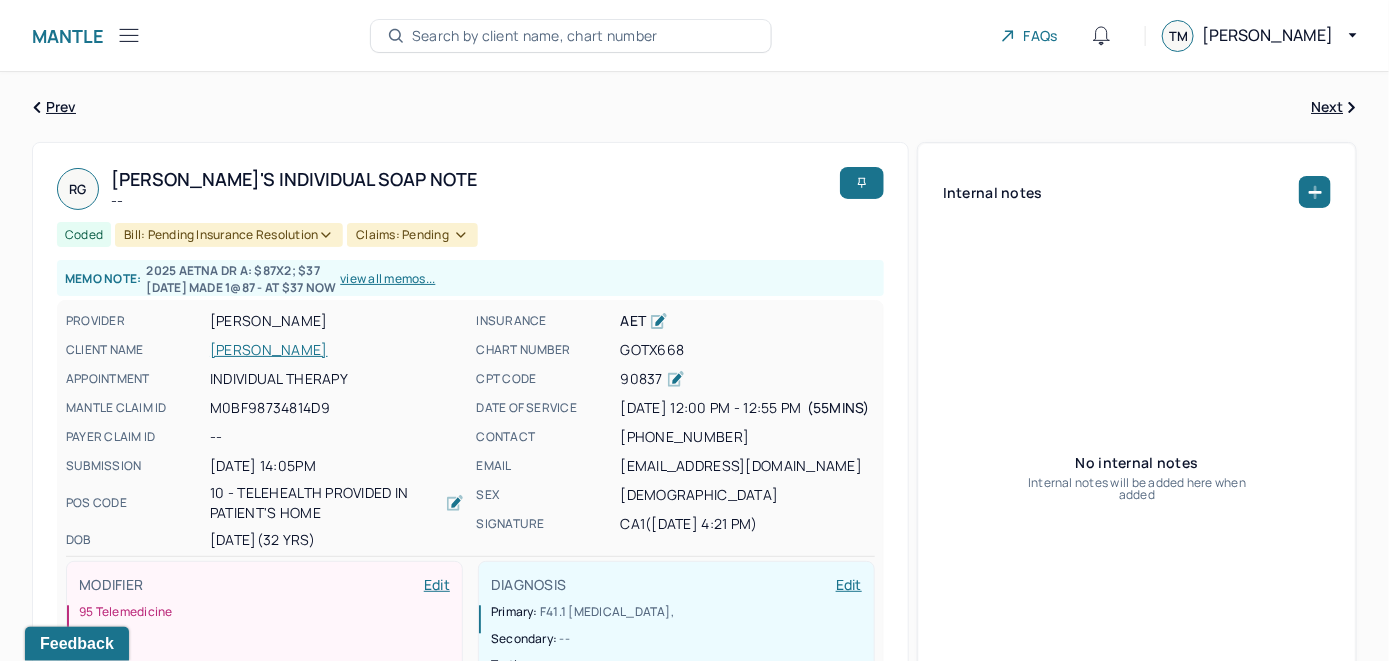 click on "Search by client name, chart number" at bounding box center (535, 36) 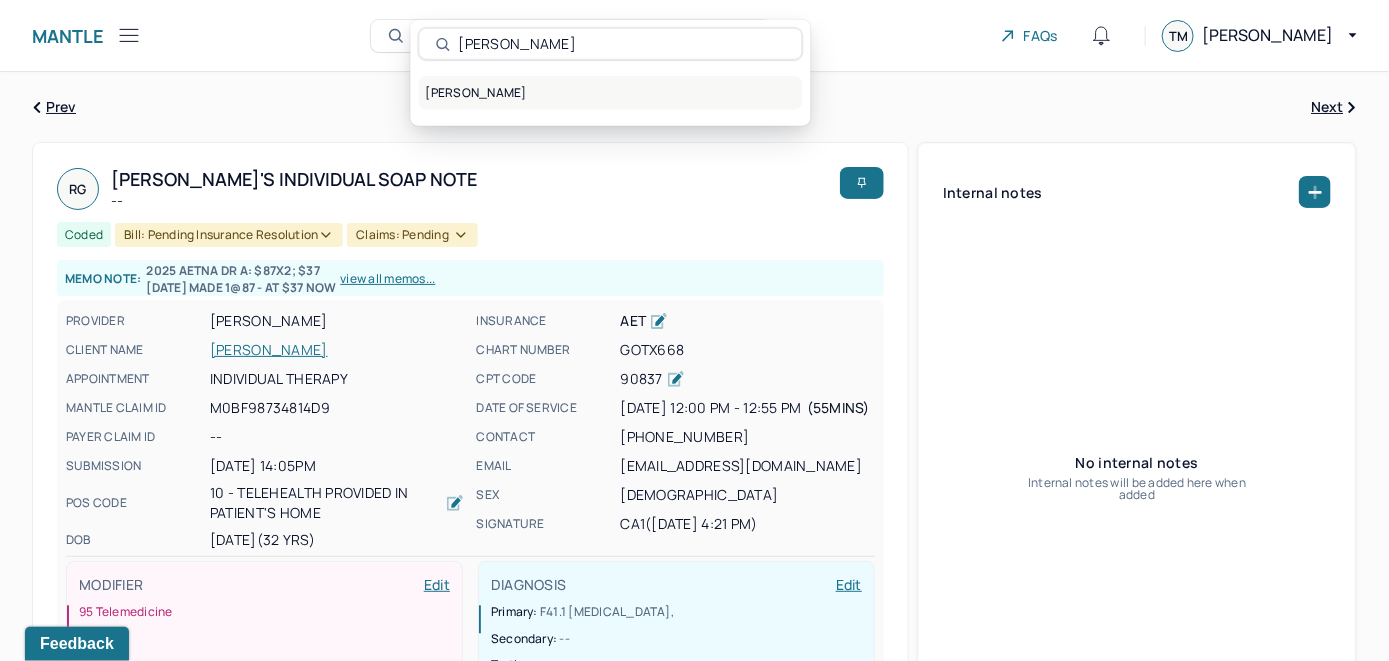 type on "Richard Weksberg" 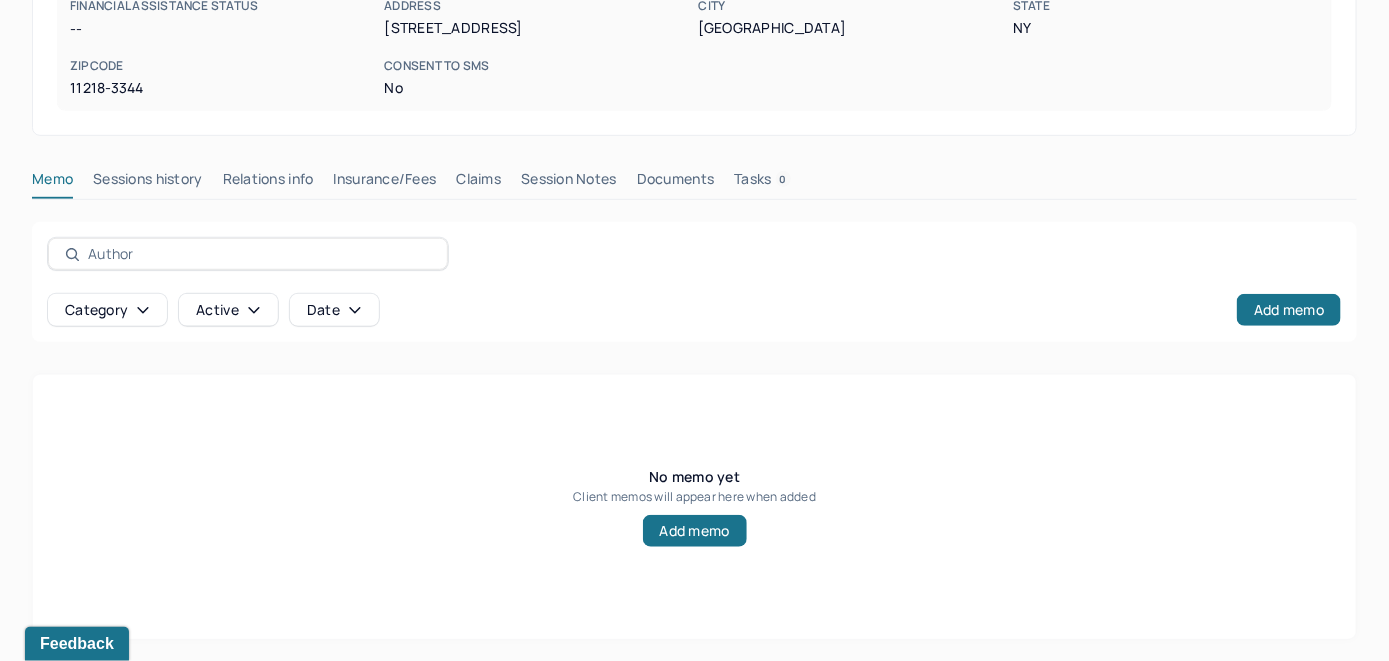 click on "Insurance/Fees" at bounding box center [385, 183] 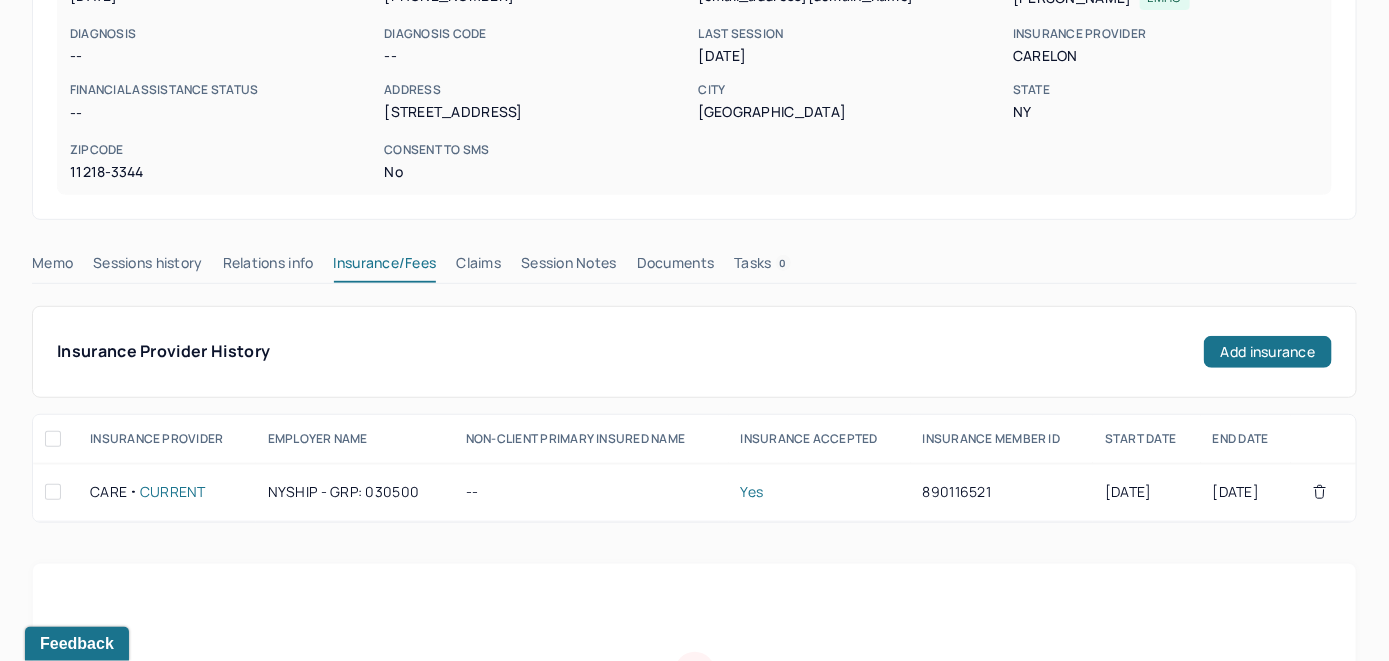scroll, scrollTop: 209, scrollLeft: 0, axis: vertical 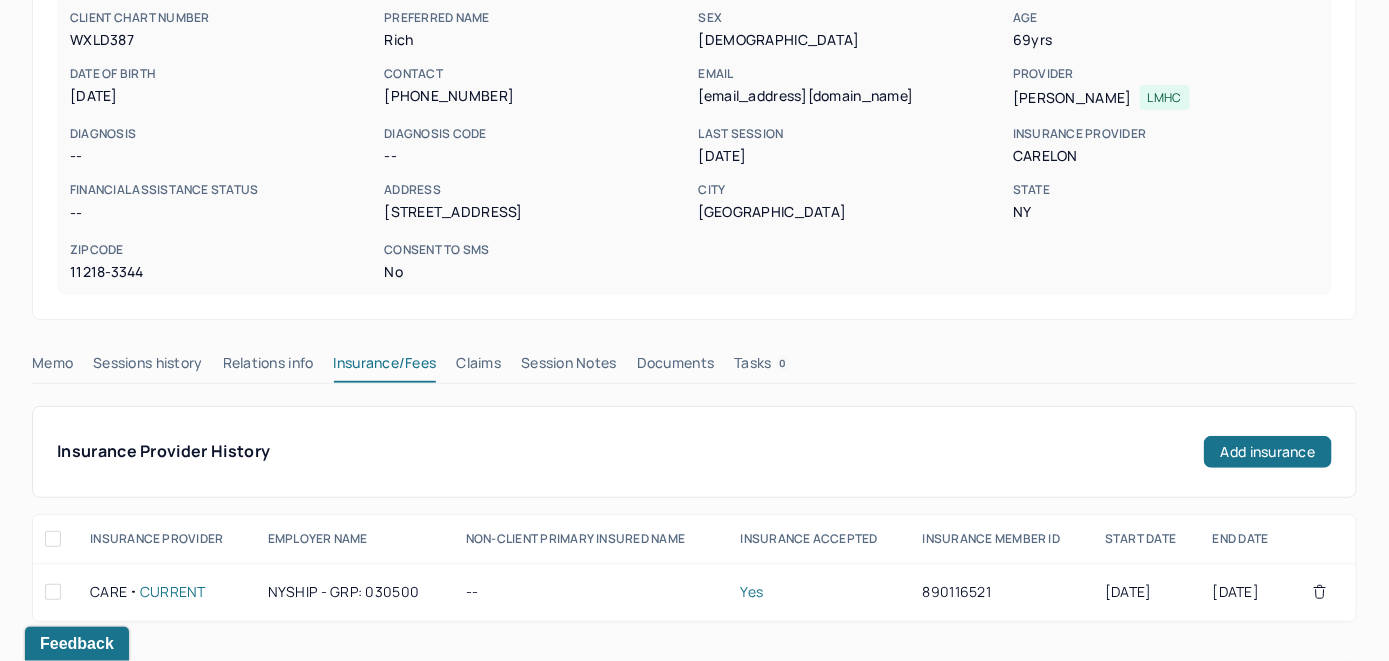 click on "Claims" at bounding box center [478, 367] 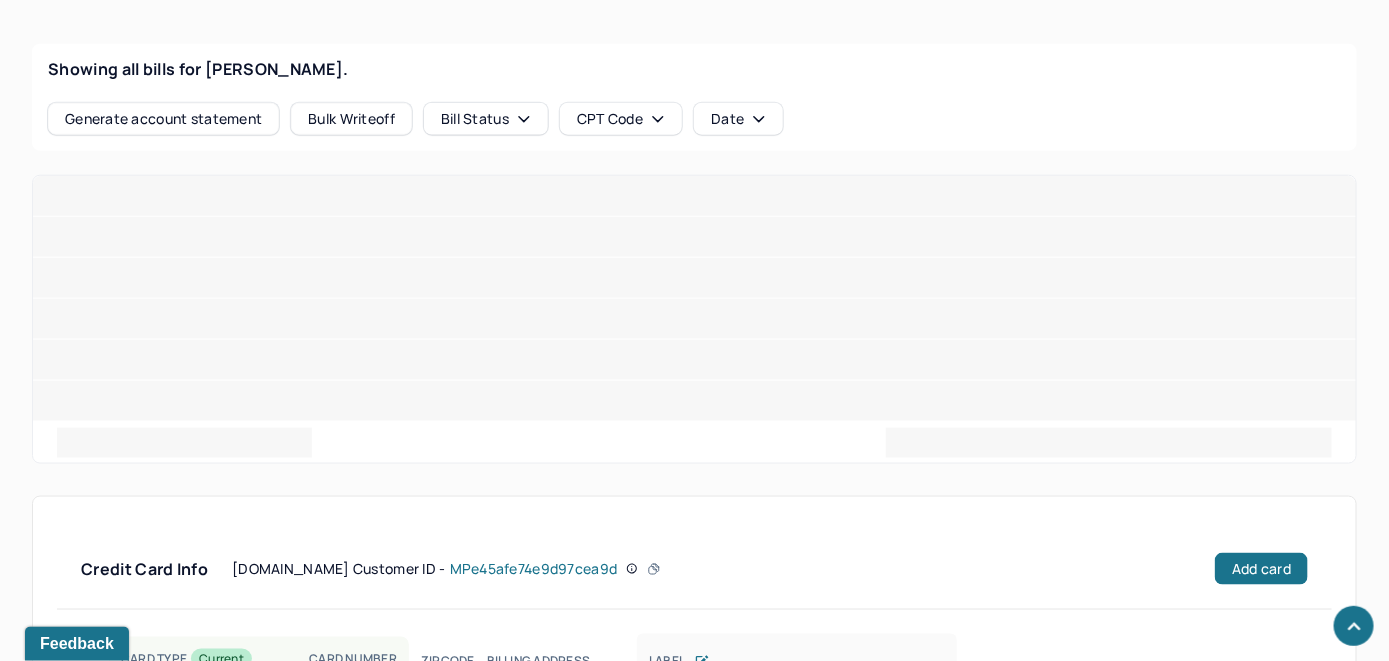 scroll, scrollTop: 604, scrollLeft: 0, axis: vertical 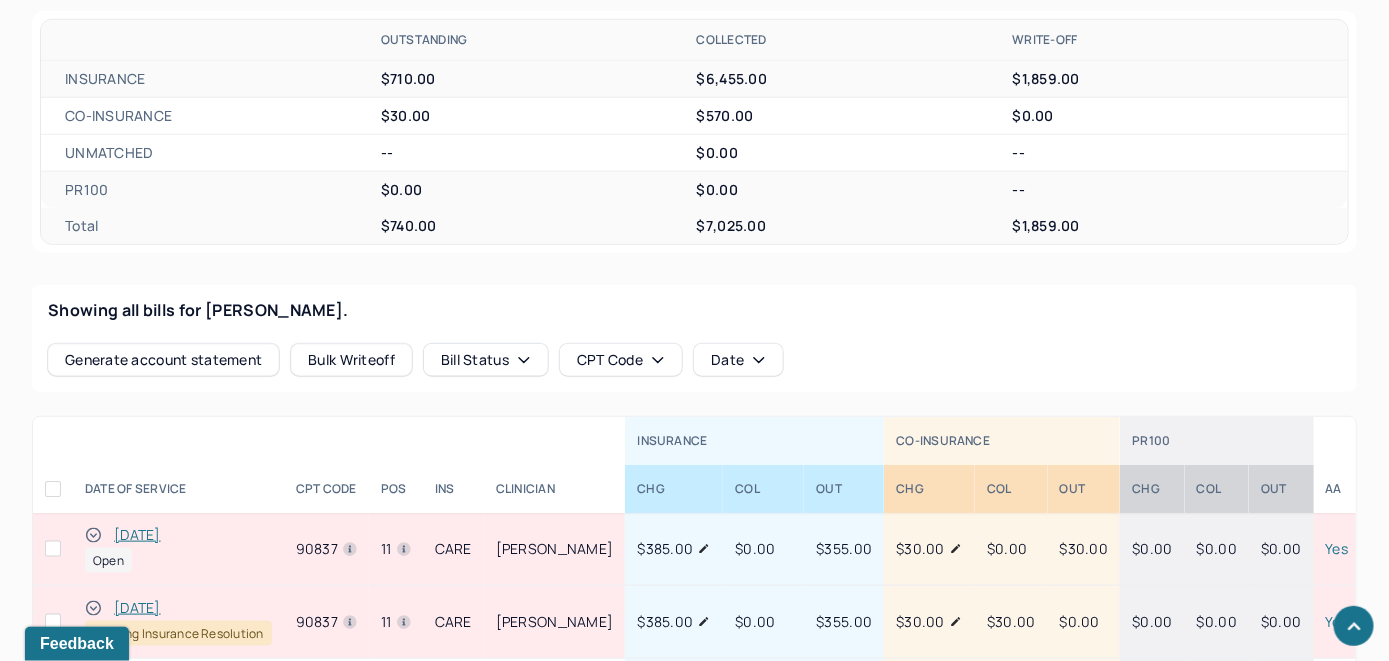 click on "[DATE]" at bounding box center (137, 535) 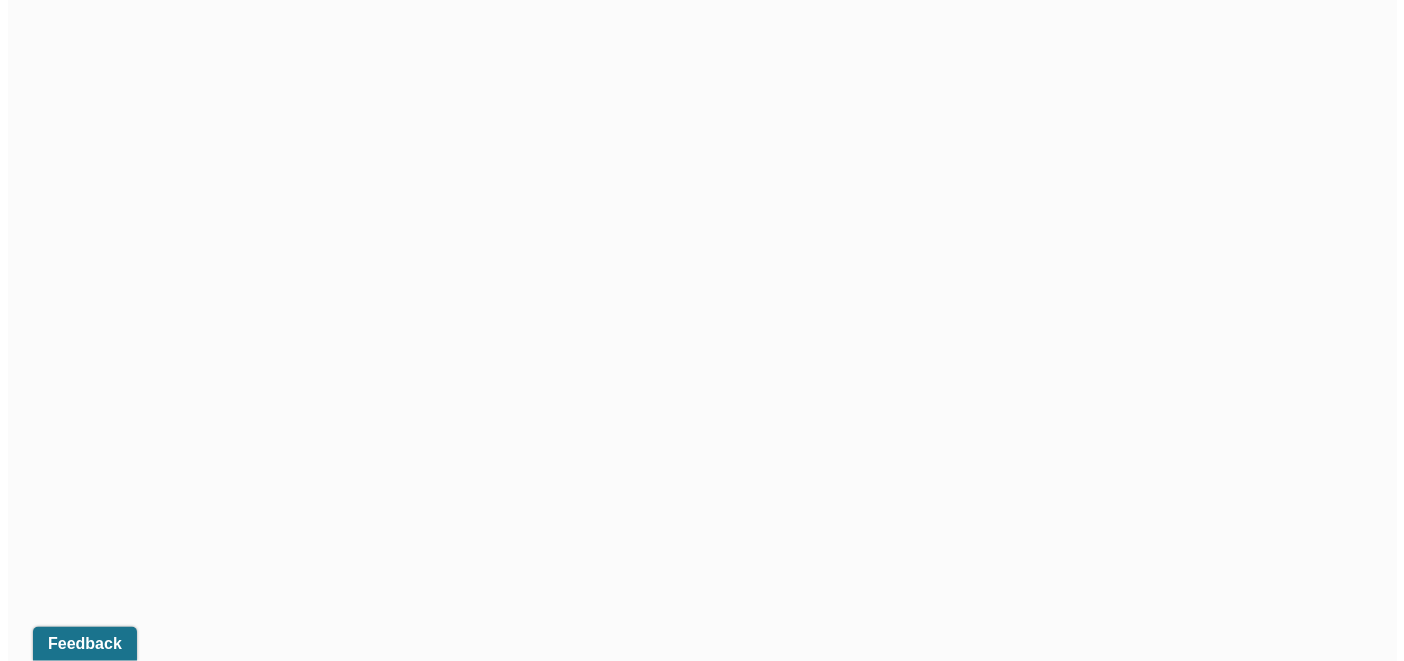scroll, scrollTop: 604, scrollLeft: 0, axis: vertical 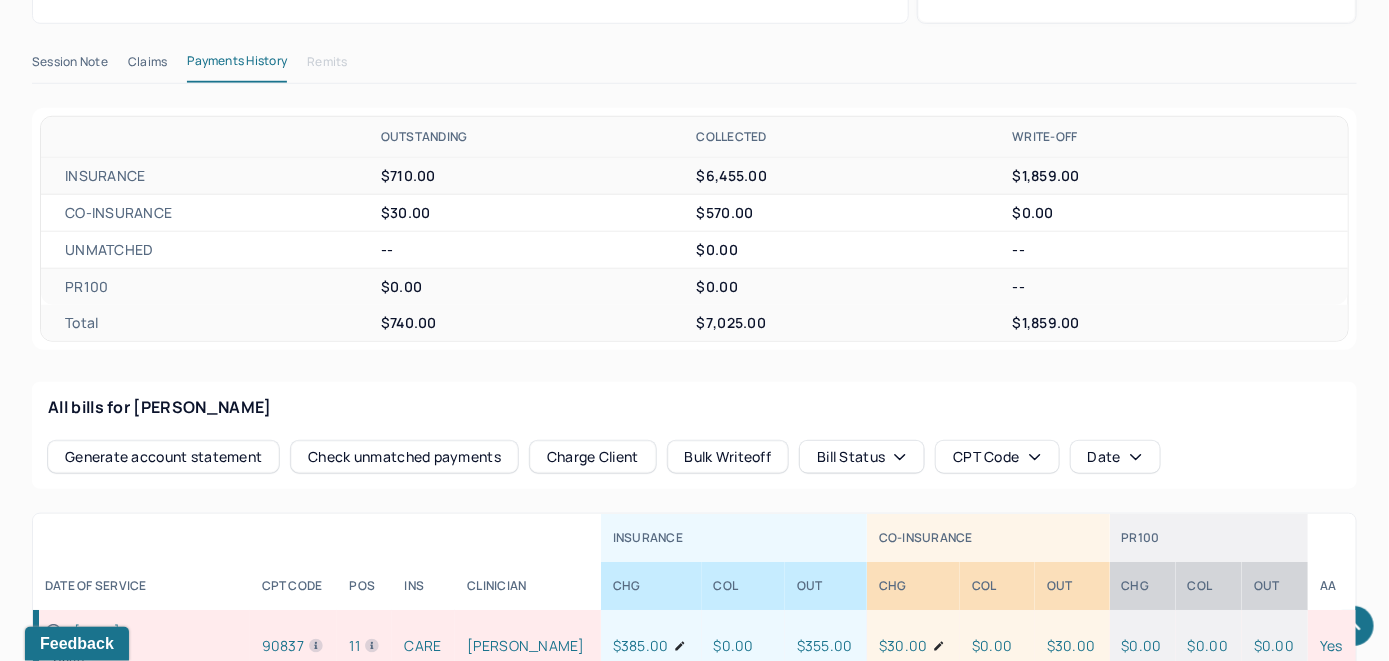 click on "Check unmatched payments" at bounding box center [404, 457] 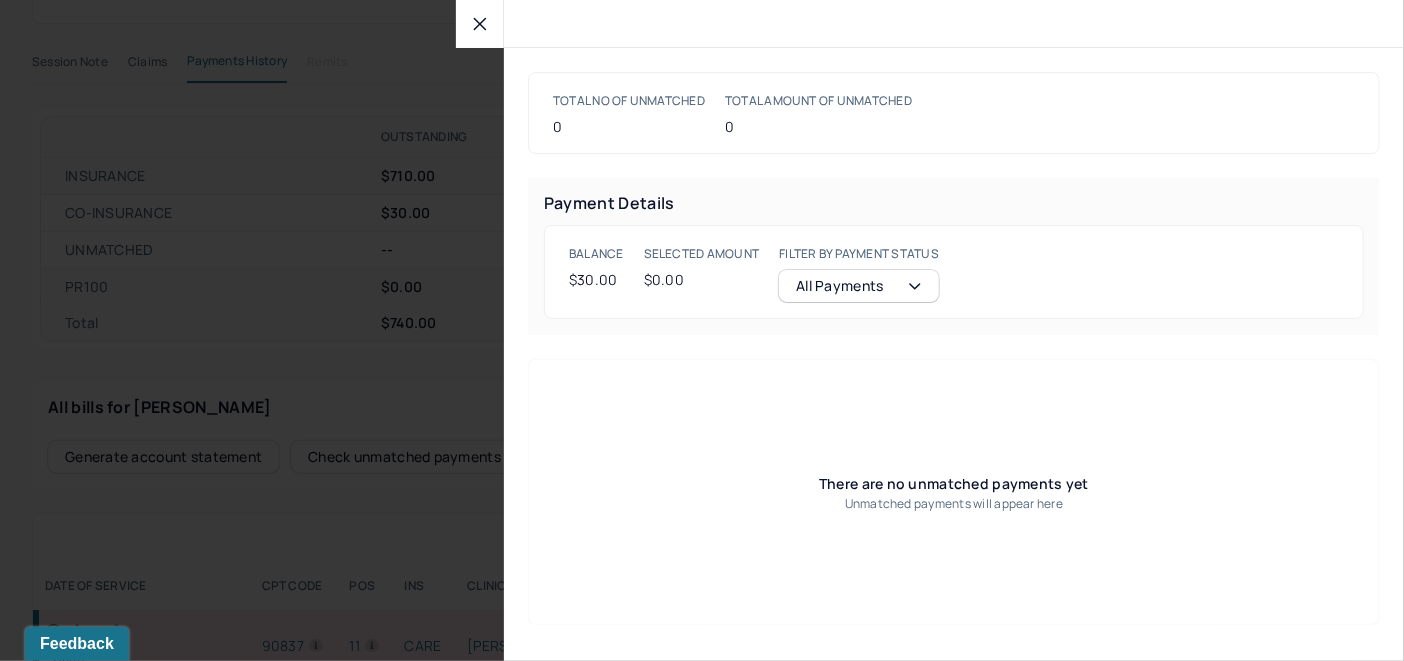 click 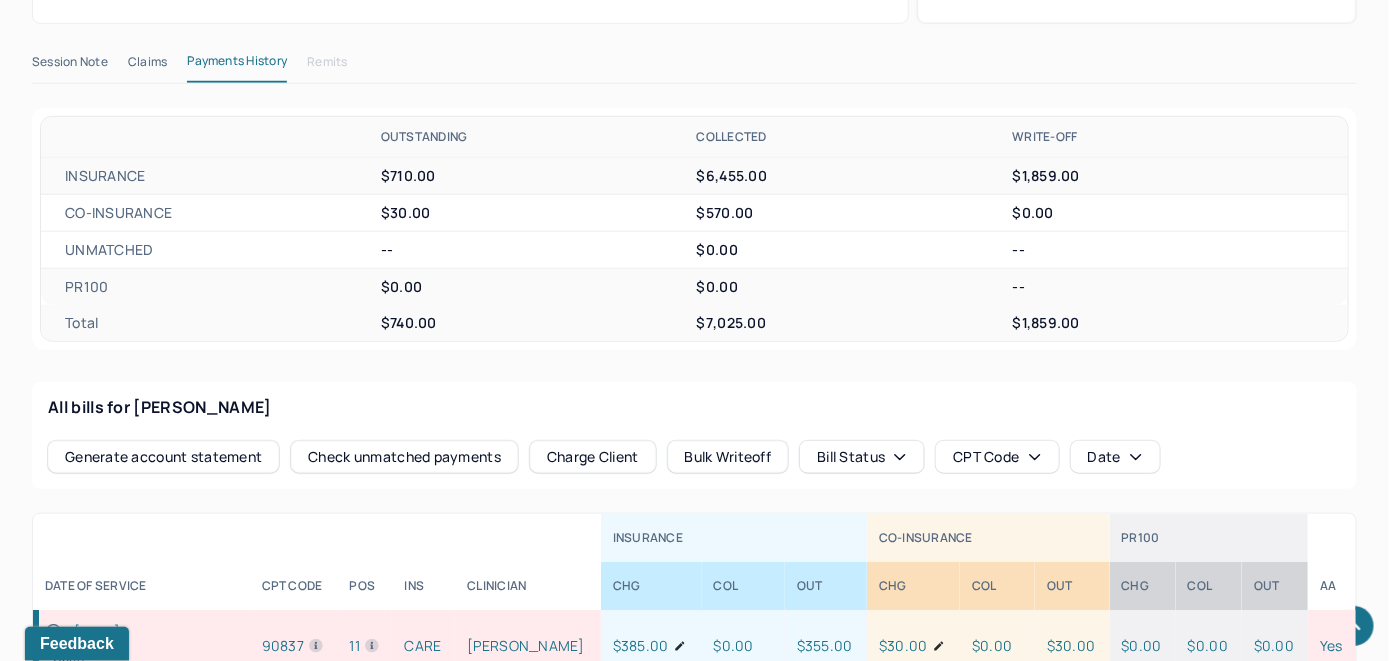 click on "Charge Client" at bounding box center (593, 457) 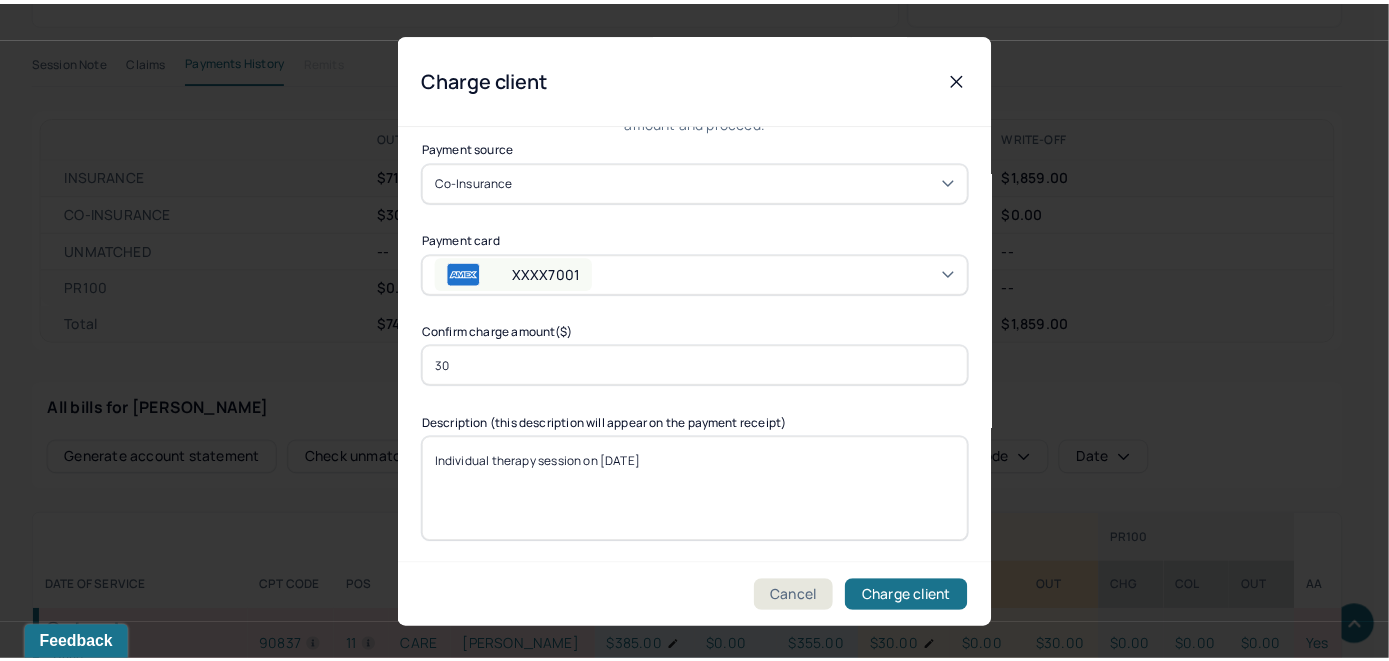 scroll, scrollTop: 121, scrollLeft: 0, axis: vertical 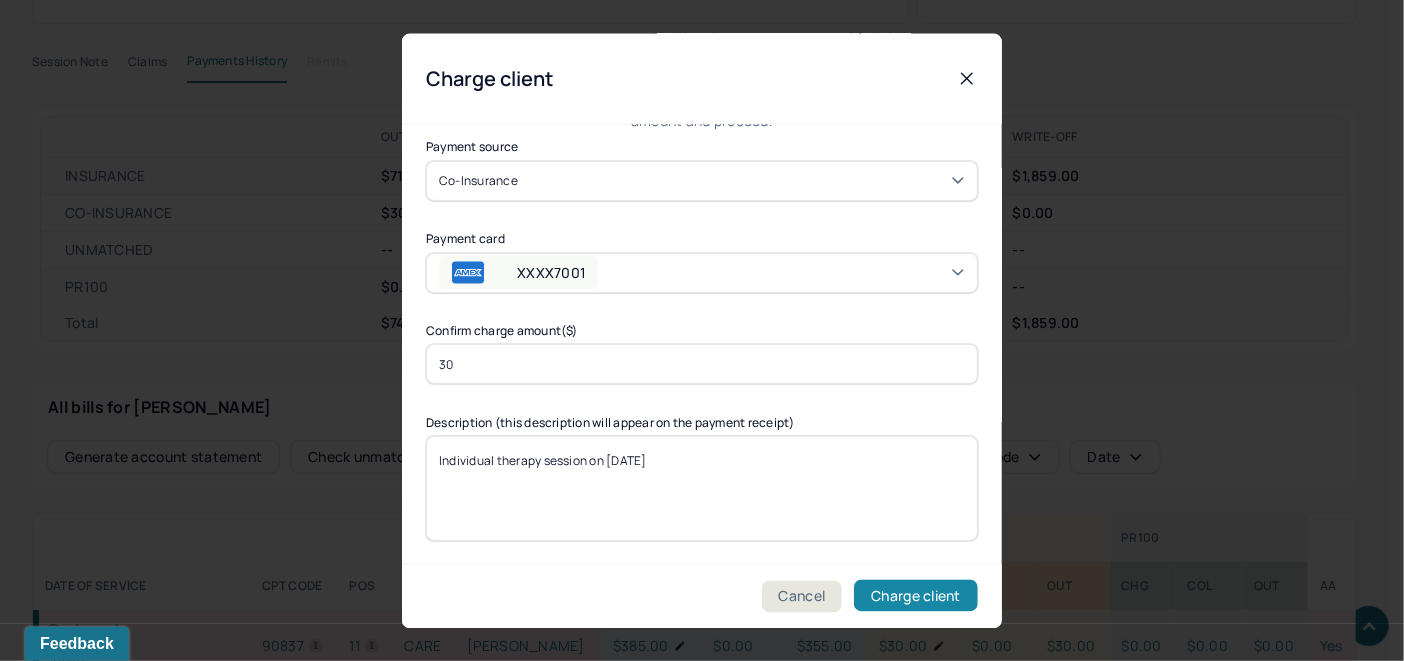 click on "Charge client" at bounding box center (916, 596) 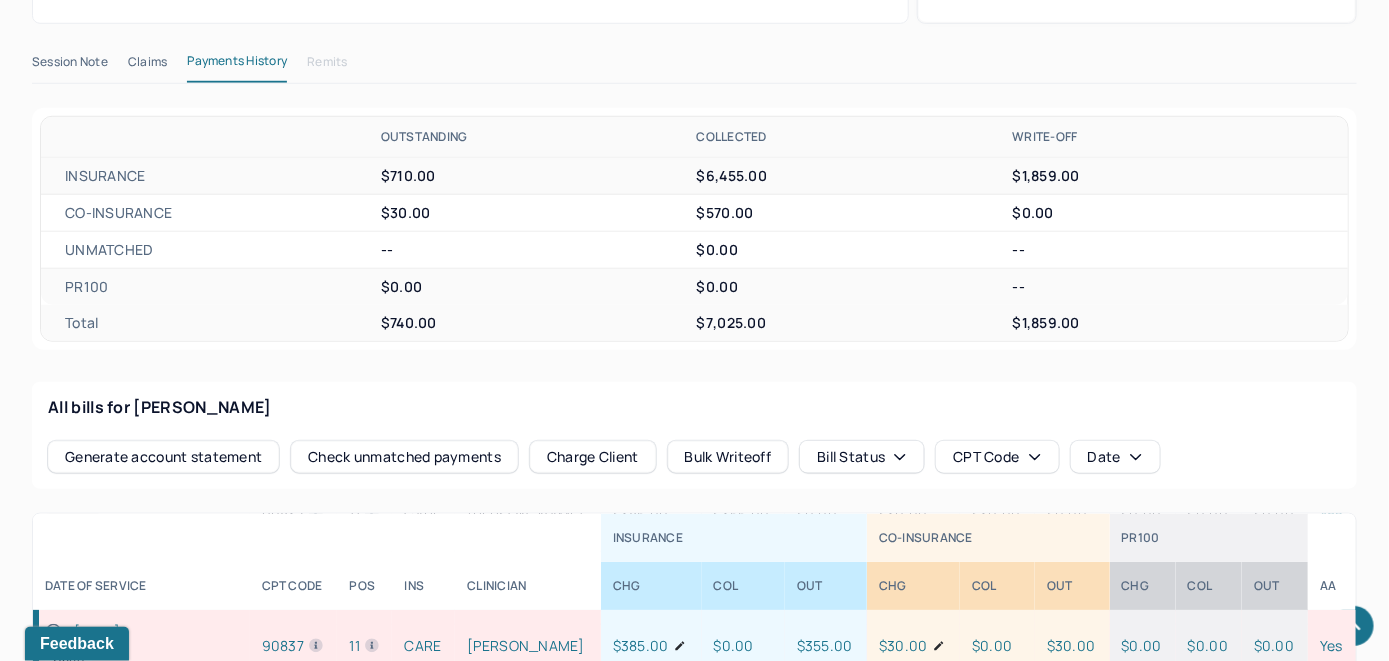 scroll, scrollTop: 300, scrollLeft: 0, axis: vertical 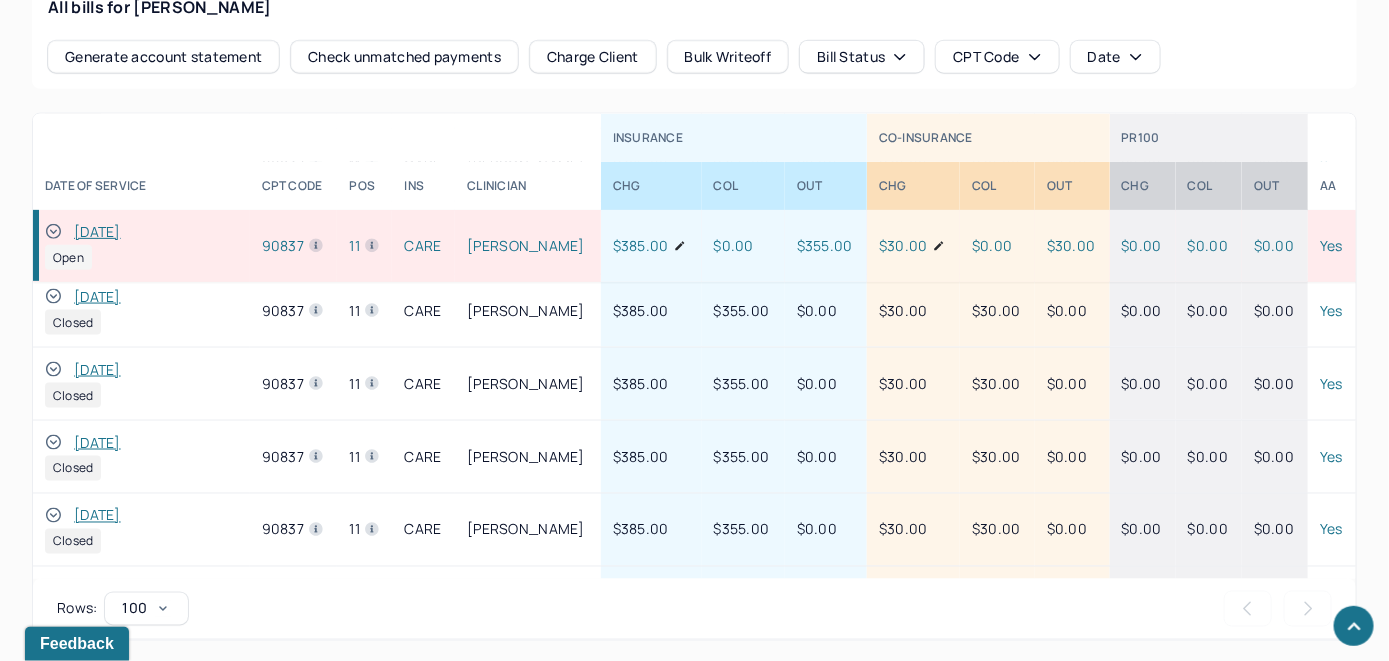 click 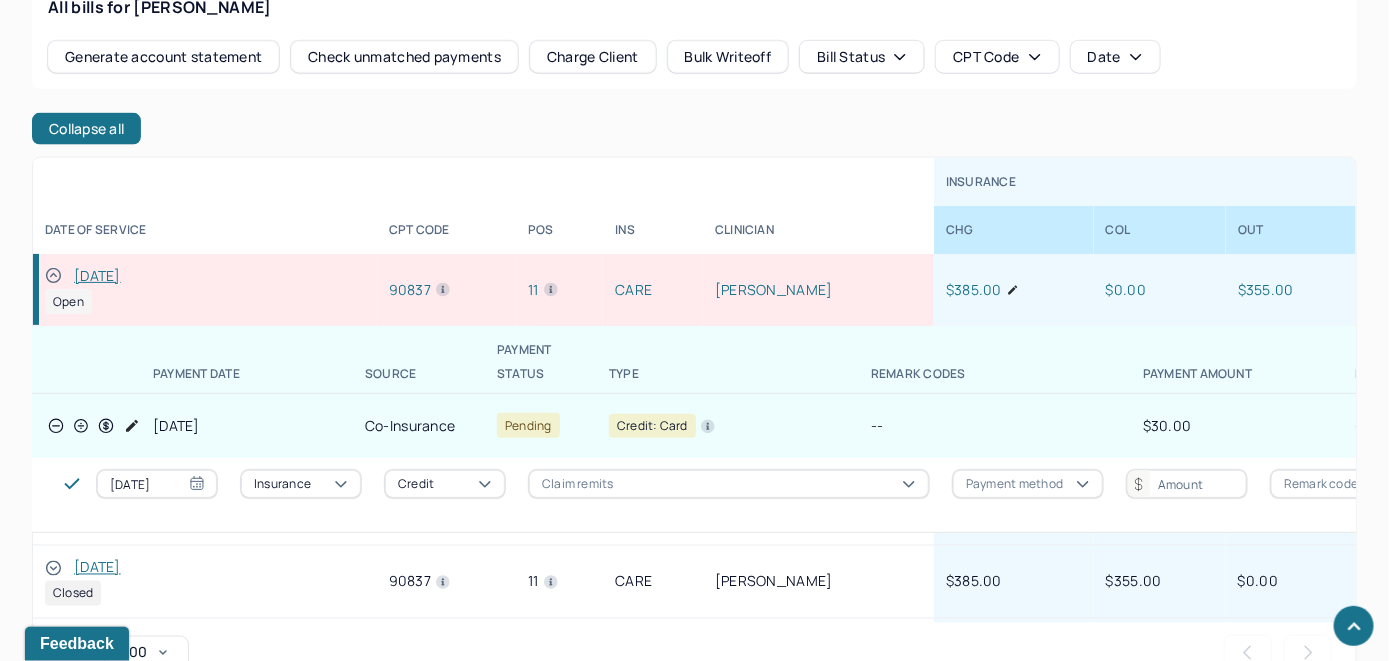 scroll, scrollTop: 0, scrollLeft: 0, axis: both 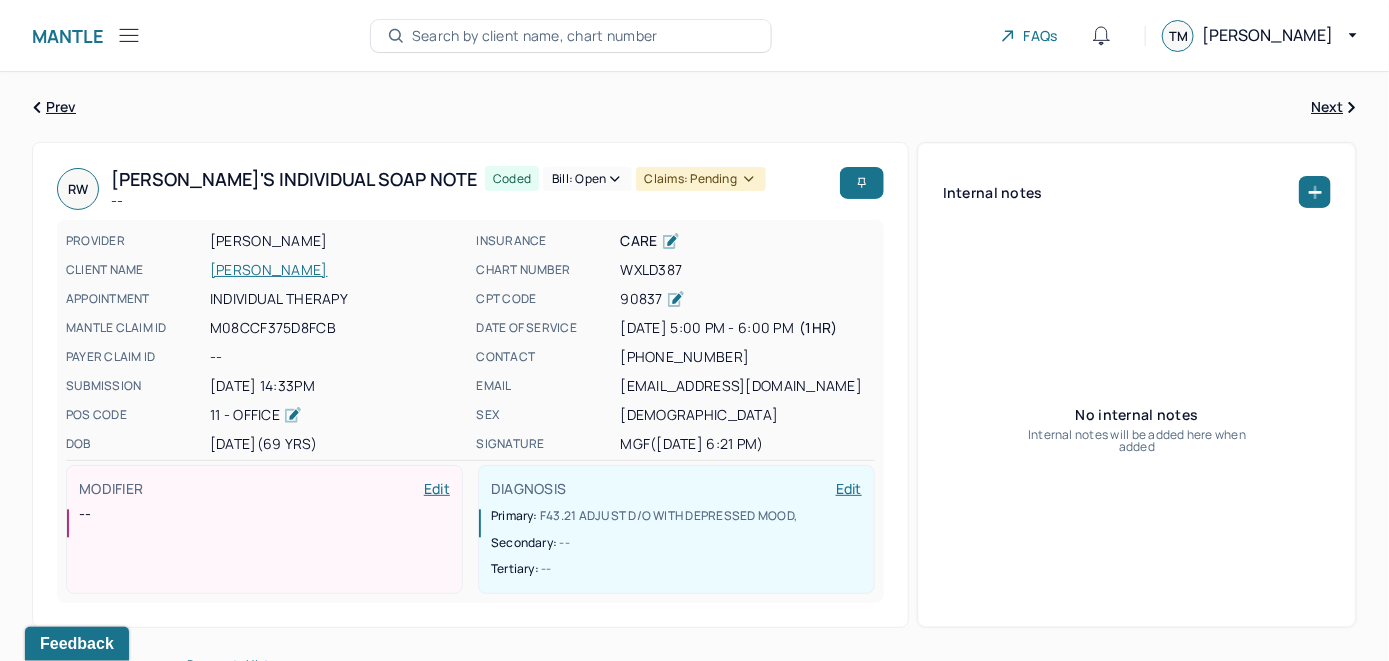 click on "Bill: Open" at bounding box center [587, 179] 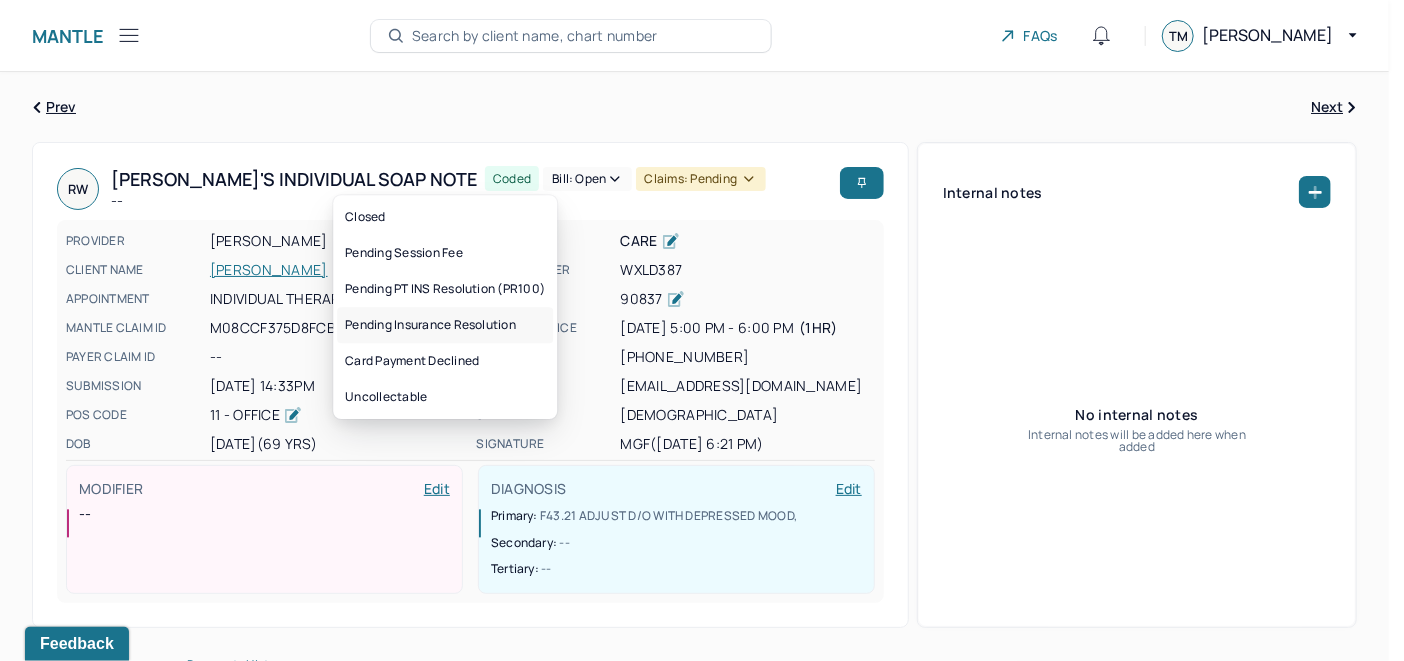 click on "Pending Insurance Resolution" at bounding box center [445, 325] 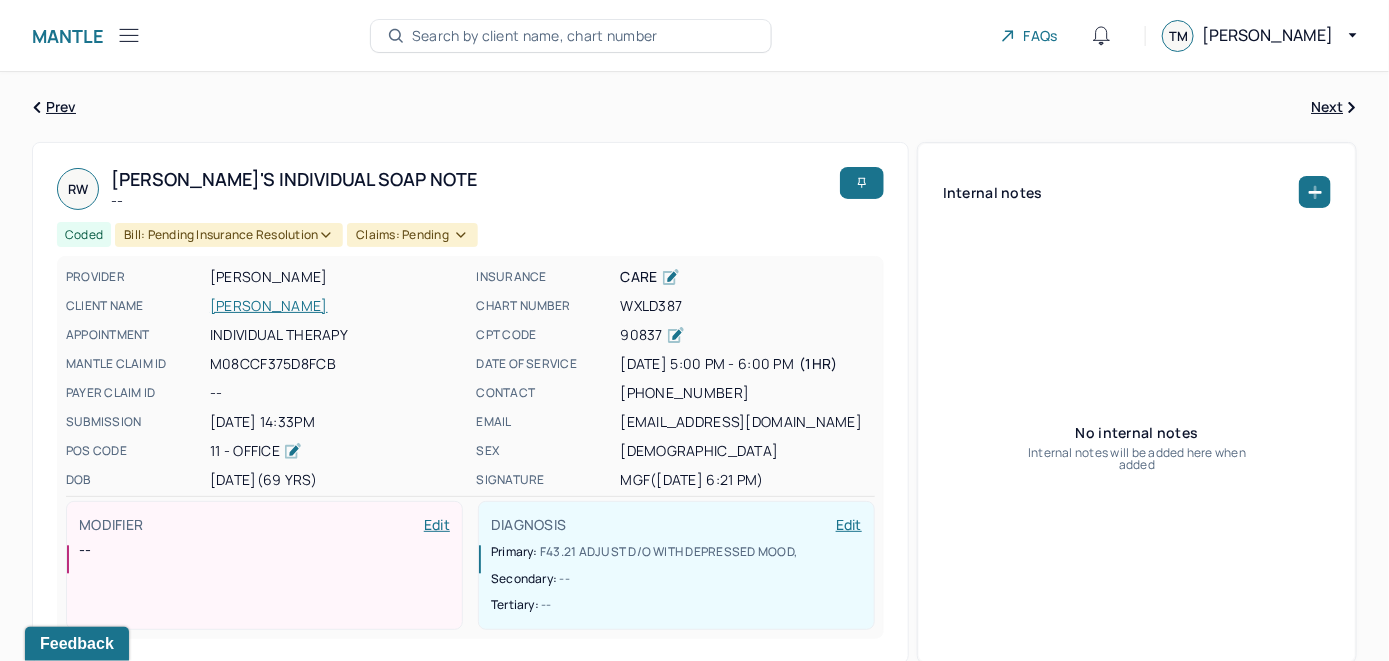 click on "Search by client name, chart number" at bounding box center (535, 36) 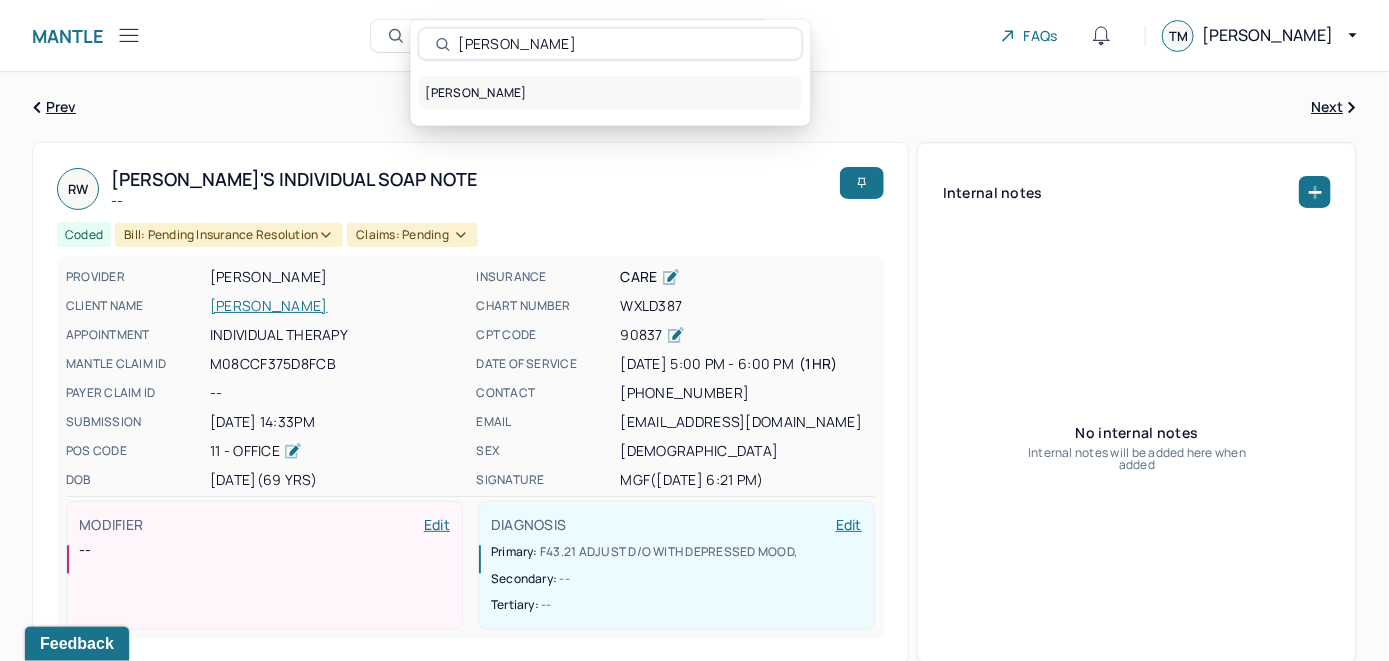 type on "Robert Keffer" 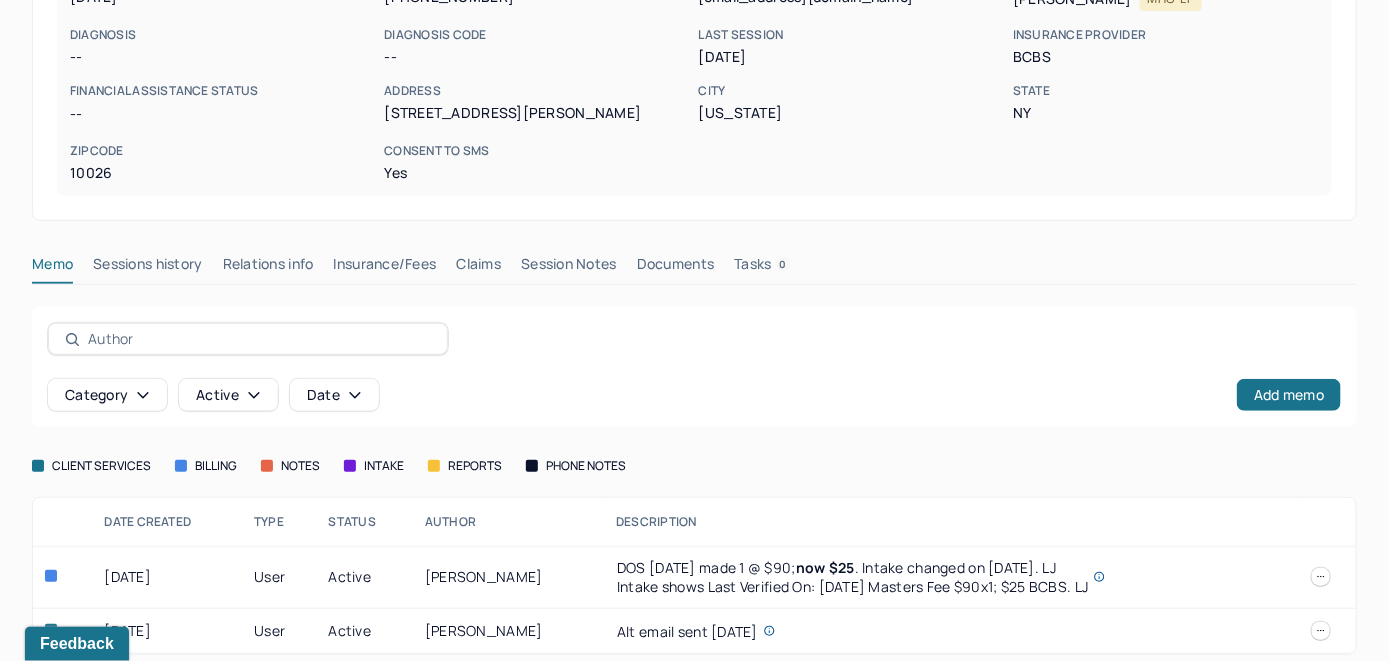 scroll, scrollTop: 324, scrollLeft: 0, axis: vertical 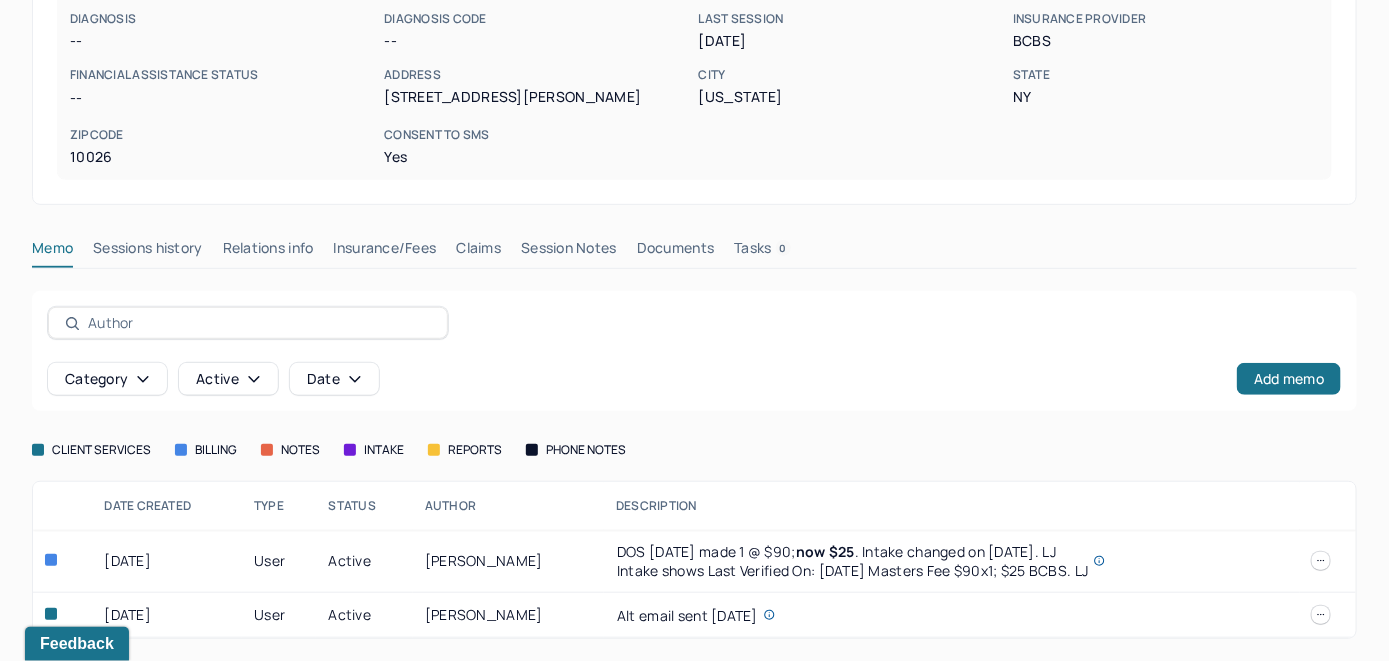 click on "Insurance/Fees" at bounding box center (385, 252) 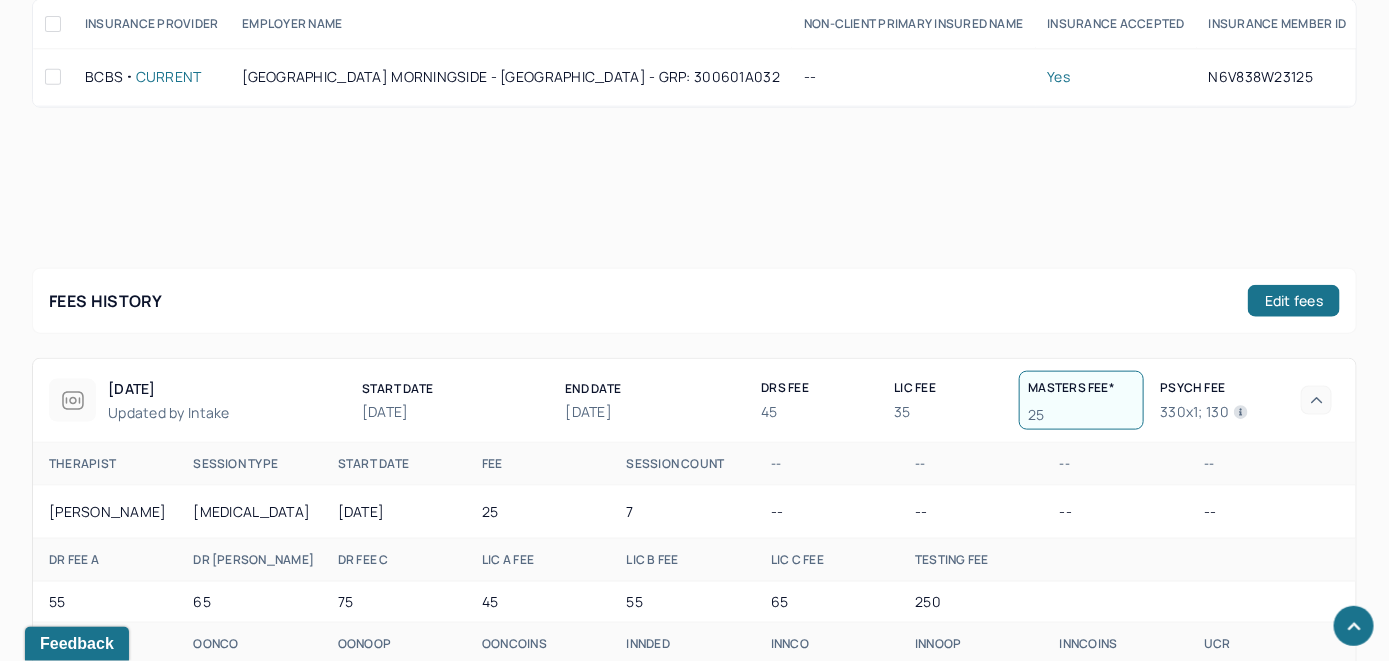 scroll, scrollTop: 524, scrollLeft: 0, axis: vertical 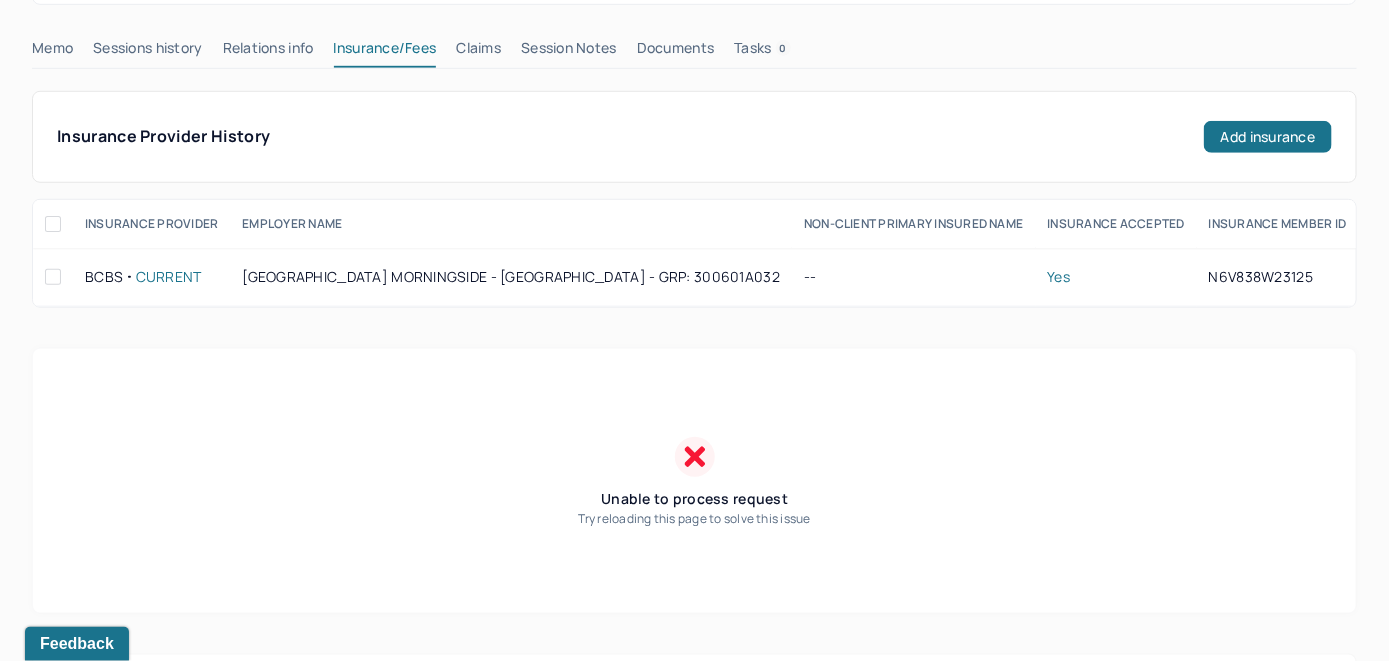 click on "Claims" at bounding box center [478, 52] 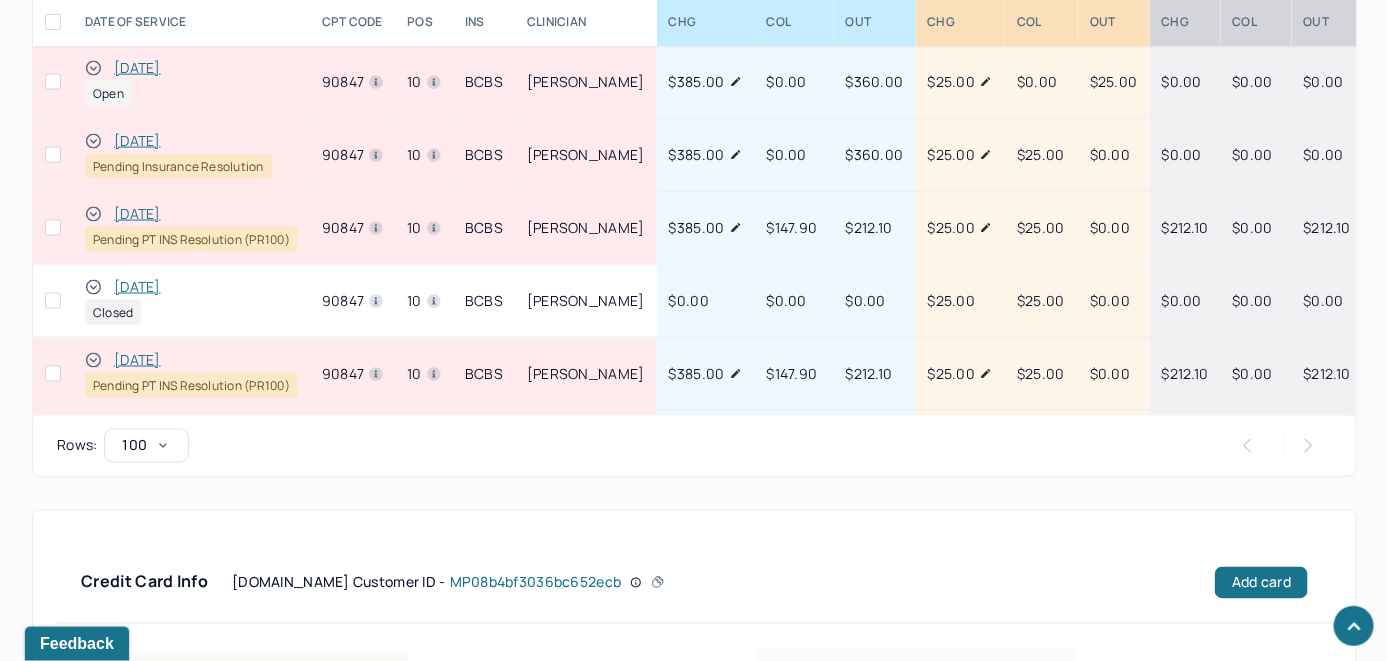 scroll, scrollTop: 886, scrollLeft: 0, axis: vertical 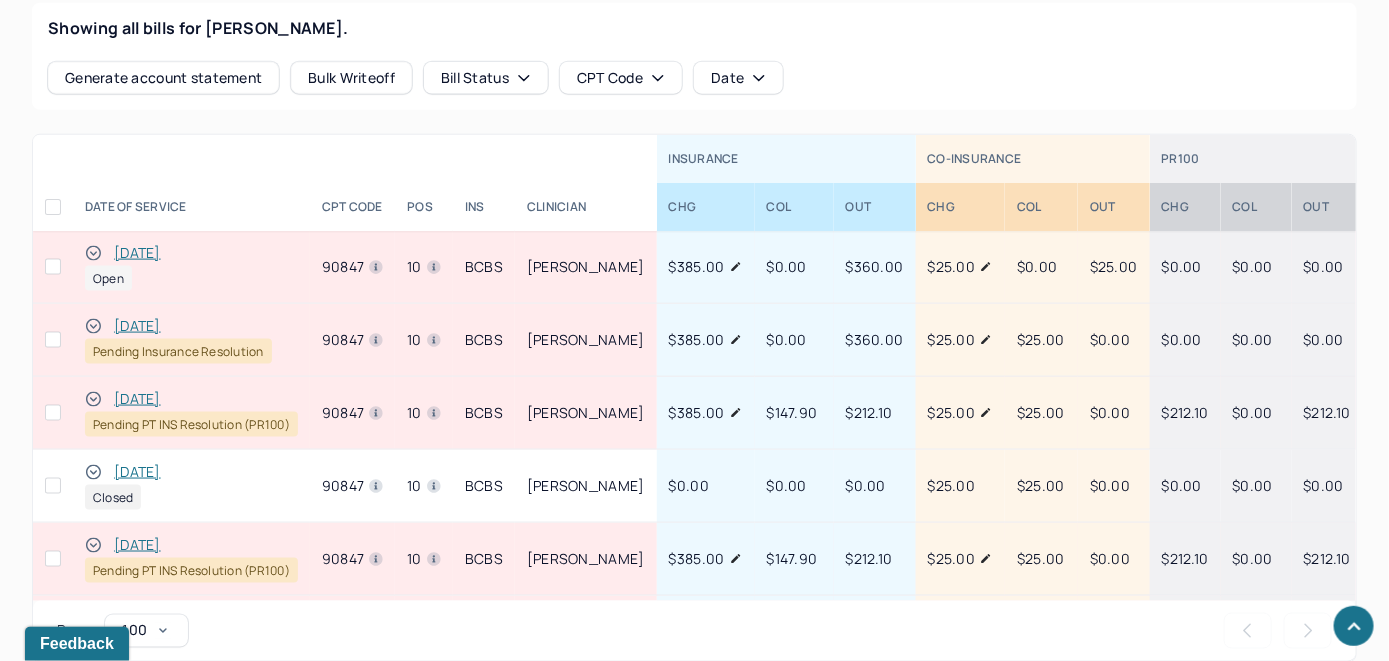 click on "[DATE]" at bounding box center (137, 253) 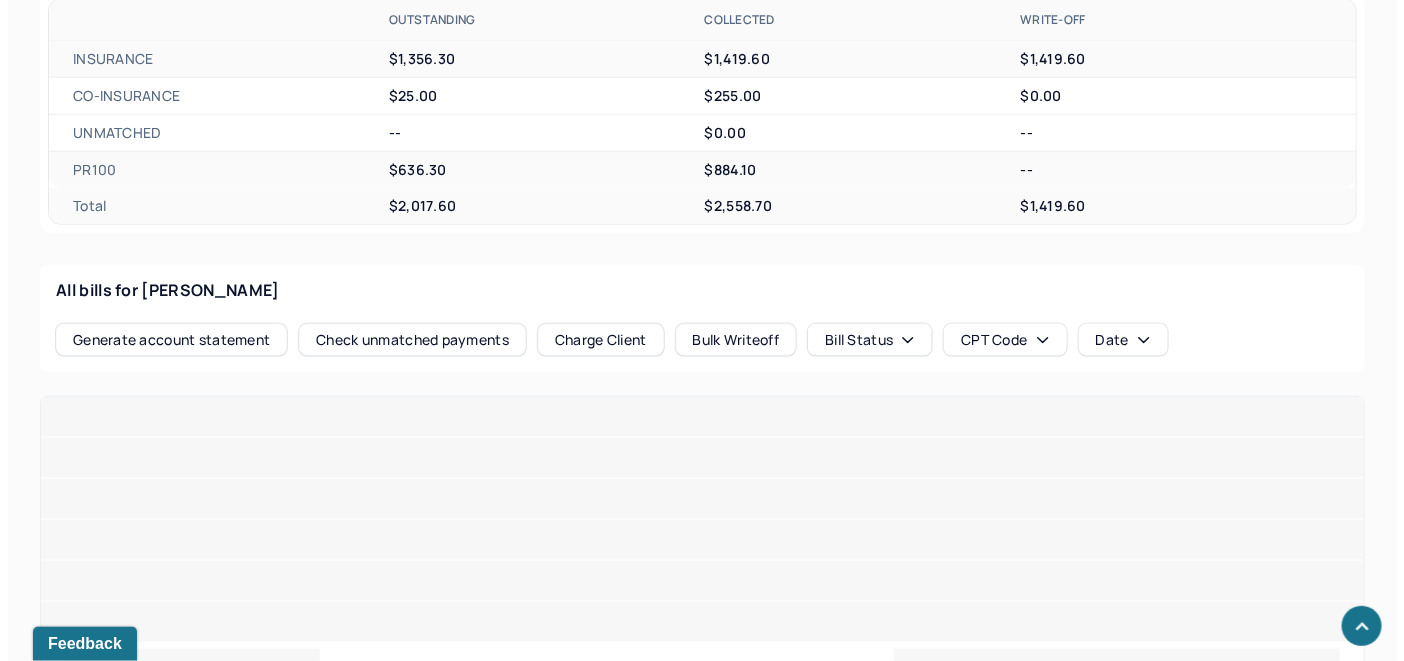 scroll, scrollTop: 886, scrollLeft: 0, axis: vertical 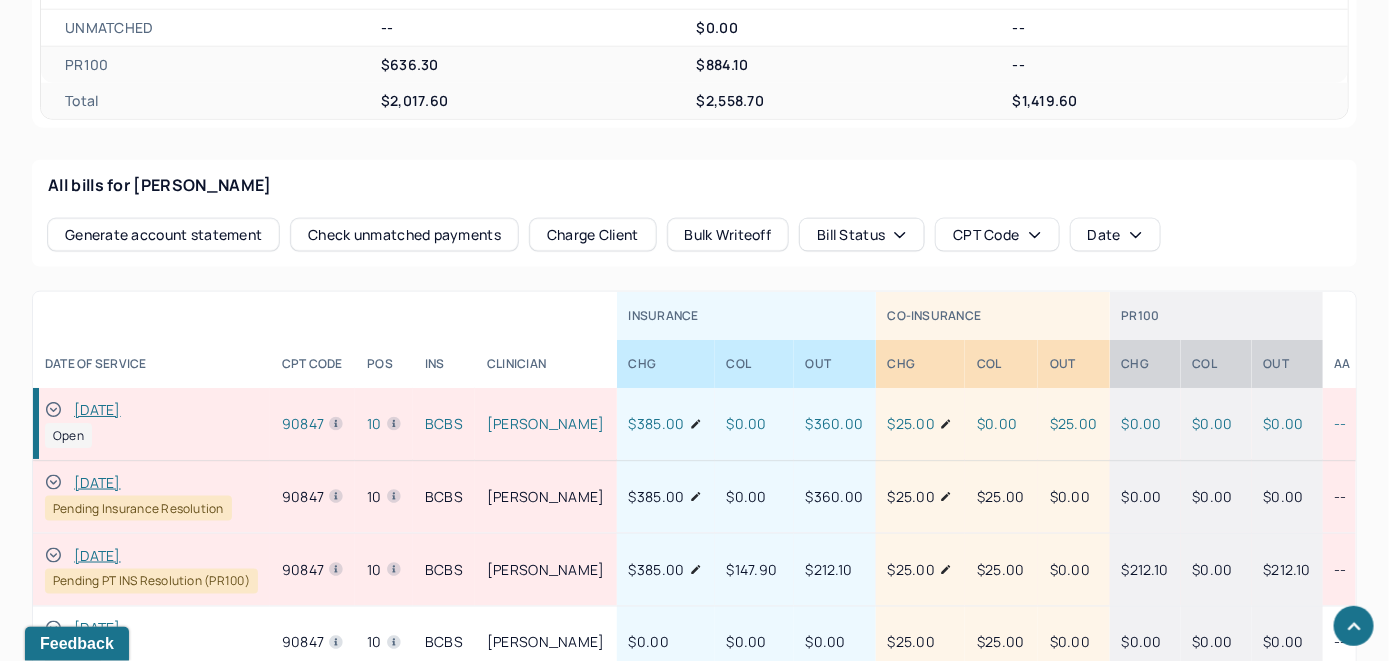 click on "Check unmatched payments" at bounding box center [404, 235] 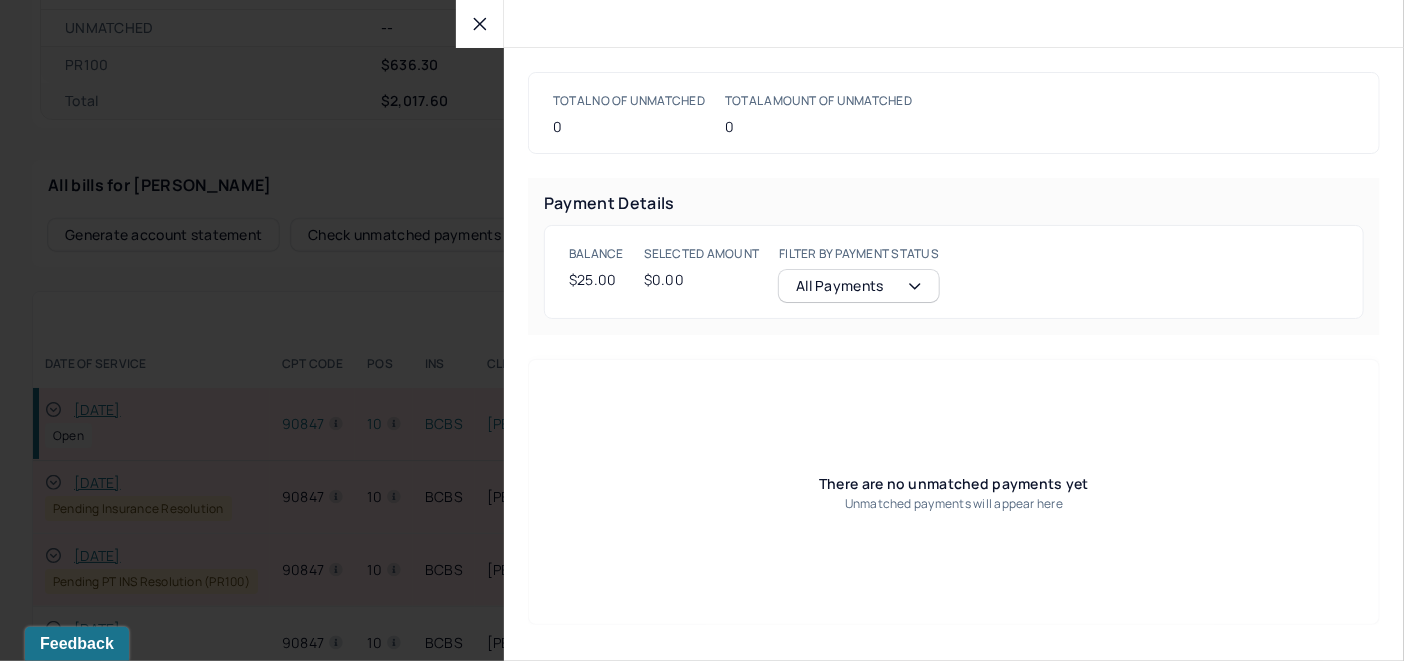 click at bounding box center [480, 24] 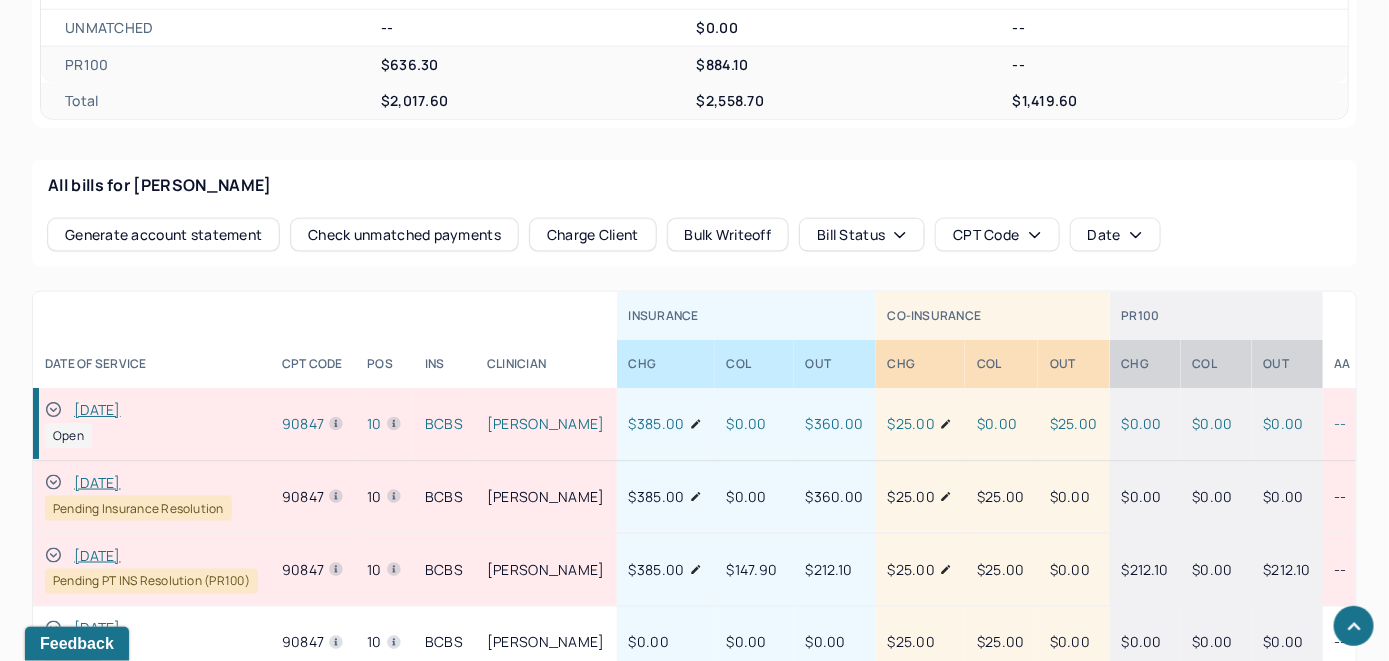 click on "Charge Client" at bounding box center [593, 235] 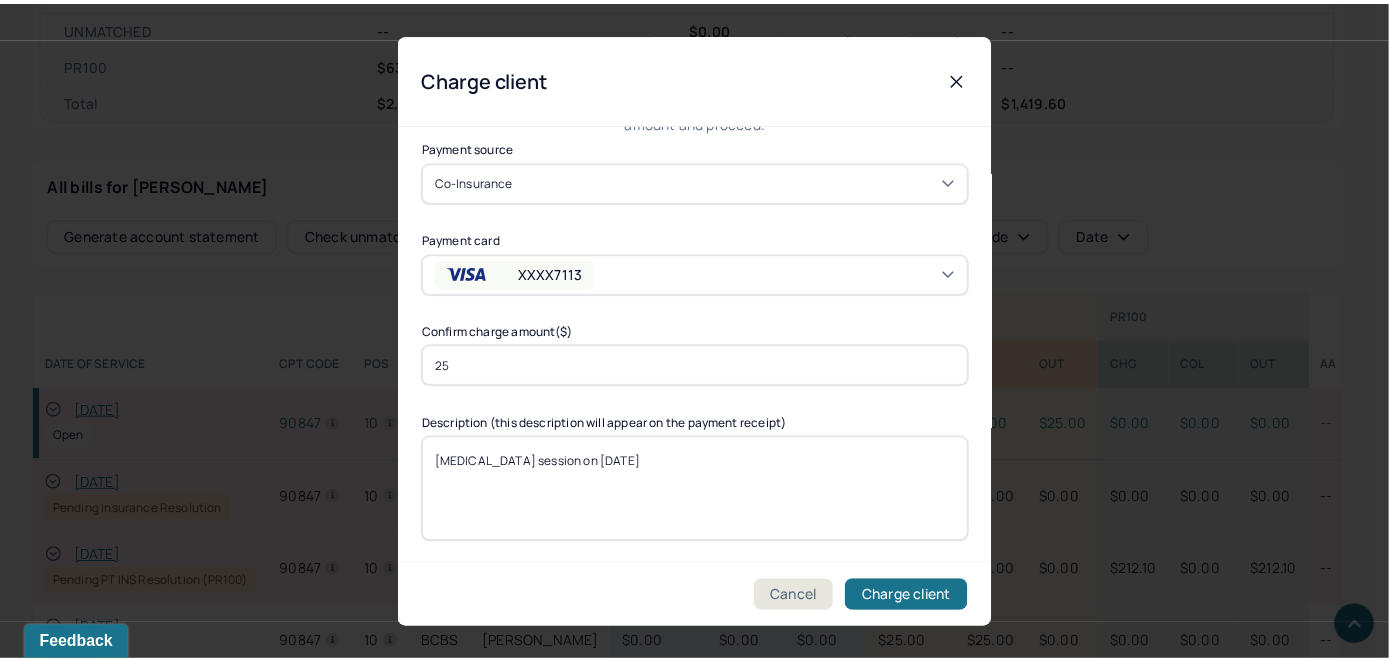 scroll, scrollTop: 121, scrollLeft: 0, axis: vertical 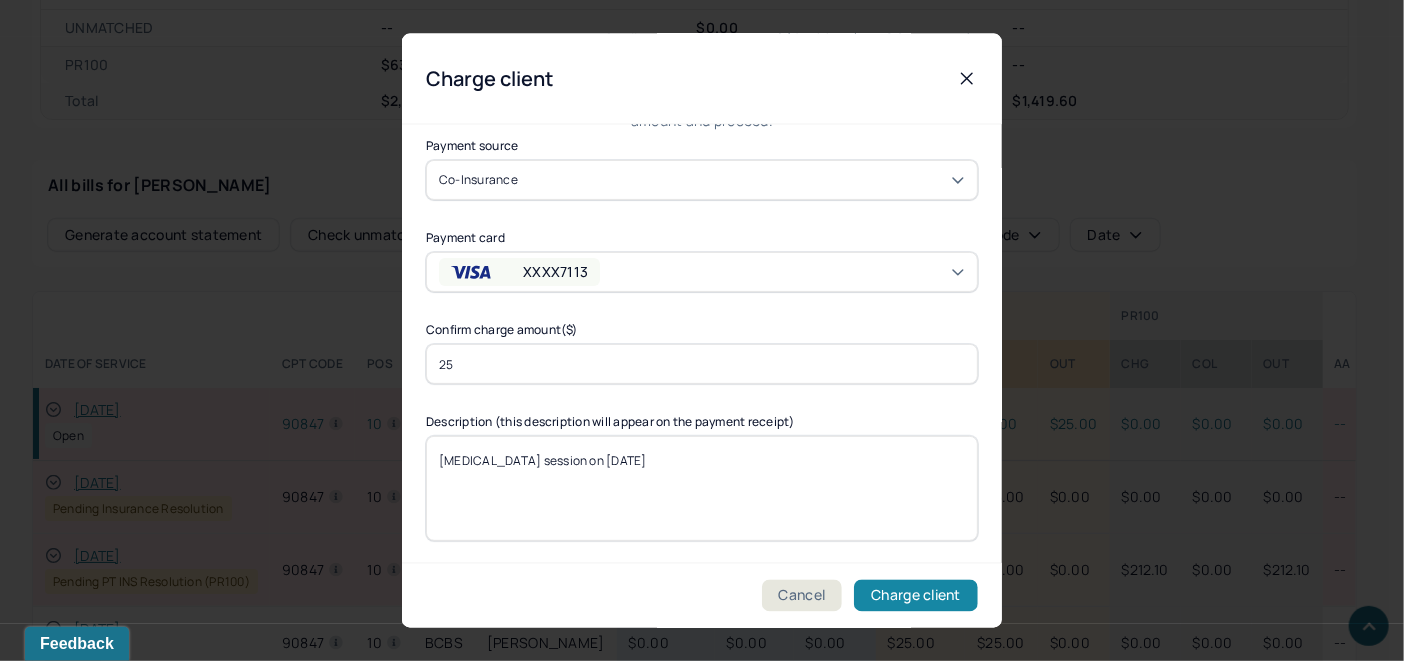 click on "Charge client" at bounding box center (916, 596) 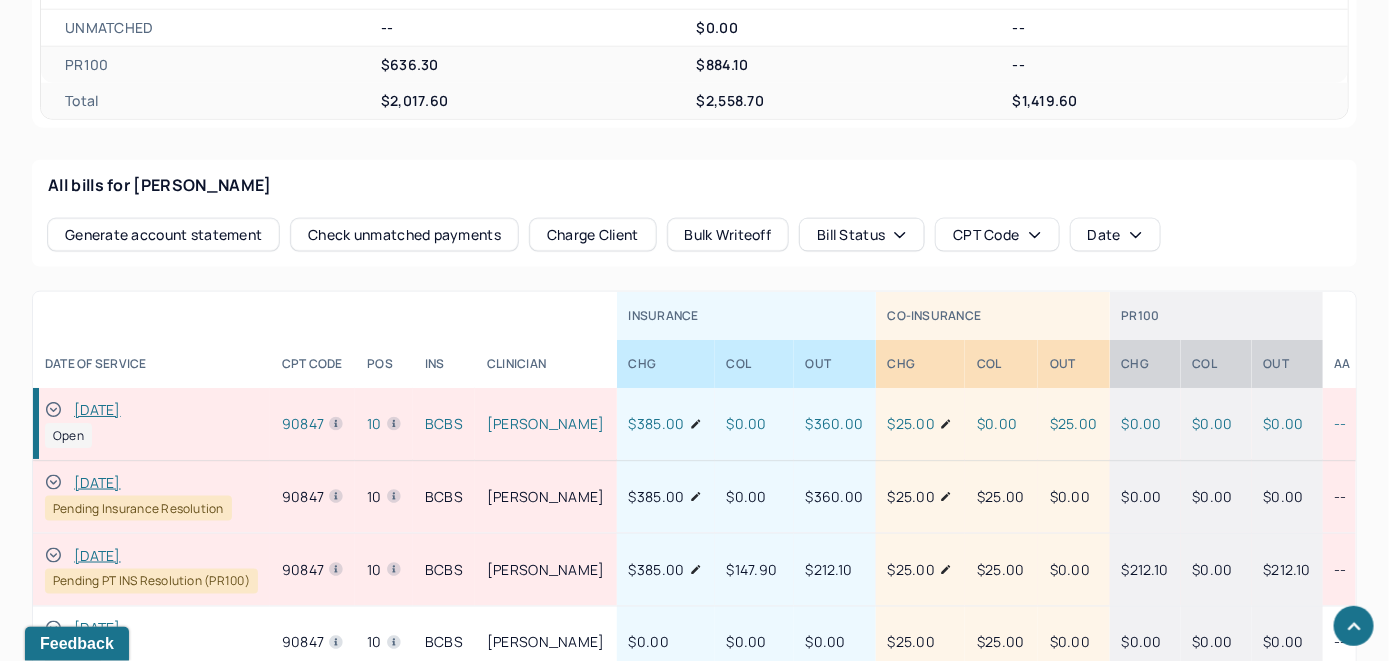click 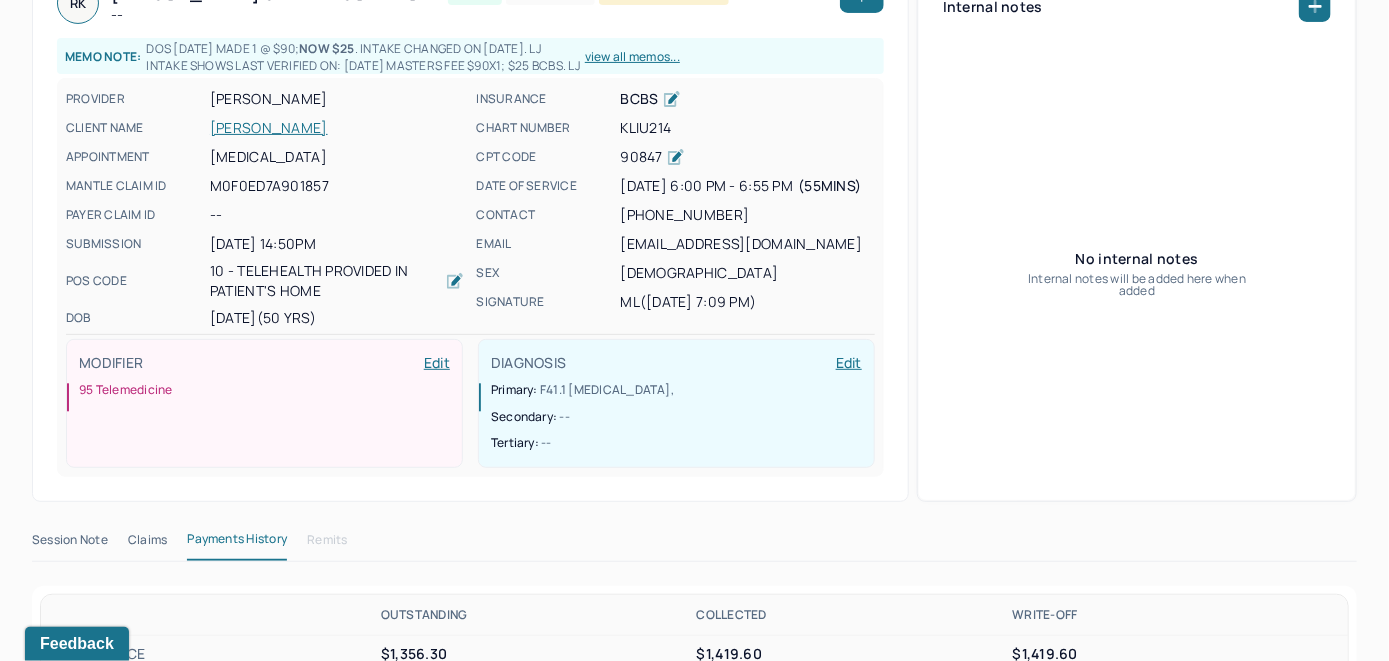 scroll, scrollTop: 0, scrollLeft: 0, axis: both 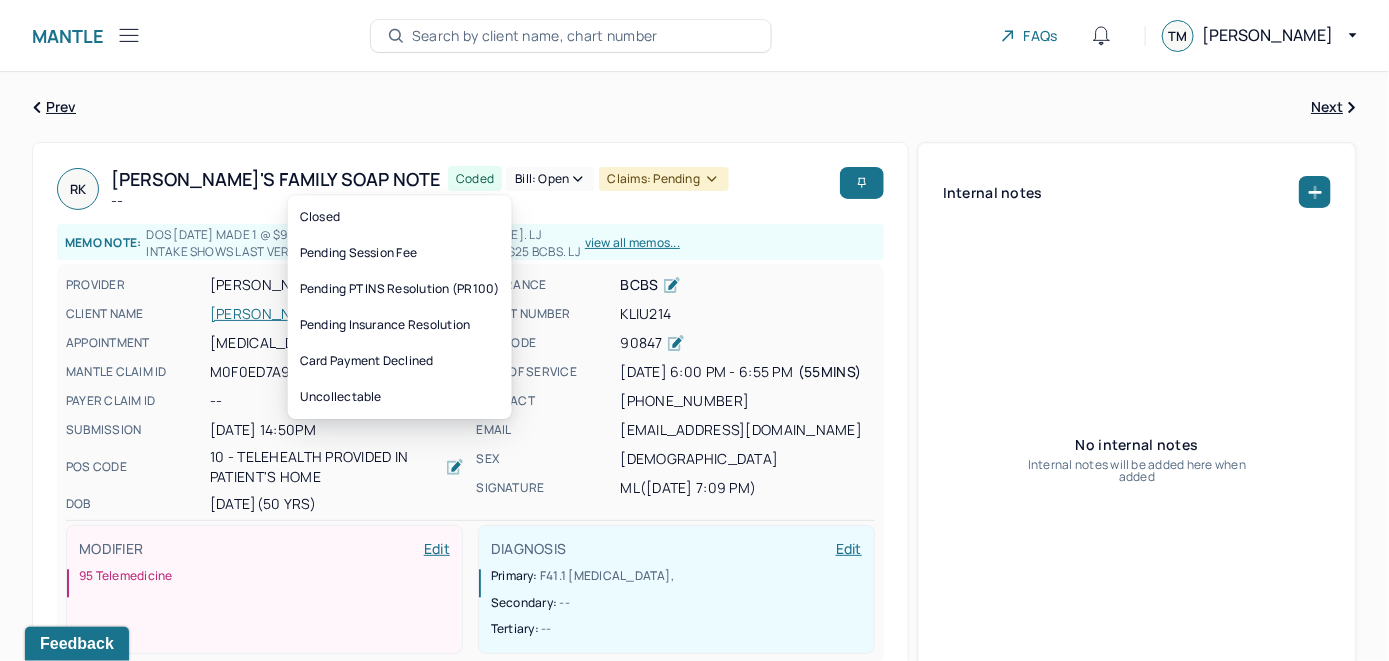 click on "Bill: Open" at bounding box center [550, 179] 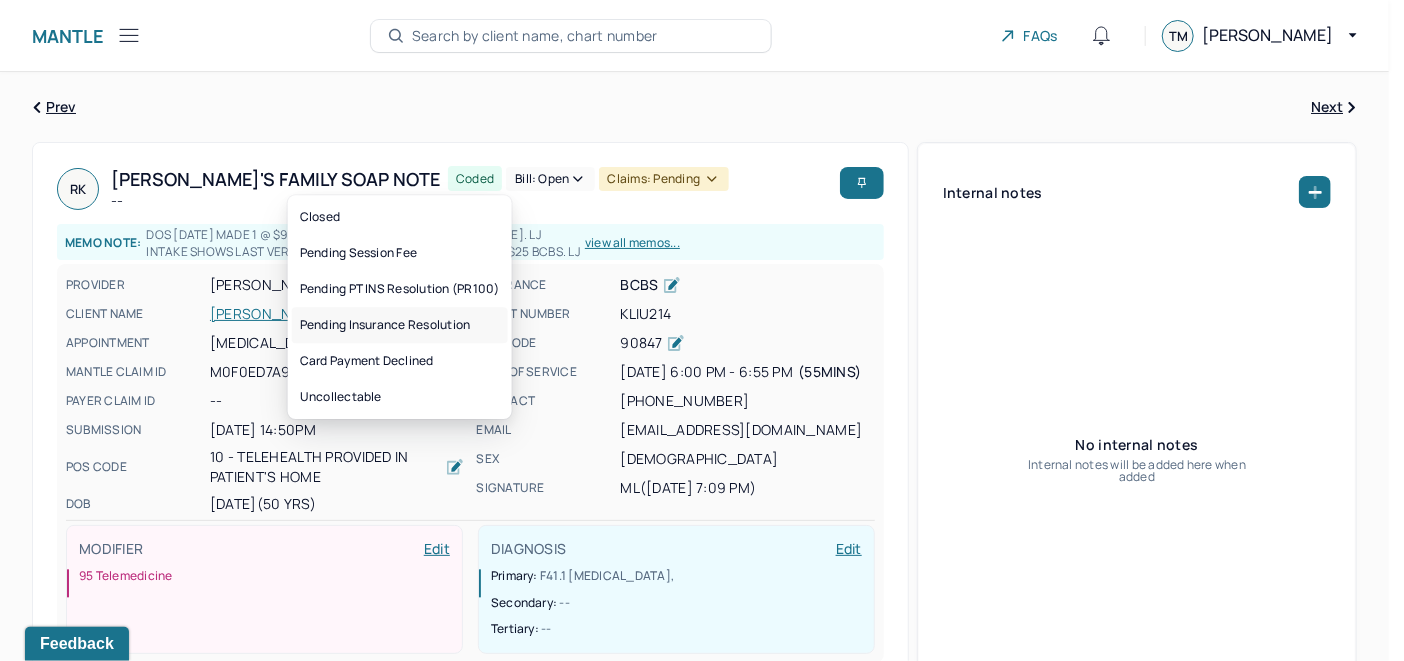 click on "Pending Insurance Resolution" at bounding box center (400, 325) 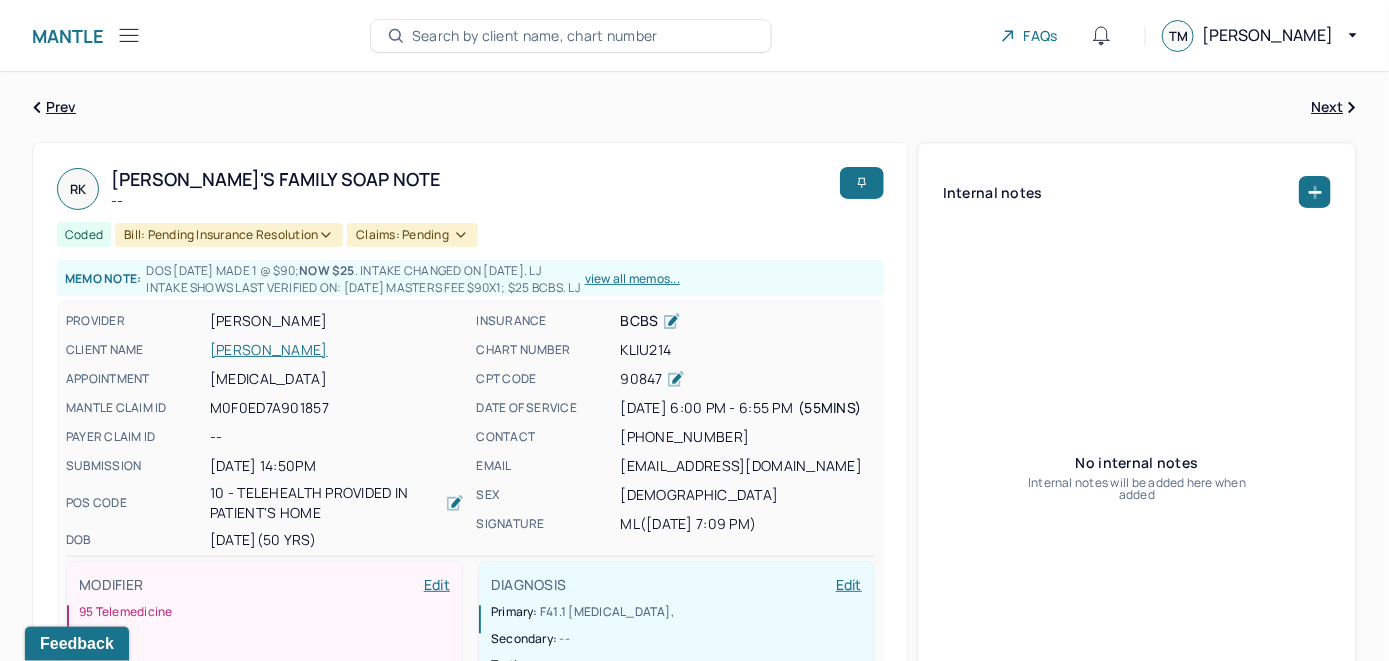 click on "Search by client name, chart number" at bounding box center [535, 36] 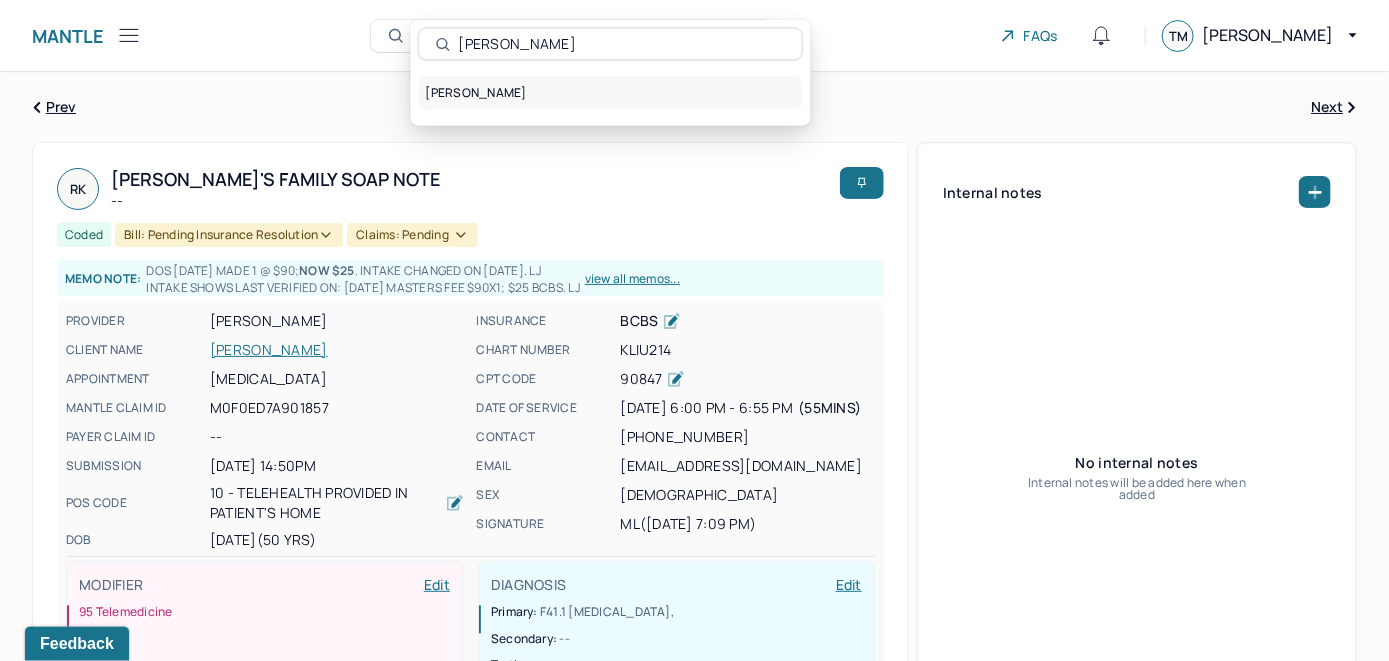 type on "Rory Masterson" 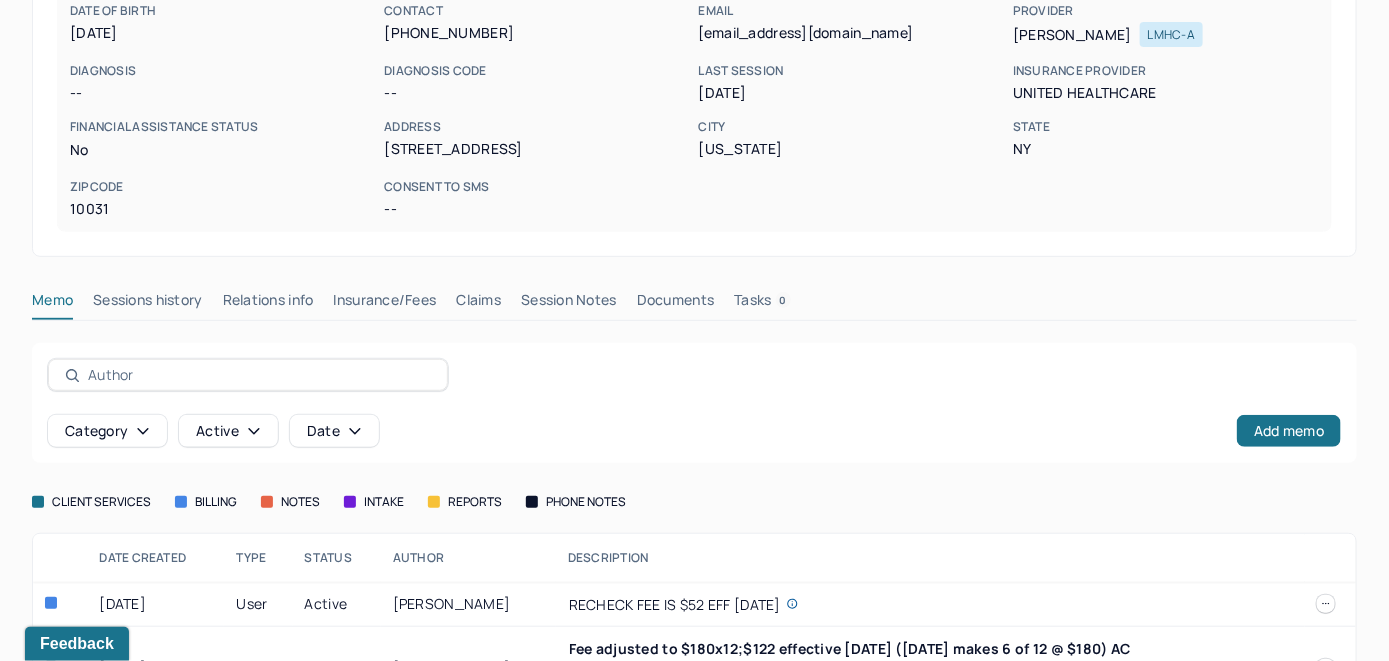 scroll, scrollTop: 343, scrollLeft: 0, axis: vertical 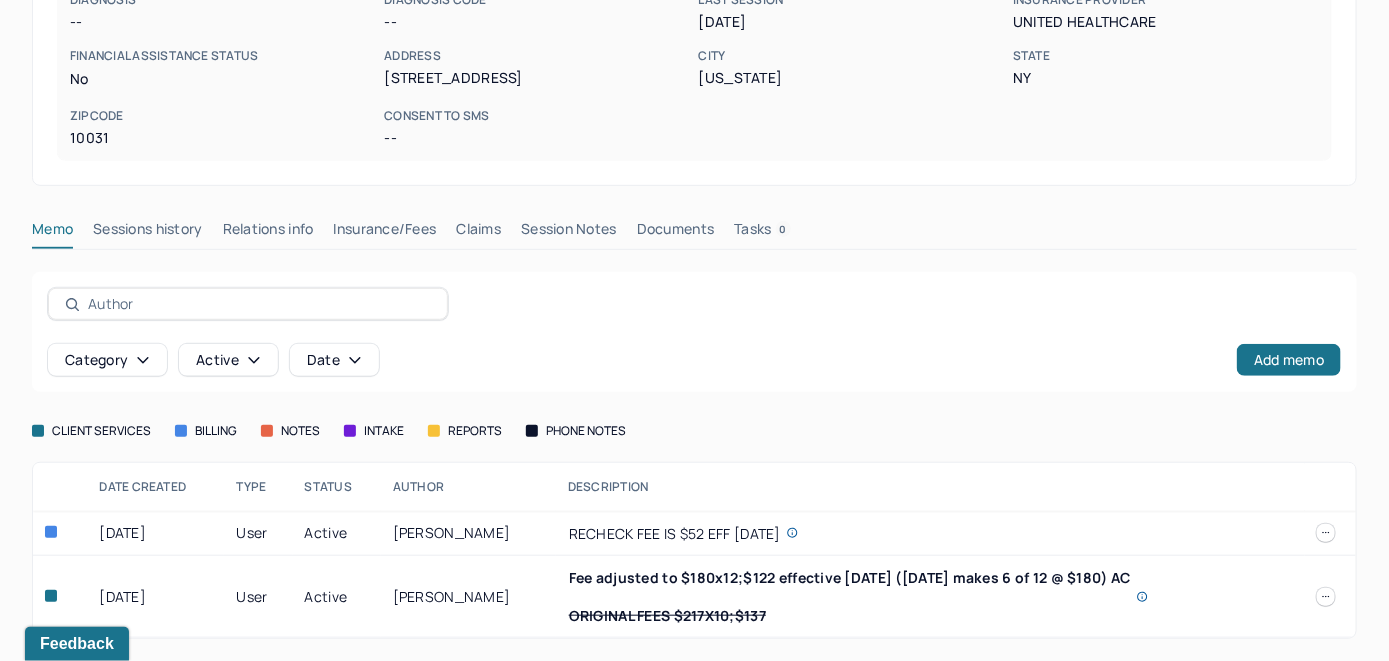 click on "Insurance/Fees" at bounding box center [385, 233] 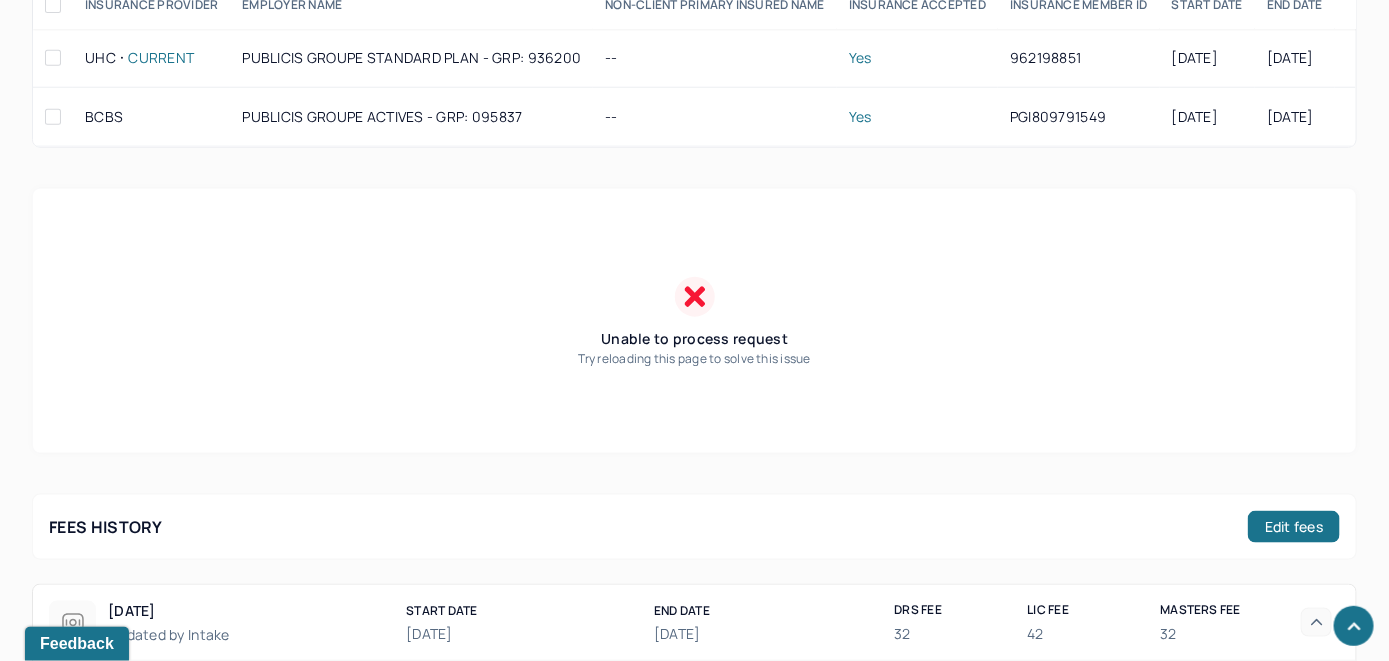 scroll, scrollTop: 543, scrollLeft: 0, axis: vertical 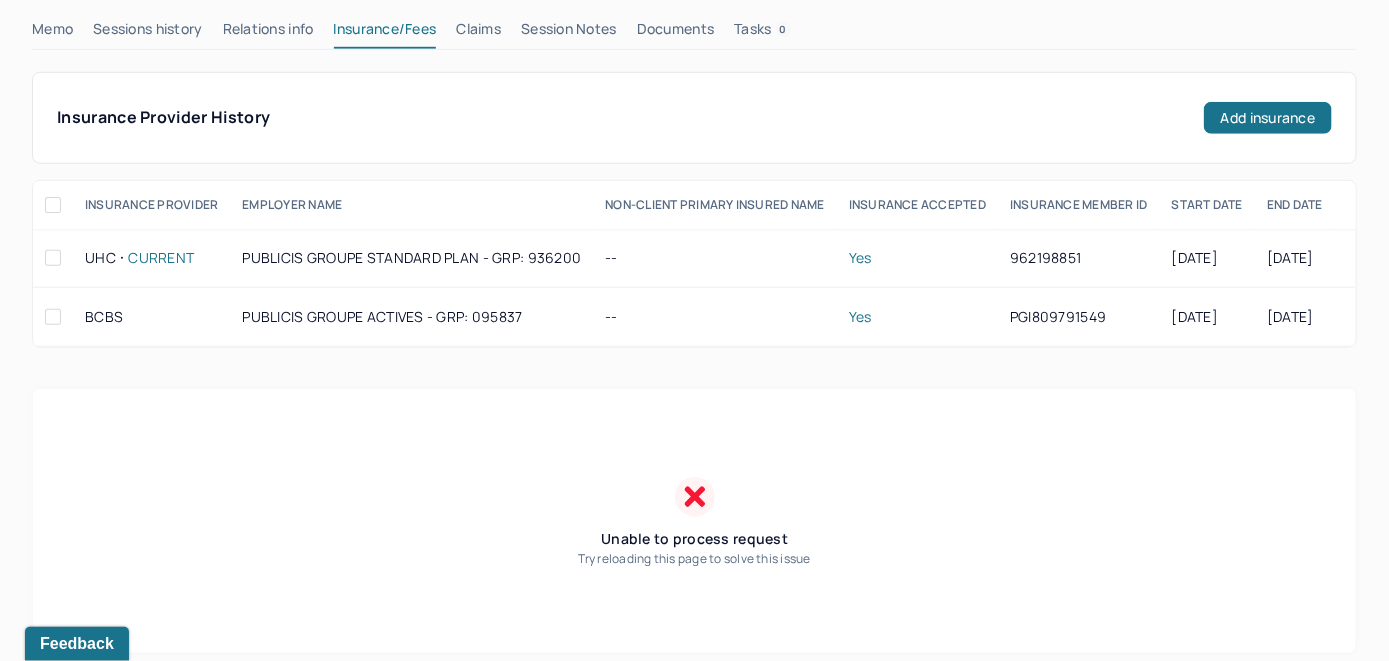 click on "Claims" at bounding box center [478, 33] 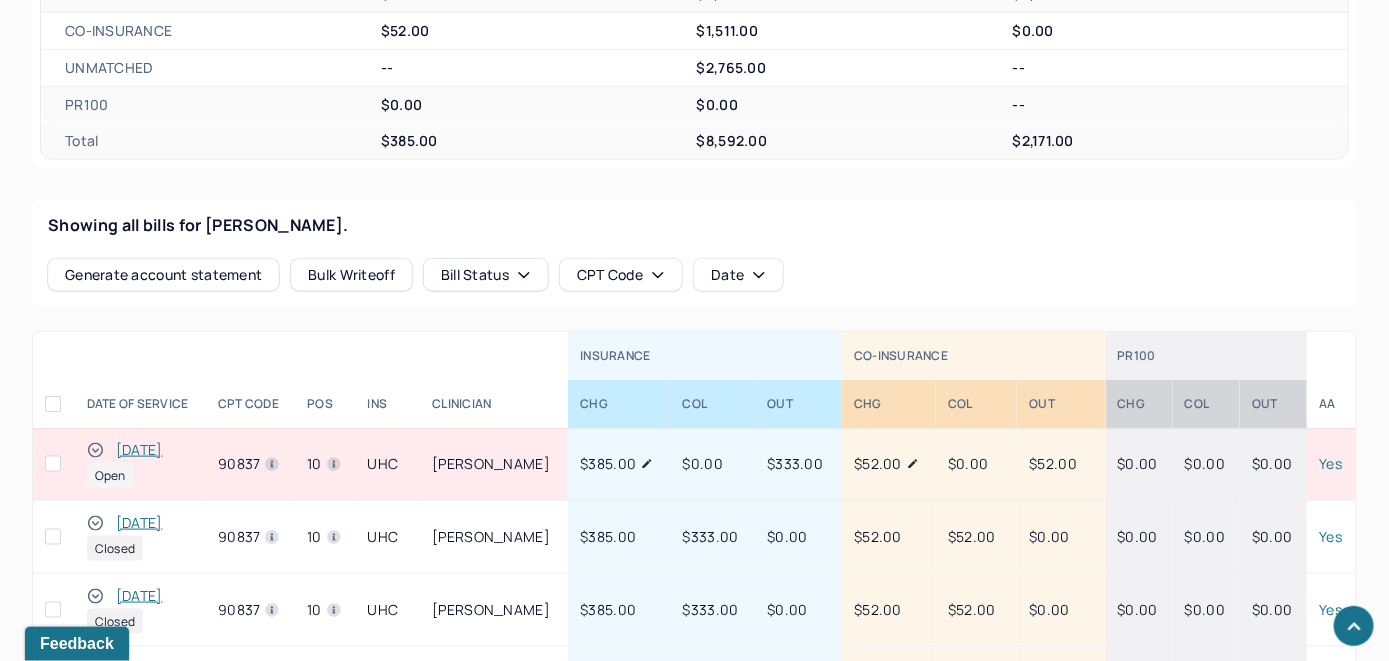 scroll, scrollTop: 943, scrollLeft: 0, axis: vertical 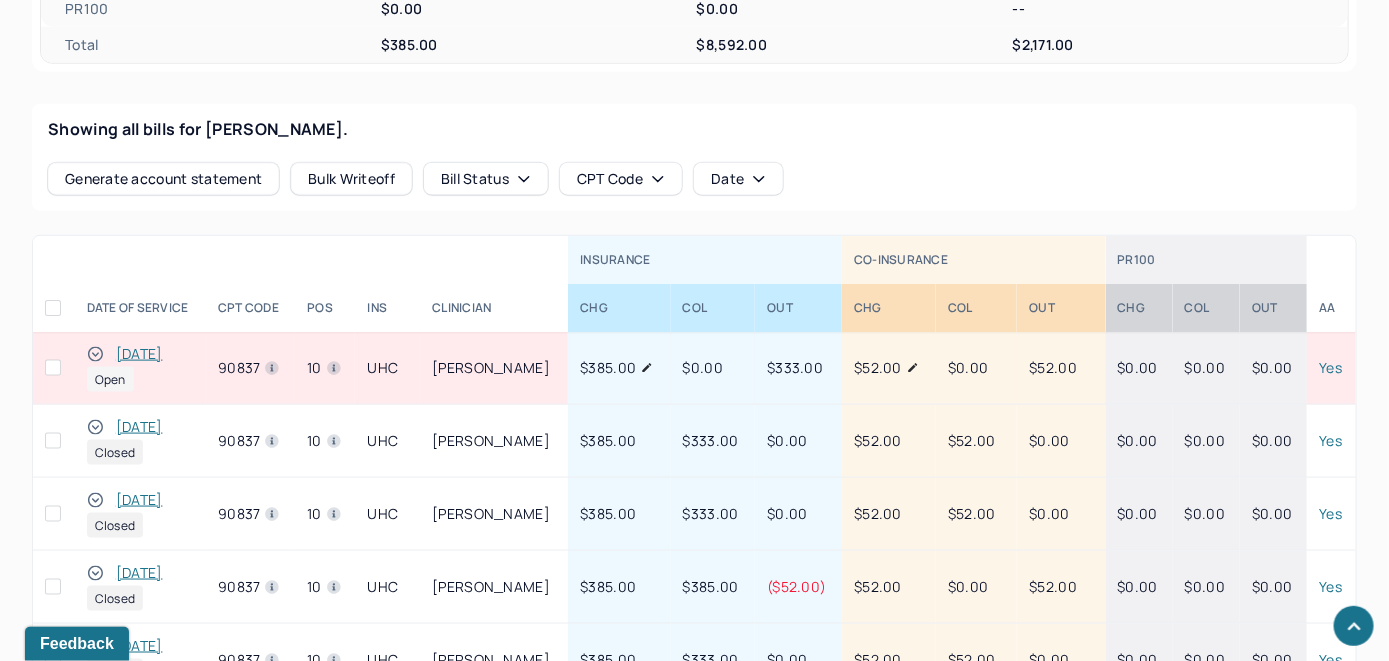 click on "[DATE]" at bounding box center (139, 354) 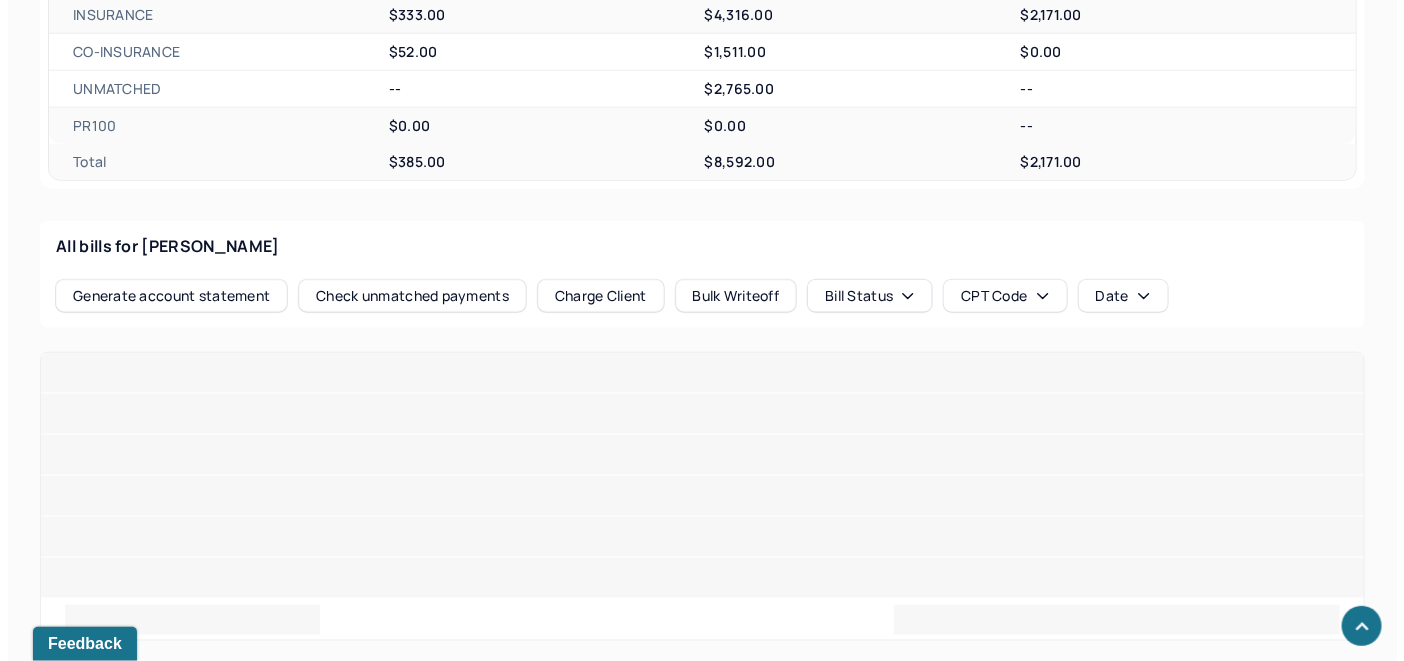 scroll, scrollTop: 785, scrollLeft: 0, axis: vertical 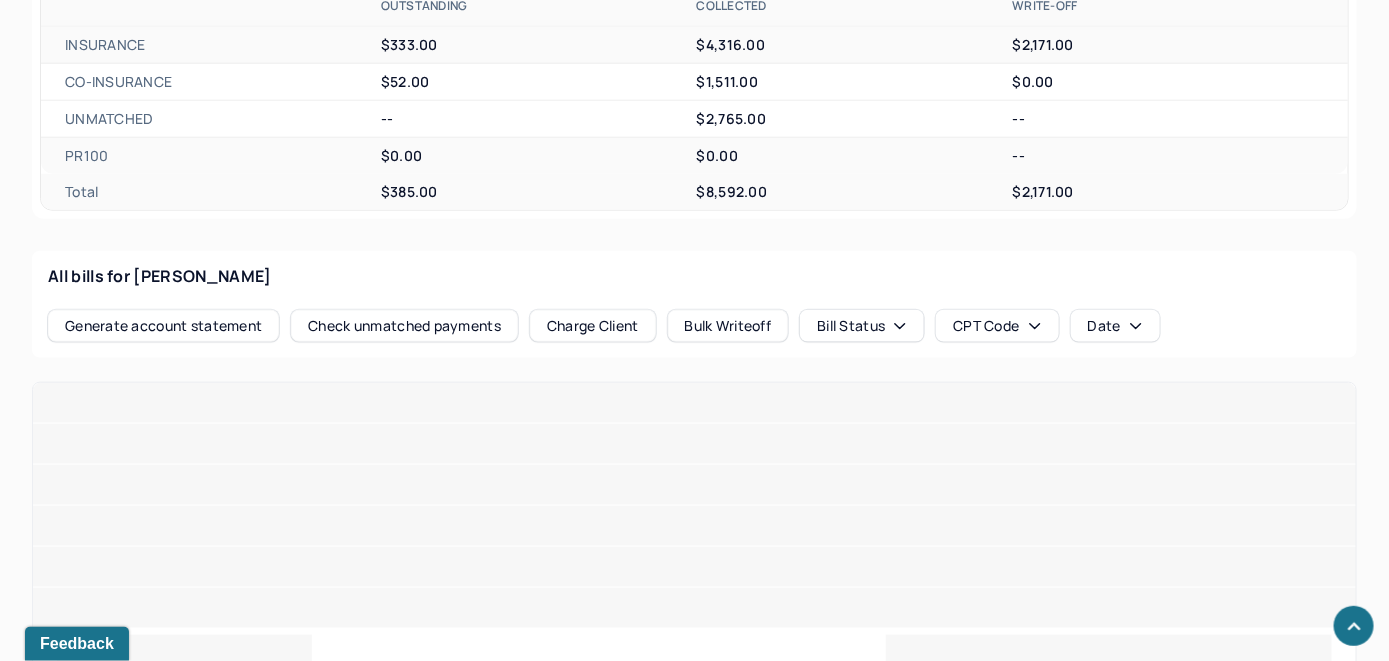 click on "Check unmatched payments" at bounding box center [404, 326] 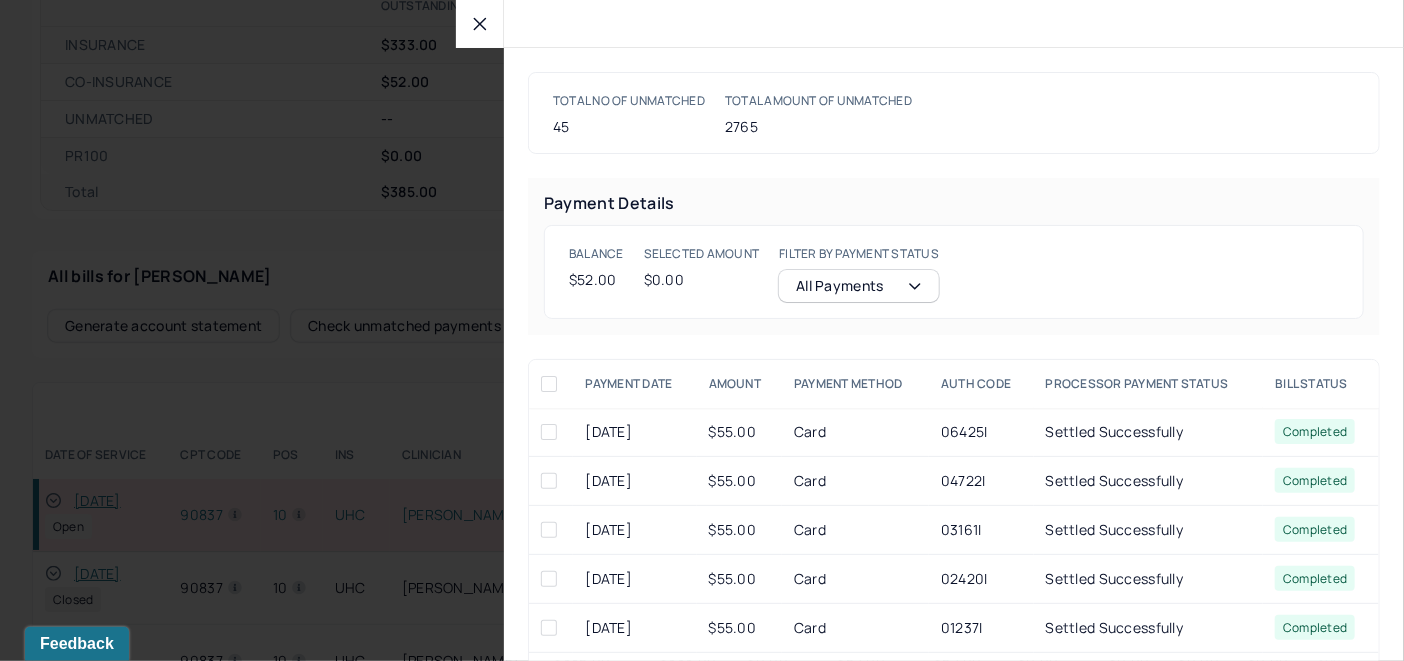 click at bounding box center [480, 24] 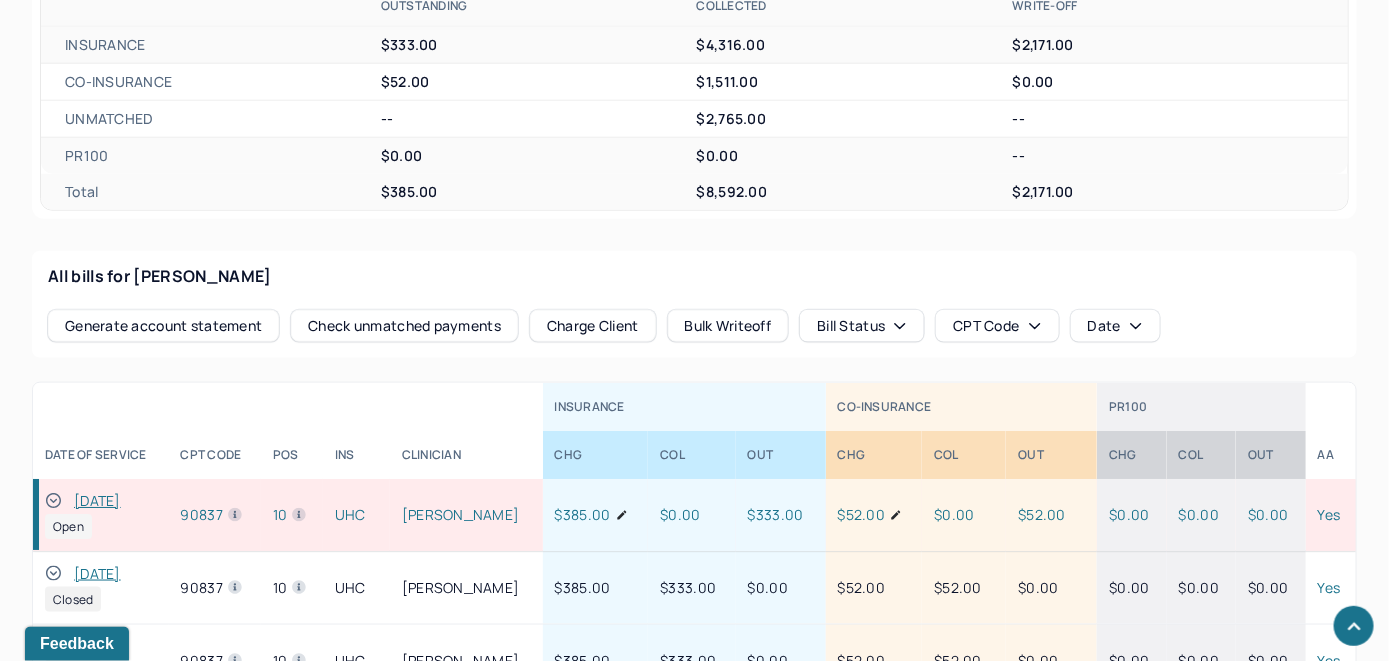 click on "Charge Client" at bounding box center [593, 326] 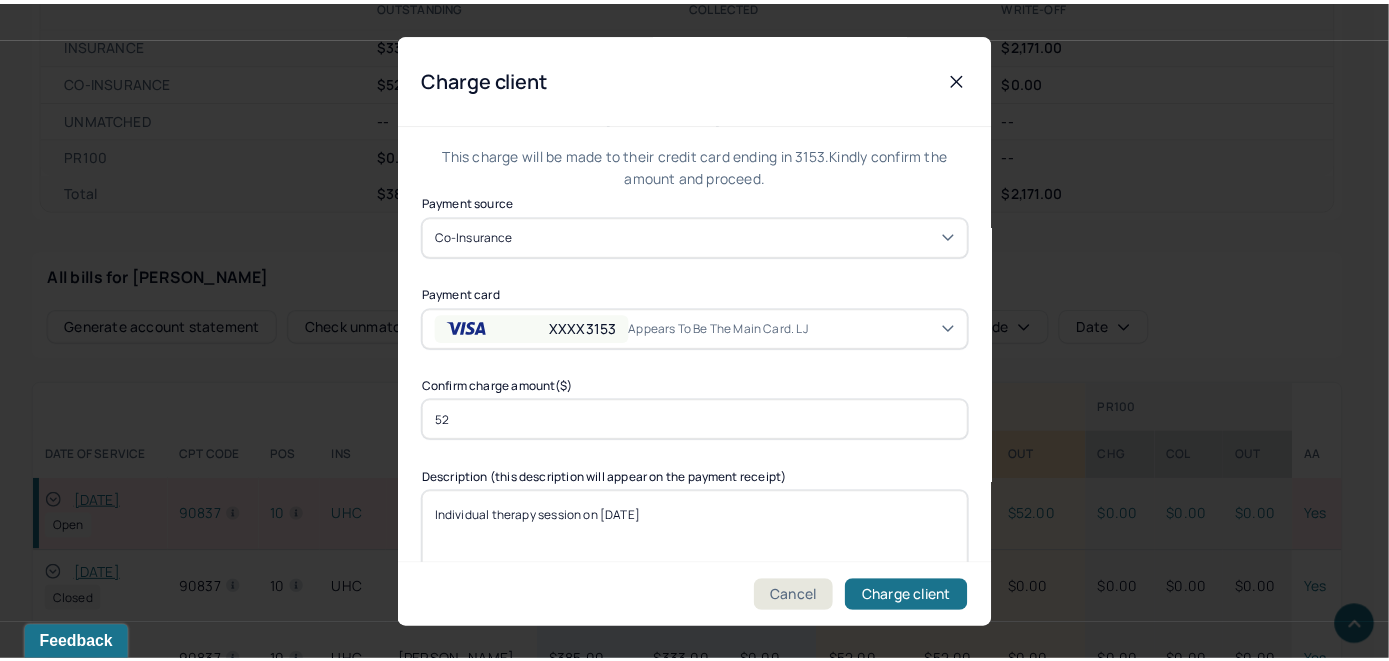 scroll, scrollTop: 121, scrollLeft: 0, axis: vertical 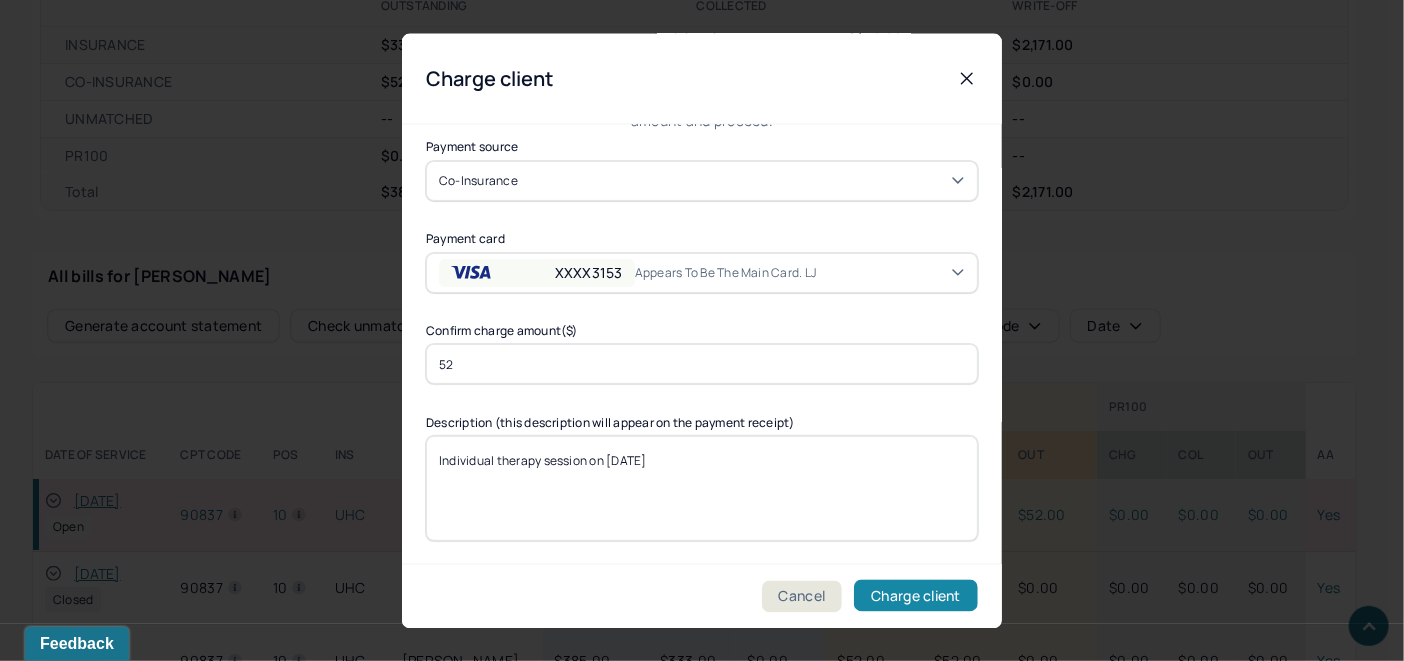 click on "Charge client" at bounding box center [916, 596] 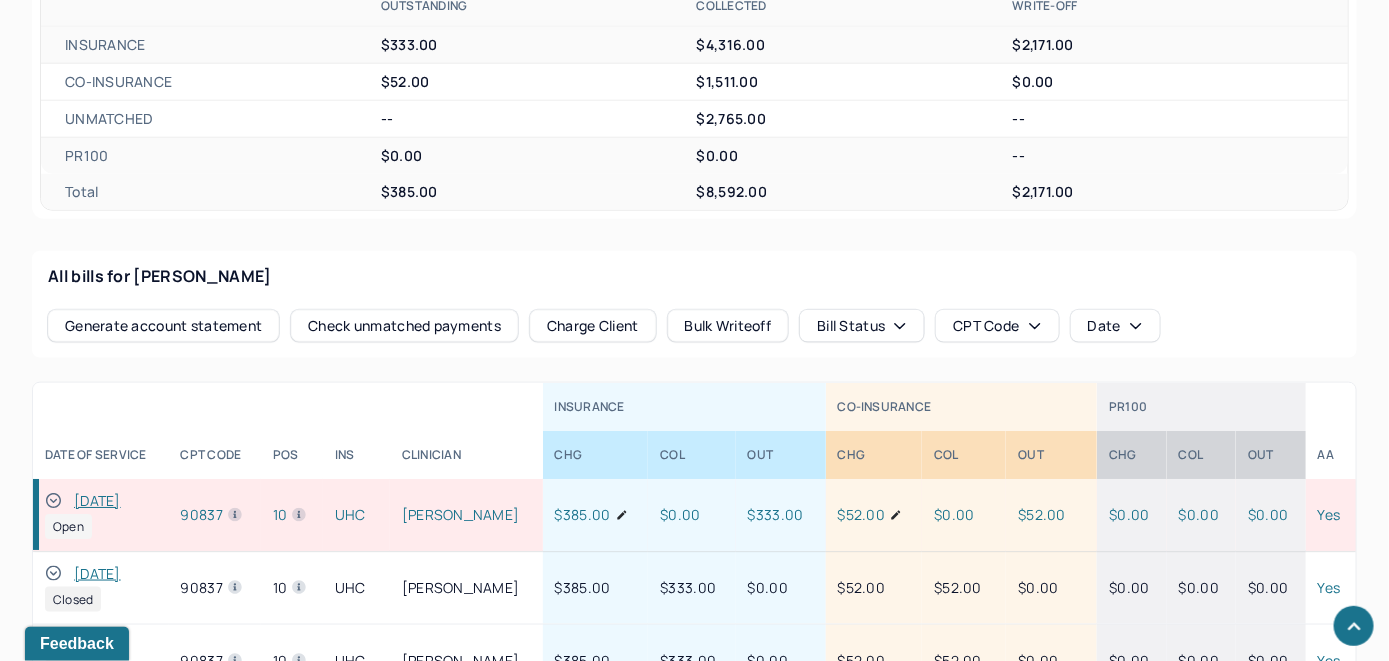 click 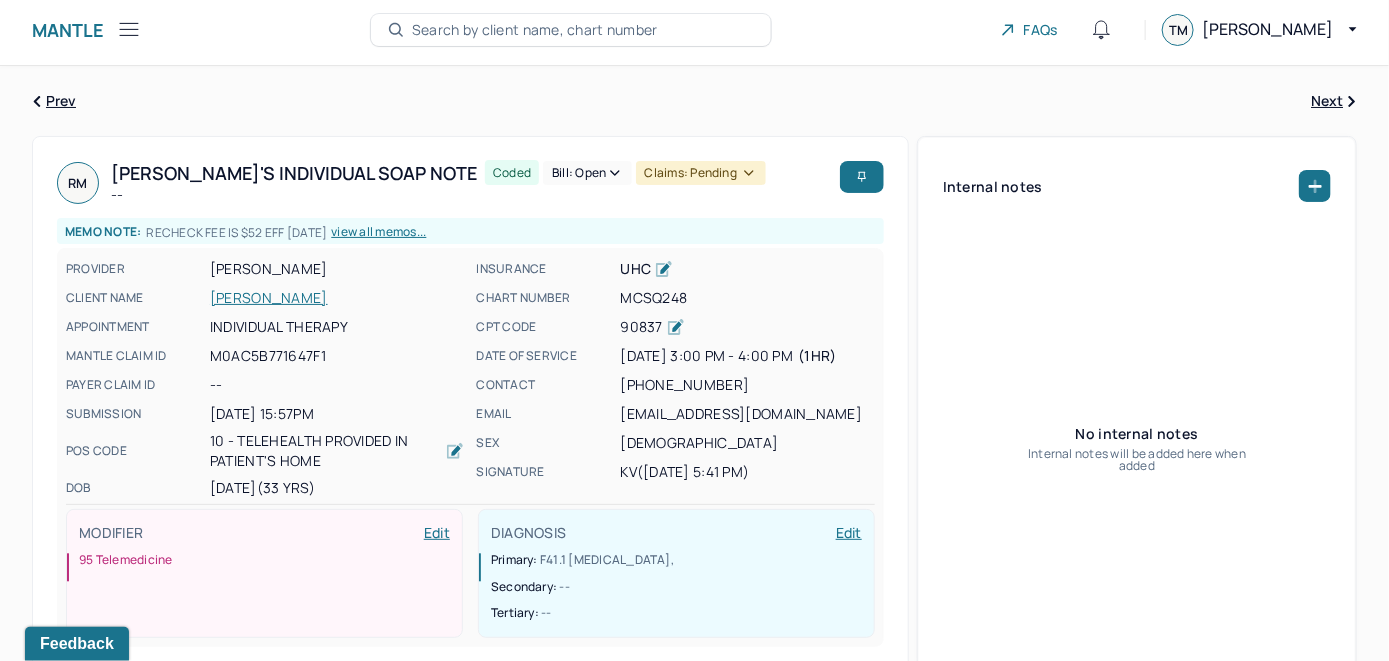 scroll, scrollTop: 0, scrollLeft: 0, axis: both 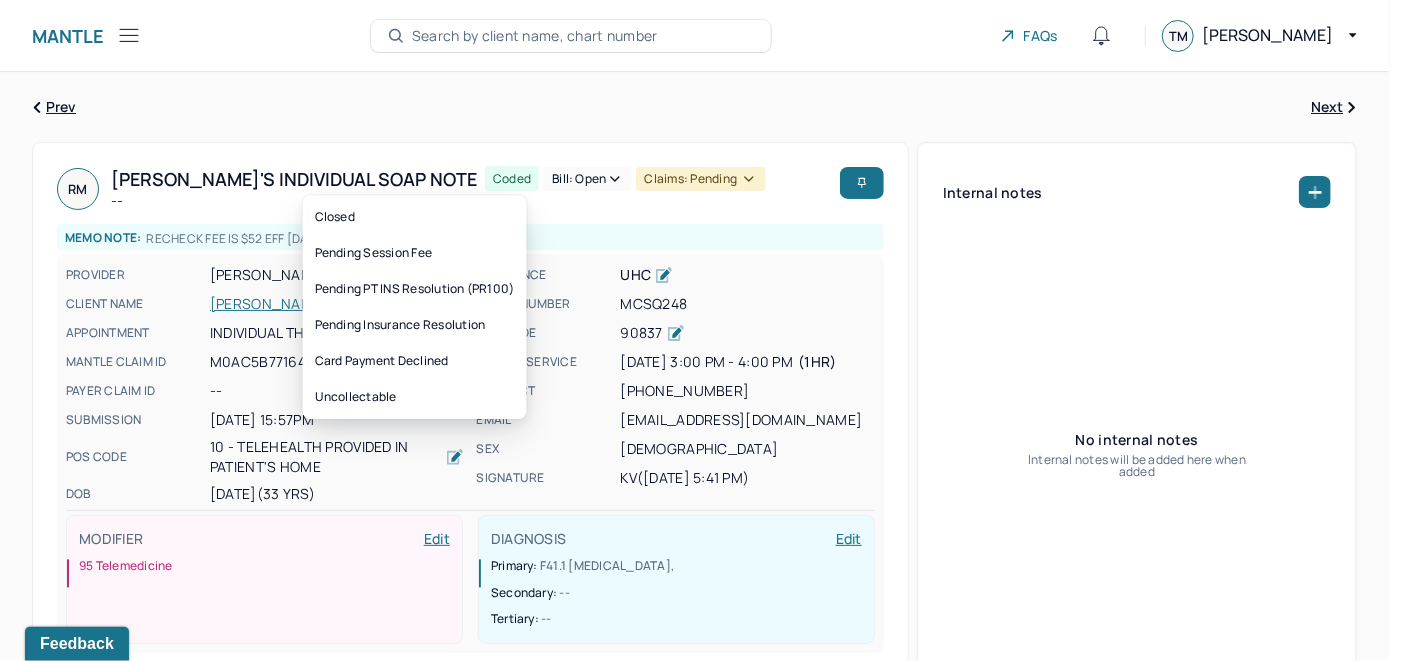 click on "Bill: Open" at bounding box center (587, 179) 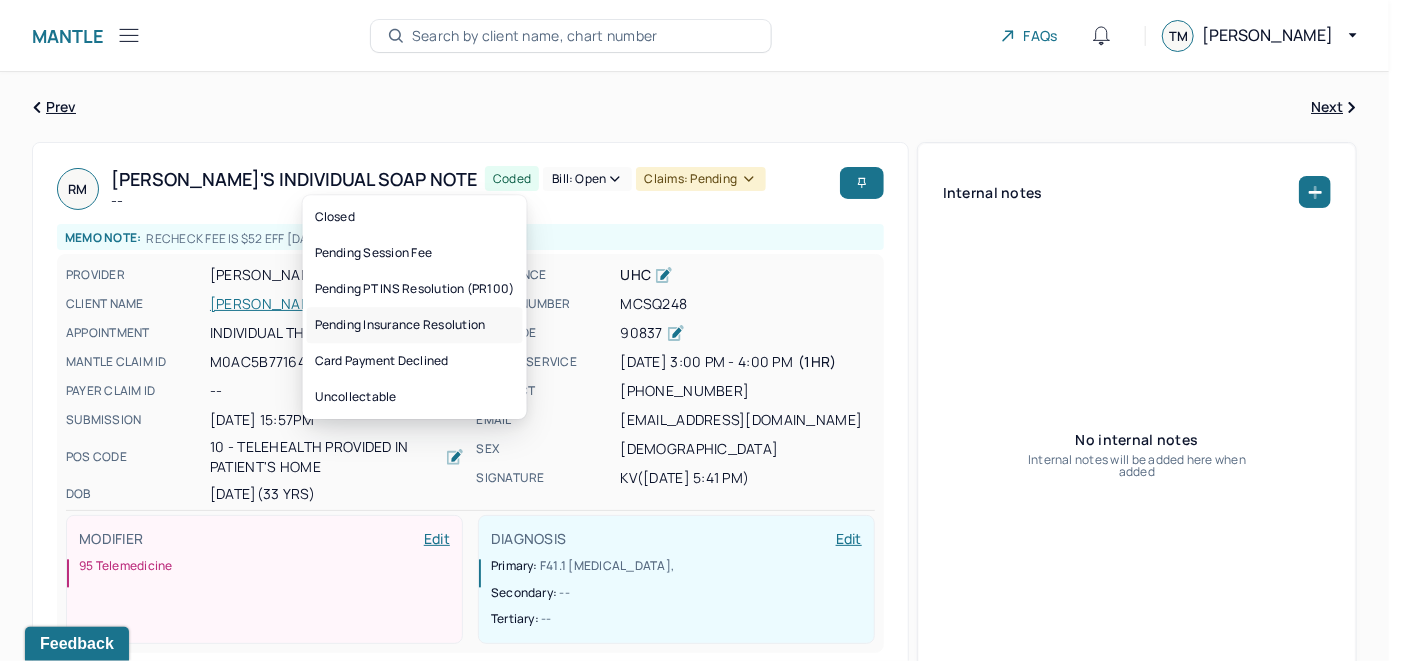 click on "Pending Insurance Resolution" at bounding box center (415, 325) 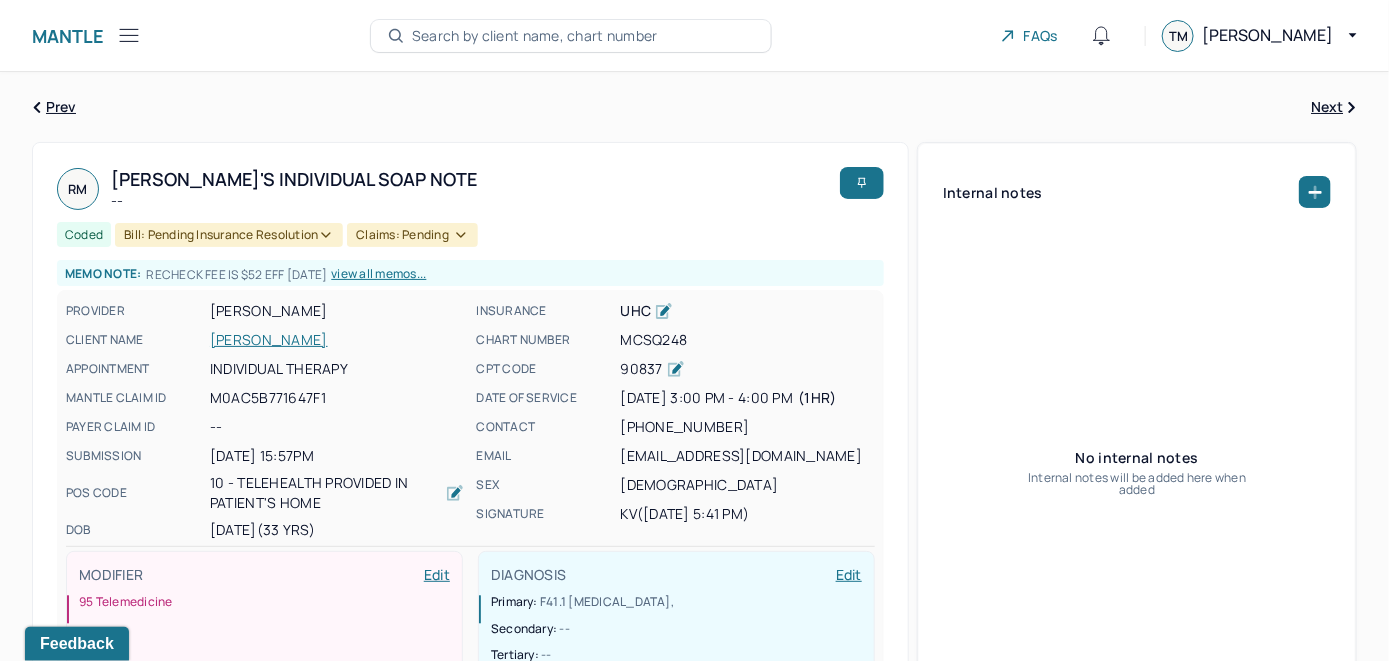 click on "Search by client name, chart number" at bounding box center [535, 36] 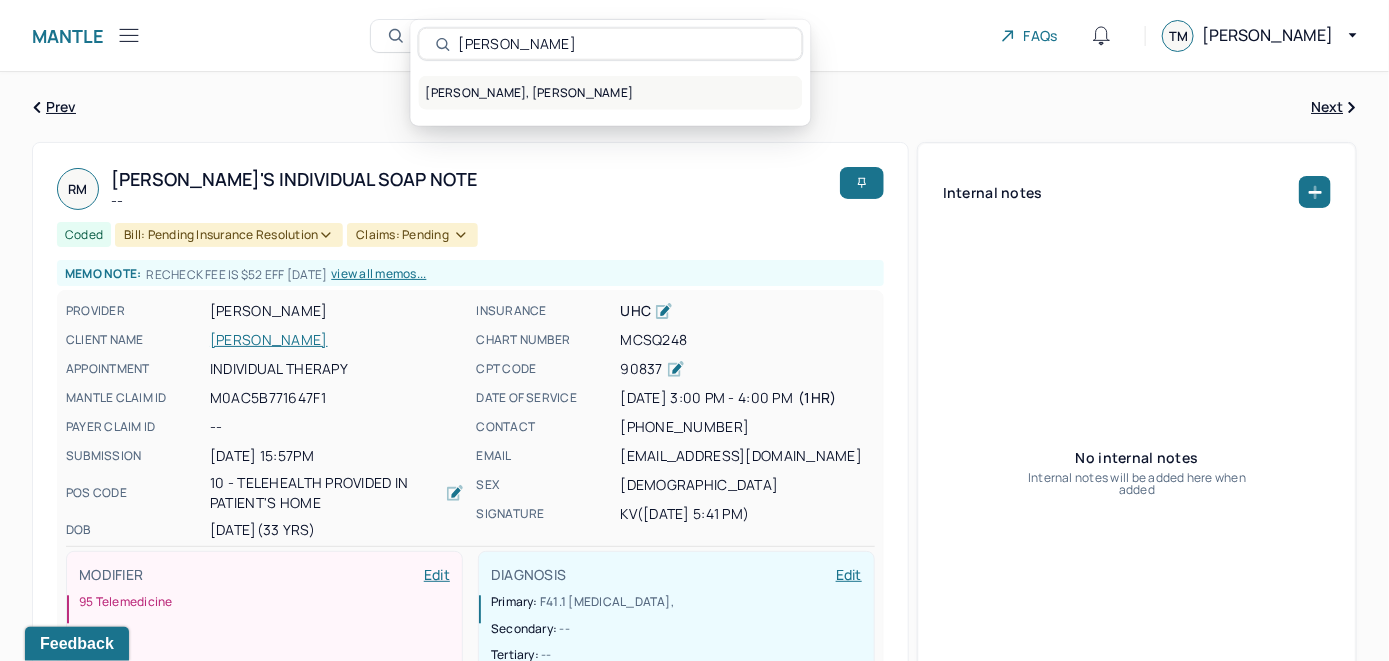 type on "Ryan Sammy" 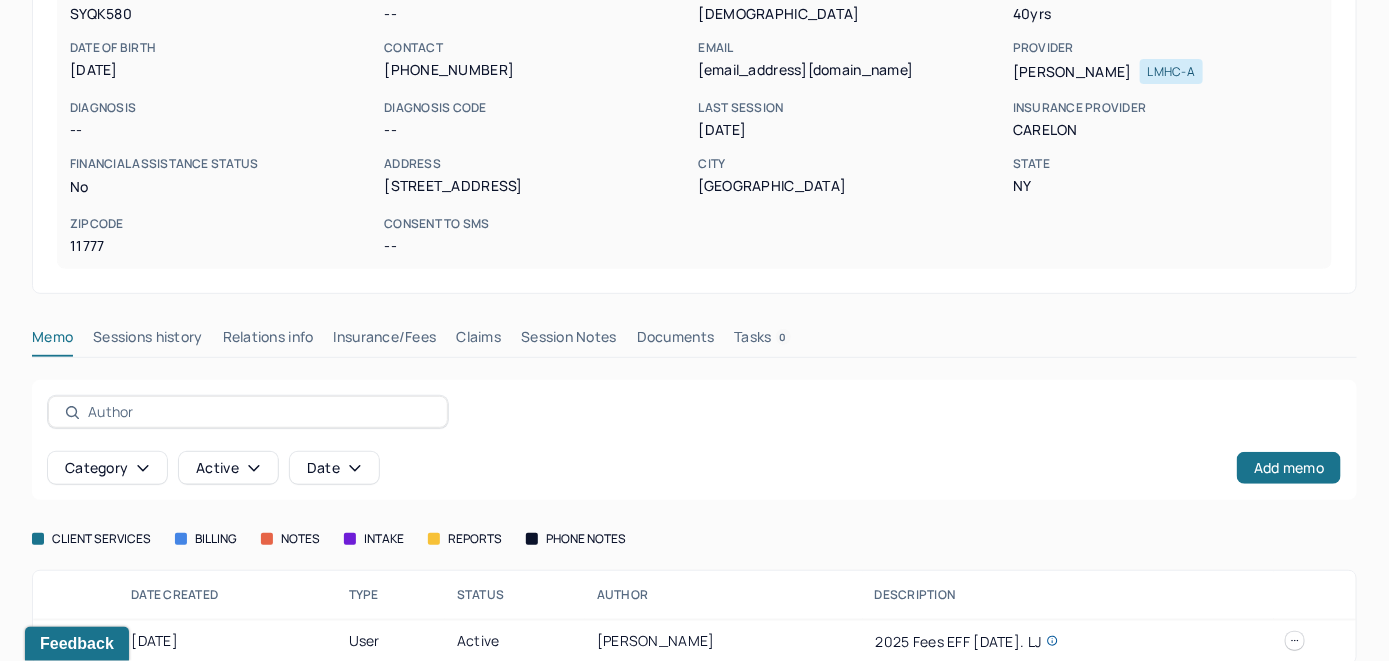 scroll, scrollTop: 261, scrollLeft: 0, axis: vertical 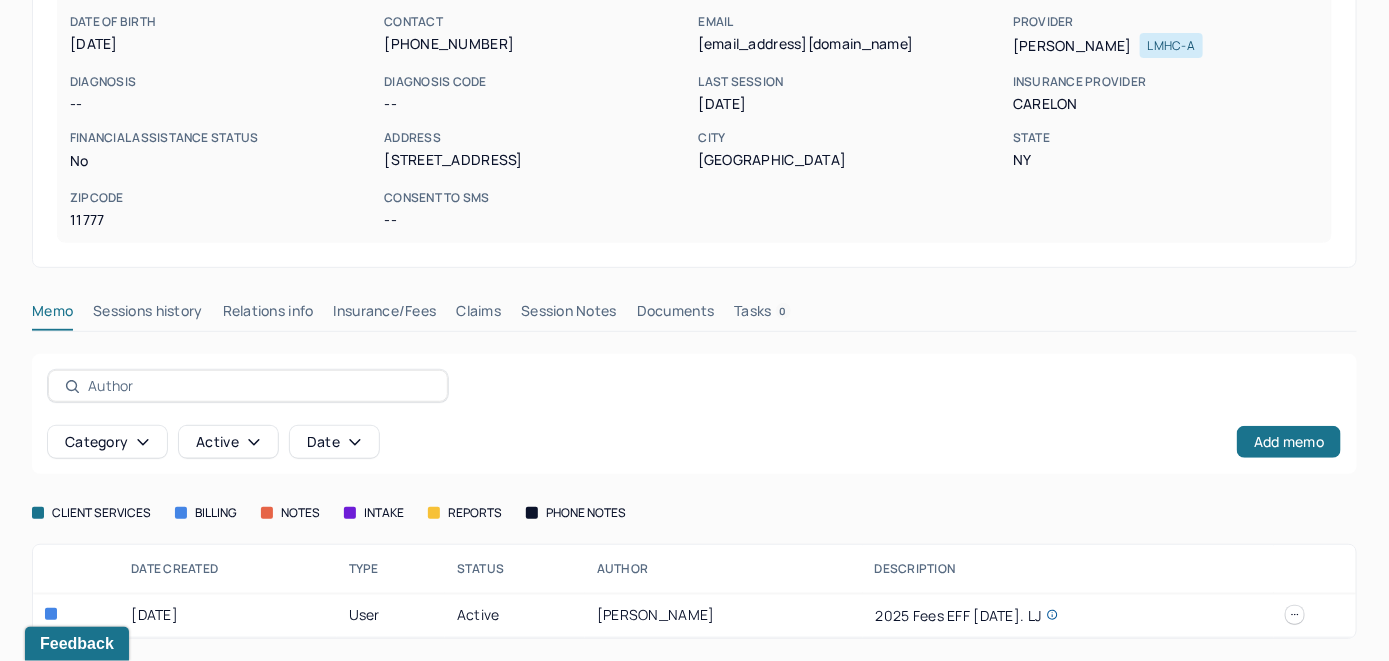 click on "Insurance/Fees" at bounding box center (385, 315) 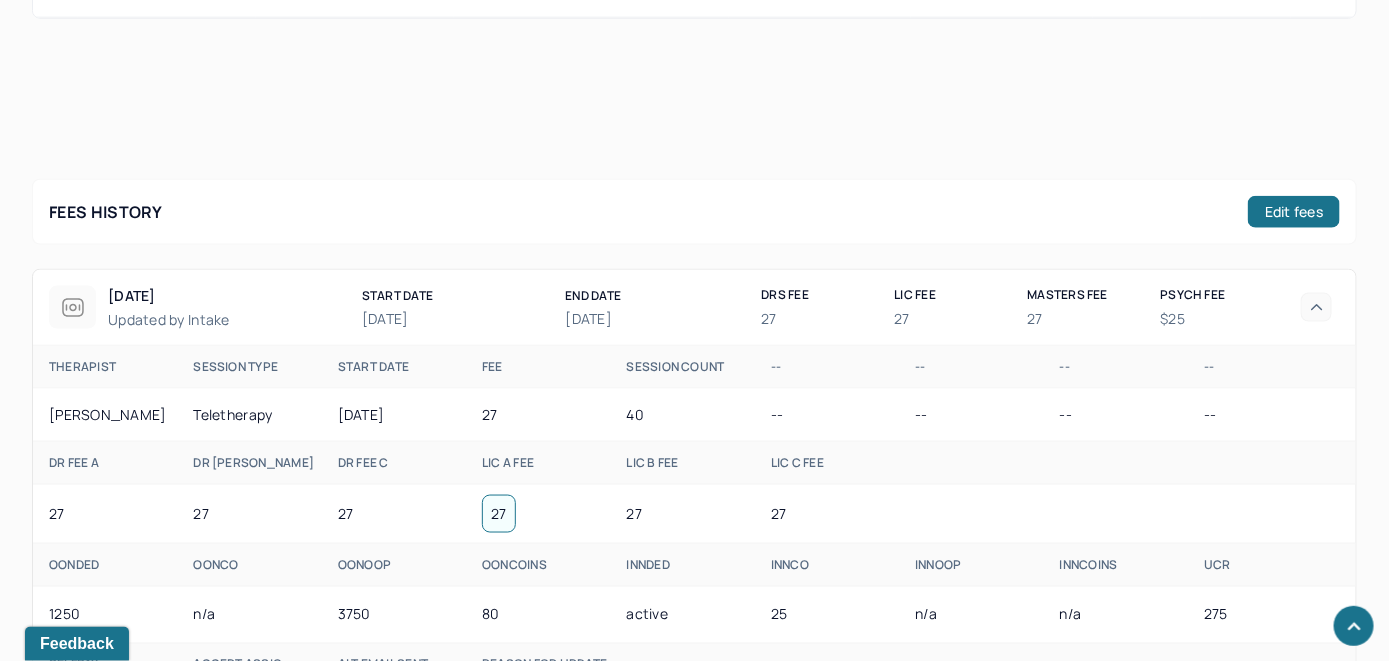 scroll, scrollTop: 961, scrollLeft: 0, axis: vertical 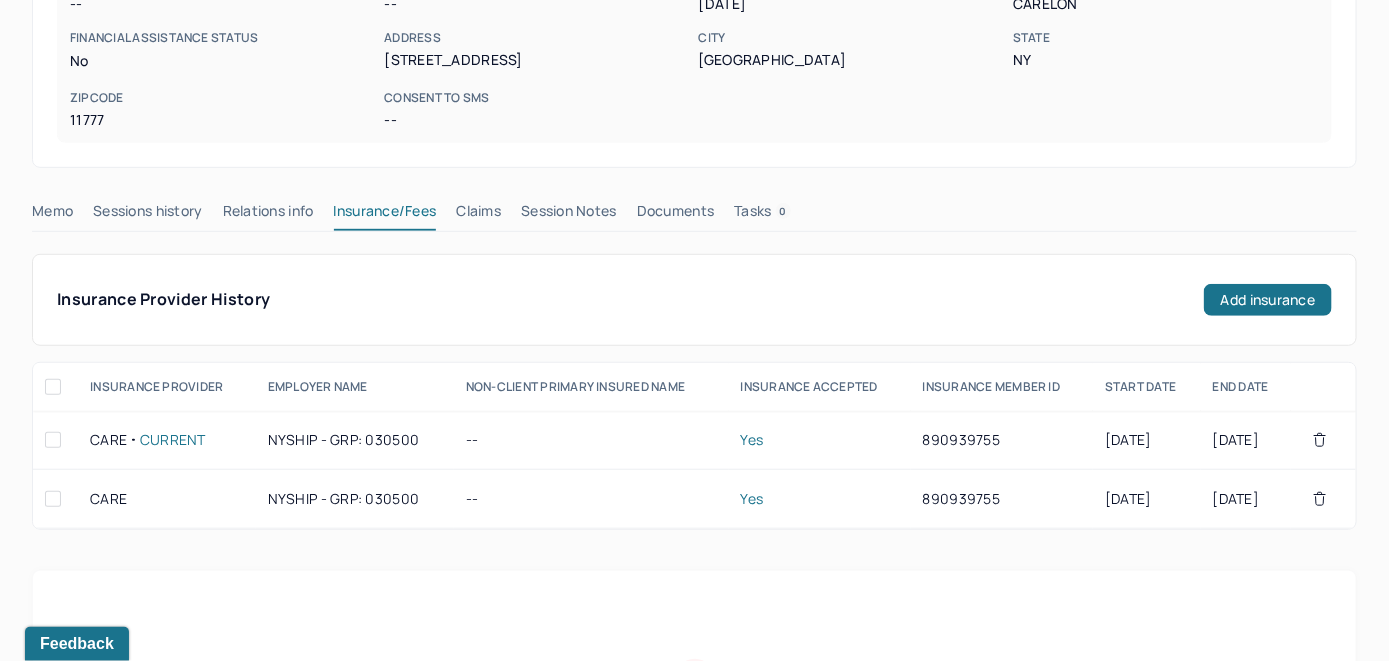 click on "Claims" at bounding box center (478, 215) 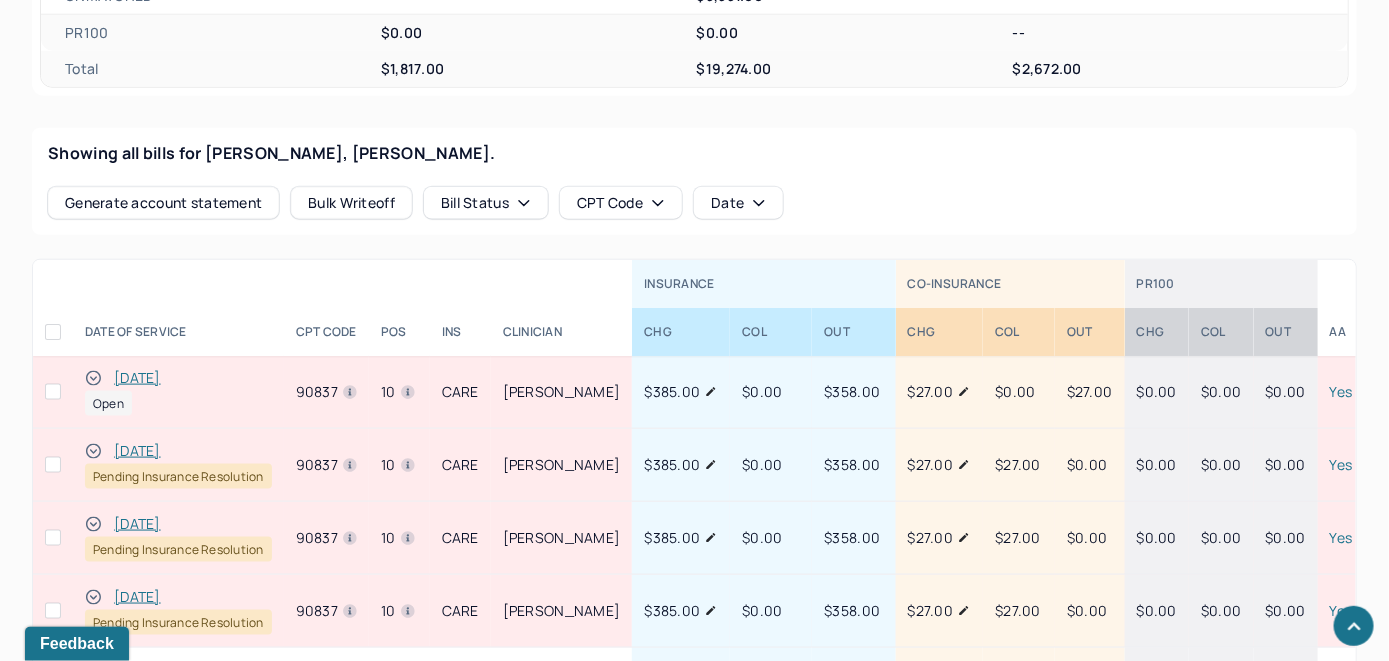 scroll, scrollTop: 802, scrollLeft: 0, axis: vertical 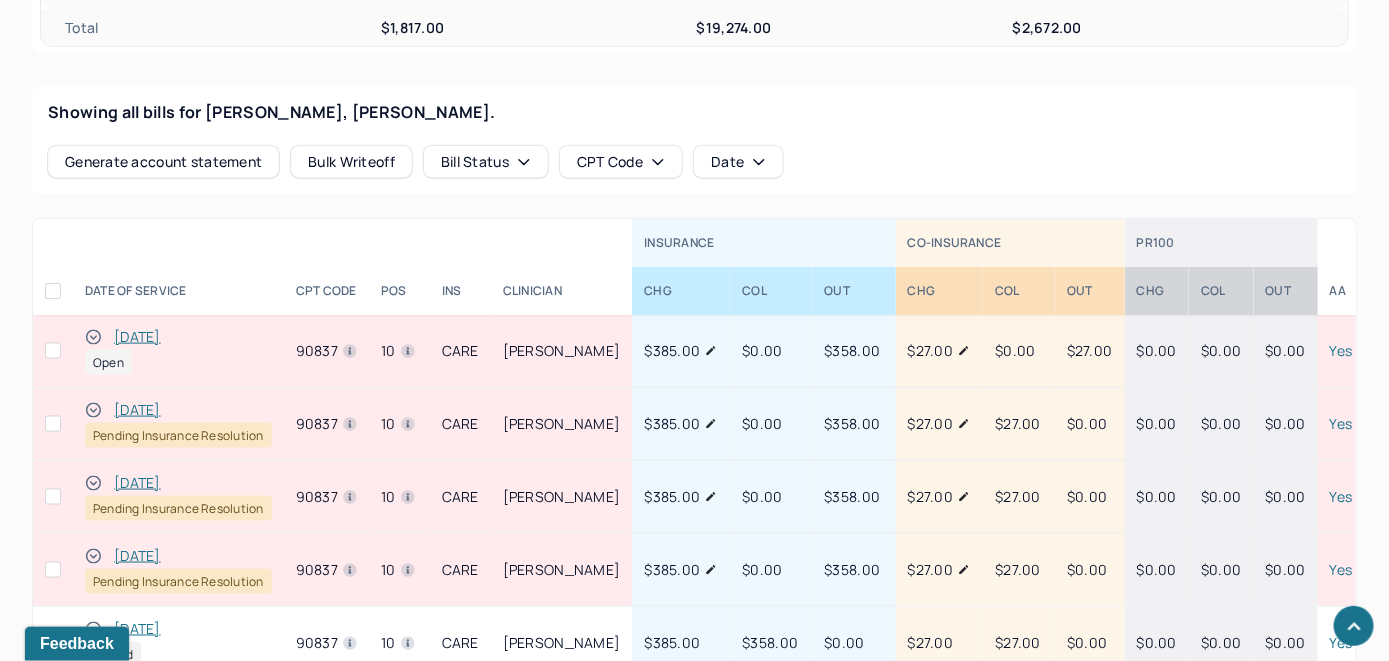 click on "[DATE]" at bounding box center (137, 337) 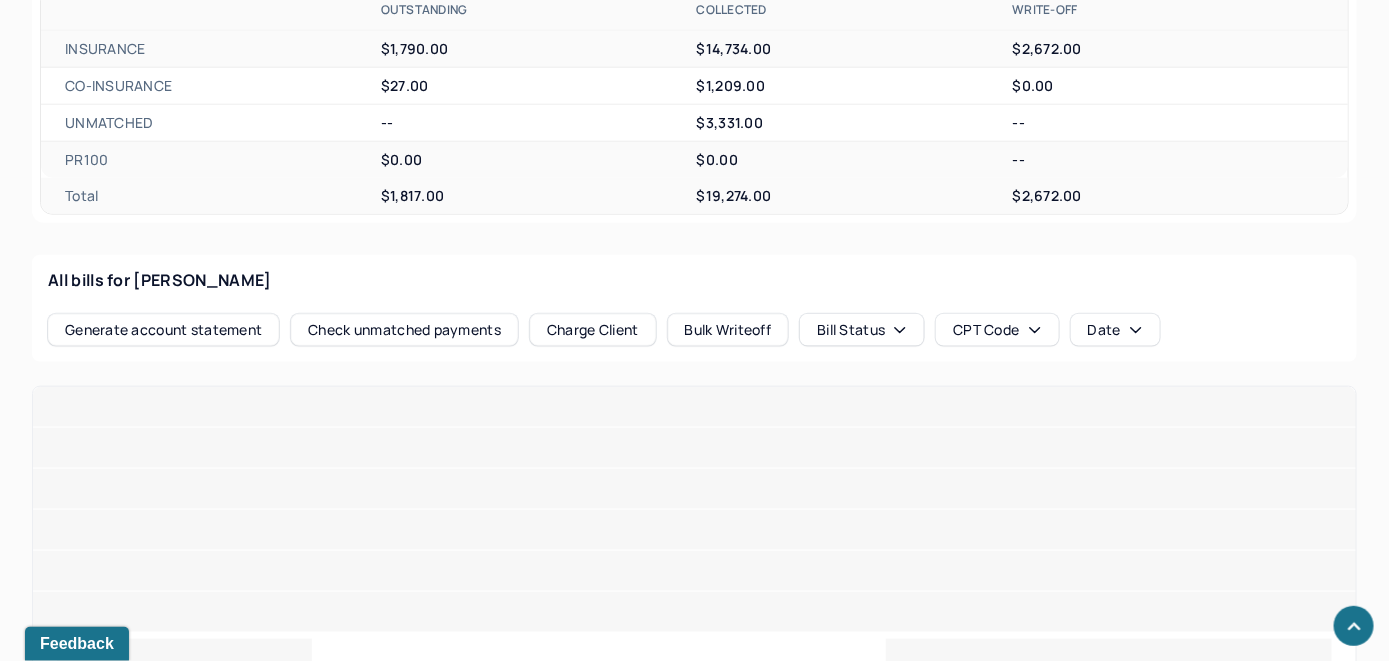 scroll, scrollTop: 802, scrollLeft: 0, axis: vertical 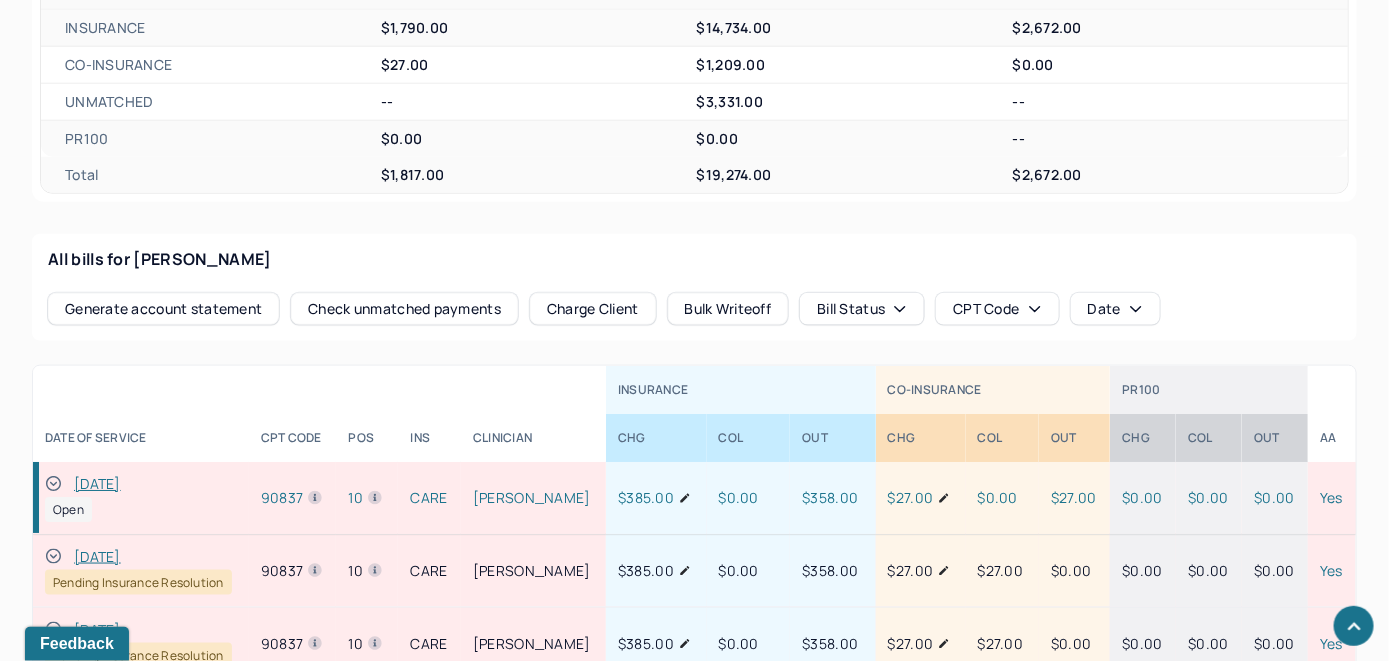 click on "Check unmatched payments" at bounding box center [404, 309] 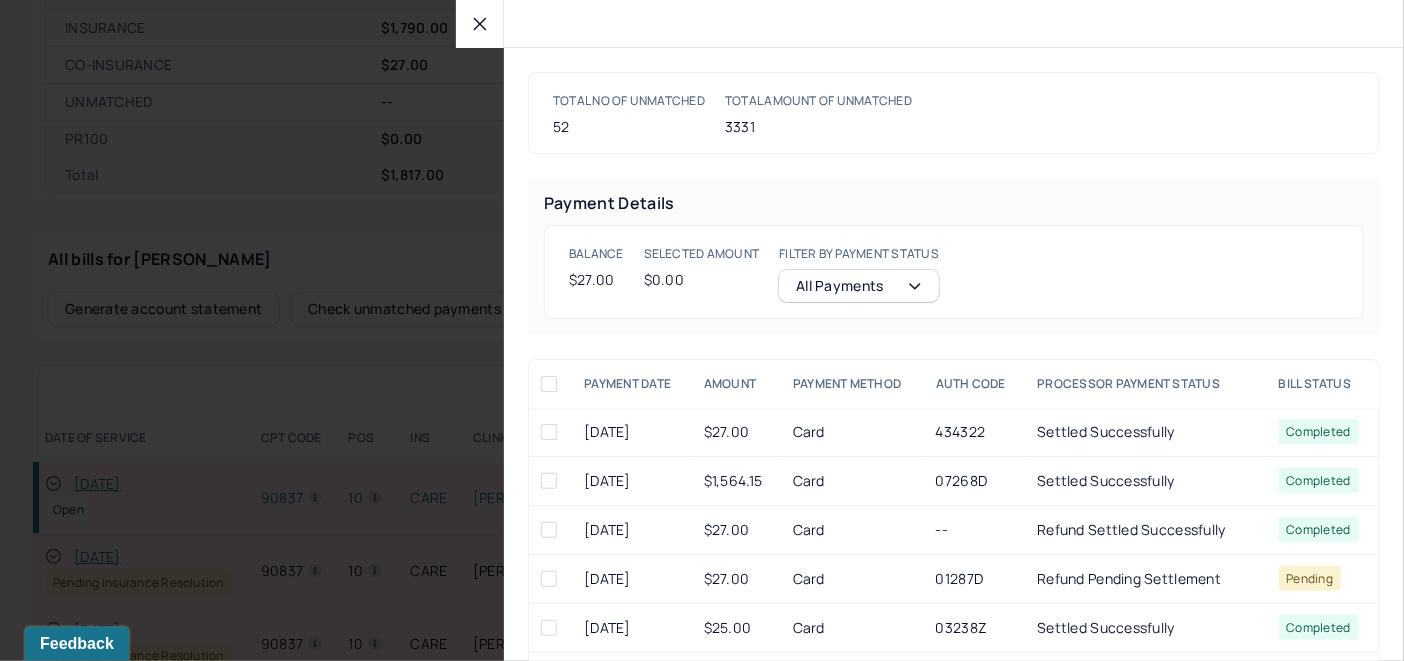 click at bounding box center (549, 432) 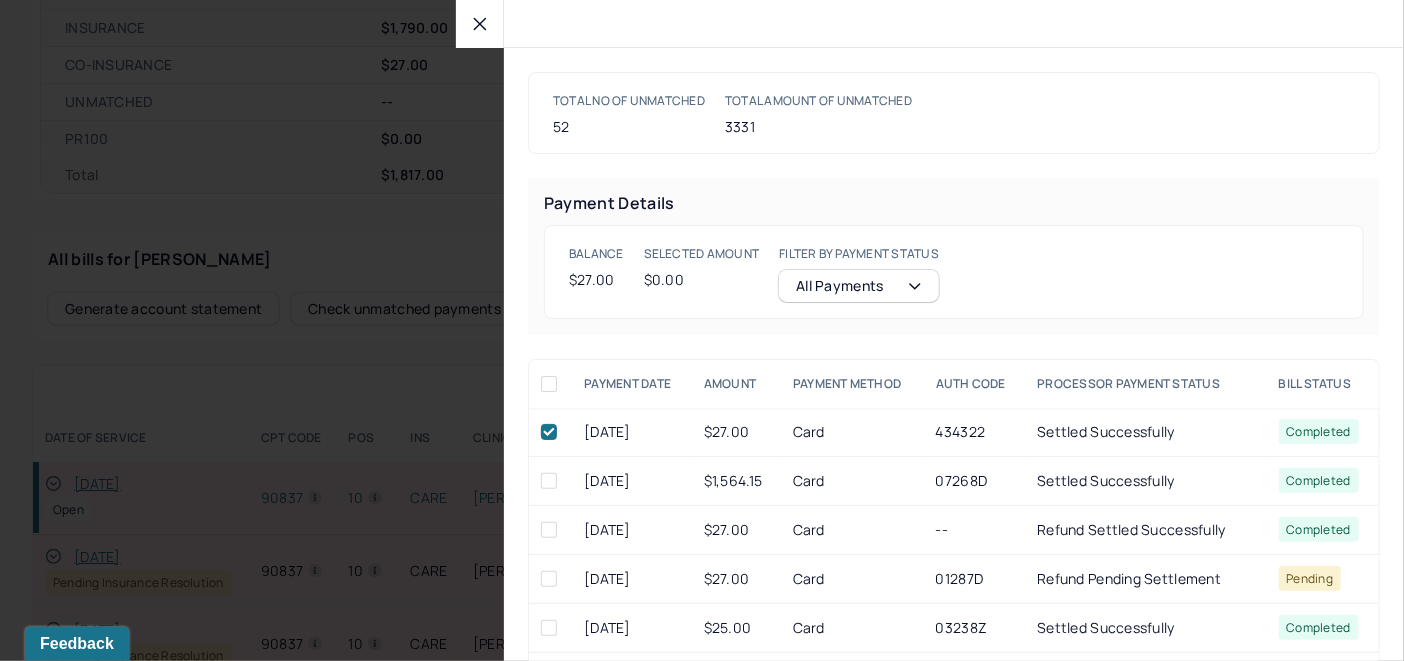 checkbox on "true" 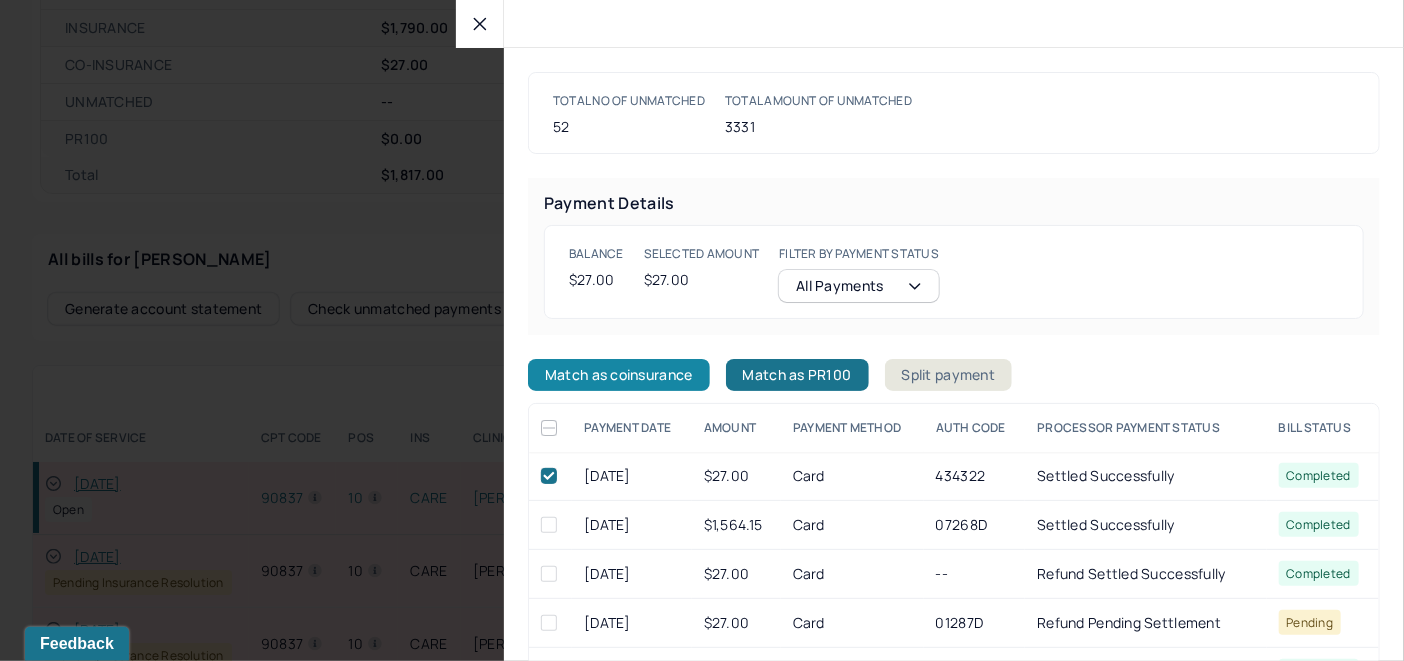 click on "Match as coinsurance" at bounding box center [619, 375] 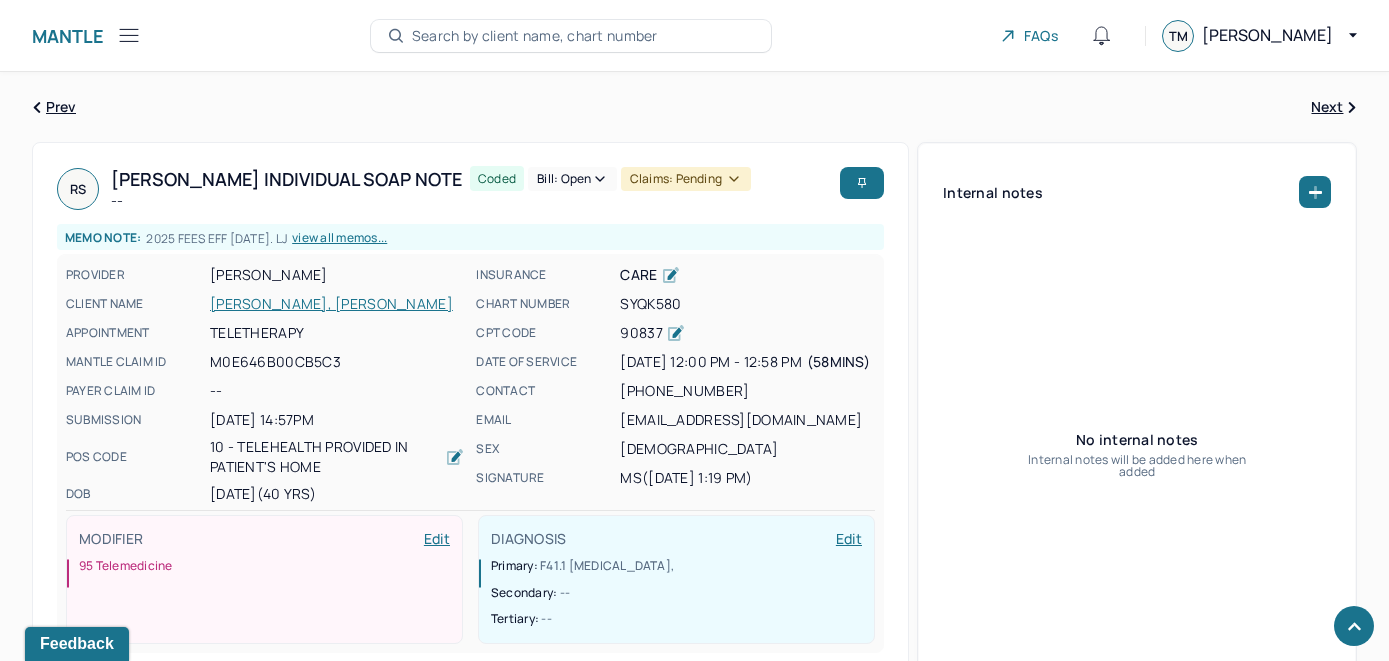 scroll, scrollTop: 802, scrollLeft: 0, axis: vertical 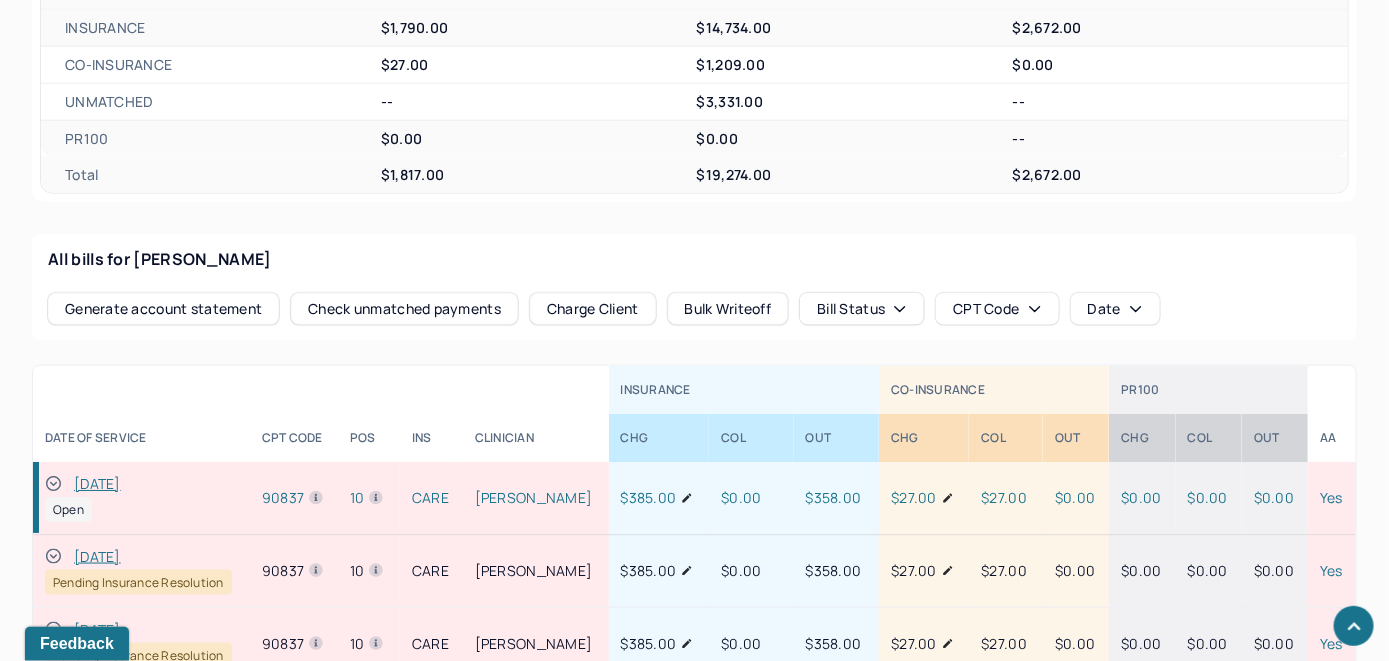 click 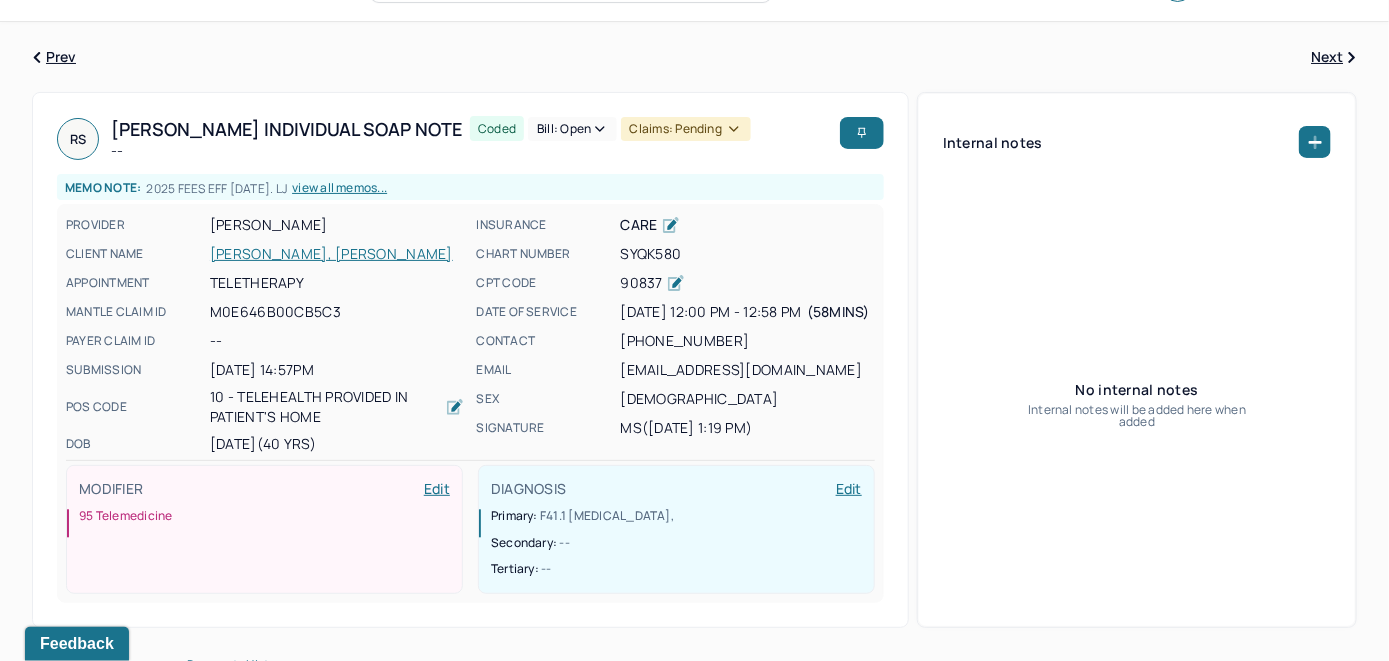scroll, scrollTop: 0, scrollLeft: 0, axis: both 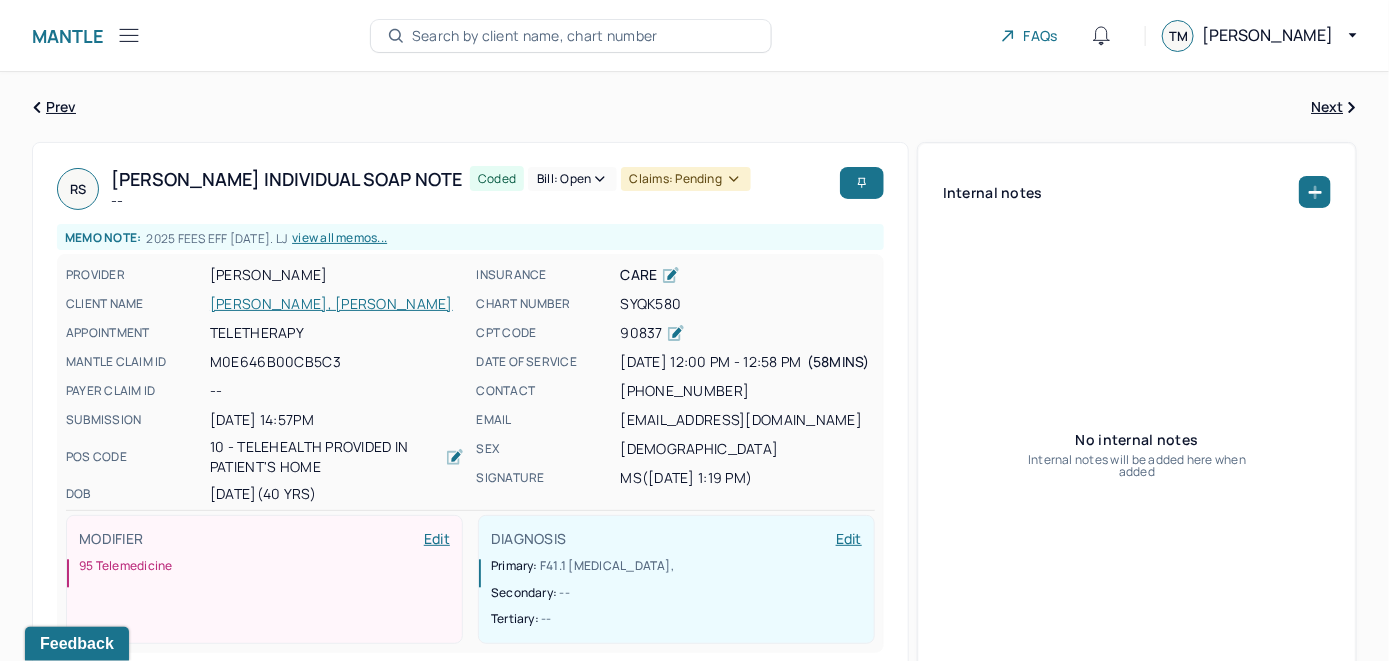 click on "Bill: Open" at bounding box center (572, 179) 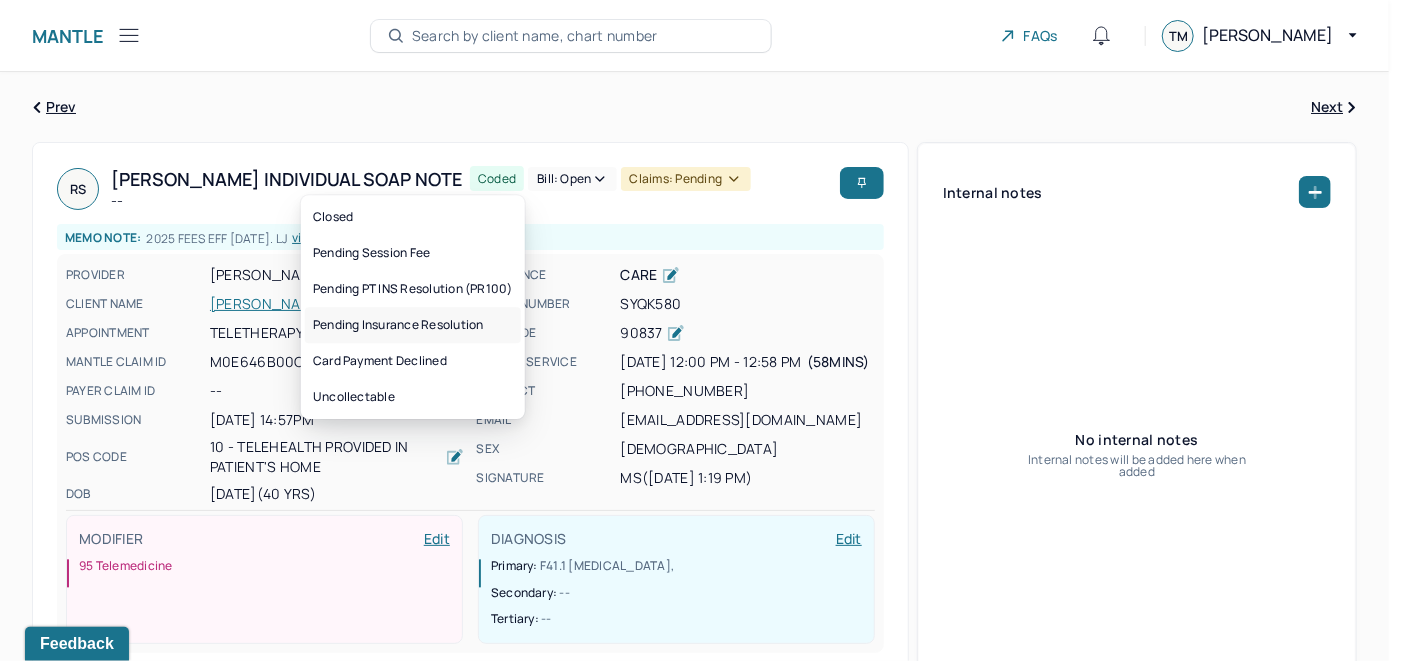 click on "Pending Insurance Resolution" at bounding box center (413, 325) 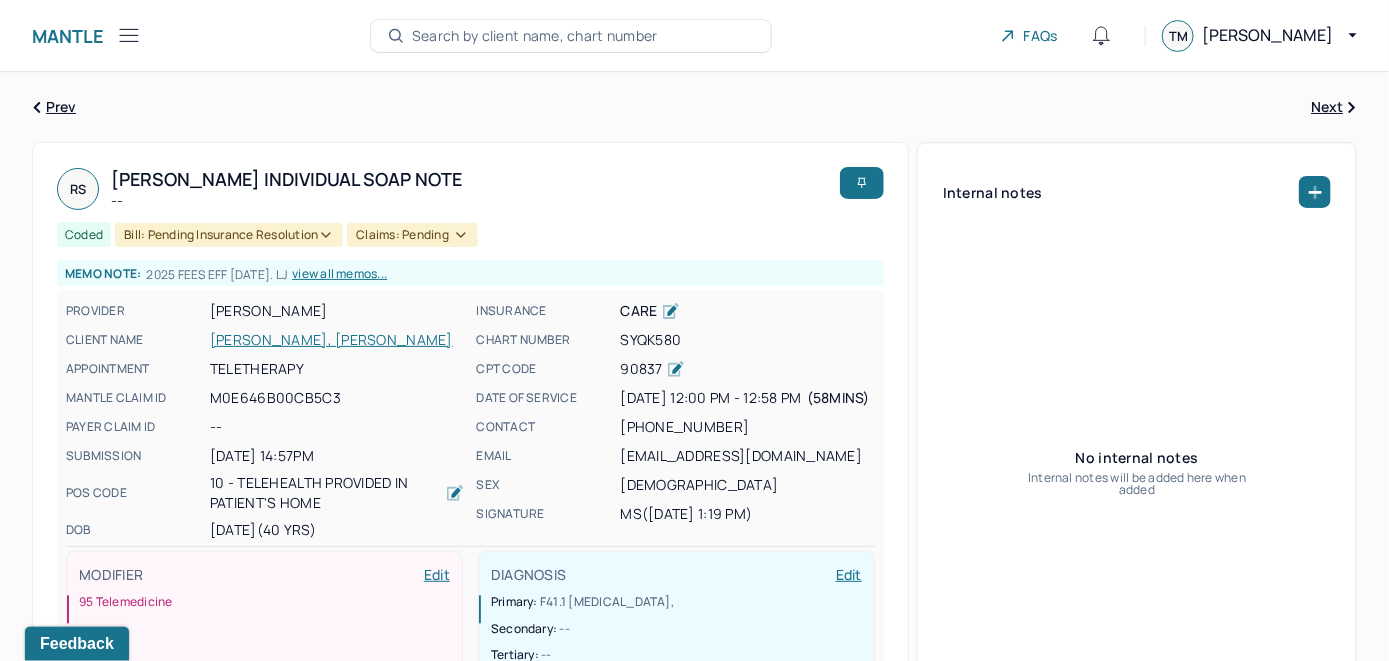 click on "Search by client name, chart number" at bounding box center (535, 36) 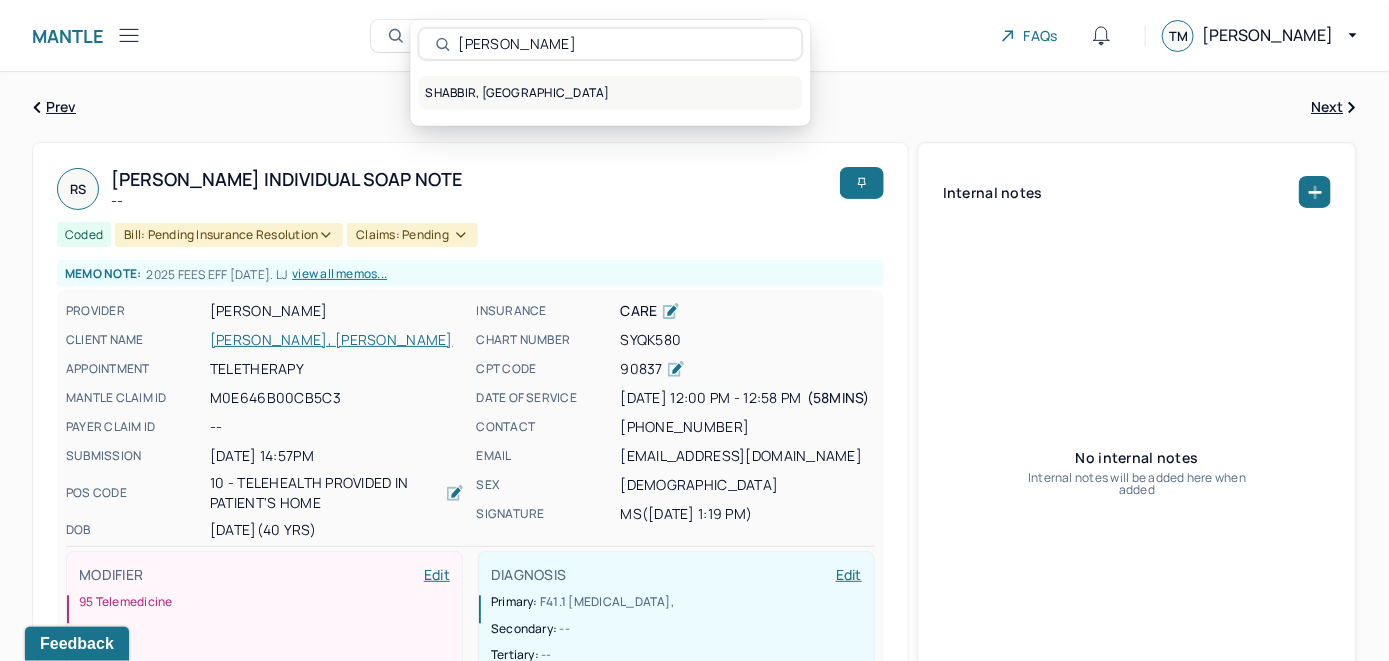 type on "Saiqa Shabbir" 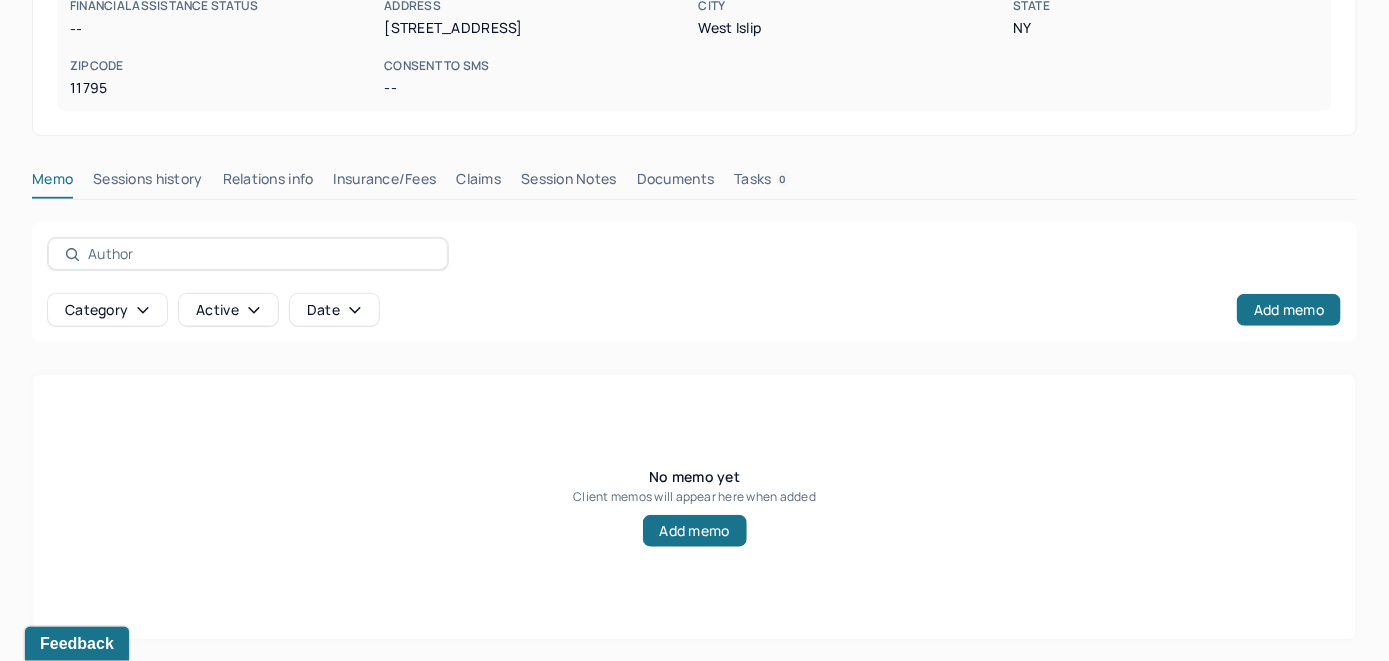 click on "Insurance/Fees" at bounding box center (385, 183) 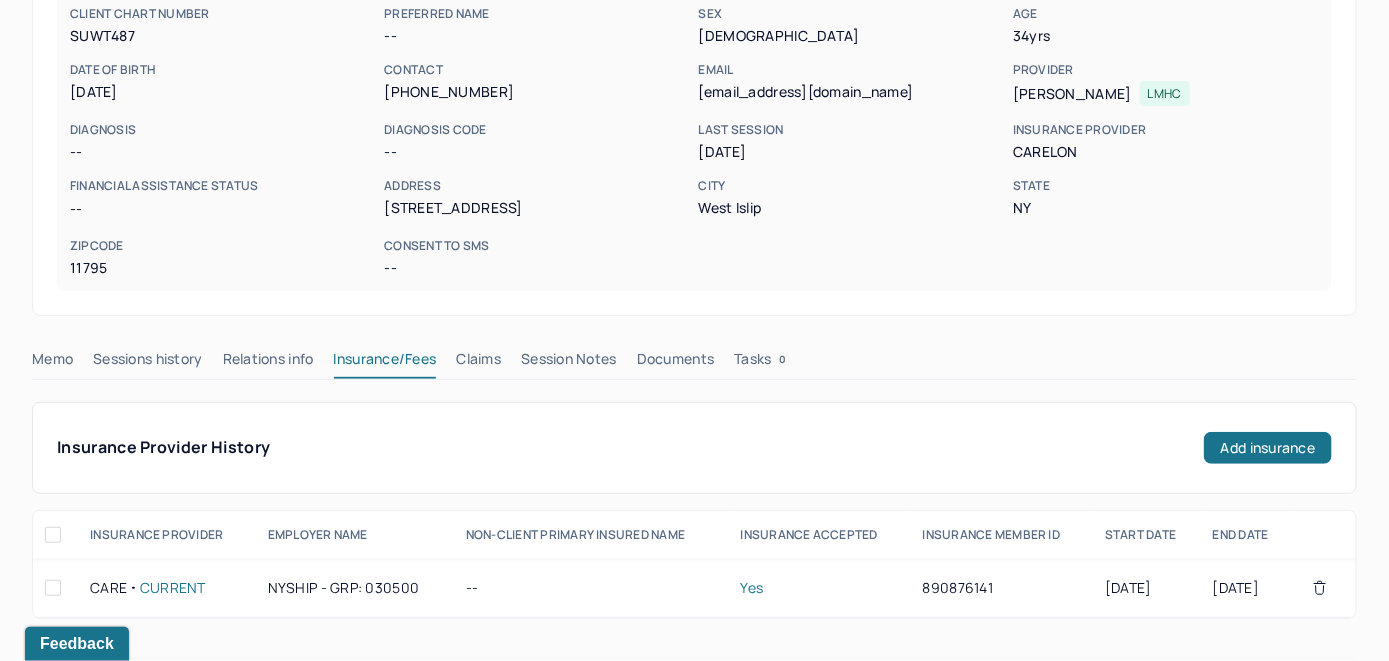 scroll, scrollTop: 193, scrollLeft: 0, axis: vertical 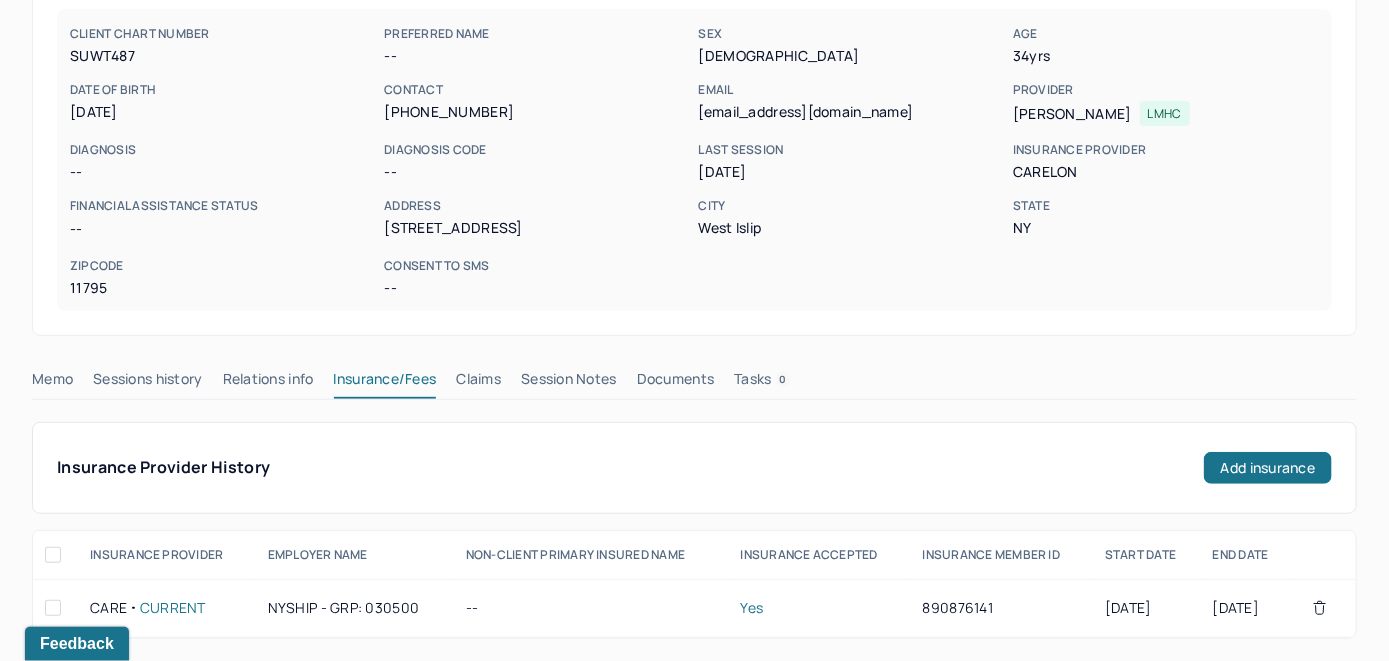 click on "Claims" at bounding box center (478, 383) 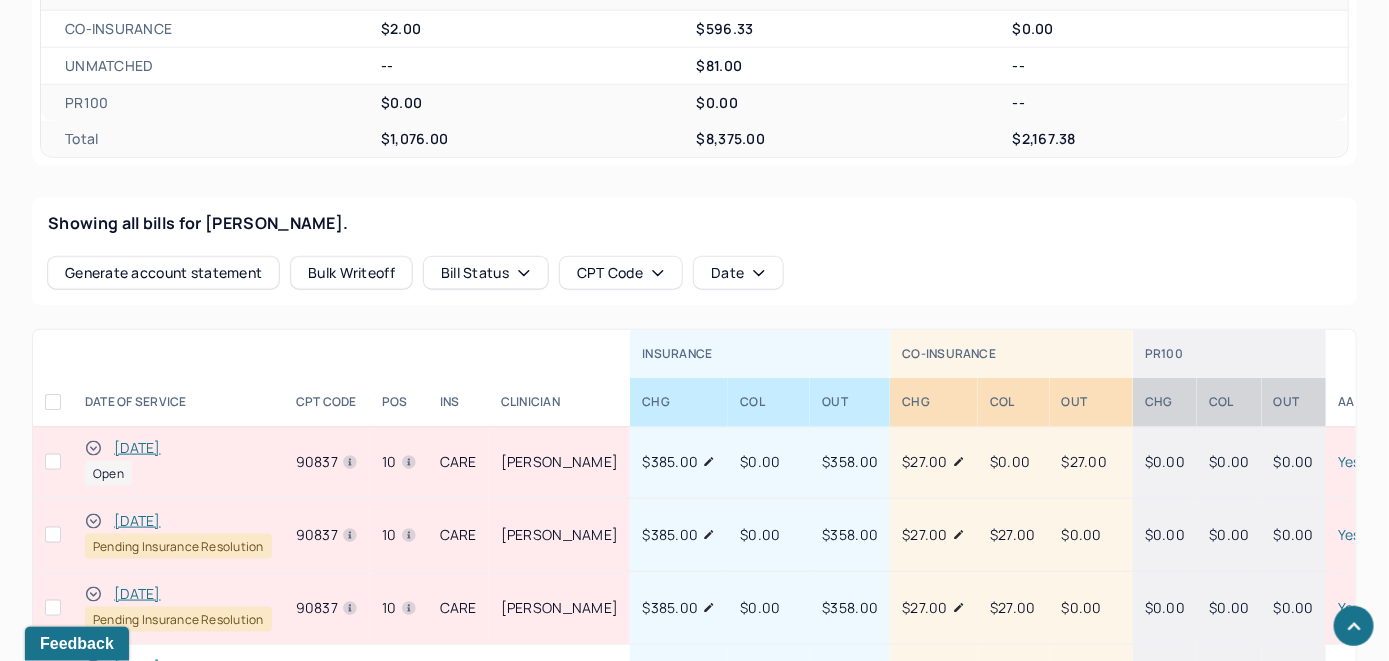 scroll, scrollTop: 693, scrollLeft: 0, axis: vertical 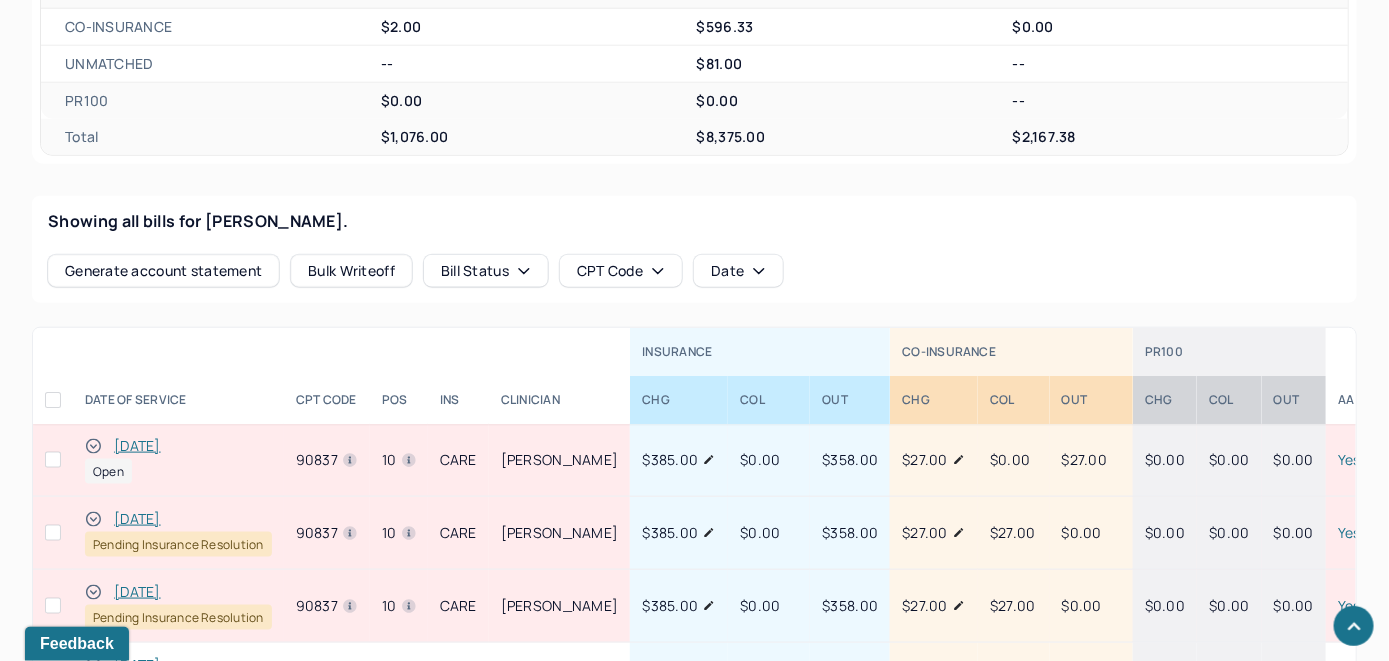 click on "[DATE]" at bounding box center [137, 446] 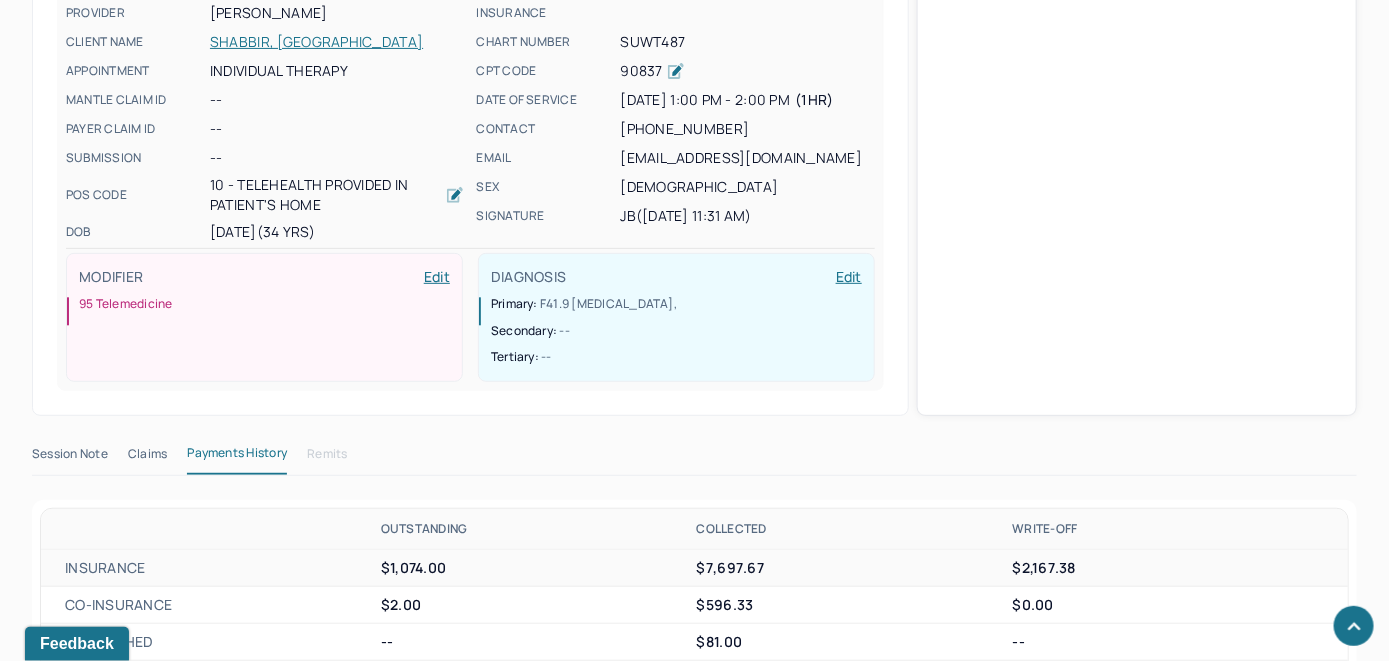 scroll, scrollTop: 693, scrollLeft: 0, axis: vertical 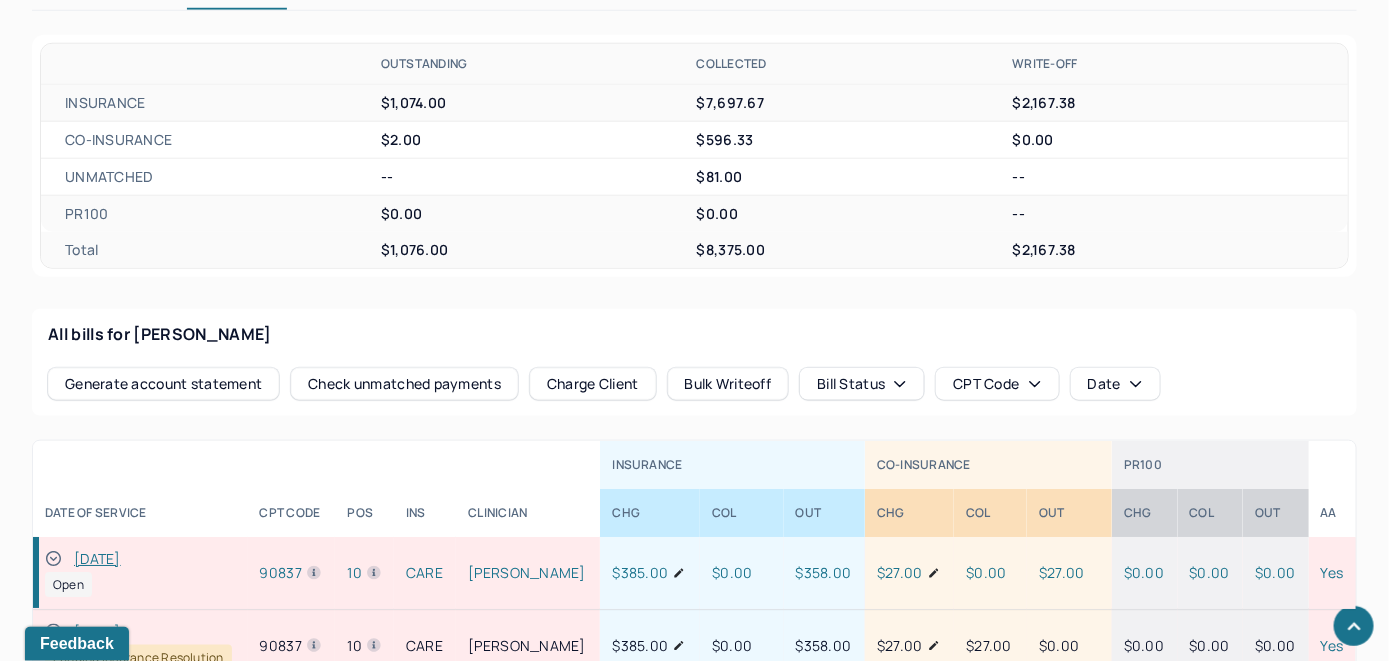click on "Check unmatched payments" at bounding box center (404, 384) 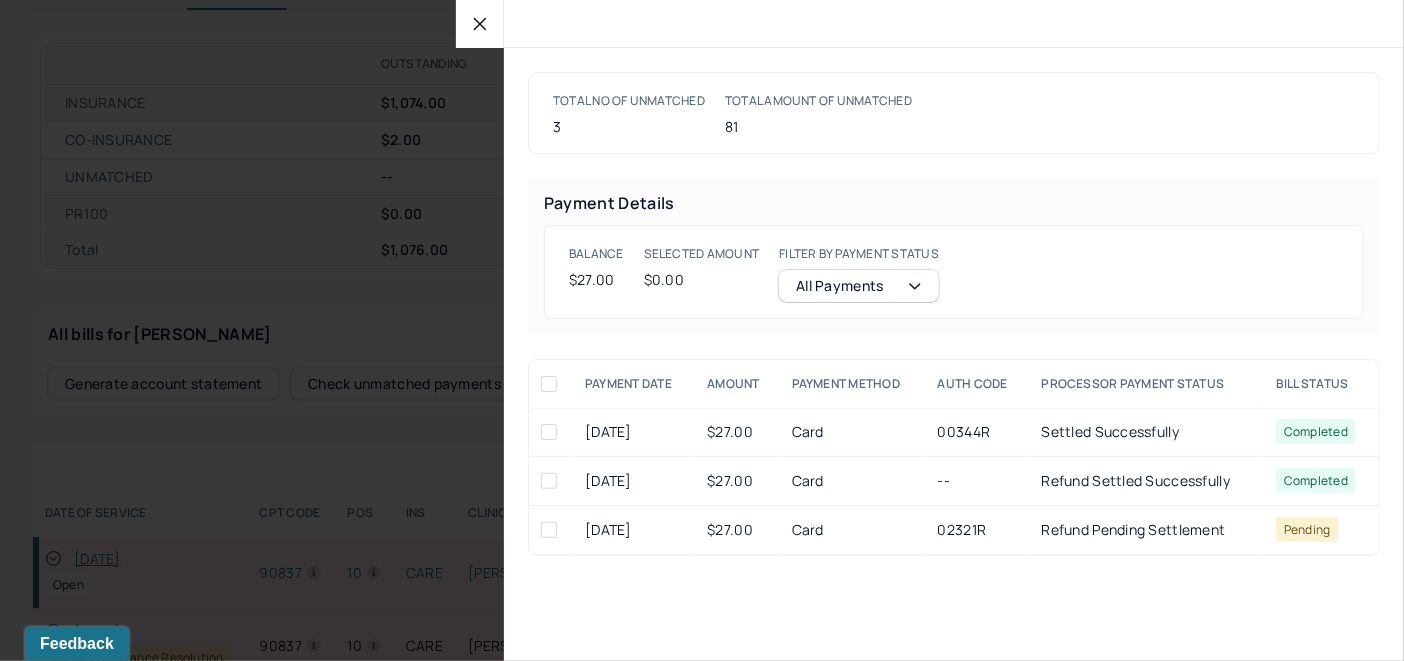 click at bounding box center [549, 432] 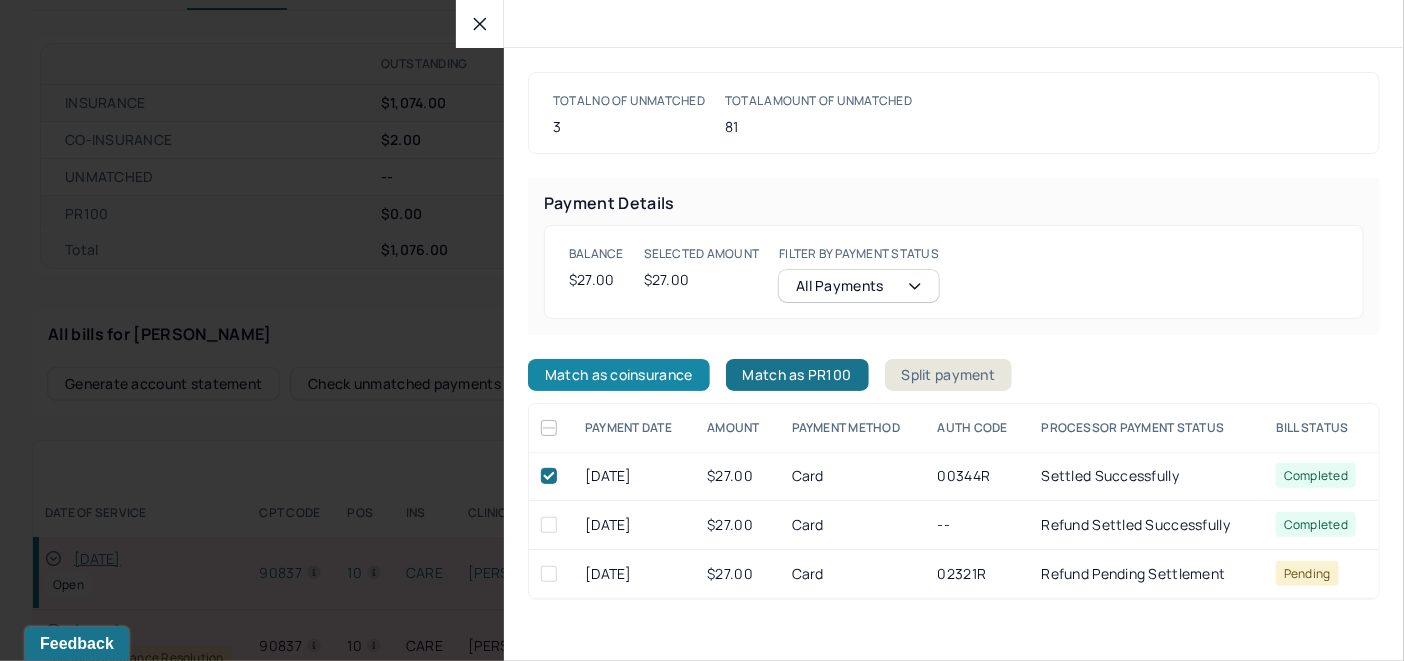 click on "Match as coinsurance" at bounding box center (619, 375) 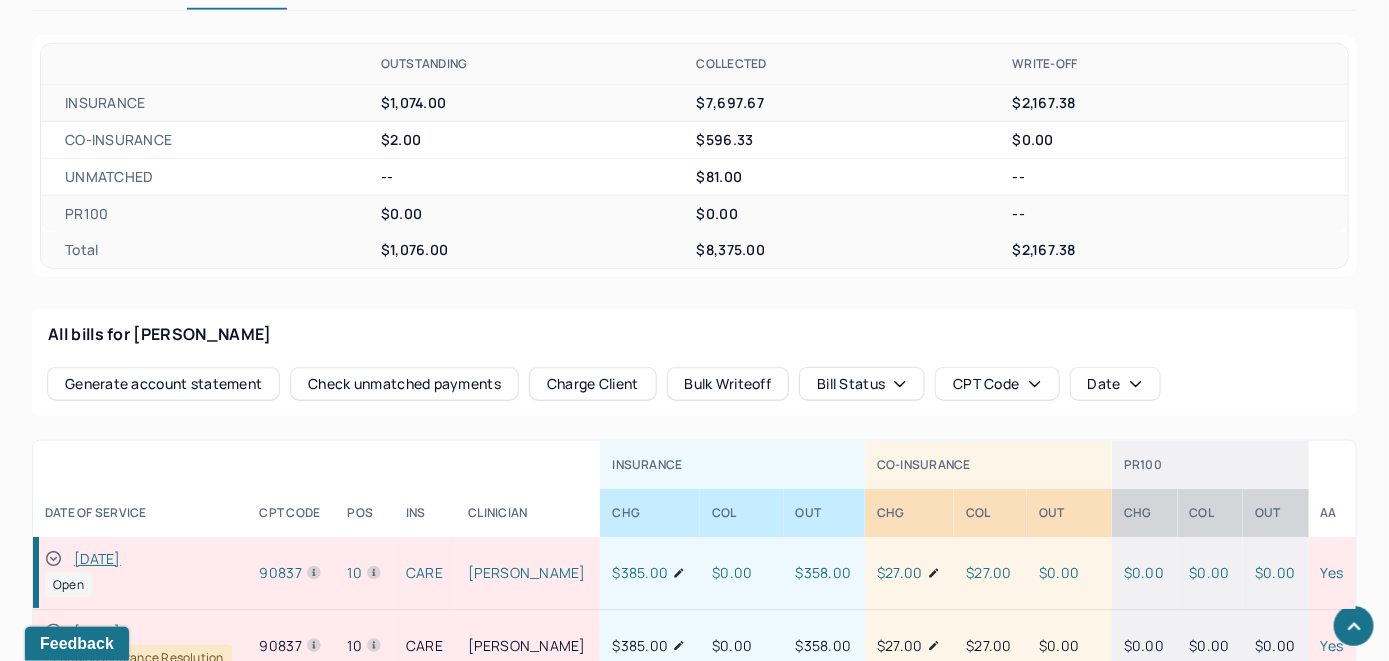 click 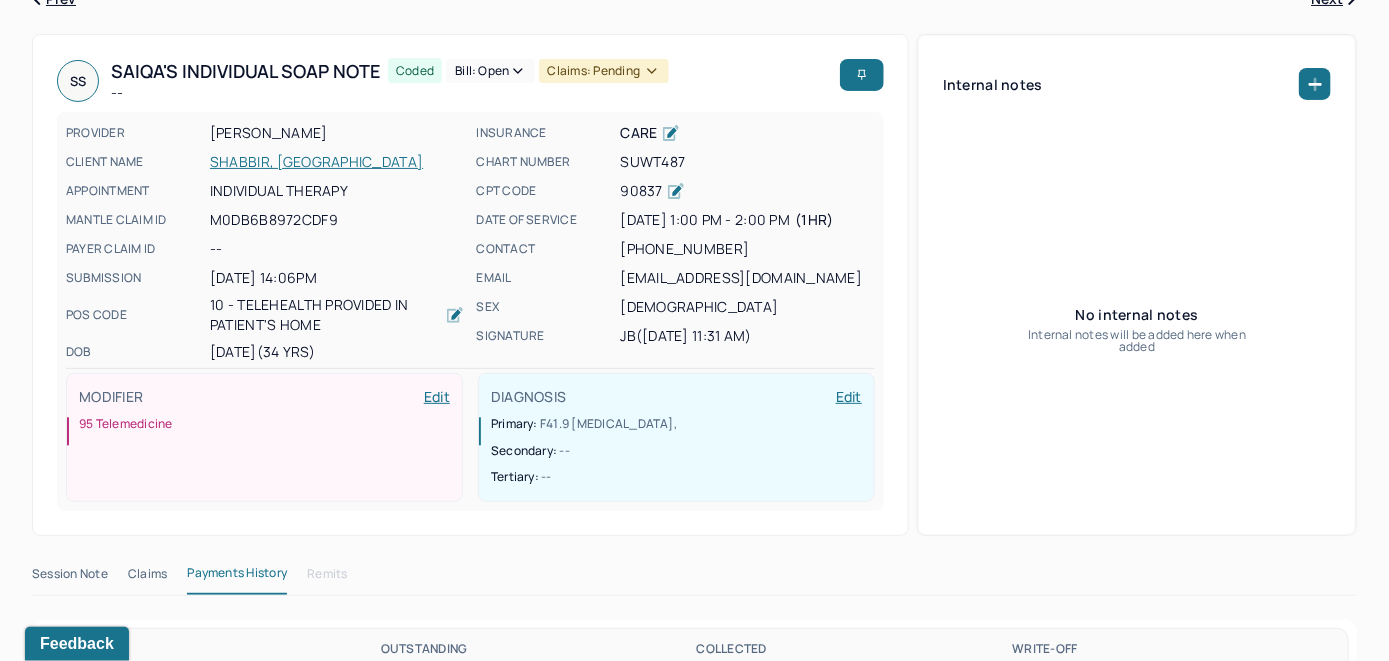 scroll, scrollTop: 0, scrollLeft: 0, axis: both 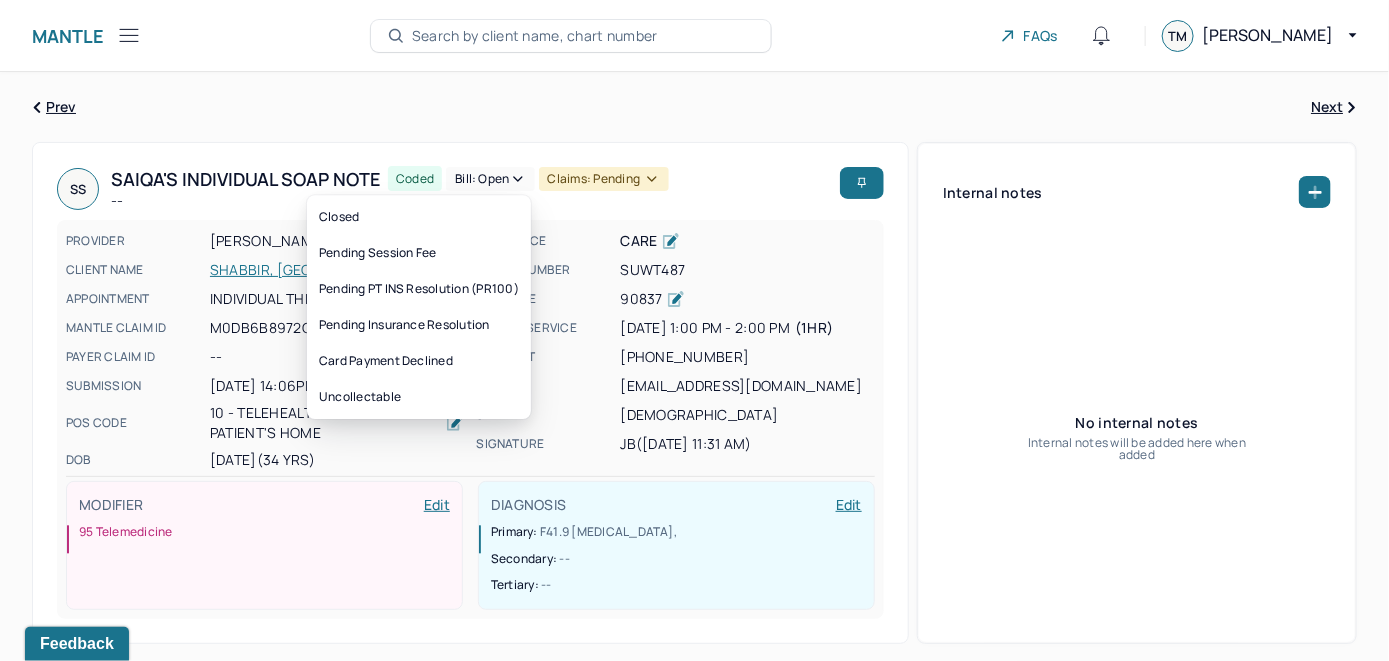 click on "Bill: Open" at bounding box center (490, 179) 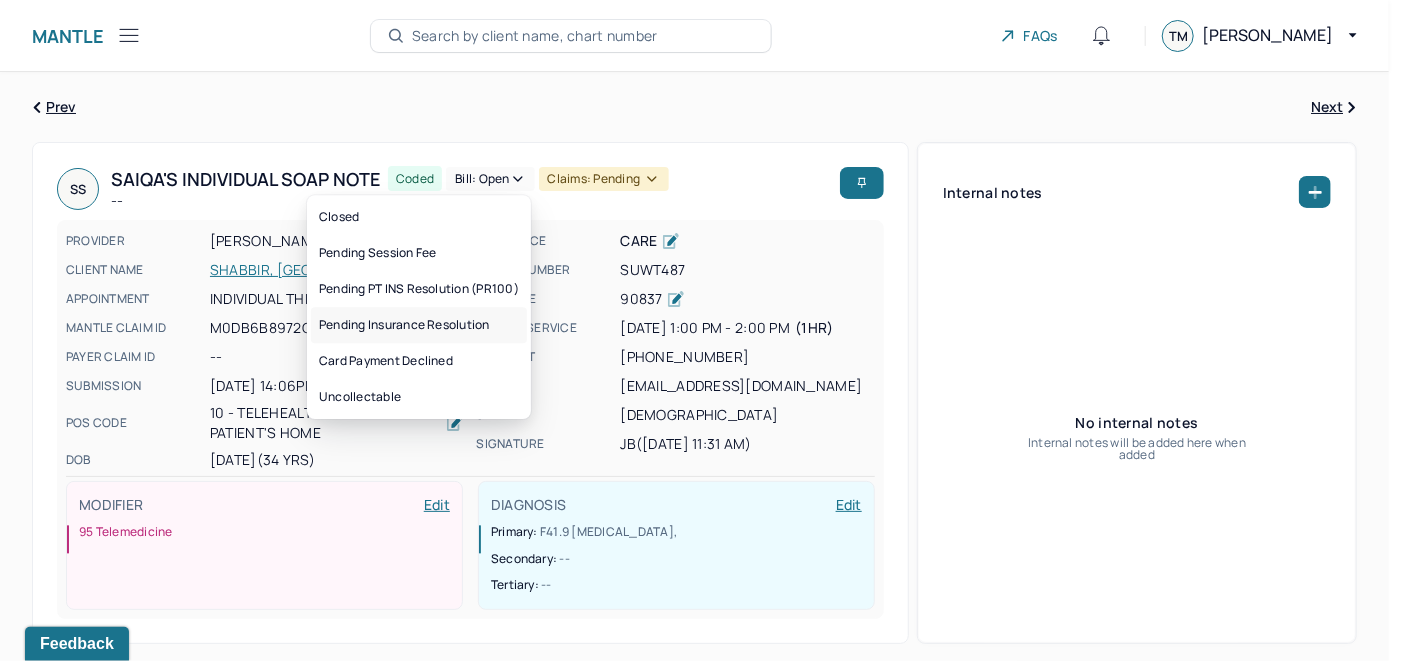 click on "Pending Insurance Resolution" at bounding box center [419, 325] 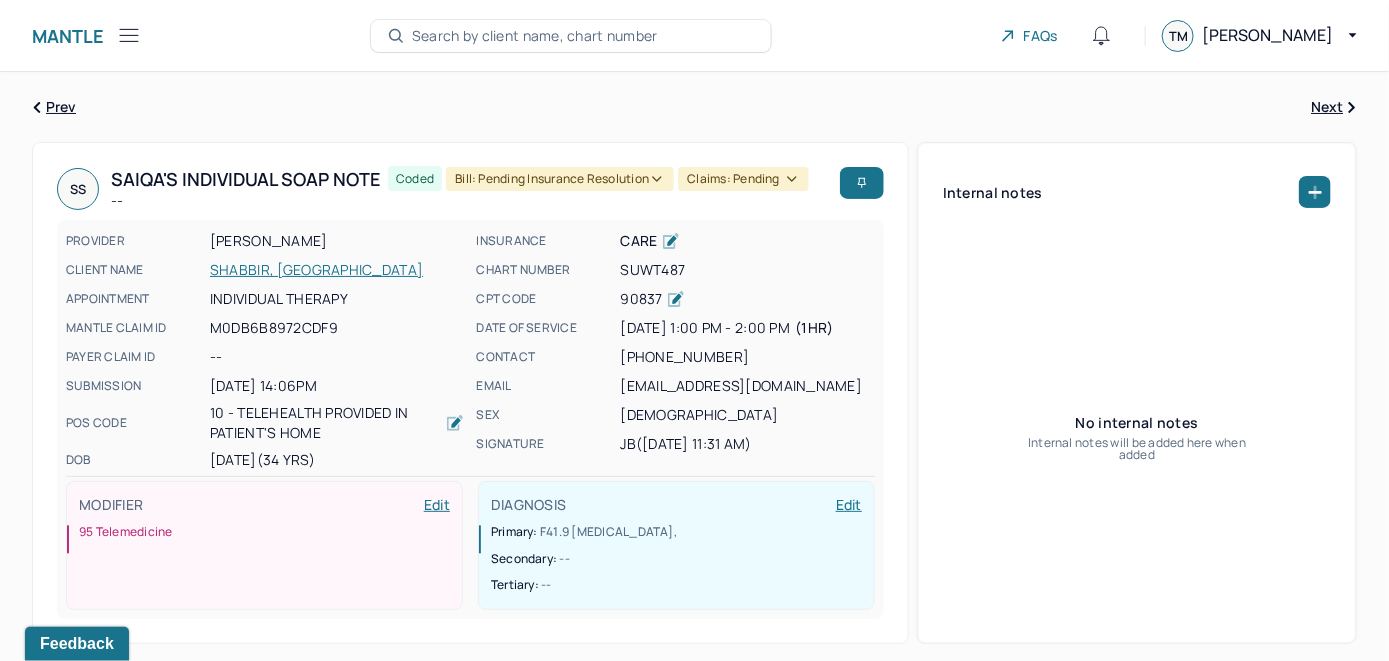 click on "Search by client name, chart number" at bounding box center [535, 36] 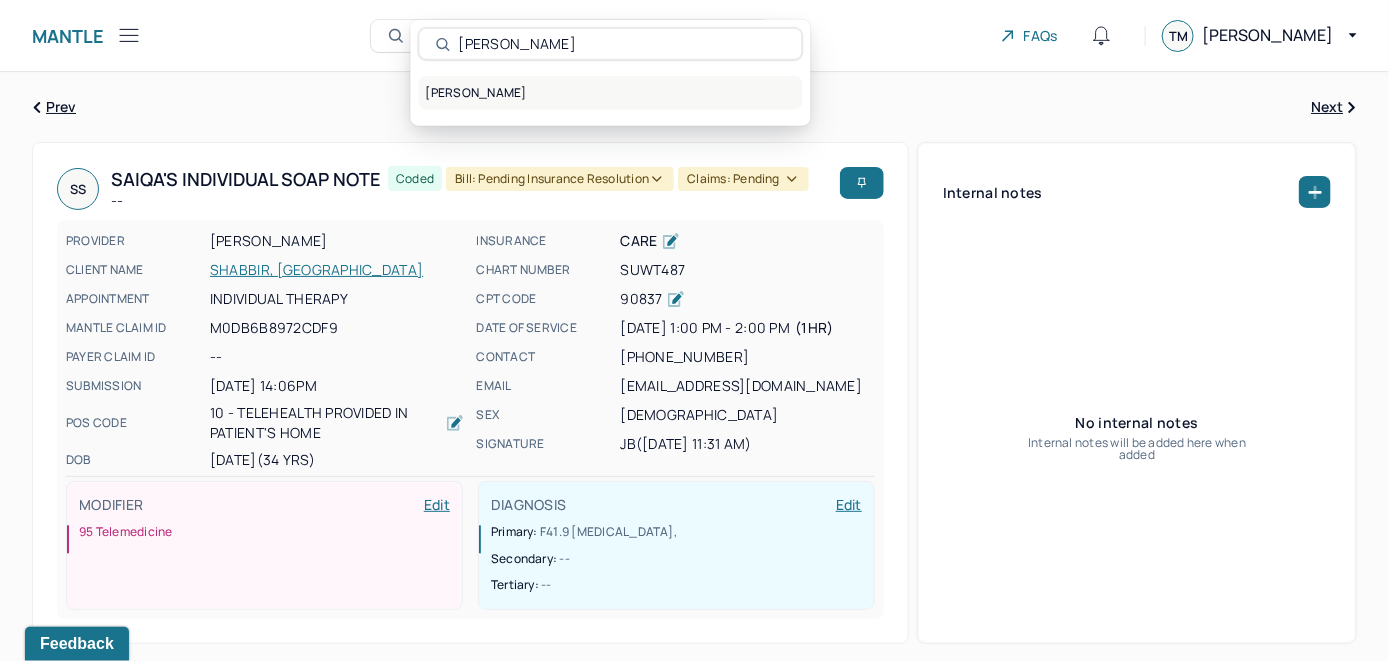 type on "Anmolpreet Kandola" 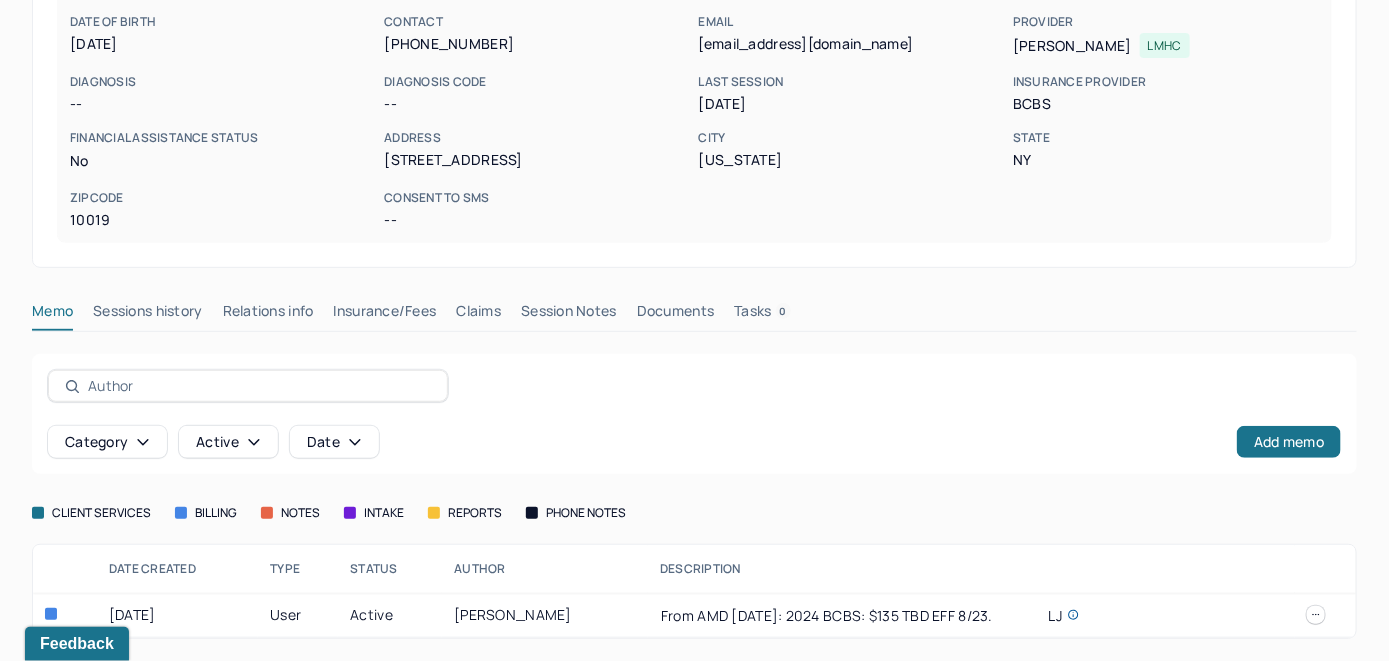 scroll, scrollTop: 305, scrollLeft: 0, axis: vertical 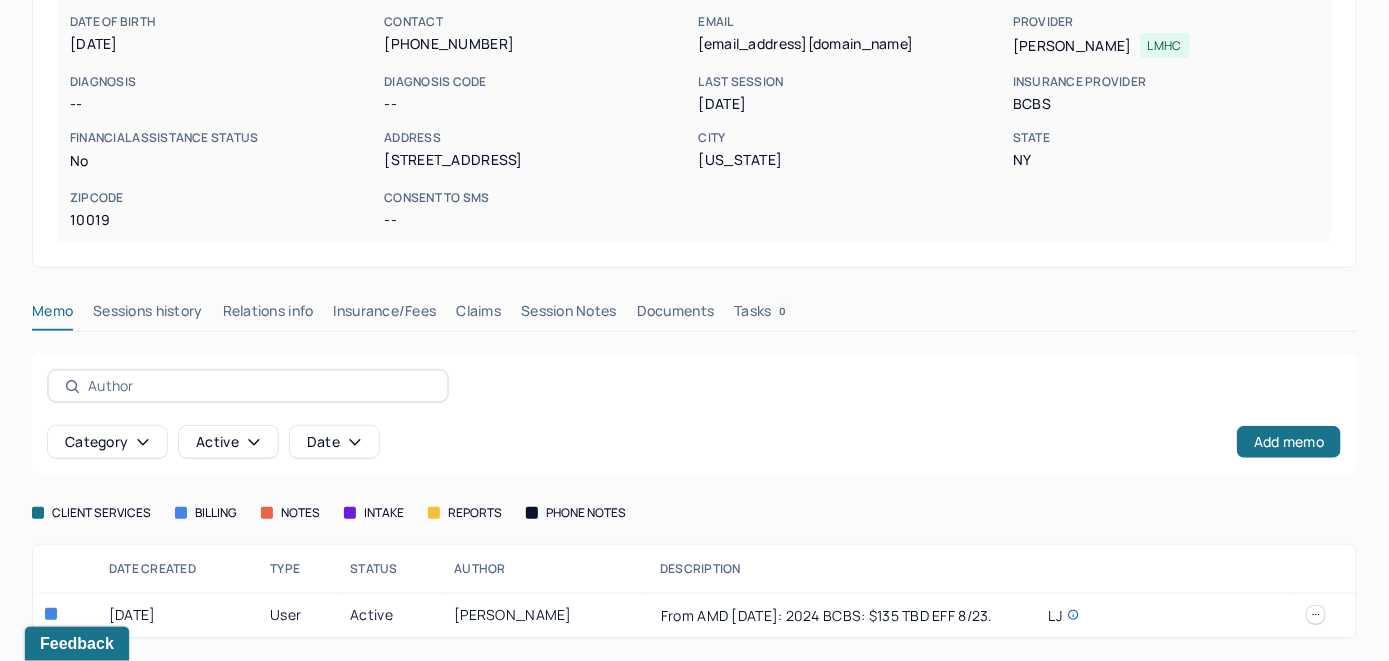 click on "Insurance/Fees" at bounding box center (385, 315) 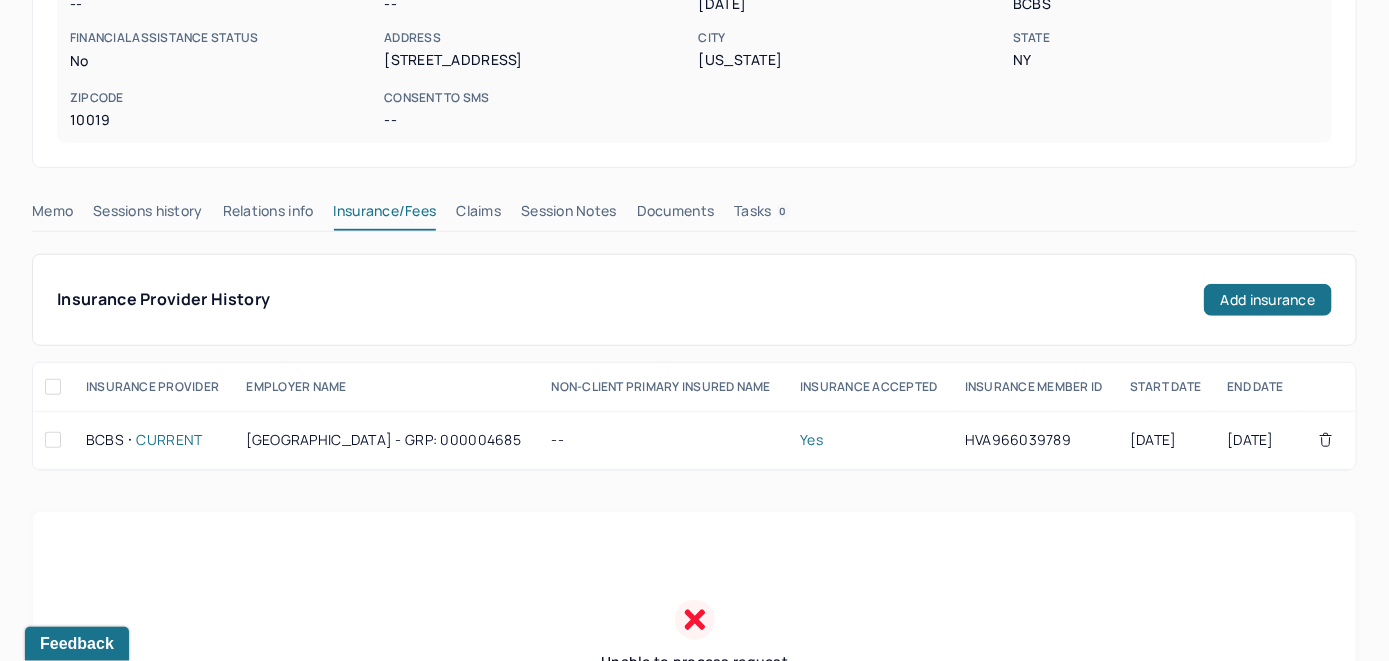 scroll, scrollTop: 205, scrollLeft: 0, axis: vertical 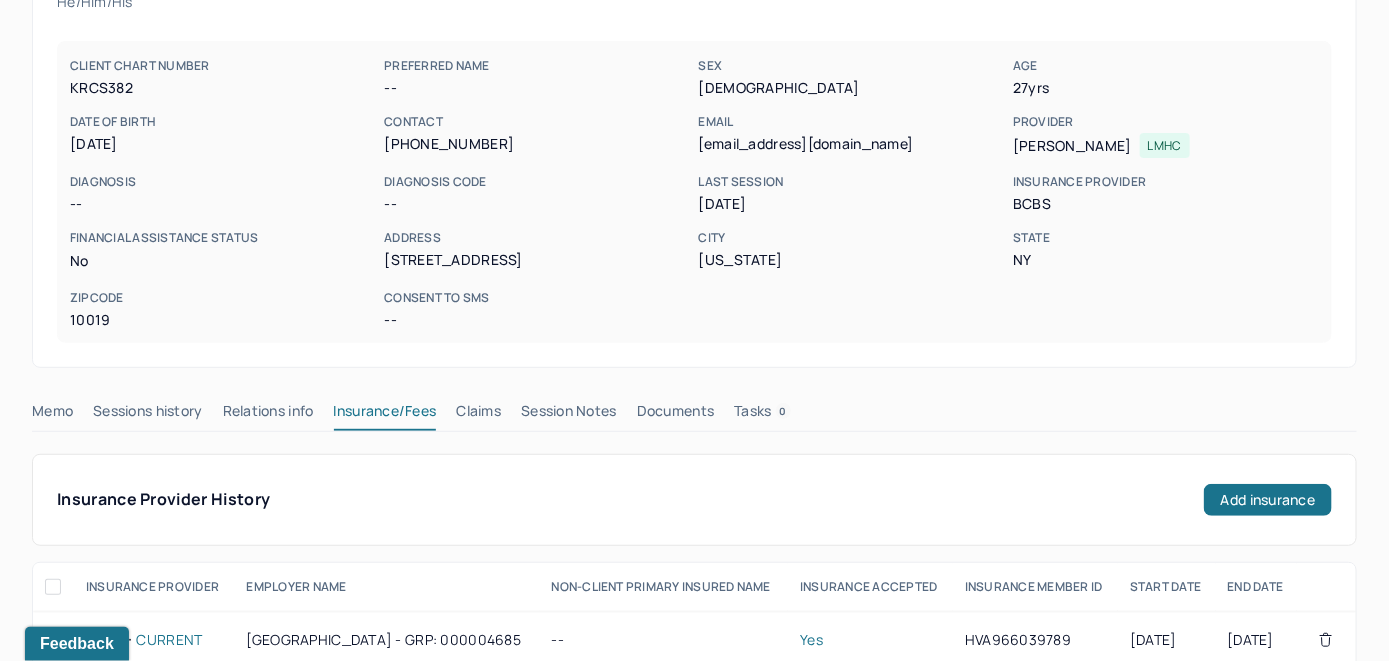 click on "Claims" at bounding box center [478, 415] 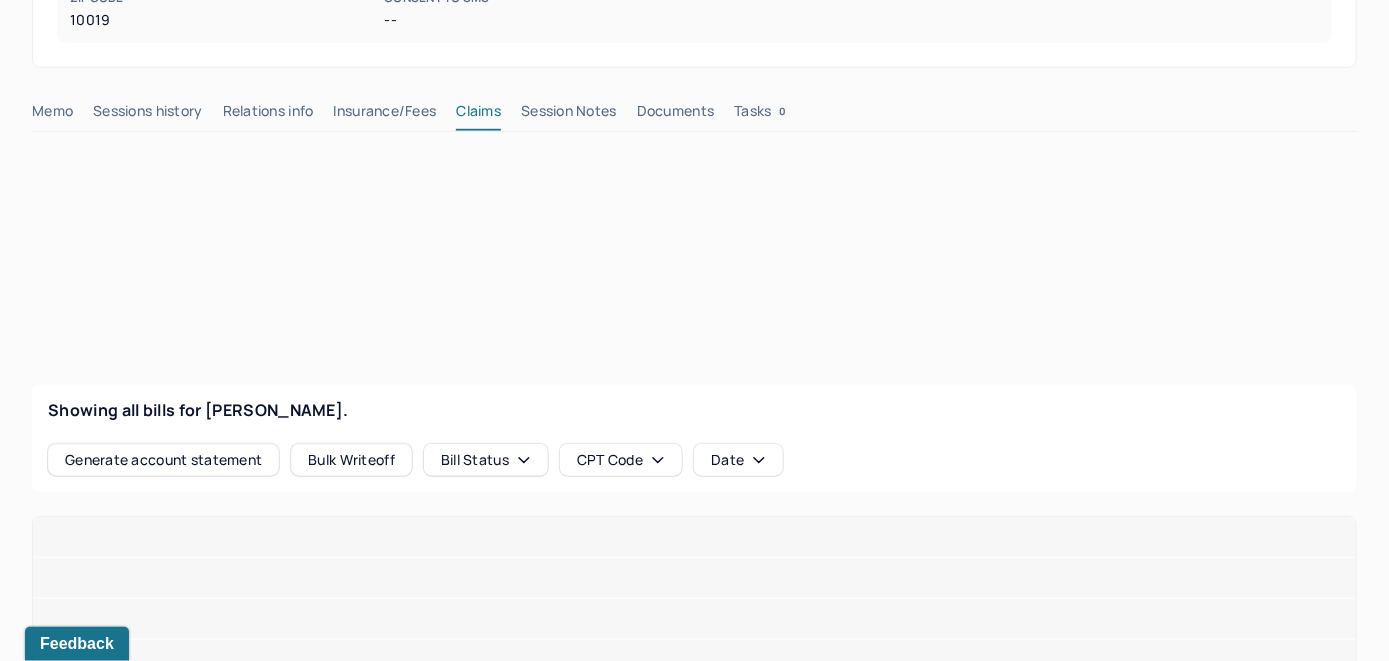 scroll, scrollTop: 877, scrollLeft: 0, axis: vertical 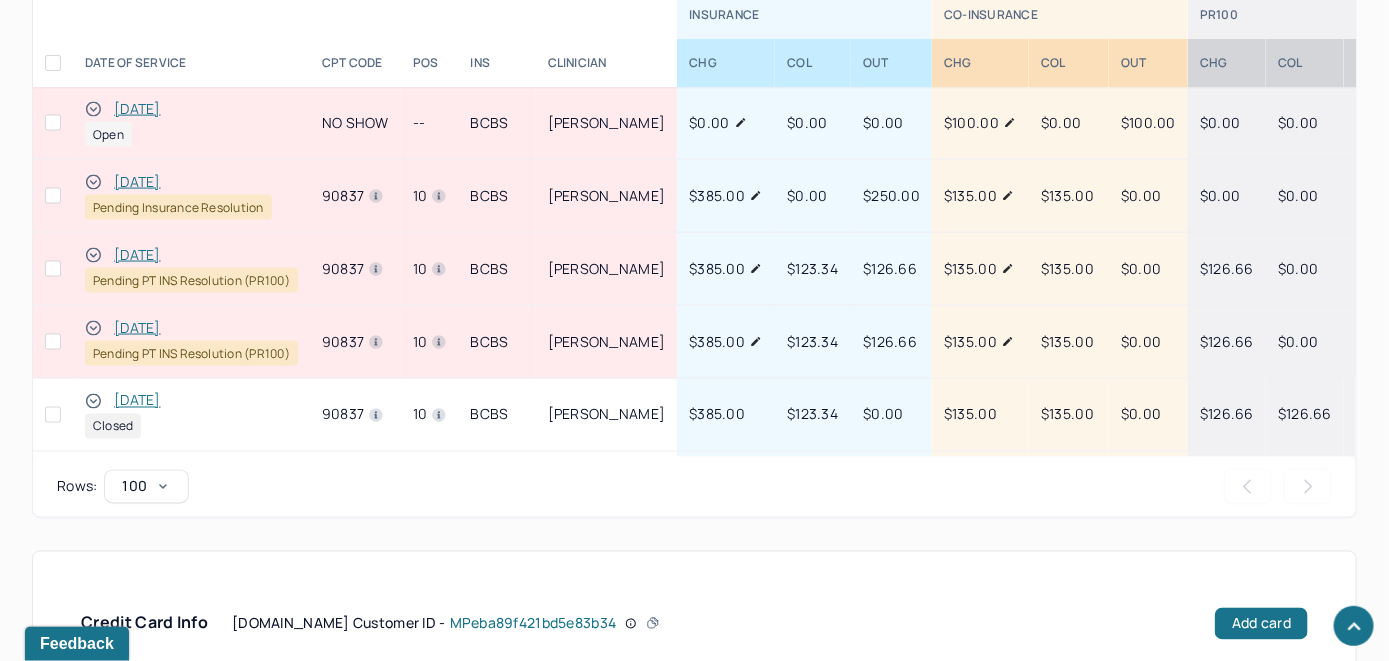 click on "[DATE]" at bounding box center (137, 109) 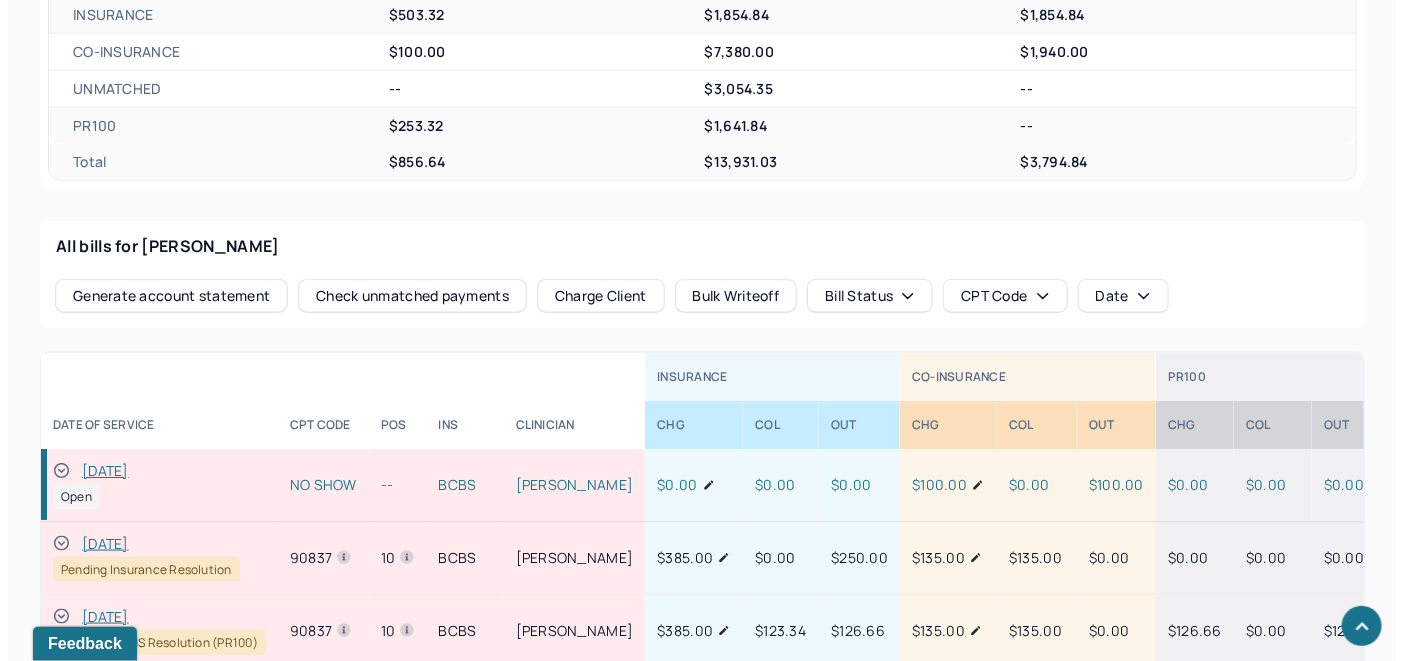 scroll, scrollTop: 944, scrollLeft: 0, axis: vertical 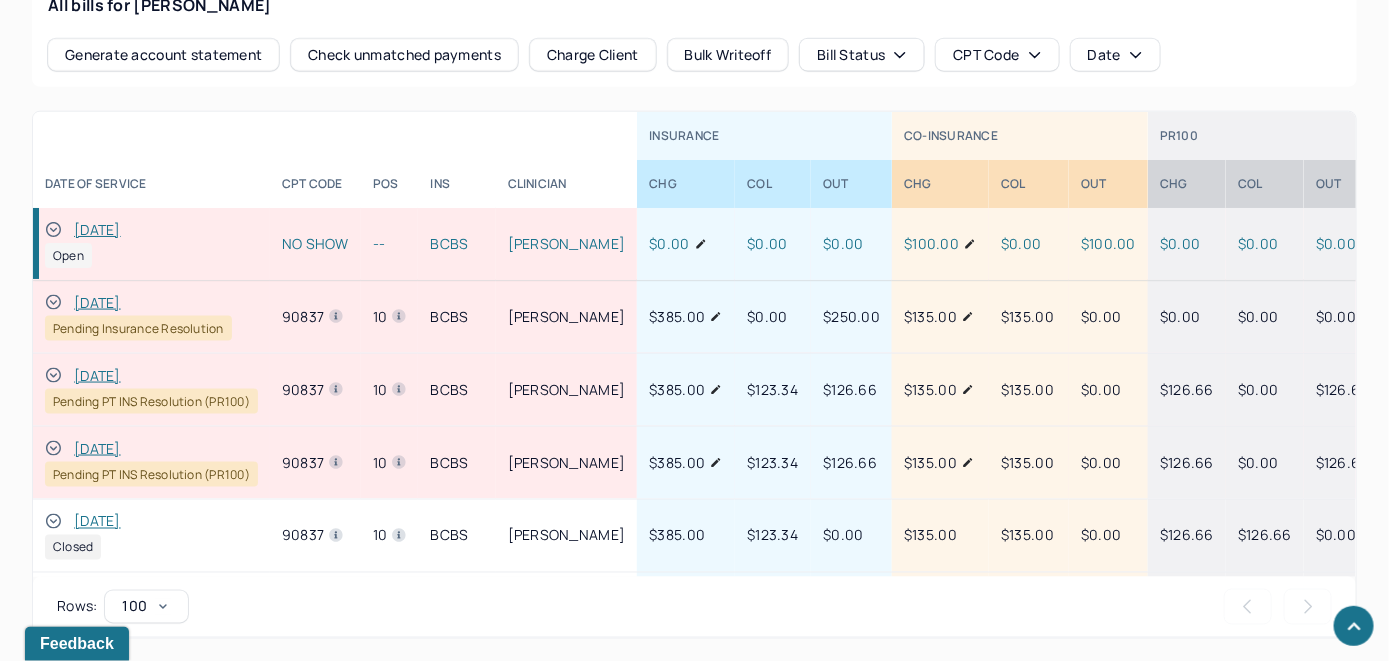 click on "Check unmatched payments" at bounding box center (404, 55) 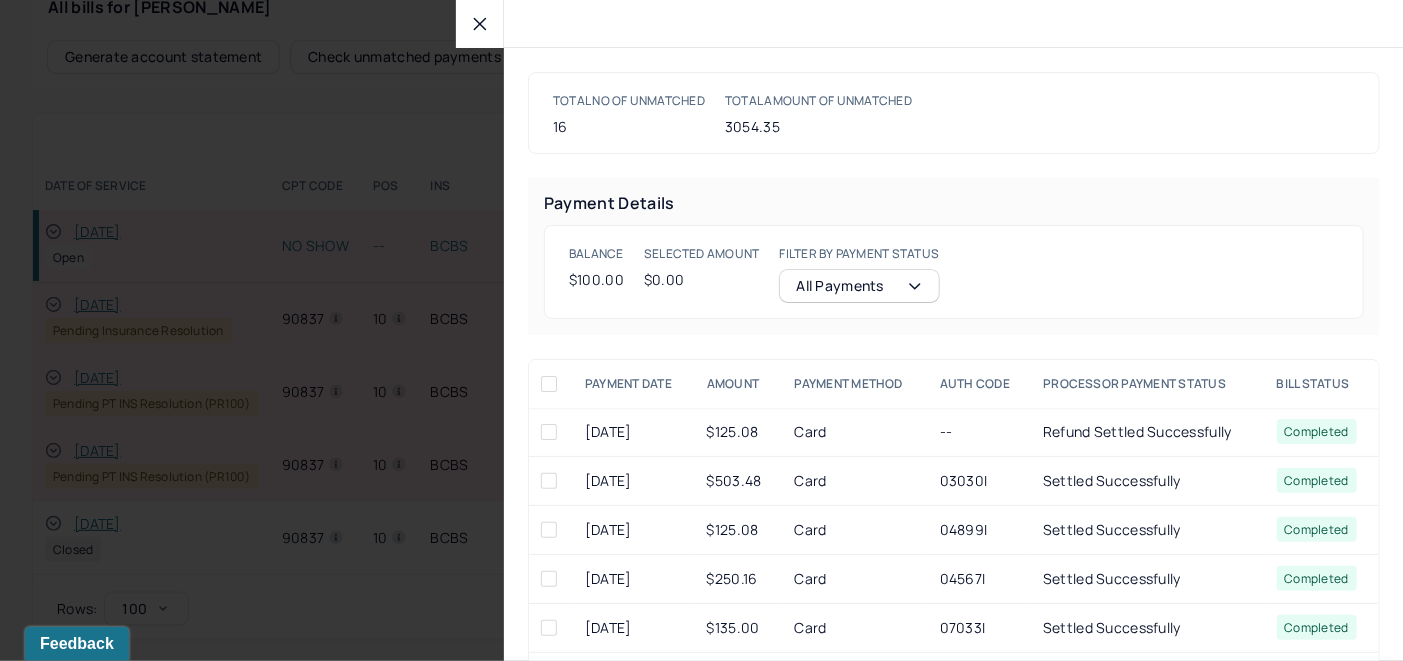 scroll, scrollTop: 946, scrollLeft: 0, axis: vertical 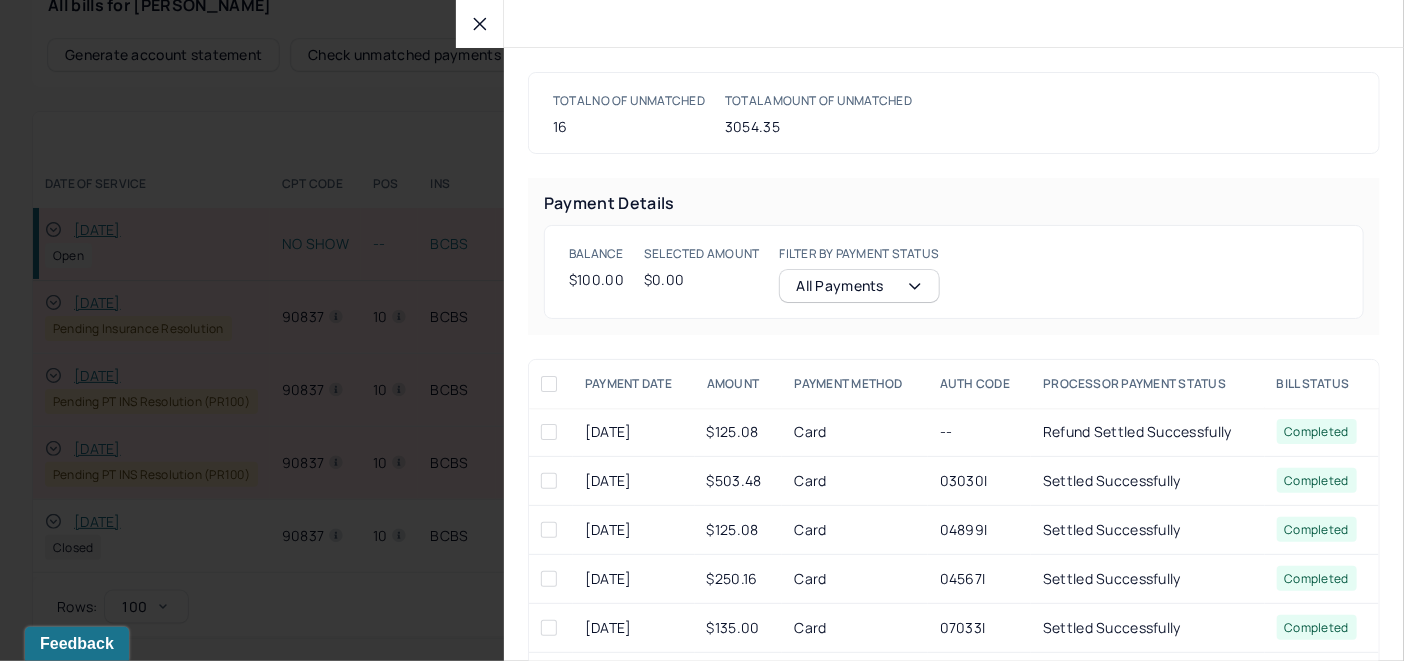 click 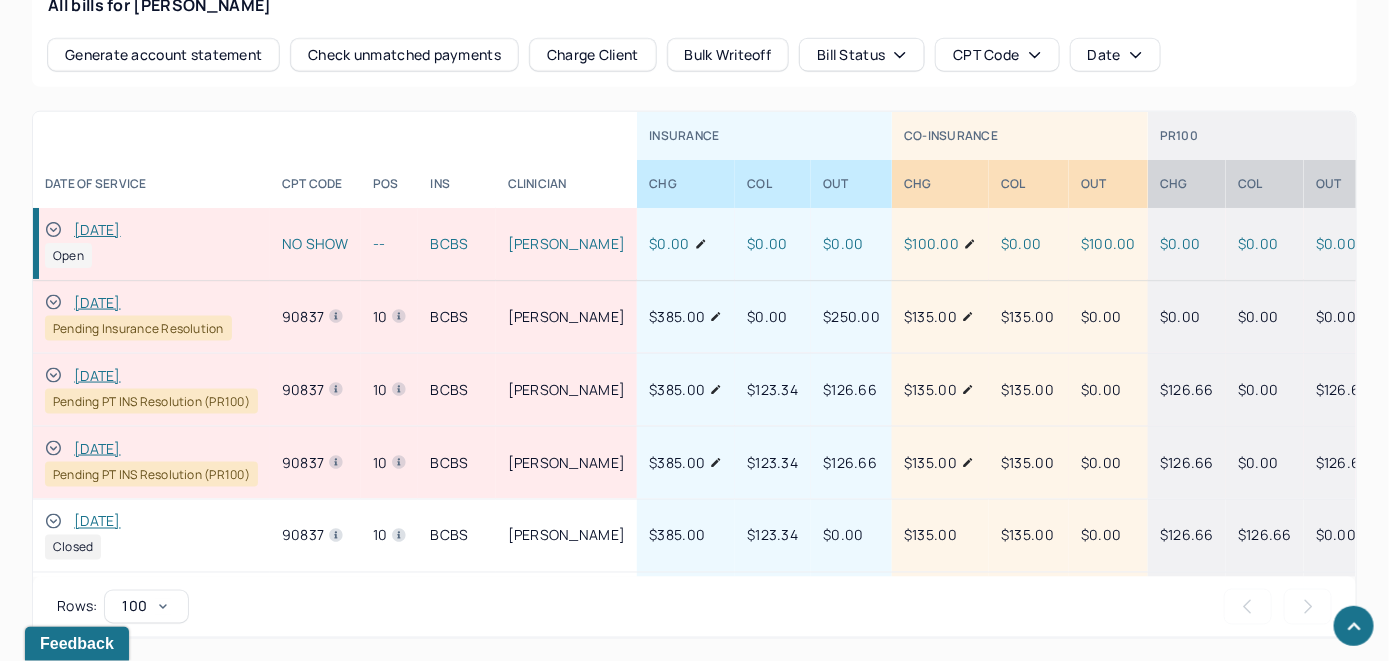 click on "Charge Client" at bounding box center (593, 55) 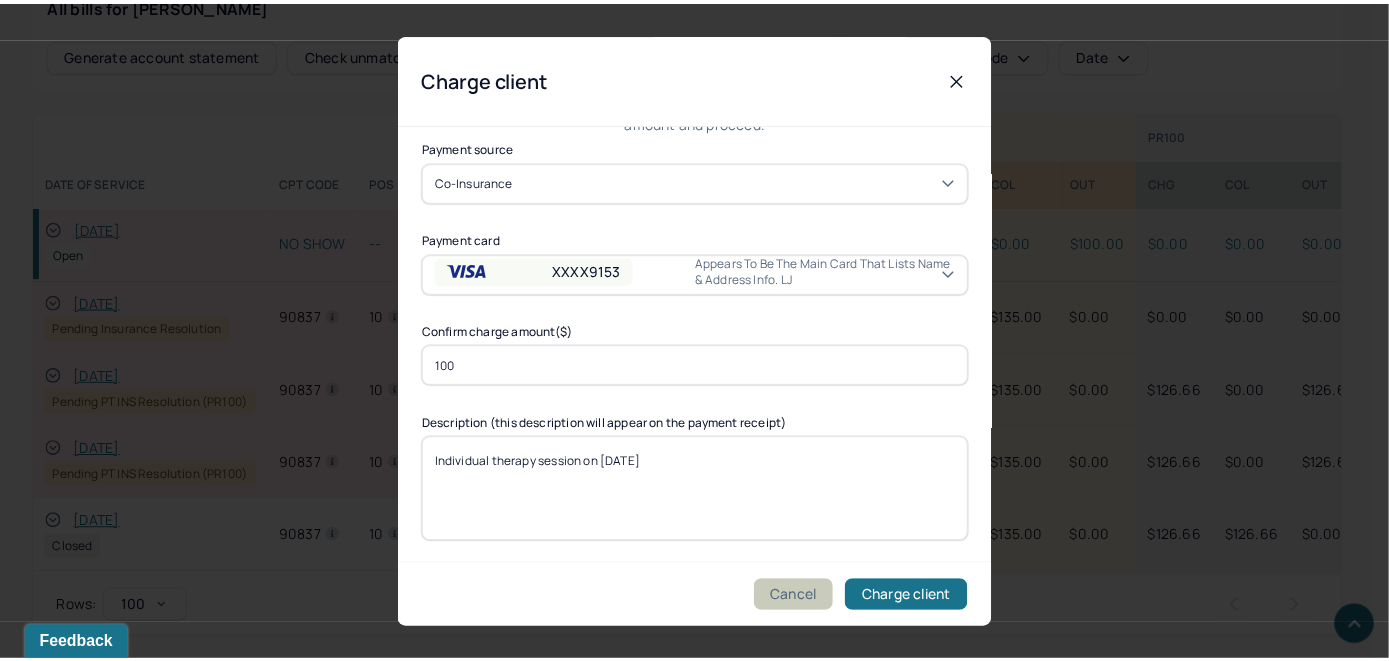 scroll, scrollTop: 121, scrollLeft: 0, axis: vertical 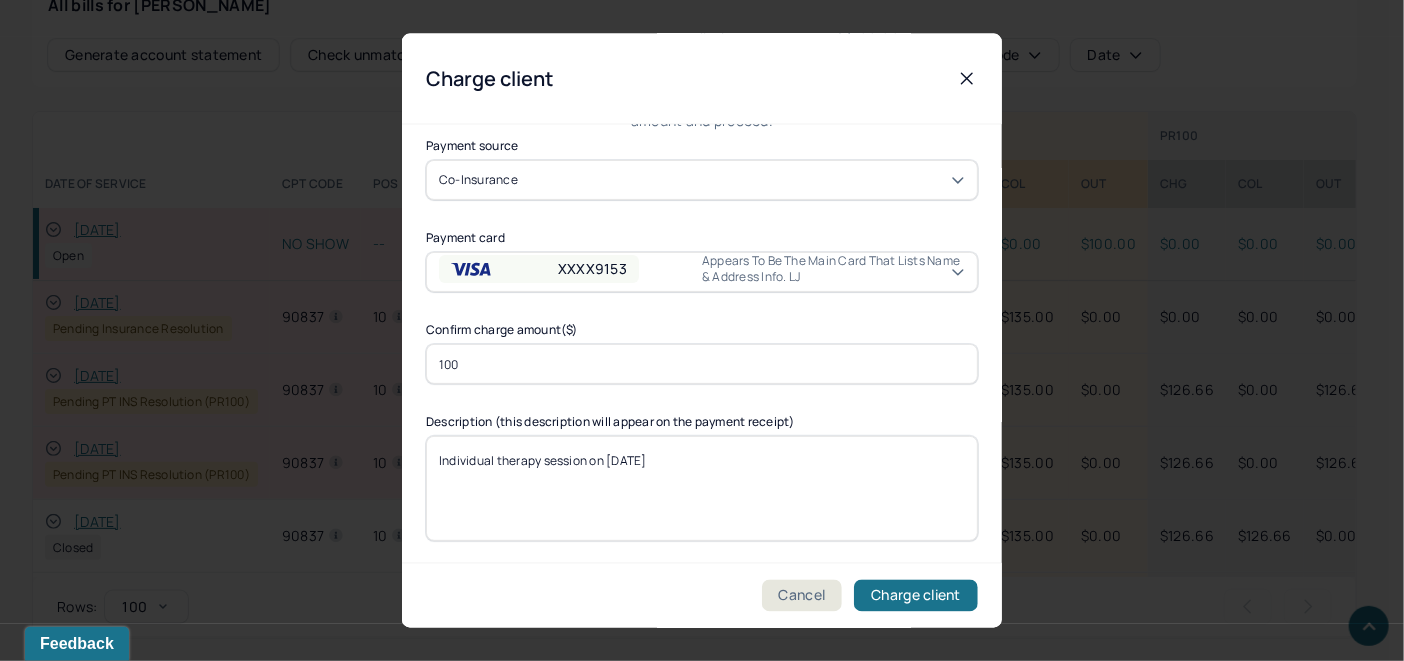 click on "Individual therapy session on 07/04/2025" at bounding box center (702, 488) 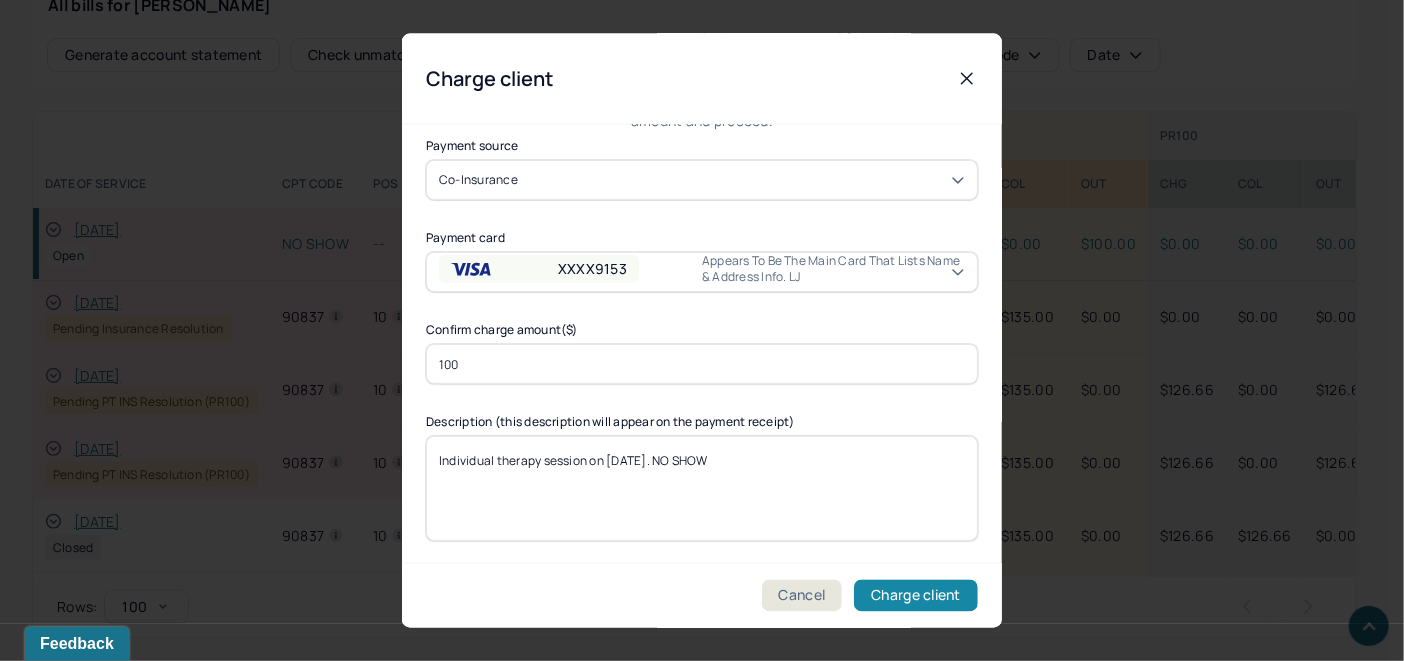 type on "Individual therapy session on 07/04/2025. NO SHOW" 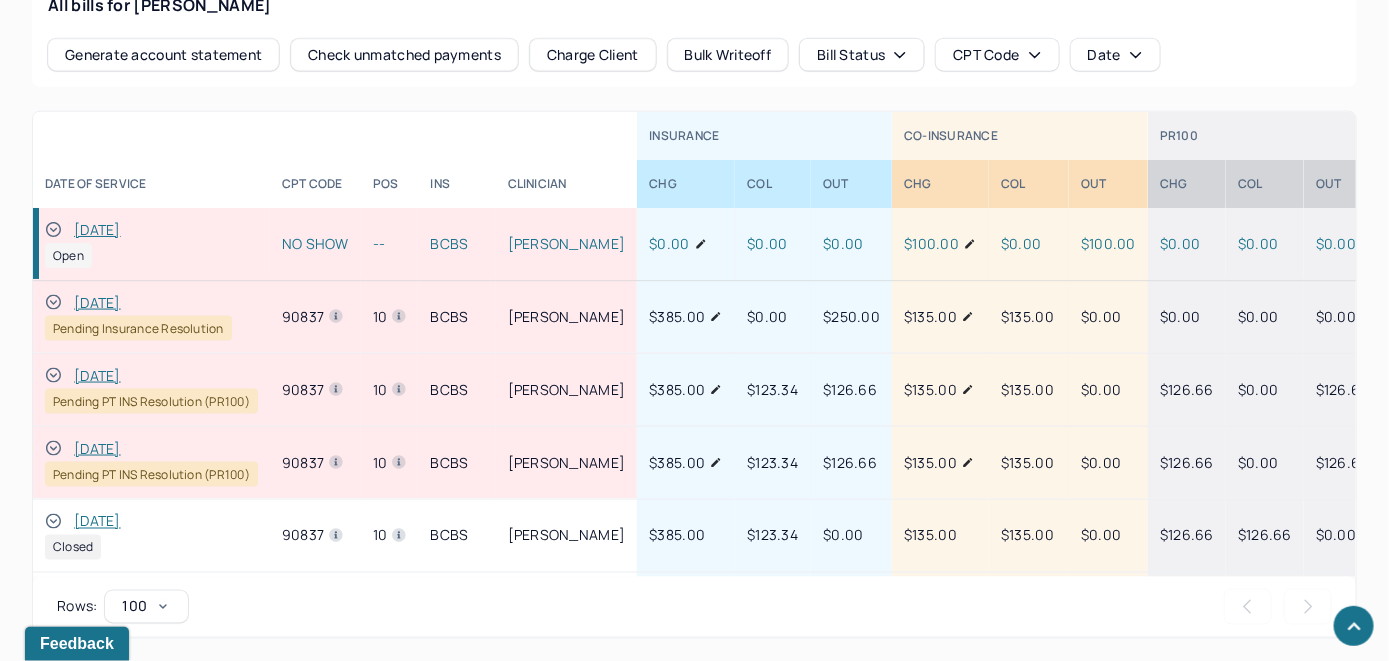 click 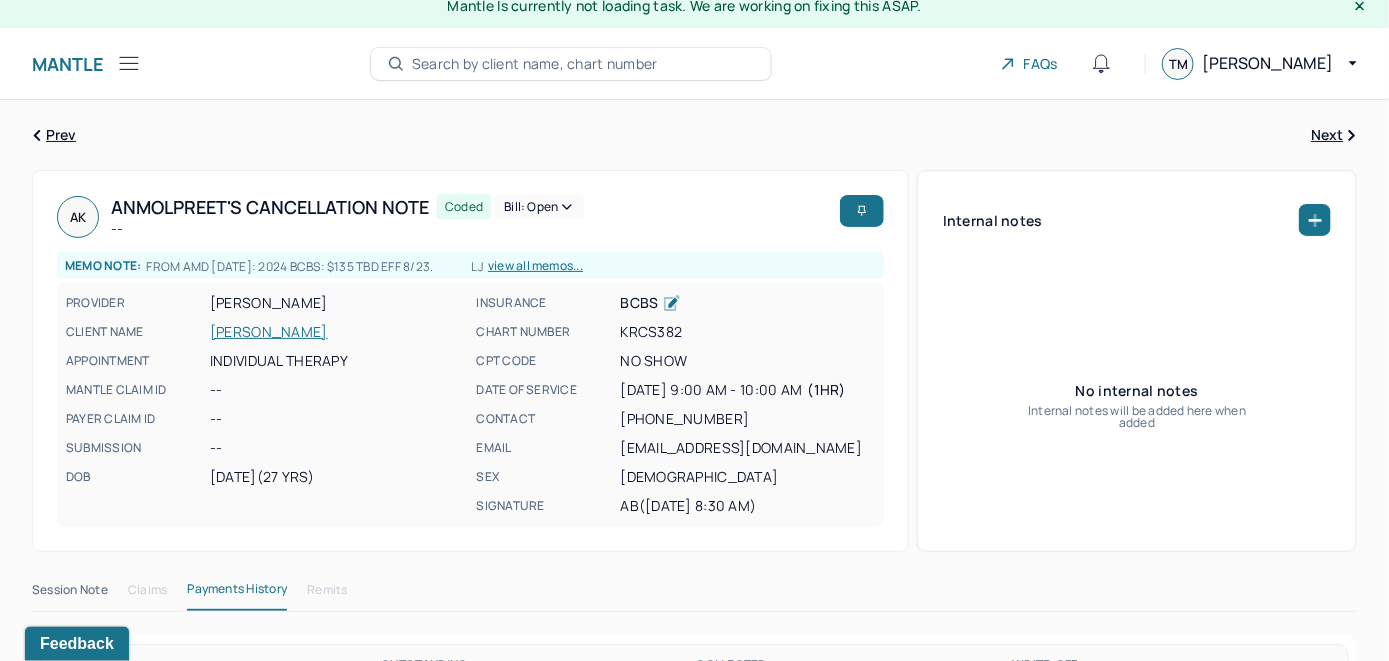 scroll, scrollTop: 0, scrollLeft: 0, axis: both 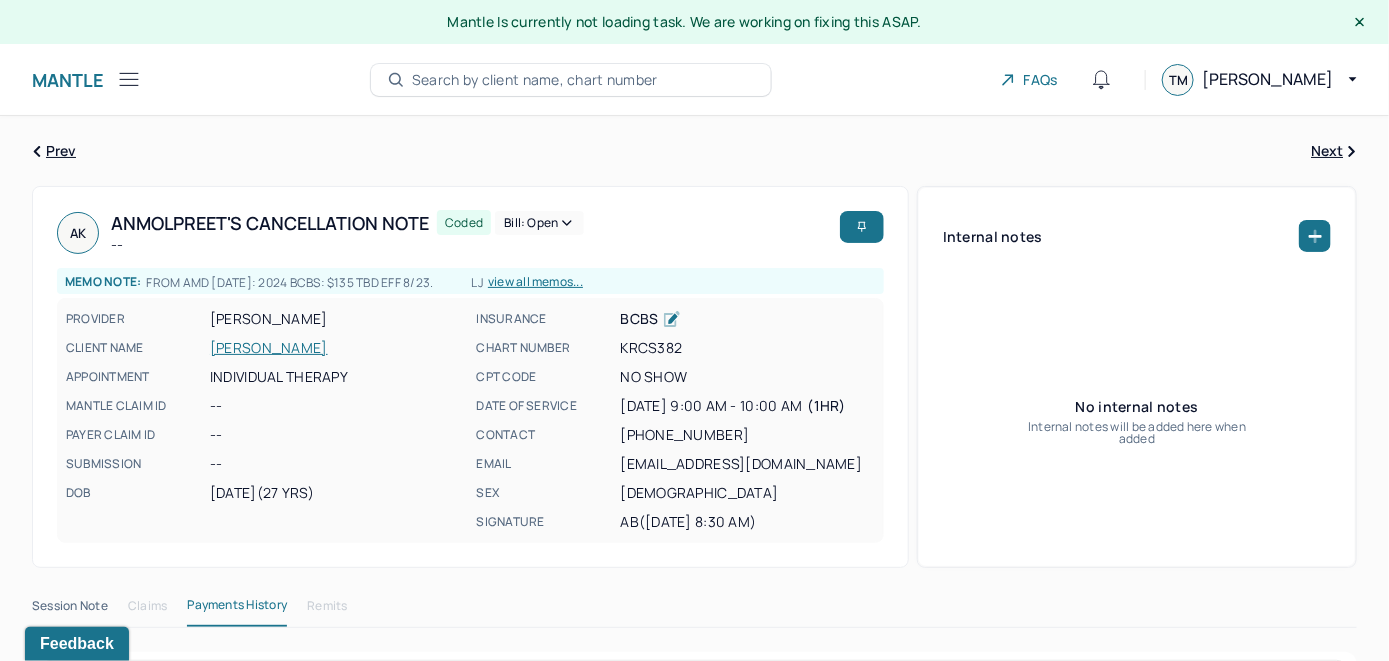 click on "Bill: Open" at bounding box center [539, 223] 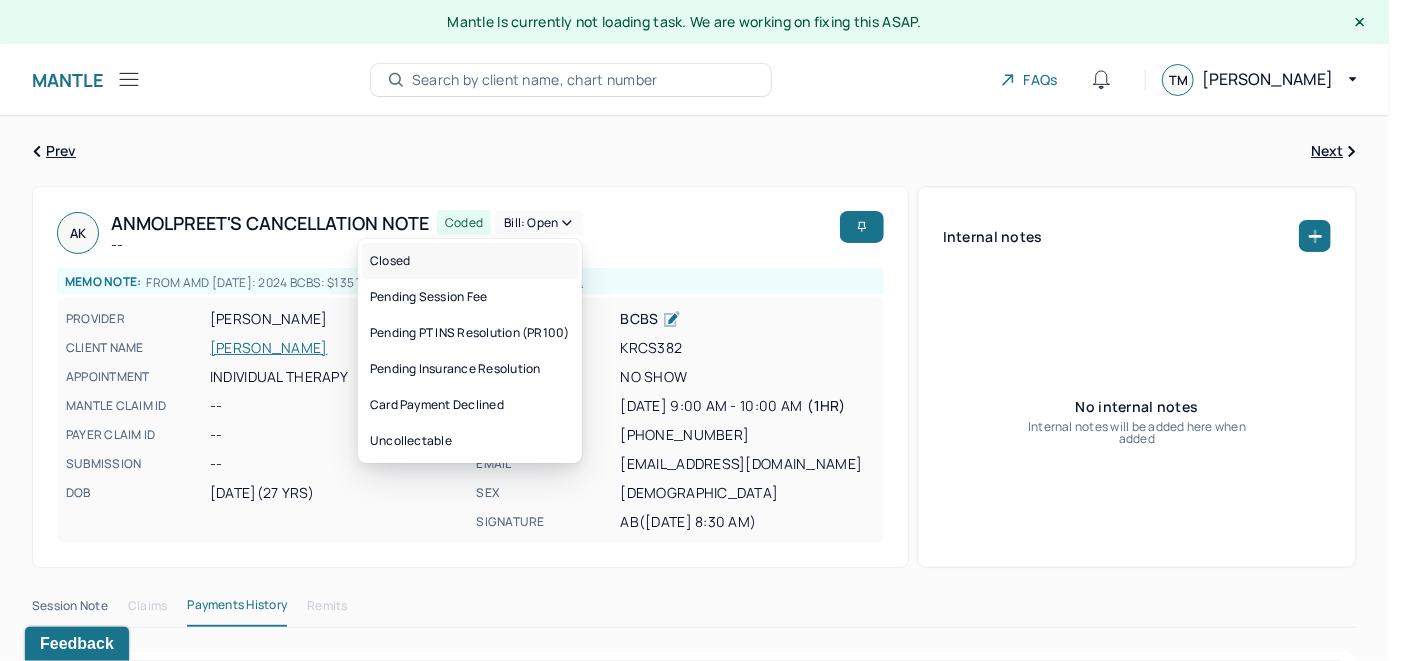 click on "Closed" at bounding box center (470, 261) 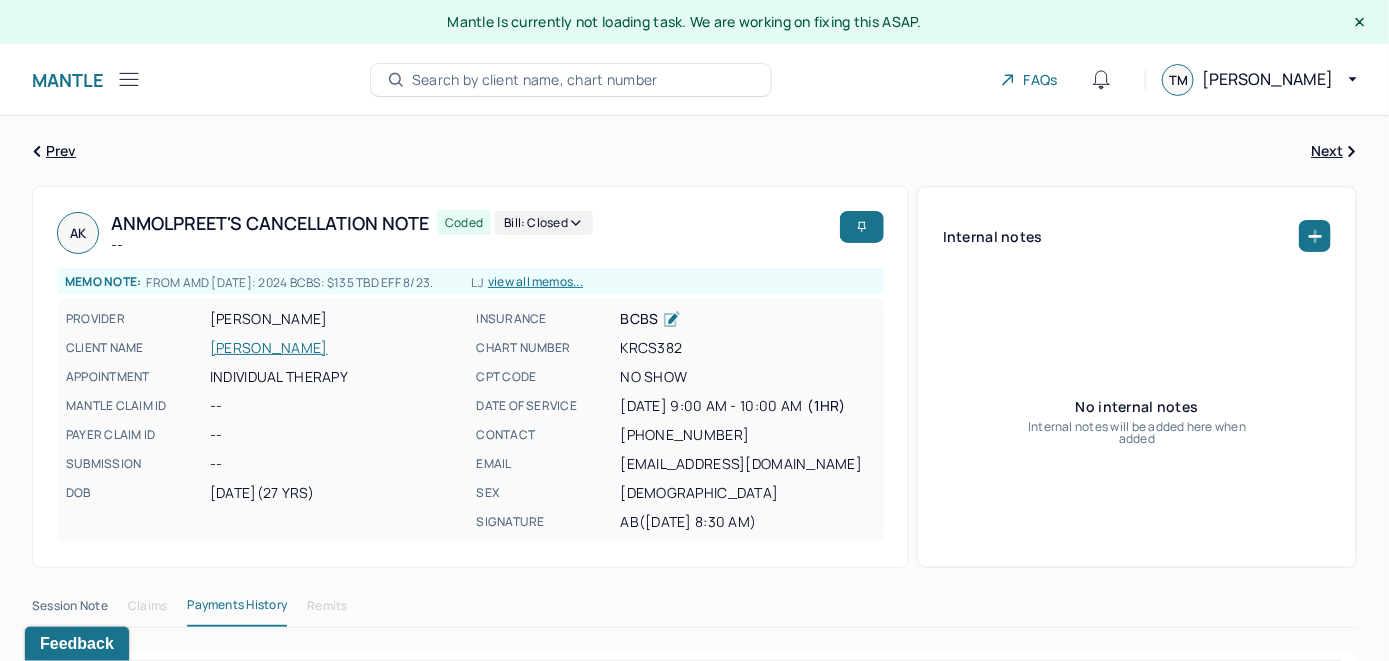 click on "Search by client name, chart number" at bounding box center (535, 80) 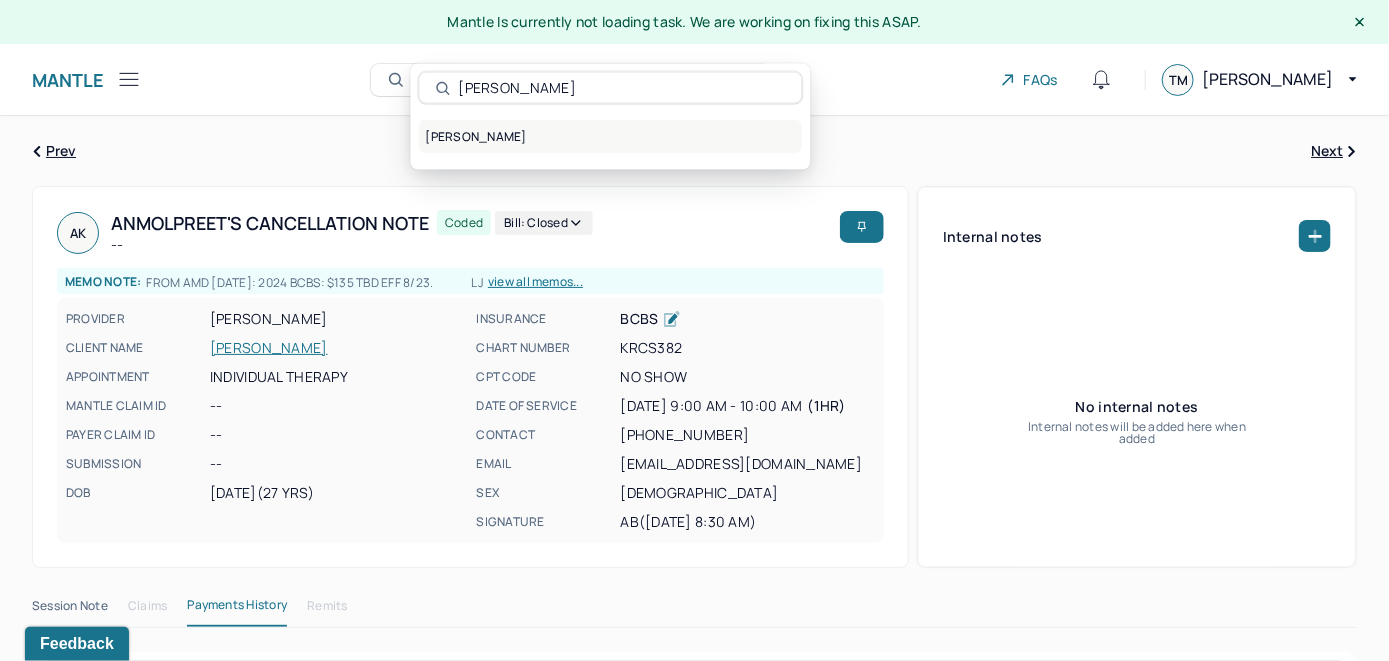 type on "Betty Czitrom" 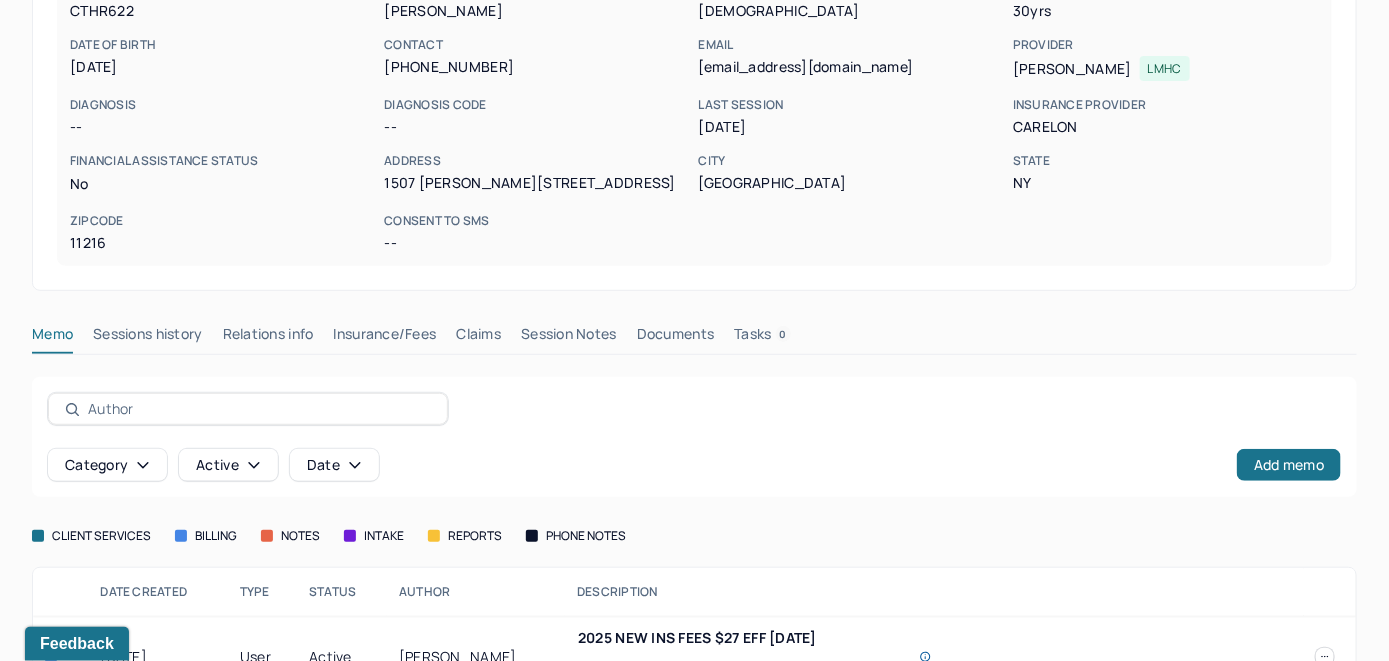 scroll, scrollTop: 300, scrollLeft: 0, axis: vertical 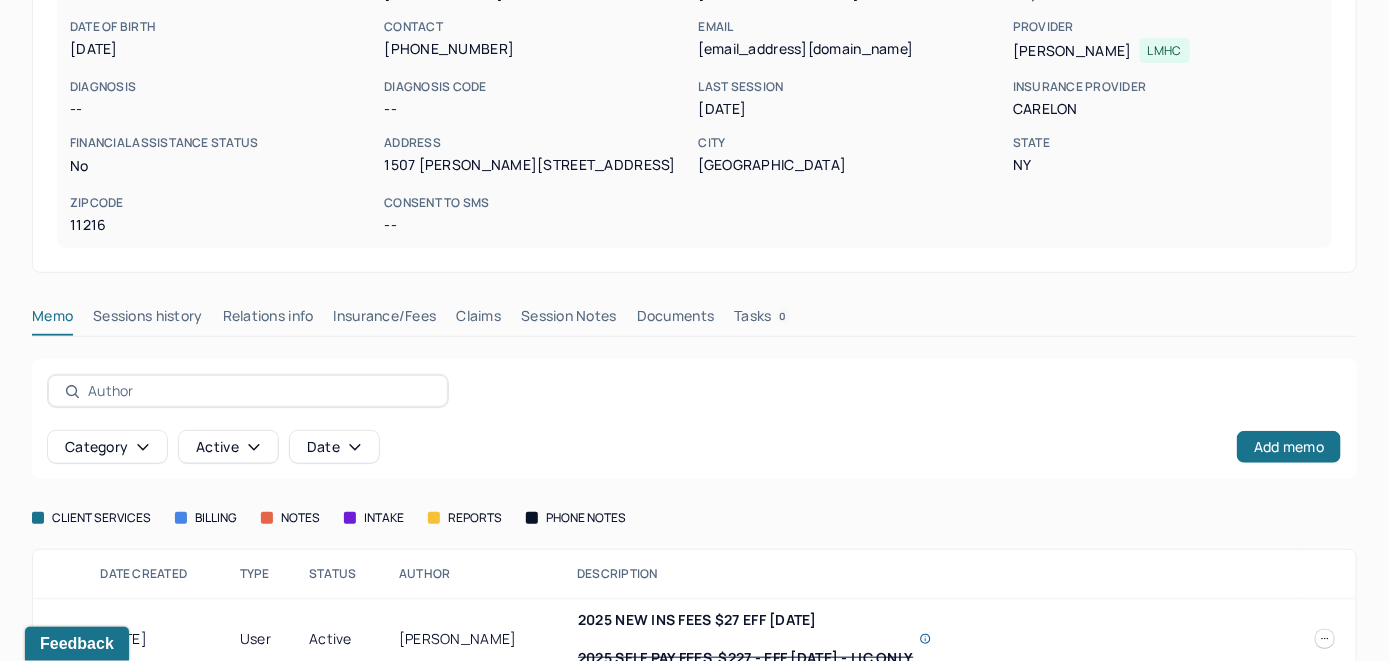click on "Insurance/Fees" at bounding box center [385, 320] 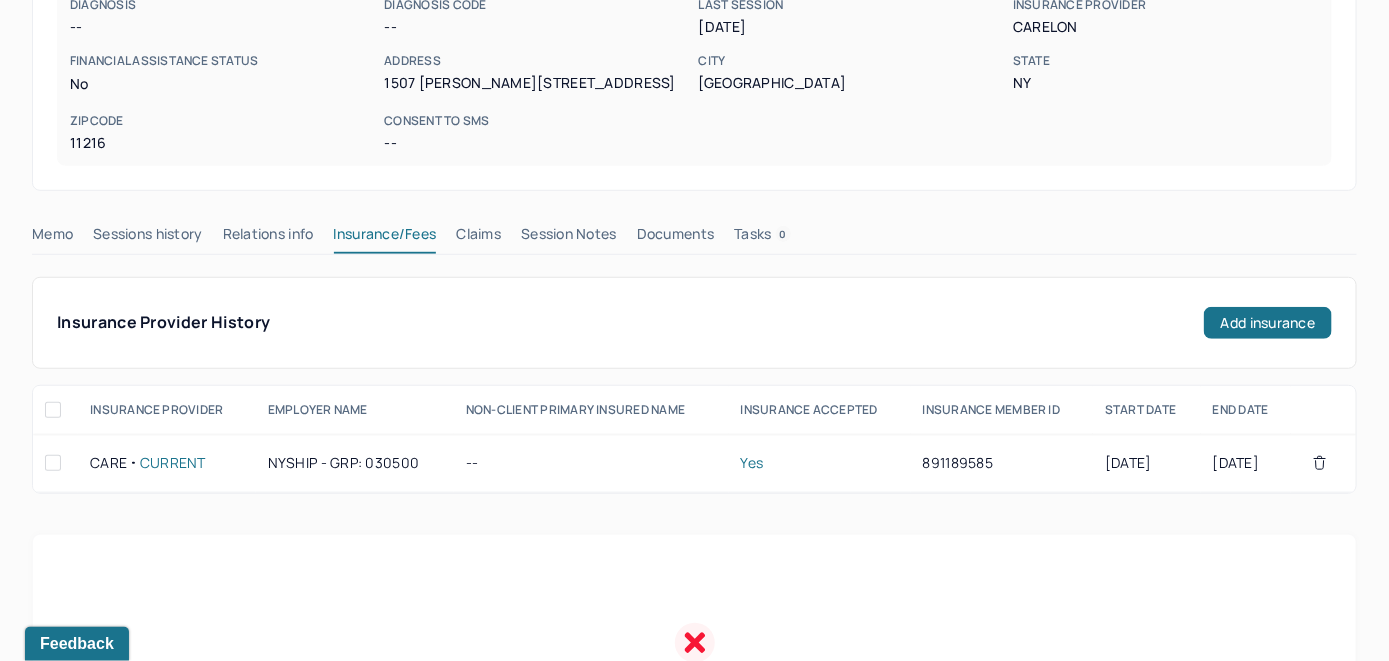 scroll, scrollTop: 300, scrollLeft: 0, axis: vertical 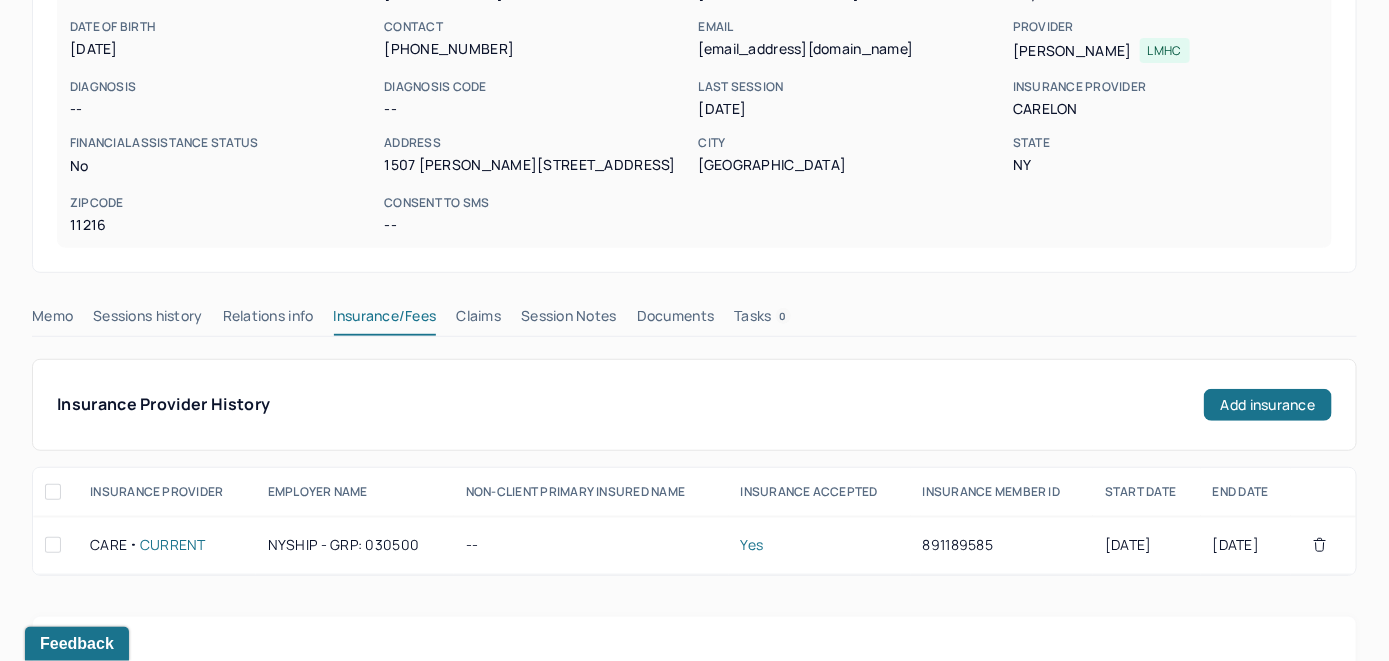 click on "Claims" at bounding box center (478, 320) 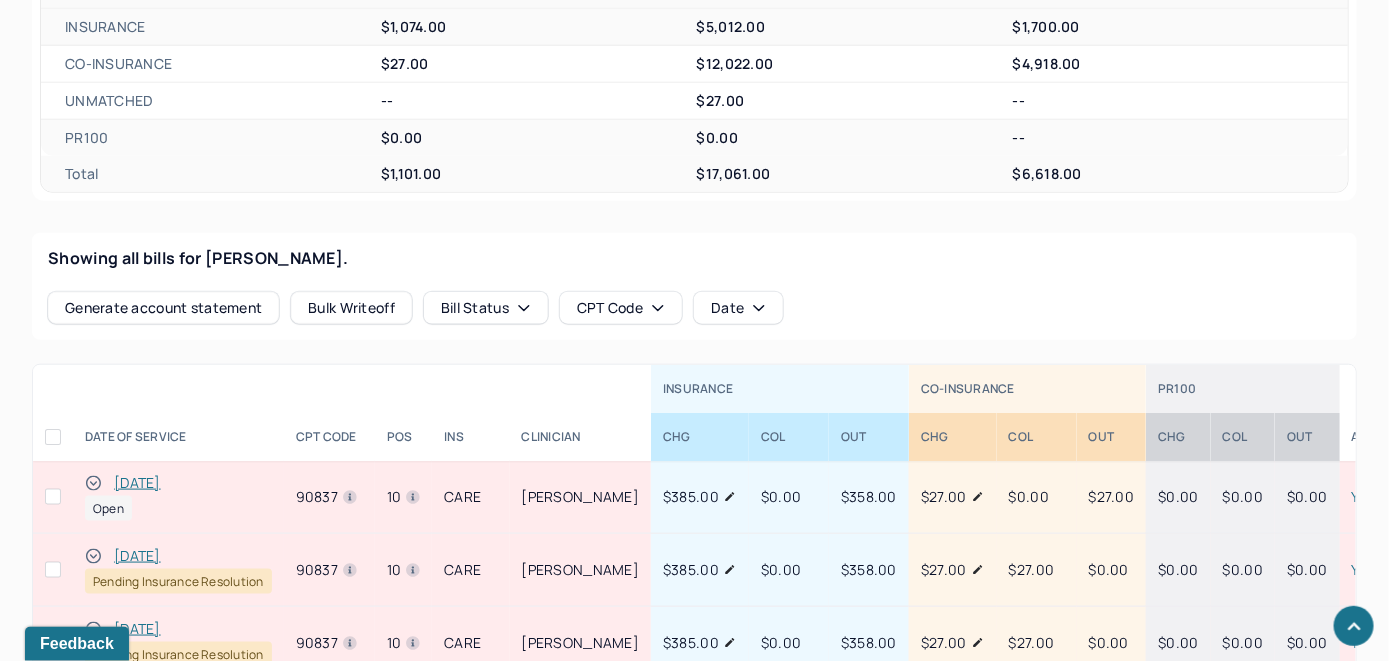 scroll, scrollTop: 741, scrollLeft: 0, axis: vertical 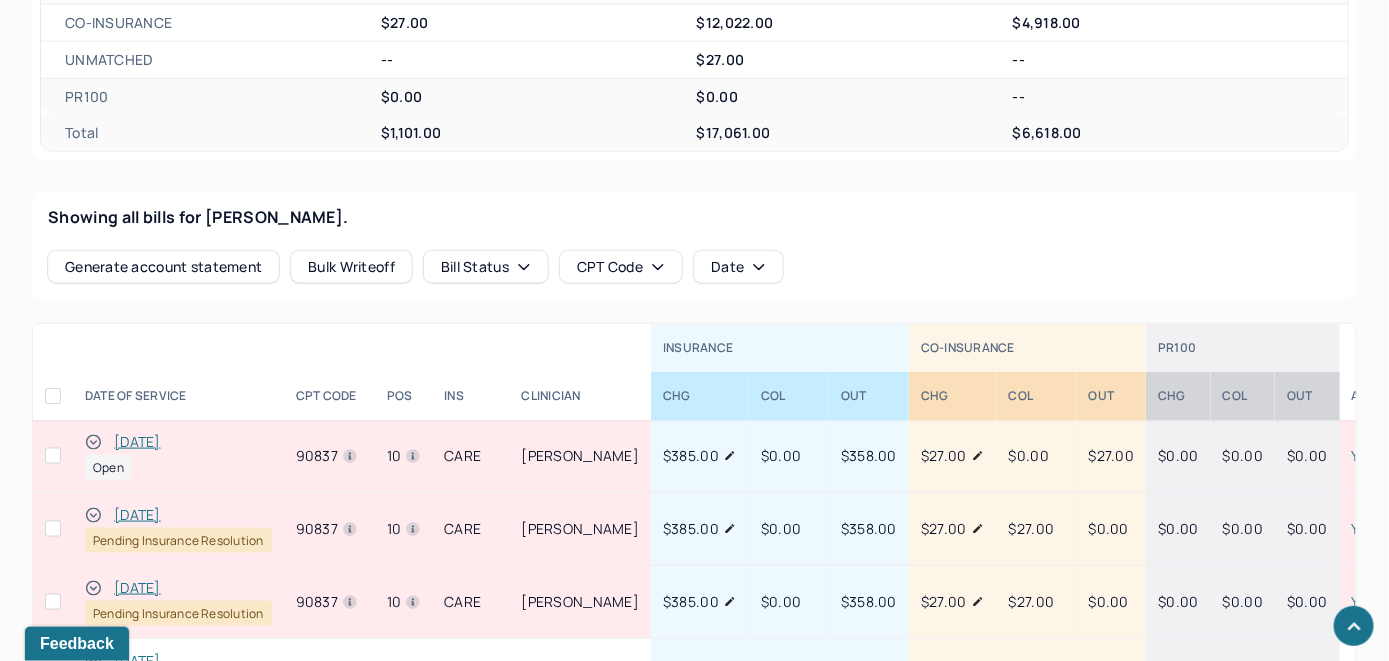 drag, startPoint x: 158, startPoint y: 434, endPoint x: 178, endPoint y: 434, distance: 20 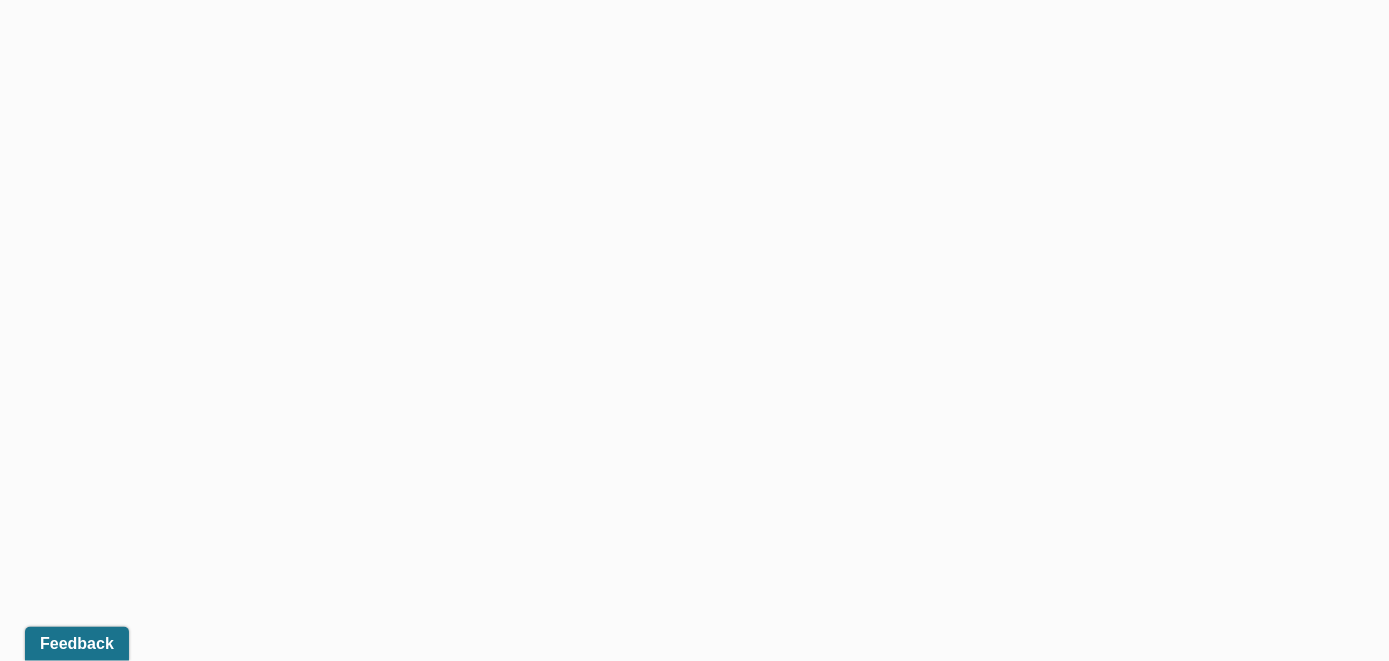 scroll, scrollTop: 741, scrollLeft: 0, axis: vertical 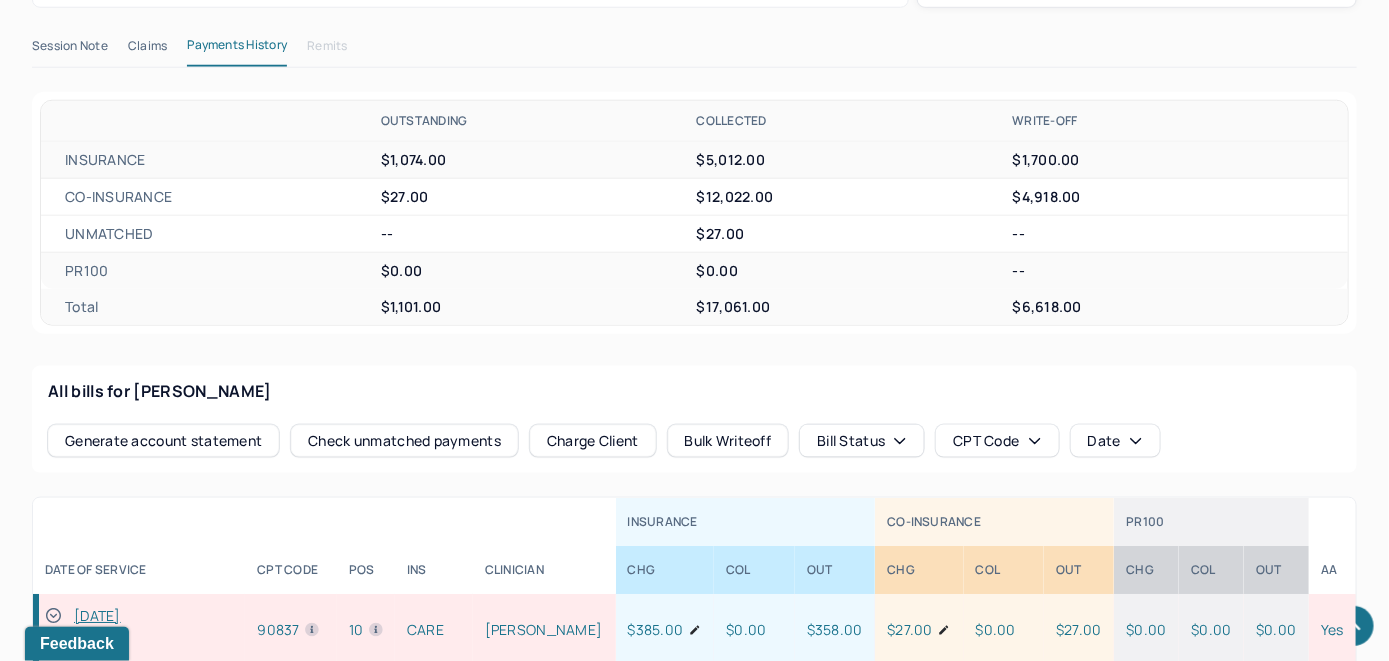 click on "Check unmatched payments" at bounding box center (404, 441) 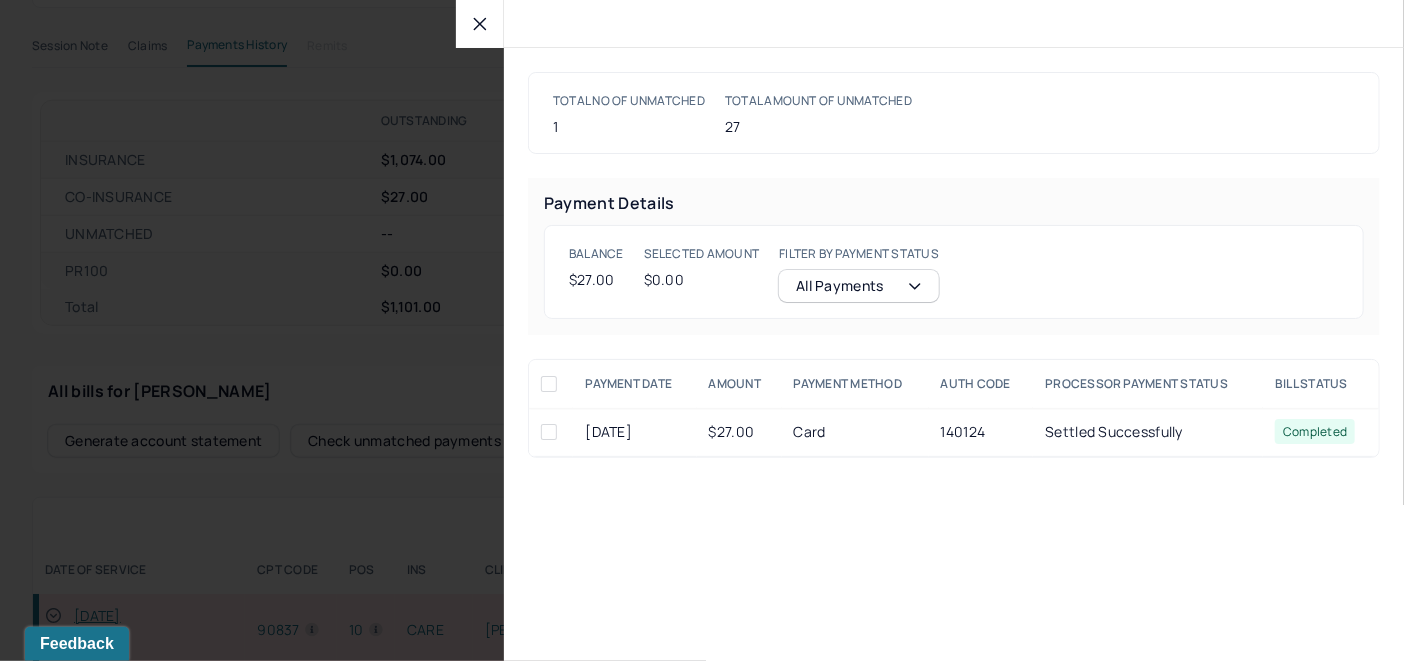 click at bounding box center [549, 432] 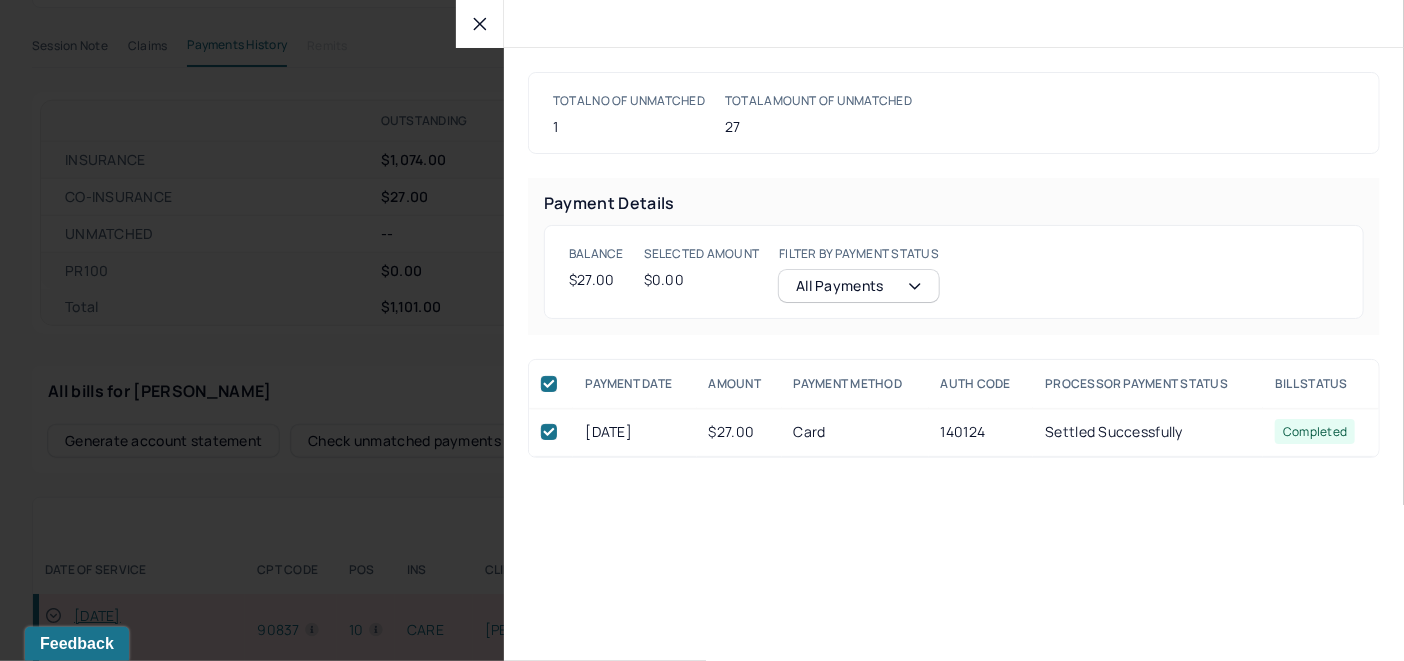 checkbox on "true" 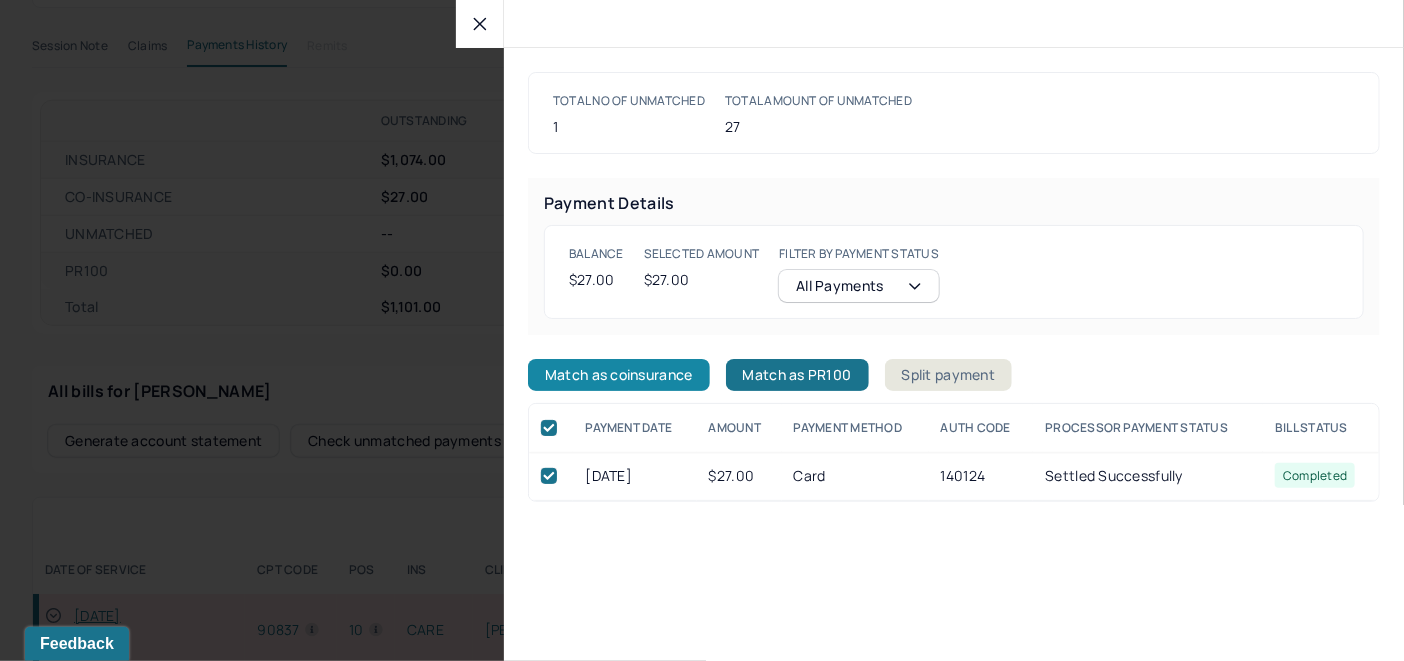 click on "Match as coinsurance" at bounding box center (619, 375) 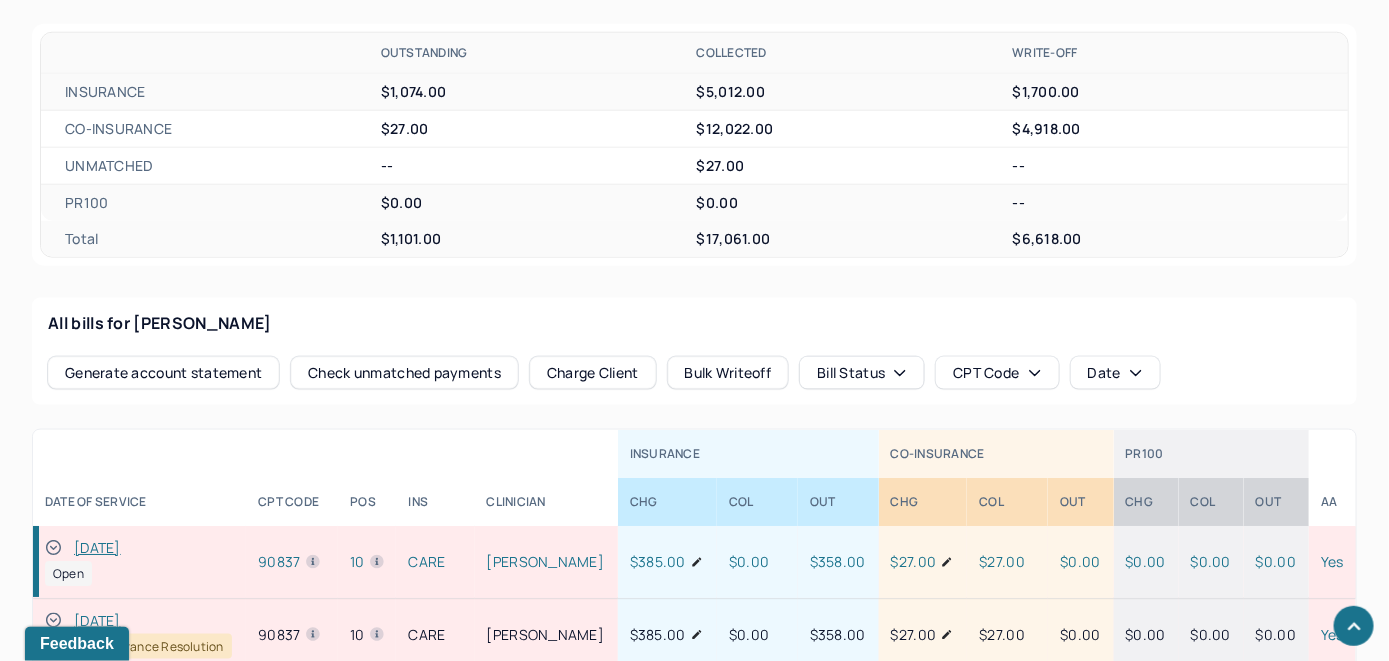 scroll, scrollTop: 941, scrollLeft: 0, axis: vertical 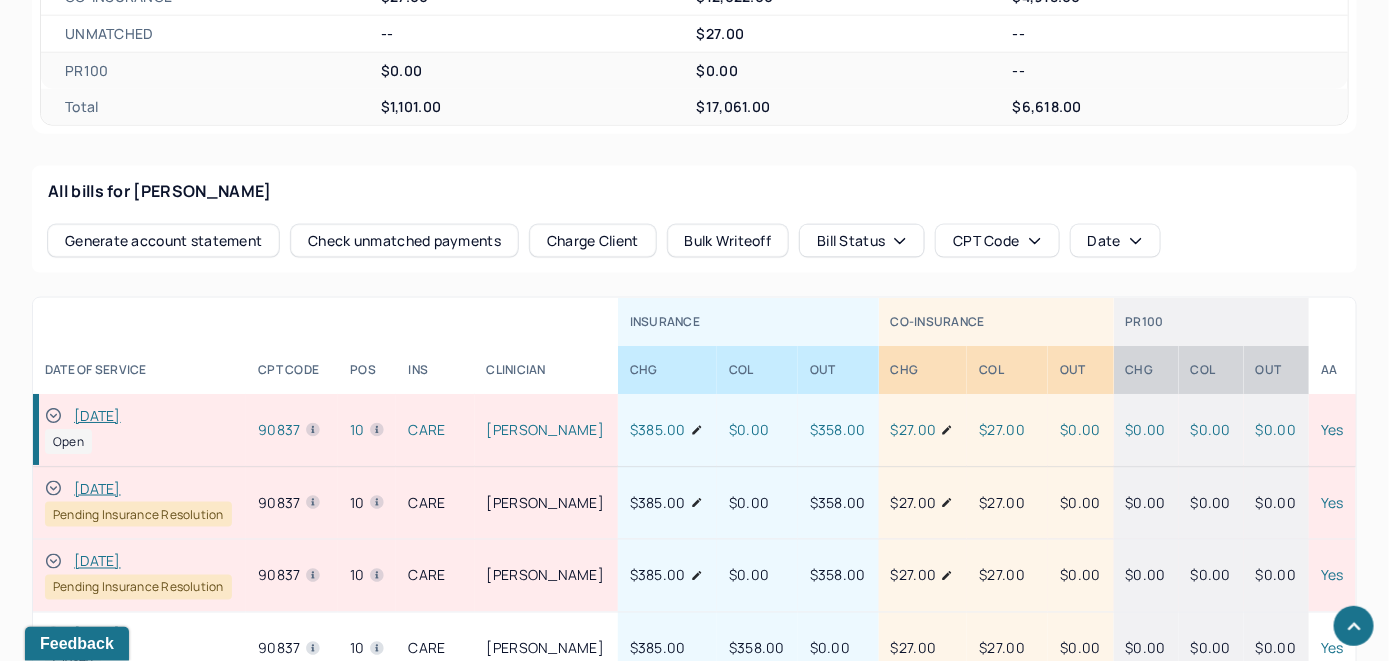 click 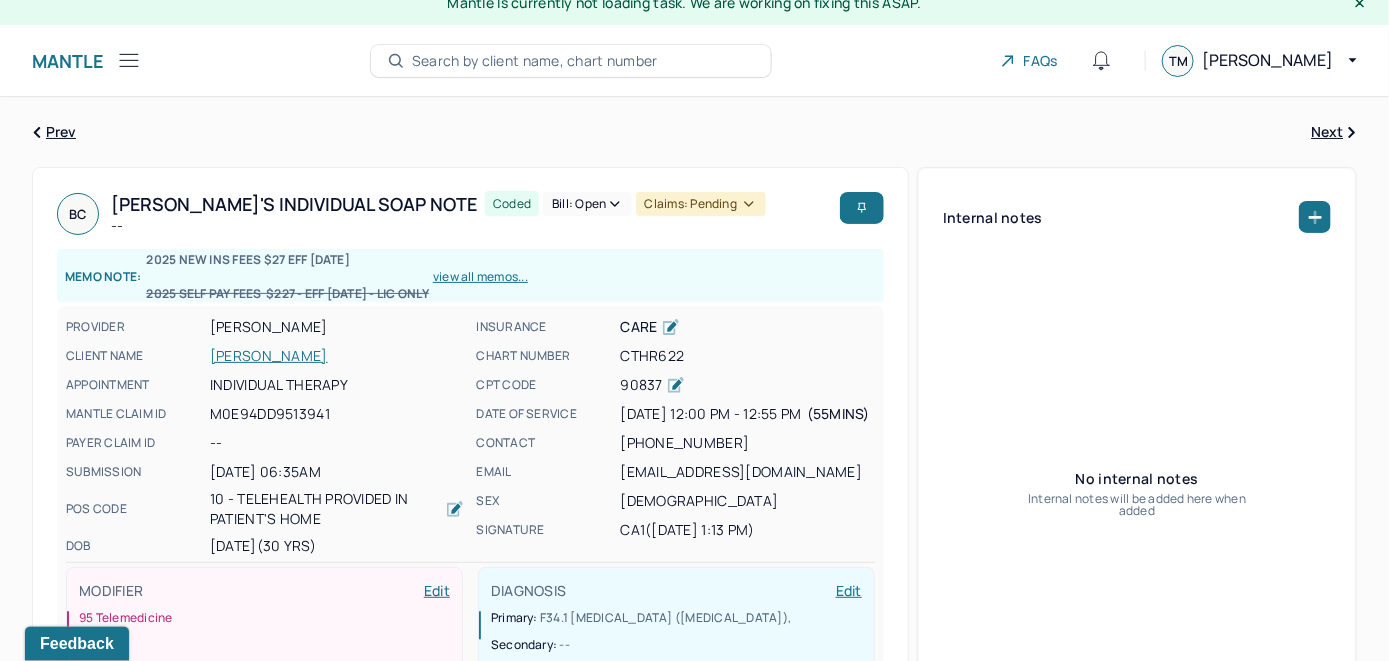 scroll, scrollTop: 0, scrollLeft: 0, axis: both 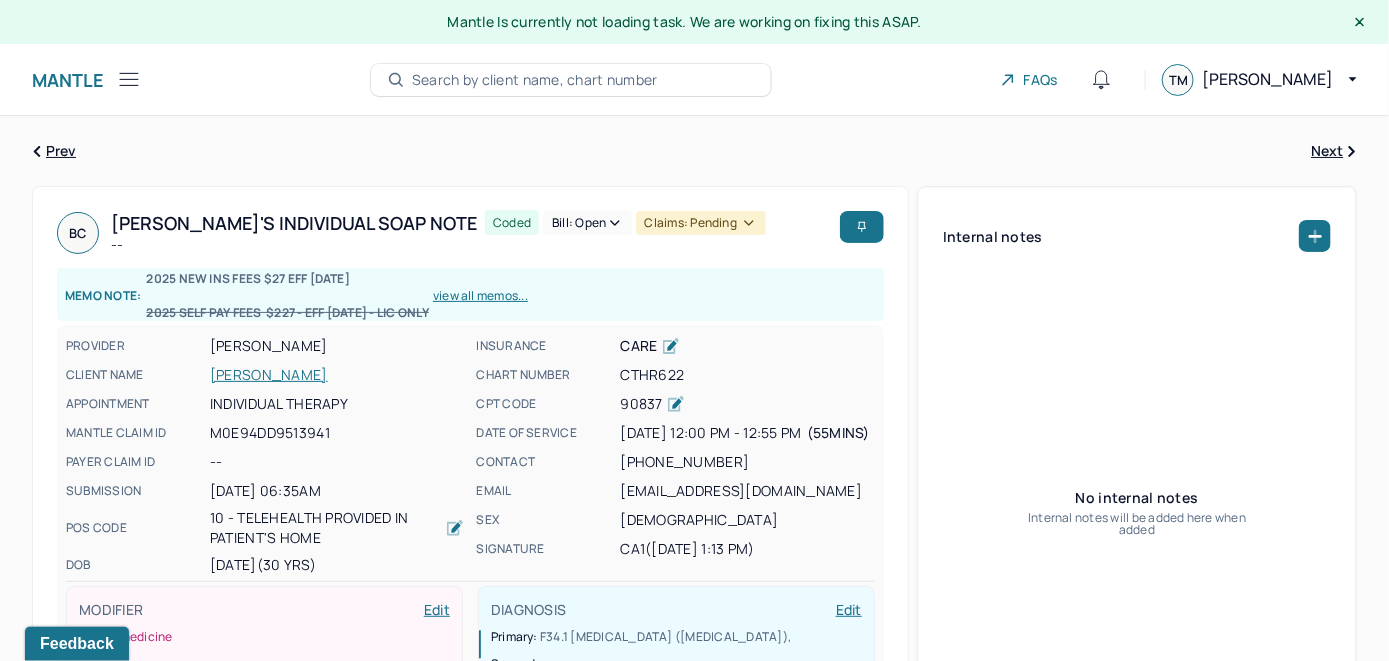 click on "Bill: Open" at bounding box center [587, 223] 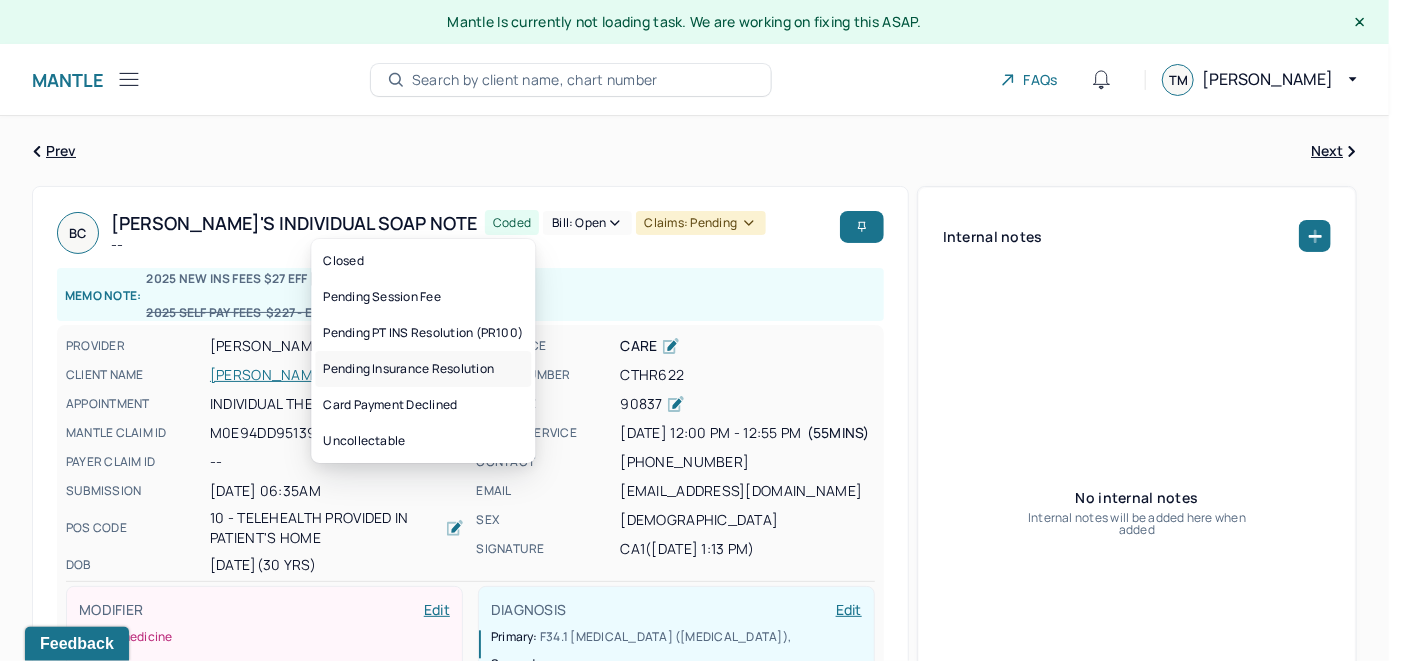 click on "Pending Insurance Resolution" at bounding box center [423, 369] 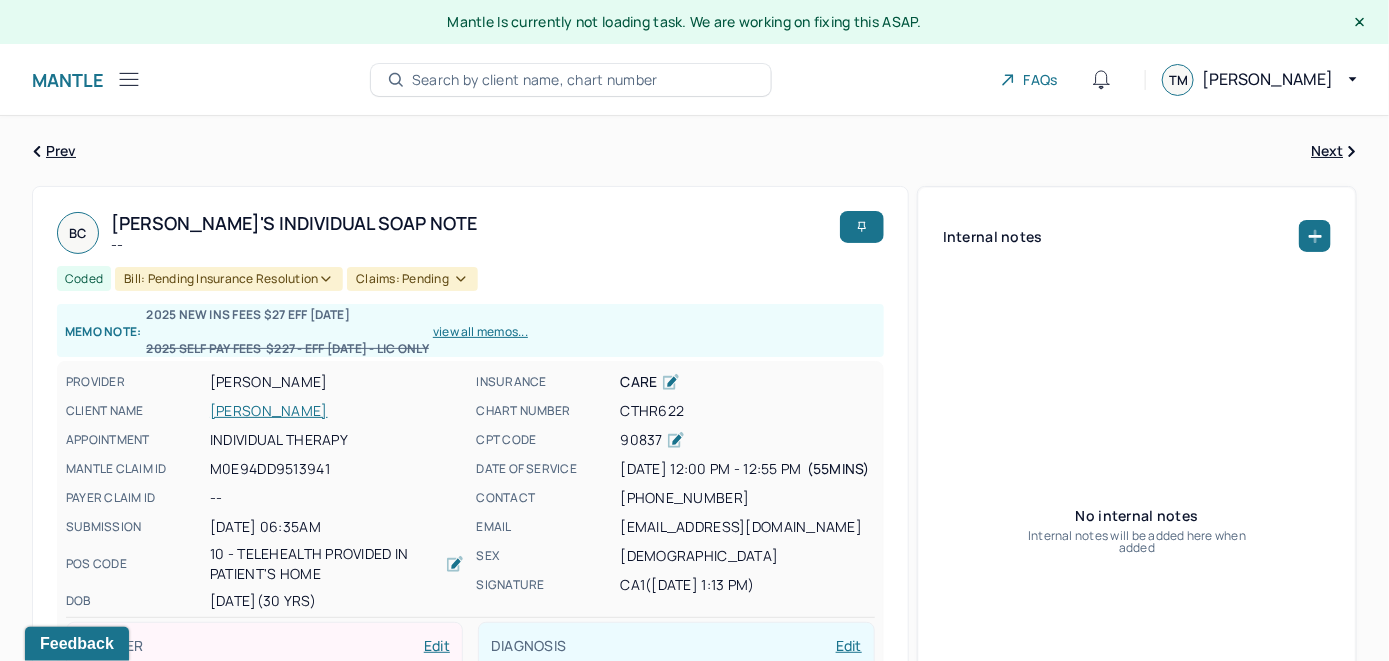 click on "Search by client name, chart number" at bounding box center [535, 80] 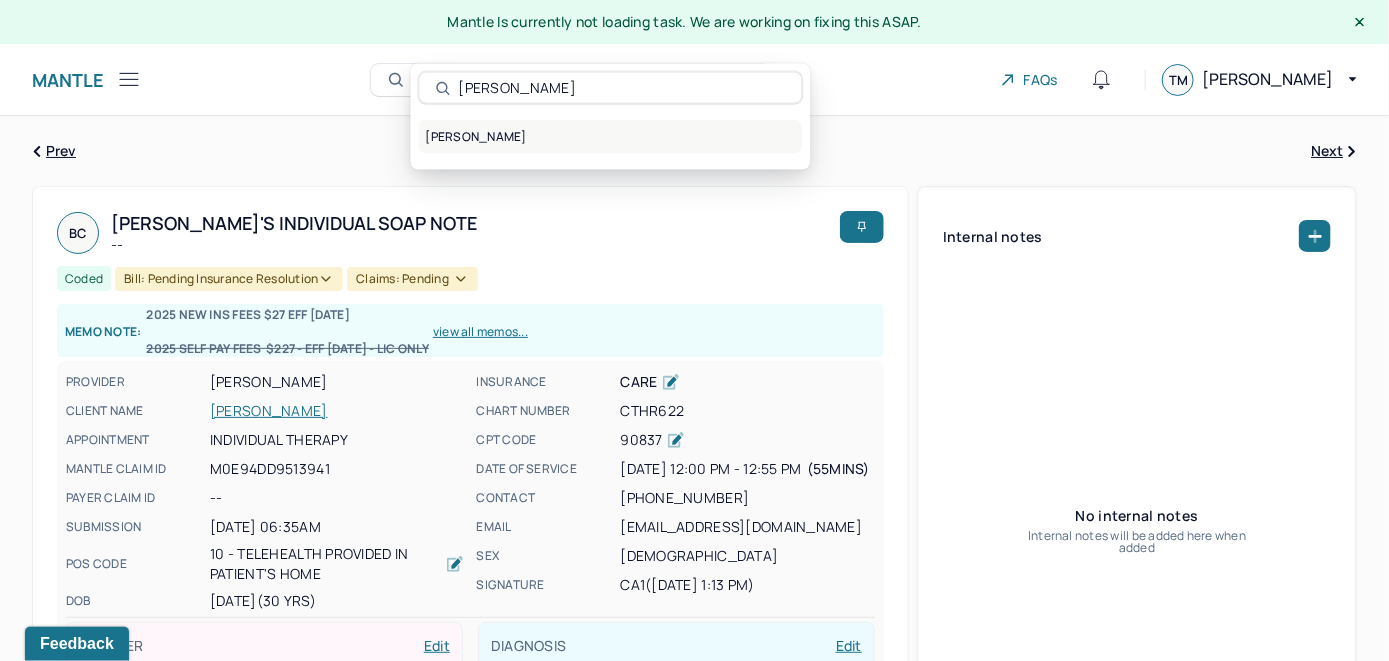 type on "Cecilia Daddino" 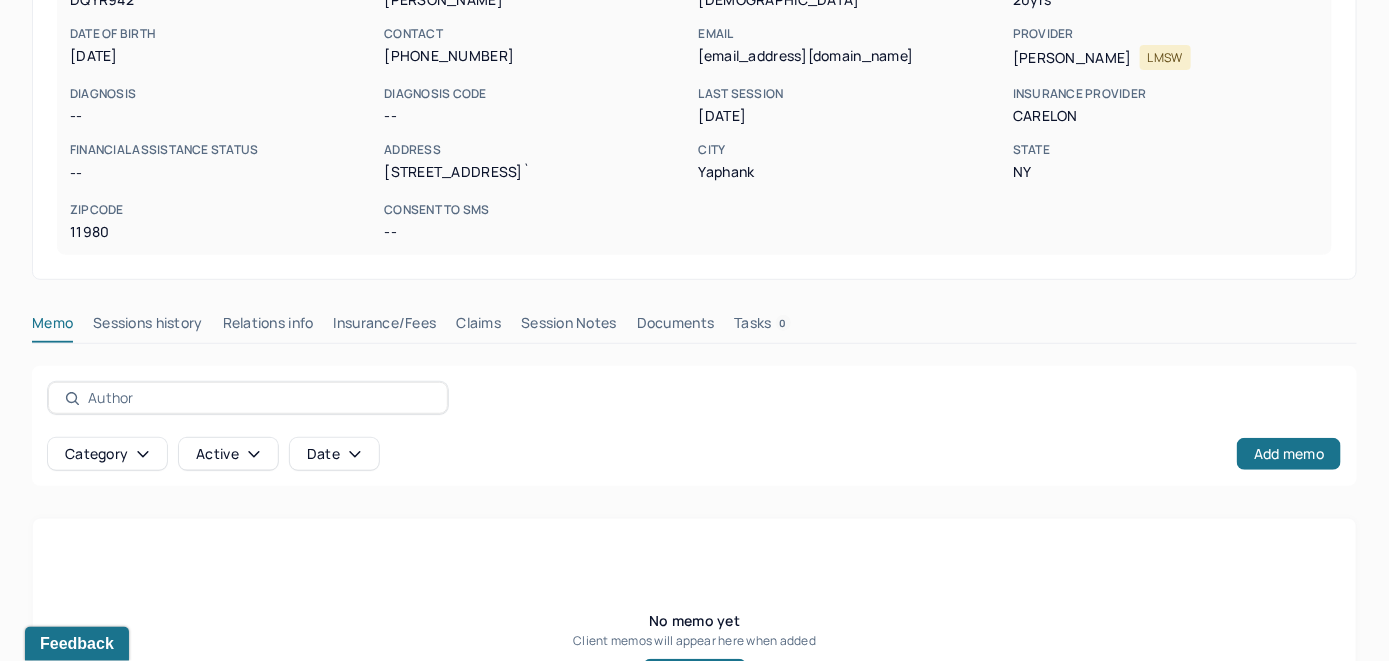 scroll, scrollTop: 400, scrollLeft: 0, axis: vertical 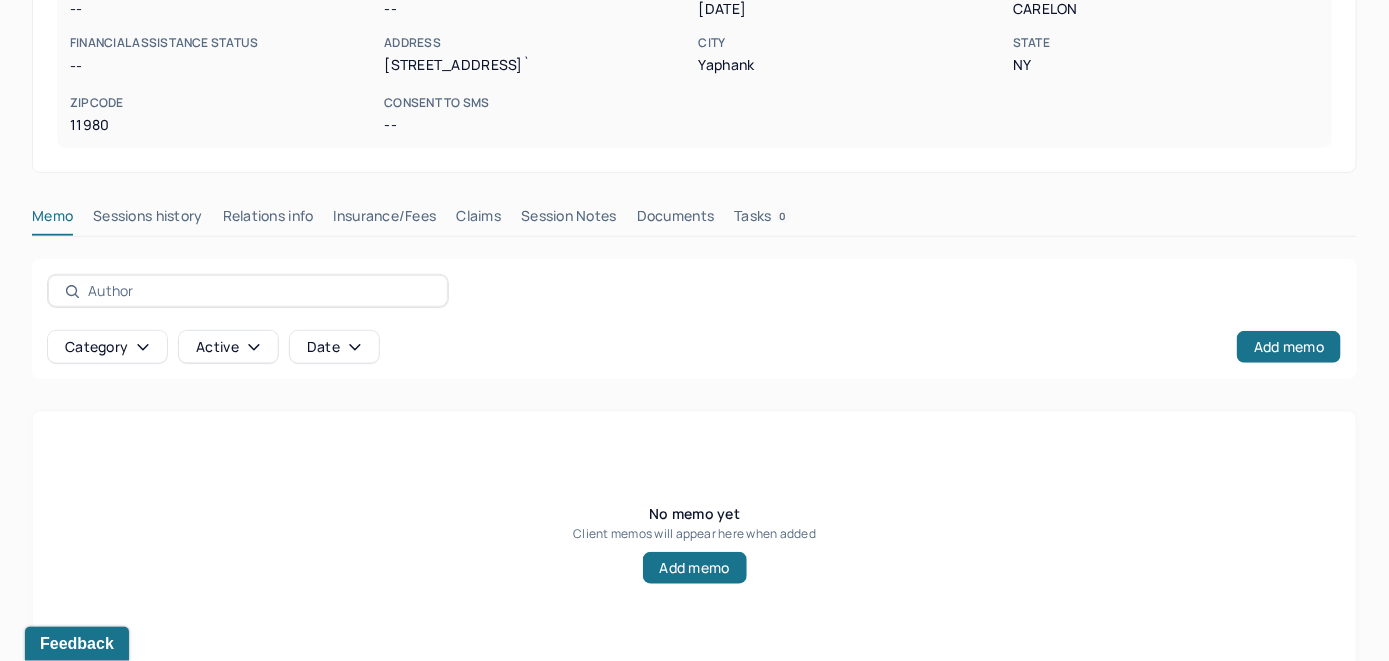 click on "Insurance/Fees" at bounding box center [385, 220] 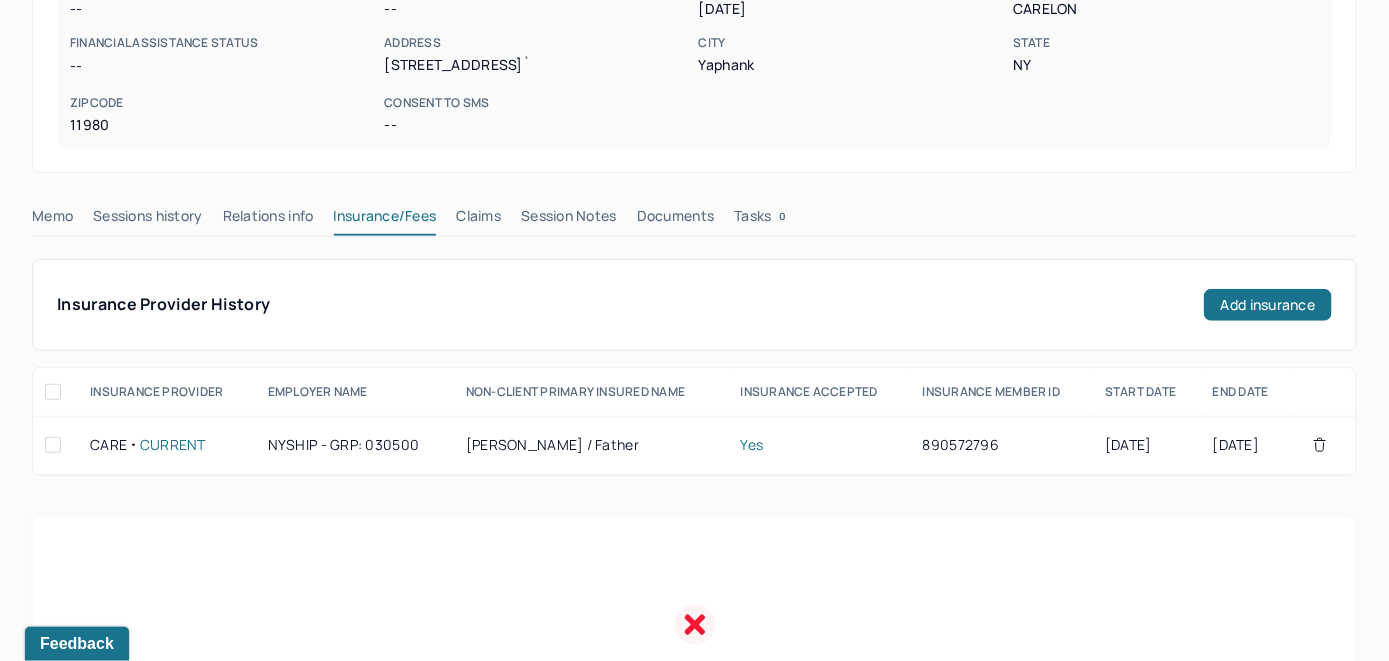 click on "Claims" at bounding box center [478, 220] 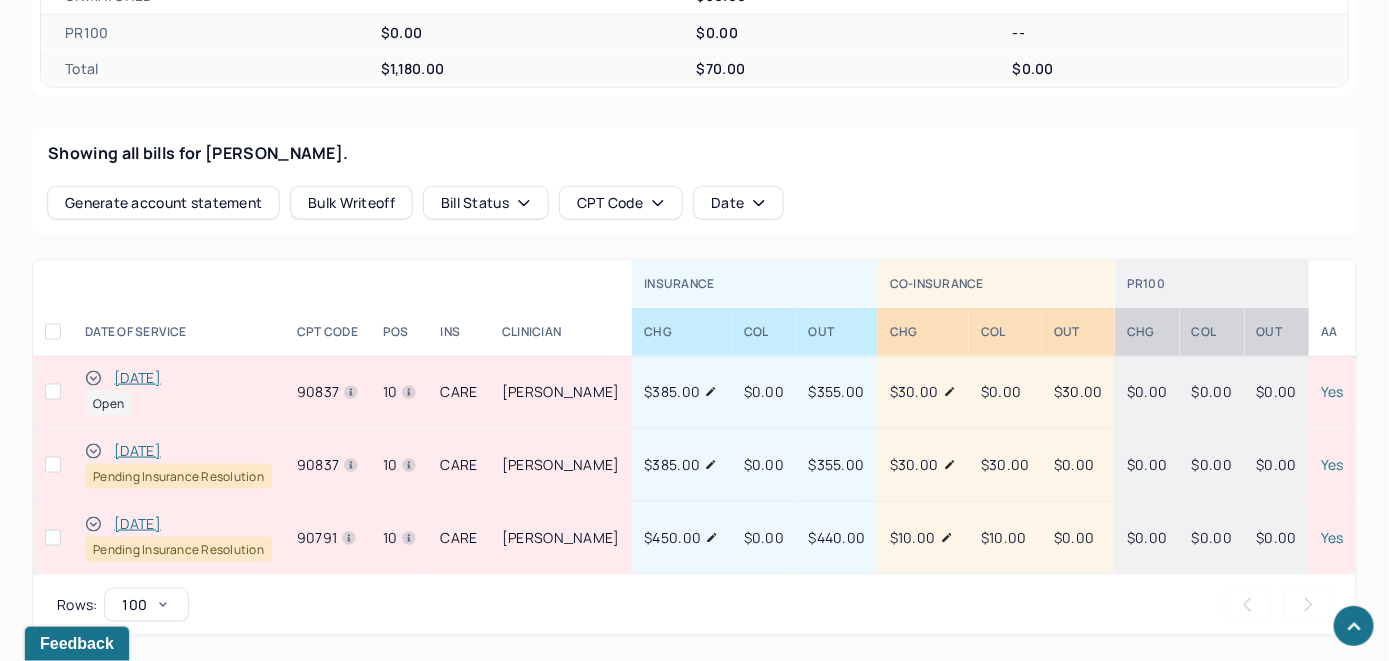 scroll, scrollTop: 718, scrollLeft: 0, axis: vertical 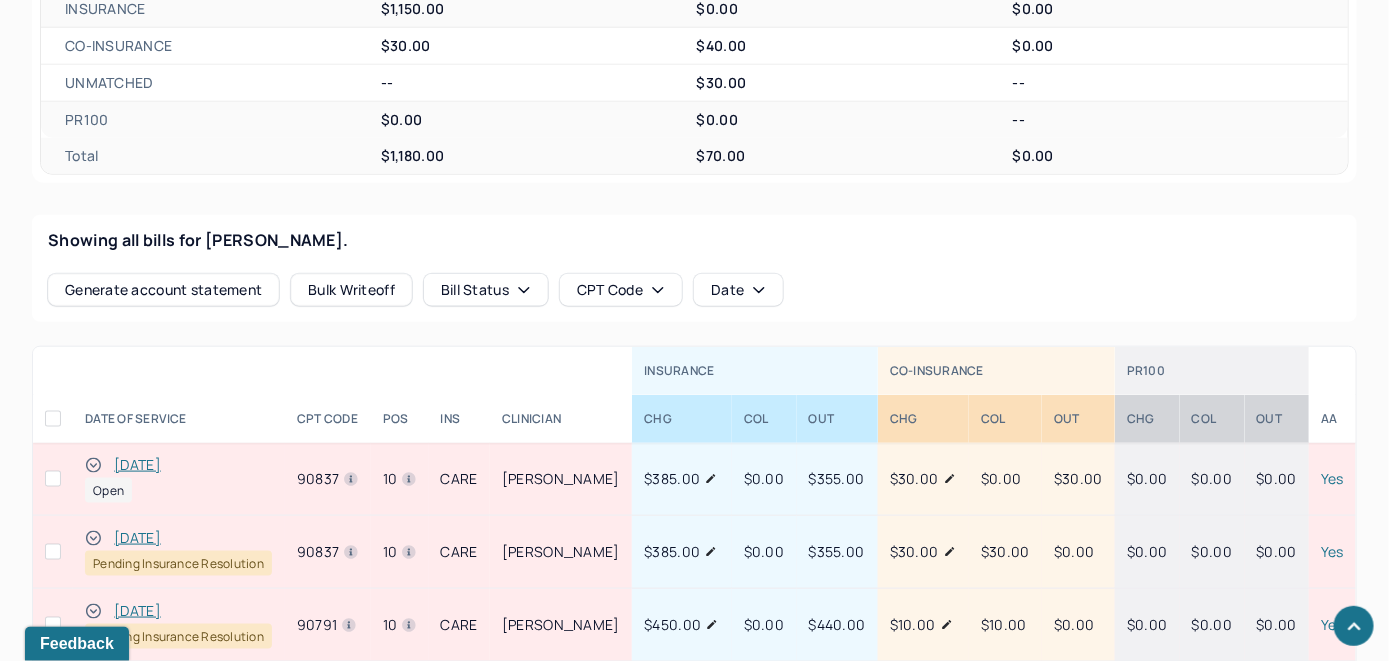 click on "[DATE]" at bounding box center [137, 465] 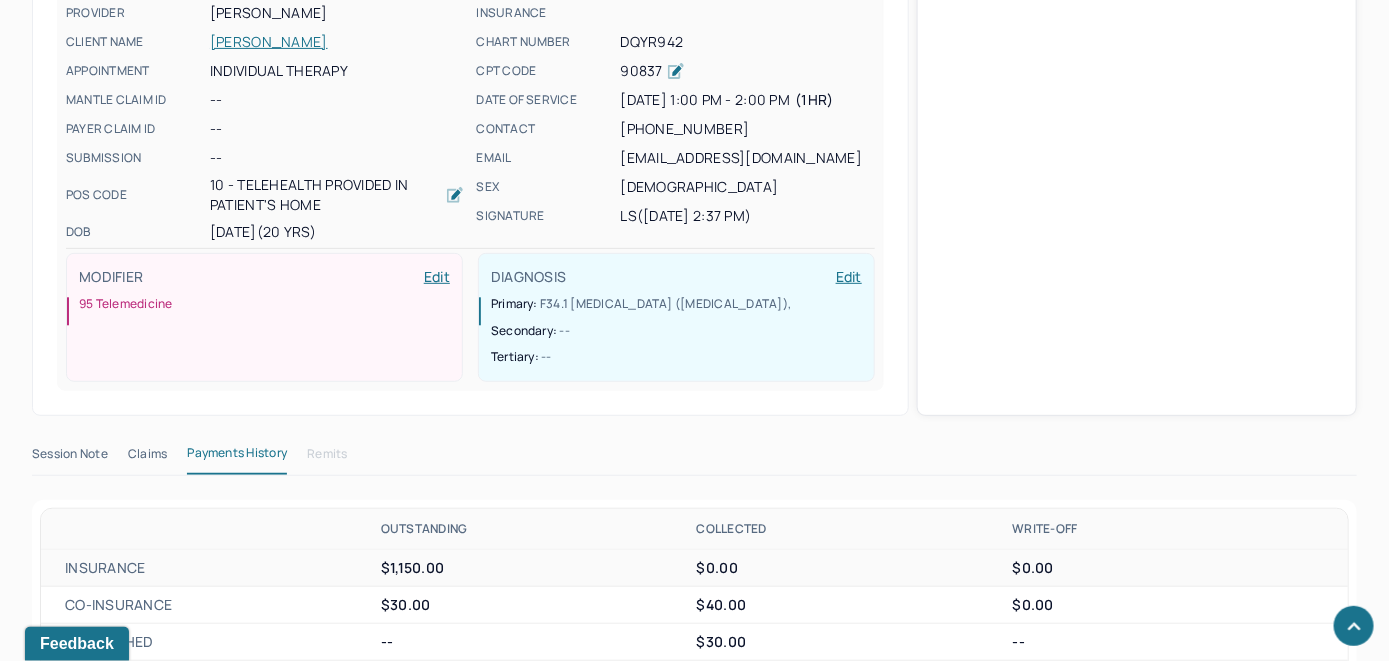 scroll, scrollTop: 718, scrollLeft: 0, axis: vertical 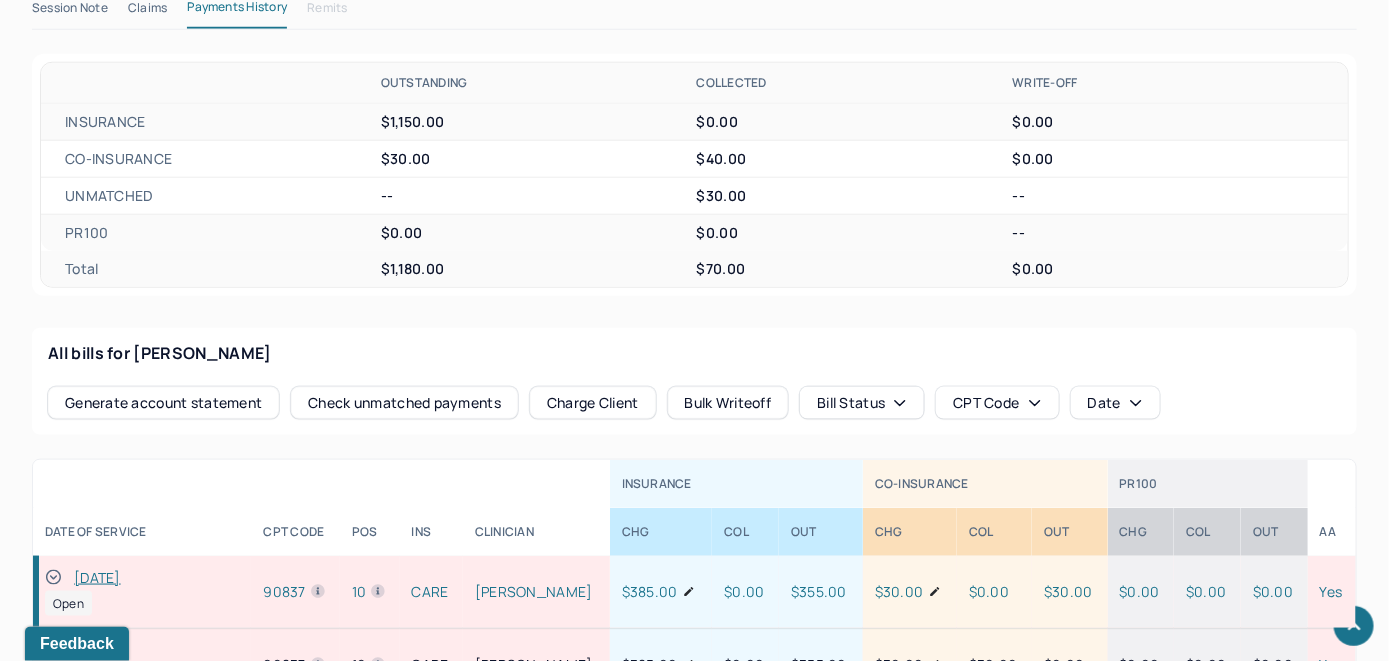 click on "Check unmatched payments" at bounding box center (404, 403) 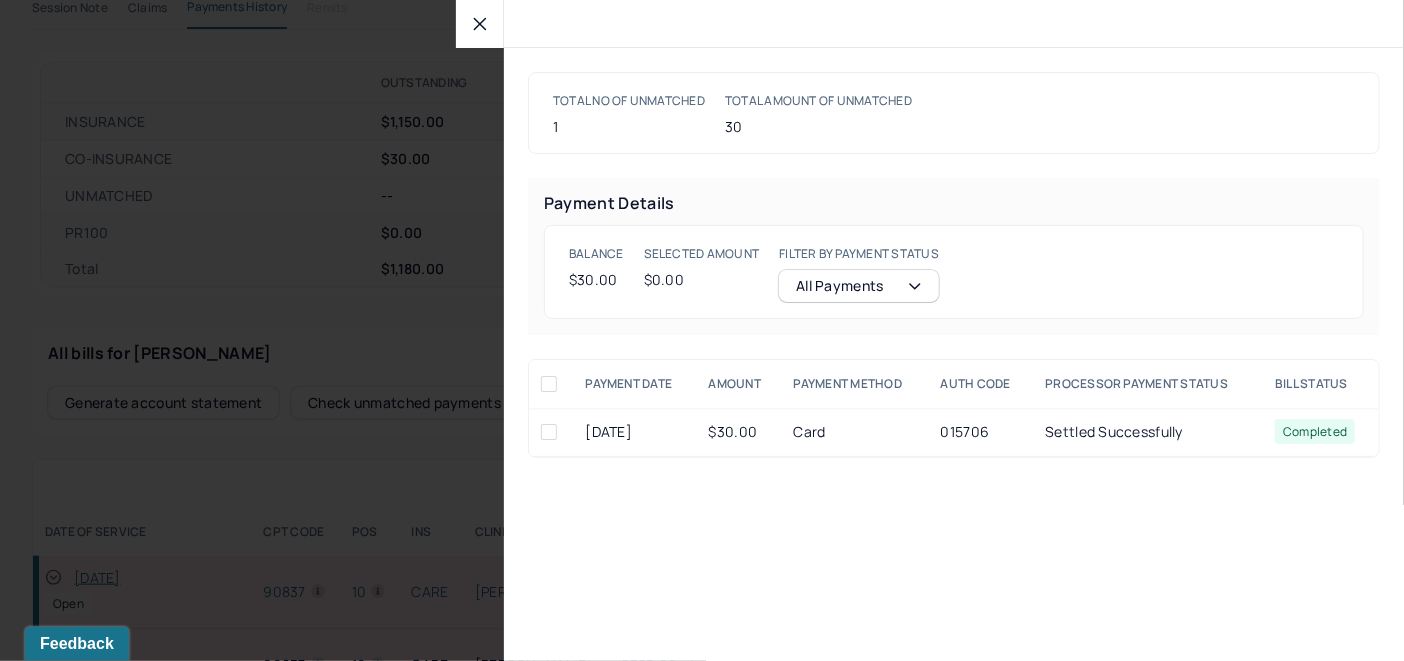 click at bounding box center (549, 432) 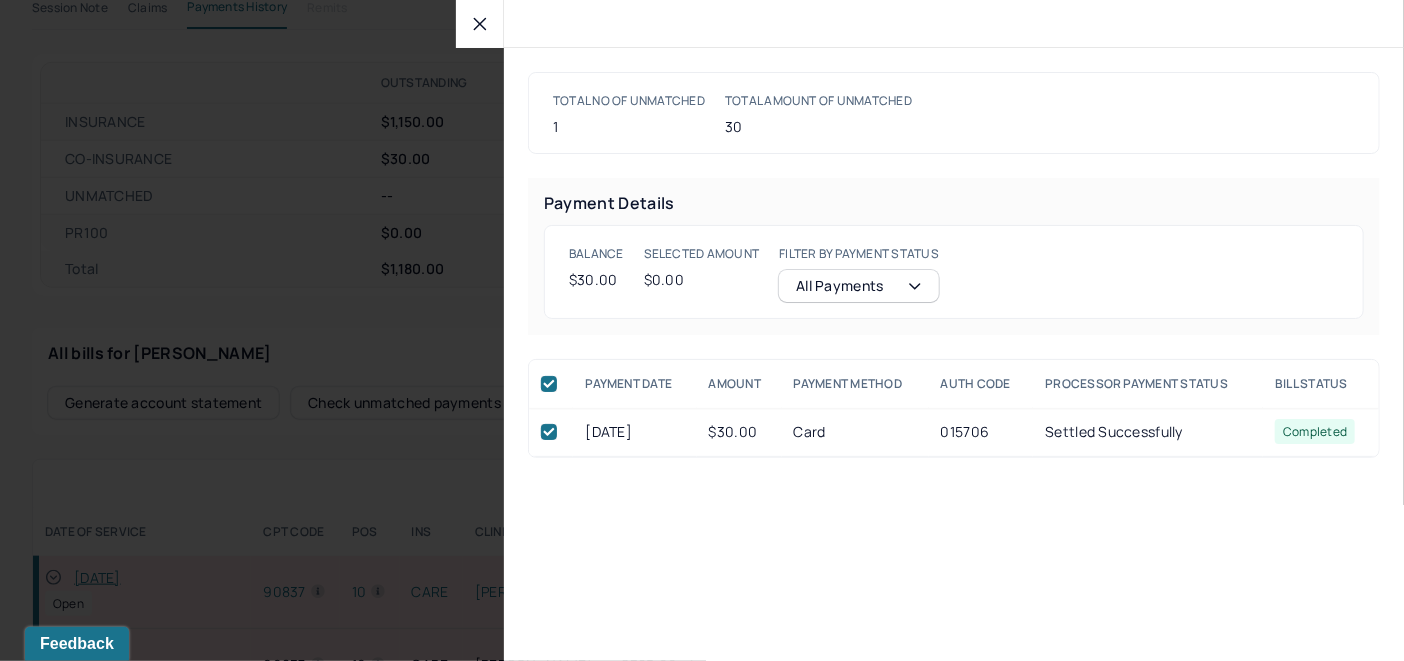 checkbox on "true" 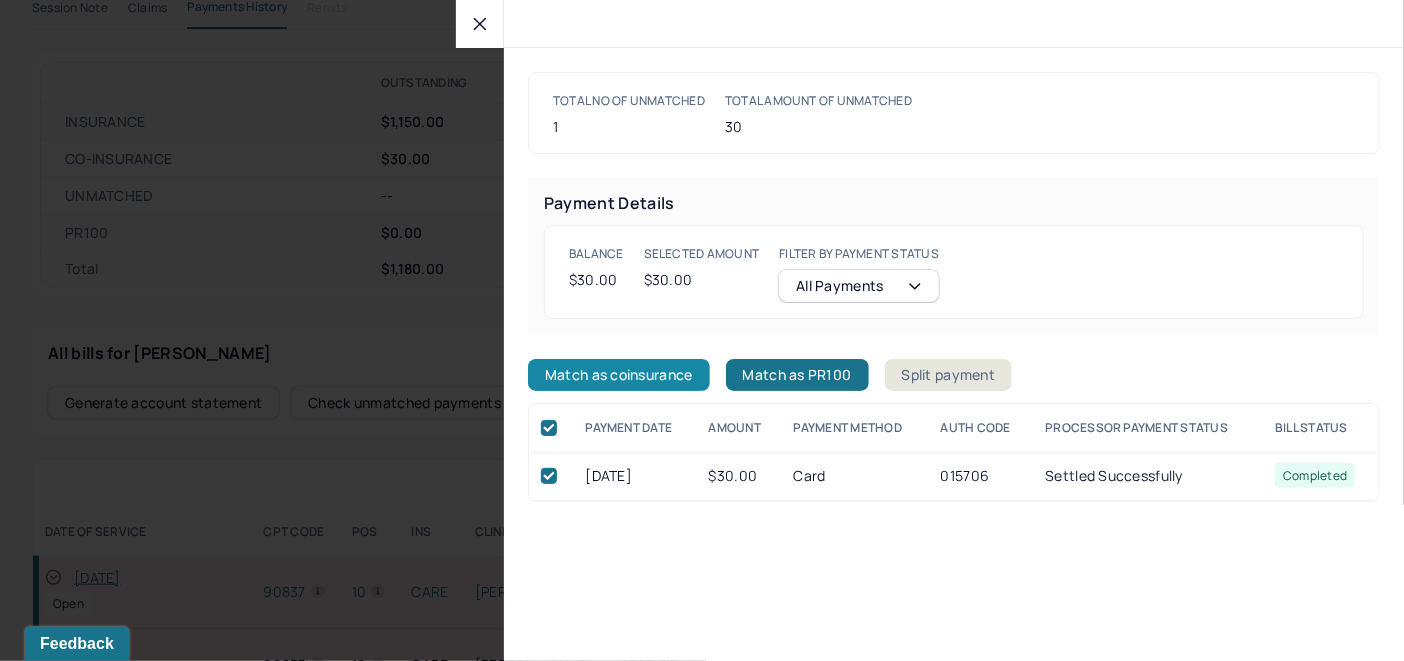 click on "Match as coinsurance" at bounding box center [619, 375] 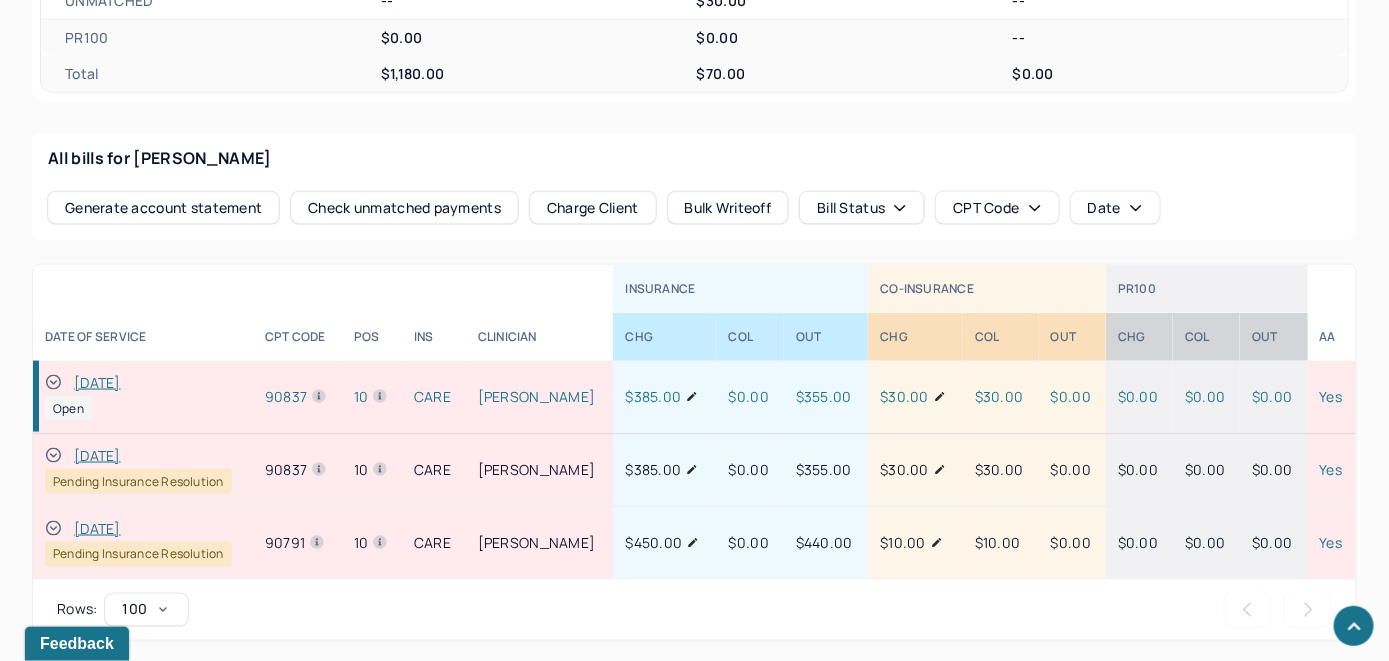 scroll, scrollTop: 914, scrollLeft: 0, axis: vertical 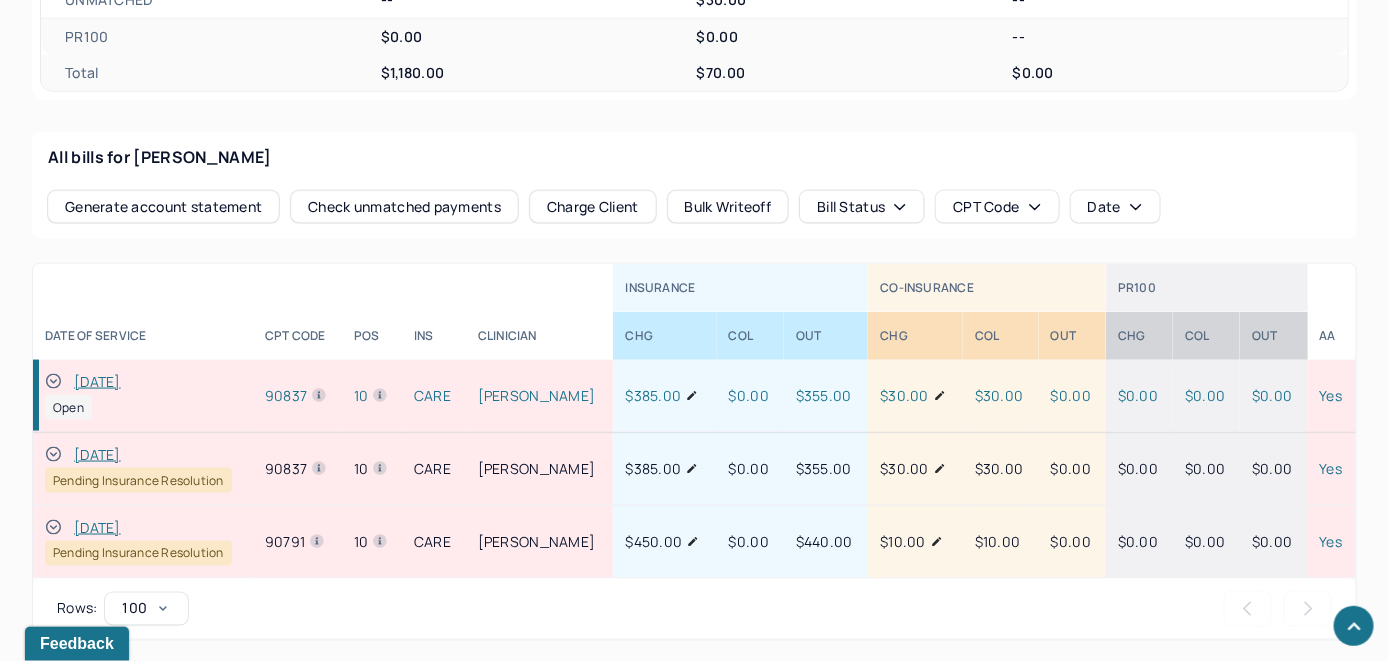 click 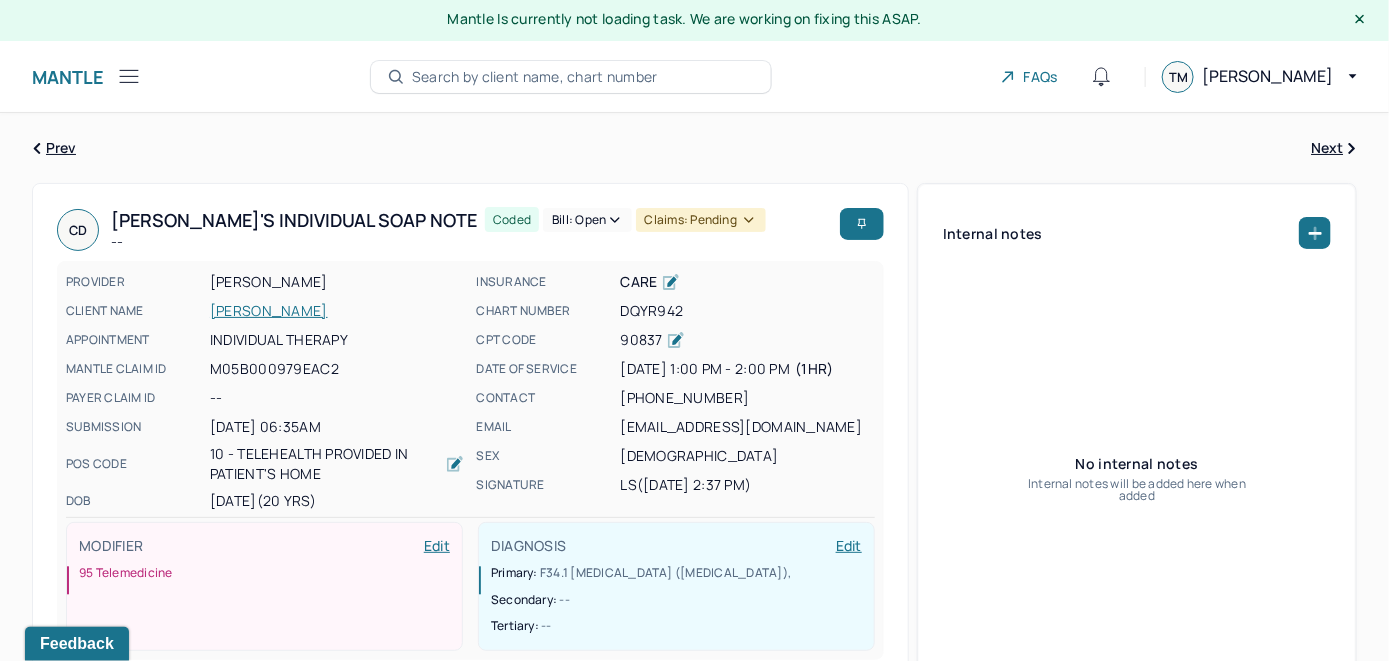 scroll, scrollTop: 0, scrollLeft: 0, axis: both 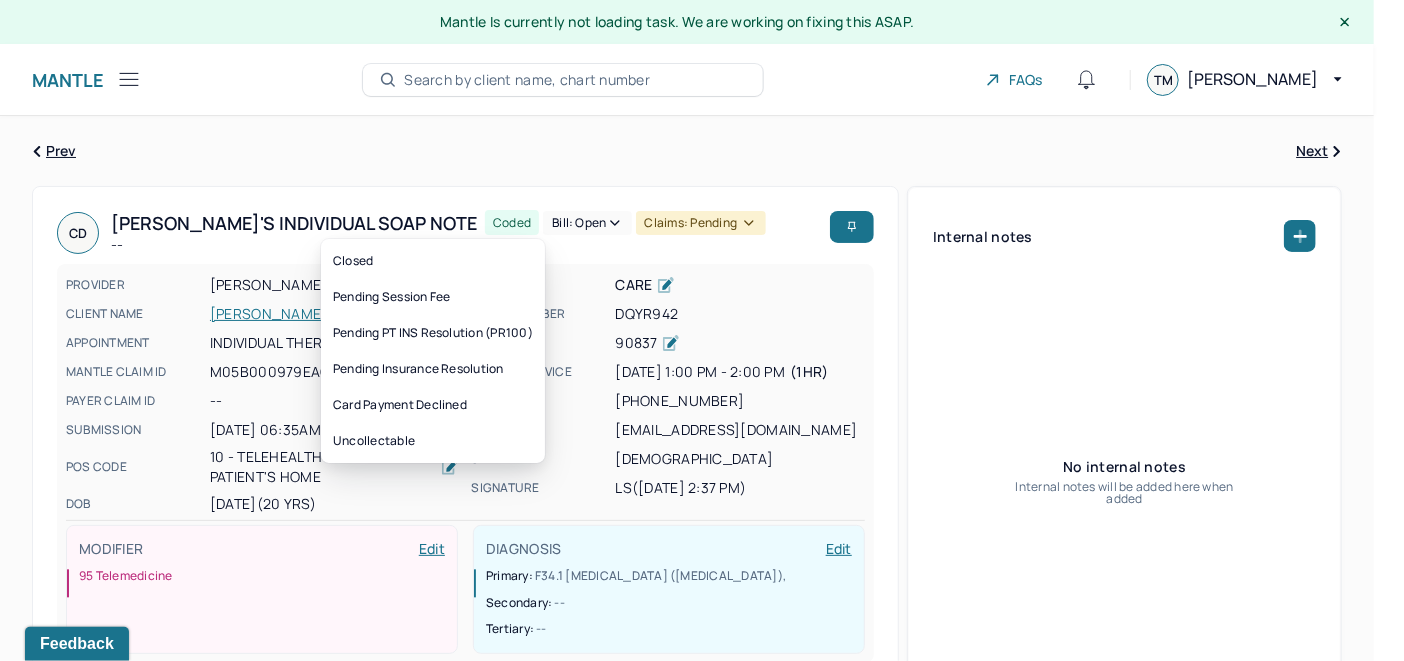 click on "Bill: Open" at bounding box center (587, 223) 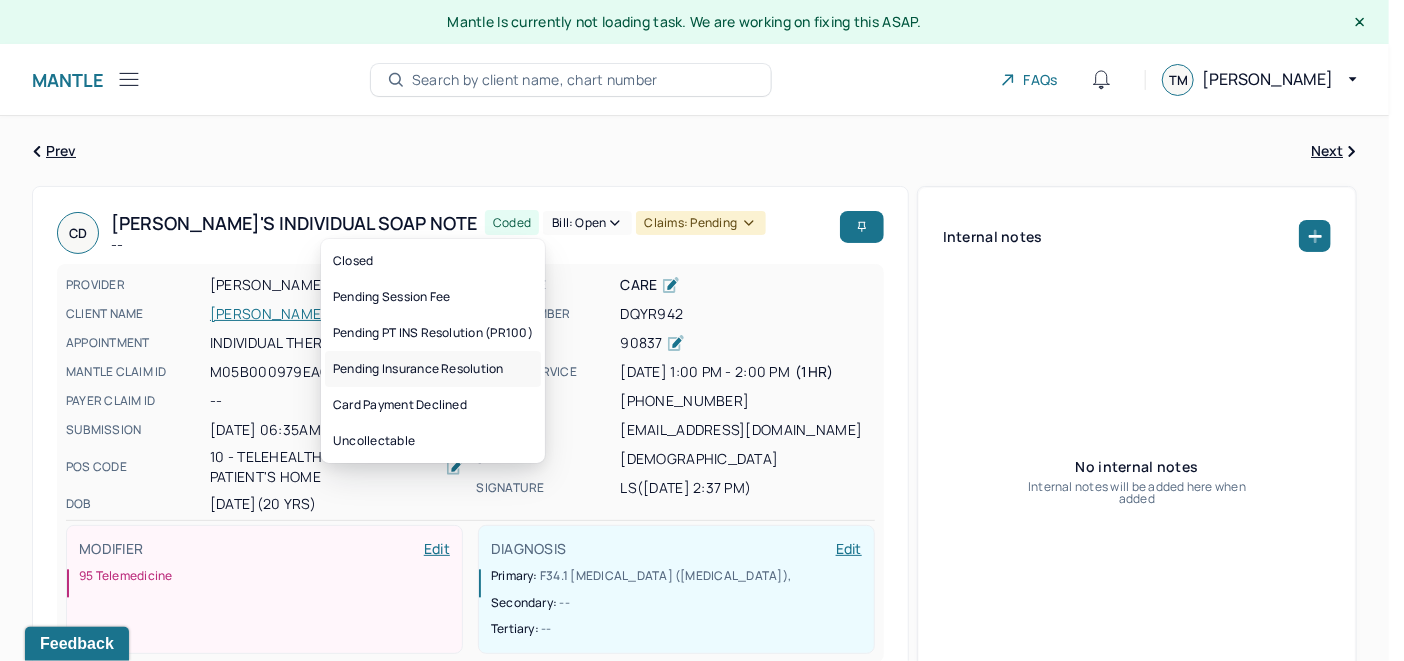 click on "Pending Insurance Resolution" at bounding box center (433, 369) 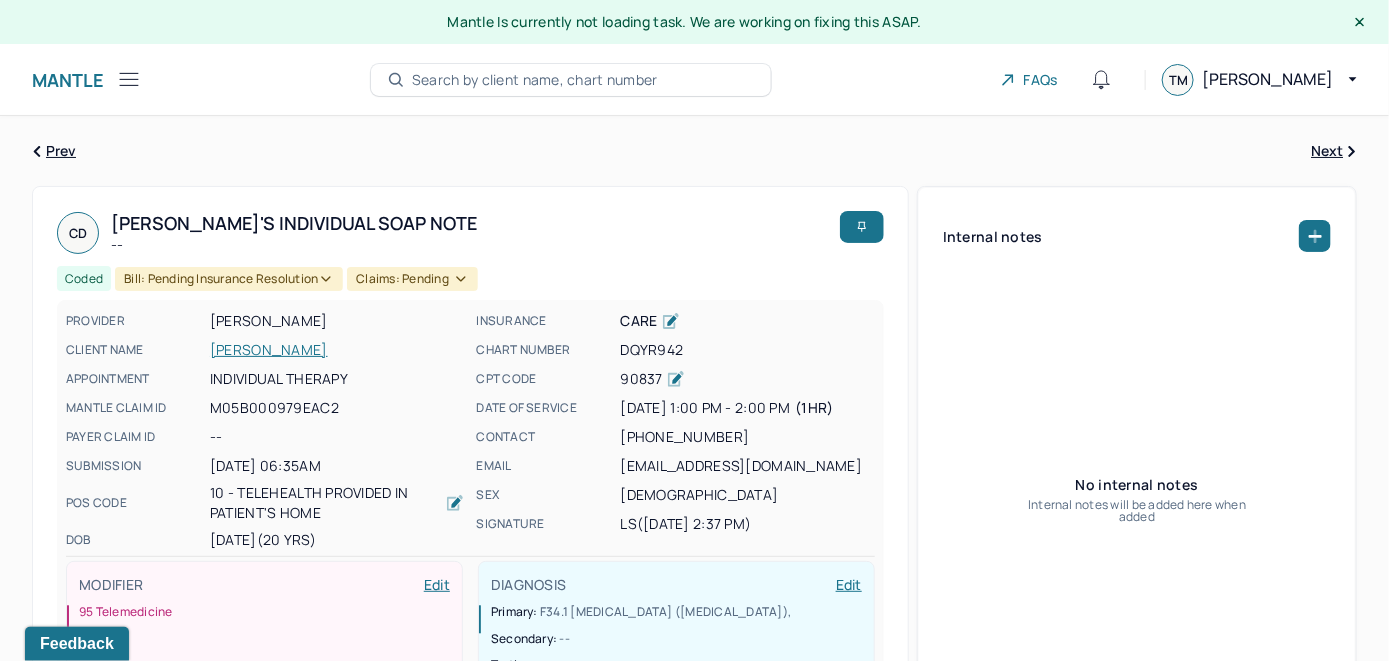 click on "Search by client name, chart number" at bounding box center [535, 80] 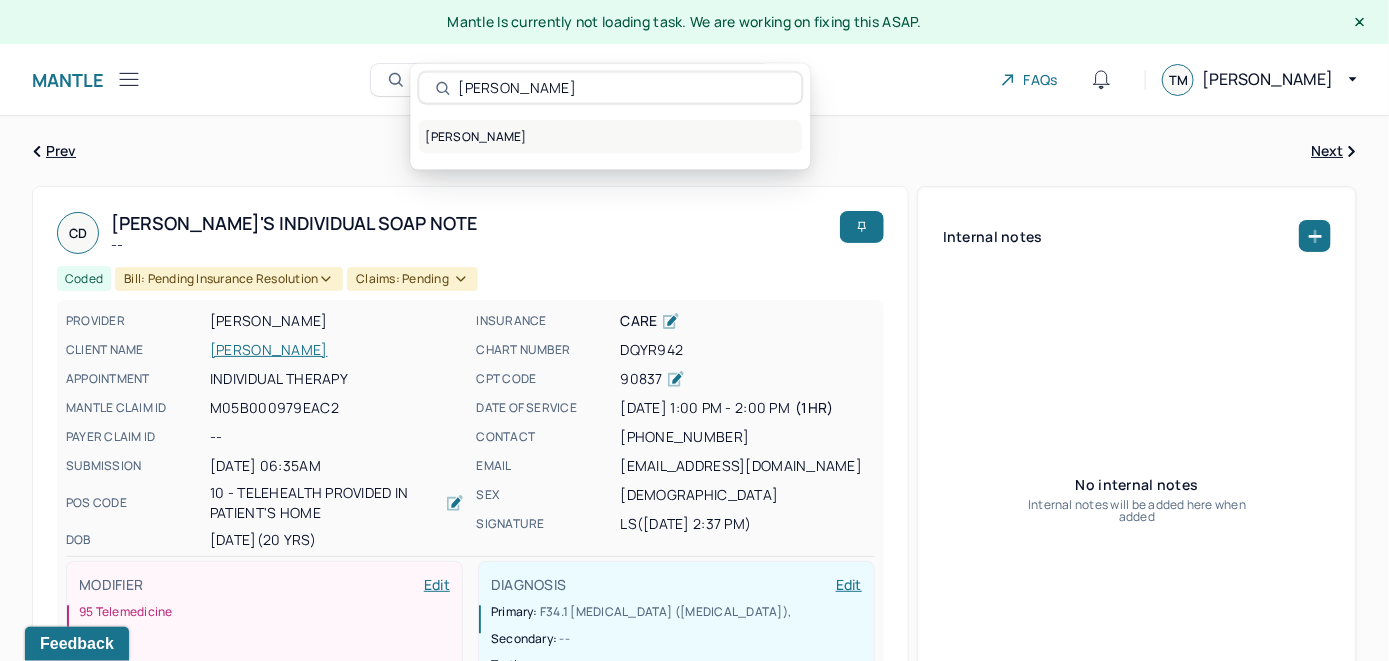 type on "Donna Brooks" 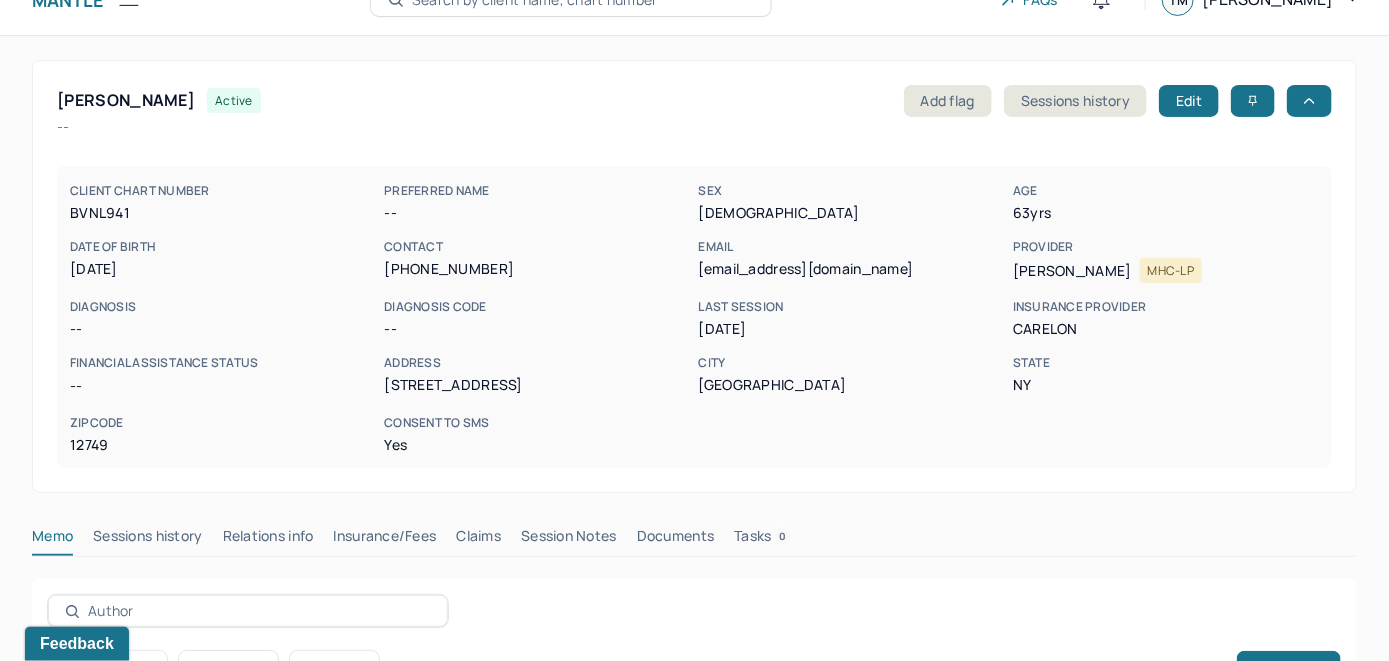 scroll, scrollTop: 400, scrollLeft: 0, axis: vertical 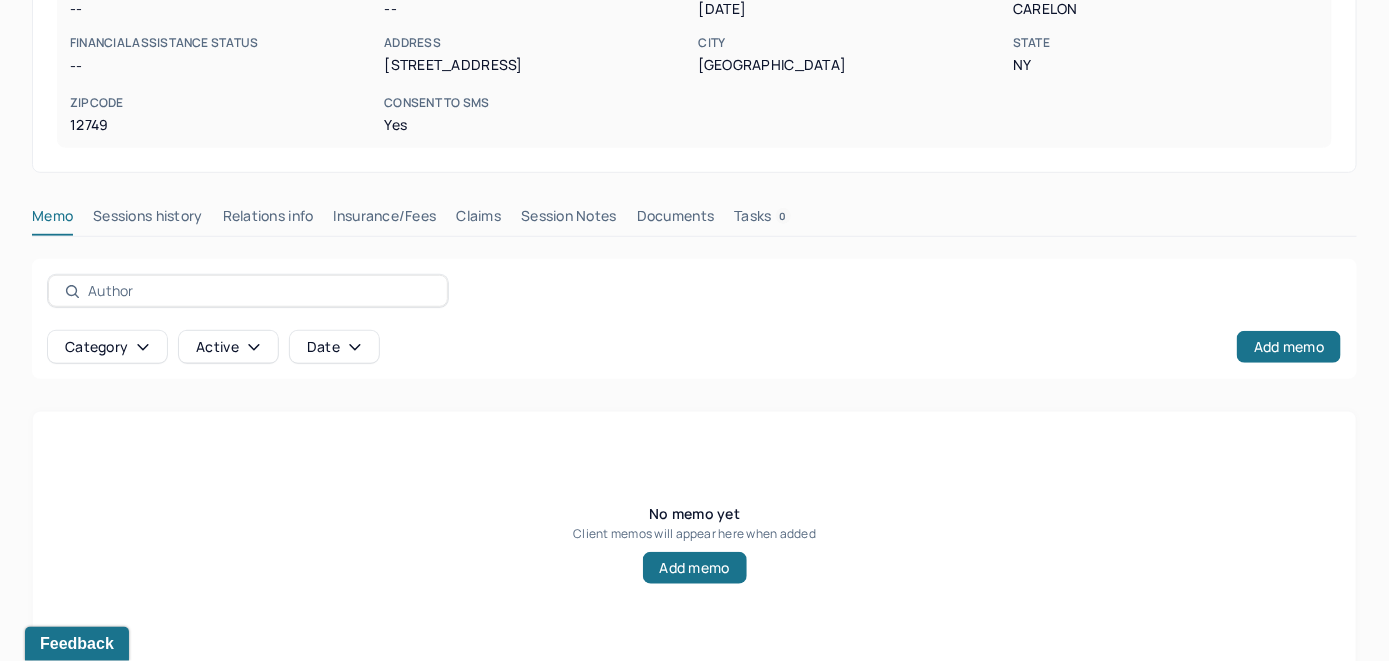 click on "Insurance/Fees" at bounding box center [385, 220] 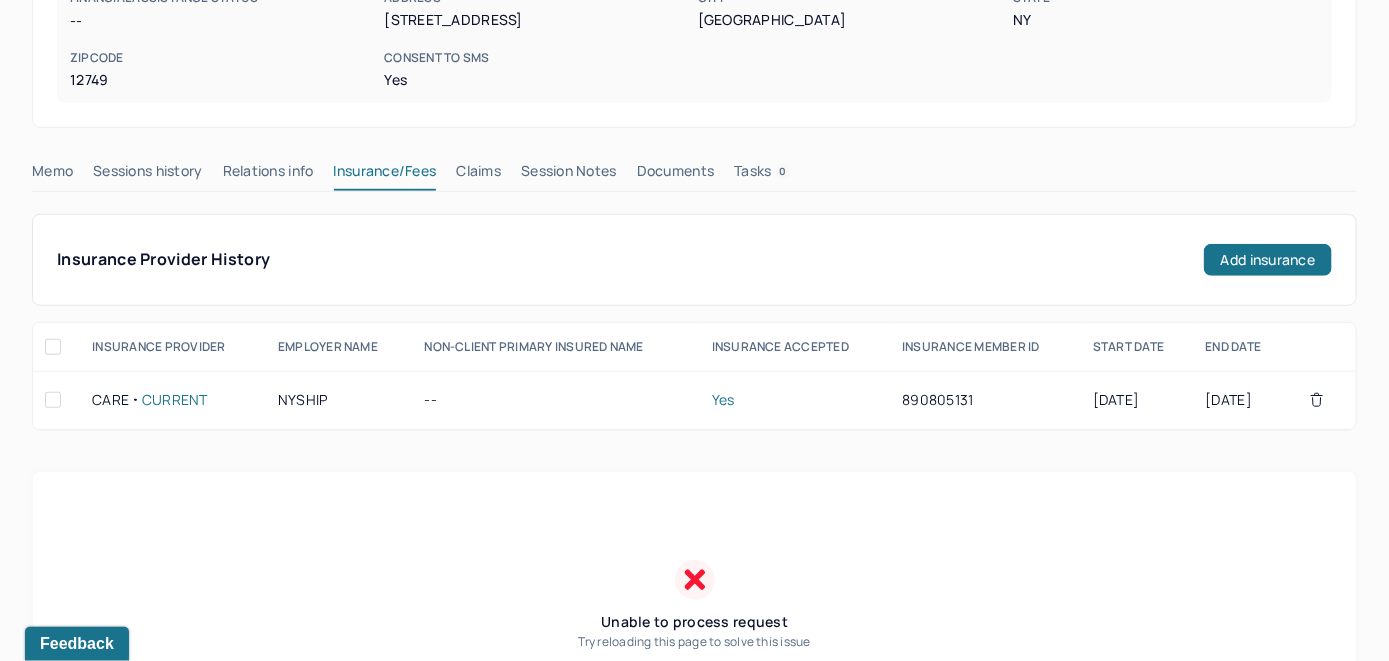 scroll, scrollTop: 400, scrollLeft: 0, axis: vertical 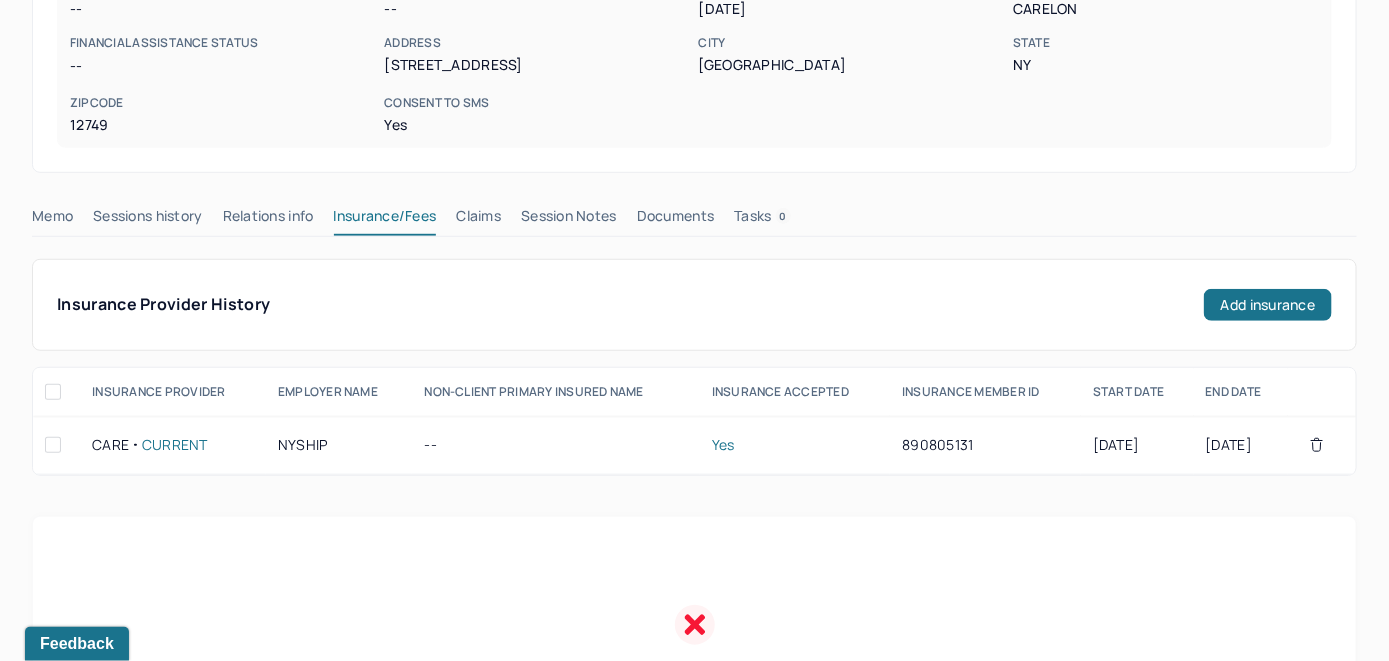 click on "Claims" at bounding box center (478, 220) 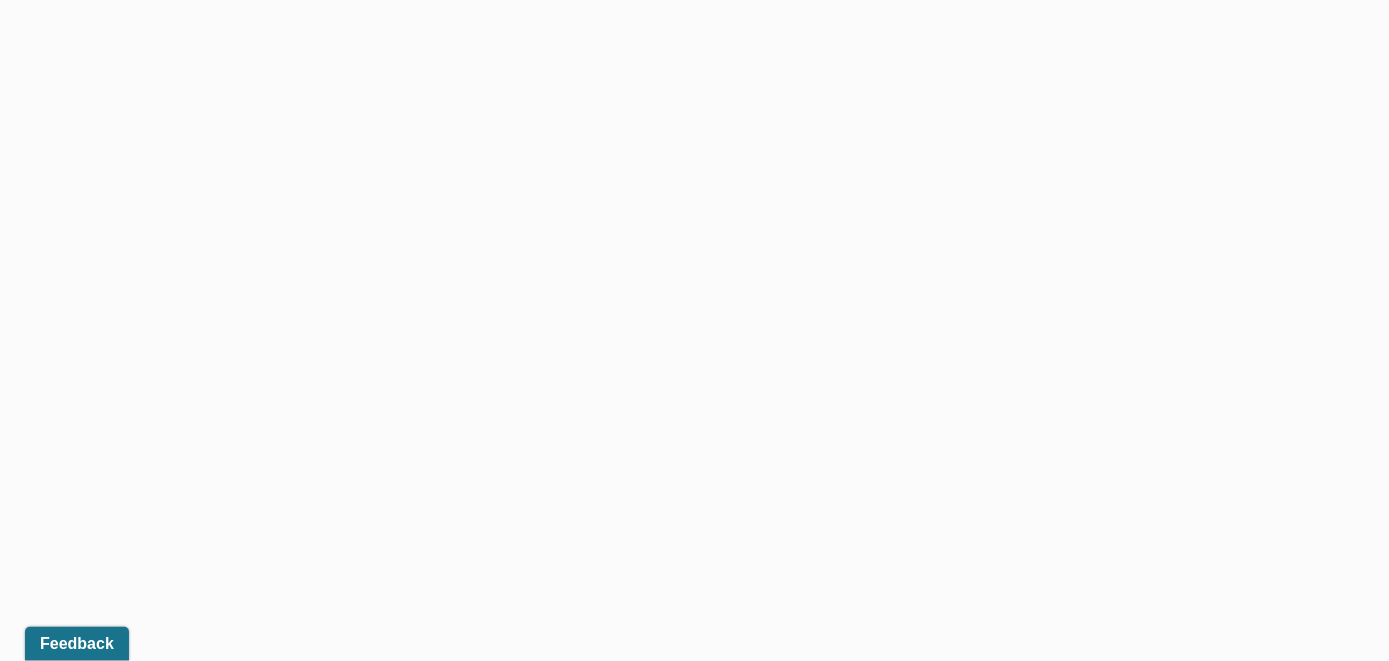 scroll, scrollTop: 800, scrollLeft: 0, axis: vertical 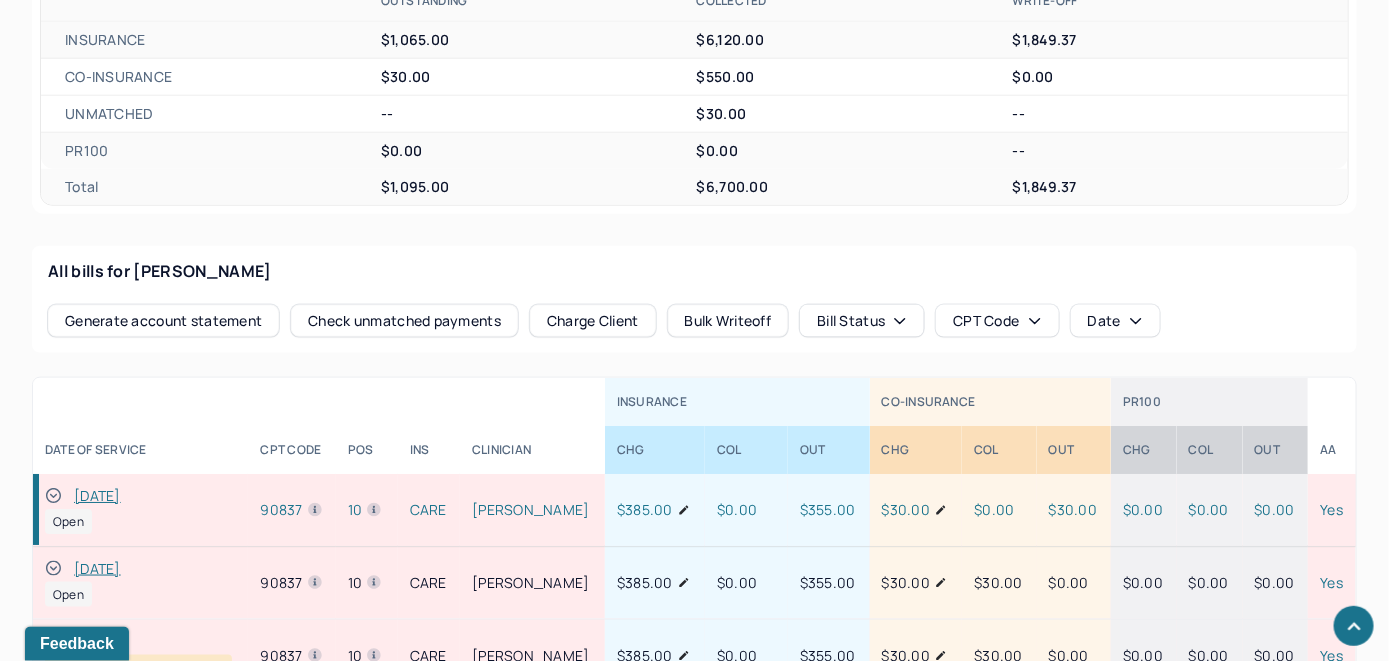 click on "Check unmatched payments" at bounding box center (404, 321) 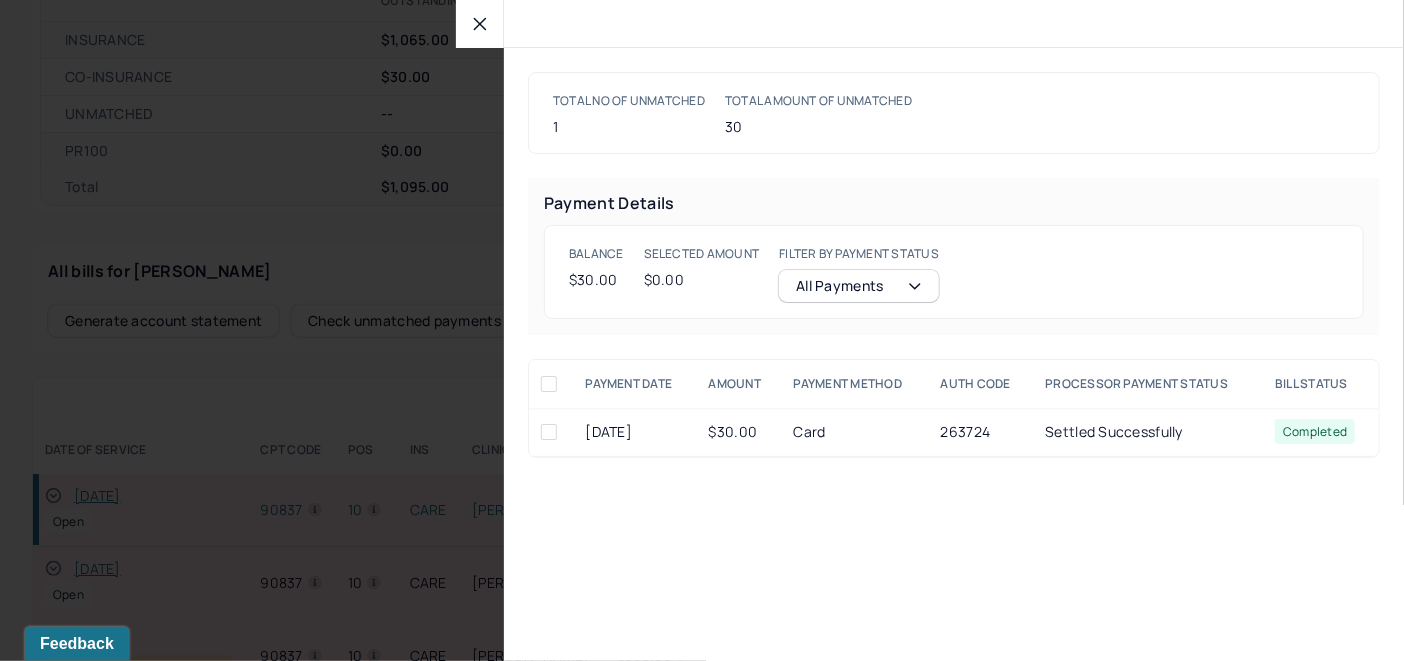 click at bounding box center [549, 432] 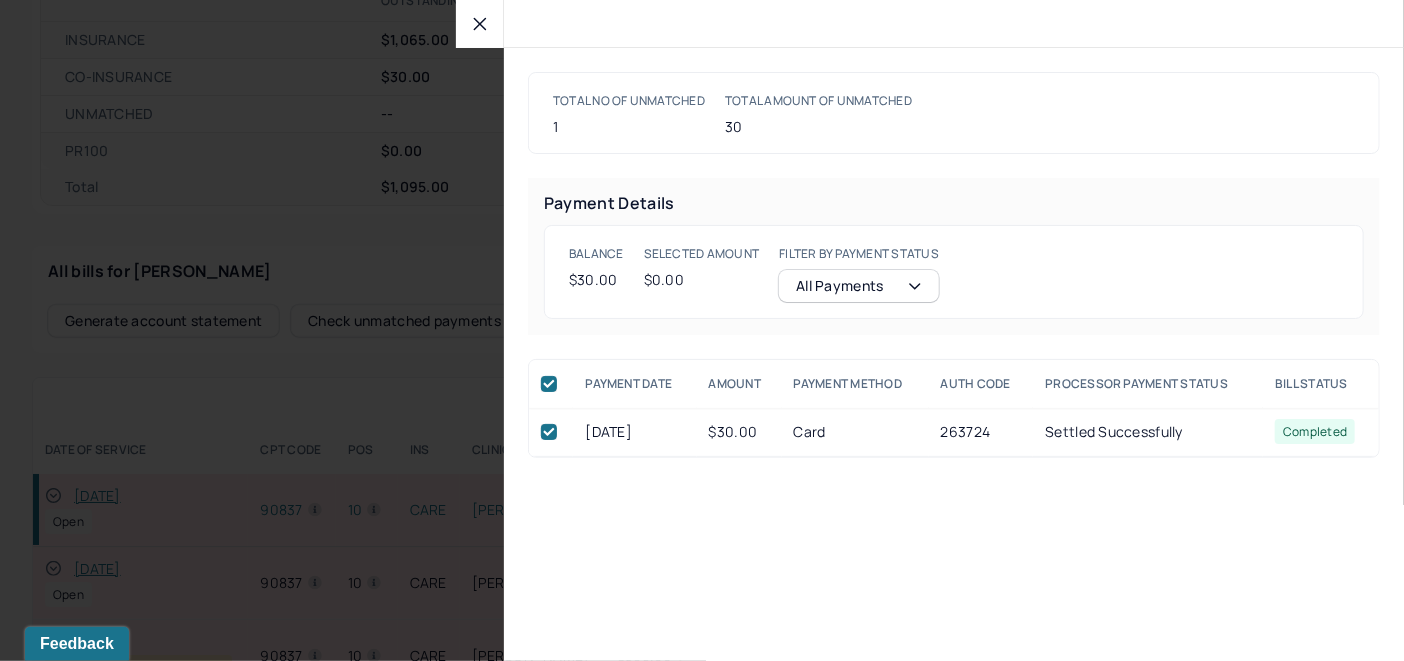 checkbox on "true" 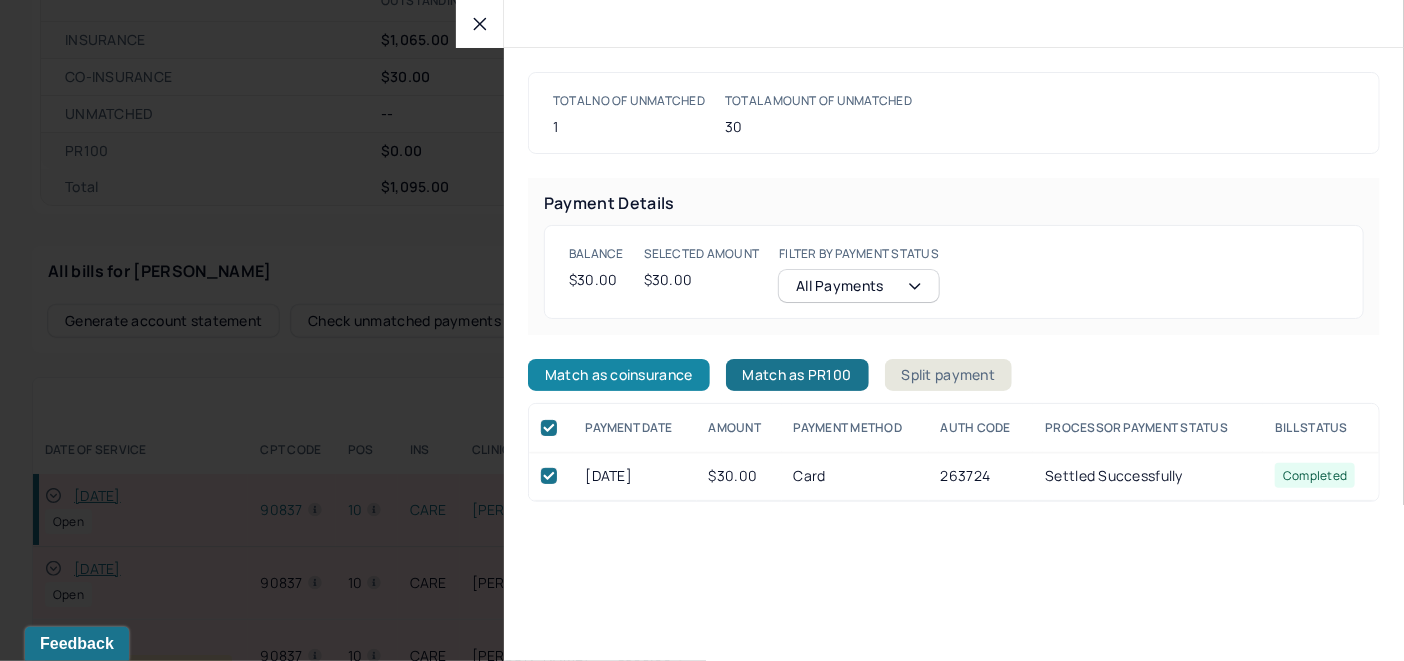 click on "Match as coinsurance" at bounding box center [619, 375] 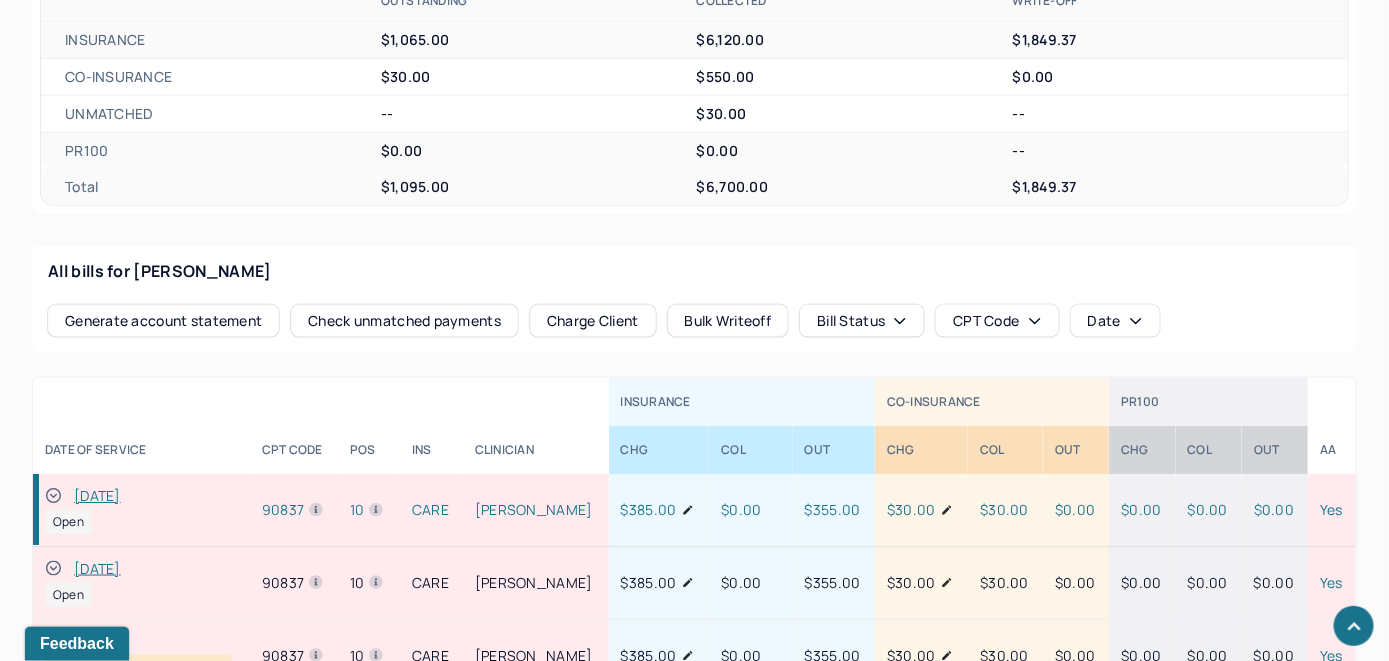 click 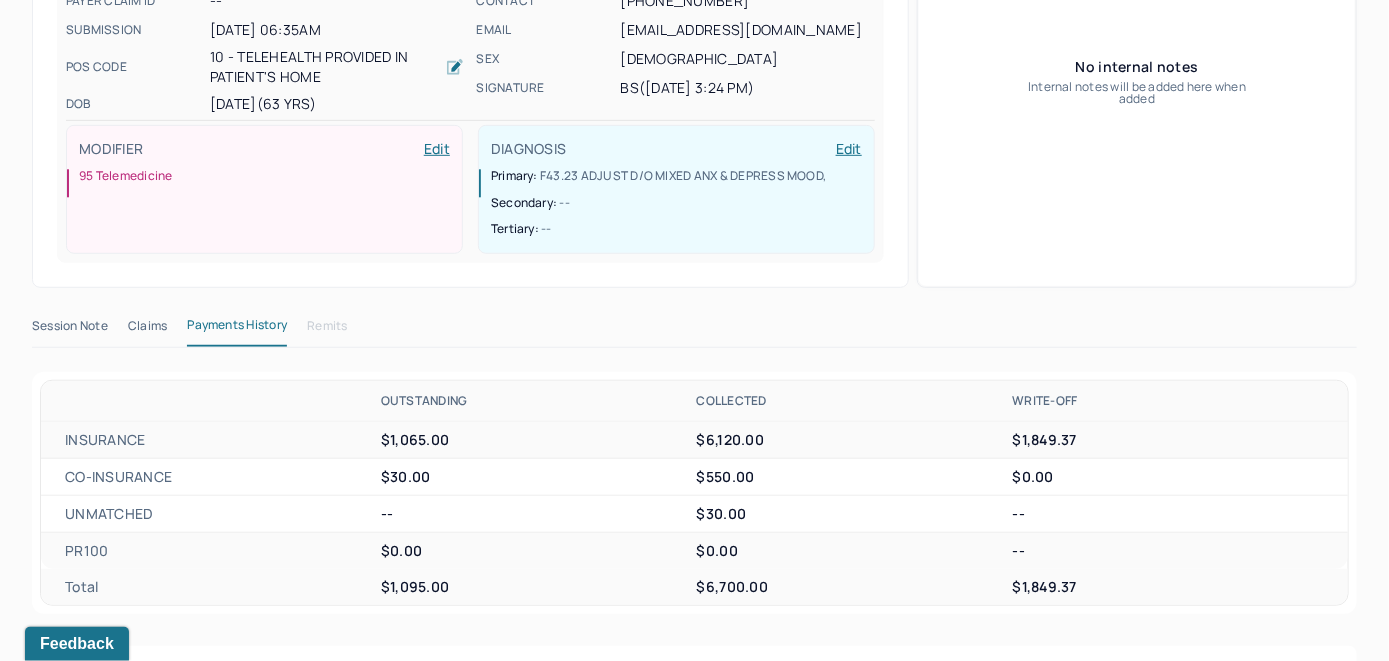 scroll, scrollTop: 200, scrollLeft: 0, axis: vertical 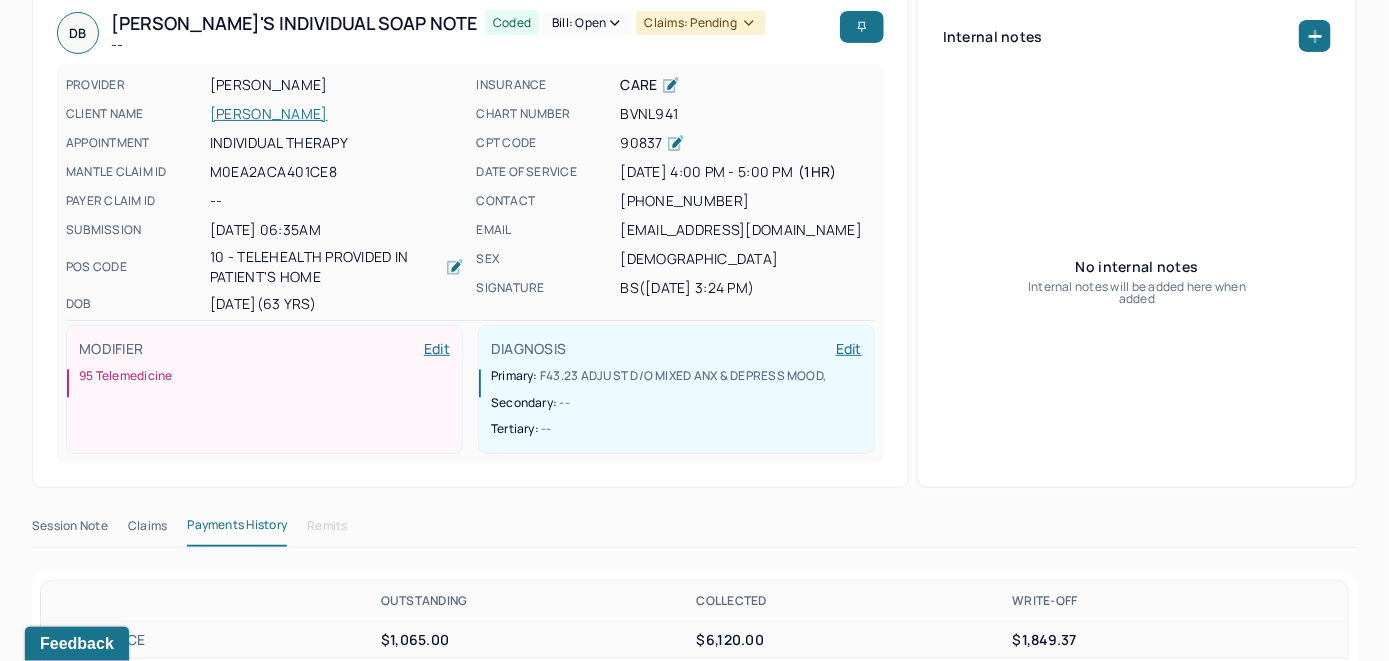 click on "Bill: Open" at bounding box center (587, 23) 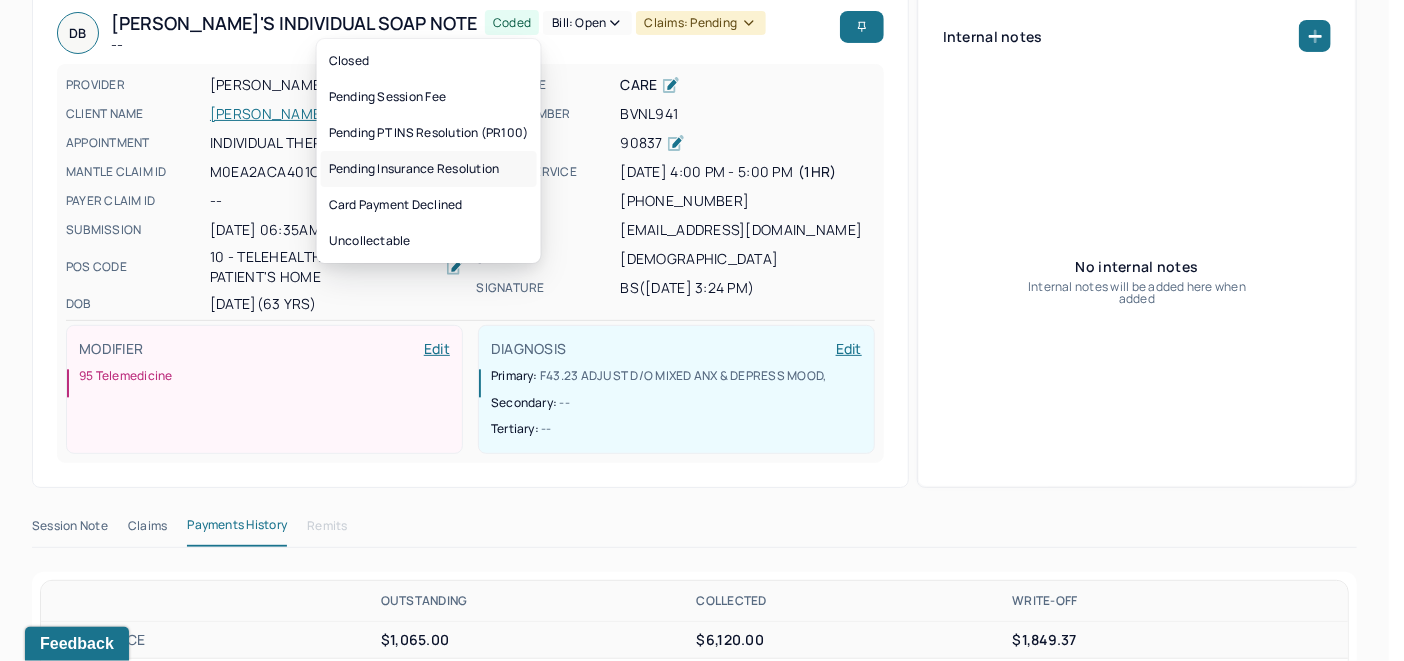 click on "Pending Insurance Resolution" at bounding box center [429, 169] 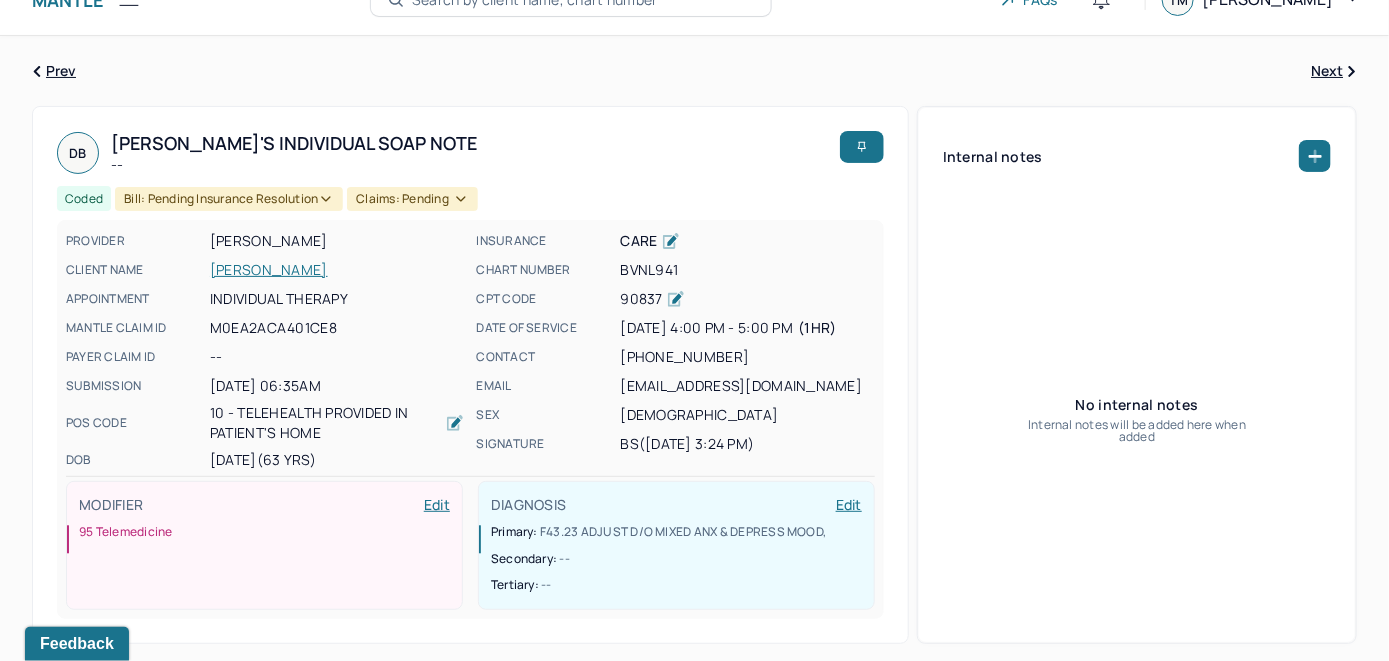 scroll, scrollTop: 0, scrollLeft: 0, axis: both 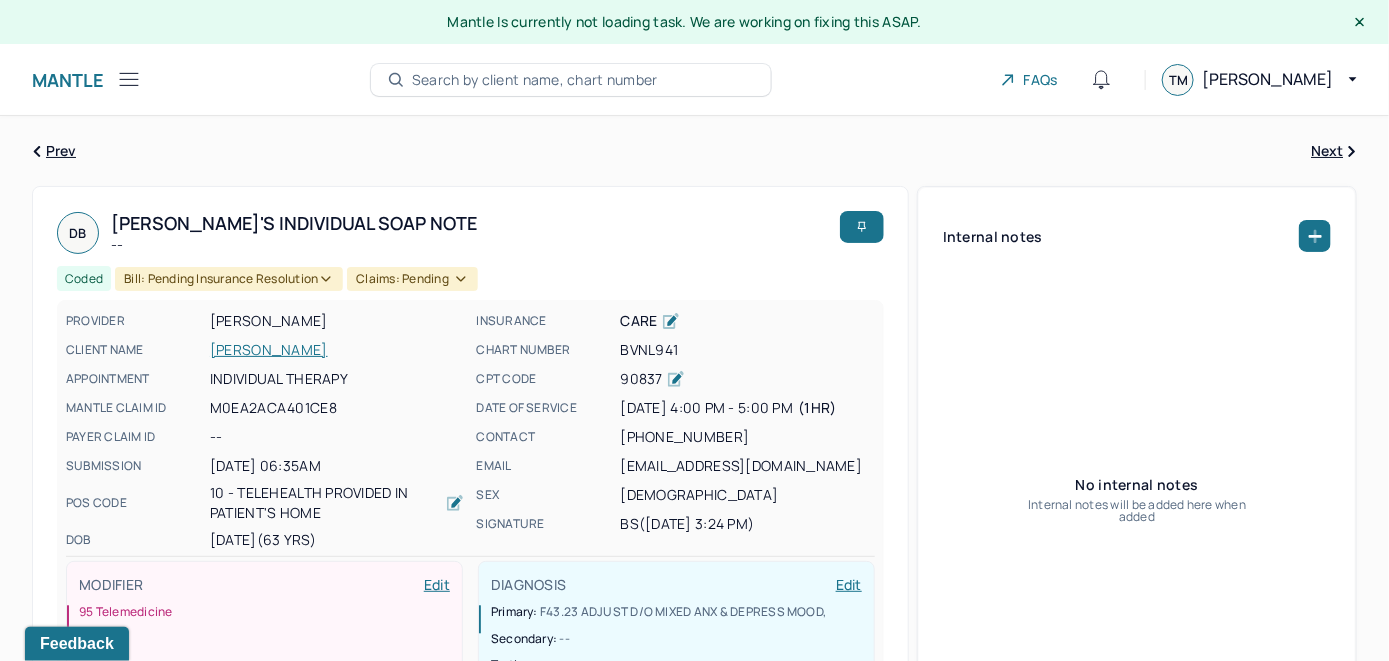 click on "Search by client name, chart number" at bounding box center [535, 80] 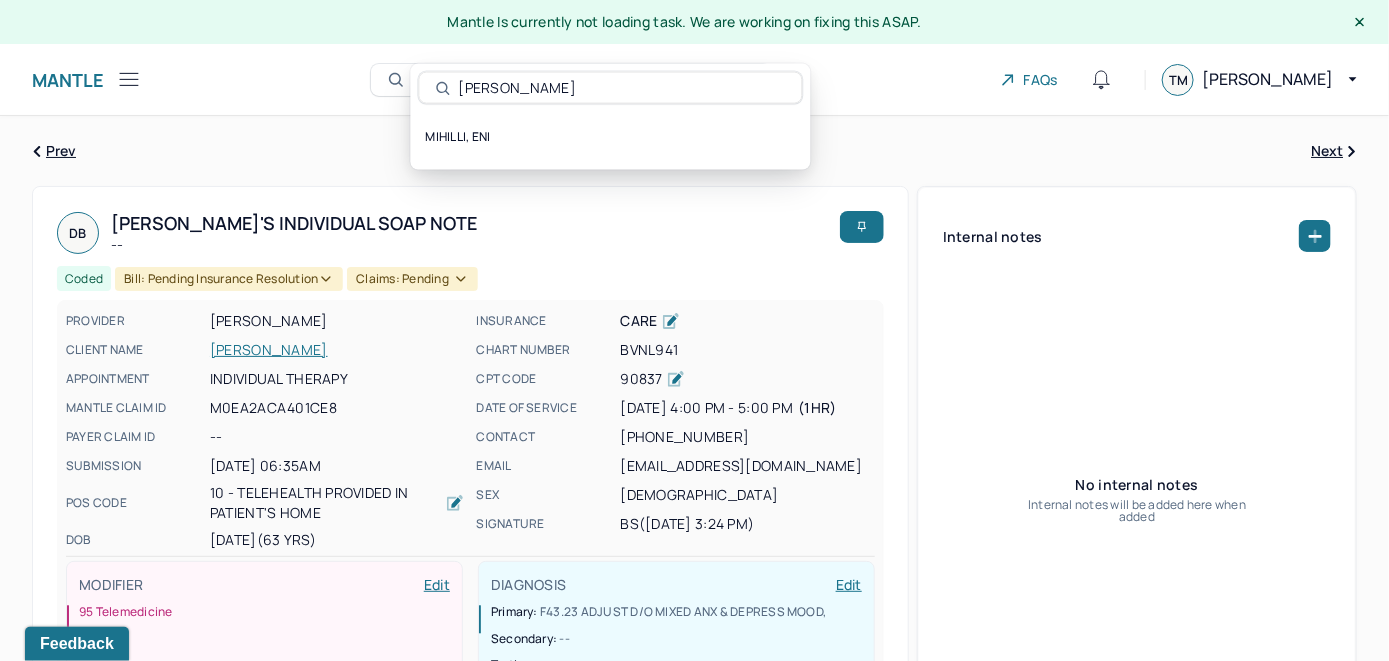type on "Eni Mihilli" 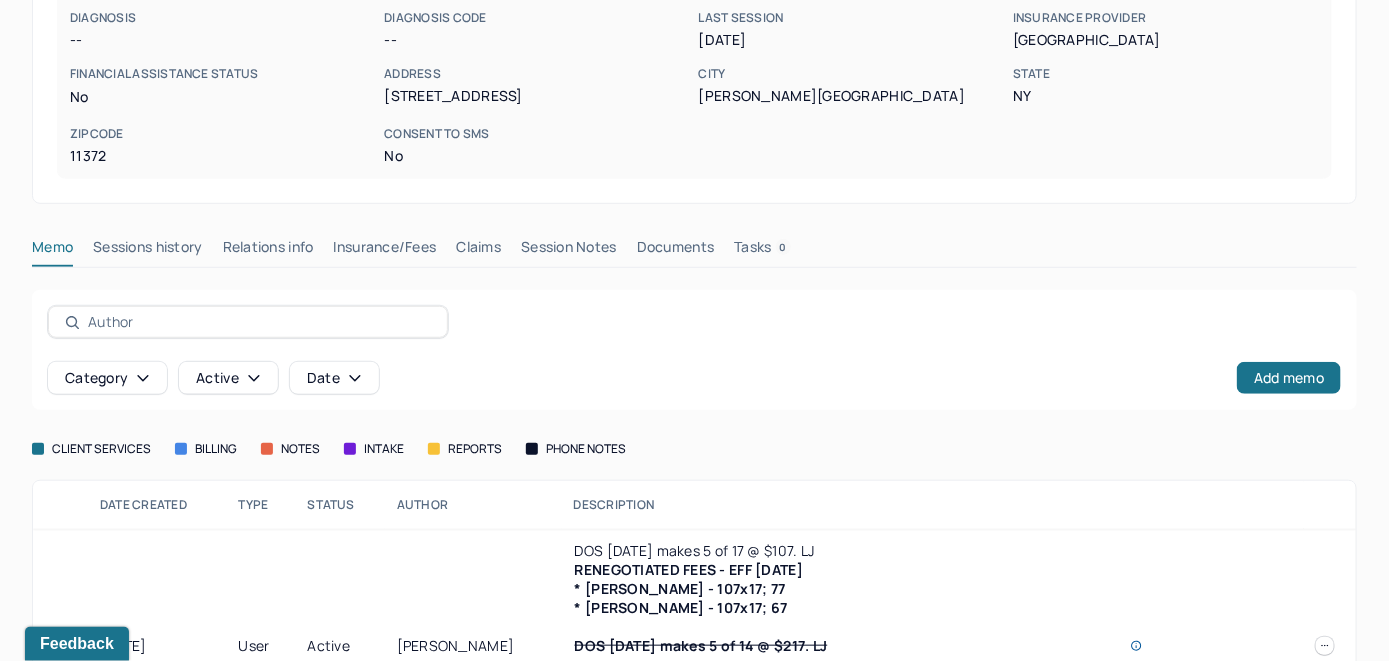 scroll, scrollTop: 400, scrollLeft: 0, axis: vertical 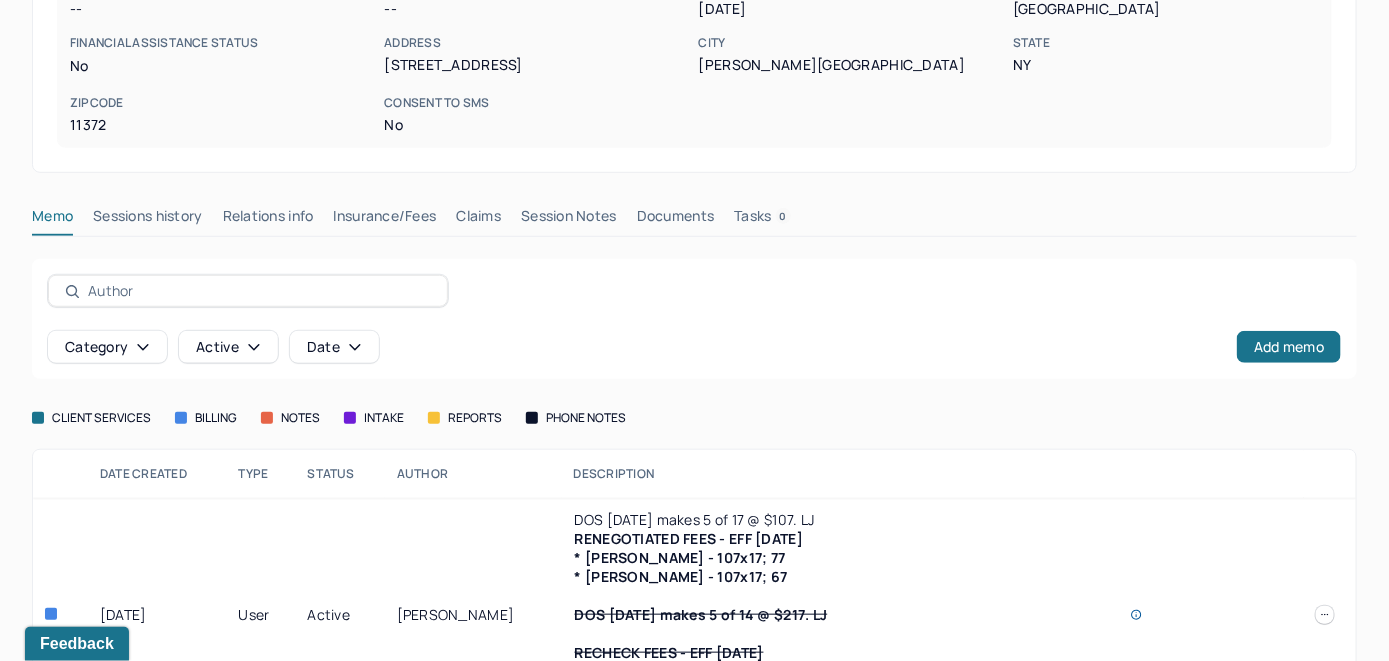 click on "Insurance/Fees" at bounding box center (385, 220) 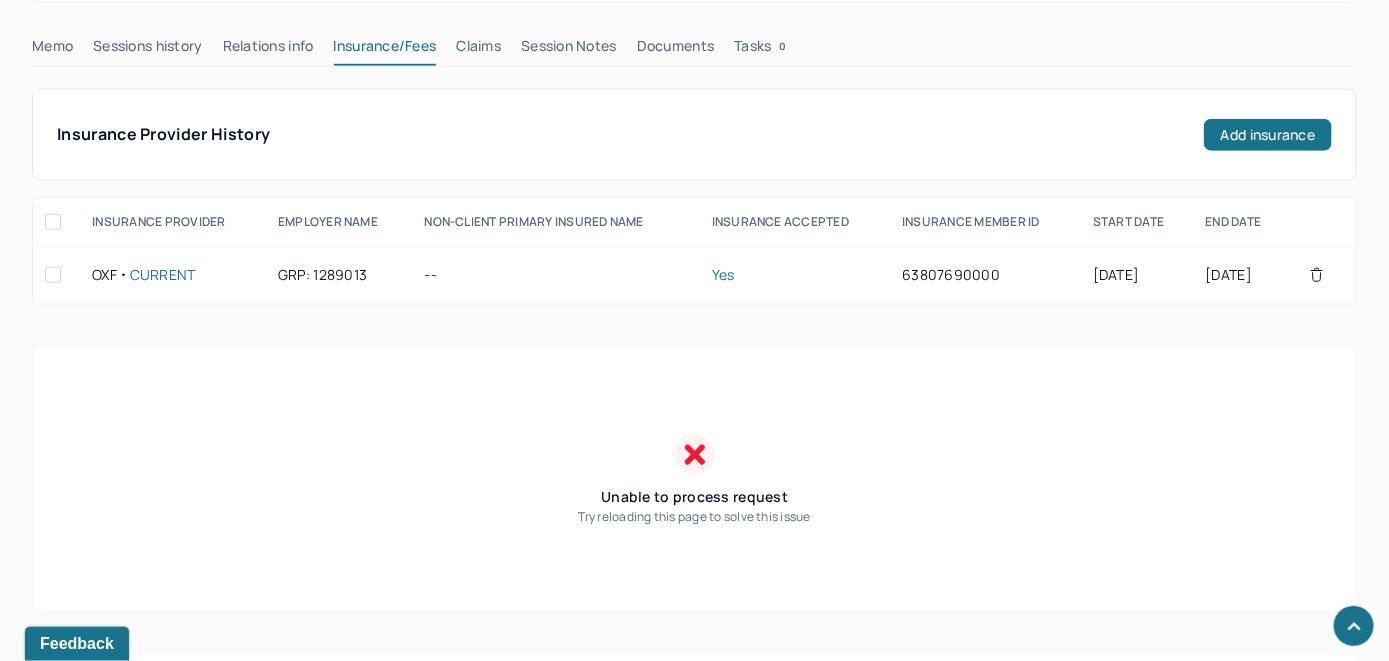 scroll, scrollTop: 400, scrollLeft: 0, axis: vertical 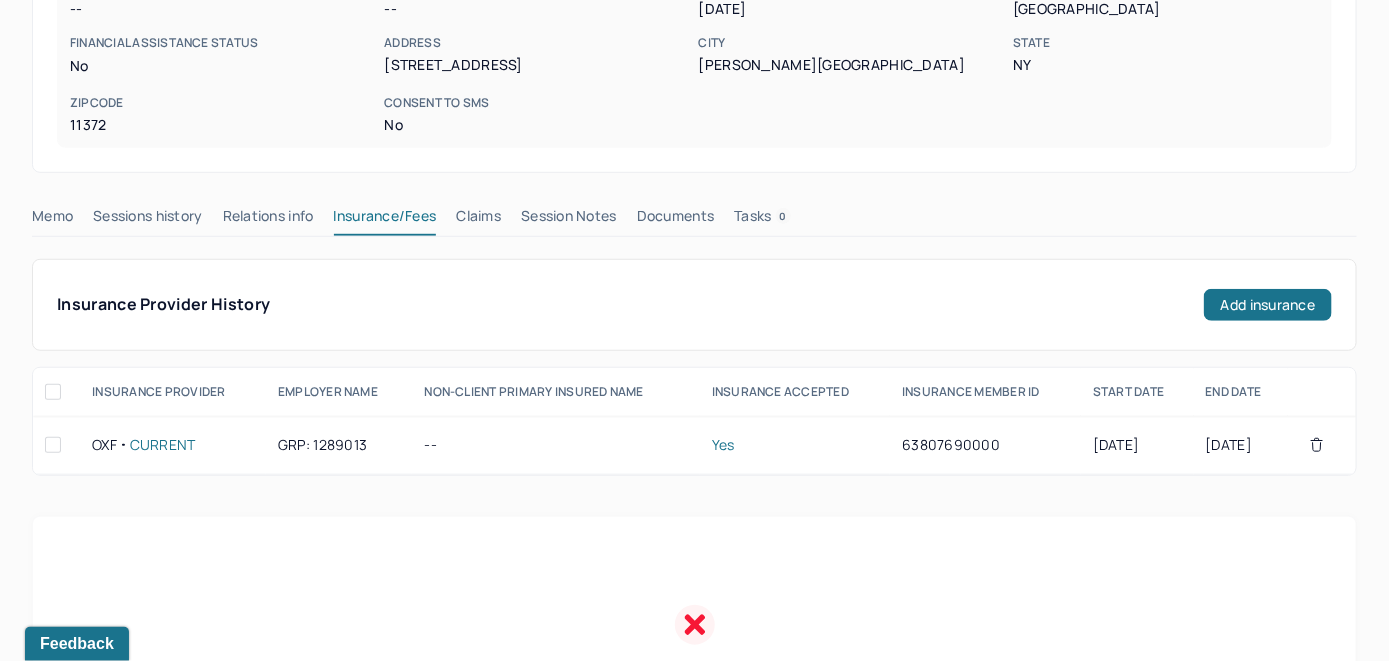click on "Claims" at bounding box center (478, 220) 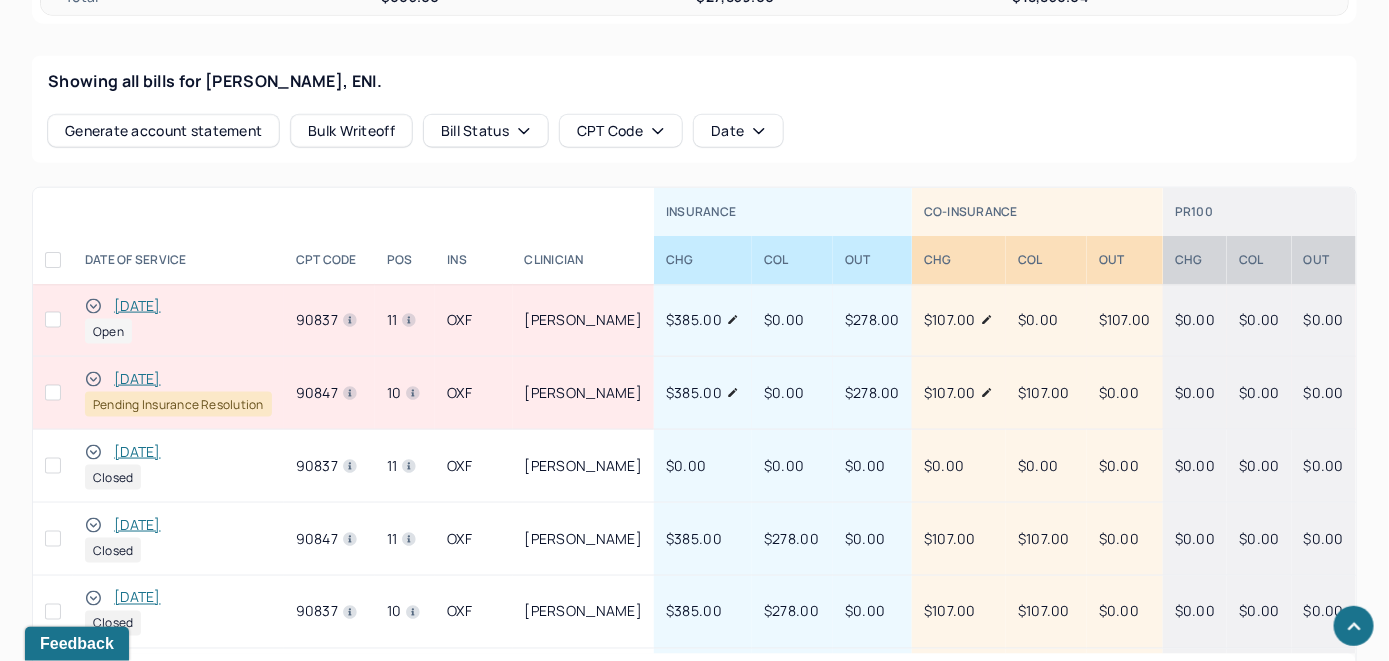 scroll, scrollTop: 918, scrollLeft: 0, axis: vertical 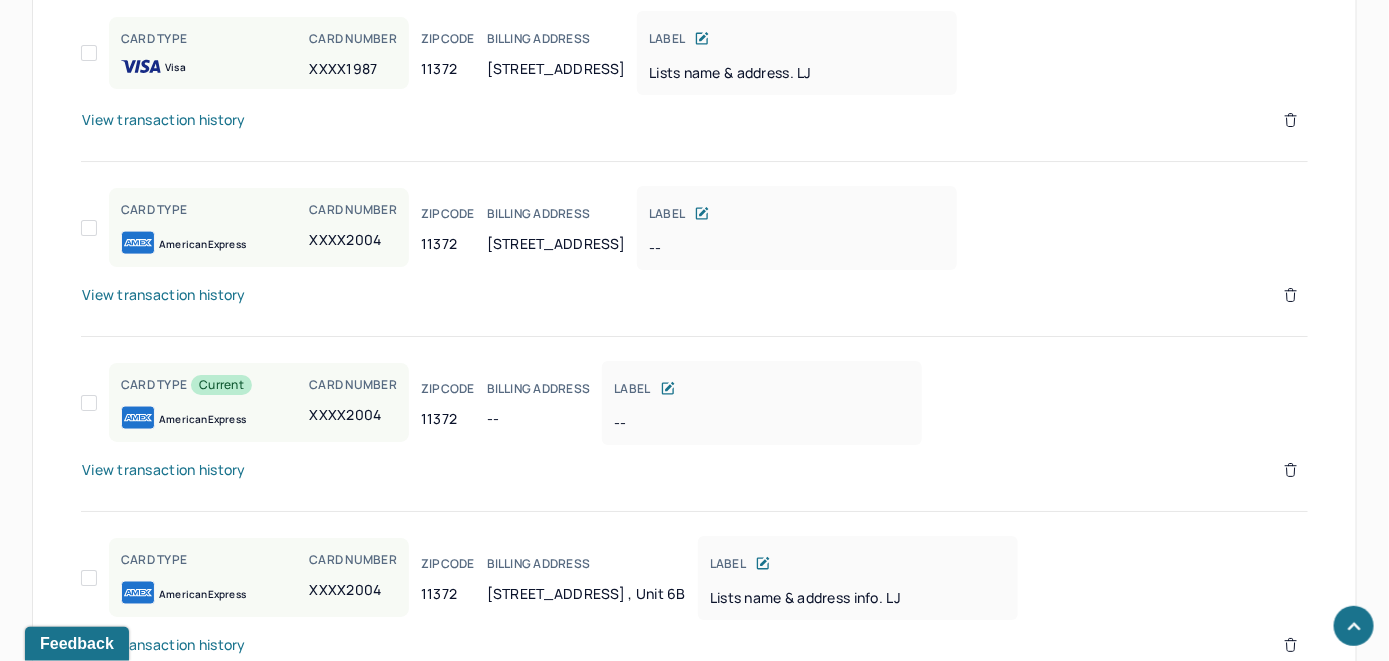 click 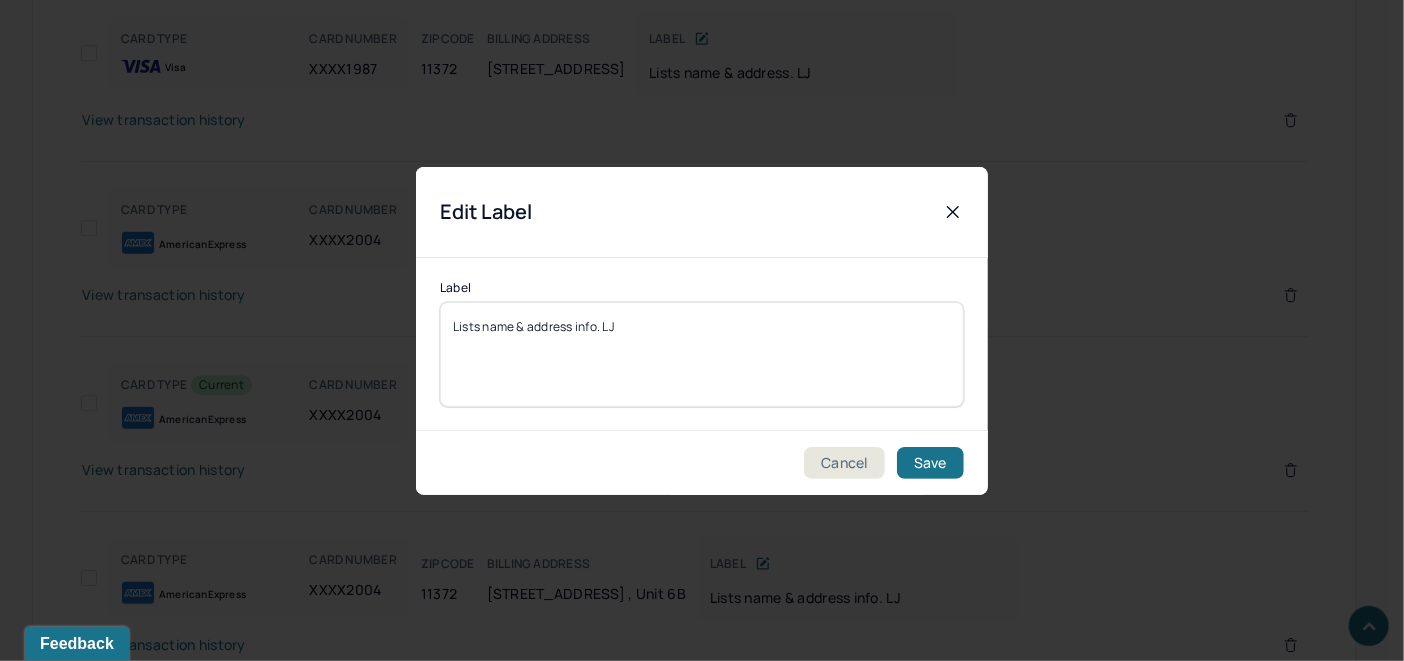 drag, startPoint x: 638, startPoint y: 333, endPoint x: 392, endPoint y: 323, distance: 246.20317 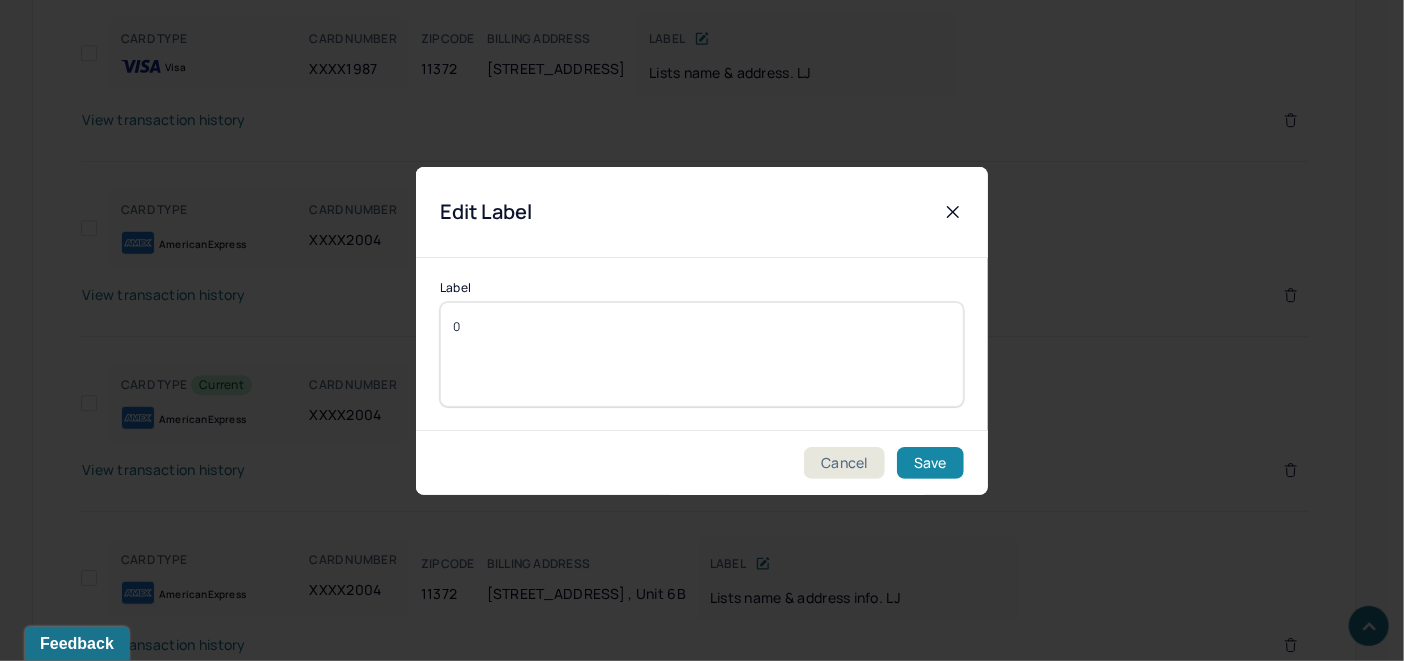 type on "0" 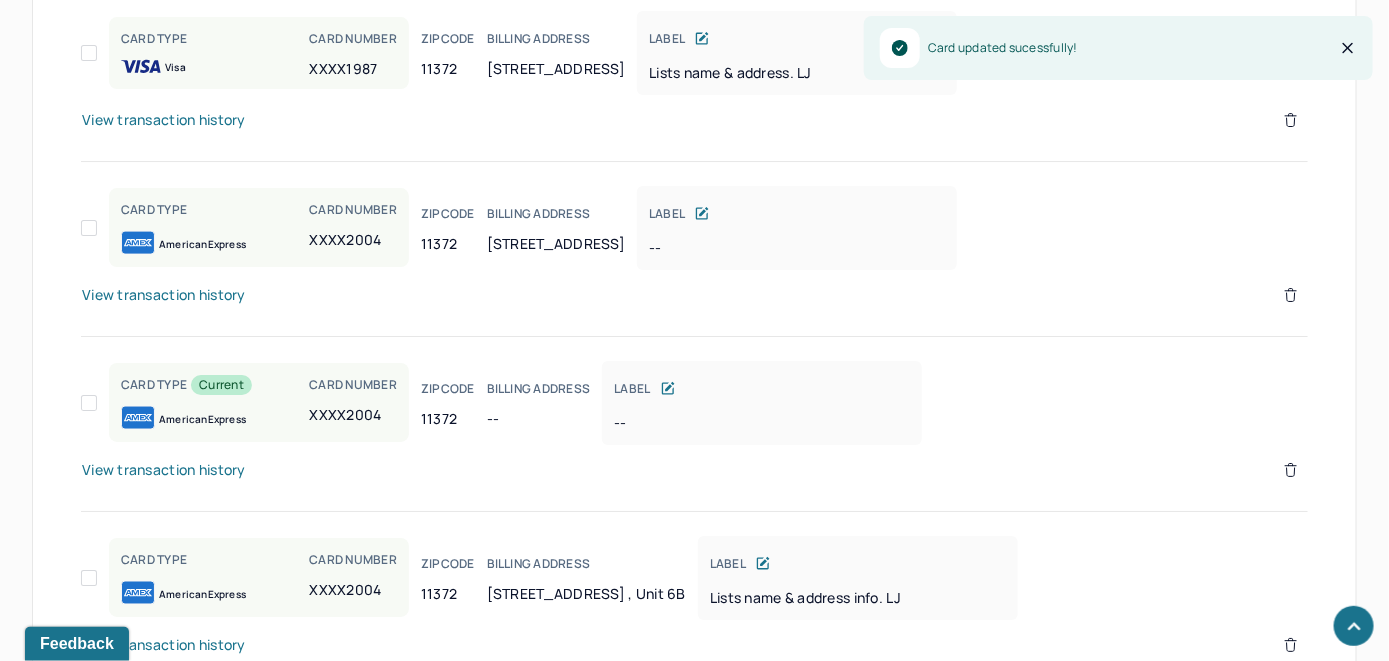 scroll, scrollTop: 2415, scrollLeft: 0, axis: vertical 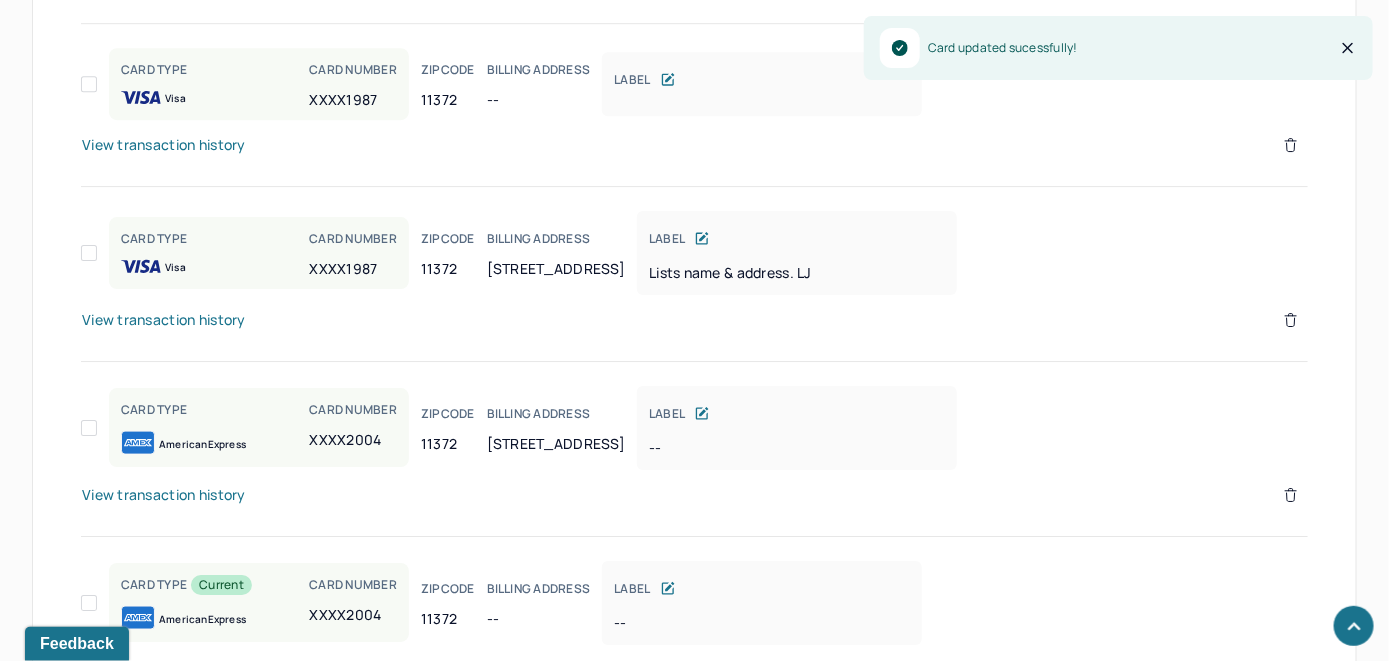 click 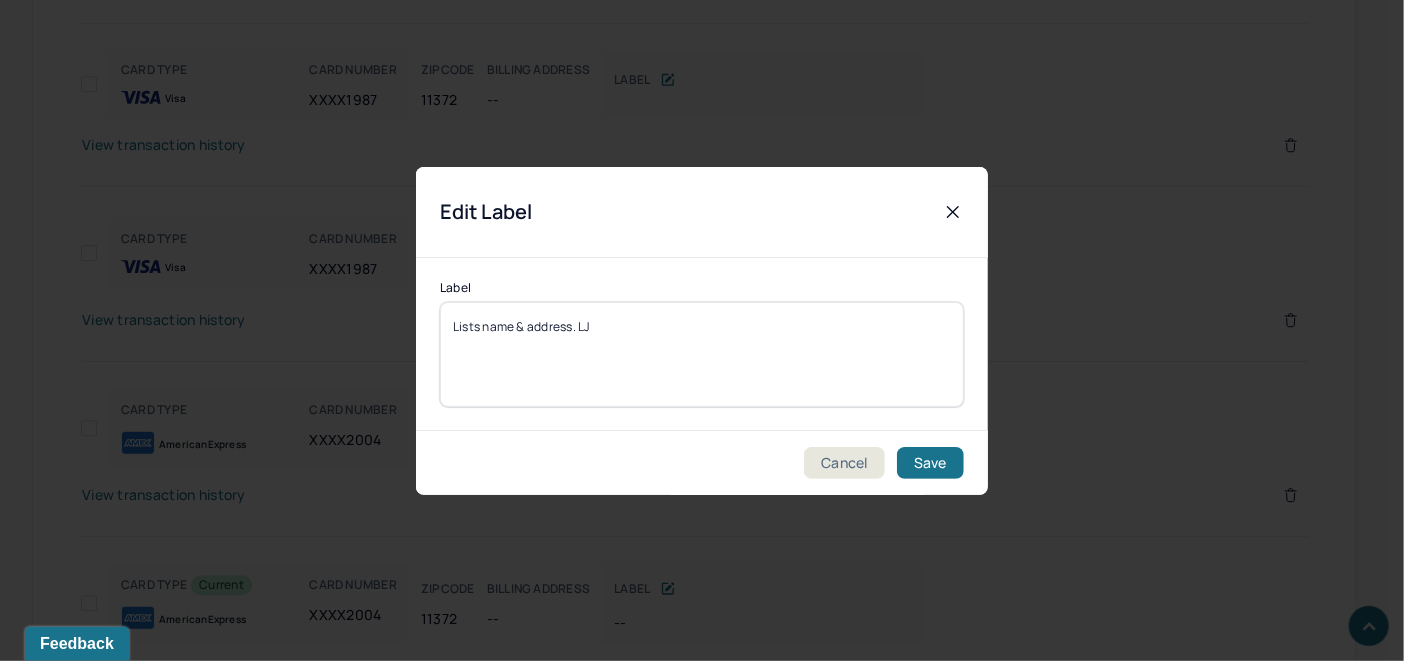 drag, startPoint x: 664, startPoint y: 327, endPoint x: 368, endPoint y: 334, distance: 296.08276 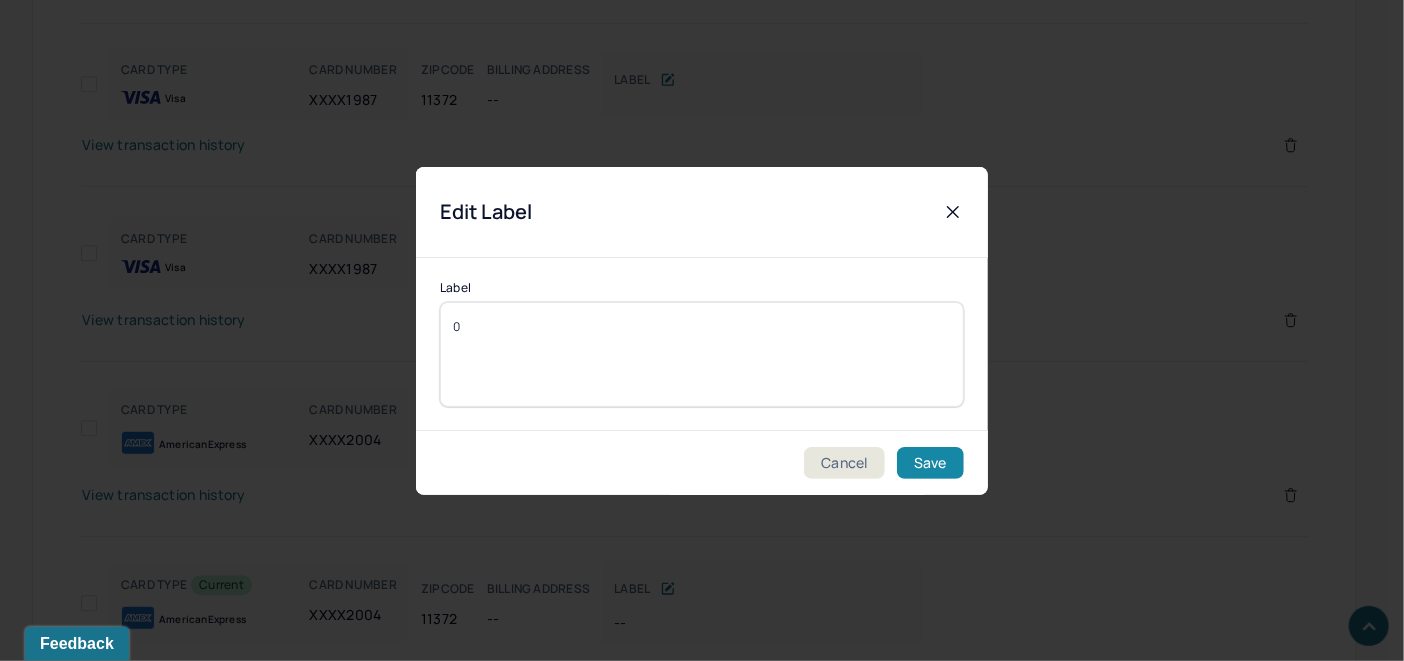 type on "0" 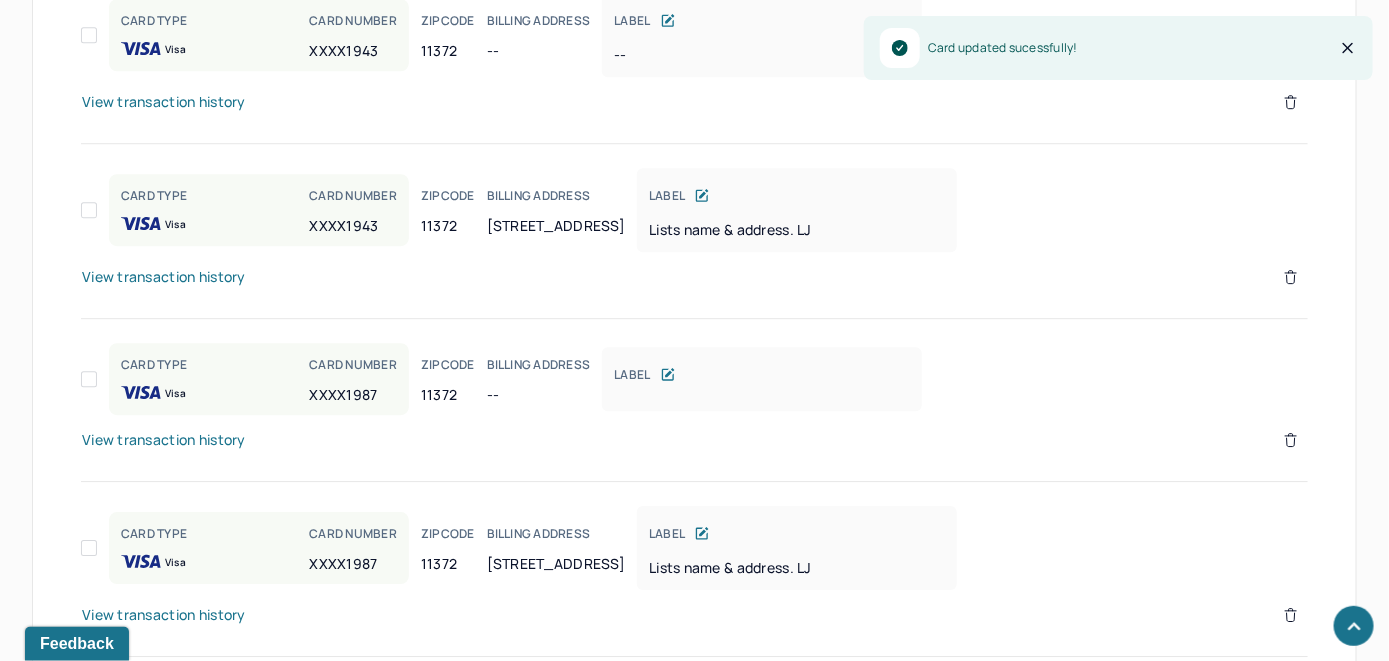 scroll, scrollTop: 2115, scrollLeft: 0, axis: vertical 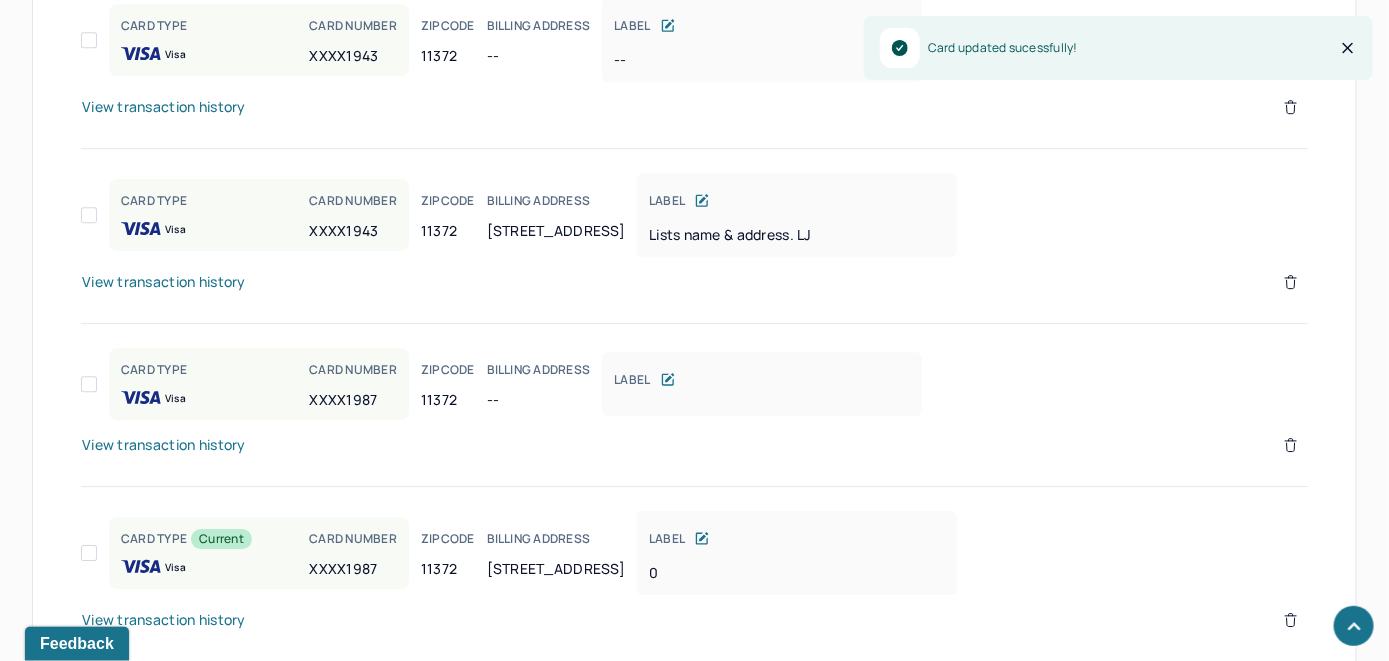 click 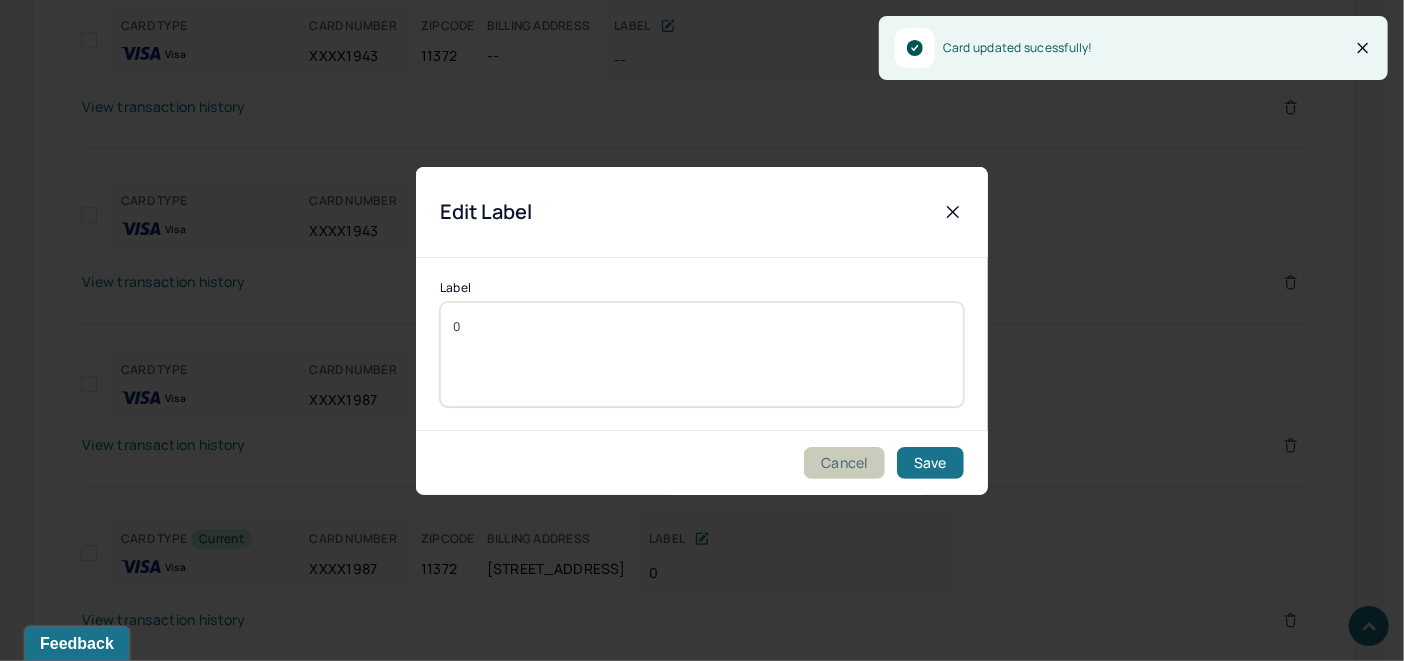 click on "Cancel" at bounding box center (844, 463) 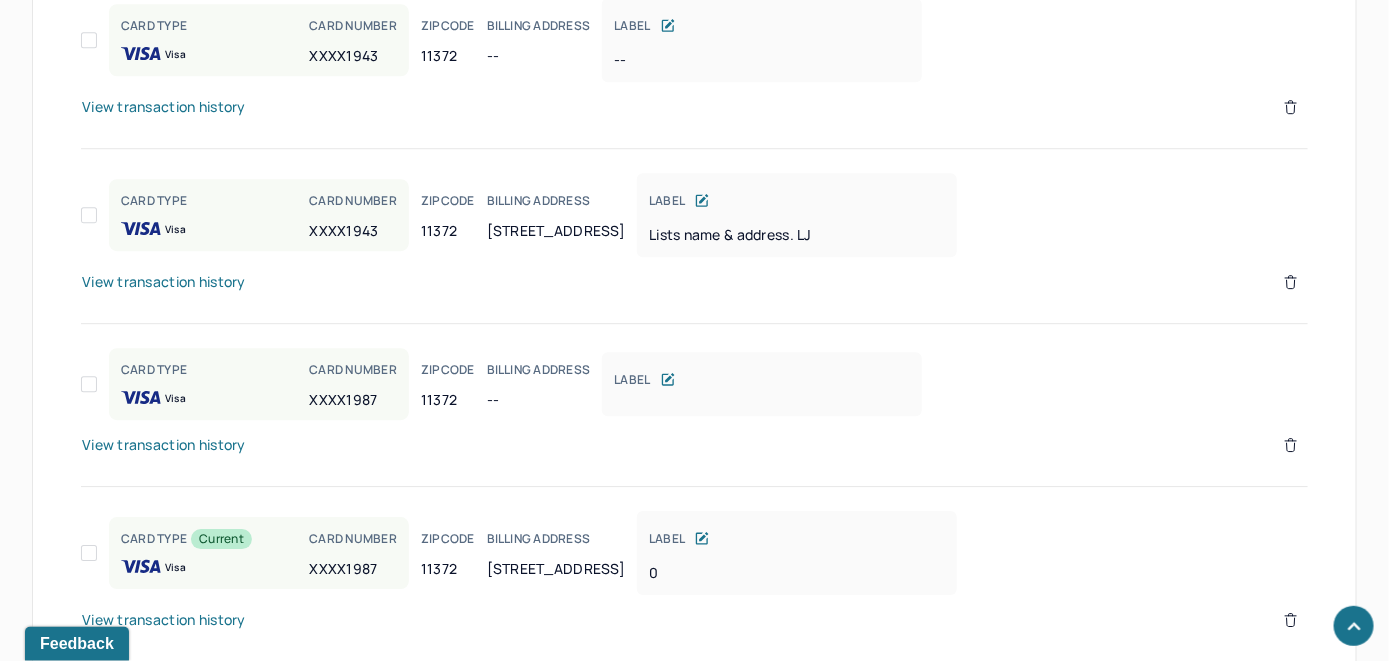 click 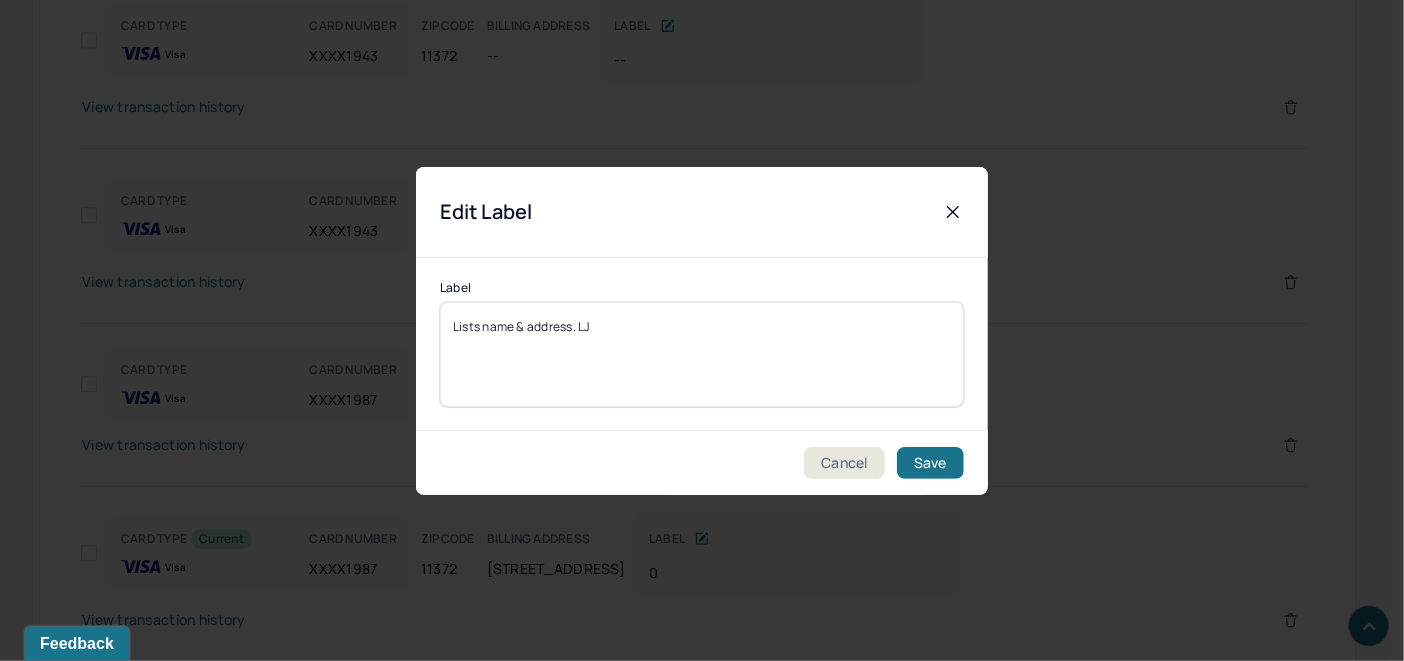 drag, startPoint x: 648, startPoint y: 316, endPoint x: 316, endPoint y: 342, distance: 333.0165 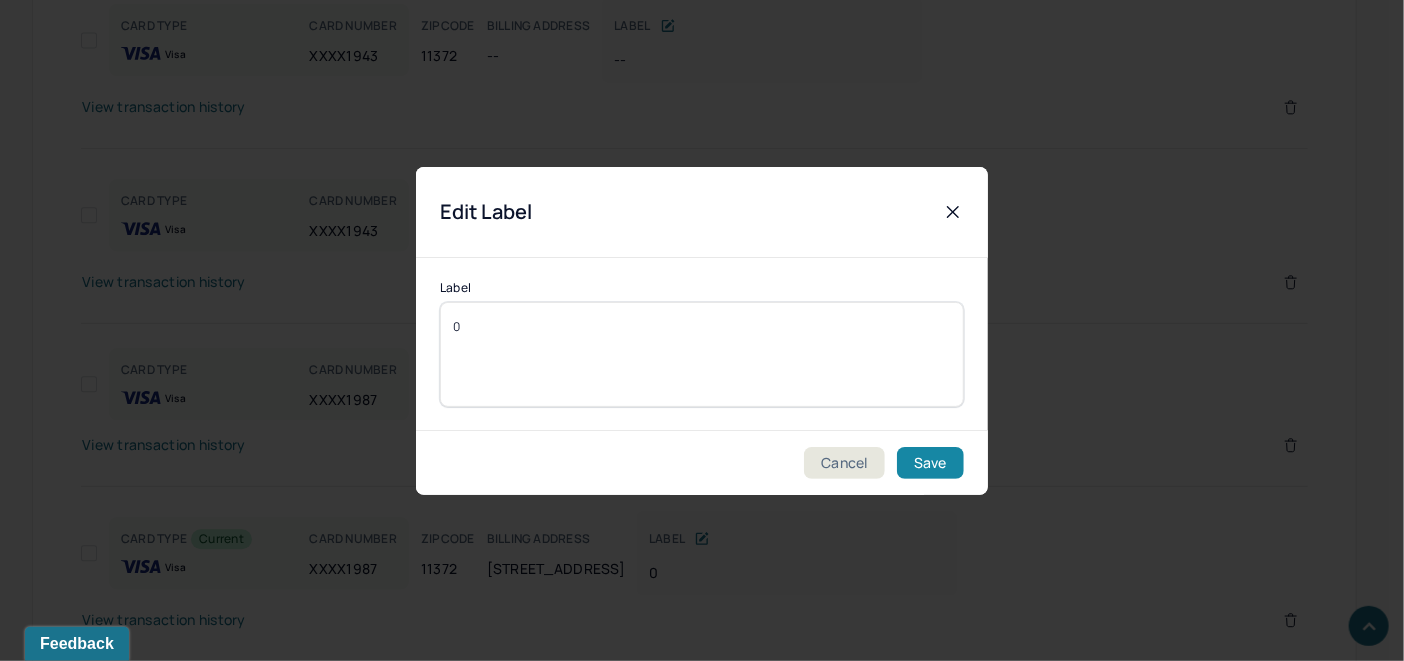 type on "0" 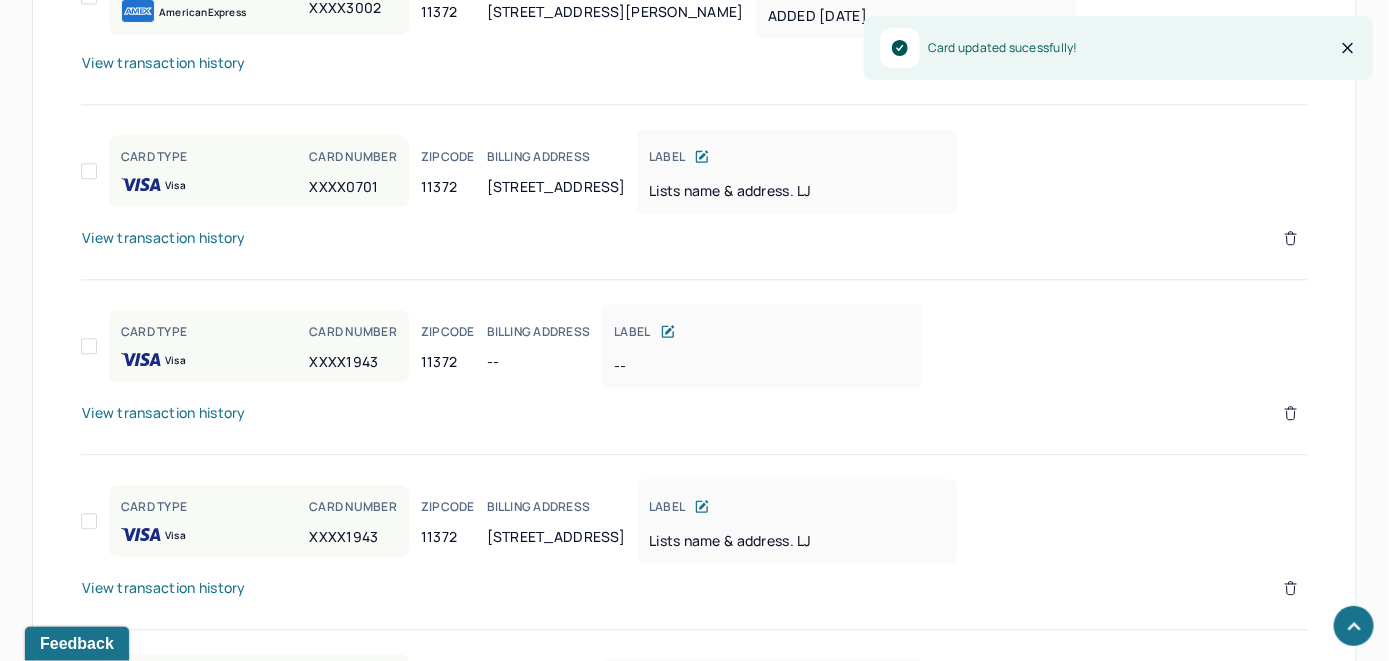 scroll, scrollTop: 1715, scrollLeft: 0, axis: vertical 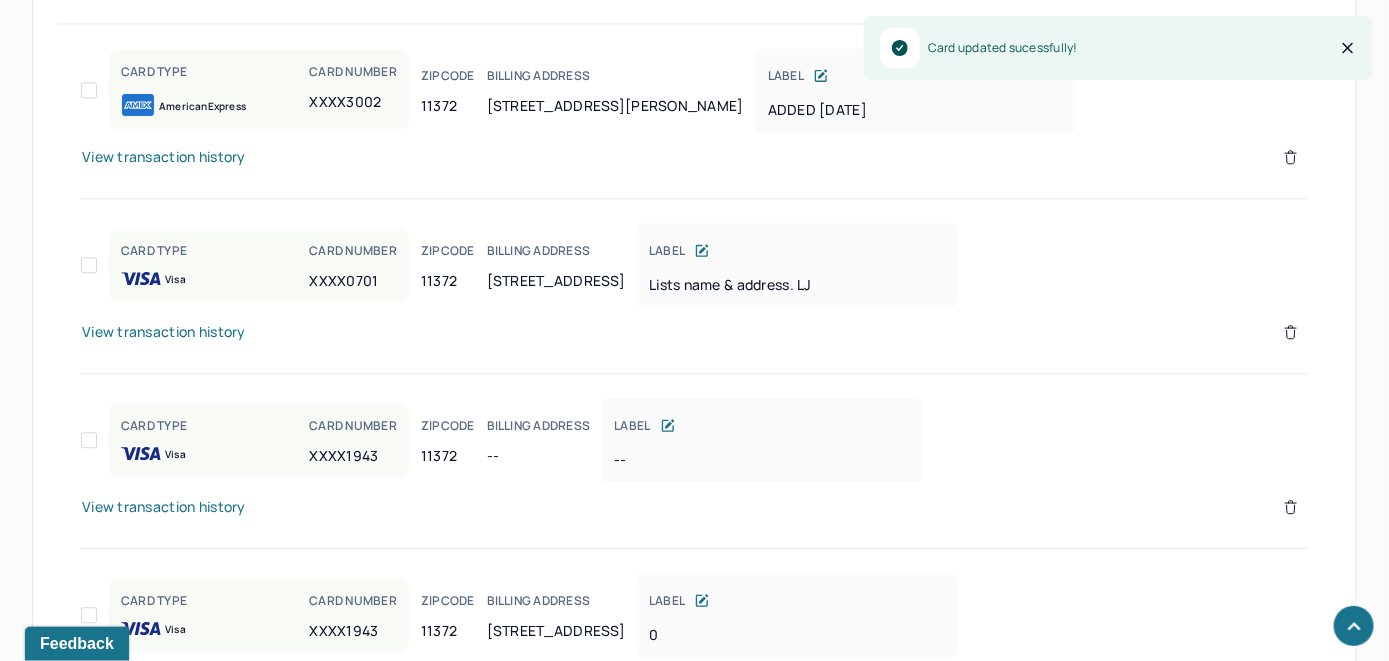 click 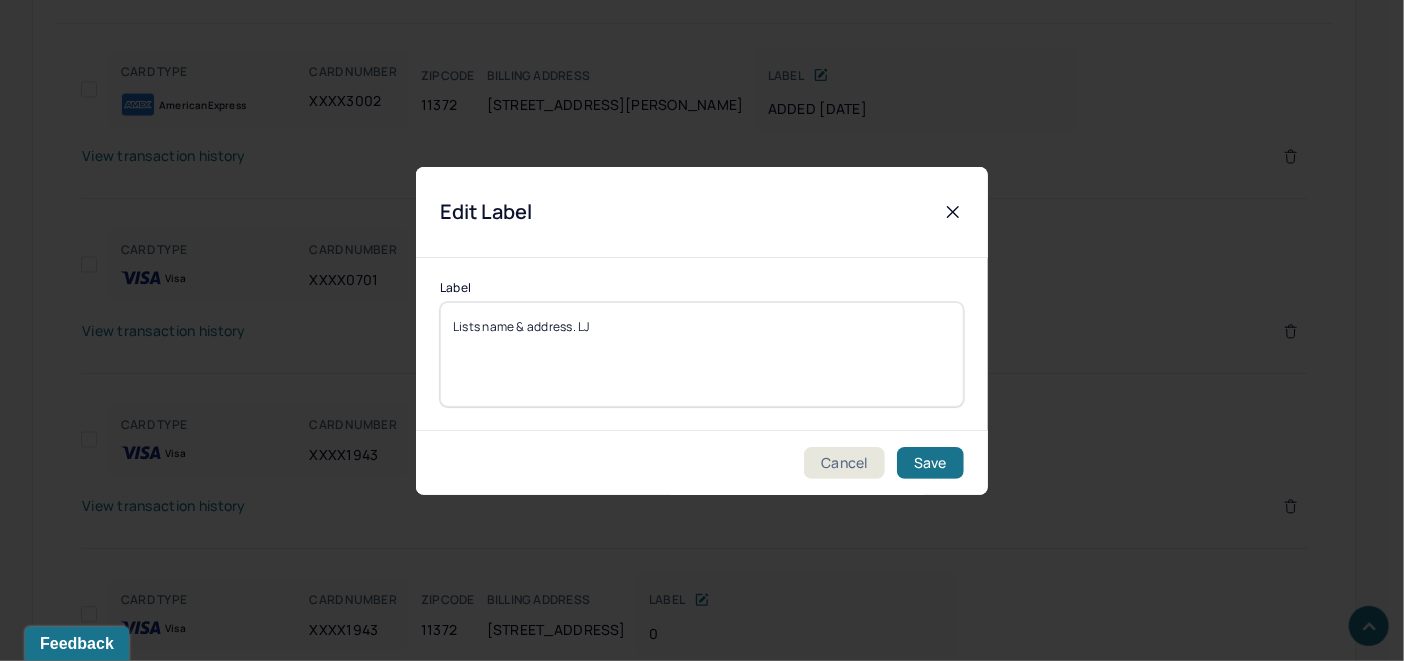 drag, startPoint x: 624, startPoint y: 341, endPoint x: 406, endPoint y: 325, distance: 218.58636 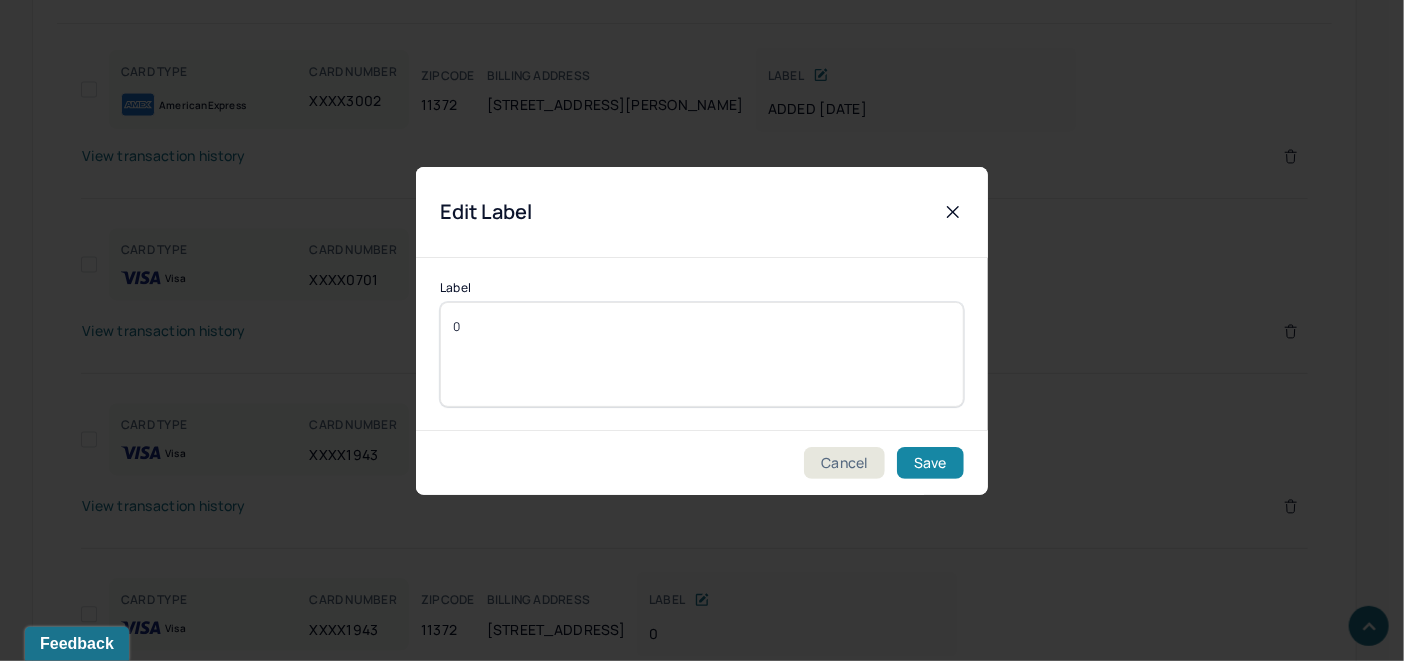 type on "0" 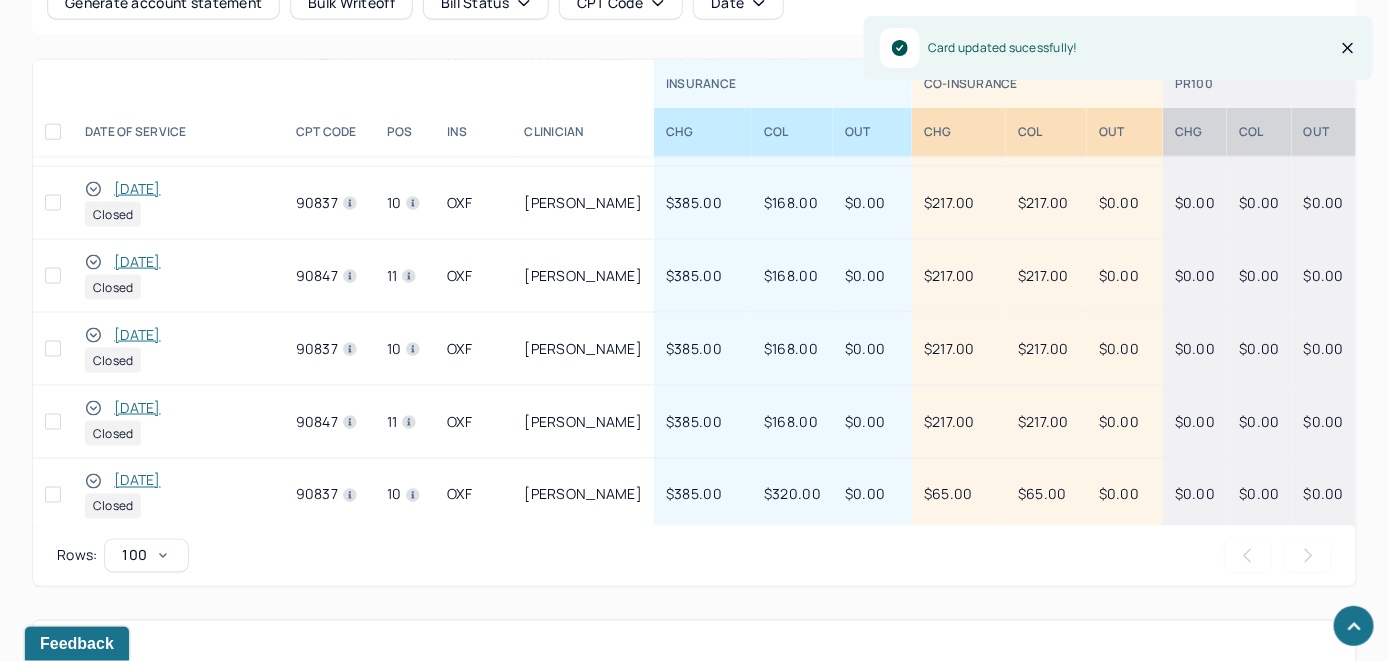 scroll, scrollTop: 915, scrollLeft: 0, axis: vertical 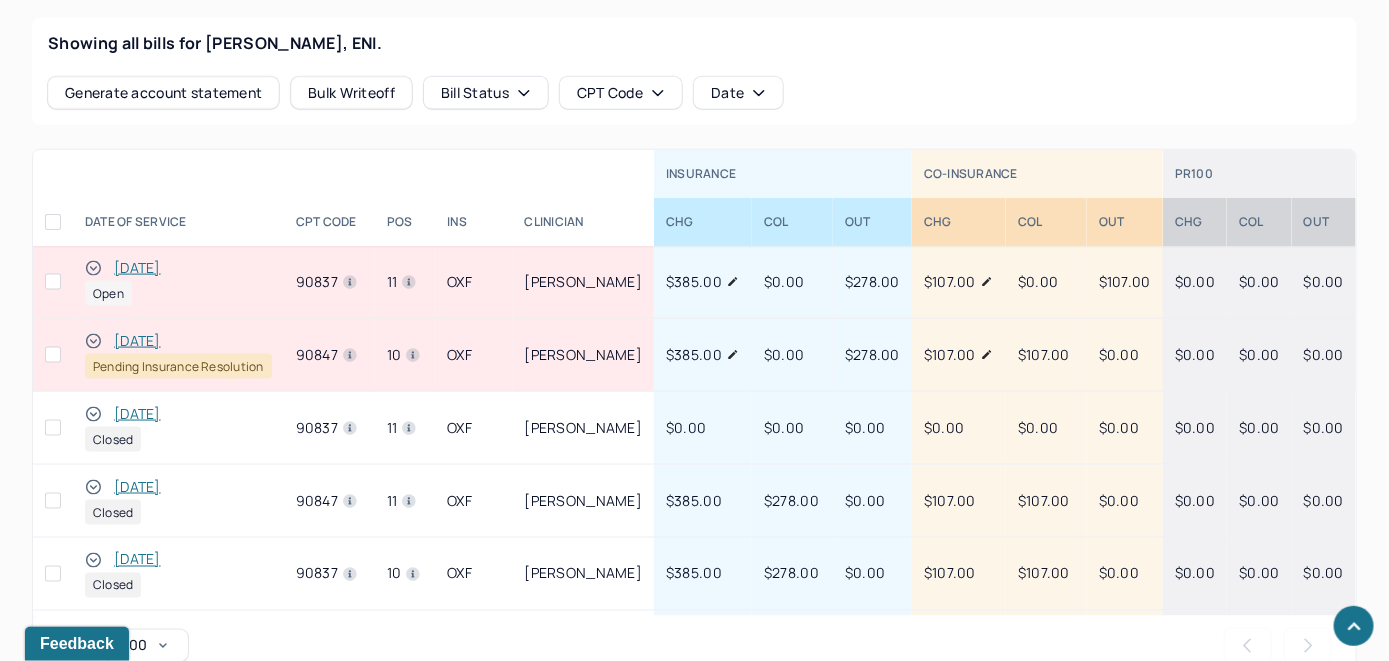 click on "[DATE]" at bounding box center (137, 268) 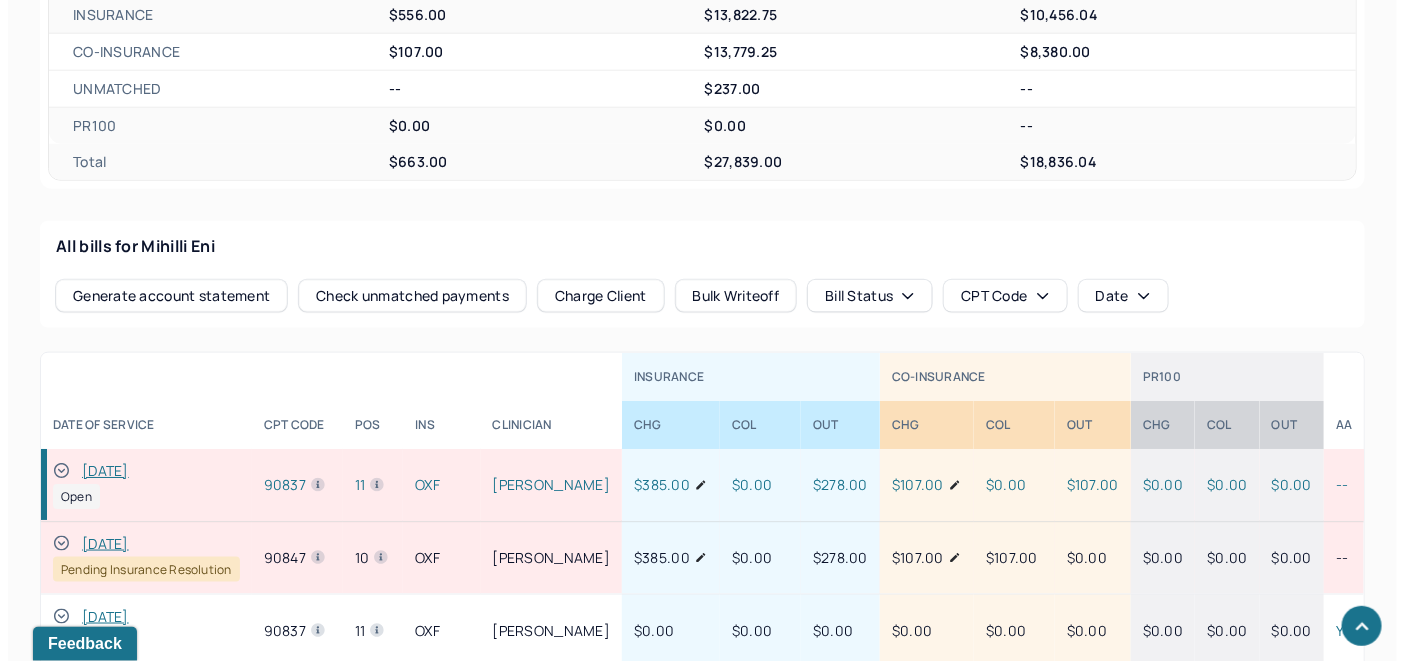 scroll, scrollTop: 915, scrollLeft: 0, axis: vertical 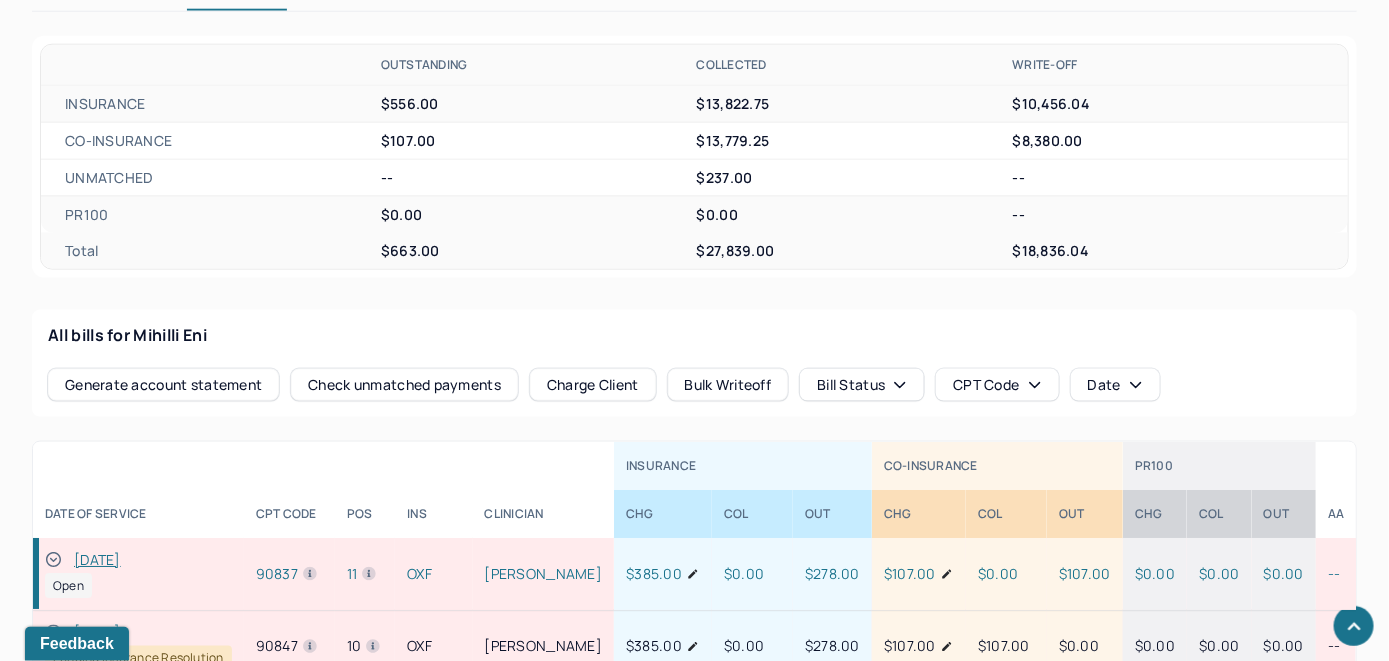 click on "Check unmatched payments" at bounding box center (404, 385) 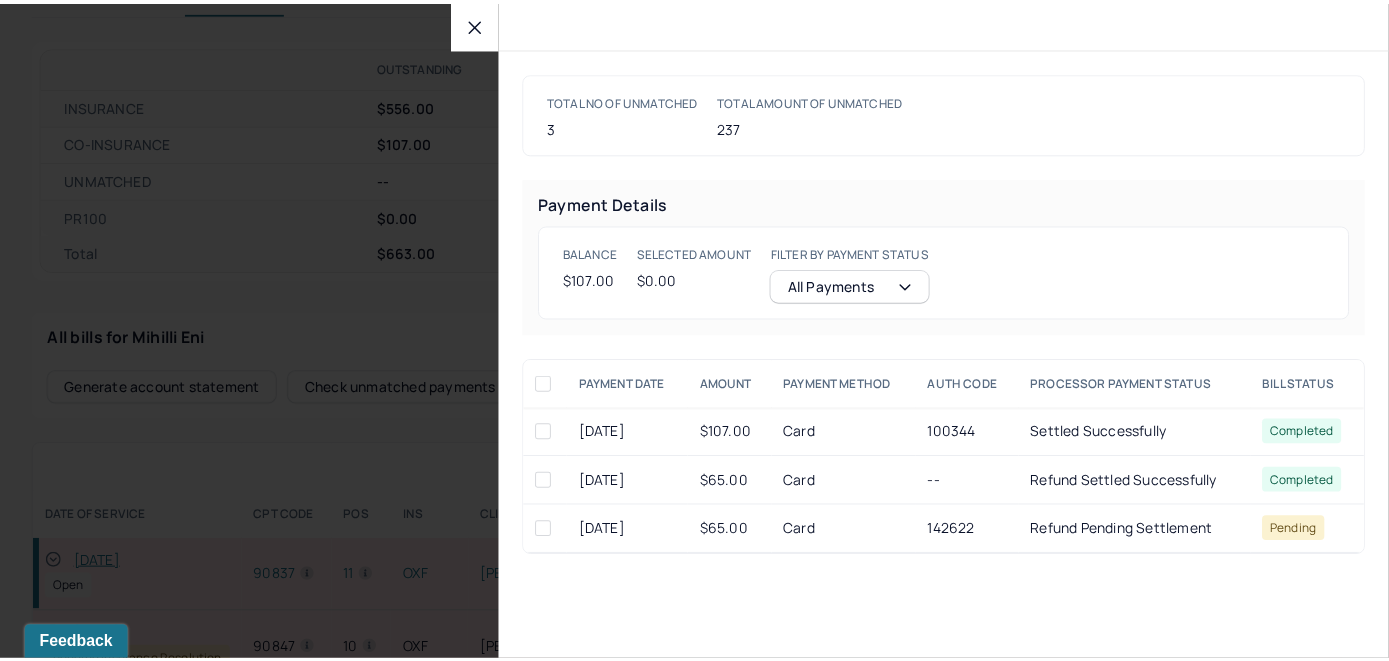 scroll, scrollTop: 917, scrollLeft: 0, axis: vertical 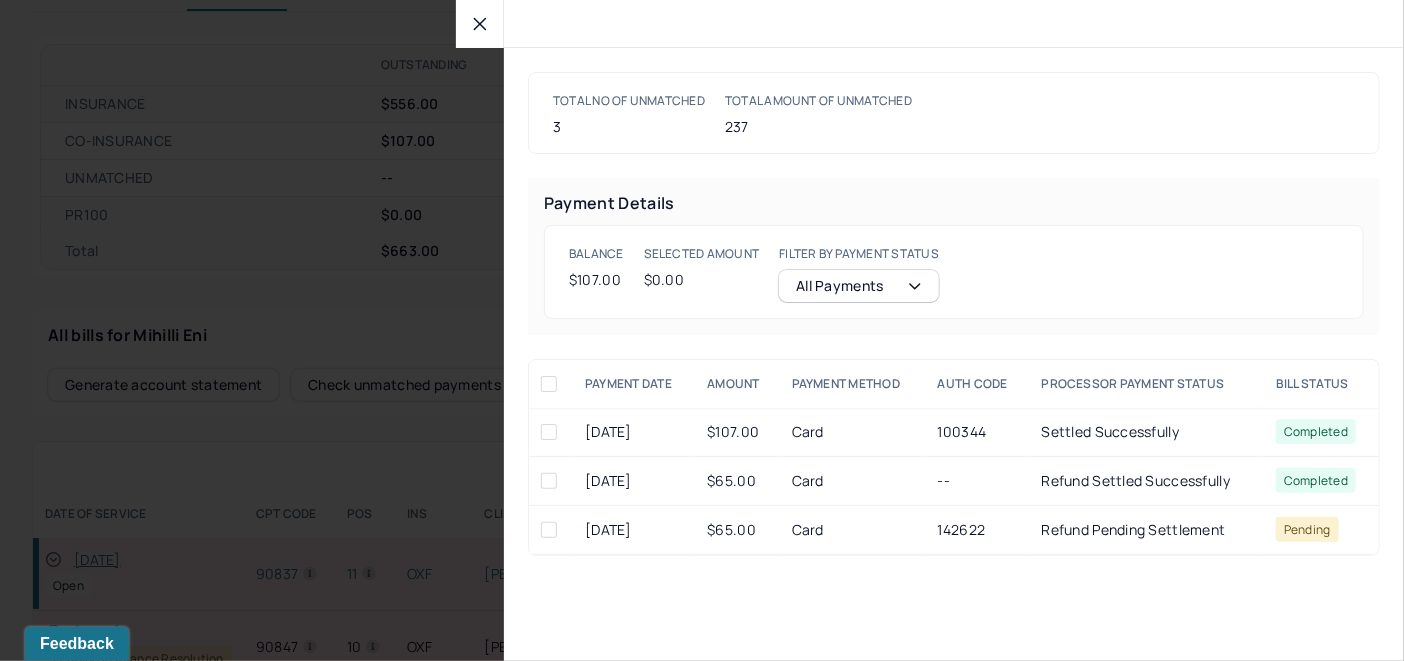 click 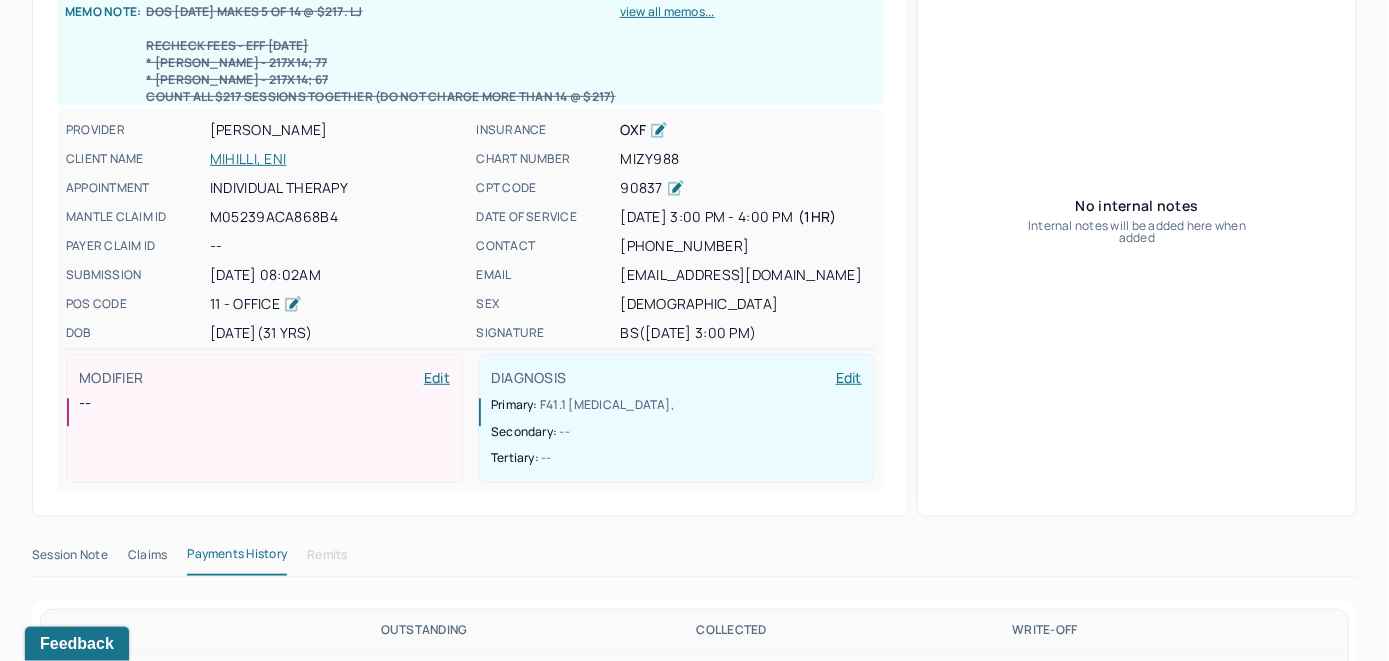 scroll, scrollTop: 217, scrollLeft: 0, axis: vertical 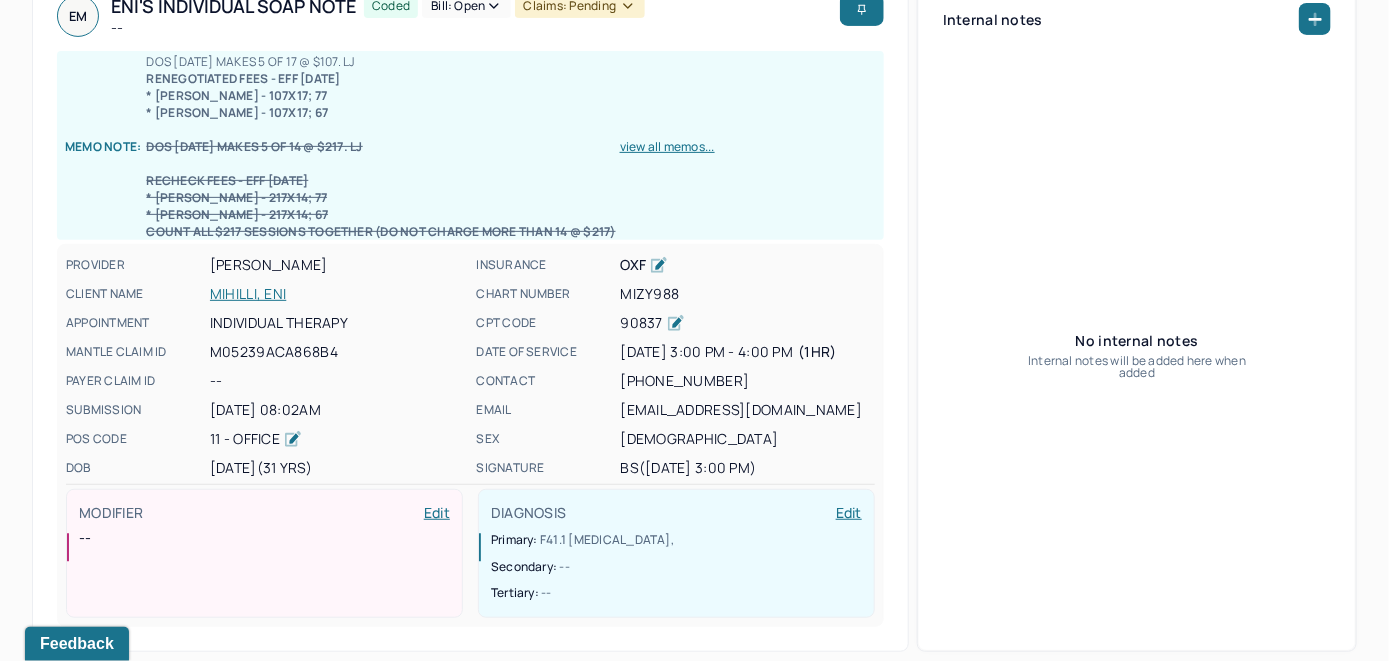 click on "MIHILLI, ENI" at bounding box center (337, 294) 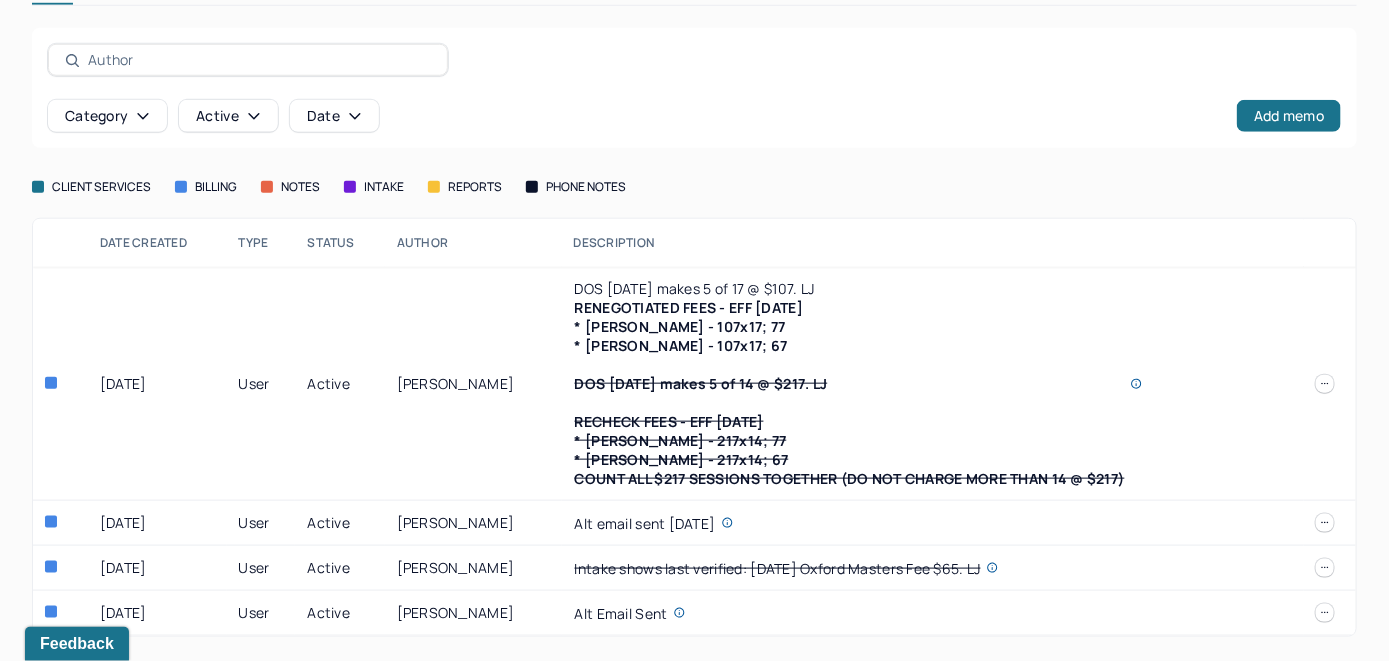 scroll, scrollTop: 532, scrollLeft: 0, axis: vertical 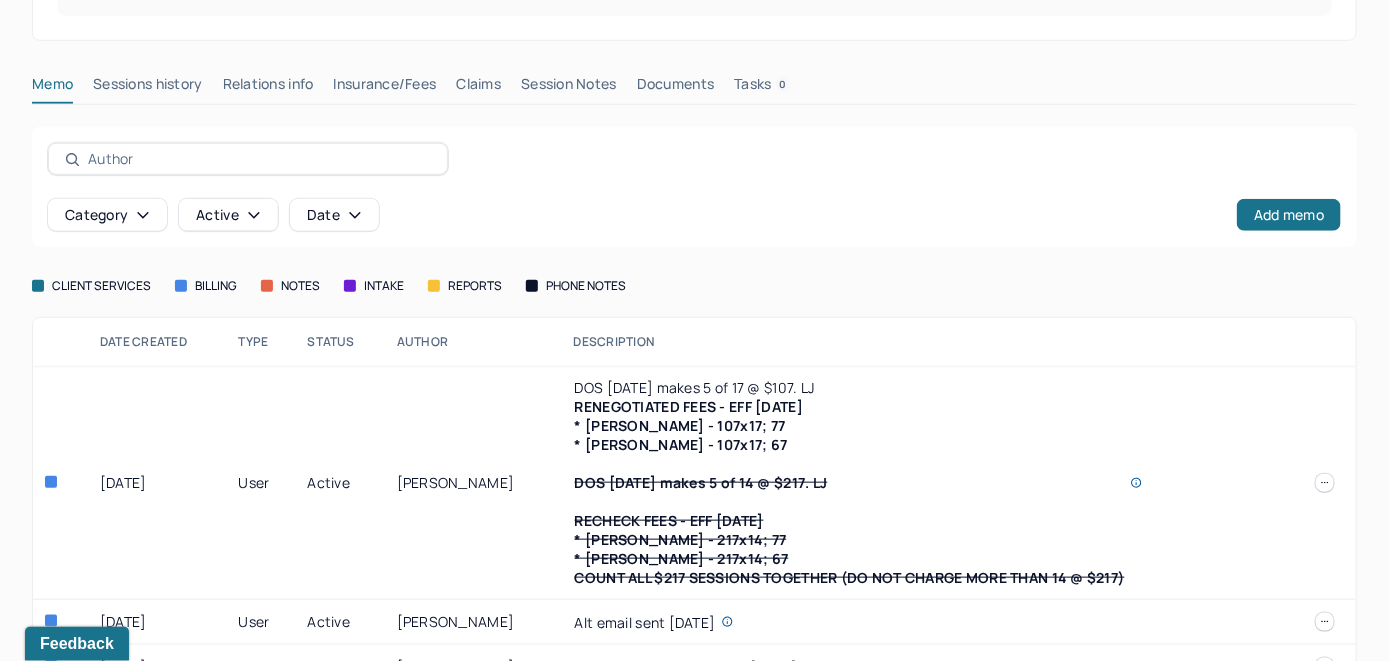 click on "Claims" at bounding box center [478, 88] 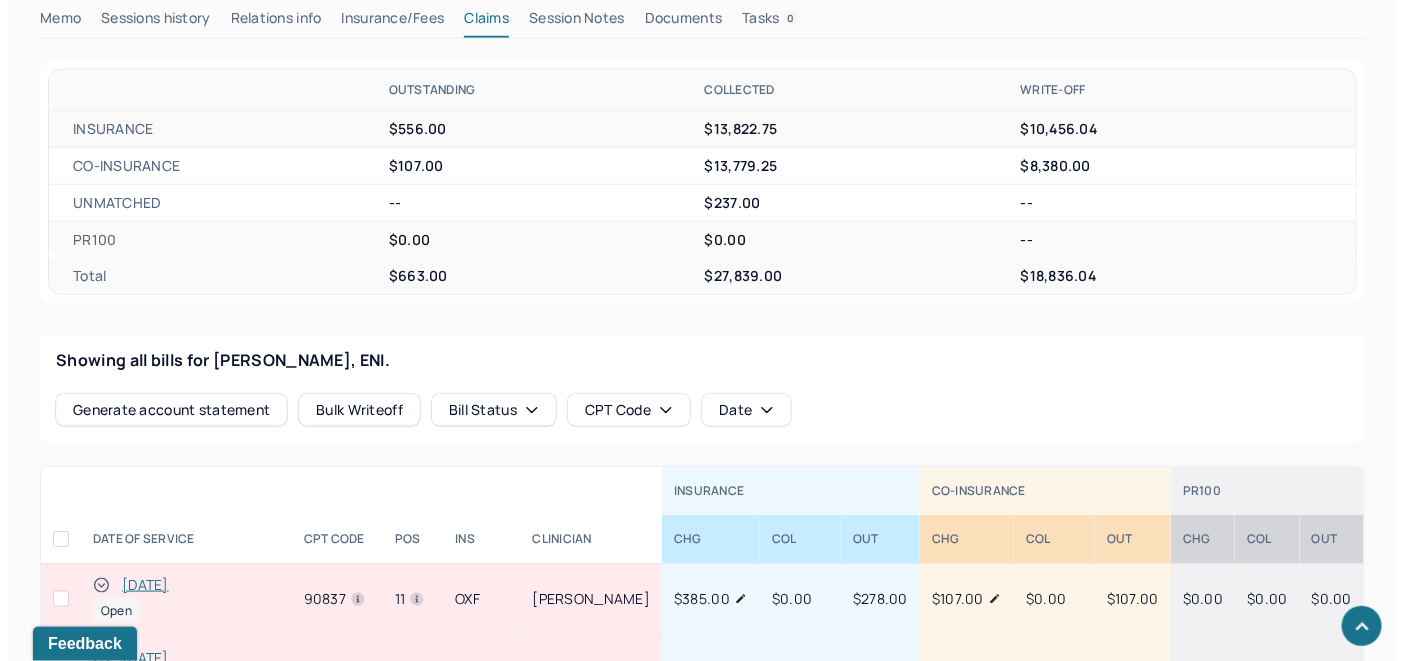 scroll, scrollTop: 732, scrollLeft: 0, axis: vertical 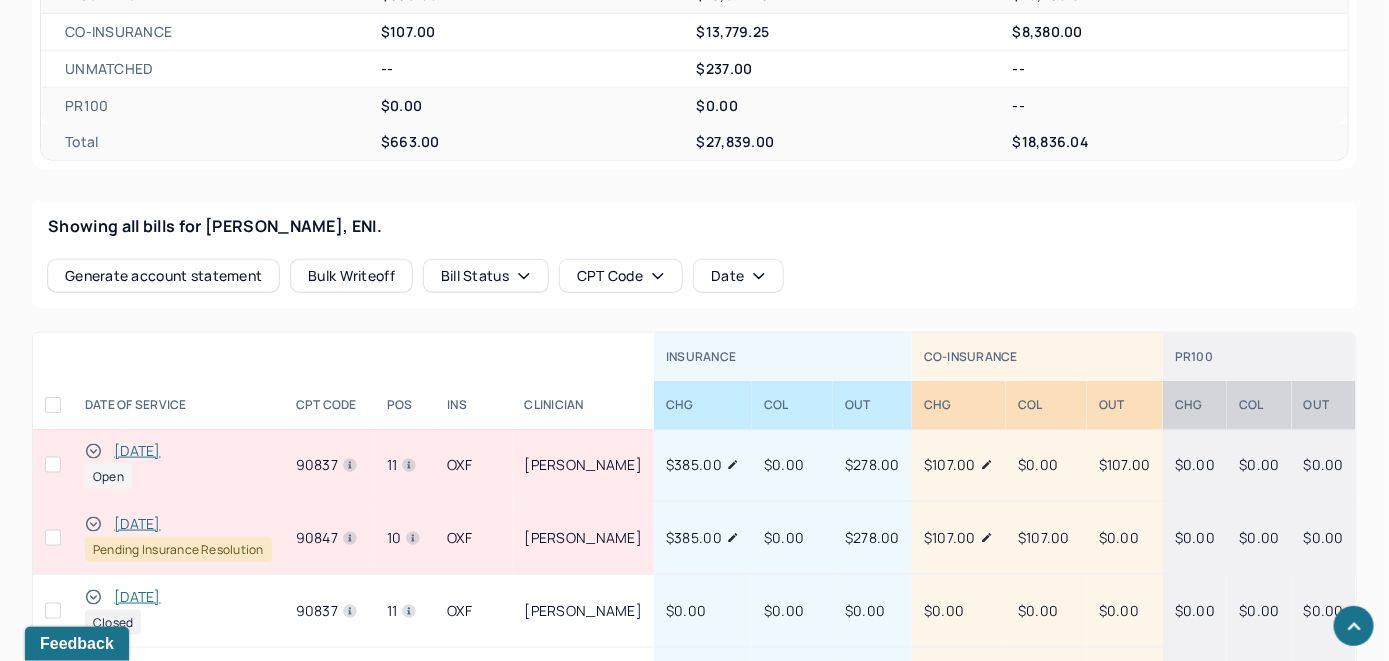click on "[DATE]" at bounding box center [137, 451] 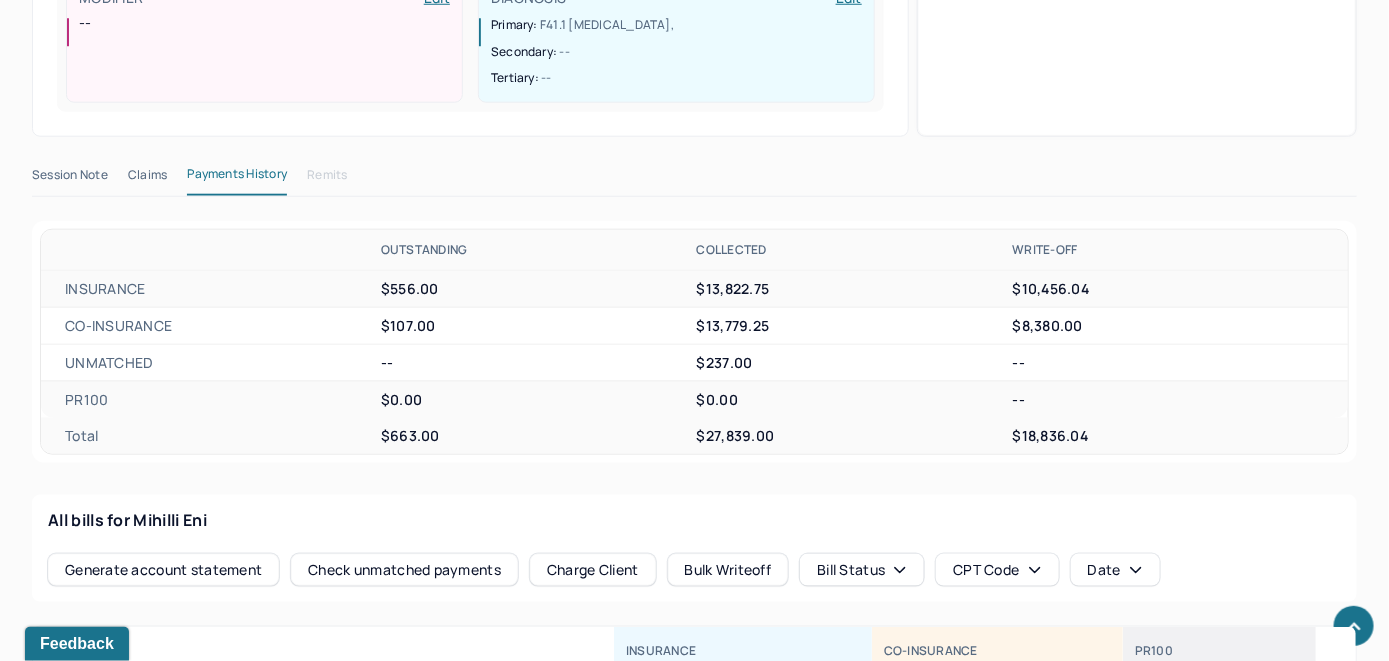click on "Charge Client" at bounding box center (593, 570) 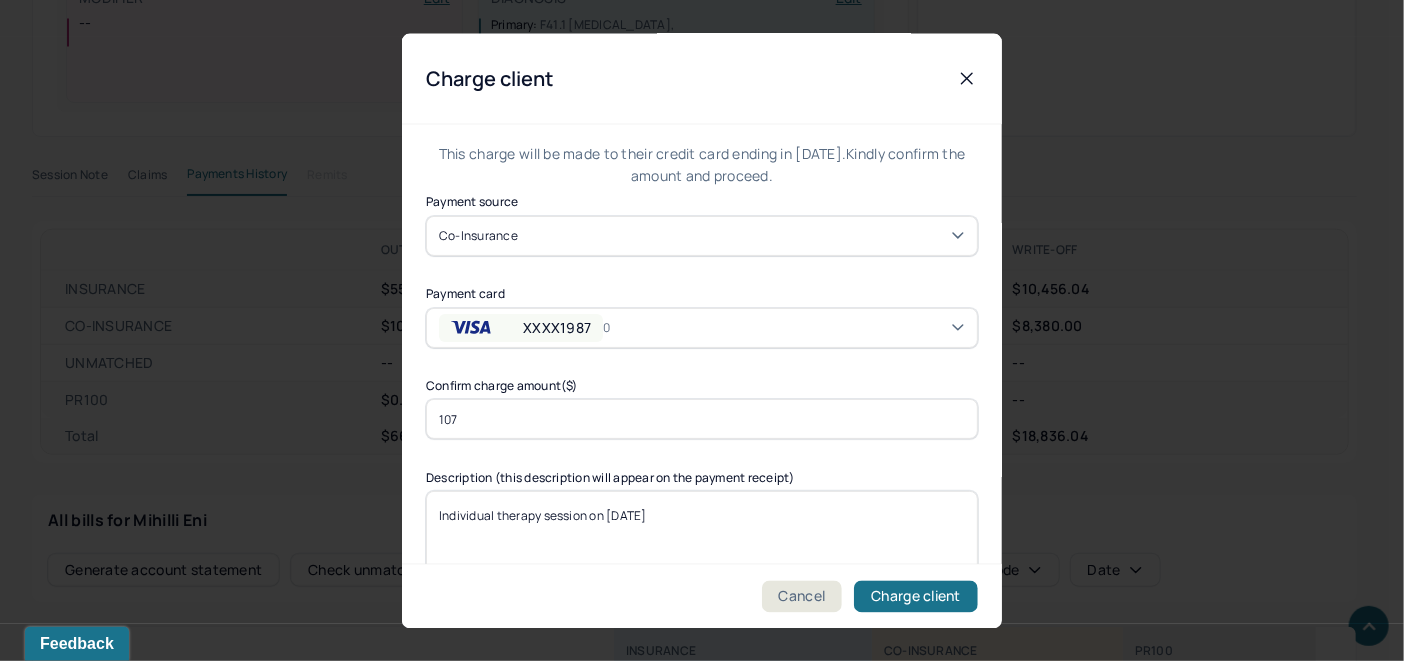 scroll, scrollTop: 121, scrollLeft: 0, axis: vertical 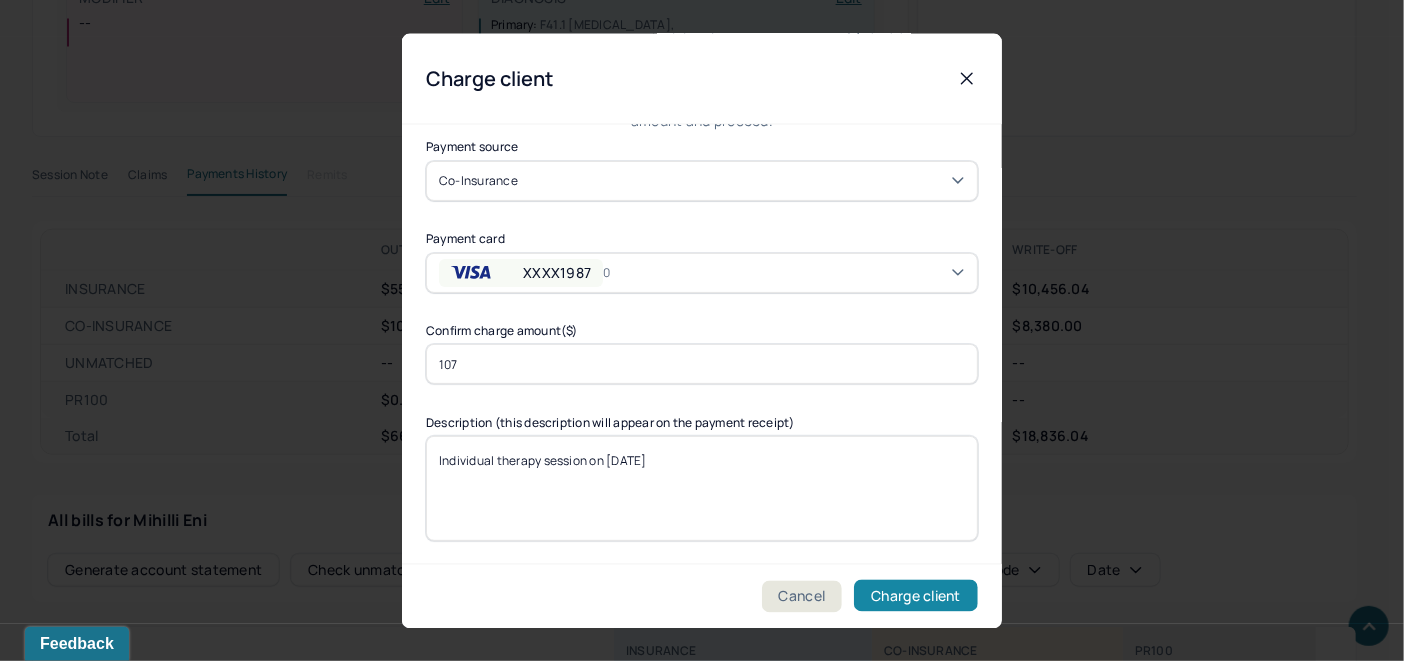 click on "Charge client" at bounding box center [916, 596] 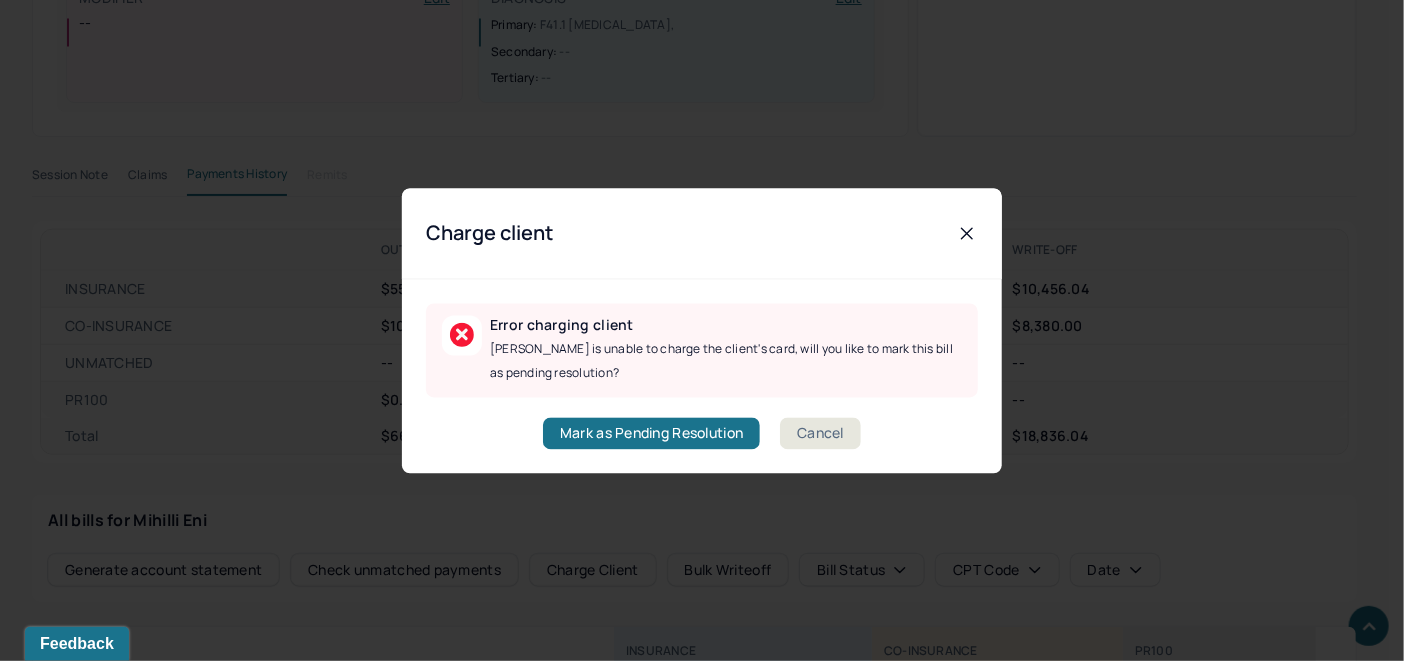 scroll, scrollTop: 0, scrollLeft: 0, axis: both 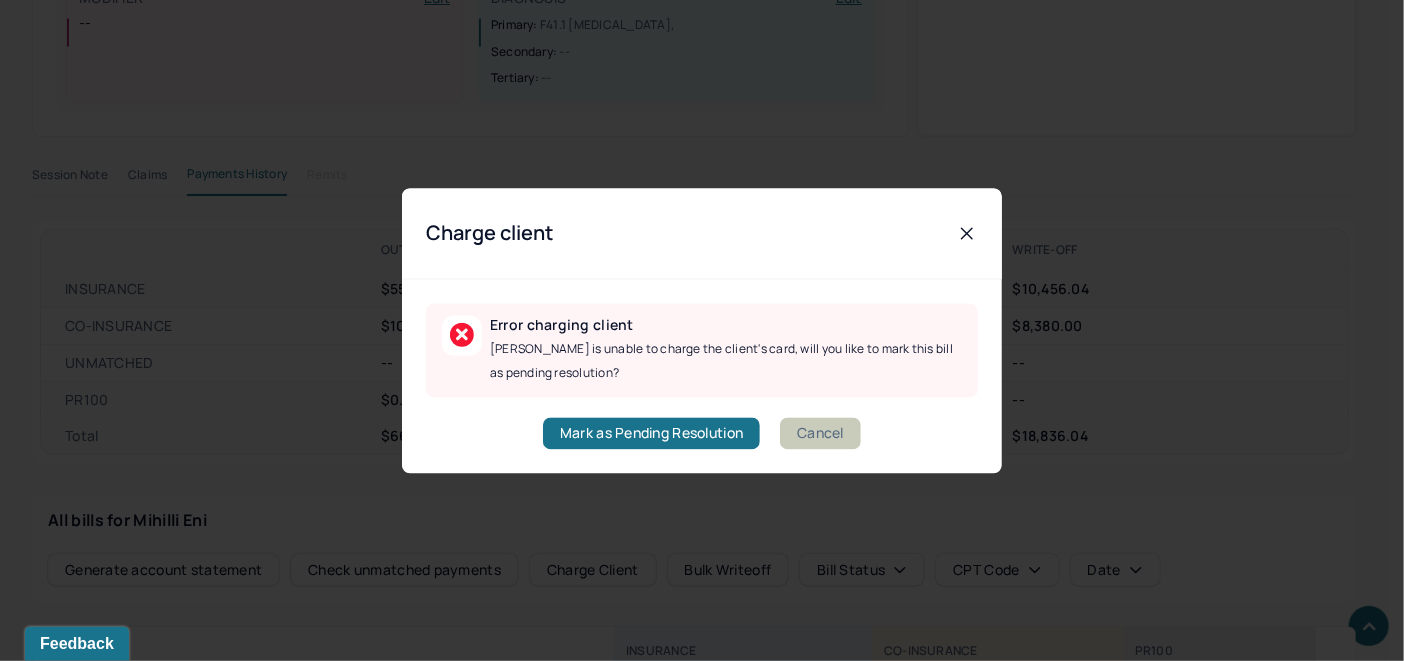 click on "Cancel" at bounding box center (820, 433) 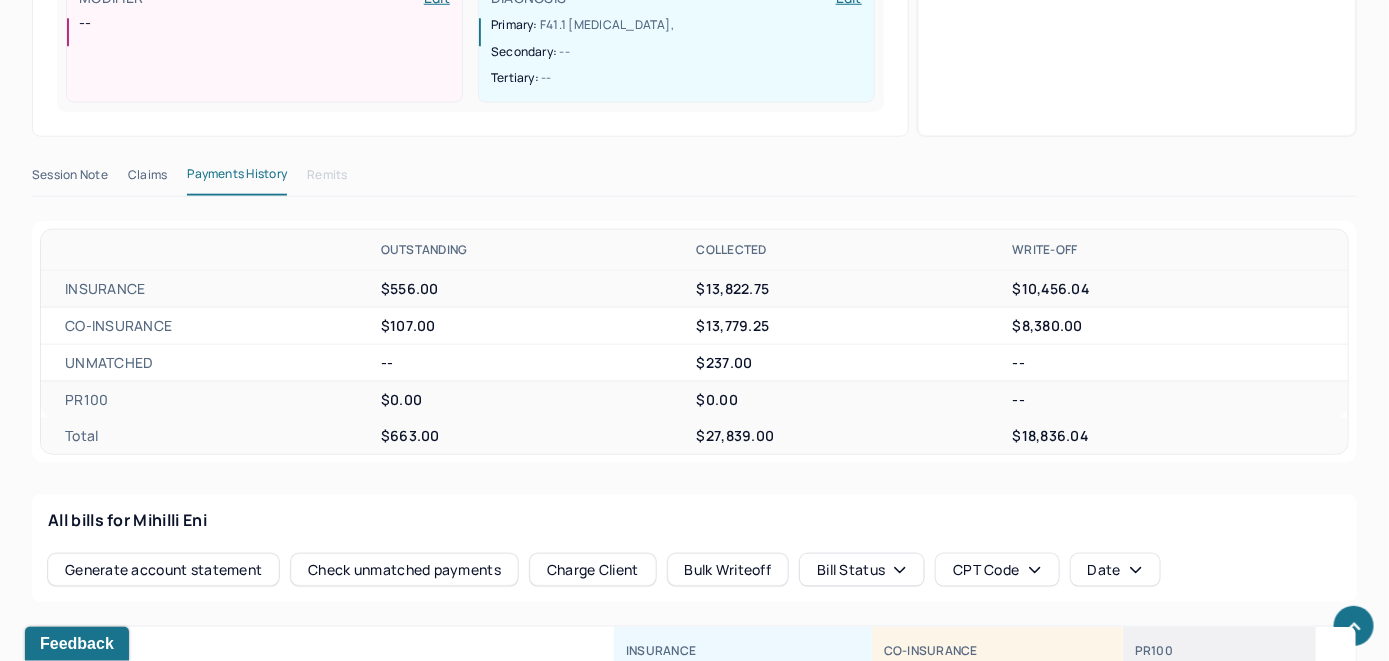 click on "Charge Client" at bounding box center [593, 570] 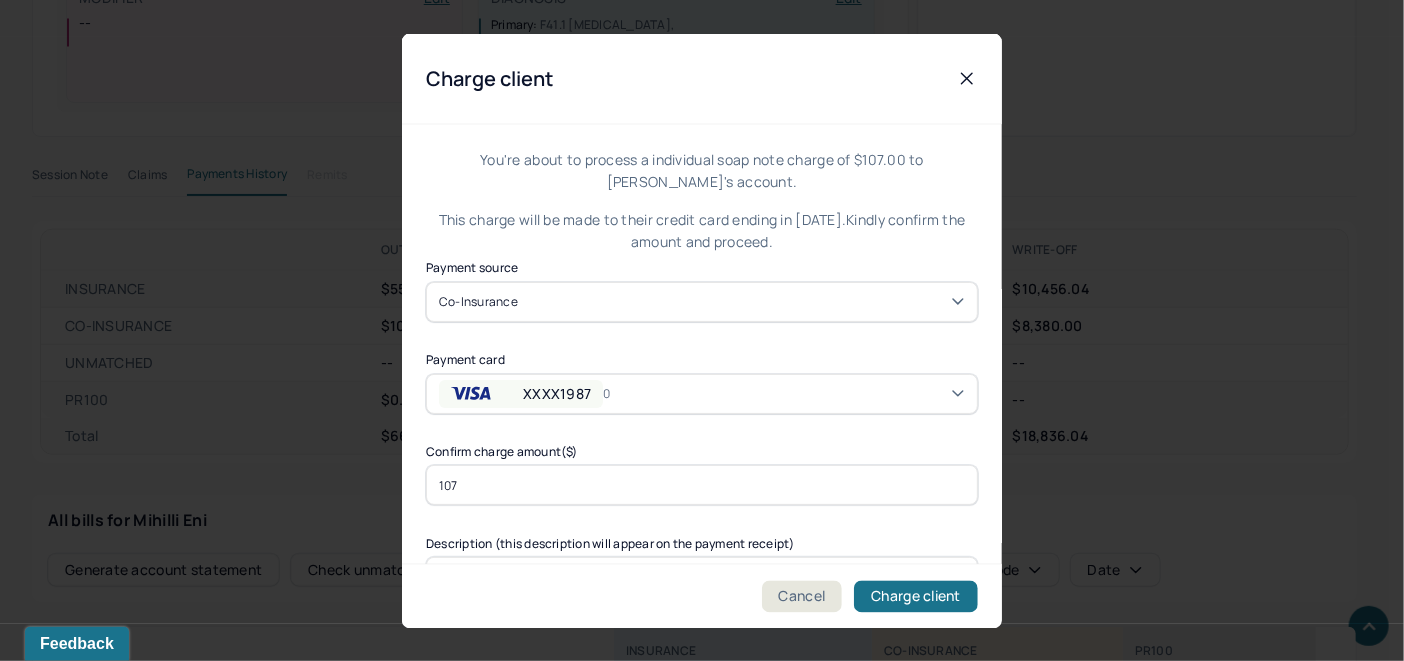 click 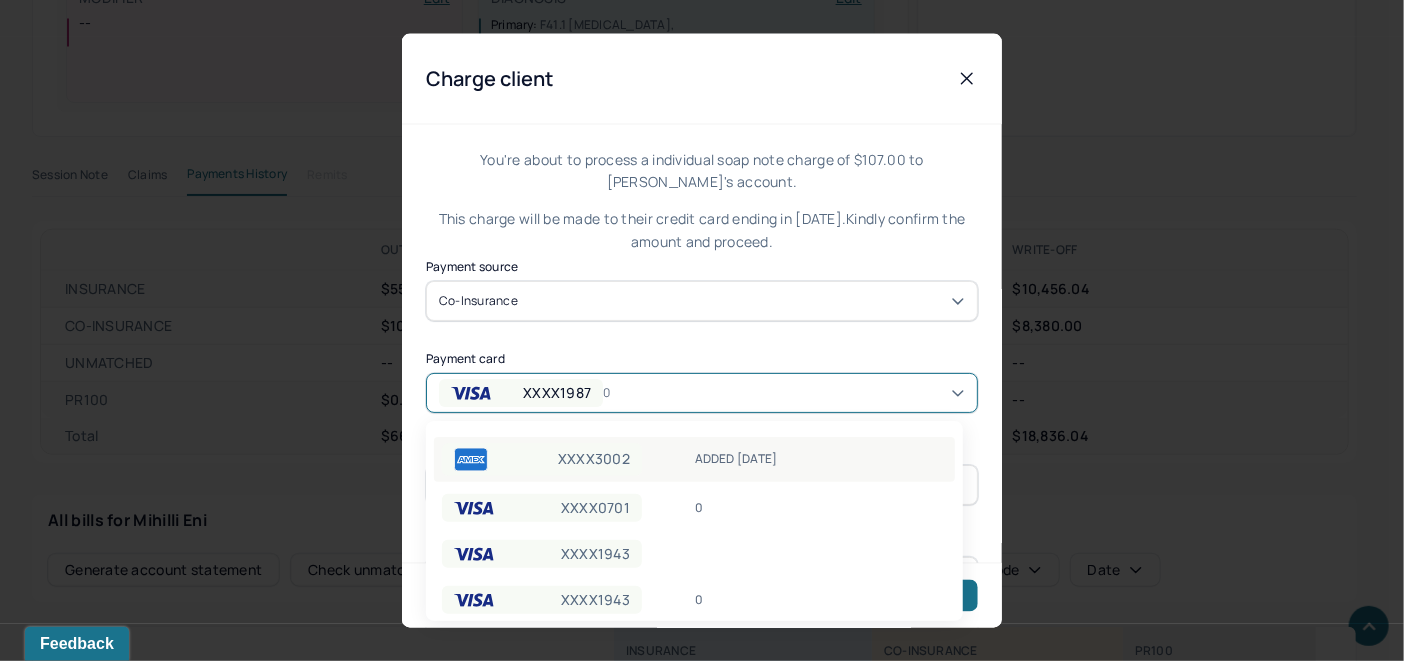 click on "ADDED 4/10/25" at bounding box center [821, 459] 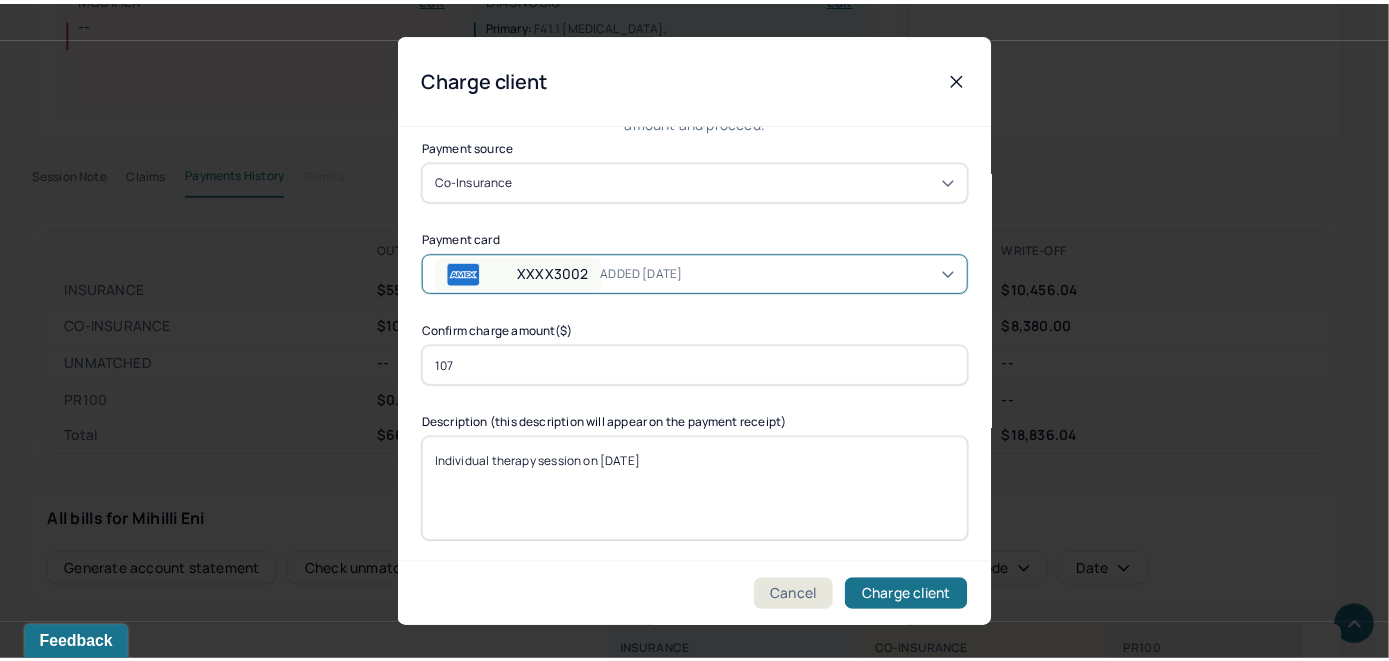 scroll, scrollTop: 121, scrollLeft: 0, axis: vertical 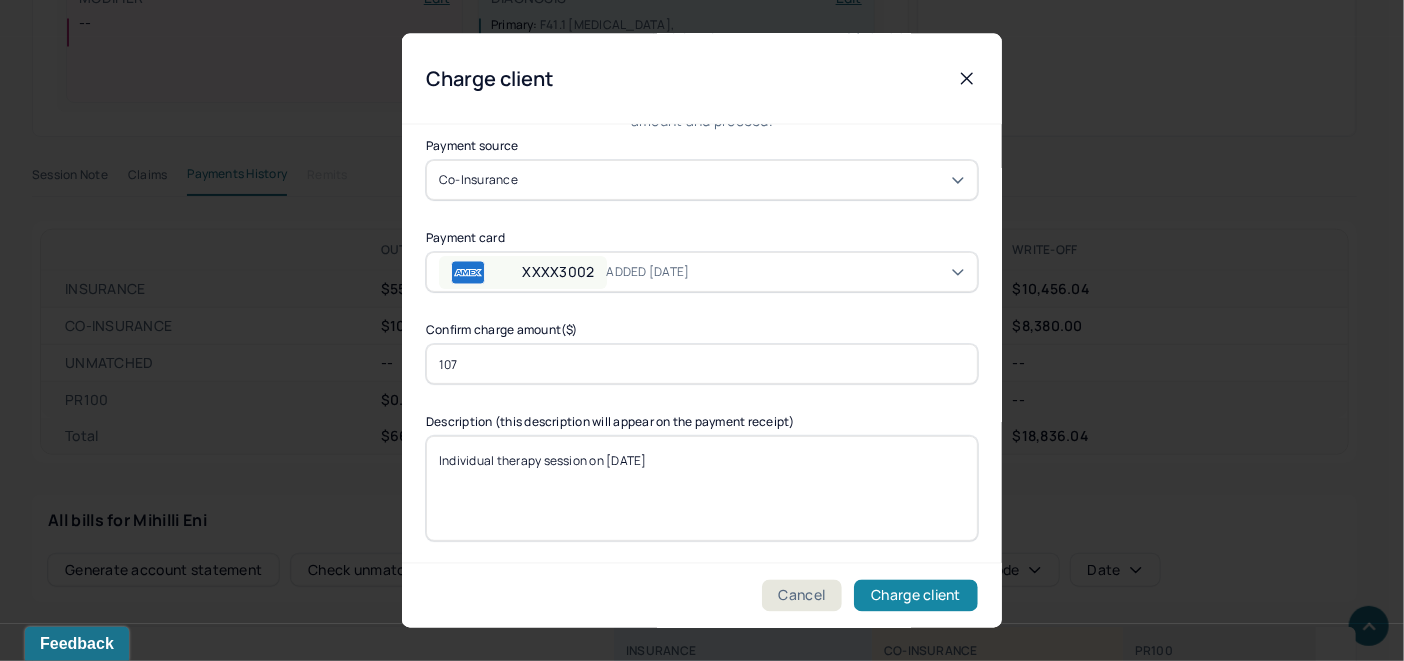 click on "Charge client" at bounding box center [916, 596] 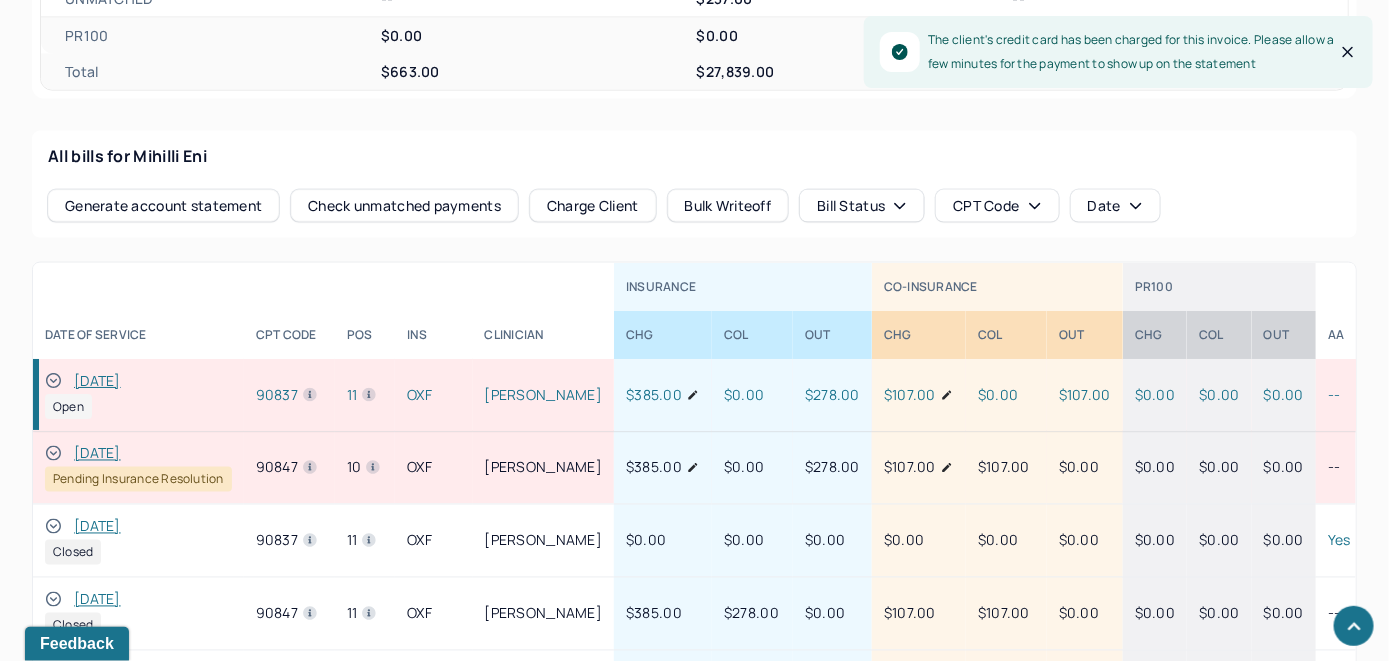 scroll, scrollTop: 1132, scrollLeft: 0, axis: vertical 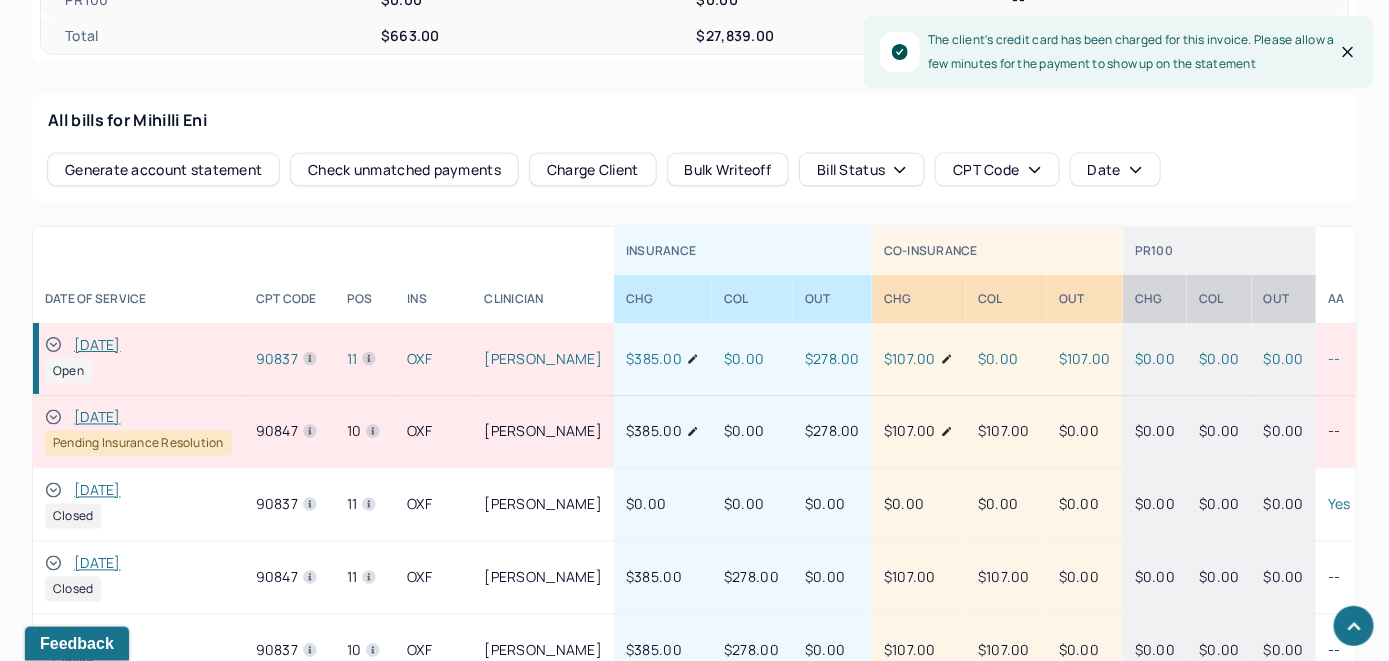 click 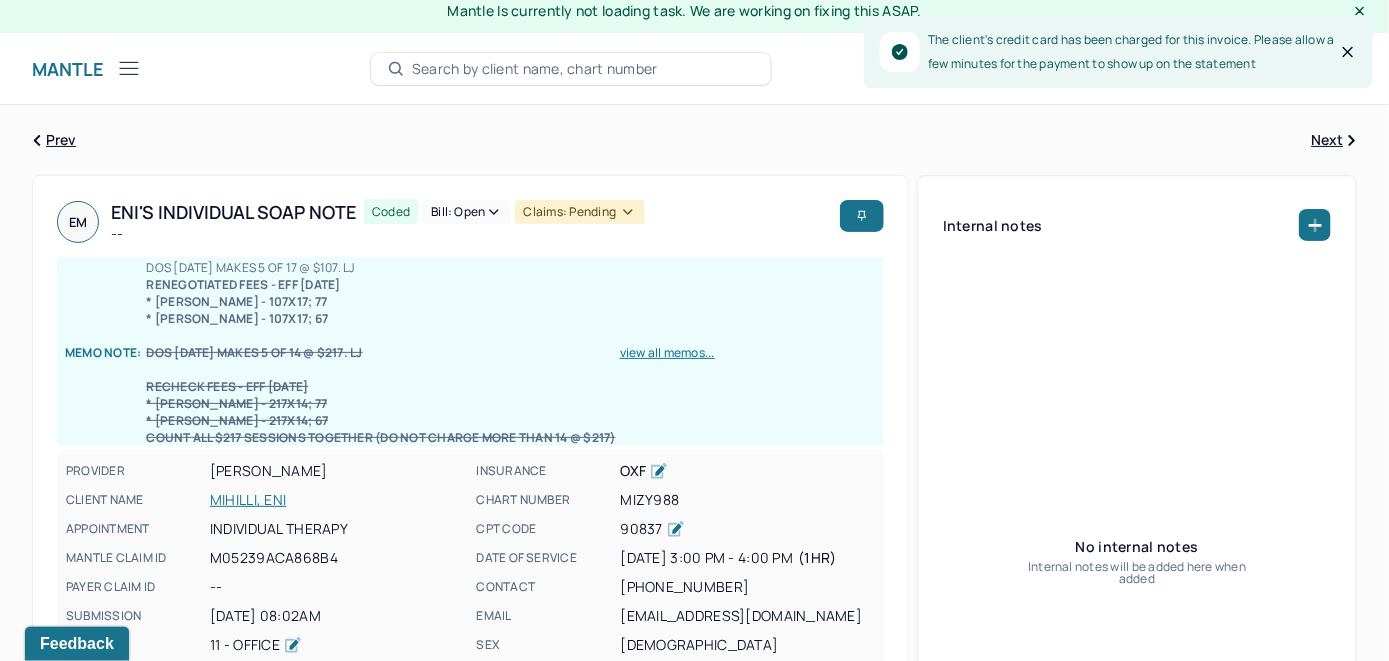 scroll, scrollTop: 0, scrollLeft: 0, axis: both 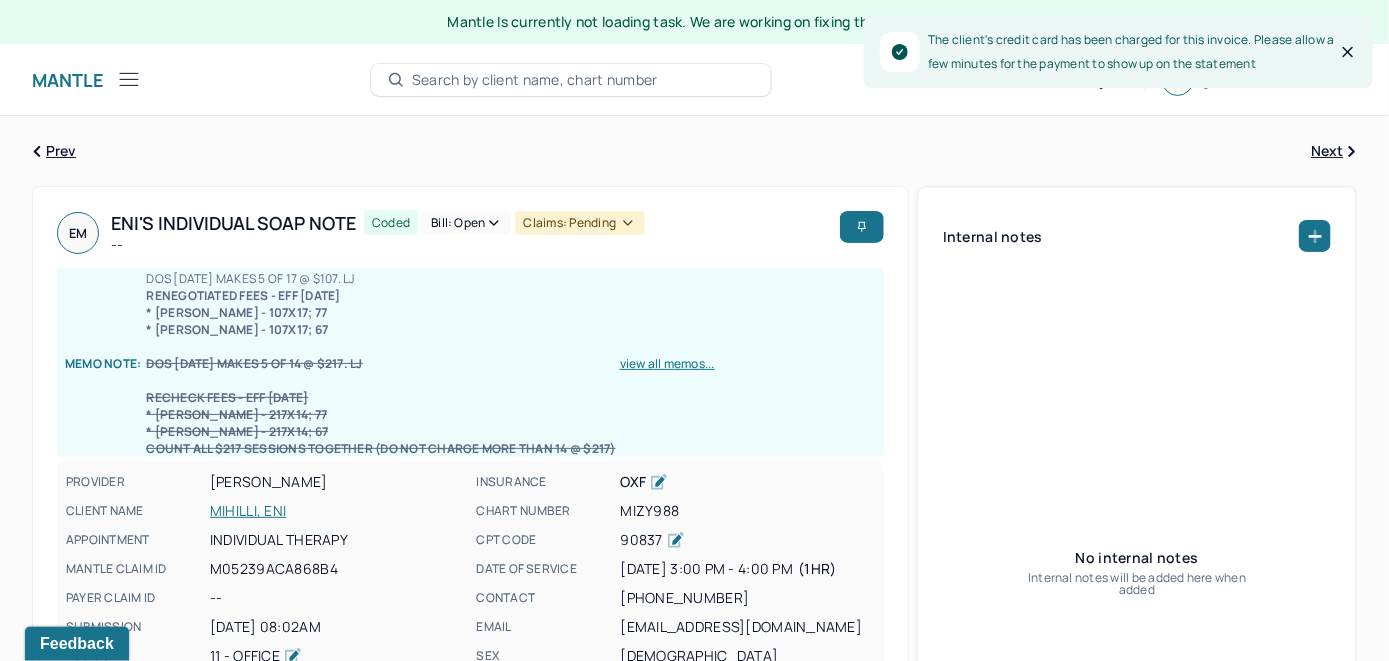 click on "Bill: Open" at bounding box center (466, 223) 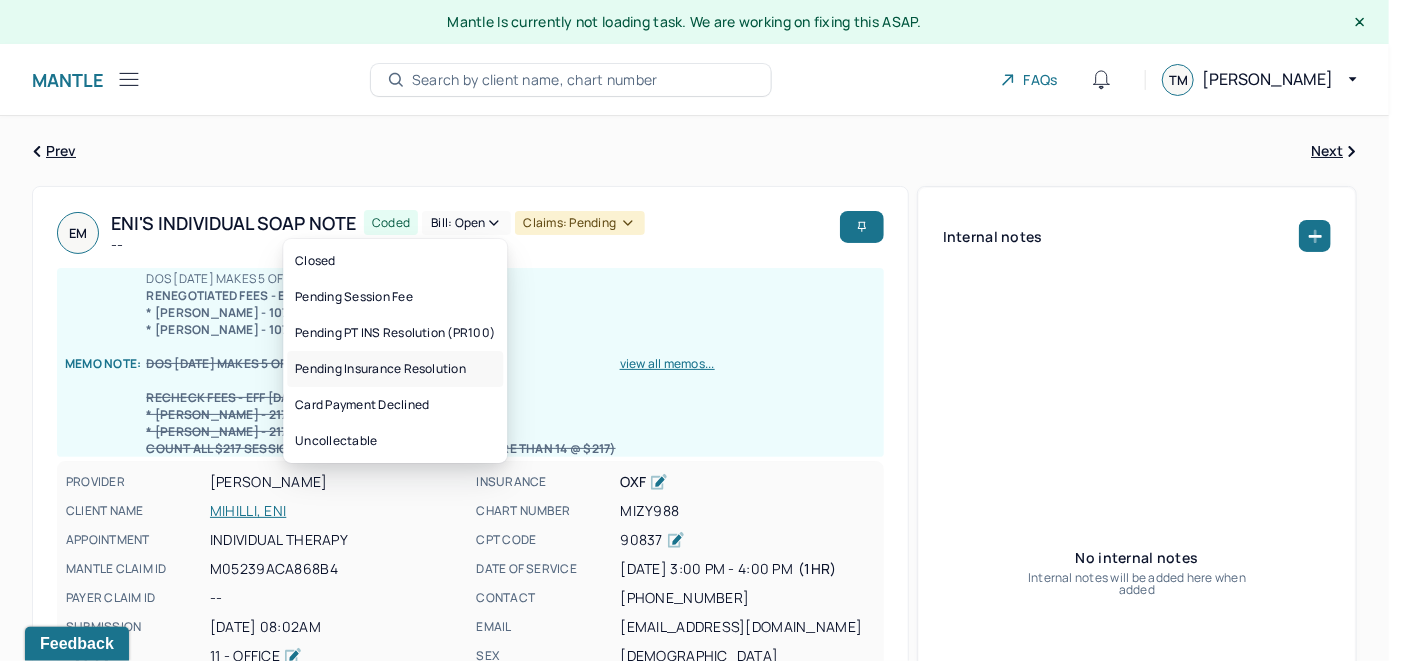 click on "Pending Insurance Resolution" at bounding box center (395, 369) 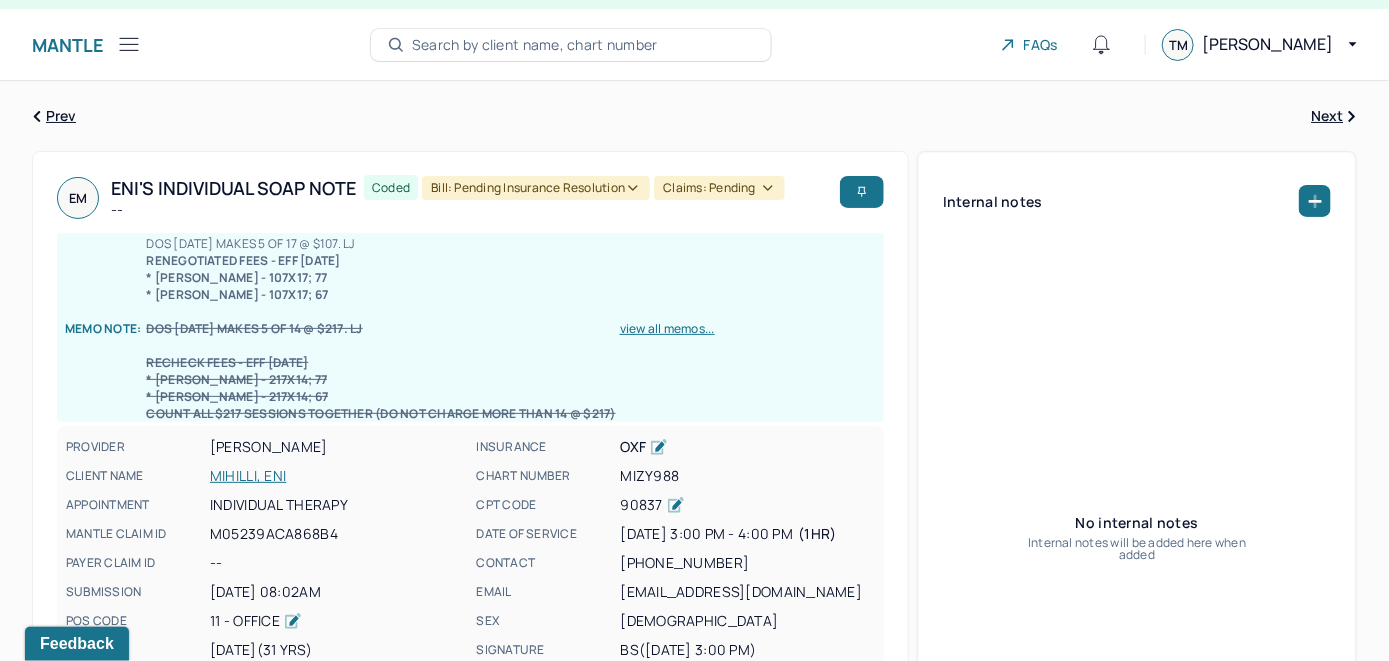 scroll, scrollTop: 0, scrollLeft: 0, axis: both 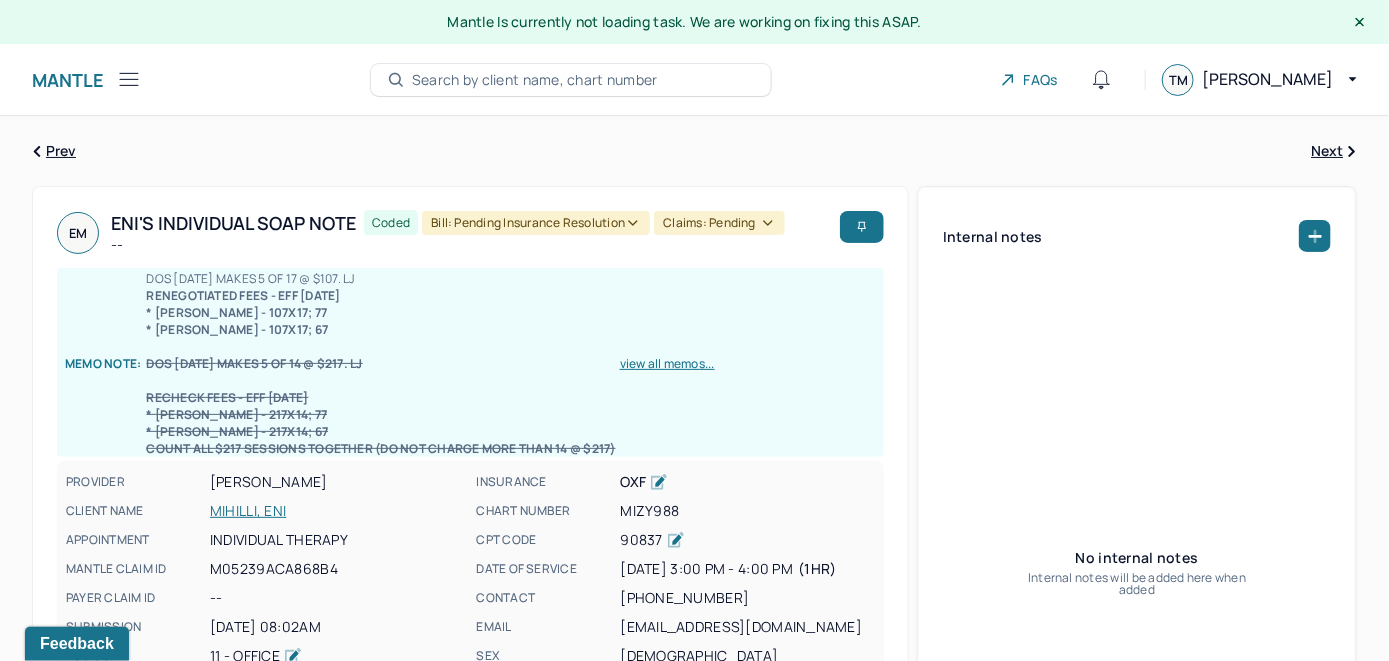 click on "Search by client name, chart number" at bounding box center [535, 80] 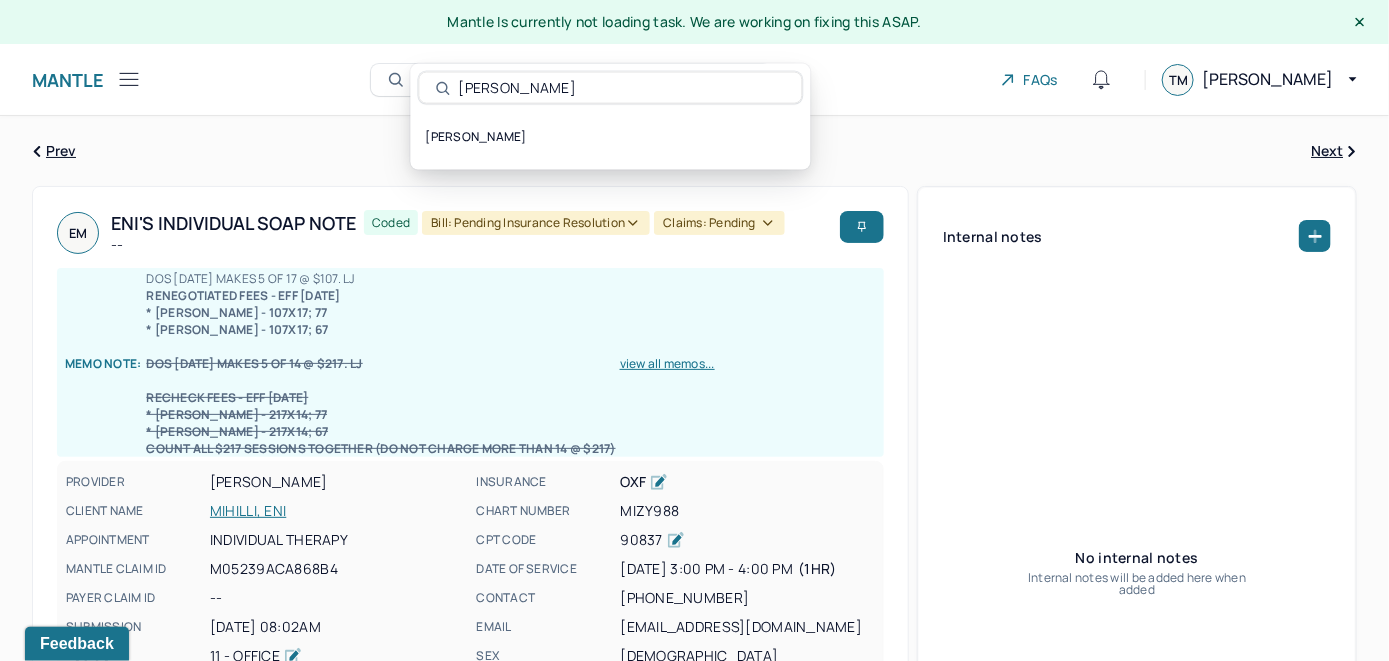 type on "James Morrissey" 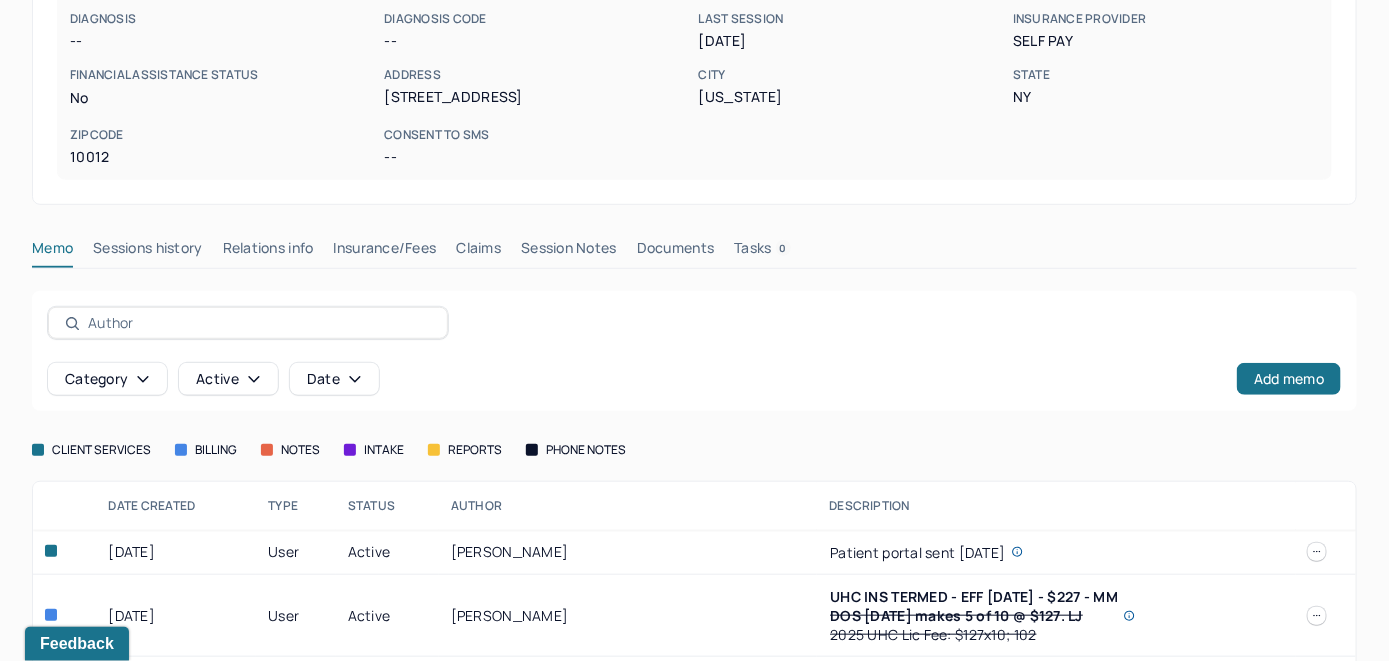 scroll, scrollTop: 433, scrollLeft: 0, axis: vertical 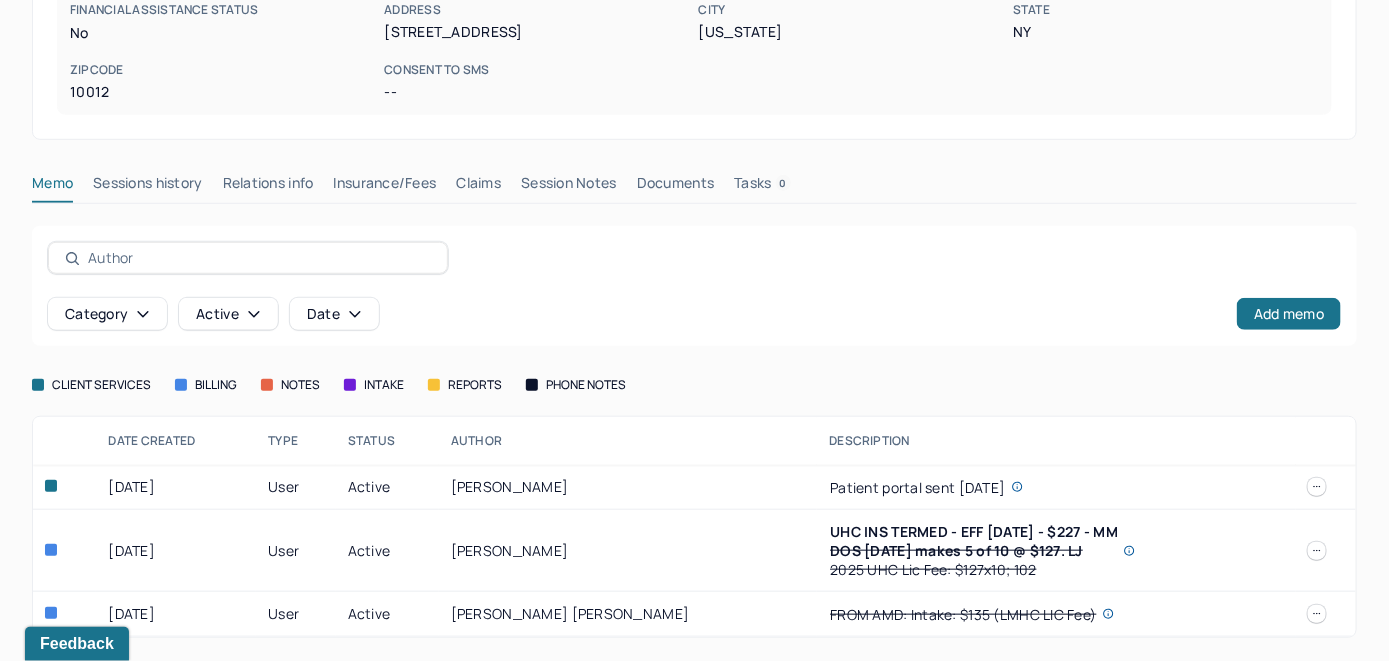 click on "Insurance/Fees" at bounding box center (385, 187) 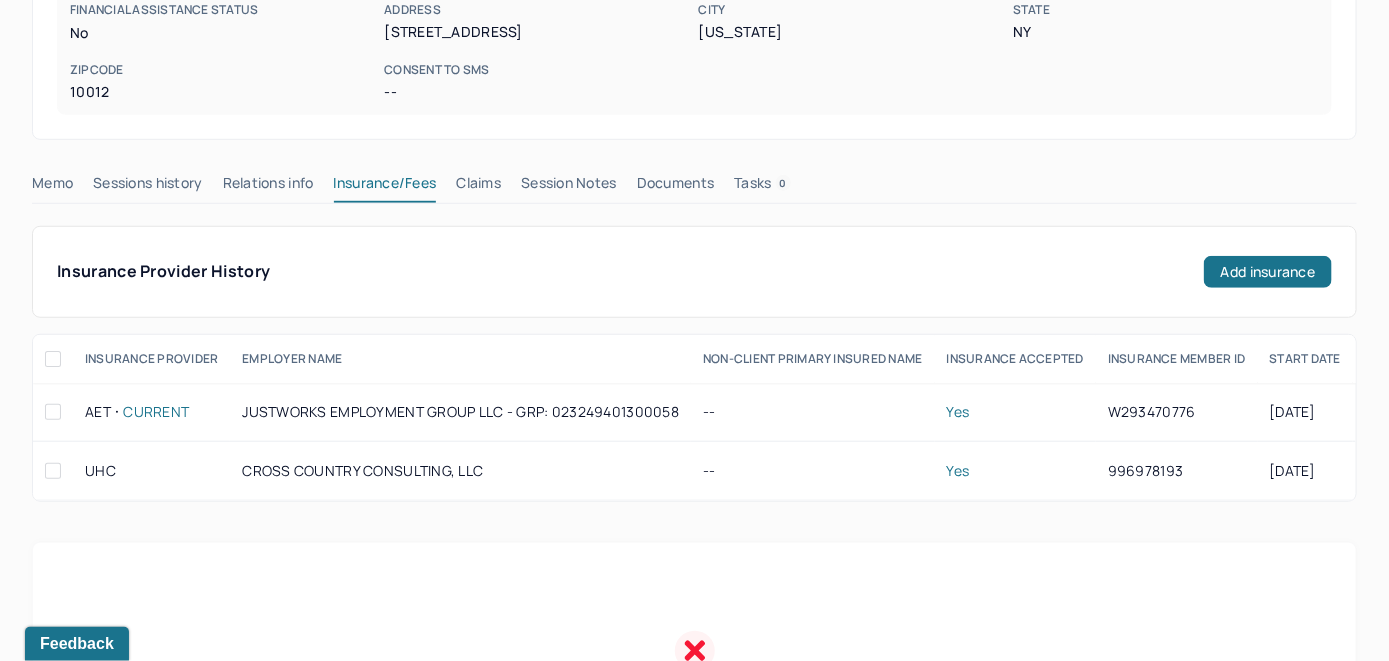 click on "Claims" at bounding box center [478, 187] 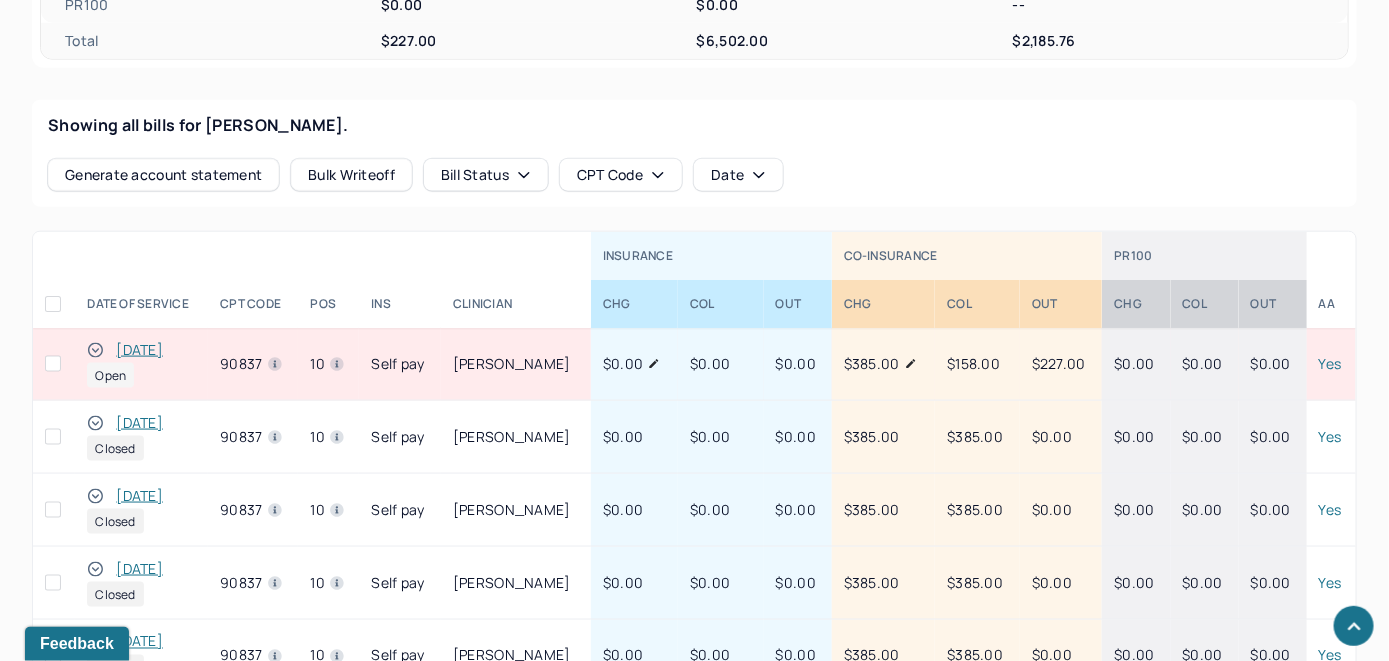 scroll, scrollTop: 874, scrollLeft: 0, axis: vertical 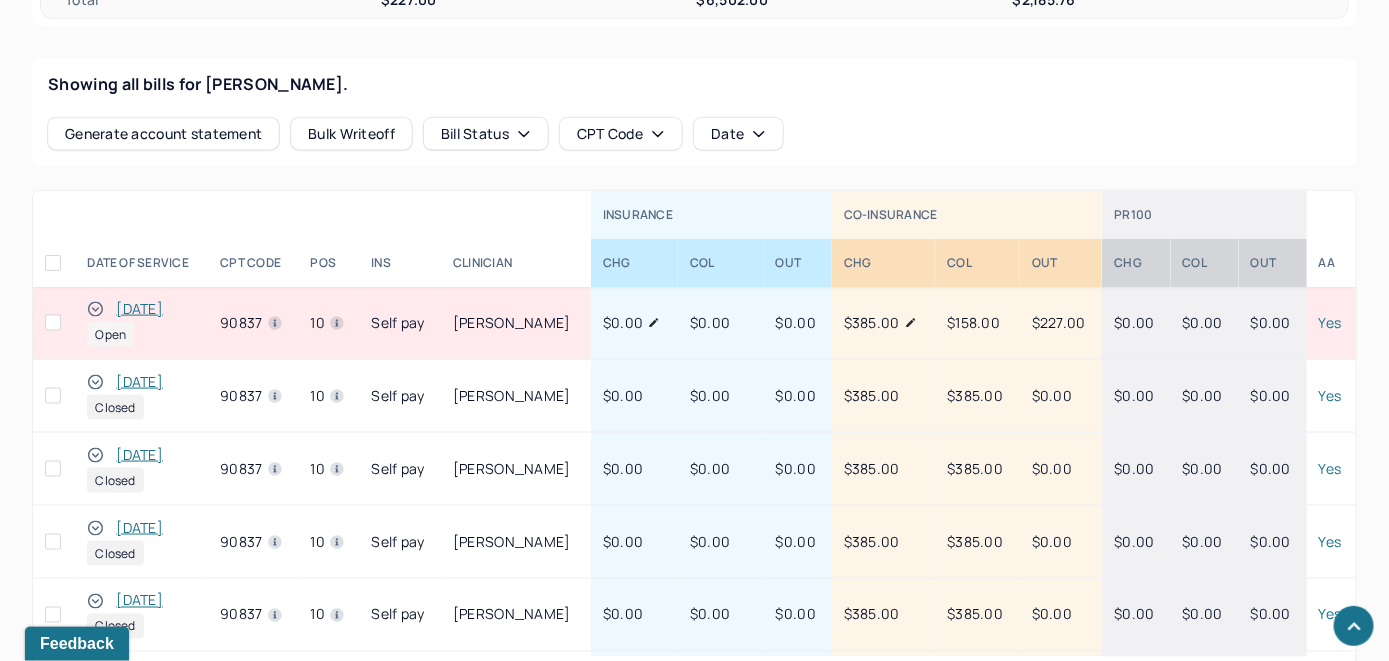 click on "[DATE]" at bounding box center [139, 309] 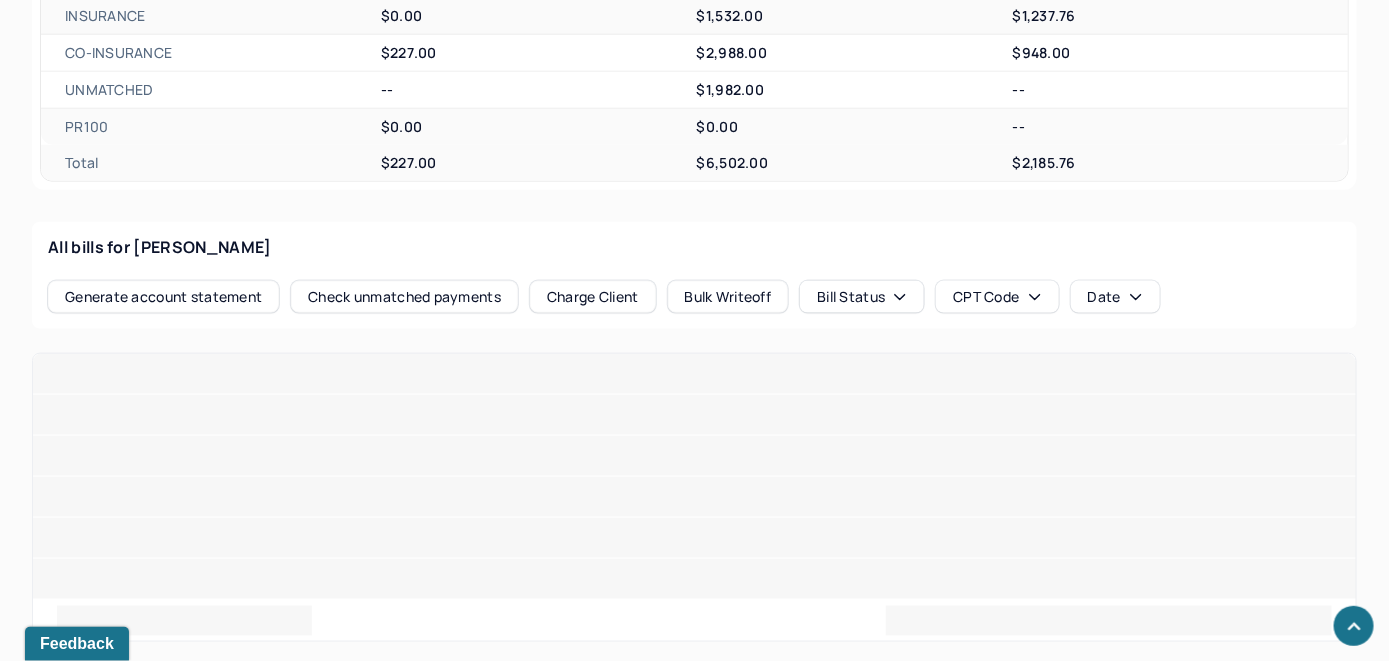 scroll, scrollTop: 874, scrollLeft: 0, axis: vertical 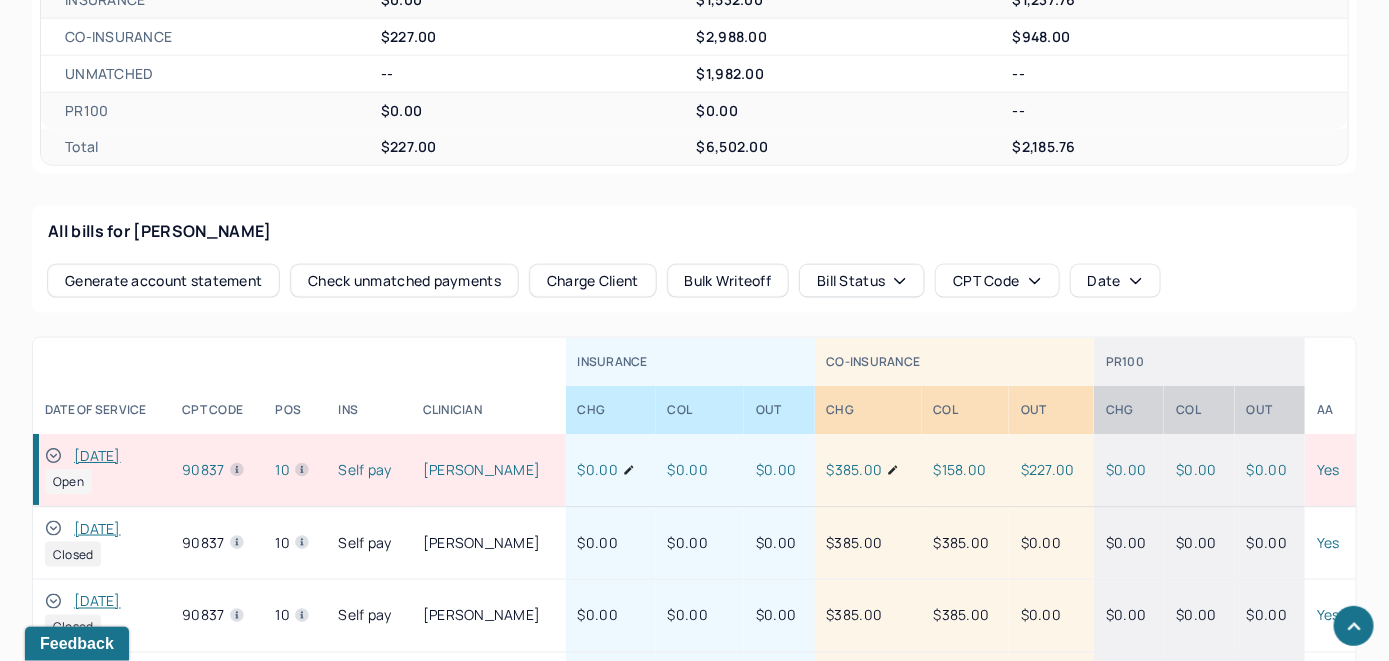 click on "Check unmatched payments" at bounding box center (404, 281) 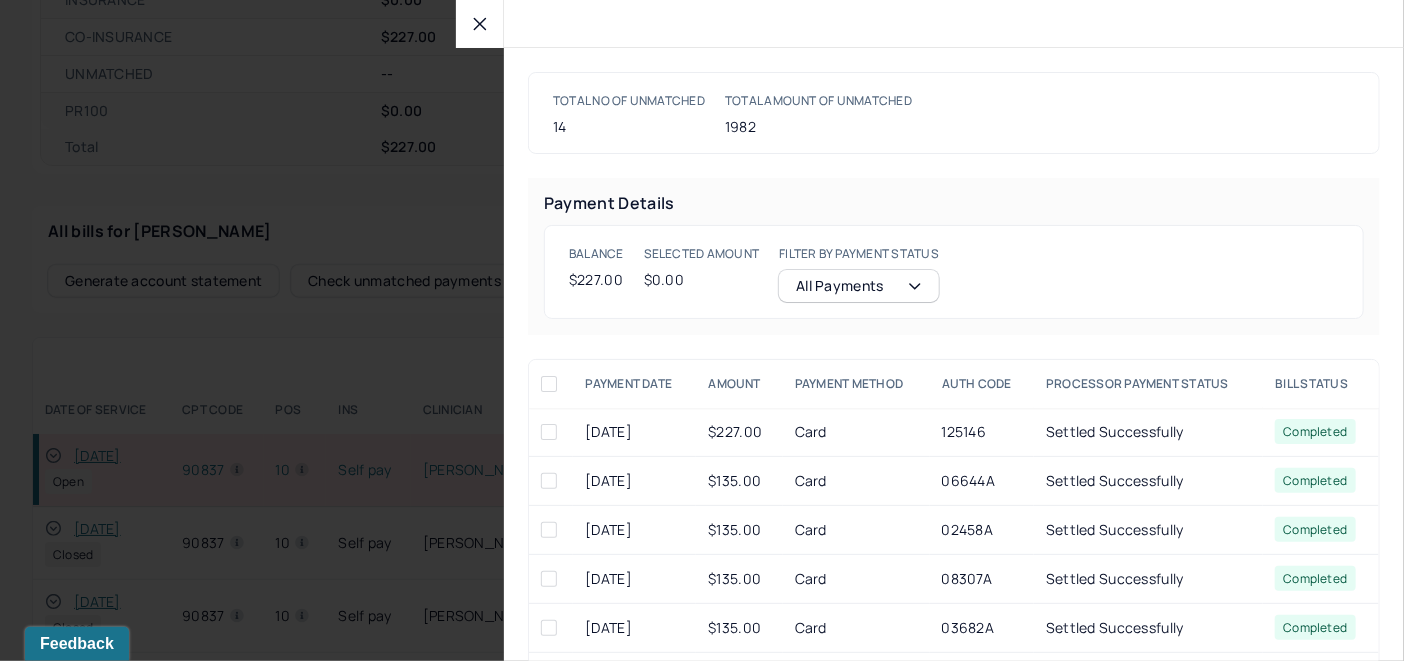 click at bounding box center [549, 432] 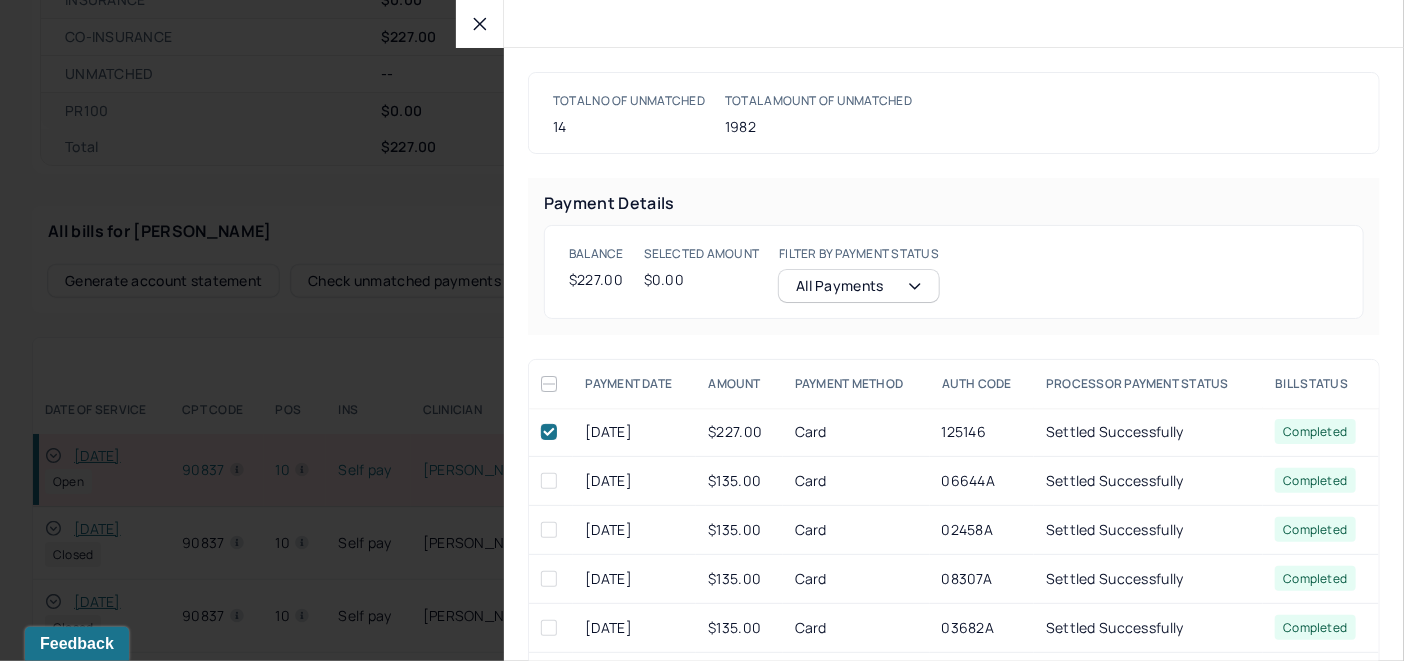 checkbox on "true" 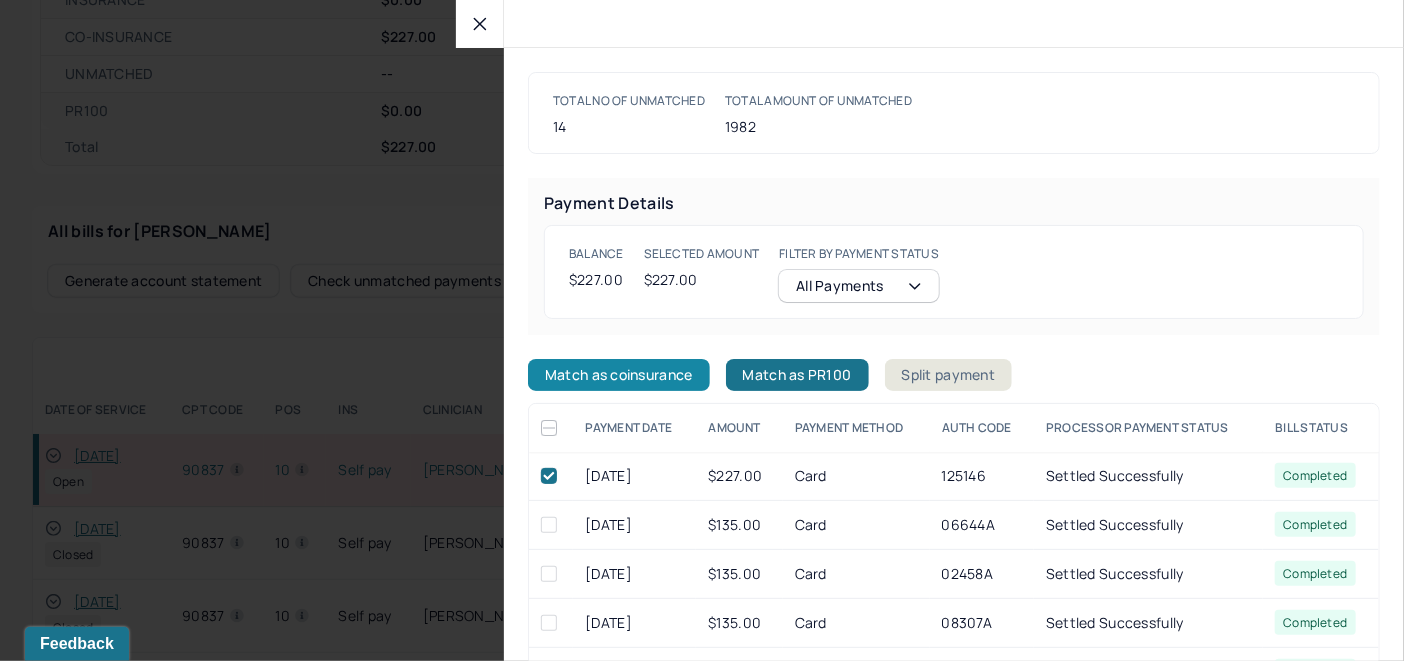 click on "Match as coinsurance" at bounding box center [619, 375] 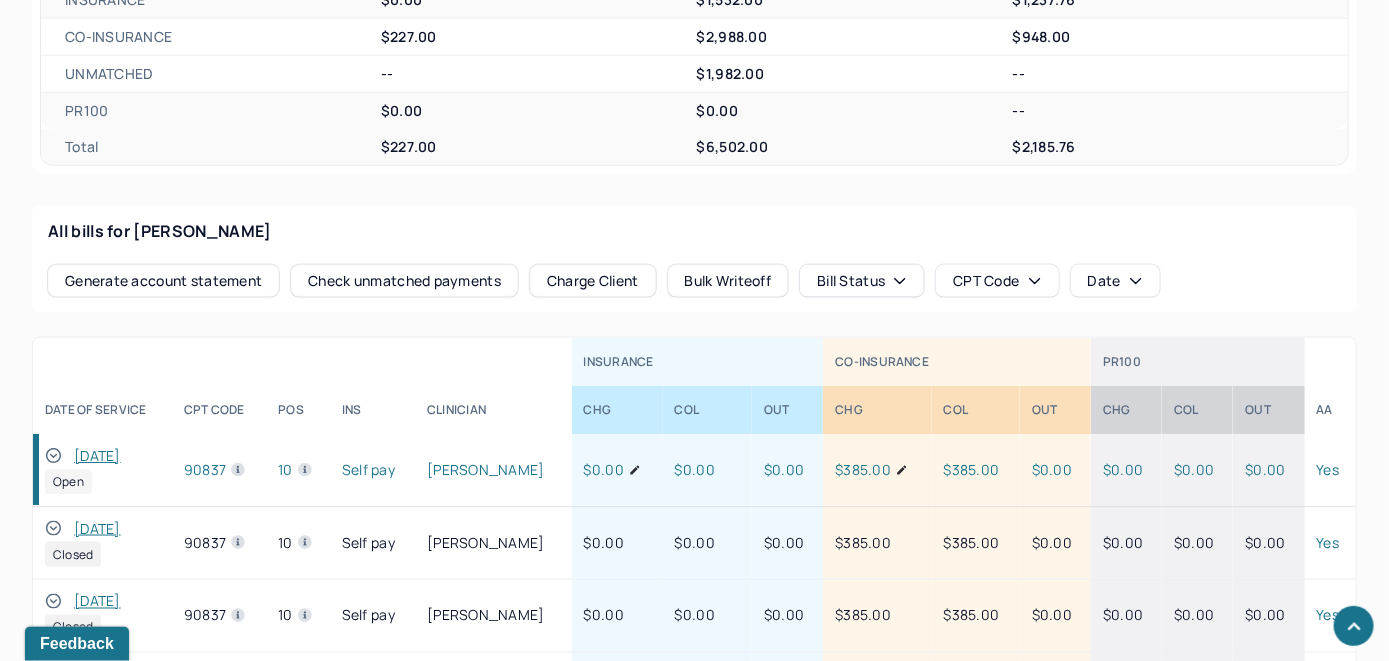 click 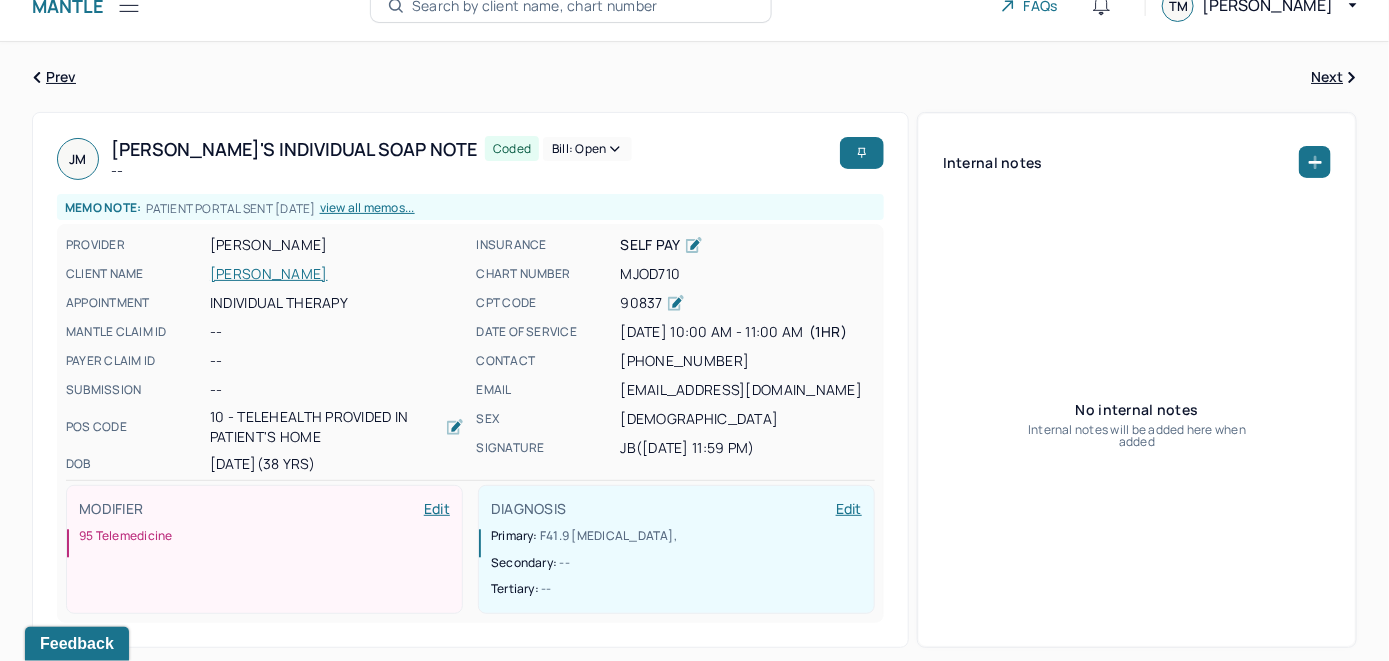 scroll, scrollTop: 0, scrollLeft: 0, axis: both 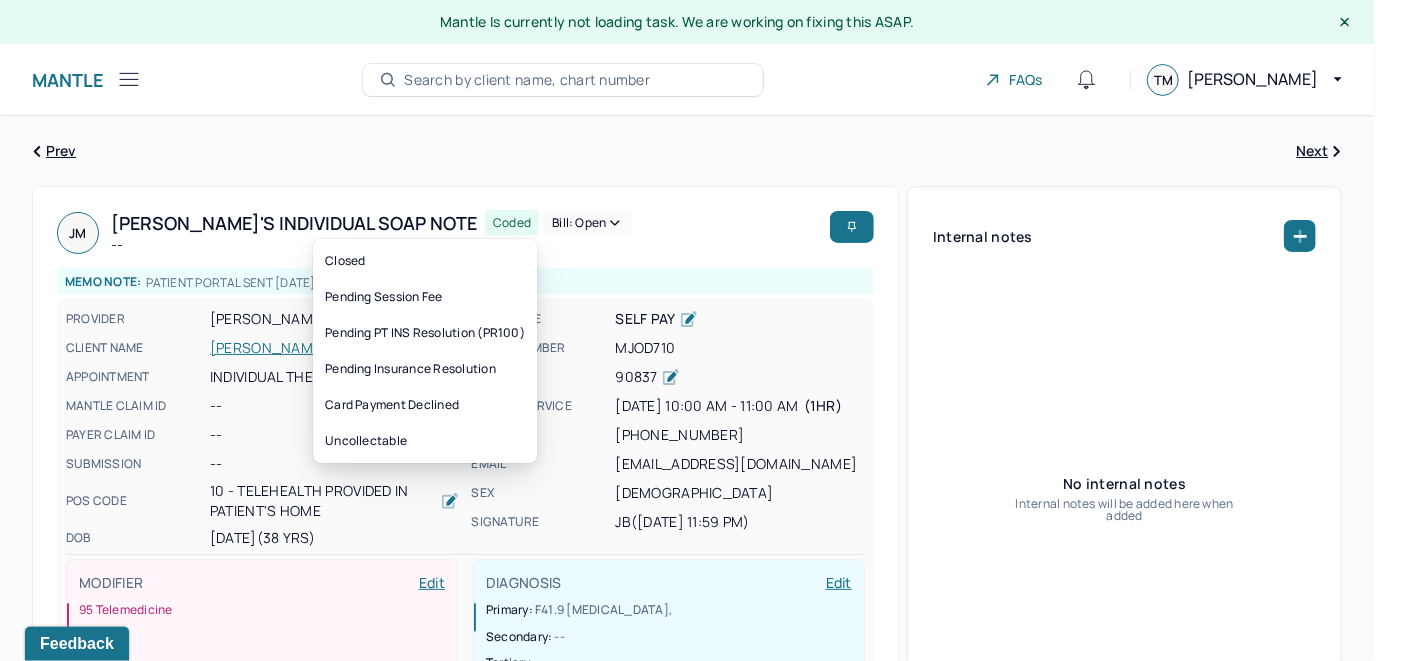 click on "Bill: Open" at bounding box center (587, 223) 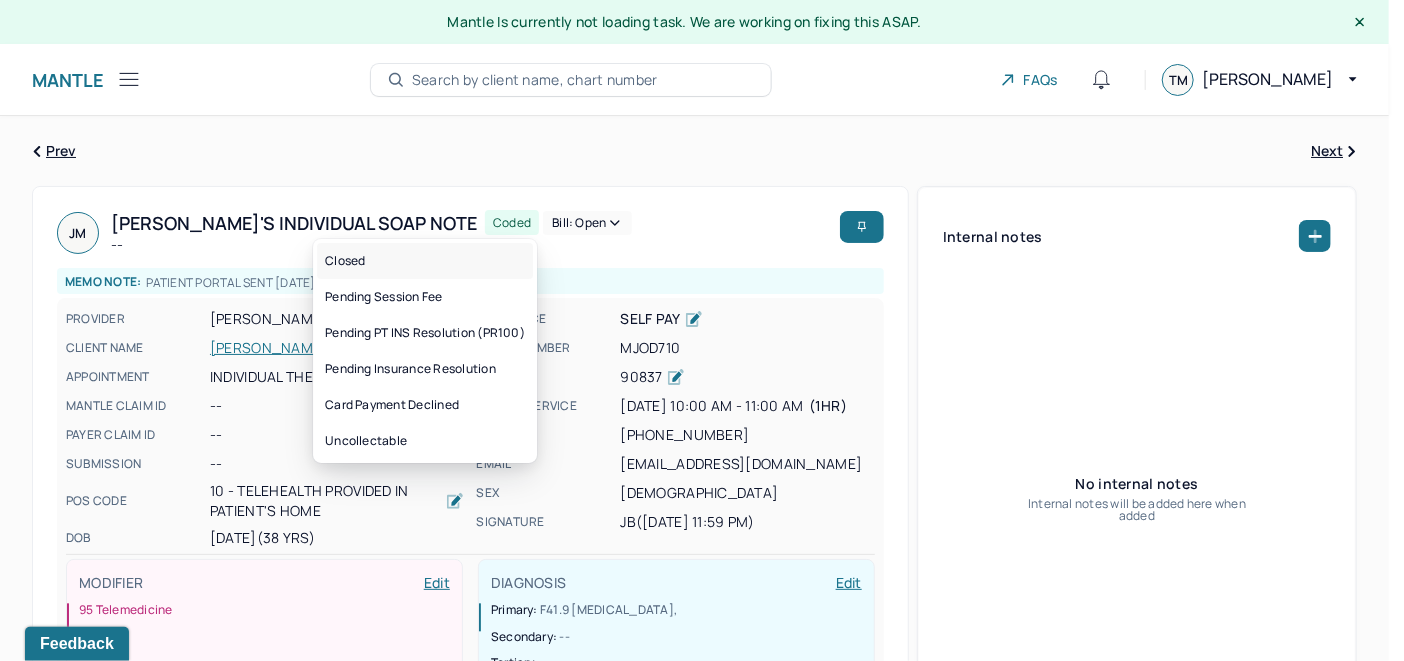 click on "Closed" at bounding box center (425, 261) 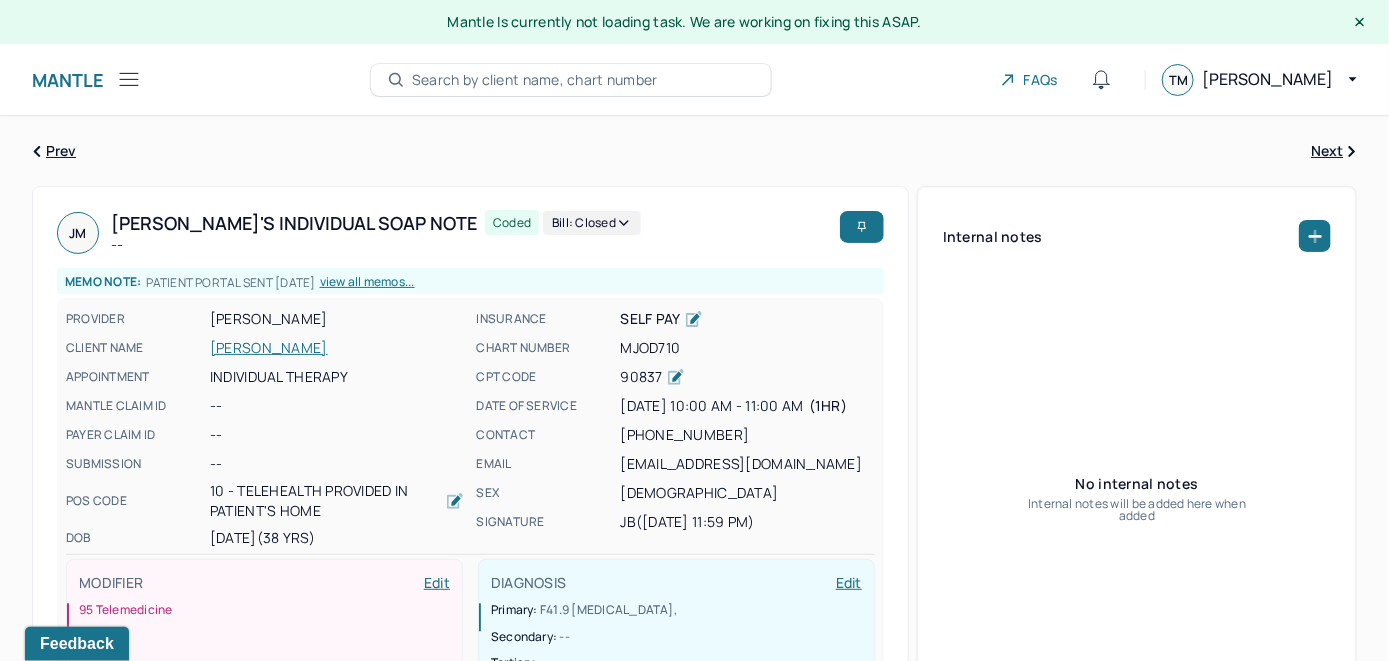 click on "Search by client name, chart number" at bounding box center (535, 80) 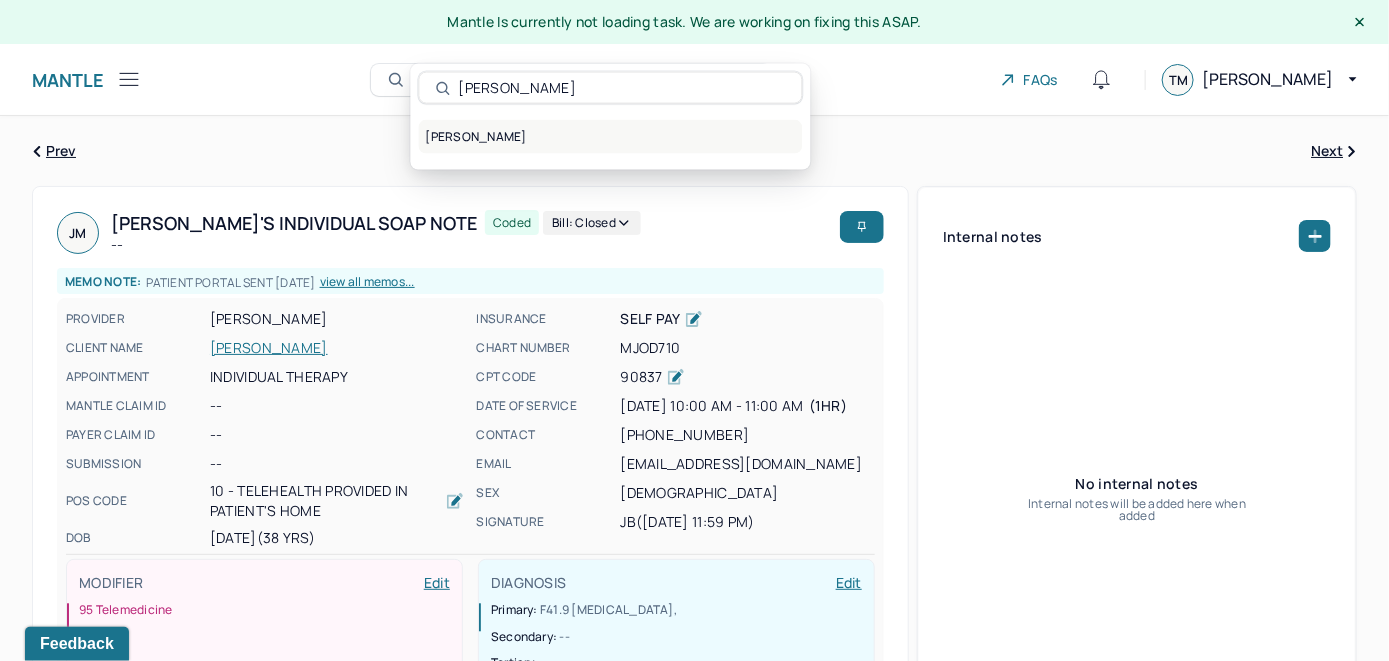 type on "Jasmin Grewal" 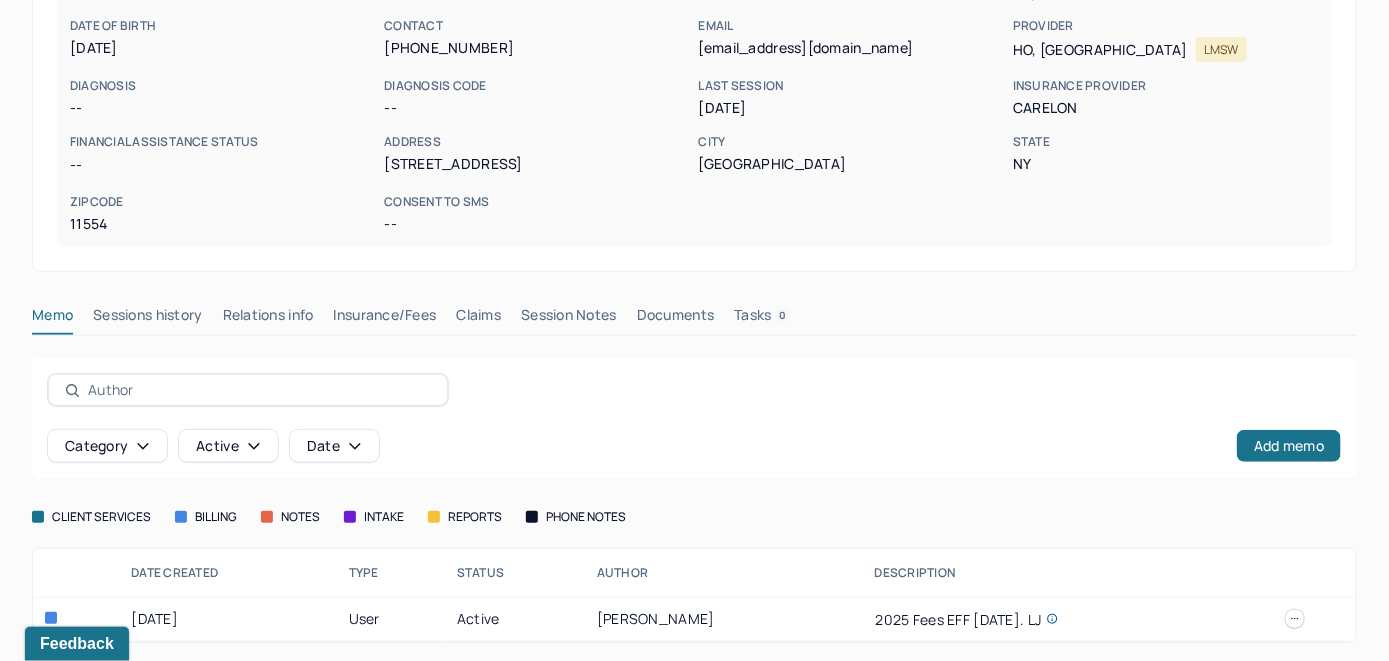 scroll, scrollTop: 305, scrollLeft: 0, axis: vertical 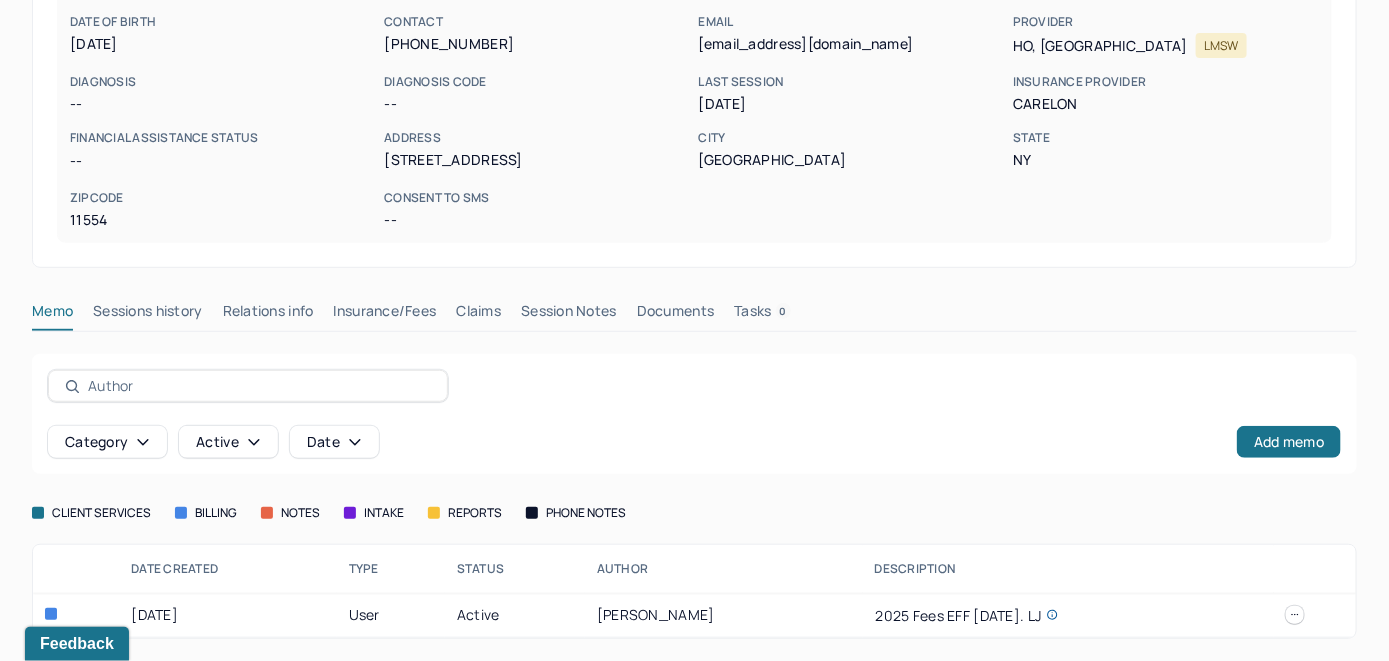 click on "Insurance/Fees" at bounding box center (385, 315) 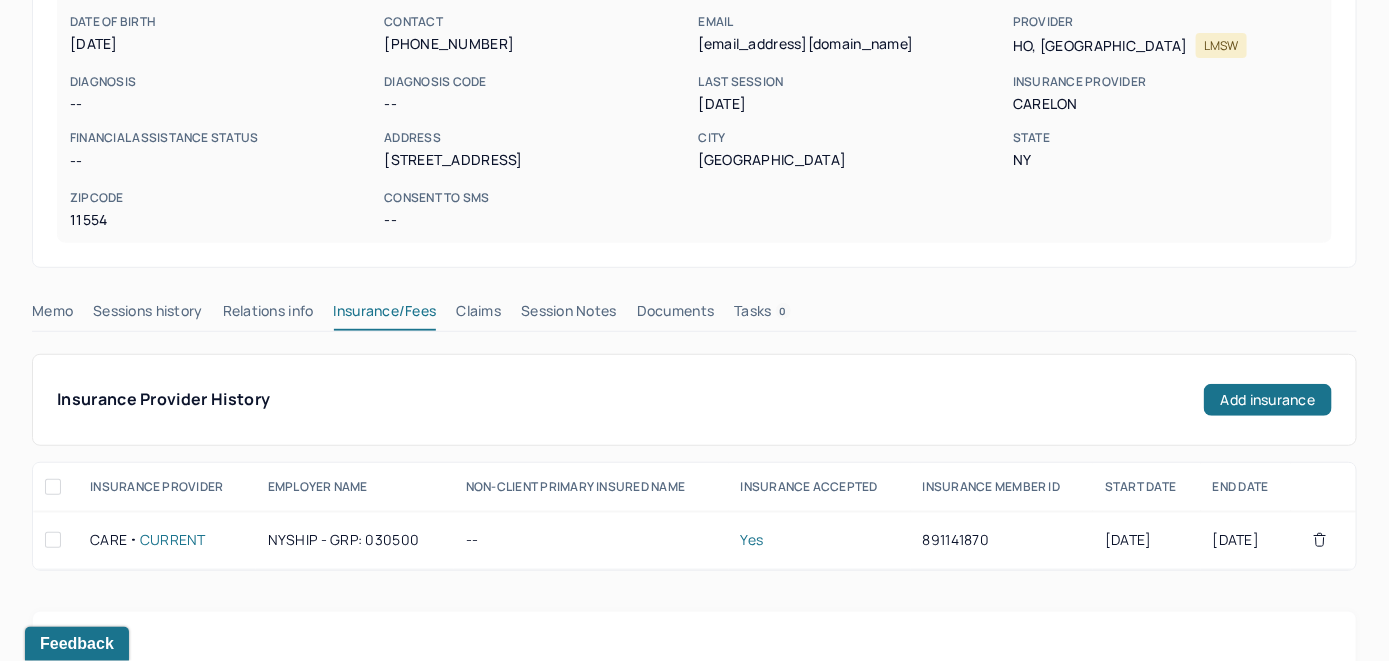 click on "Claims" at bounding box center (478, 315) 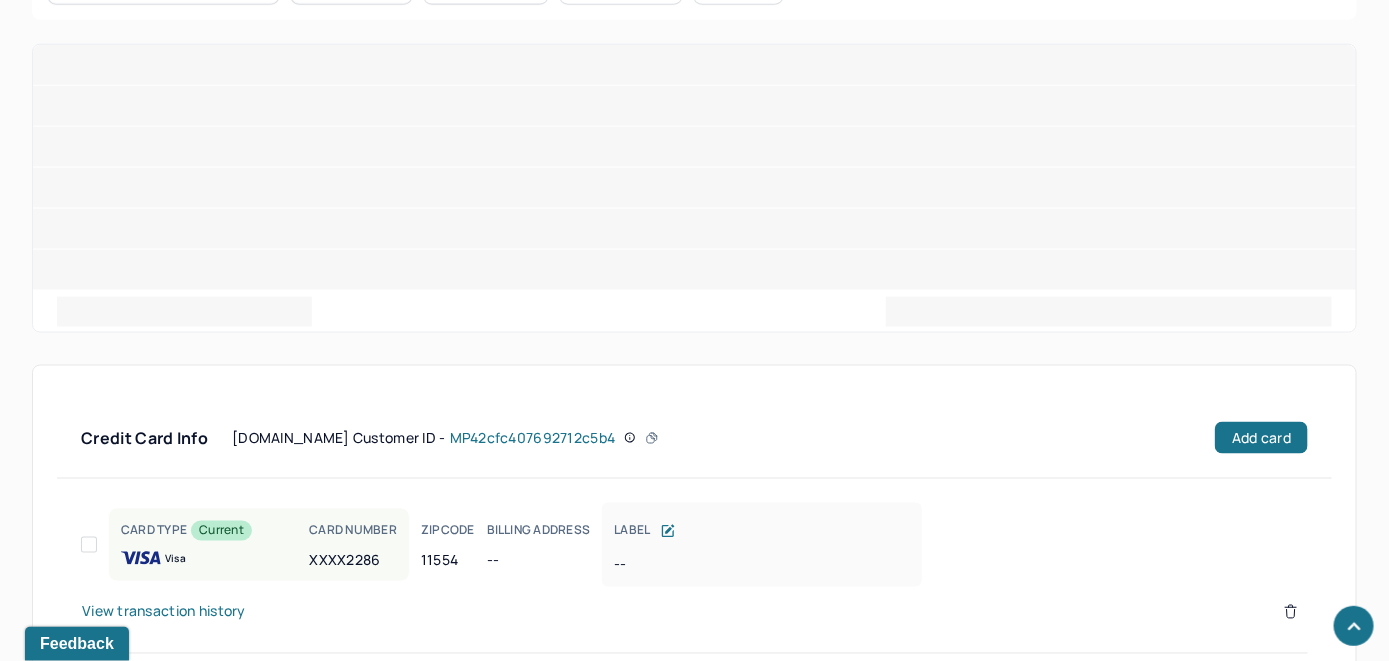 scroll, scrollTop: 1019, scrollLeft: 0, axis: vertical 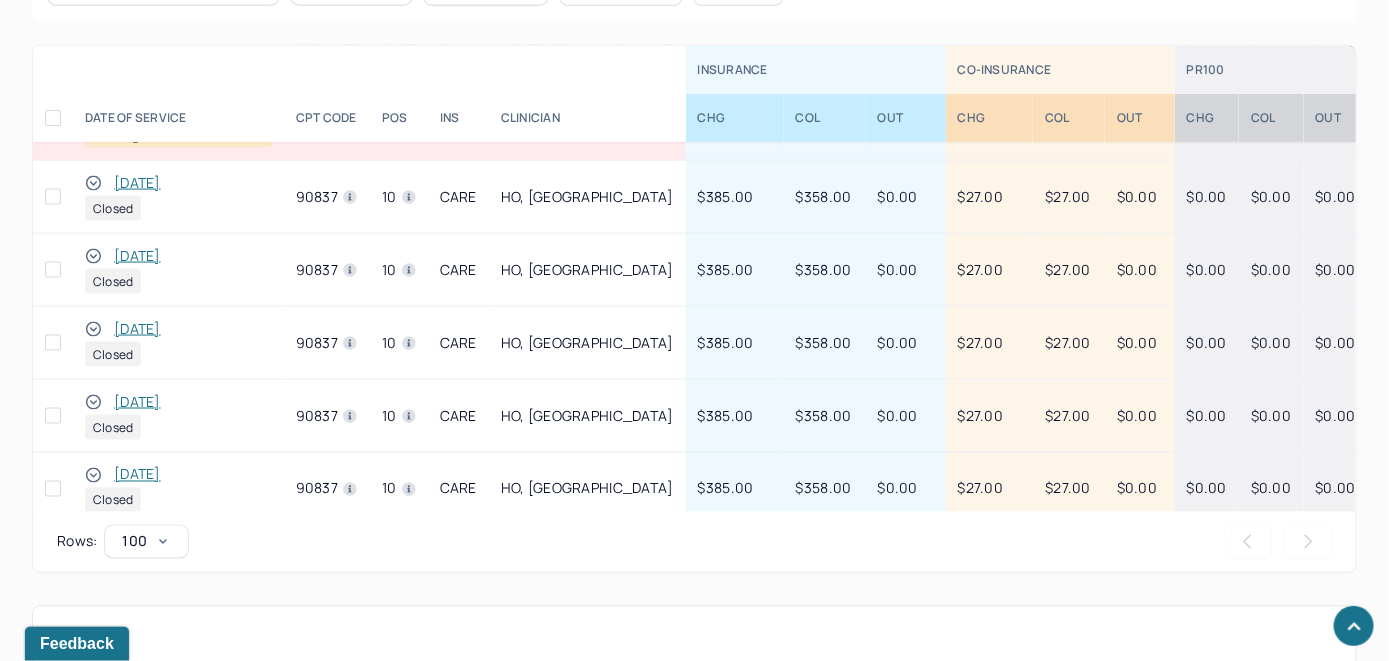 click on "Rows per page :   100       Previous     Next" at bounding box center [694, 542] 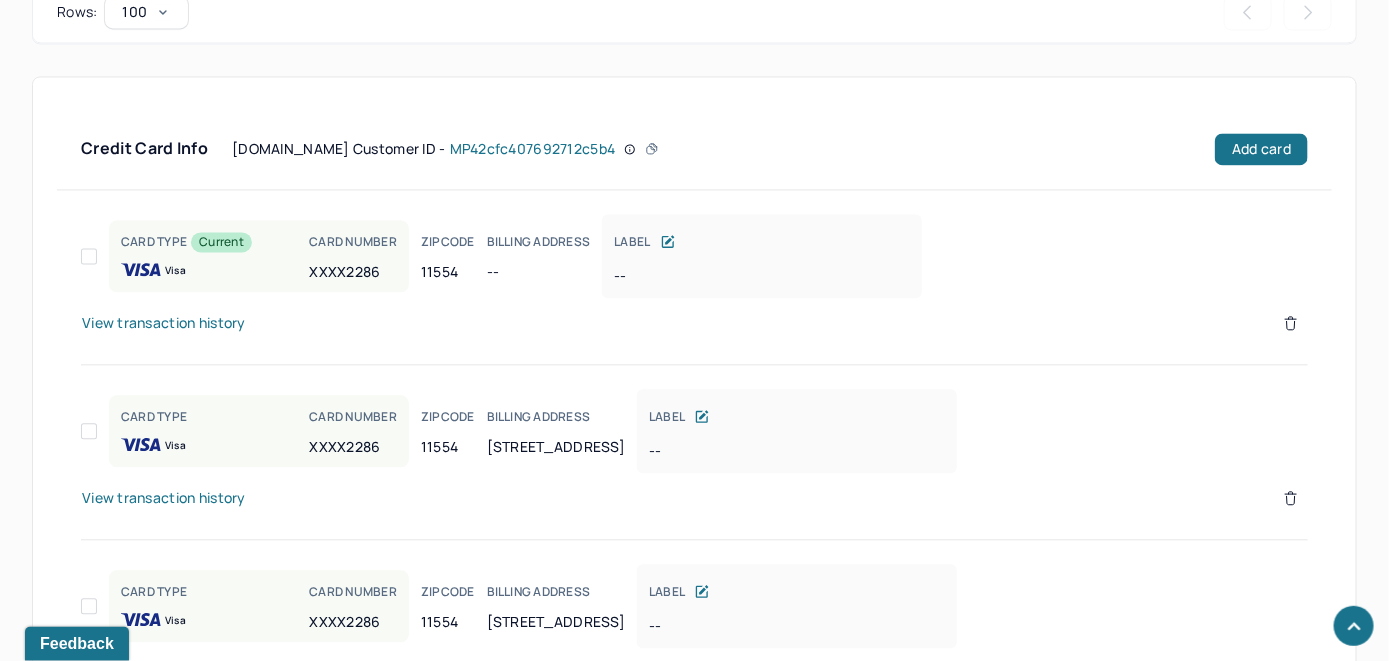 scroll, scrollTop: 1679, scrollLeft: 0, axis: vertical 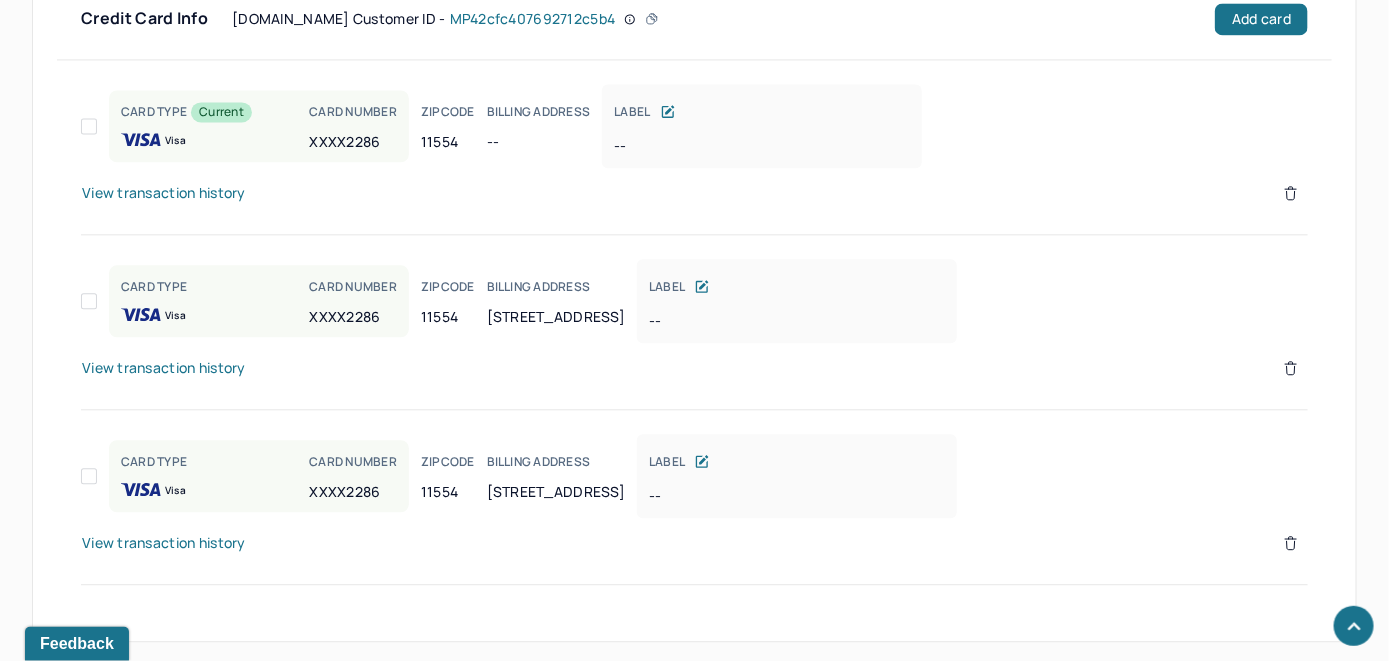 click on "View transaction history" at bounding box center [164, 368] 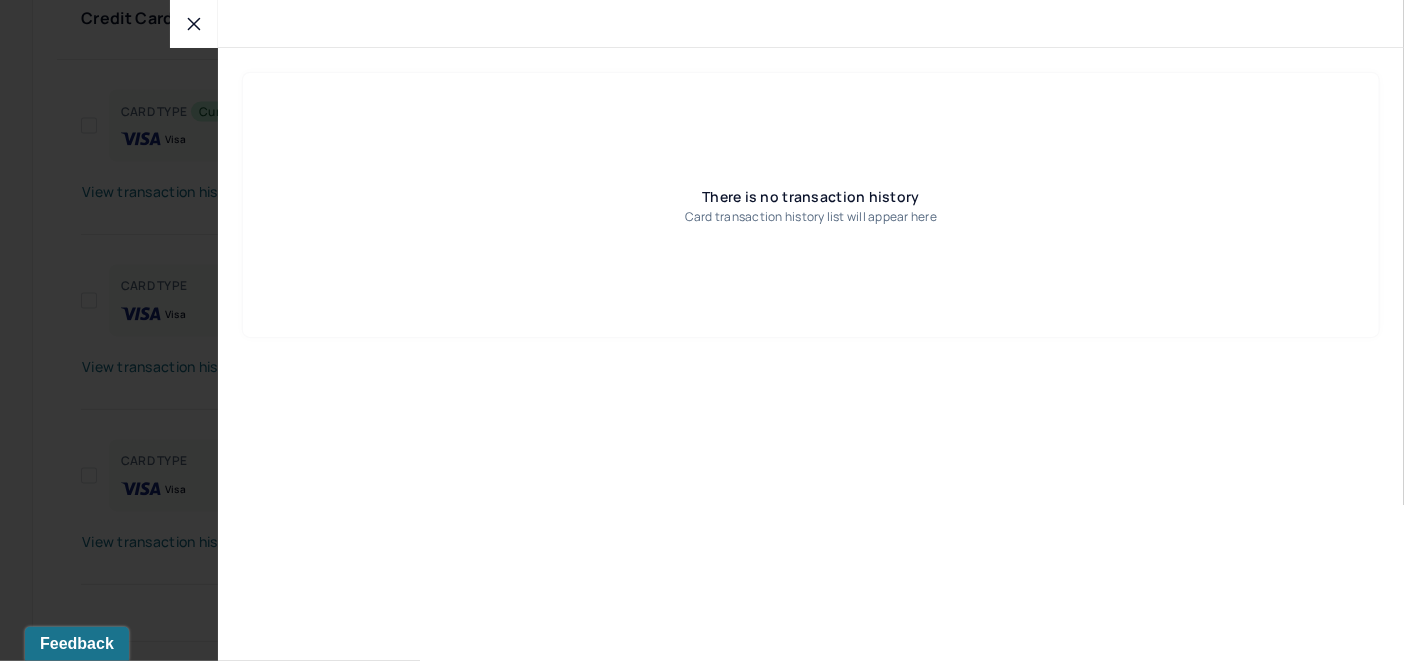click at bounding box center (194, 24) 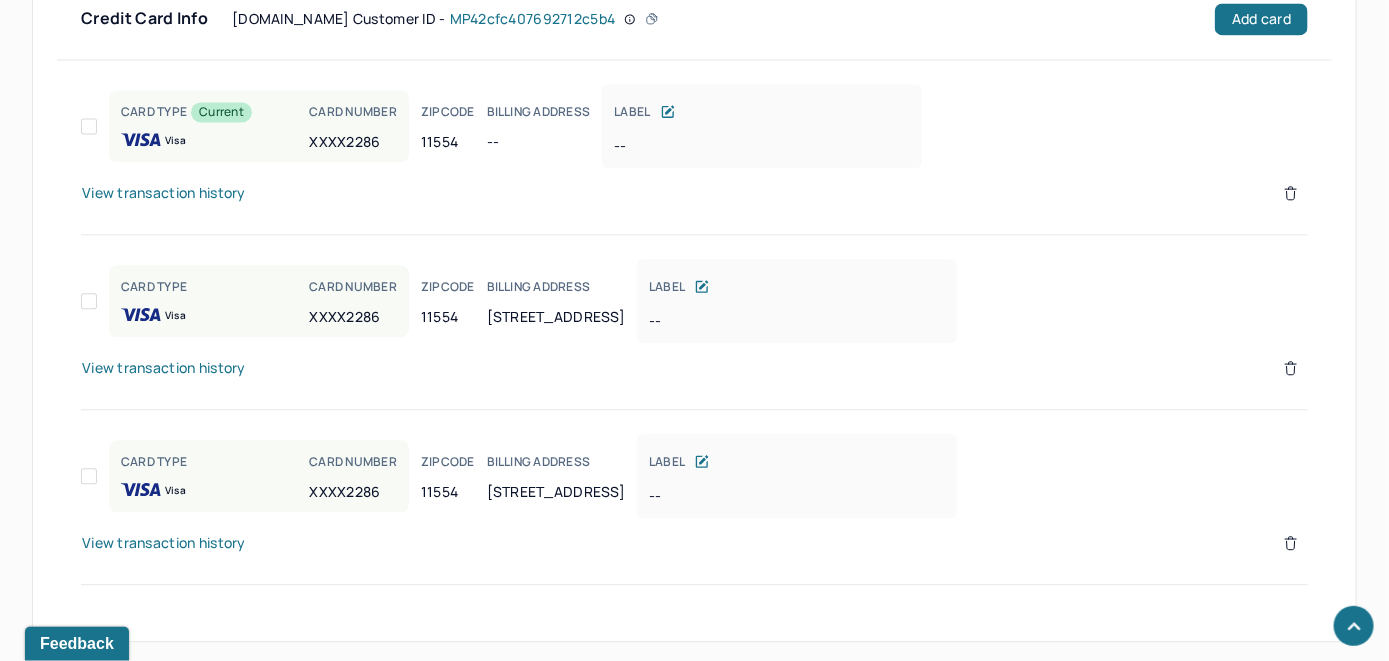 click on "View transaction history" at bounding box center [164, 543] 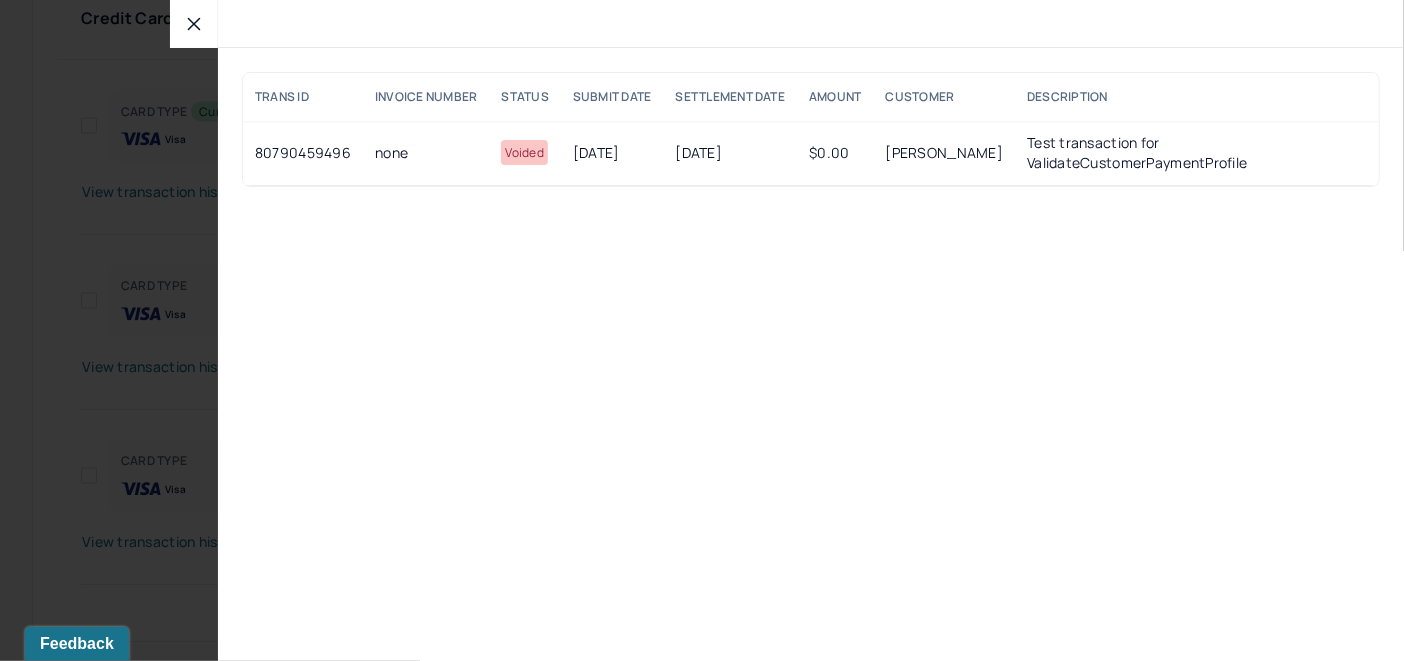 click 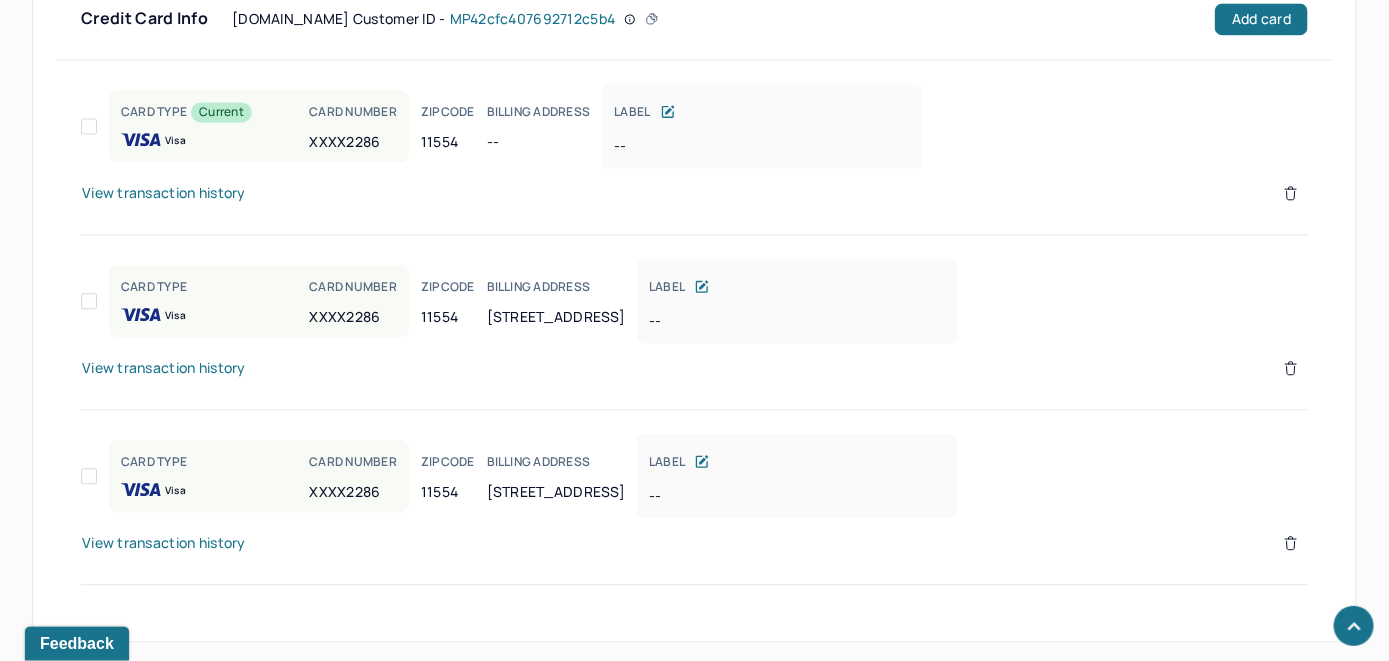 click on "View transaction history" at bounding box center [164, 193] 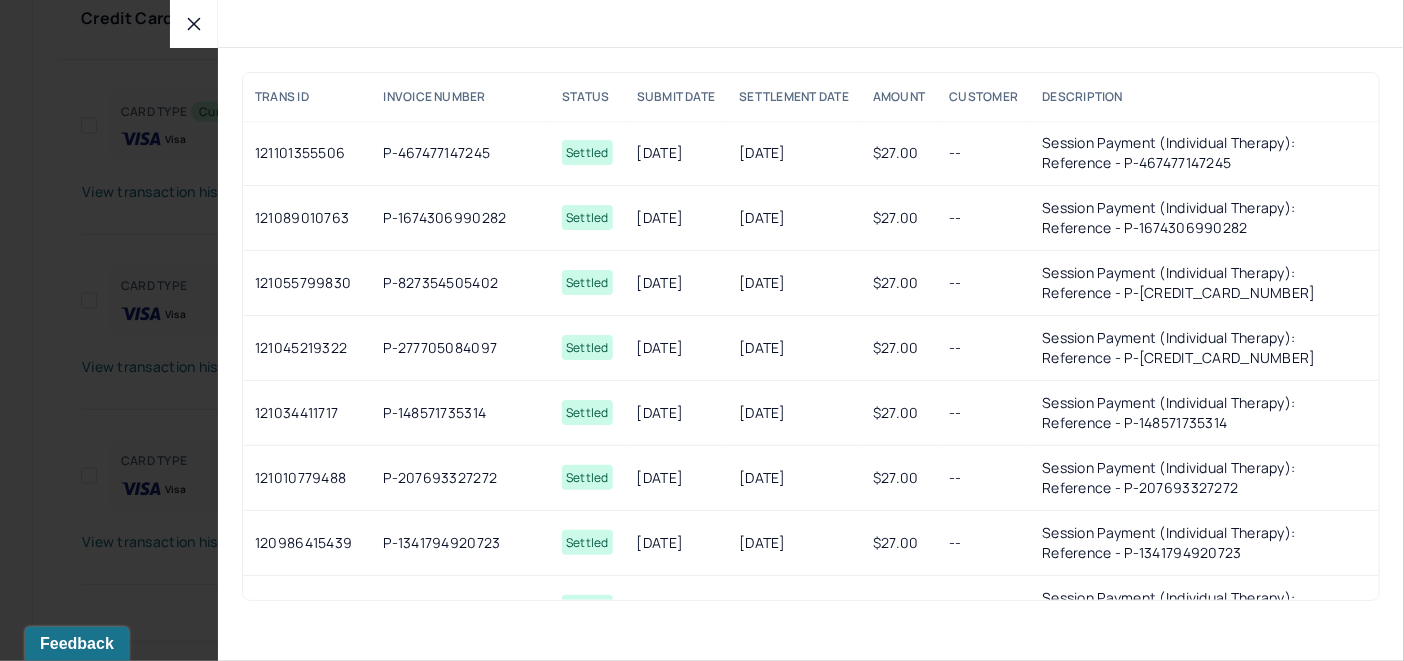 click 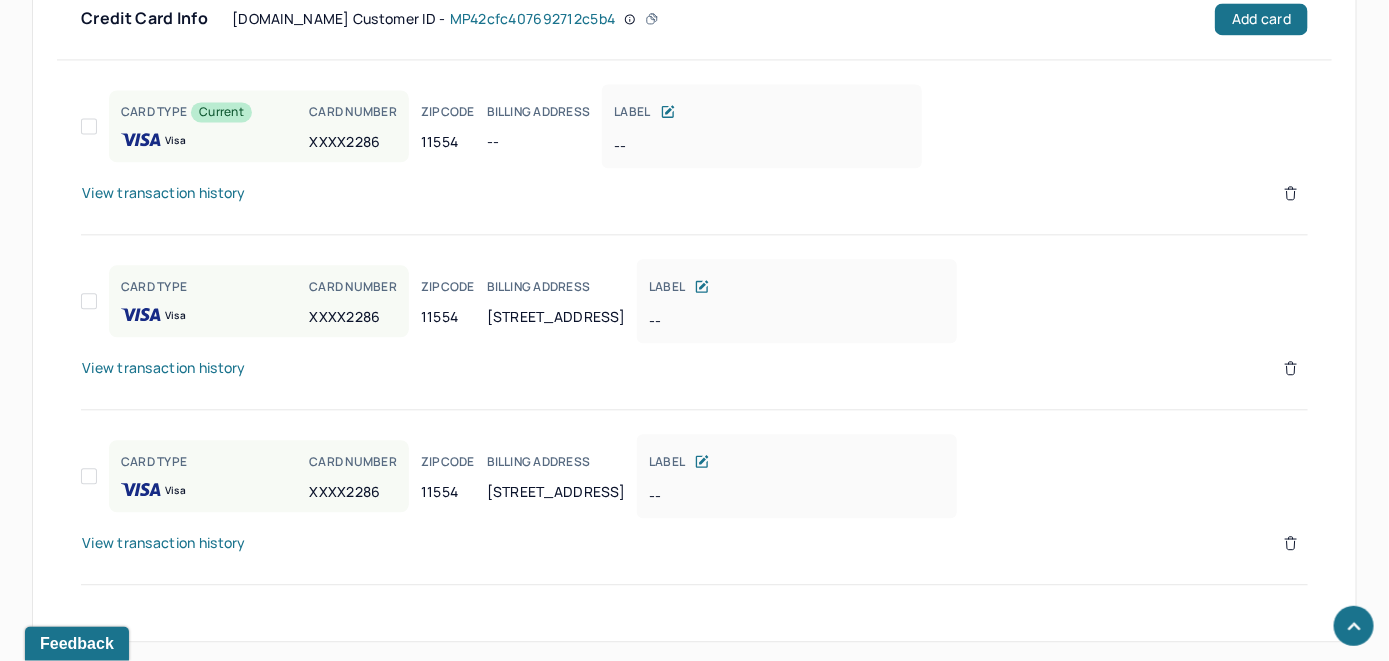 click 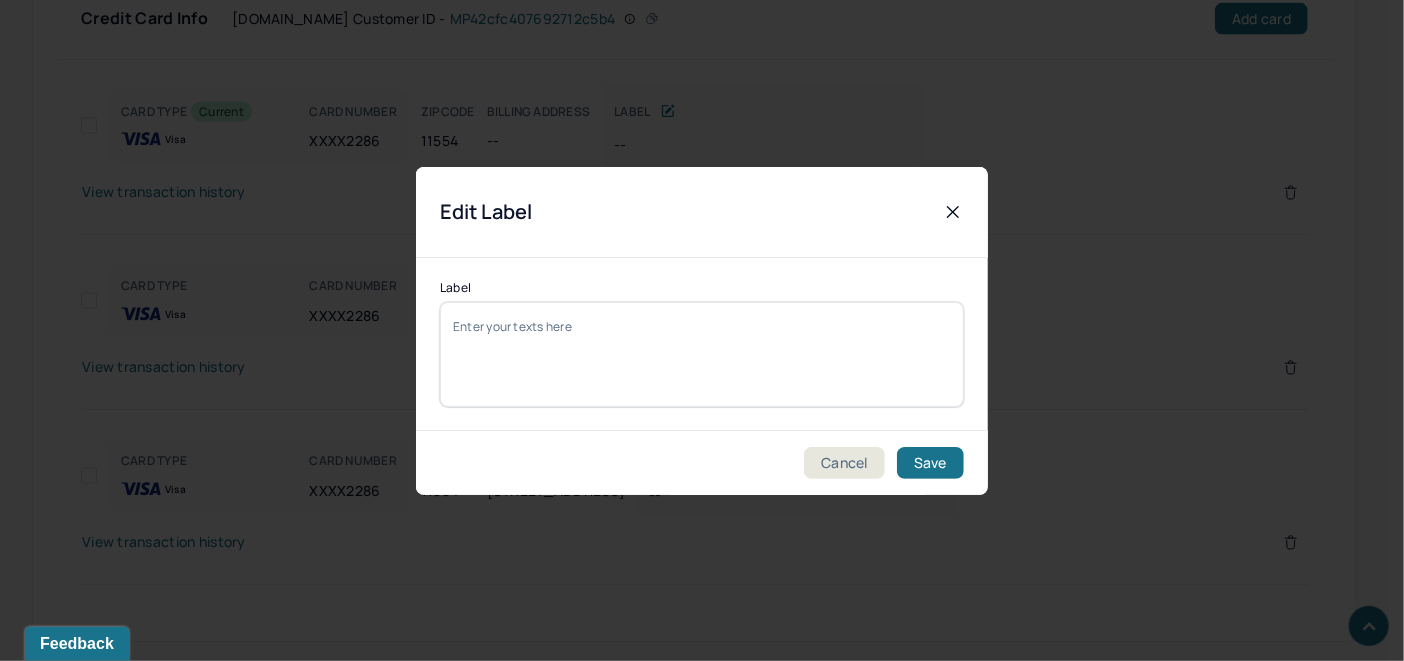 click on "Label" at bounding box center [702, 354] 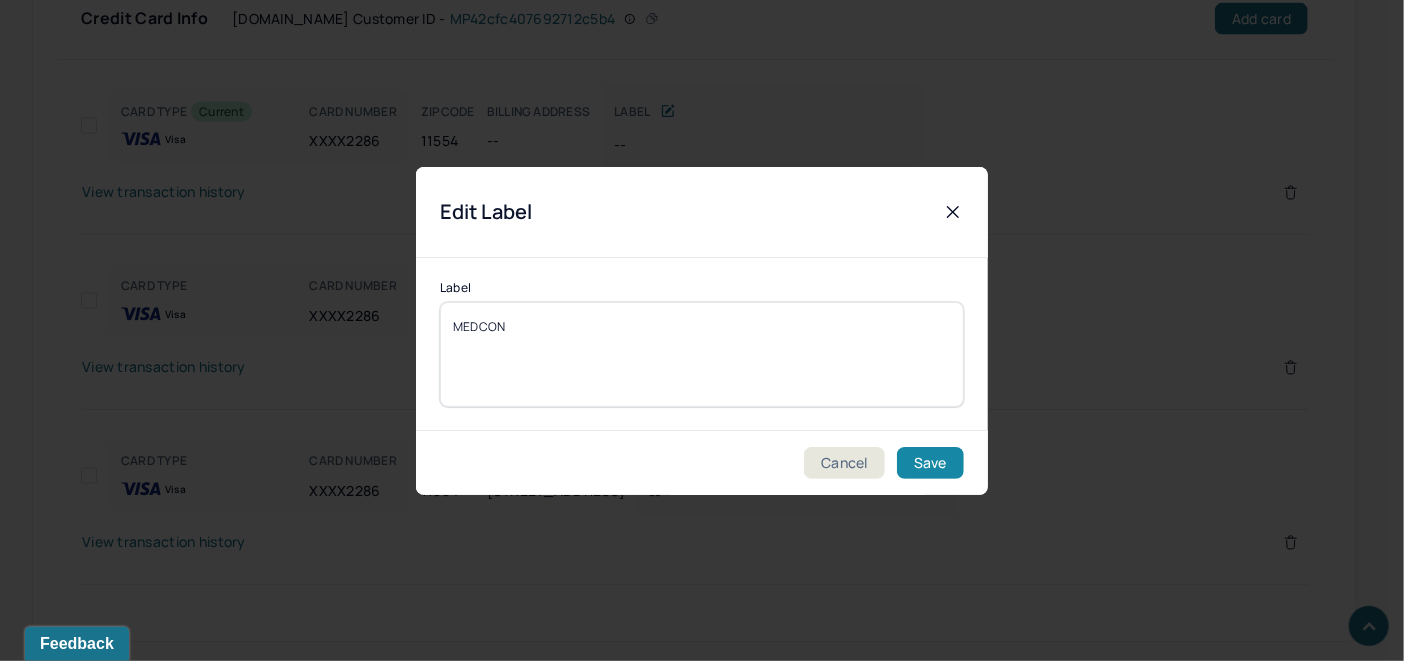 type on "MEDCON" 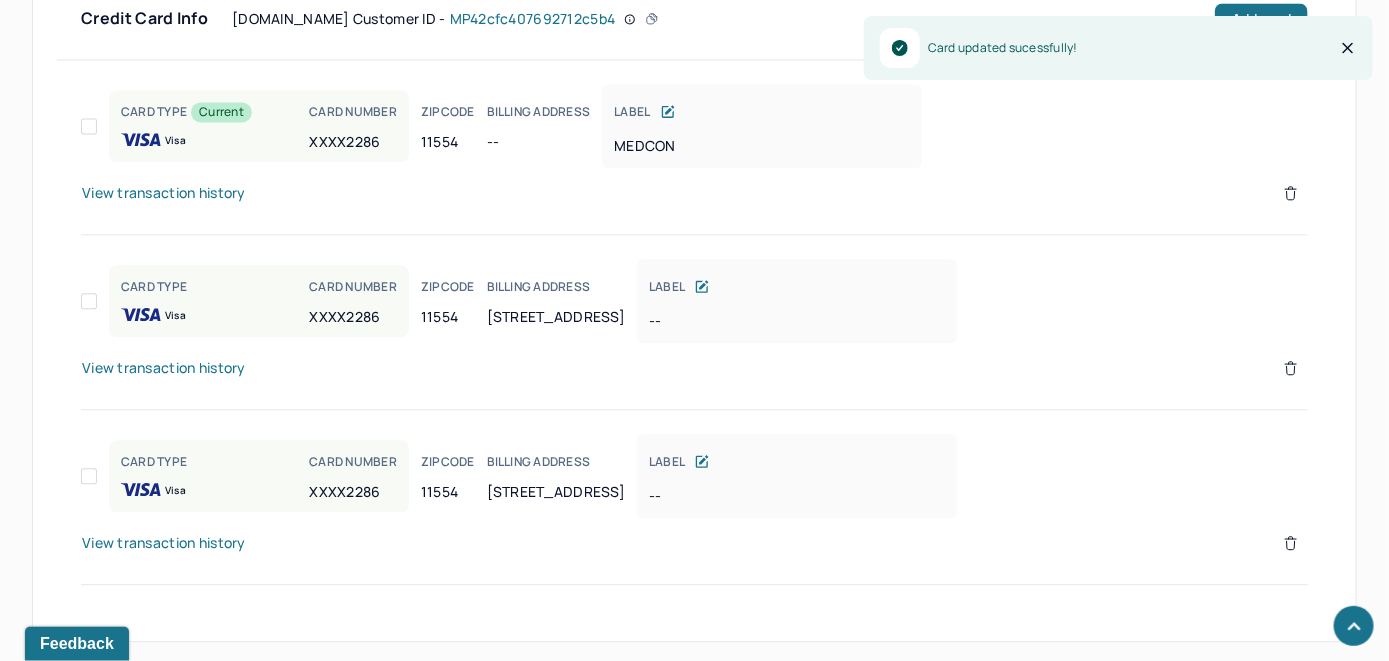 click 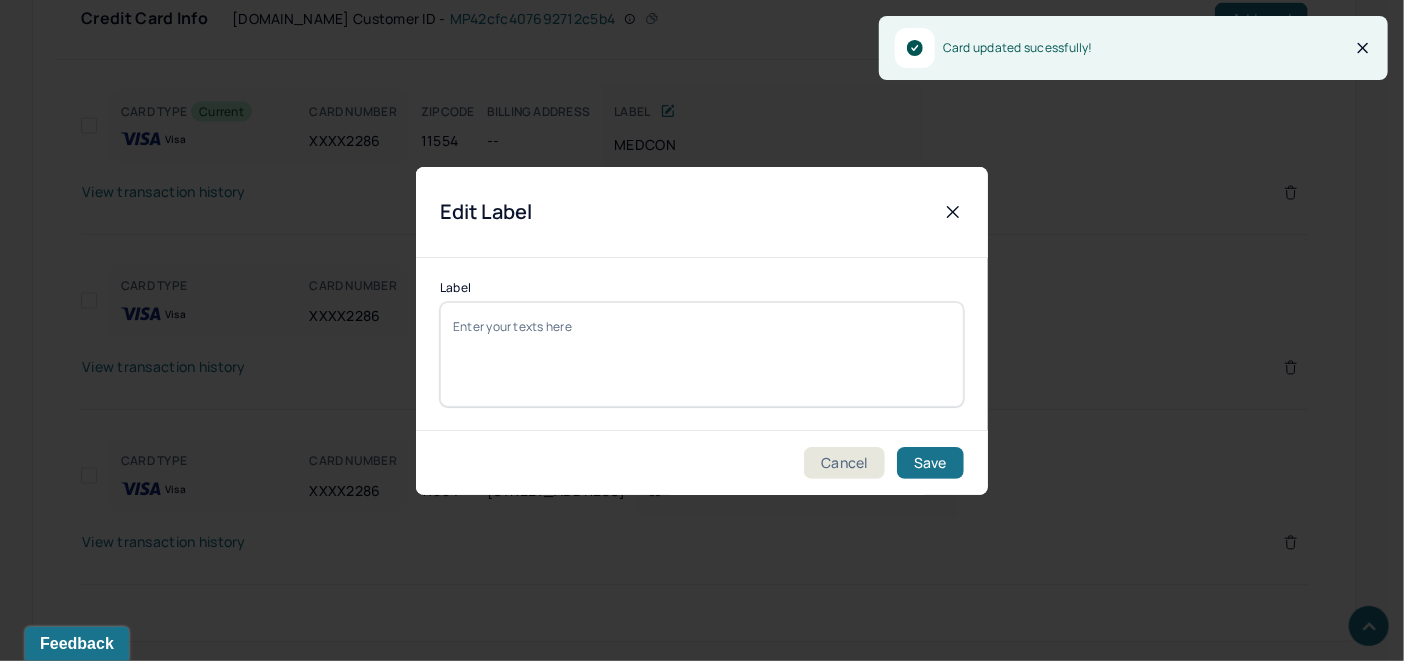 click on "Label" at bounding box center [702, 354] 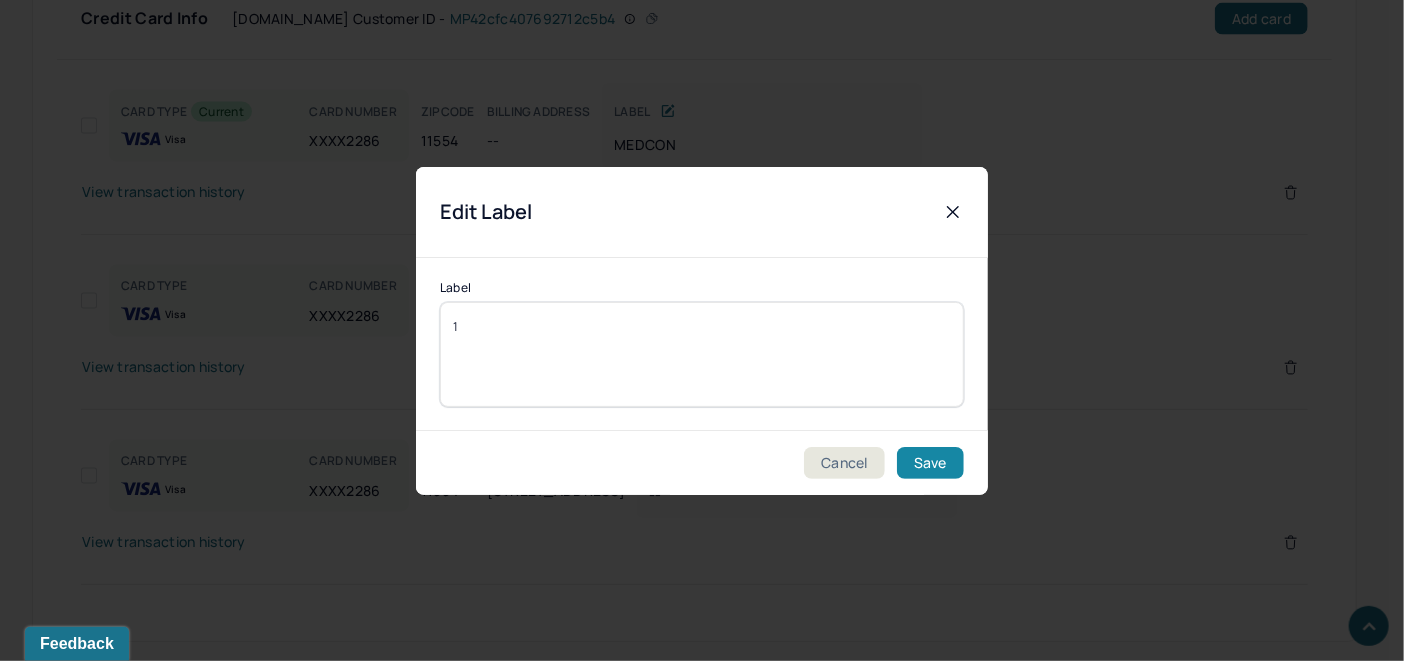 type on "1" 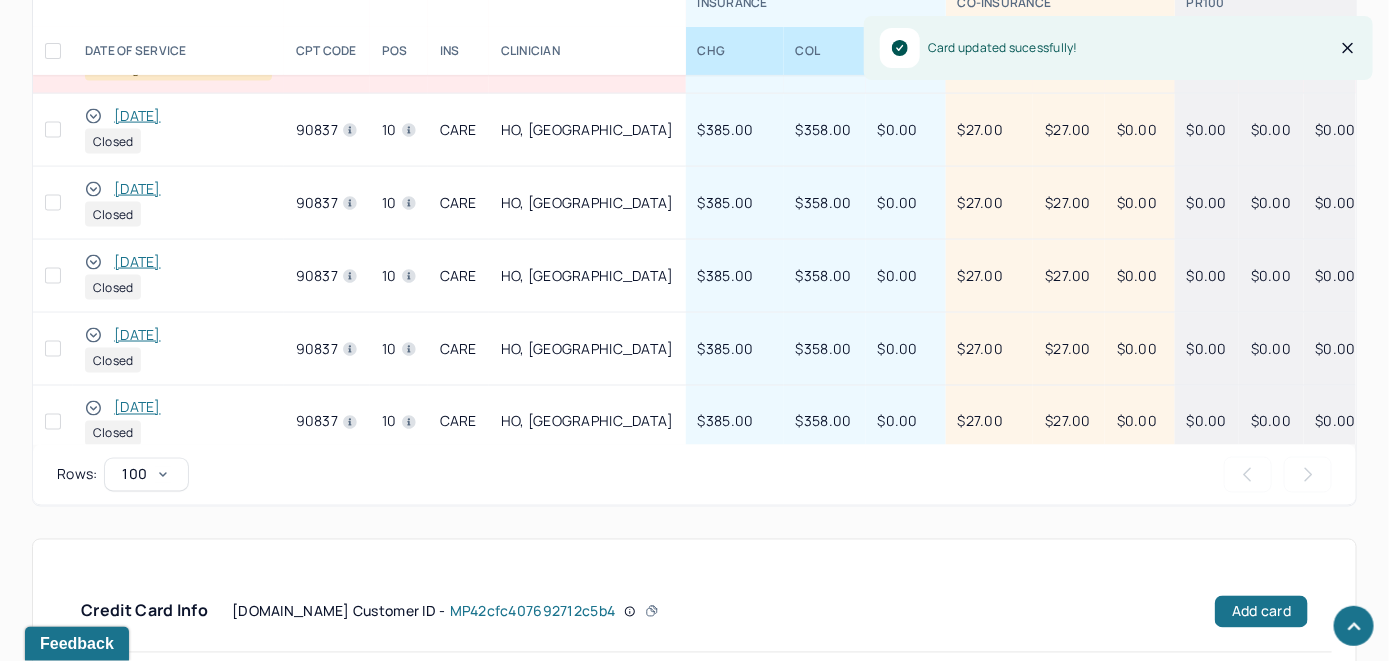 scroll, scrollTop: 1079, scrollLeft: 0, axis: vertical 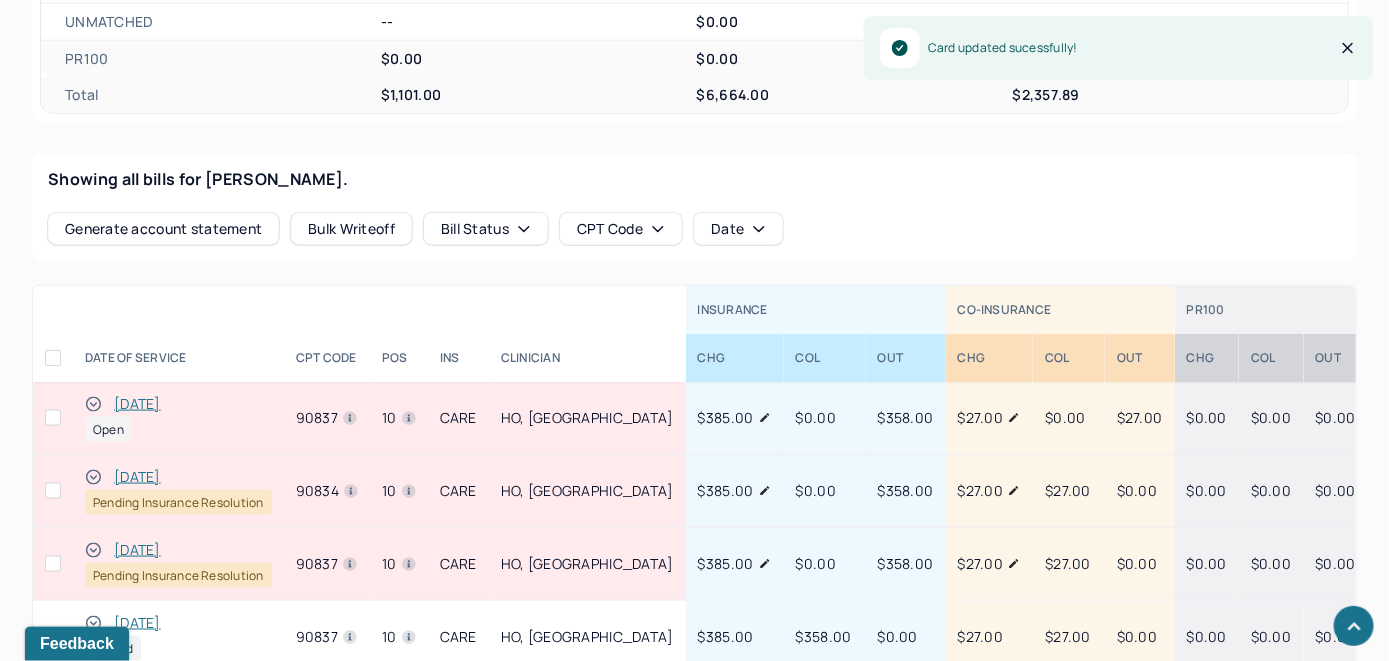click on "[DATE]" at bounding box center (137, 404) 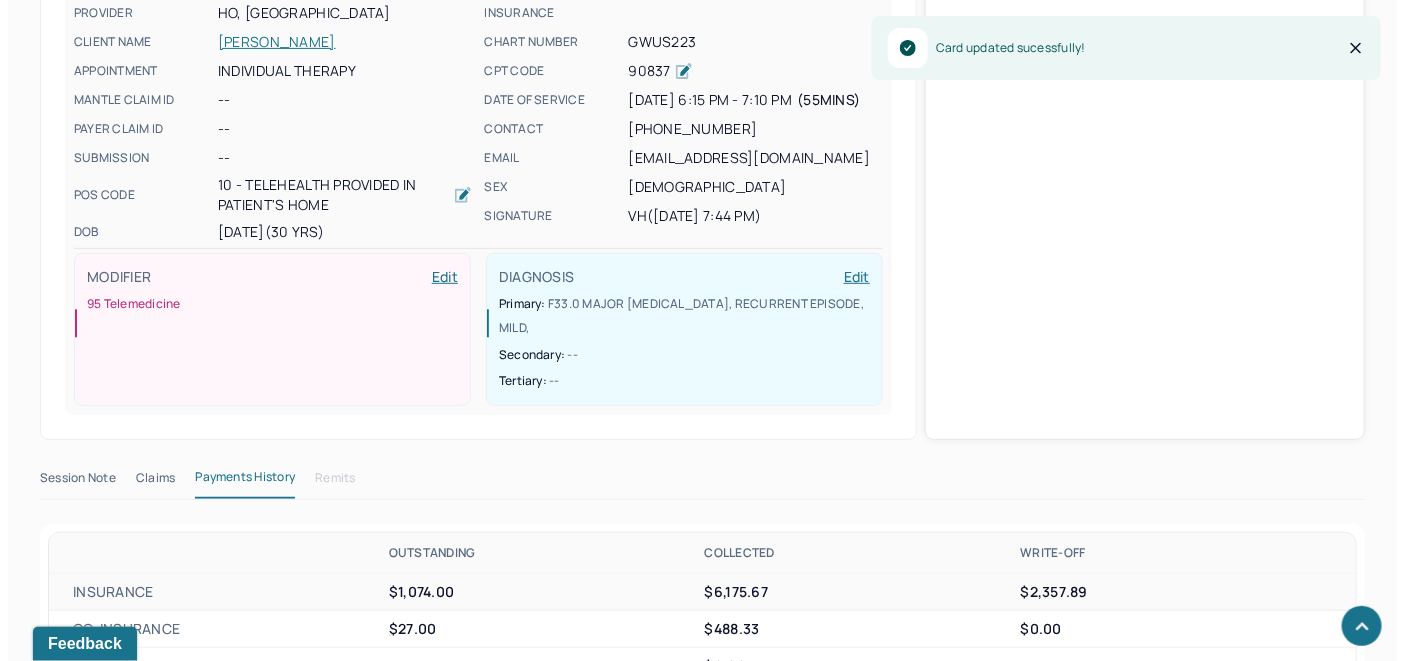 scroll, scrollTop: 779, scrollLeft: 0, axis: vertical 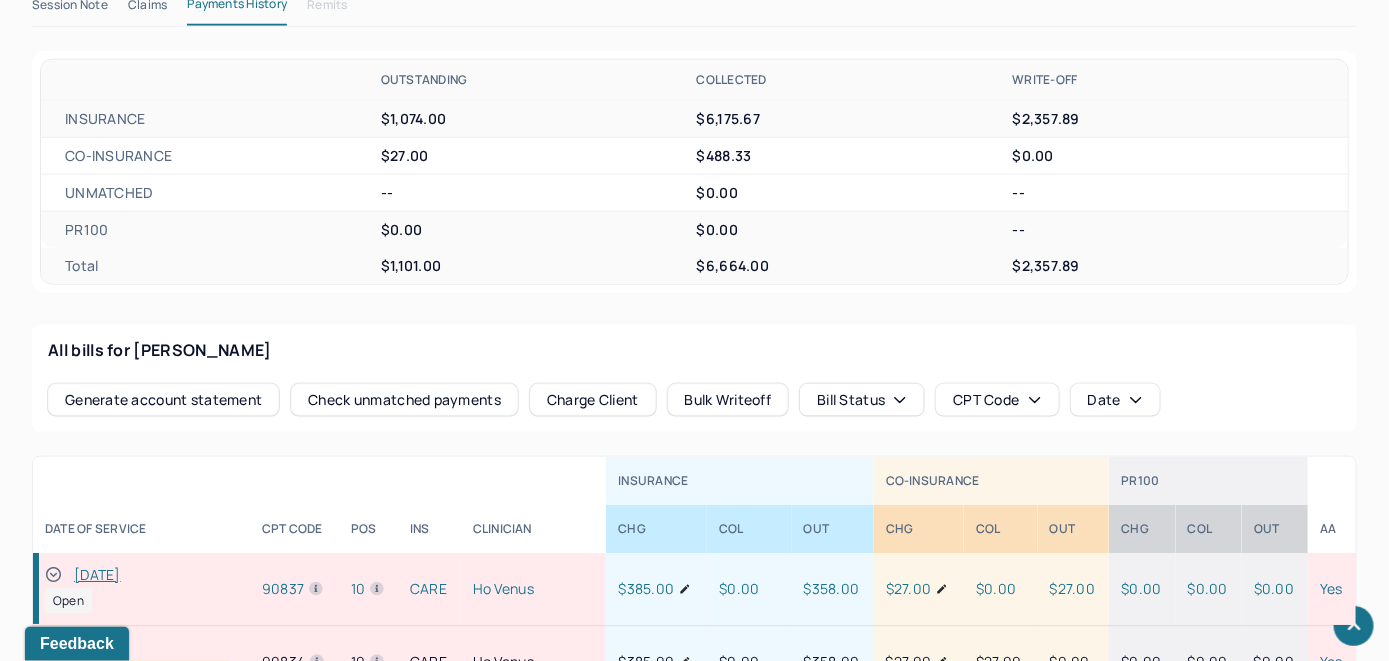 click on "Check unmatched payments" at bounding box center (404, 400) 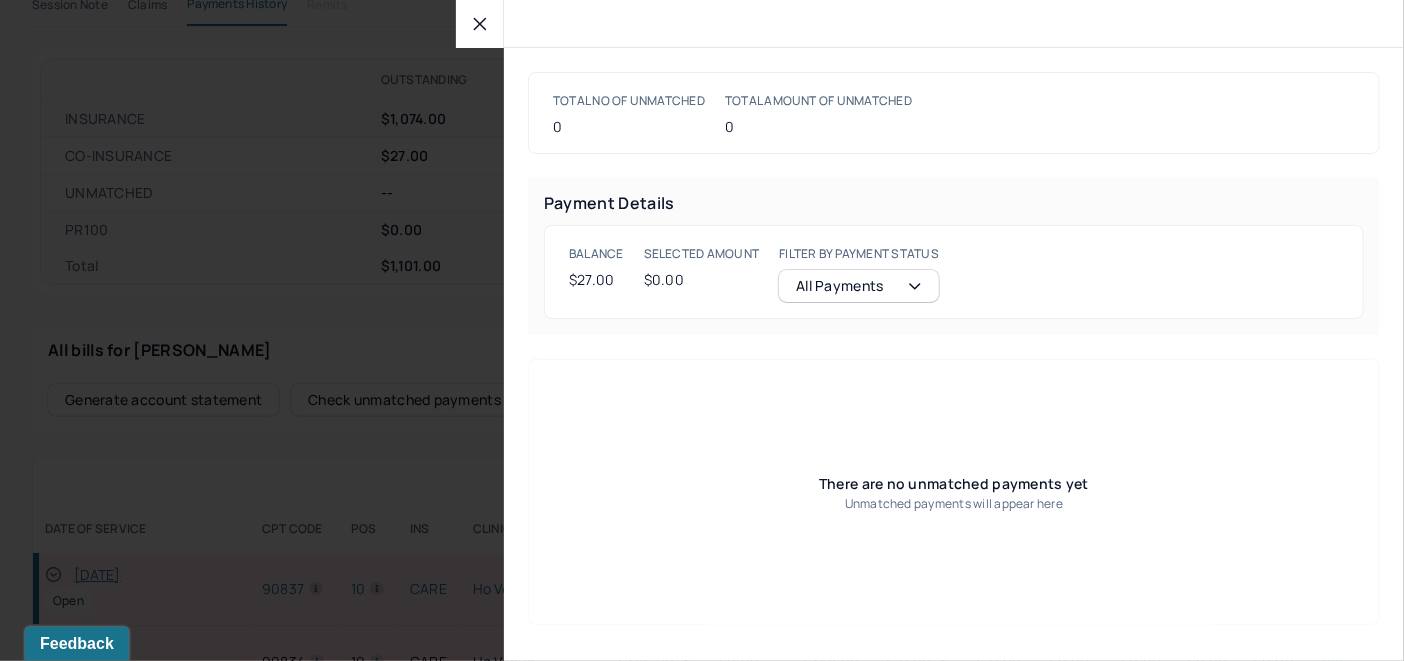click 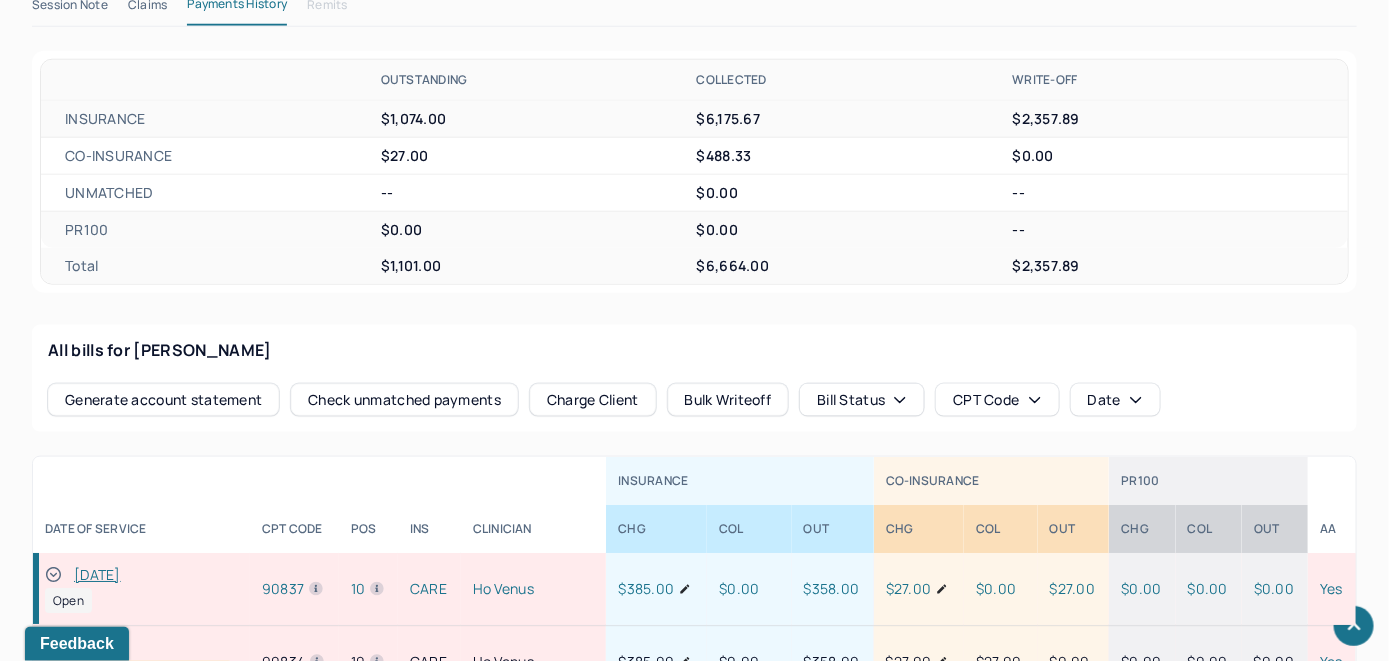 click on "Charge Client" at bounding box center [593, 400] 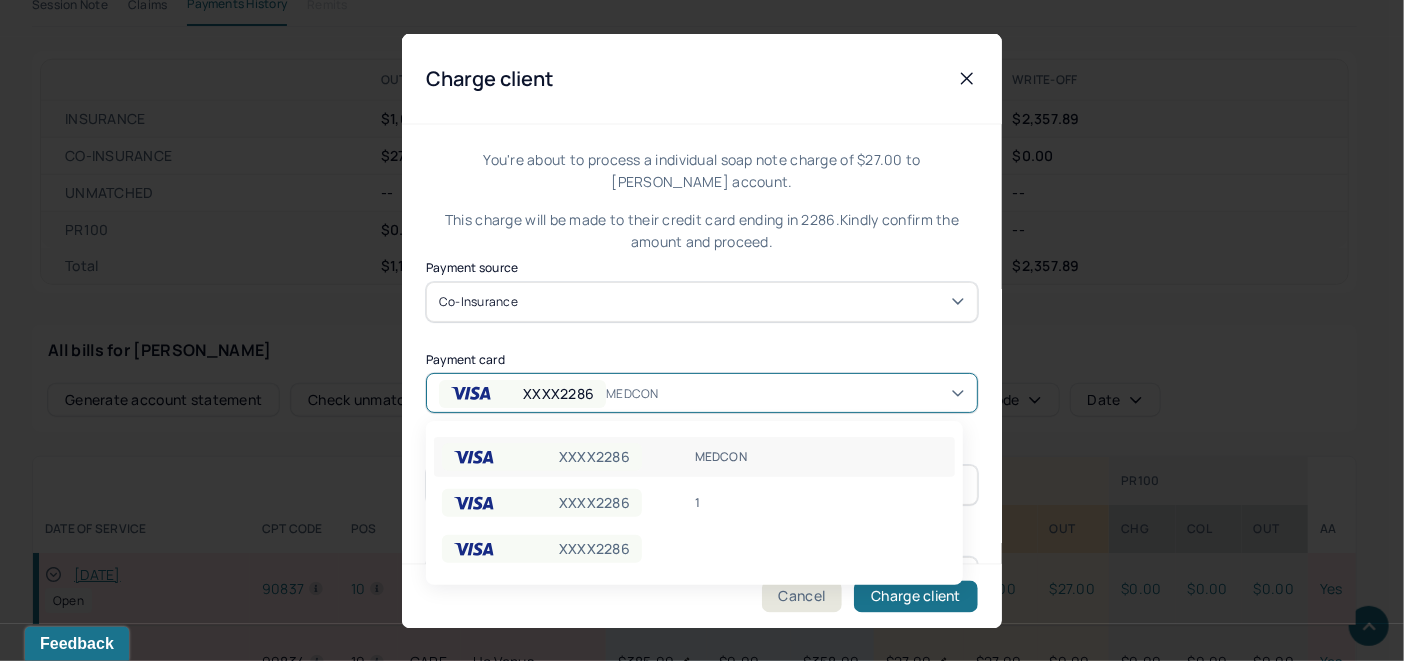 click on "XXXX2286 MEDCON" at bounding box center (702, 393) 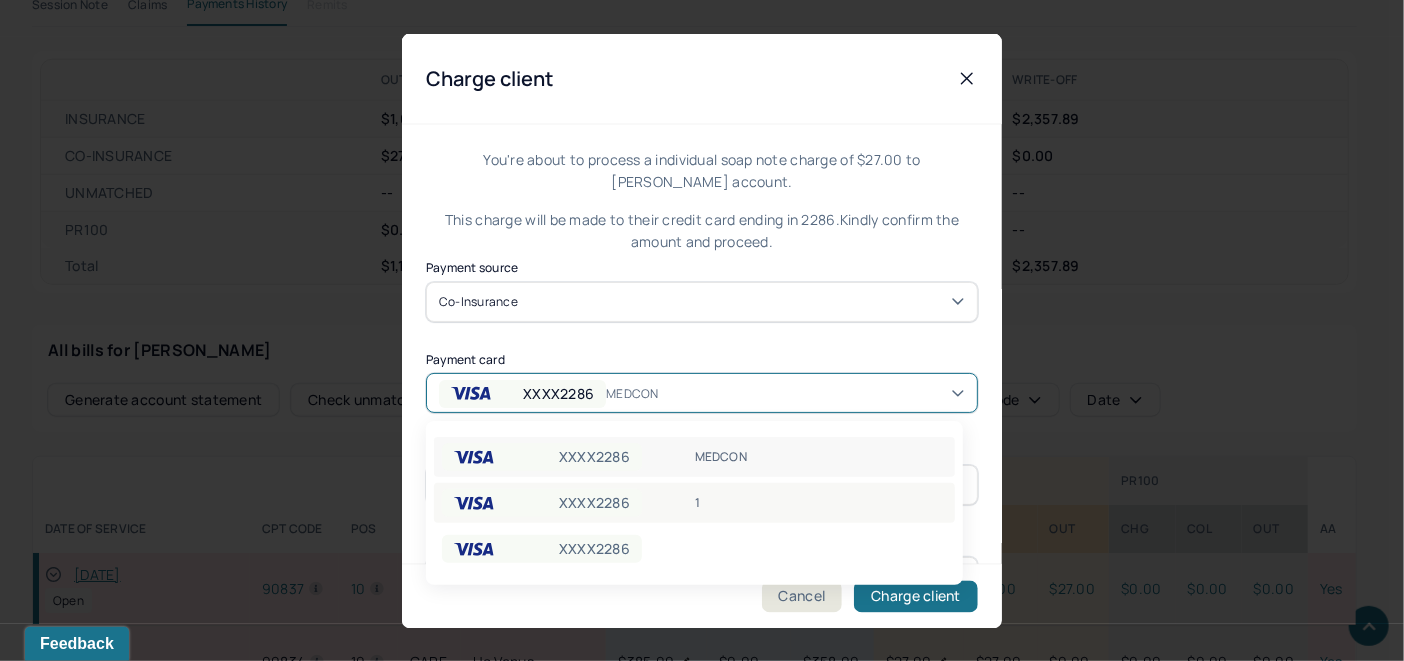 click on "1" at bounding box center (821, 503) 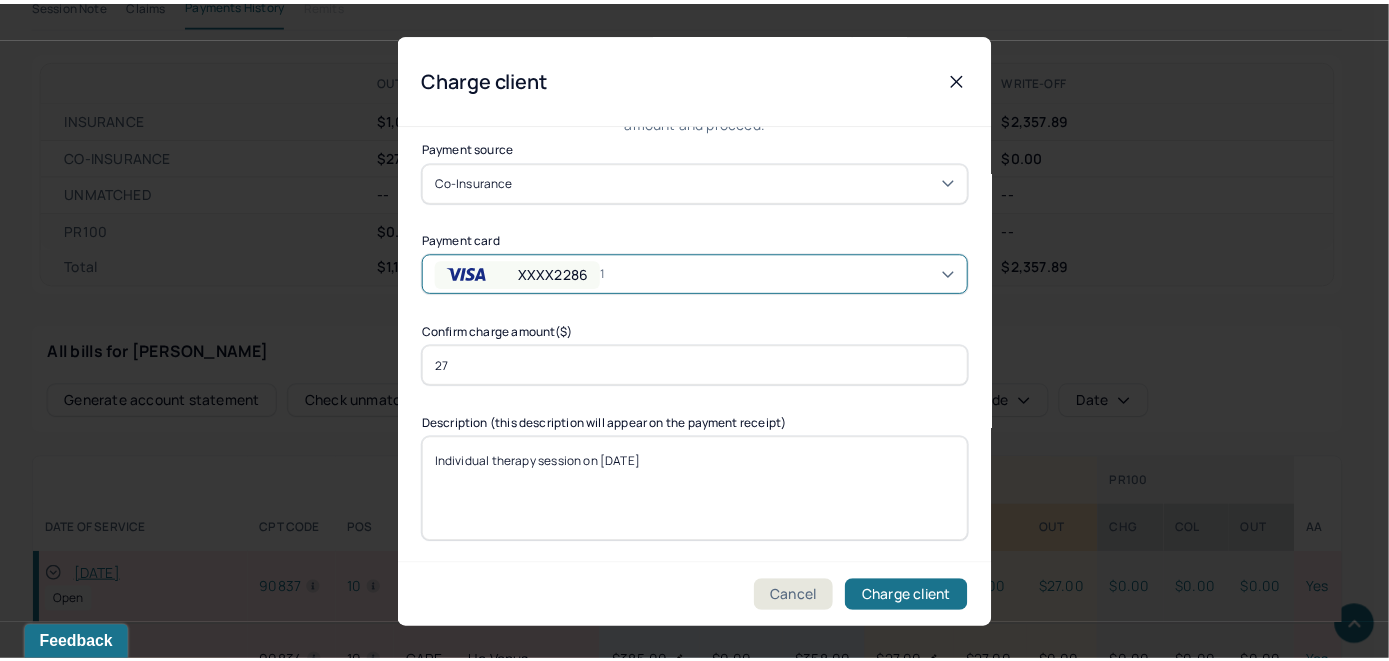 scroll, scrollTop: 121, scrollLeft: 0, axis: vertical 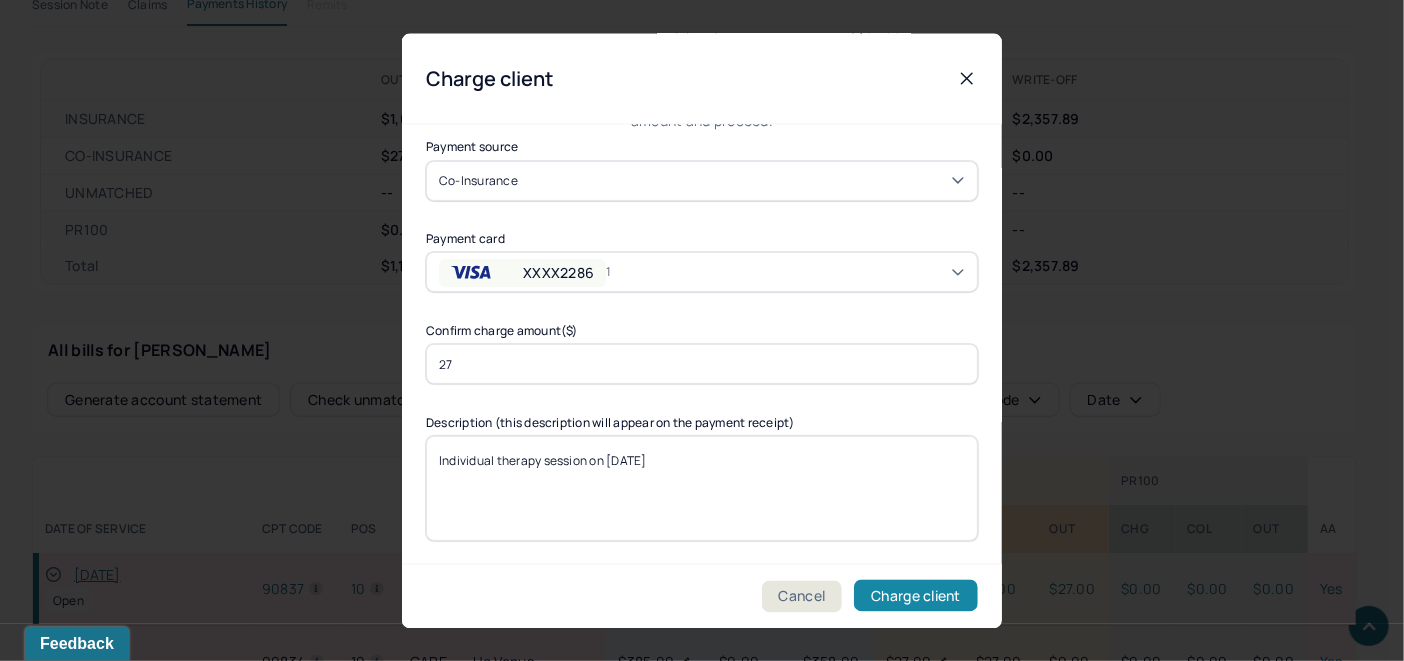 click on "Charge client" at bounding box center (916, 596) 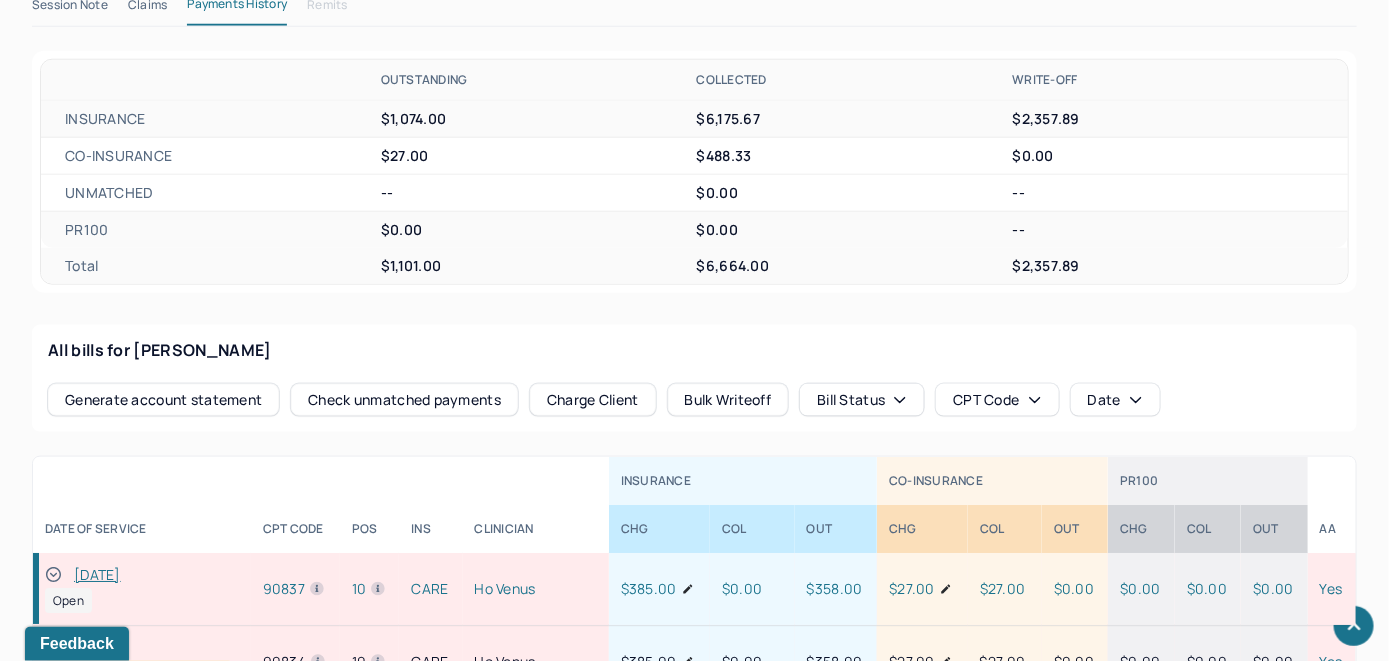 click 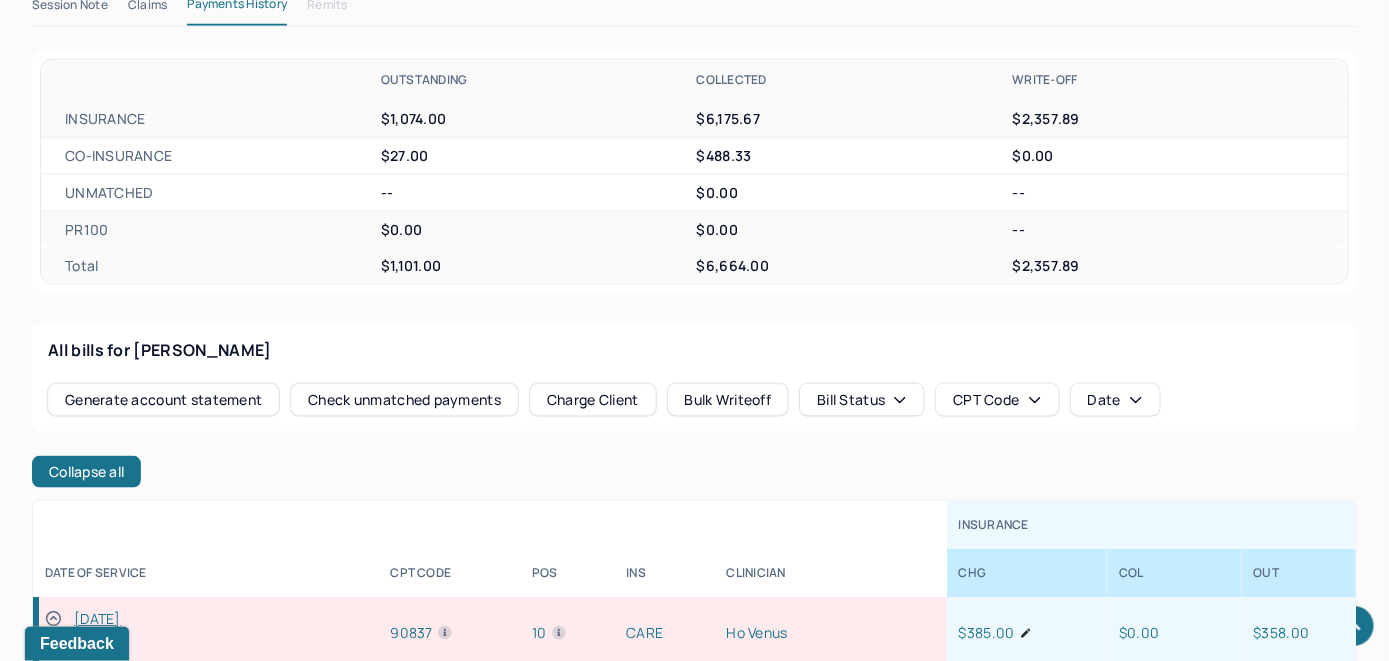 scroll, scrollTop: 1079, scrollLeft: 0, axis: vertical 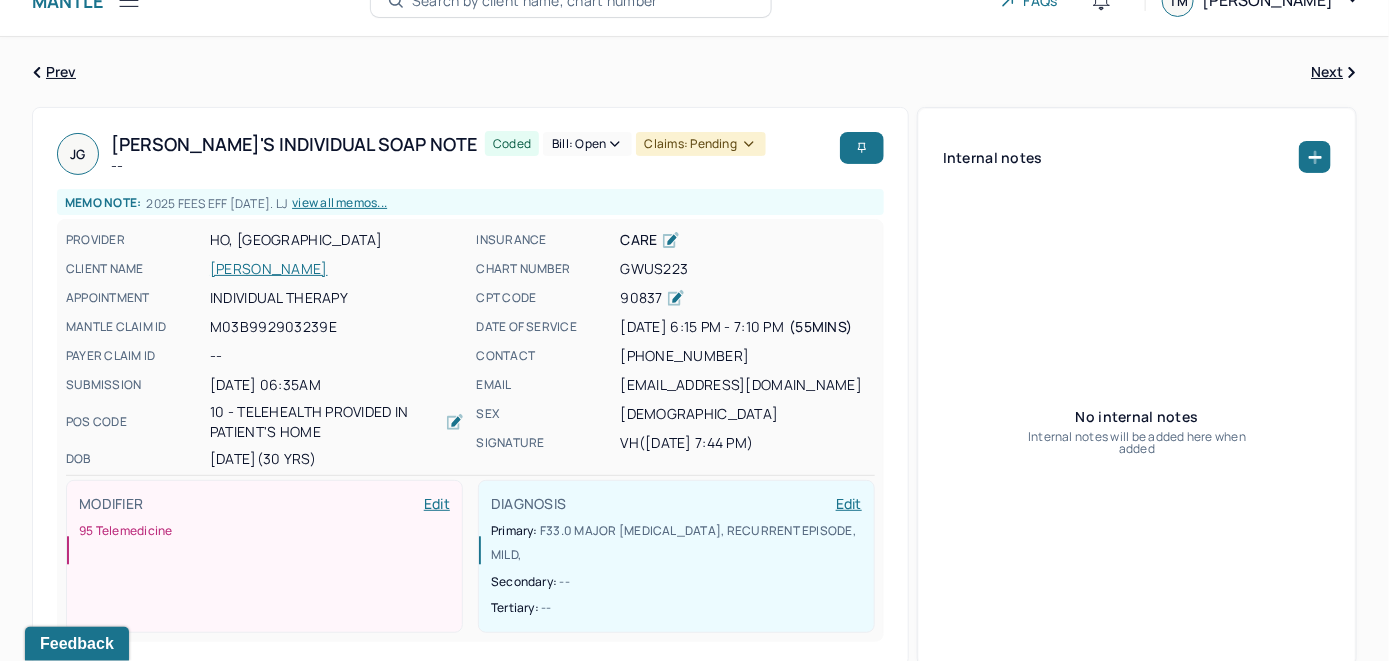 click on "Bill: Open" at bounding box center (587, 144) 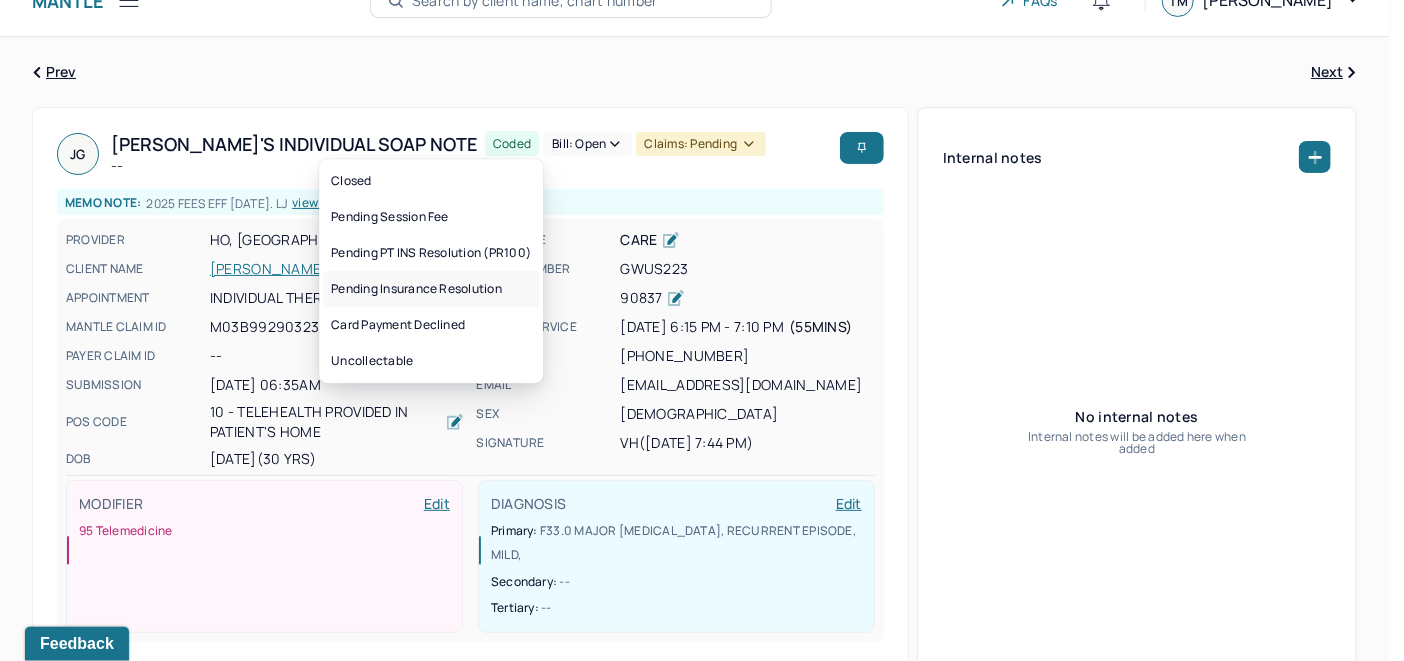 click on "Pending Insurance Resolution" at bounding box center (431, 289) 